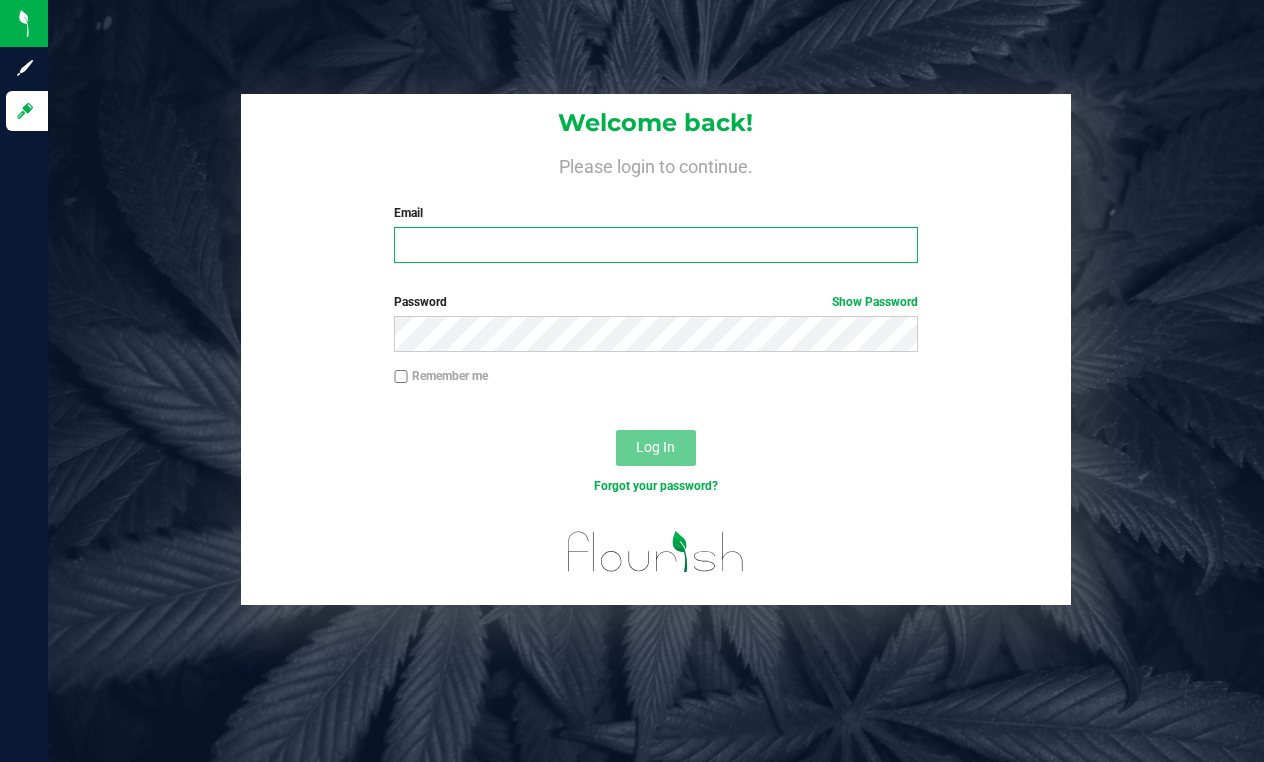 scroll, scrollTop: 0, scrollLeft: 0, axis: both 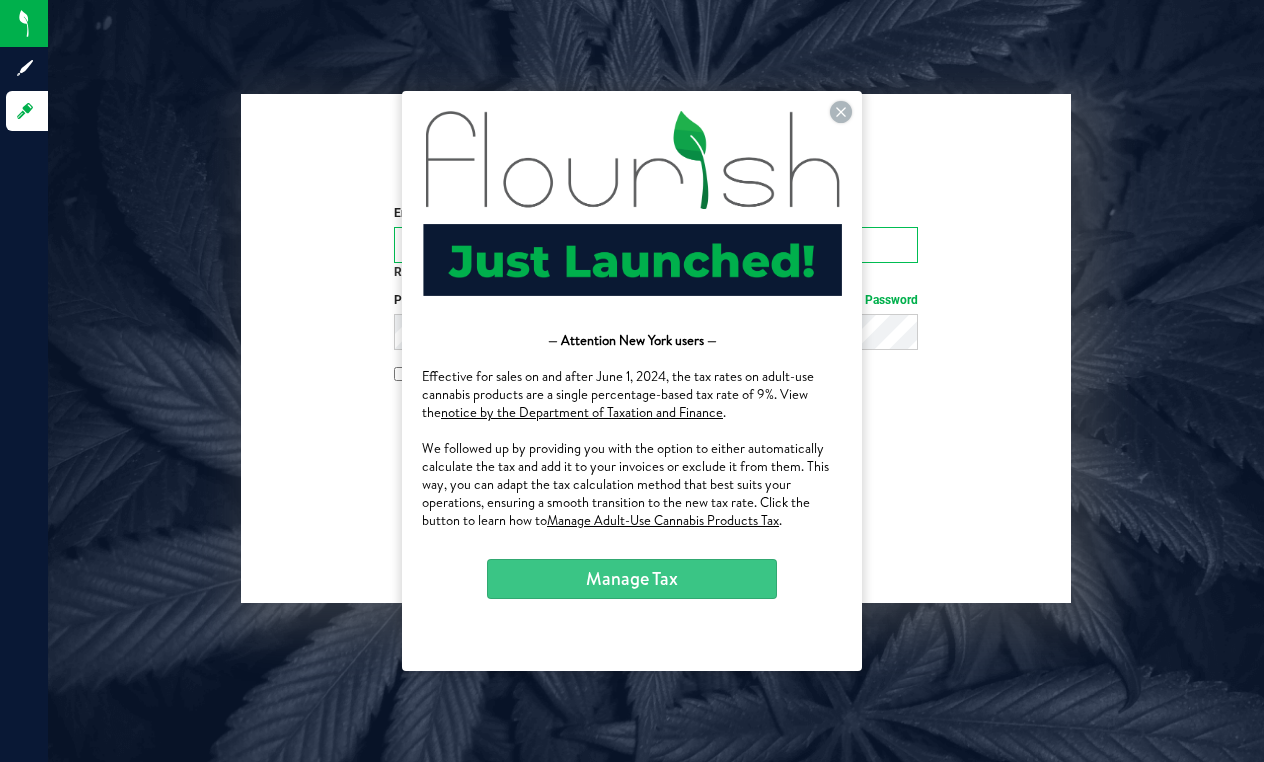 type on "[EMAIL]" 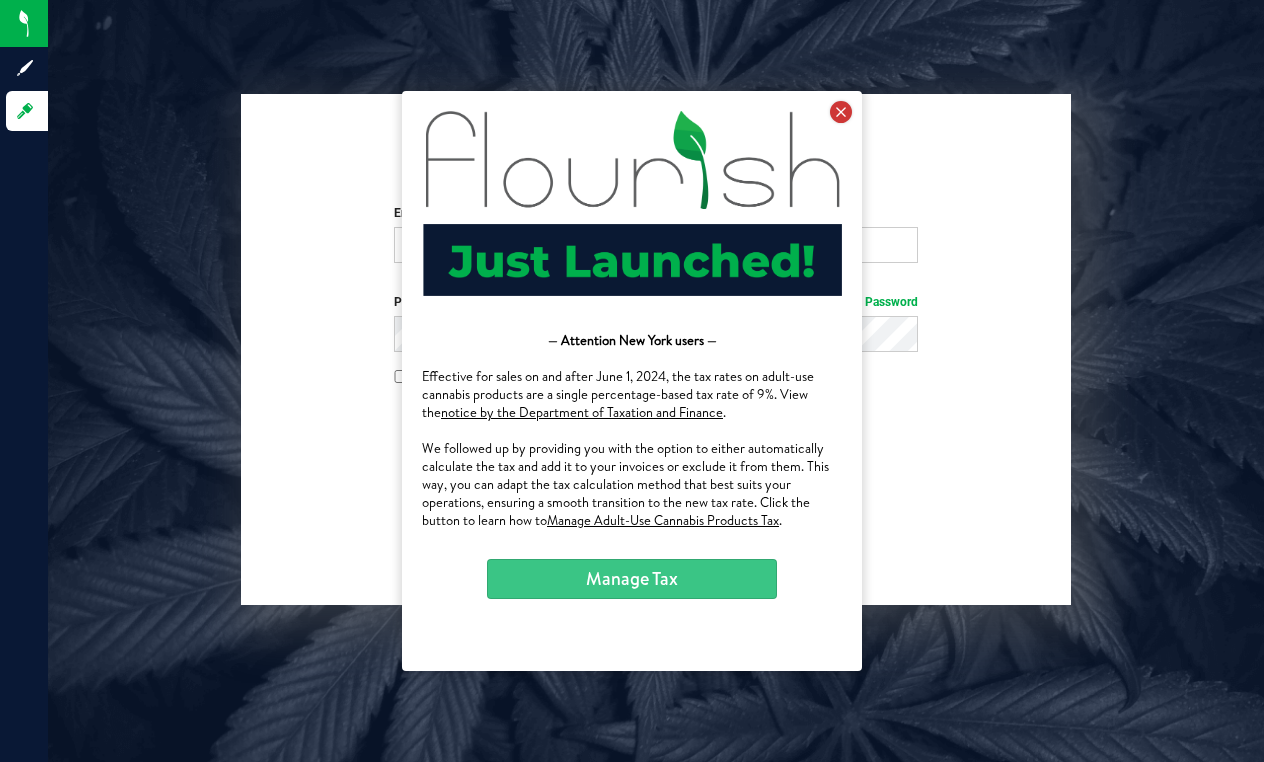 click at bounding box center [841, 112] 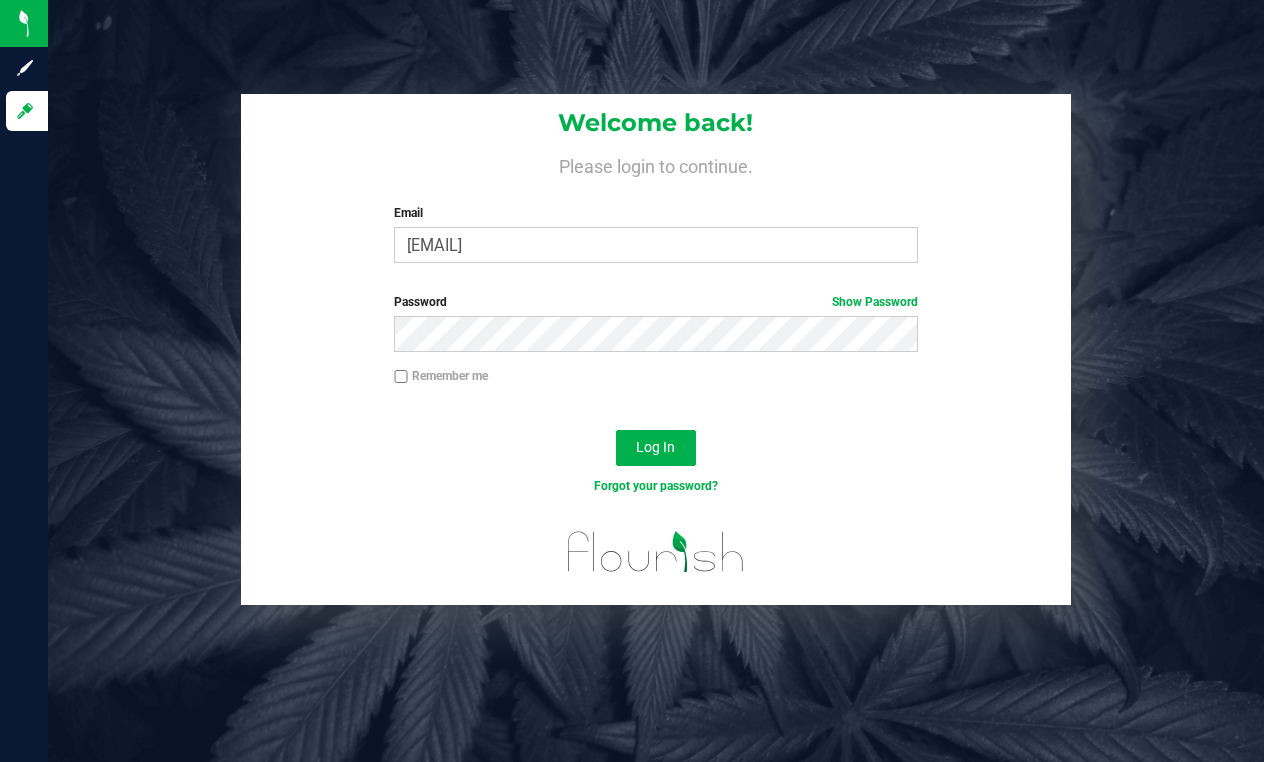 scroll, scrollTop: 0, scrollLeft: 0, axis: both 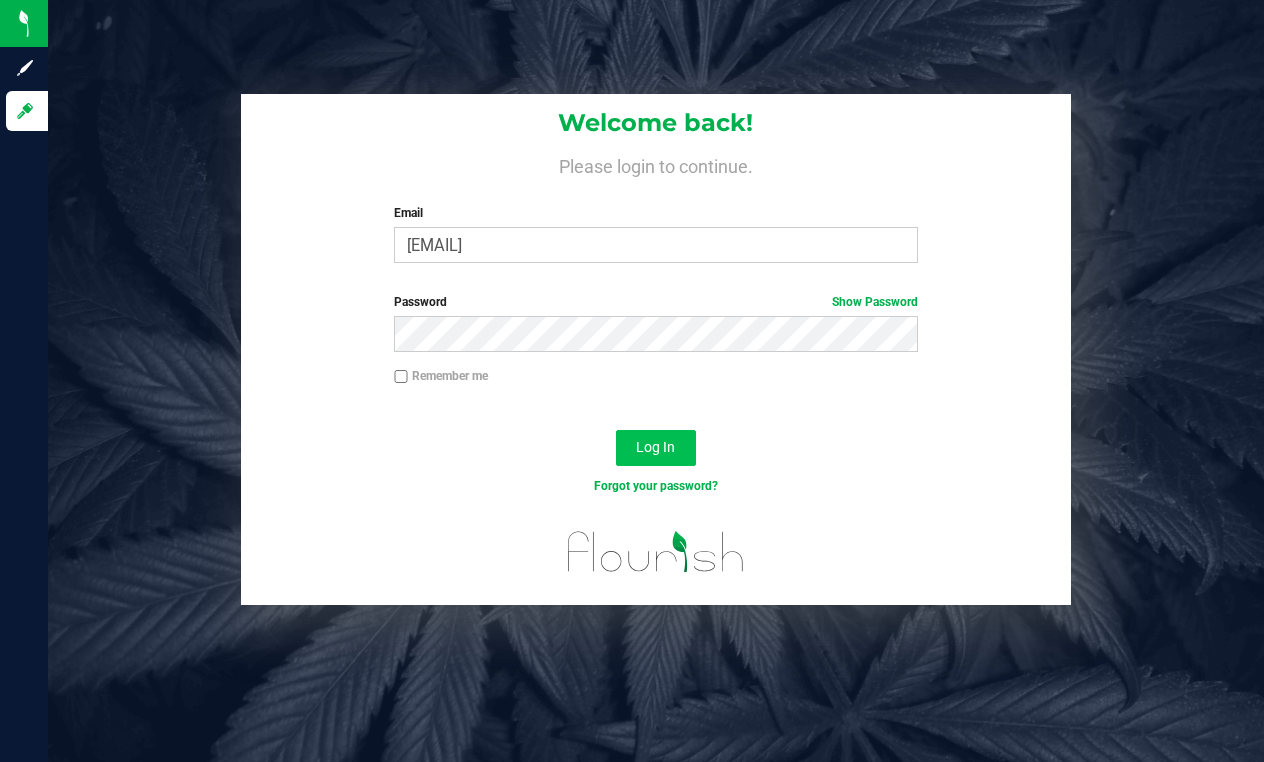 click on "Log In" at bounding box center [656, 448] 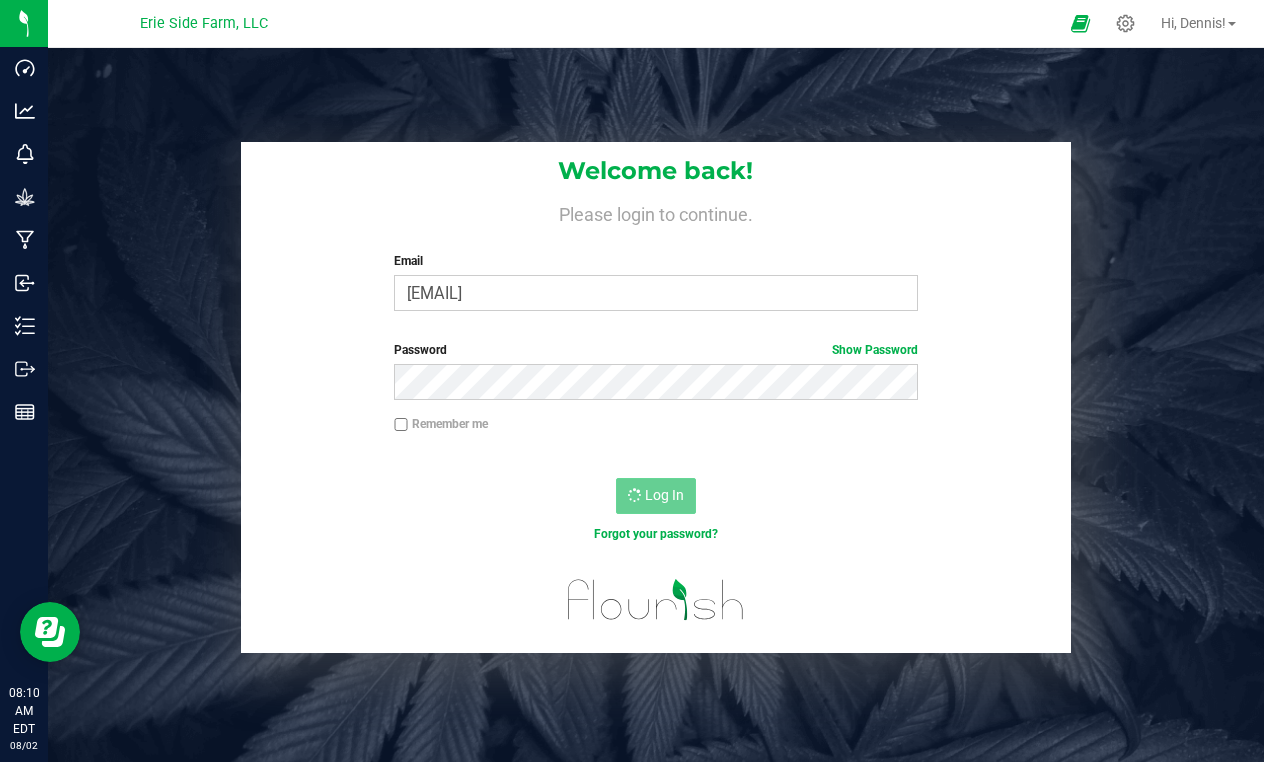 scroll, scrollTop: 0, scrollLeft: 0, axis: both 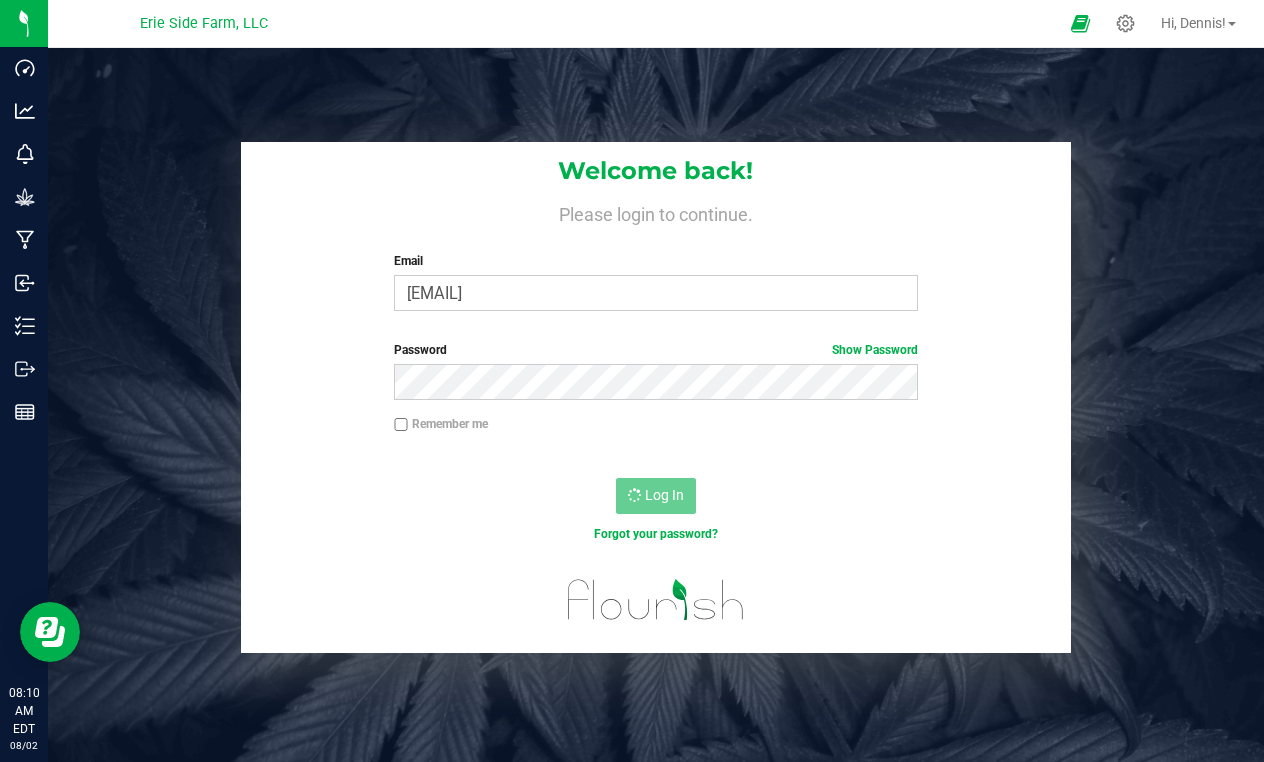 click on "Remember me" at bounding box center [401, 425] 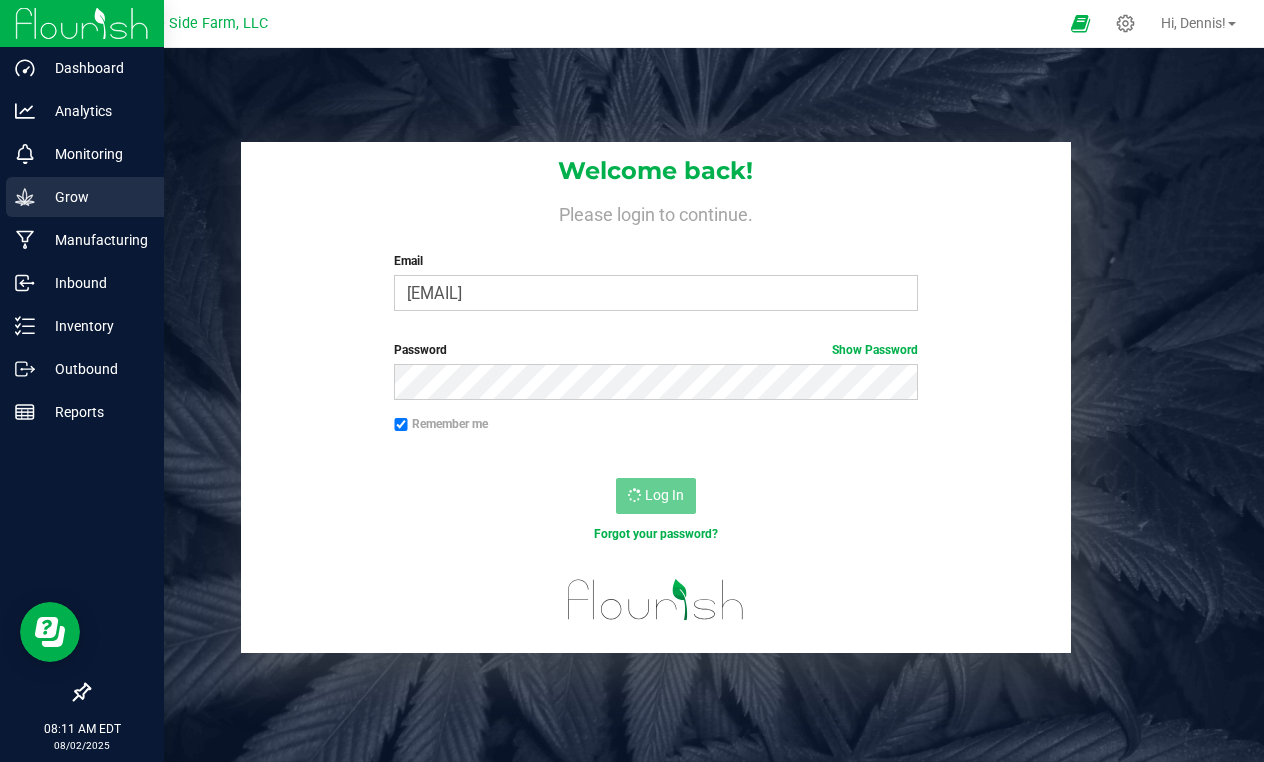 click on "Grow" at bounding box center (95, 197) 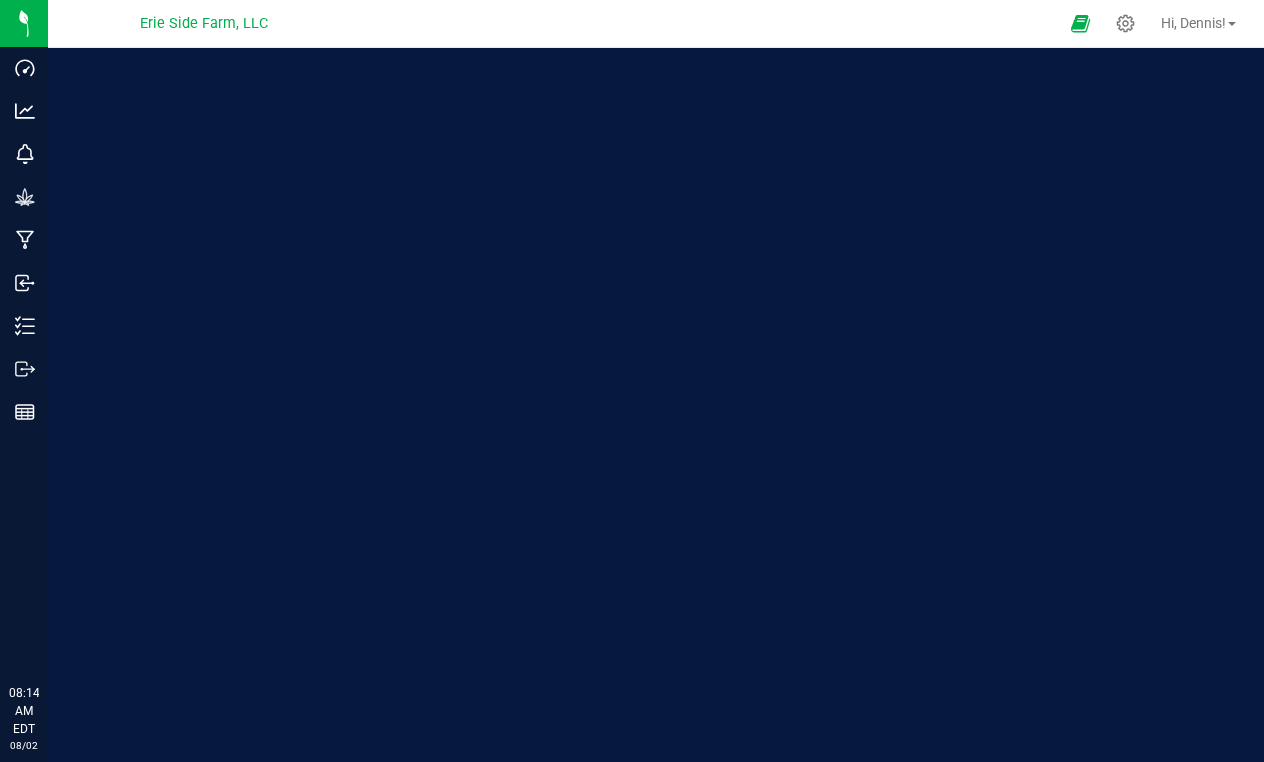 scroll, scrollTop: 0, scrollLeft: 0, axis: both 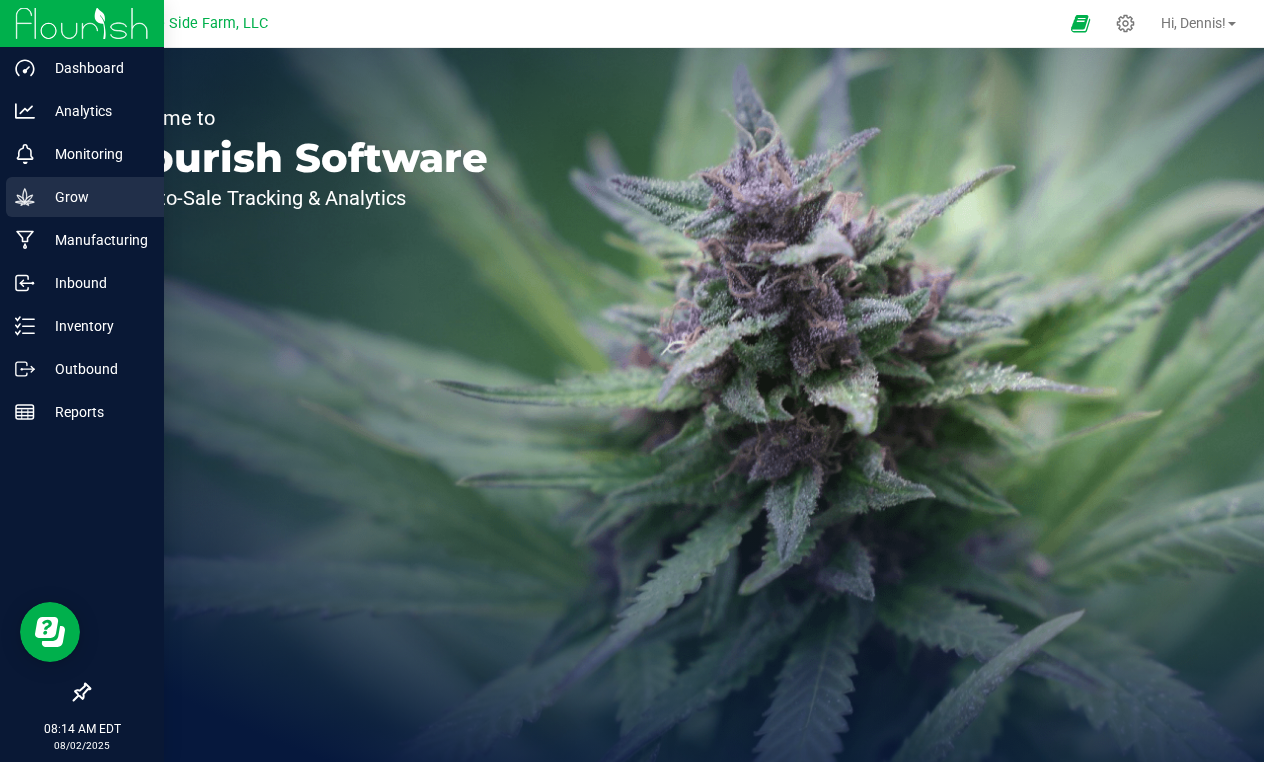 click on "Grow" at bounding box center [85, 197] 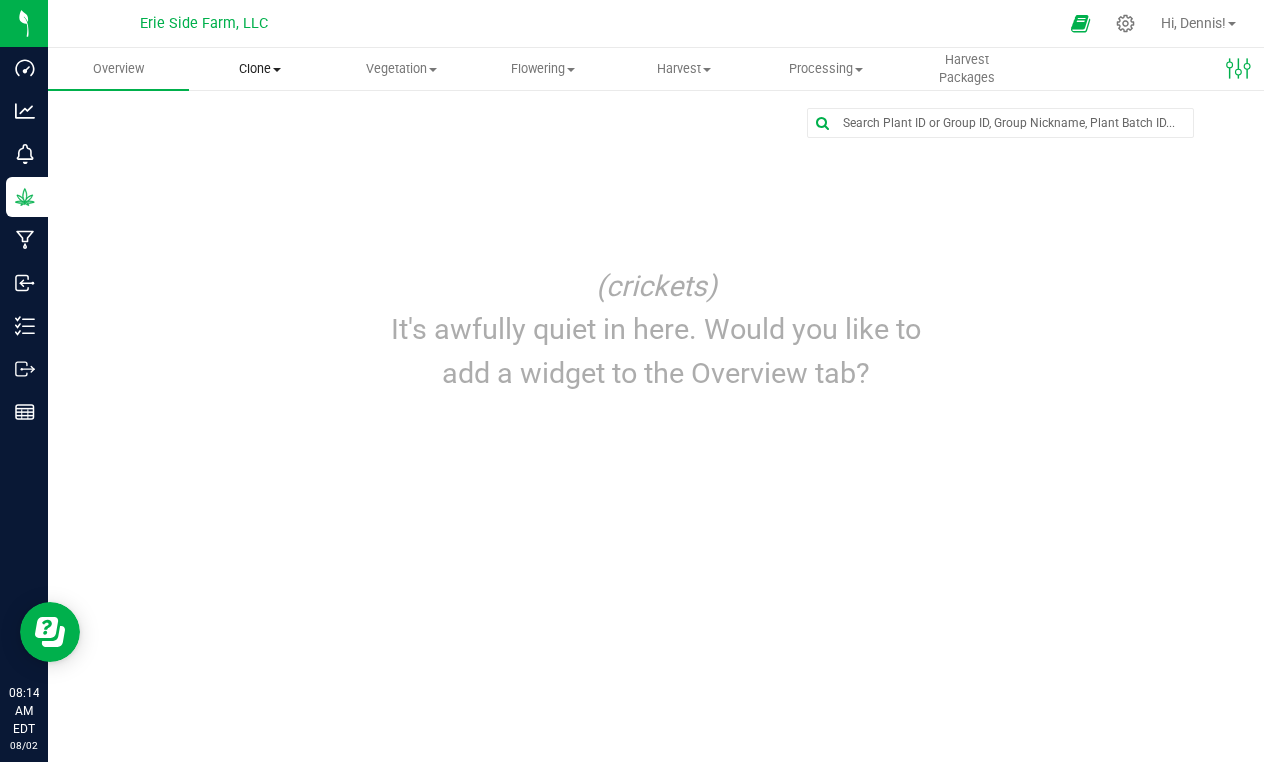 click on "Clone" at bounding box center [259, 69] 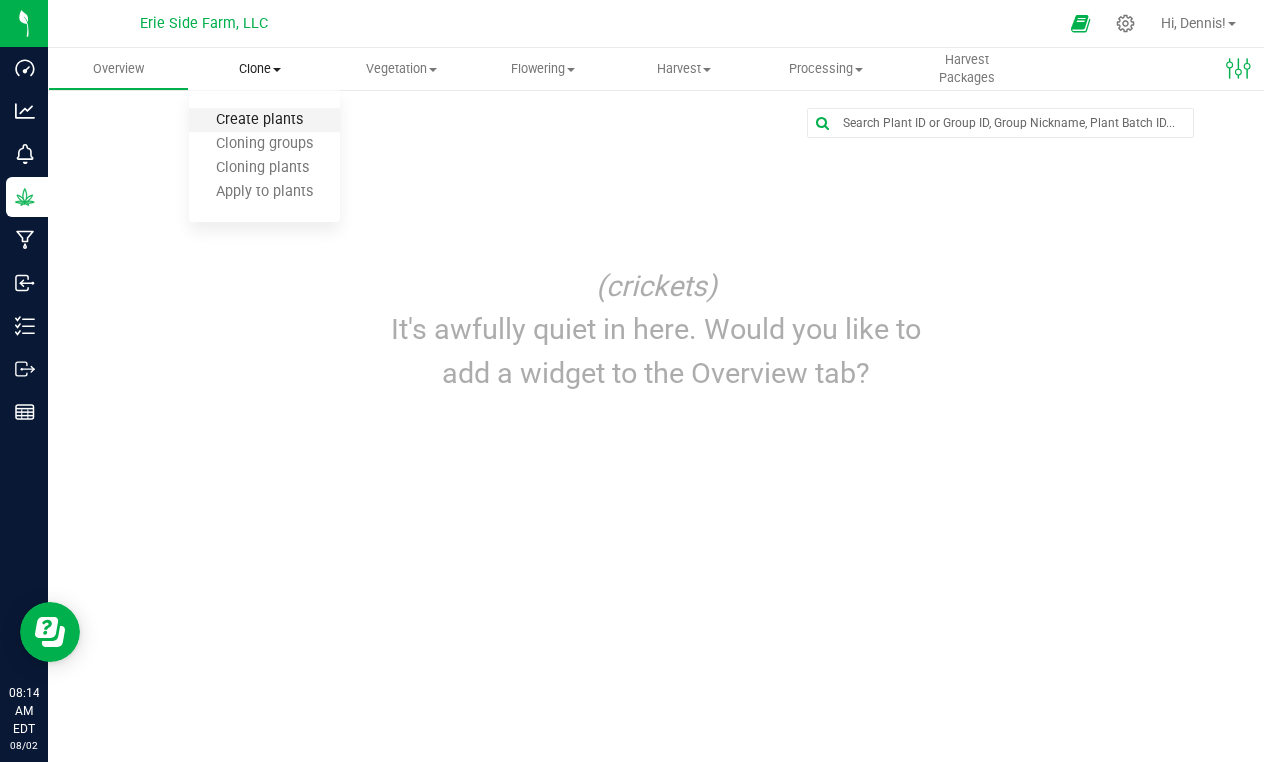 click on "Create plants" at bounding box center (259, 120) 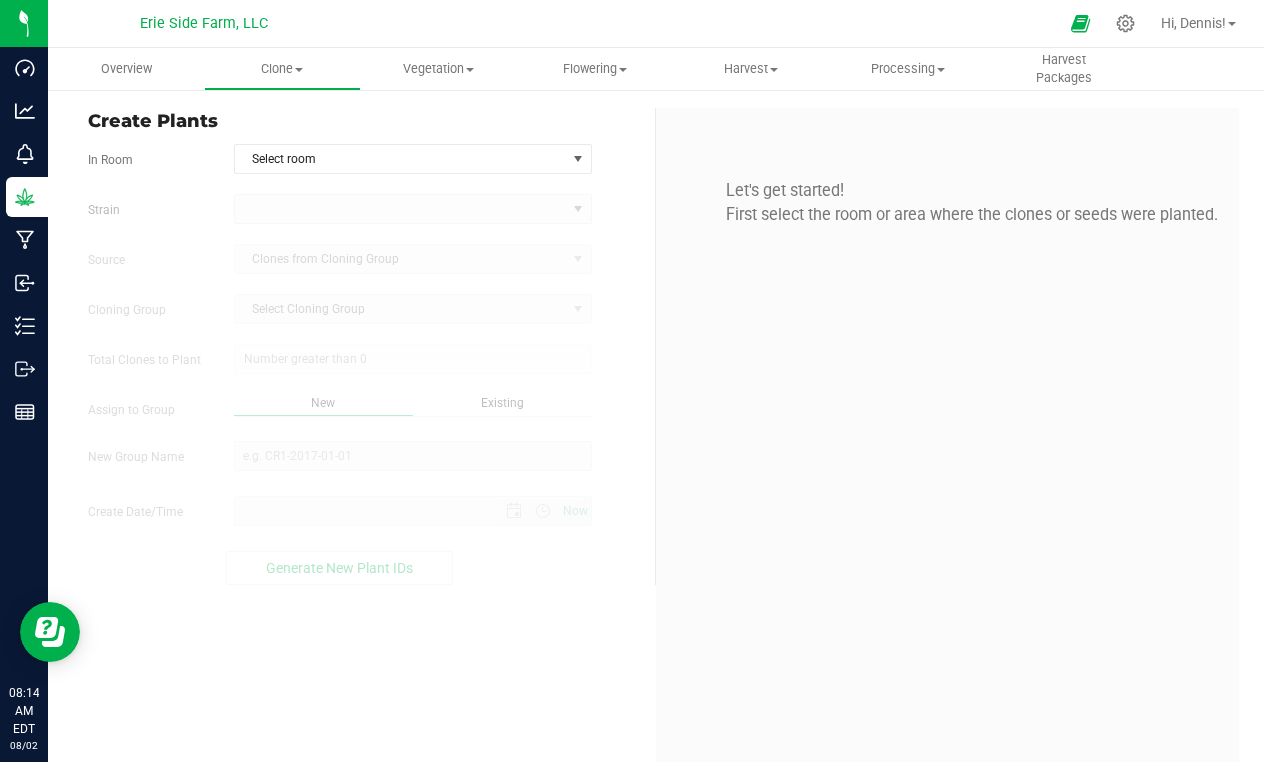 type on "8/2/2025 8:14 AM" 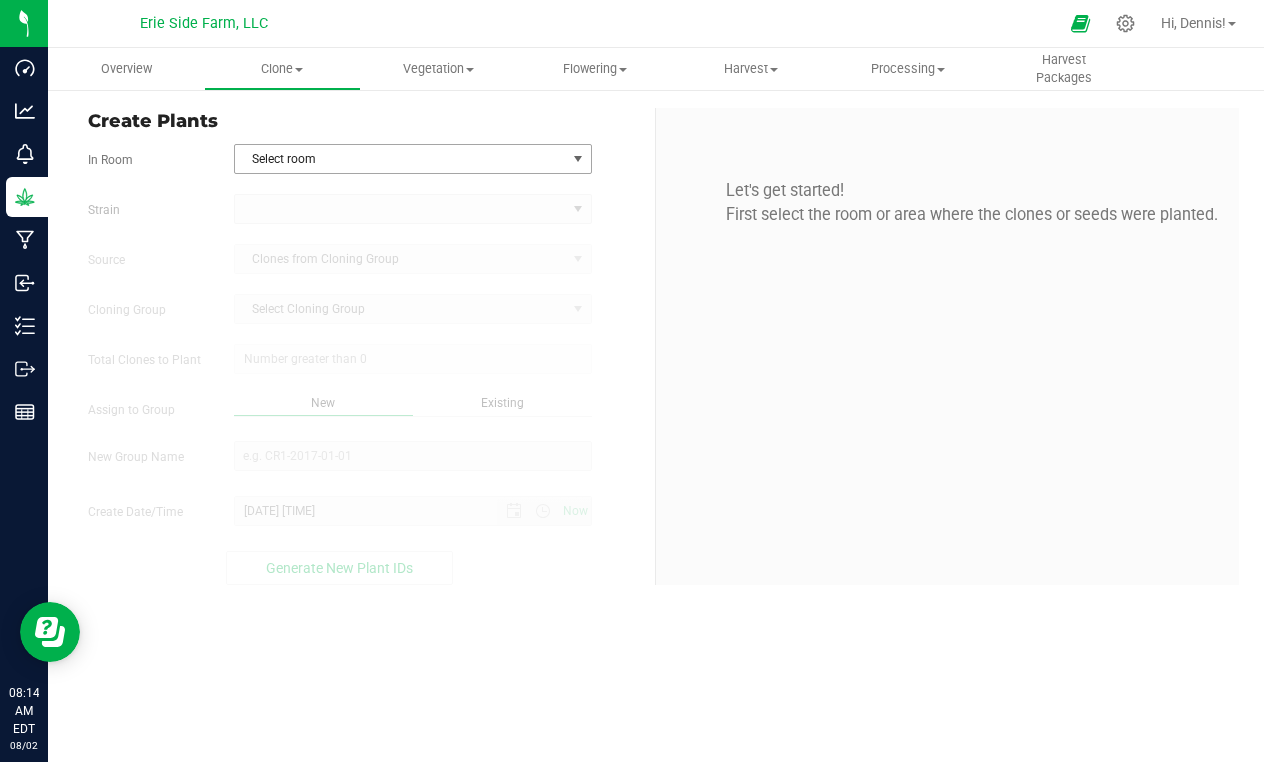 click on "Select room" at bounding box center (400, 159) 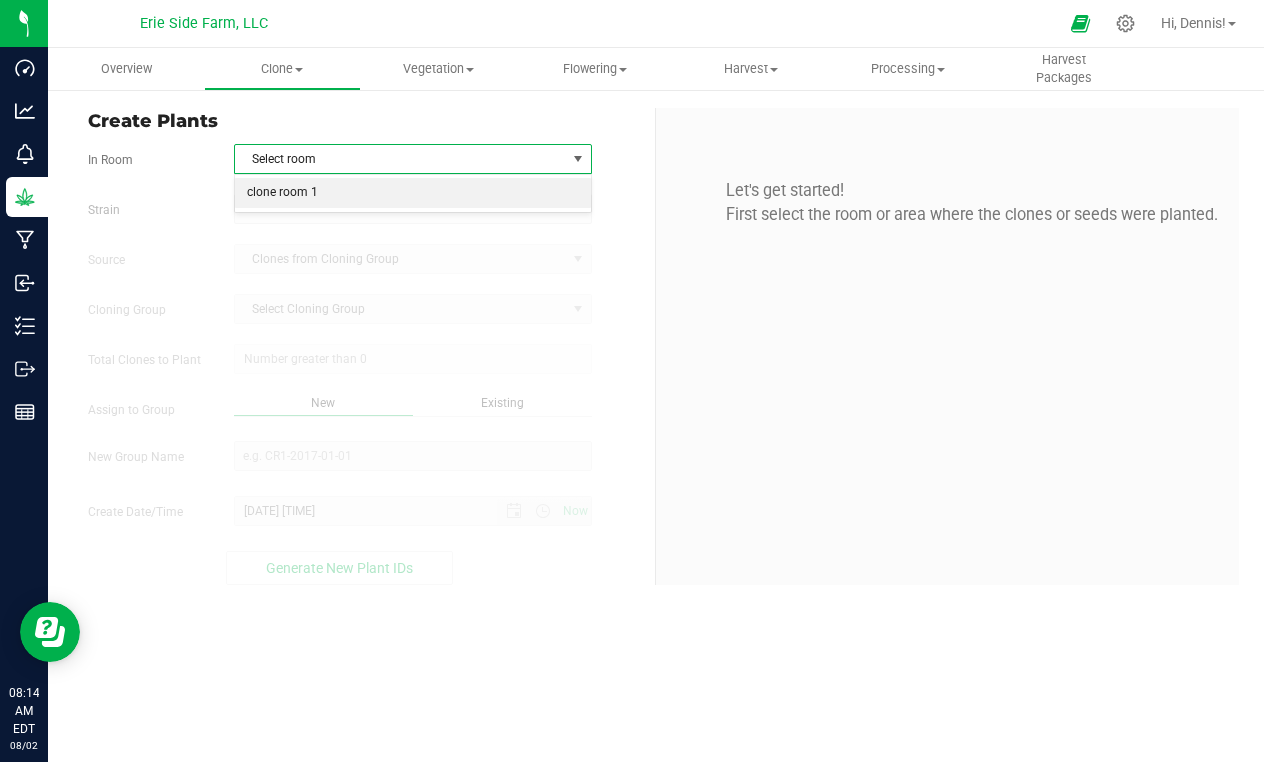 click on "clone room 1" at bounding box center (413, 193) 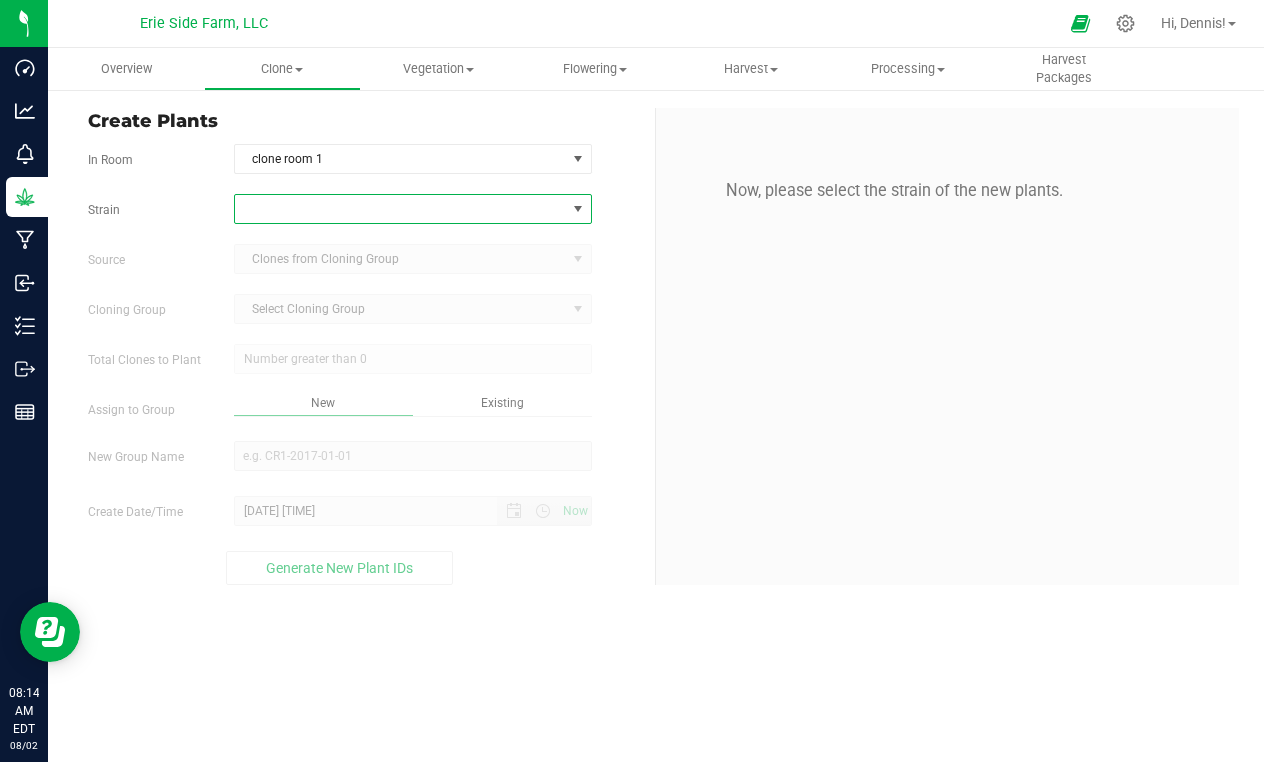 click at bounding box center [400, 209] 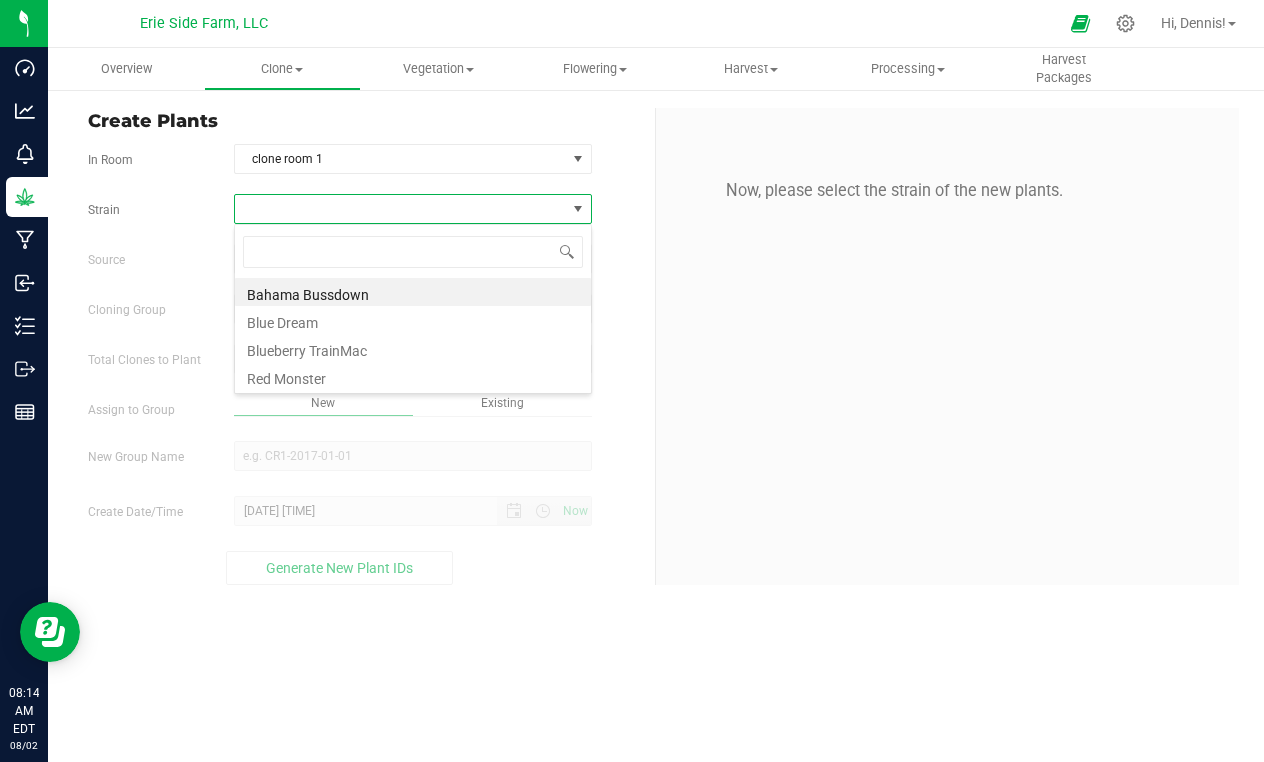 scroll, scrollTop: 99970, scrollLeft: 99642, axis: both 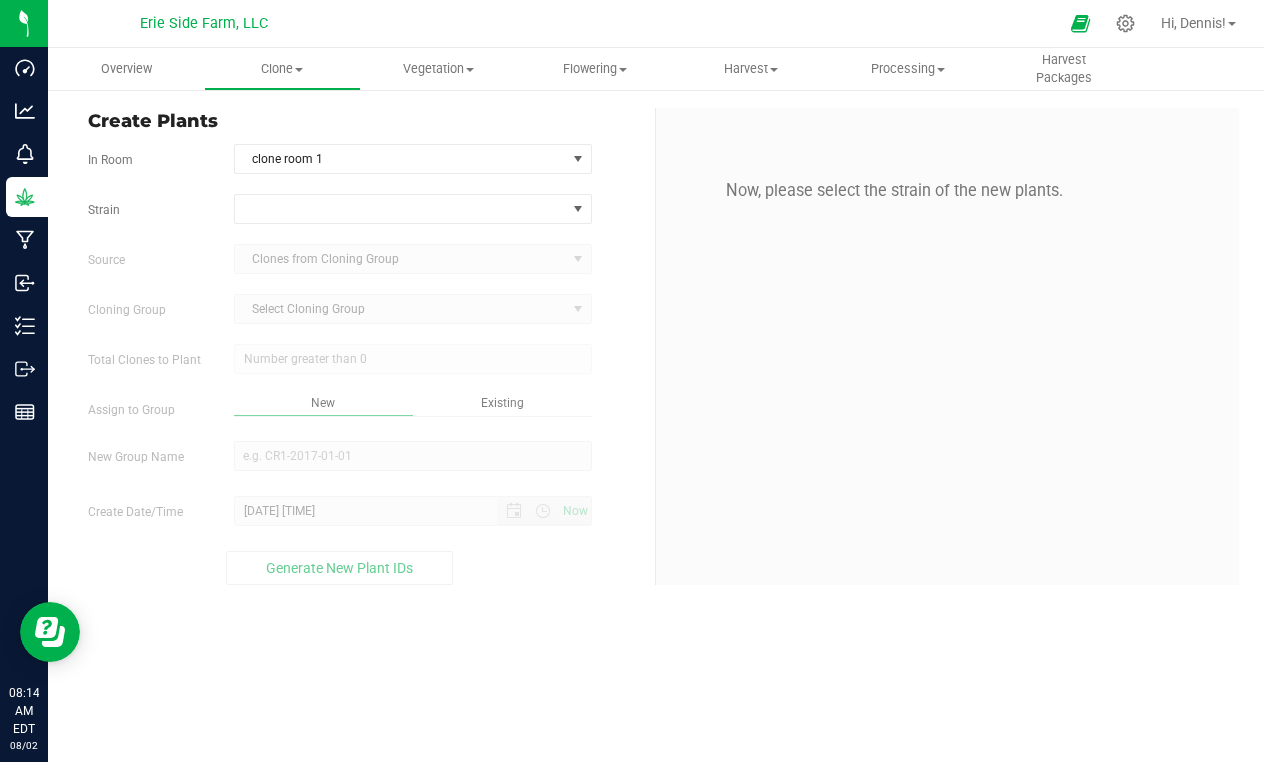 click on "Now, please select the strain of the new plants." at bounding box center [947, 346] 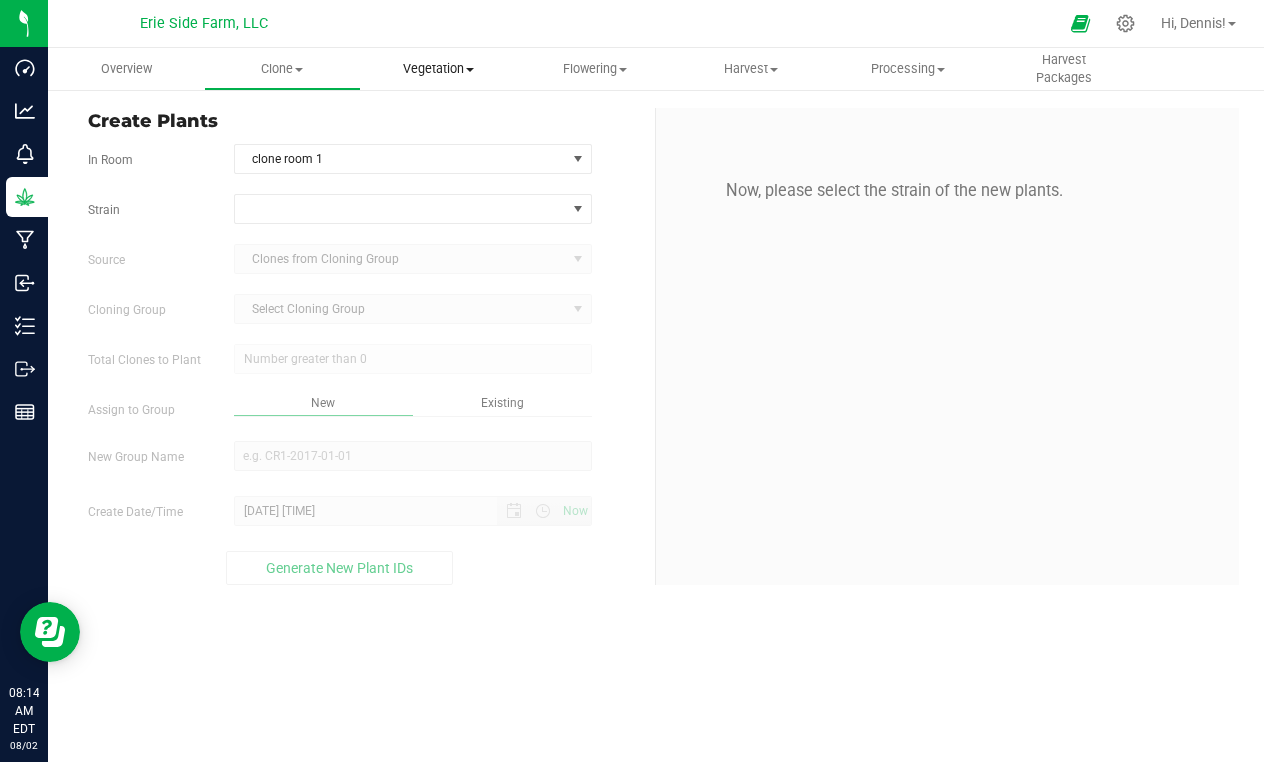 click on "Vegetation" at bounding box center [439, 69] 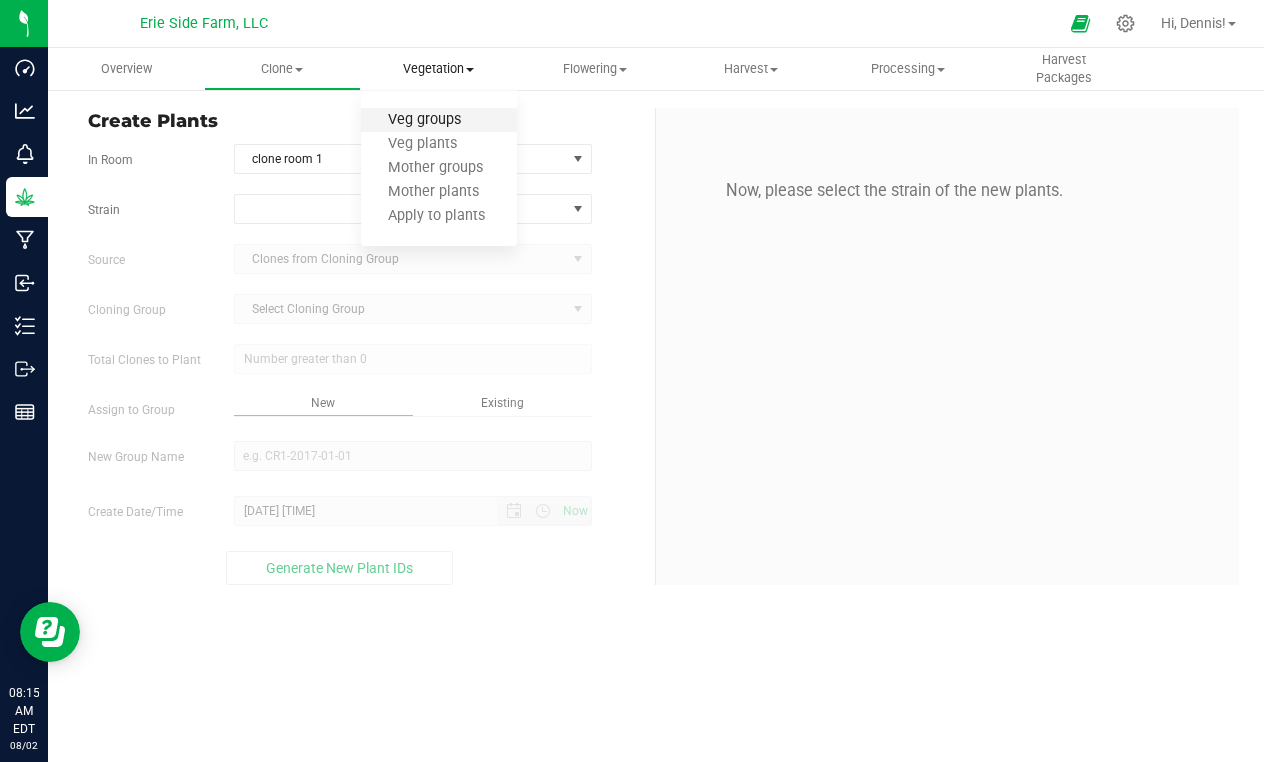 click on "Veg groups" at bounding box center (424, 120) 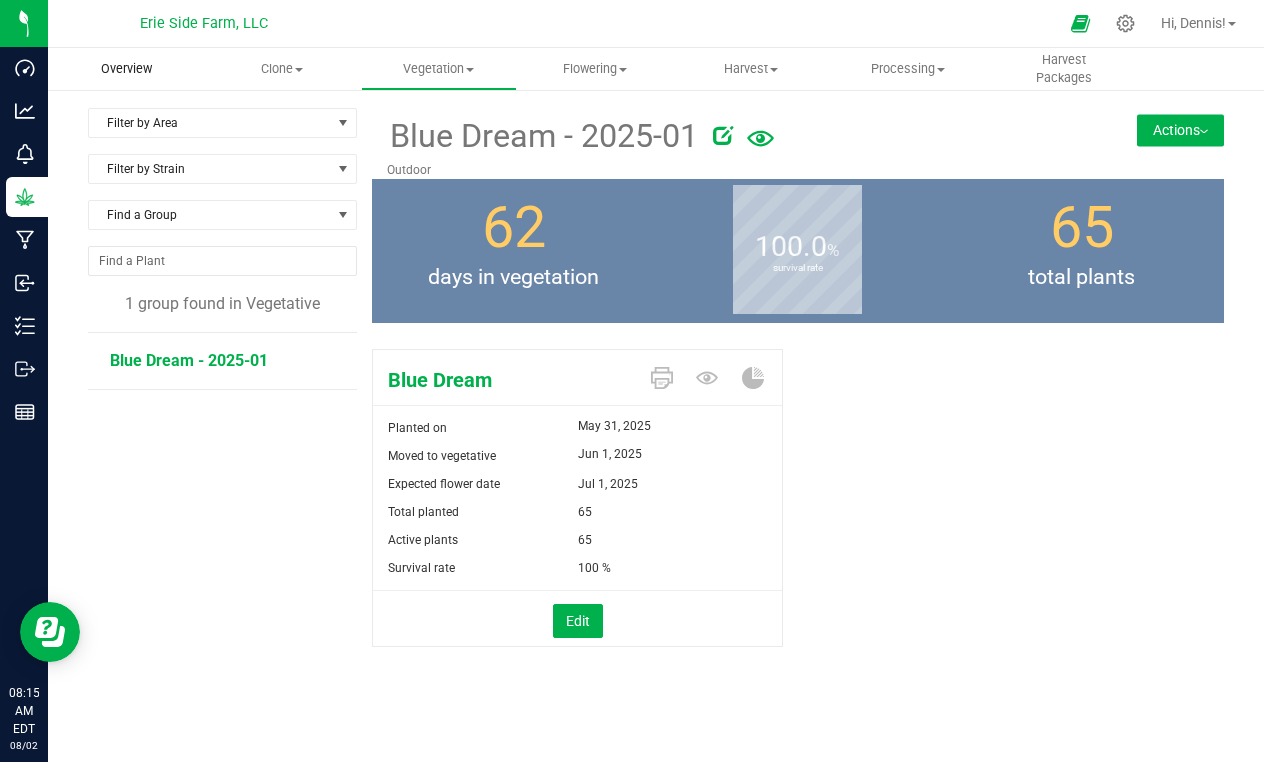 click on "Overview" at bounding box center [126, 69] 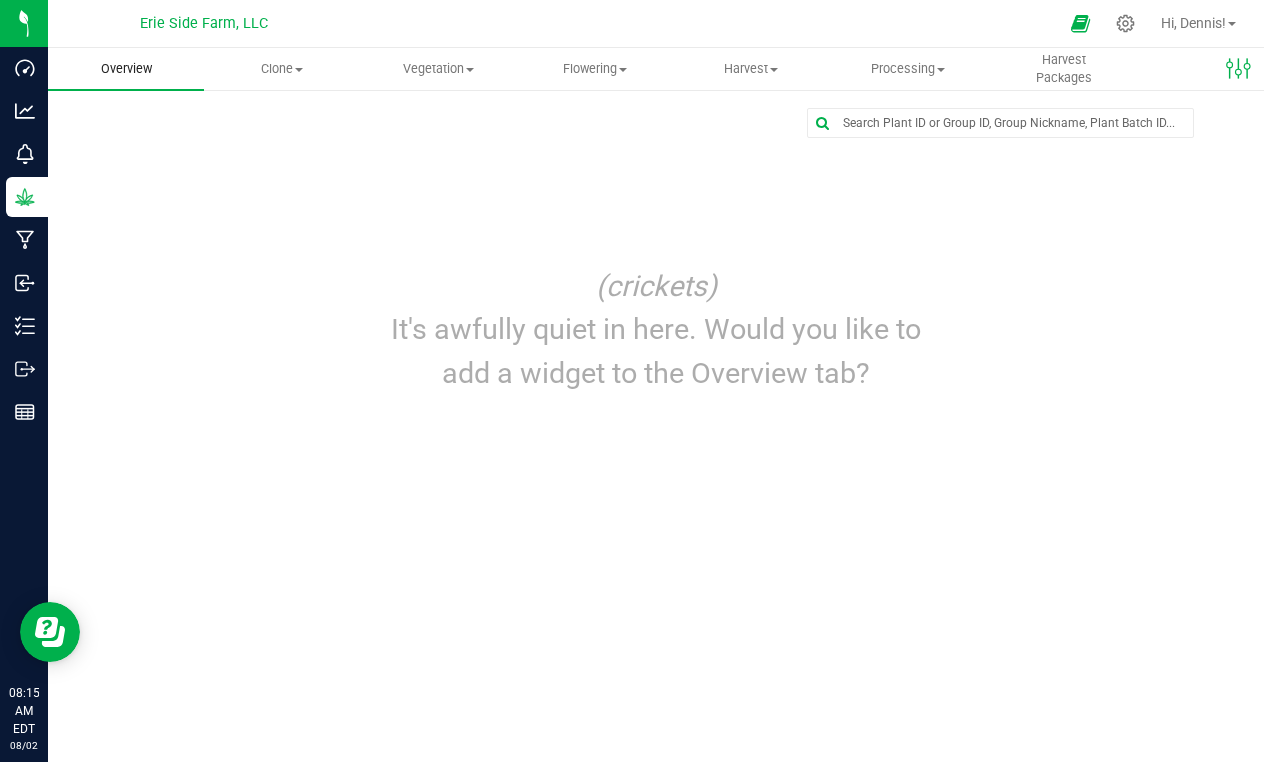 click on "Overview" at bounding box center (126, 69) 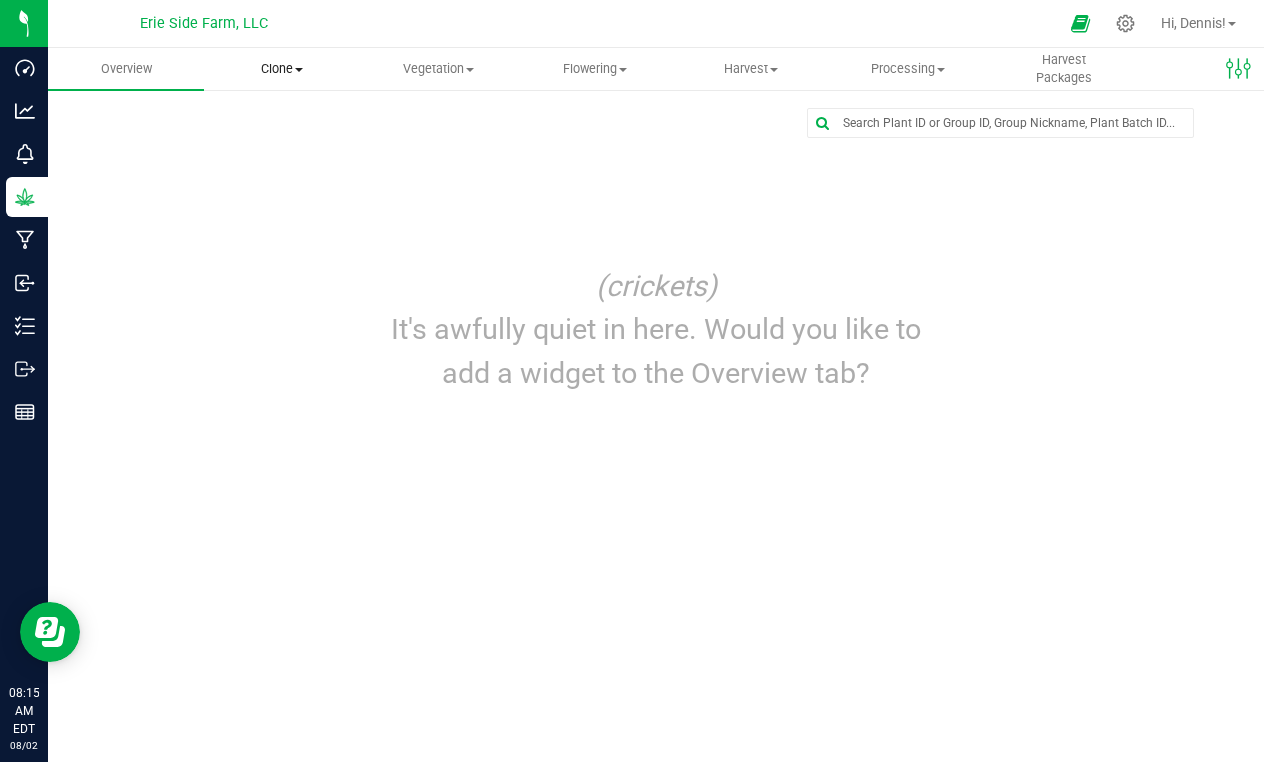 click on "Clone" at bounding box center (282, 69) 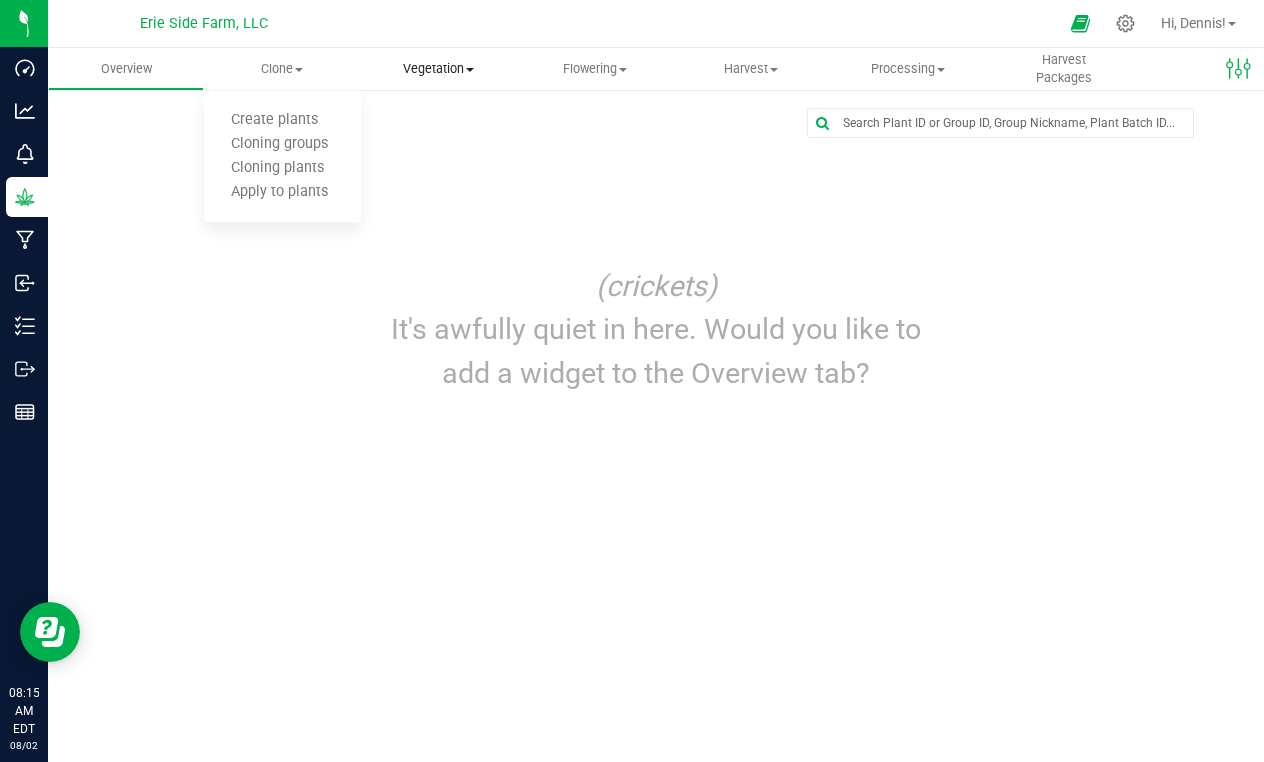click on "Vegetation" at bounding box center (439, 69) 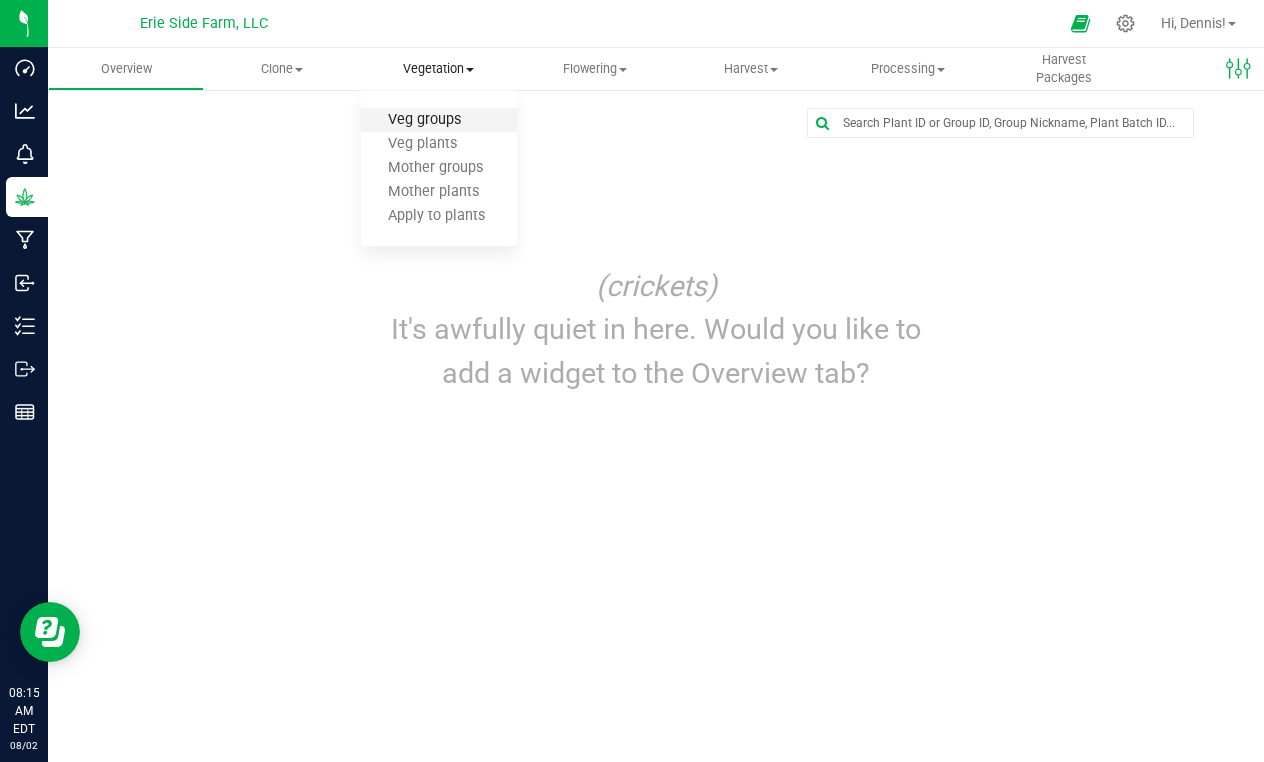 click on "Veg groups" at bounding box center [424, 120] 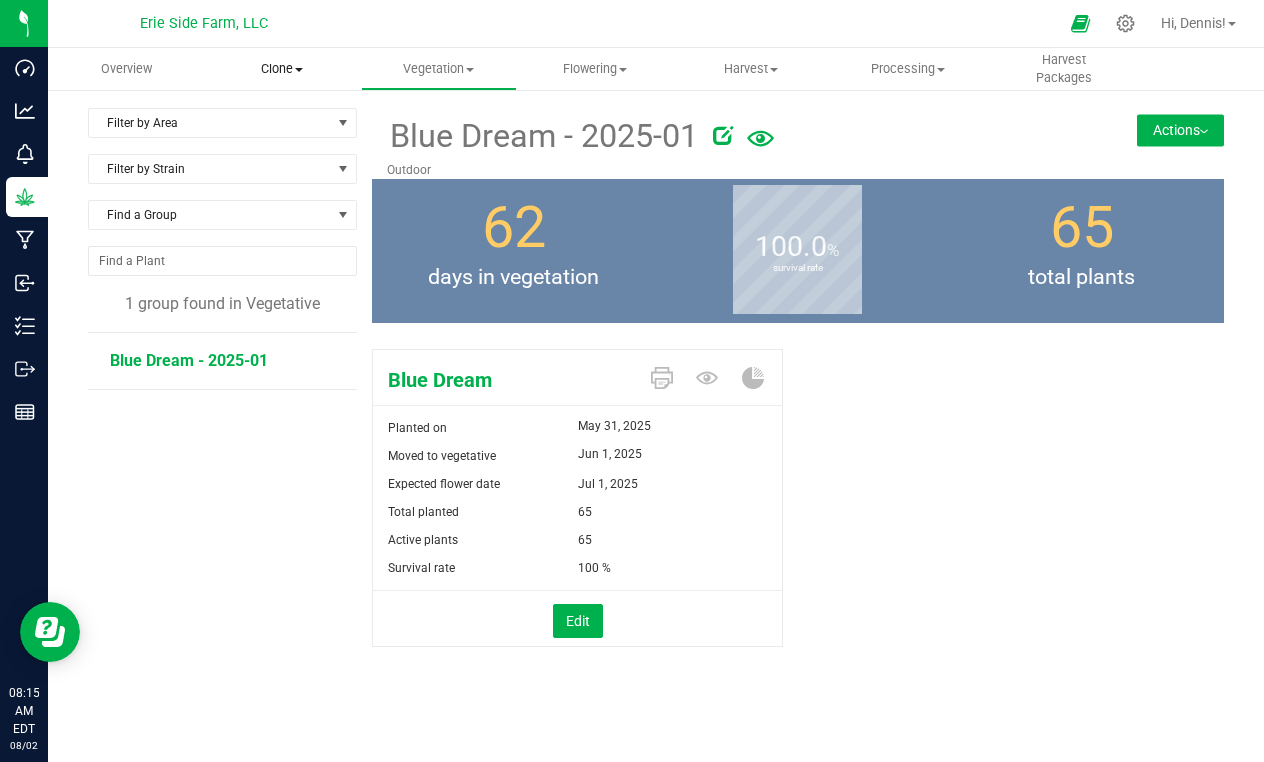 click on "Clone
Create plants
Cloning groups
Cloning plants
Apply to plants" at bounding box center [282, 69] 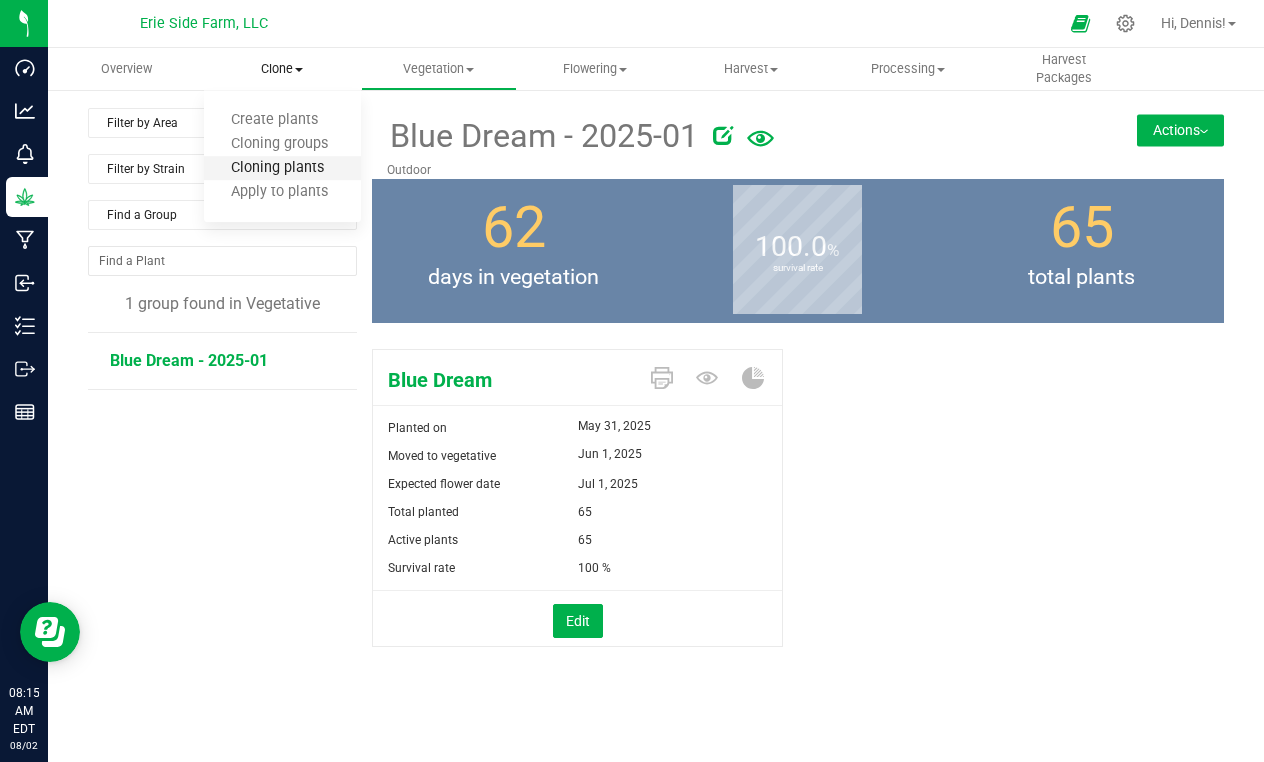 click on "Cloning plants" at bounding box center [277, 168] 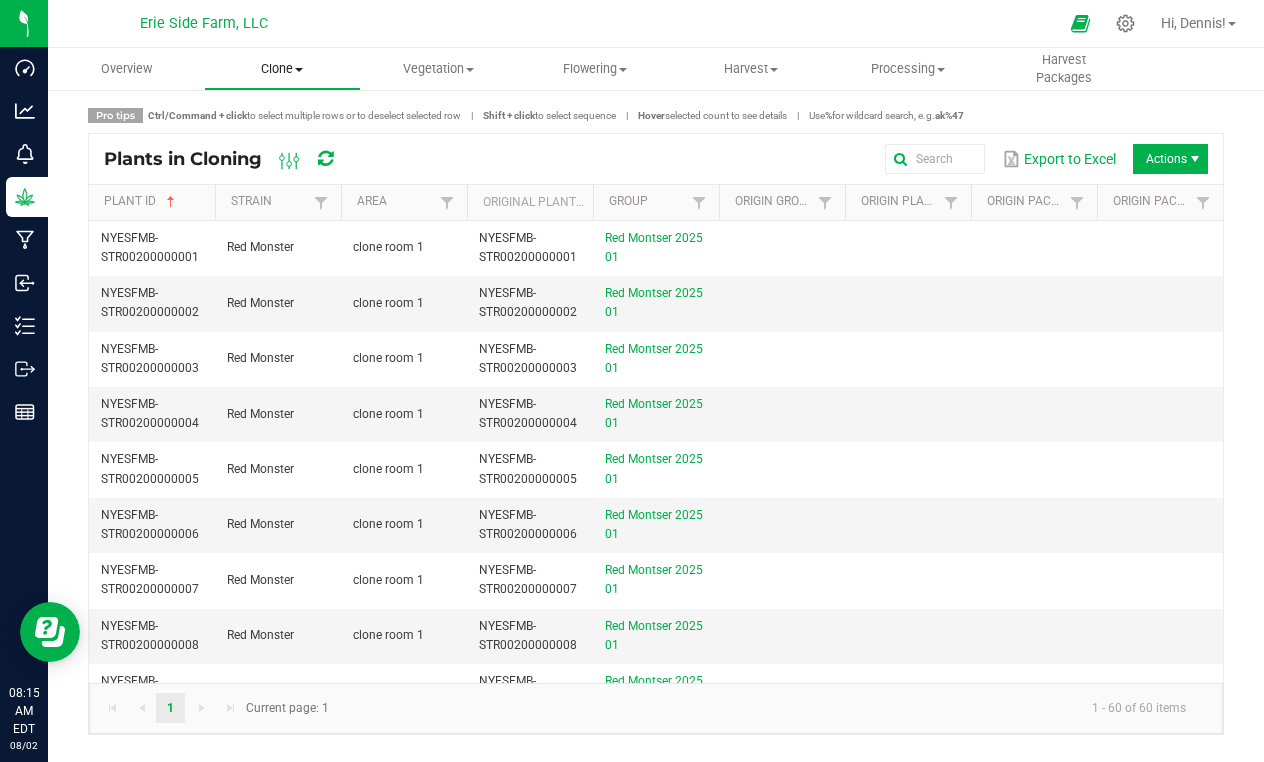 click on "Clone" at bounding box center [282, 69] 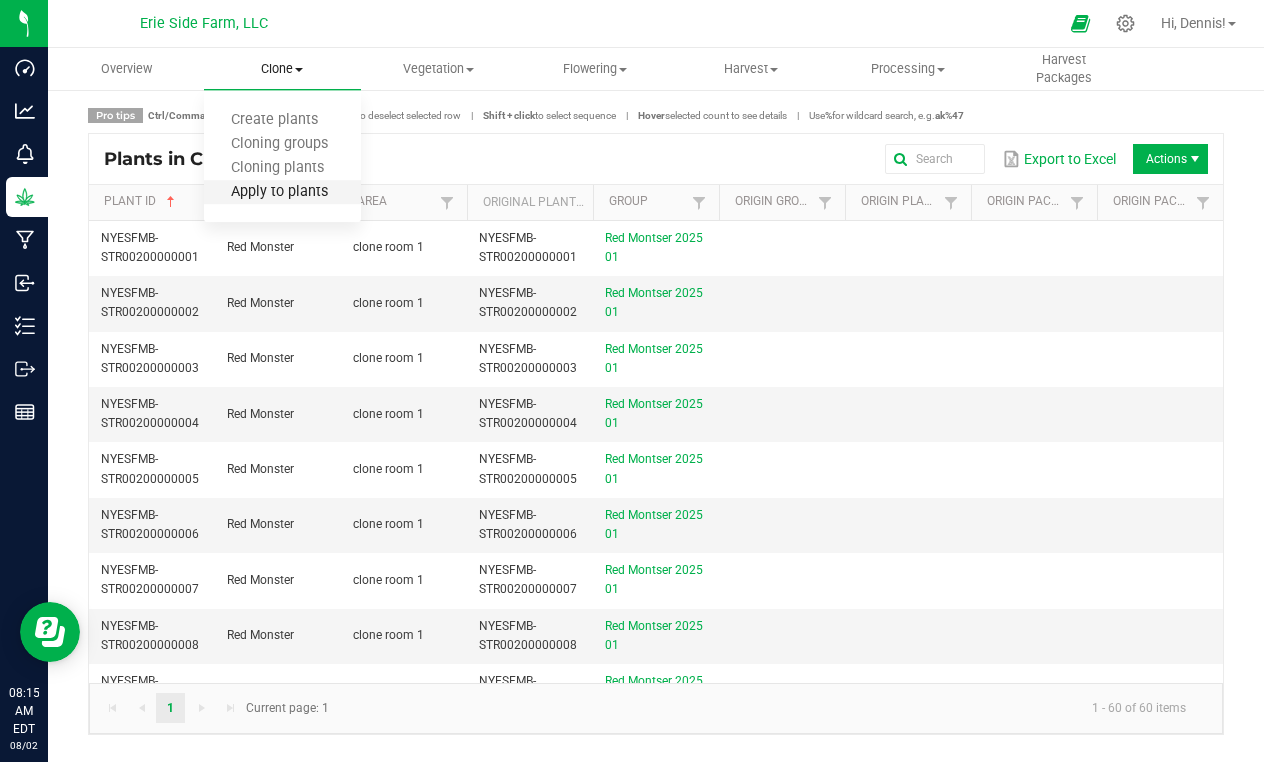 click on "Apply to plants" at bounding box center (279, 192) 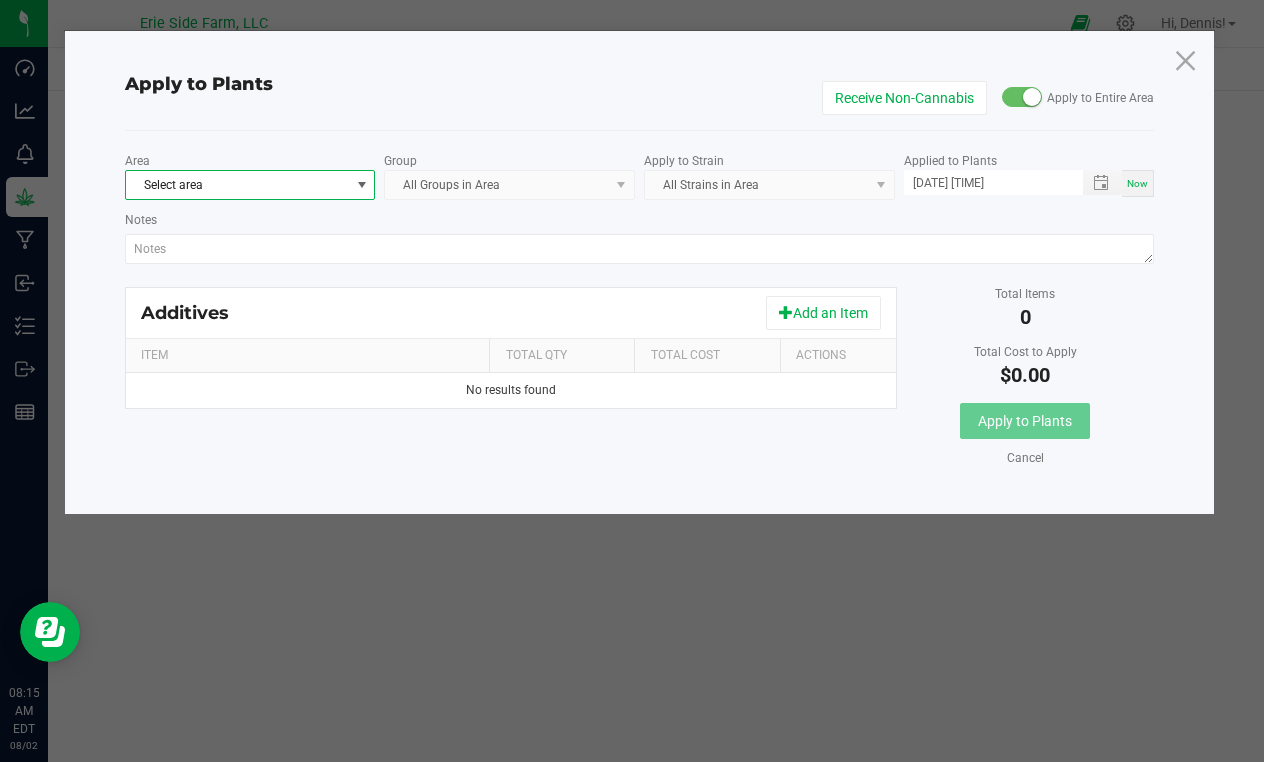 click at bounding box center (362, 185) 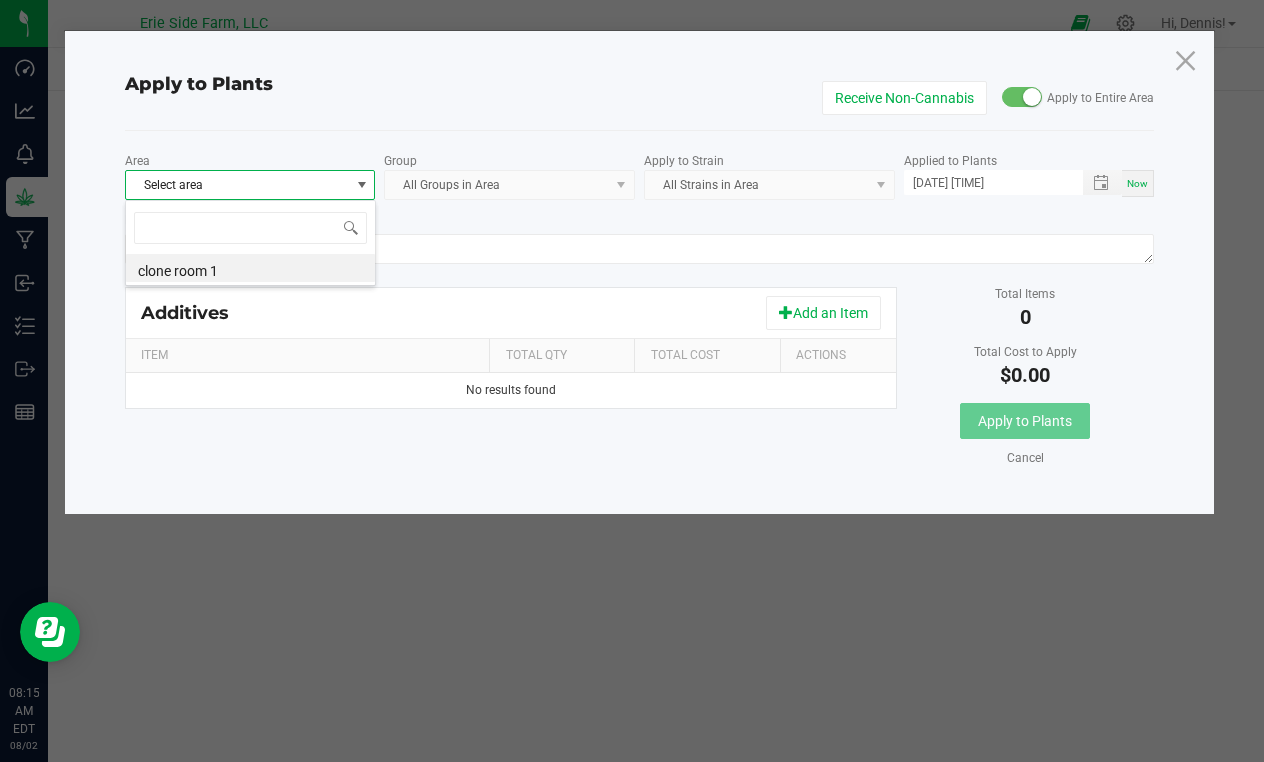scroll, scrollTop: 99970, scrollLeft: 99749, axis: both 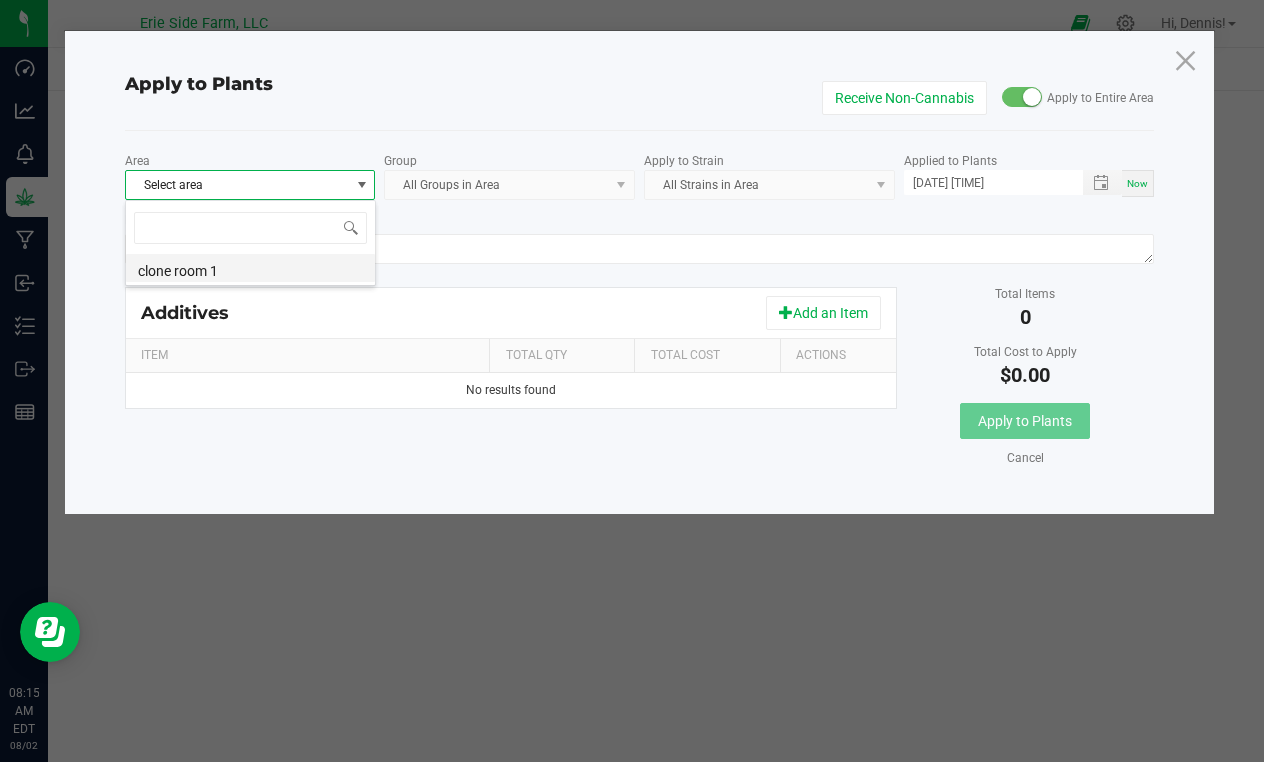 click on "clone room 1" at bounding box center (250, 268) 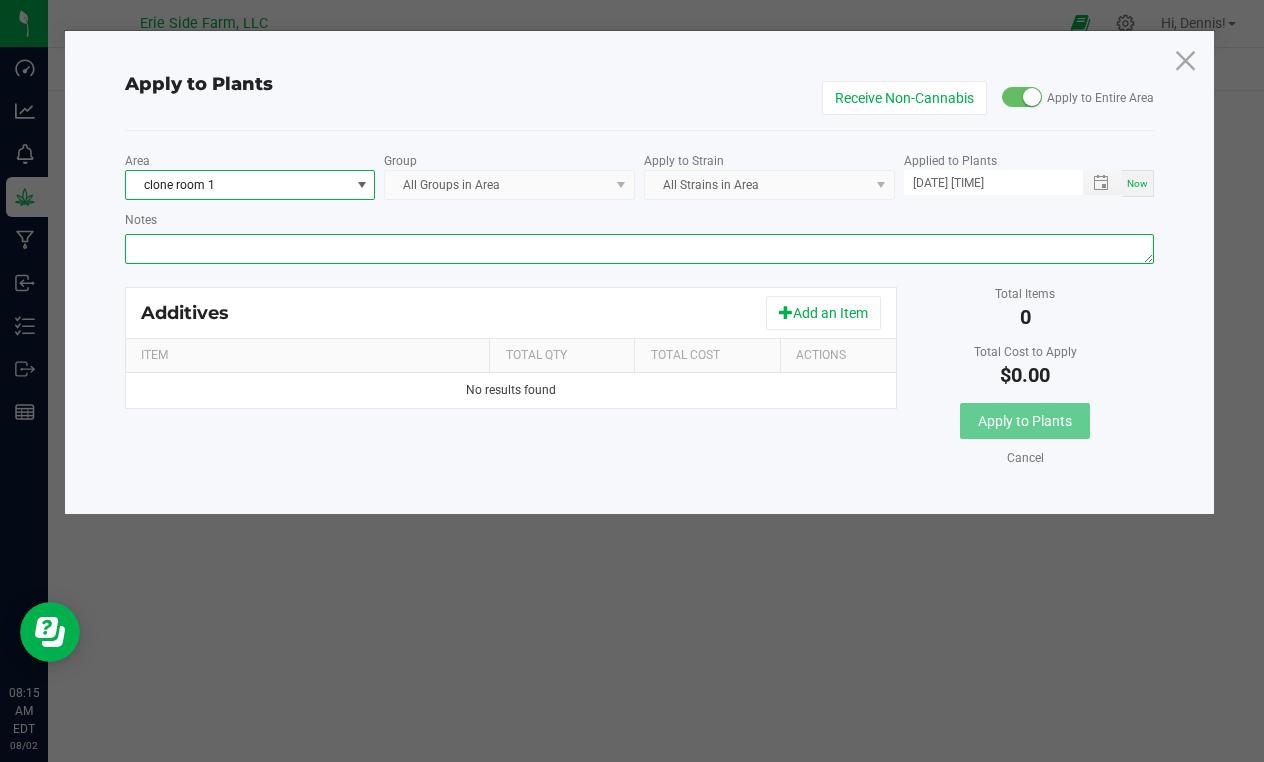 click on "Notes" at bounding box center (639, 249) 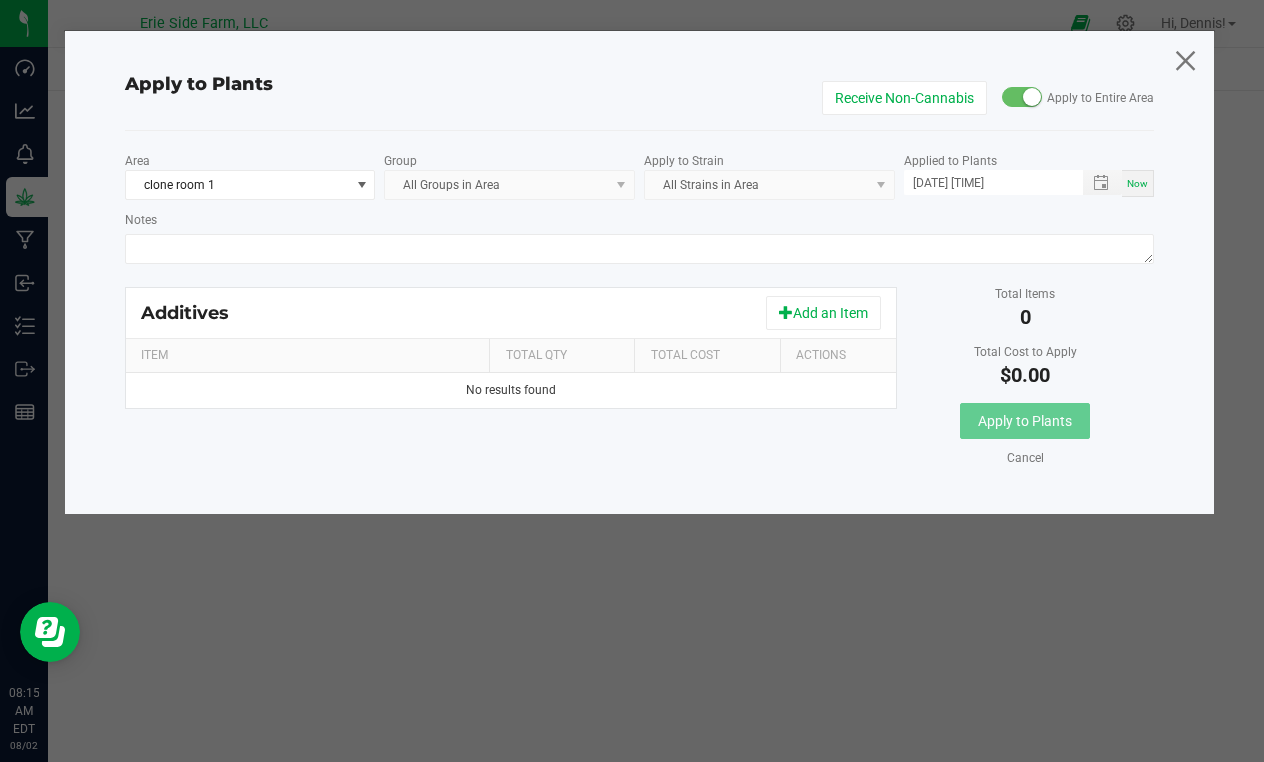 click 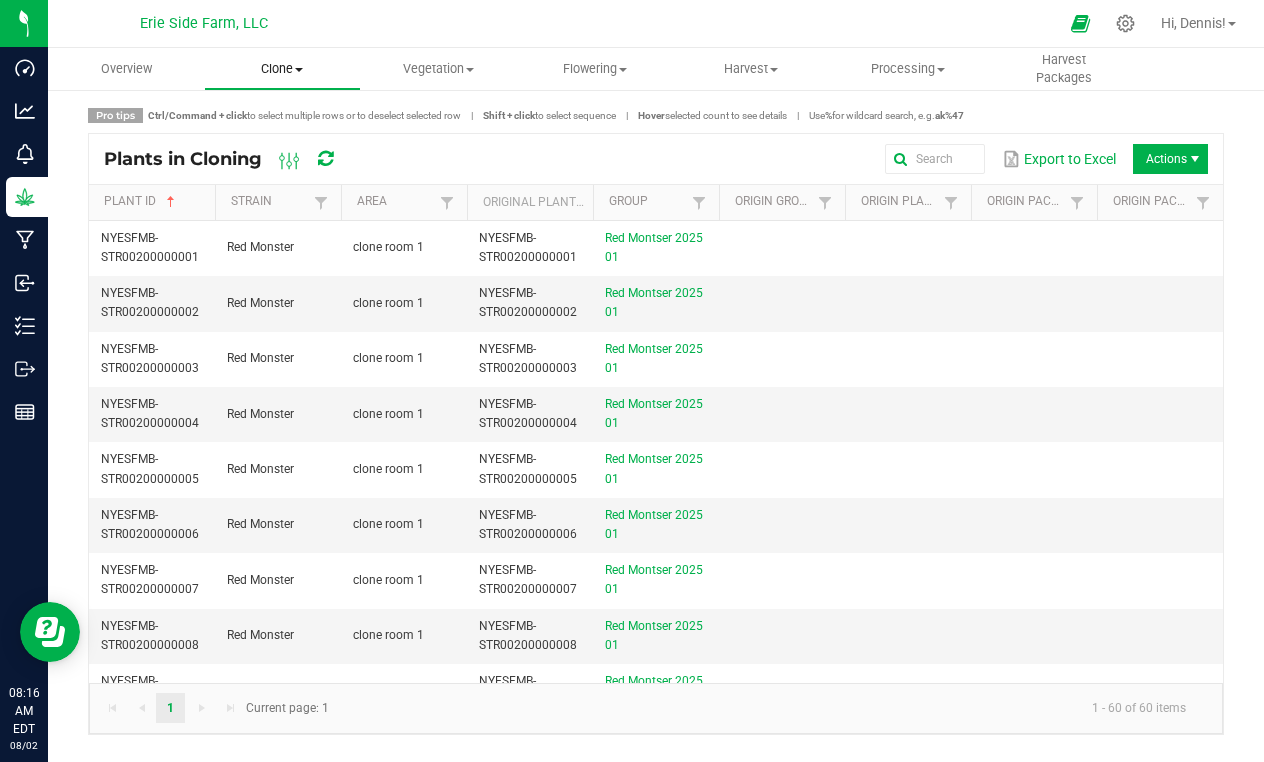 click on "Clone" at bounding box center [282, 69] 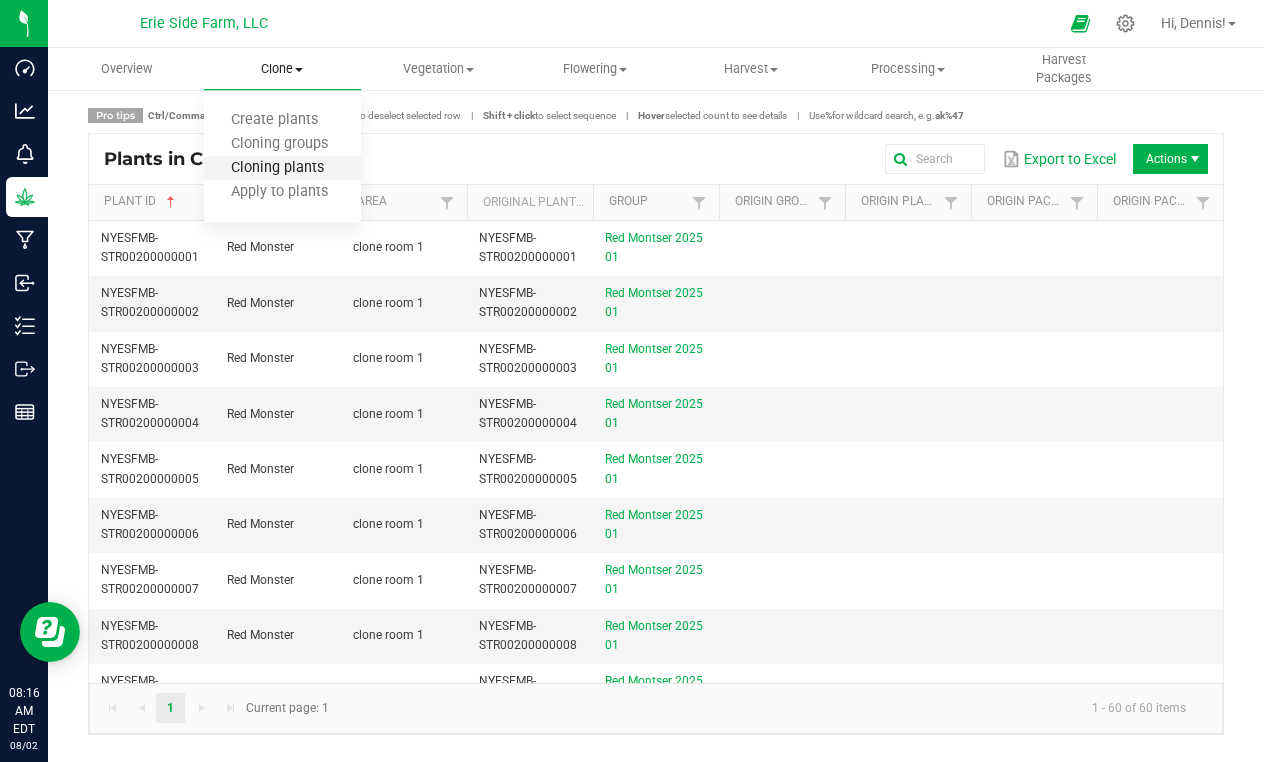 click on "Cloning plants" at bounding box center [277, 168] 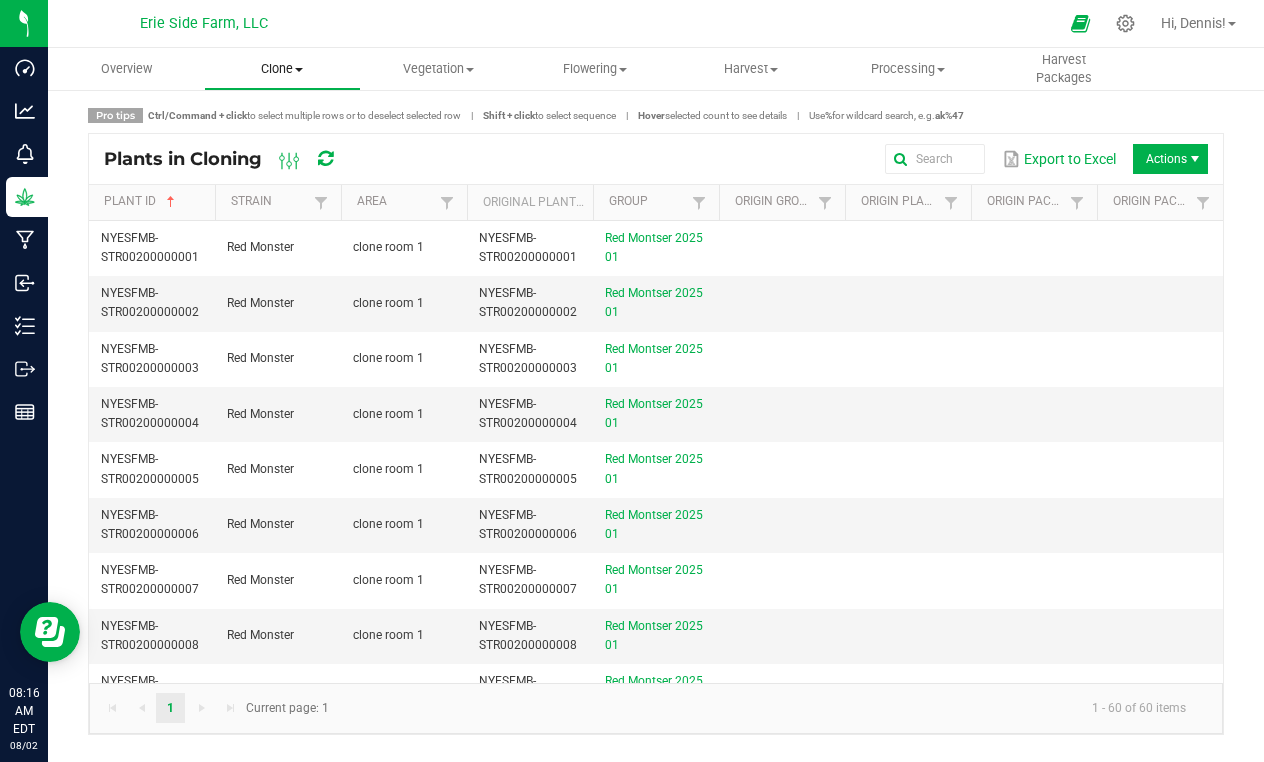click on "Clone" at bounding box center (282, 69) 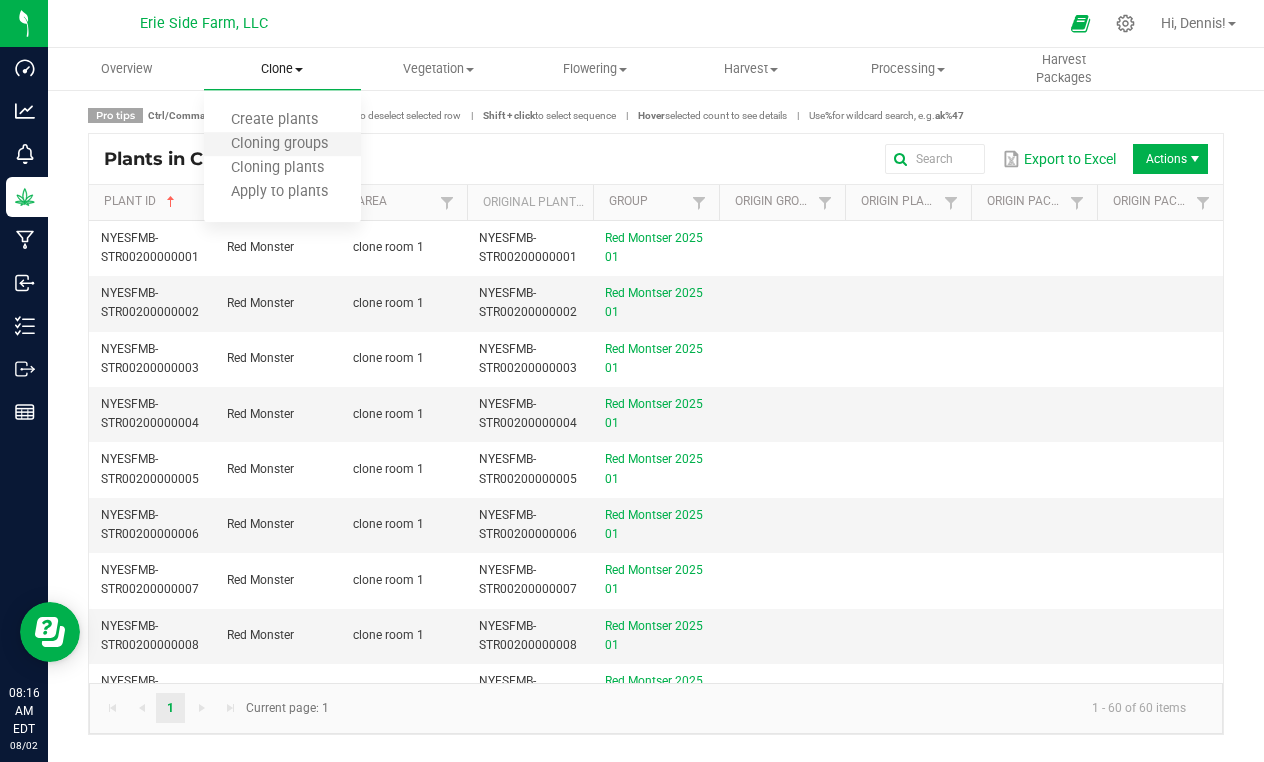 click on "Cloning groups" at bounding box center [282, 145] 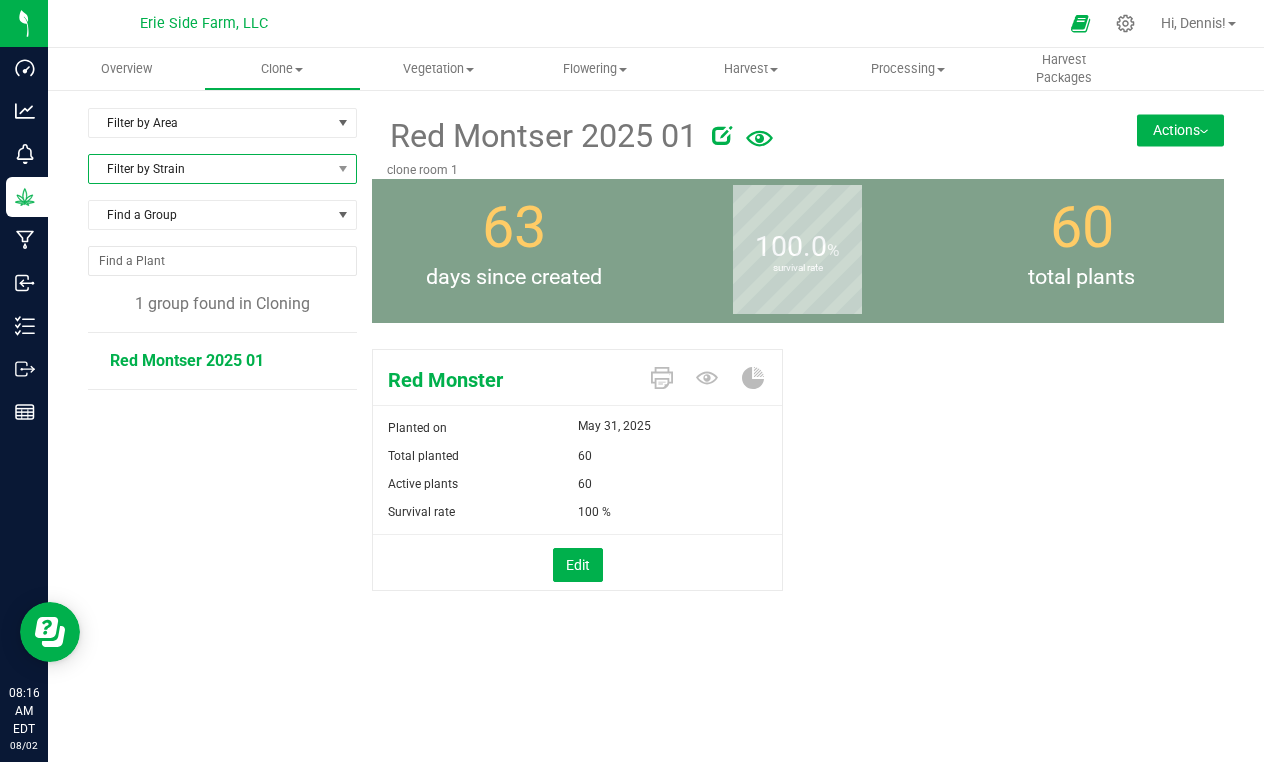 click on "Filter by Strain" at bounding box center (210, 169) 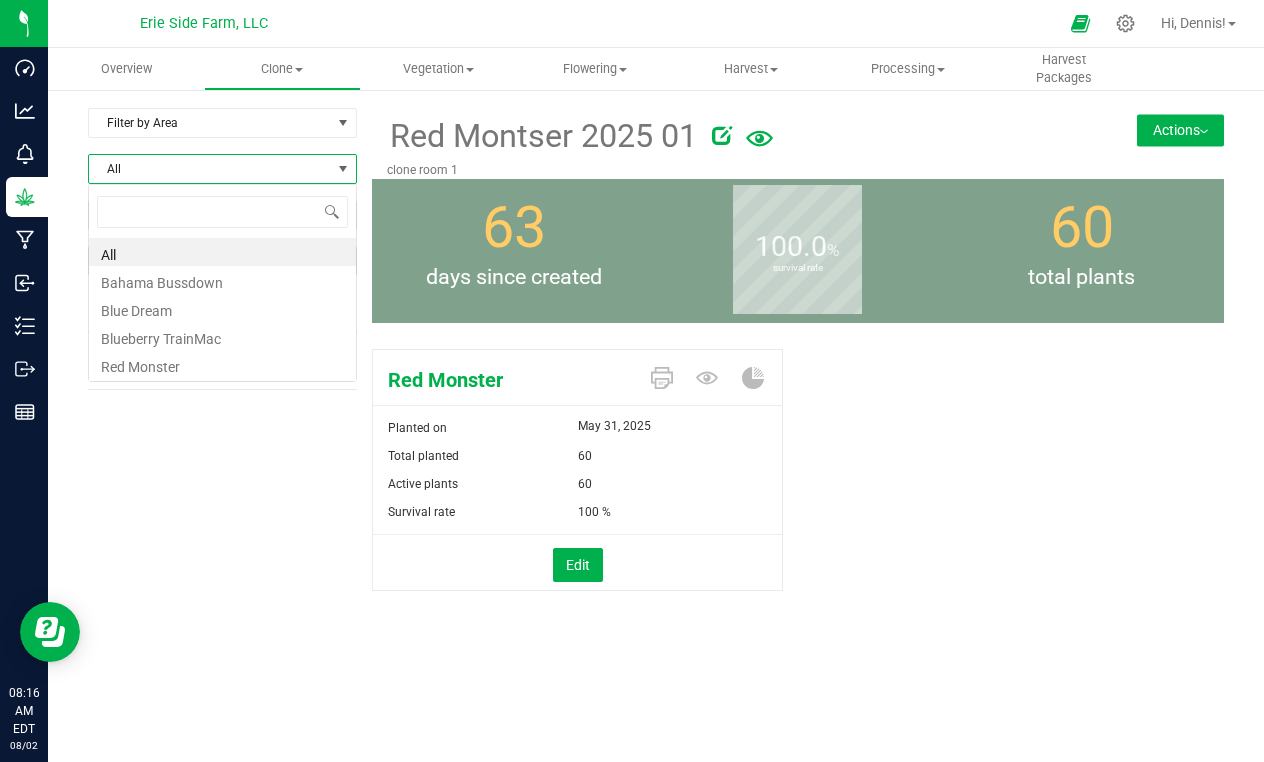 scroll, scrollTop: 99970, scrollLeft: 99731, axis: both 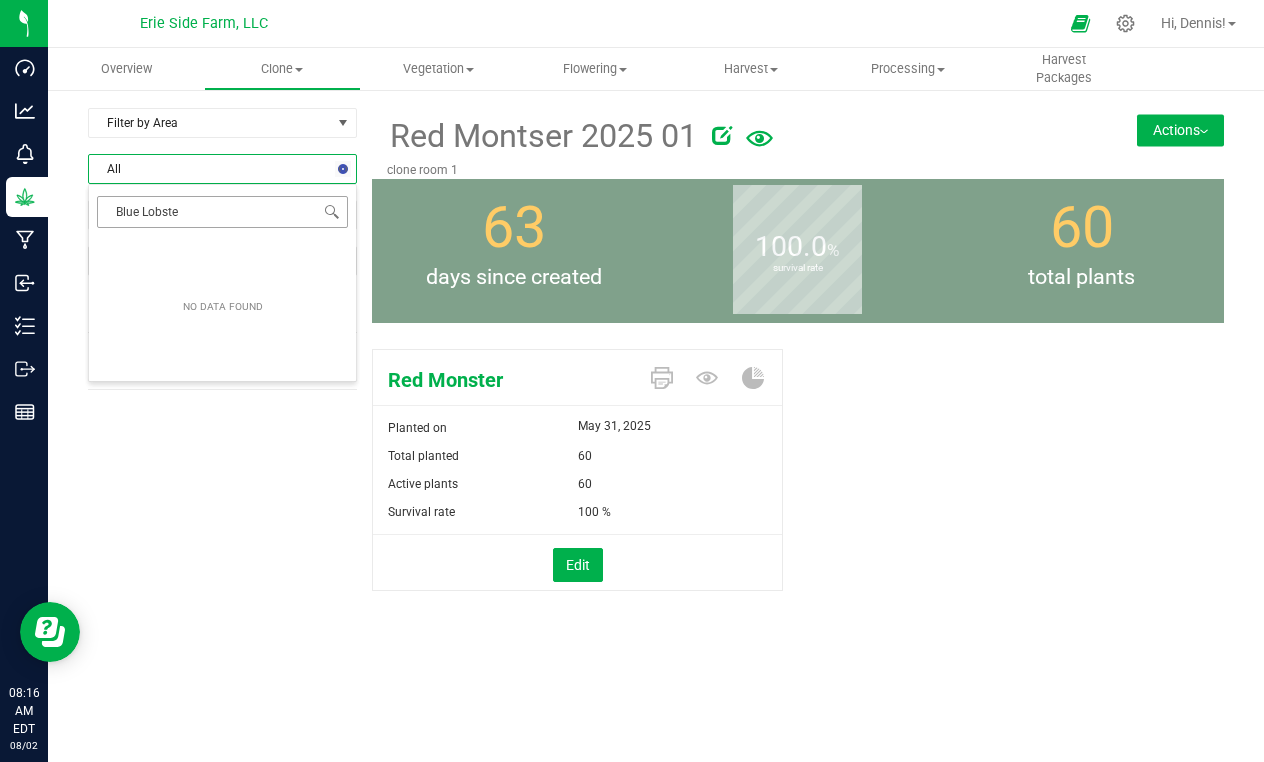 type on "Blue Lobster" 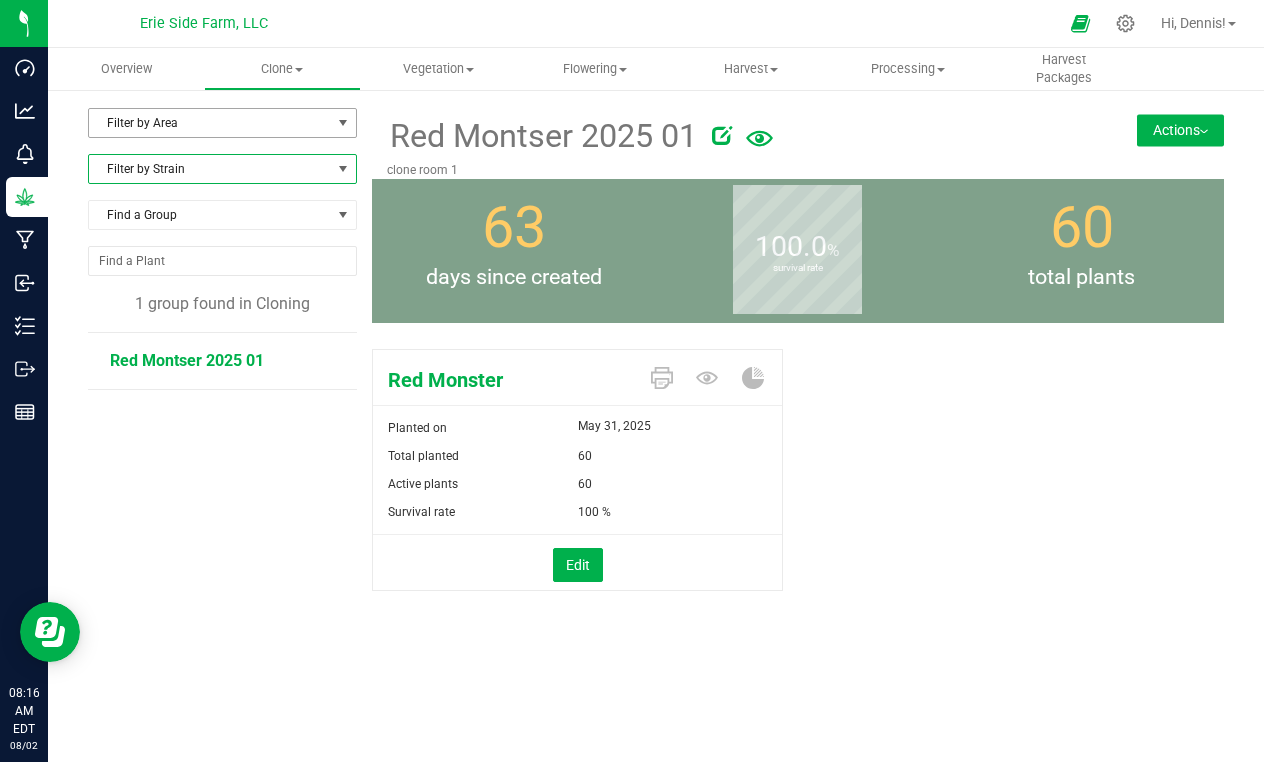 click at bounding box center [343, 123] 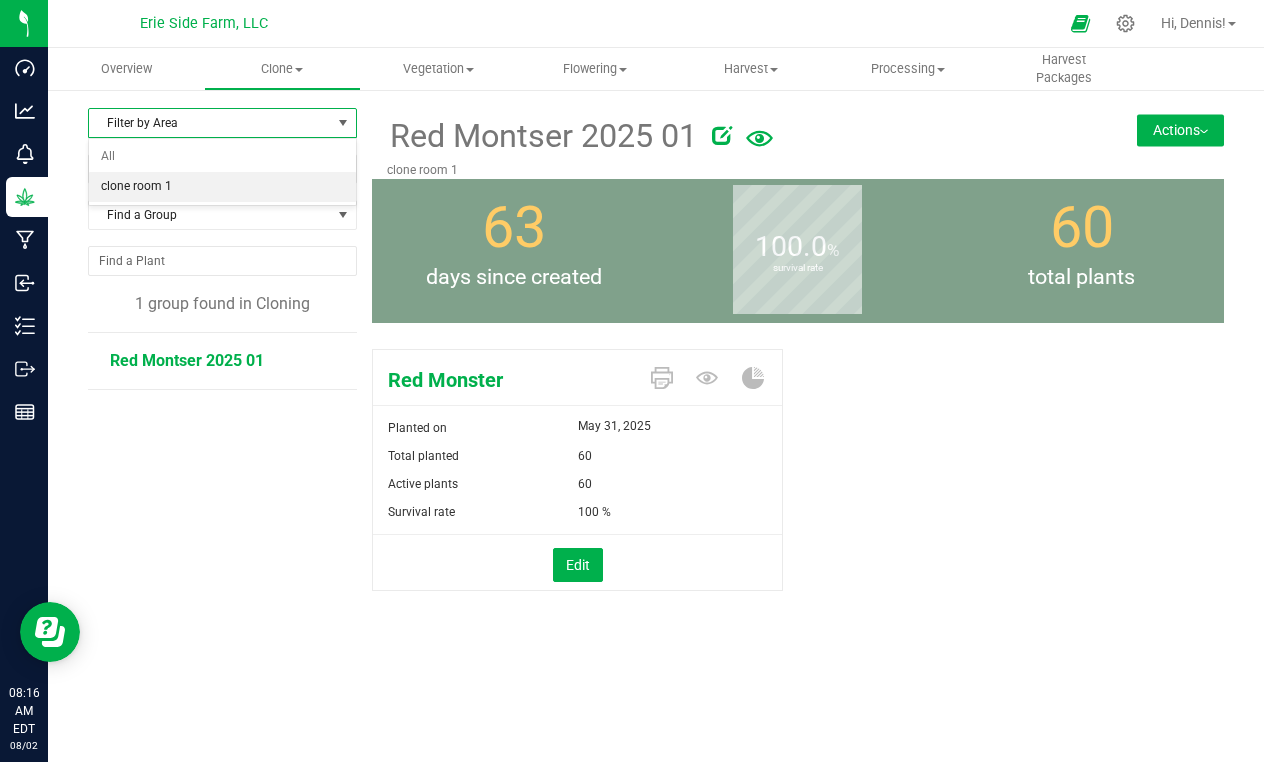 click on "clone room 1" at bounding box center [222, 187] 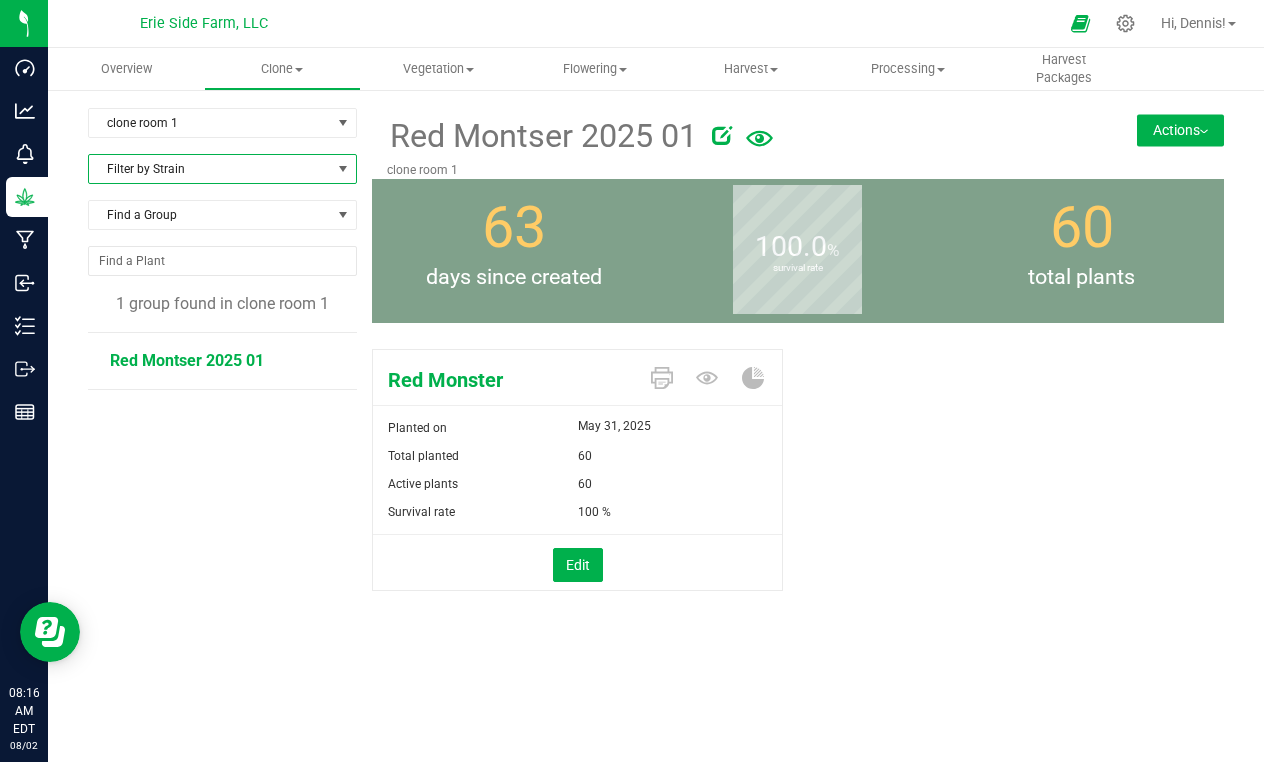 click on "Filter by Strain" at bounding box center [210, 169] 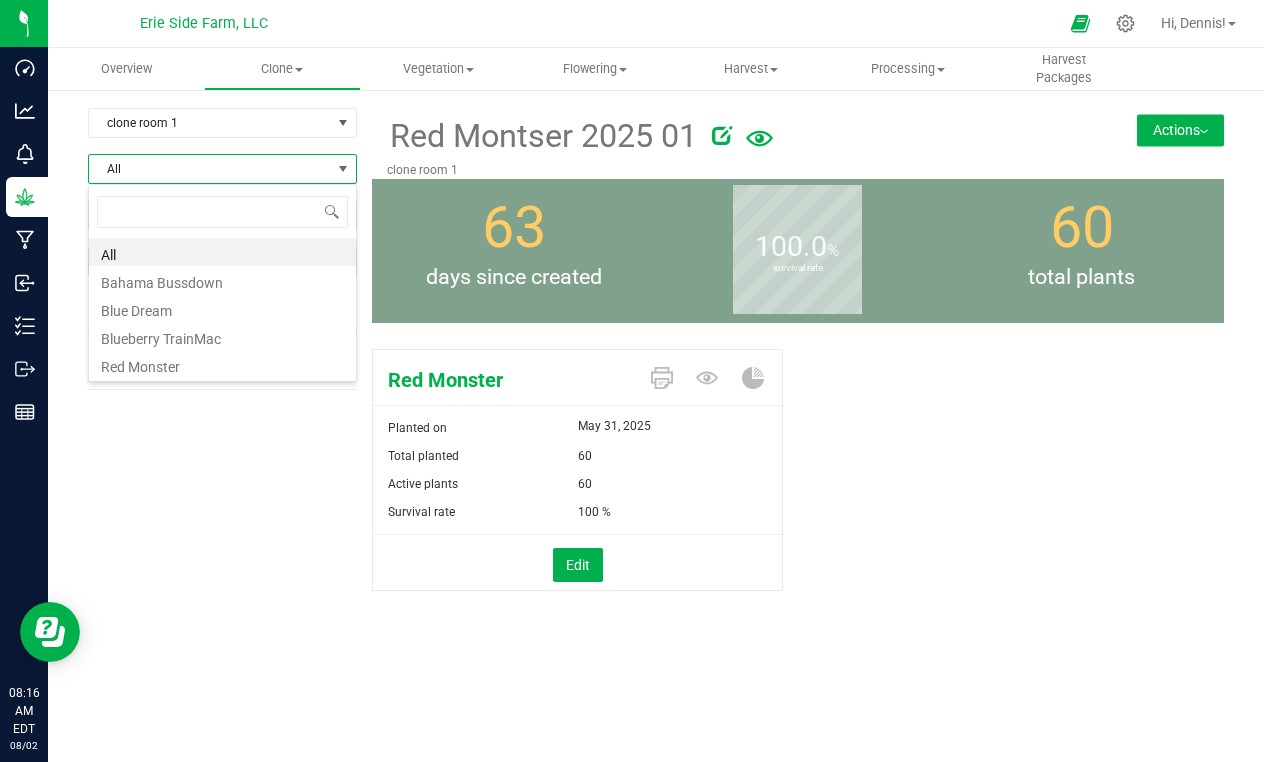 scroll, scrollTop: 99970, scrollLeft: 99731, axis: both 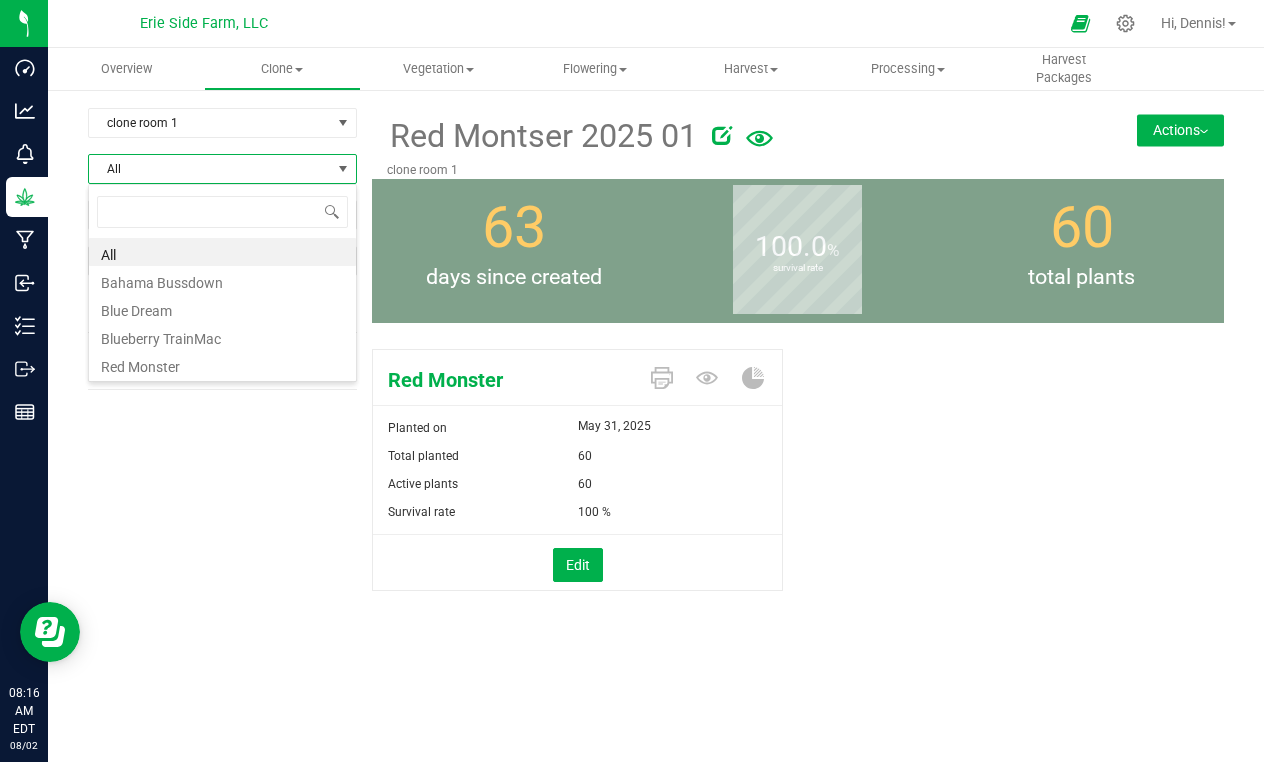 click on "All" at bounding box center [210, 169] 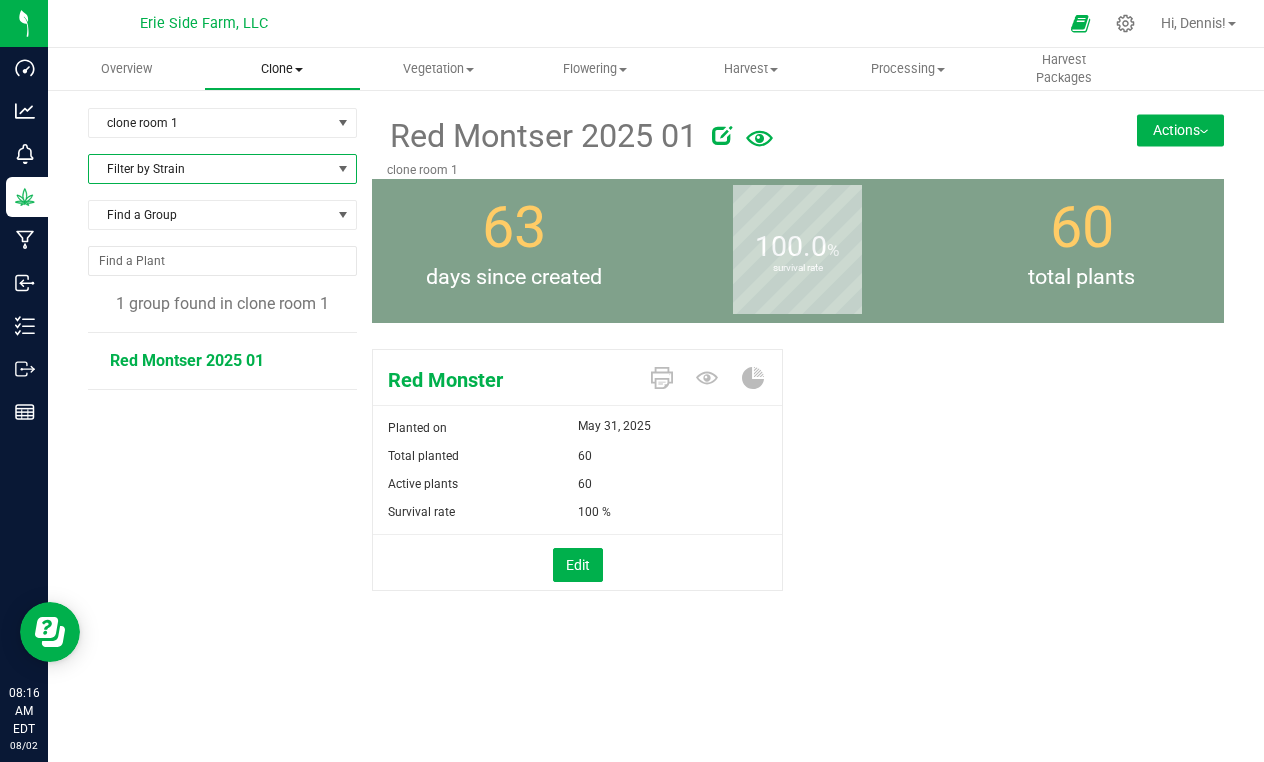click on "Clone" at bounding box center (282, 69) 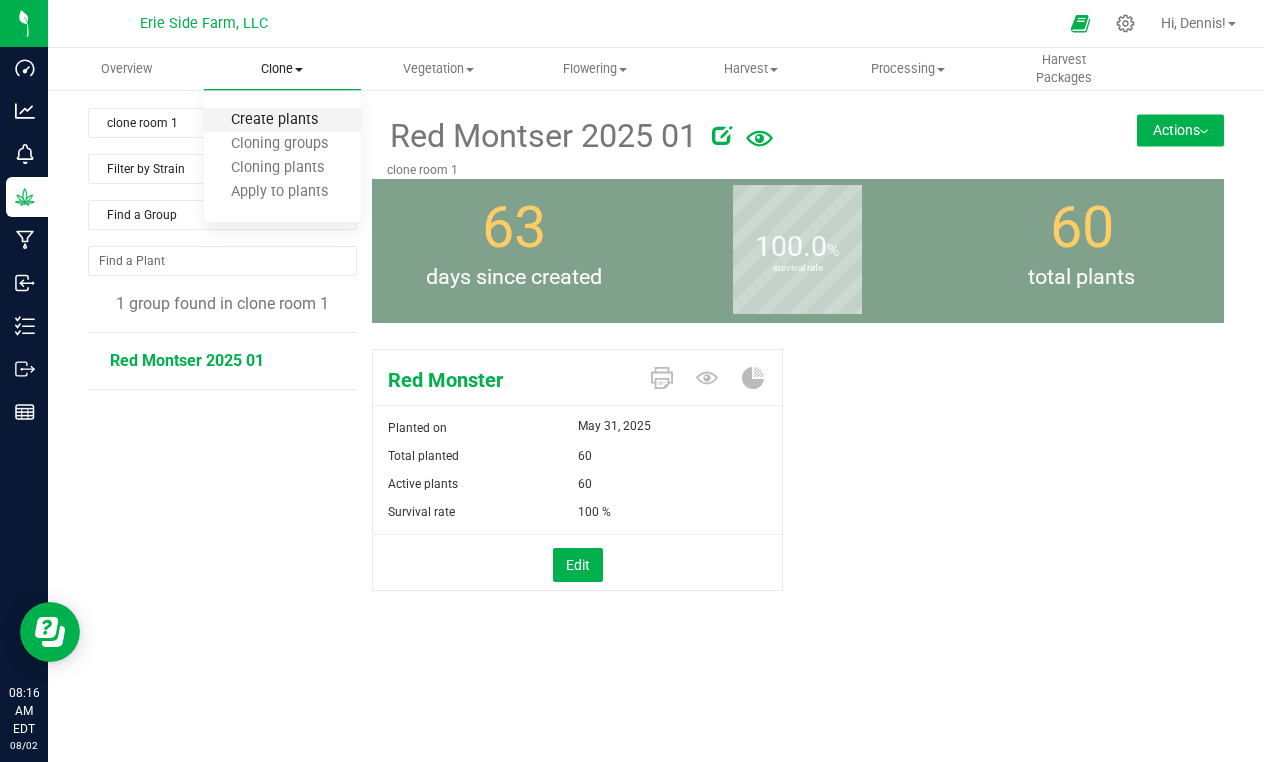 click on "Create plants" at bounding box center (274, 120) 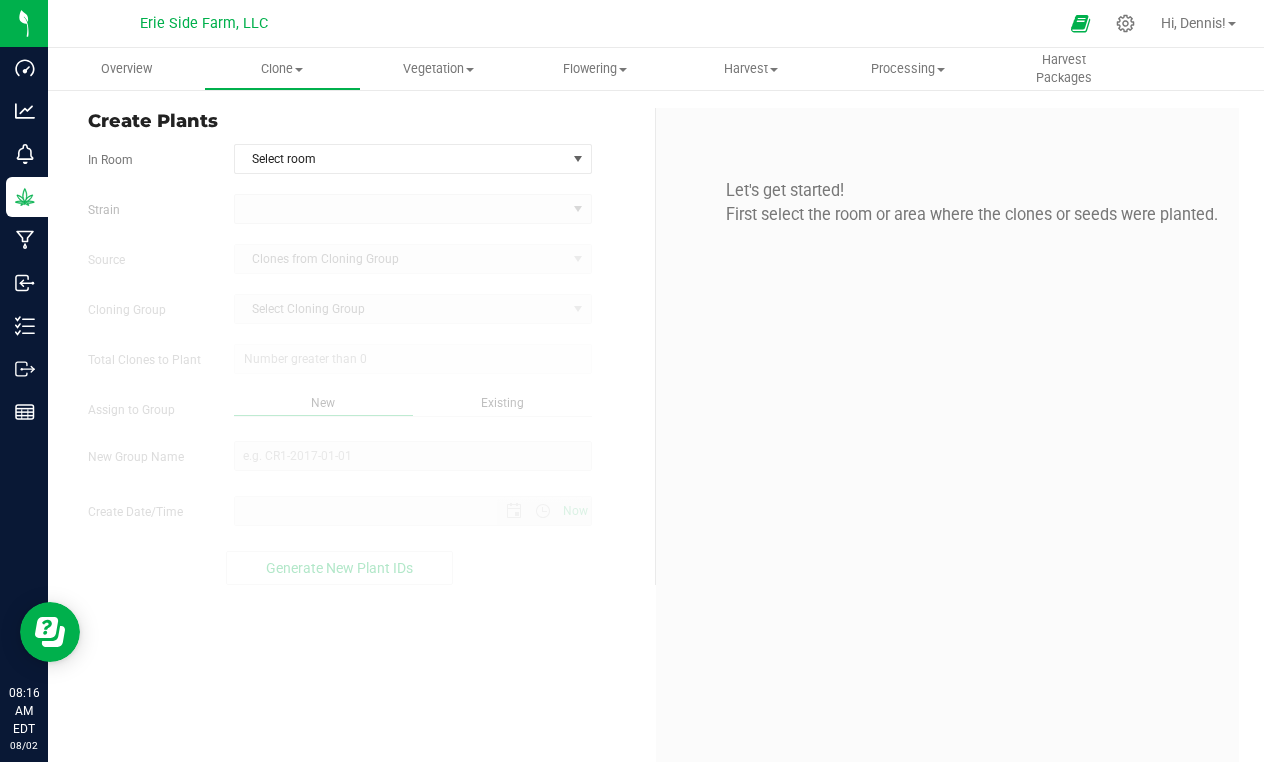 type on "8/2/2025 8:16 AM" 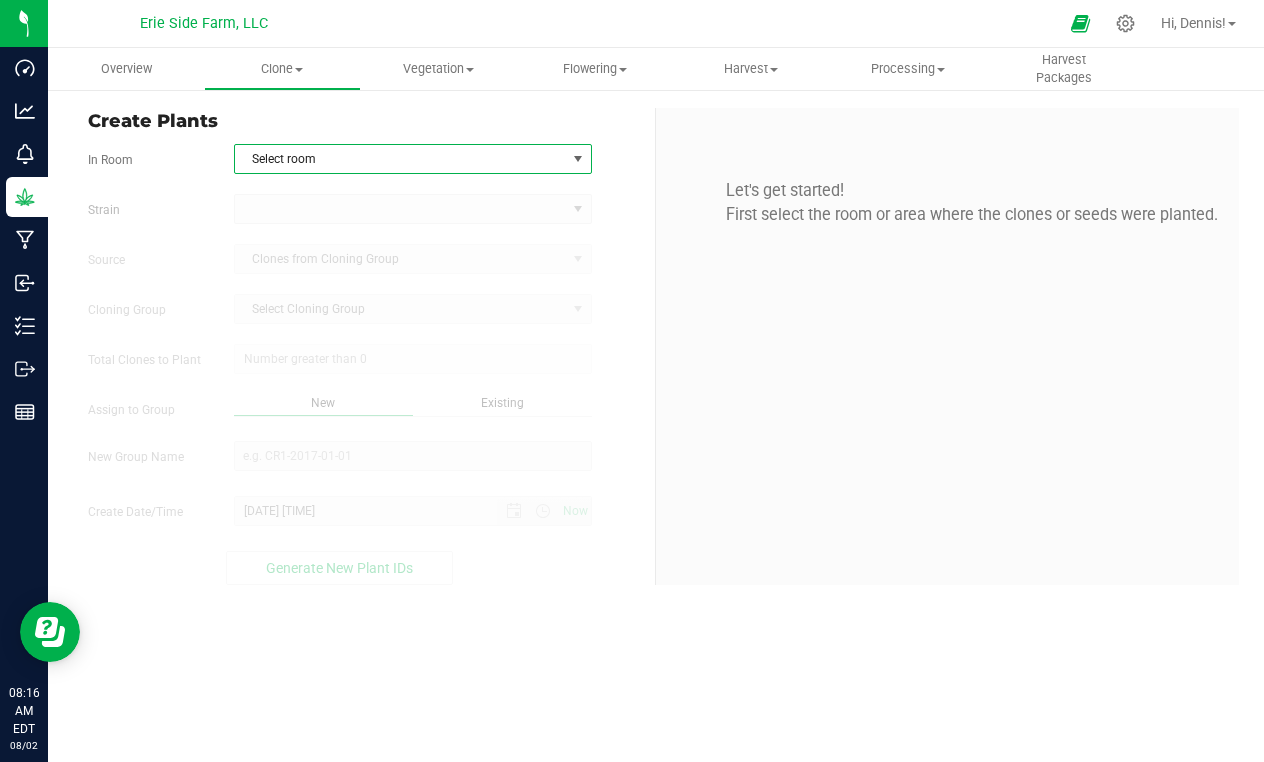 click at bounding box center [577, 159] 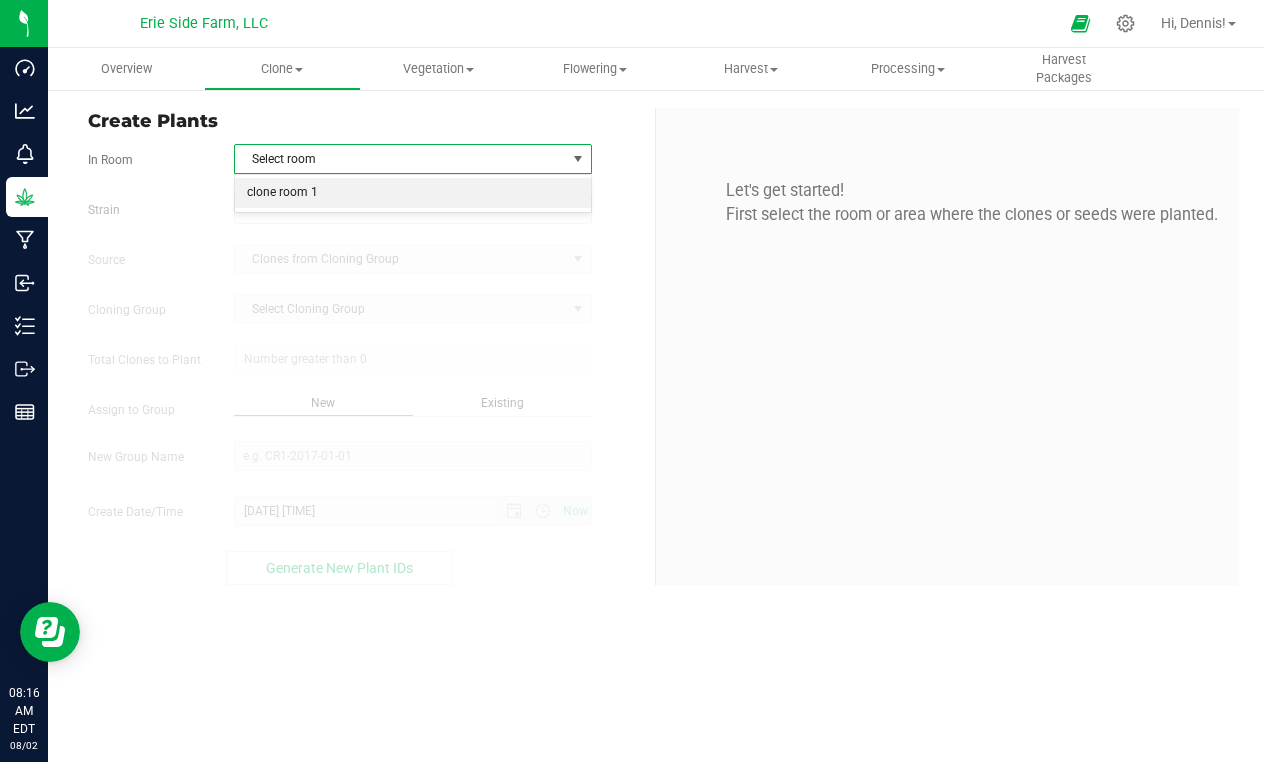 click on "clone room 1" at bounding box center (413, 193) 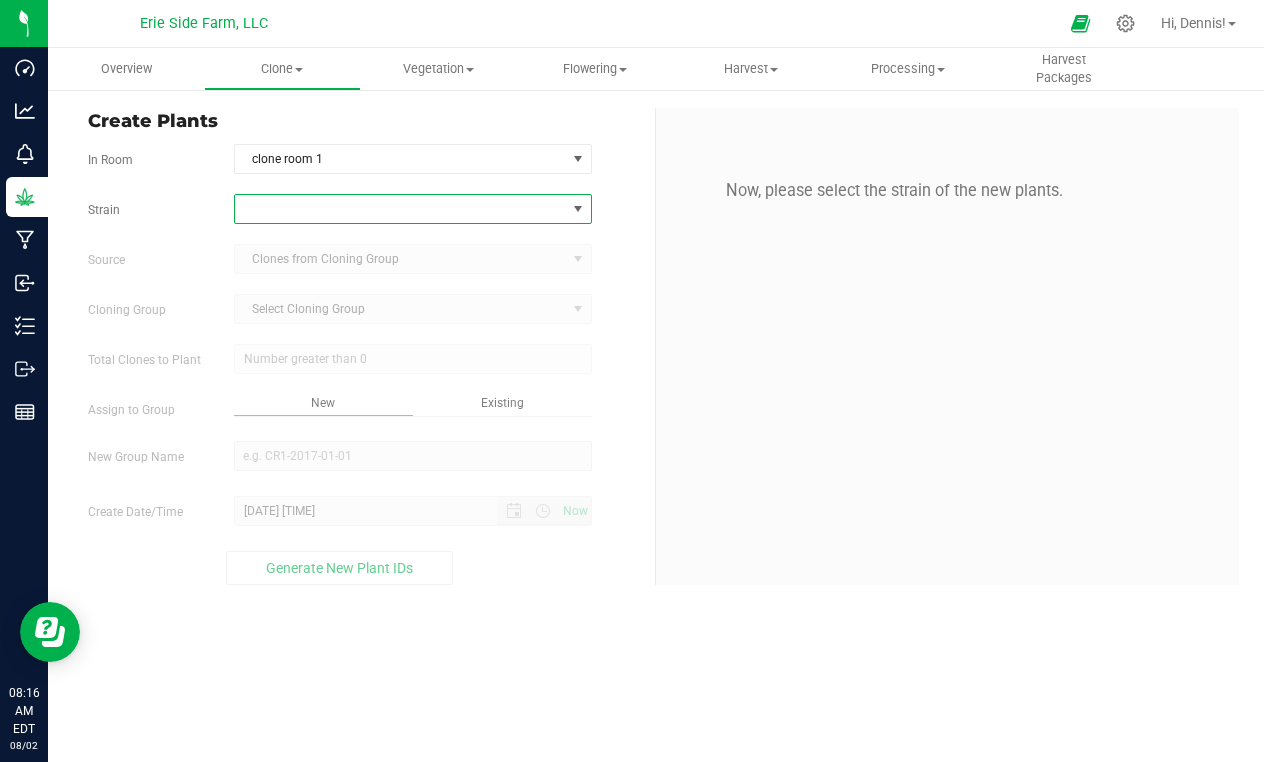 click at bounding box center (578, 209) 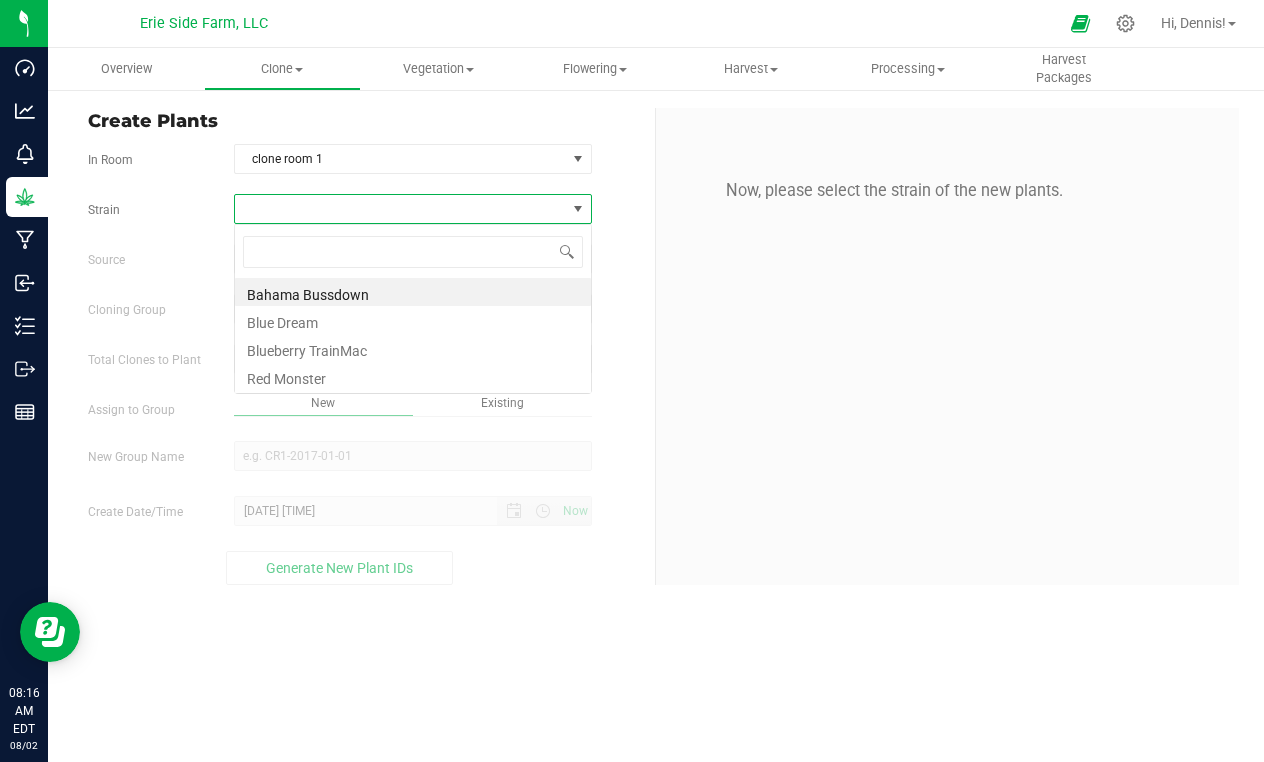 scroll, scrollTop: 99970, scrollLeft: 99642, axis: both 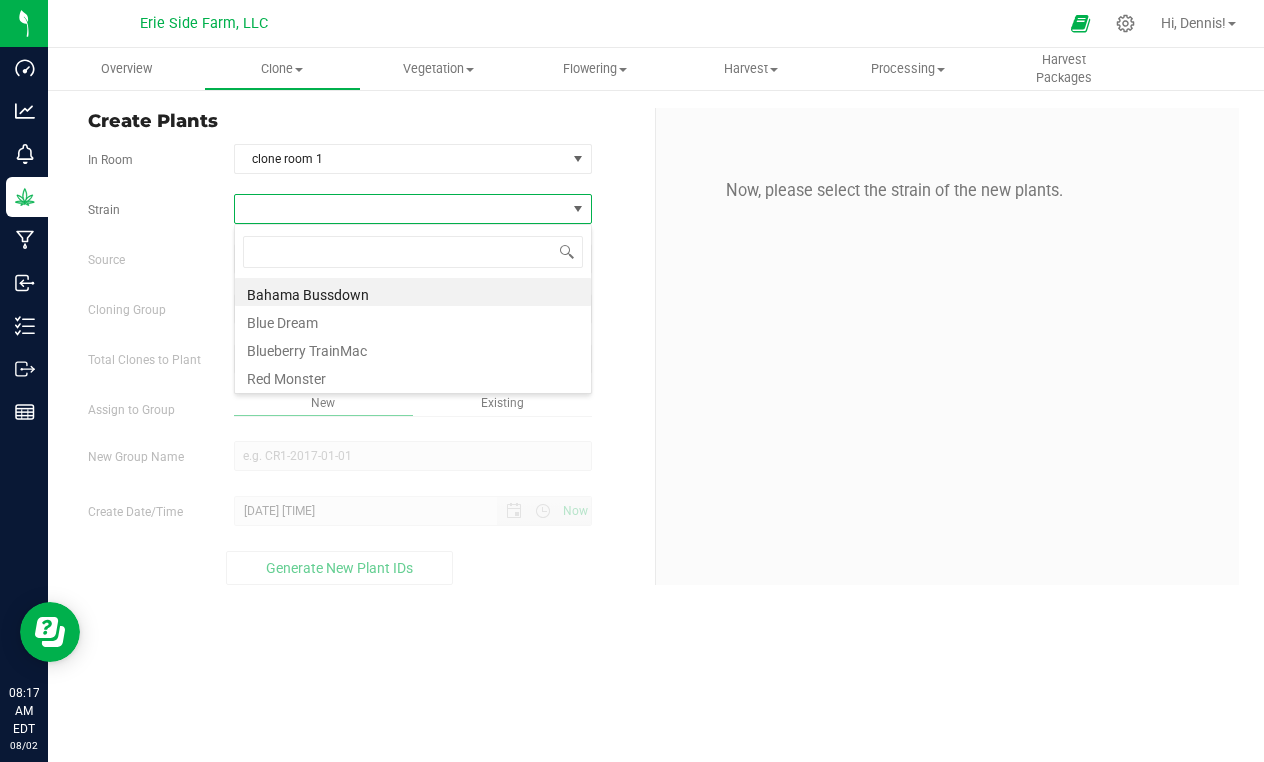 click at bounding box center [578, 209] 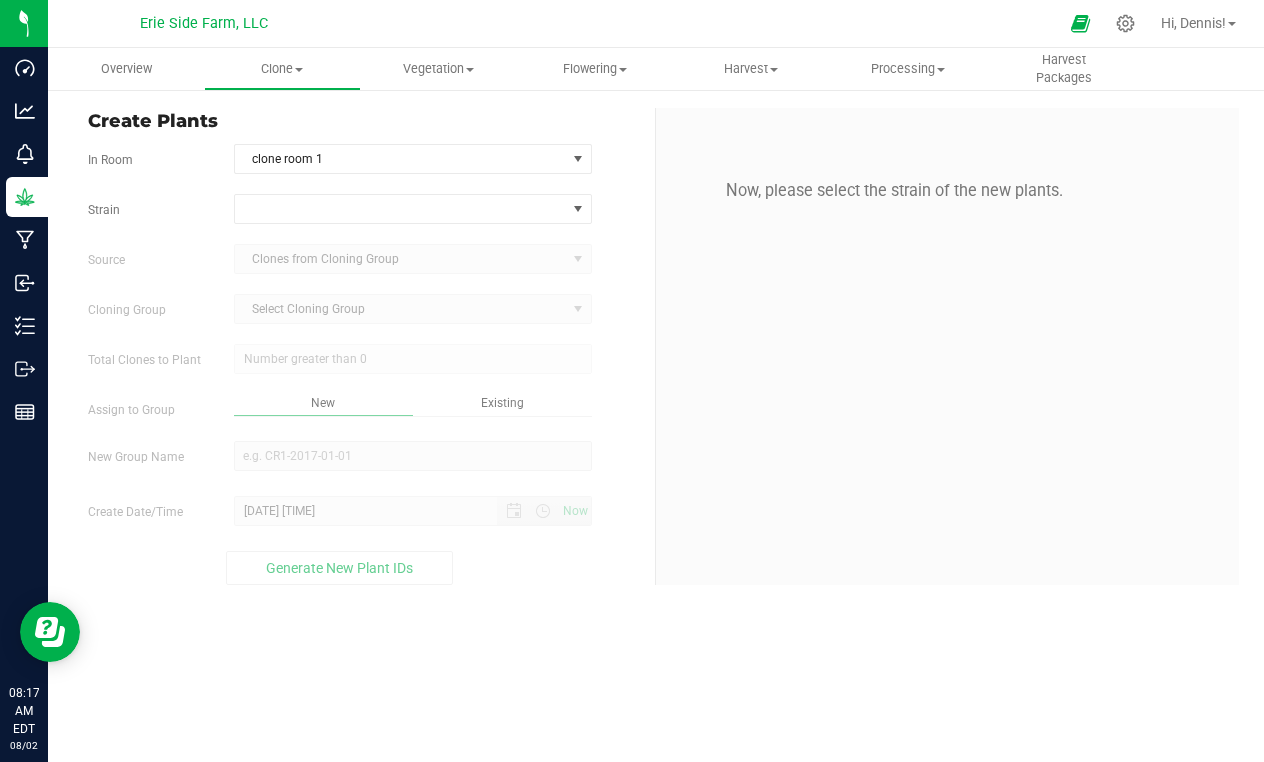 click on "Clones from Cloning Group" at bounding box center (413, 259) 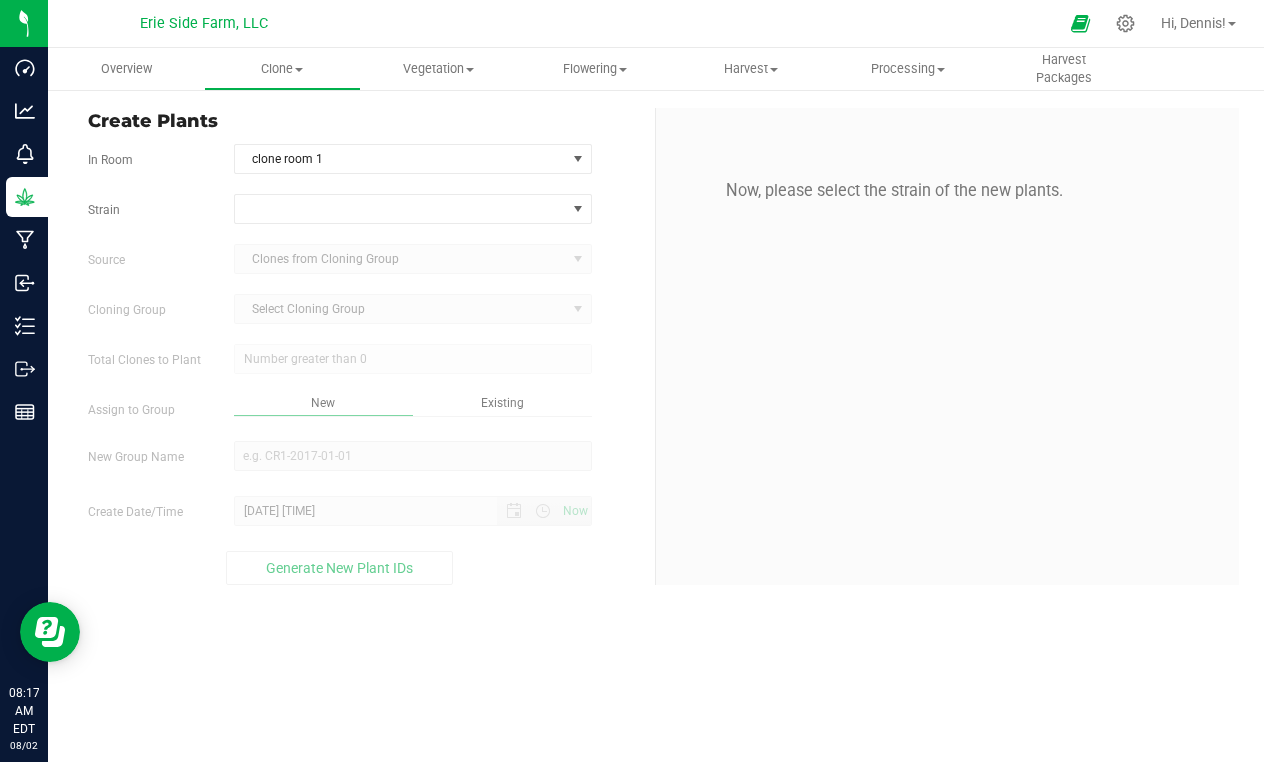 click on "New" at bounding box center [323, 403] 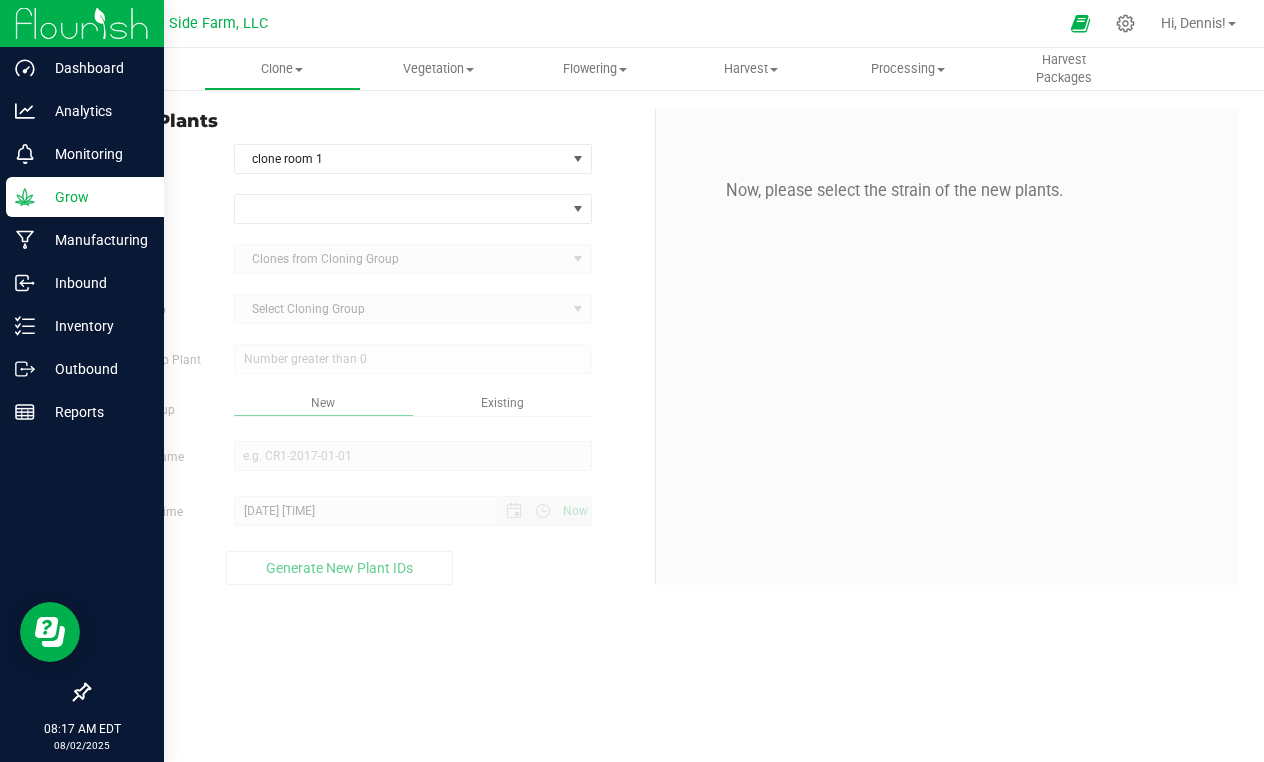 click at bounding box center [82, 24] 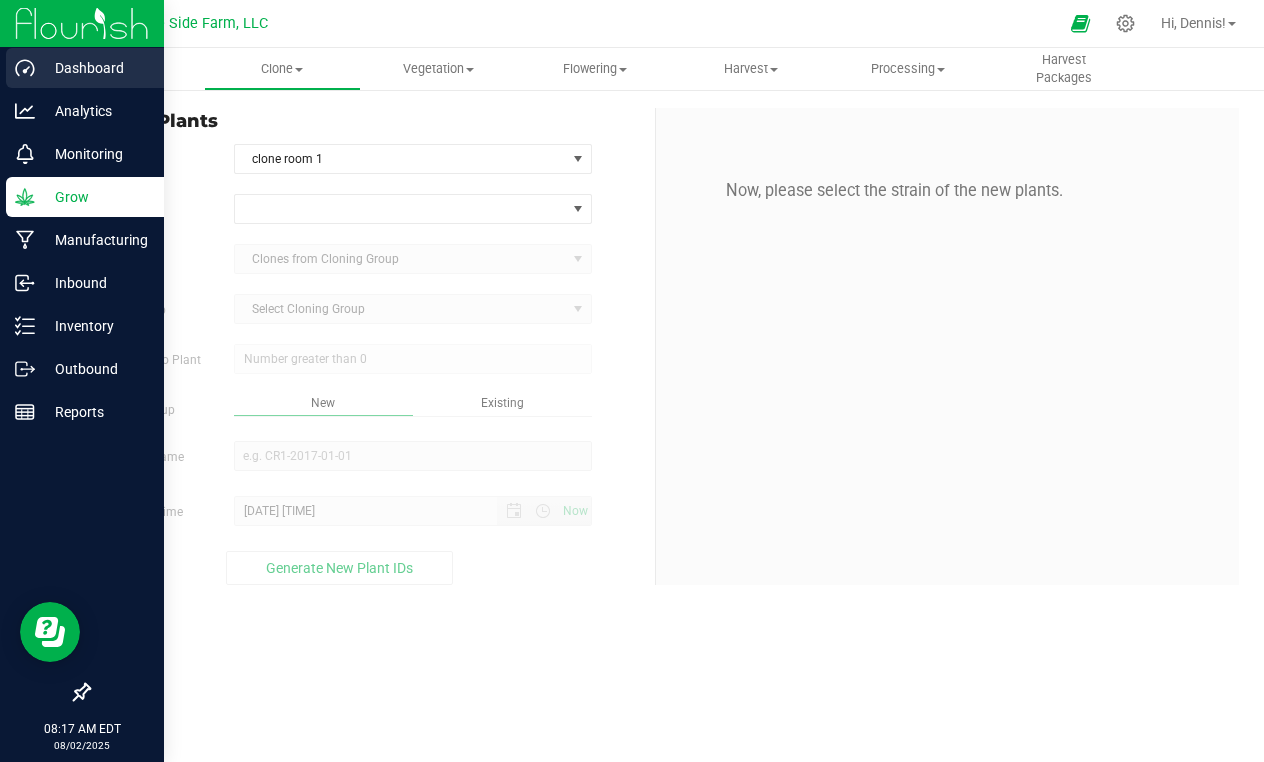 click on "Dashboard" at bounding box center [95, 68] 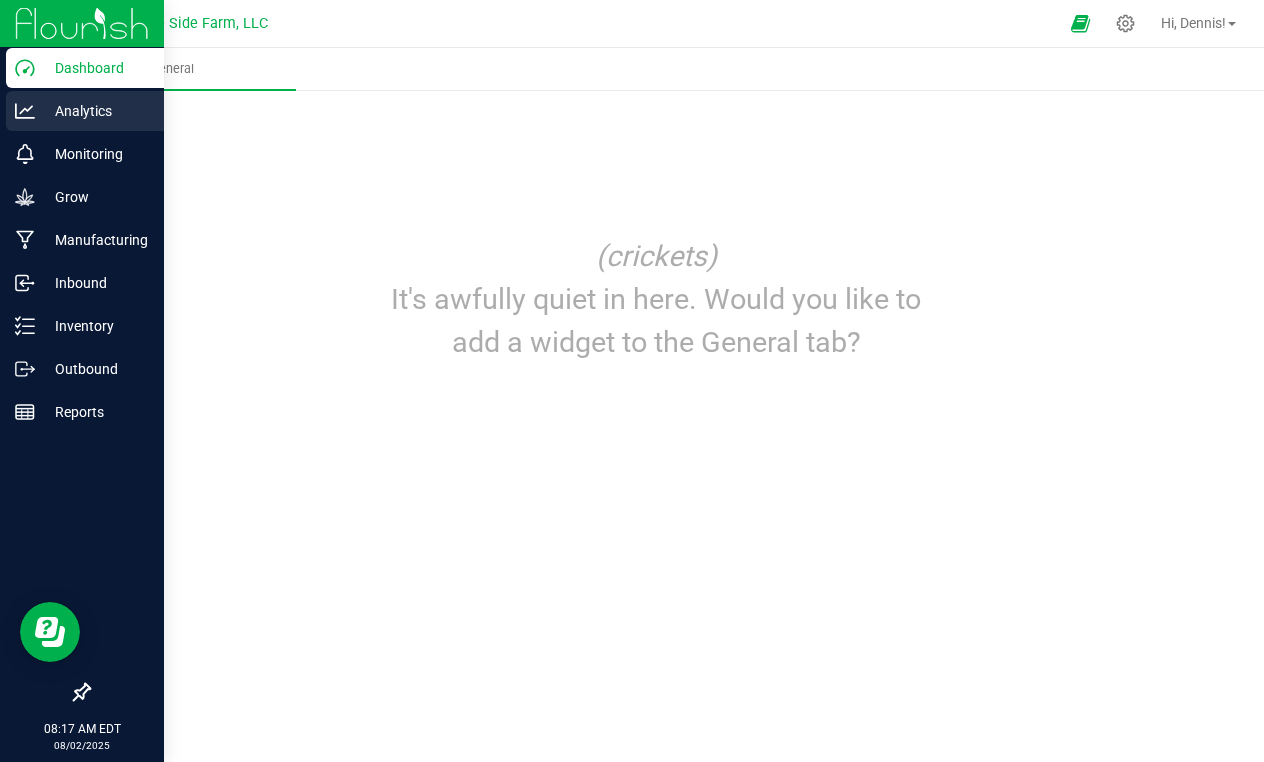 click on "Analytics" at bounding box center (85, 111) 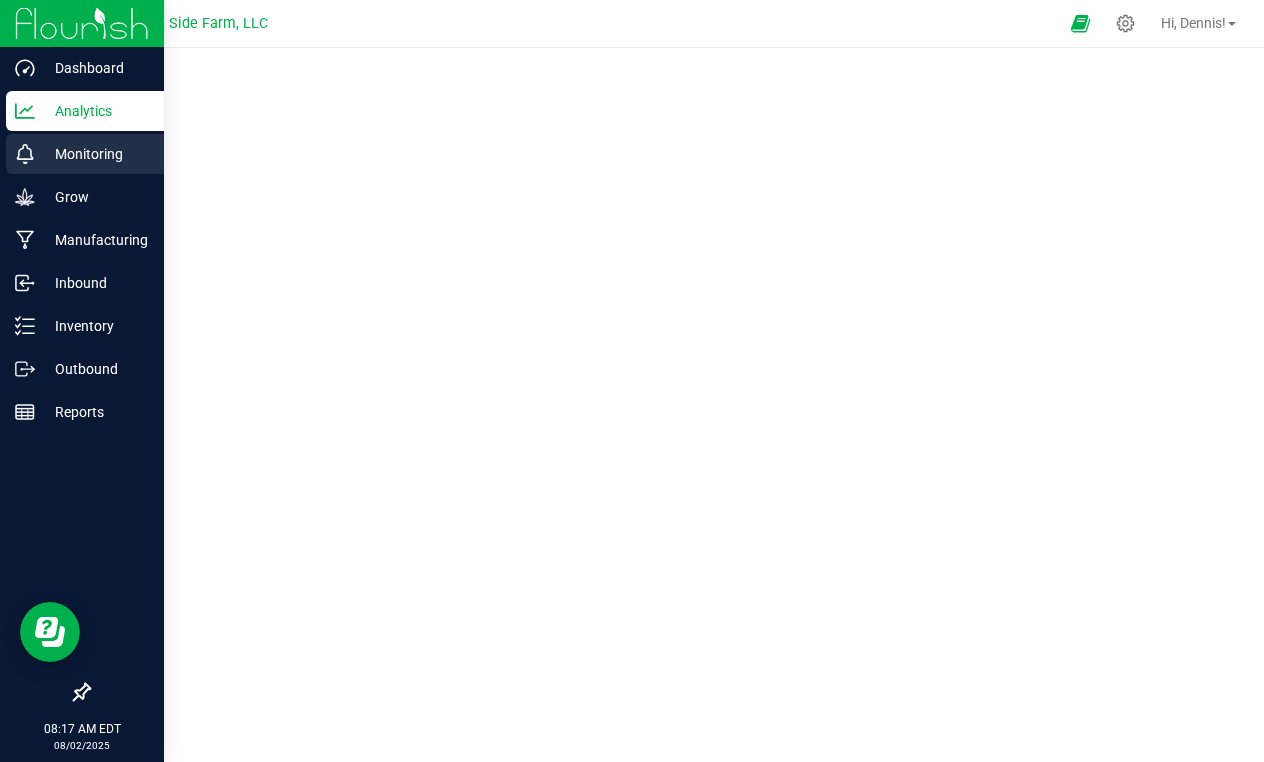 click 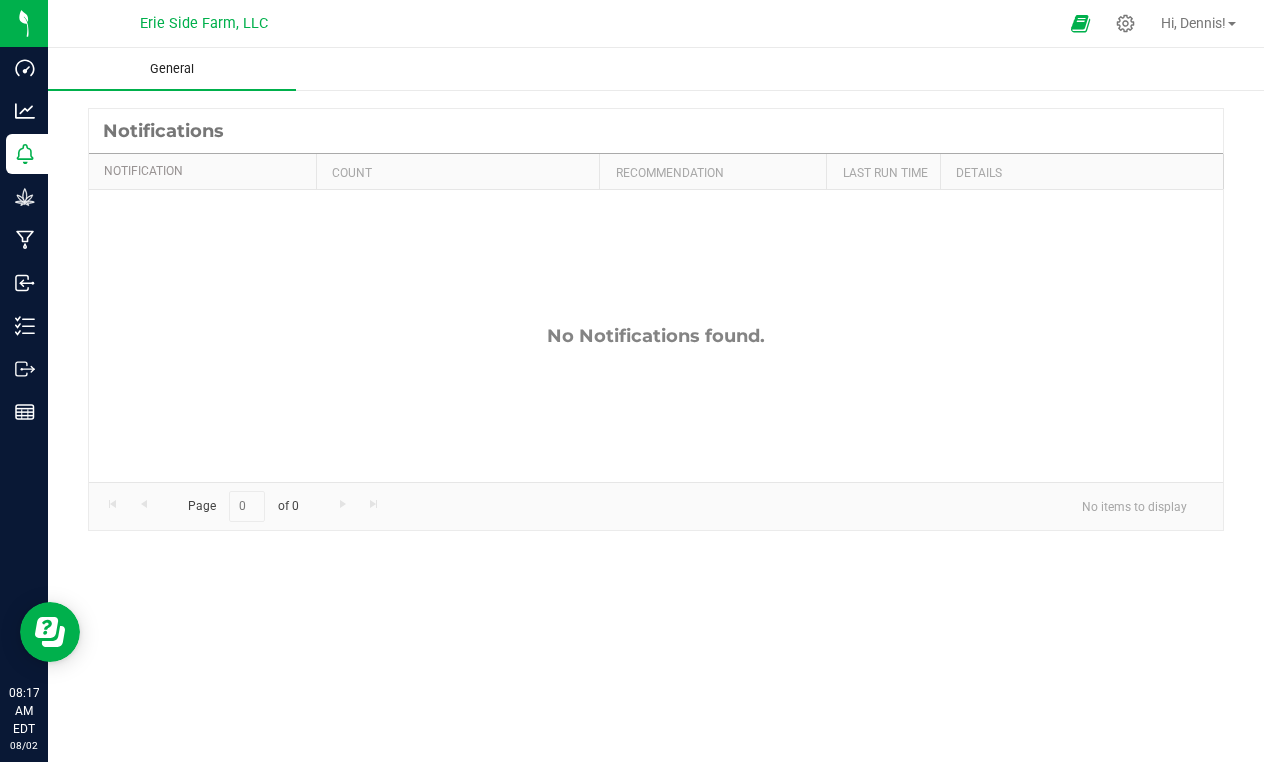 click on "General" at bounding box center (172, 69) 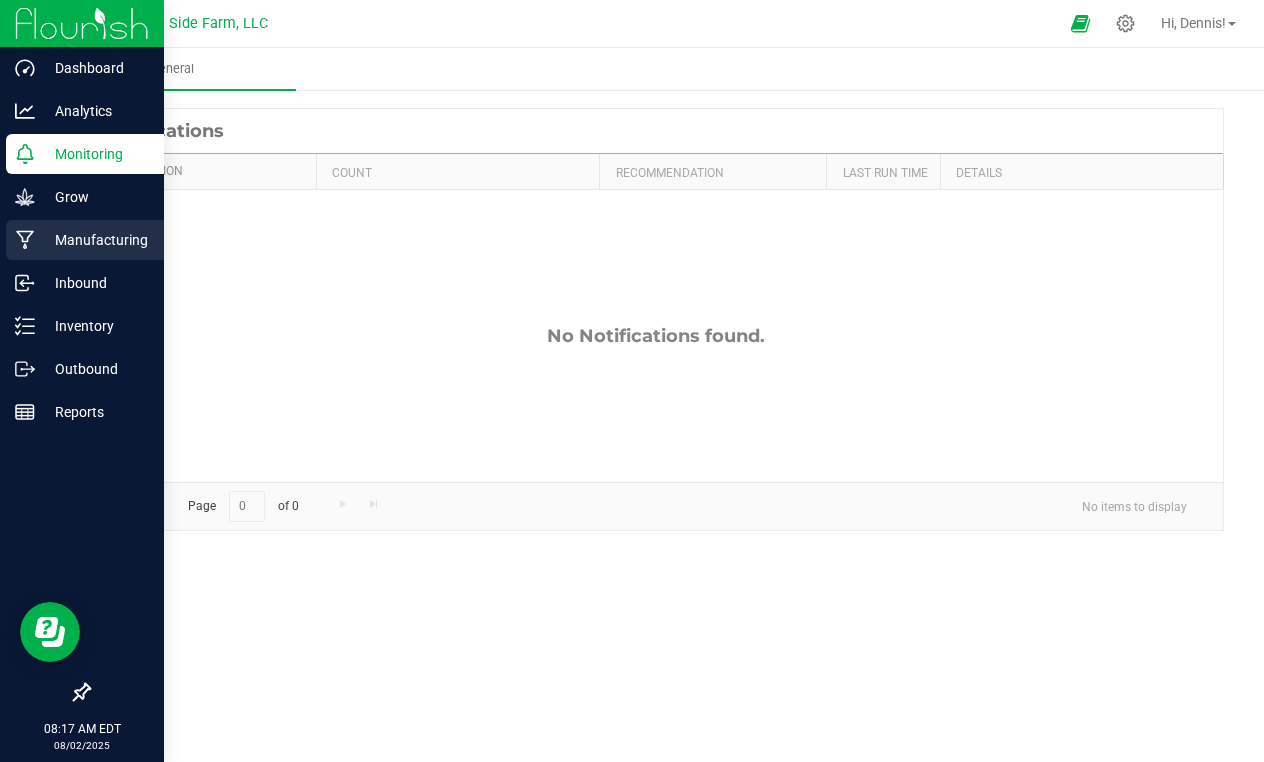 click 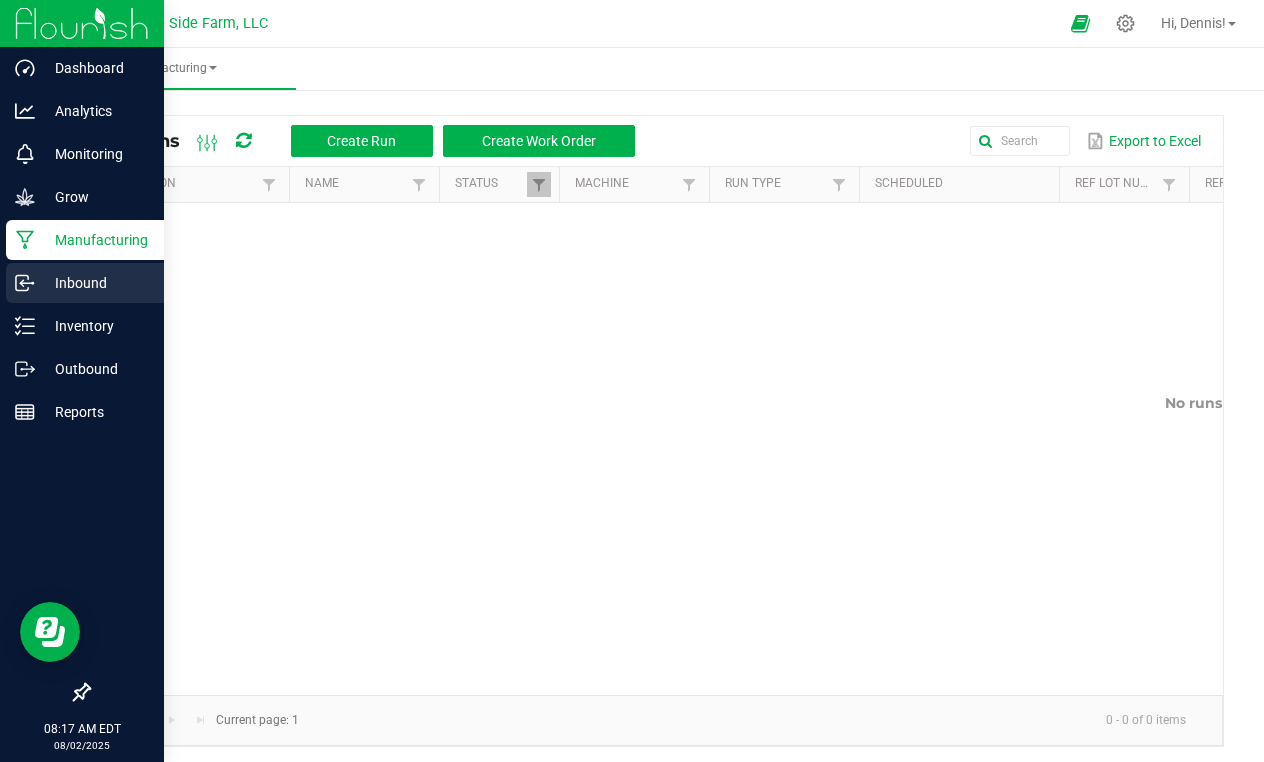click 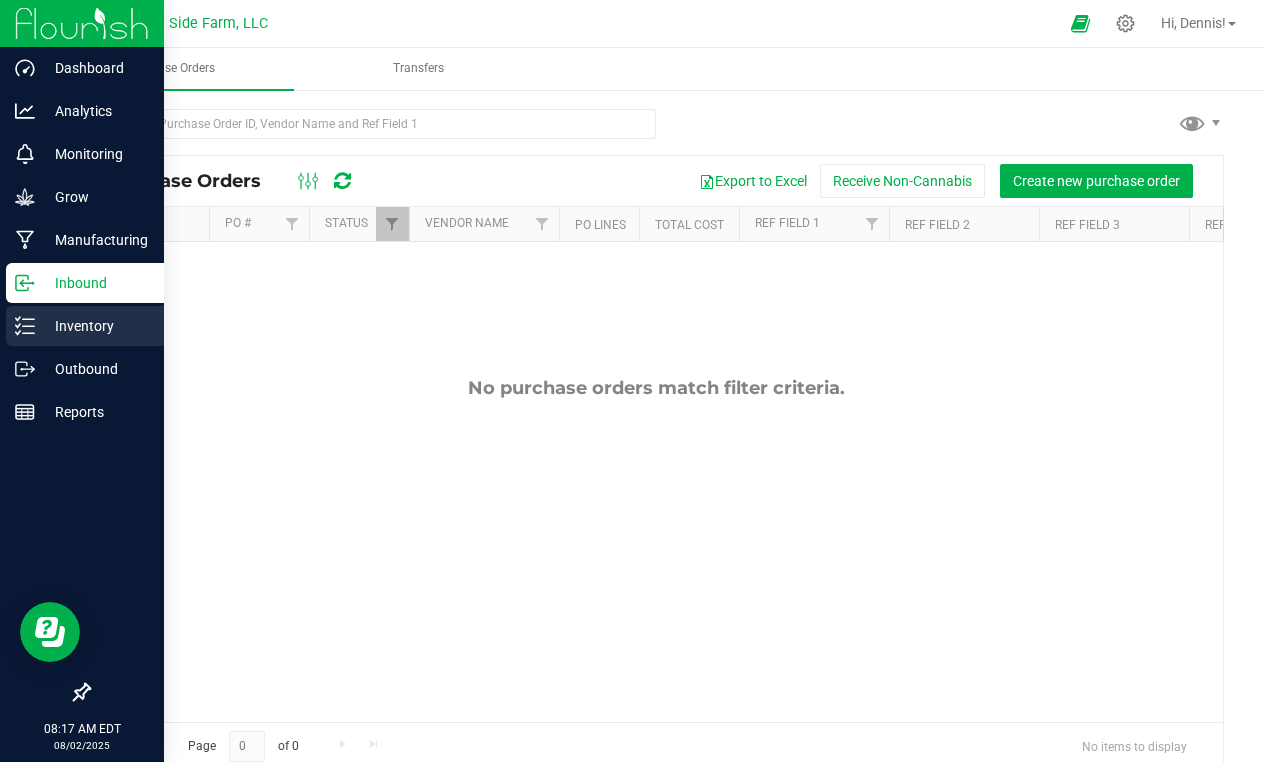 click on "Inventory" at bounding box center (95, 326) 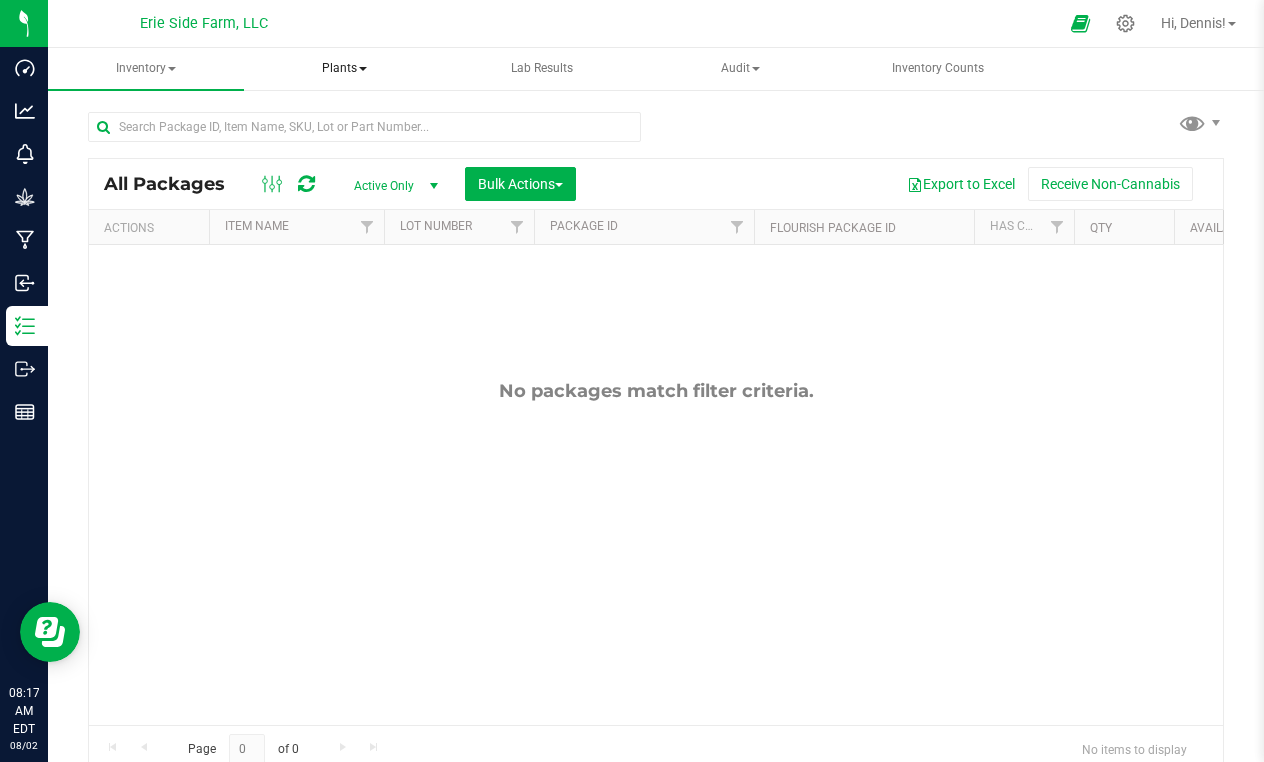 click on "Plants" at bounding box center (344, 69) 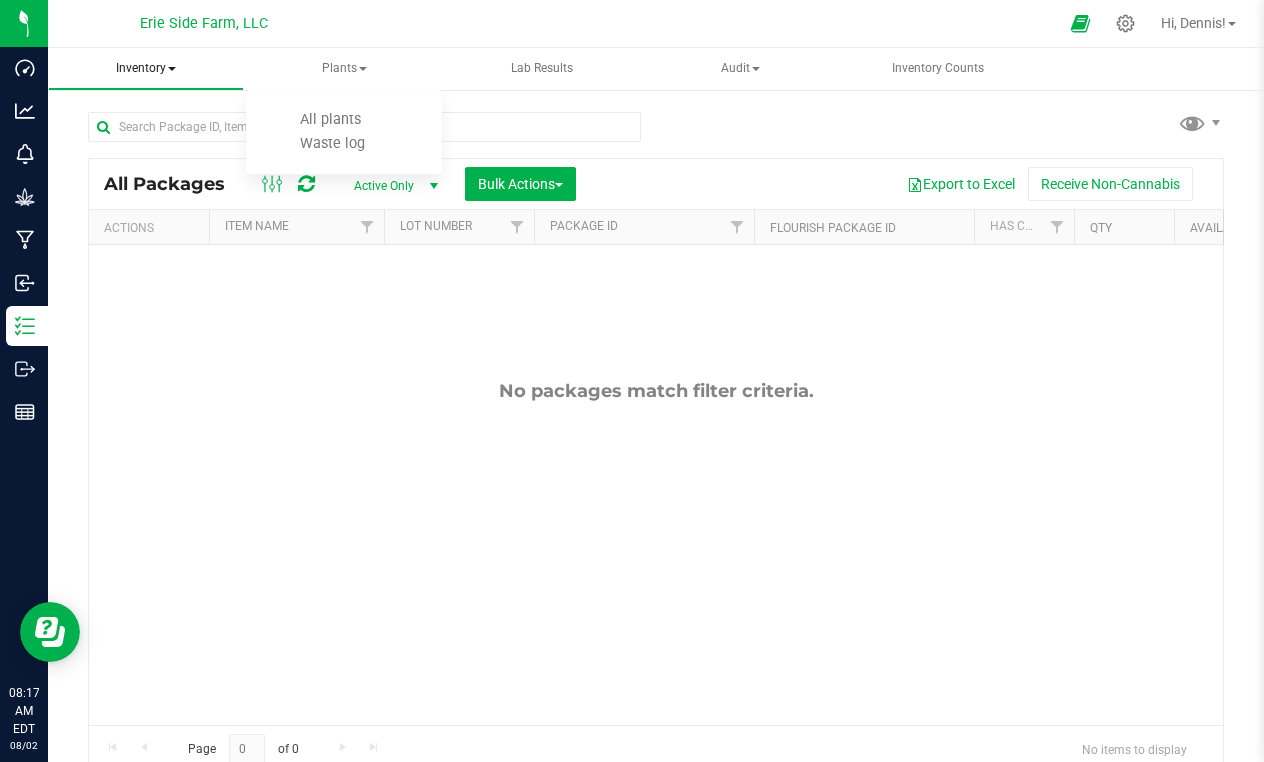 click on "Inventory" at bounding box center [146, 69] 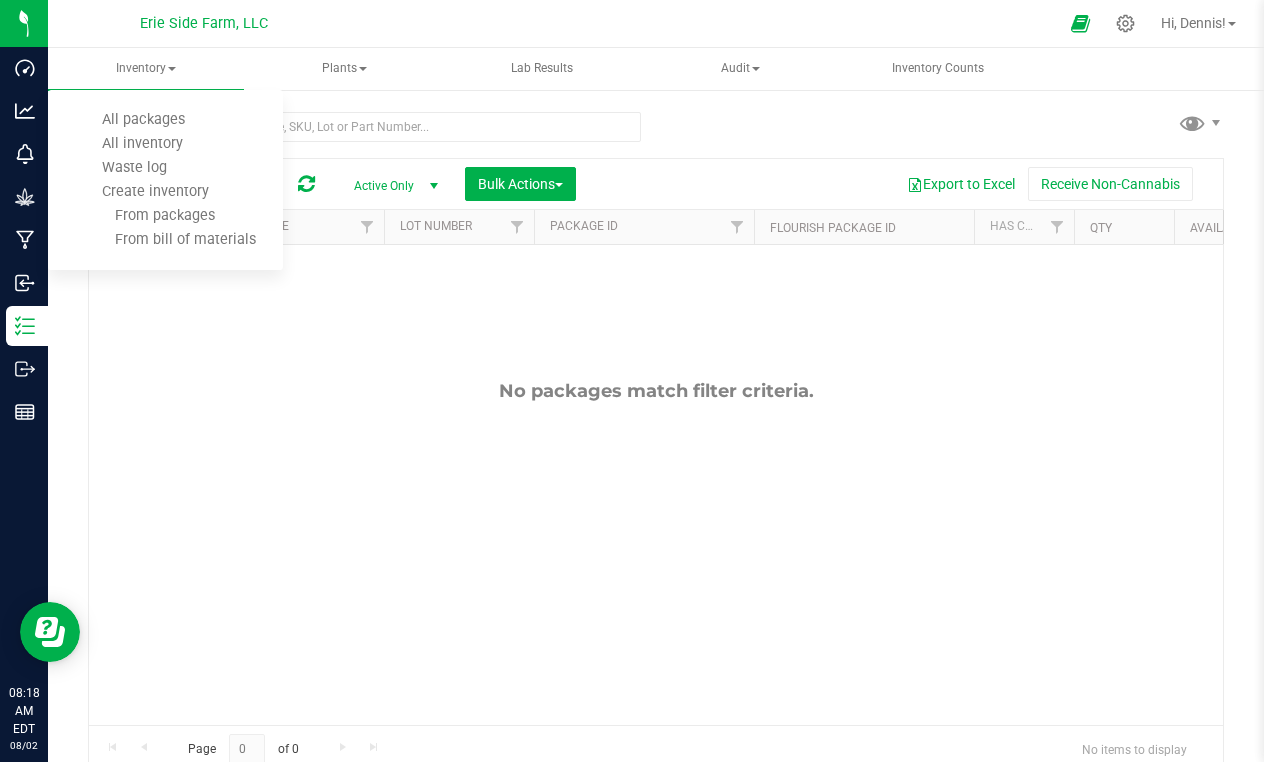 click on "No packages match filter criteria." at bounding box center (656, 552) 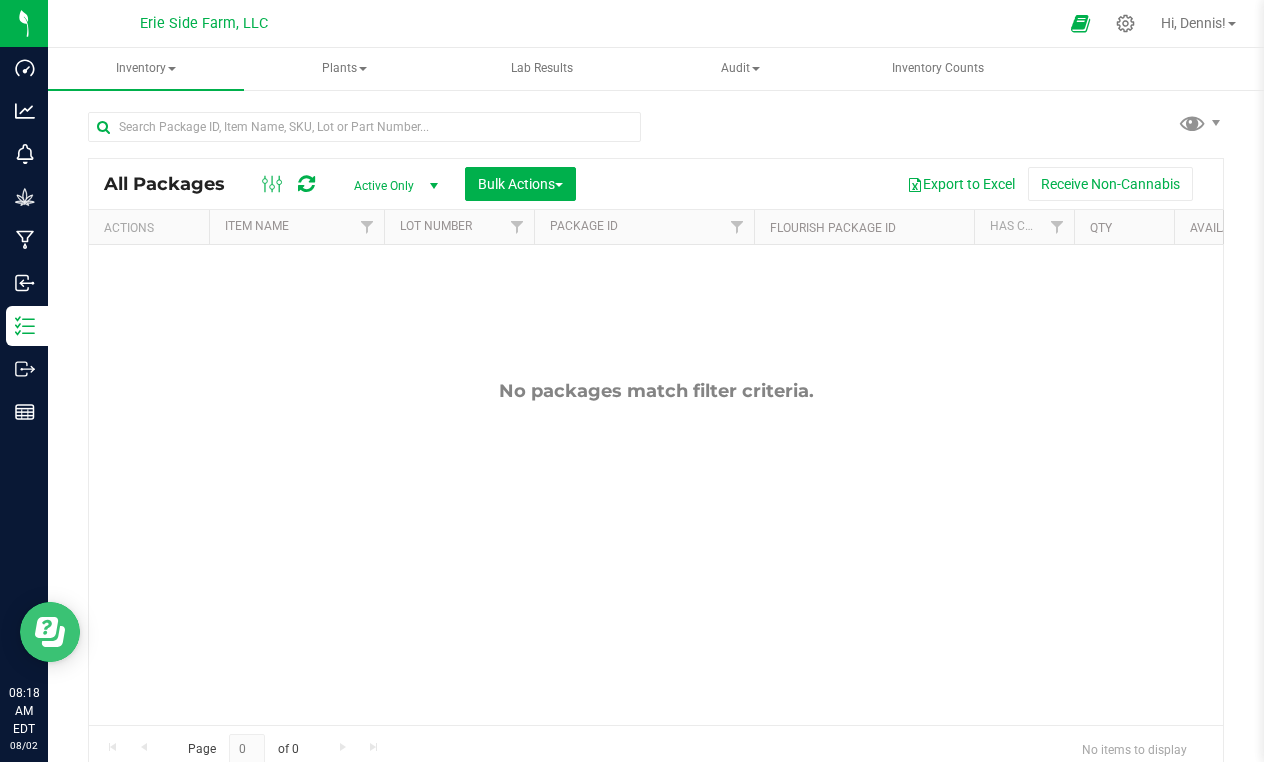 click 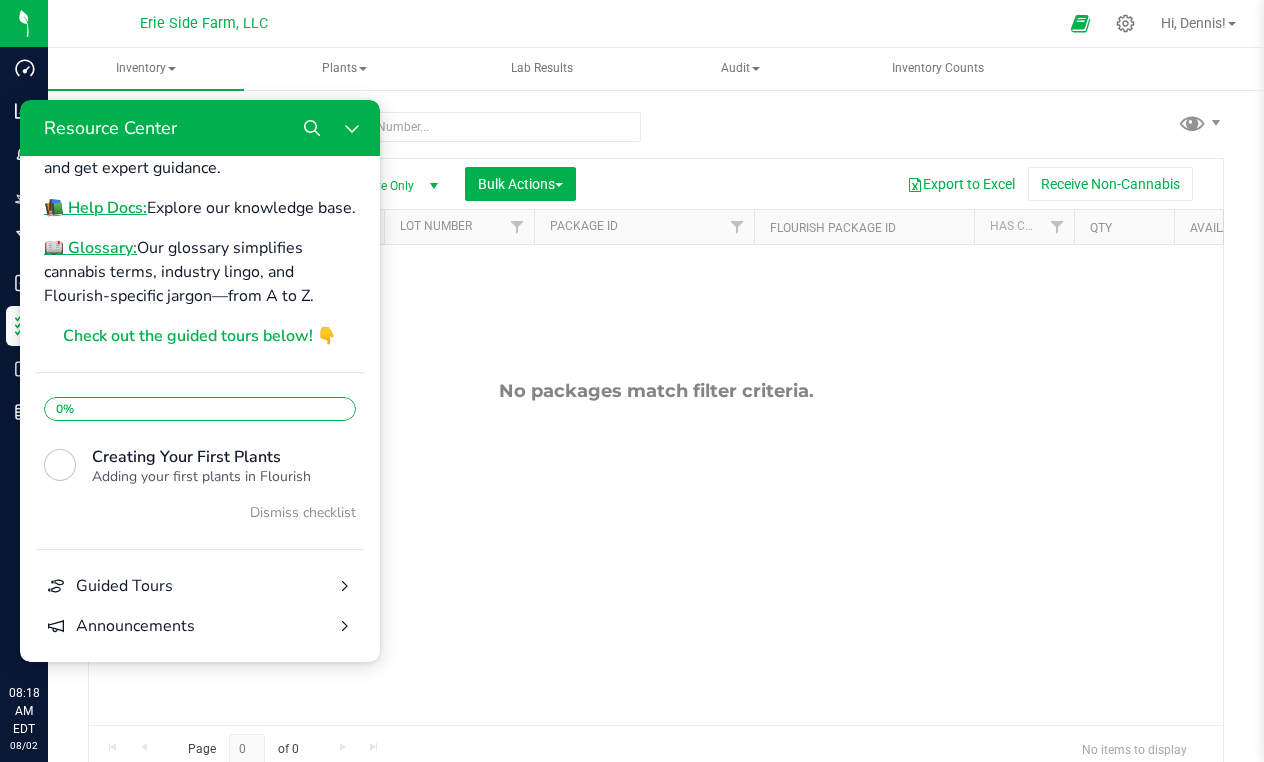 scroll, scrollTop: 292, scrollLeft: 0, axis: vertical 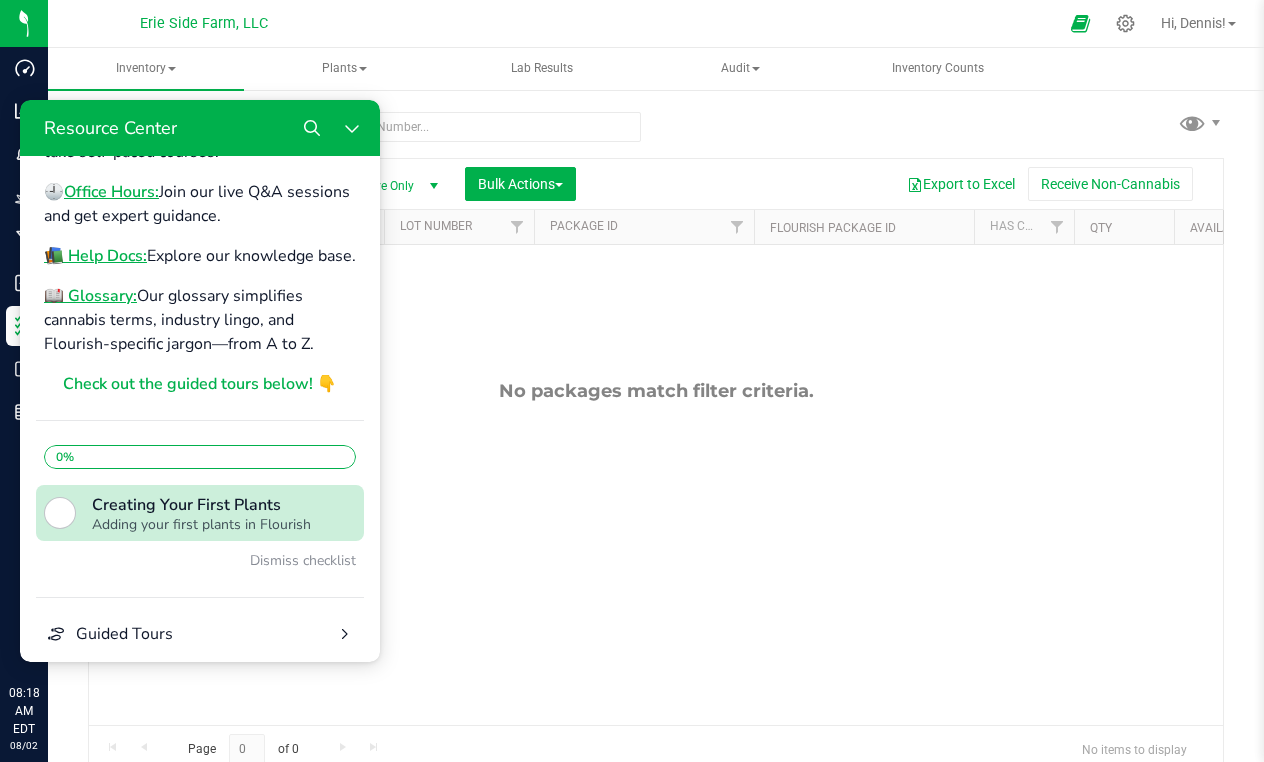 click at bounding box center [60, 513] 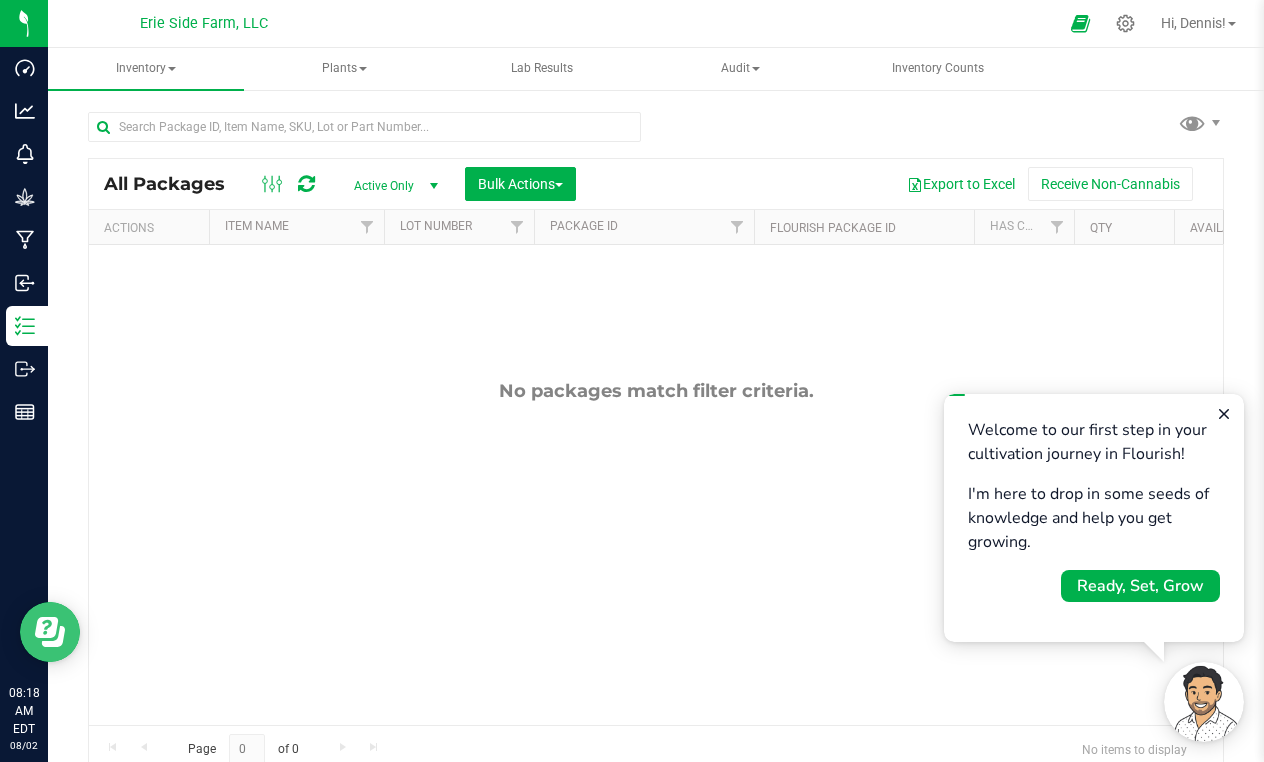 scroll, scrollTop: 0, scrollLeft: 0, axis: both 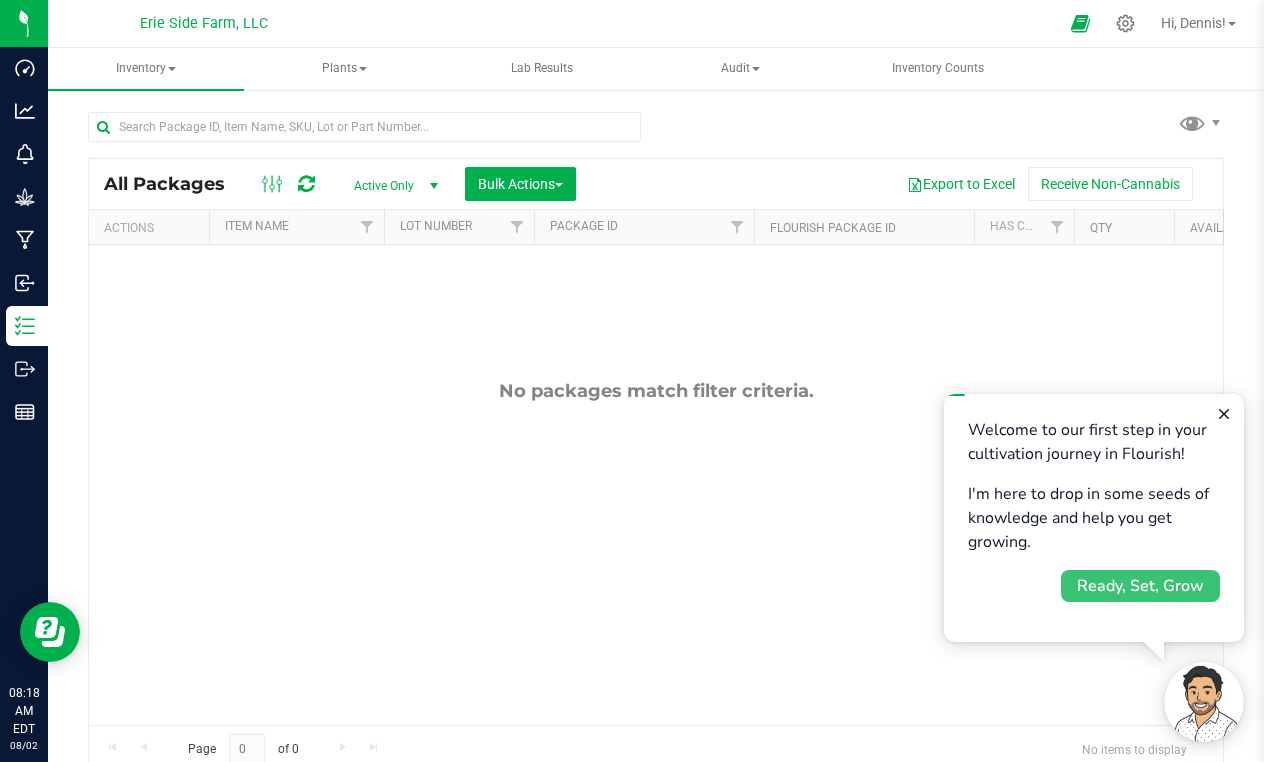 click on "Ready, Set, Grow" at bounding box center (1140, 586) 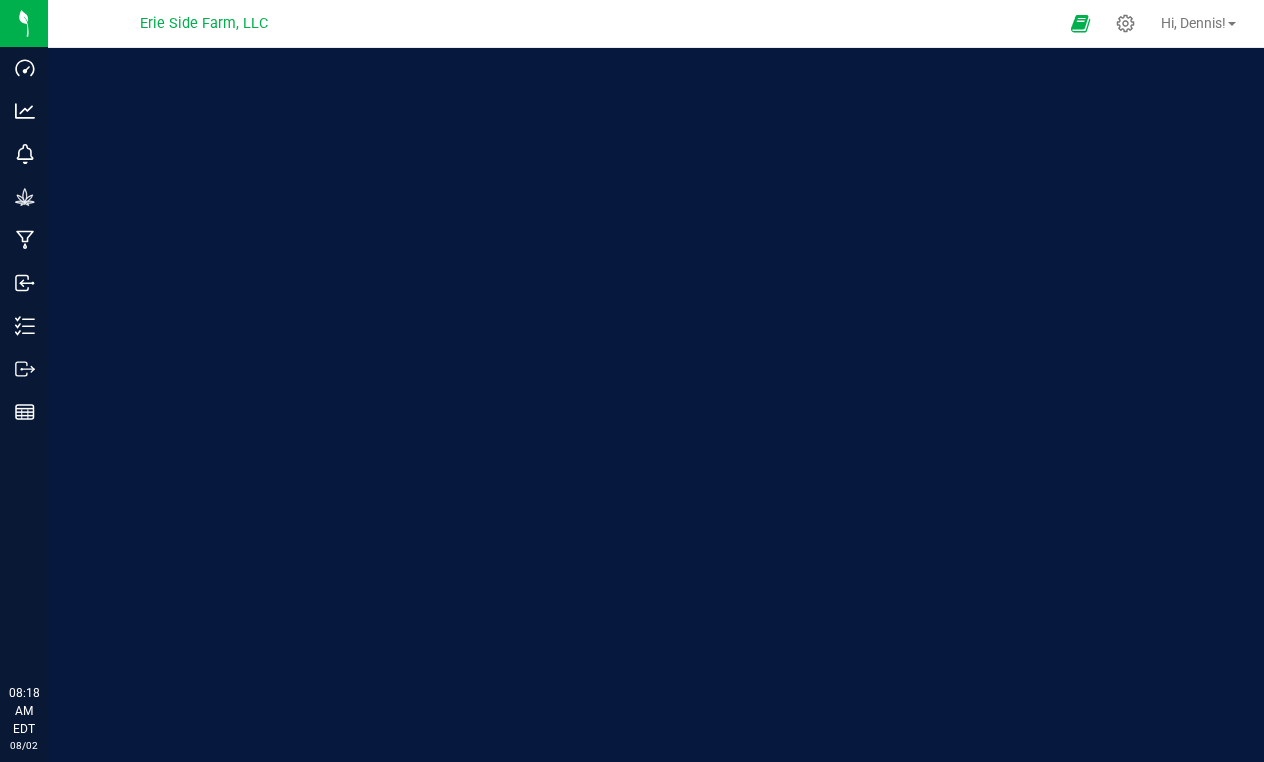 scroll, scrollTop: 0, scrollLeft: 0, axis: both 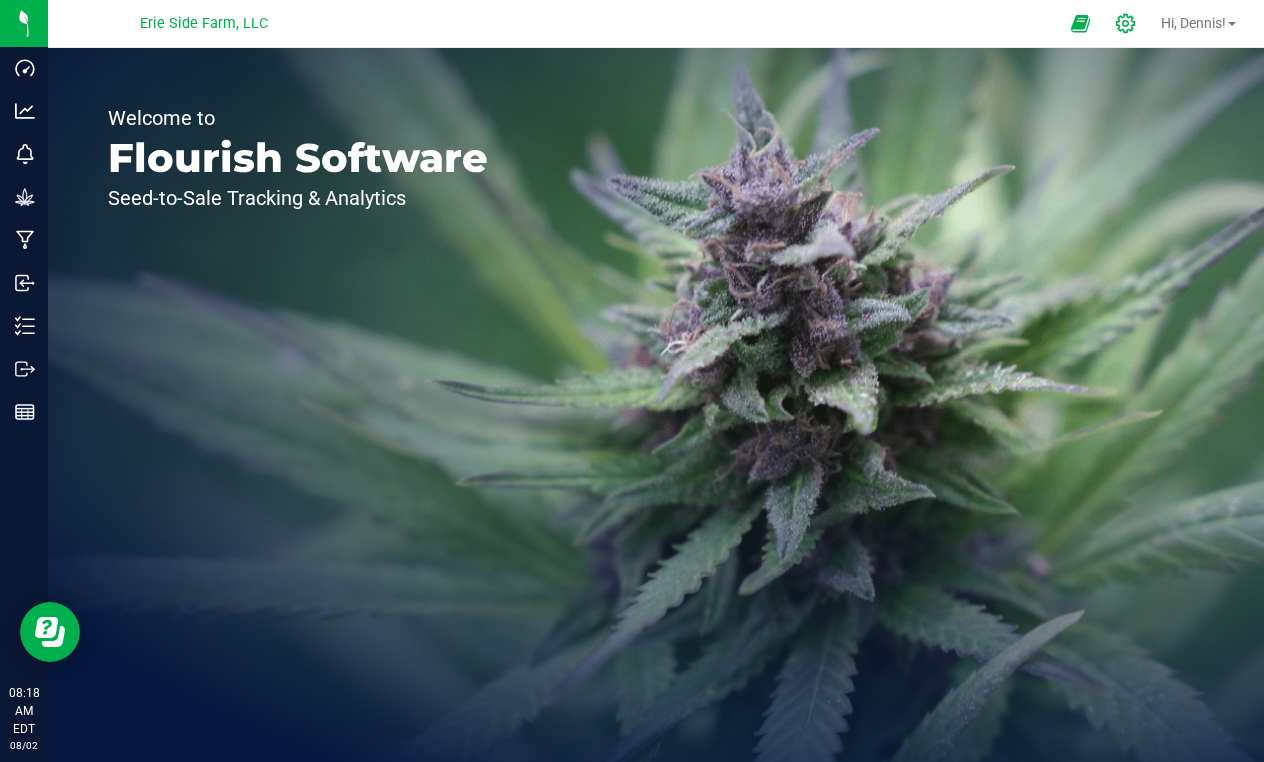 click at bounding box center [1126, 23] 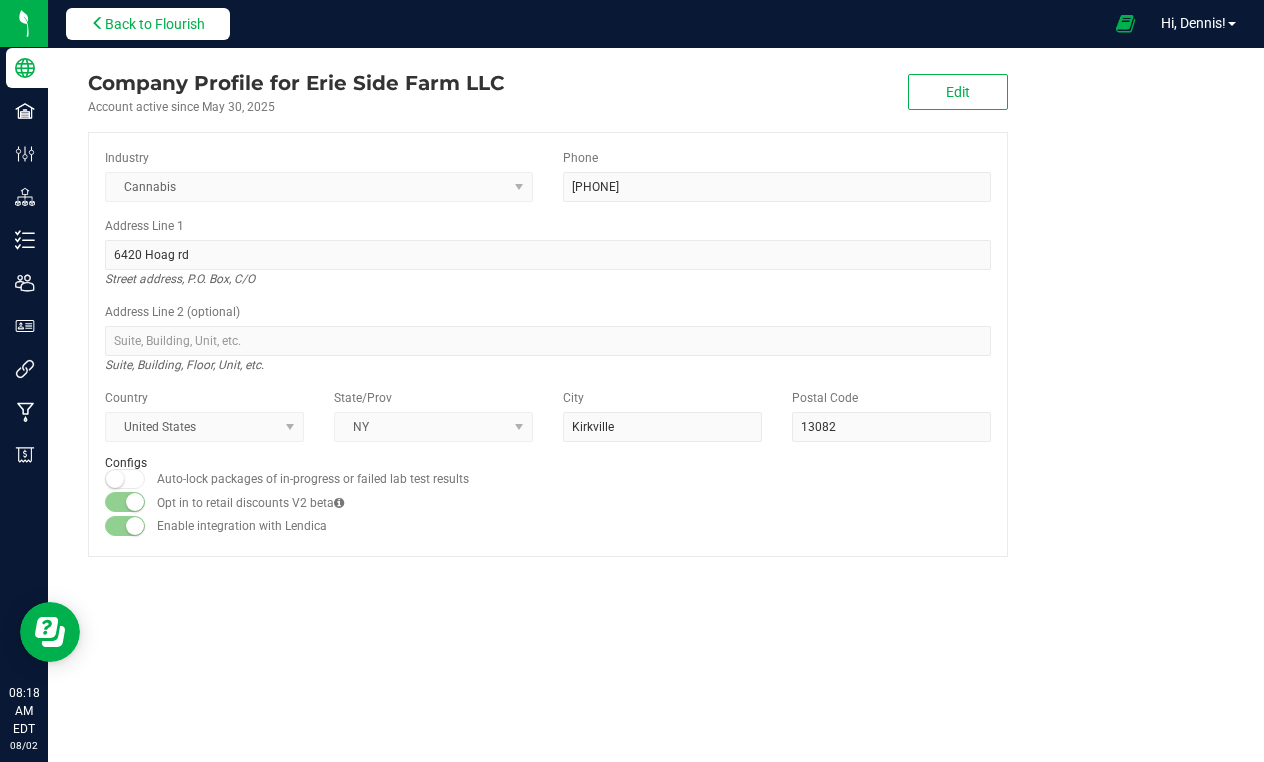 click on "Back to Flourish" at bounding box center (148, 24) 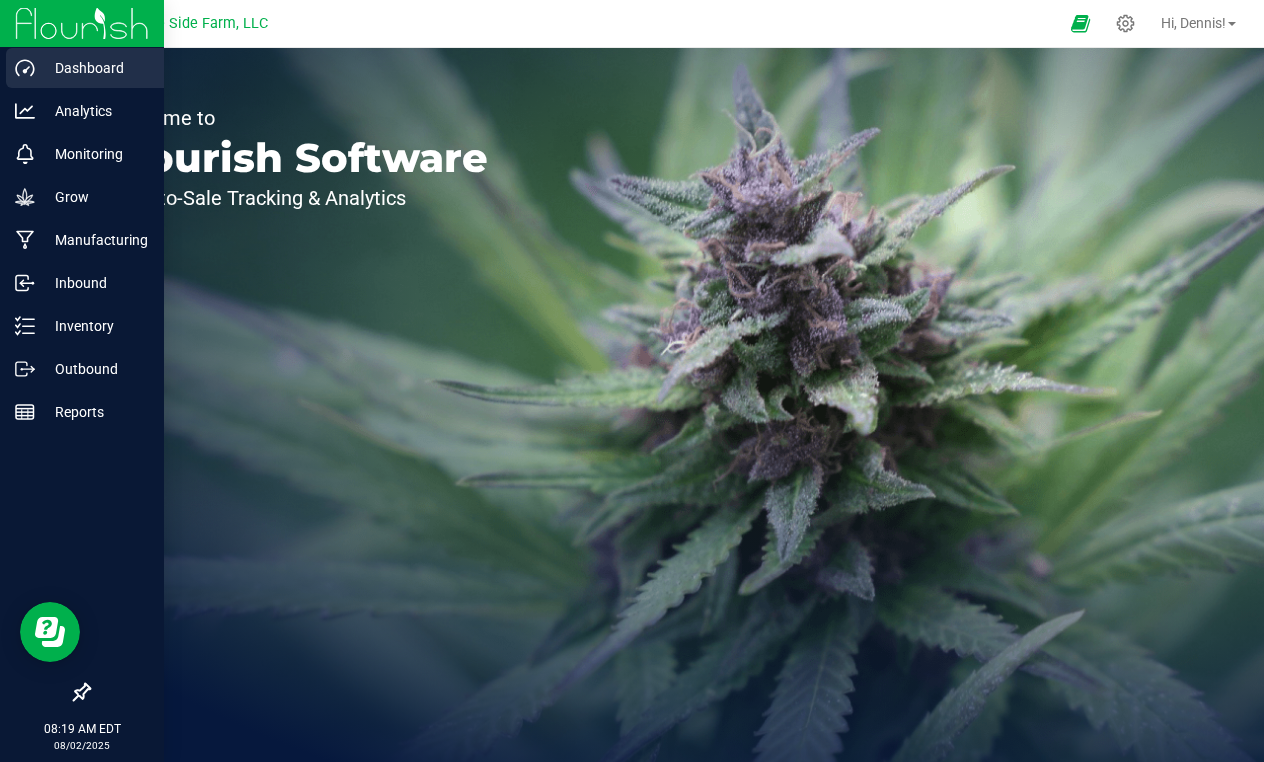 click 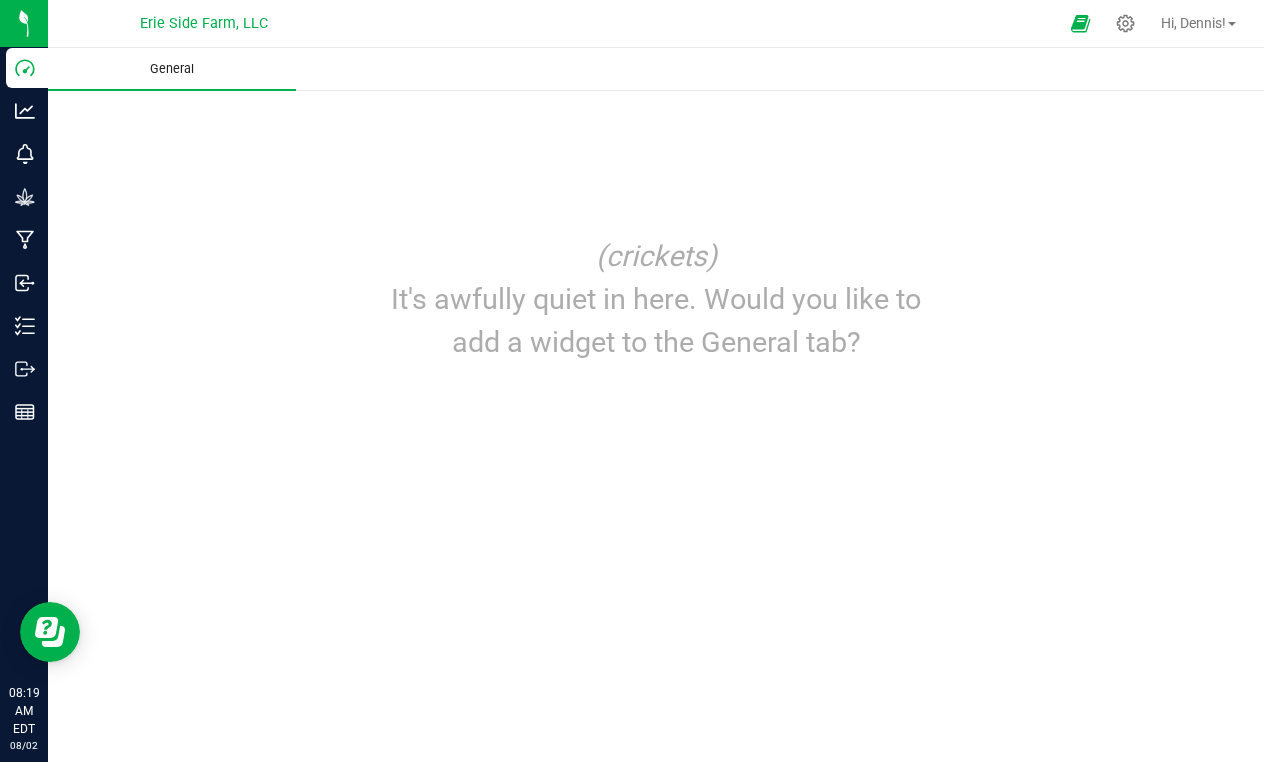 click on "General" at bounding box center [172, 69] 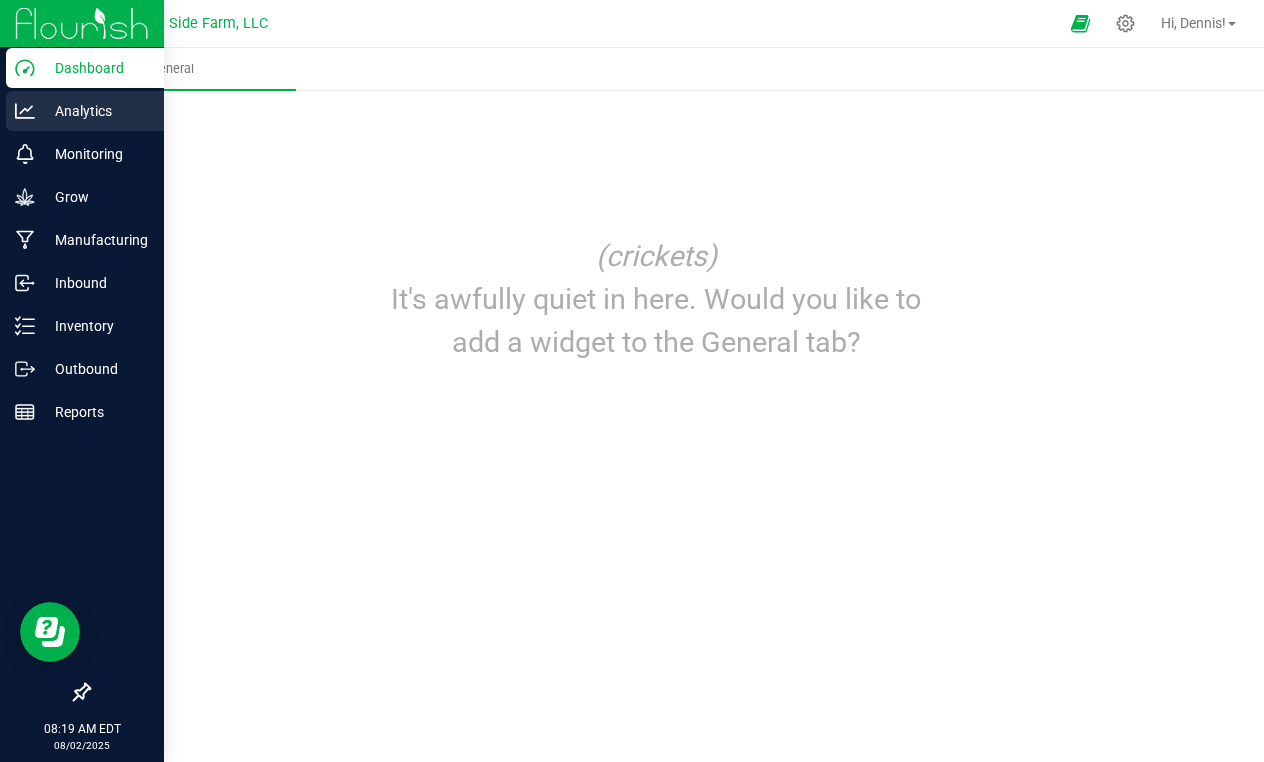 click on "Analytics" at bounding box center (95, 111) 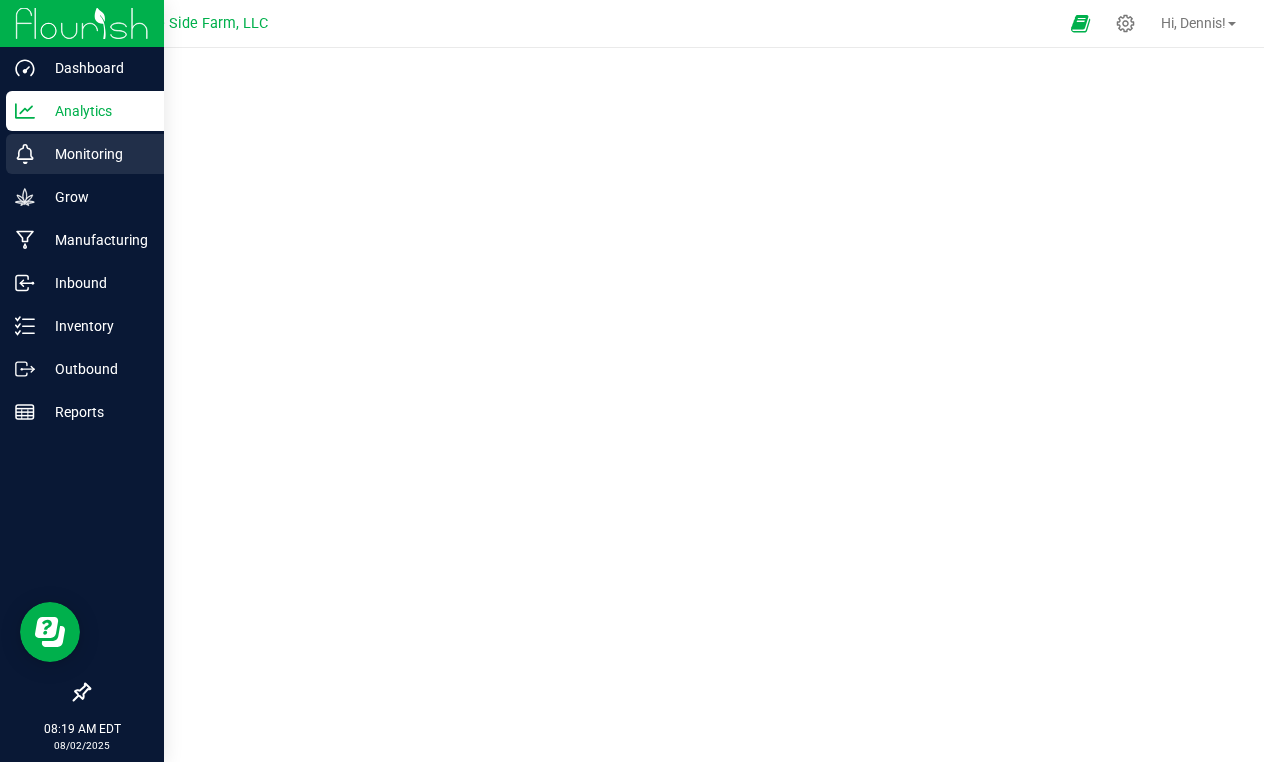 click on "Monitoring" at bounding box center [95, 154] 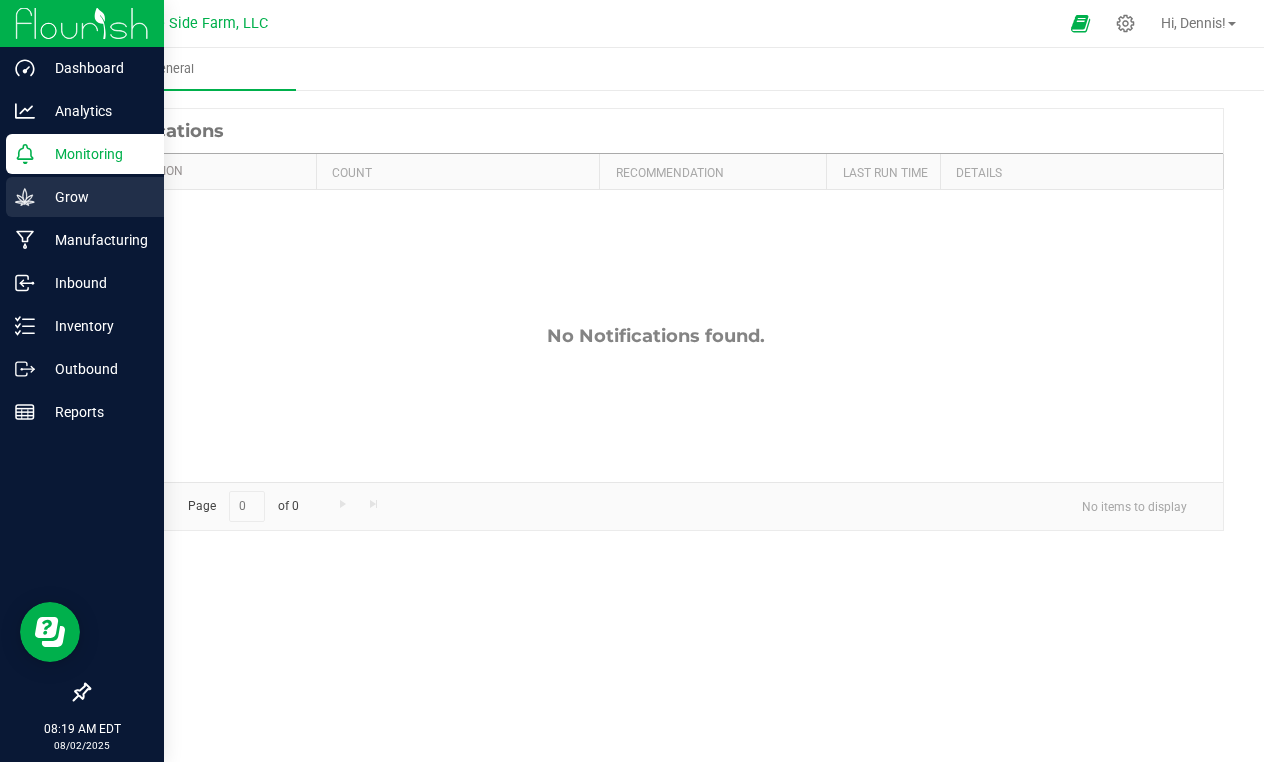 click on "Grow" at bounding box center (95, 197) 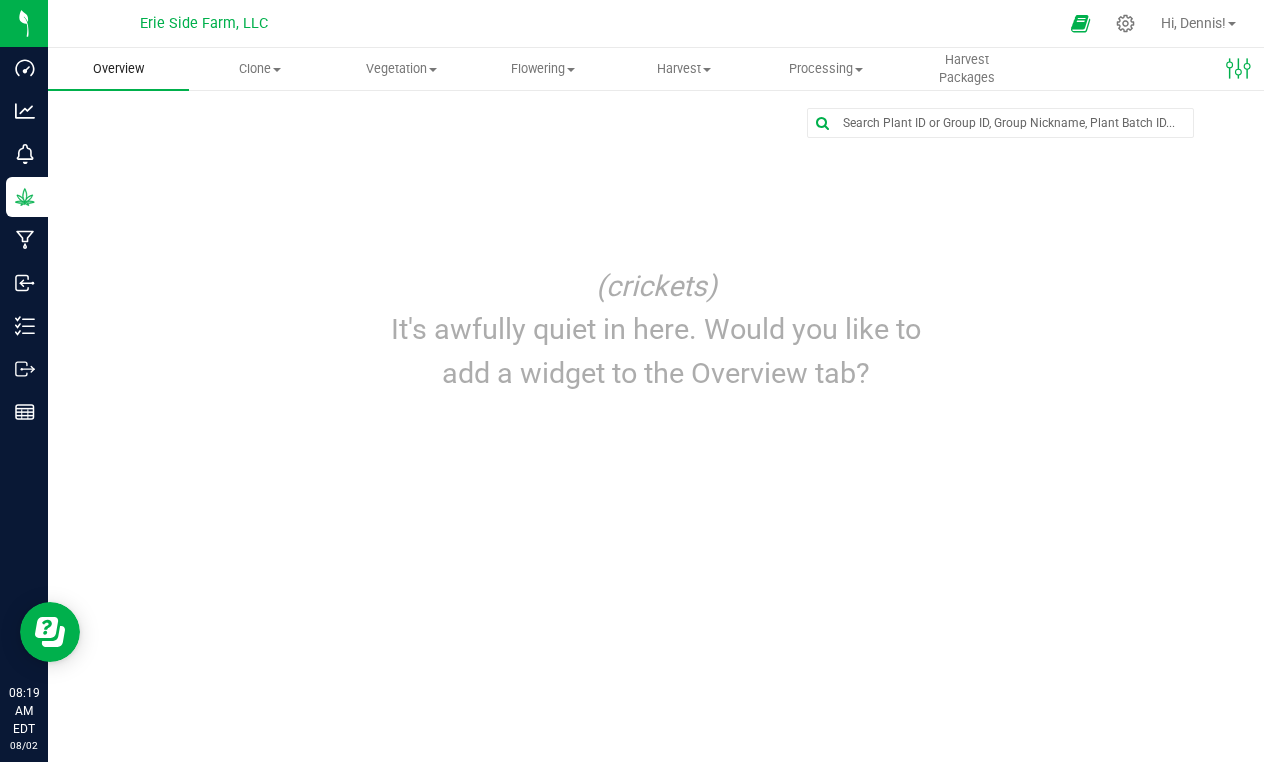 click on "Overview" at bounding box center [118, 69] 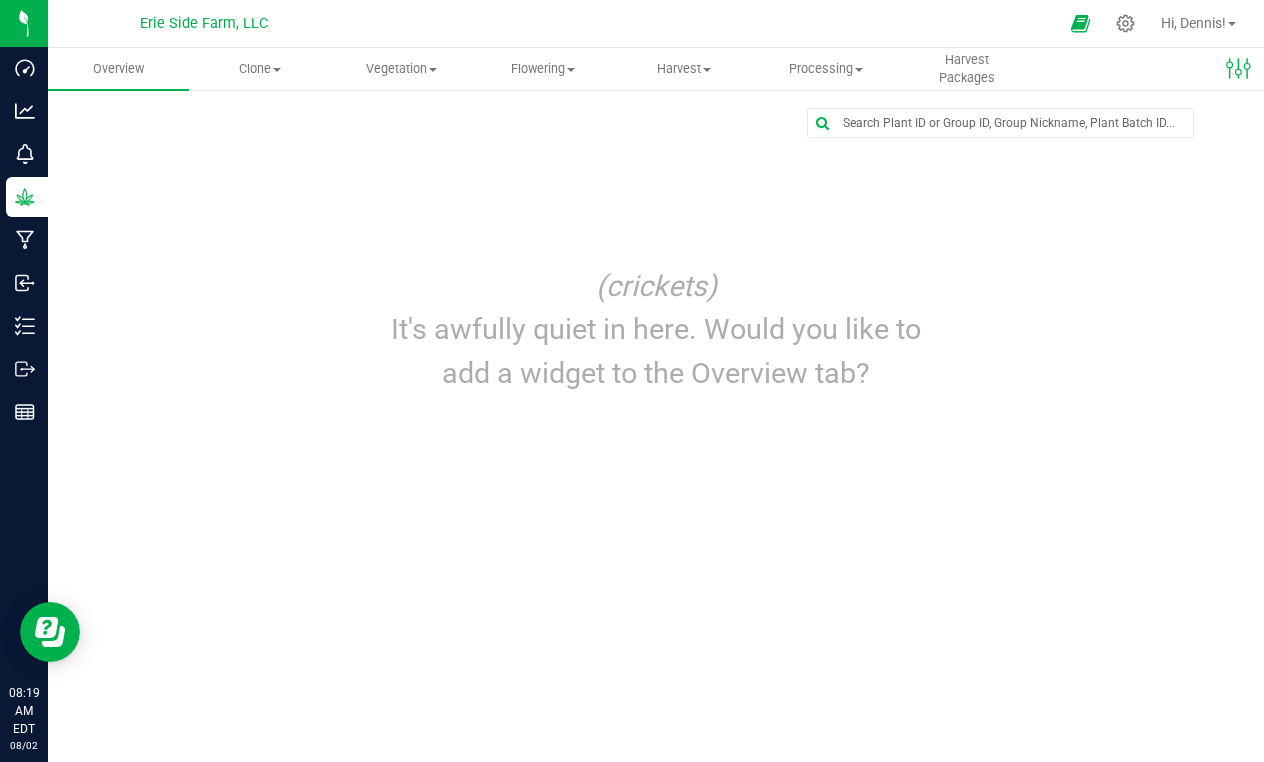 scroll, scrollTop: 0, scrollLeft: 0, axis: both 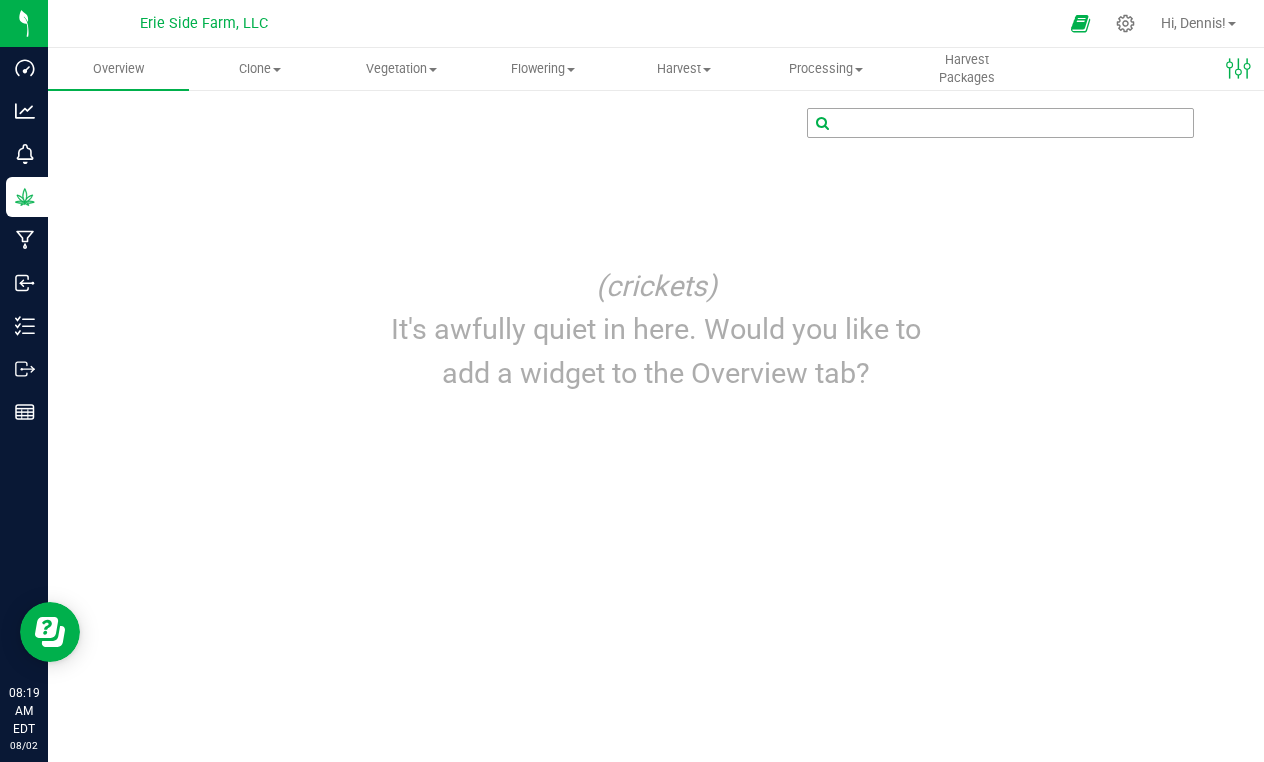 click at bounding box center (1000, 123) 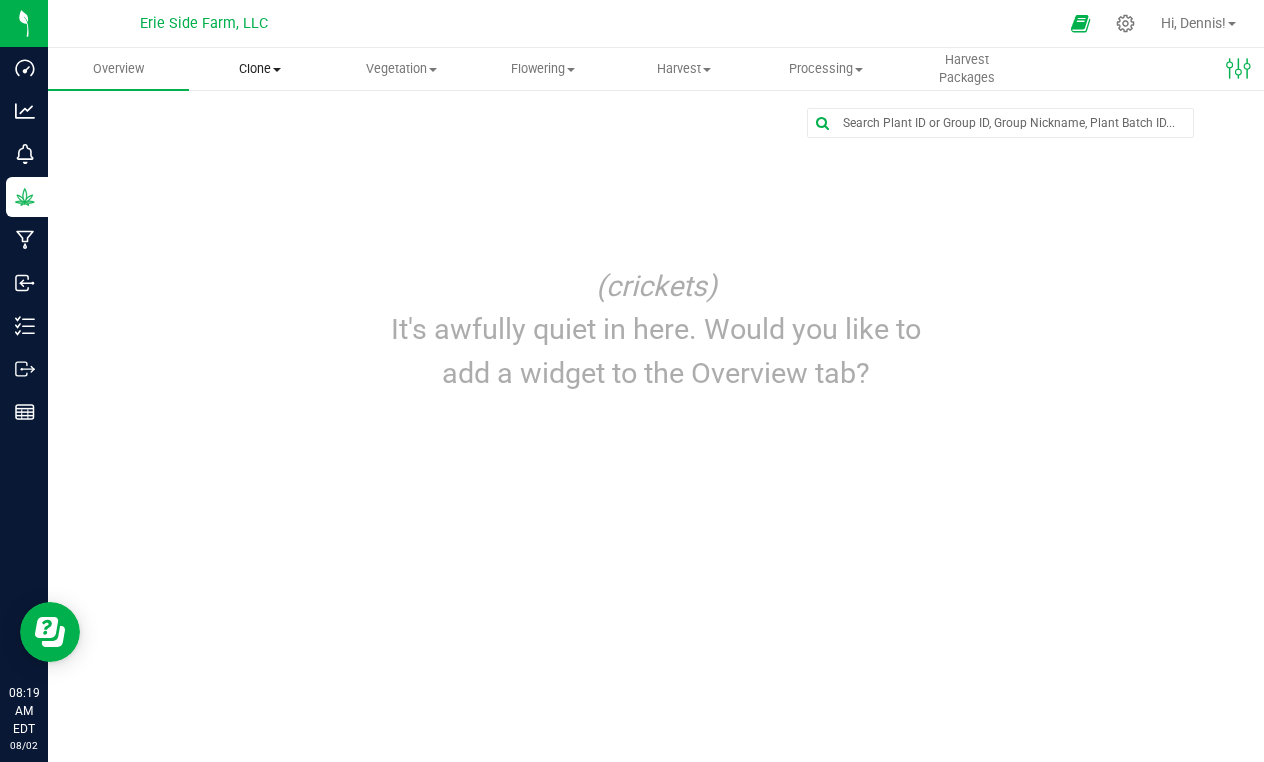 click on "Clone" at bounding box center (259, 69) 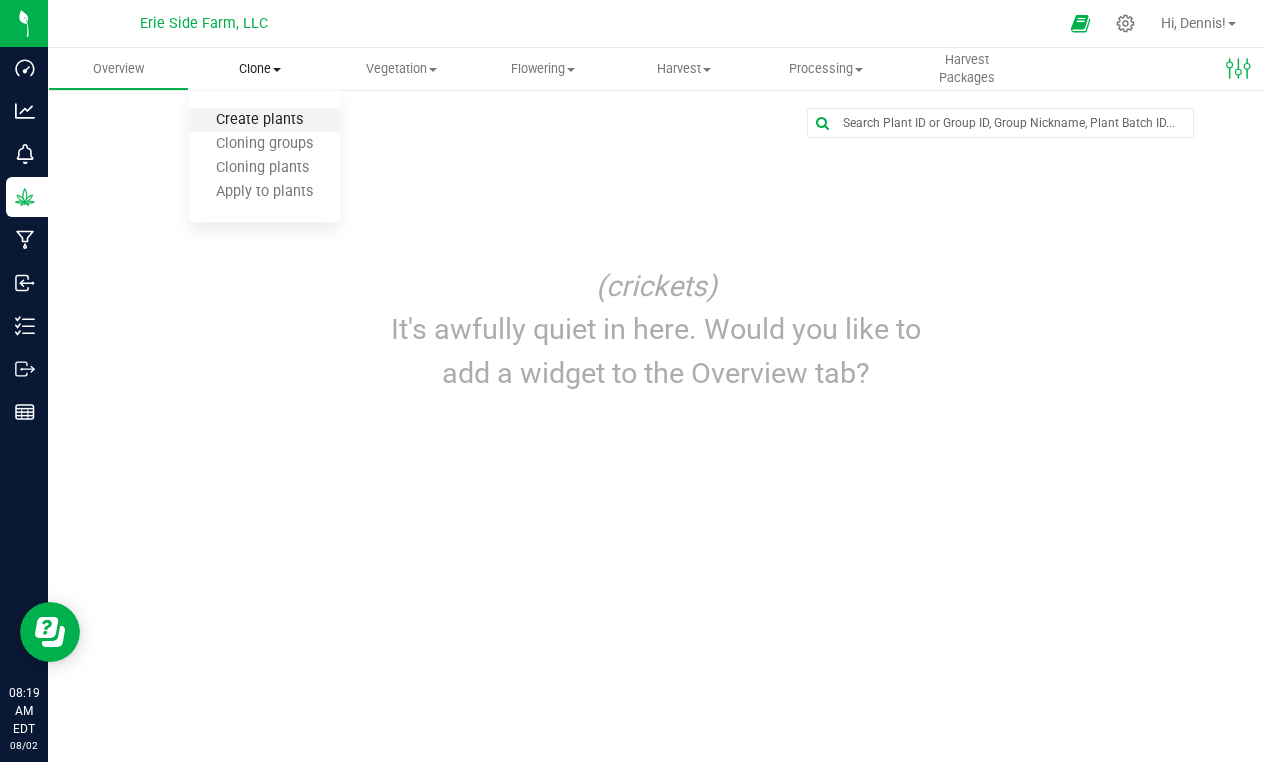 click on "Create plants" at bounding box center [259, 120] 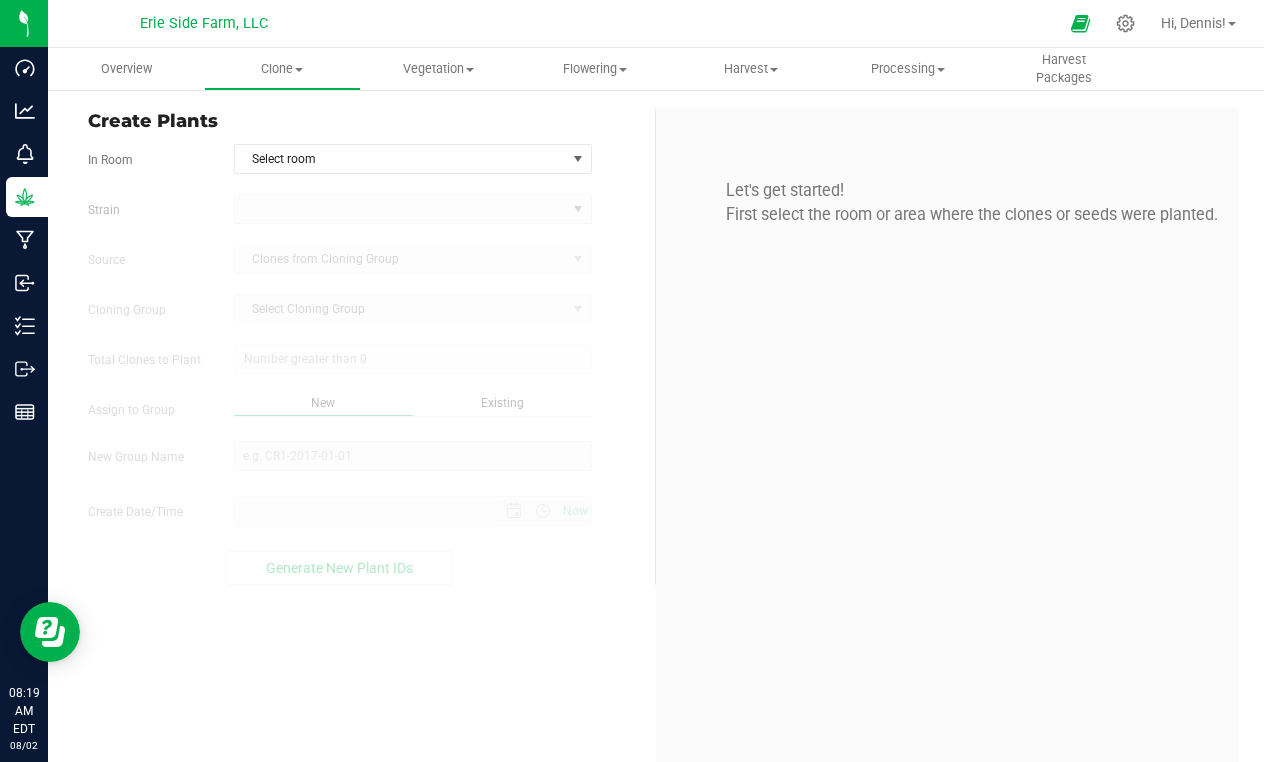type on "8/2/2025 8:19 AM" 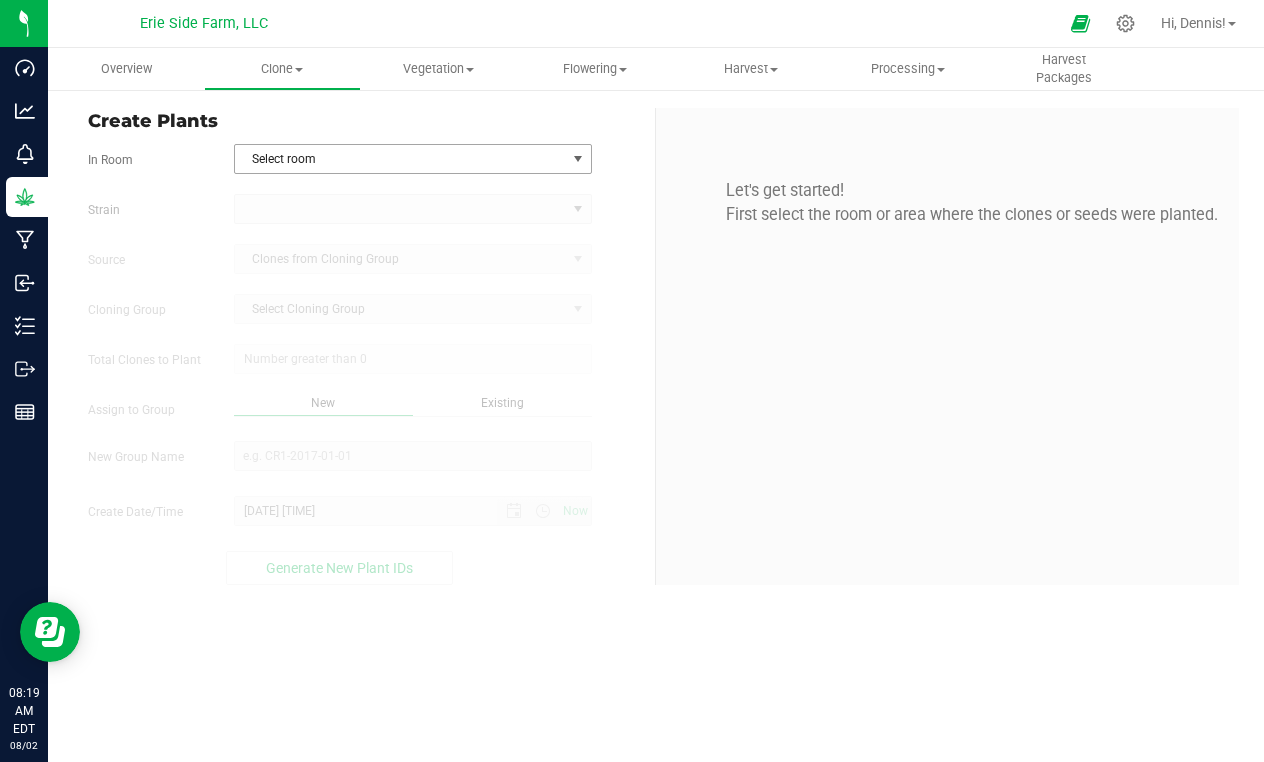 click at bounding box center (578, 159) 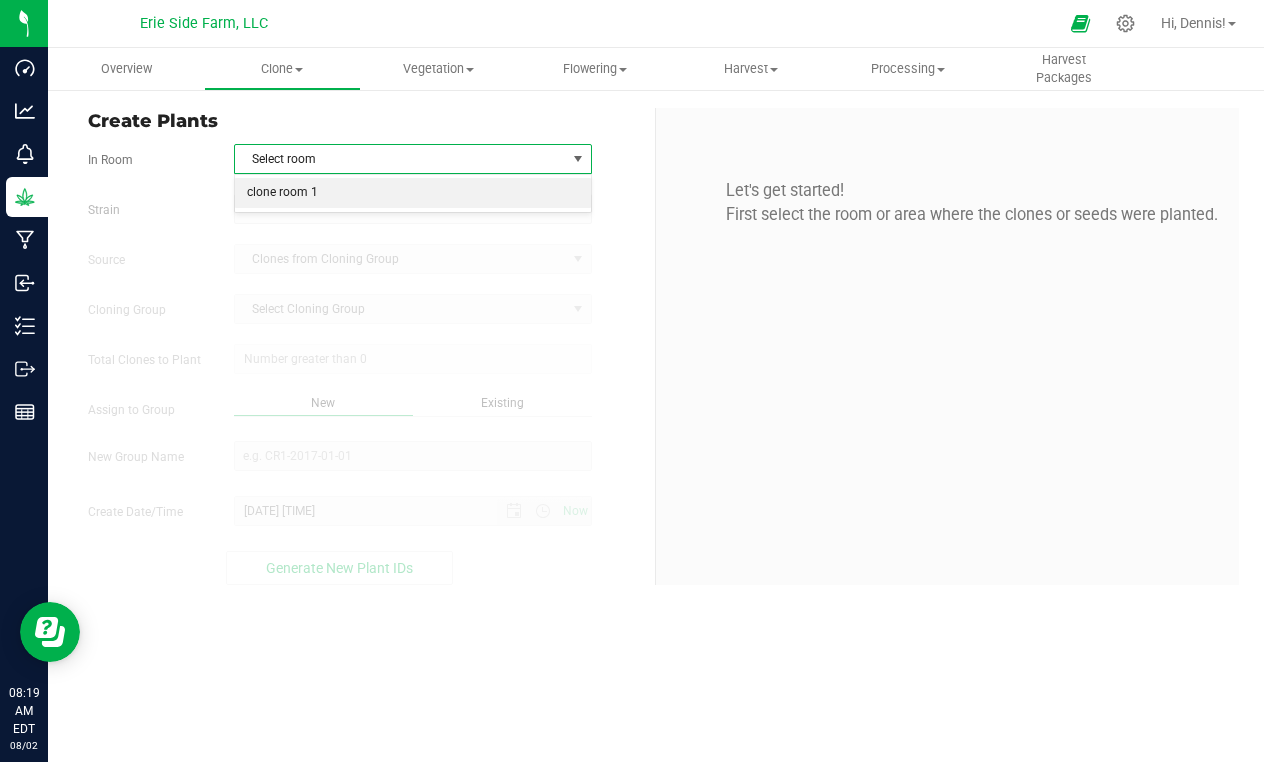 click on "clone room 1" at bounding box center [413, 193] 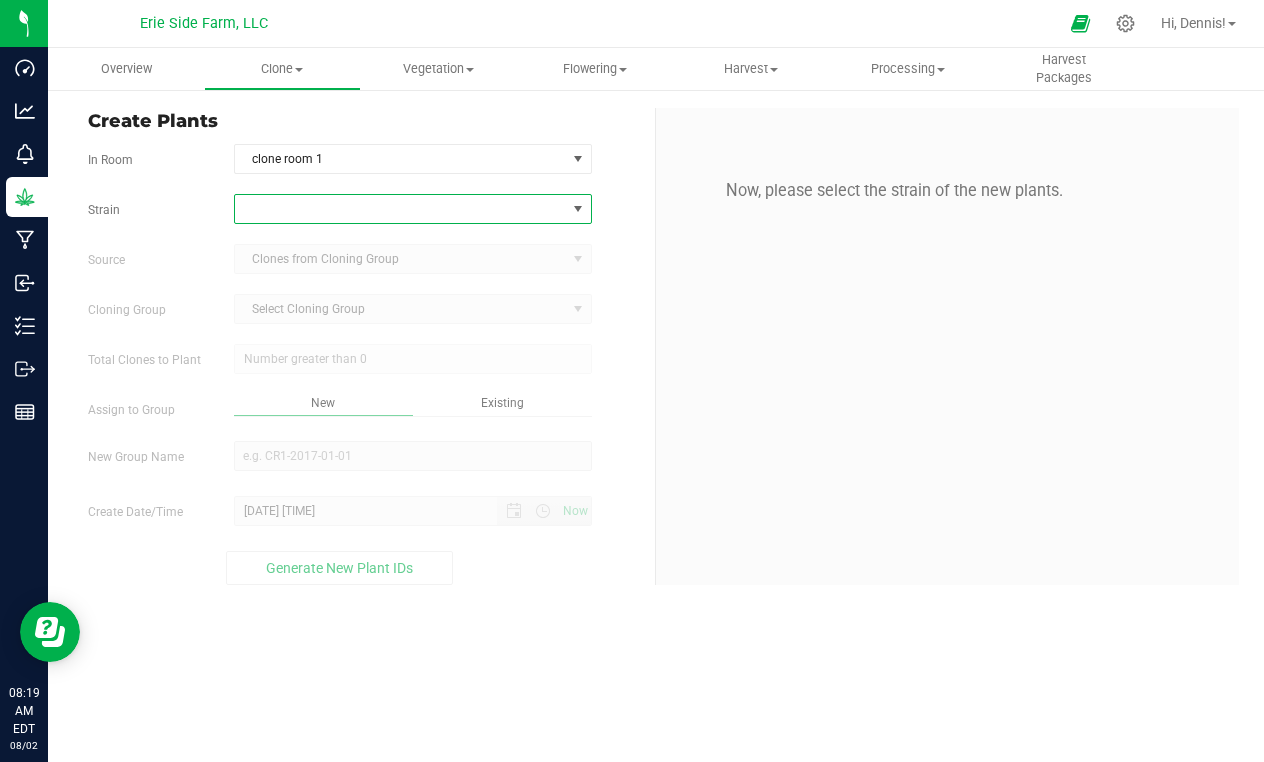 click at bounding box center [400, 209] 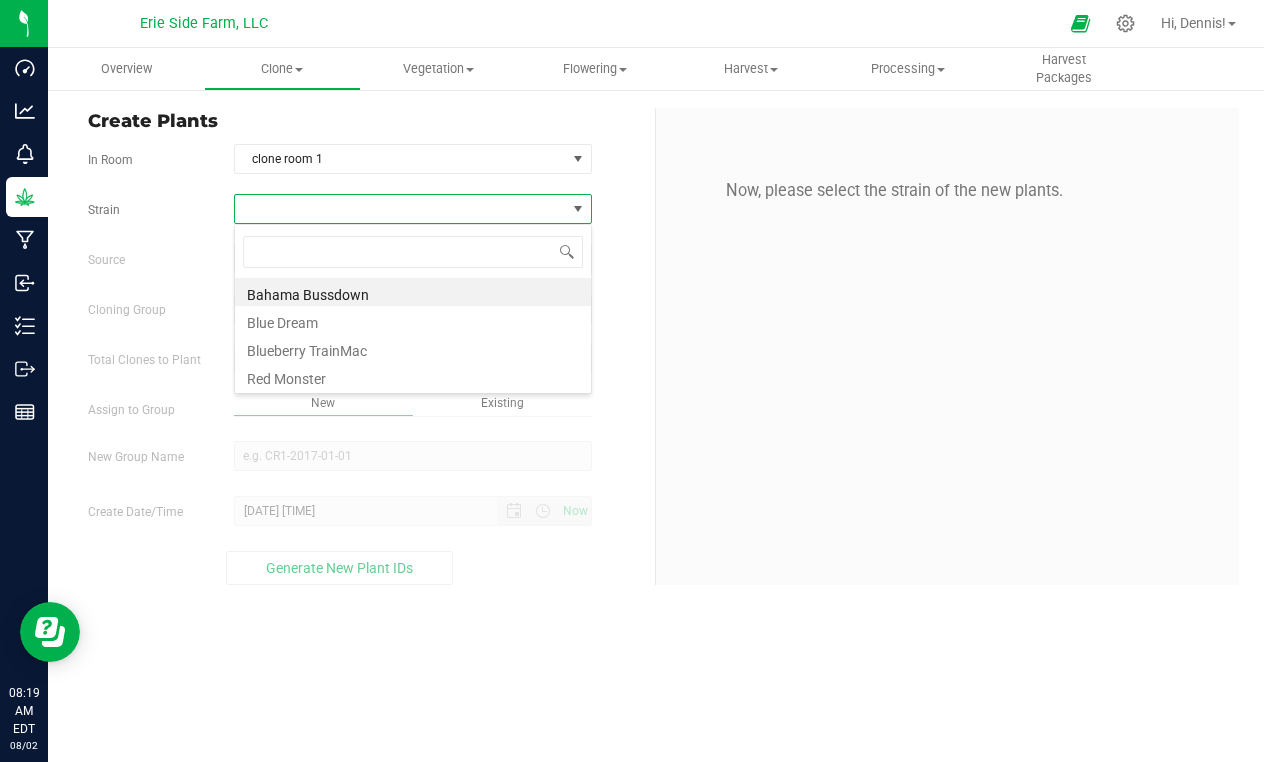 scroll, scrollTop: 99970, scrollLeft: 99642, axis: both 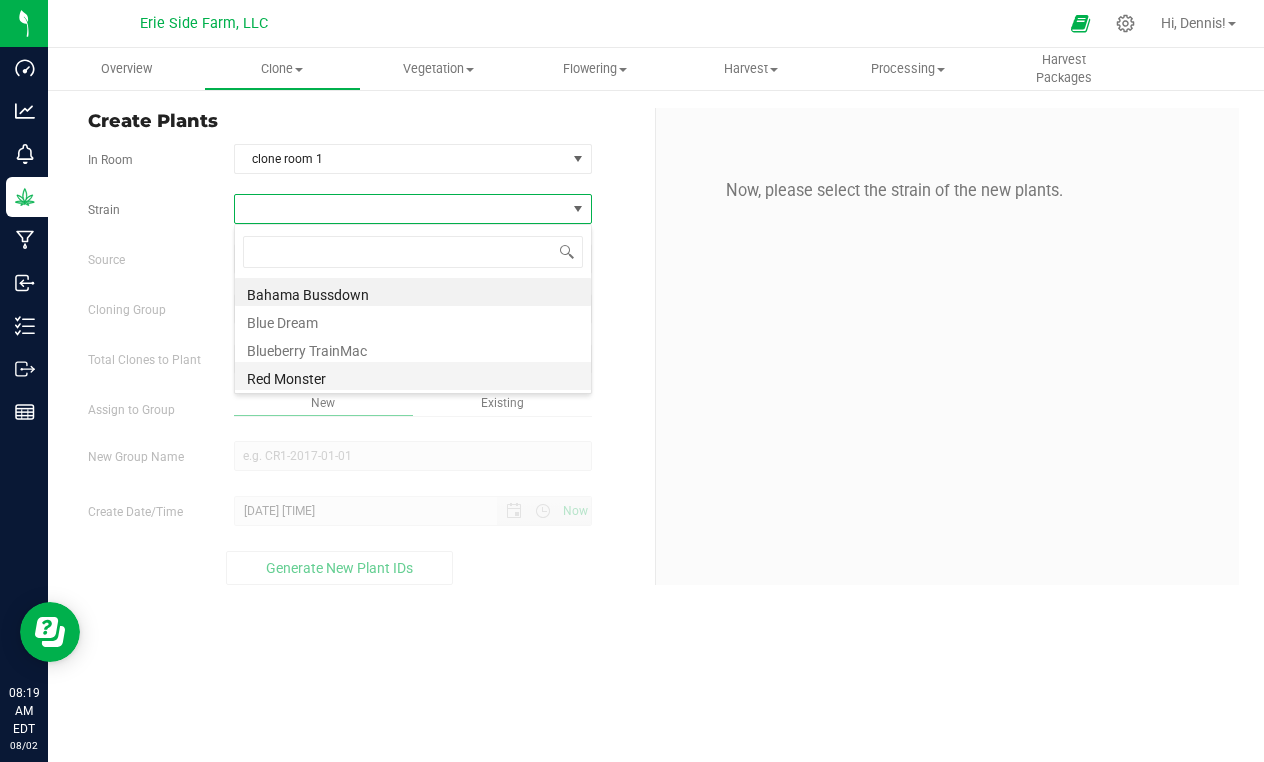 click on "Red Monster" at bounding box center (413, 376) 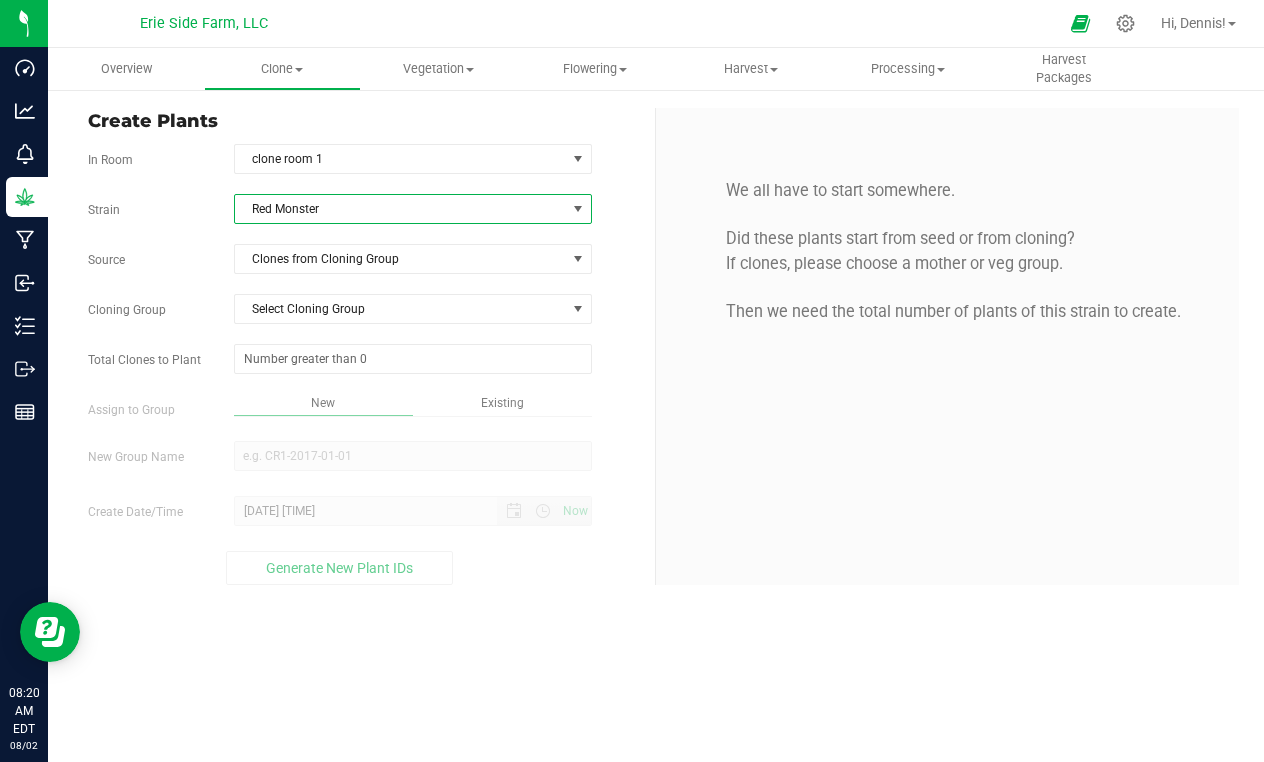 click at bounding box center [578, 209] 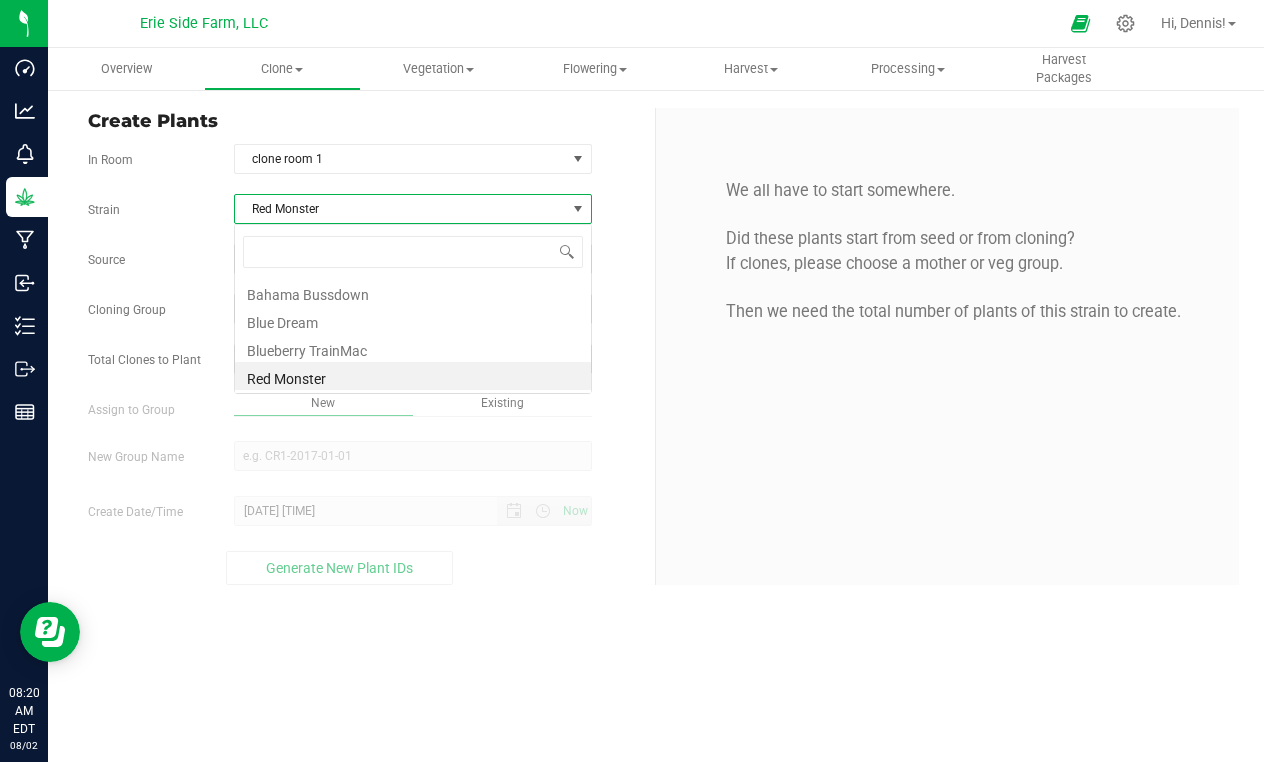 scroll, scrollTop: 99970, scrollLeft: 99642, axis: both 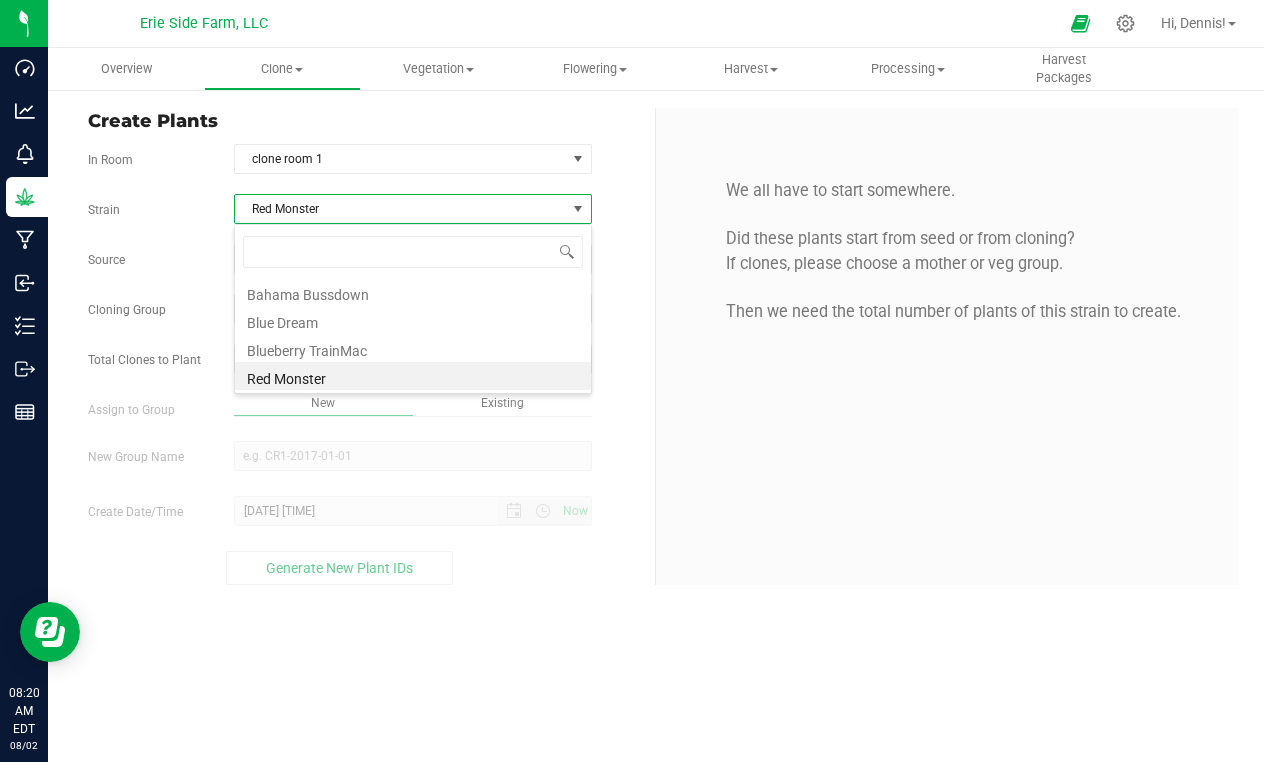 click on "We all have to start somewhere.
Did these plants start from seed or from cloning?
If clones, please choose a mother or veg group.
Then we need the total number of plants of this strain to create." at bounding box center (947, 252) 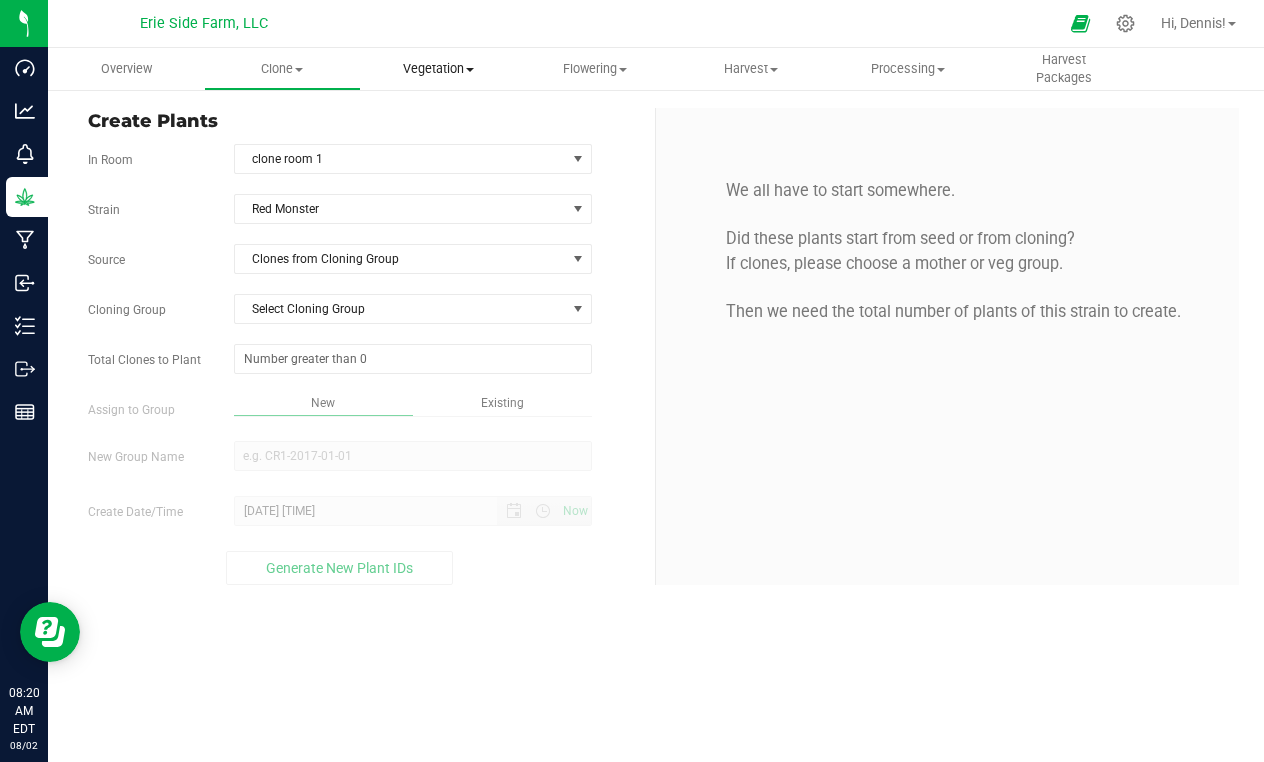 click on "Vegetation" at bounding box center [439, 69] 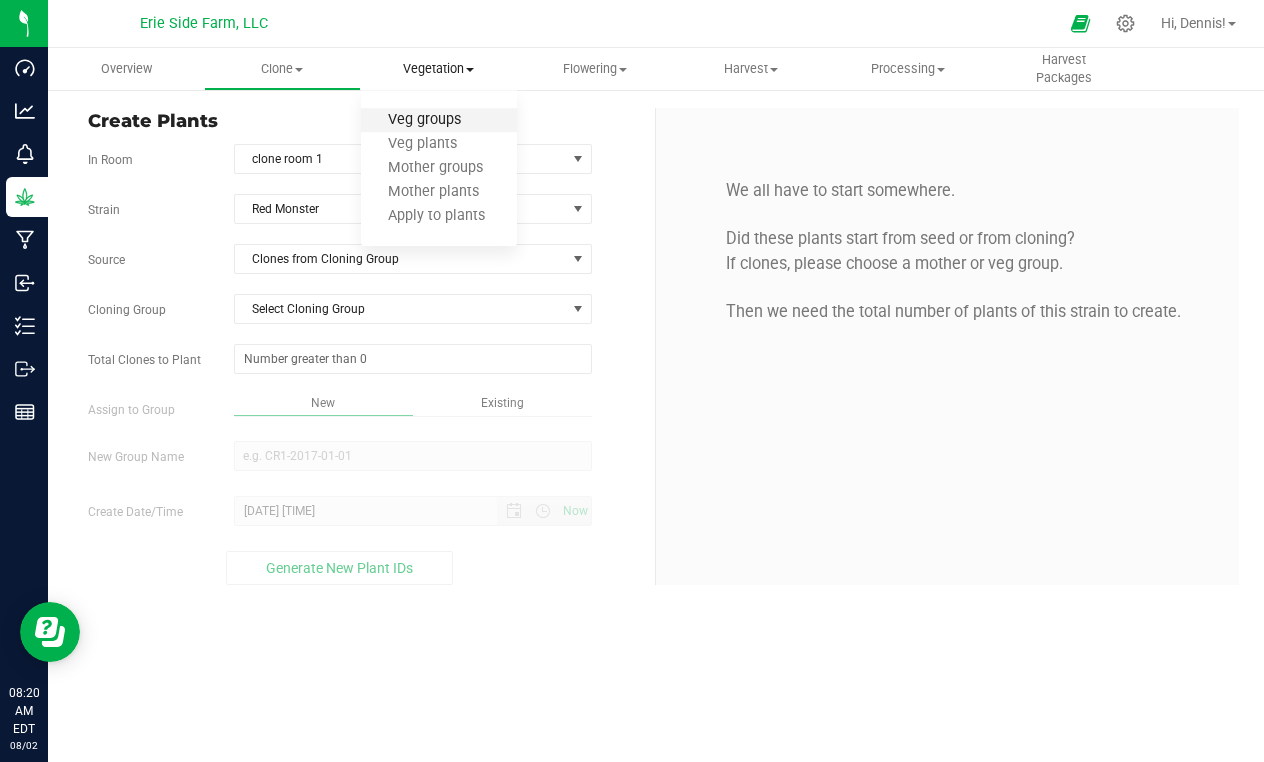 click on "Veg groups" at bounding box center (424, 120) 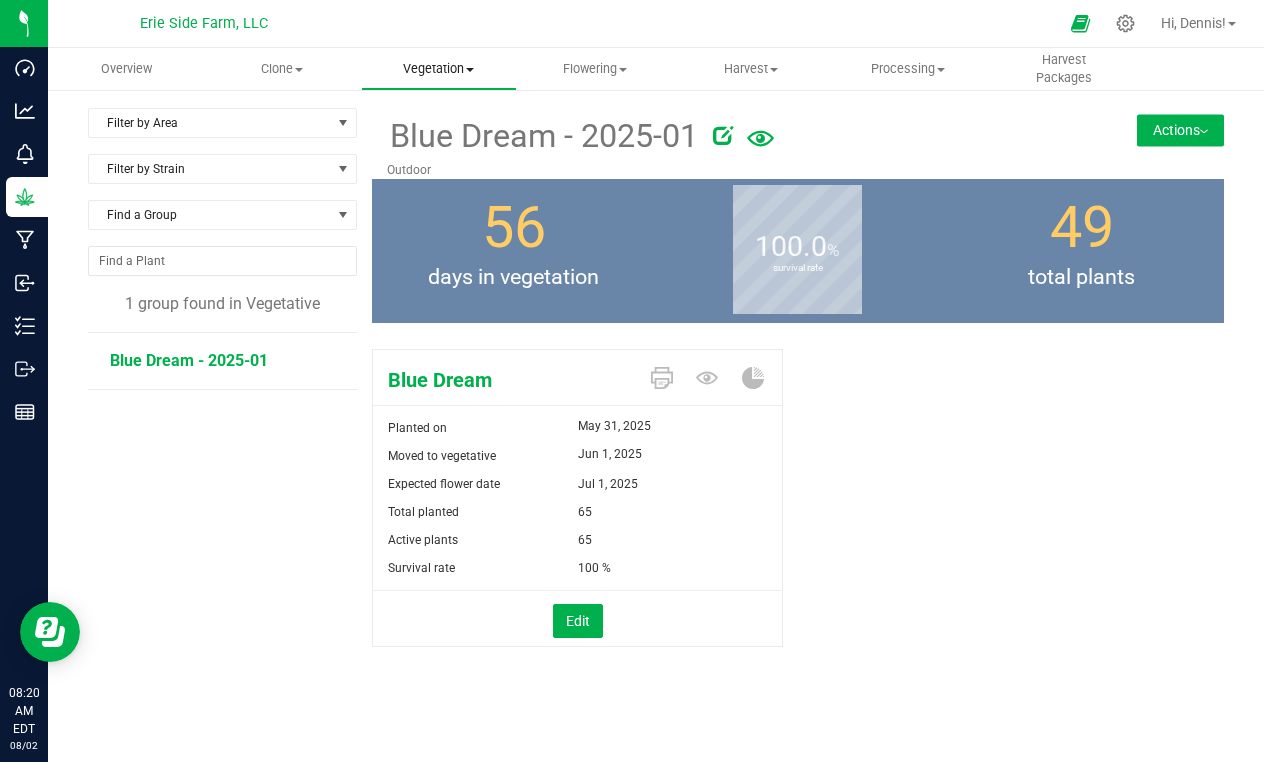 click on "Vegetation" at bounding box center (439, 69) 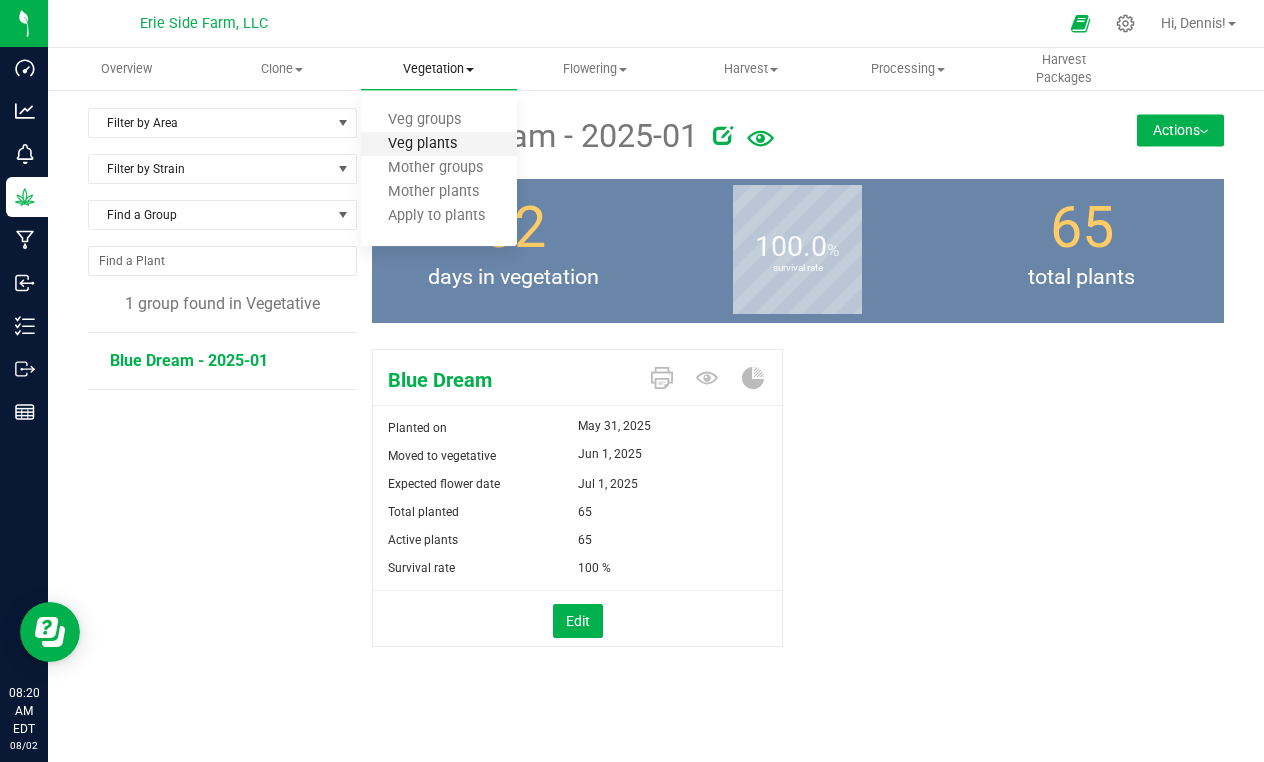 click on "Veg plants" at bounding box center [422, 144] 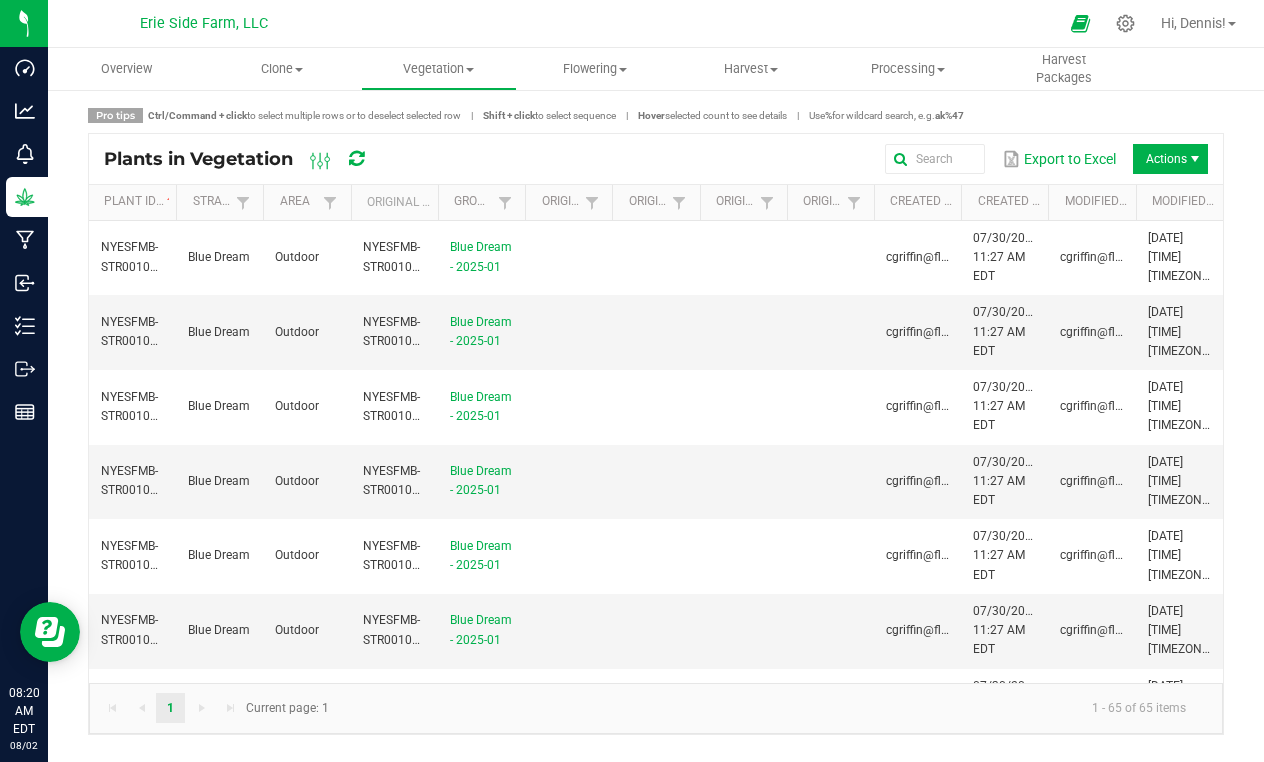 scroll, scrollTop: 0, scrollLeft: 0, axis: both 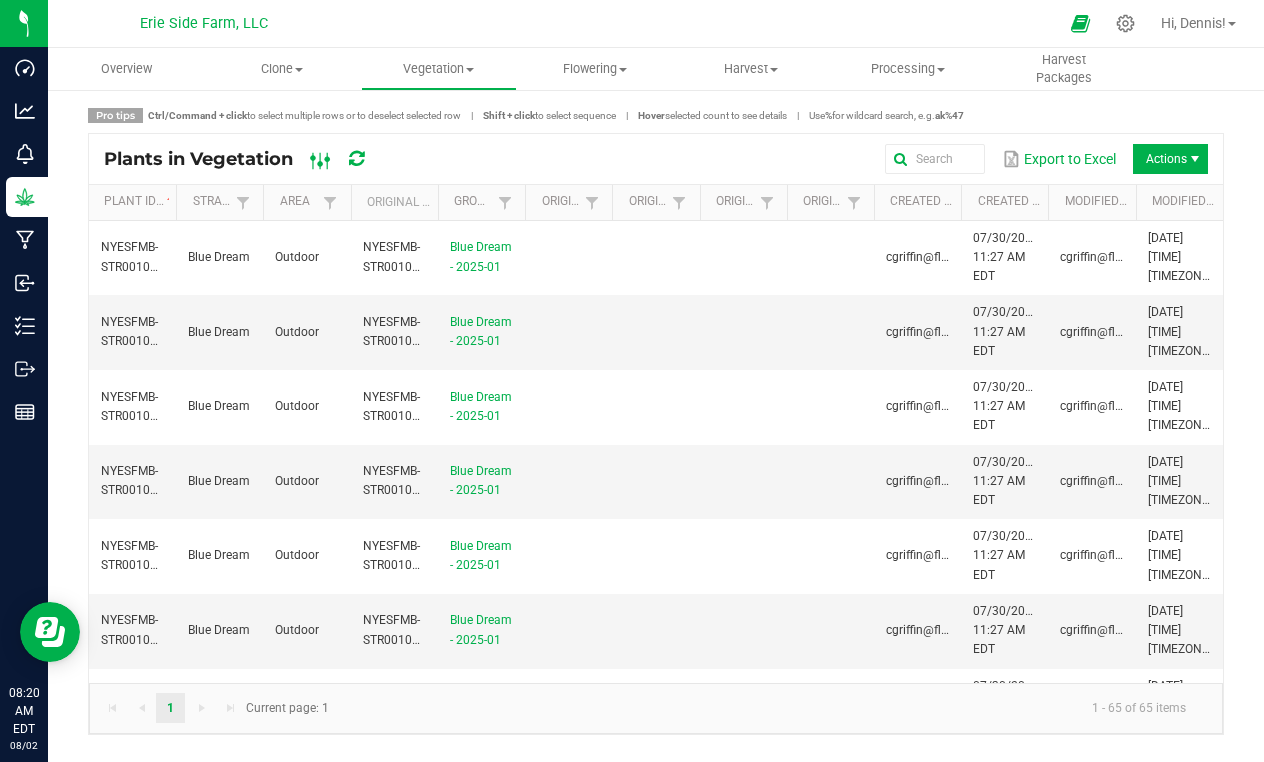 click 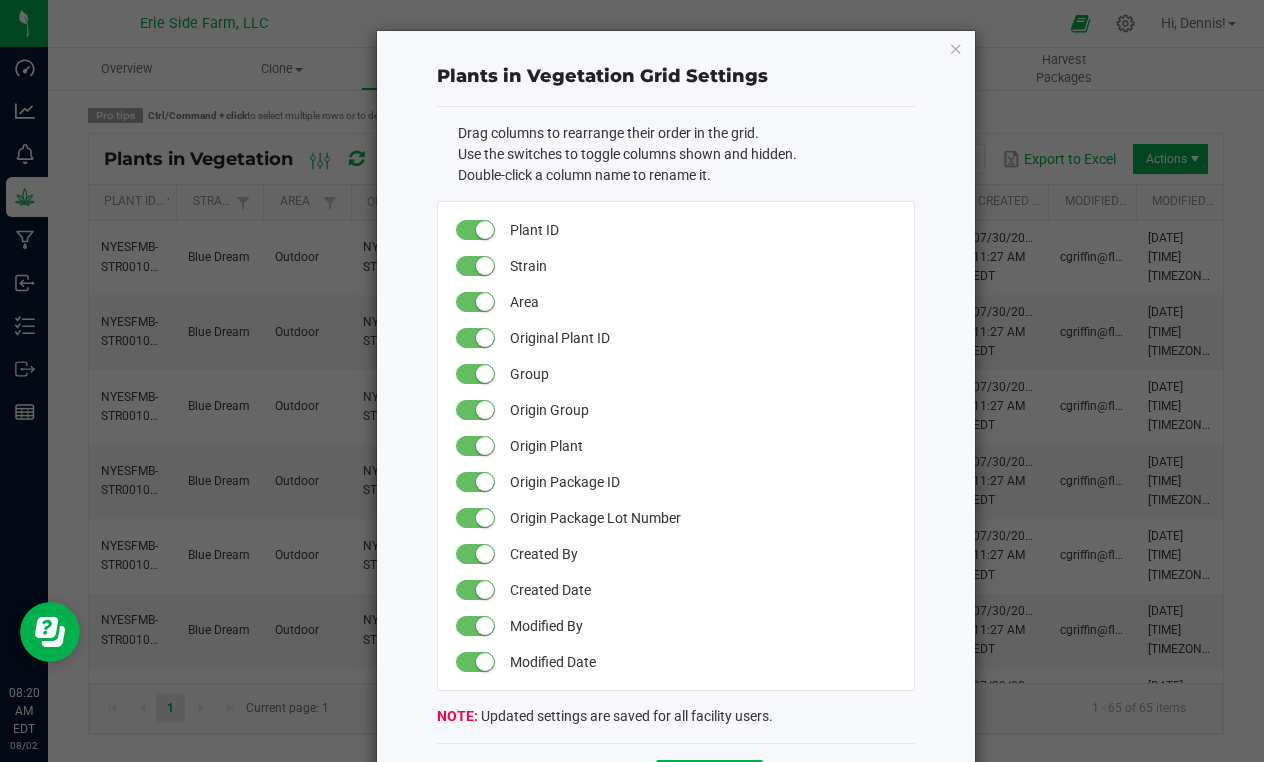 click on "Plants in Vegetation Grid Settings   Drag columns to rearrange their order in the grid.   Use the switches to toggle columns shown and hidden.   Double-click a column name to rename it.   Plant ID   Strain   Area   Original Plant ID   Group   Origin Group   Origin Plant   Origin Package ID   Origin Package Lot Number   Created By   Created Date   Modified By   Modified Date   Updated settings are saved for all facility users.   Cancel   Update" 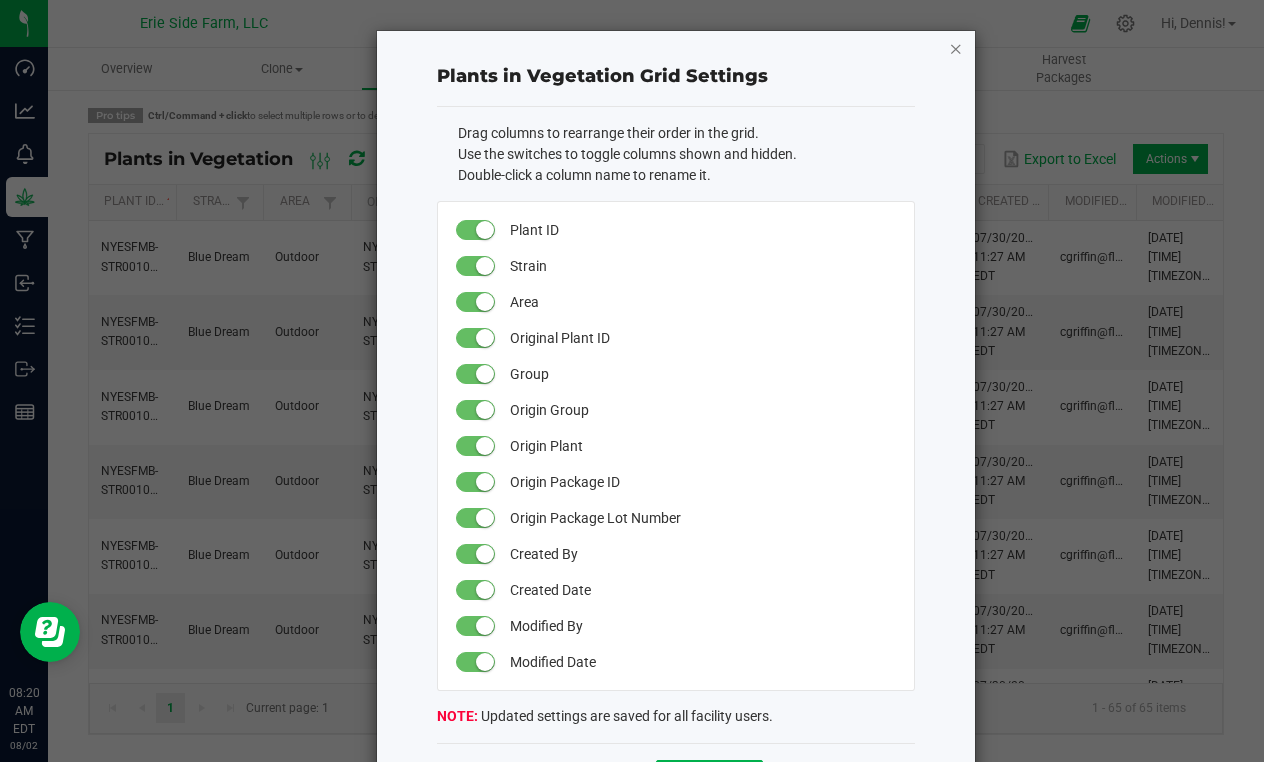 click 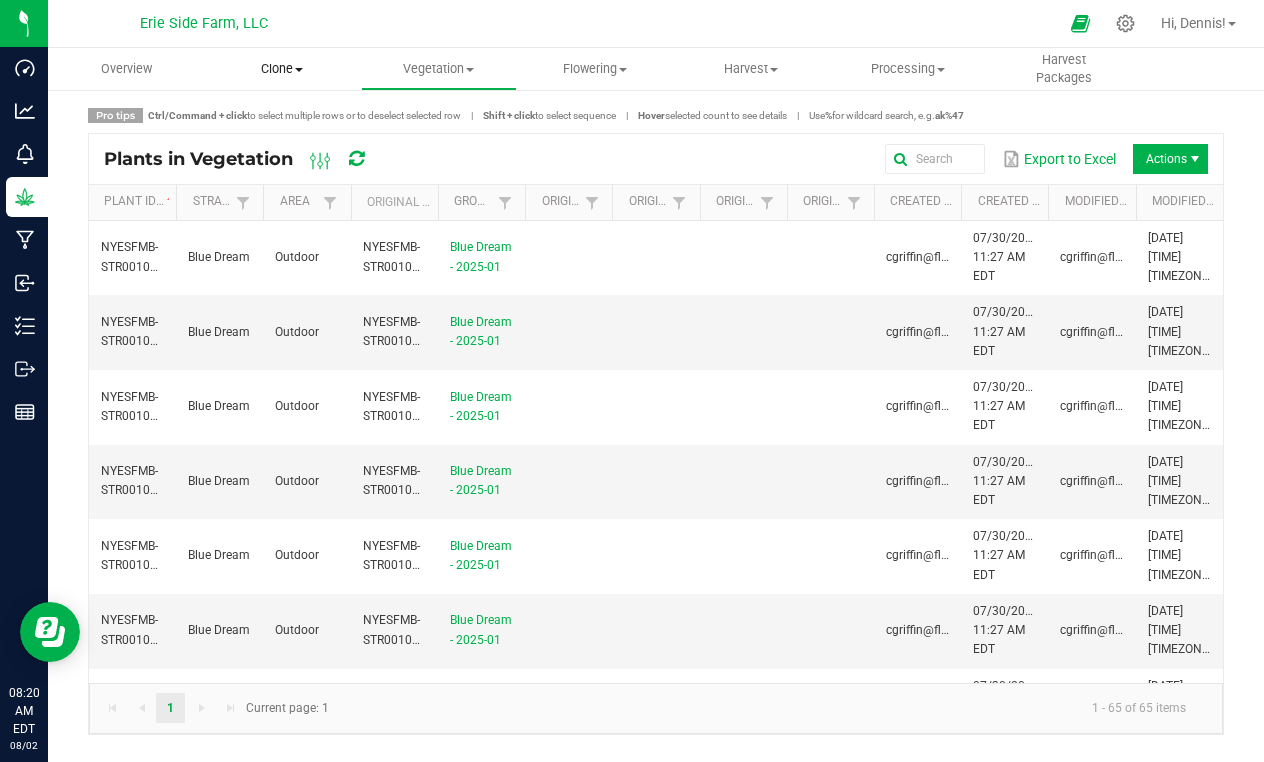 click on "Clone" at bounding box center (282, 69) 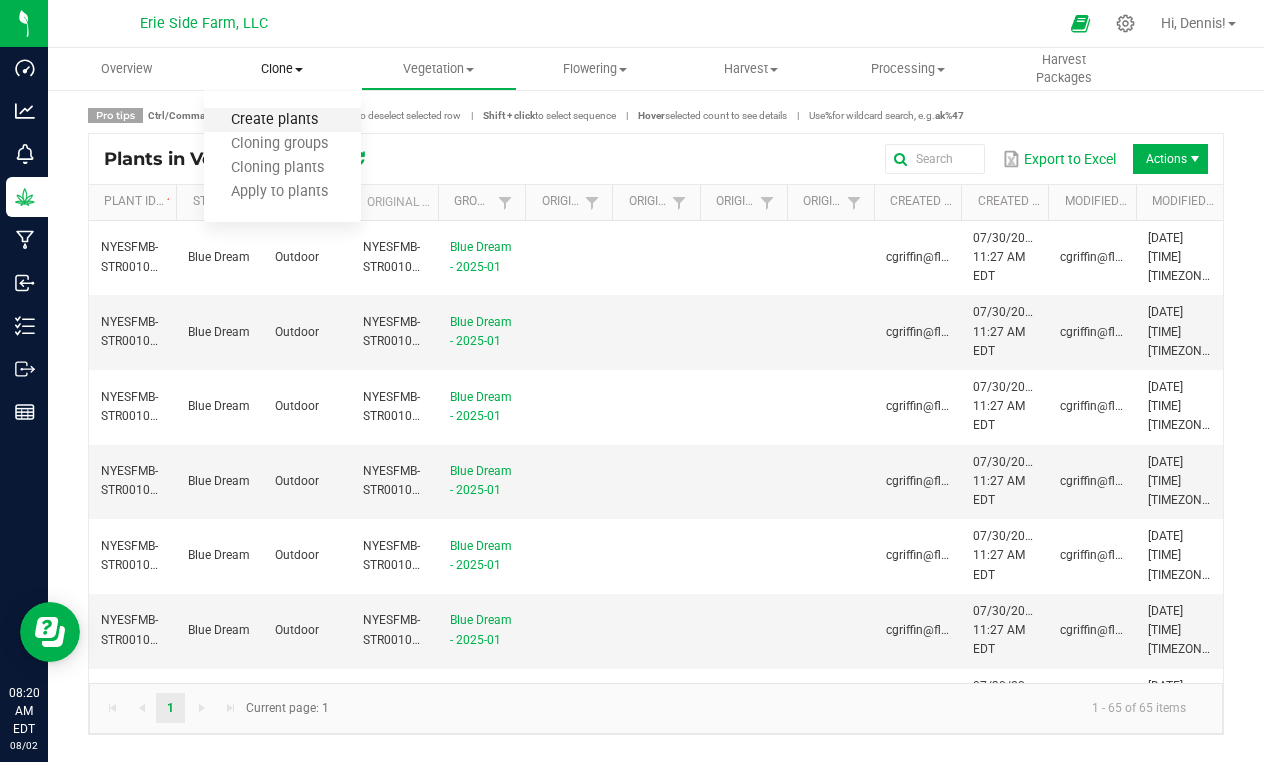 click on "Create plants" at bounding box center (274, 120) 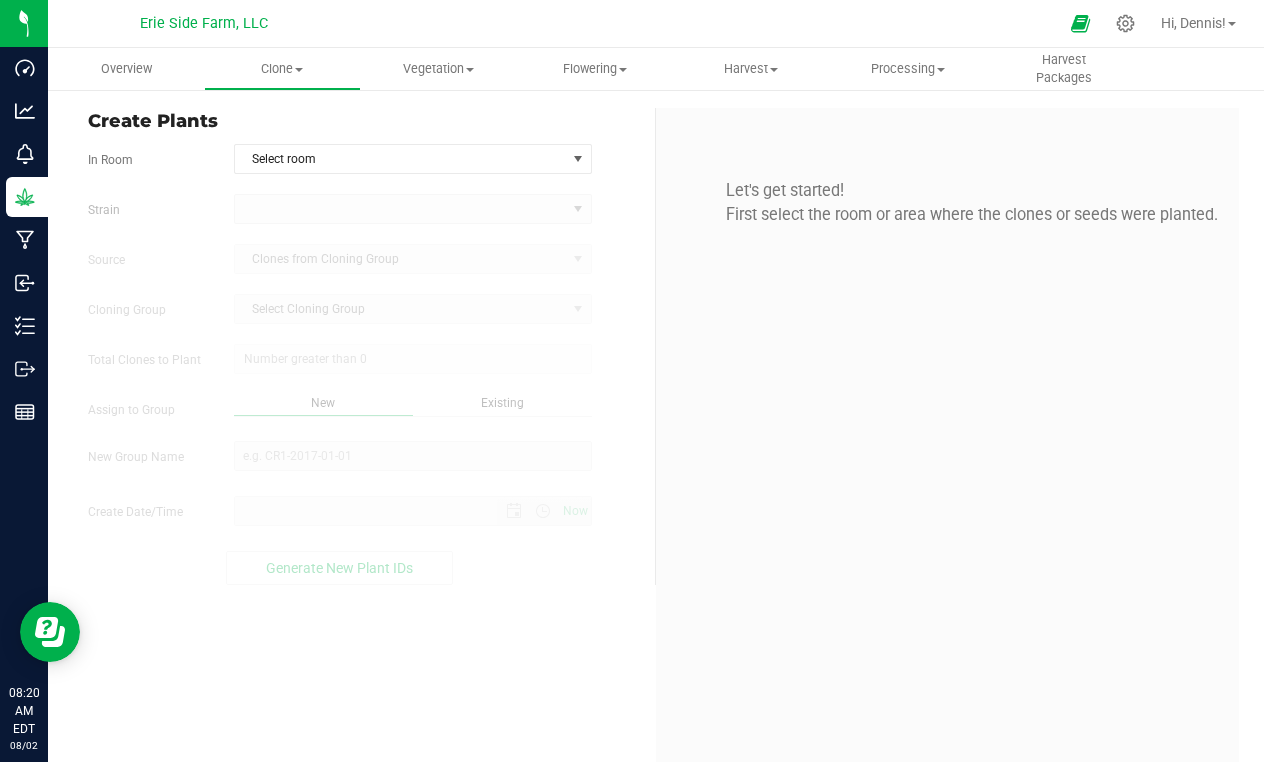 type on "8/2/2025 8:20 AM" 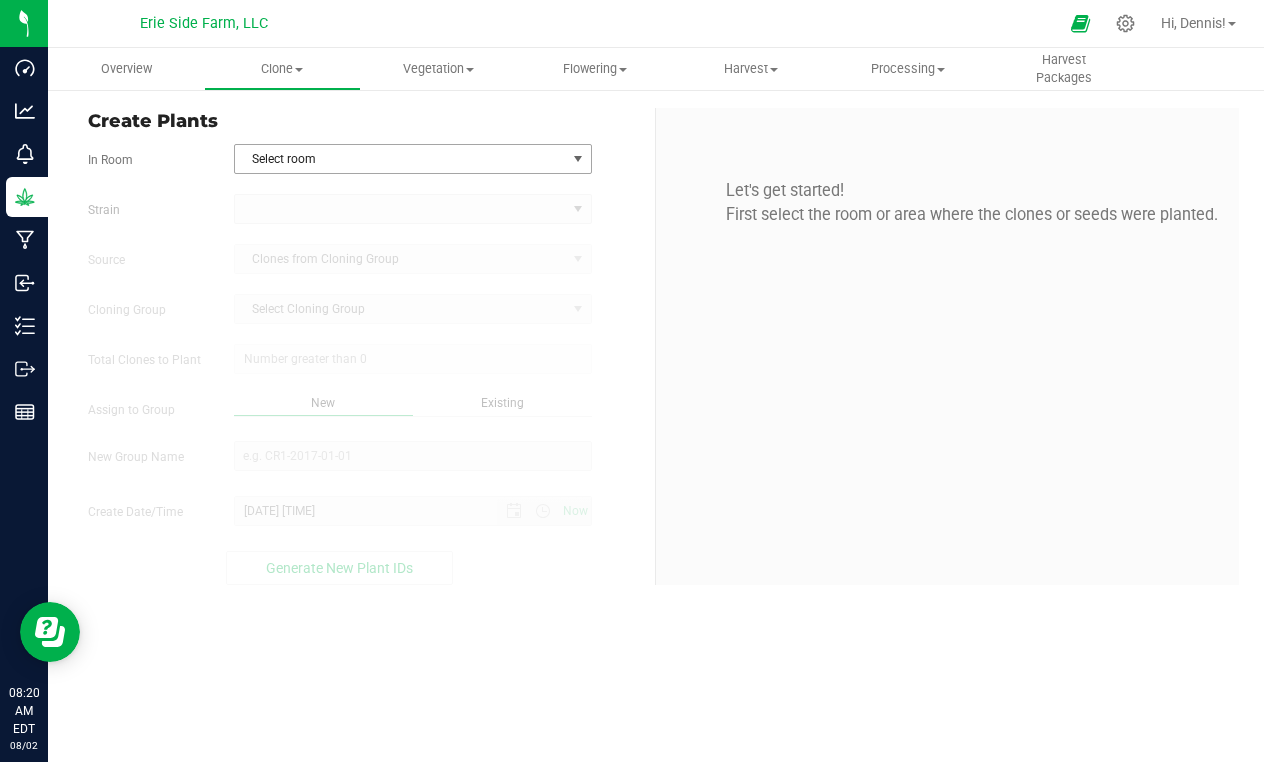 click at bounding box center [578, 159] 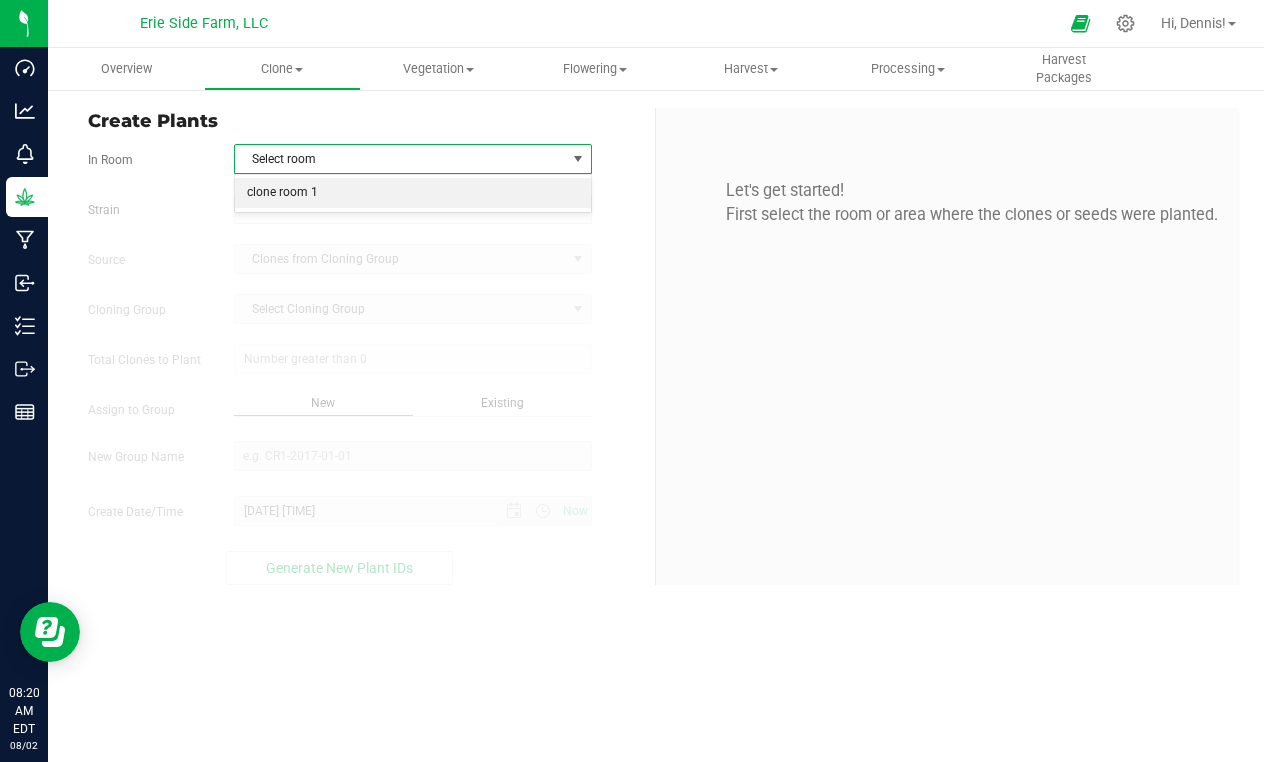click on "clone room 1" at bounding box center [413, 193] 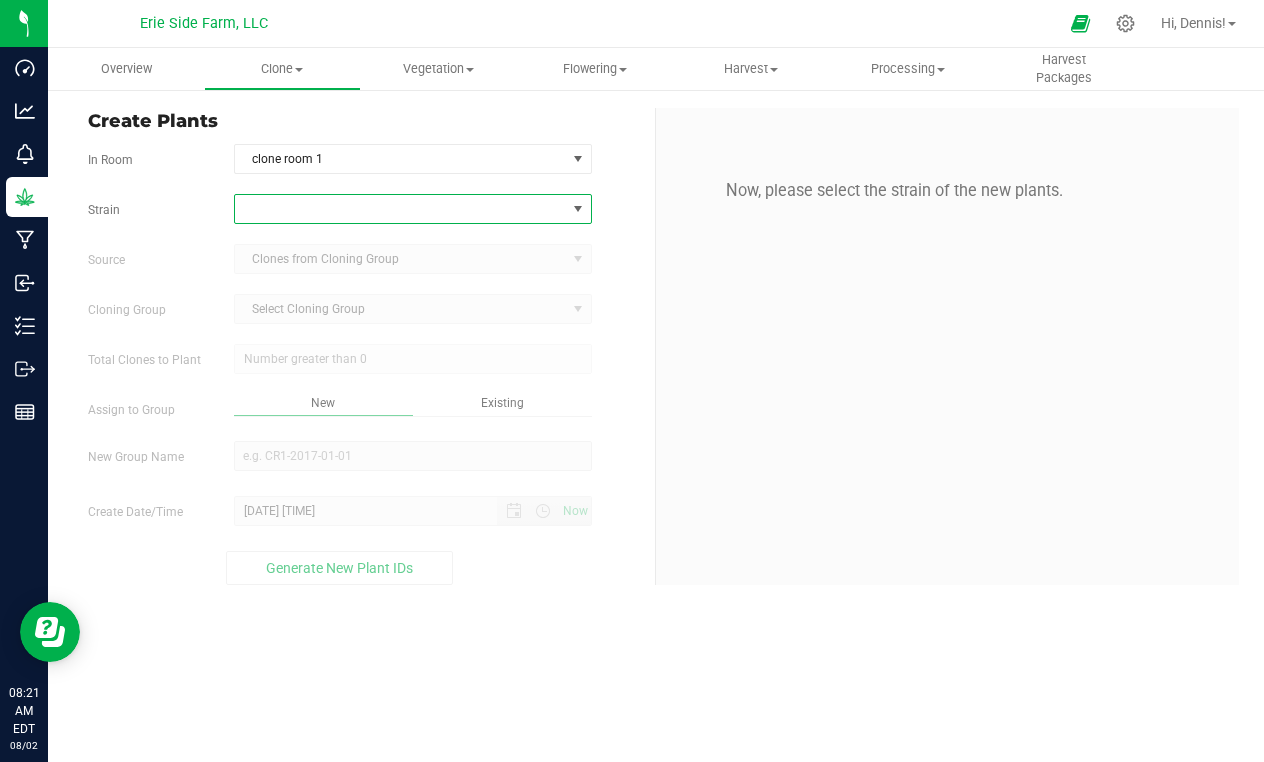click at bounding box center (578, 209) 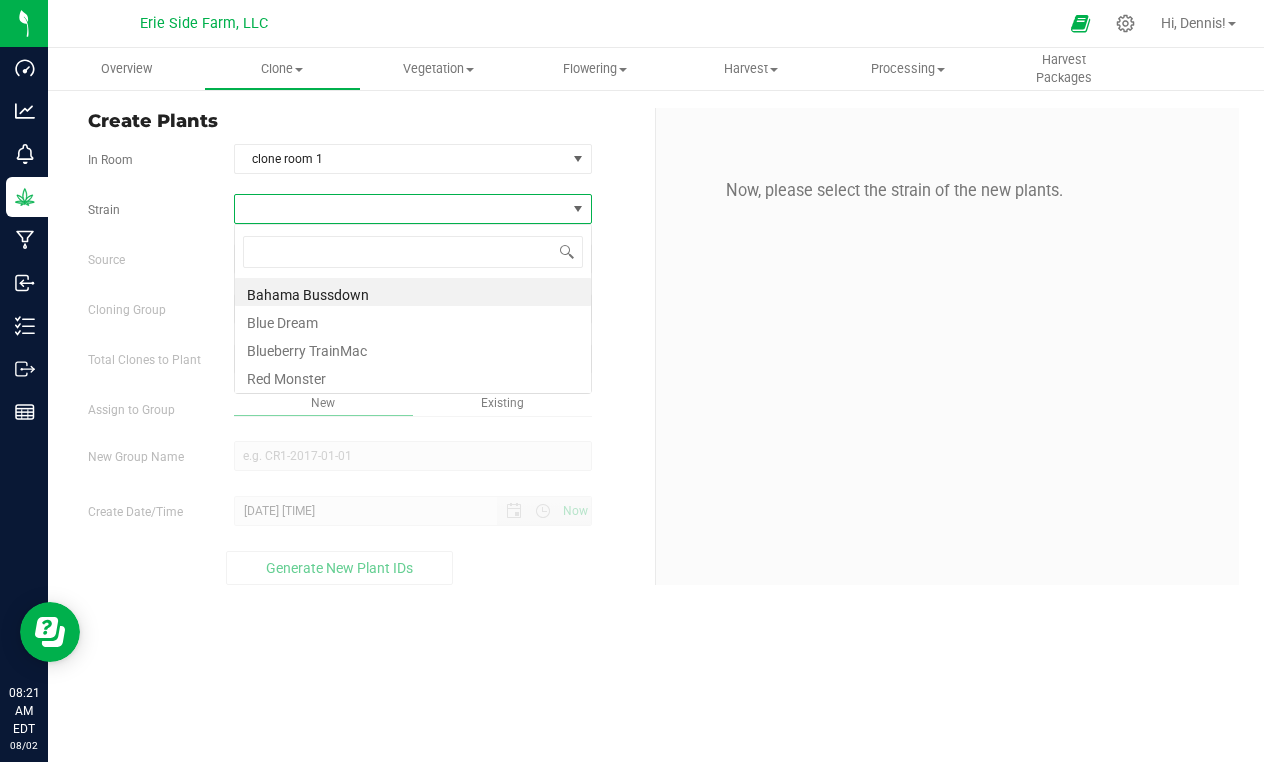 scroll, scrollTop: 99970, scrollLeft: 99642, axis: both 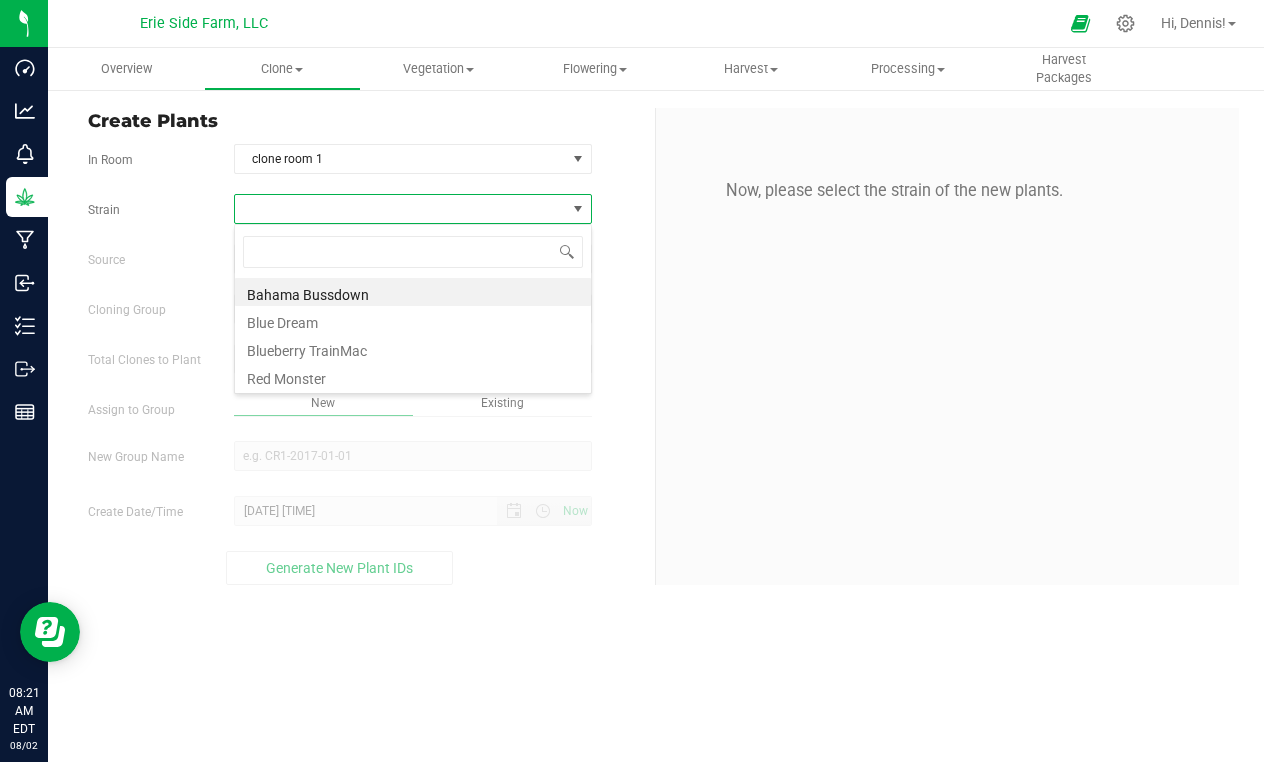 click at bounding box center [400, 209] 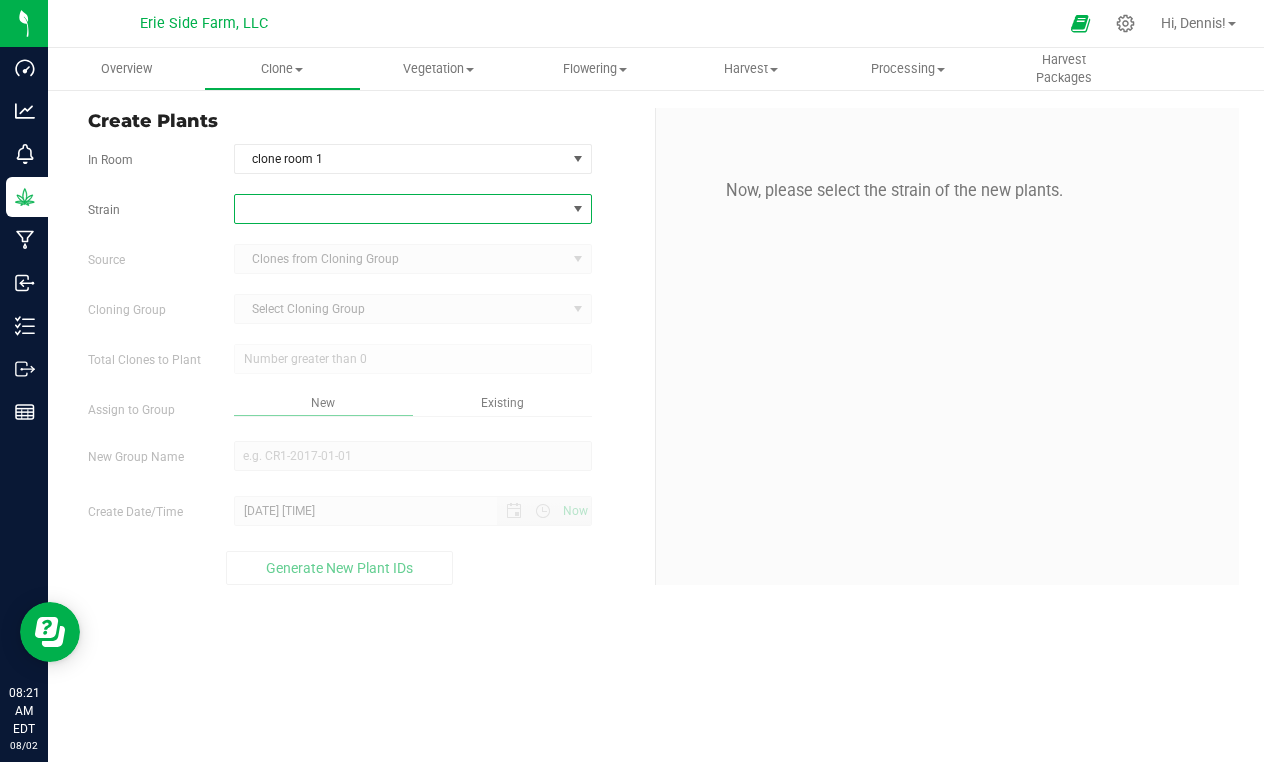 click at bounding box center (400, 209) 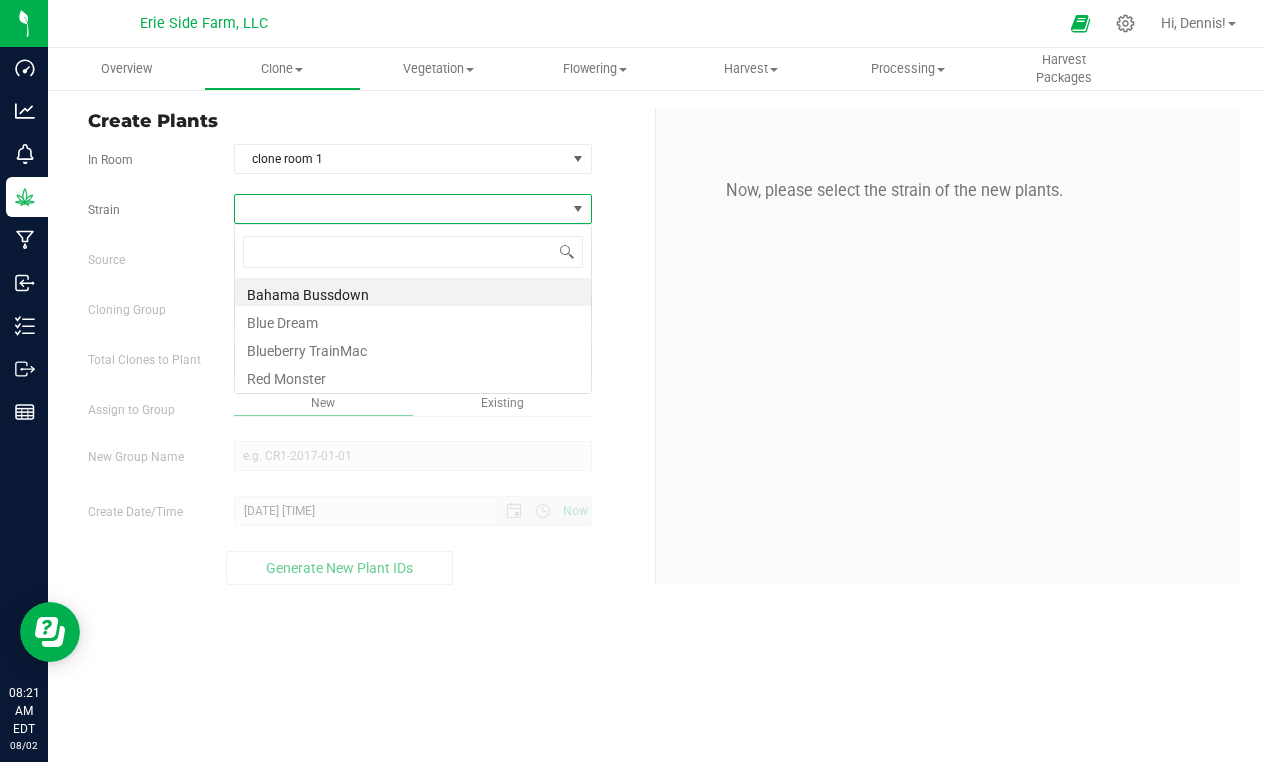scroll, scrollTop: 99970, scrollLeft: 99642, axis: both 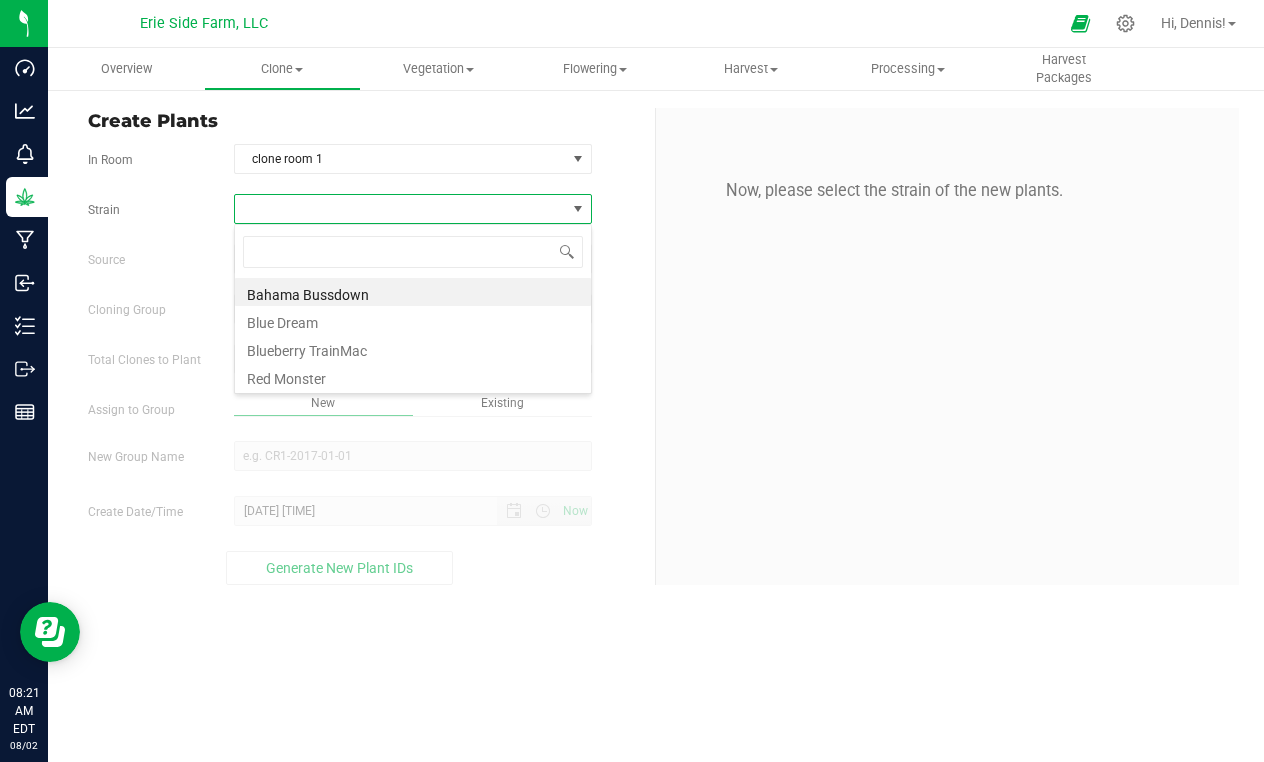 click at bounding box center (400, 209) 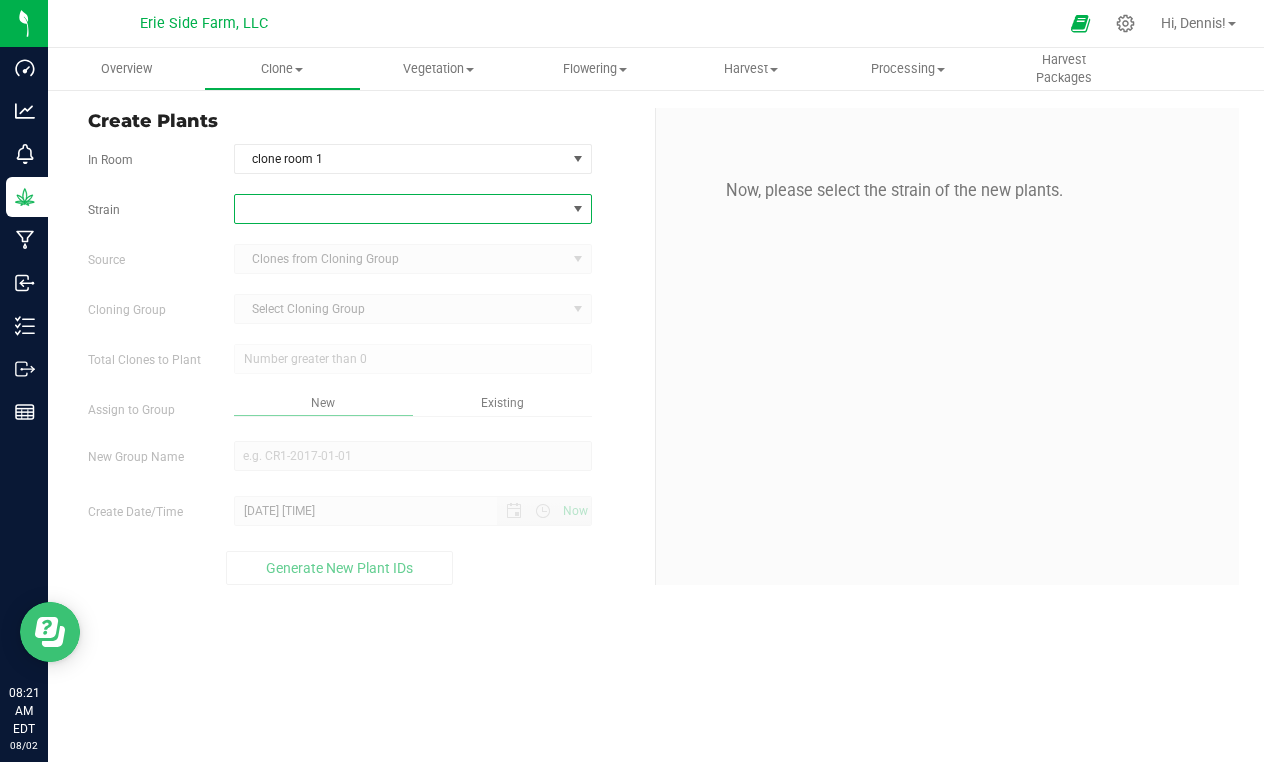 click 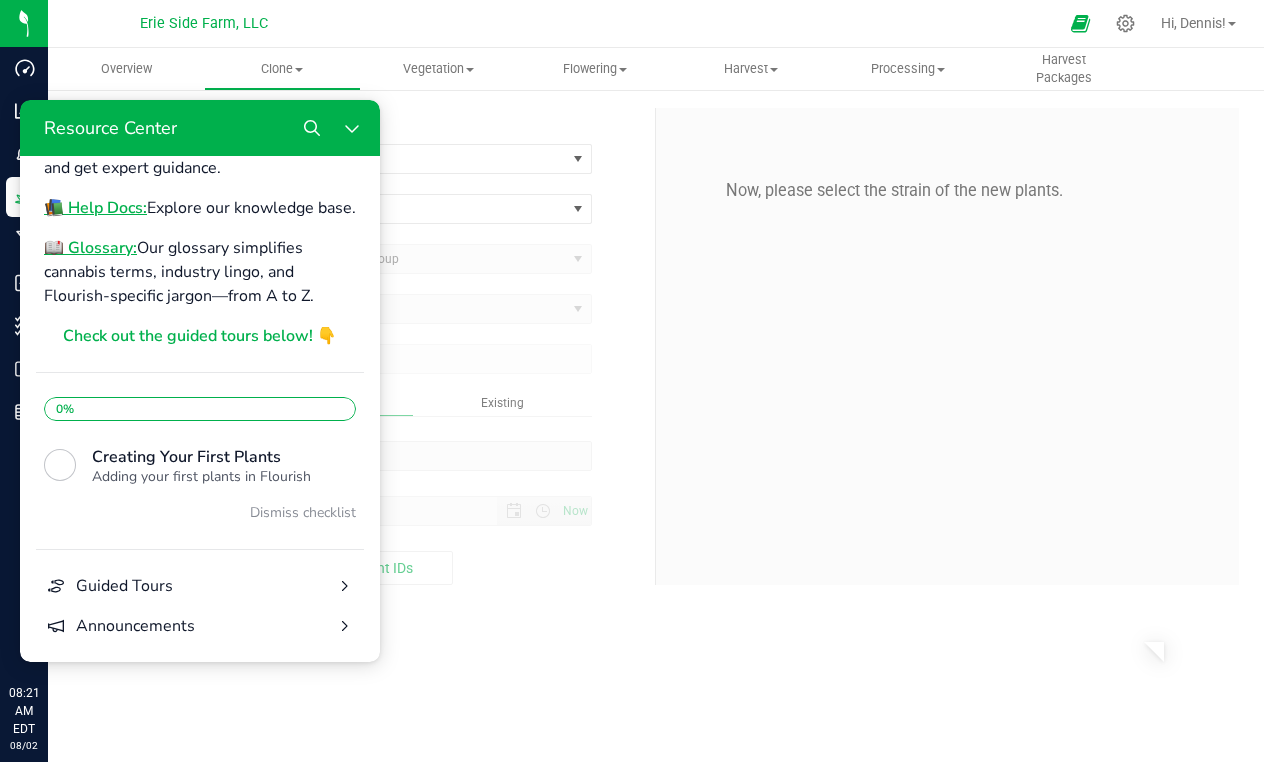 scroll, scrollTop: 292, scrollLeft: 0, axis: vertical 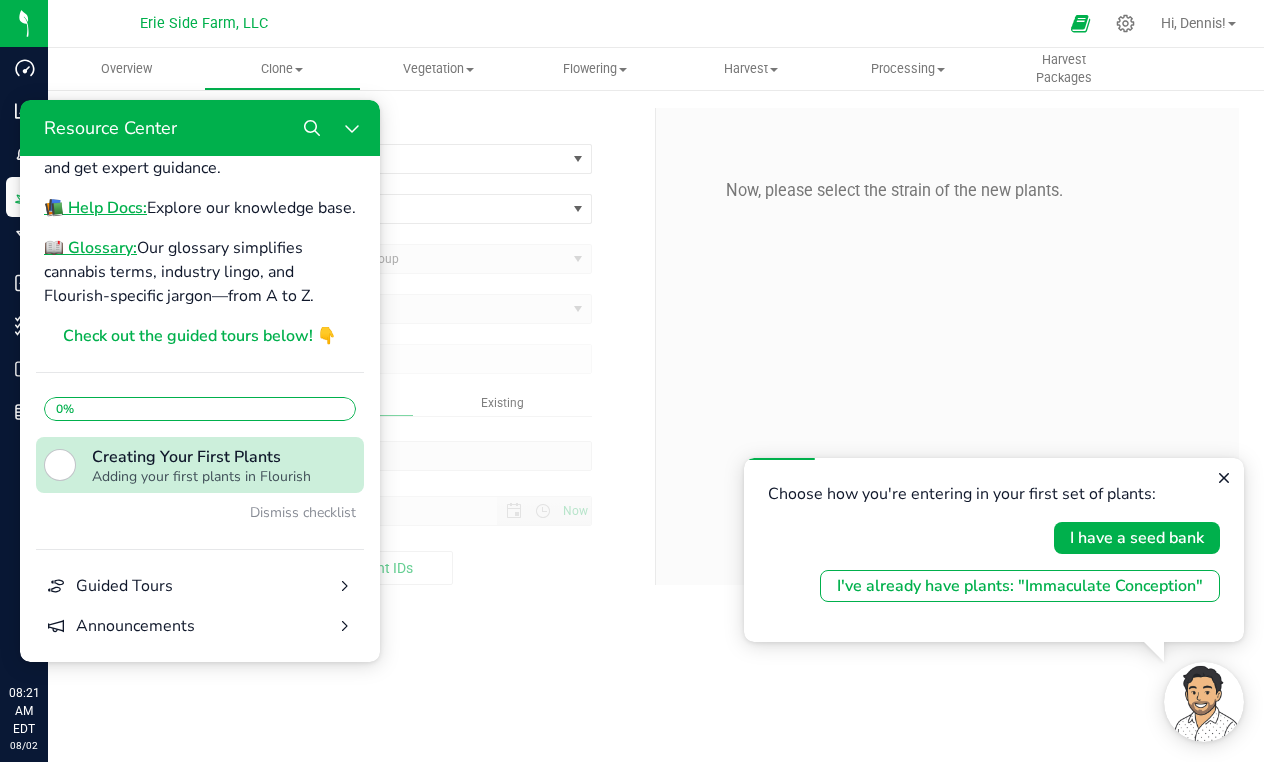 click at bounding box center [60, 465] 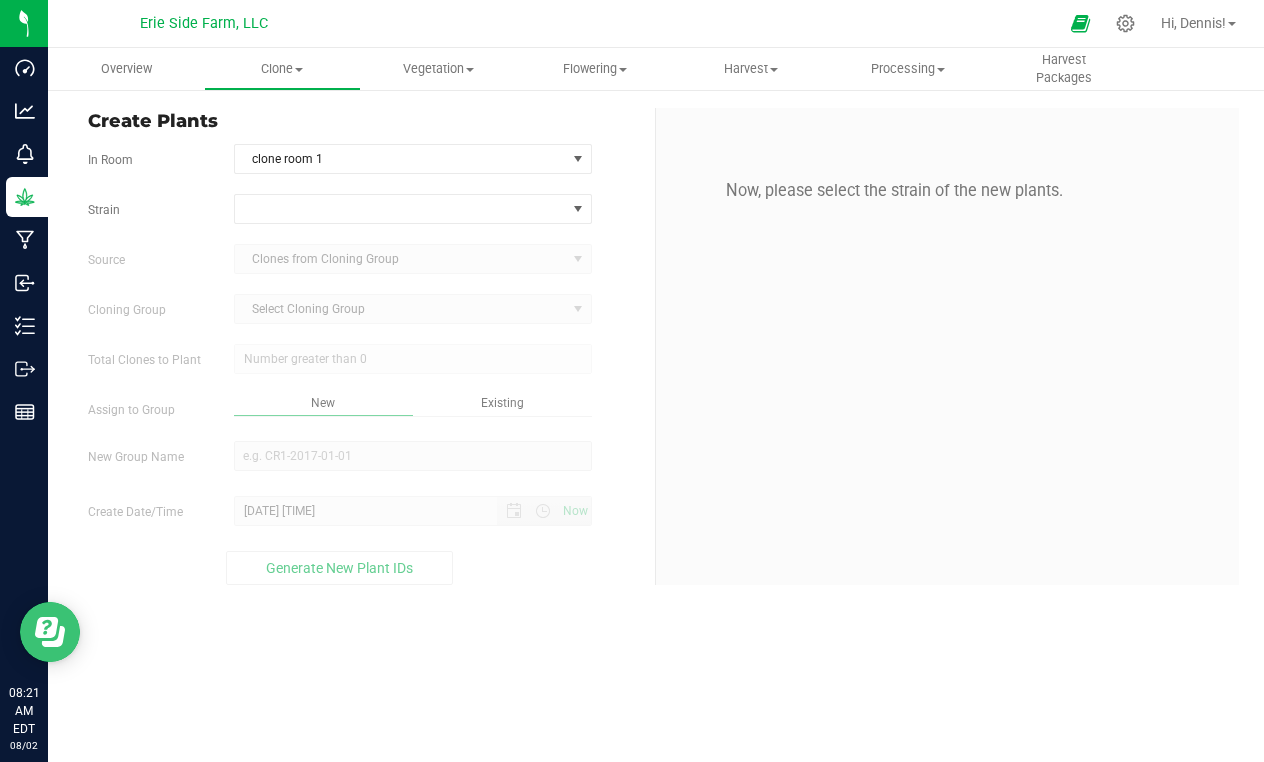 scroll, scrollTop: 0, scrollLeft: 0, axis: both 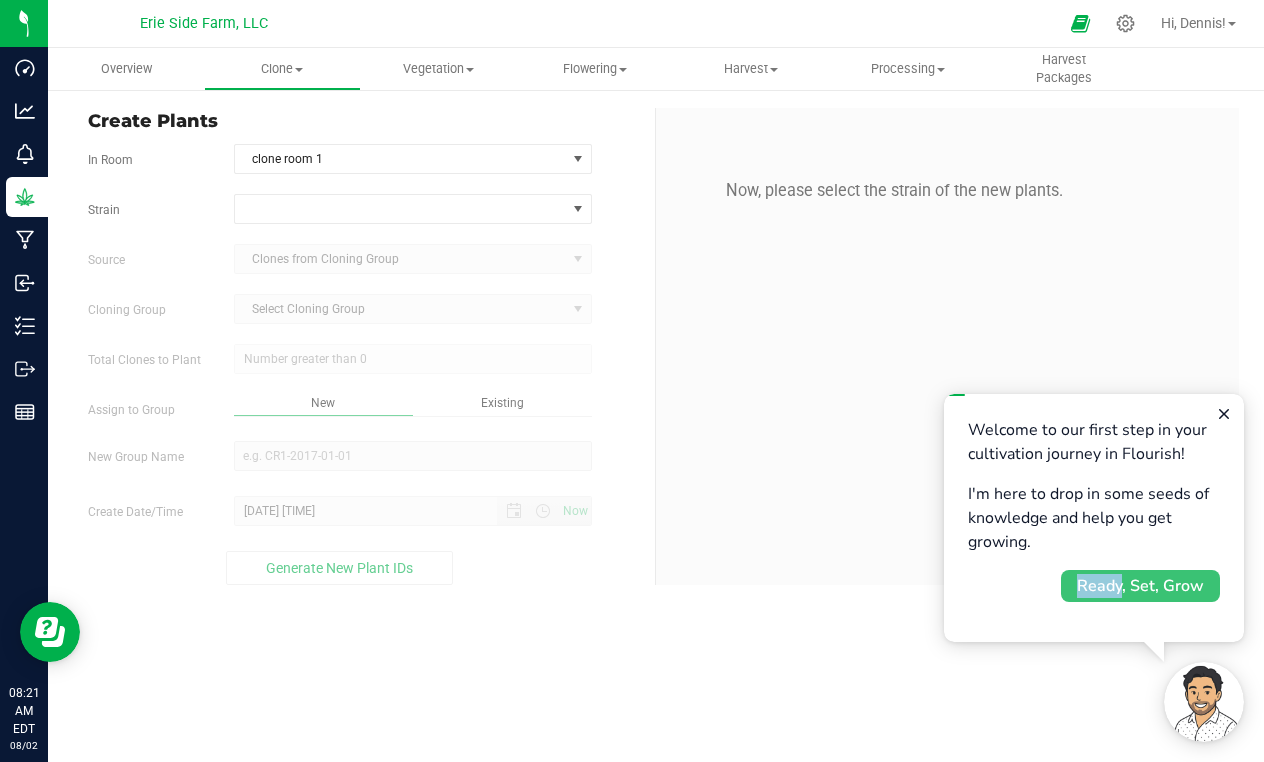 click on "Ready, Set, Grow" at bounding box center [1140, 586] 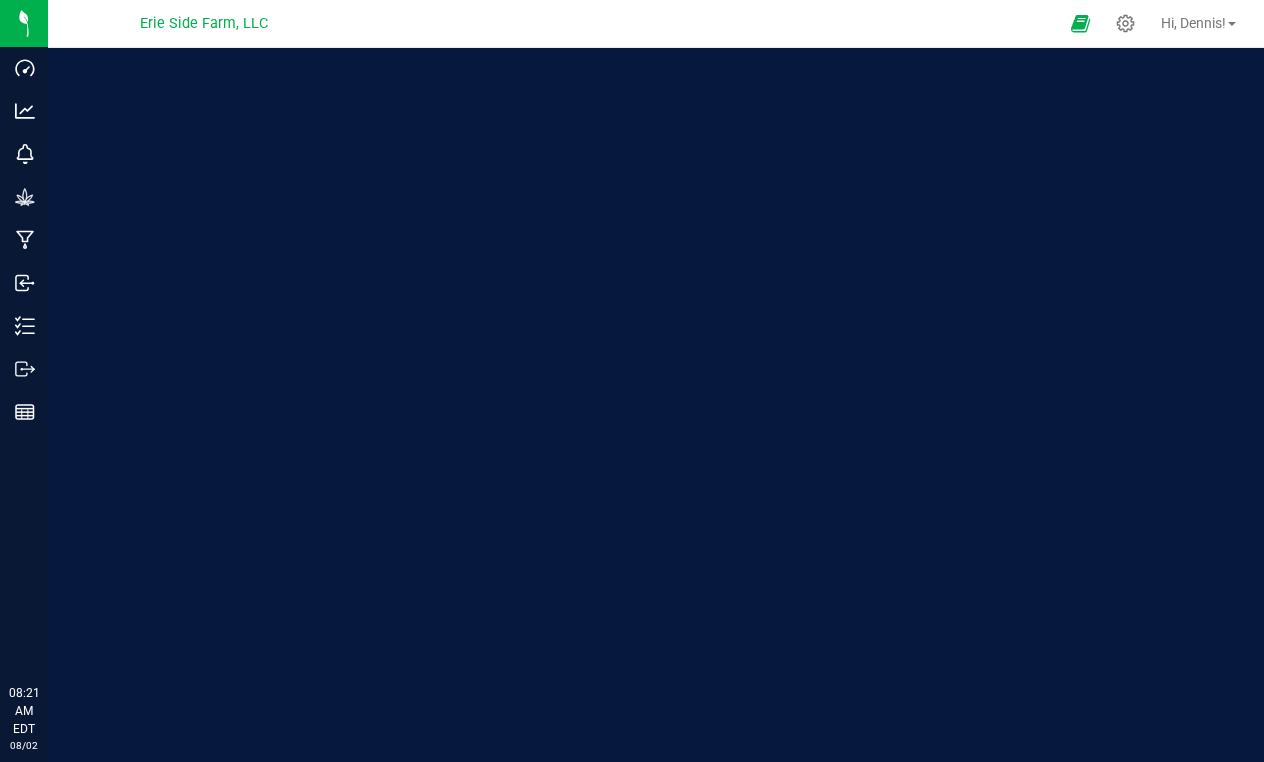 scroll, scrollTop: 0, scrollLeft: 0, axis: both 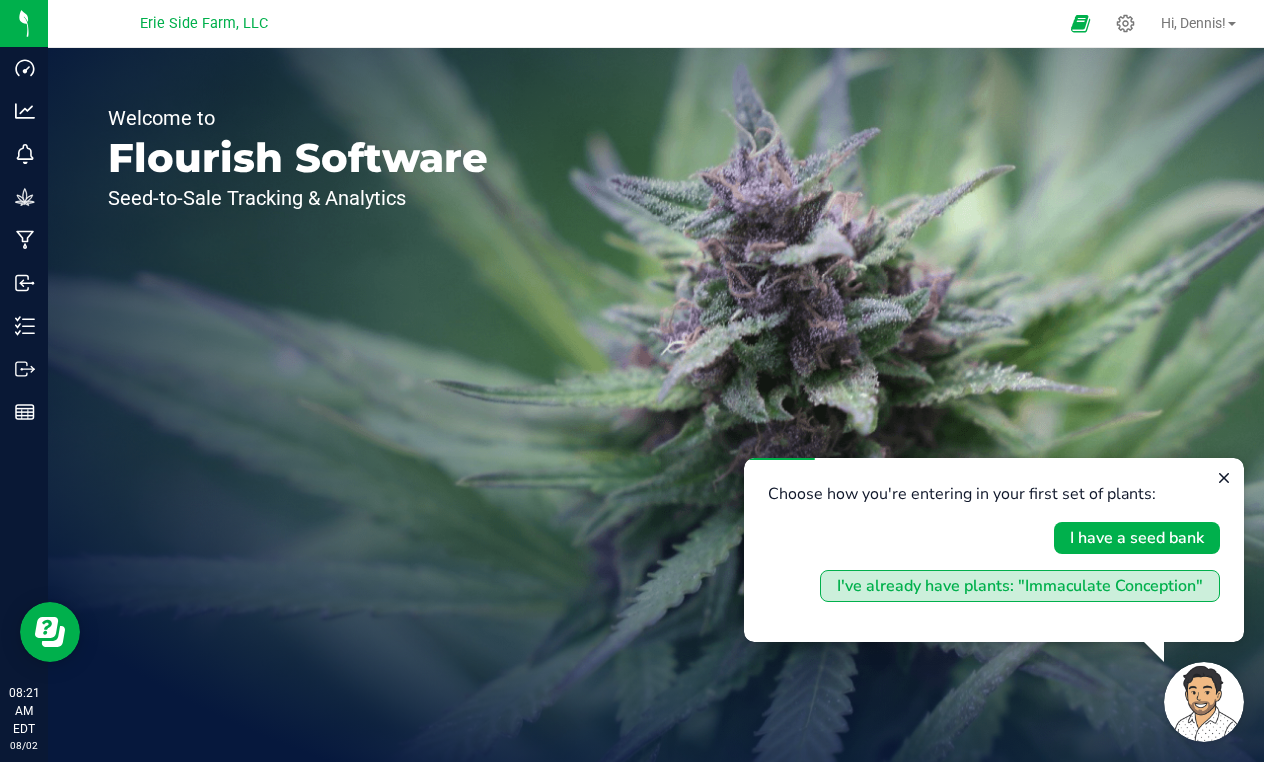 click on "I've already have plants: "Immaculate Conception"" at bounding box center (1020, 586) 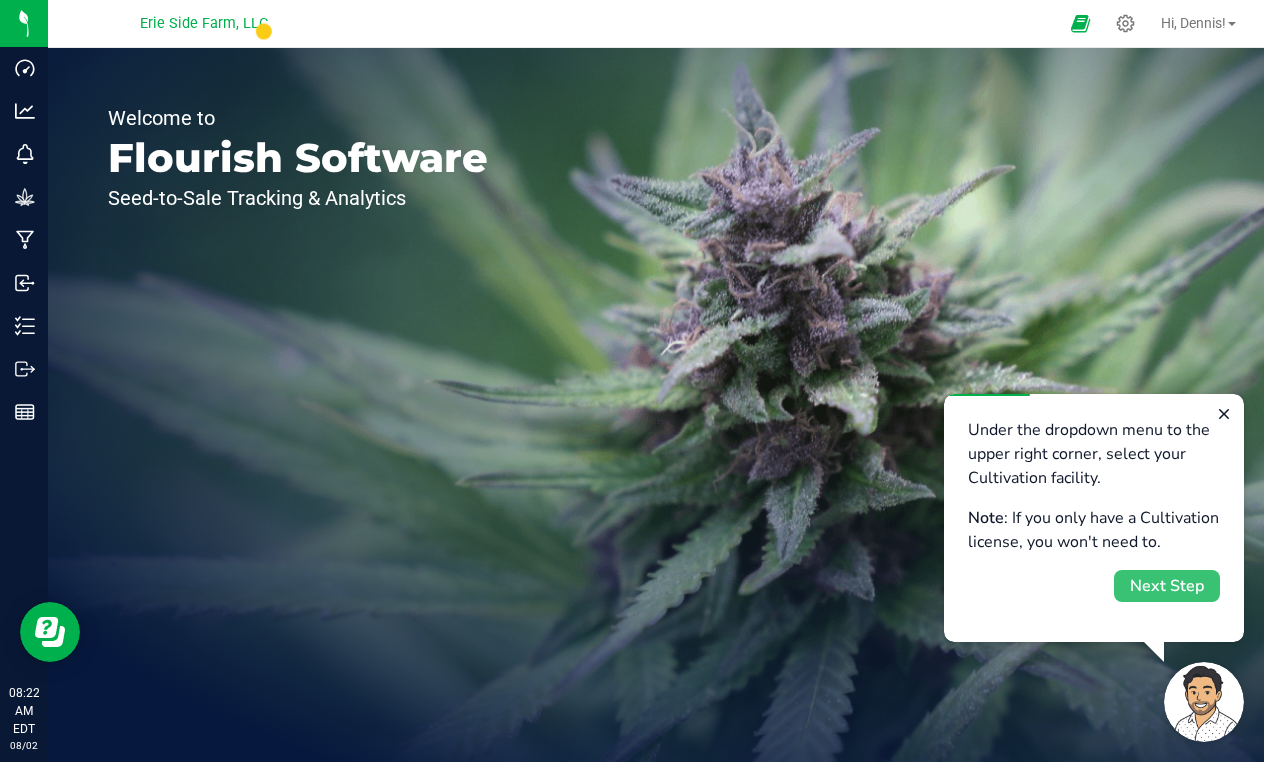 click on "Next Step" at bounding box center [1167, 586] 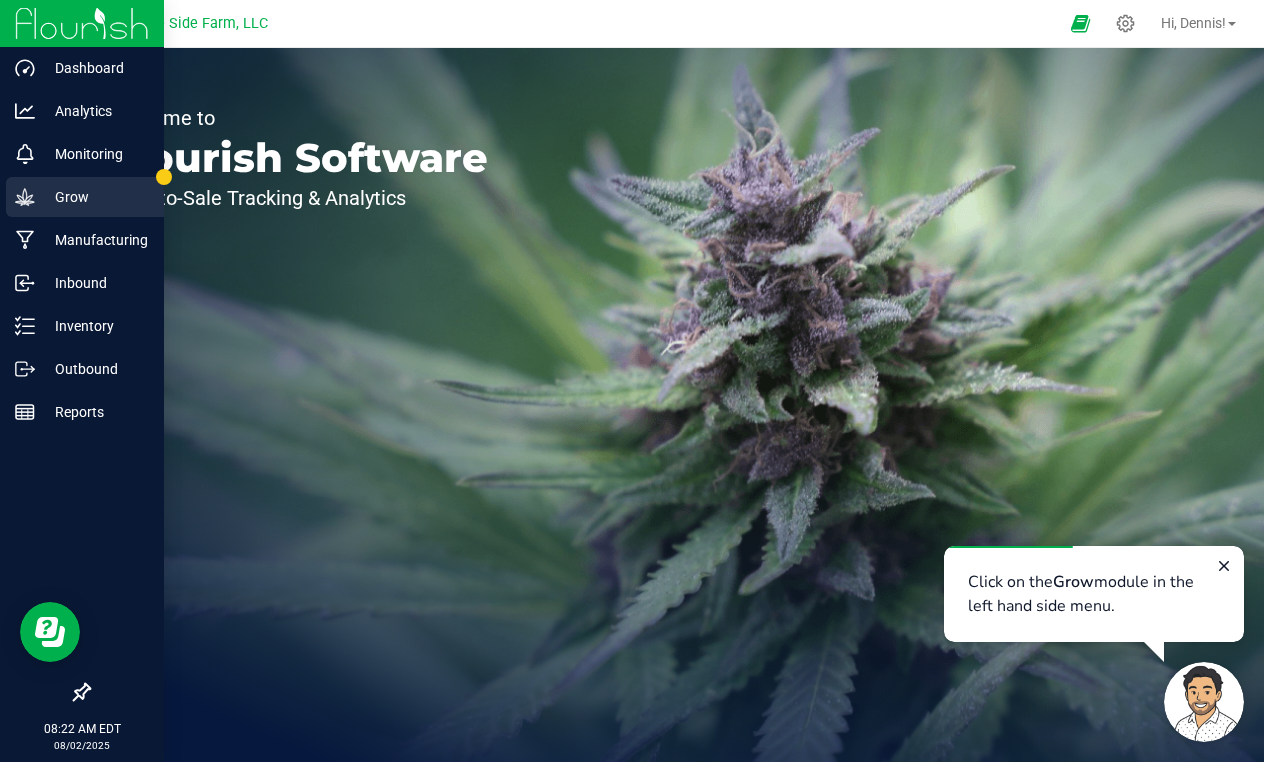 click on "Grow" at bounding box center (95, 197) 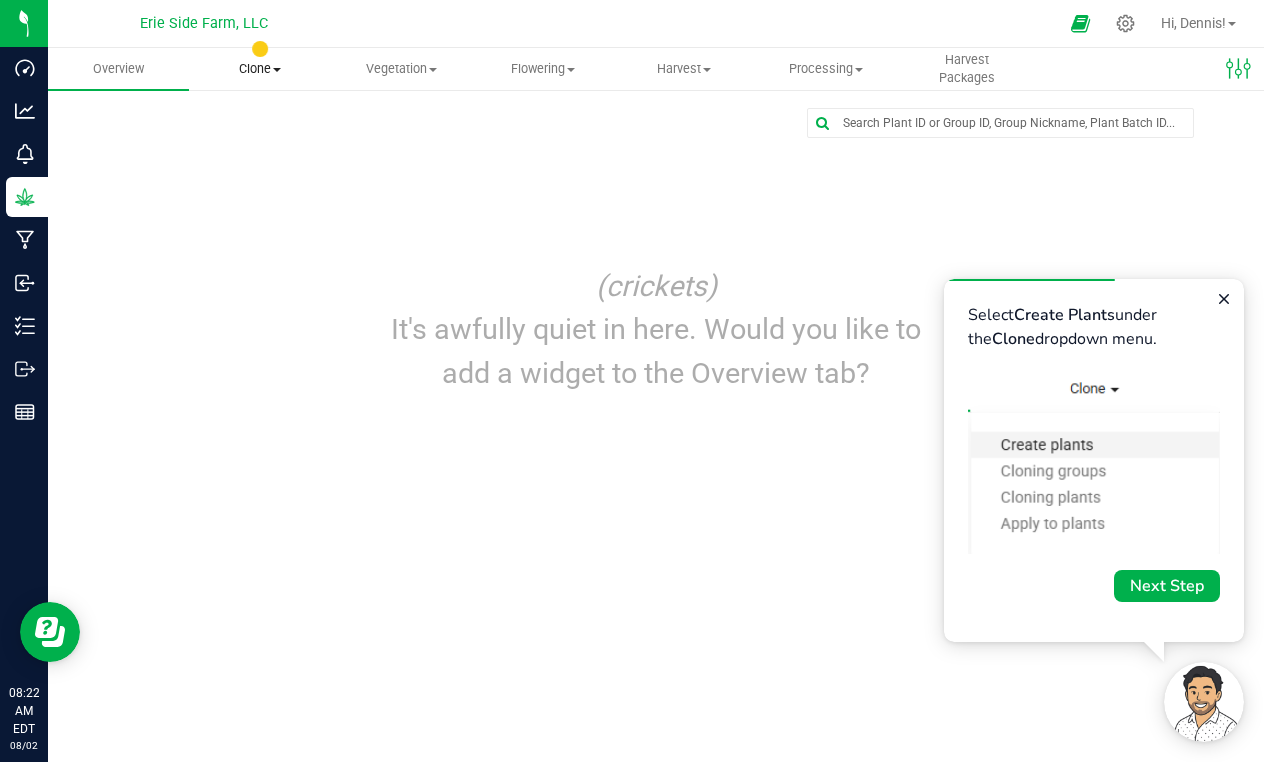 click on "Clone" at bounding box center [259, 69] 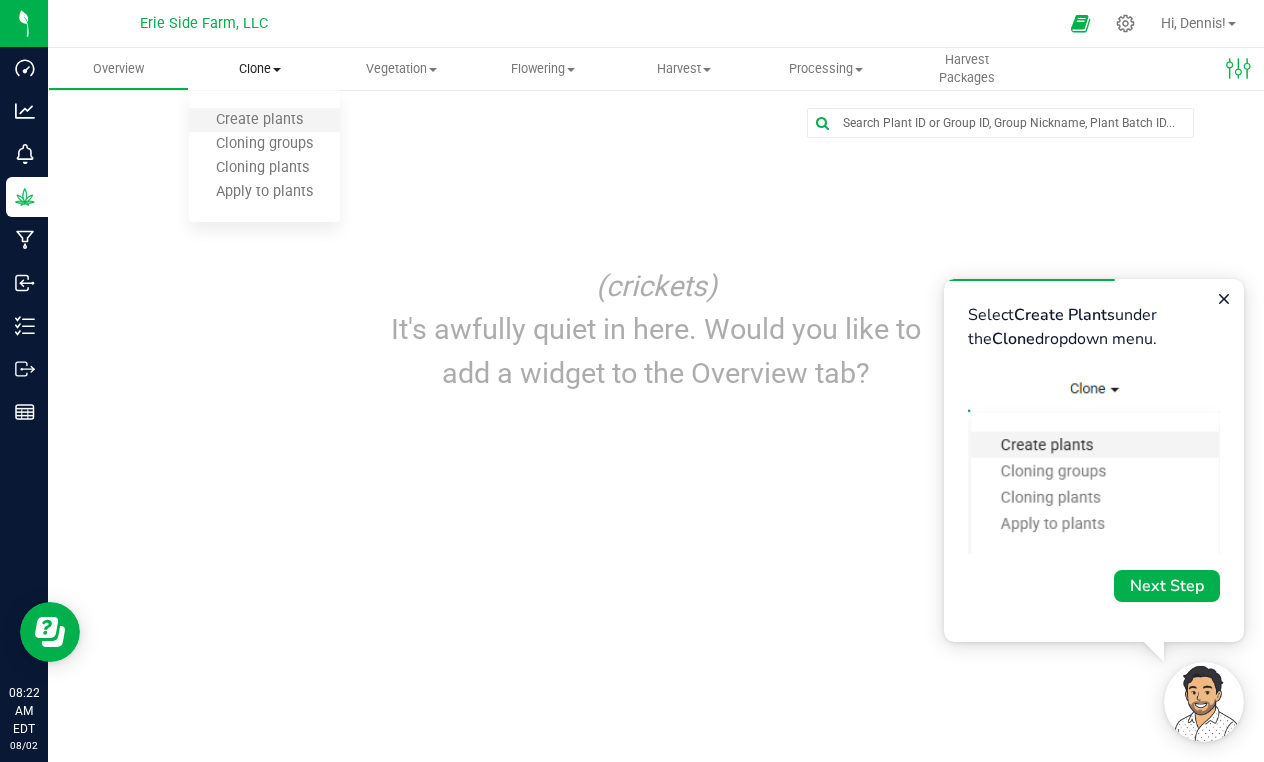 click on "Create plants" at bounding box center [264, 121] 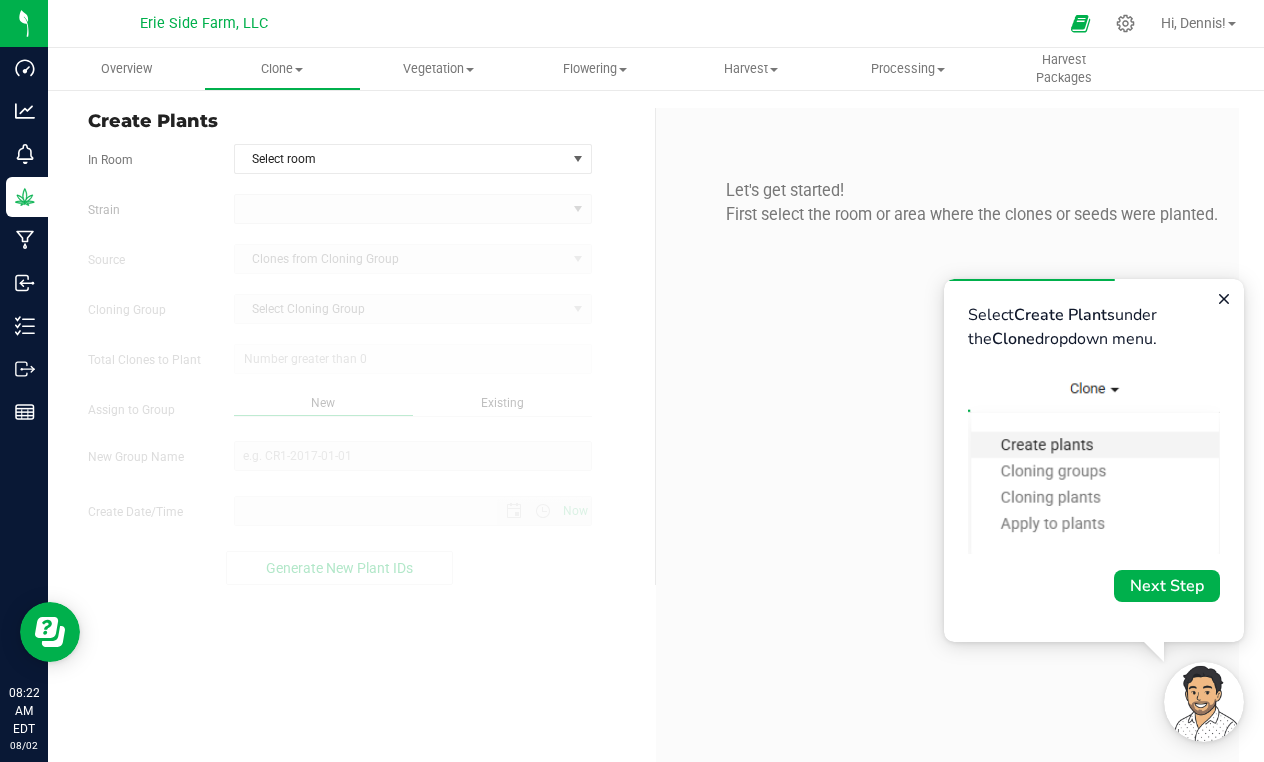 type on "[DATE] [TIME]" 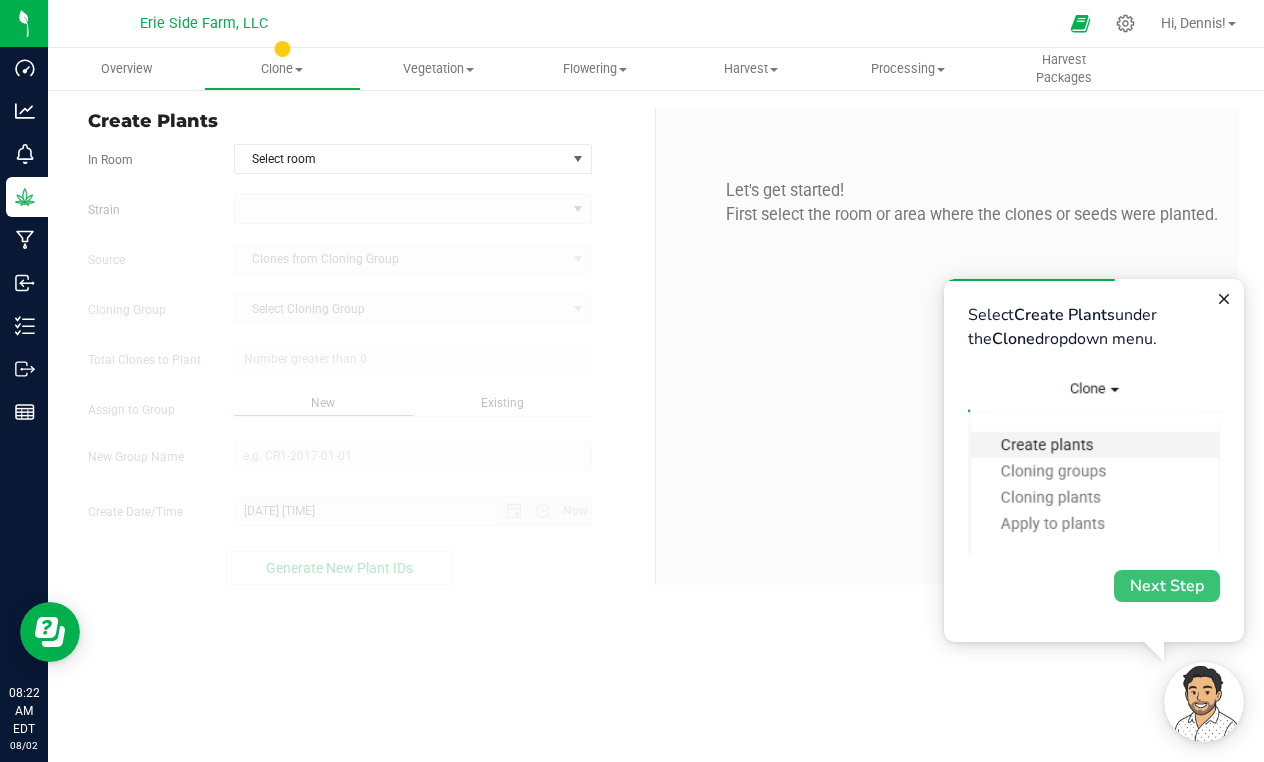 click on "Next Step" at bounding box center [1167, 586] 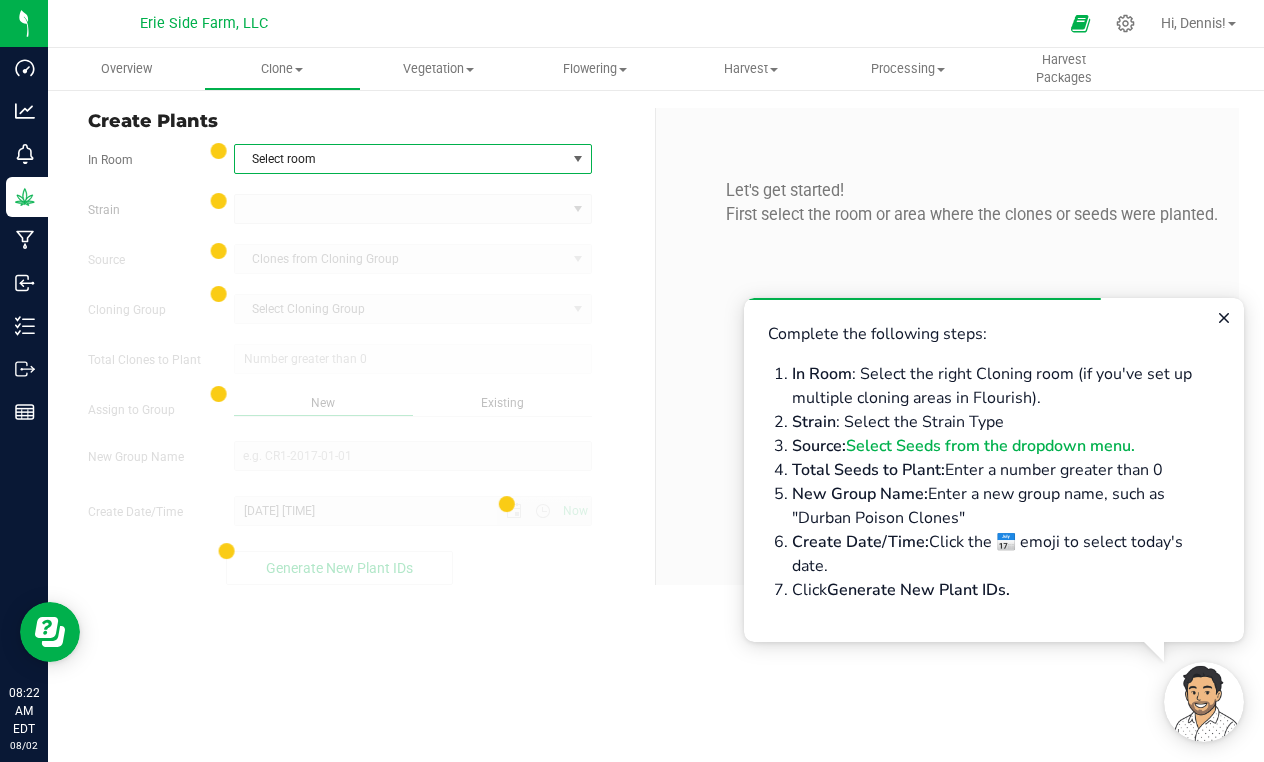 click at bounding box center [578, 159] 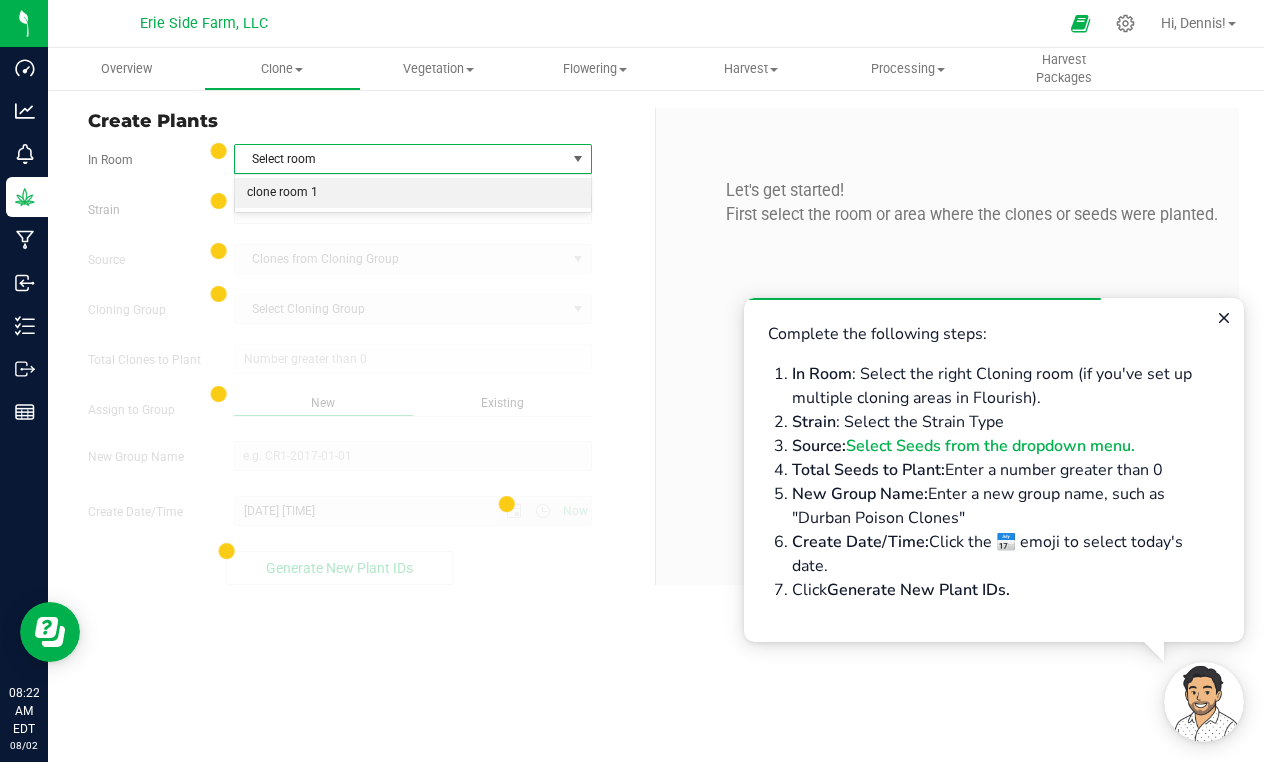 click on "clone room 1" at bounding box center (413, 193) 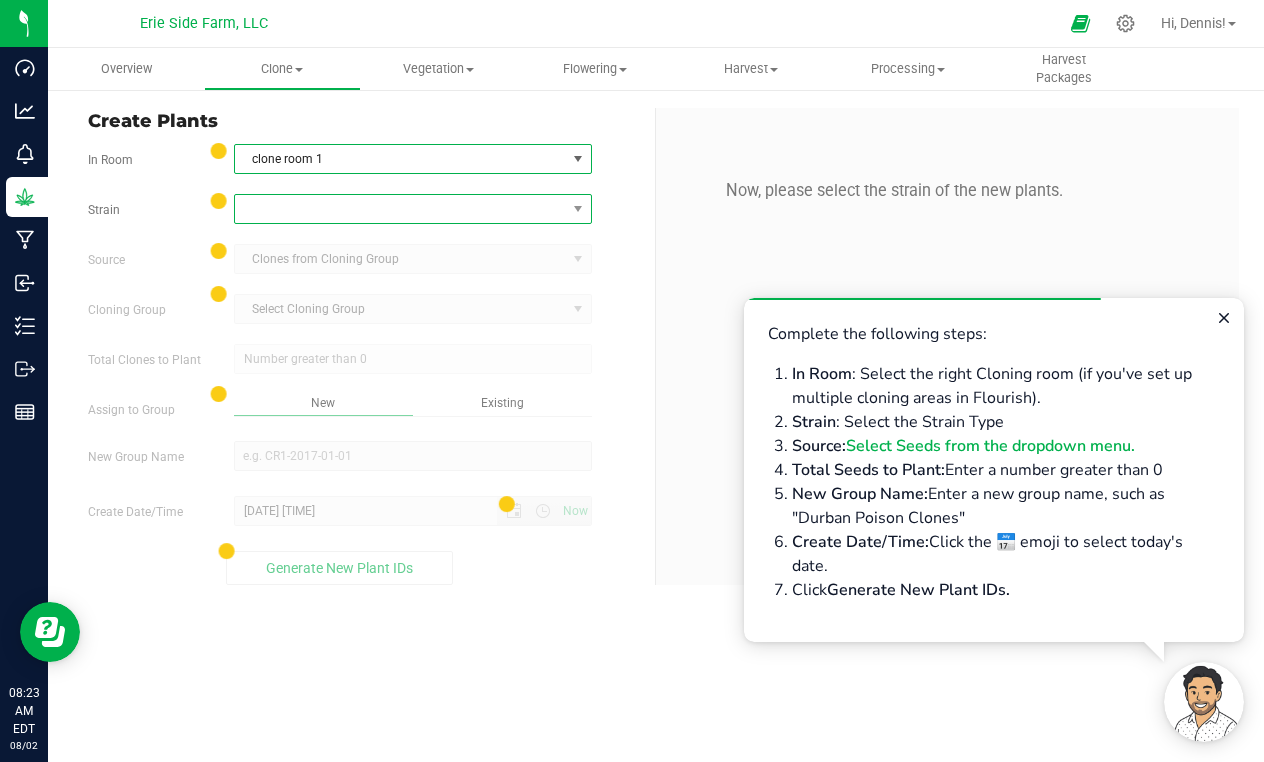 click at bounding box center [577, 209] 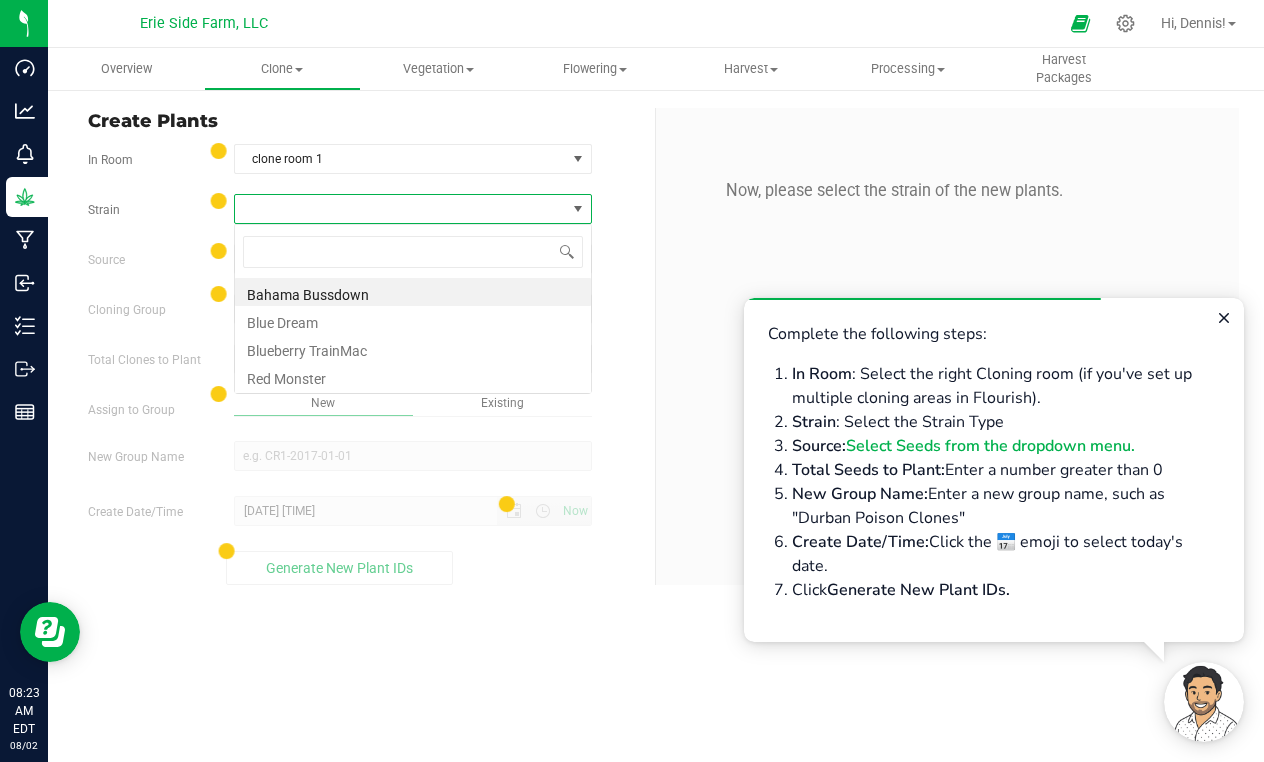 scroll, scrollTop: 99970, scrollLeft: 99642, axis: both 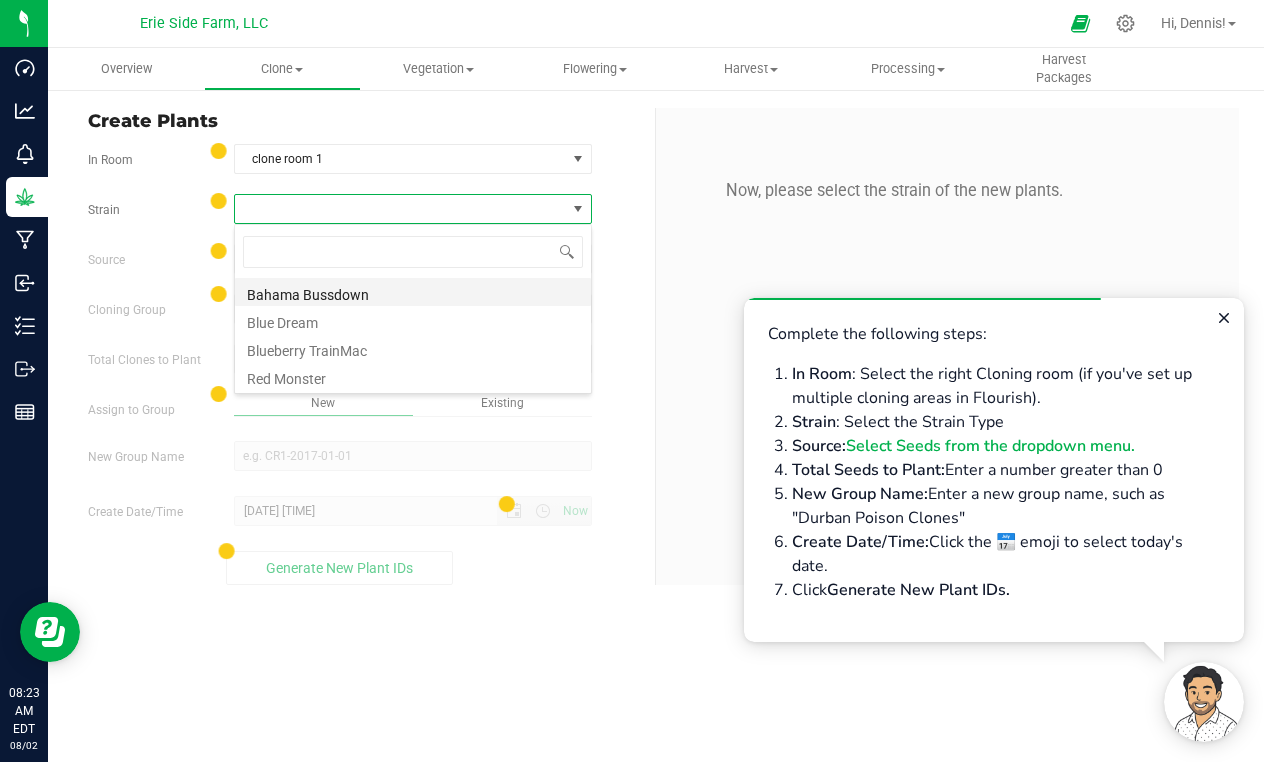 click on "Bahama Bussdown" at bounding box center [413, 292] 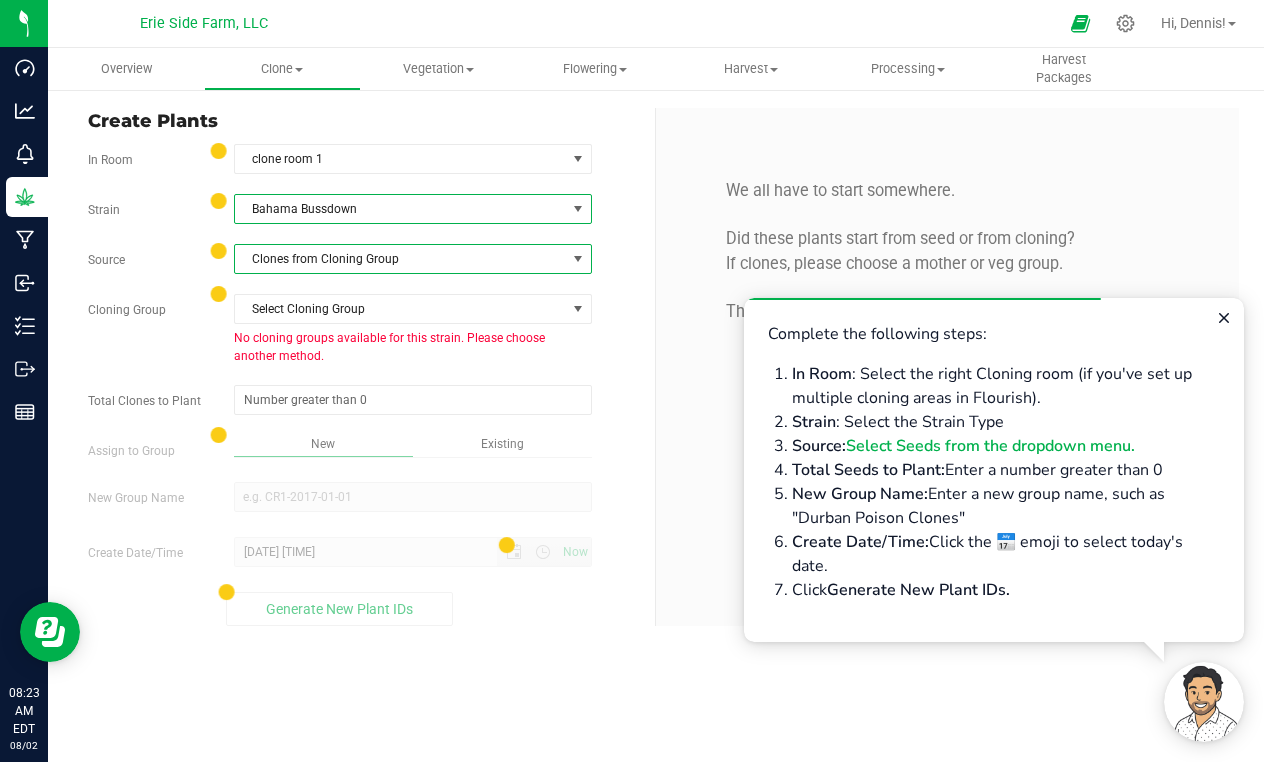 click at bounding box center (578, 259) 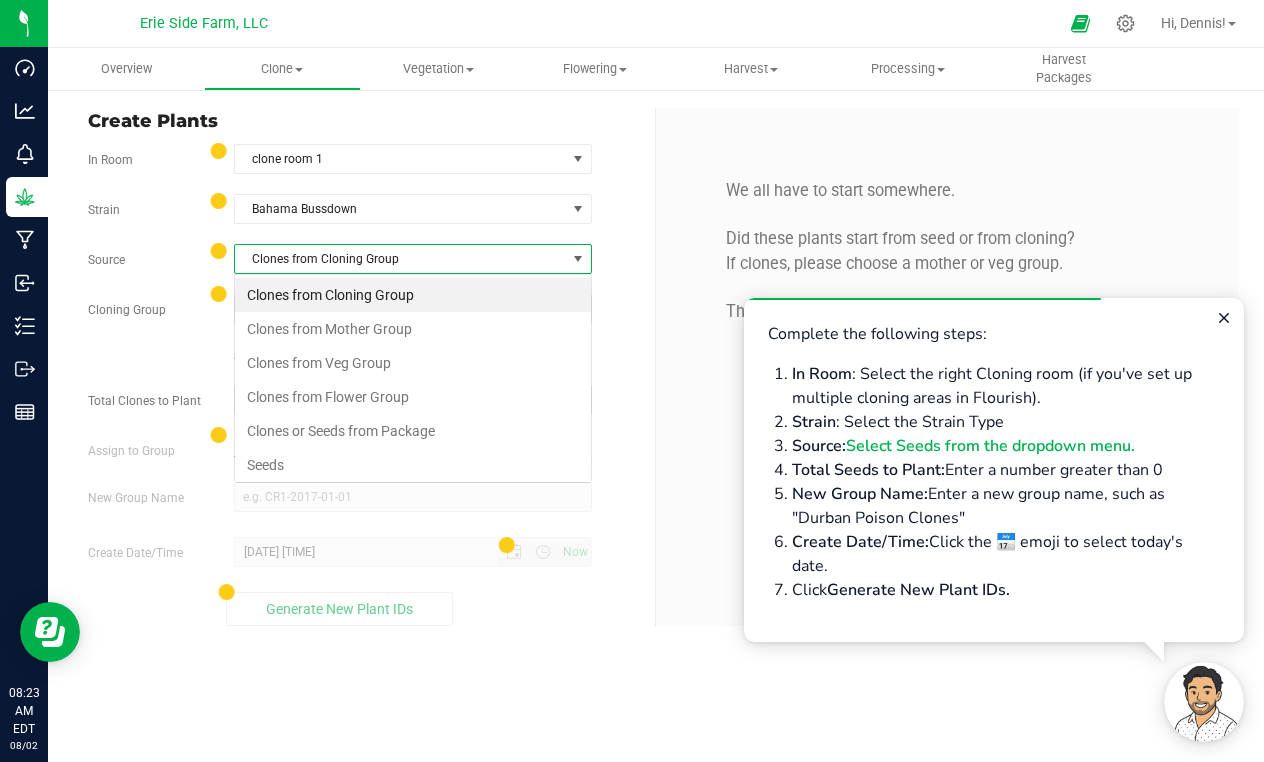 scroll, scrollTop: 99970, scrollLeft: 99642, axis: both 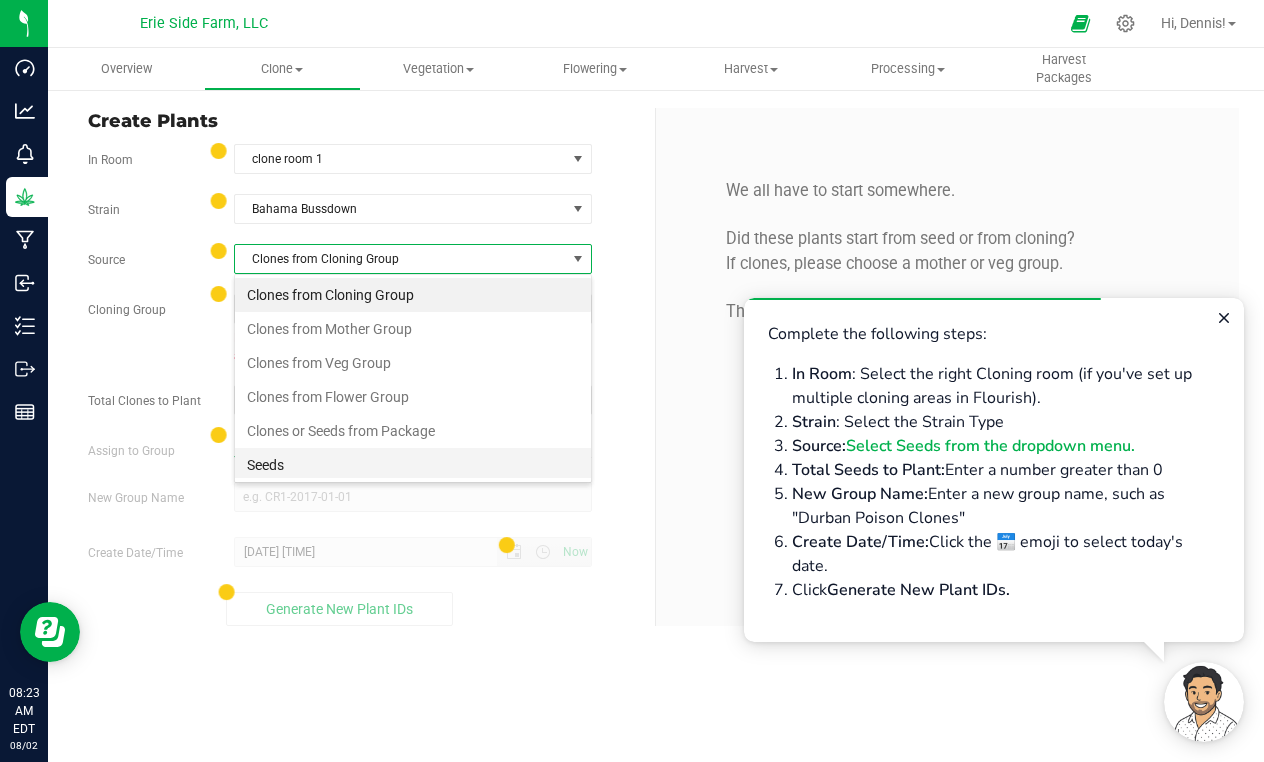 click on "Seeds" at bounding box center (413, 465) 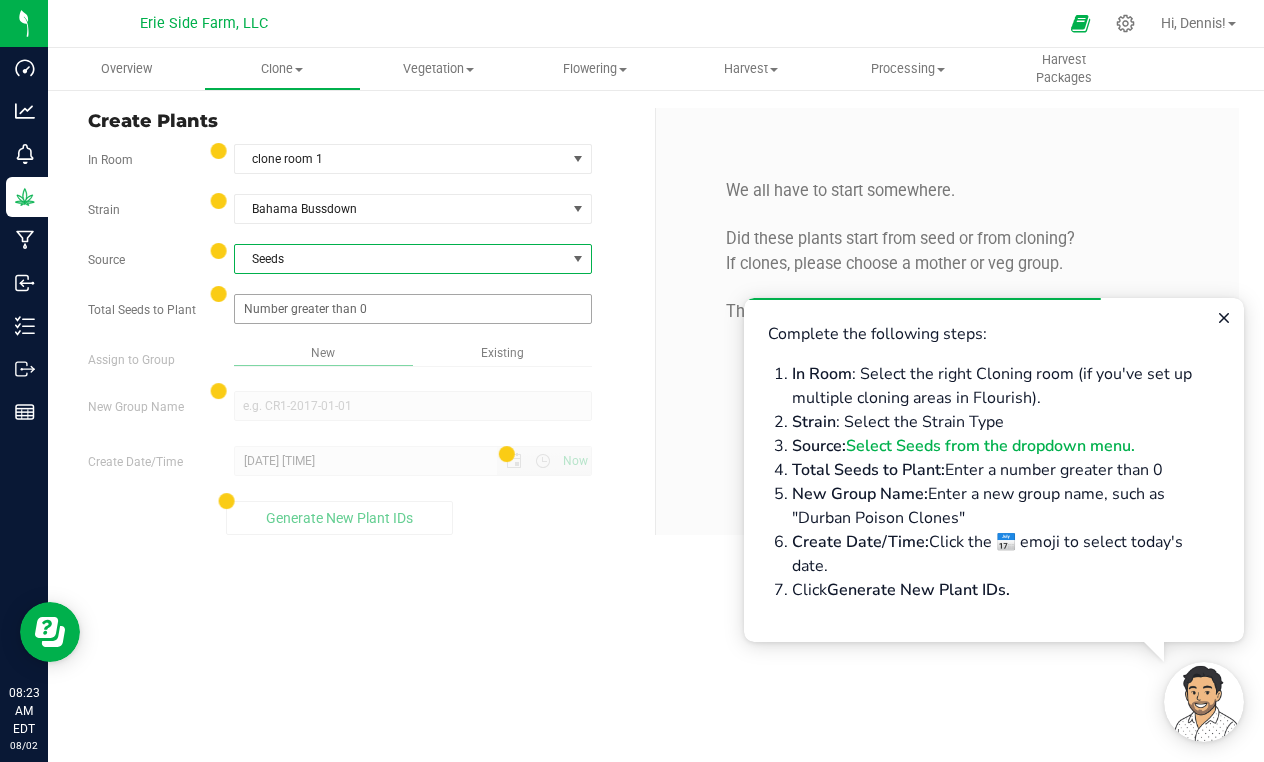 click at bounding box center (413, 309) 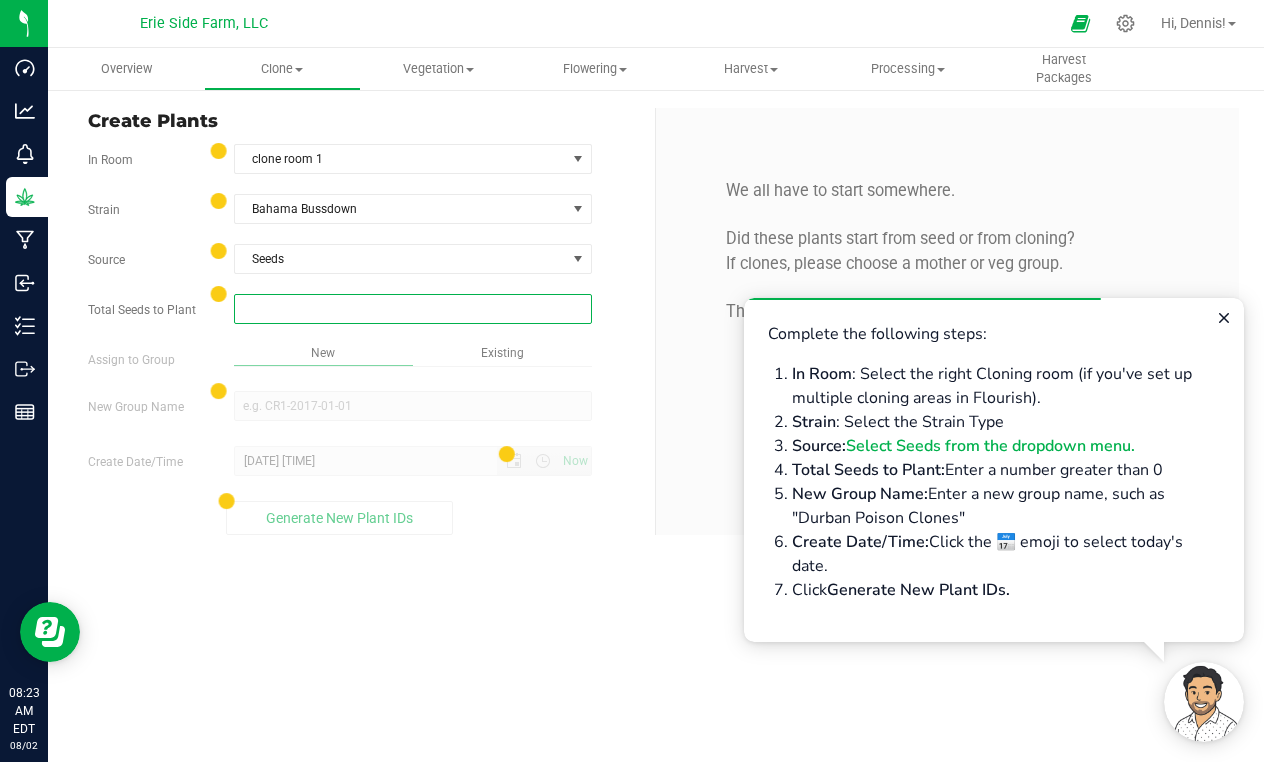 type on "2" 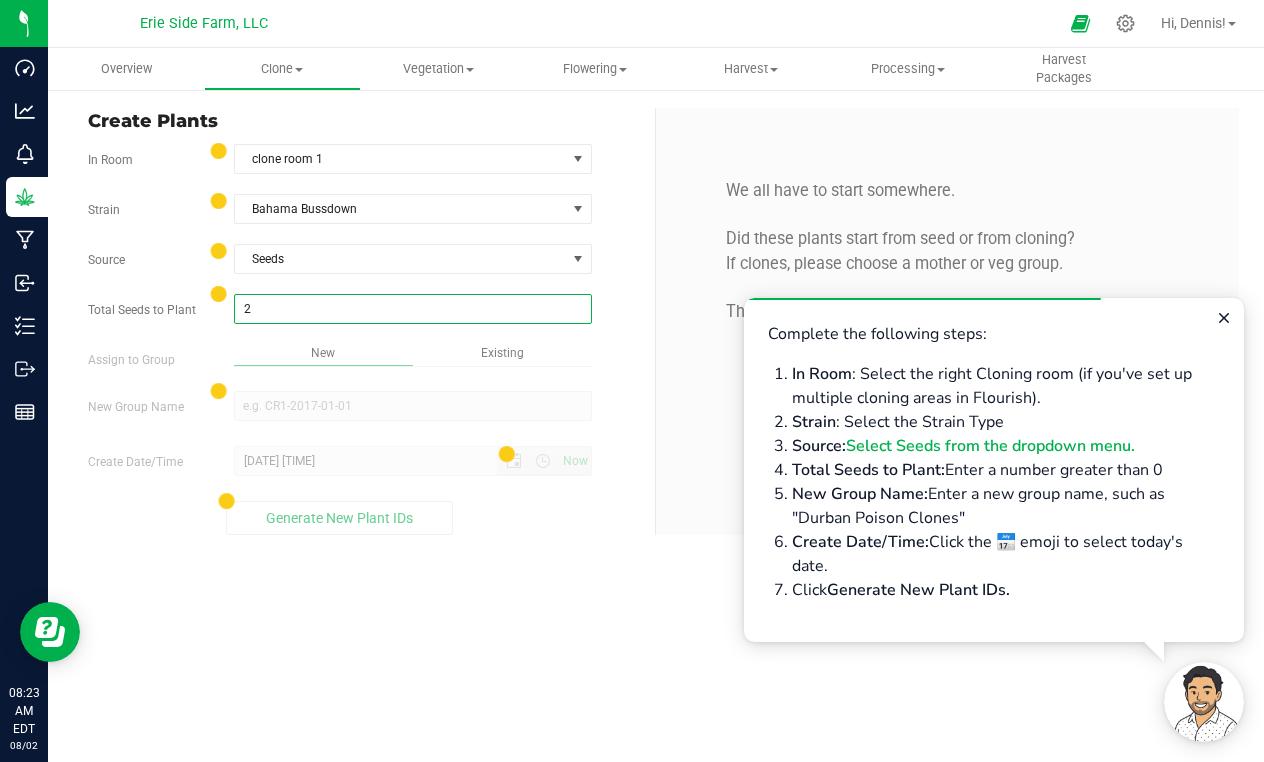 type on "2" 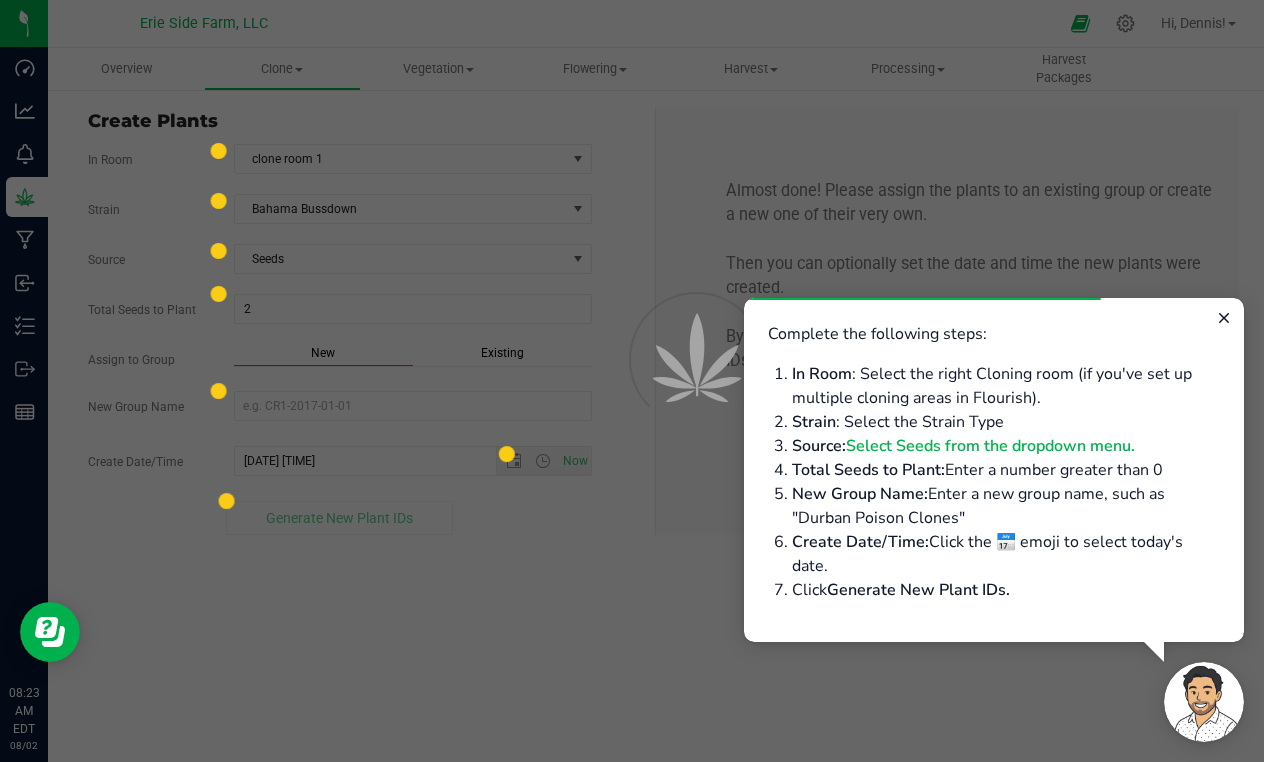 click on "New" at bounding box center [323, 353] 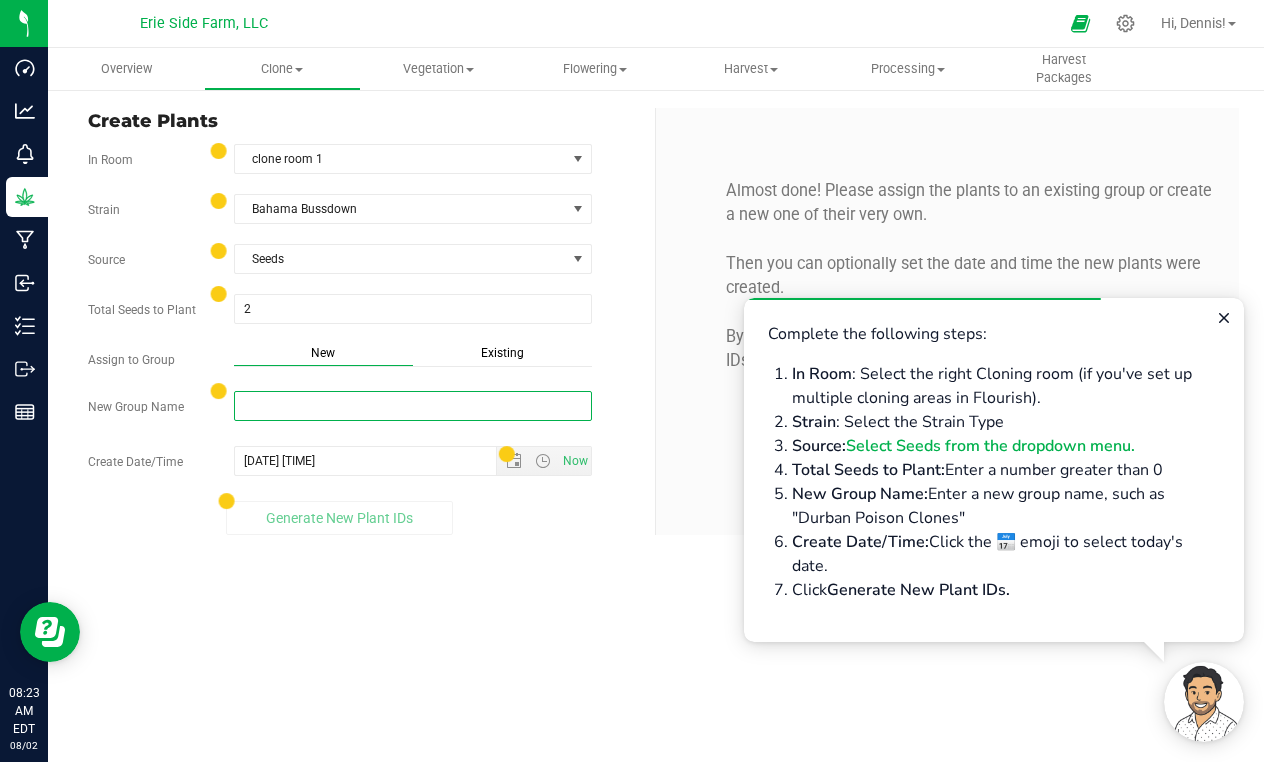 click on "New Group Name" at bounding box center [413, 406] 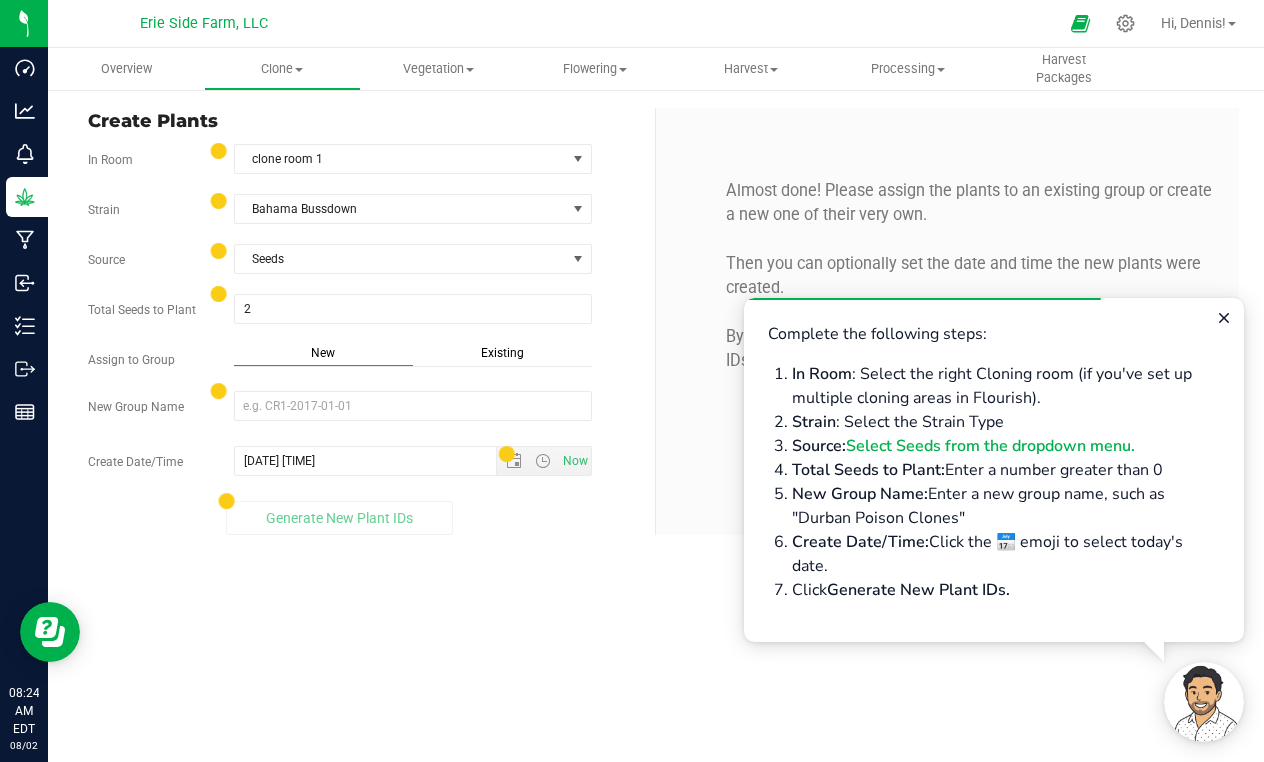 click on "Existing" at bounding box center [502, 353] 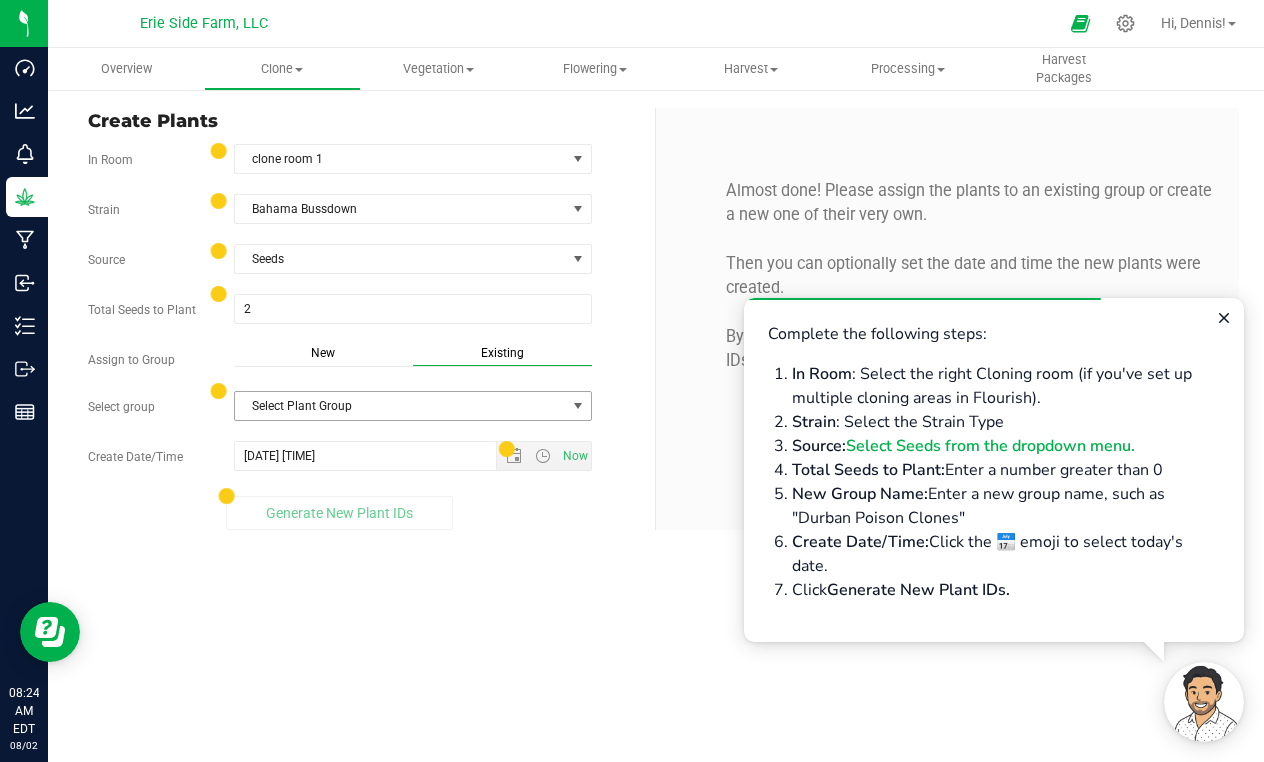 click on "Select Plant Group" at bounding box center (400, 406) 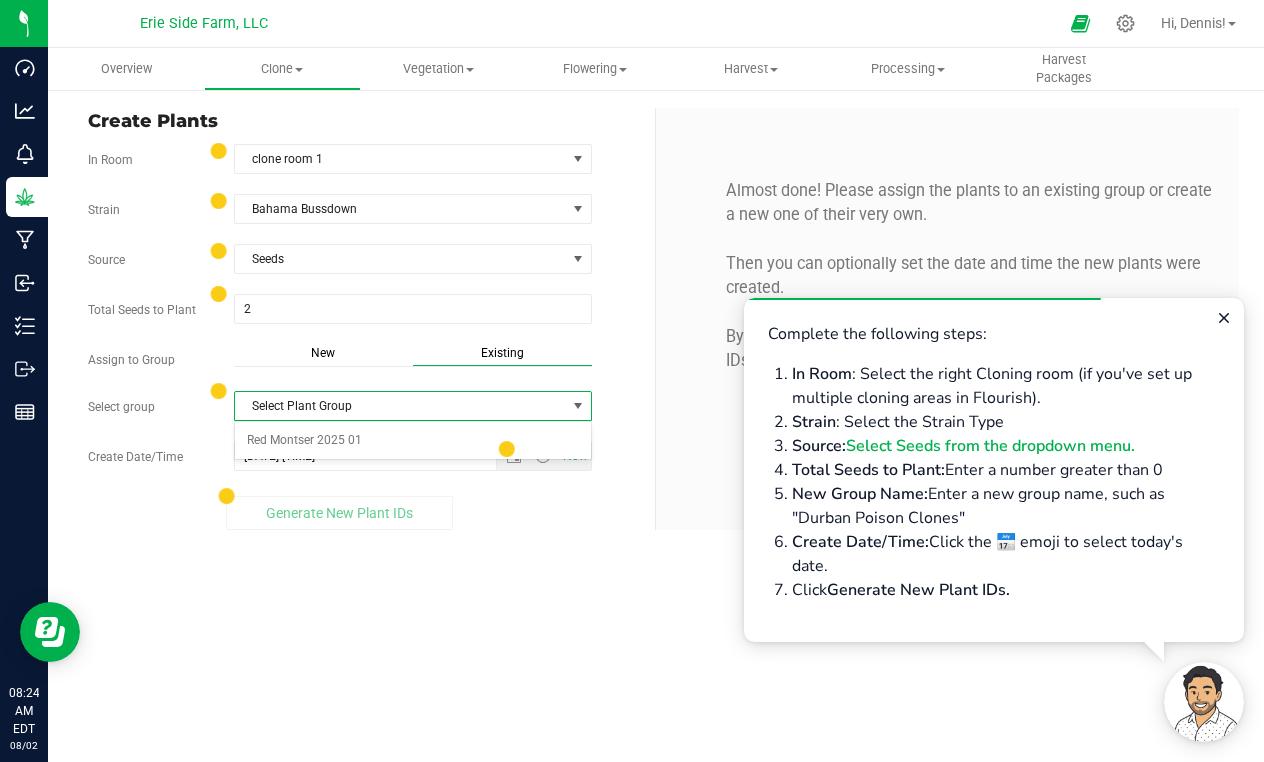 click on "Select Plant Group" at bounding box center (400, 406) 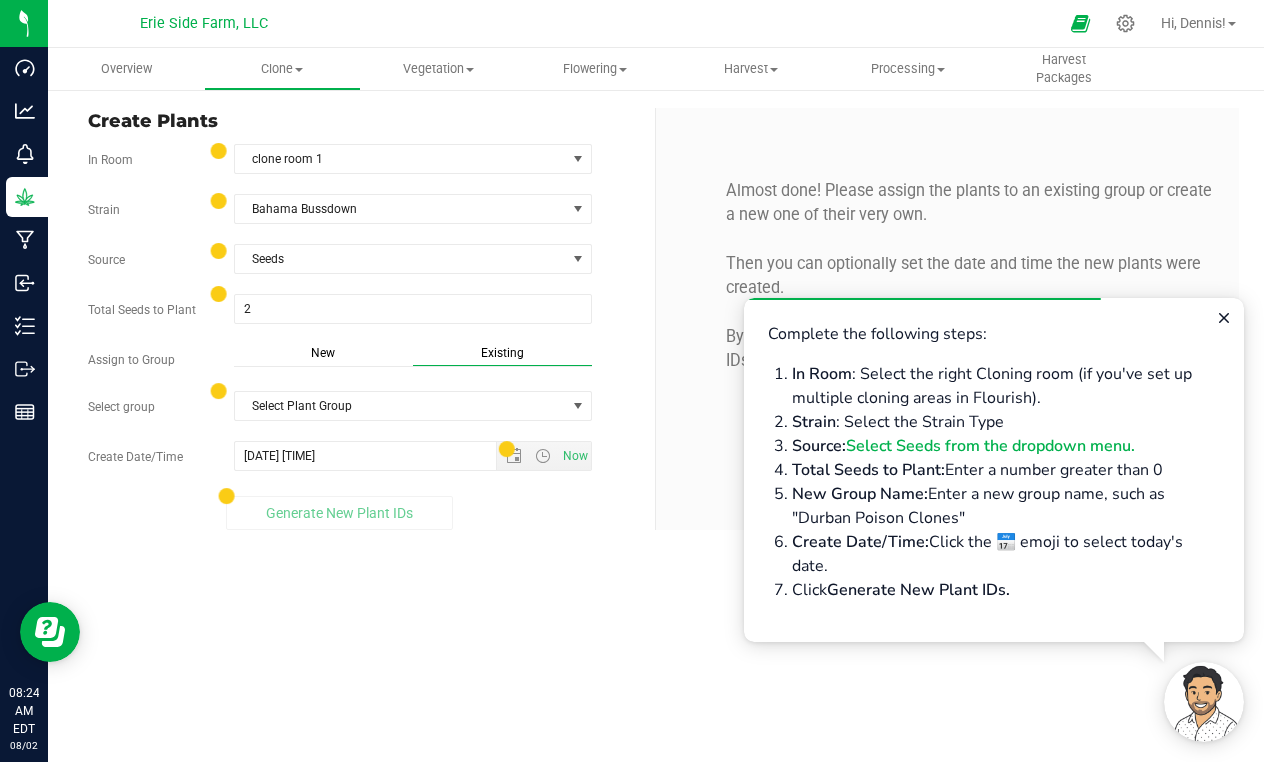 click on "New" at bounding box center [323, 353] 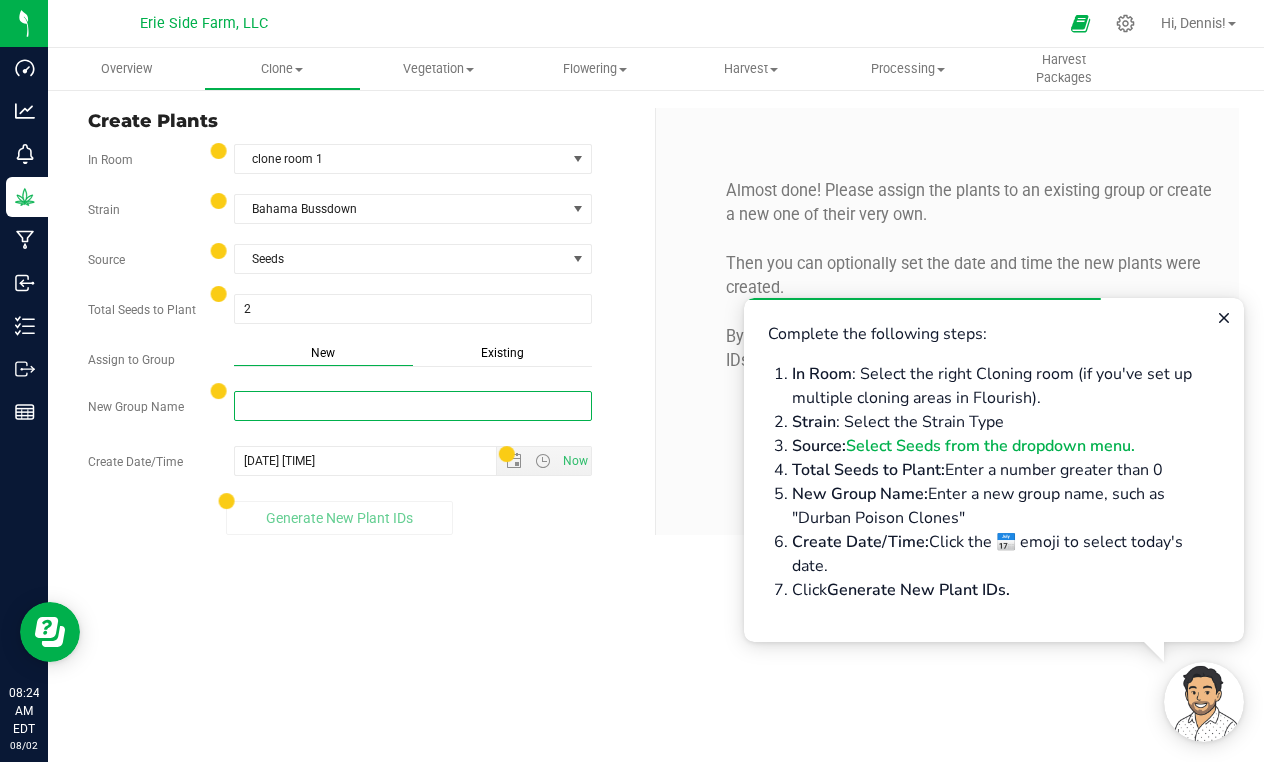 click on "New Group Name" at bounding box center [413, 406] 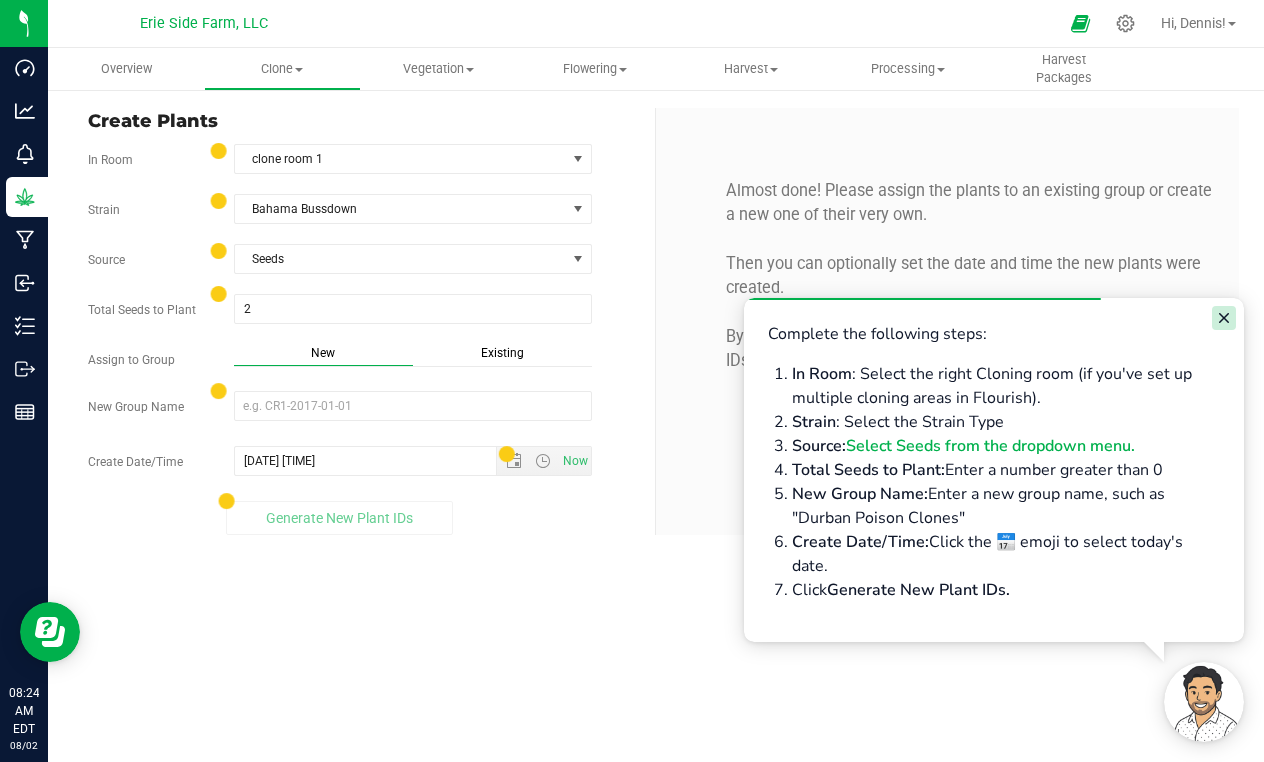 click 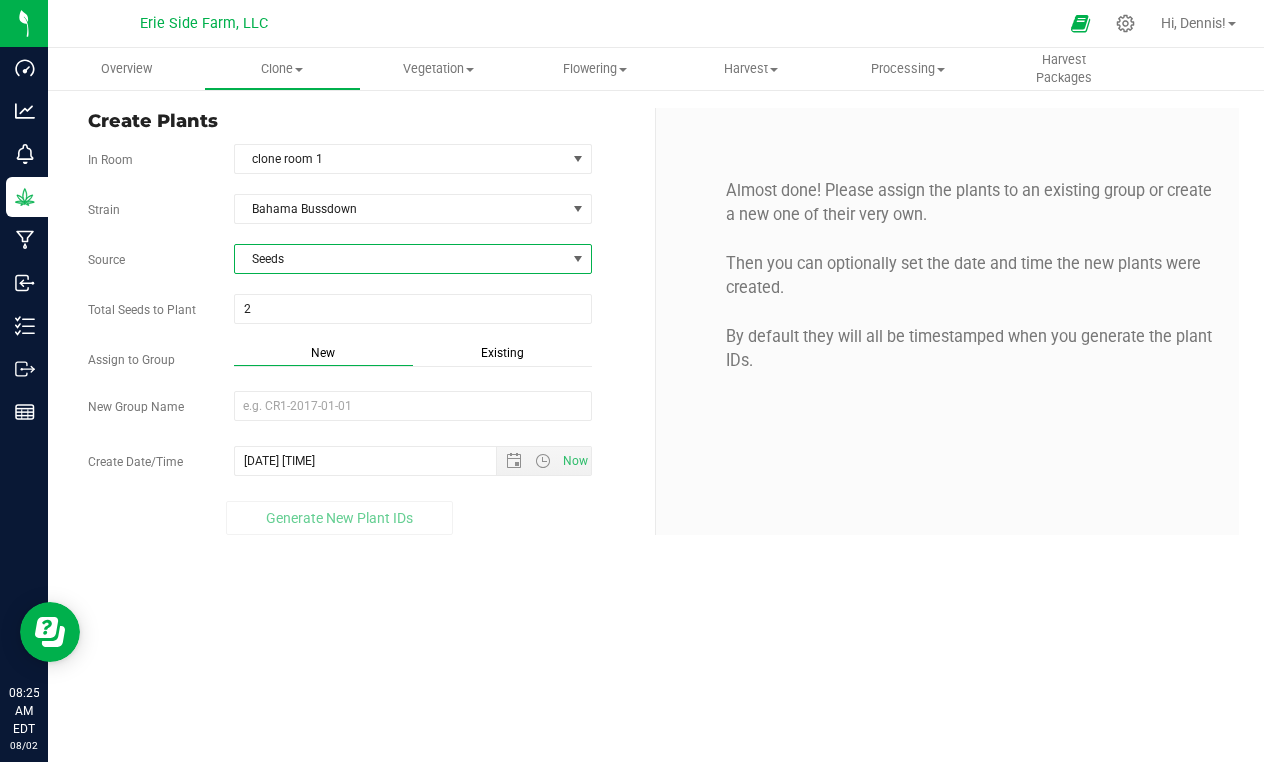 click at bounding box center (578, 259) 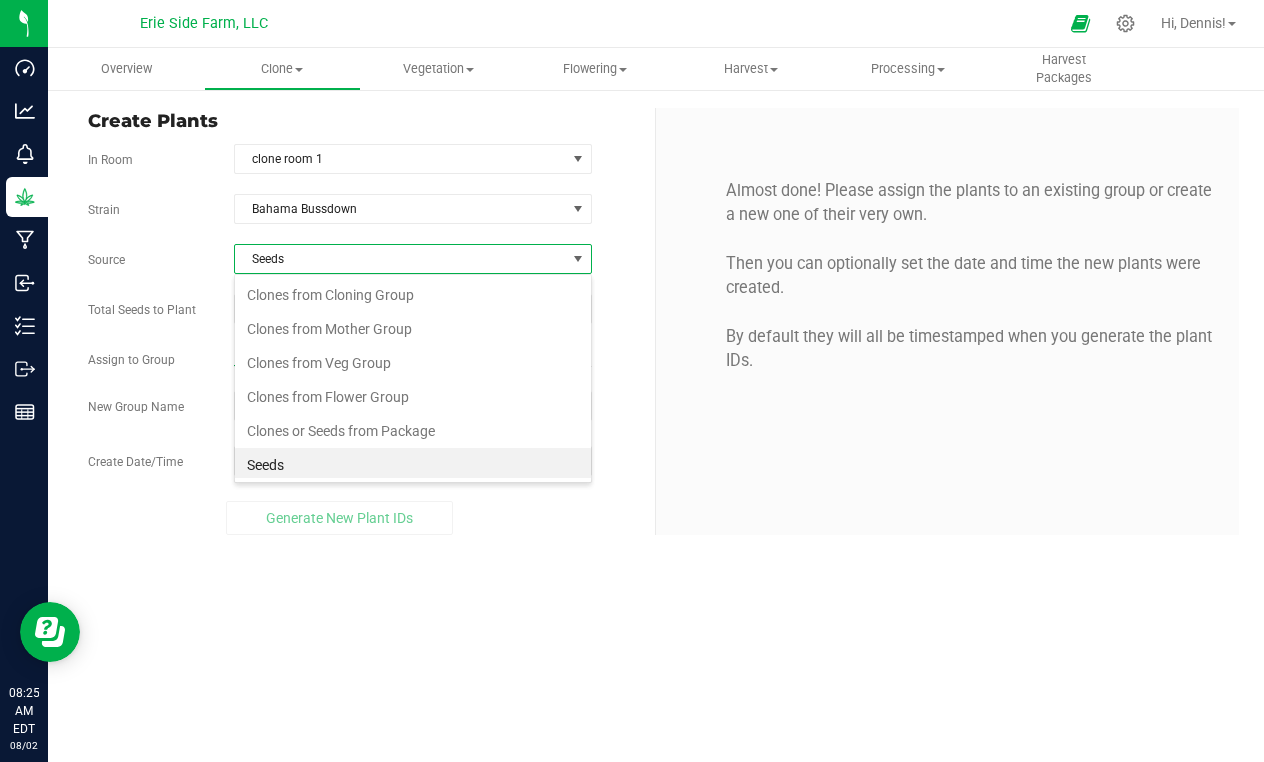 scroll, scrollTop: 4, scrollLeft: 0, axis: vertical 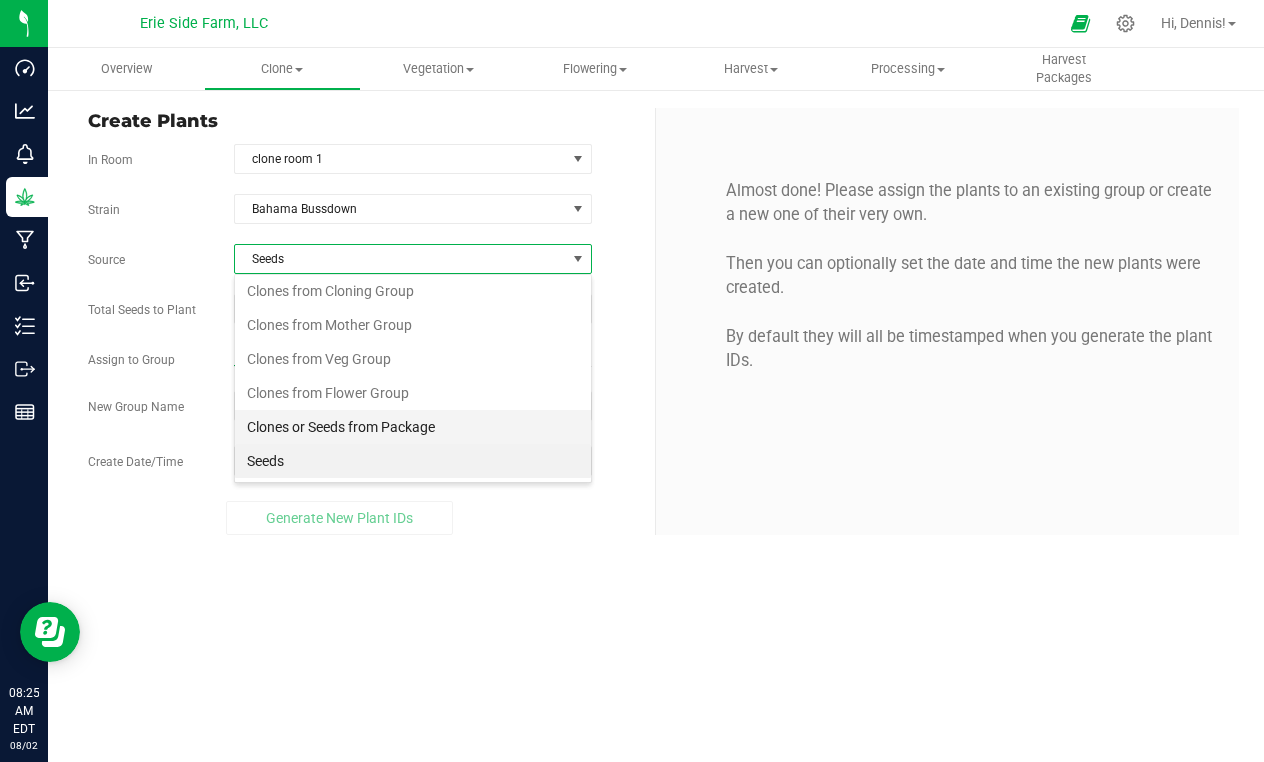 click on "Clones or Seeds from Package" at bounding box center [413, 427] 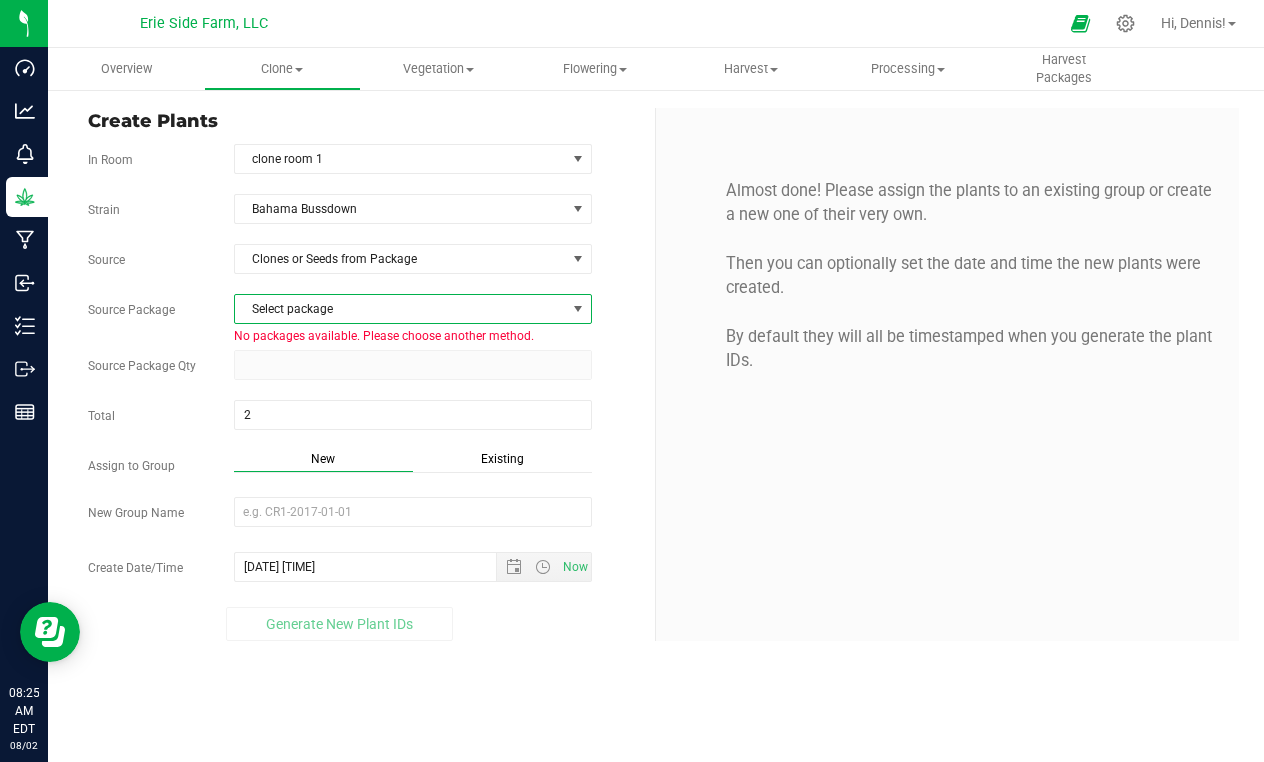 click at bounding box center [578, 309] 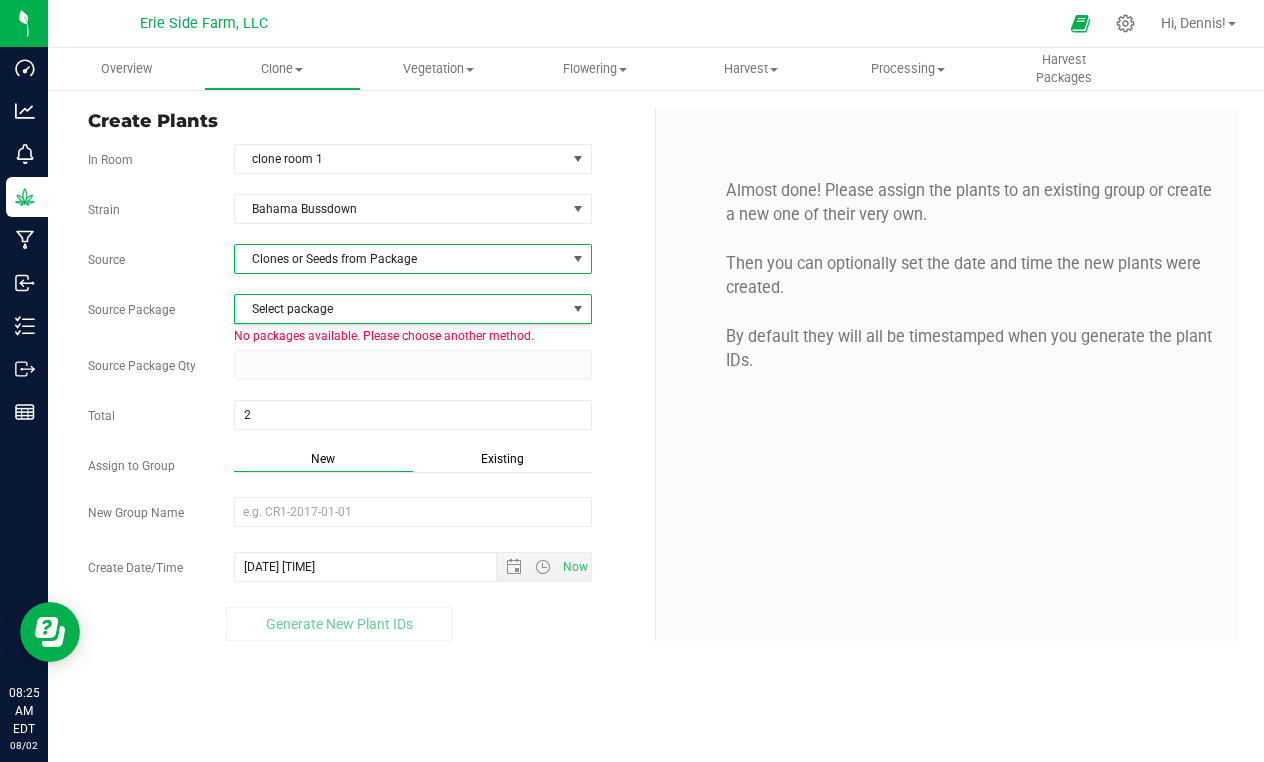 click on "Clones or Seeds from Package" at bounding box center [400, 259] 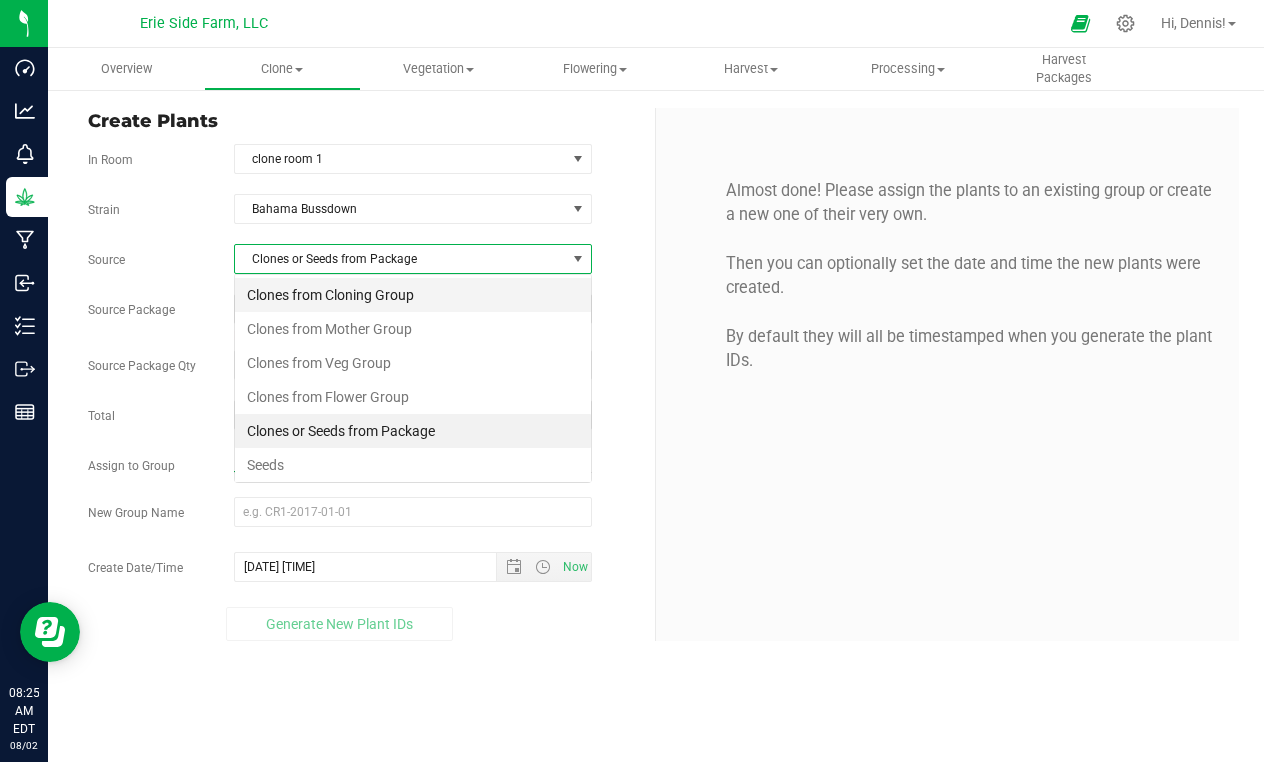 scroll, scrollTop: 99970, scrollLeft: 99642, axis: both 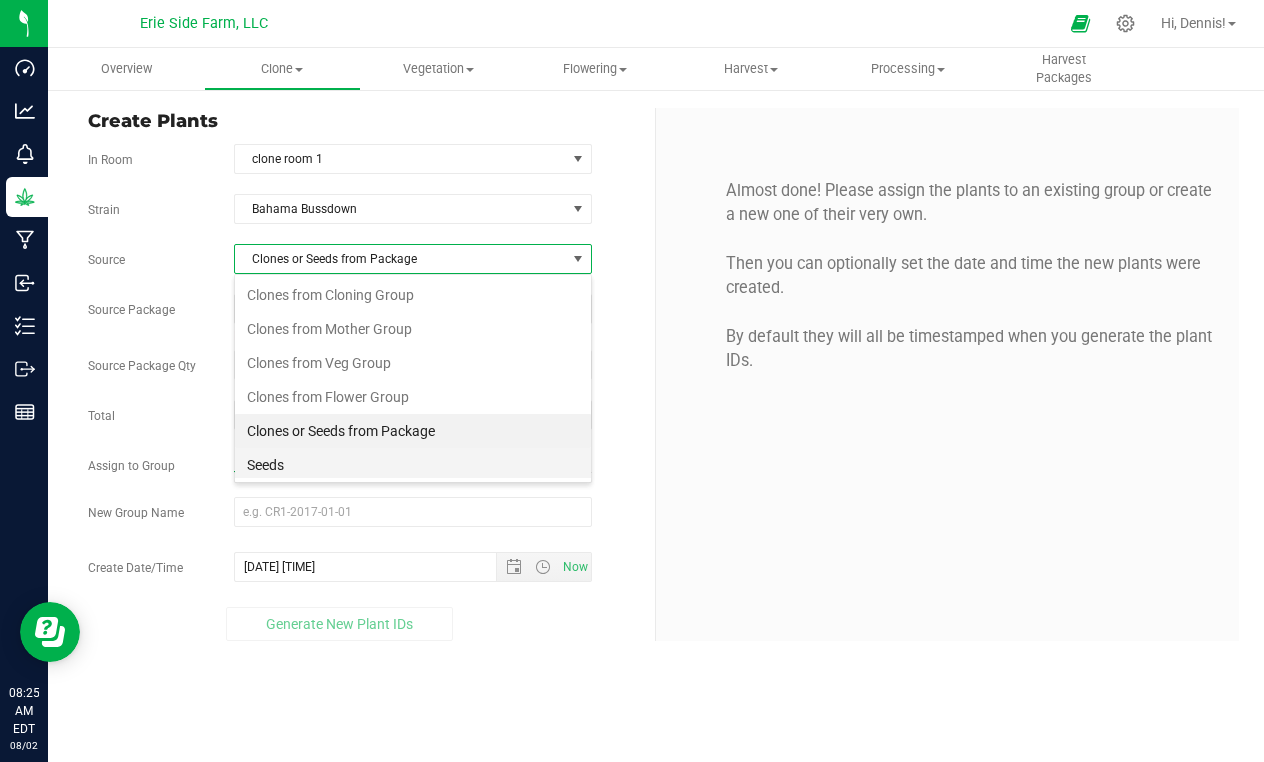click on "Seeds" at bounding box center (413, 465) 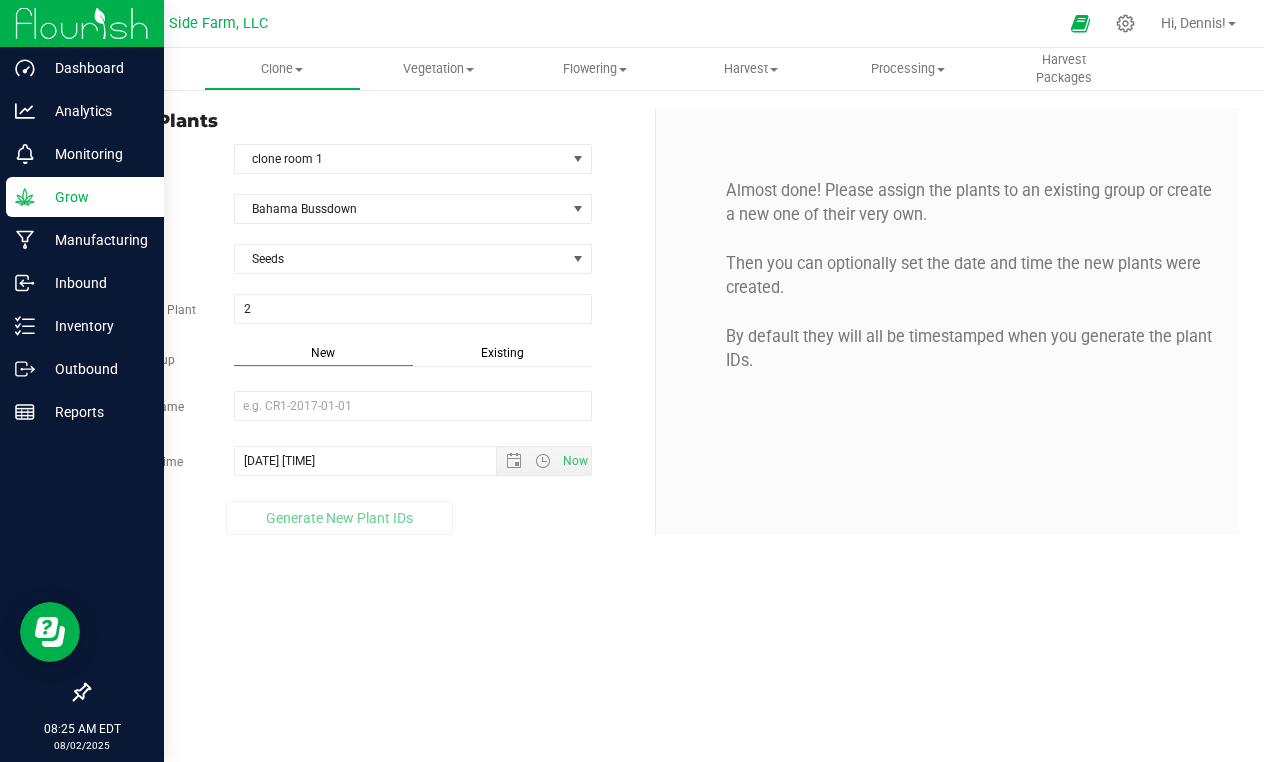 click on "Grow" at bounding box center (85, 197) 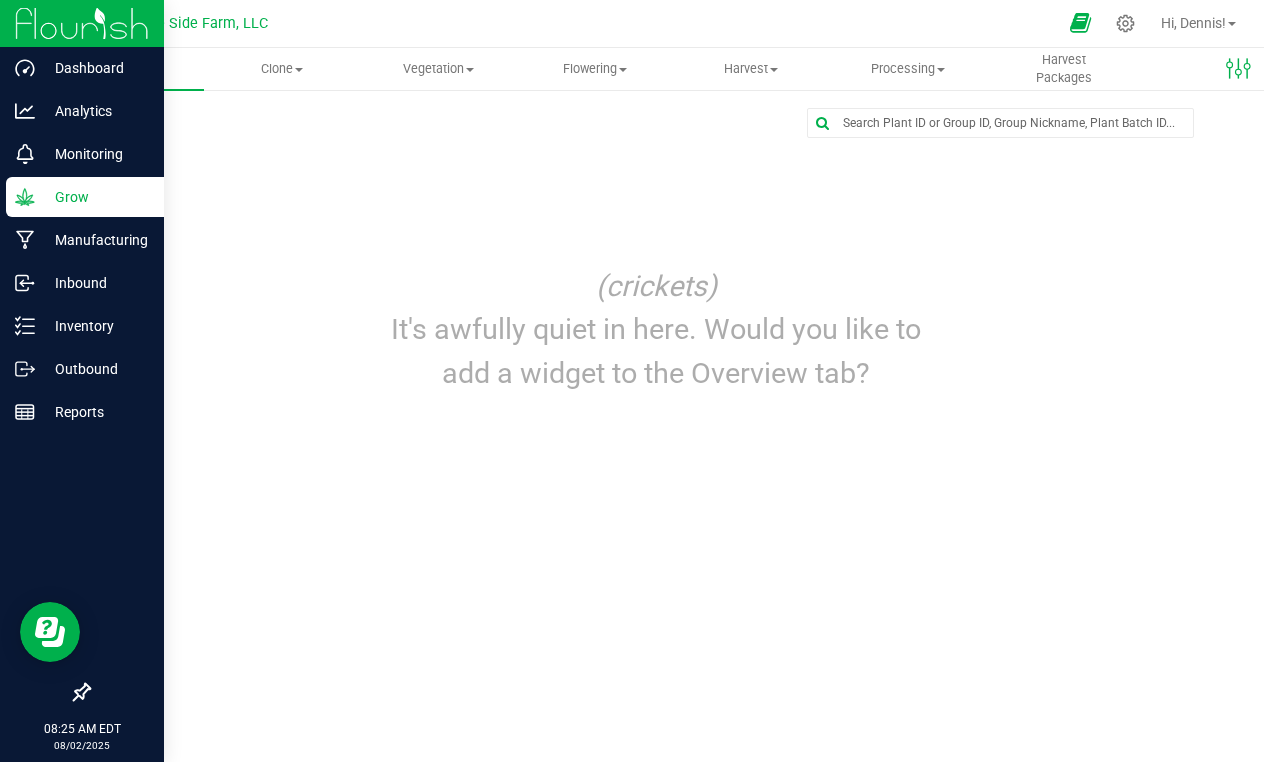 click at bounding box center [1080, 23] 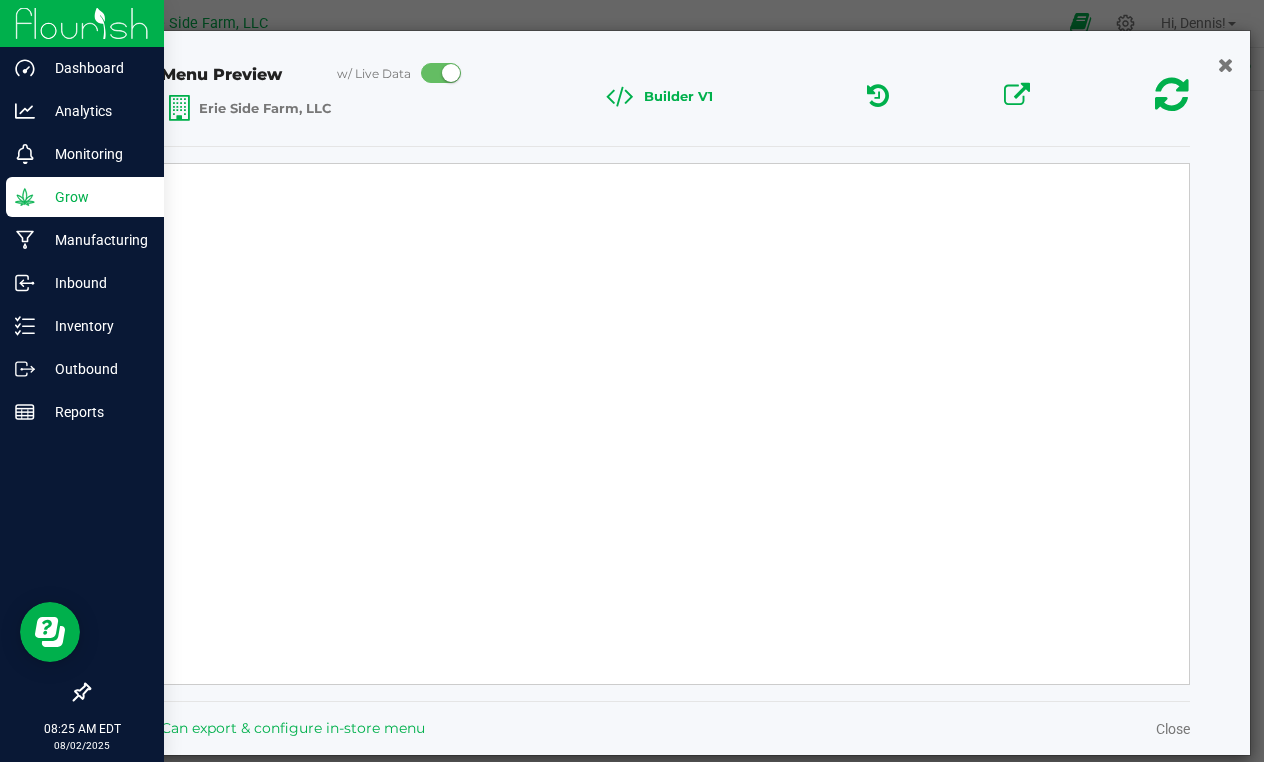select on "Source Sans Pro" 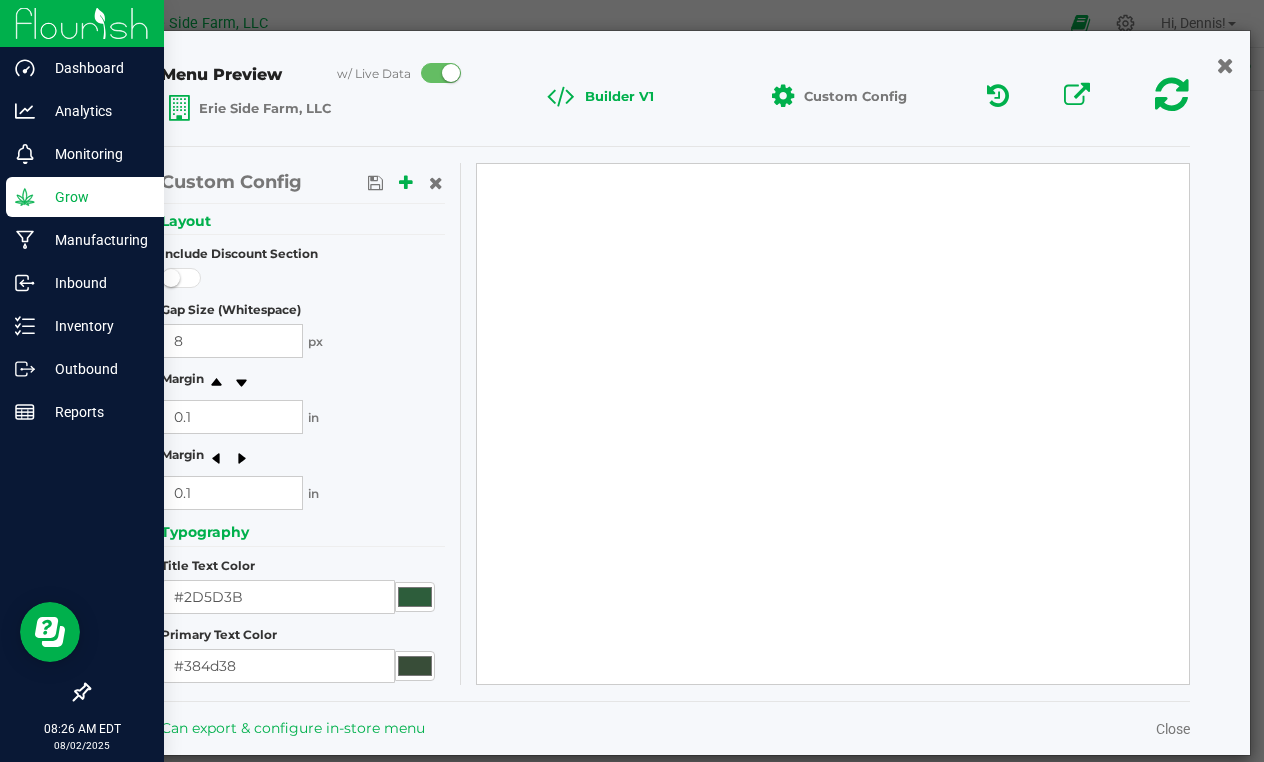 click 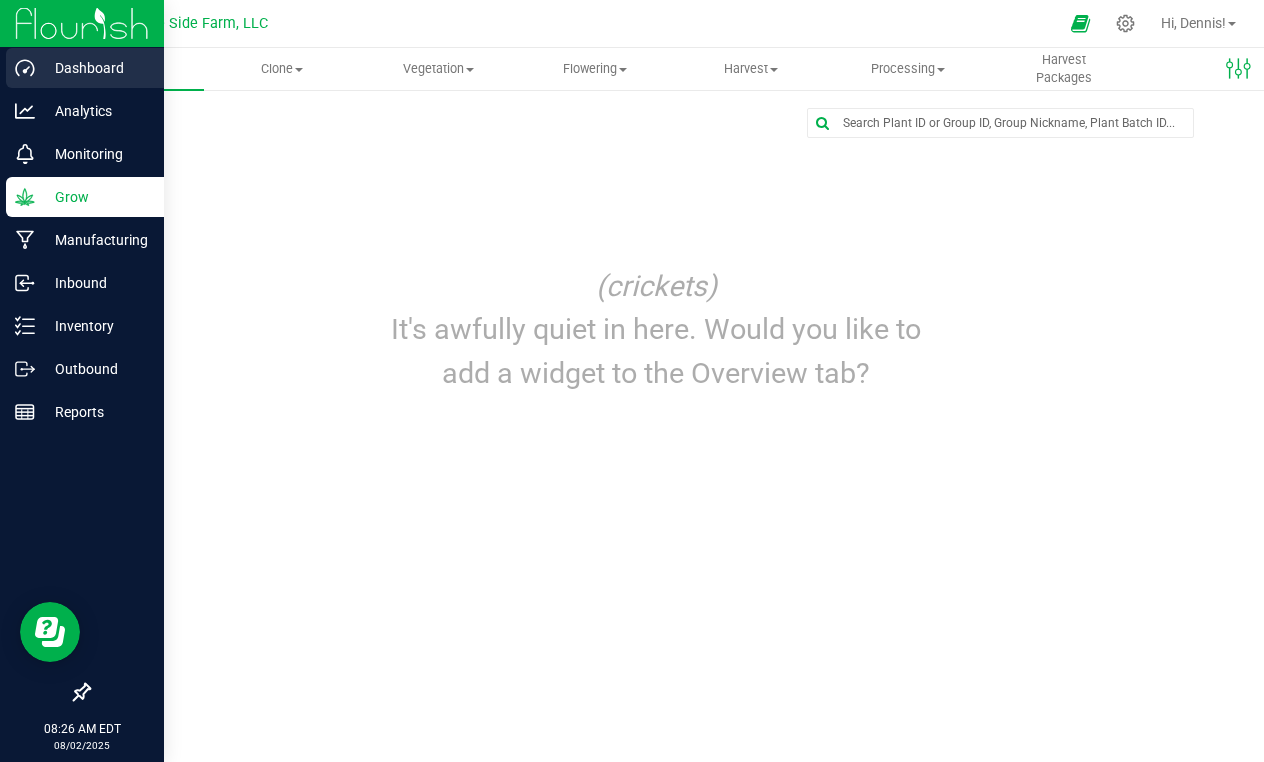 click on "Dashboard" at bounding box center [95, 68] 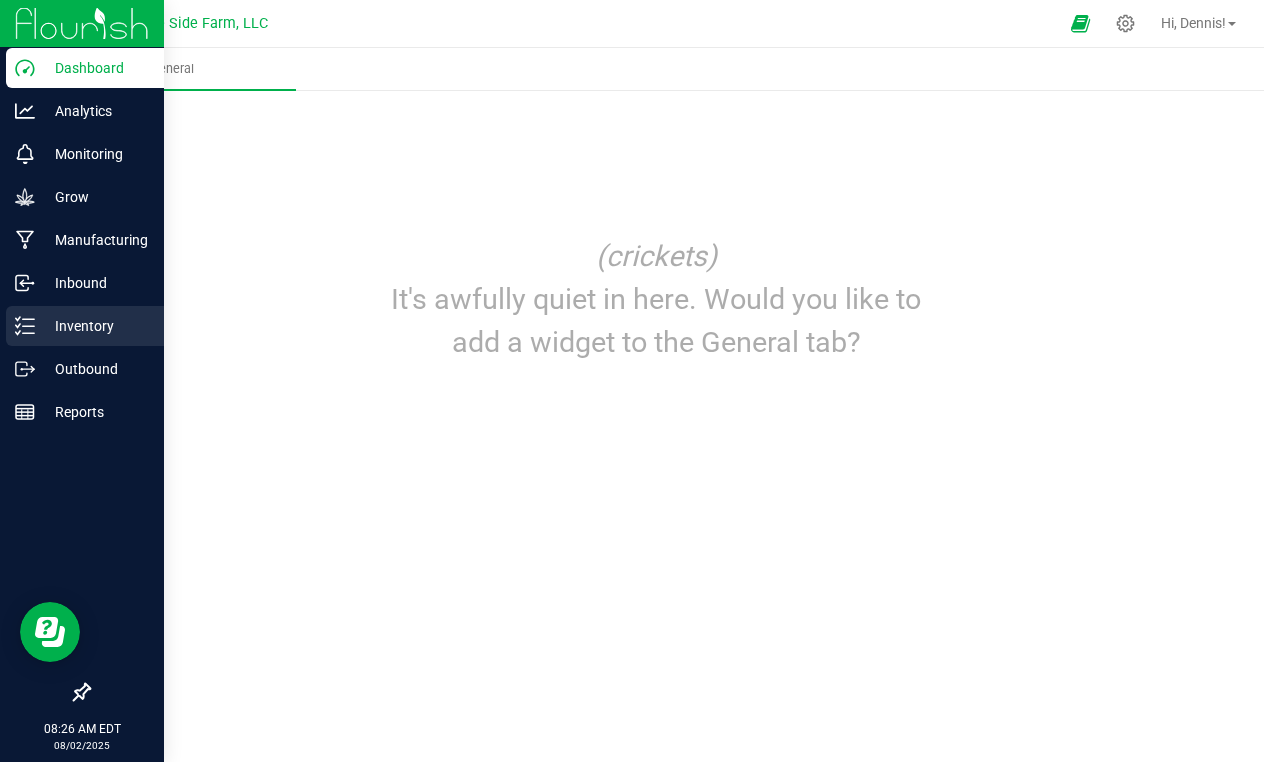 click on "Inventory" at bounding box center [95, 326] 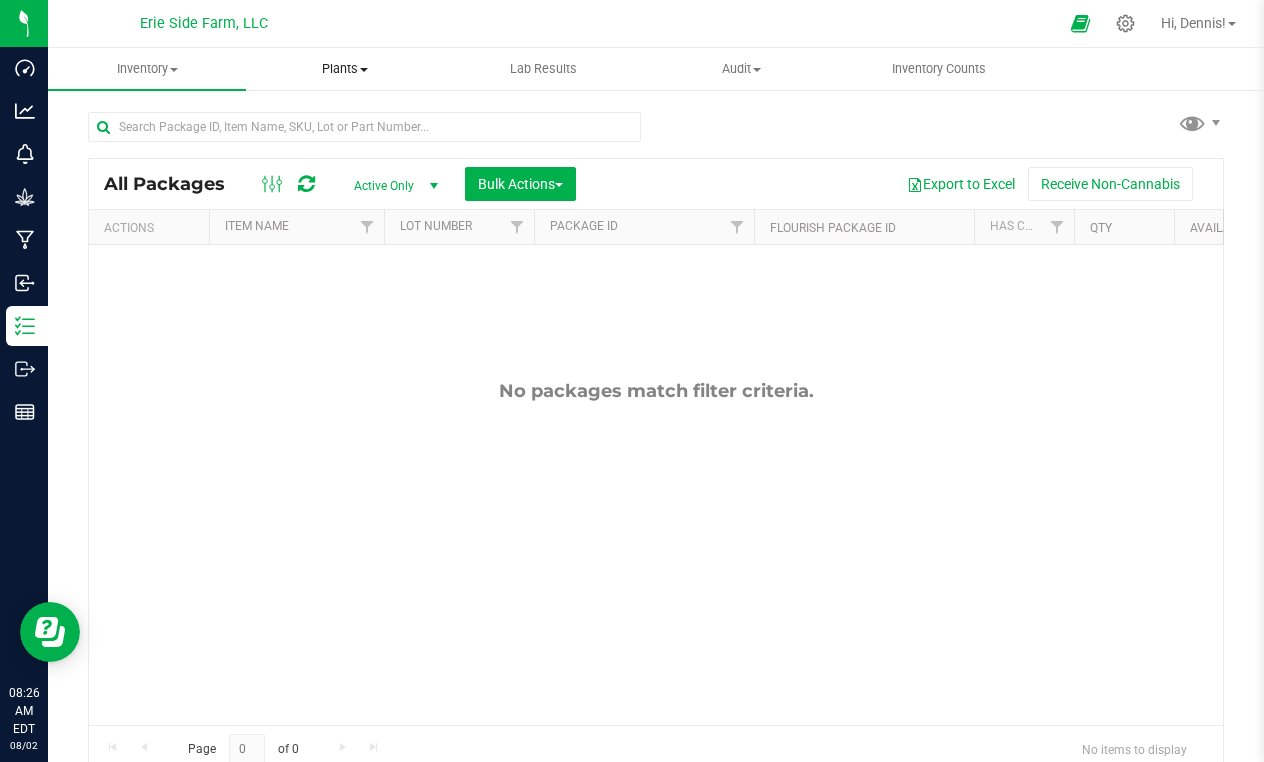 click on "Plants" at bounding box center [345, 69] 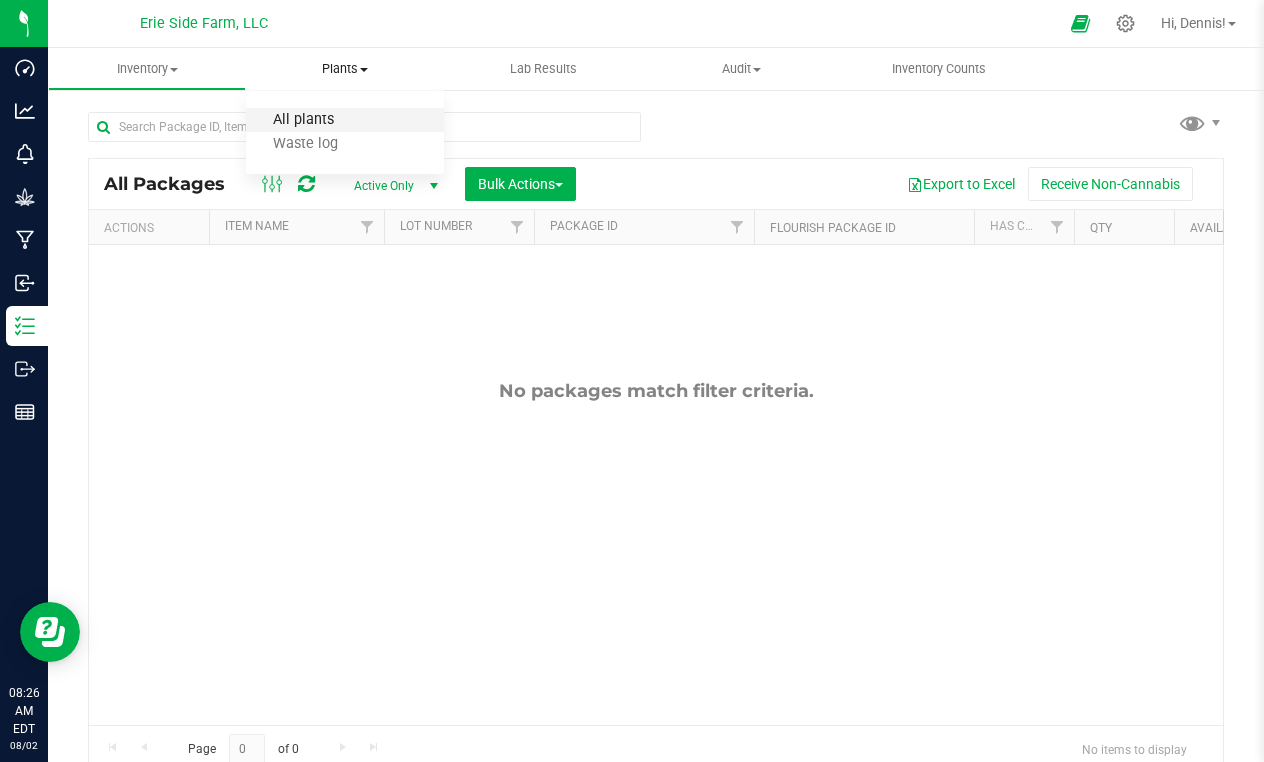 click on "All plants" at bounding box center (303, 120) 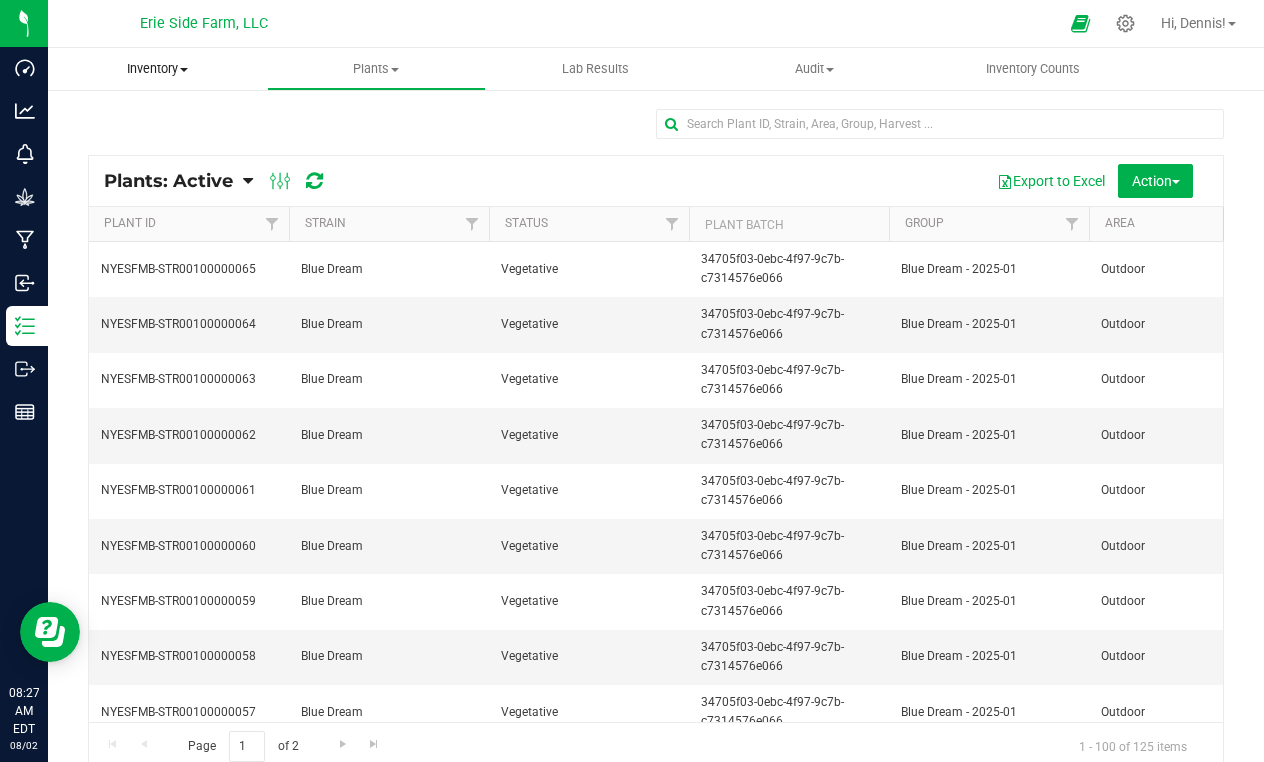 click on "Inventory" at bounding box center [157, 69] 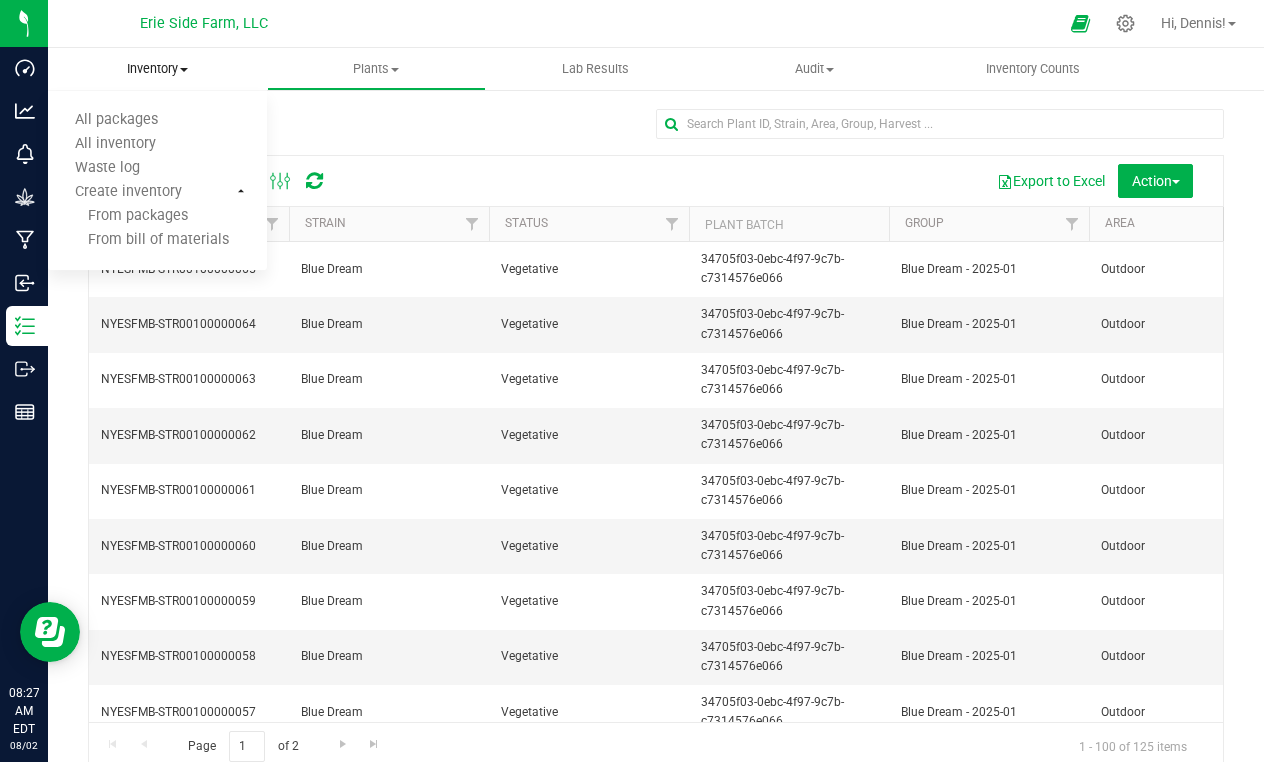 click on "Create inventory
From packages
From bill of materials" at bounding box center [157, 217] 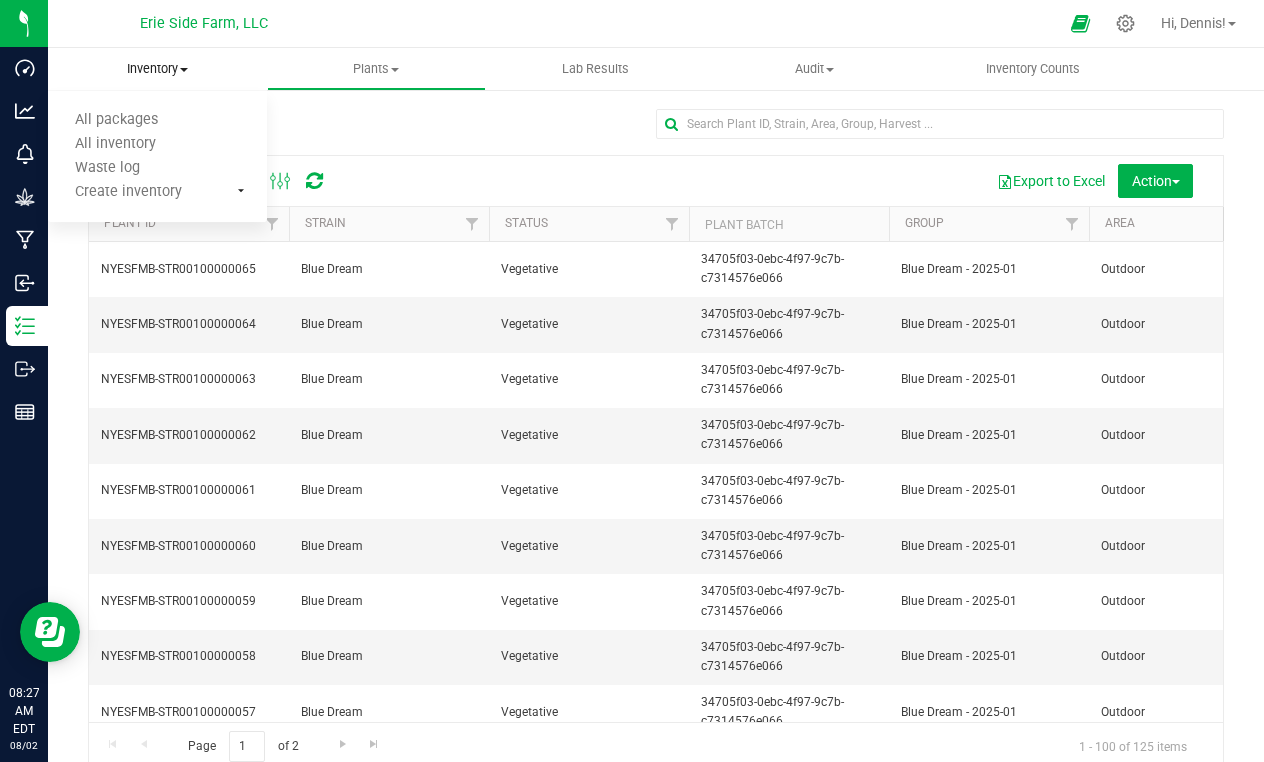 click on "Create inventory" at bounding box center (157, 193) 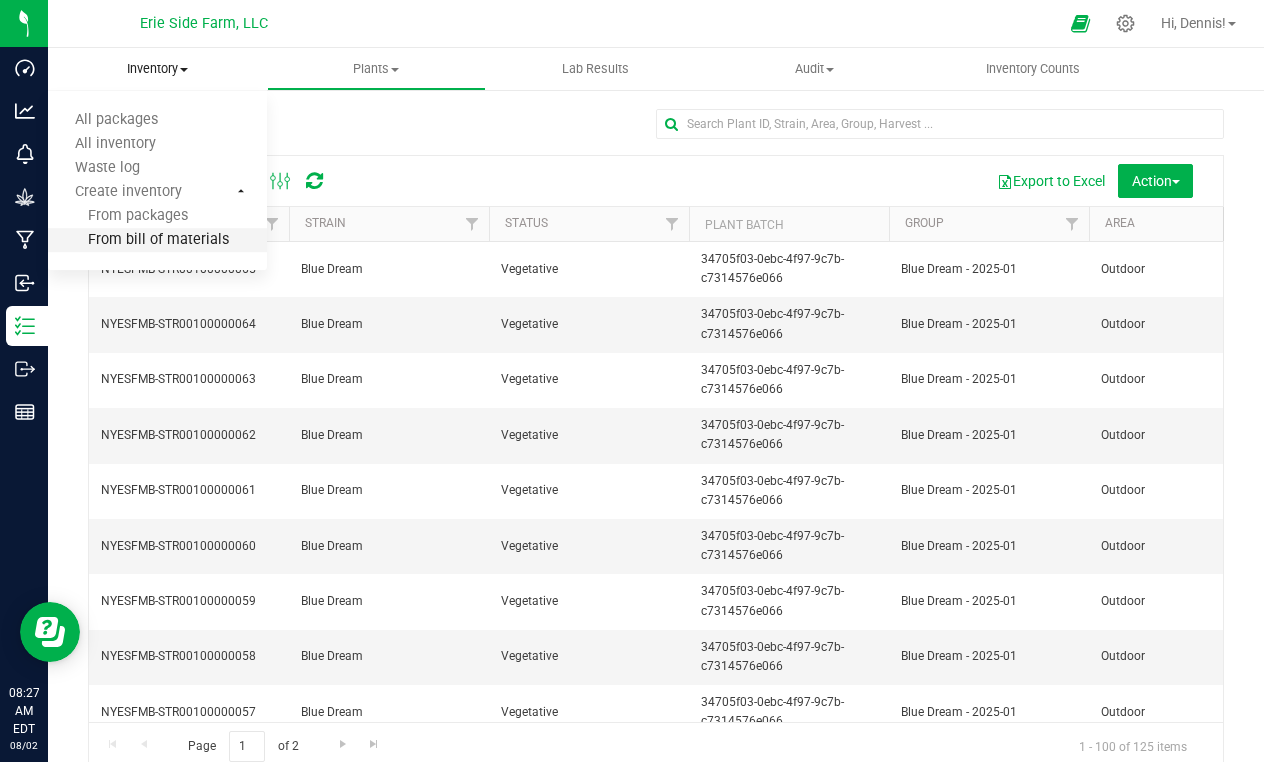 click on "From bill of materials" at bounding box center [138, 240] 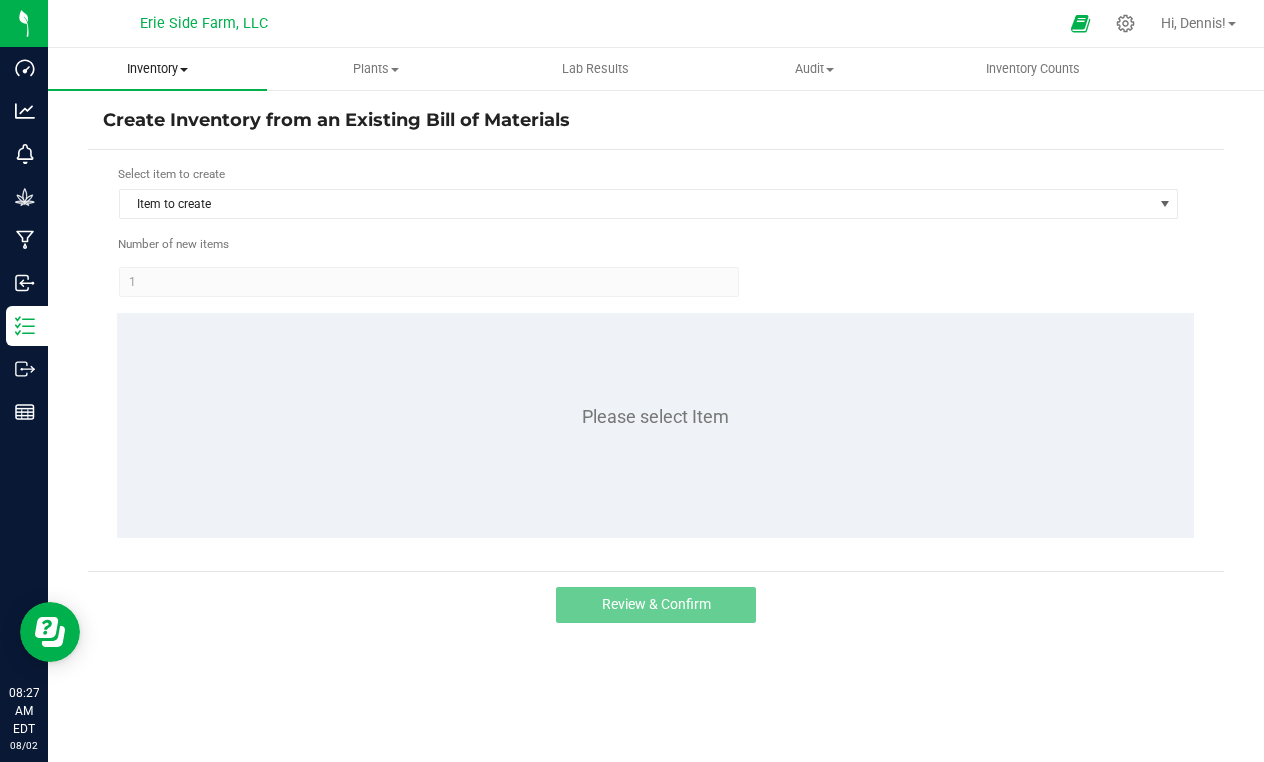 click at bounding box center (184, 70) 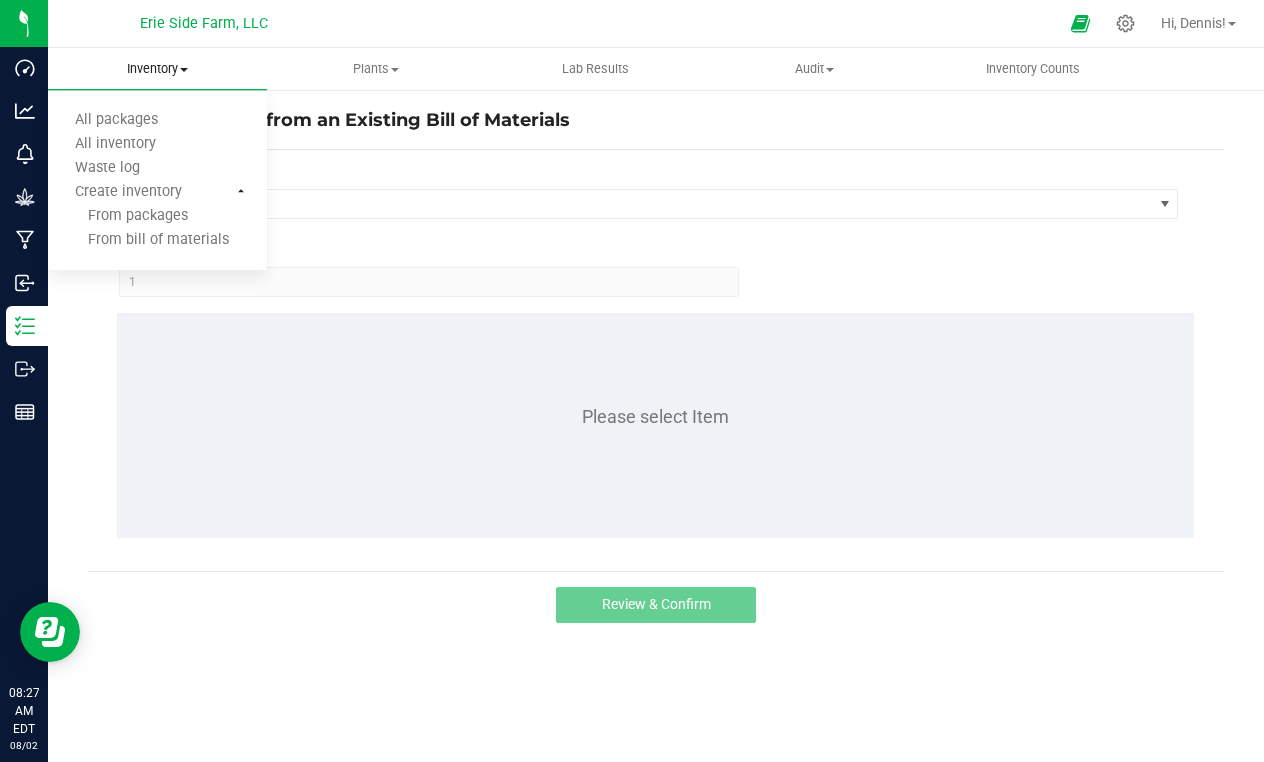 click on "Create inventory
From packages
From bill of materials" at bounding box center (157, 217) 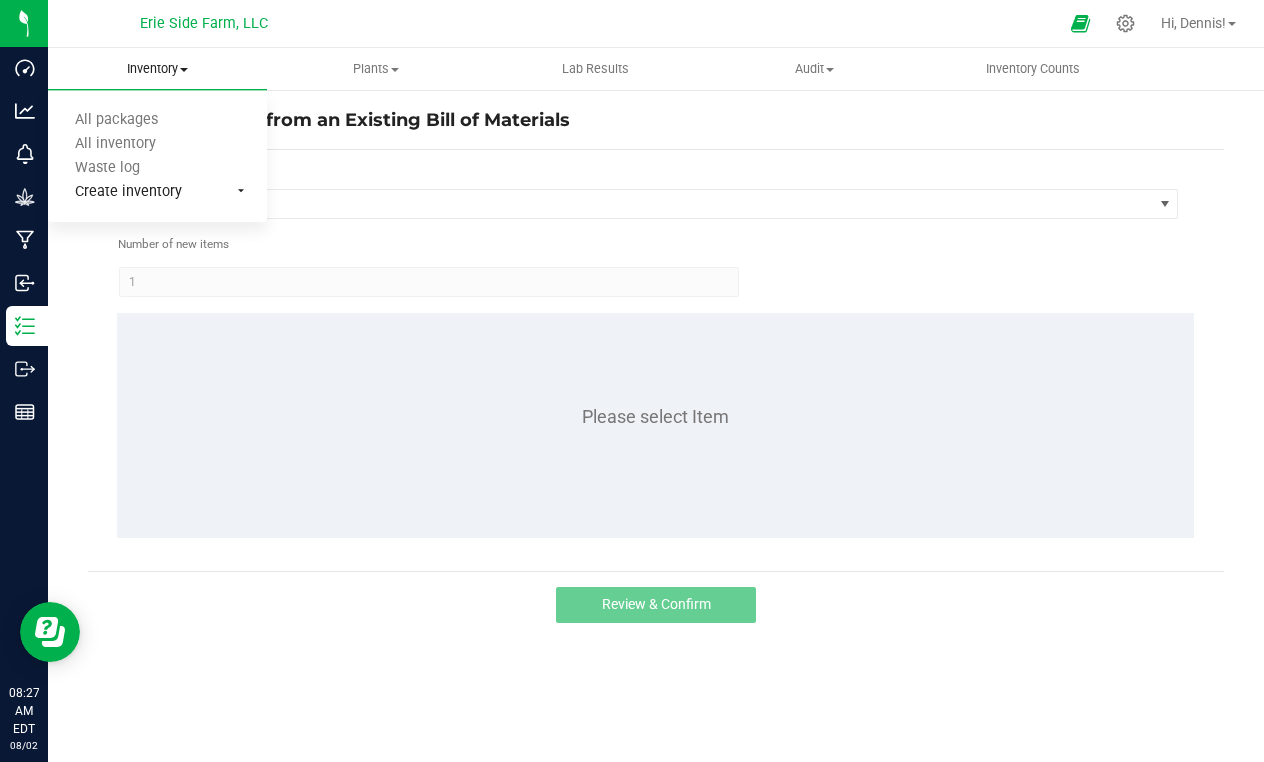 click on "Create inventory" at bounding box center (128, 192) 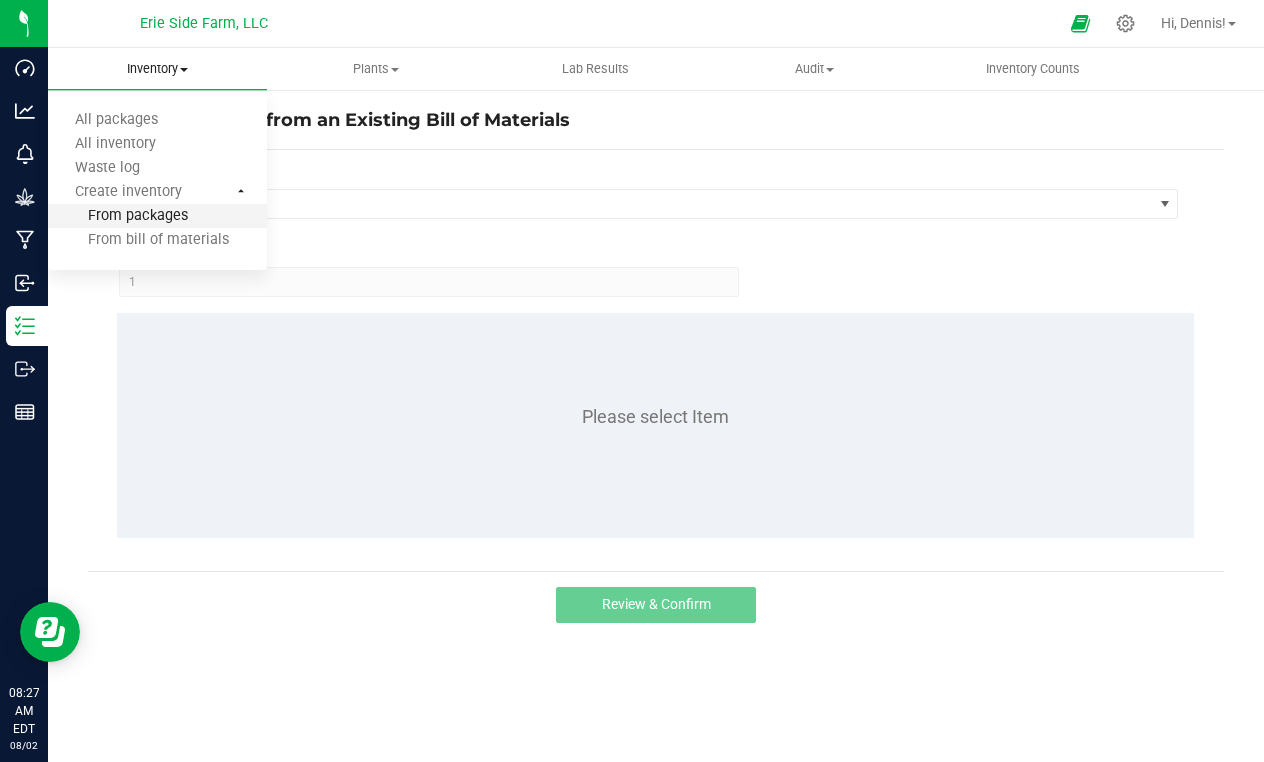 click on "From packages" at bounding box center (118, 216) 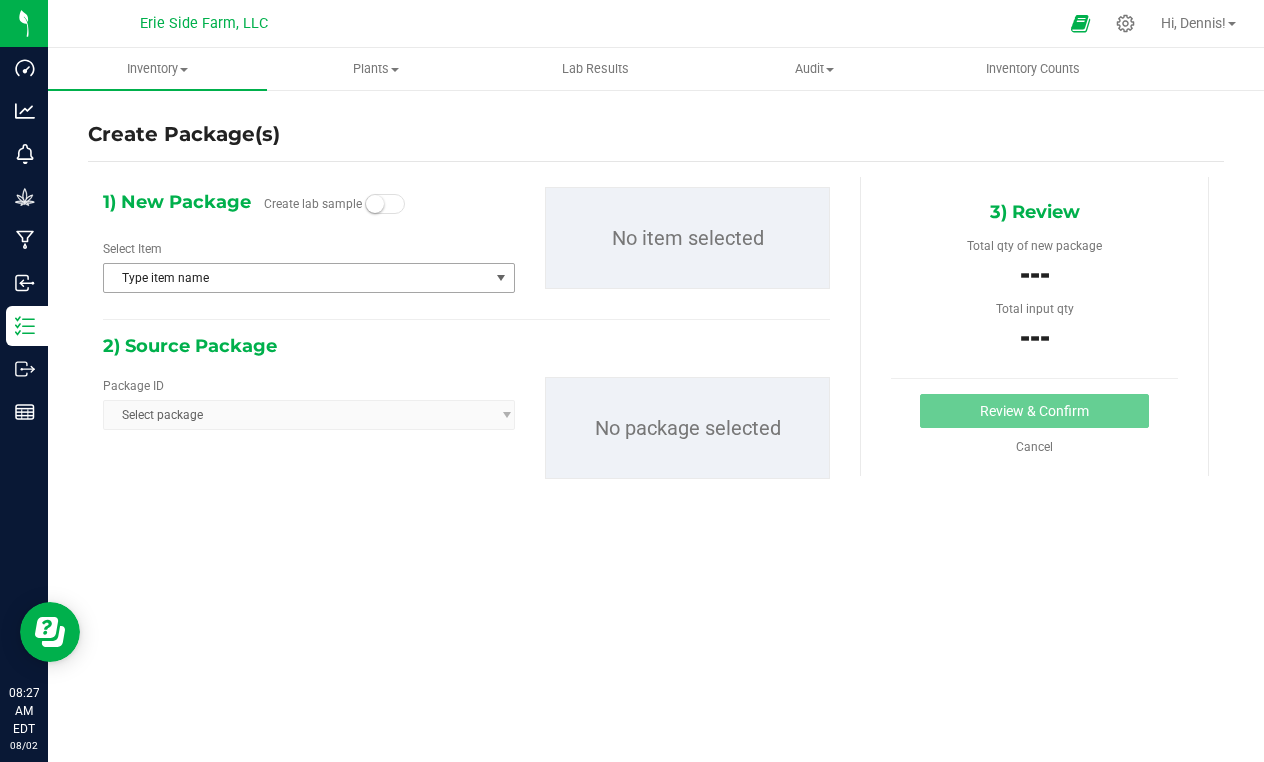 click at bounding box center (501, 278) 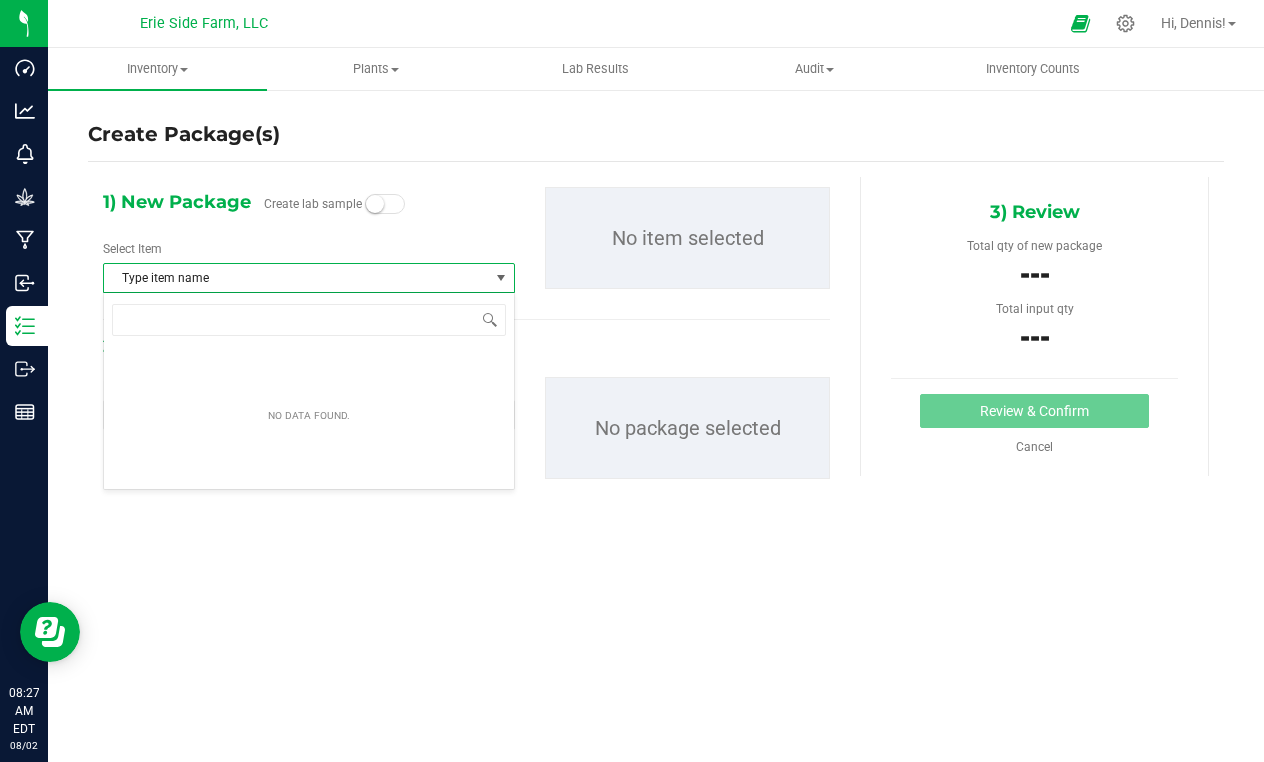 click at bounding box center [501, 278] 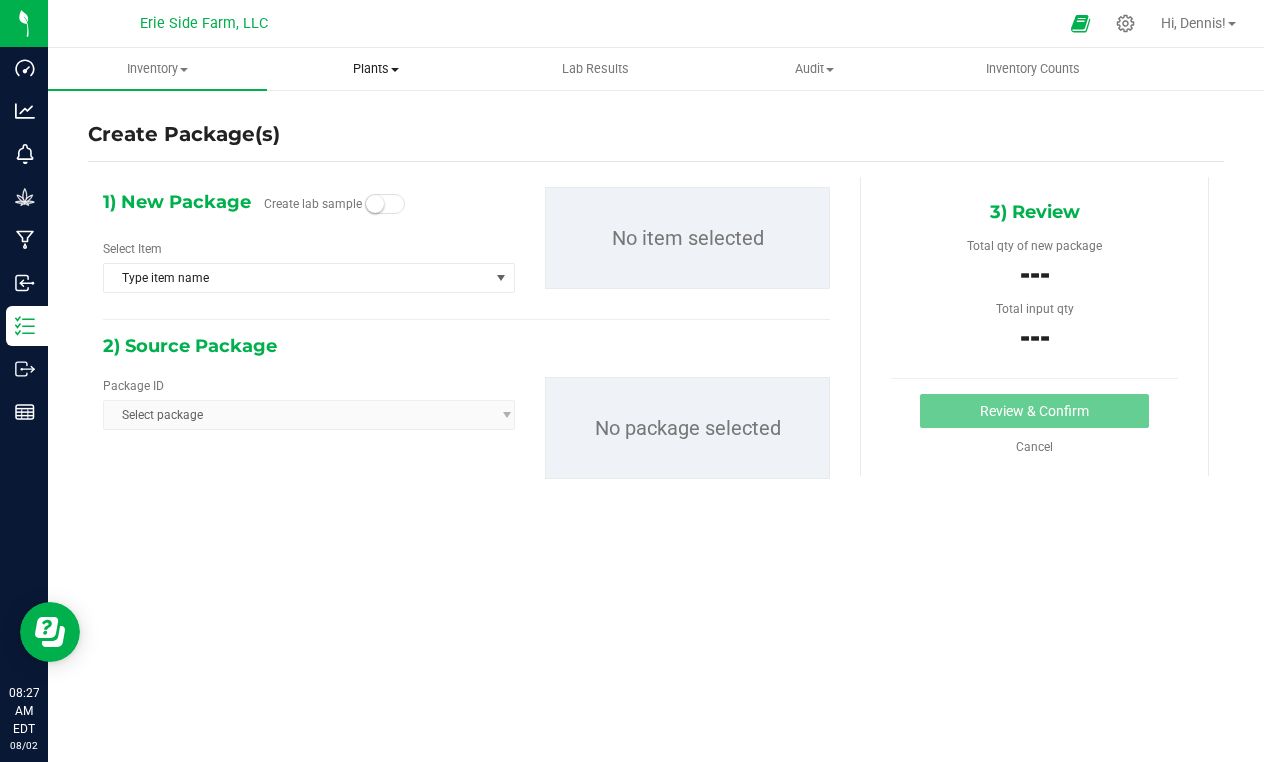 click on "Plants" at bounding box center (376, 69) 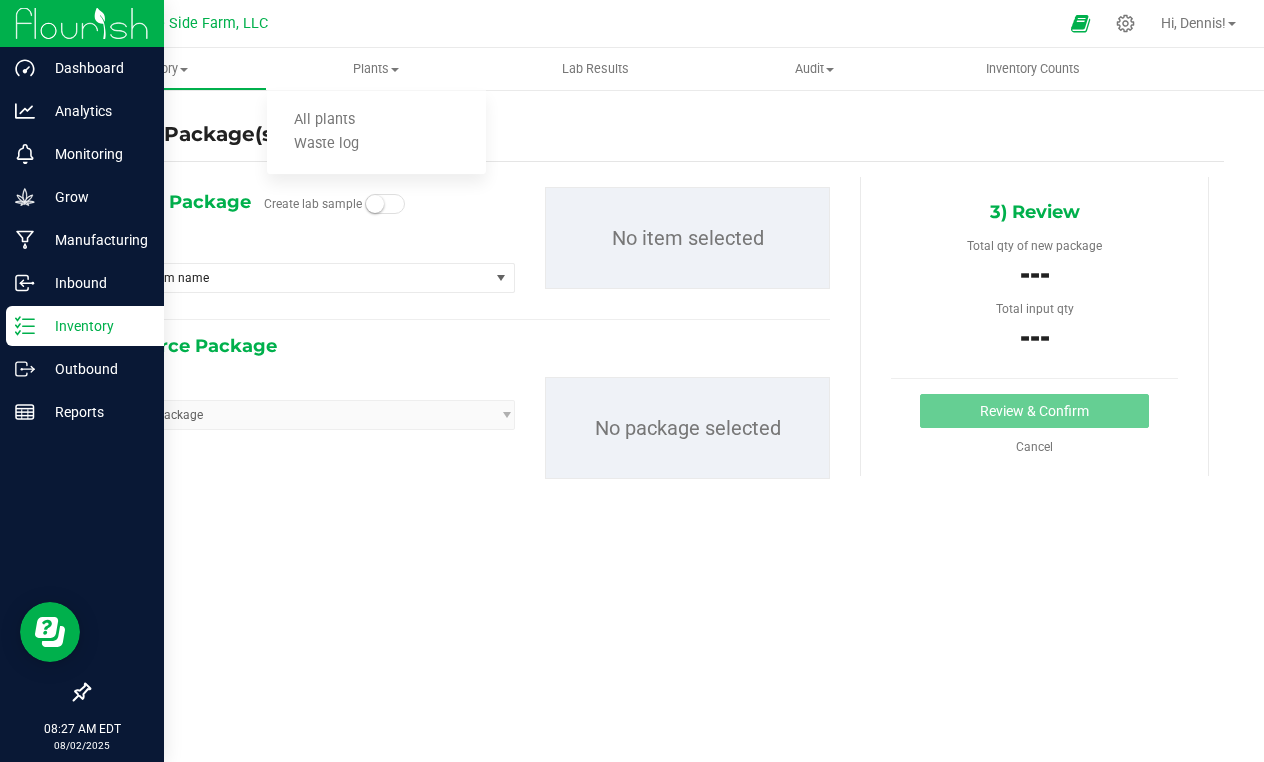 click on "Inventory" at bounding box center (95, 326) 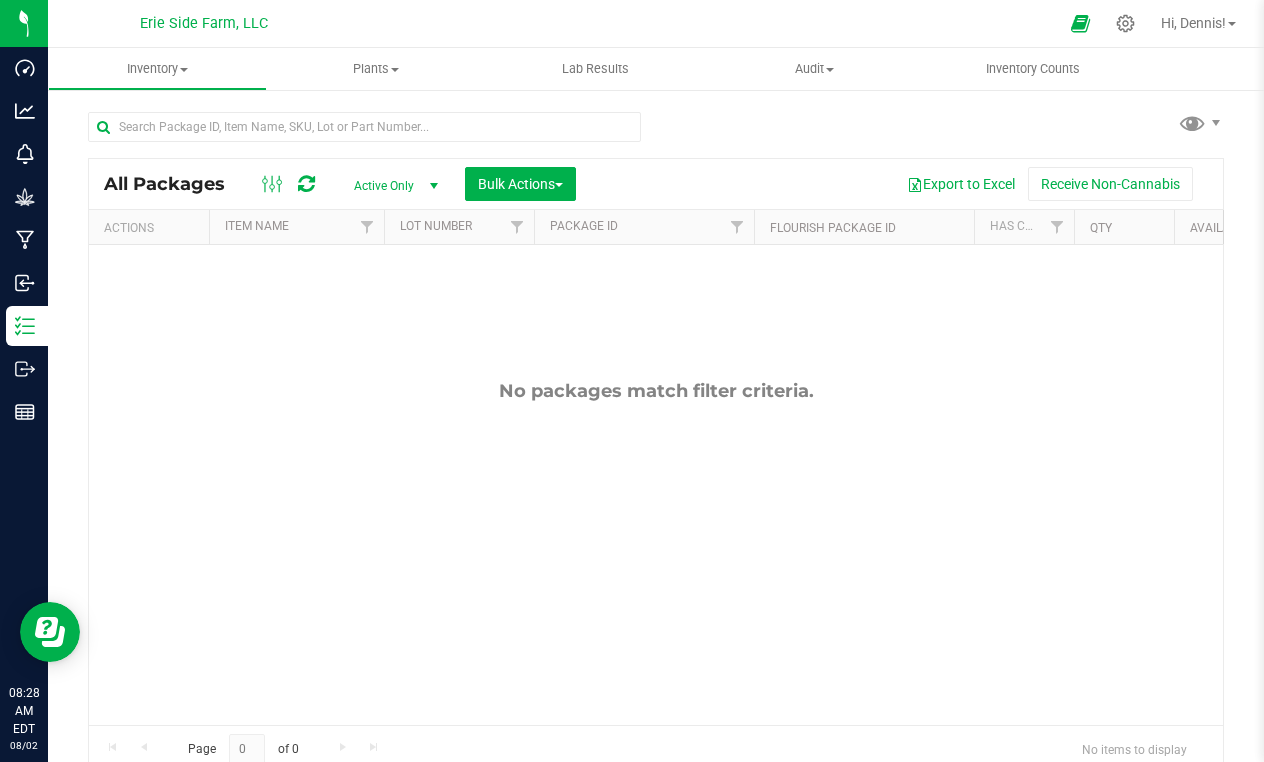 click at bounding box center (433, 186) 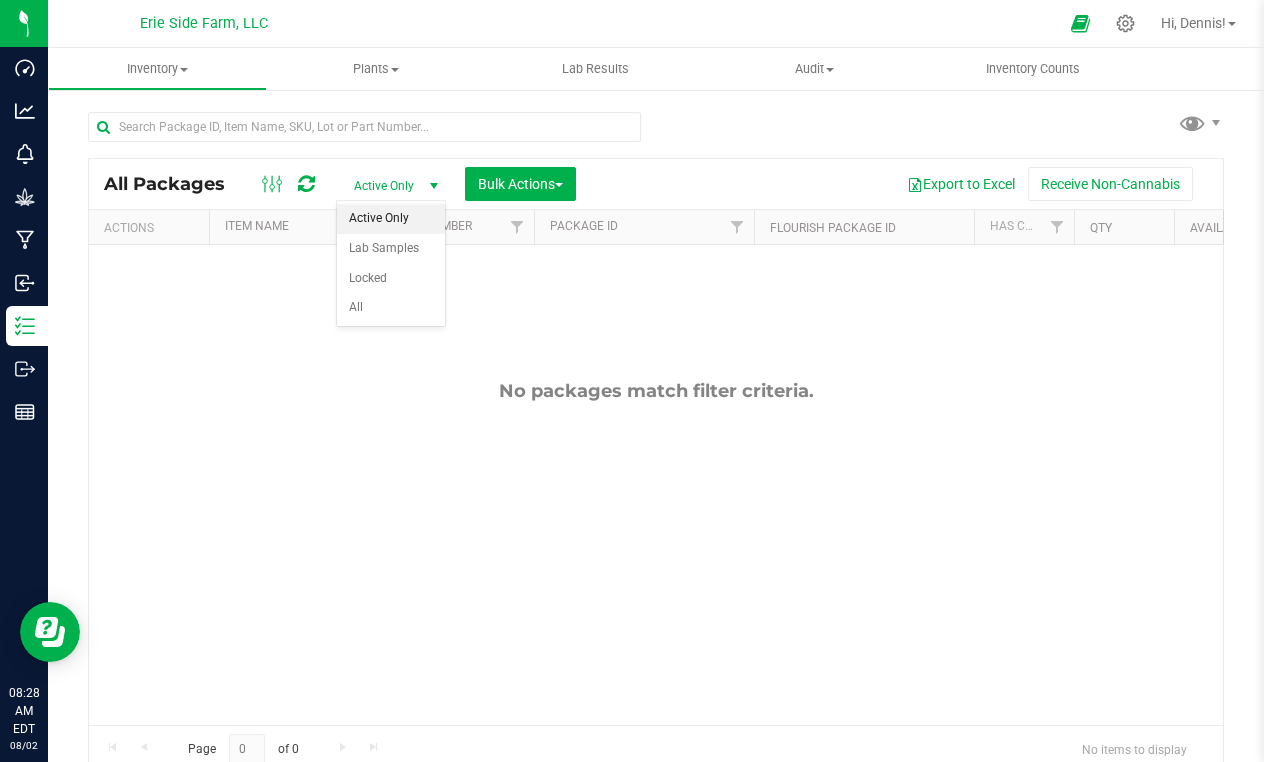 click at bounding box center [306, 184] 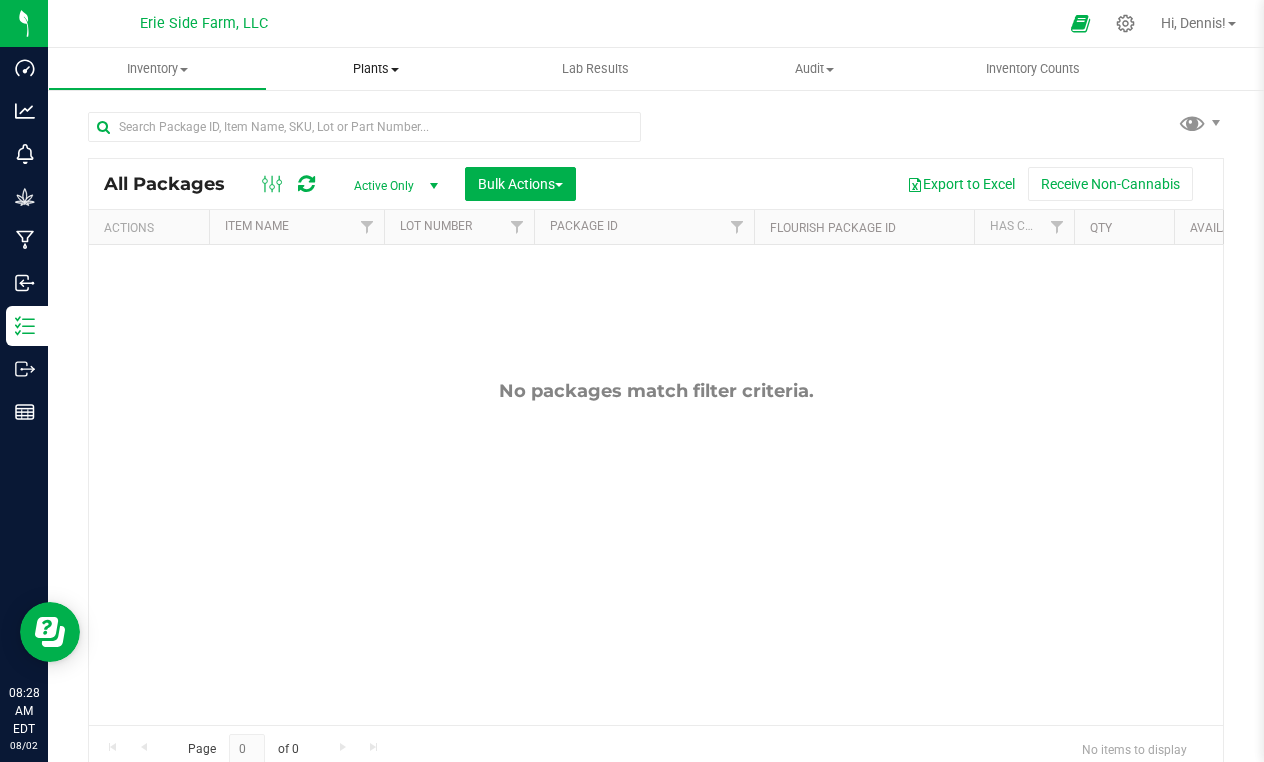 click on "Plants" at bounding box center (376, 69) 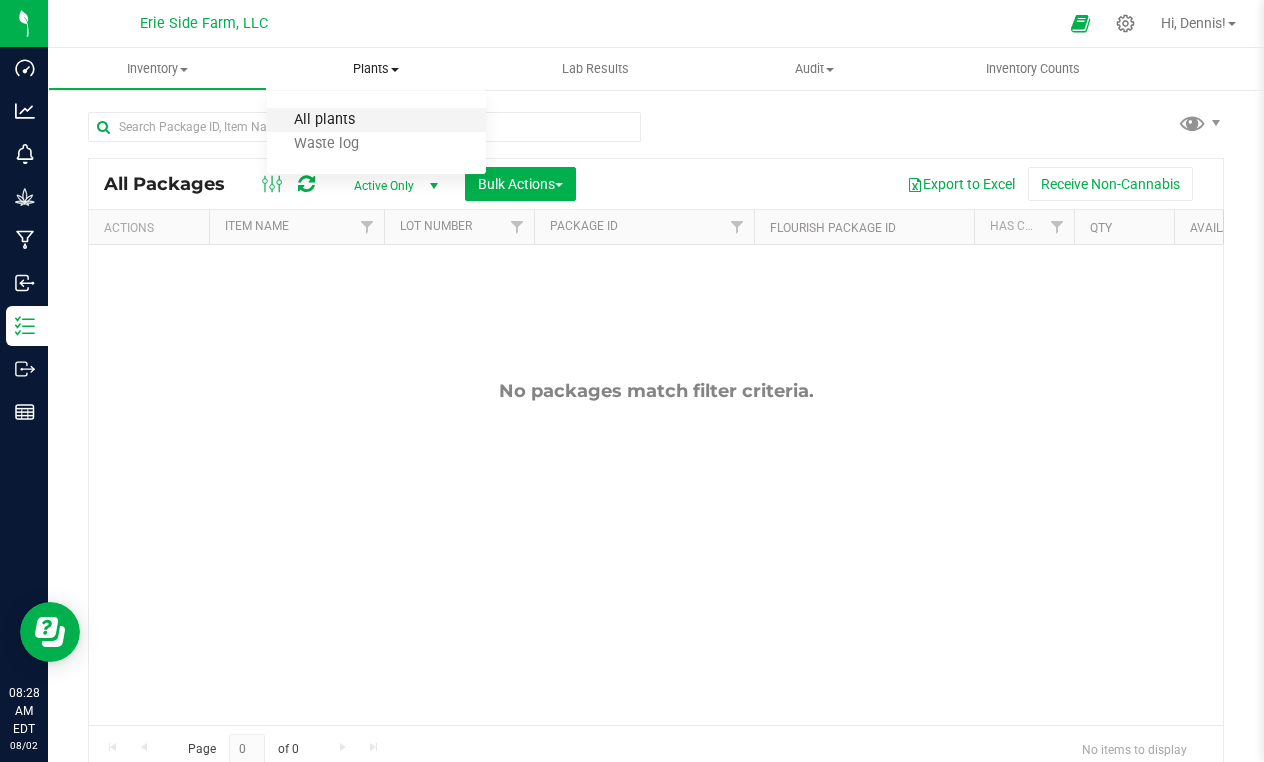 click on "All plants" at bounding box center [324, 120] 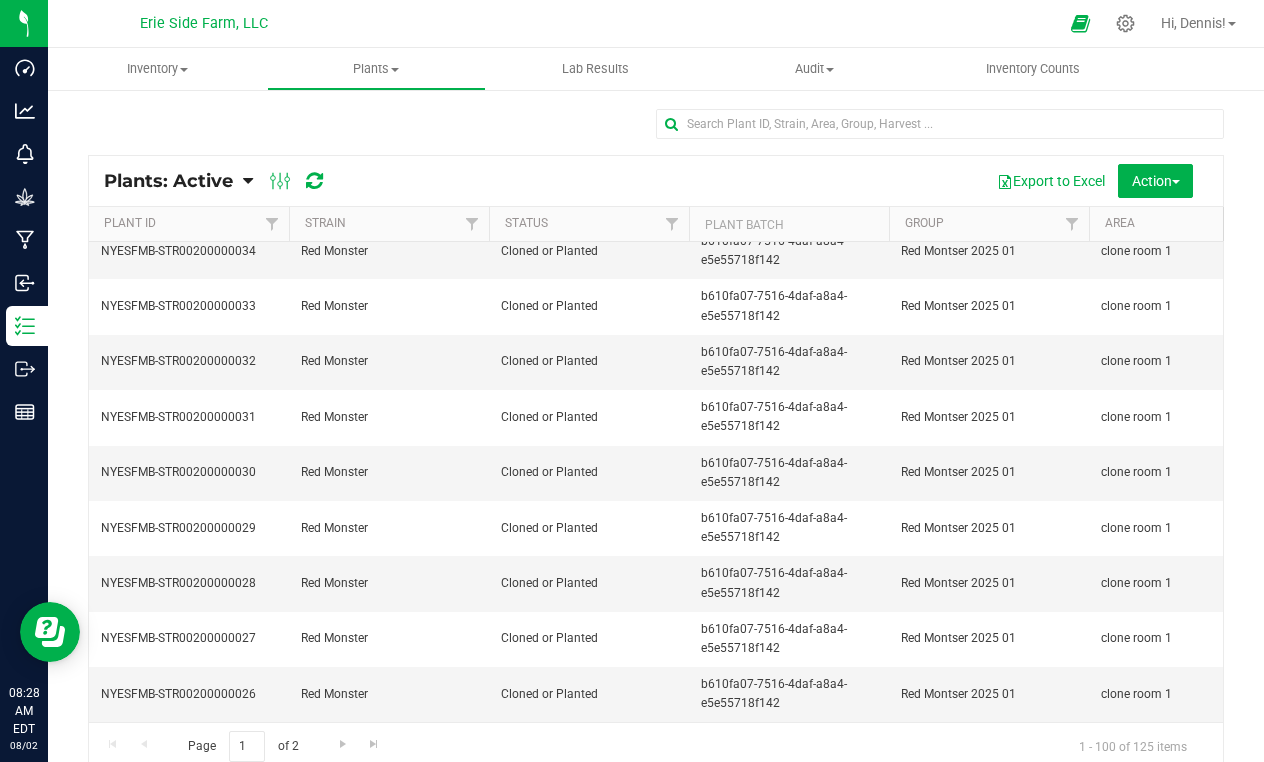 scroll, scrollTop: 5019, scrollLeft: 0, axis: vertical 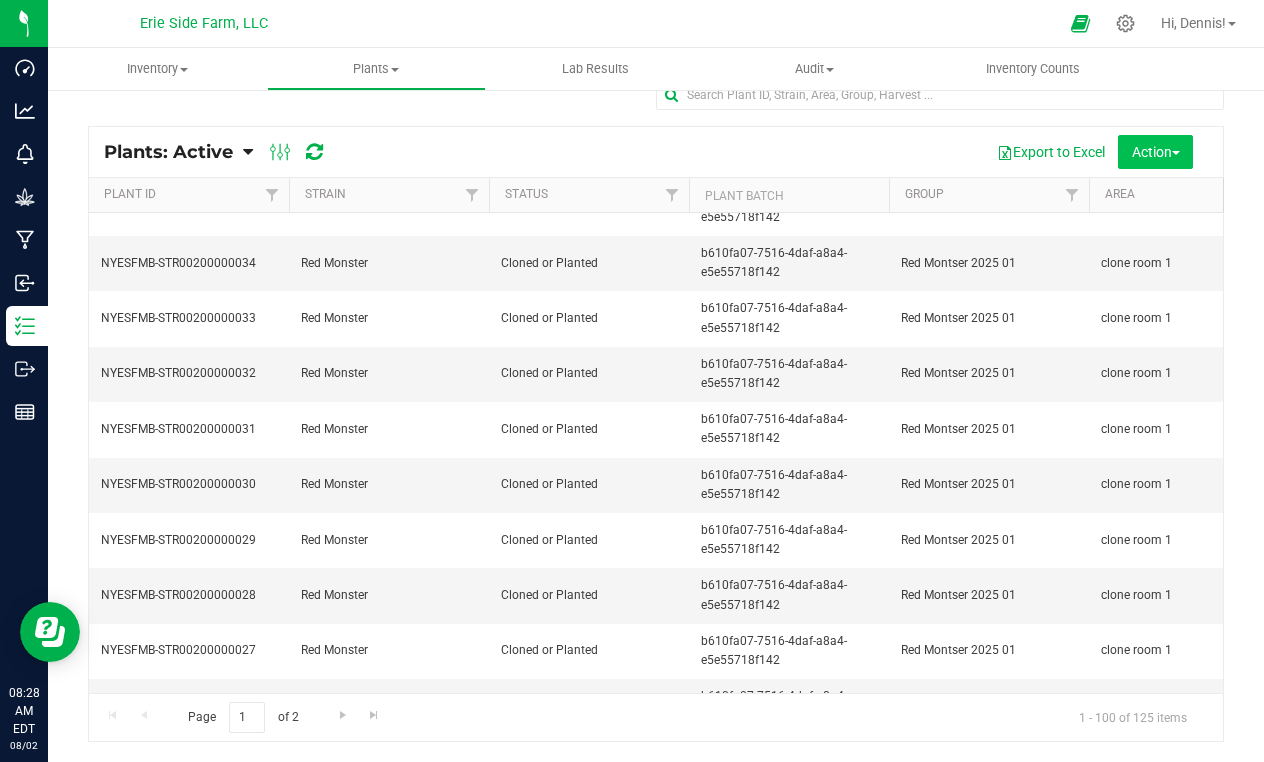 click on "Action" at bounding box center [1156, 152] 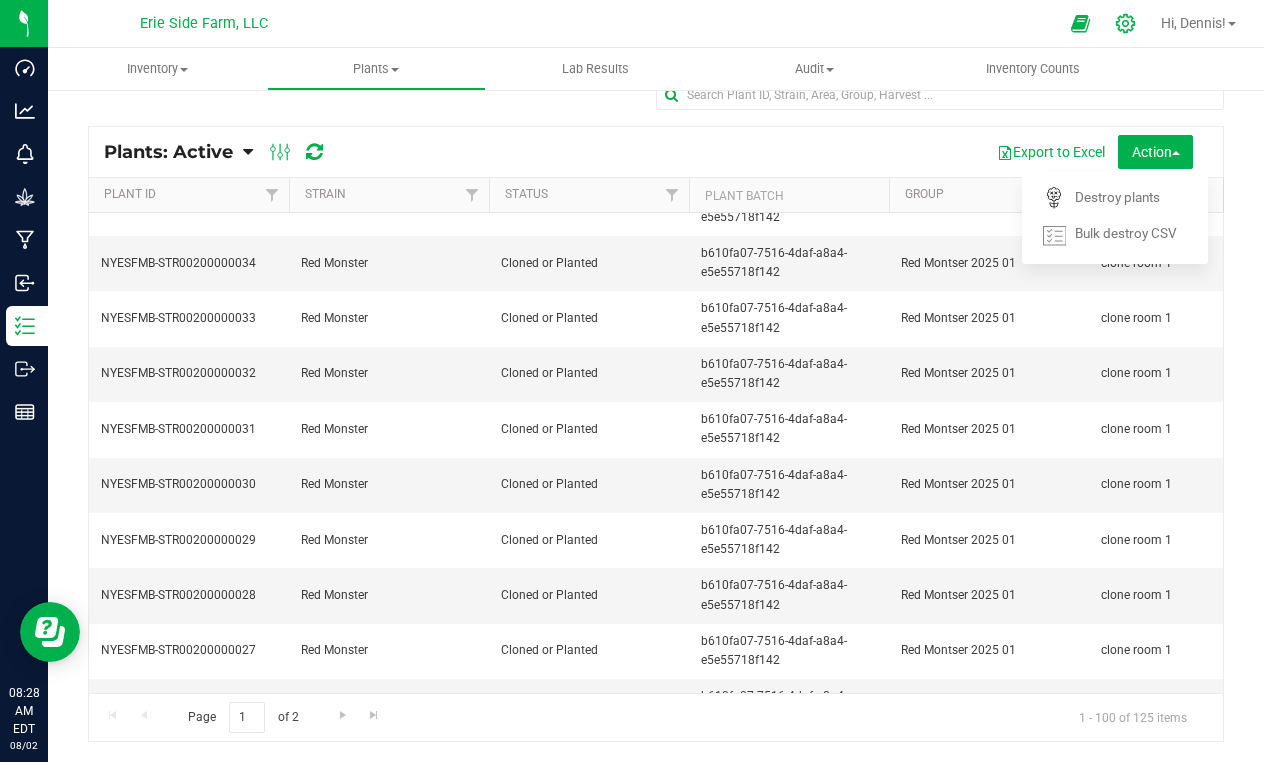 click at bounding box center (1126, 23) 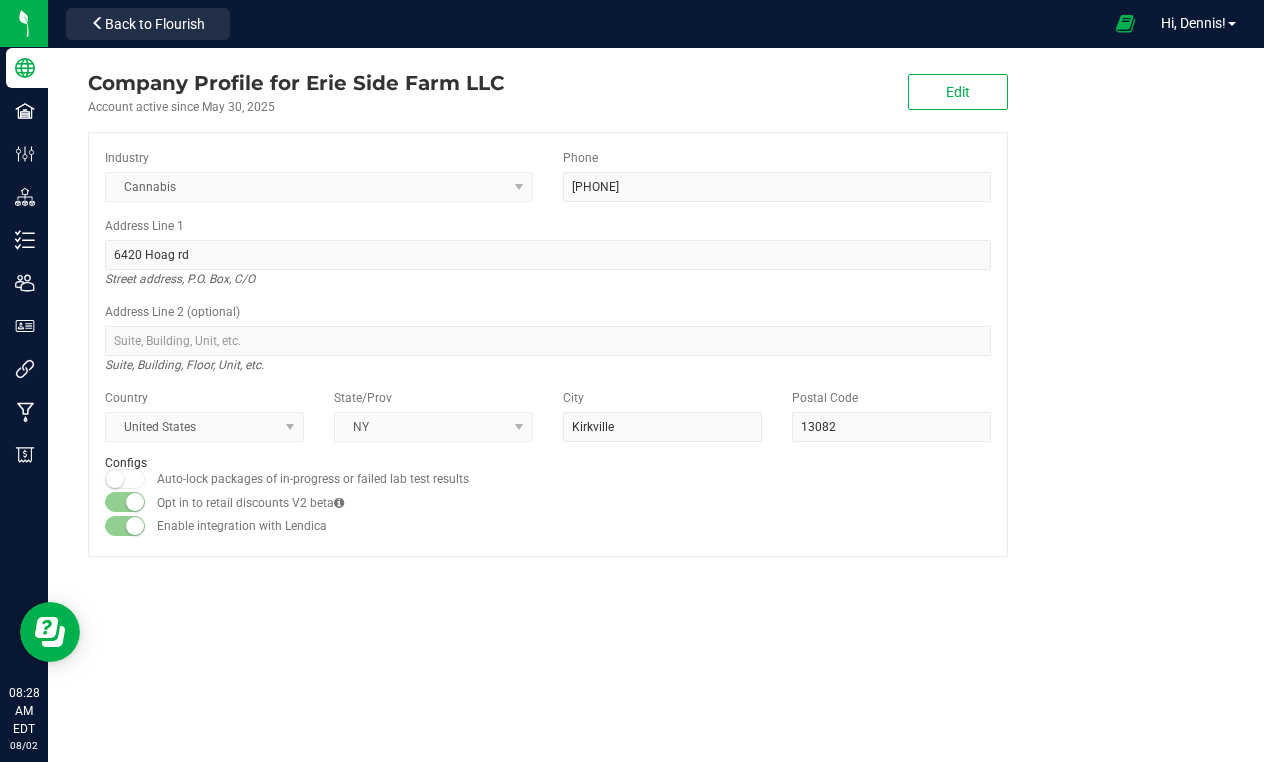 scroll, scrollTop: 0, scrollLeft: 0, axis: both 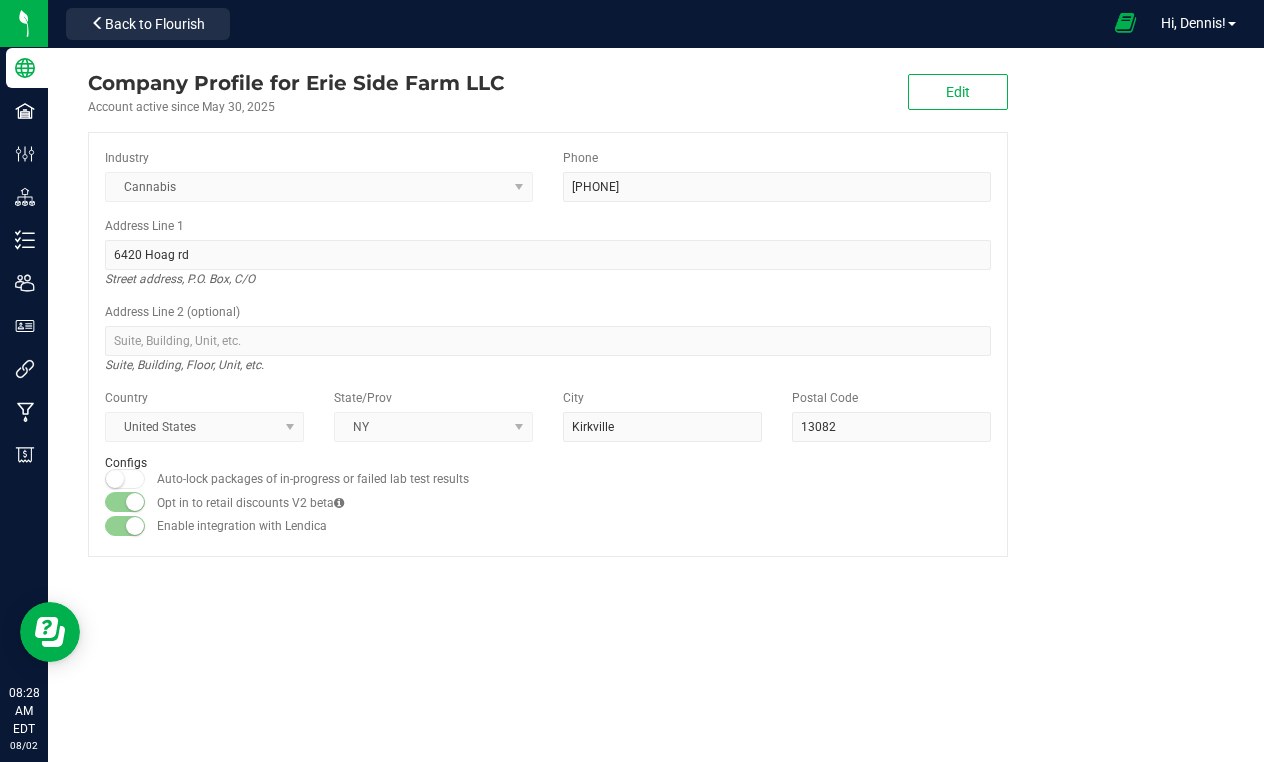 click at bounding box center (1126, 23) 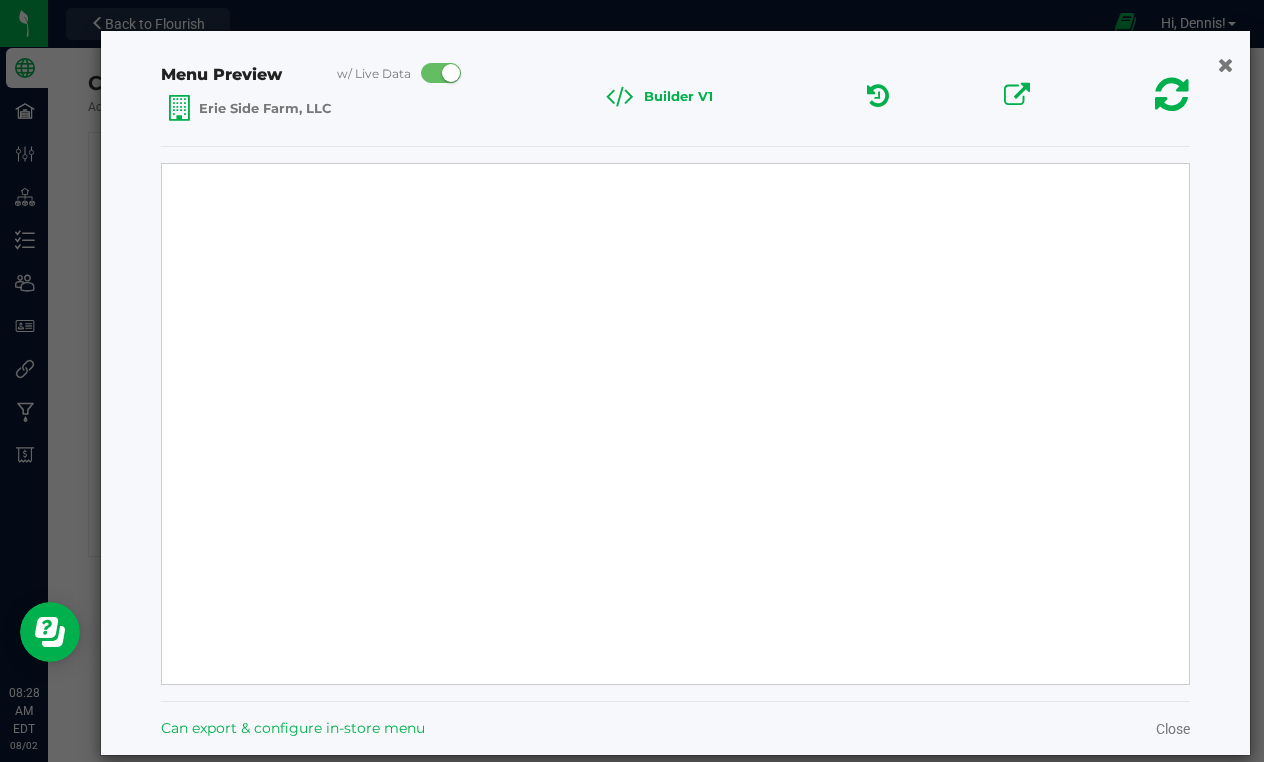 select on "Source Sans Pro" 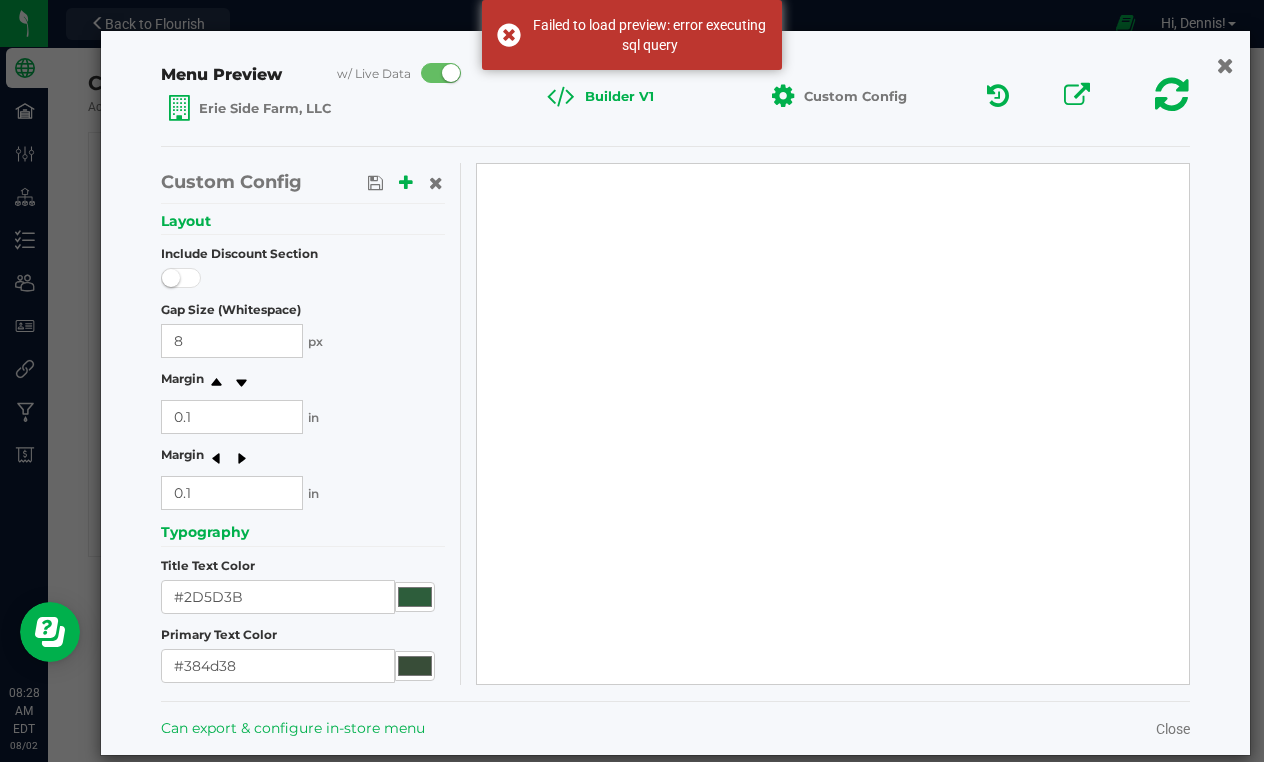 click 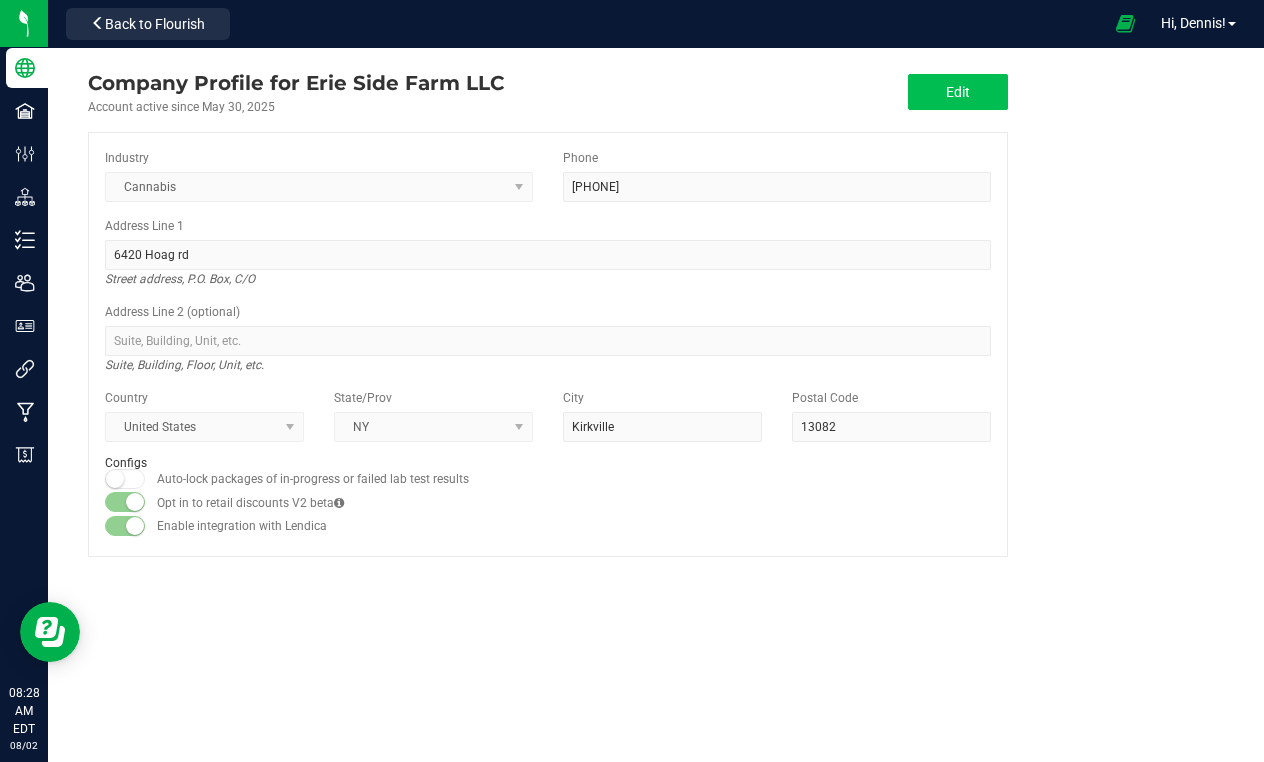click on "Edit" at bounding box center [958, 92] 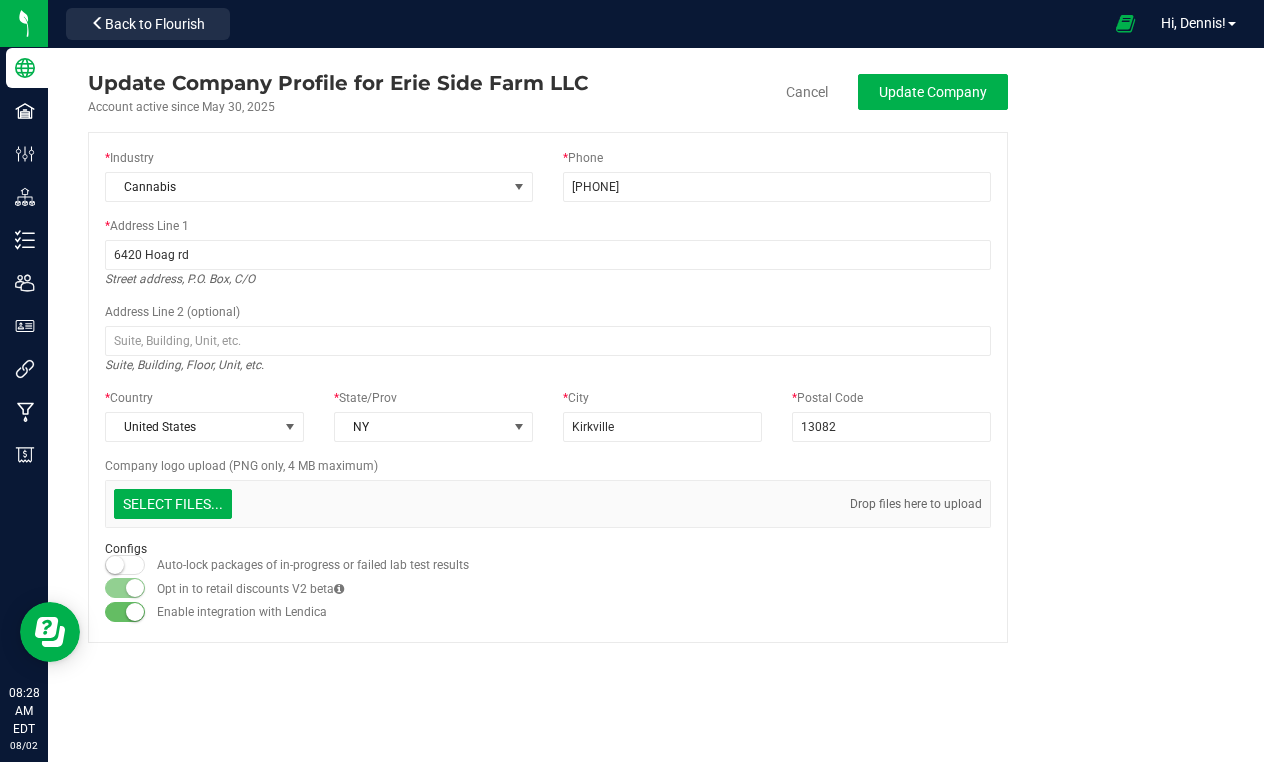 click on "Update Company" 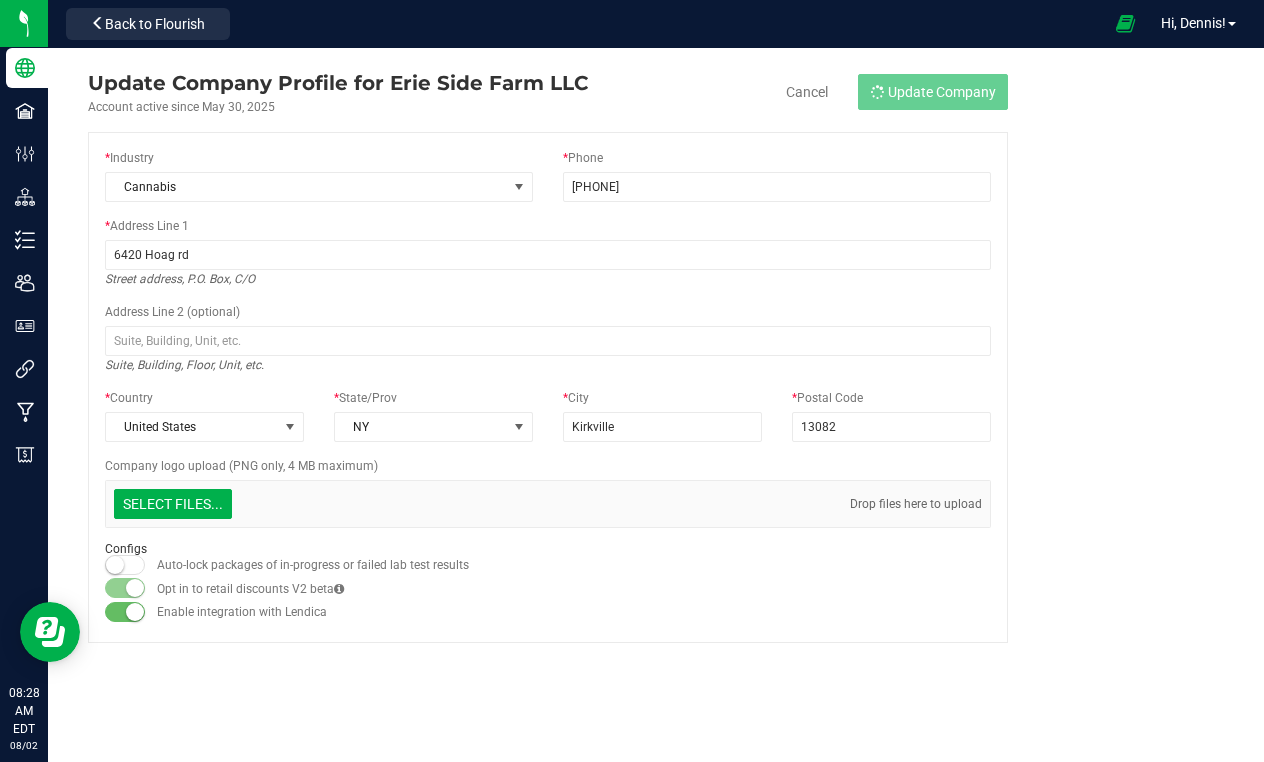 type on "(315) 254-3390" 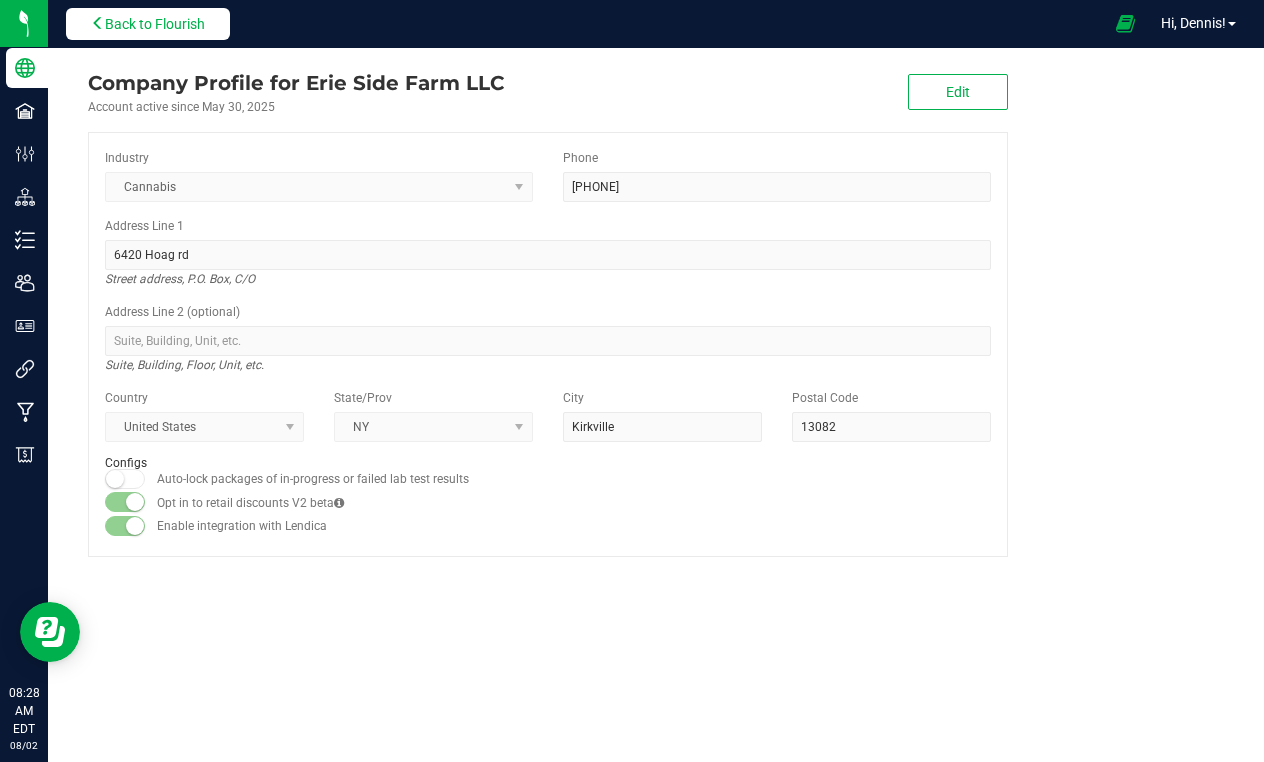 click on "Back to Flourish" at bounding box center (155, 24) 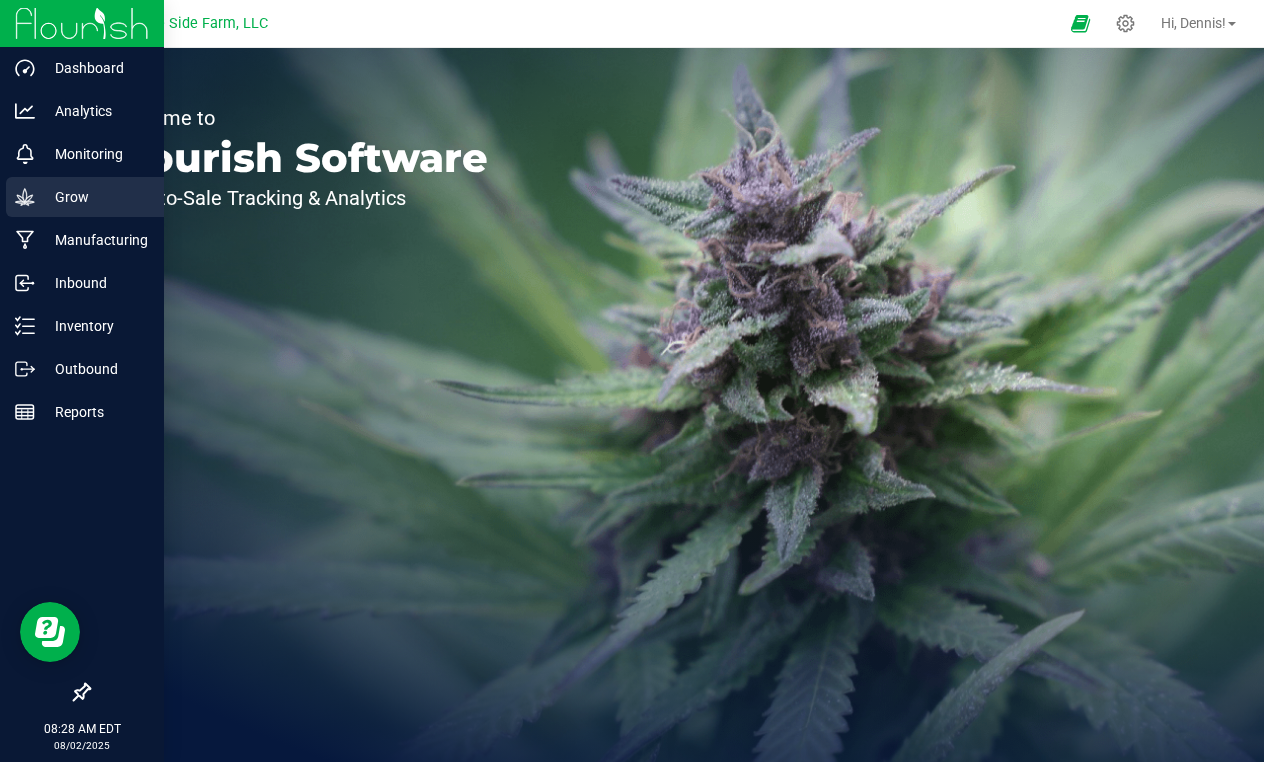click on "Grow" at bounding box center [95, 197] 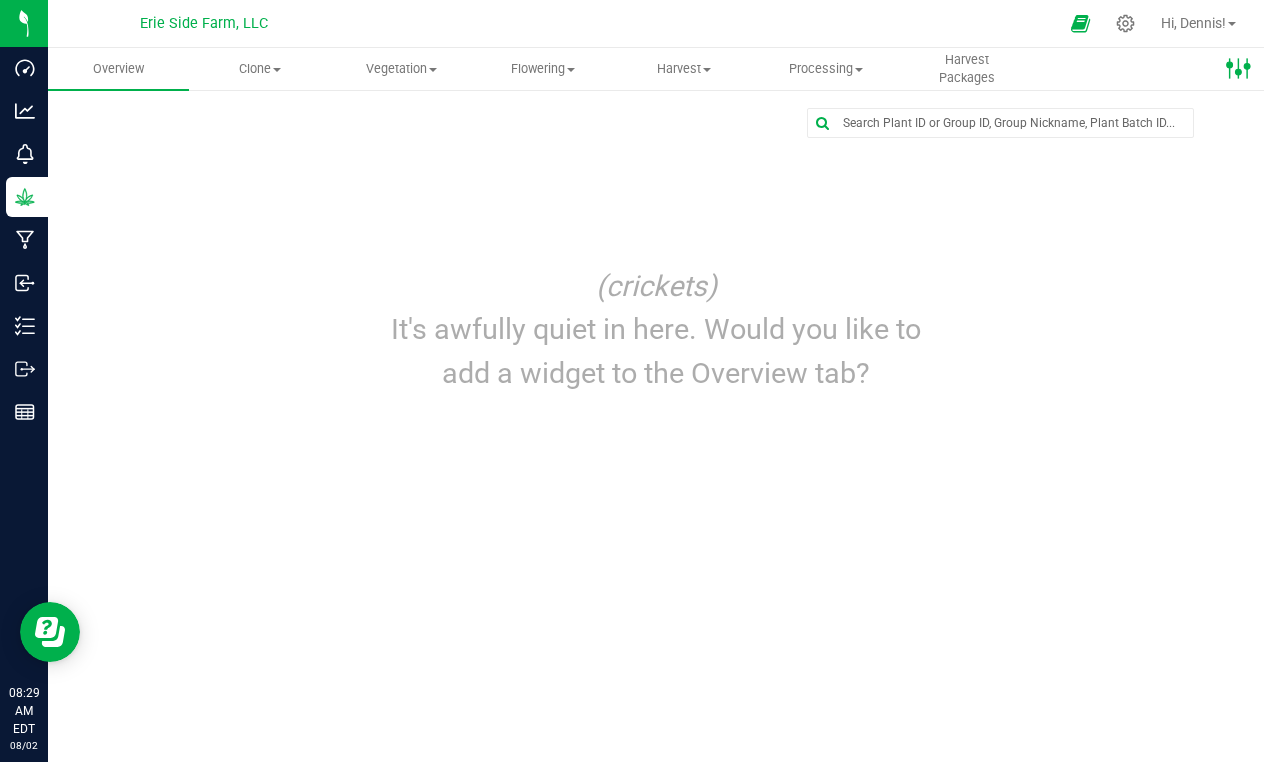 click 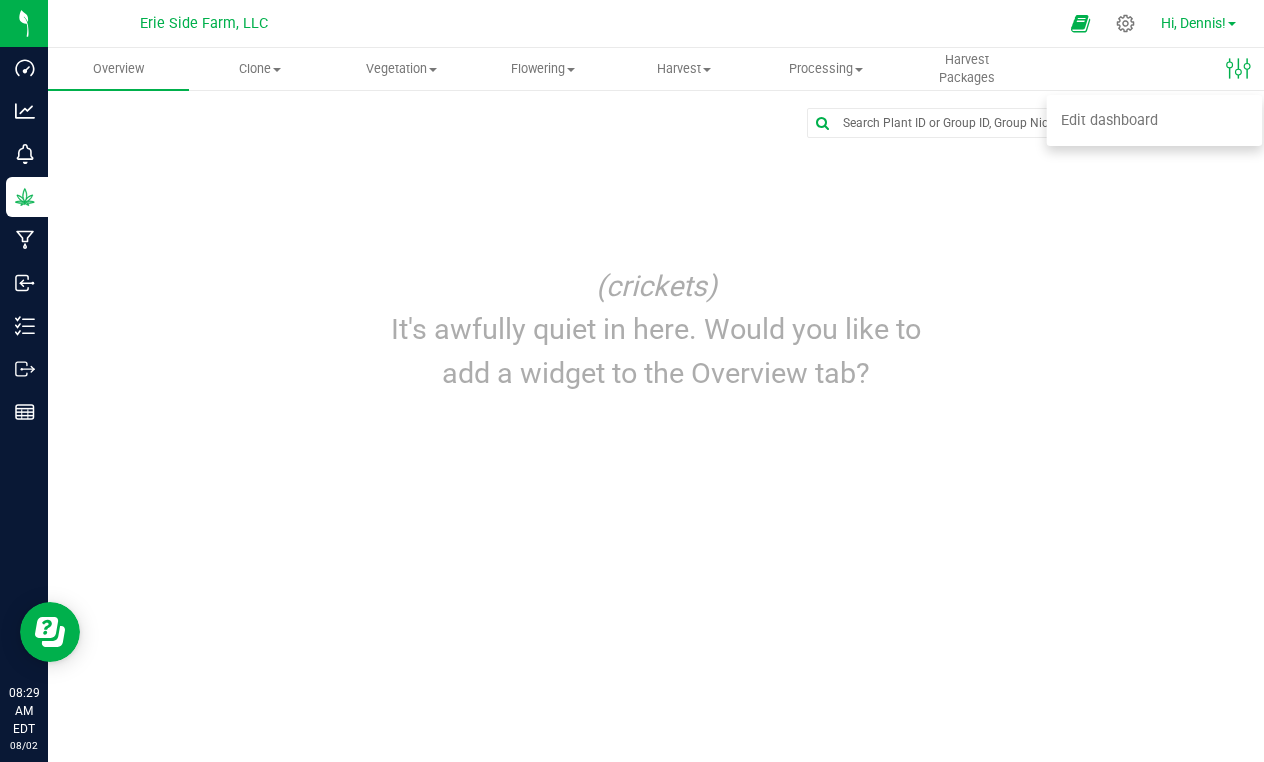 click on "Hi, Dennis!" at bounding box center [1193, 23] 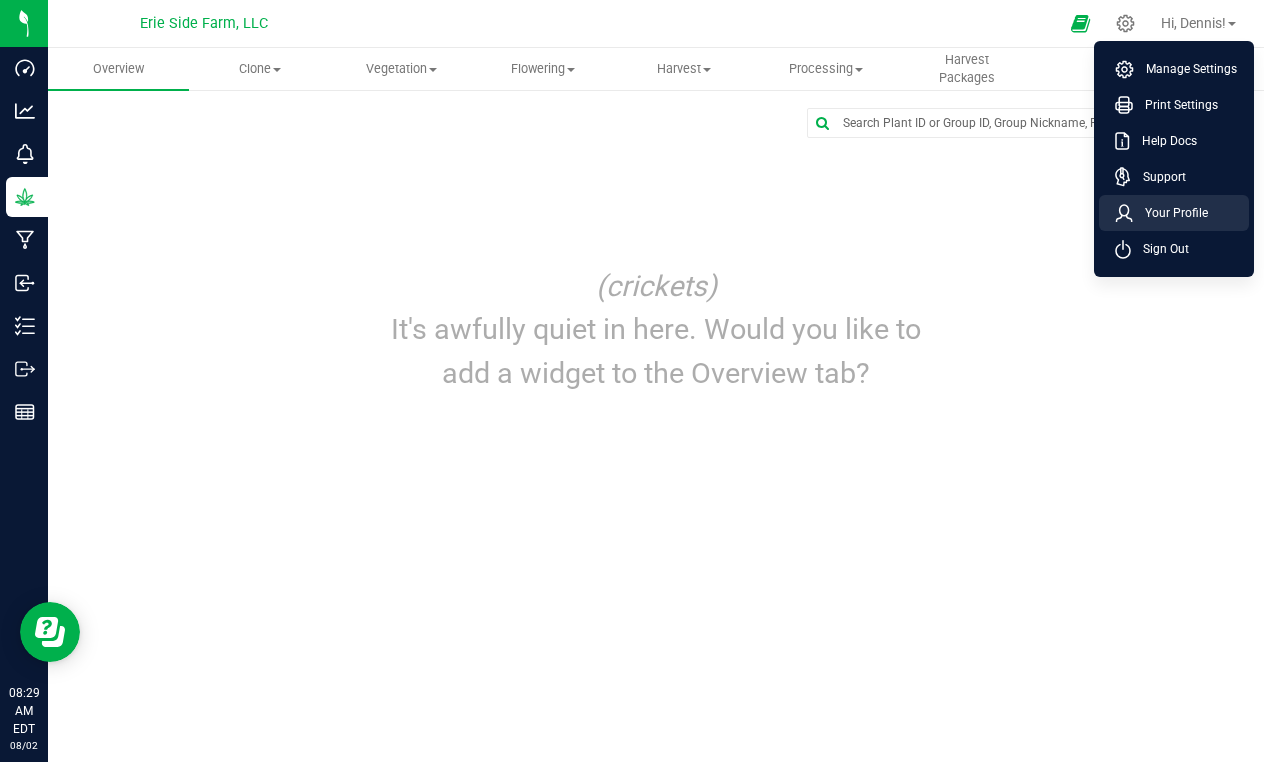 click on "Your Profile" at bounding box center (1174, 213) 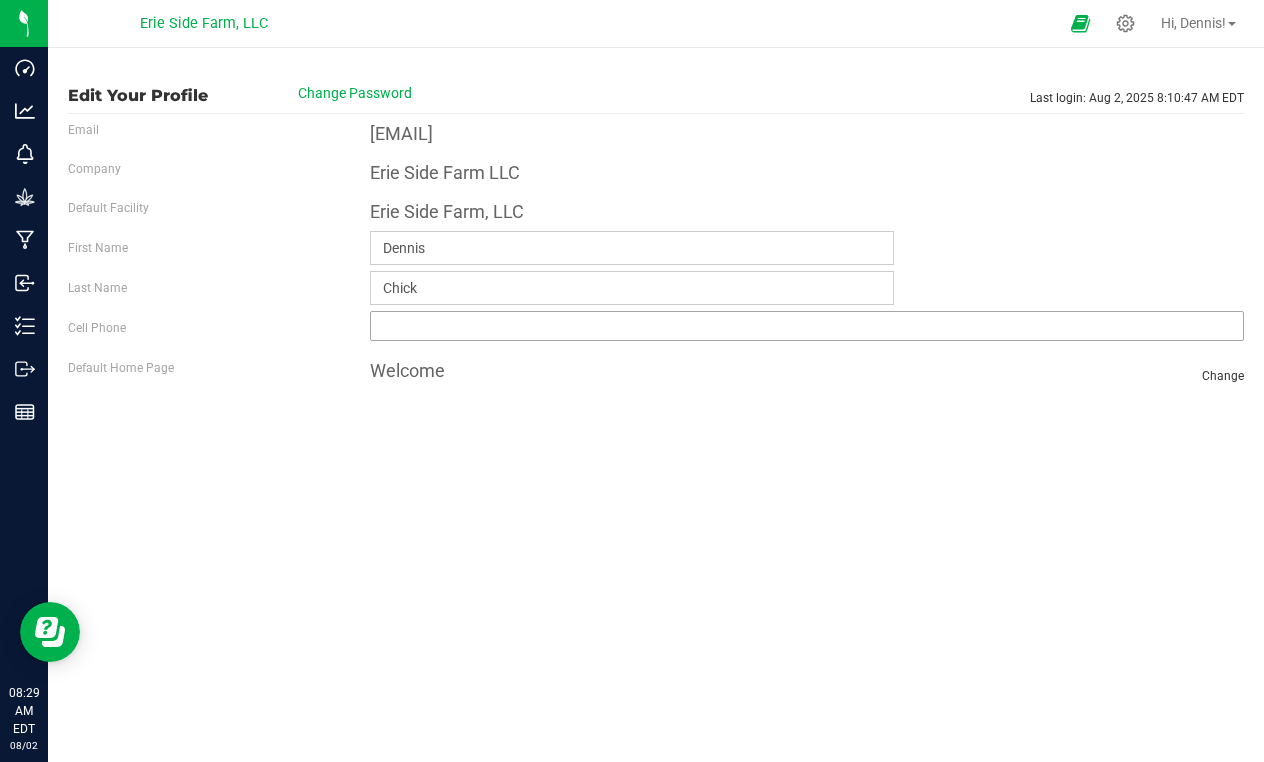 scroll, scrollTop: 0, scrollLeft: 0, axis: both 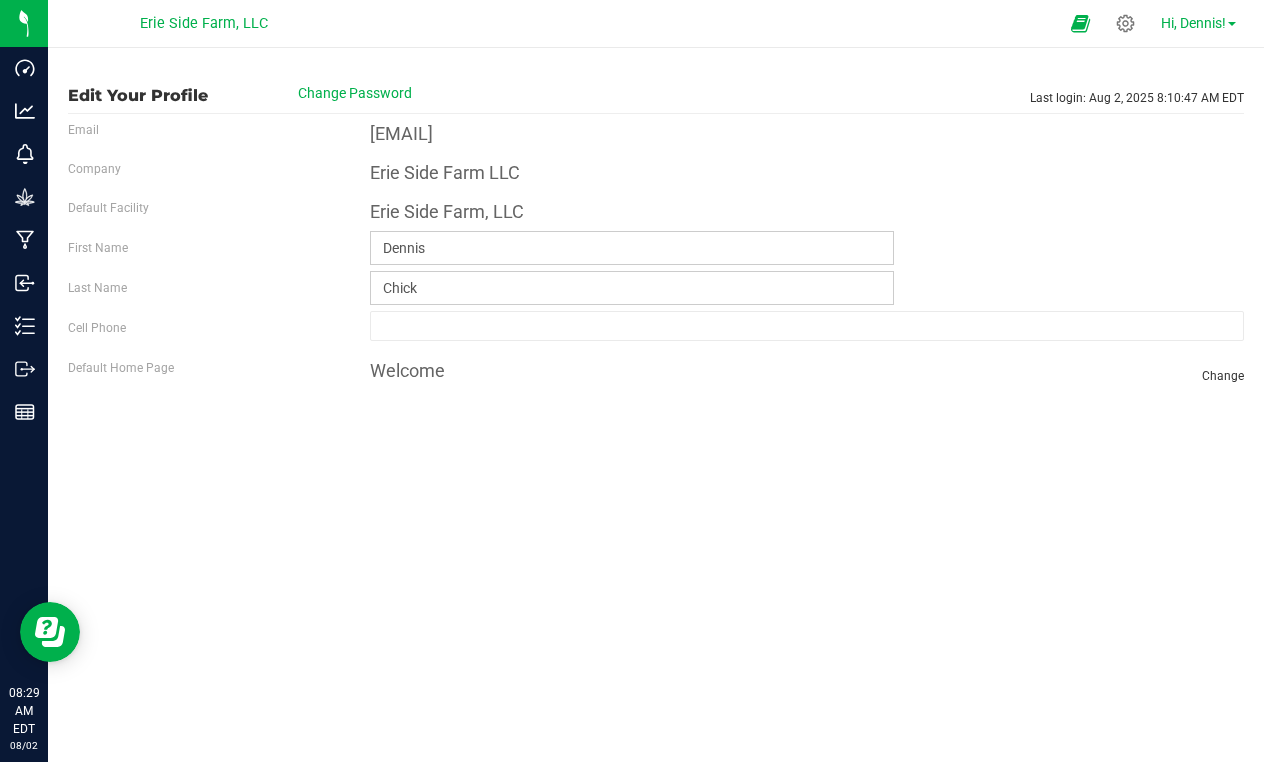 click on "Hi, Dennis!" at bounding box center (1193, 23) 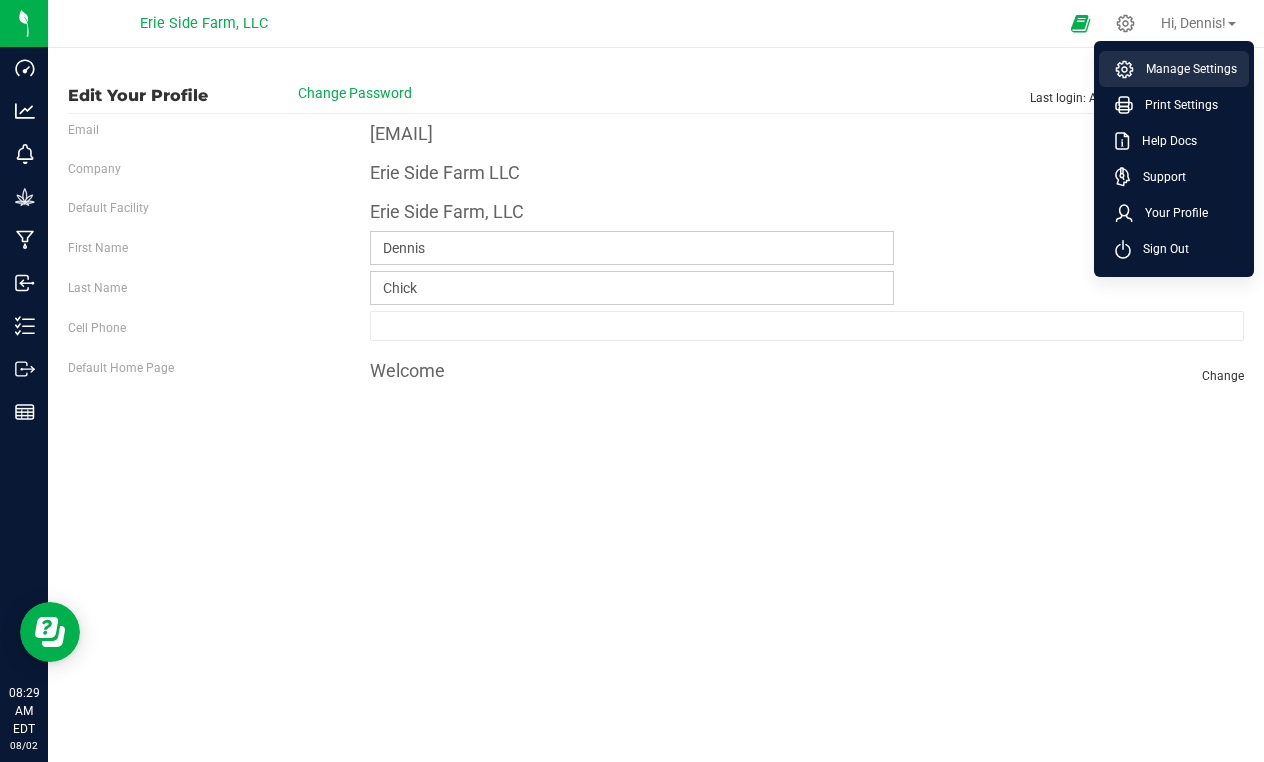 click on "Manage Settings" at bounding box center (1185, 69) 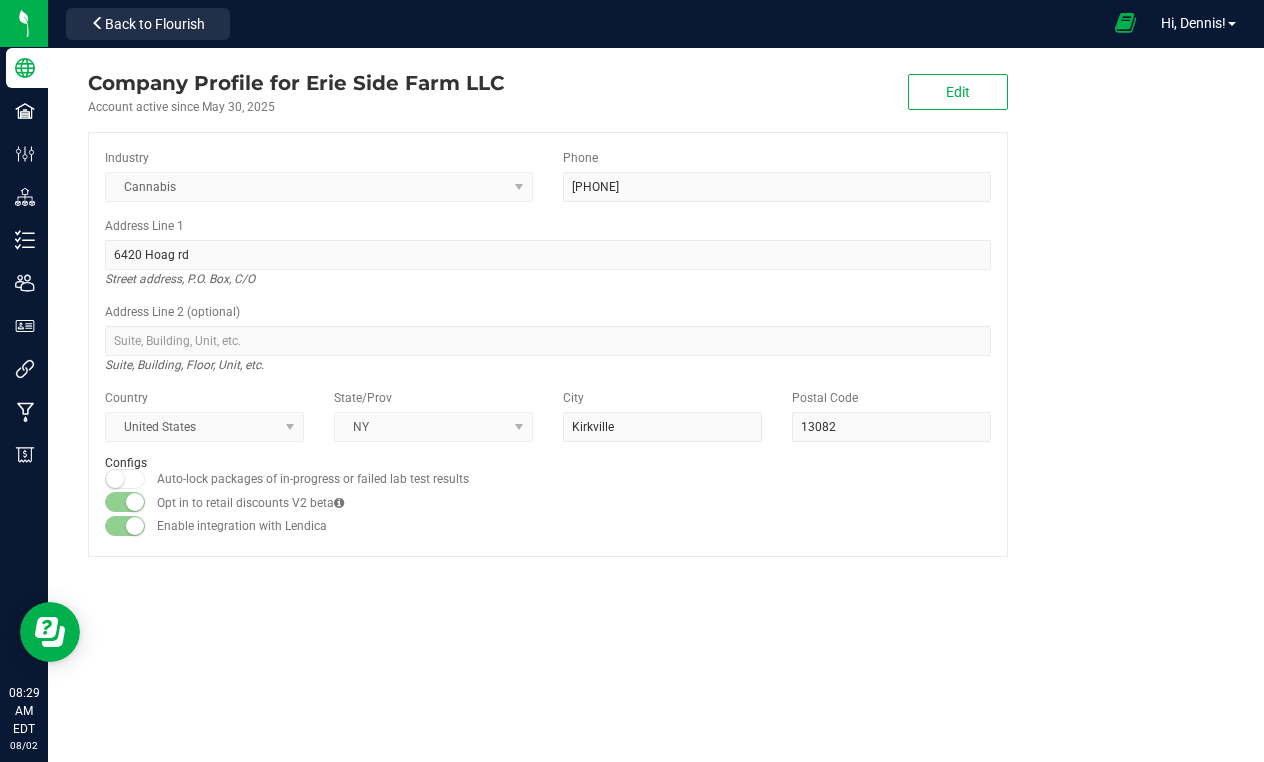 click at bounding box center (1125, 23) 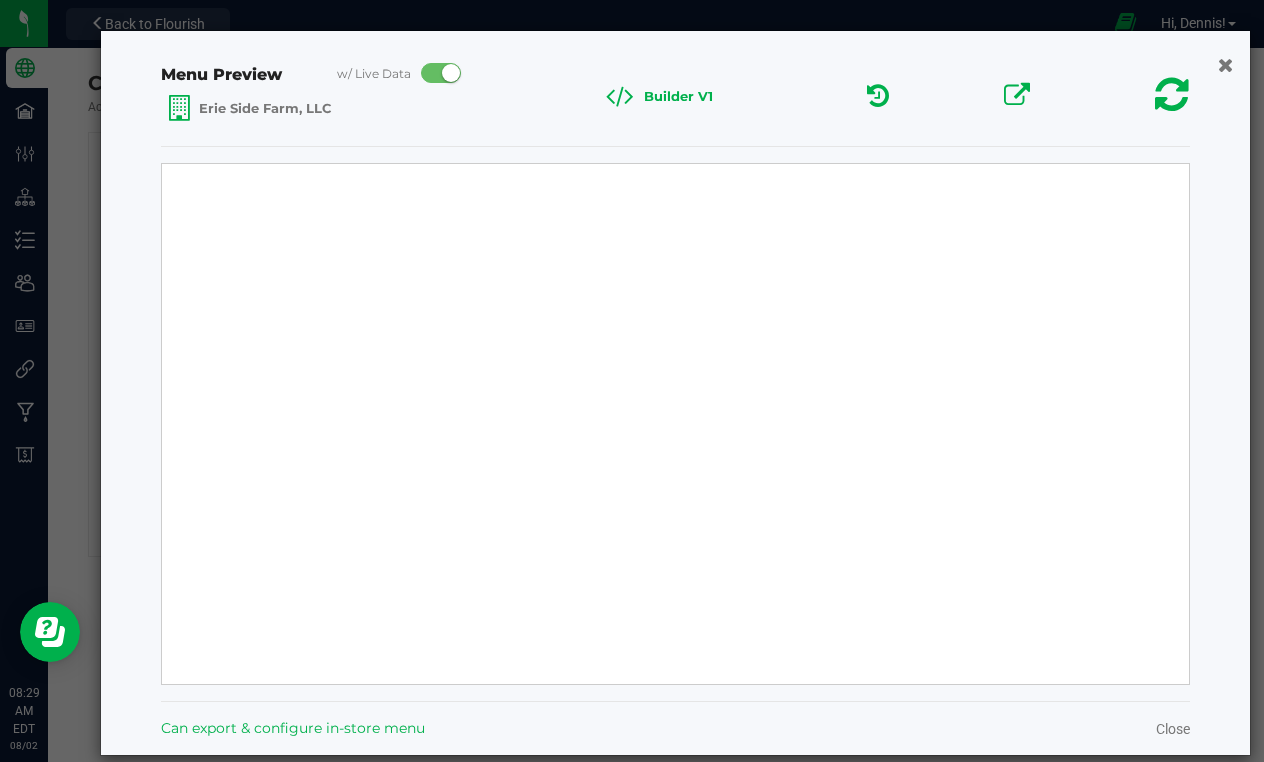 select on "Source Sans Pro" 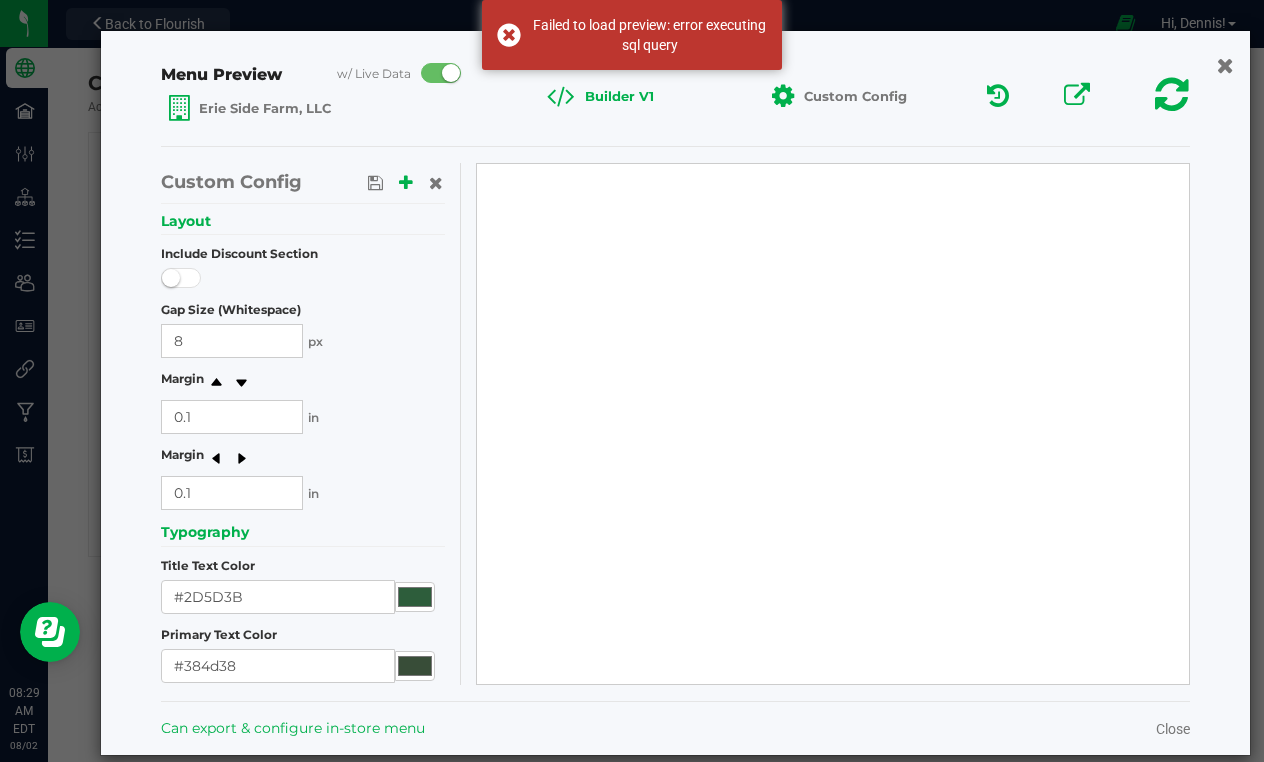 click 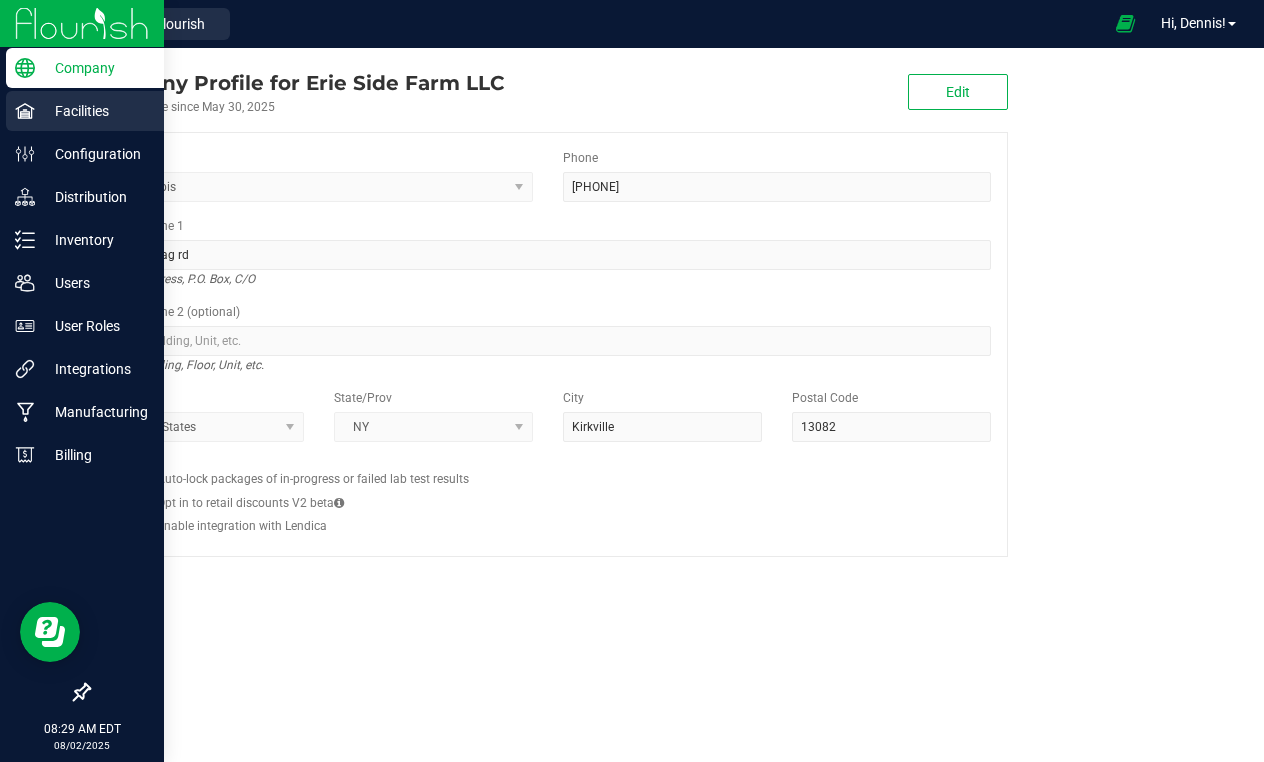 click 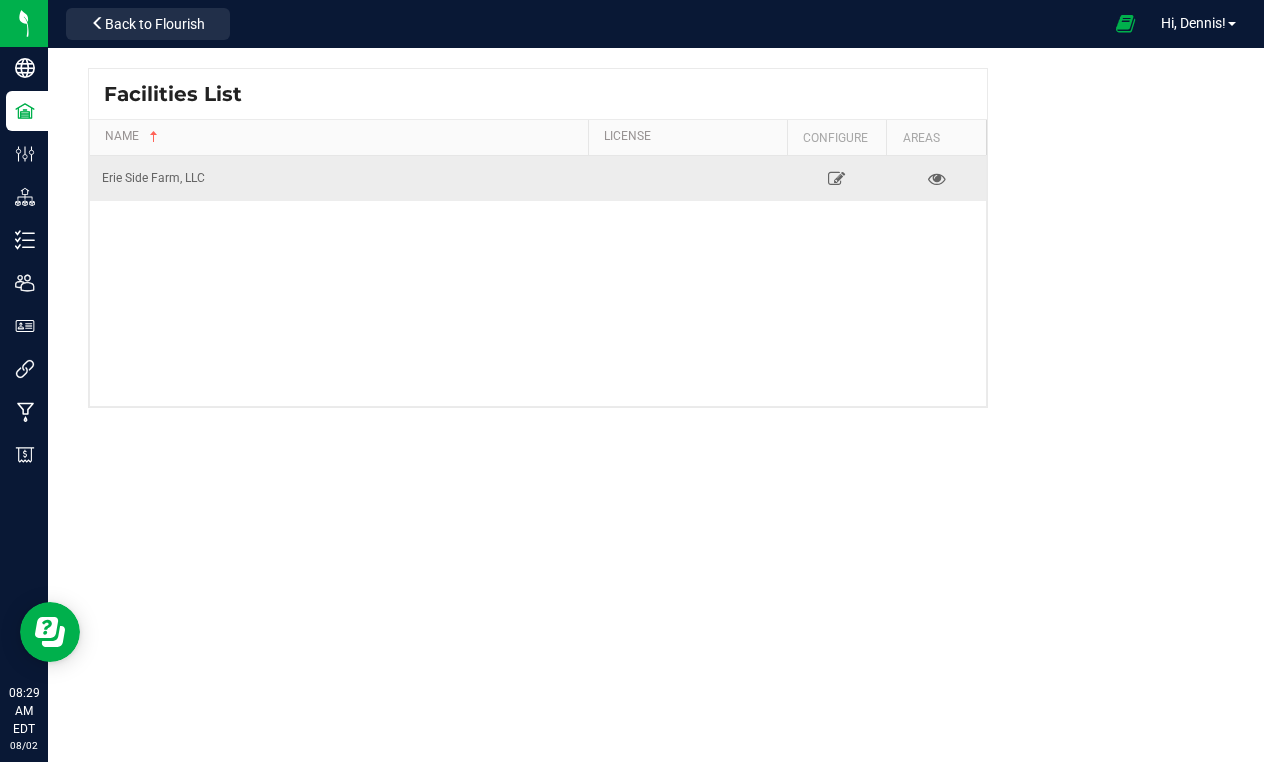 click on "Erie Side Farm, LLC" at bounding box center (339, 178) 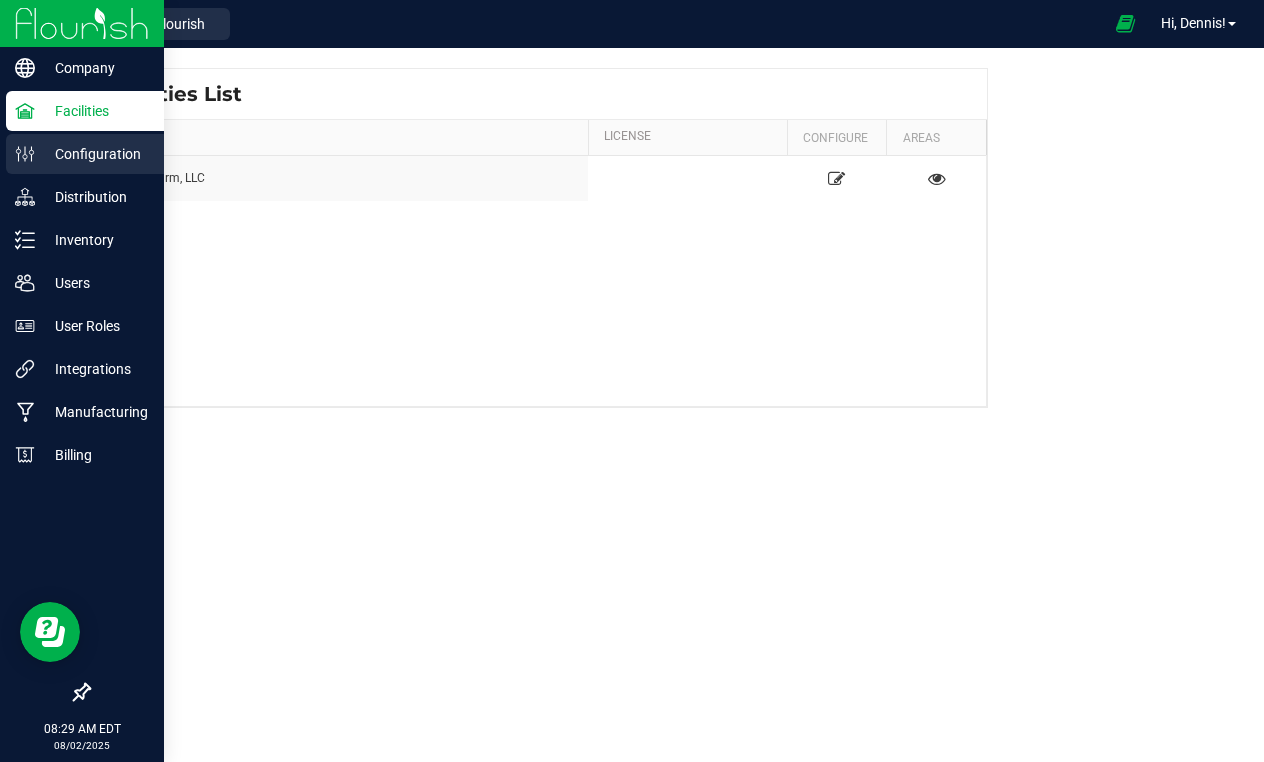 click 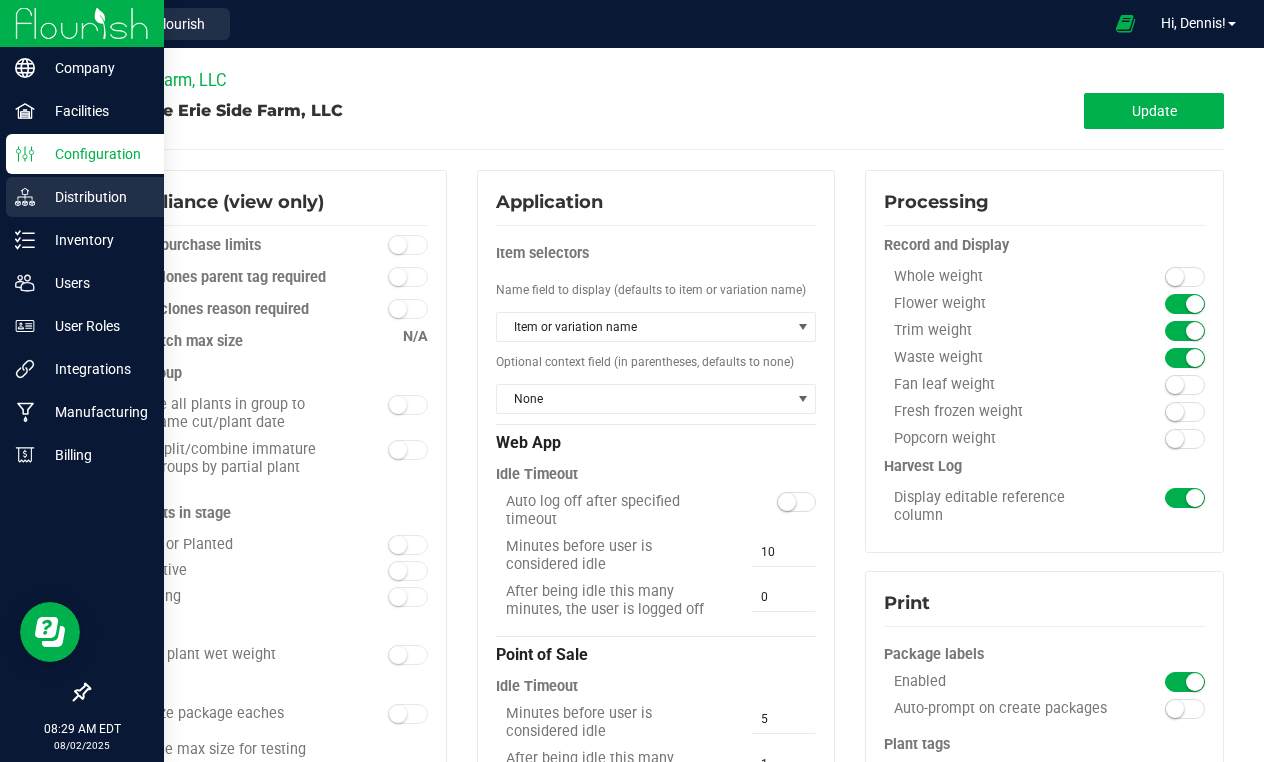 click on "Distribution" at bounding box center (95, 197) 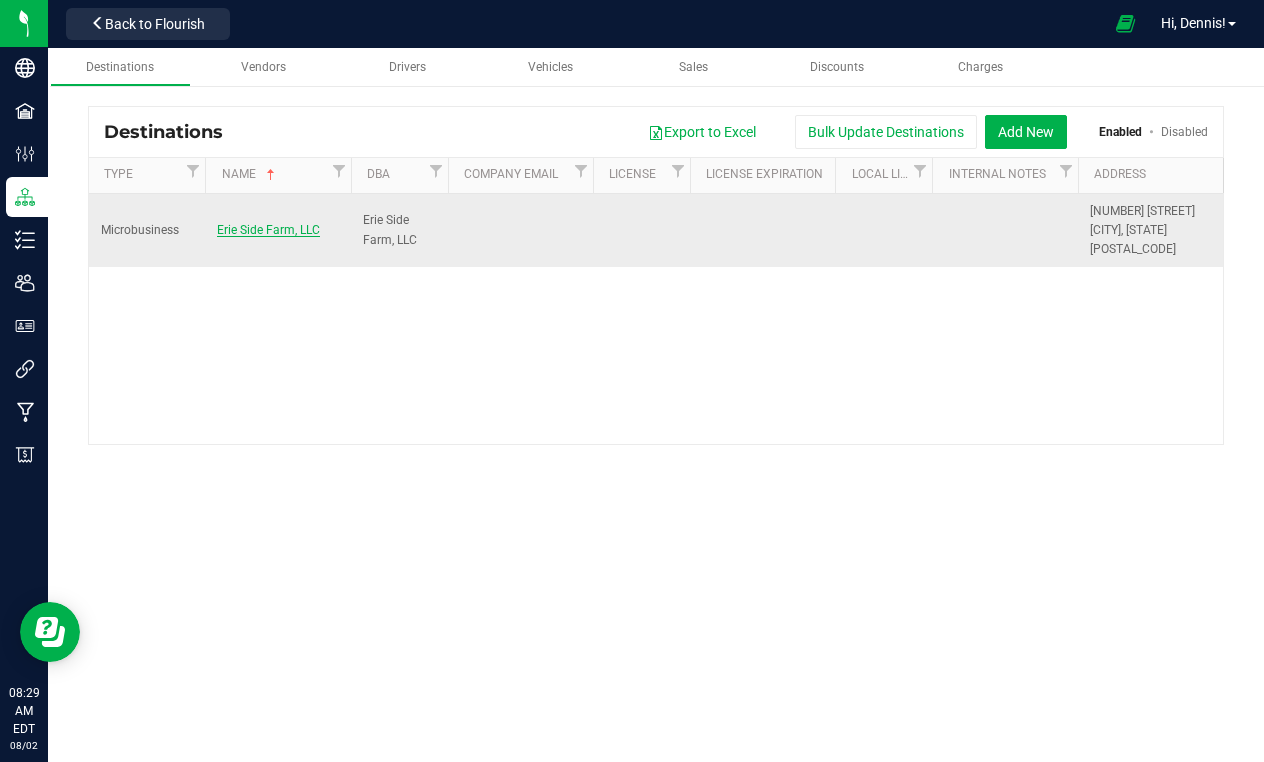 click on "Erie Side Farm, LLC" at bounding box center (268, 230) 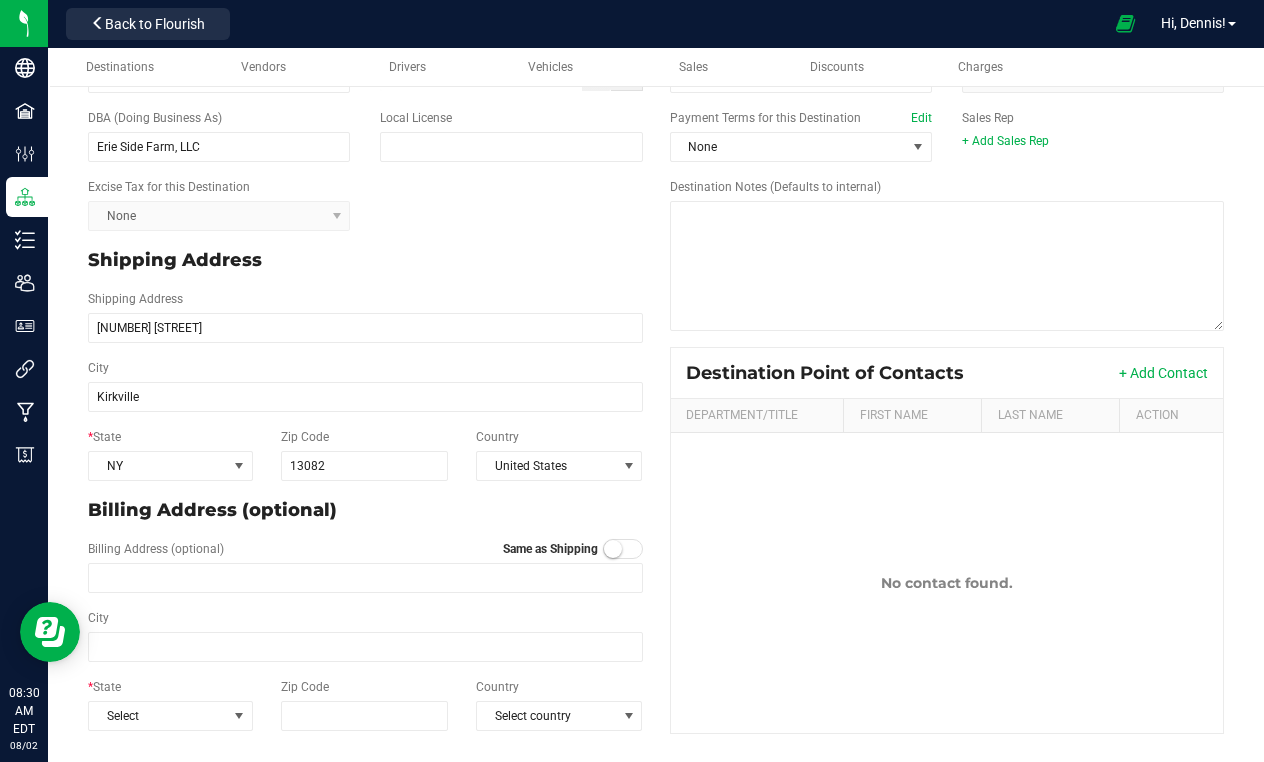 scroll, scrollTop: 208, scrollLeft: 0, axis: vertical 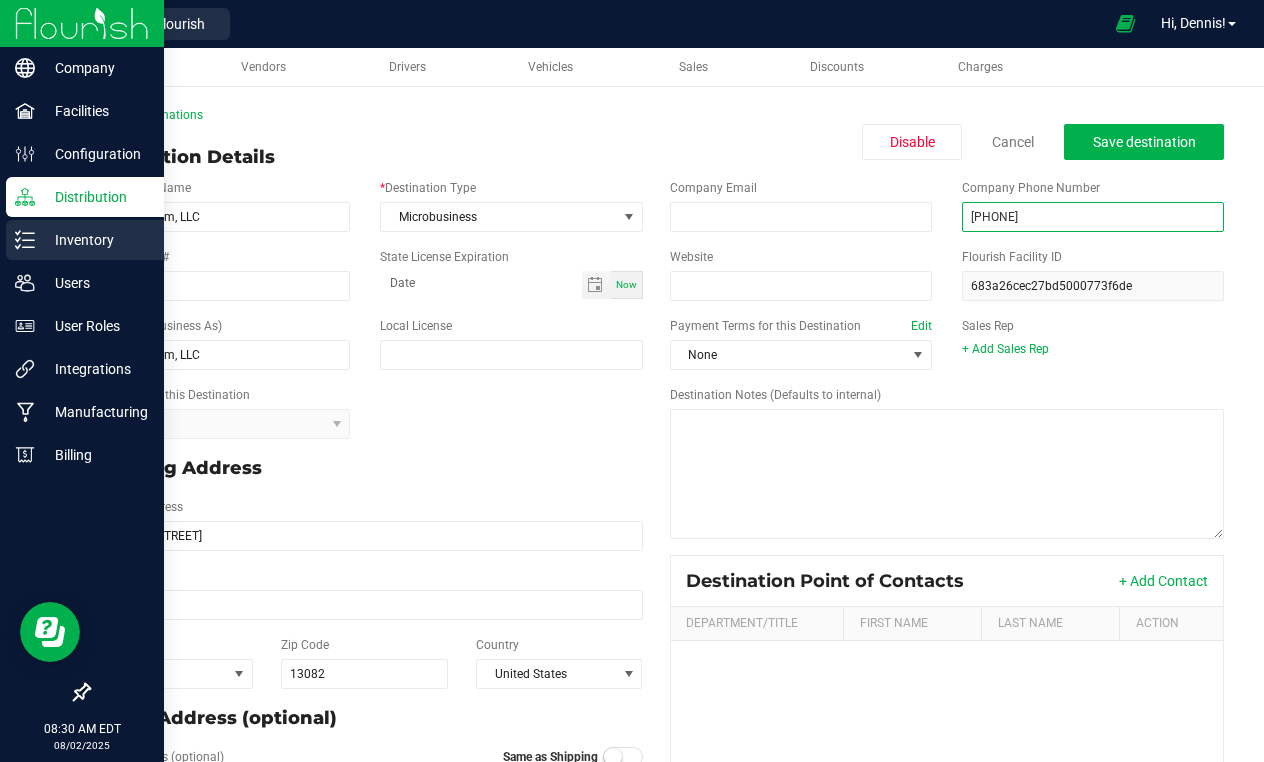 click on "Inventory" at bounding box center [95, 240] 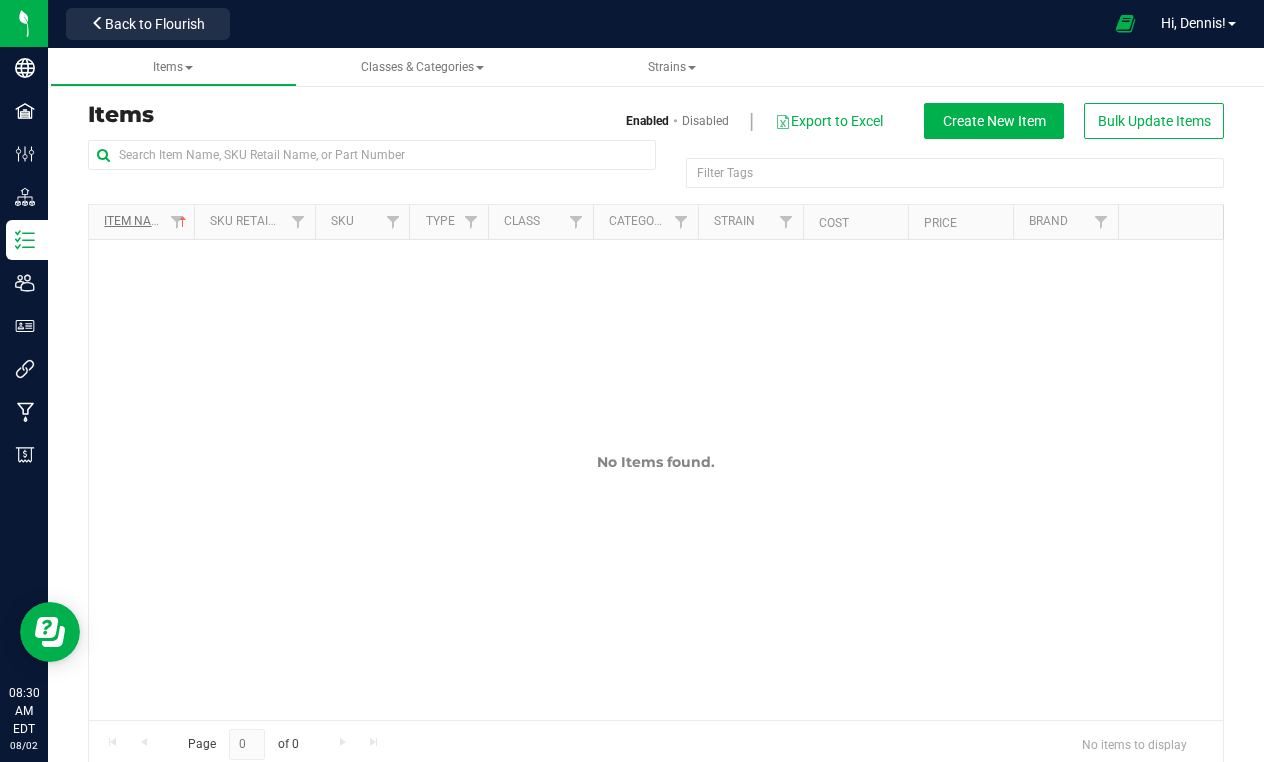 click on "Item Name" at bounding box center [147, 221] 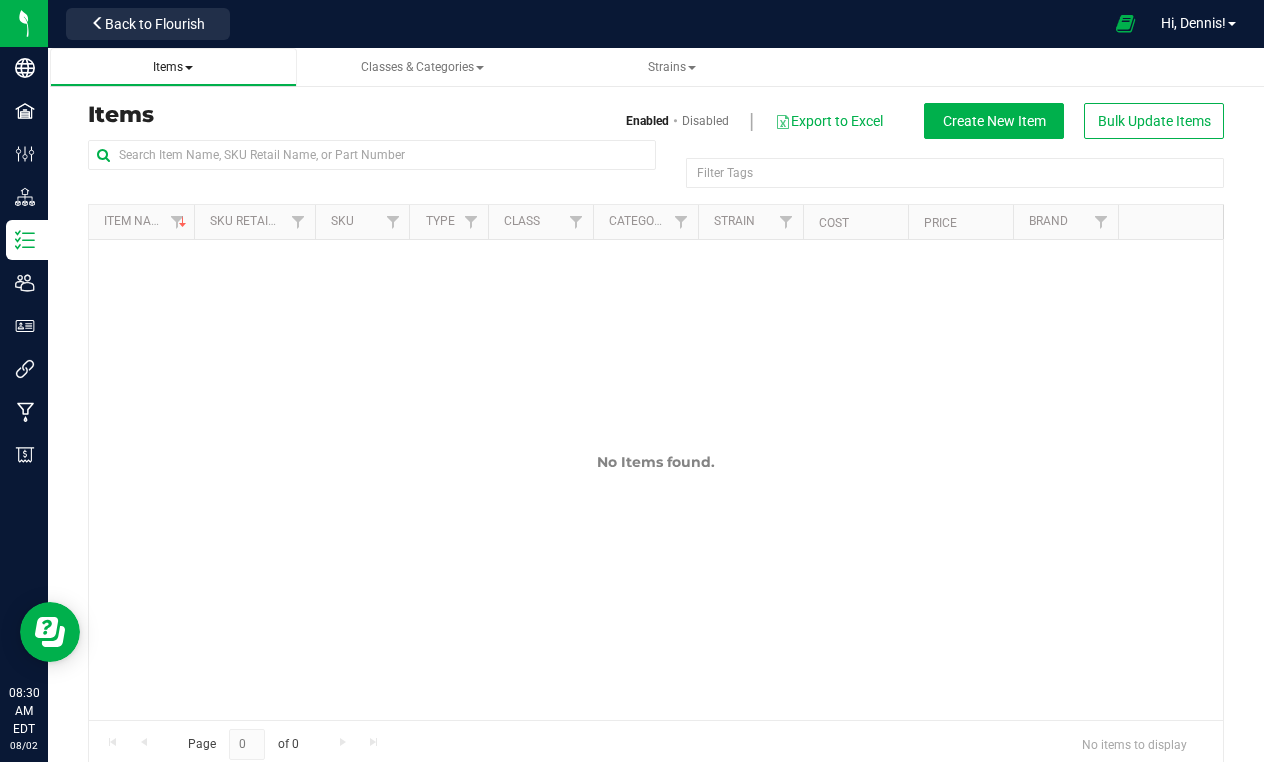 click on "Items" at bounding box center (174, 67) 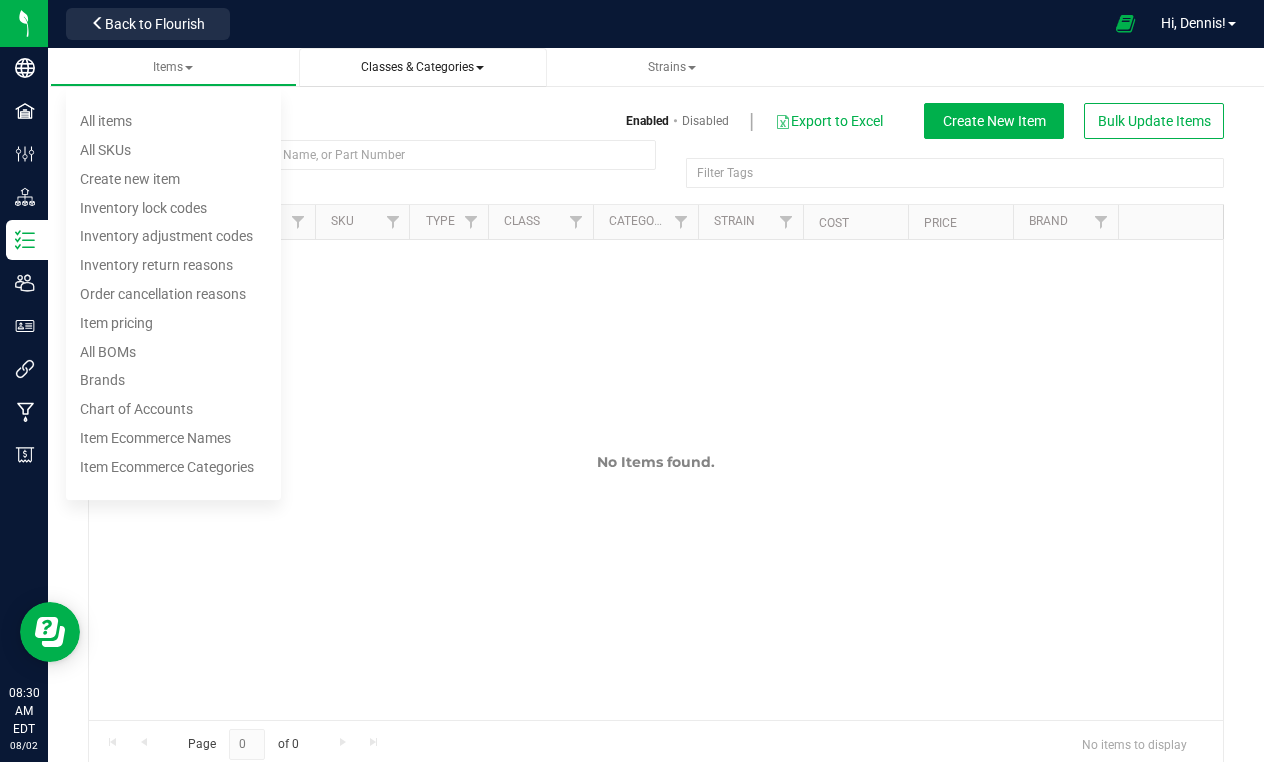 click on "Classes & Categories" at bounding box center [422, 67] 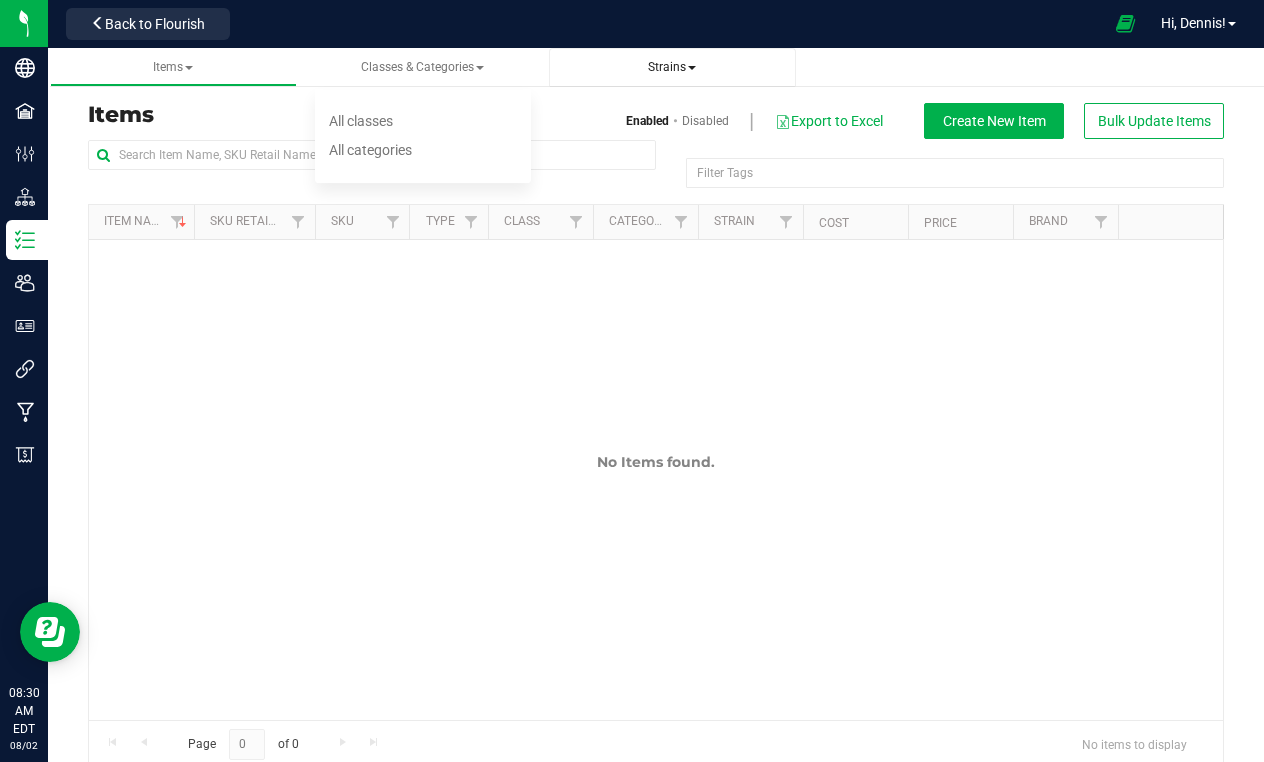 click on "Strains" at bounding box center (672, 67) 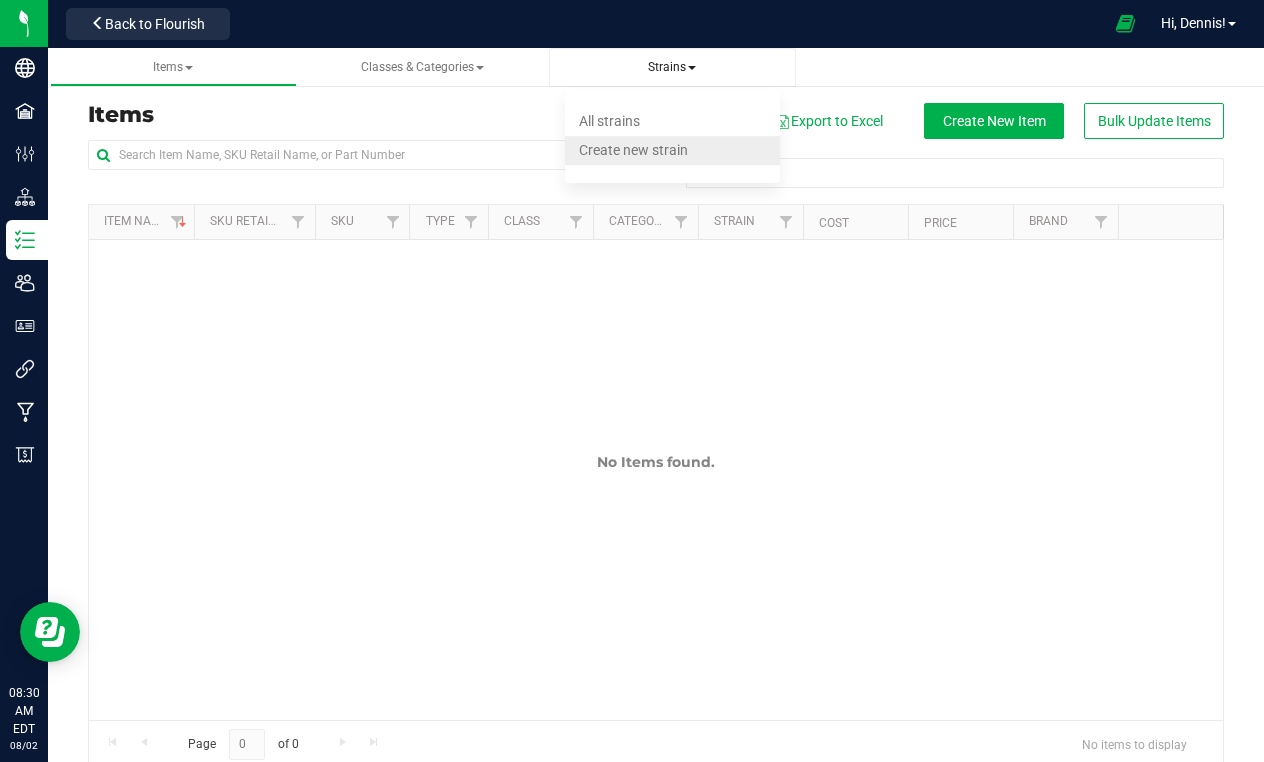 click on "Create new strain" at bounding box center [633, 150] 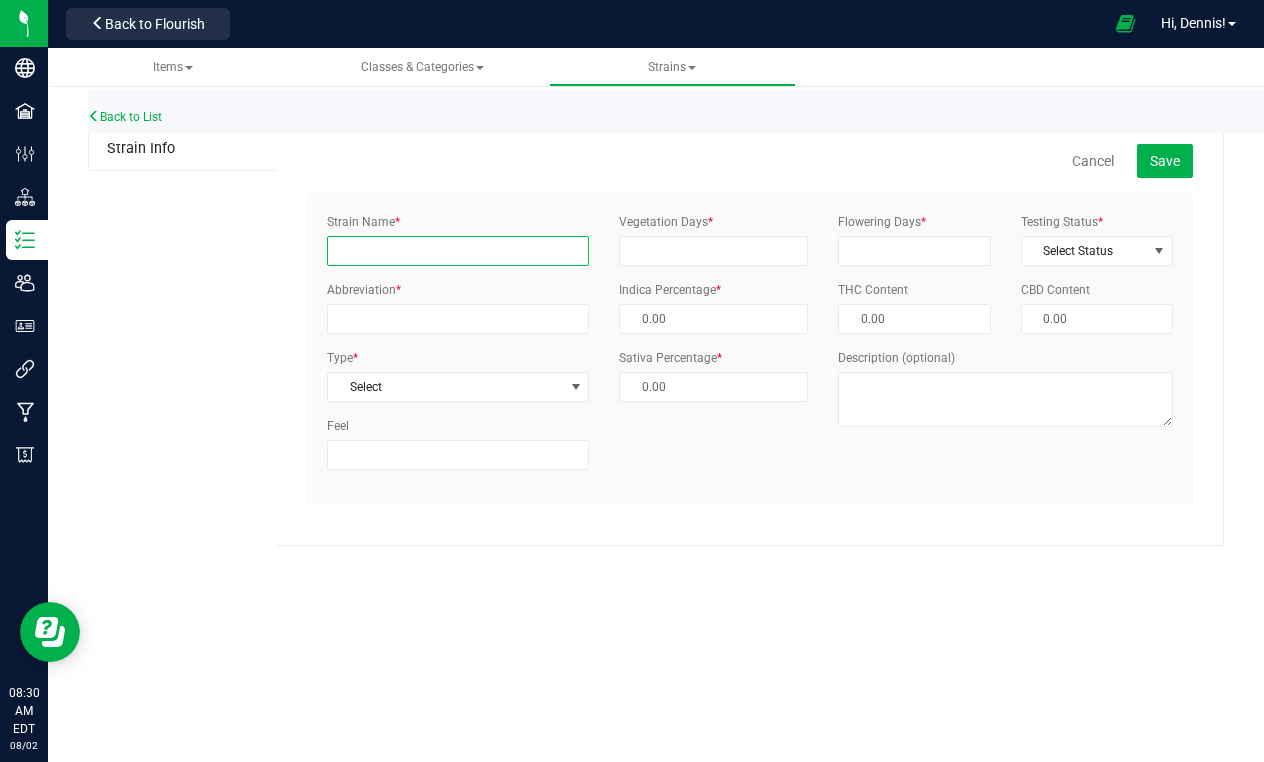 click on "Strain Name
*" at bounding box center [458, 251] 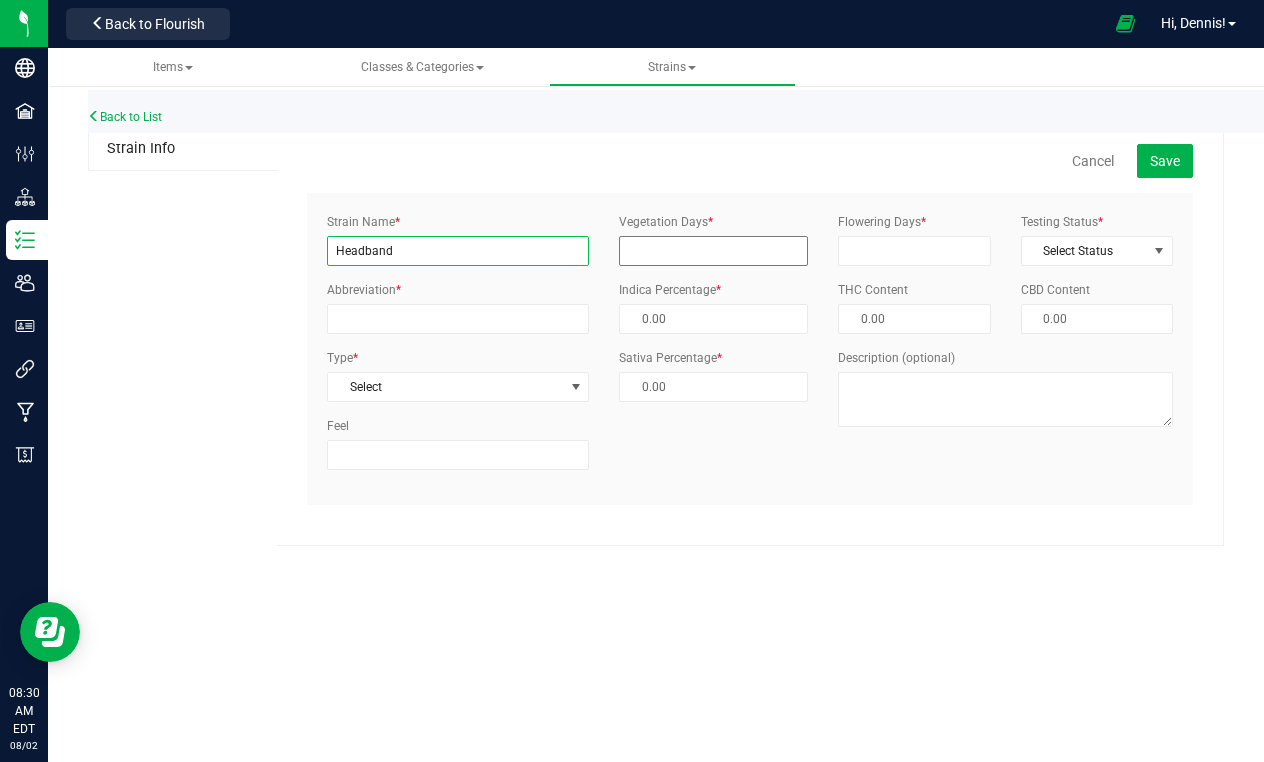 type on "Headband" 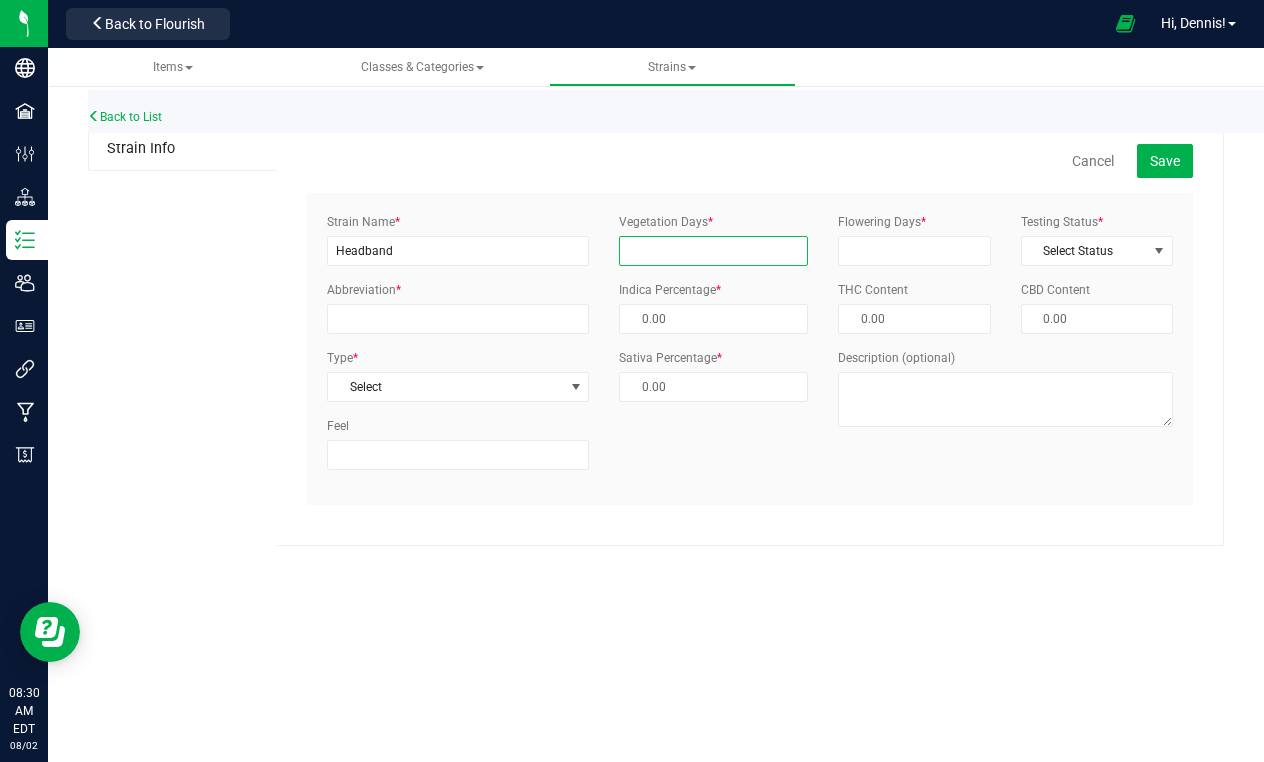 click on "Vegetation Days
*" at bounding box center [713, 251] 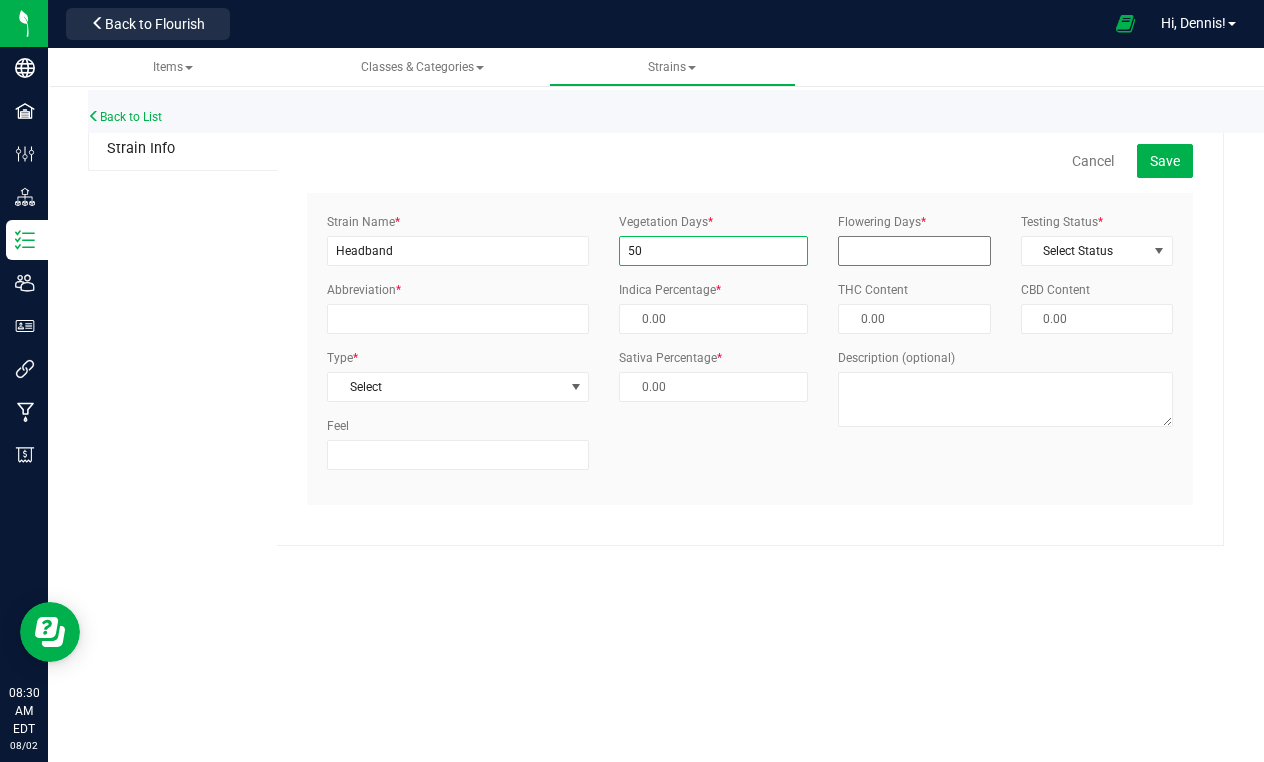 type on "50" 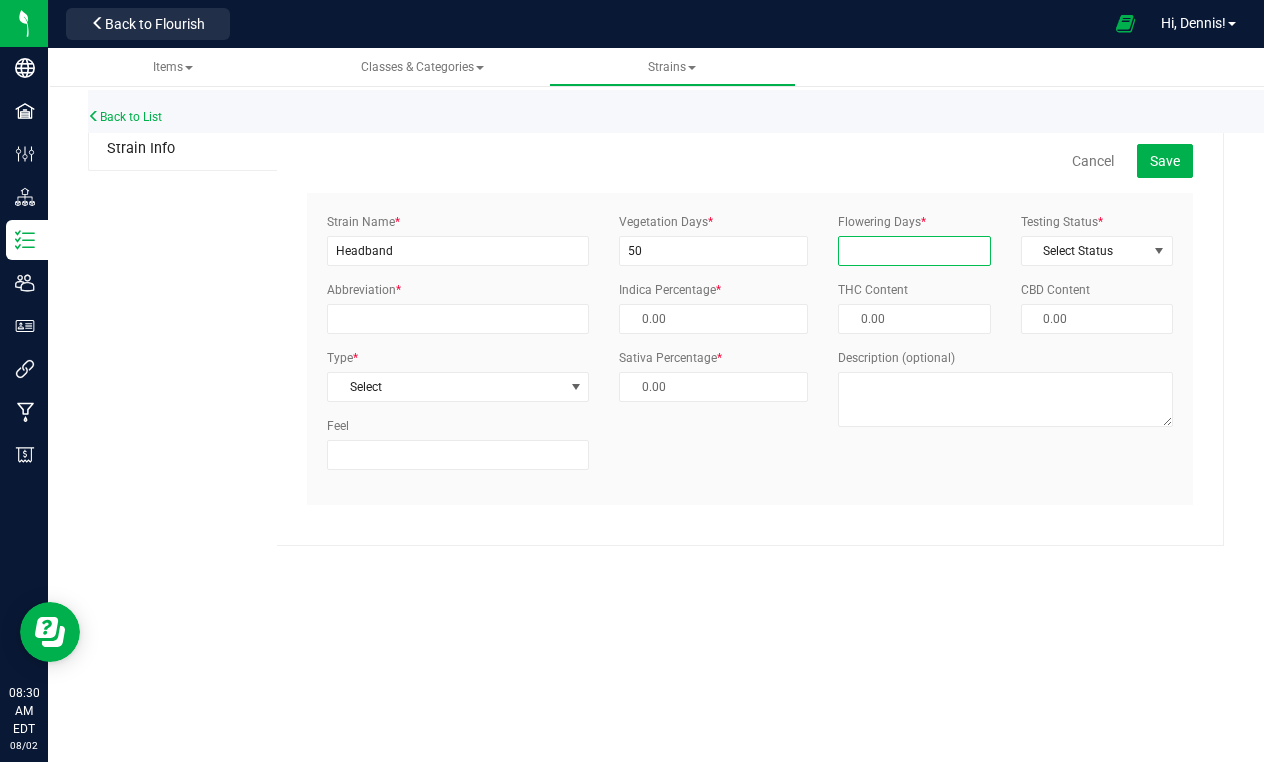 click on "Flowering Days
*" at bounding box center (914, 251) 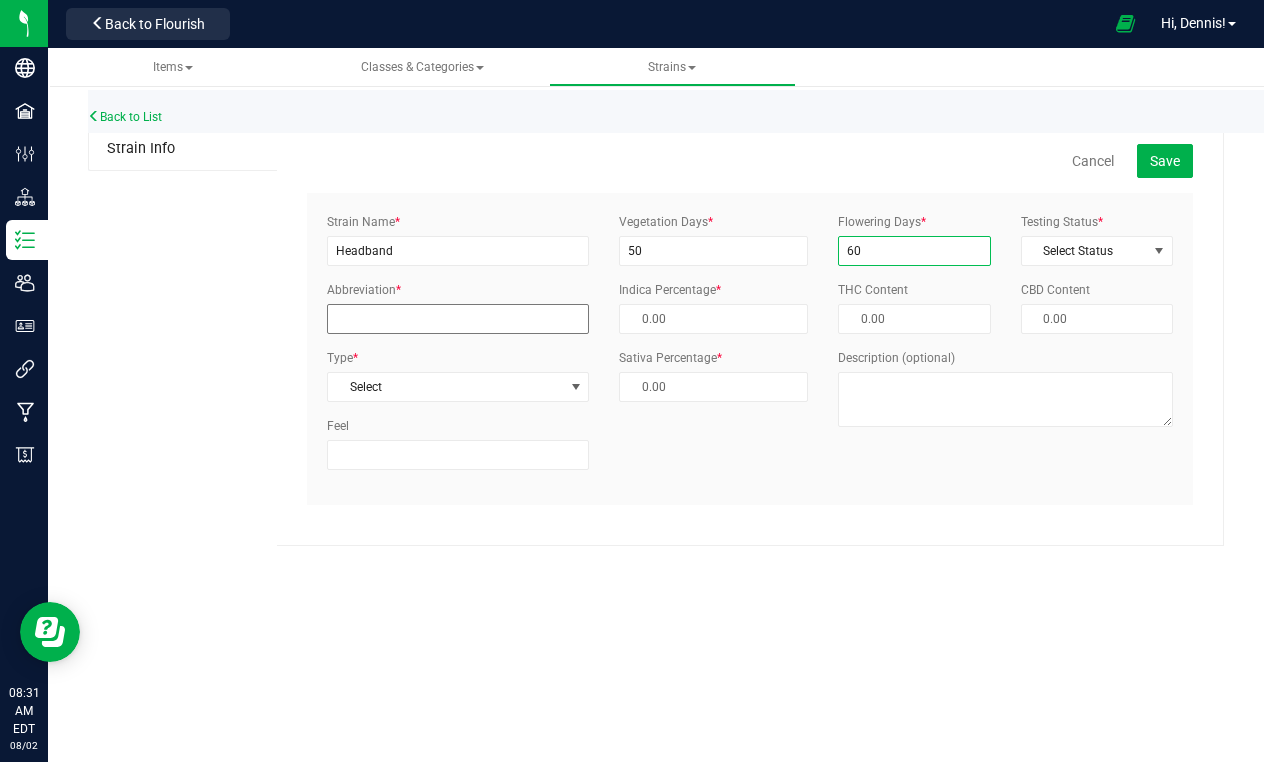 type on "60" 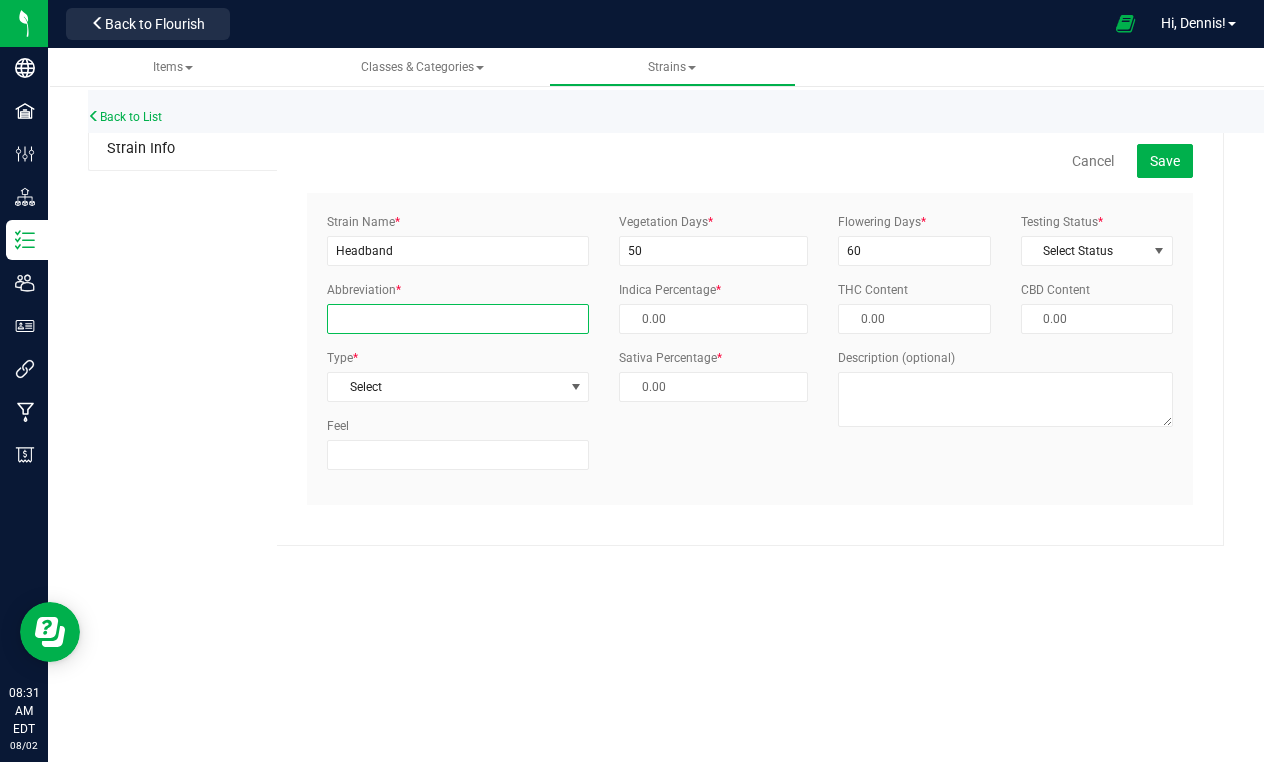 click on "Abbreviation
*" at bounding box center [458, 319] 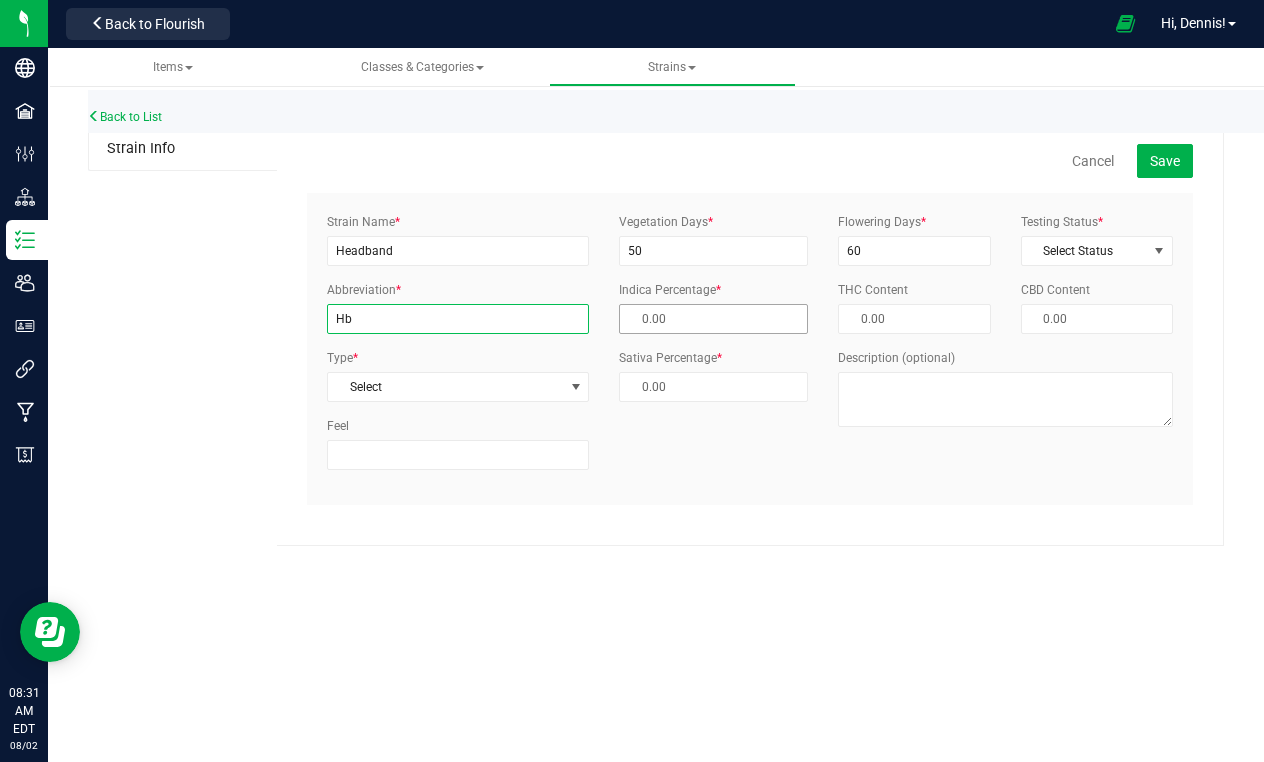 type on "Hb" 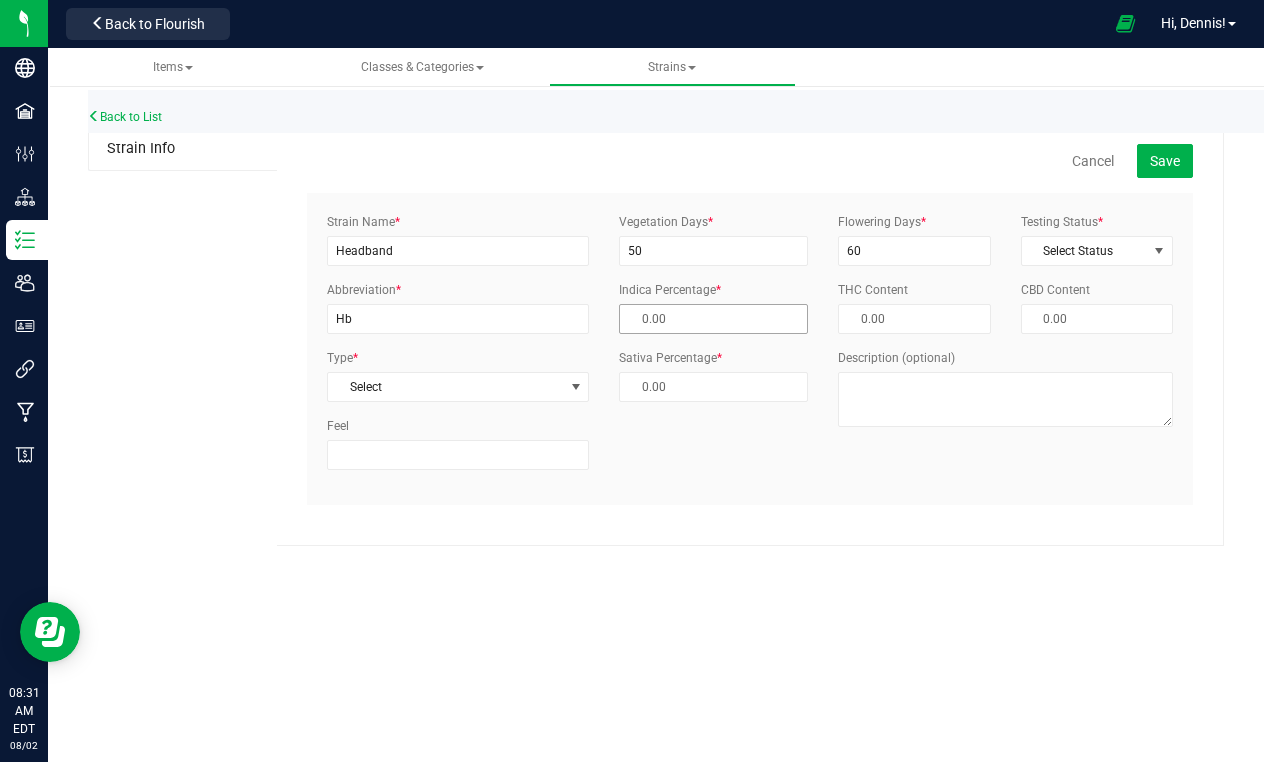 click at bounding box center (713, 319) 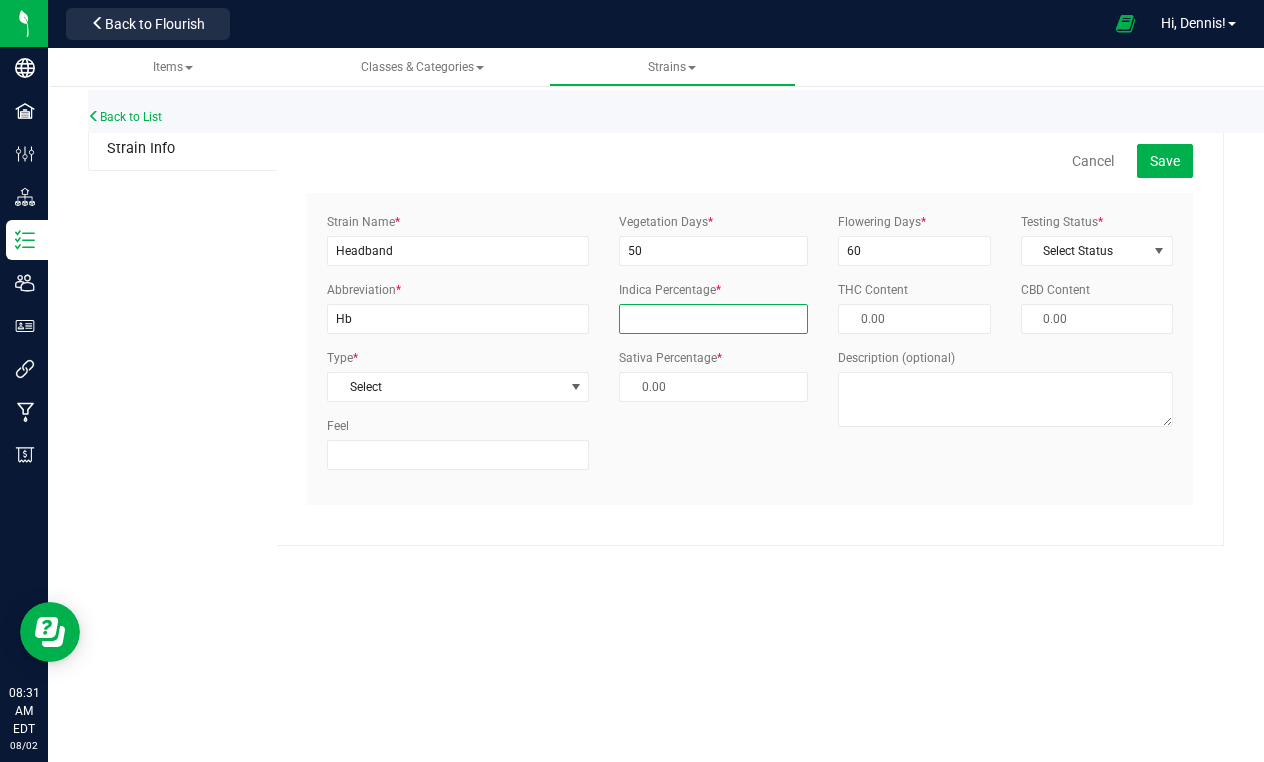 type on "5" 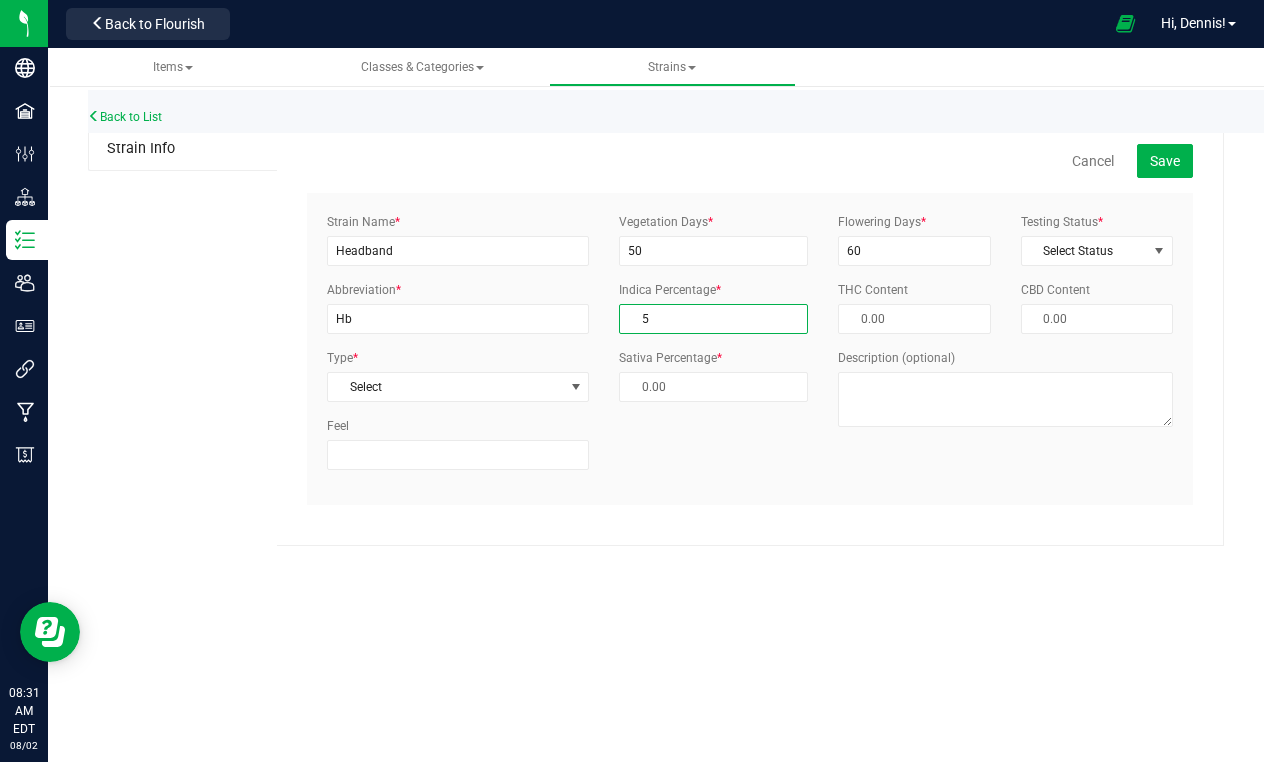 type on "95.00 %" 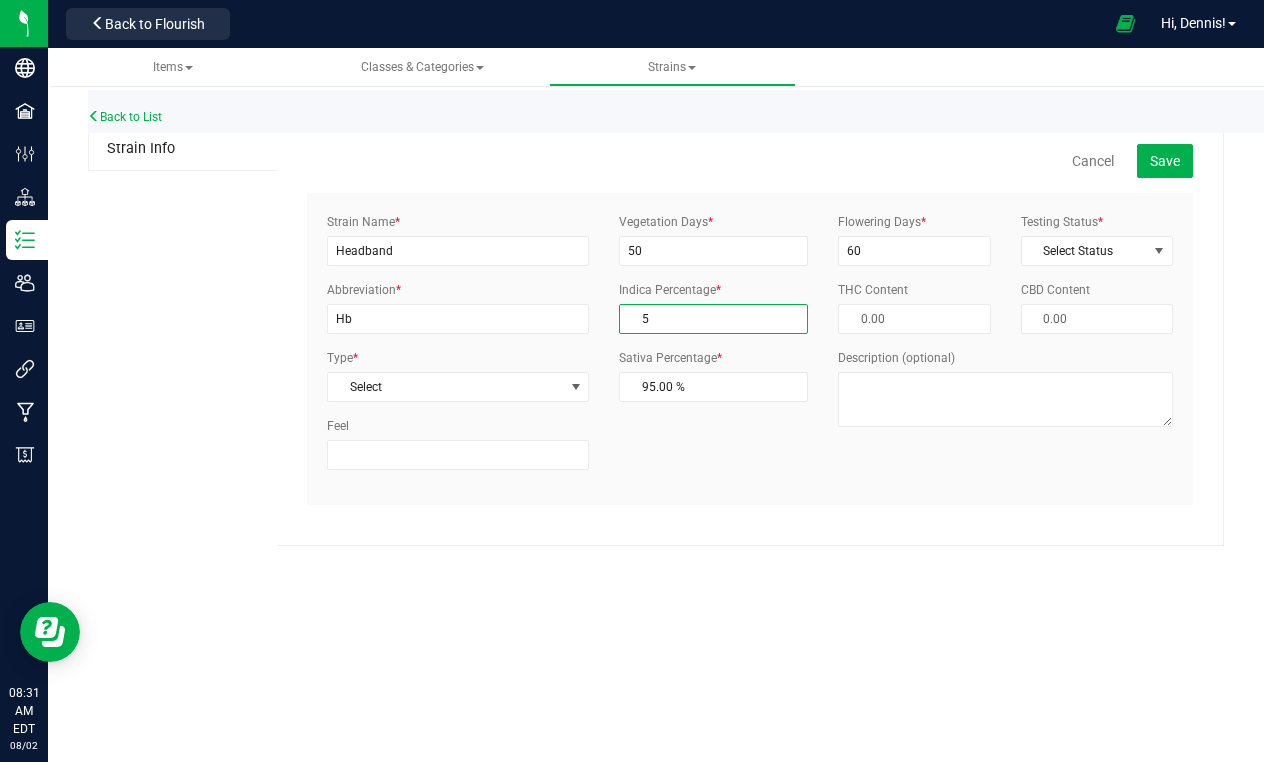 type on "50" 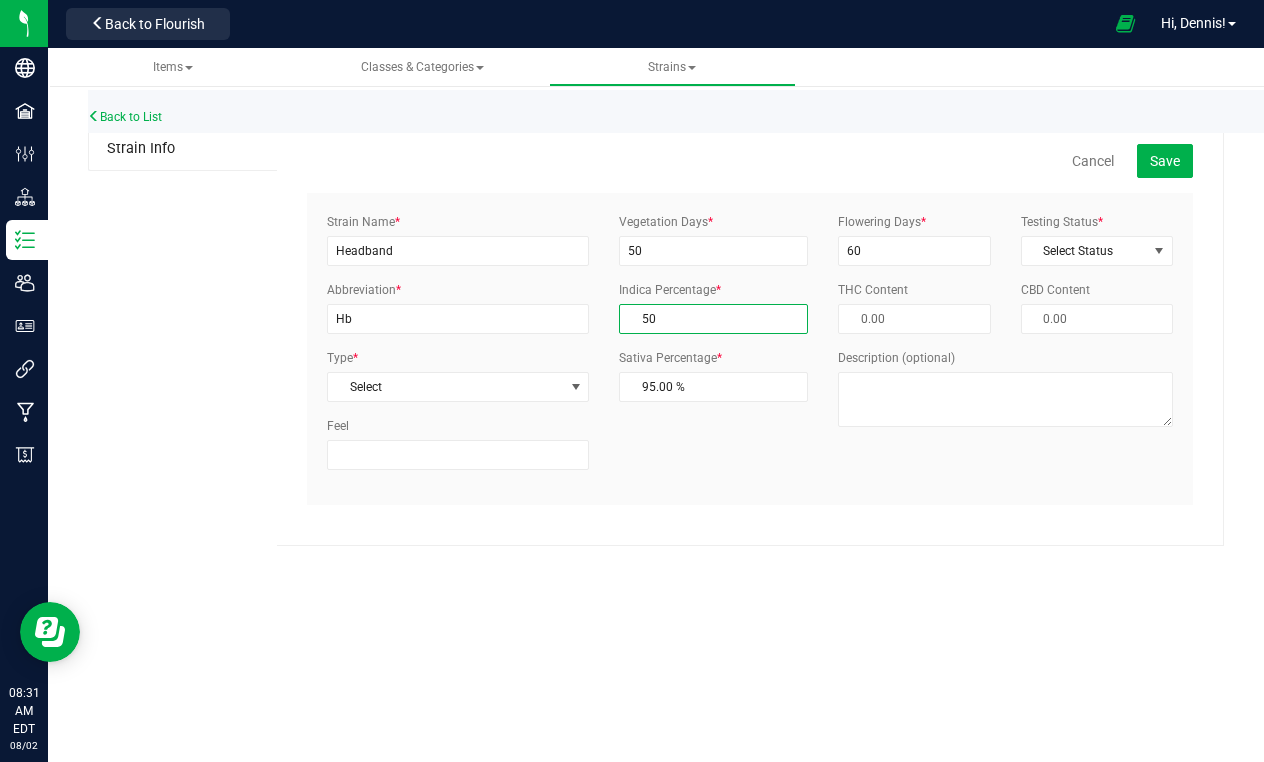 type on "50.00 %" 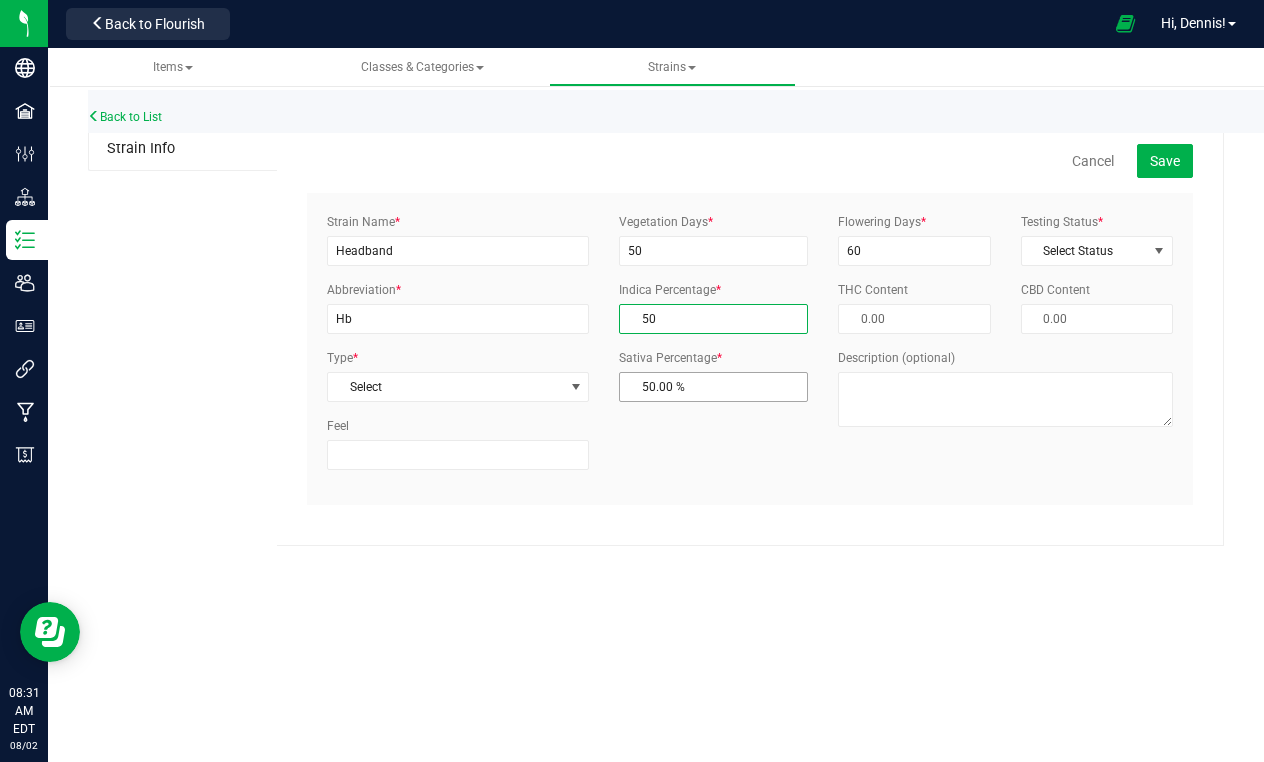 type on "50.00 %" 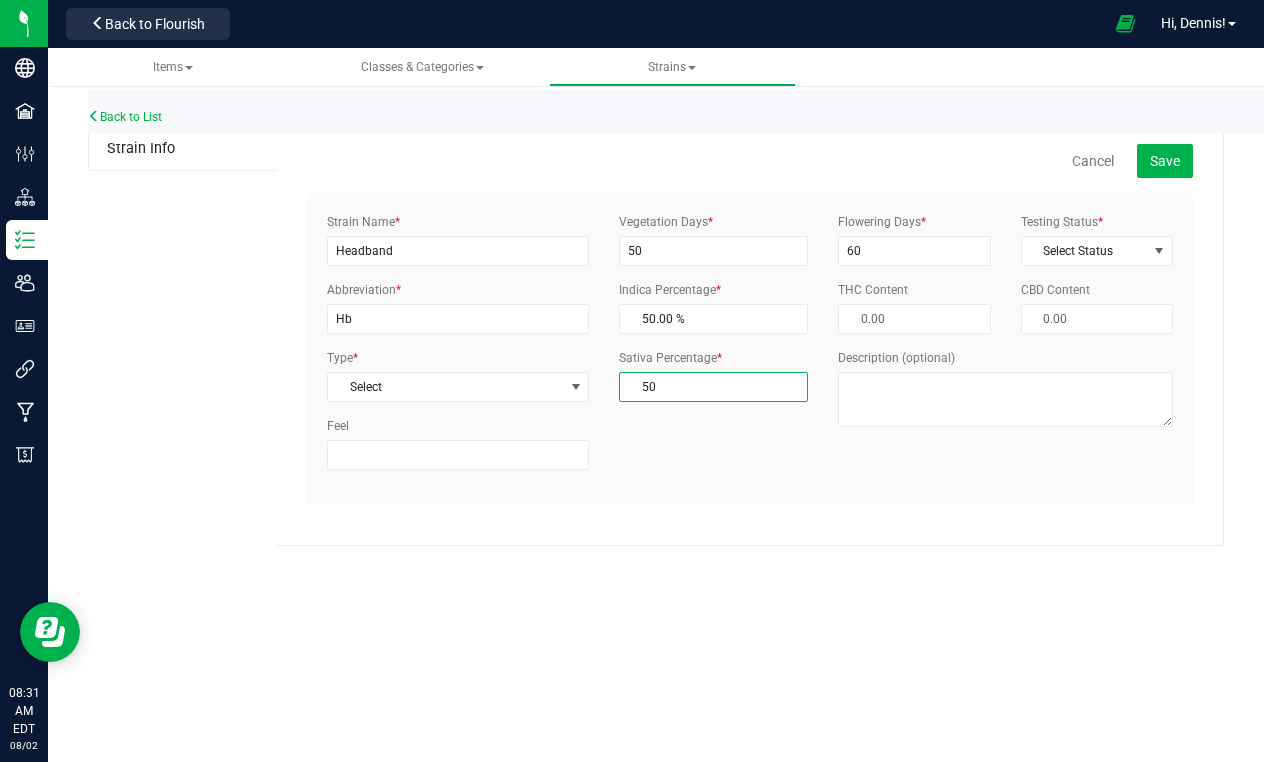 click on "50.00 % 50" at bounding box center [713, 387] 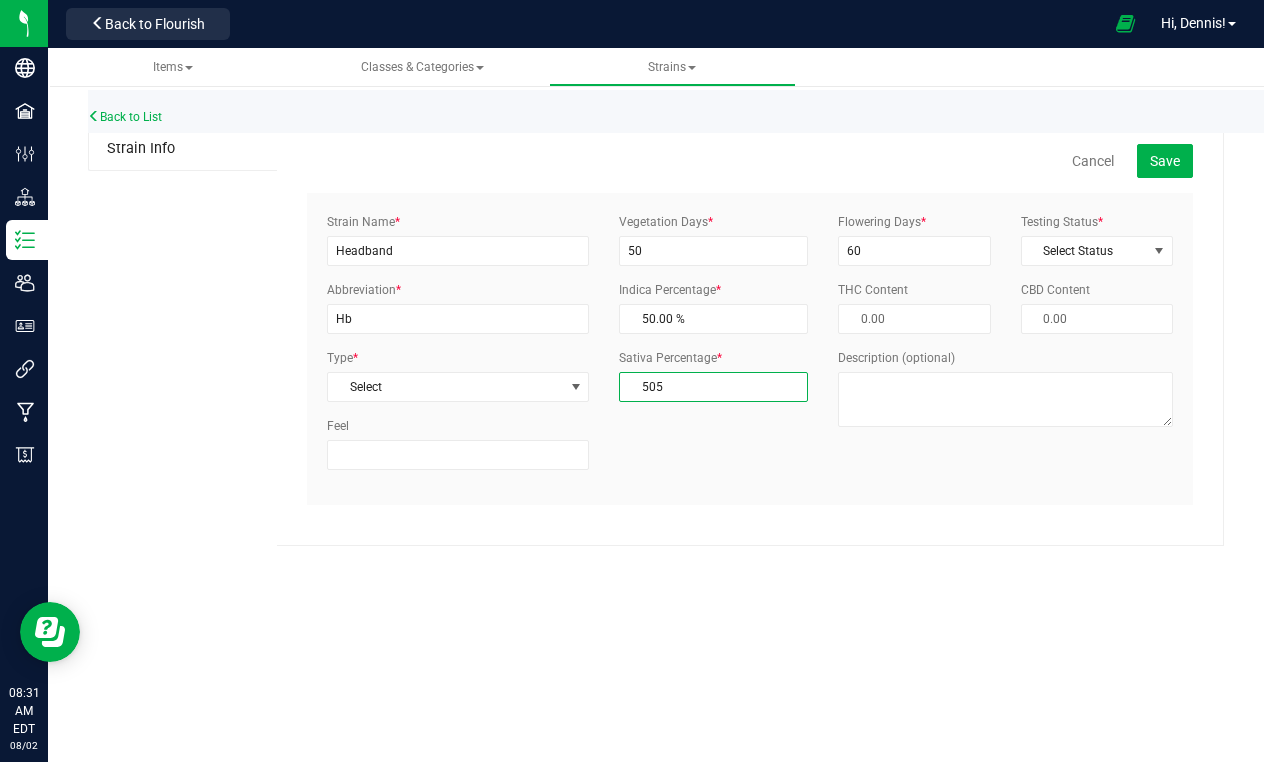 type on "5050" 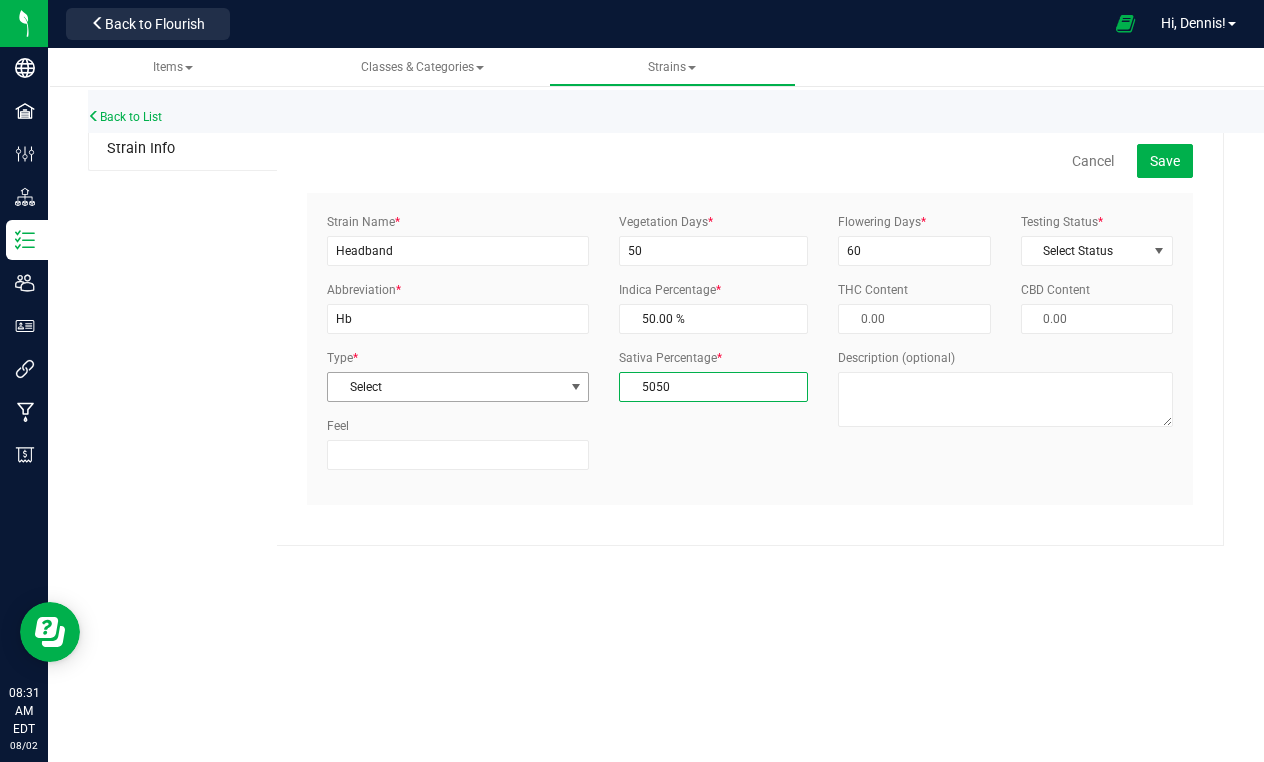type on "100.00 %" 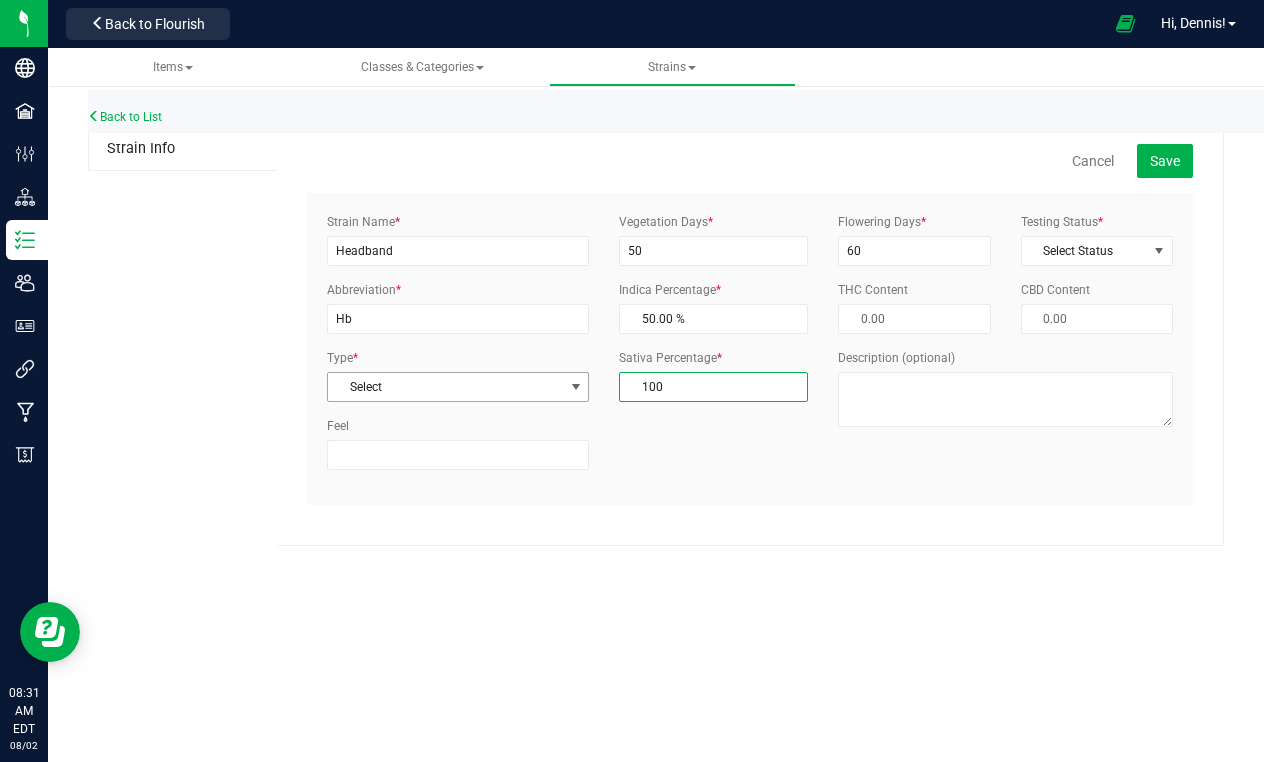 click at bounding box center (576, 387) 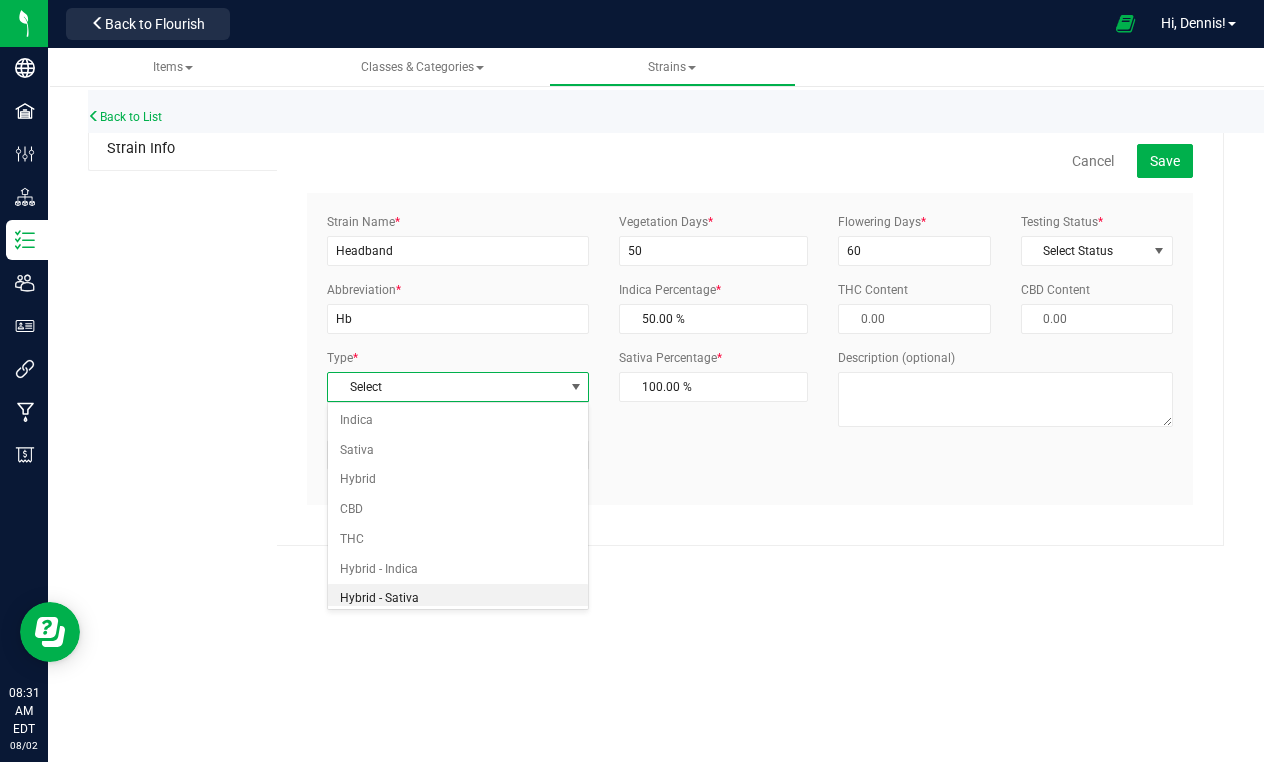 click on "Hybrid - Sativa" at bounding box center (458, 599) 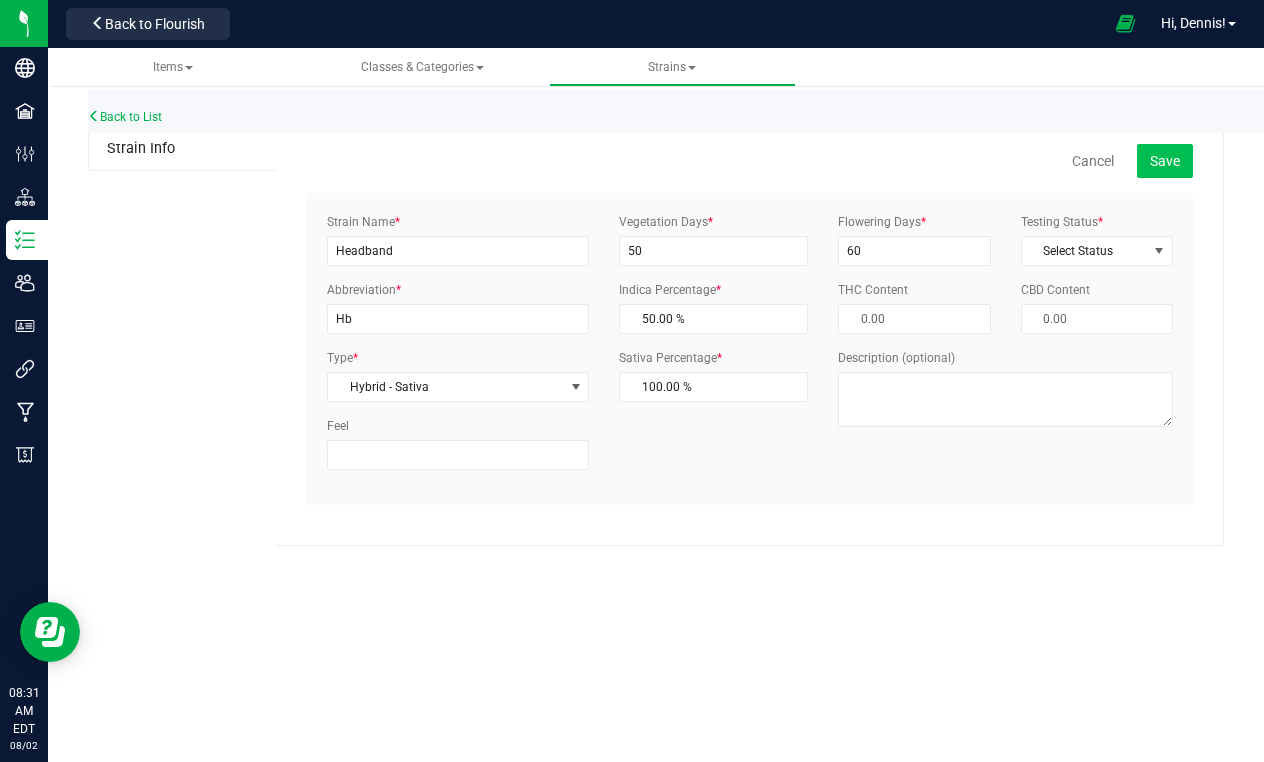 click on "Save" at bounding box center (1165, 161) 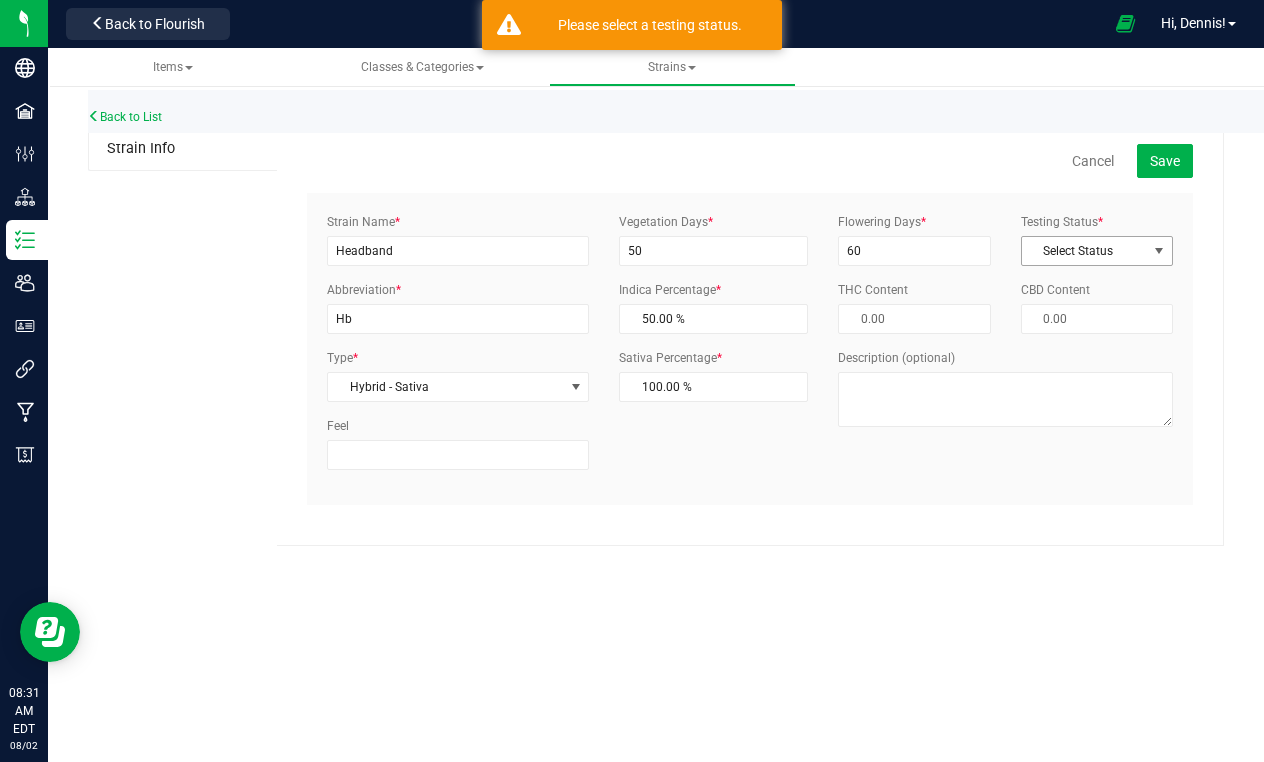 click on "Select Status" at bounding box center [1084, 251] 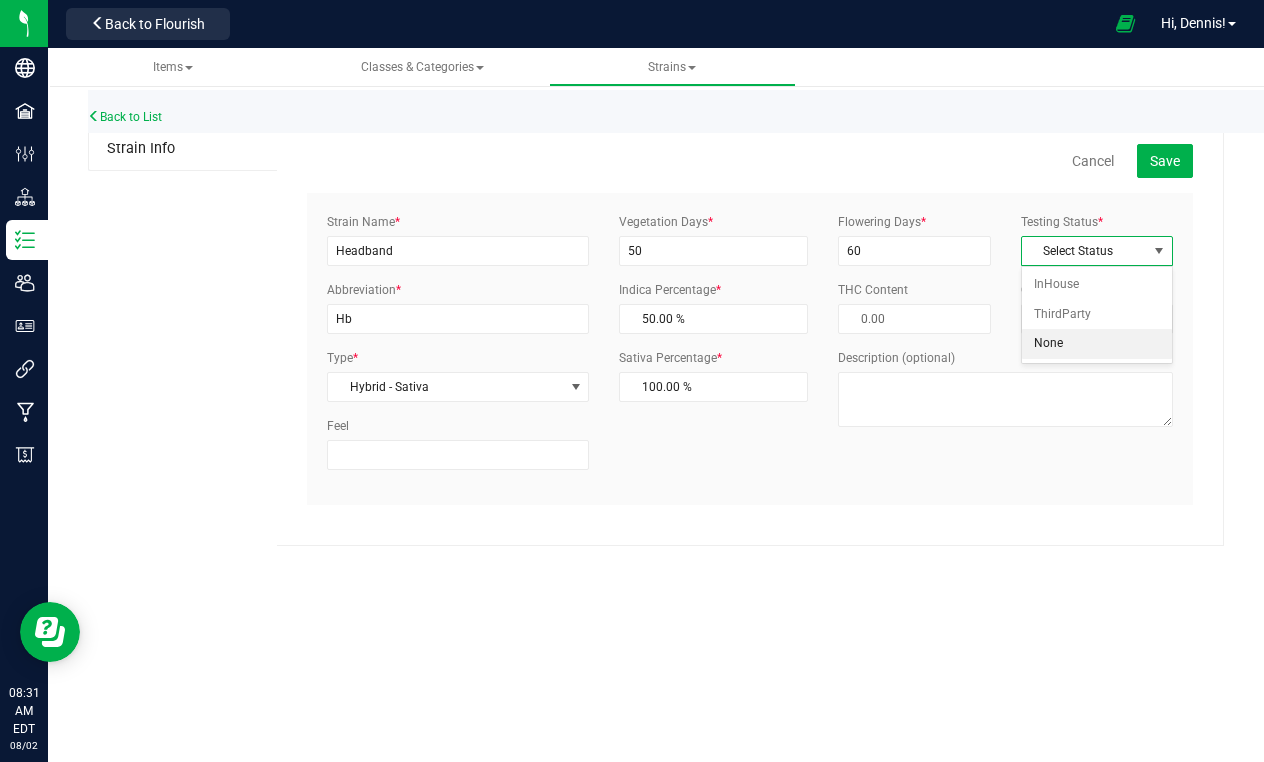 click on "None" at bounding box center [1097, 344] 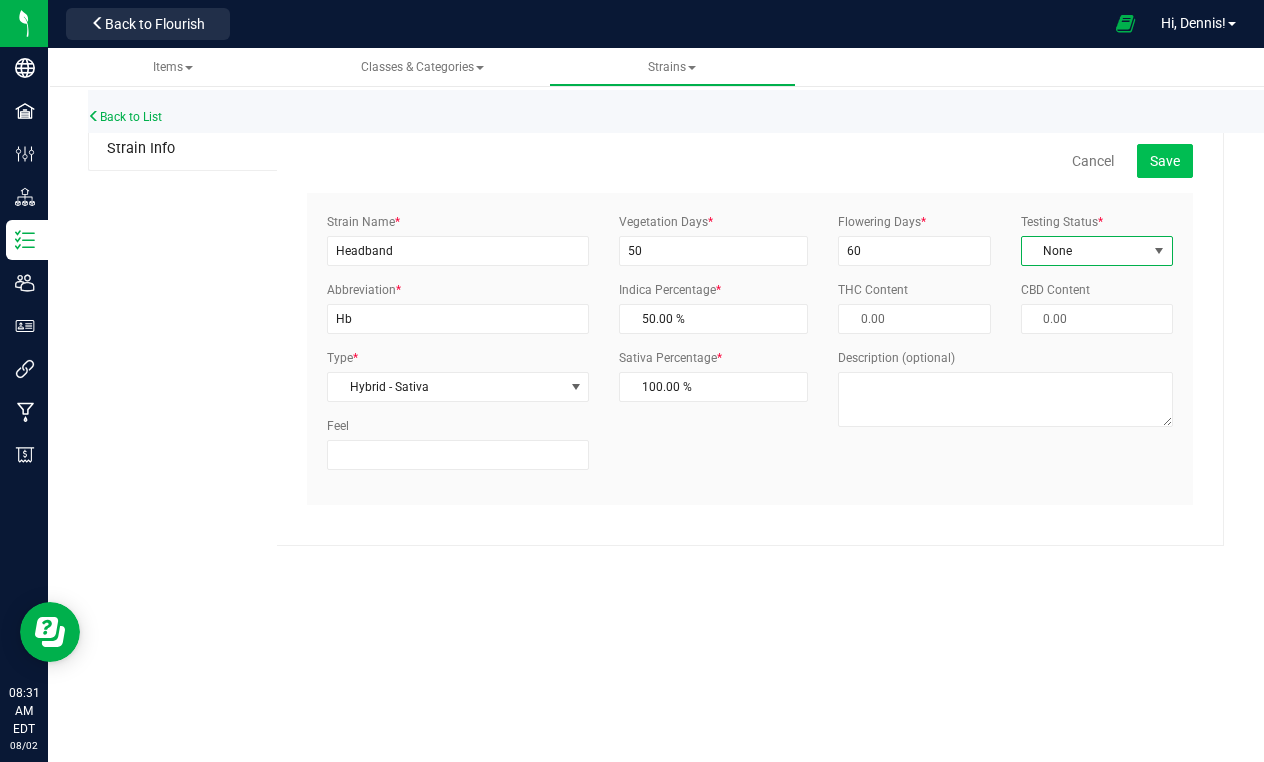 click on "Save" at bounding box center (1165, 161) 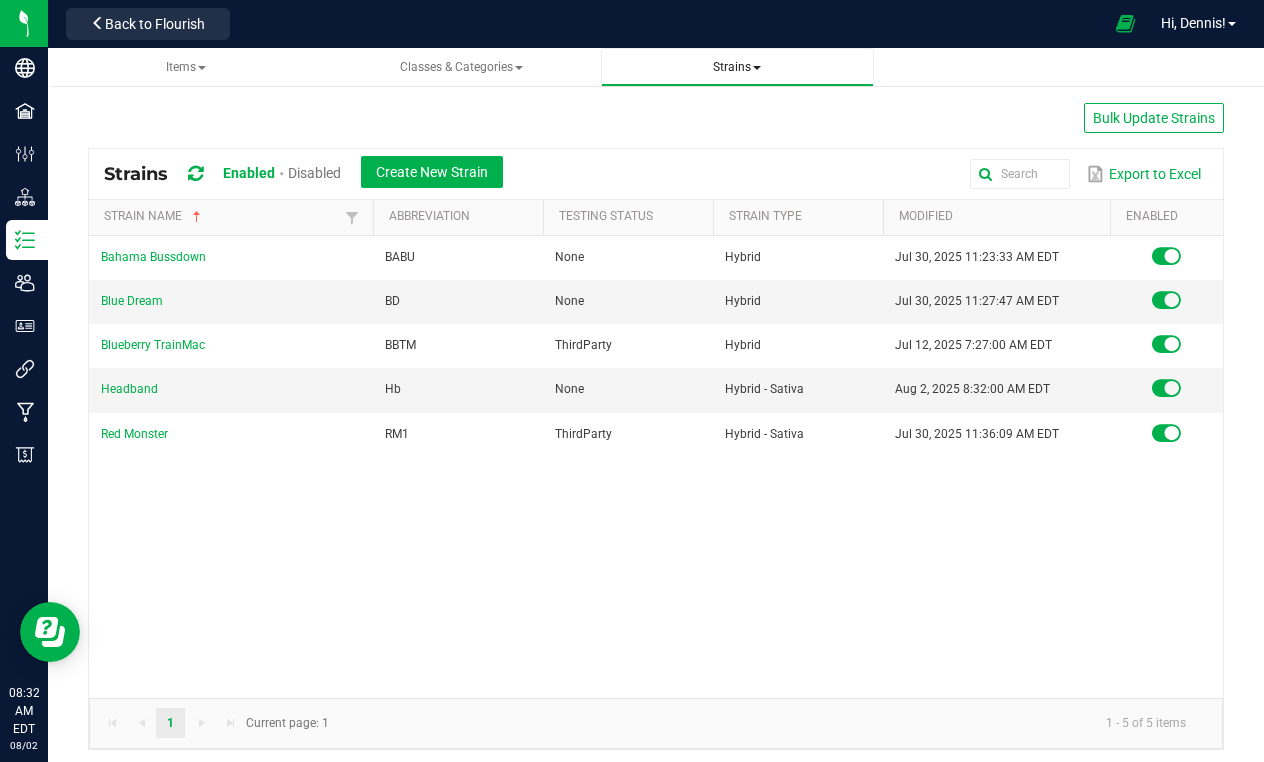 click at bounding box center (757, 68) 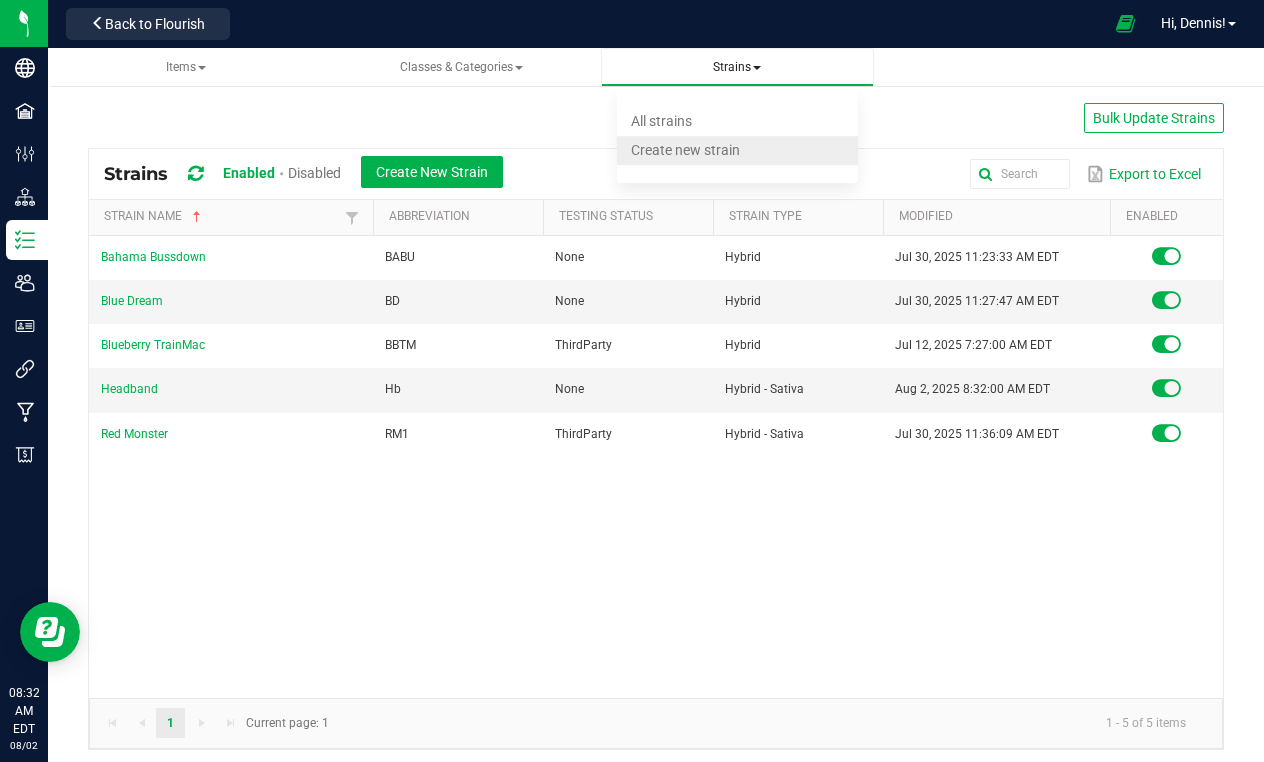 click on "Create new strain" at bounding box center [685, 150] 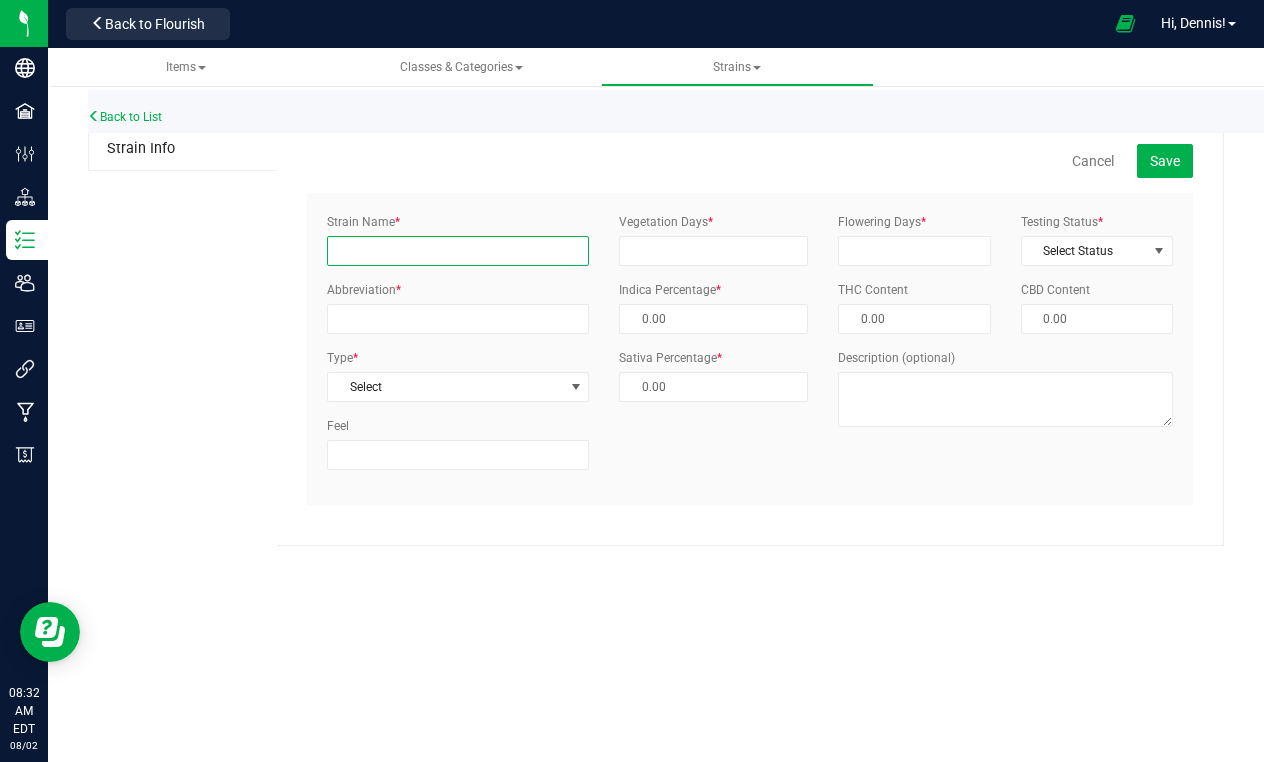 click on "Strain Name
*" at bounding box center [458, 251] 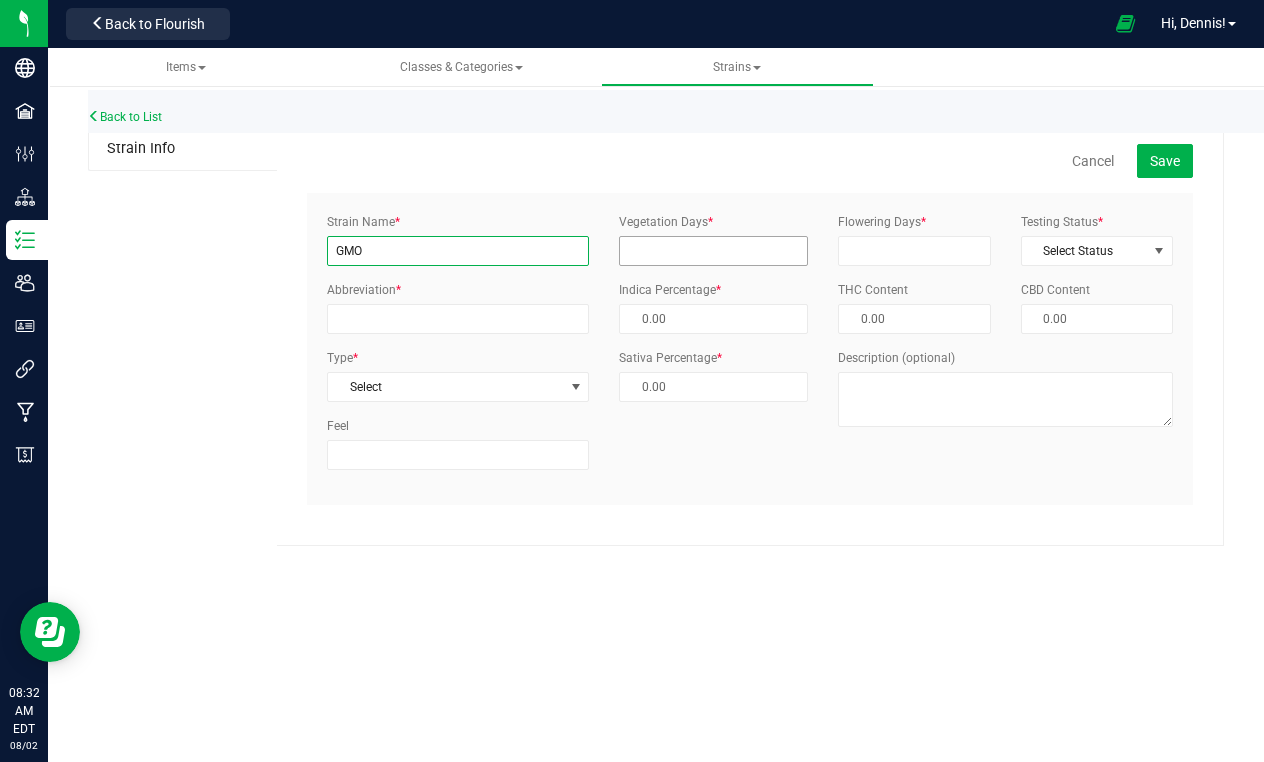 type on "GMO" 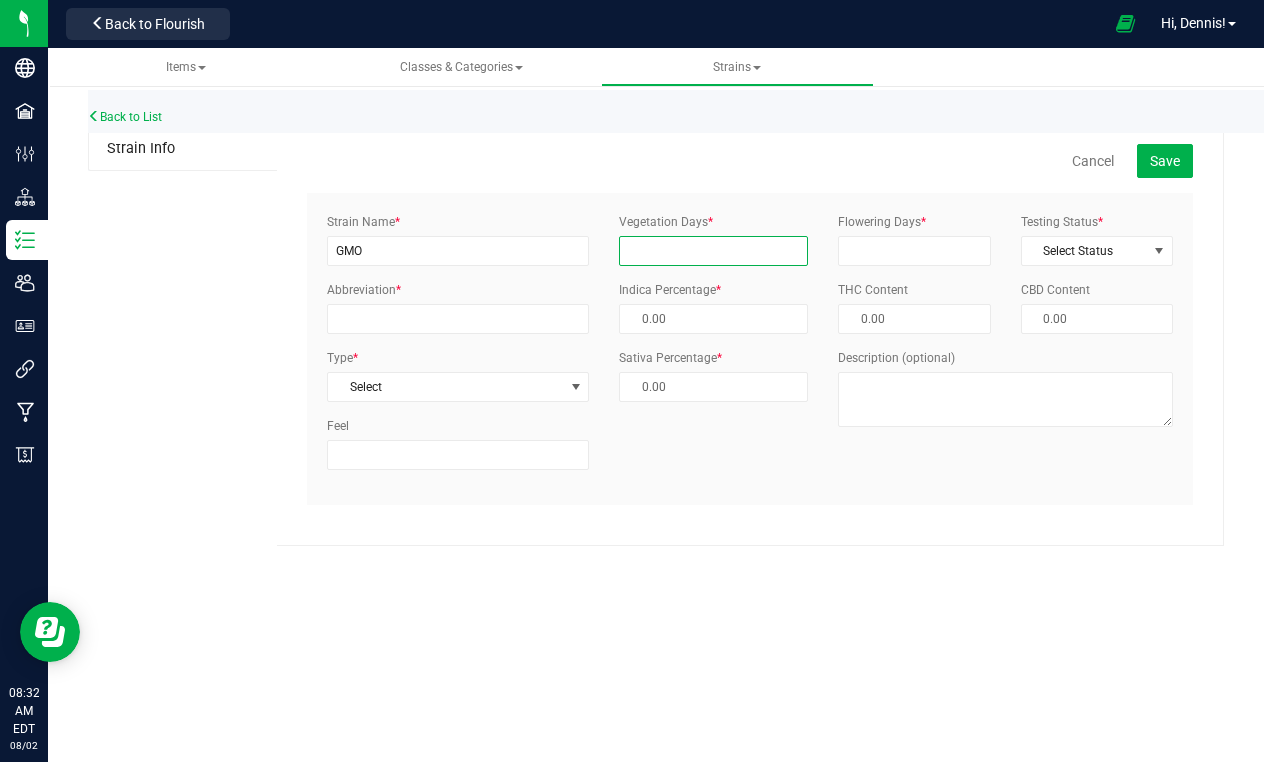 click on "Vegetation Days
*" at bounding box center (713, 251) 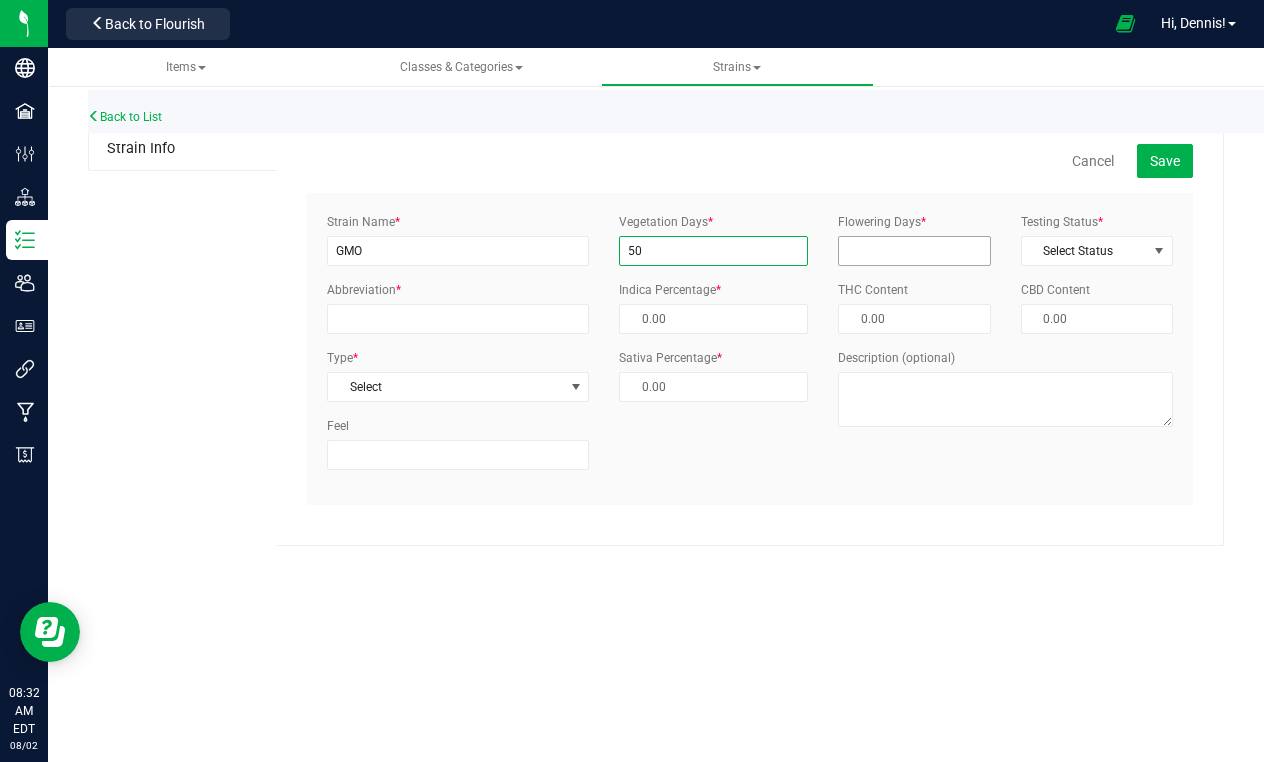 type on "50" 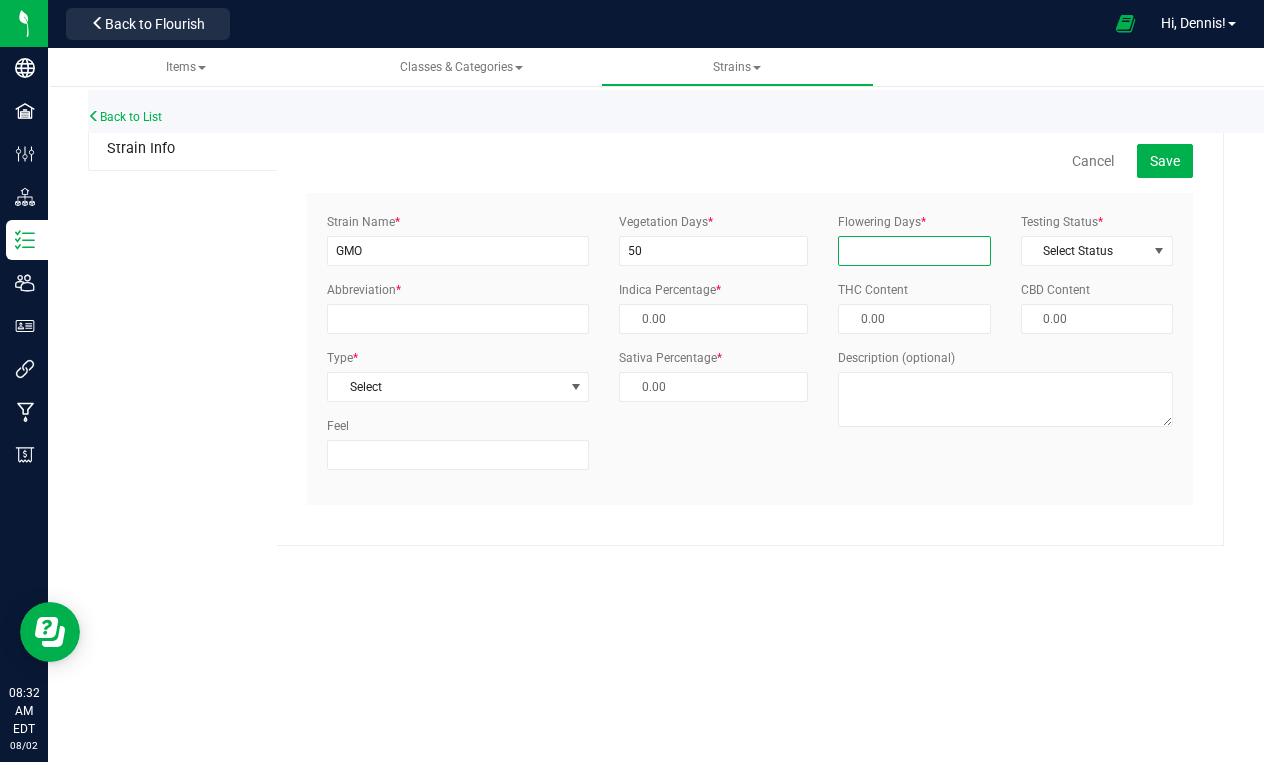 click on "Flowering Days
*" at bounding box center [914, 251] 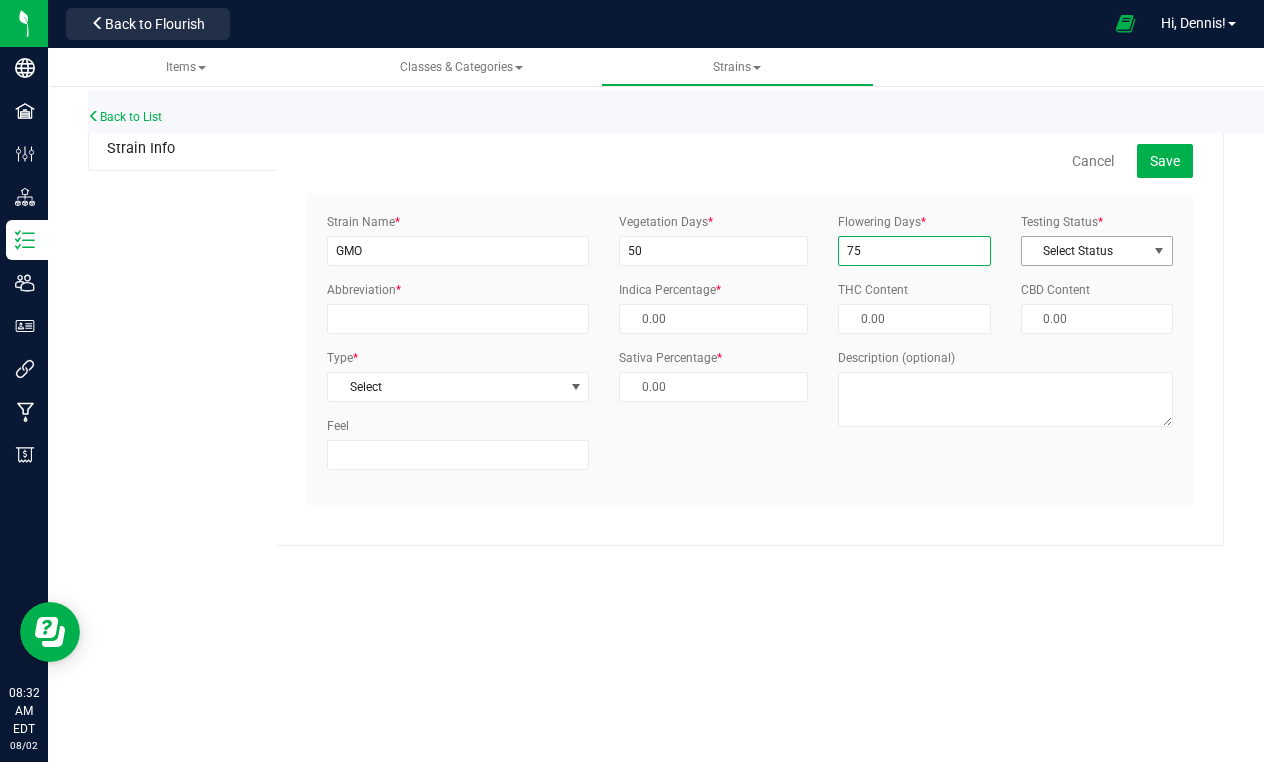 type on "75" 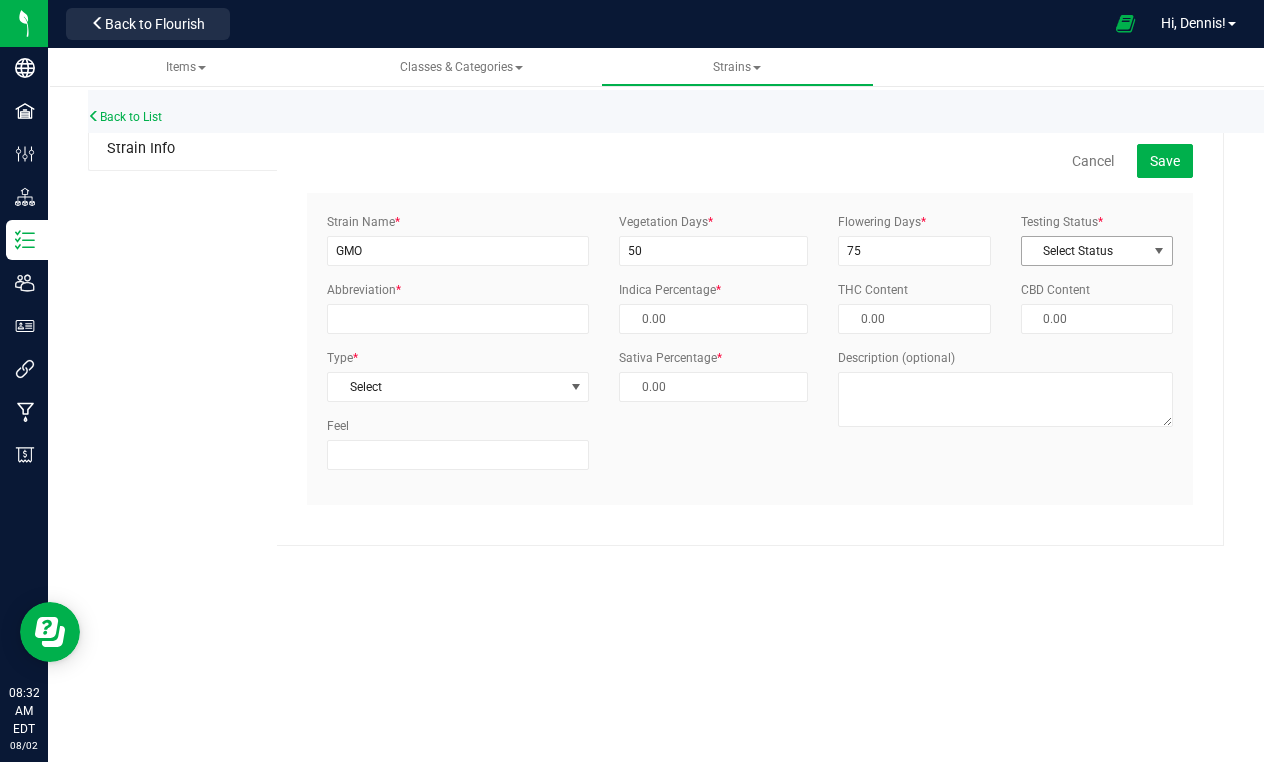 click on "Select Status" at bounding box center [1084, 251] 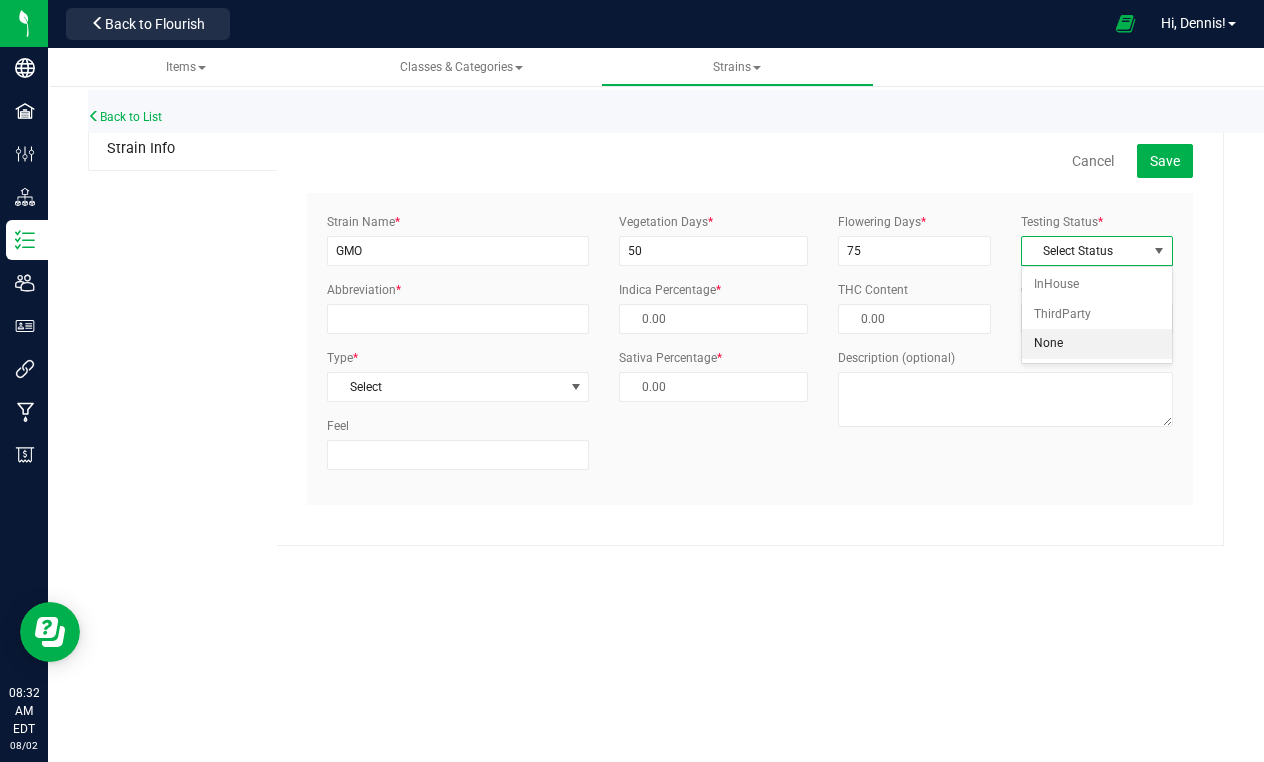 click on "None" at bounding box center (1097, 344) 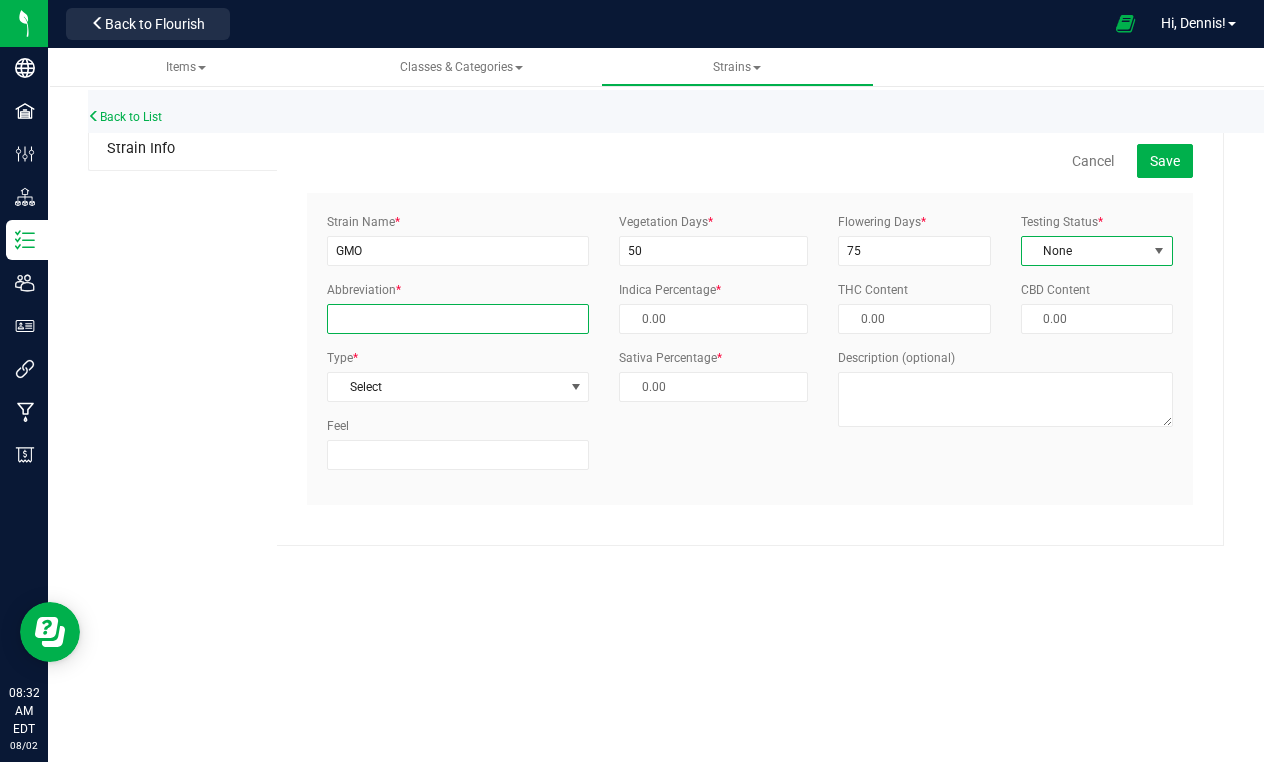 click on "Abbreviation
*" at bounding box center (458, 319) 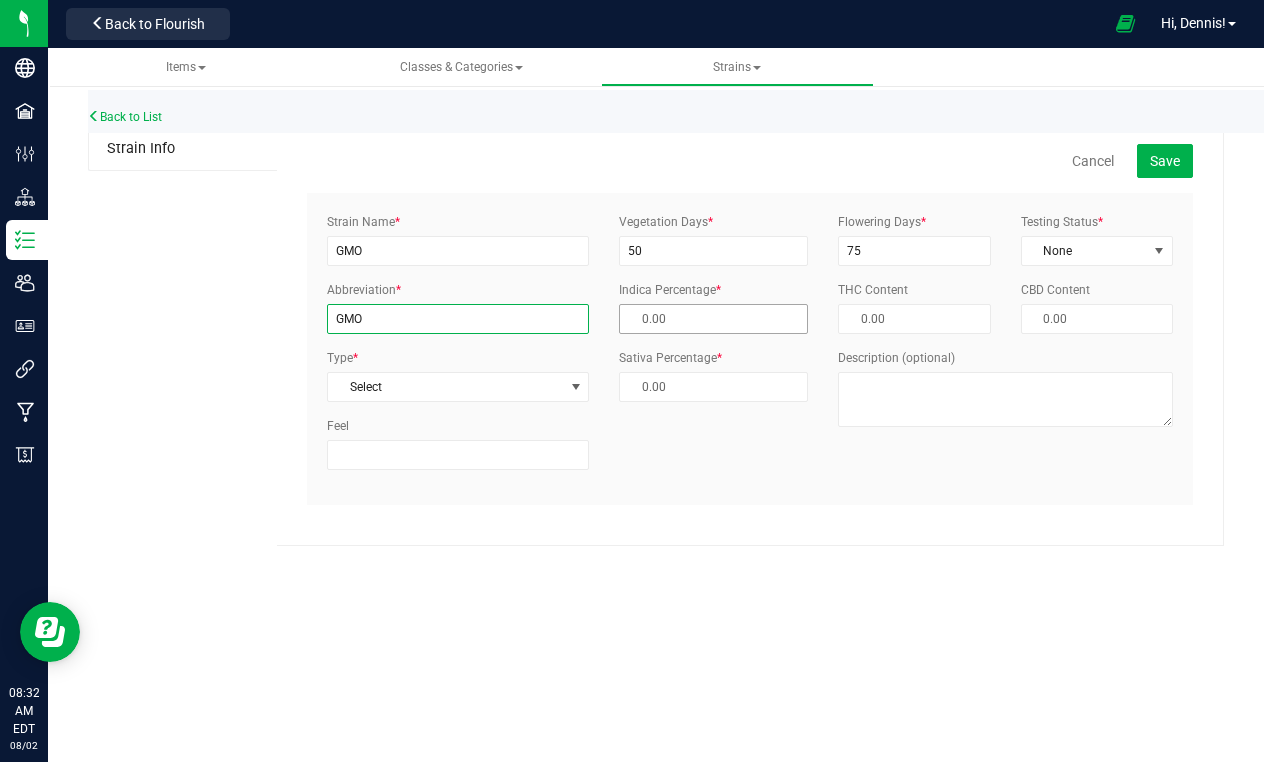 type on "GMO" 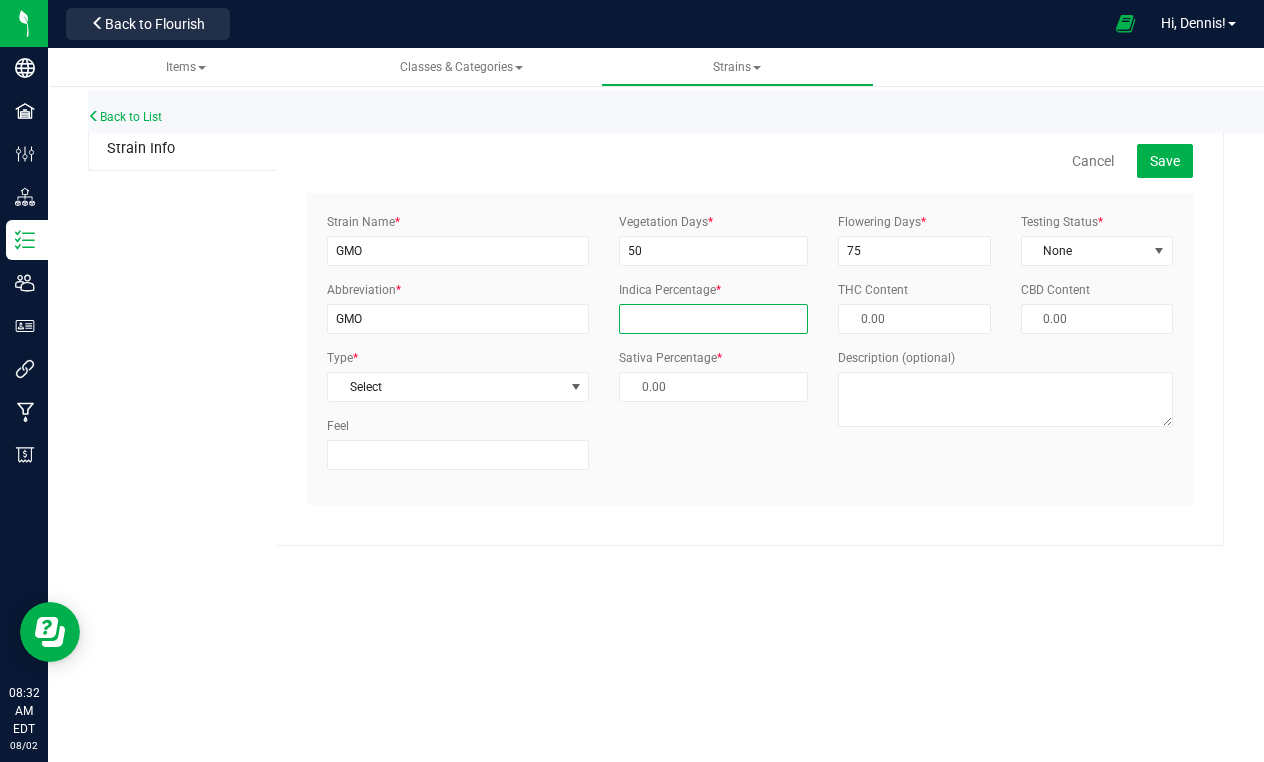 click at bounding box center [713, 319] 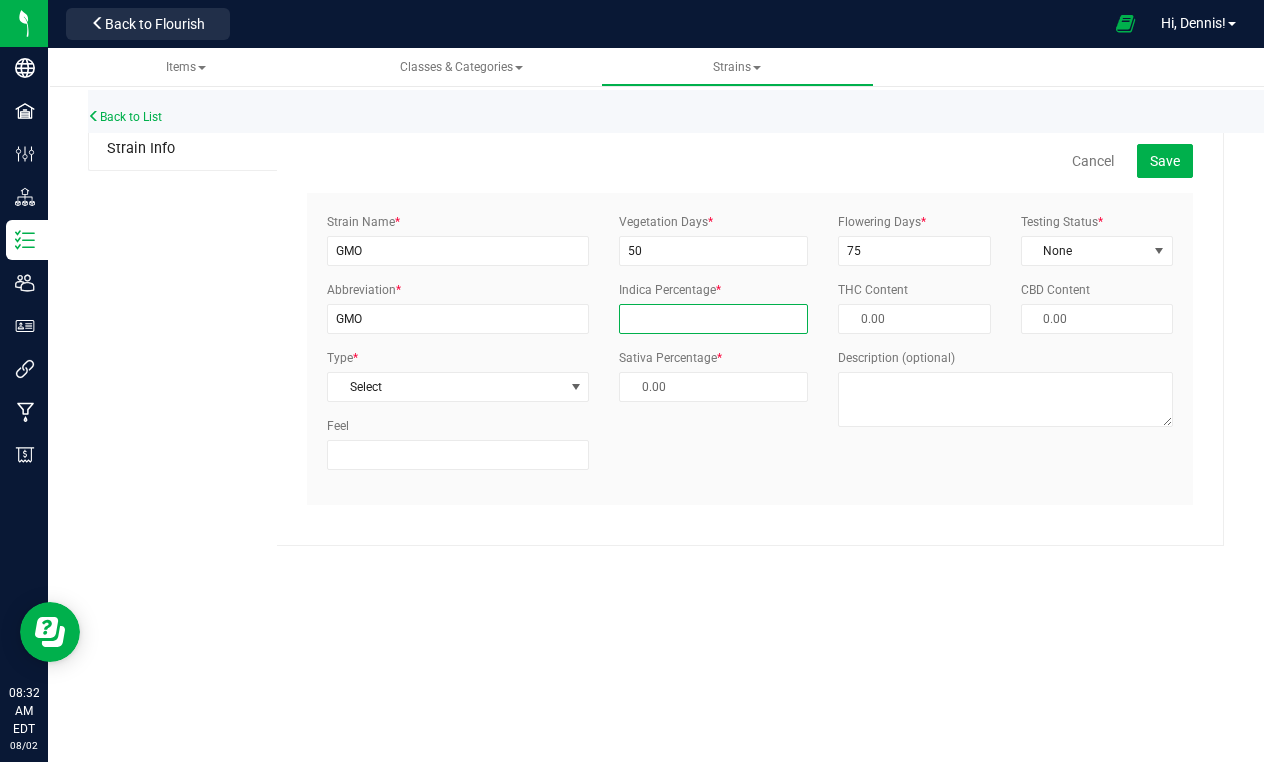 type on "5" 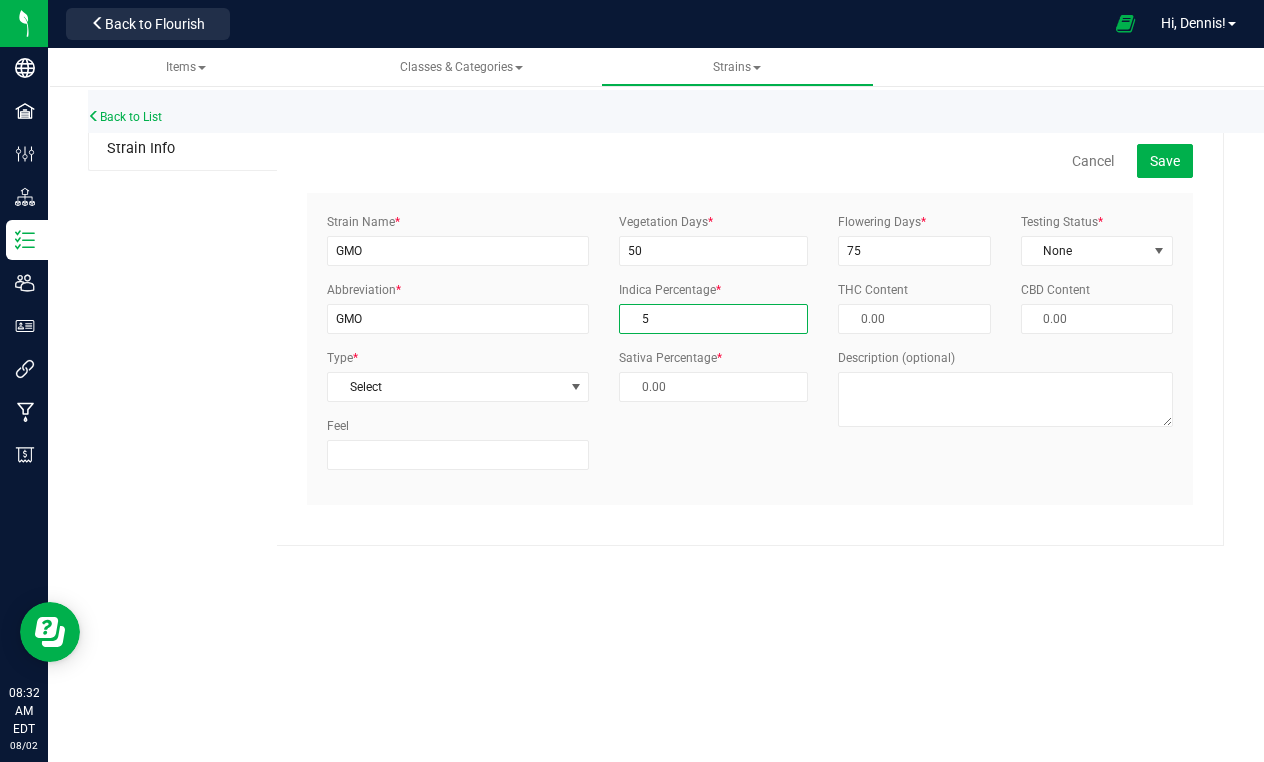 type on "95.00 %" 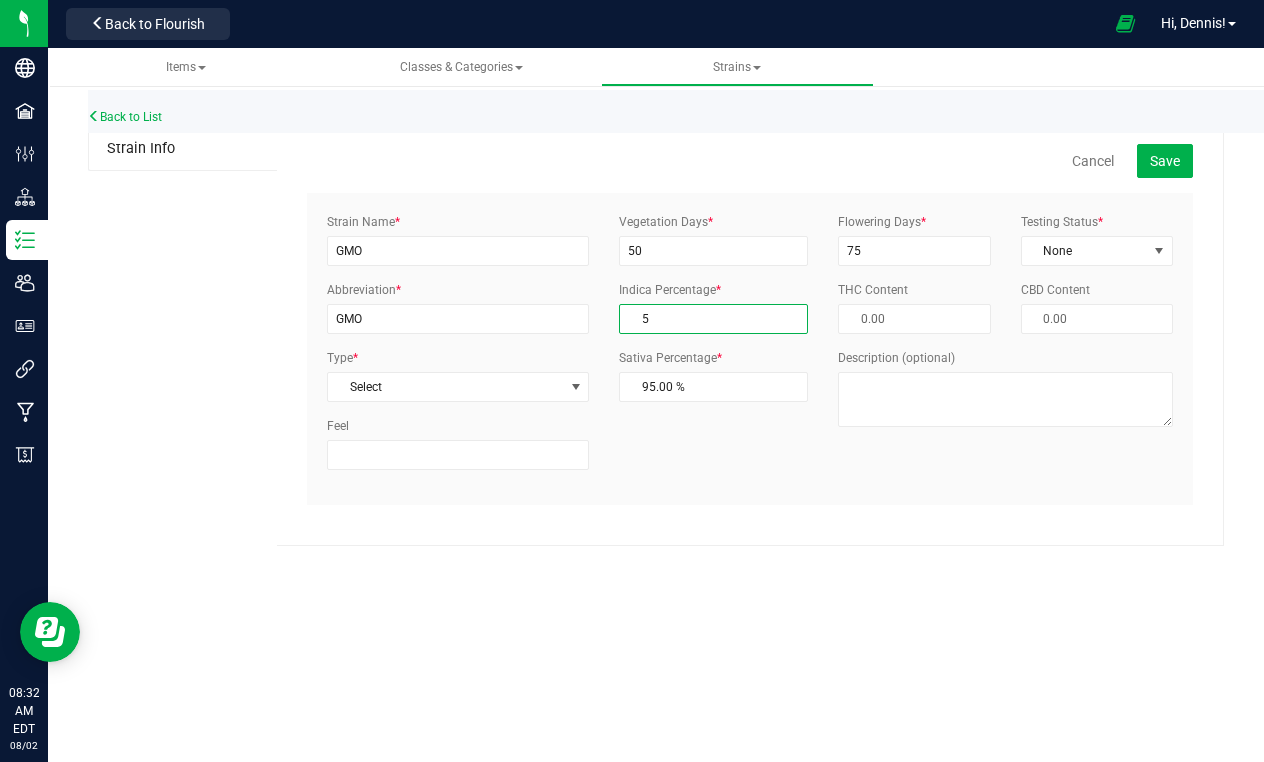 type on "50" 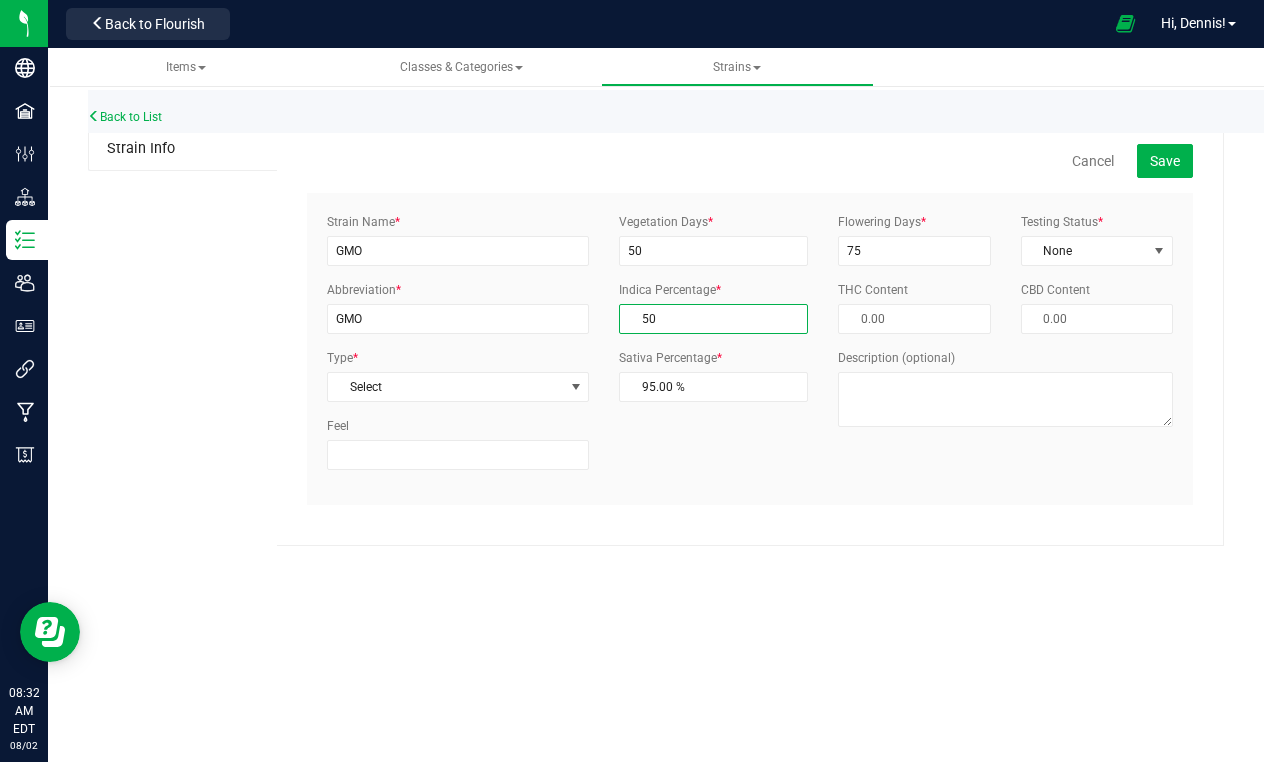 type on "50.00 %" 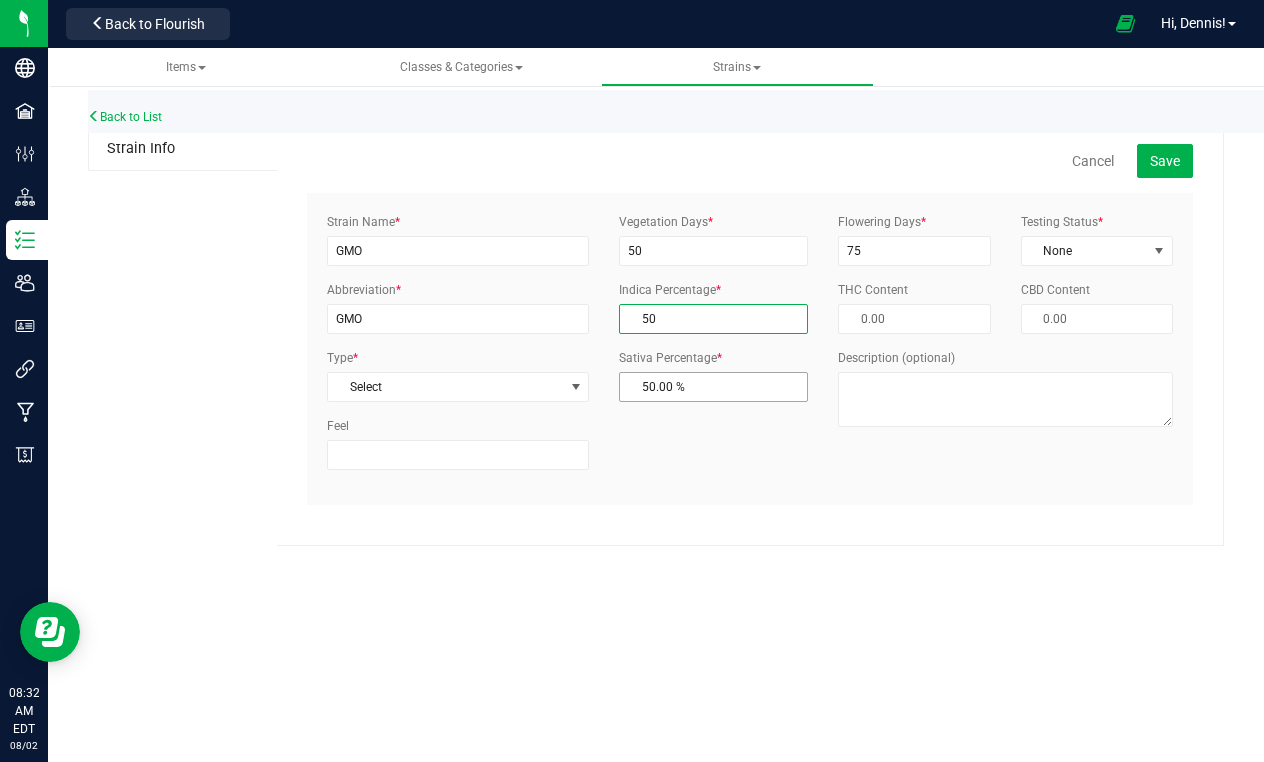 type on "50.00 %" 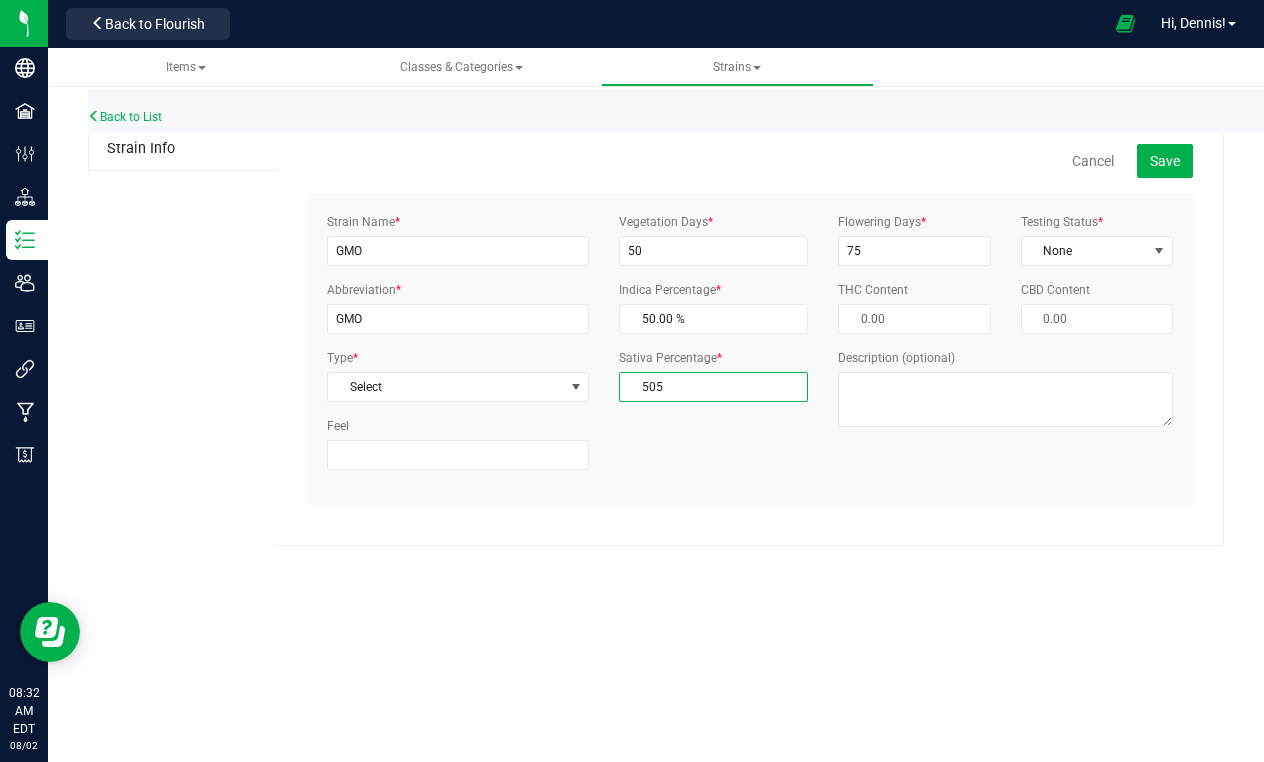 type on "50" 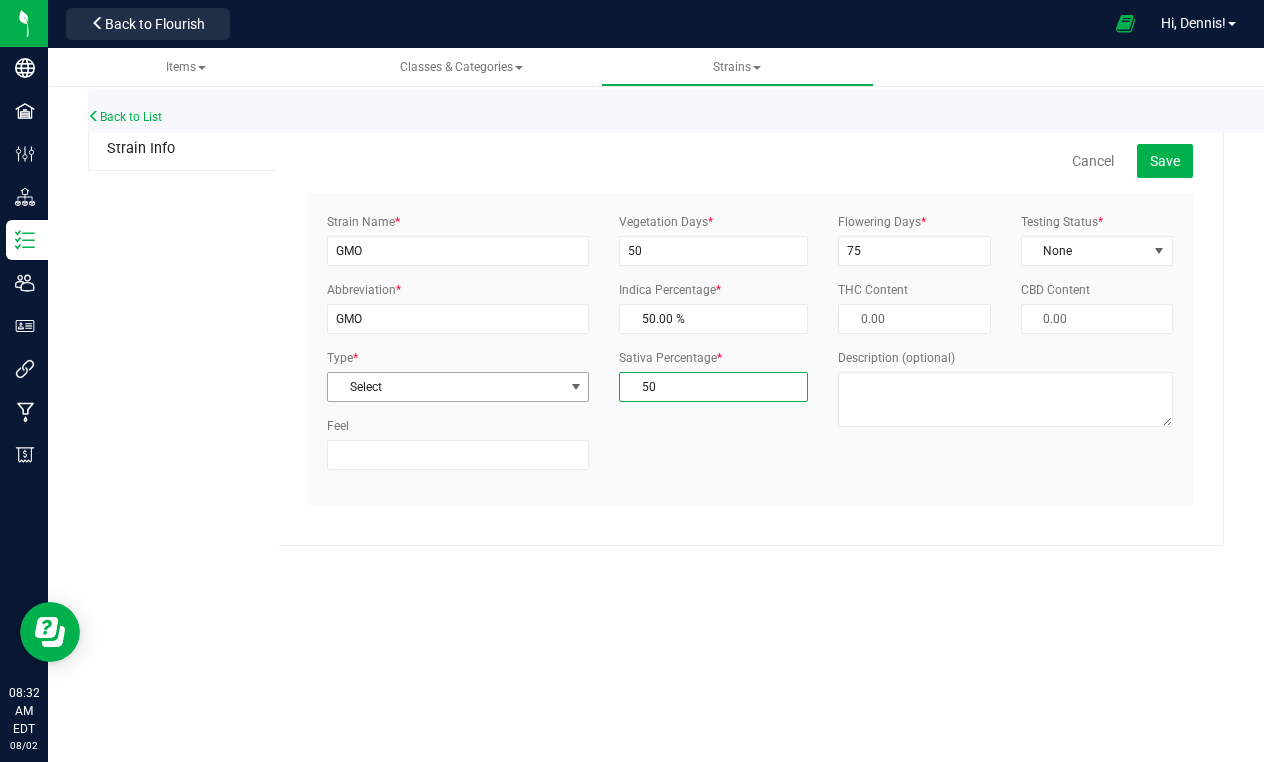 click at bounding box center (576, 387) 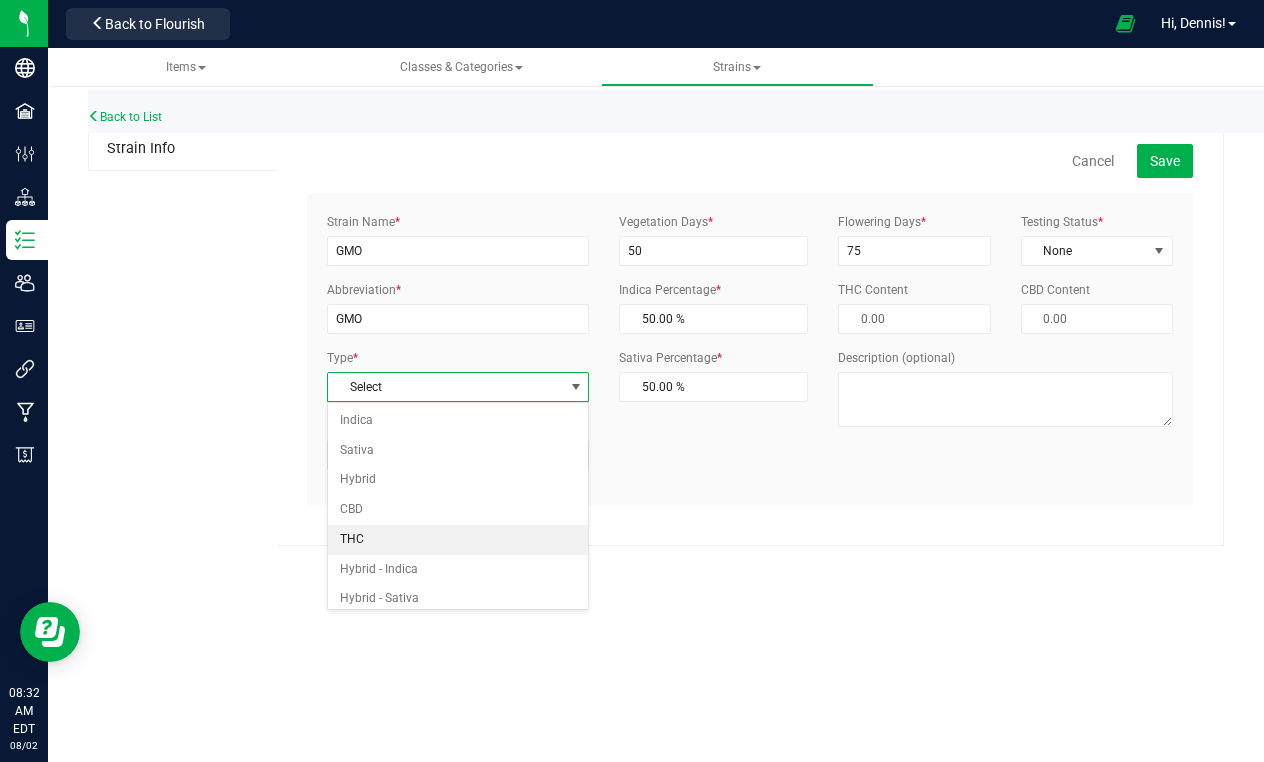 click on "THC" at bounding box center [458, 540] 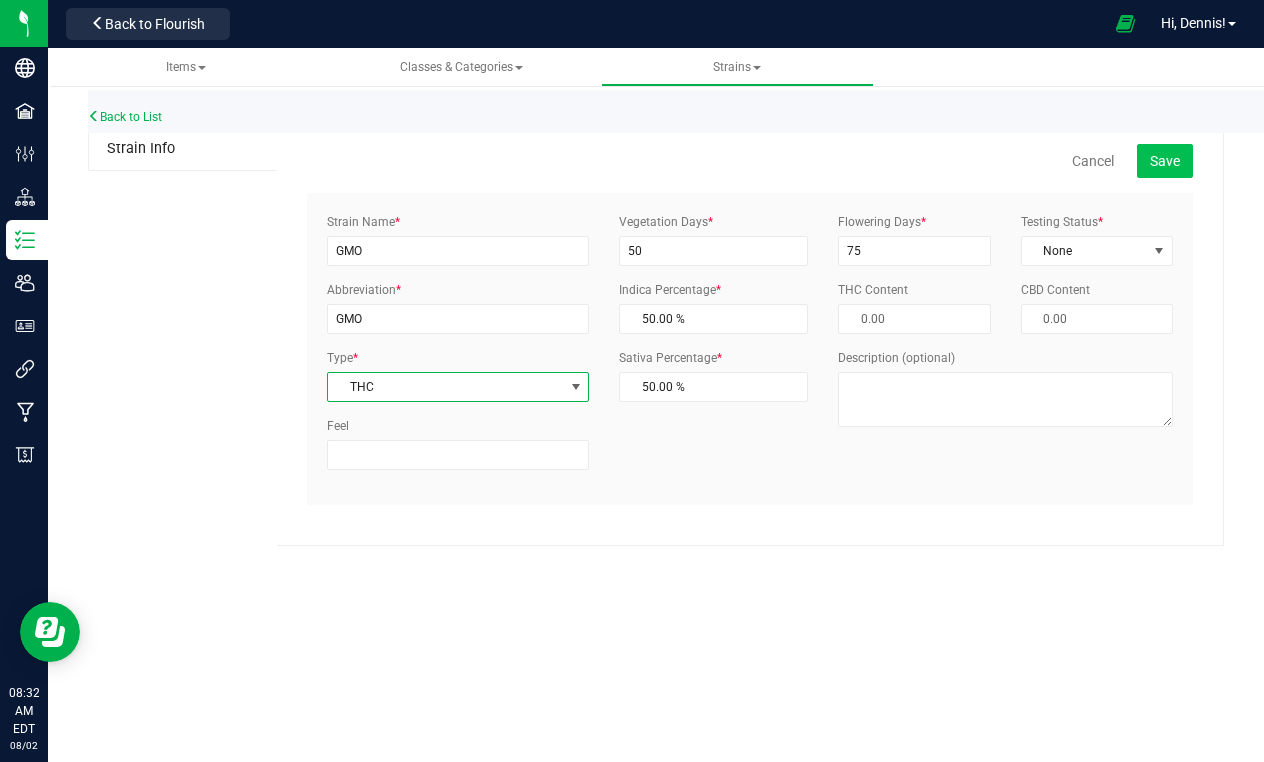 click on "Save" at bounding box center [1165, 161] 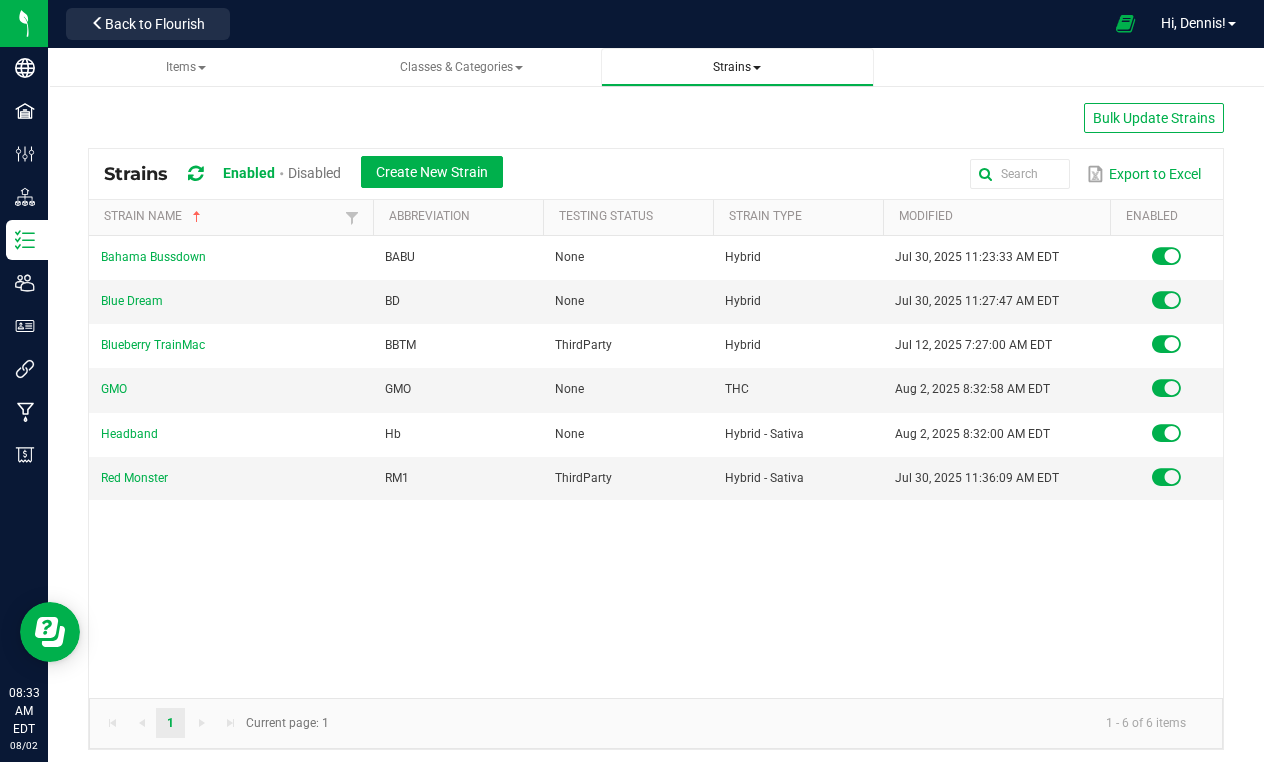 click on "Strains" at bounding box center [737, 67] 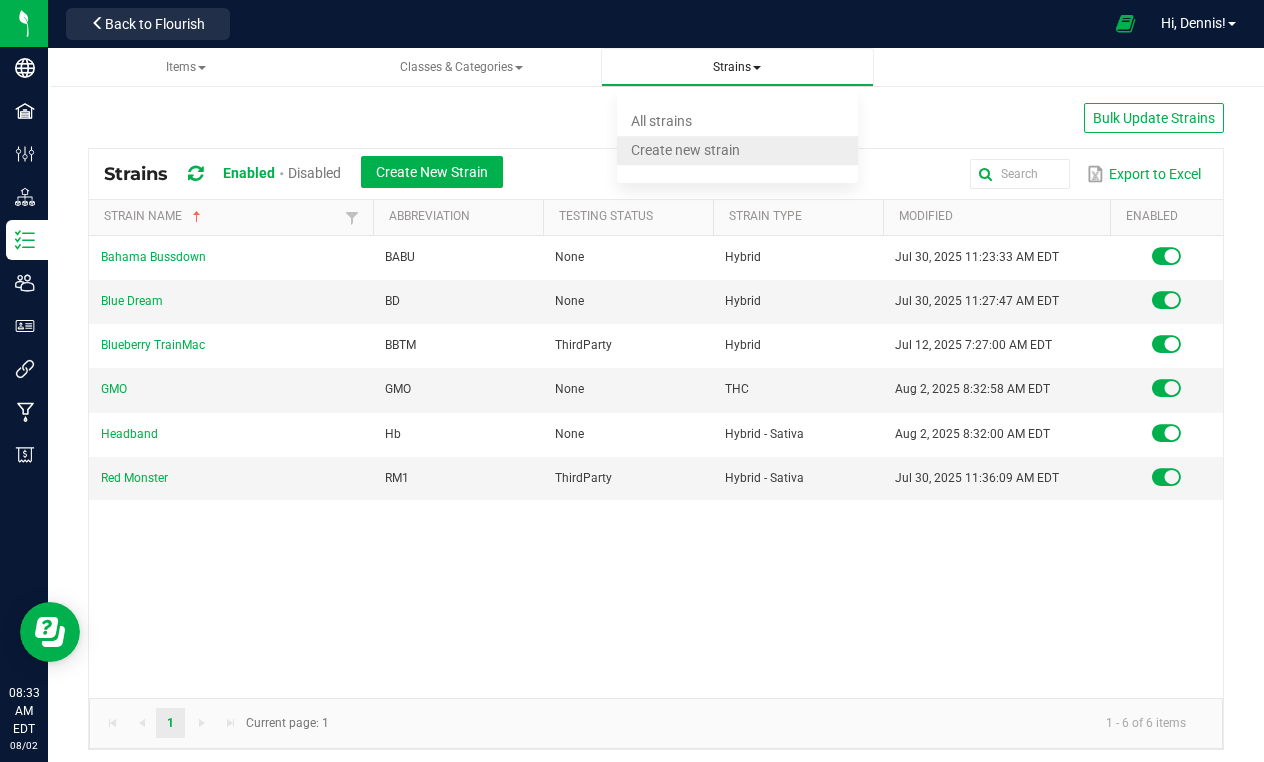 click on "Create new strain" at bounding box center (685, 150) 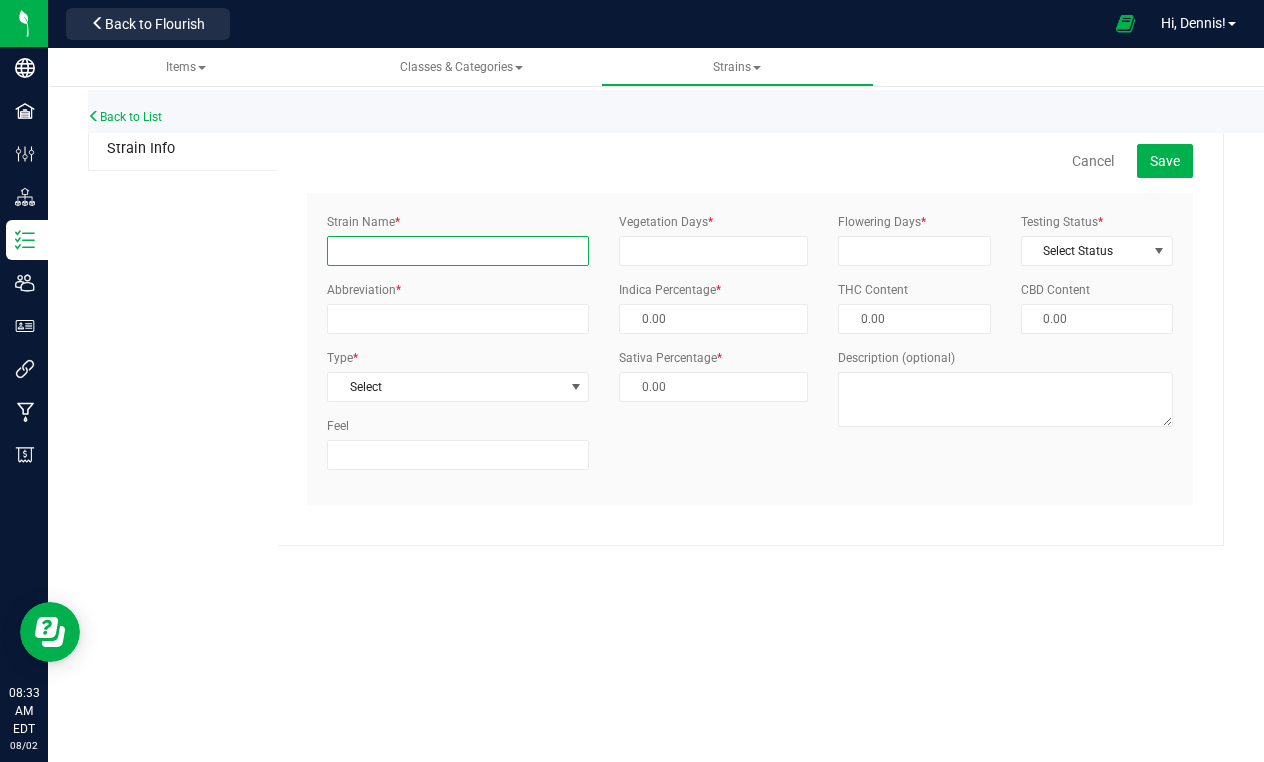 click on "Strain Name
*" at bounding box center (458, 251) 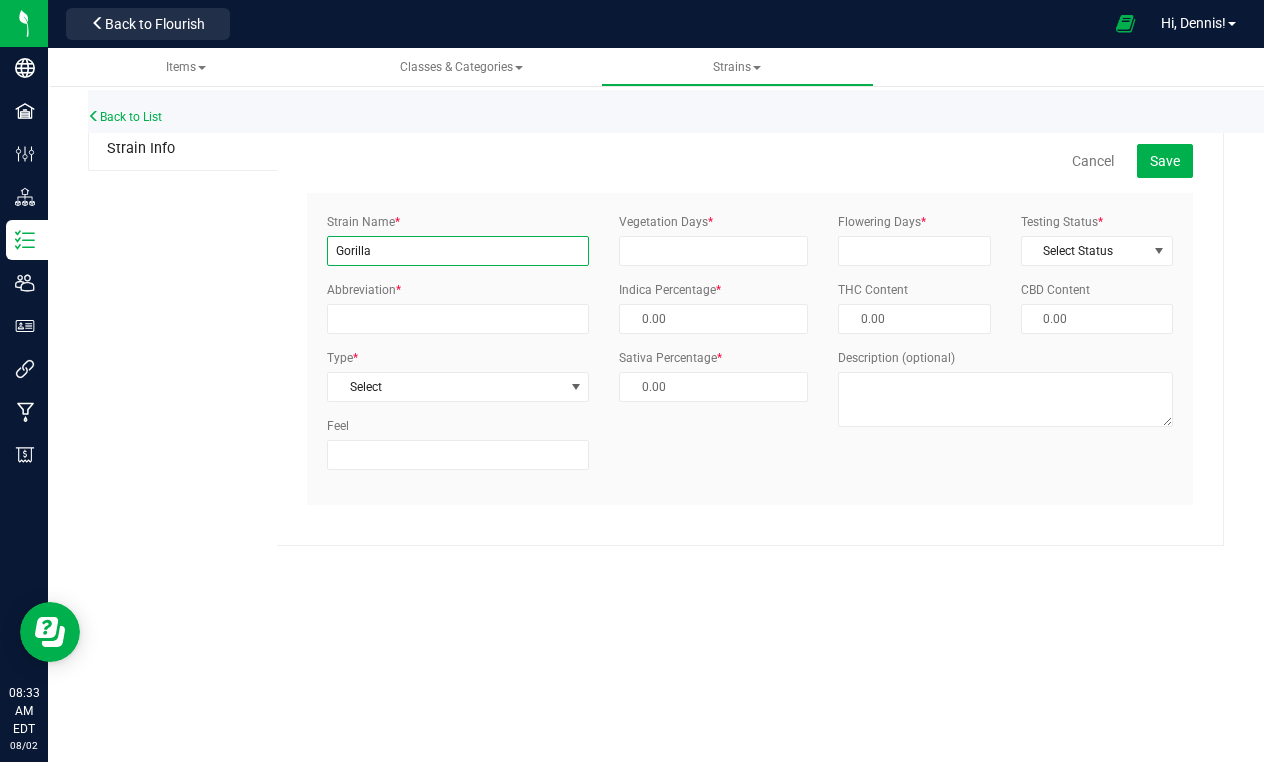 click on "Gorilla" at bounding box center [458, 251] 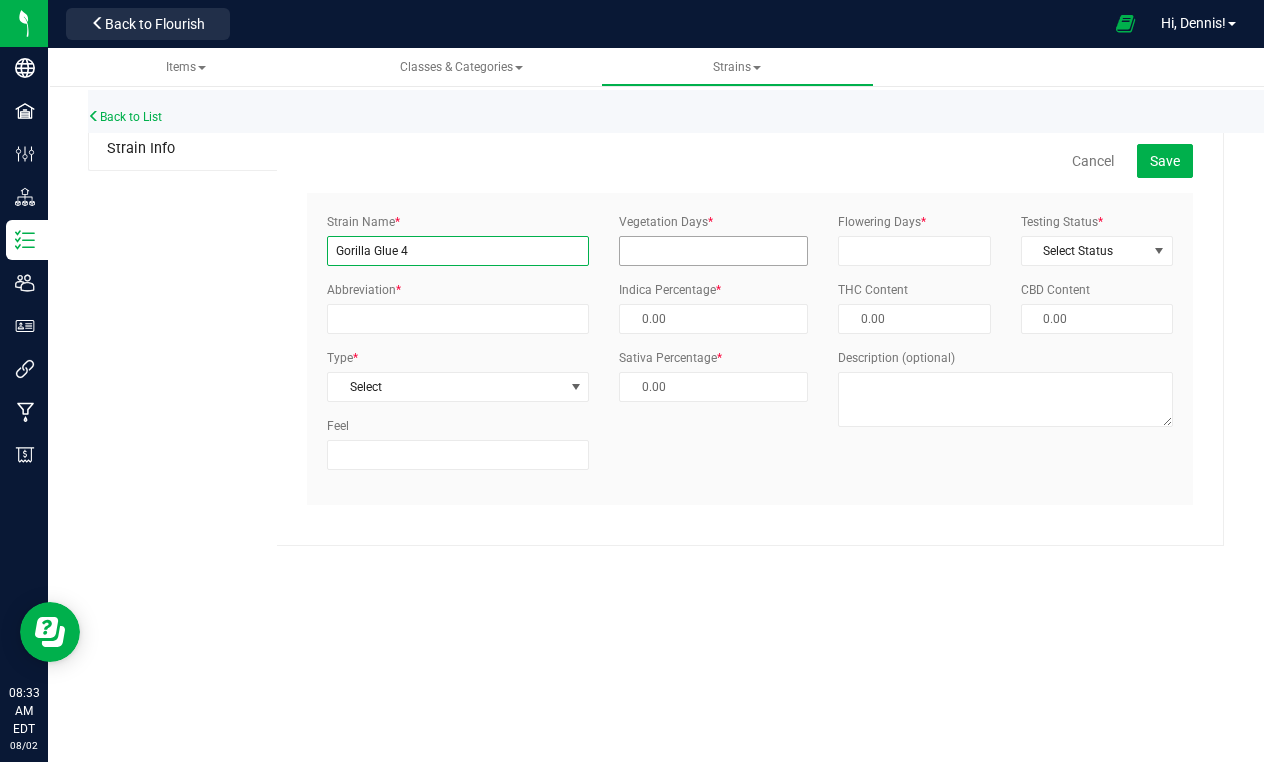 type on "Gorilla Glue 4" 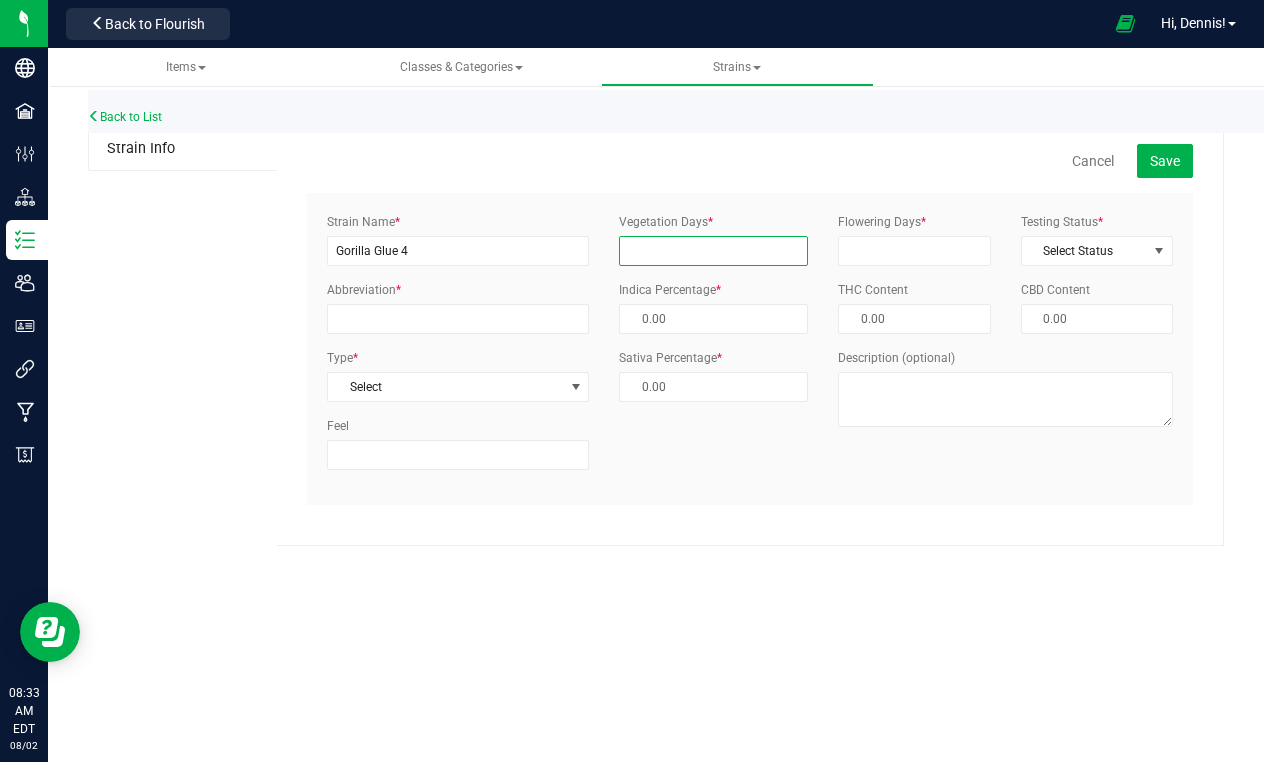 click on "Vegetation Days
*" at bounding box center (713, 251) 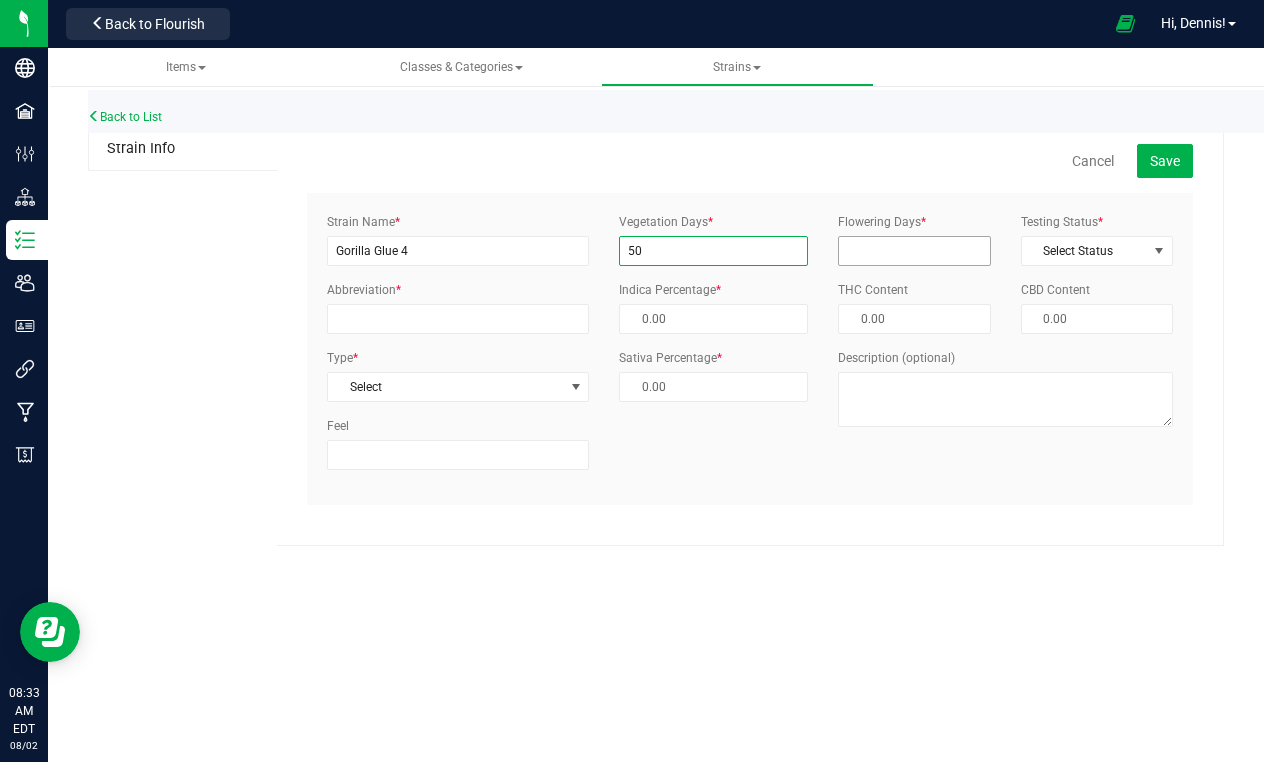 type on "50" 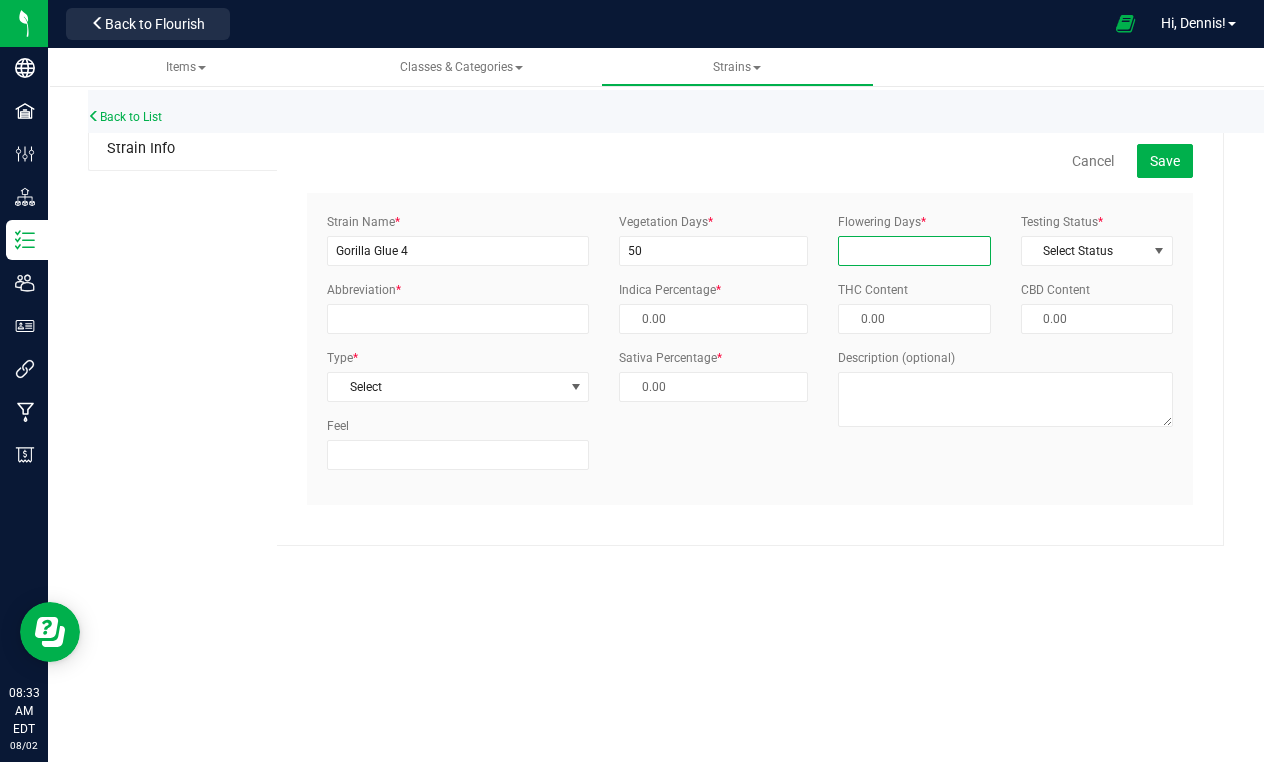 click on "Flowering Days
*" at bounding box center [914, 251] 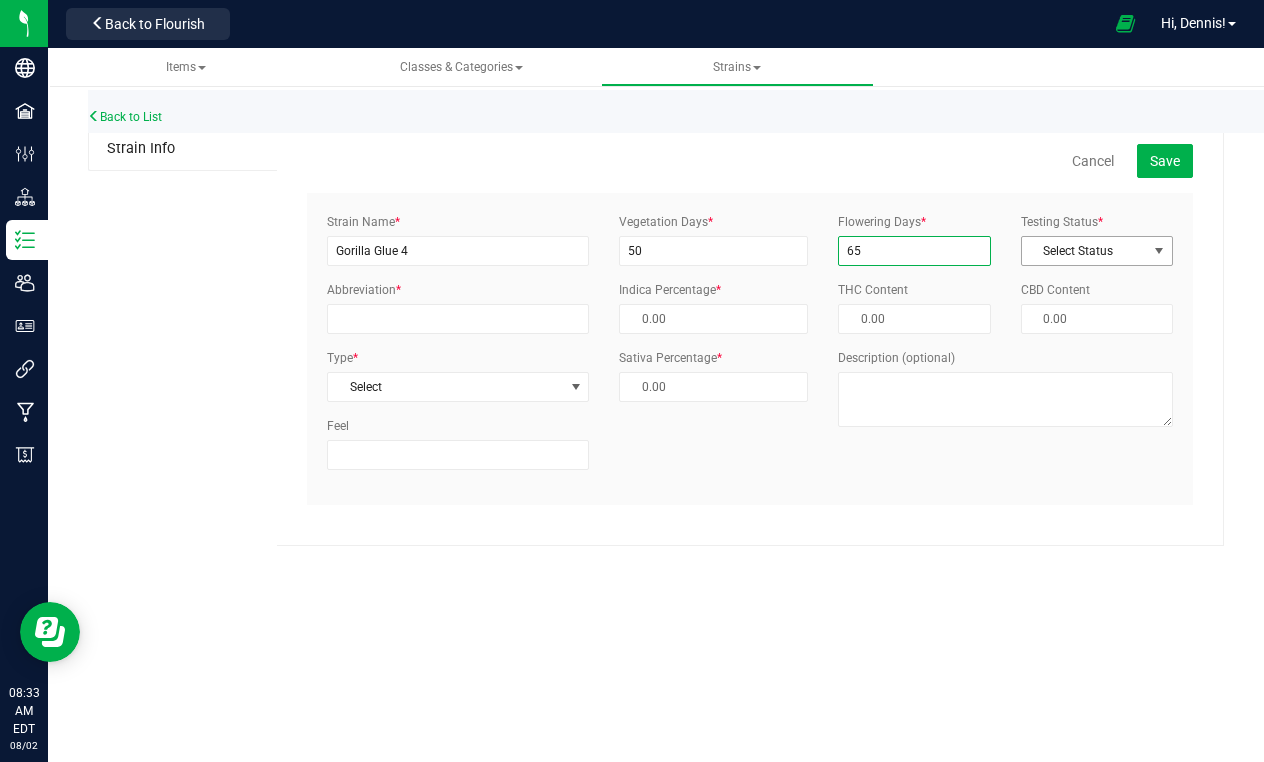 type on "65" 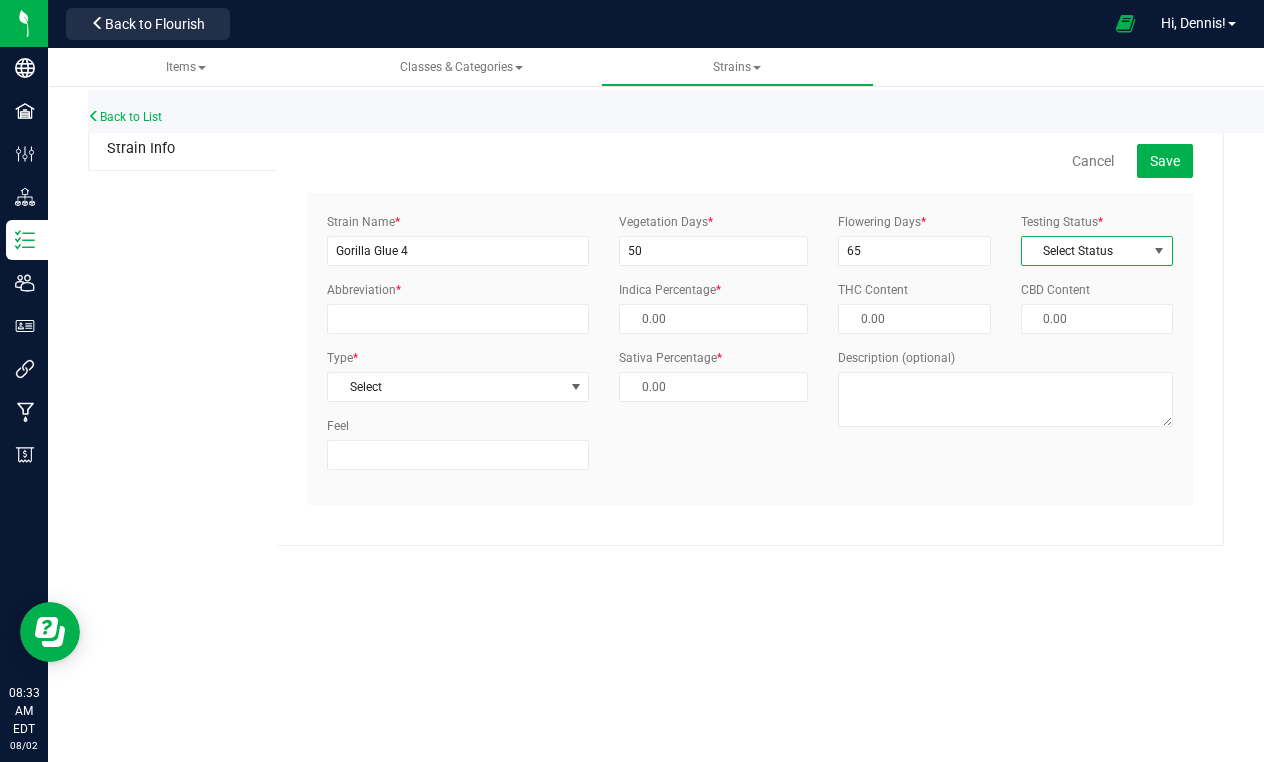 click on "Select Status" at bounding box center (1084, 251) 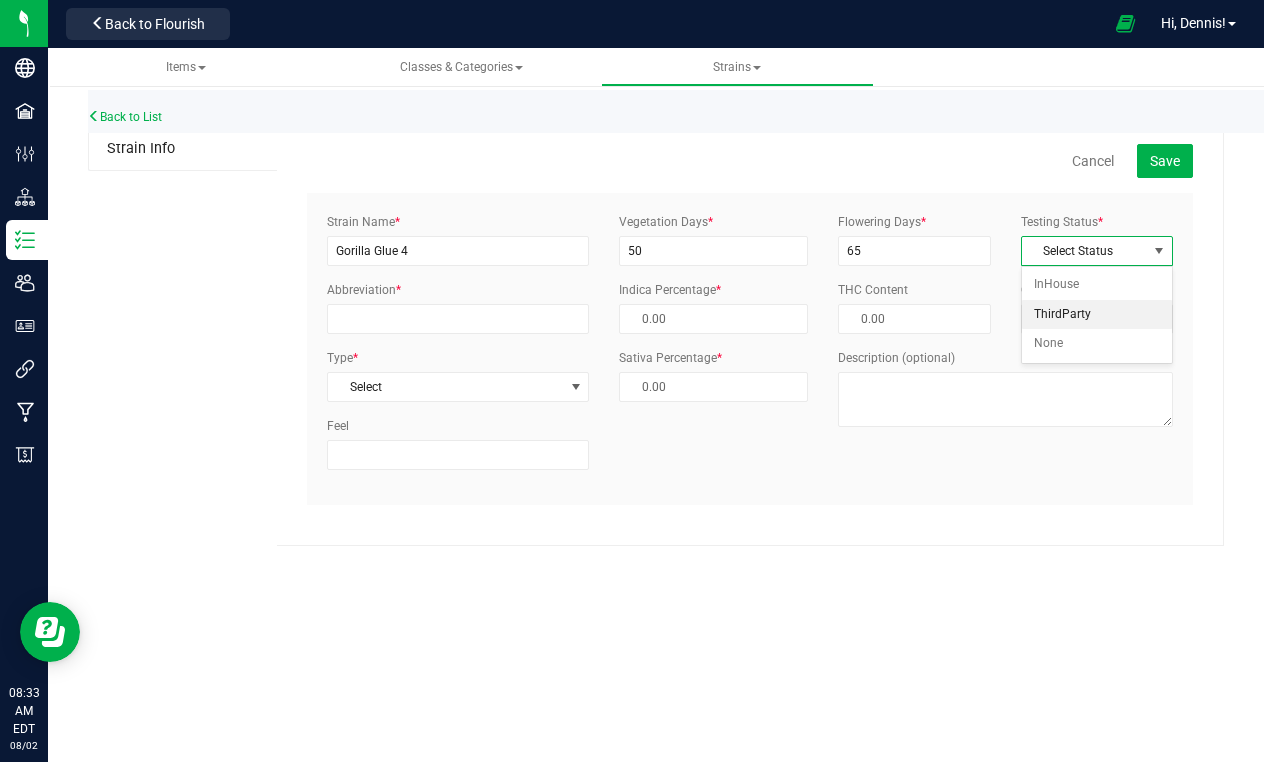 click on "ThirdParty" at bounding box center (1097, 315) 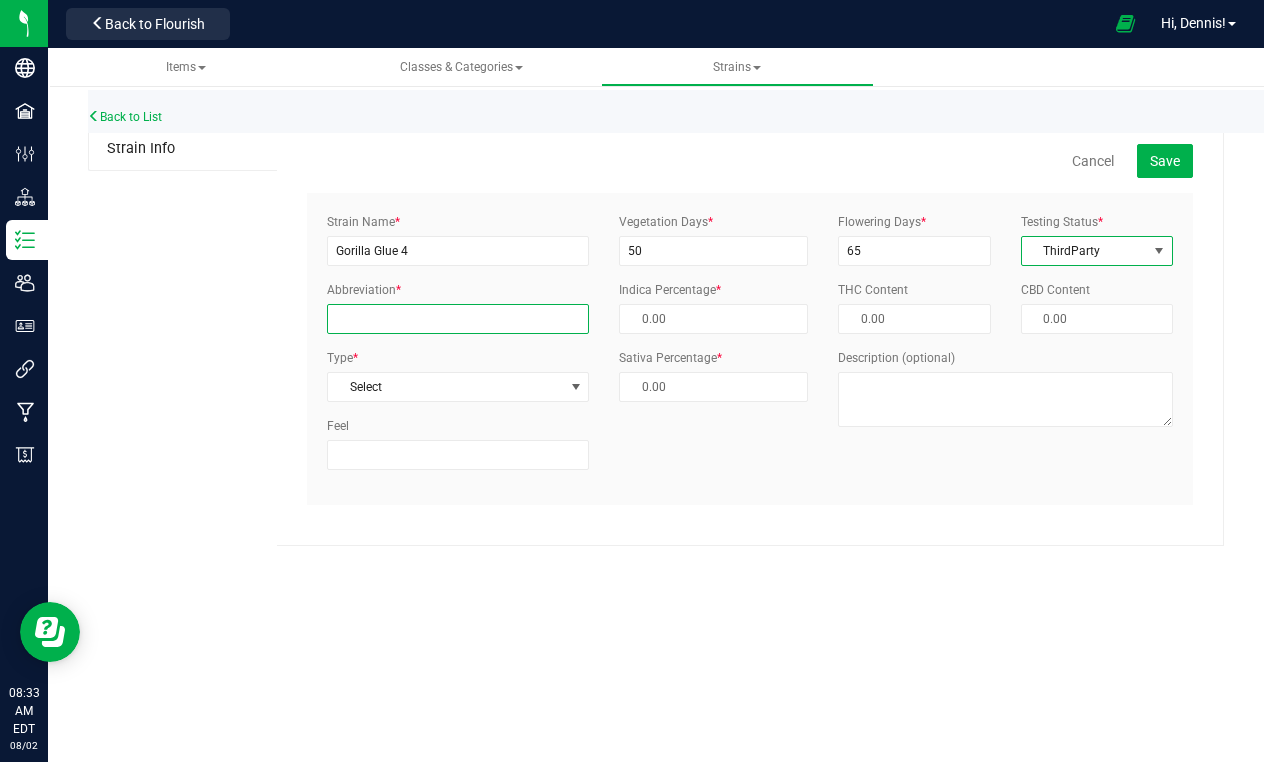 click on "Abbreviation
*" at bounding box center (458, 319) 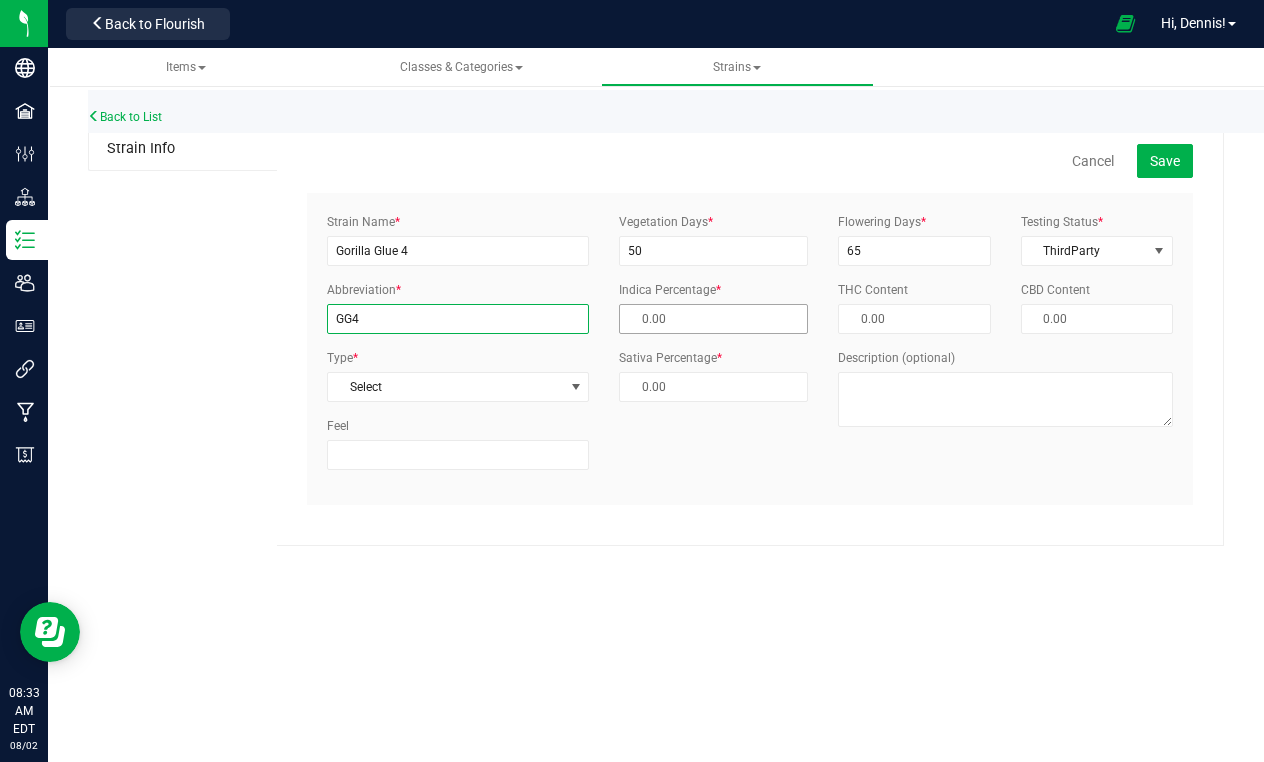 type on "GG4" 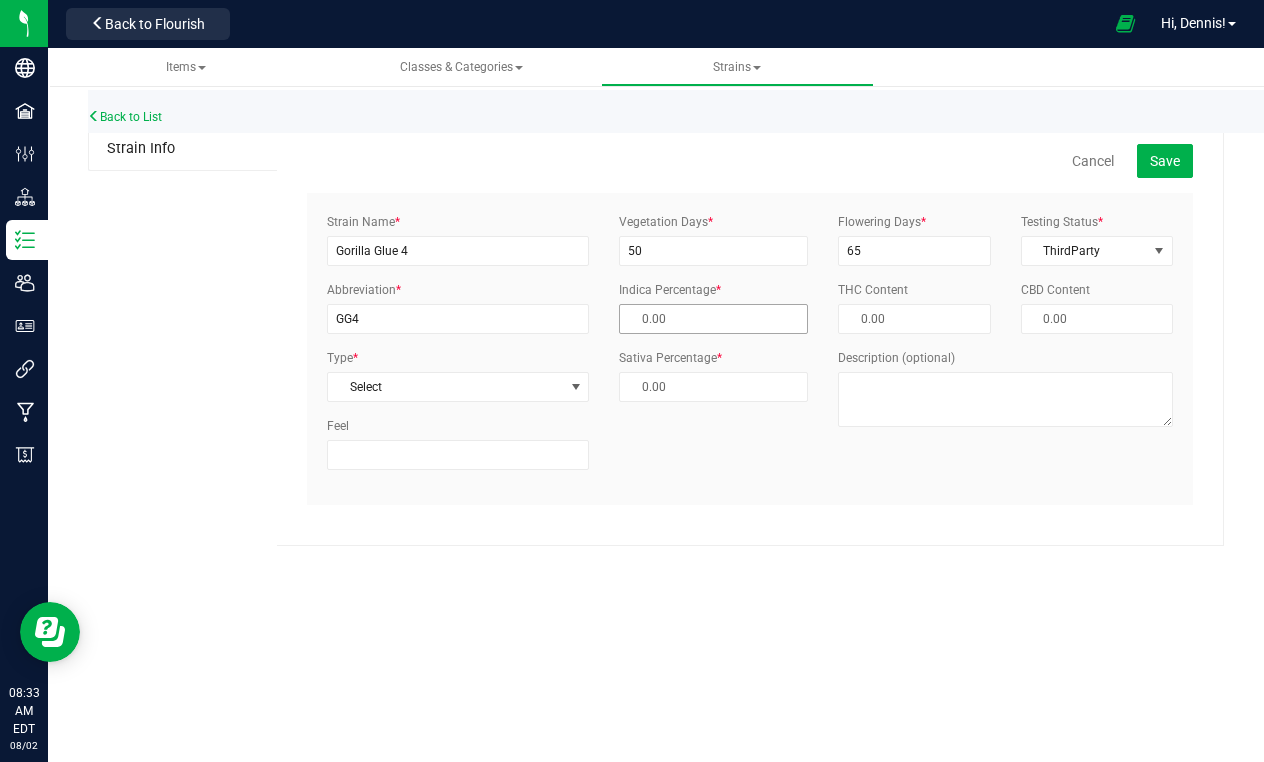 click at bounding box center [713, 319] 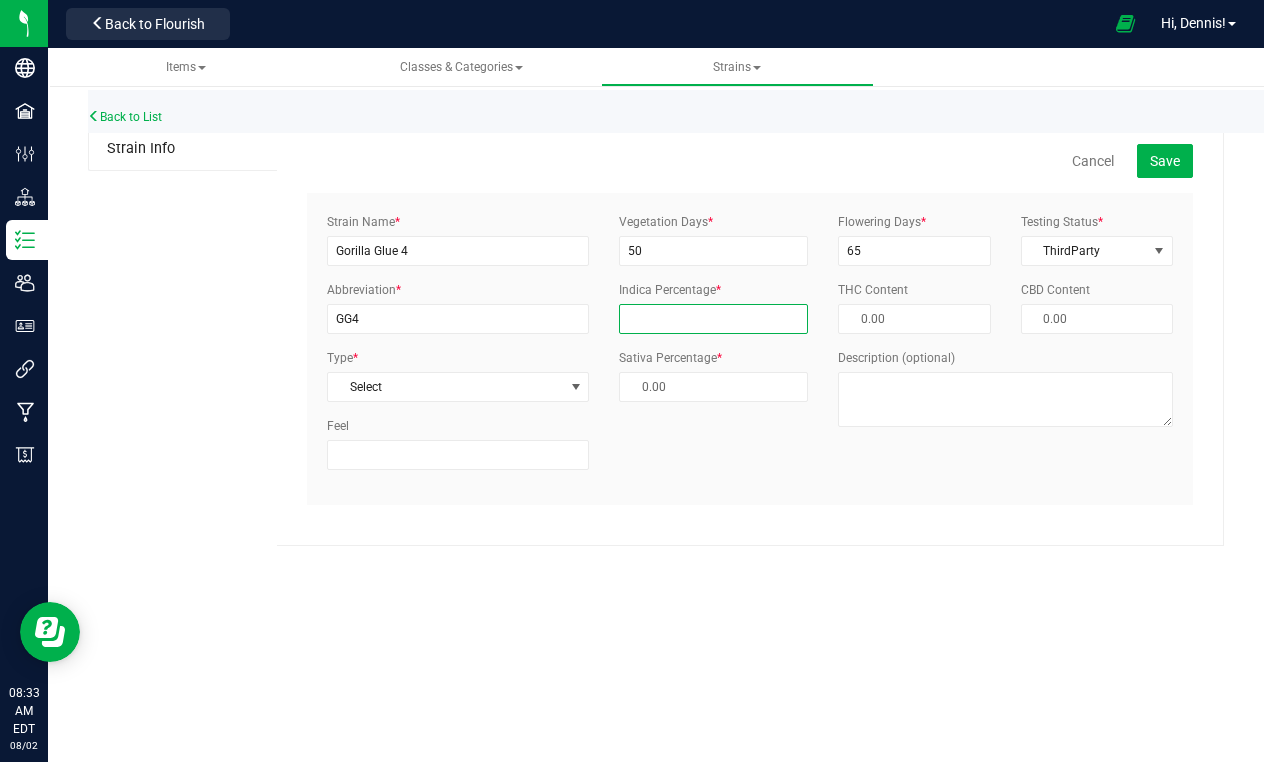 type on "5" 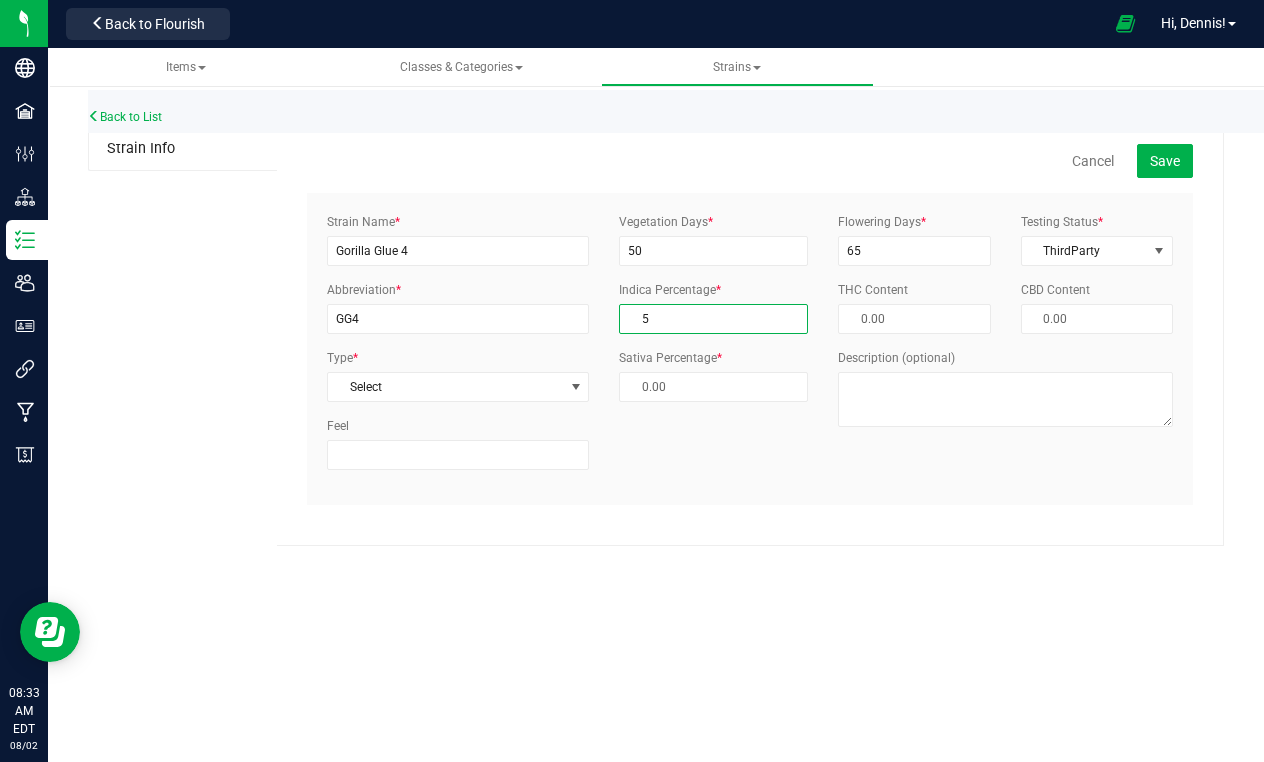 type on "95.00 %" 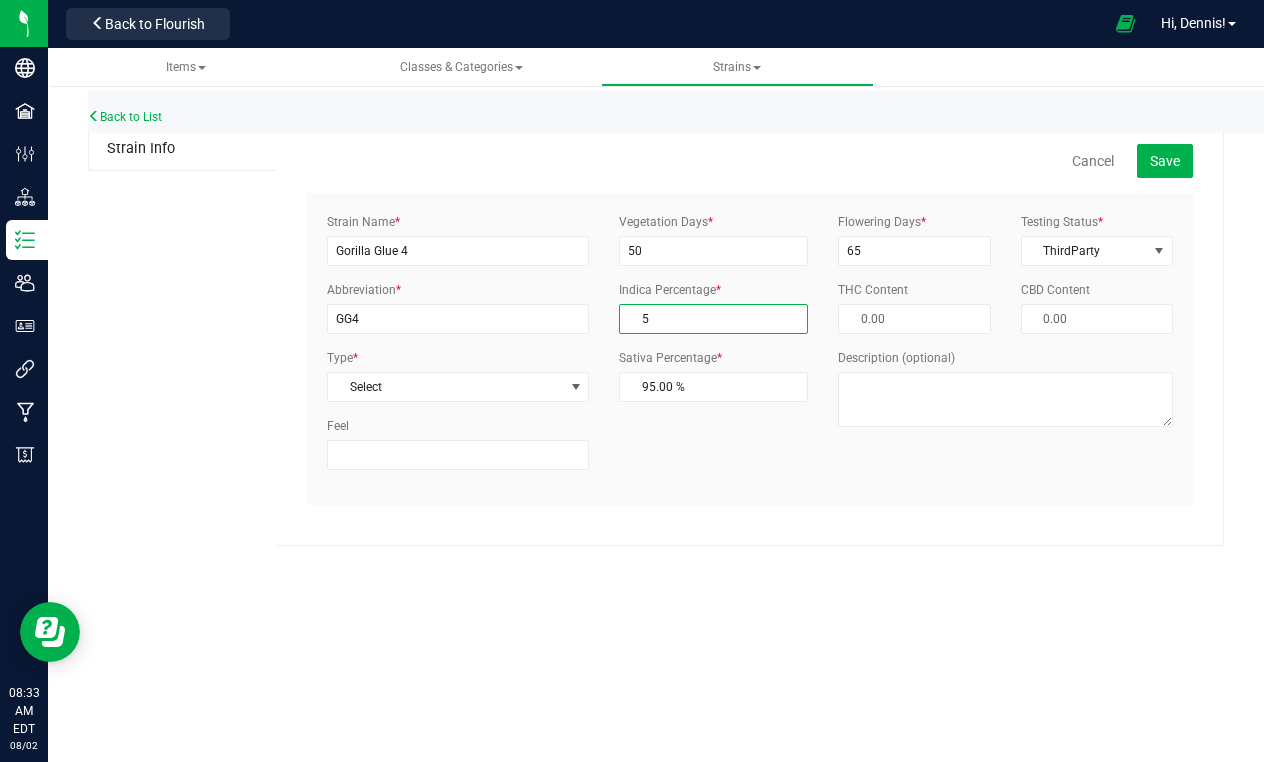 type on "95" 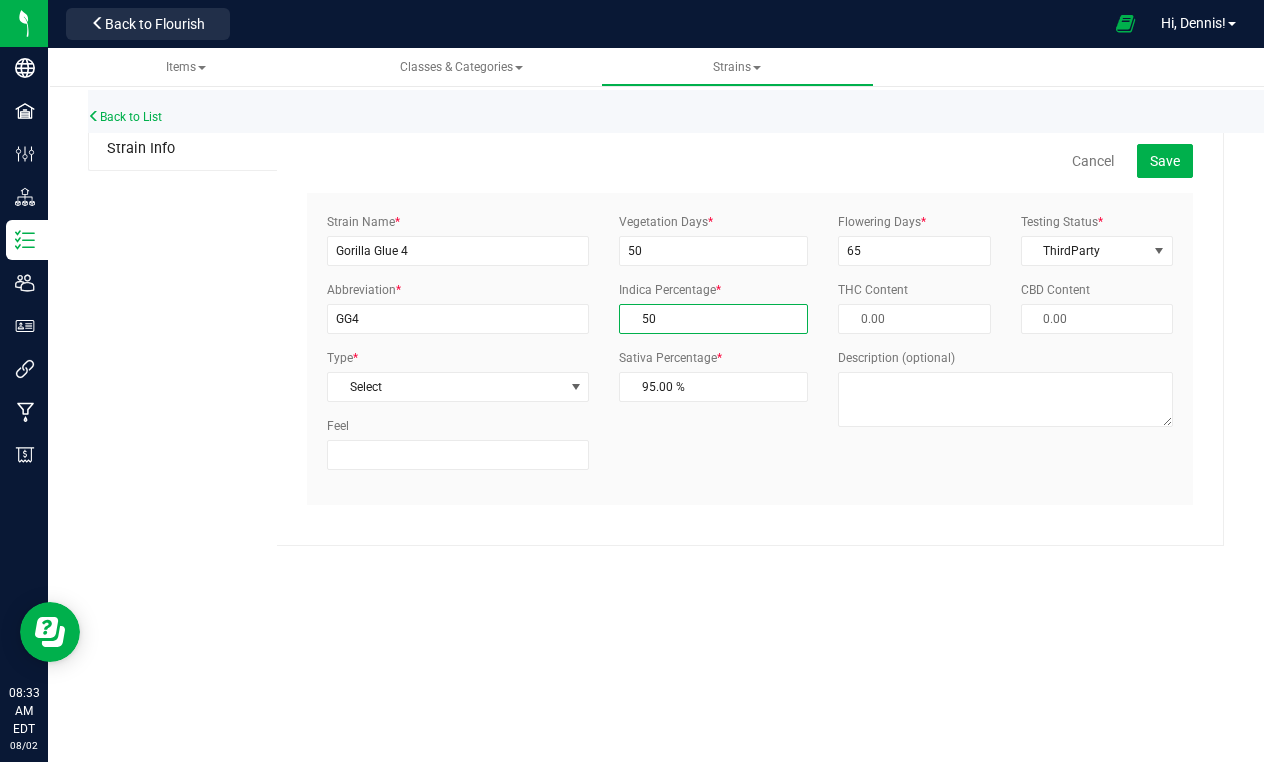 type on "50.00 %" 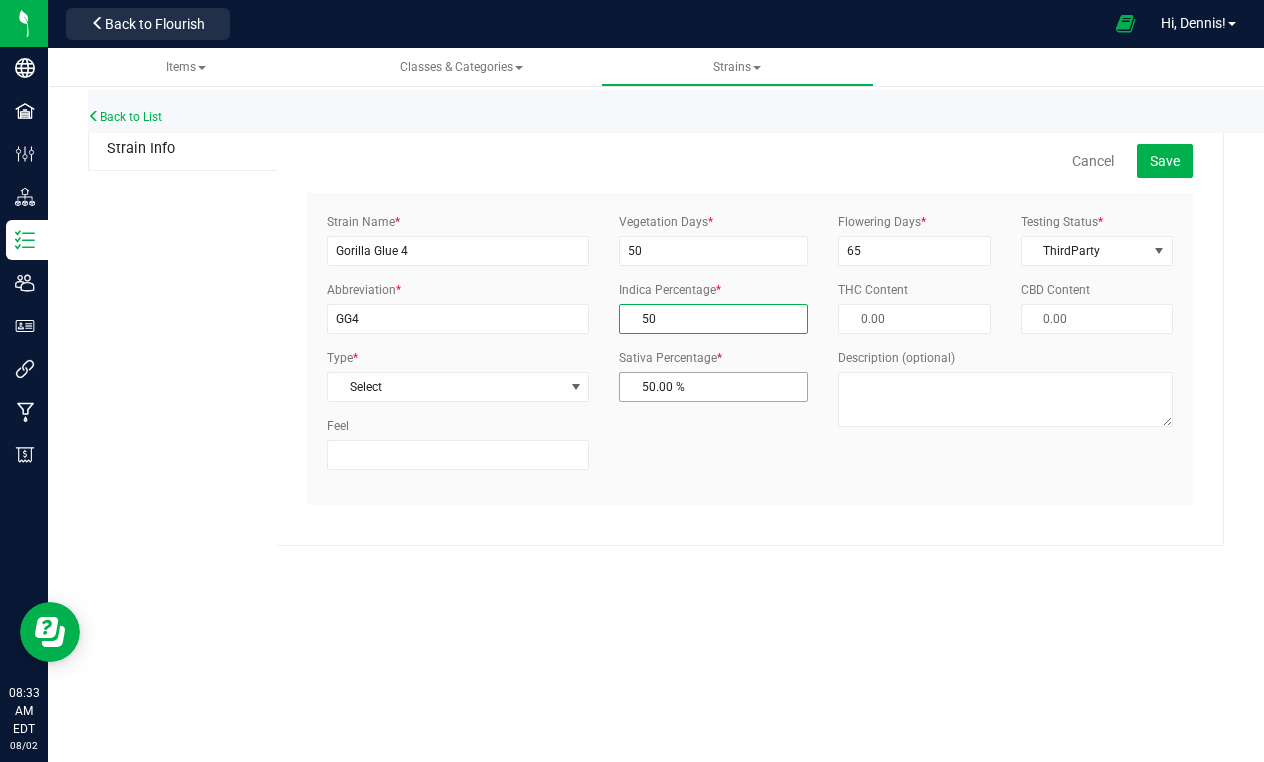 type on "50.00 %" 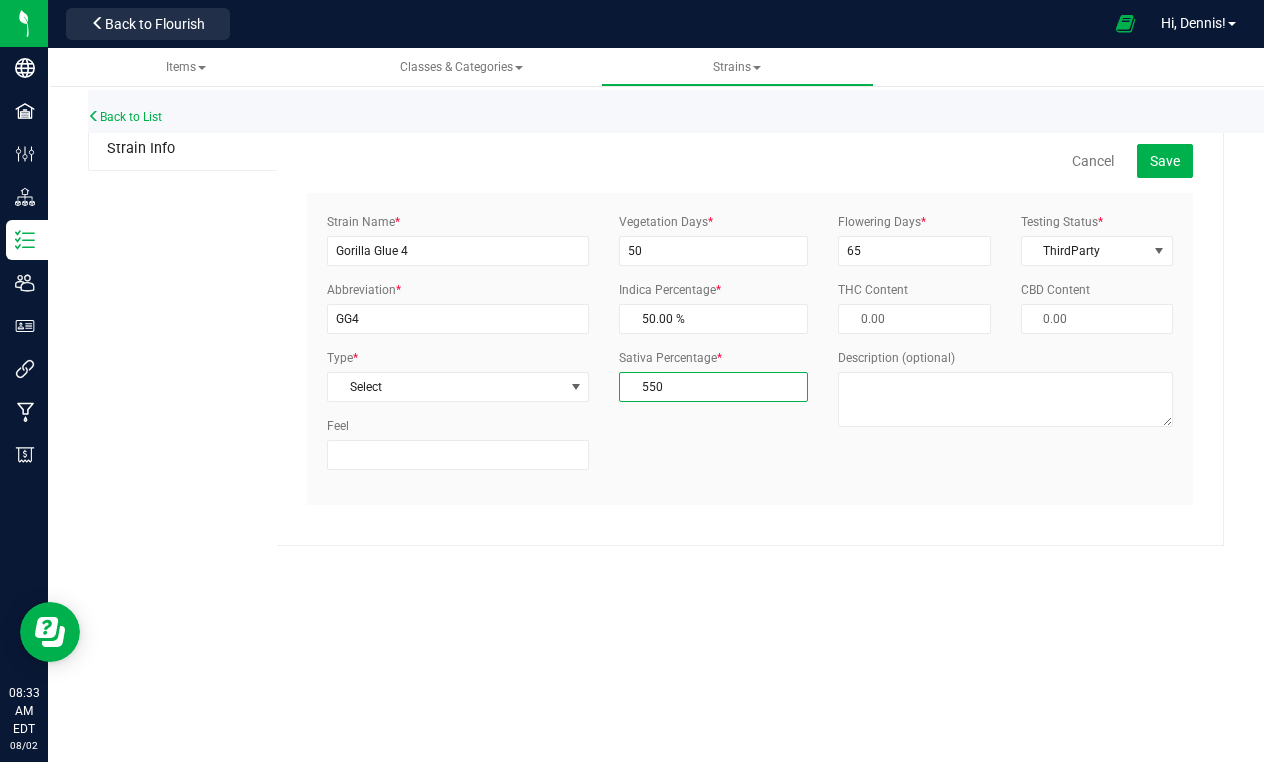 type on "50" 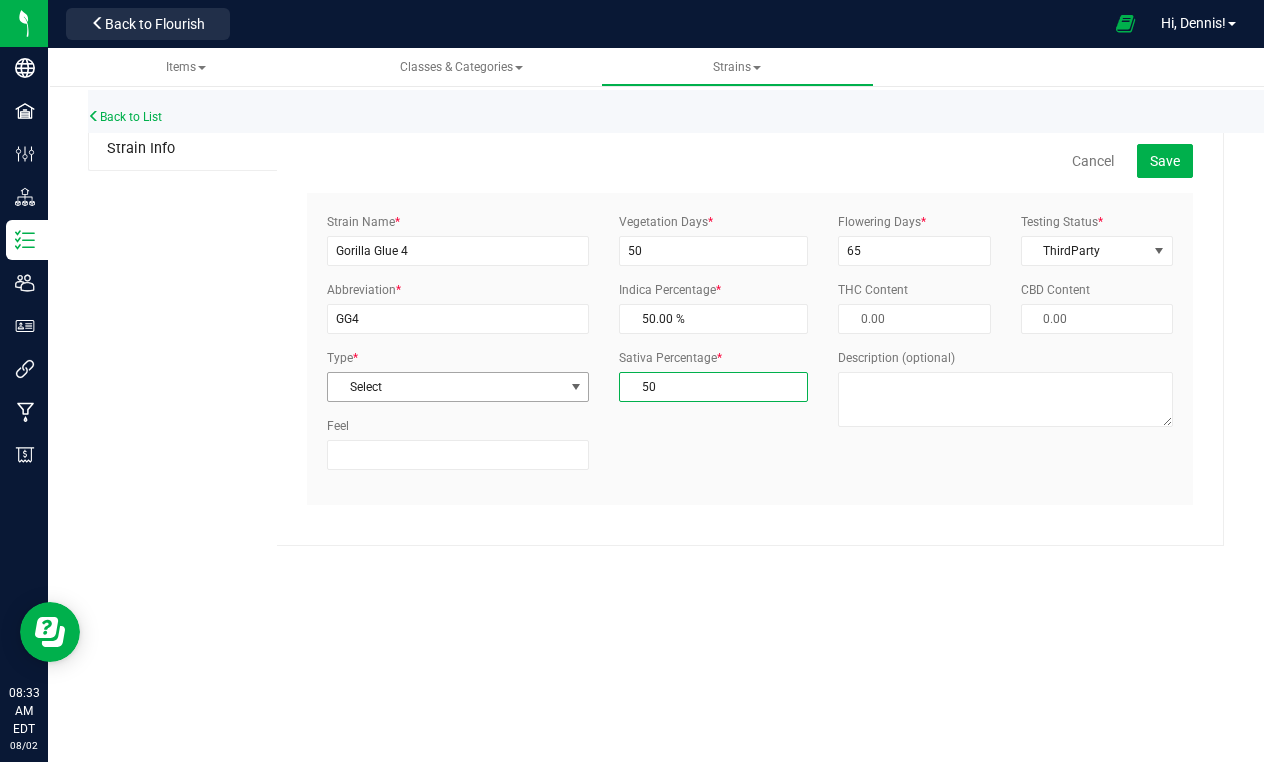 click at bounding box center [576, 387] 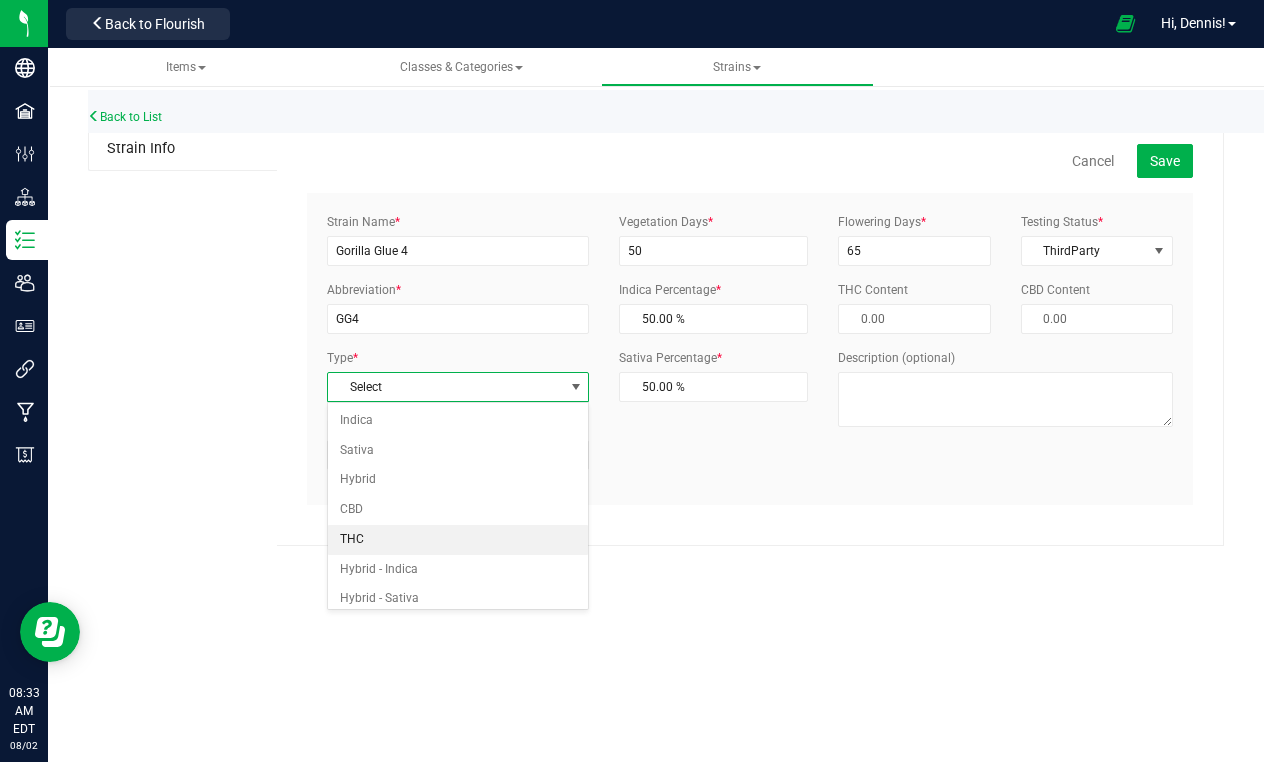 click on "THC" at bounding box center (458, 540) 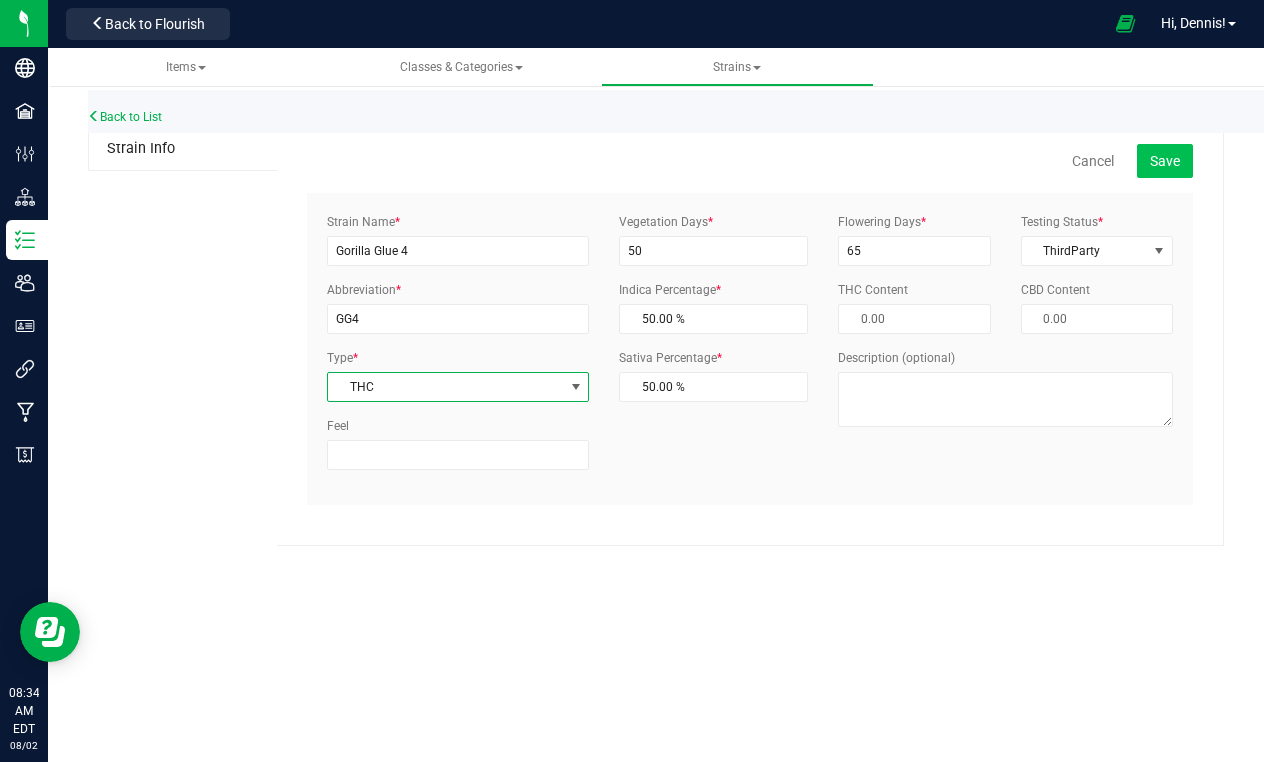 click on "Save" at bounding box center [1165, 161] 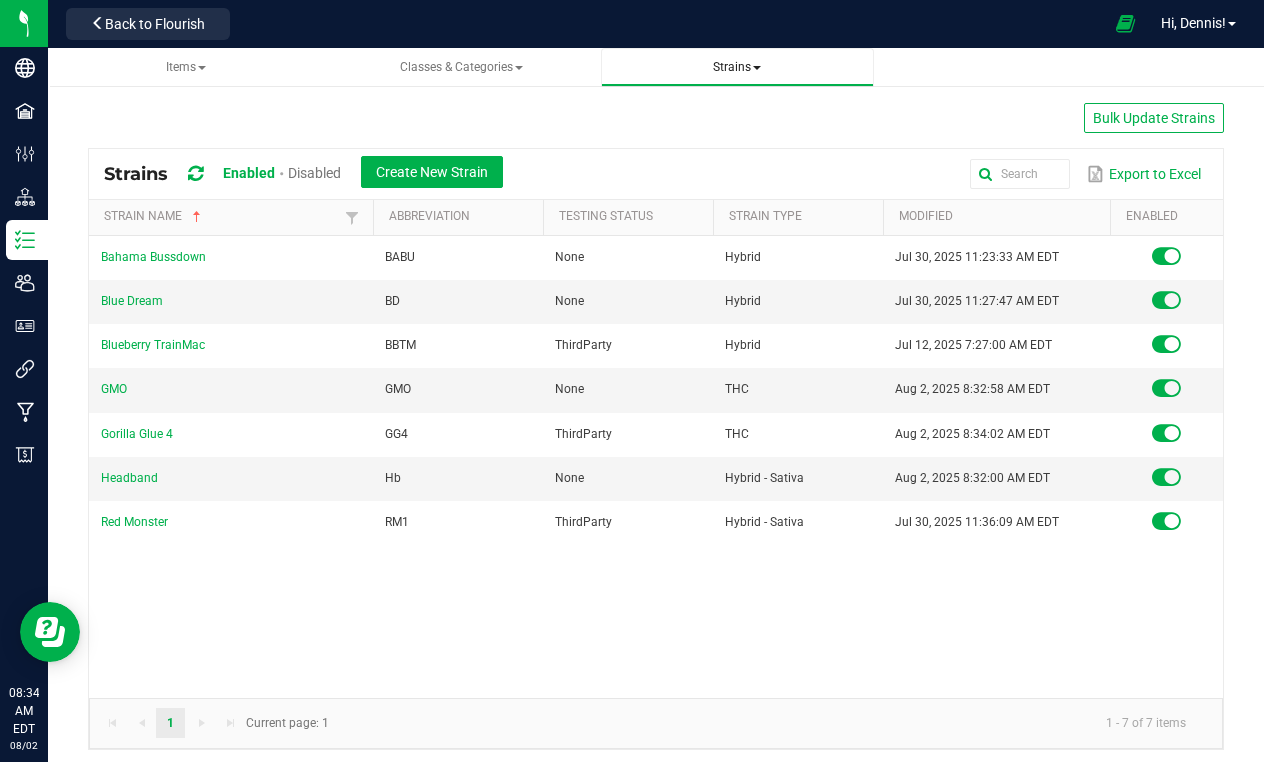click on "Strains" at bounding box center [737, 67] 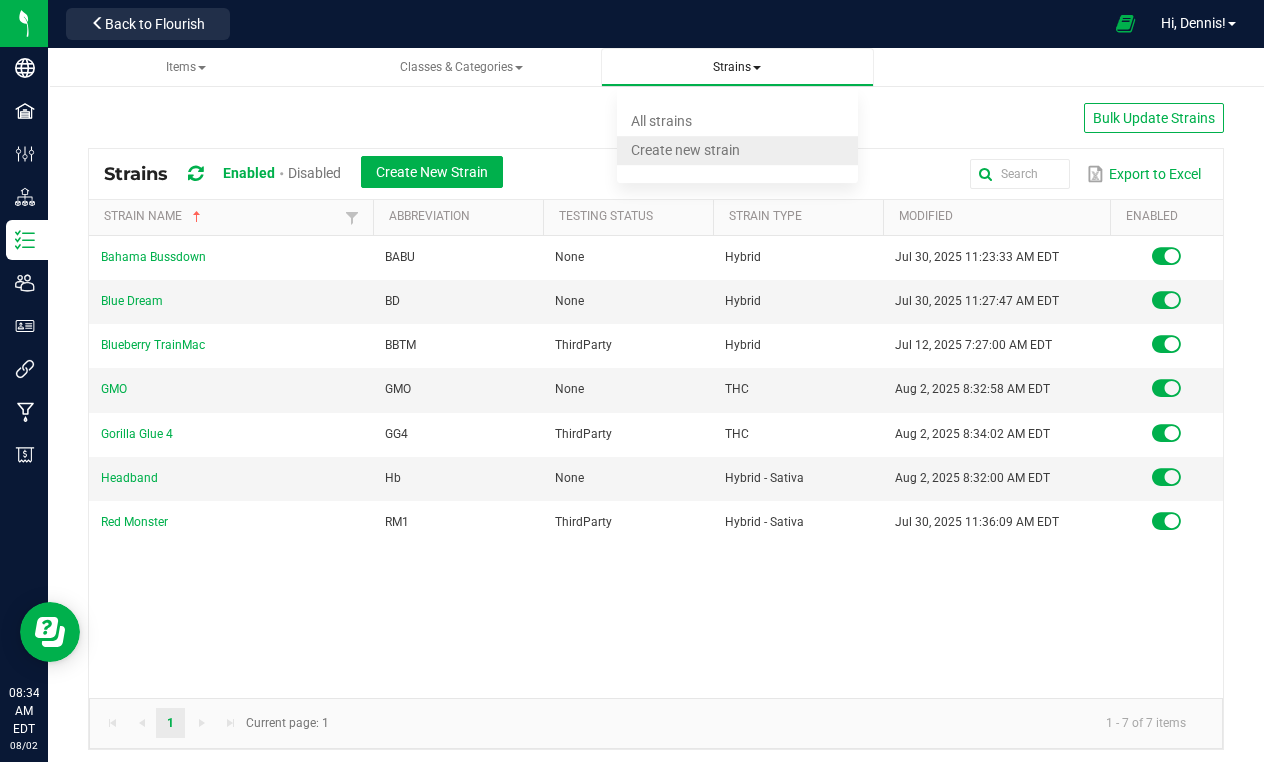 click on "Create new strain" at bounding box center (685, 150) 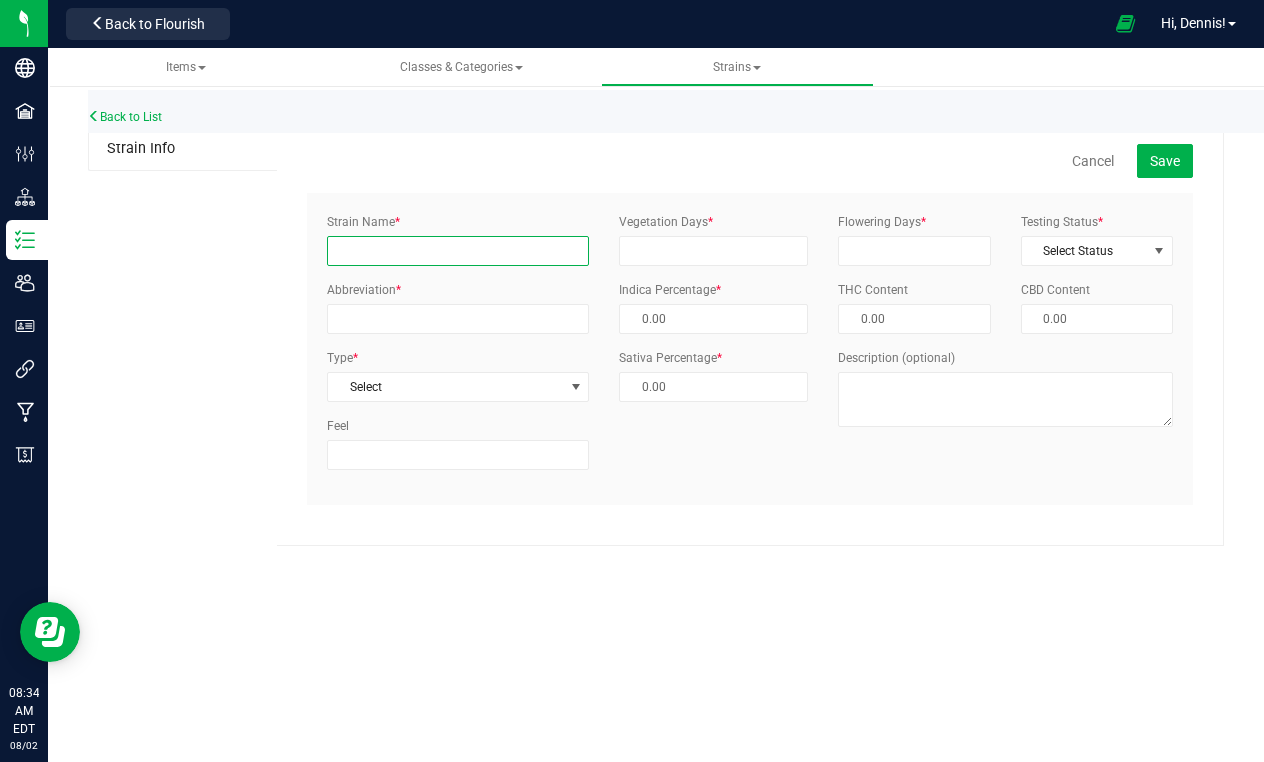 click on "Strain Name
*" at bounding box center [458, 251] 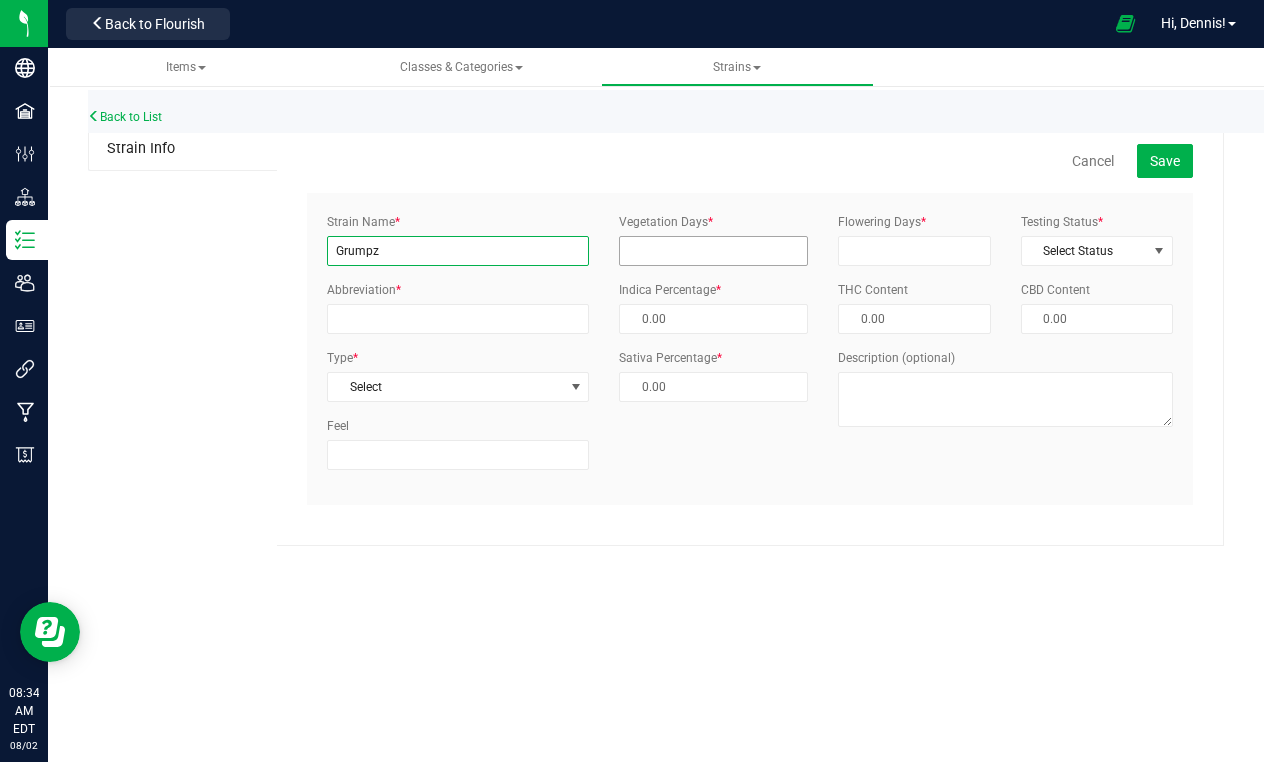 type on "Grumpz" 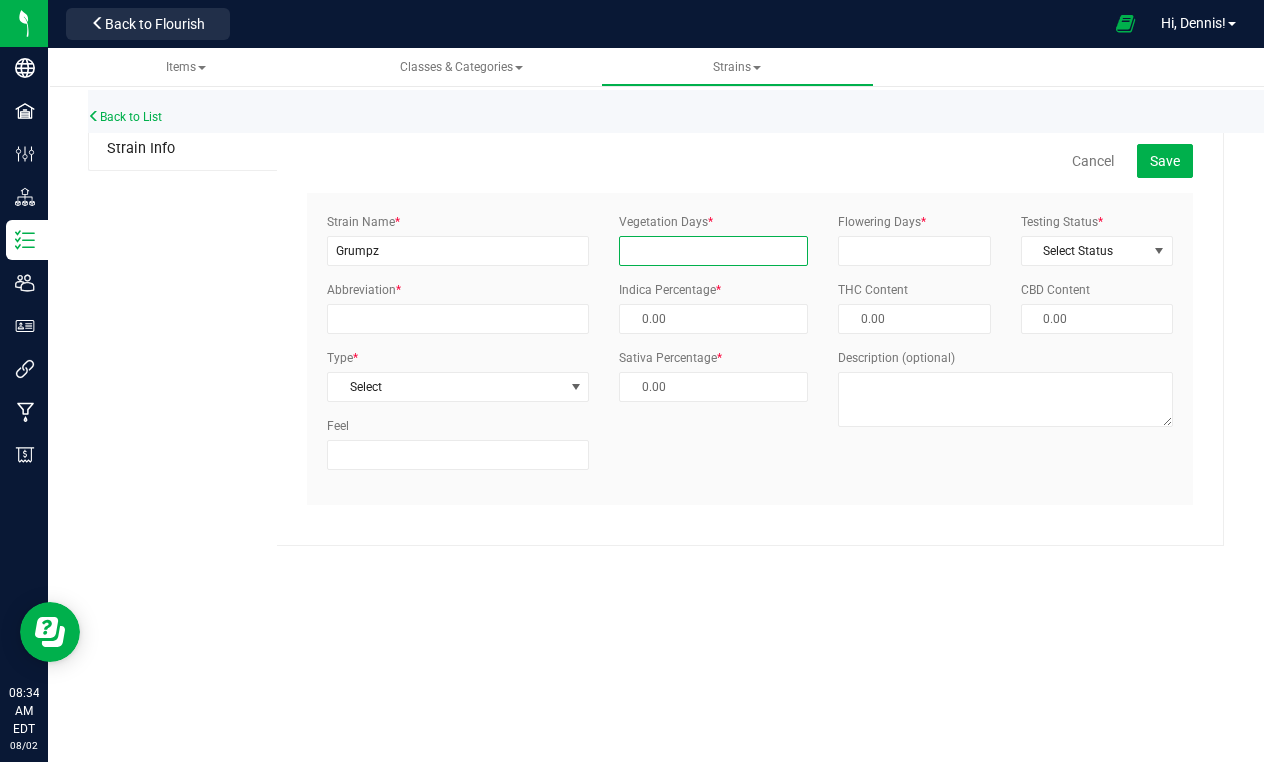 click on "Vegetation Days
*" at bounding box center [713, 251] 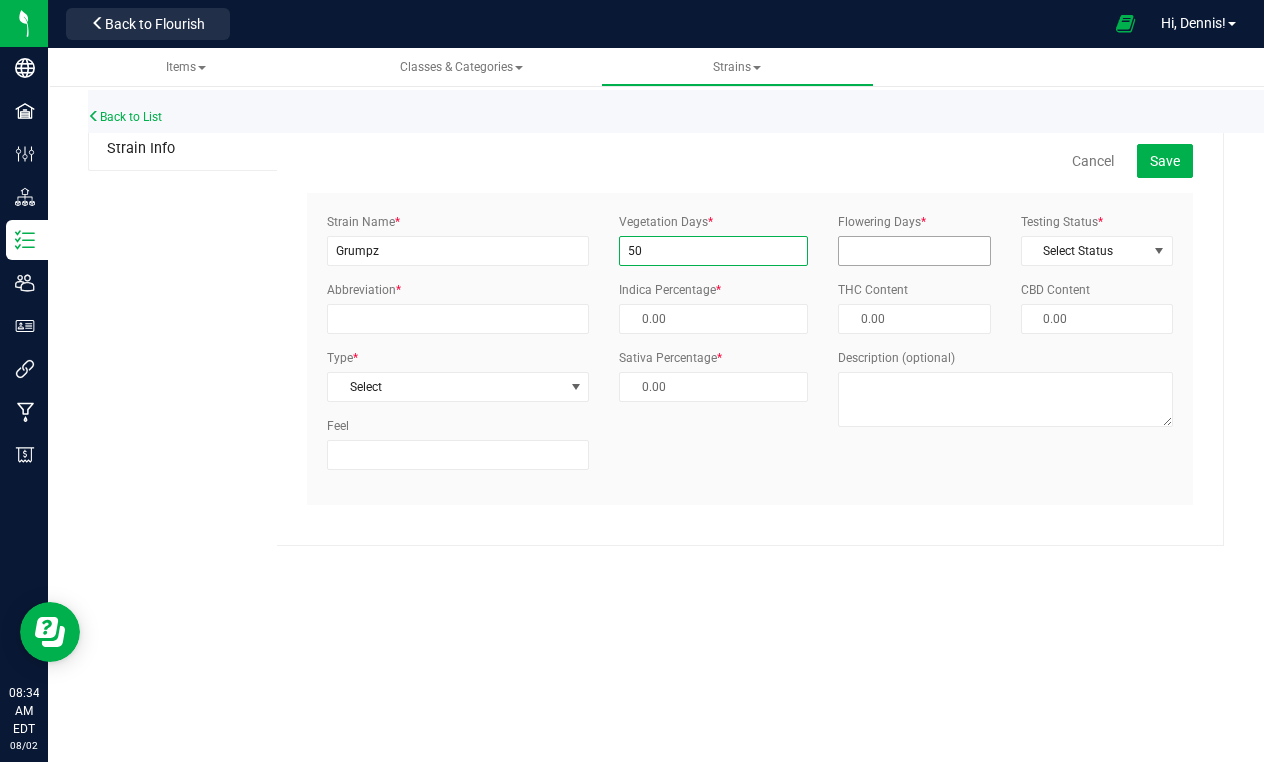 type on "50" 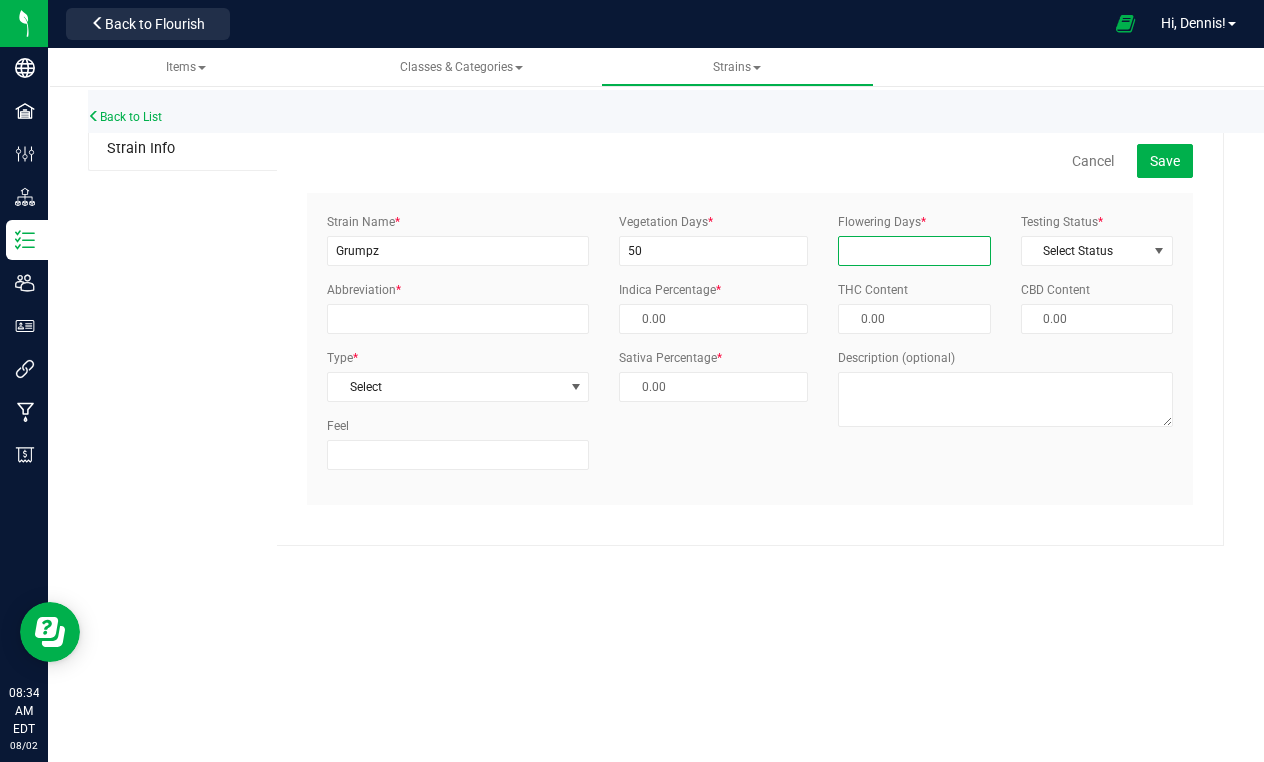 click on "Flowering Days
*" at bounding box center [914, 251] 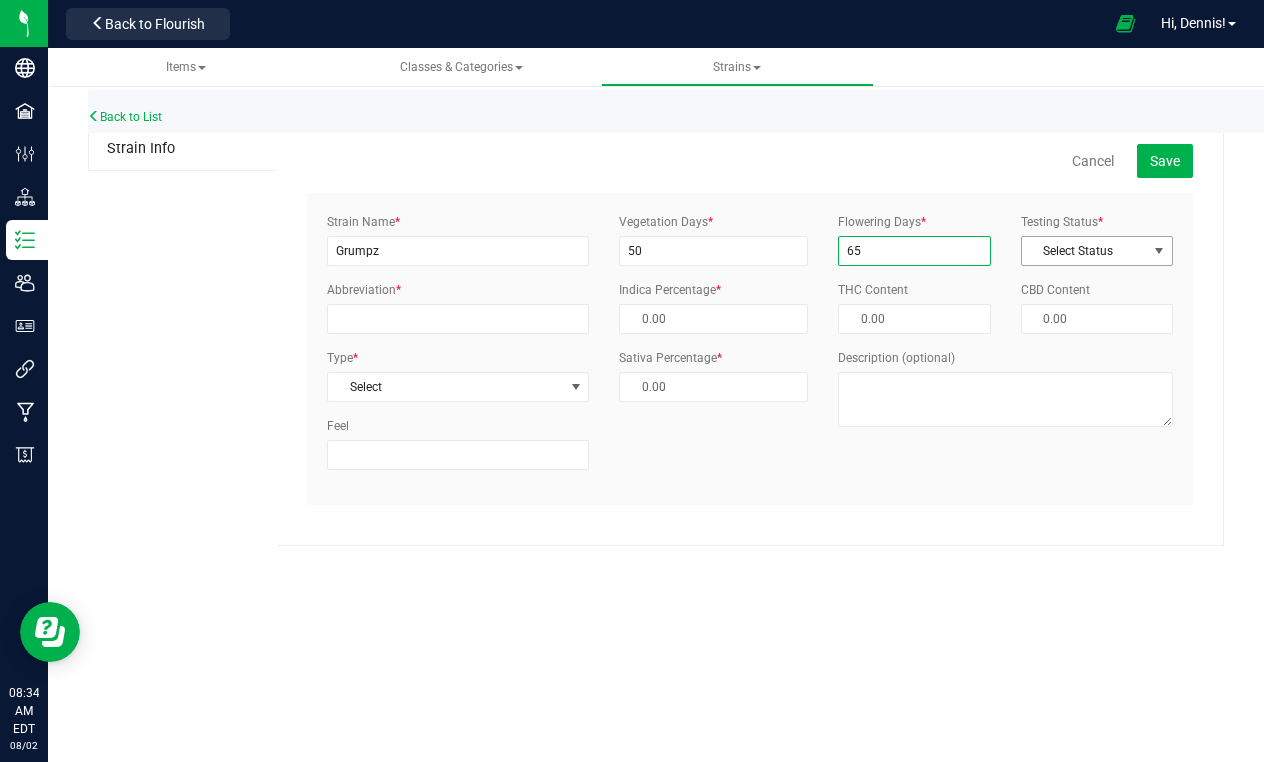 type on "65" 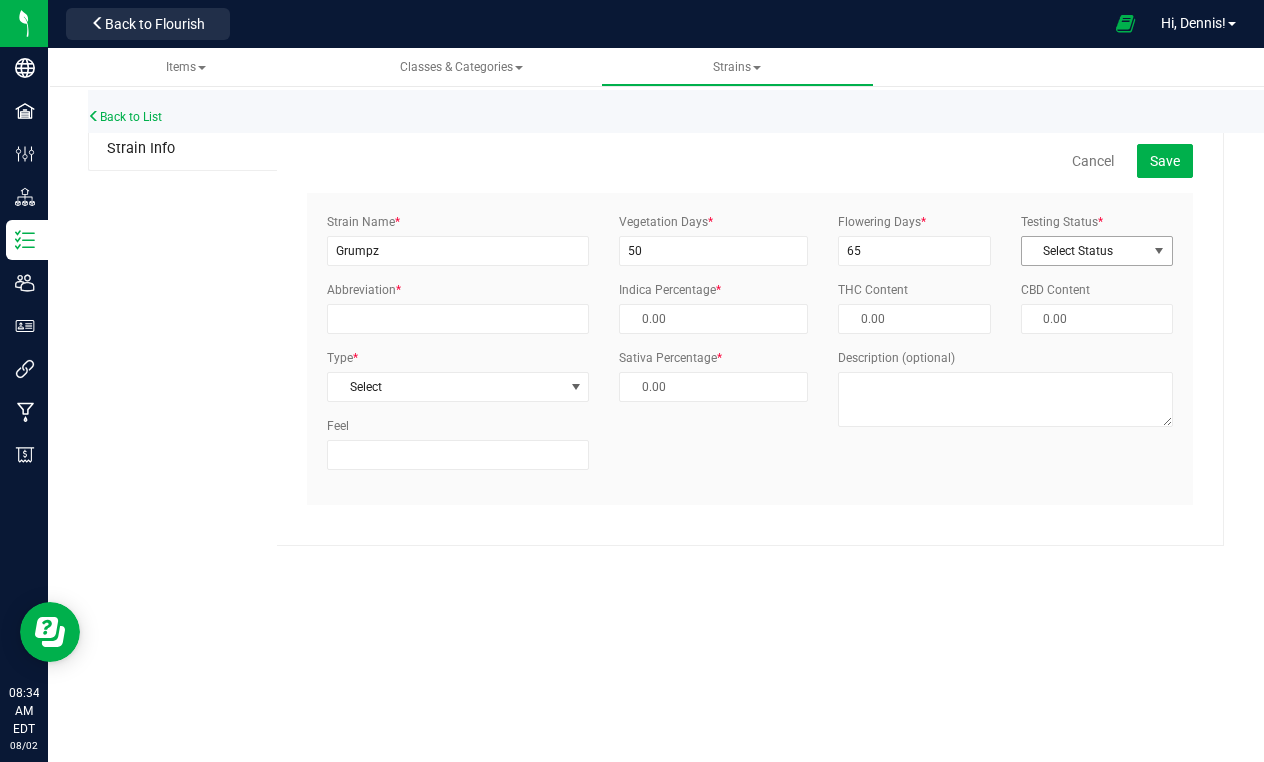 click on "Select Status" at bounding box center [1084, 251] 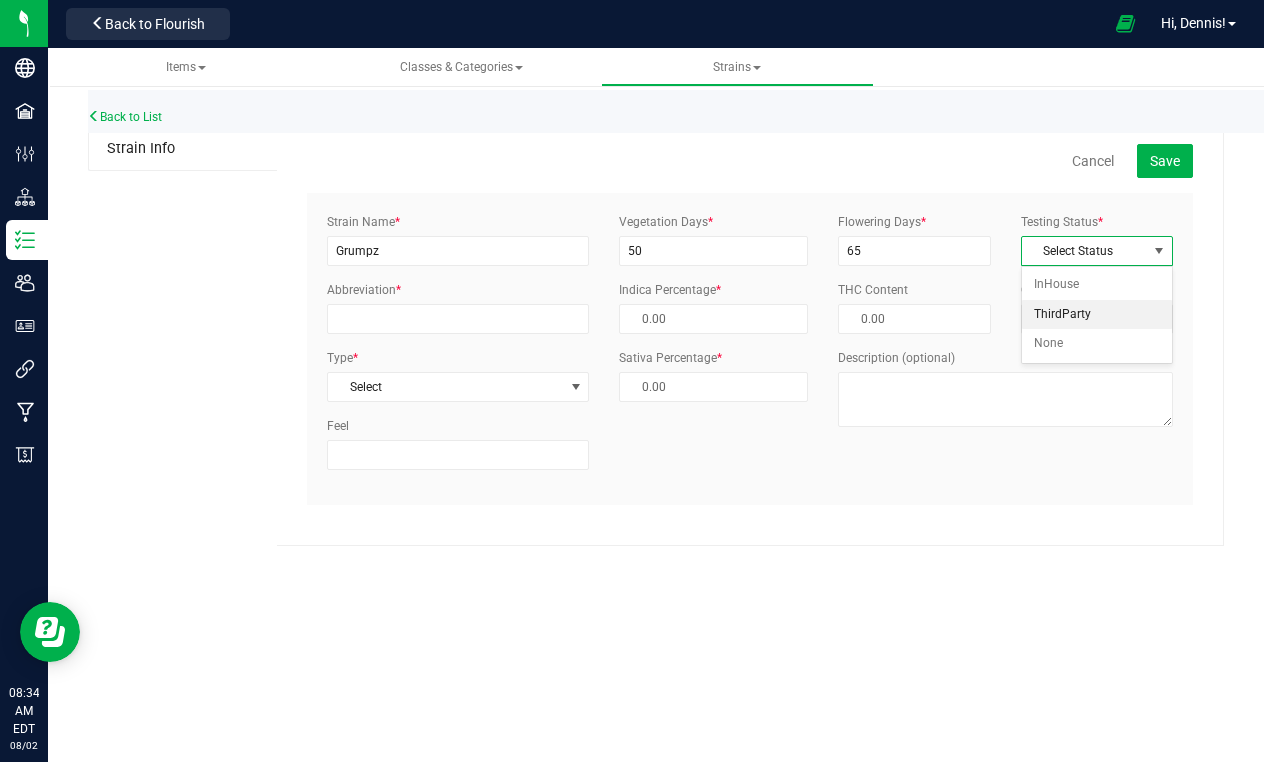 click on "ThirdParty" at bounding box center (1097, 315) 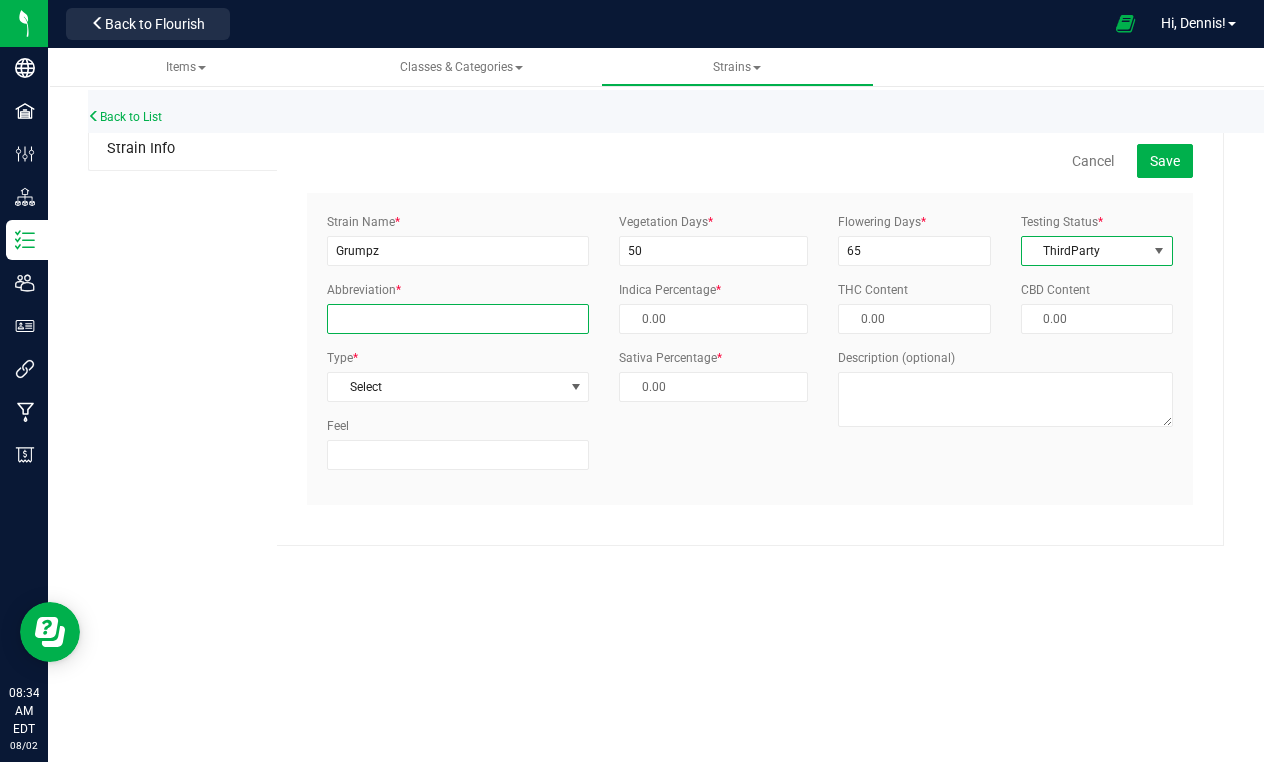 click on "Abbreviation
*" at bounding box center [458, 319] 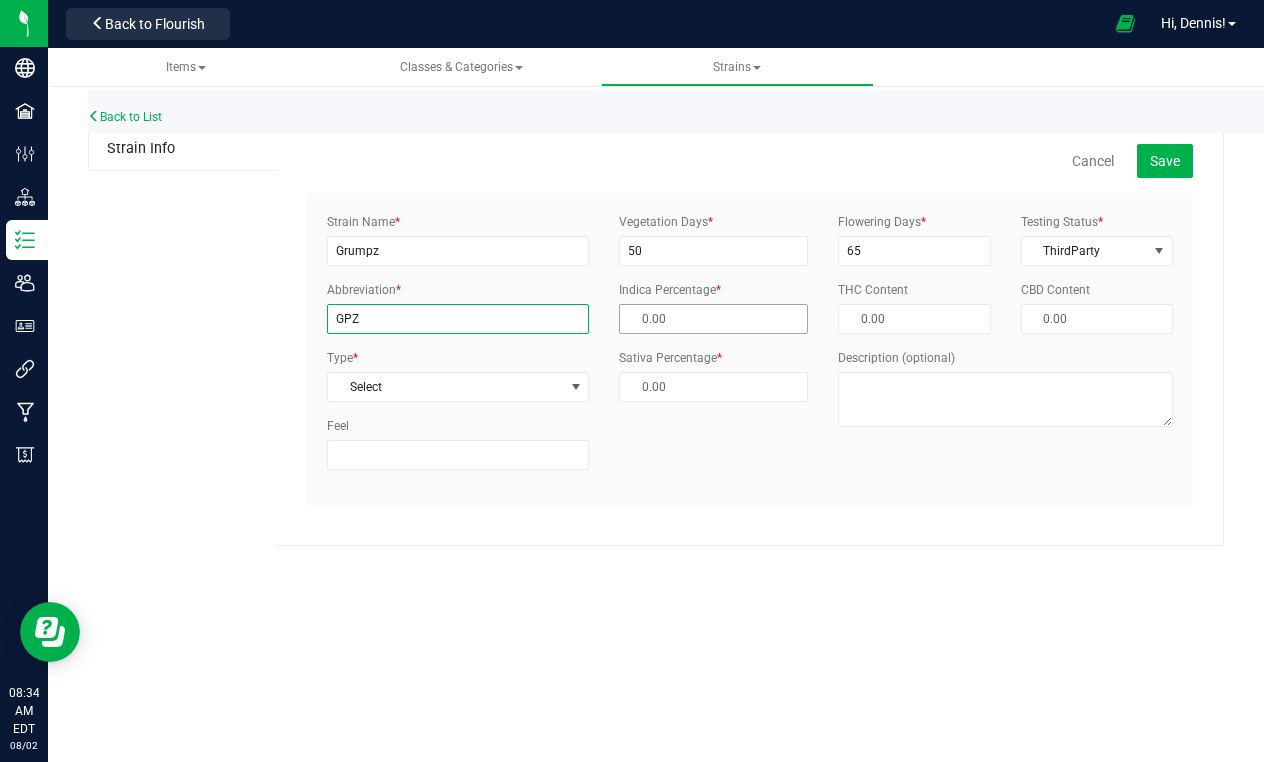 type on "GPZ" 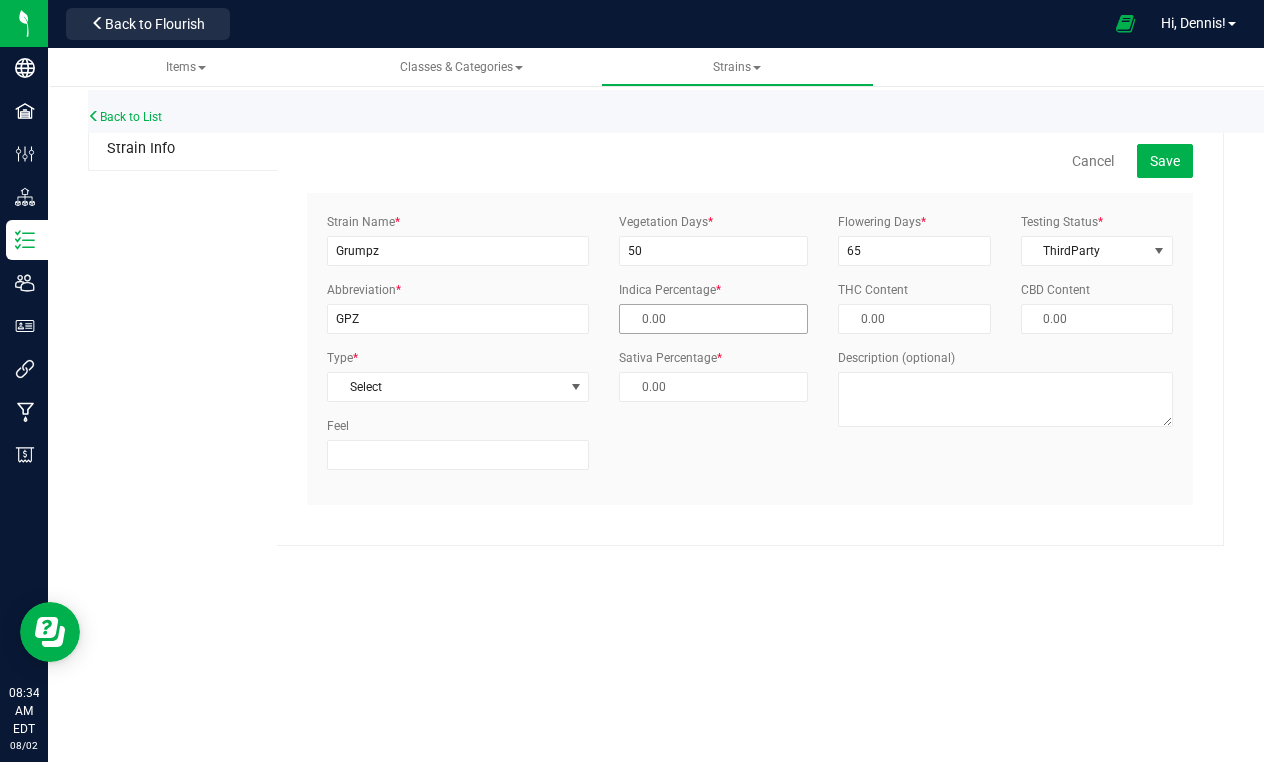 click at bounding box center [713, 319] 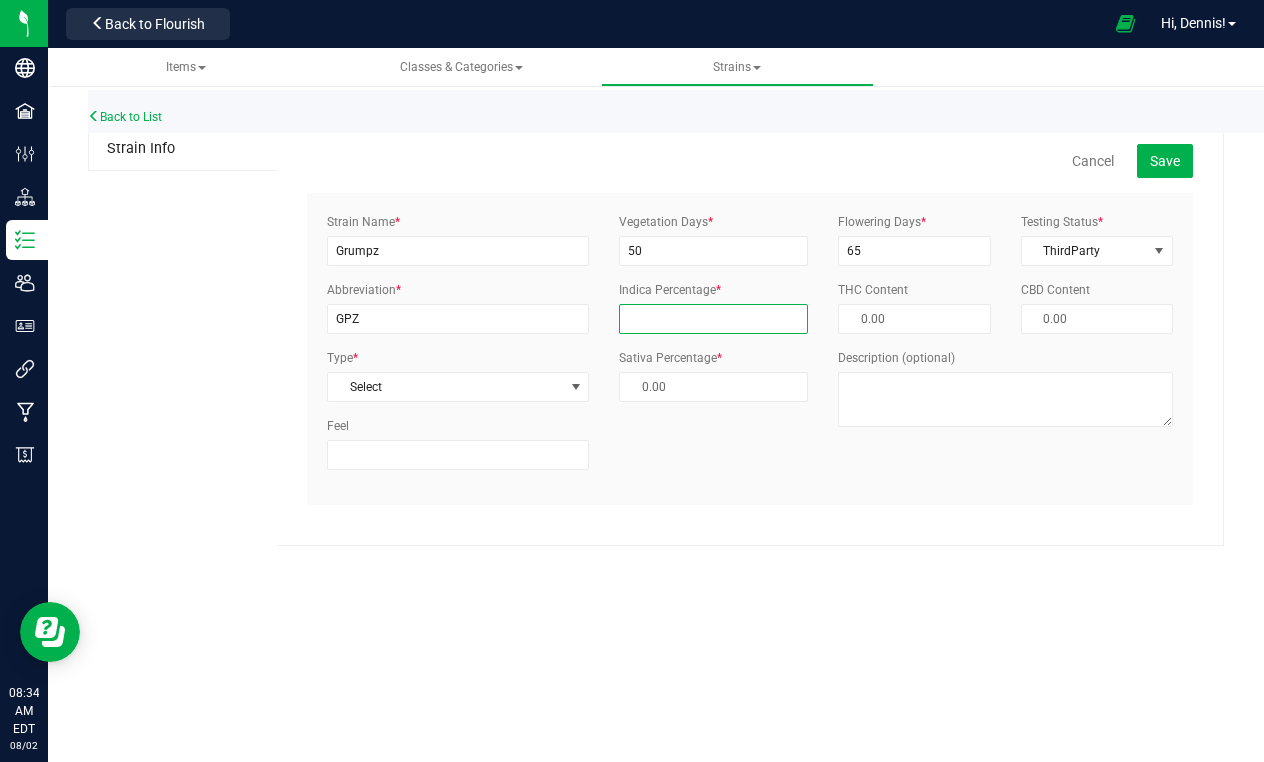 type on "5" 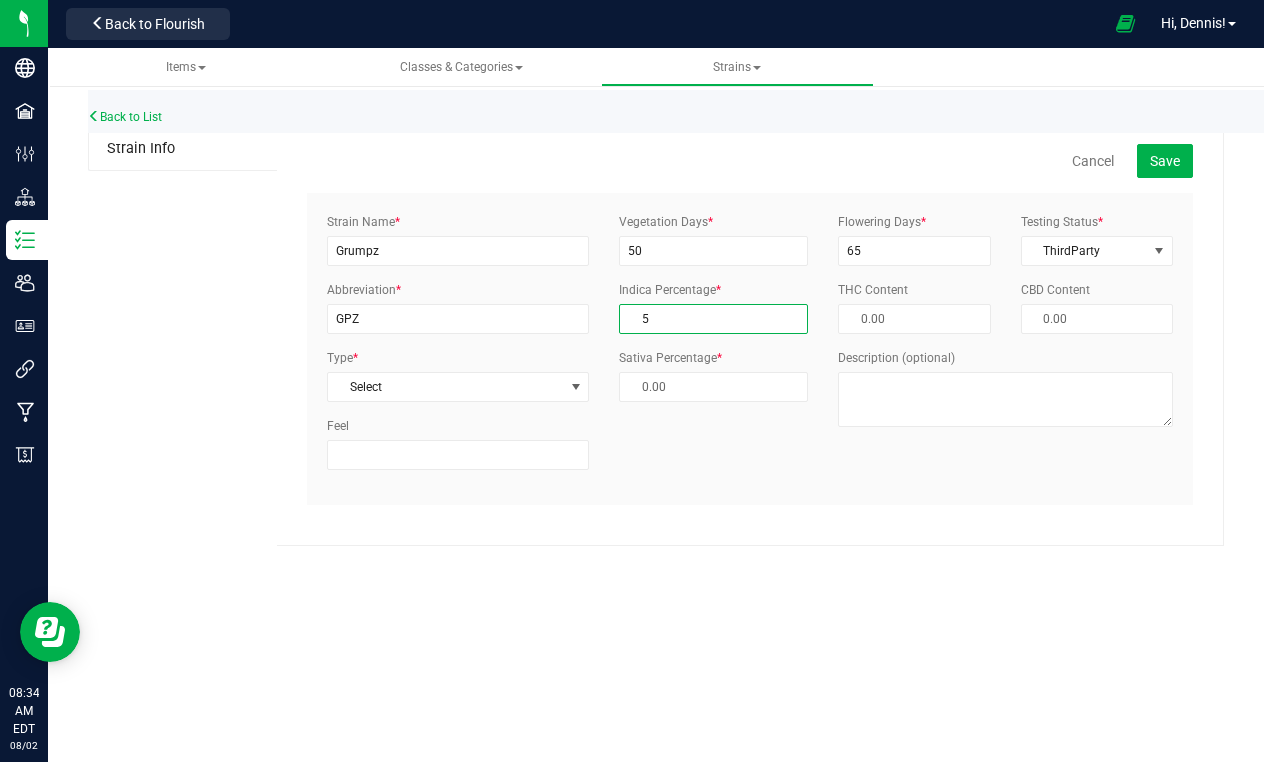type on "95.00 %" 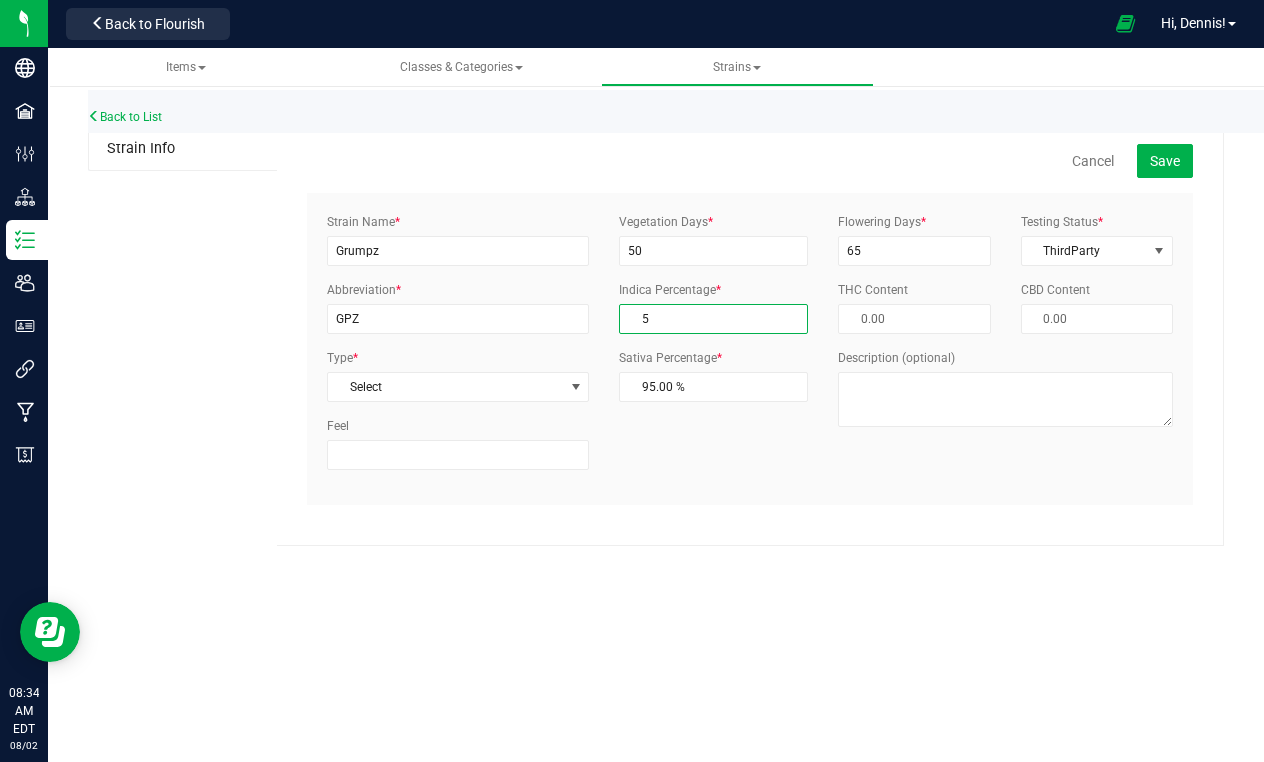 type on "50" 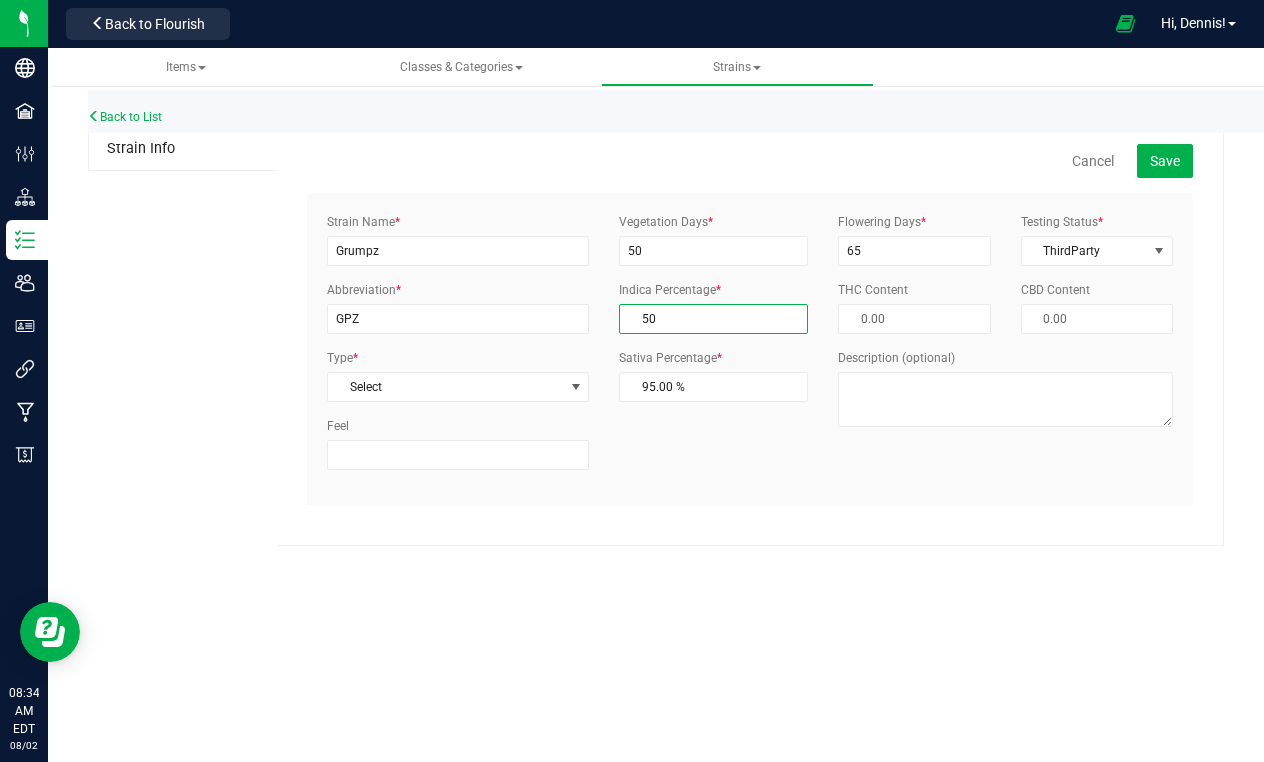 type on "50.00 %" 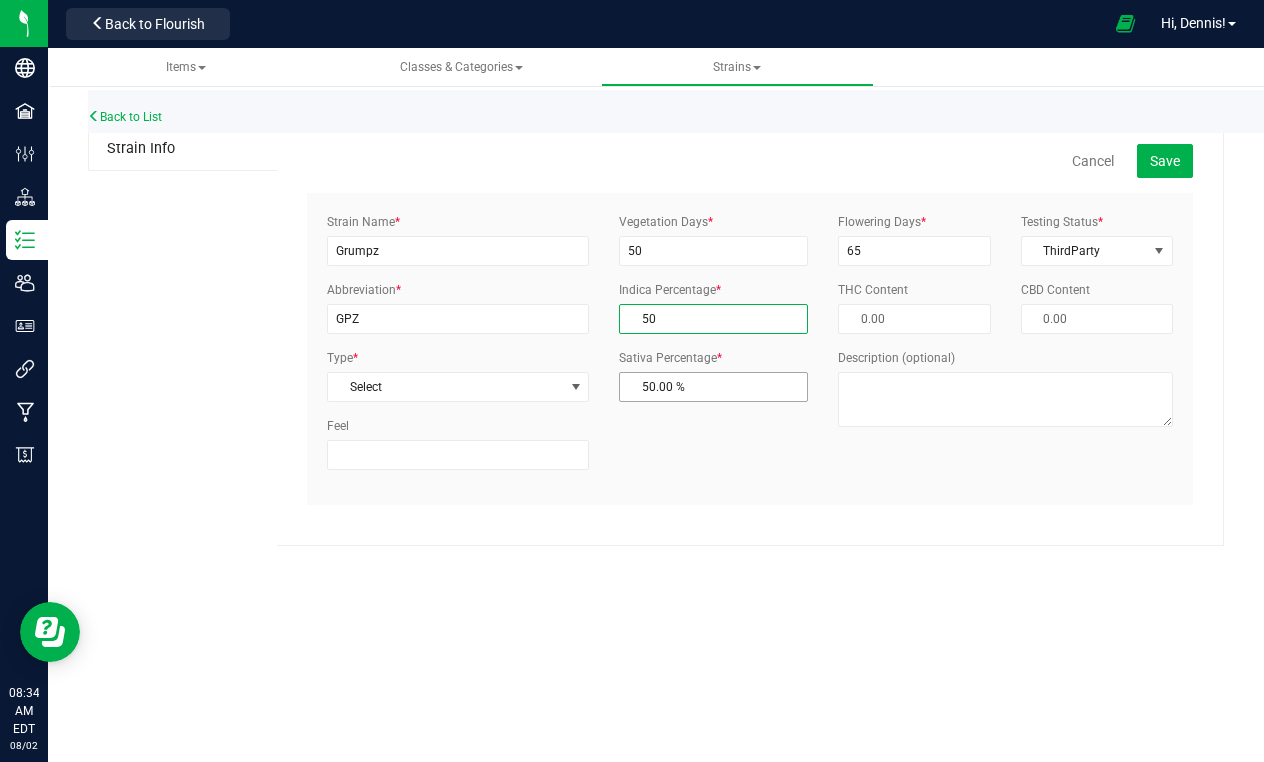 type on "50.00 %" 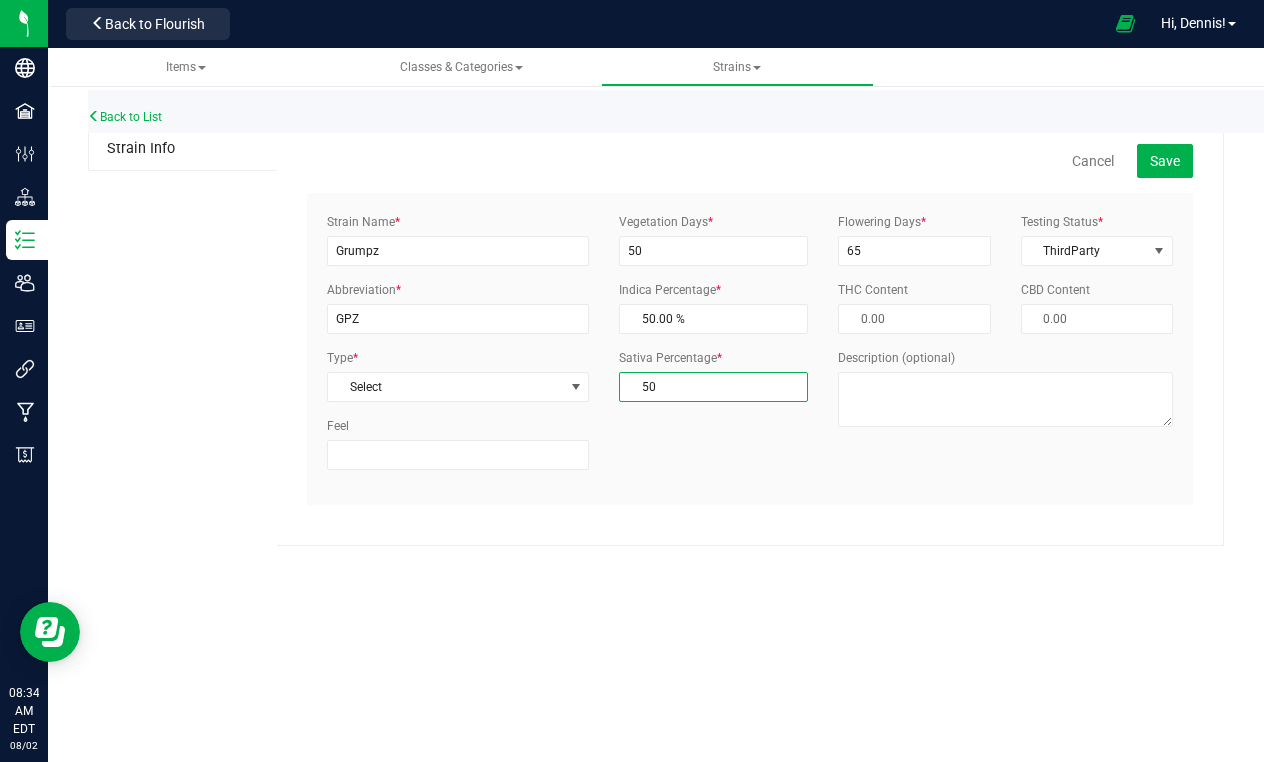 click on "50.00 % 50" at bounding box center (713, 387) 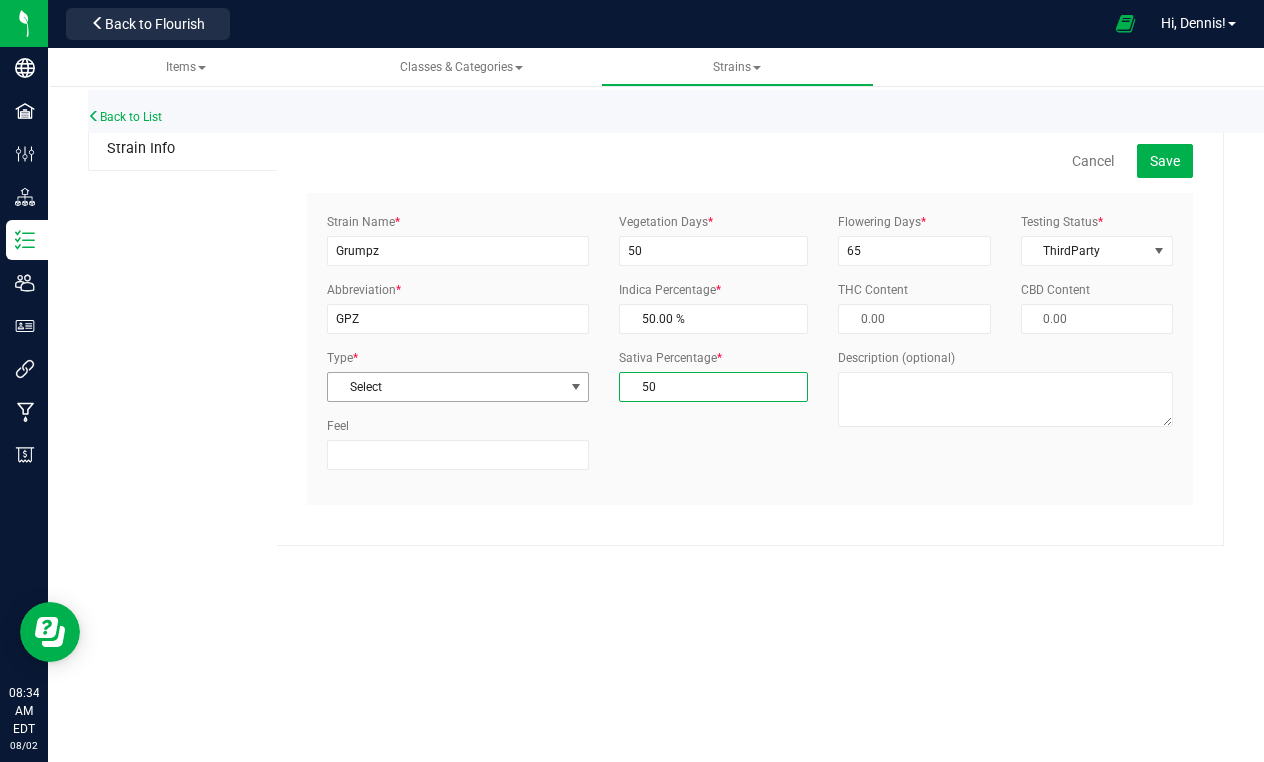 click on "Select" at bounding box center (445, 387) 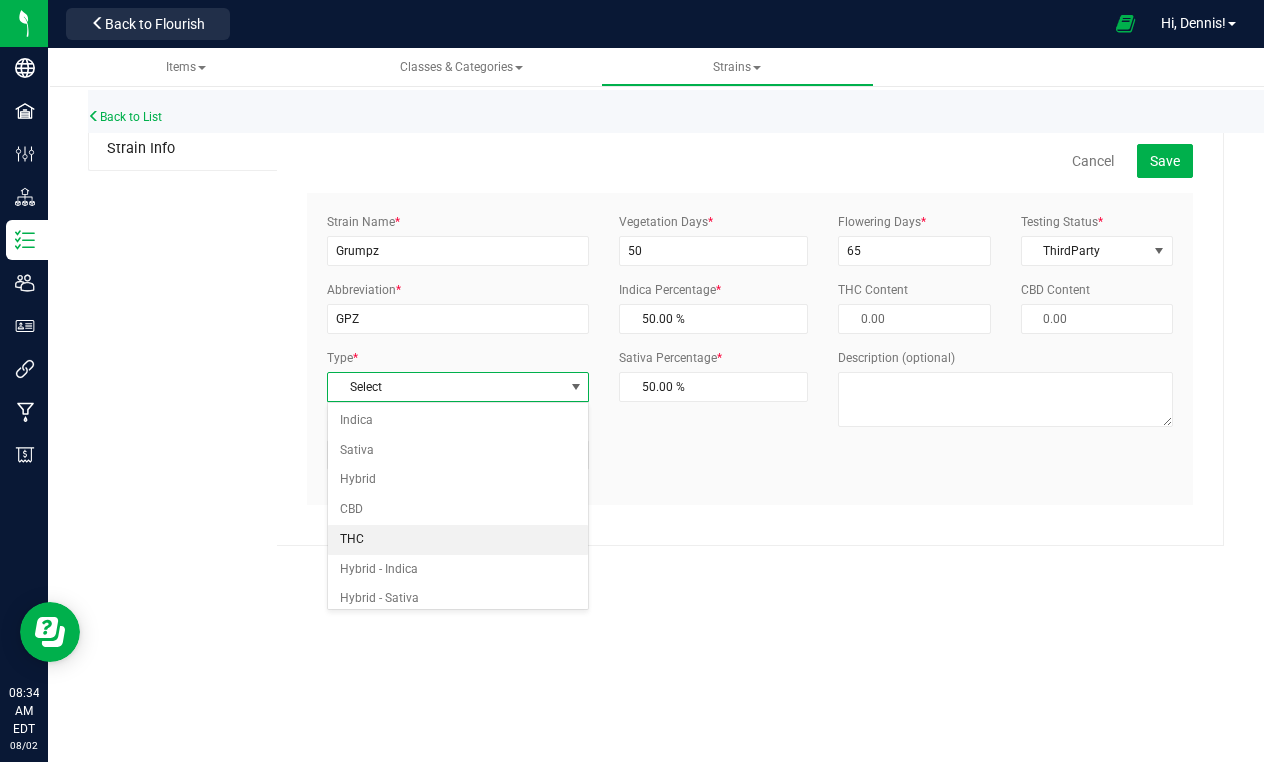 click on "THC" at bounding box center (458, 540) 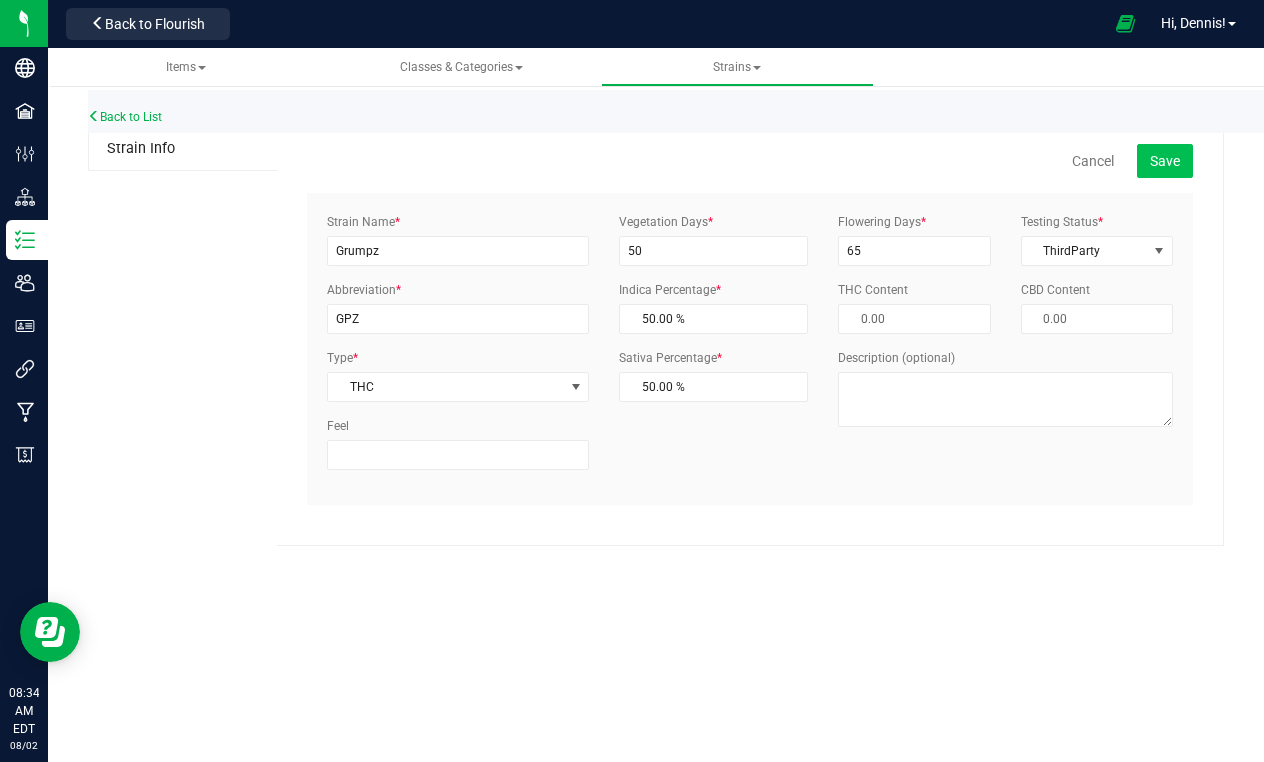 click on "Save" at bounding box center [1165, 161] 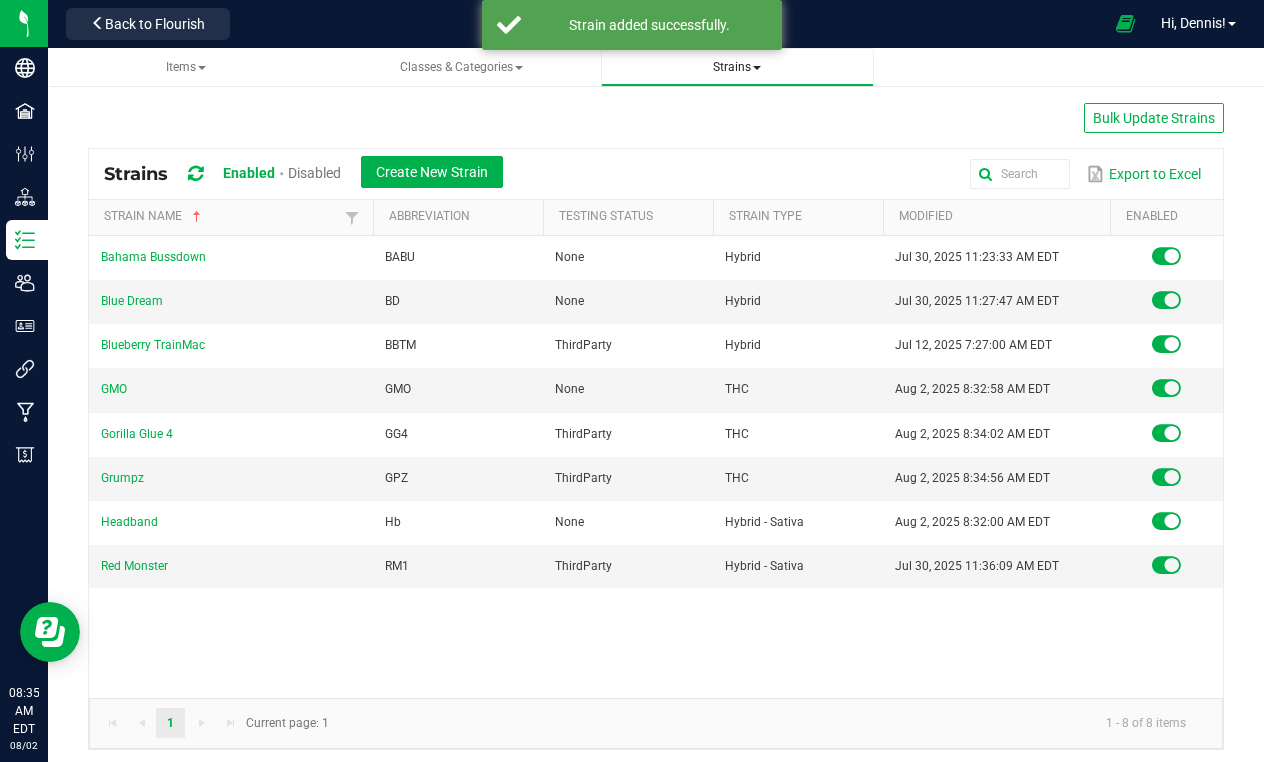 click on "Strains" at bounding box center [737, 67] 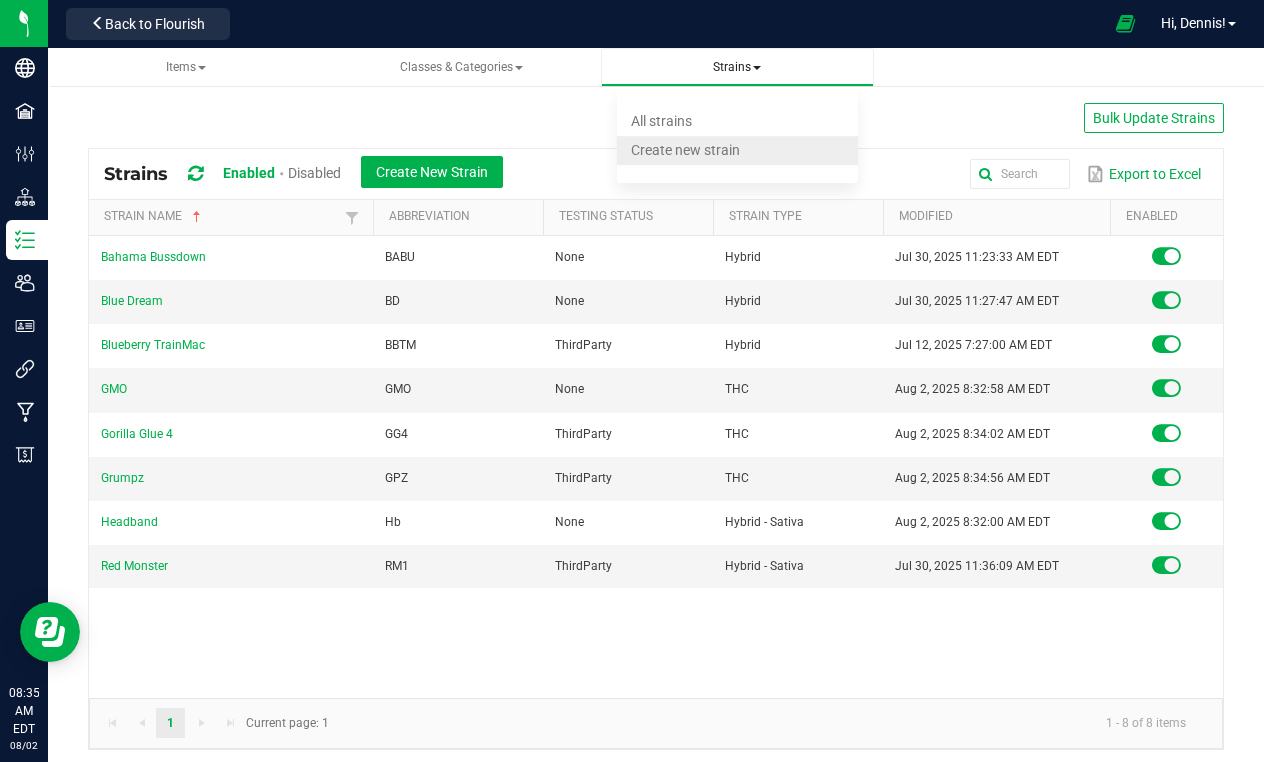 click on "Create new strain" at bounding box center [685, 150] 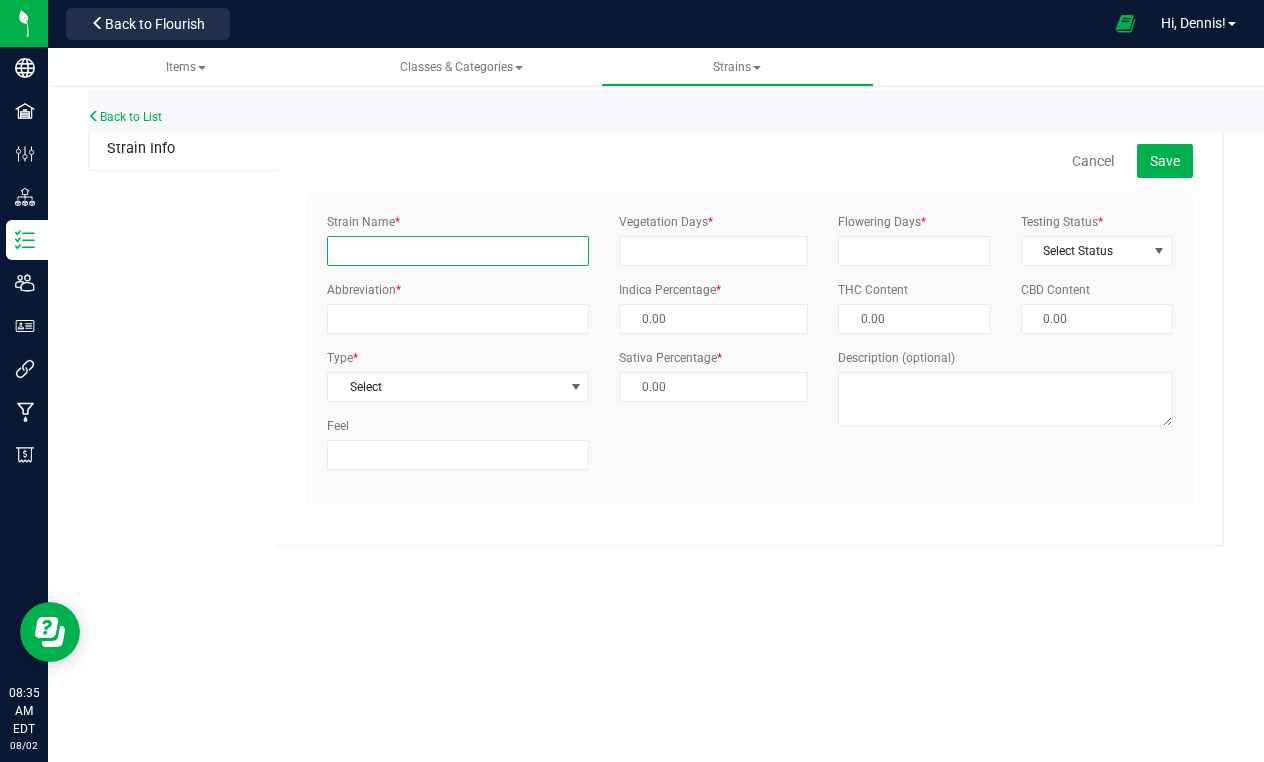 click on "Strain Name
*" at bounding box center (458, 251) 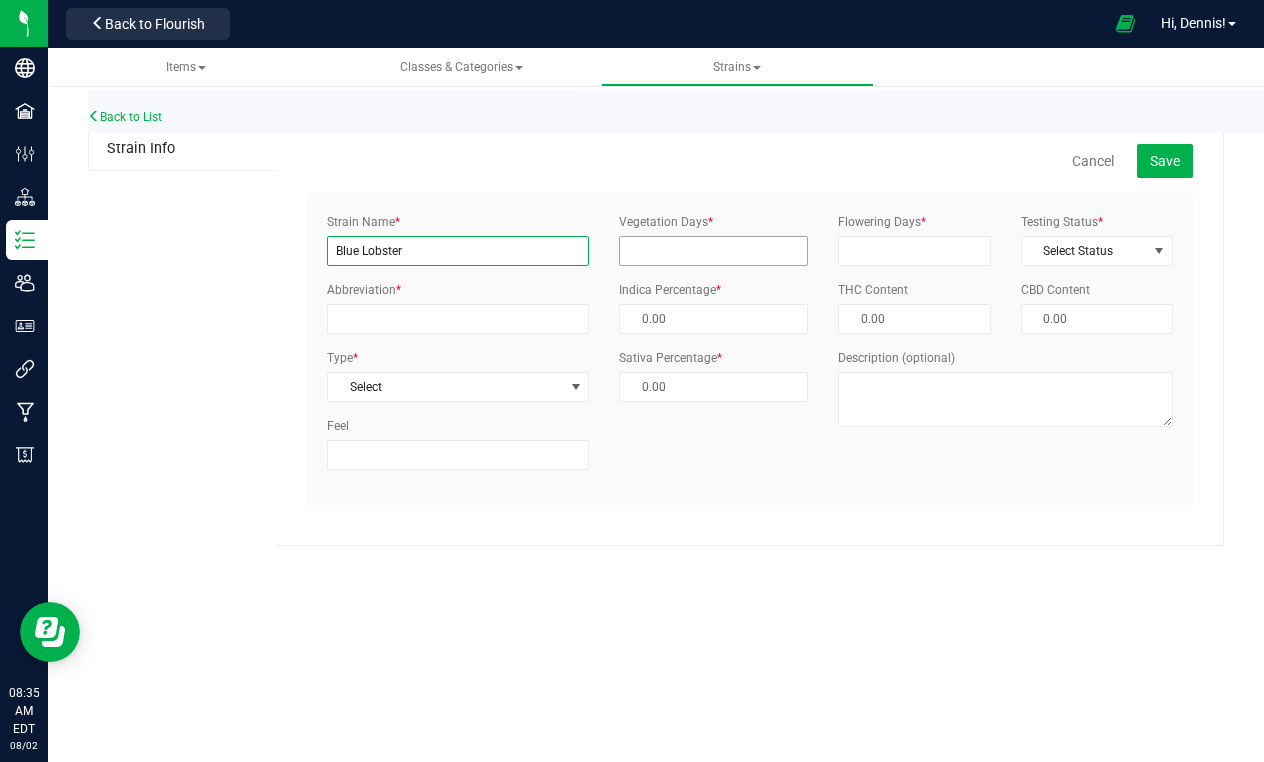 type on "Blue Lobster" 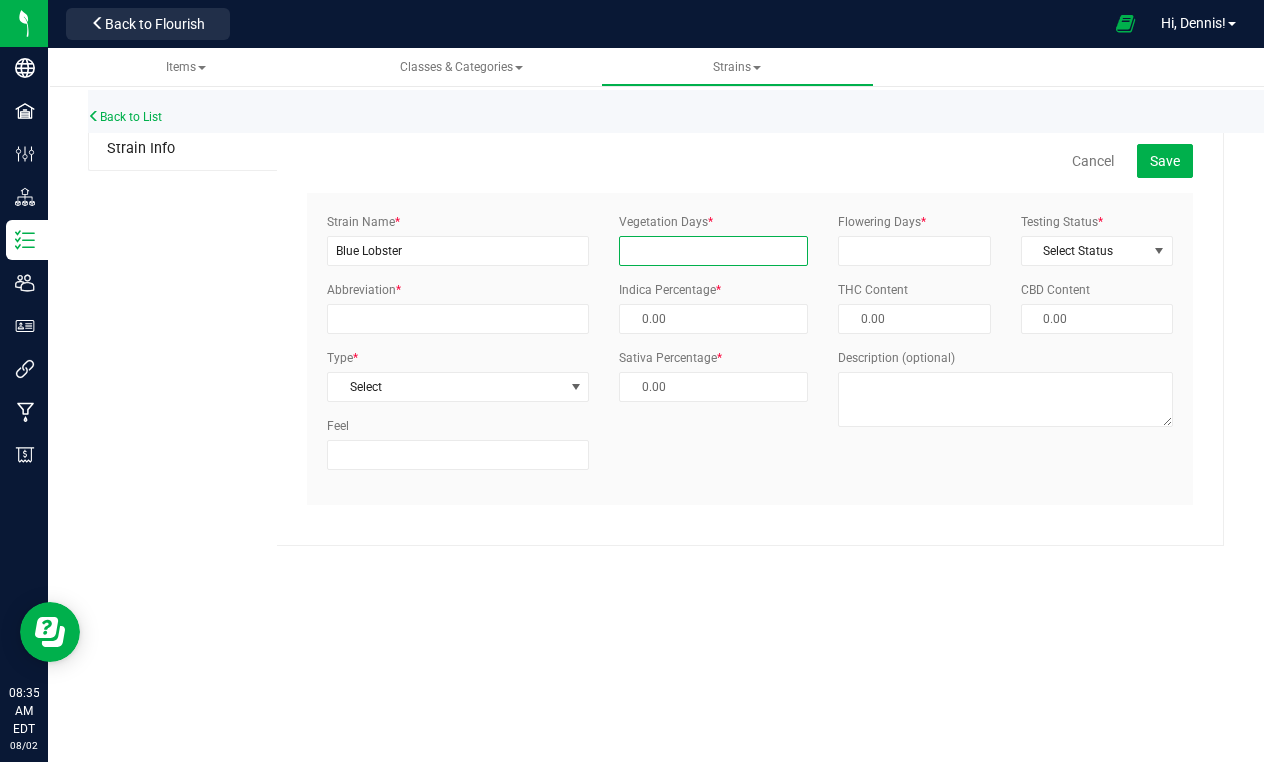 click on "Vegetation Days
*" at bounding box center (713, 251) 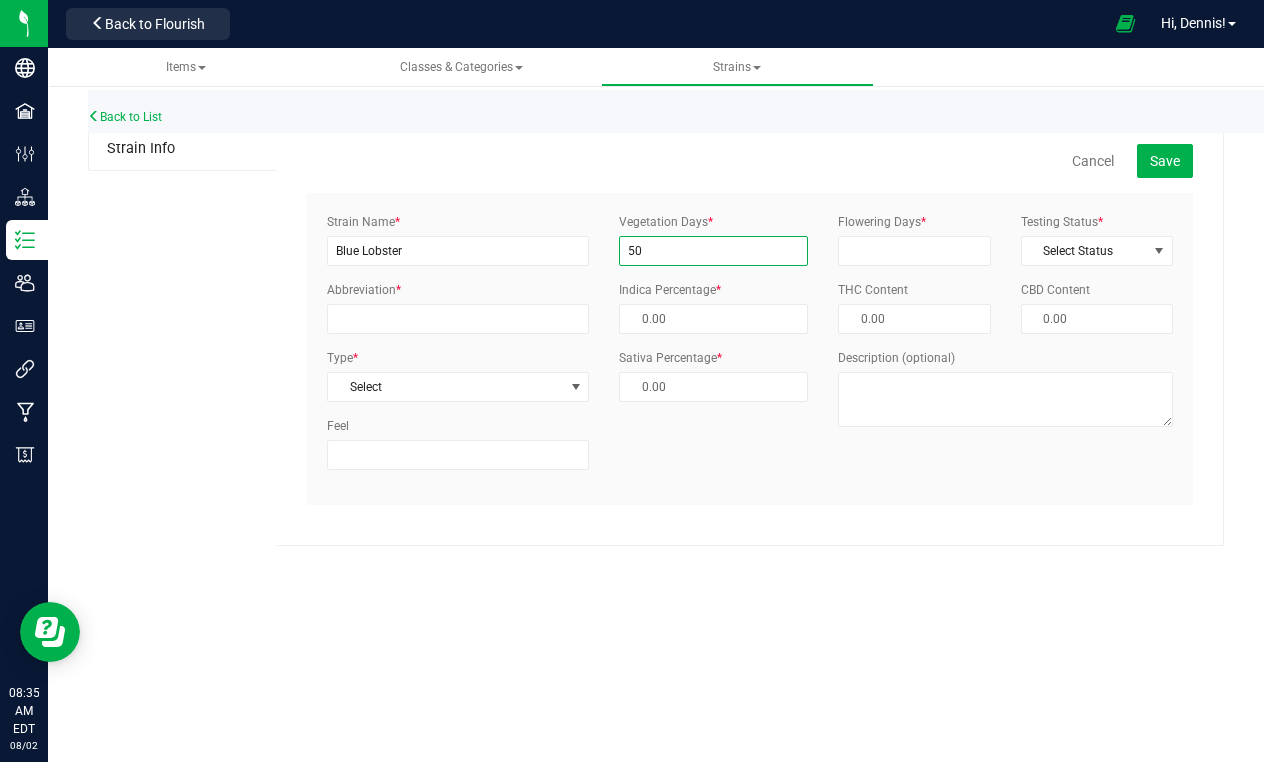type on "50" 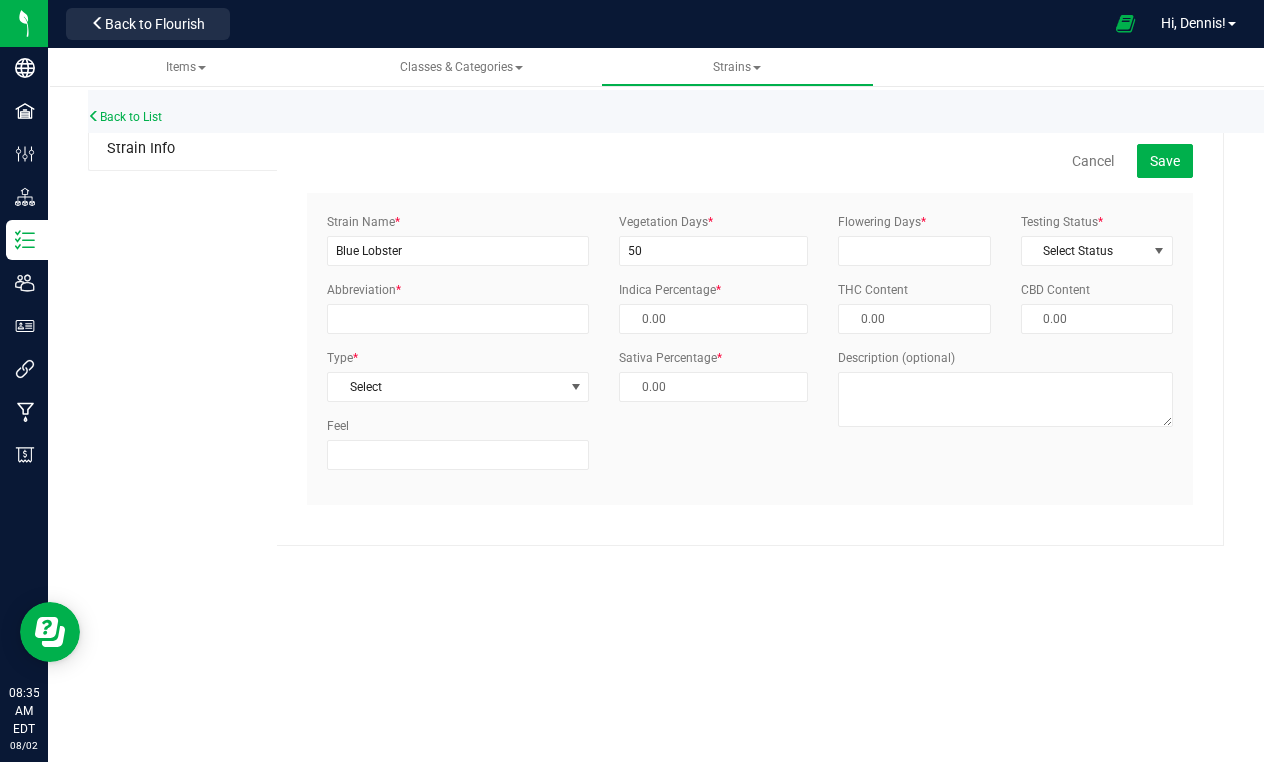 click on "Flowering Days
*" at bounding box center (914, 239) 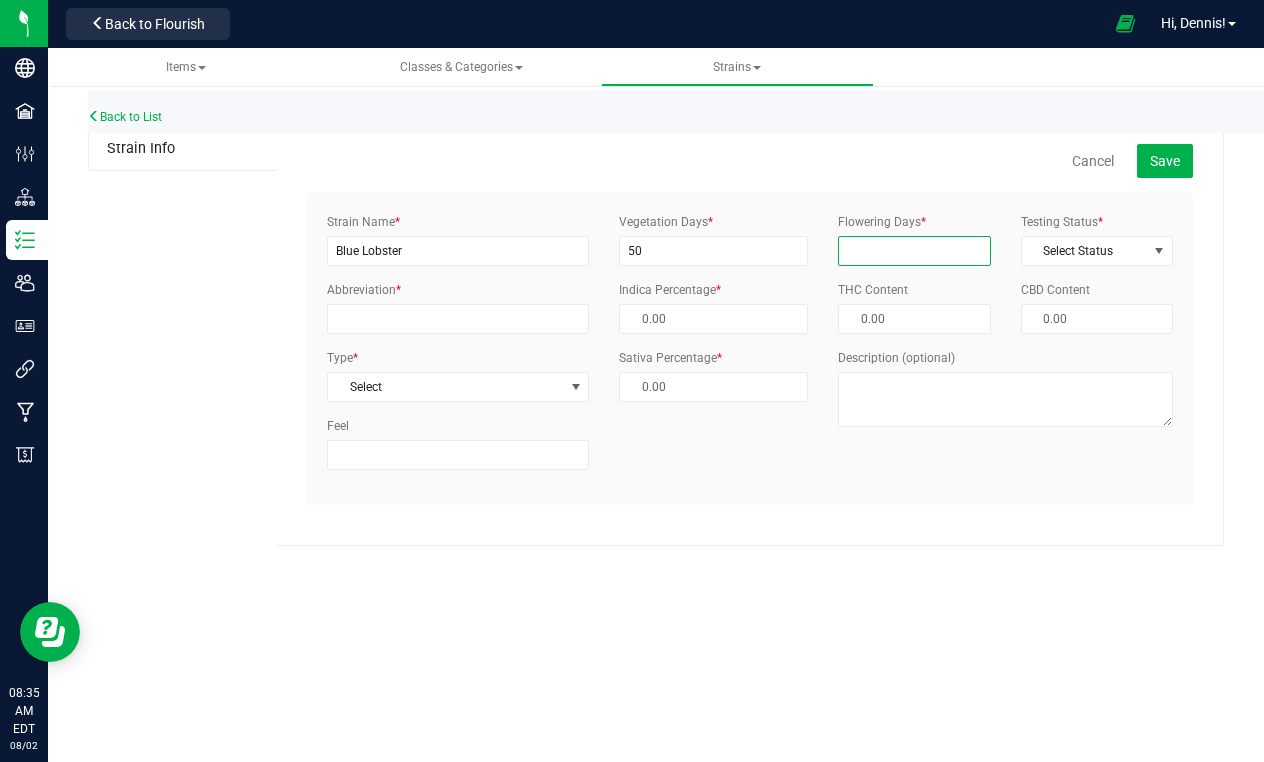 click on "Flowering Days
*" at bounding box center (914, 251) 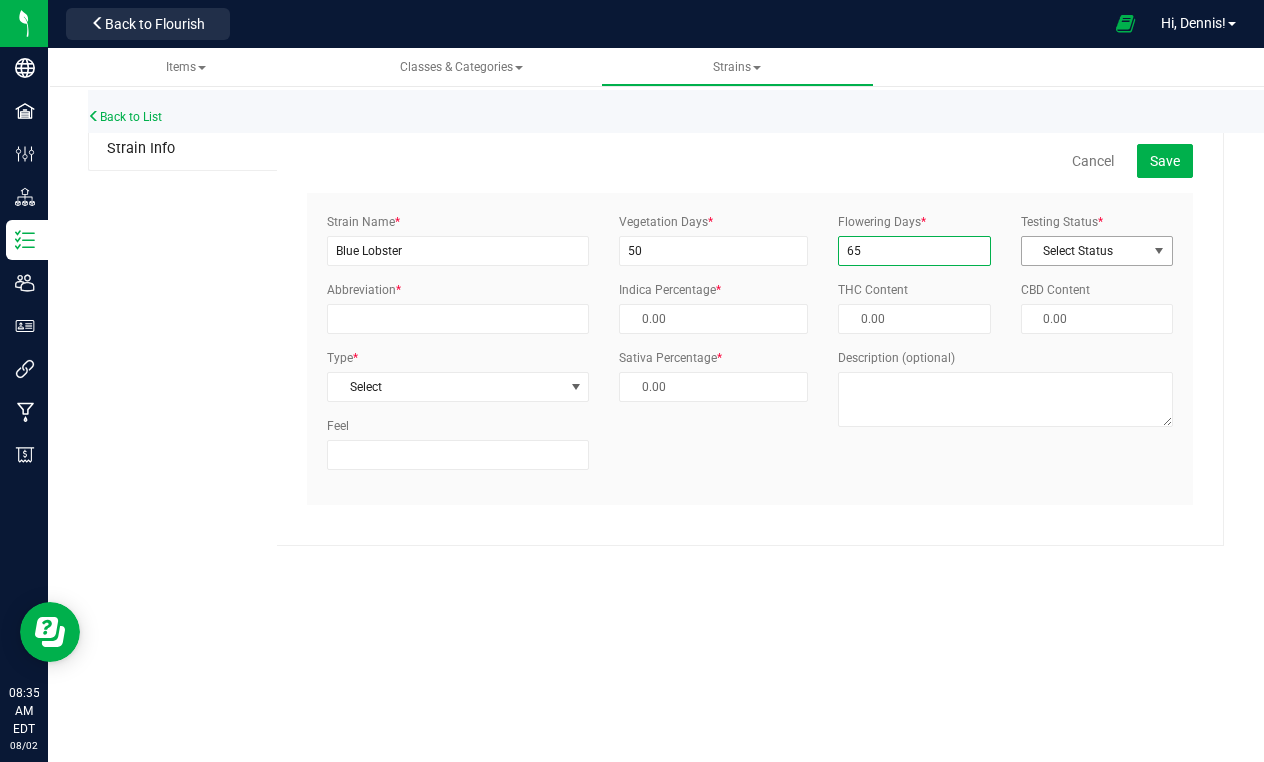 type on "65" 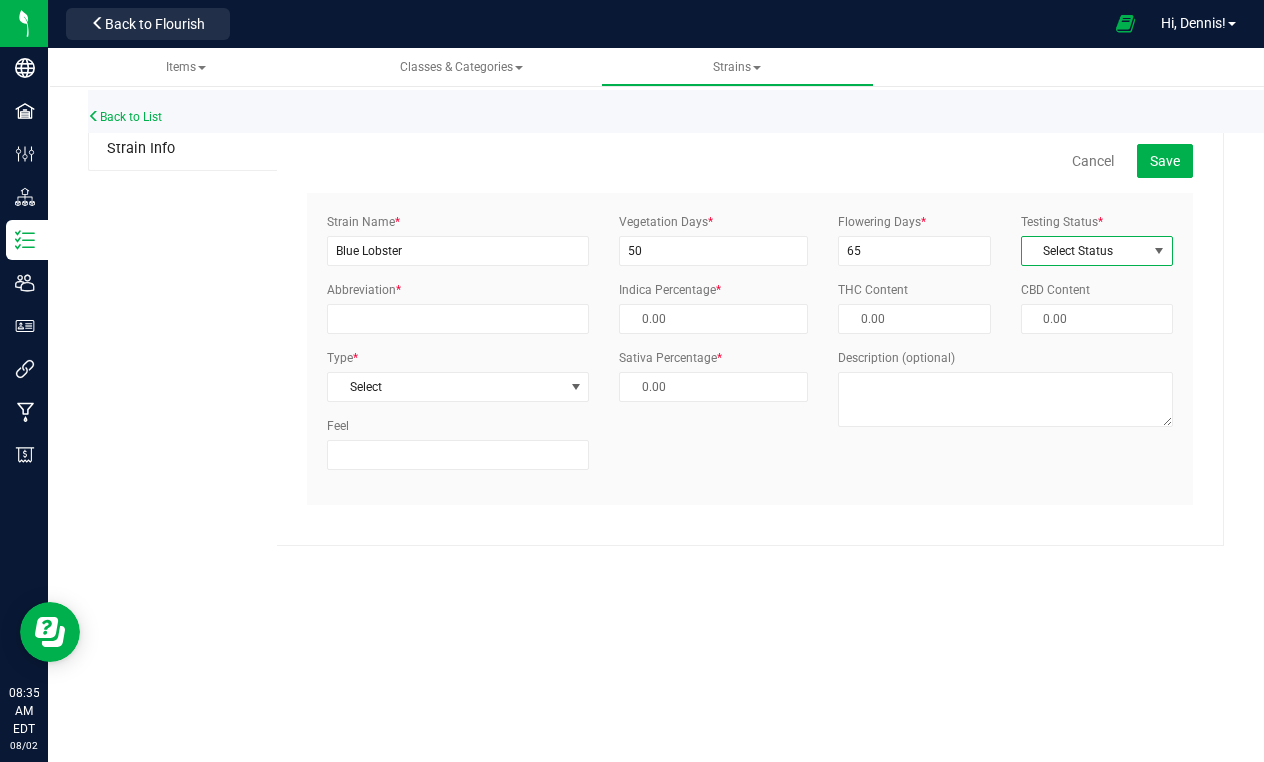 click on "Select Status" at bounding box center (1084, 251) 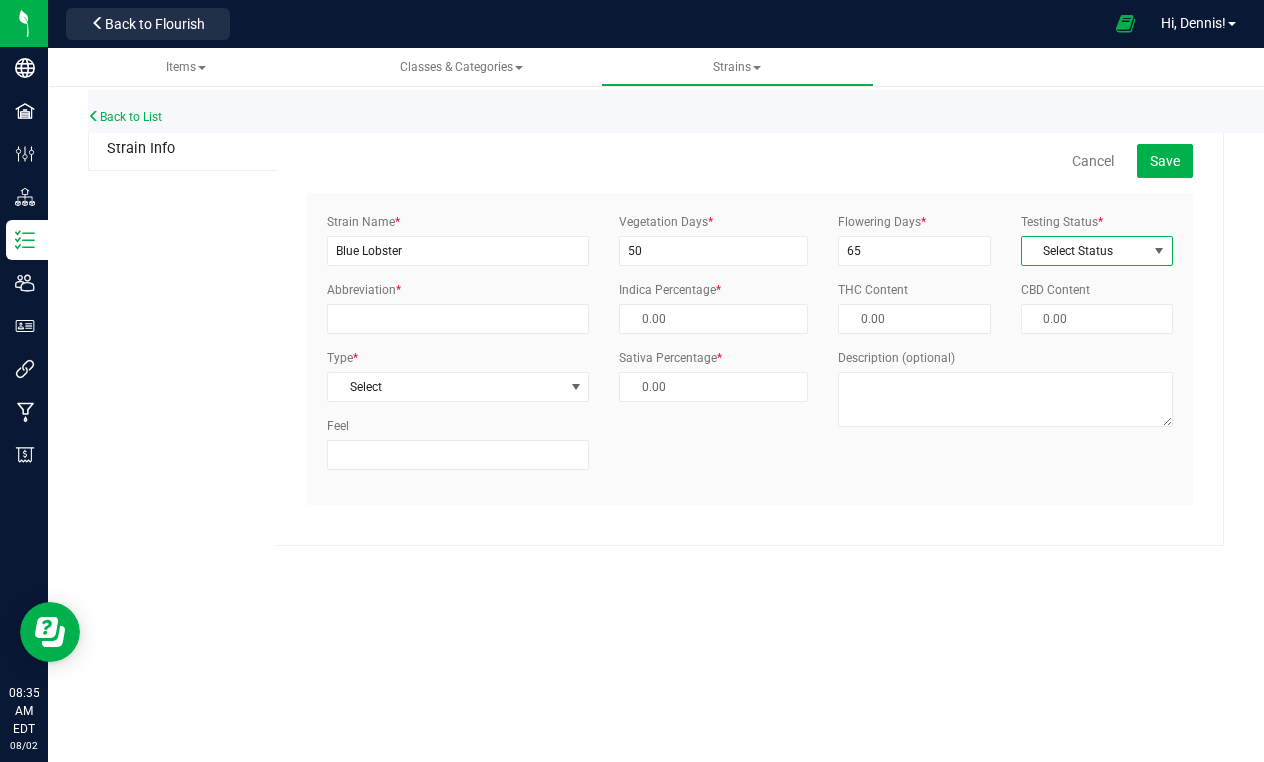 click on "Select Status" at bounding box center [1084, 251] 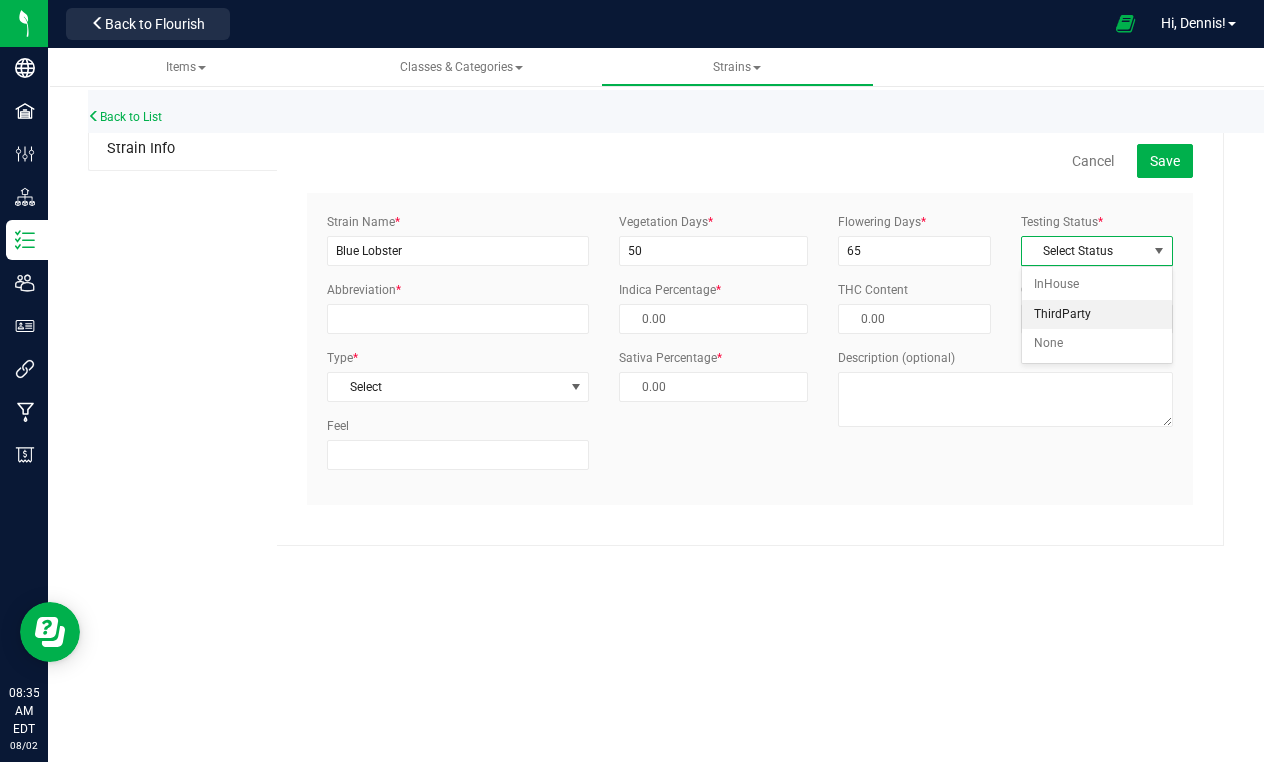 click on "ThirdParty" at bounding box center [1097, 315] 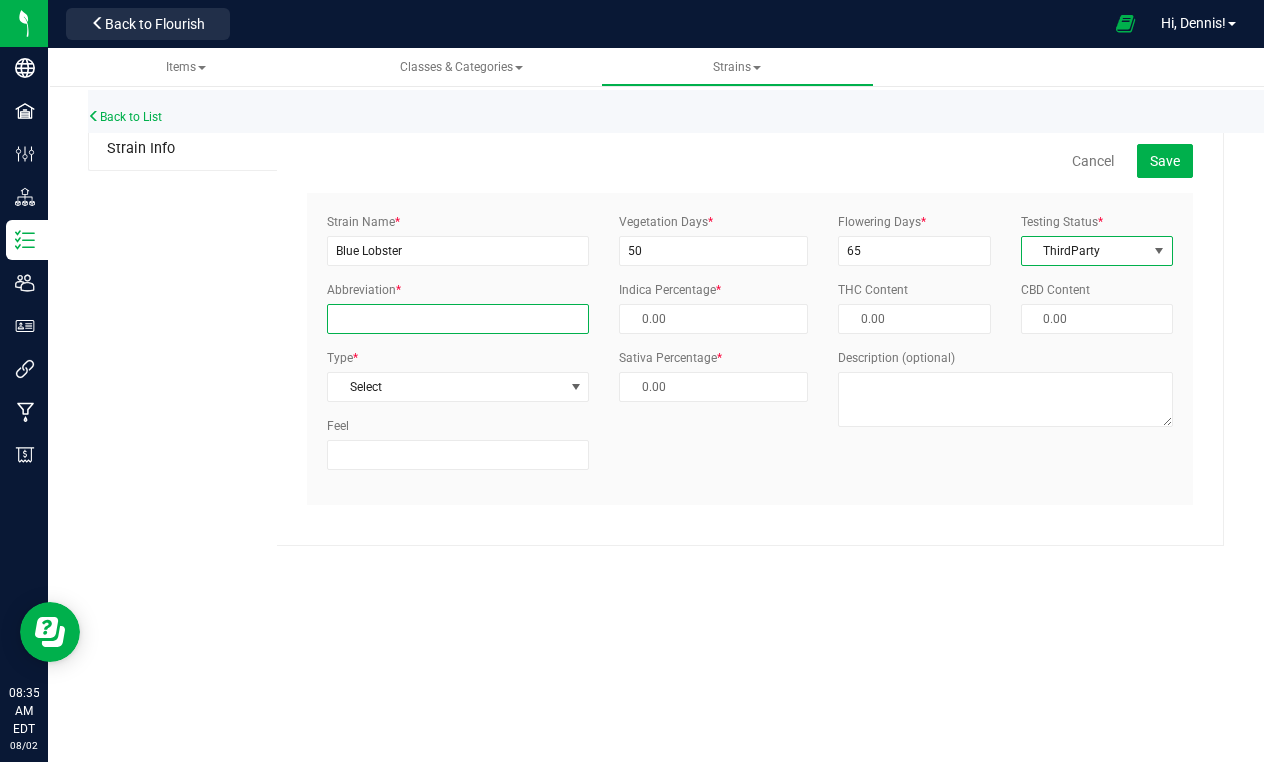 click on "Abbreviation
*" at bounding box center (458, 319) 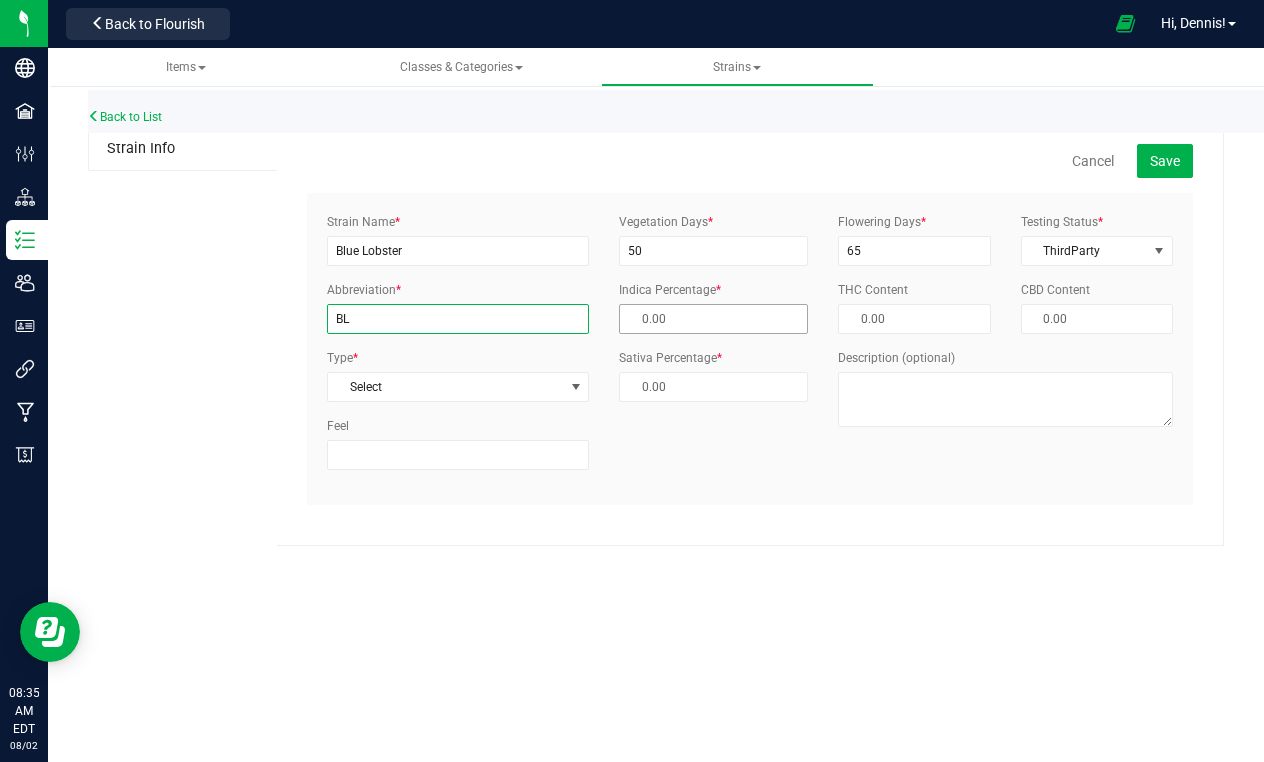 type on "BL" 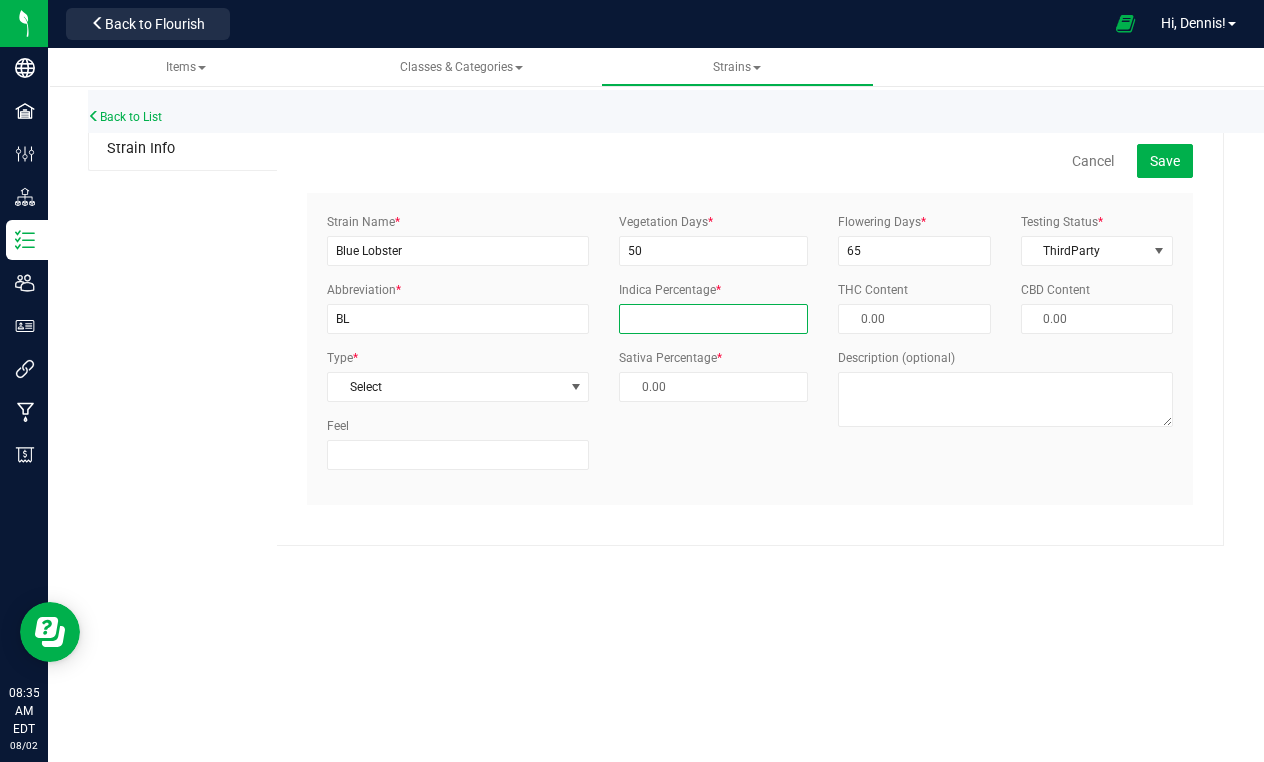 click at bounding box center (713, 319) 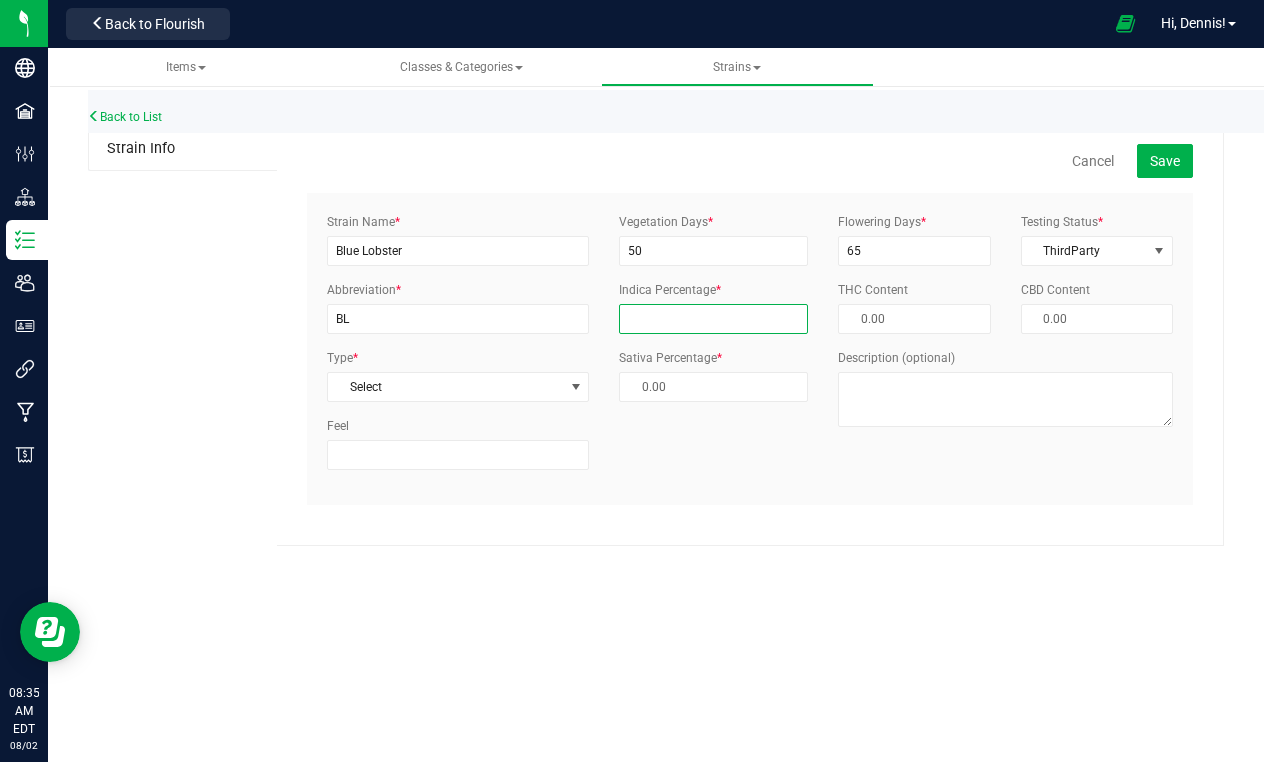 type on "5" 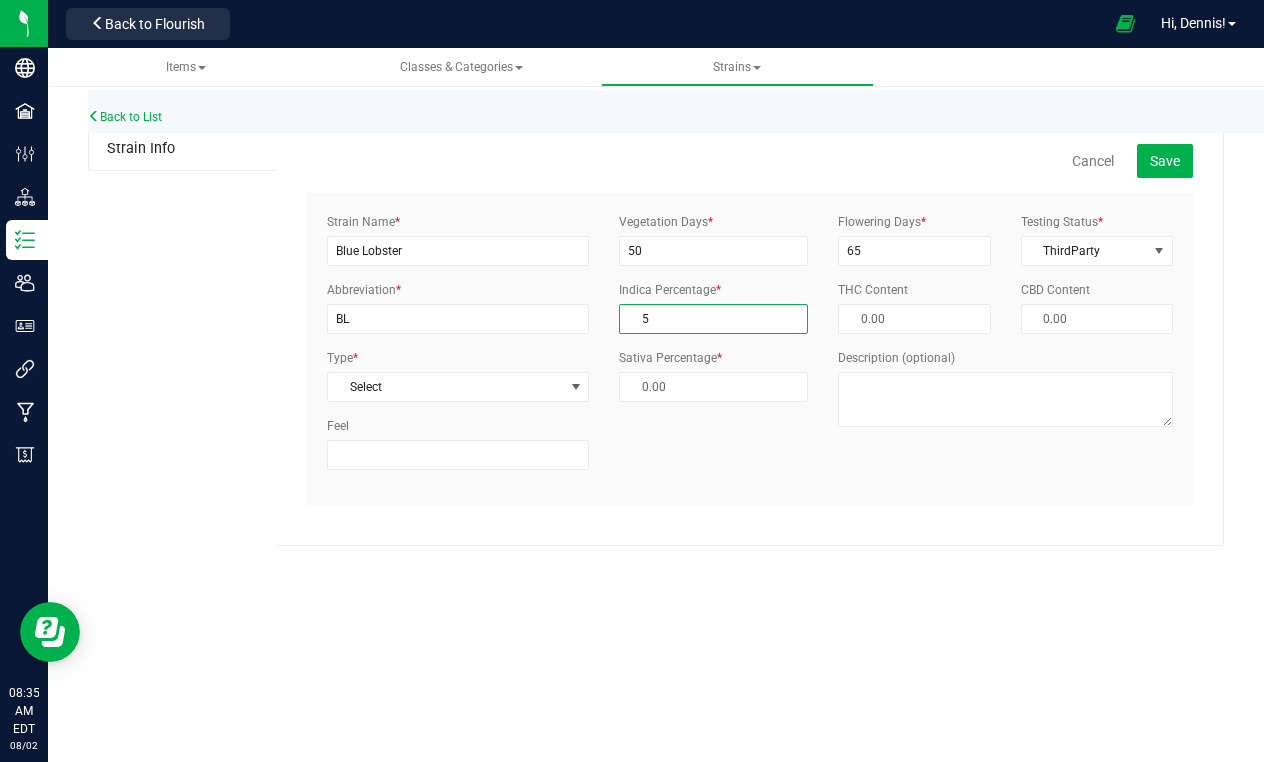type on "95.00 %" 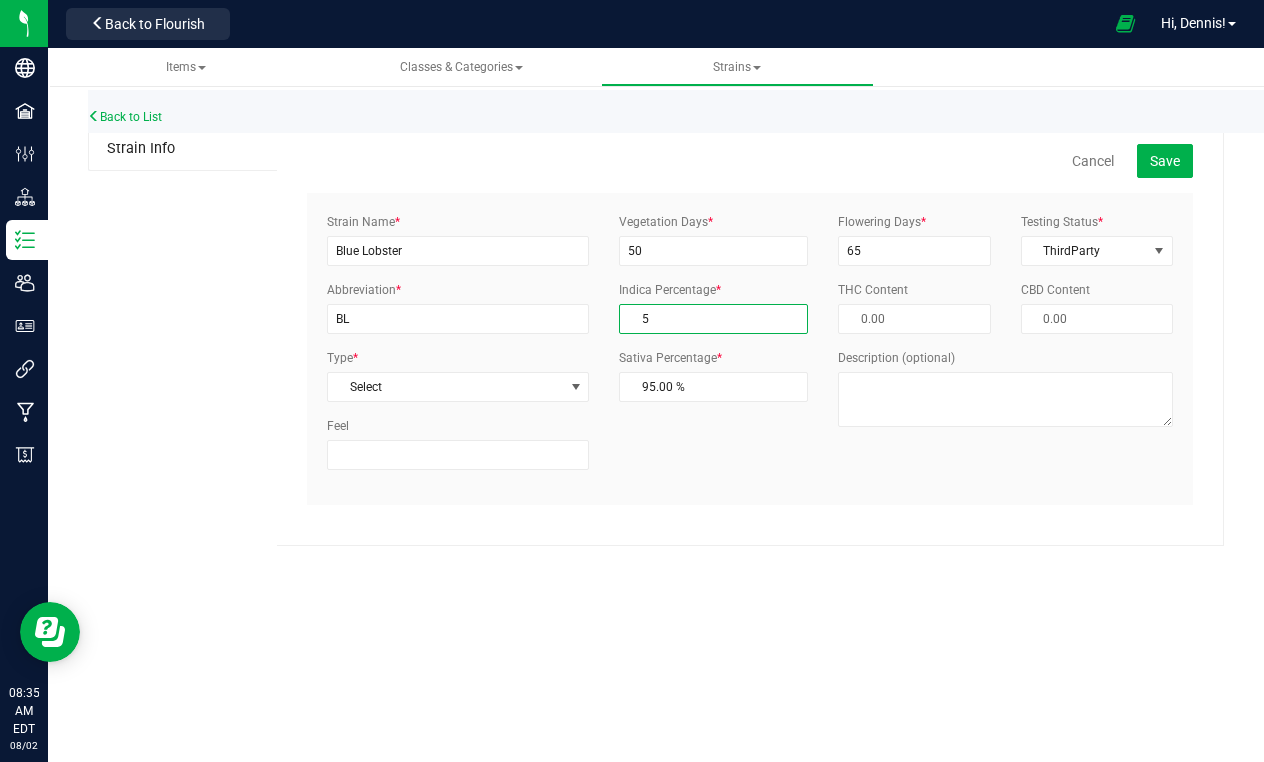 type on "50" 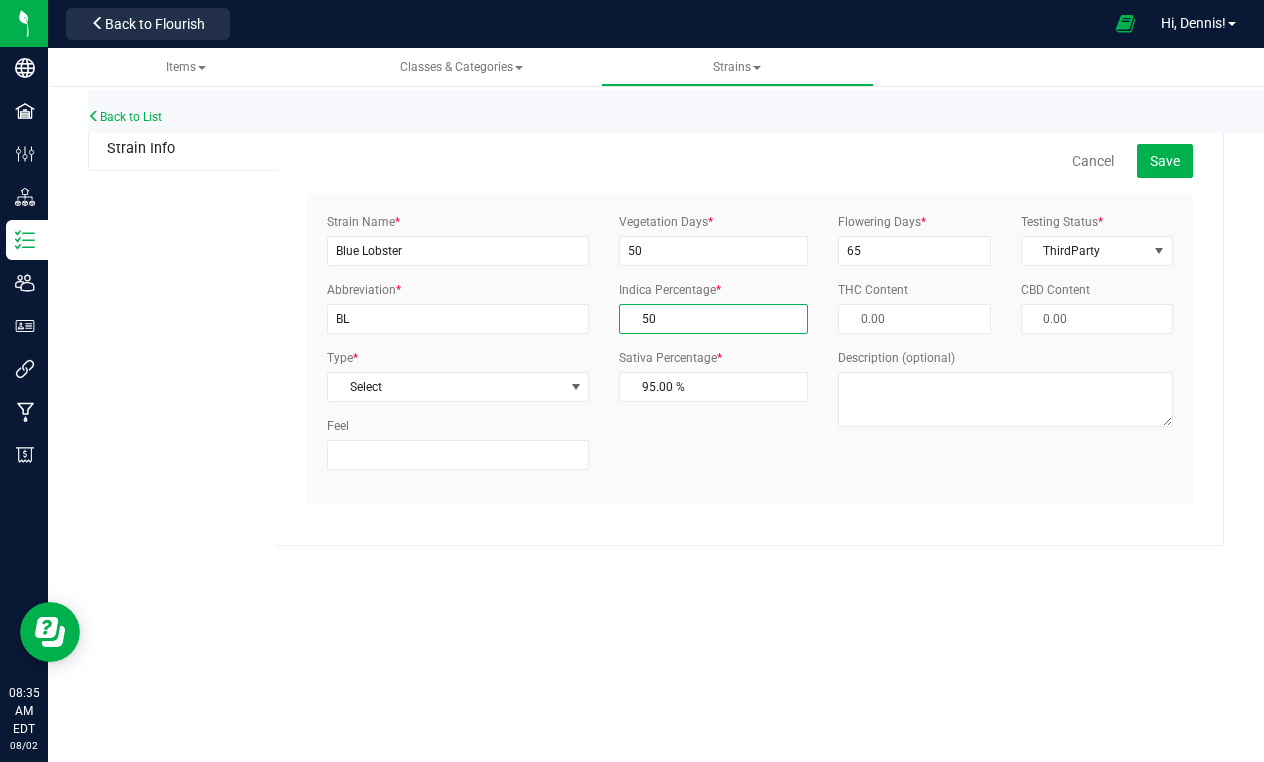 type on "50.00 %" 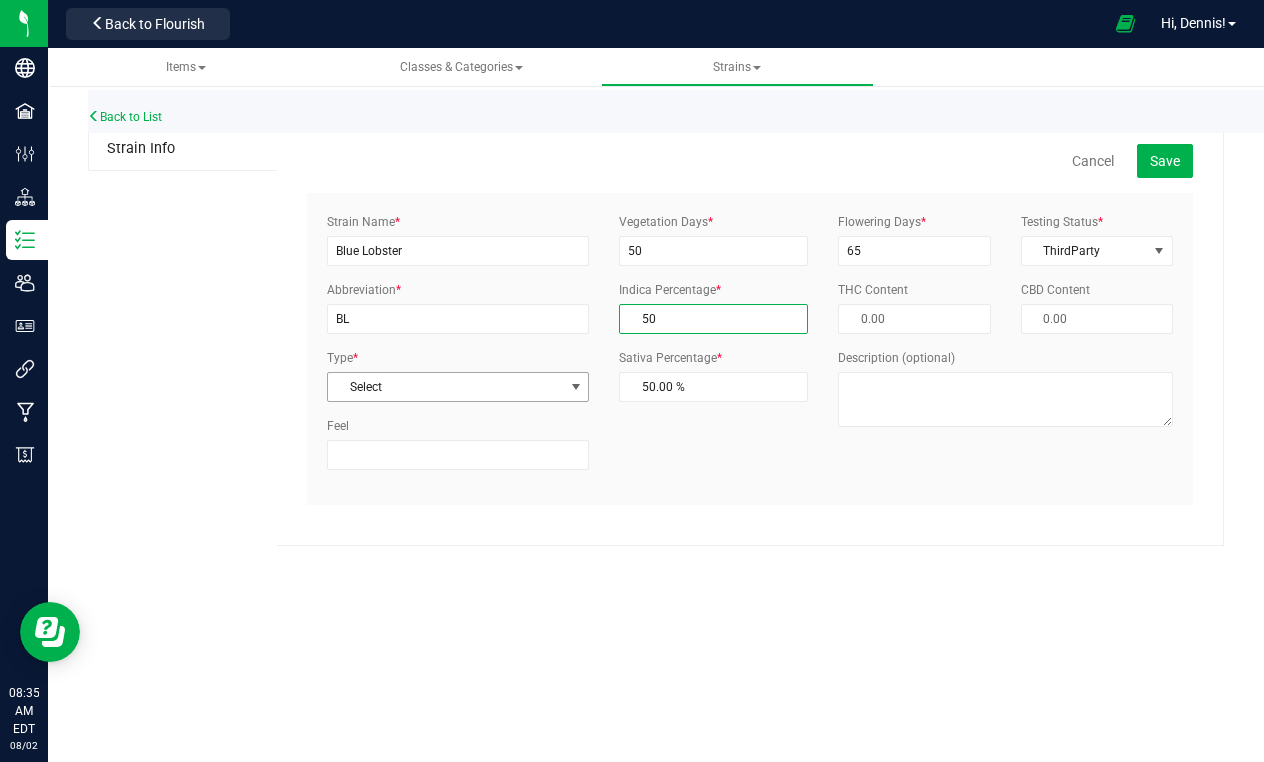 type on "50.00 %" 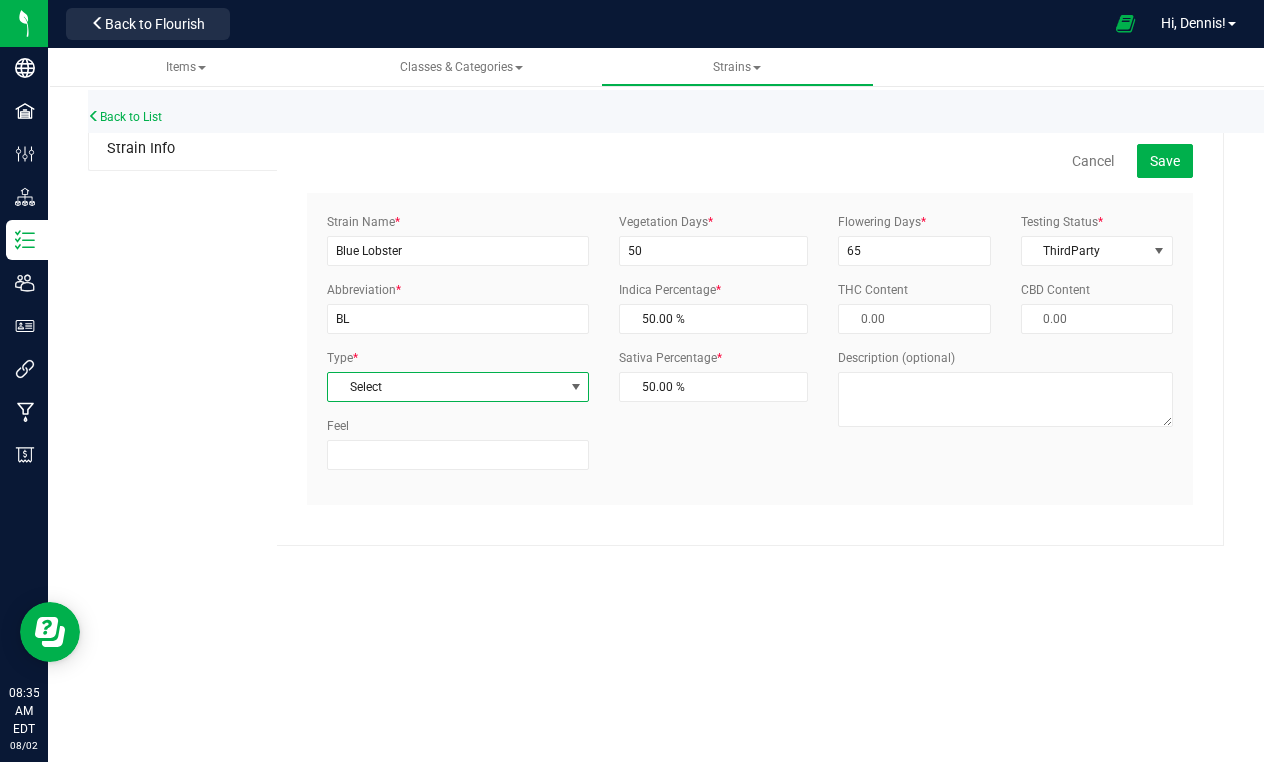 click on "Select" at bounding box center (445, 387) 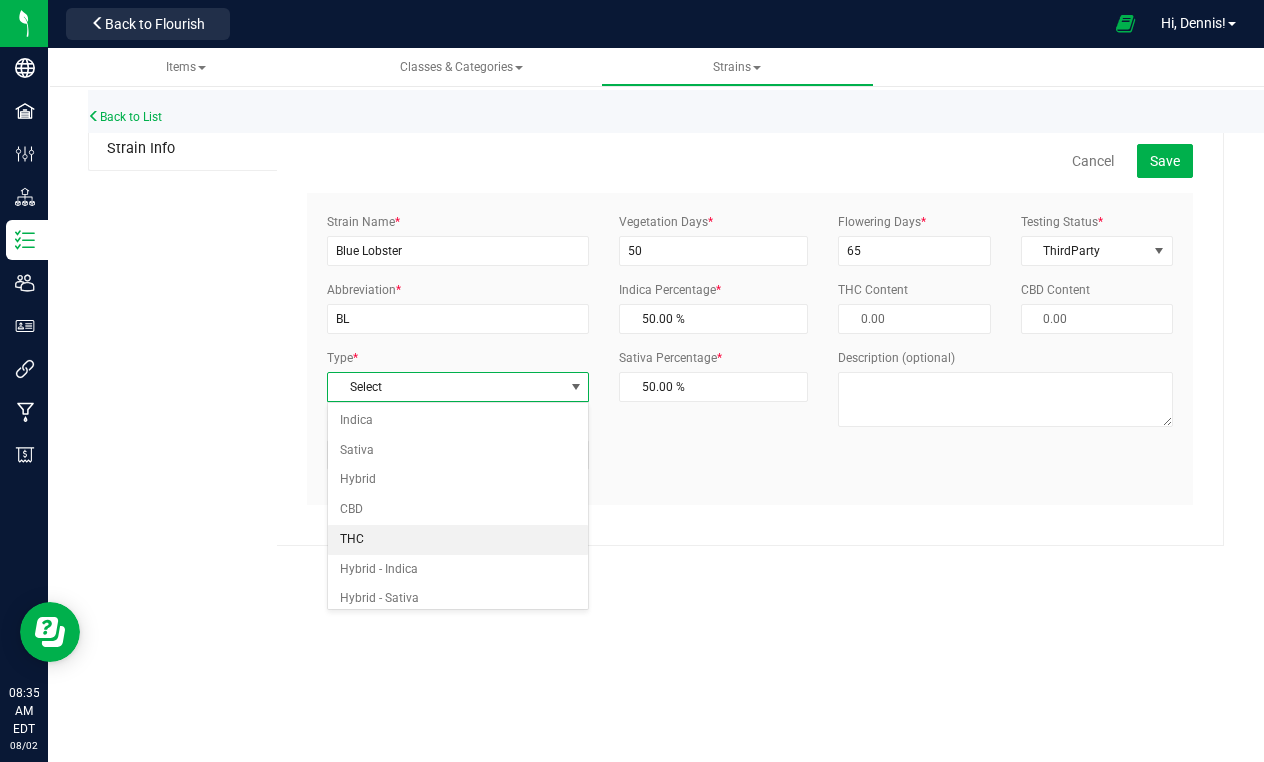 click on "THC" at bounding box center [458, 540] 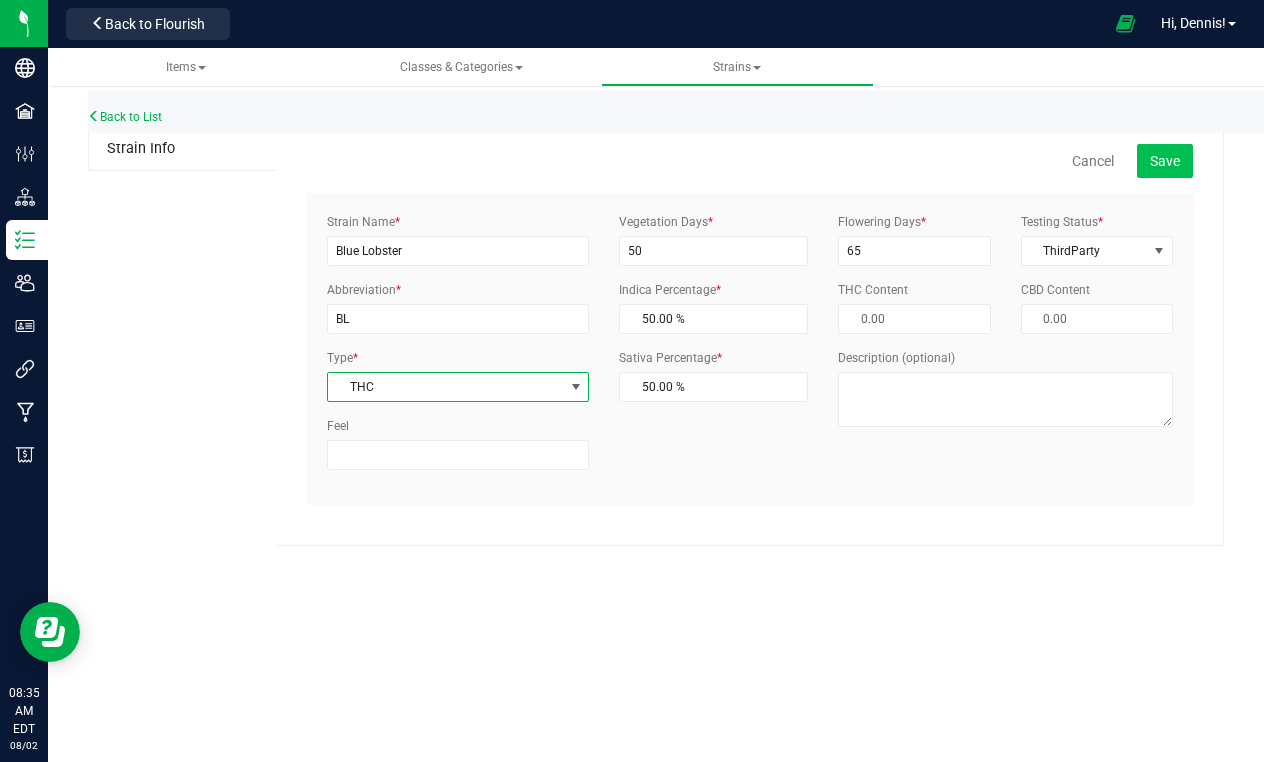click on "Save" at bounding box center (1165, 161) 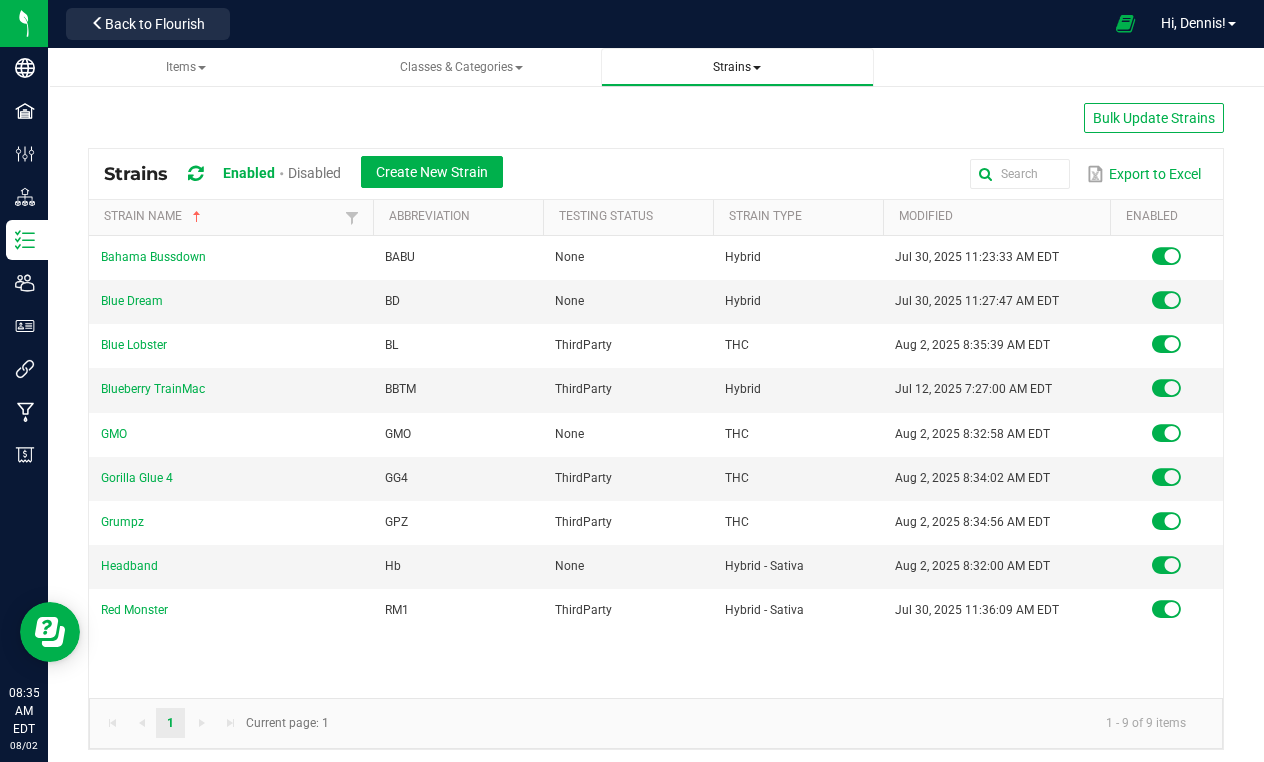click on "Strains" at bounding box center (737, 67) 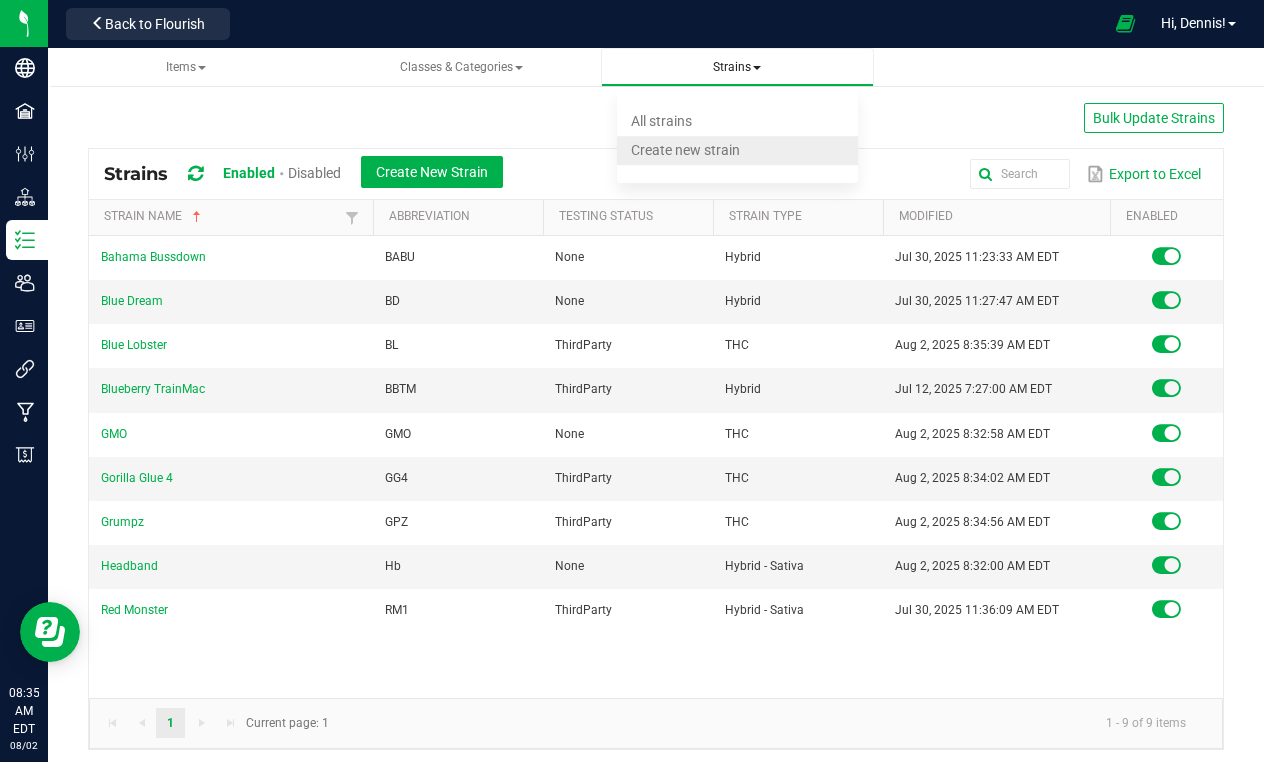 click on "Create new strain" at bounding box center [685, 150] 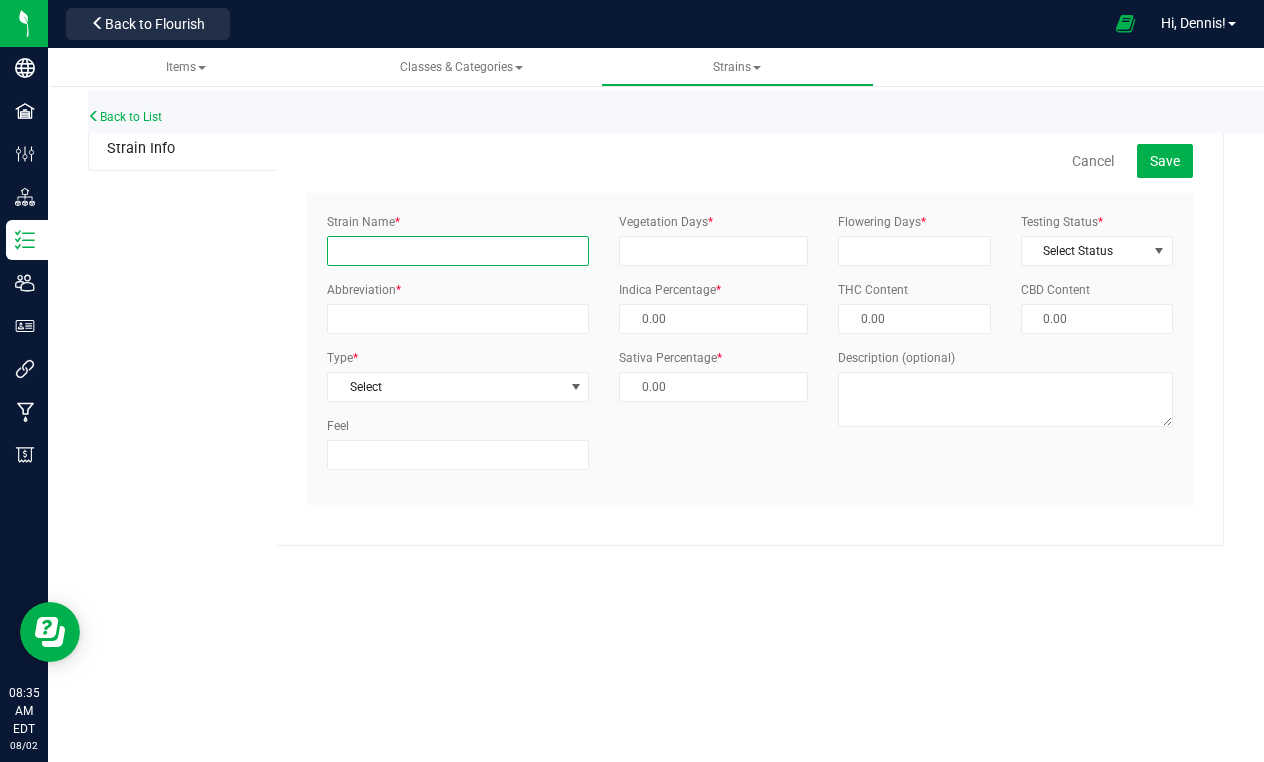 click on "Strain Name
*" at bounding box center (458, 251) 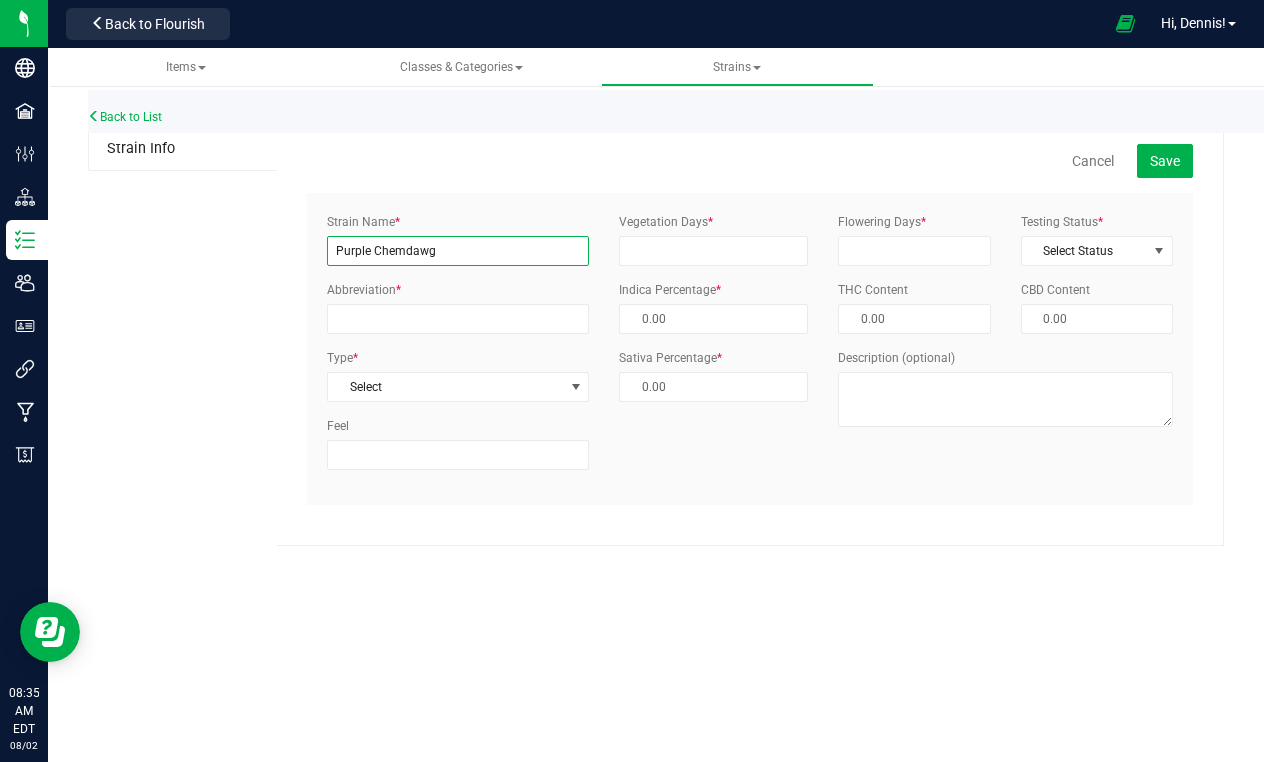 type on "Purple Chemdawg" 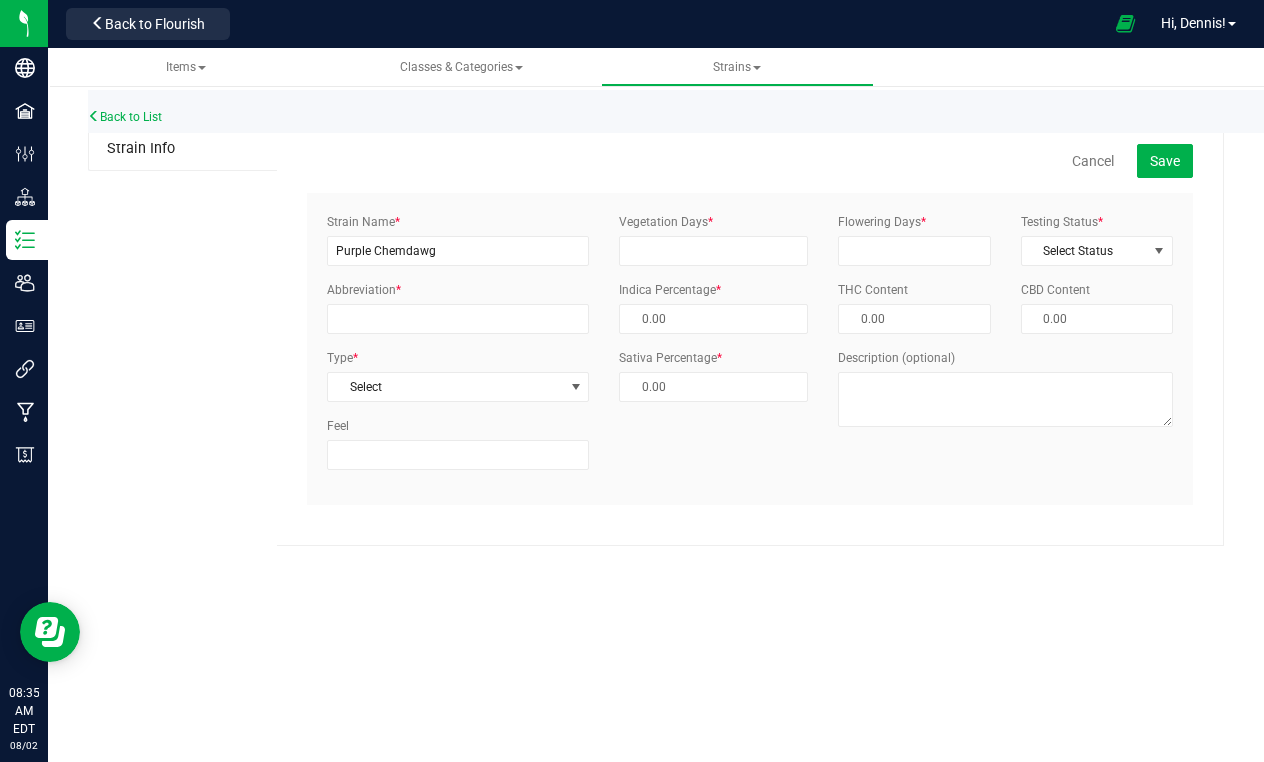 click on "Vegetation Days
*" at bounding box center (713, 239) 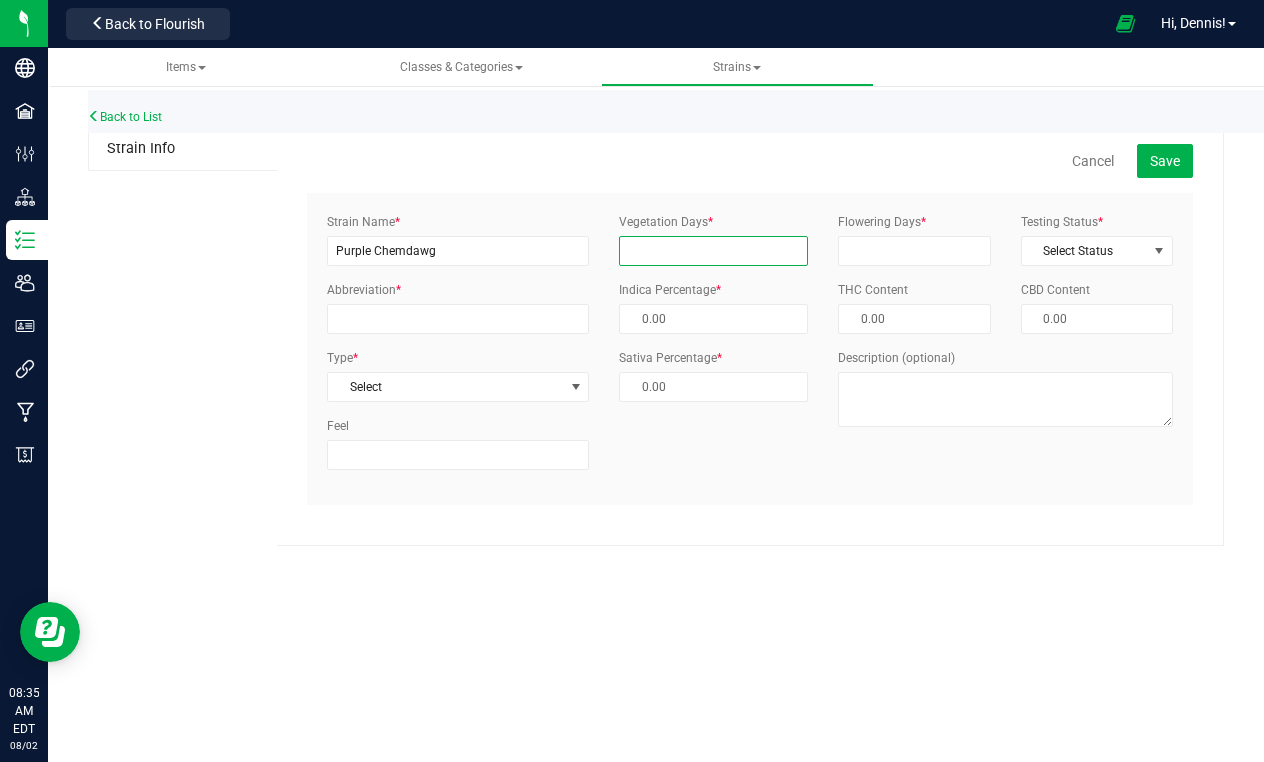 click on "Vegetation Days
*" at bounding box center [713, 251] 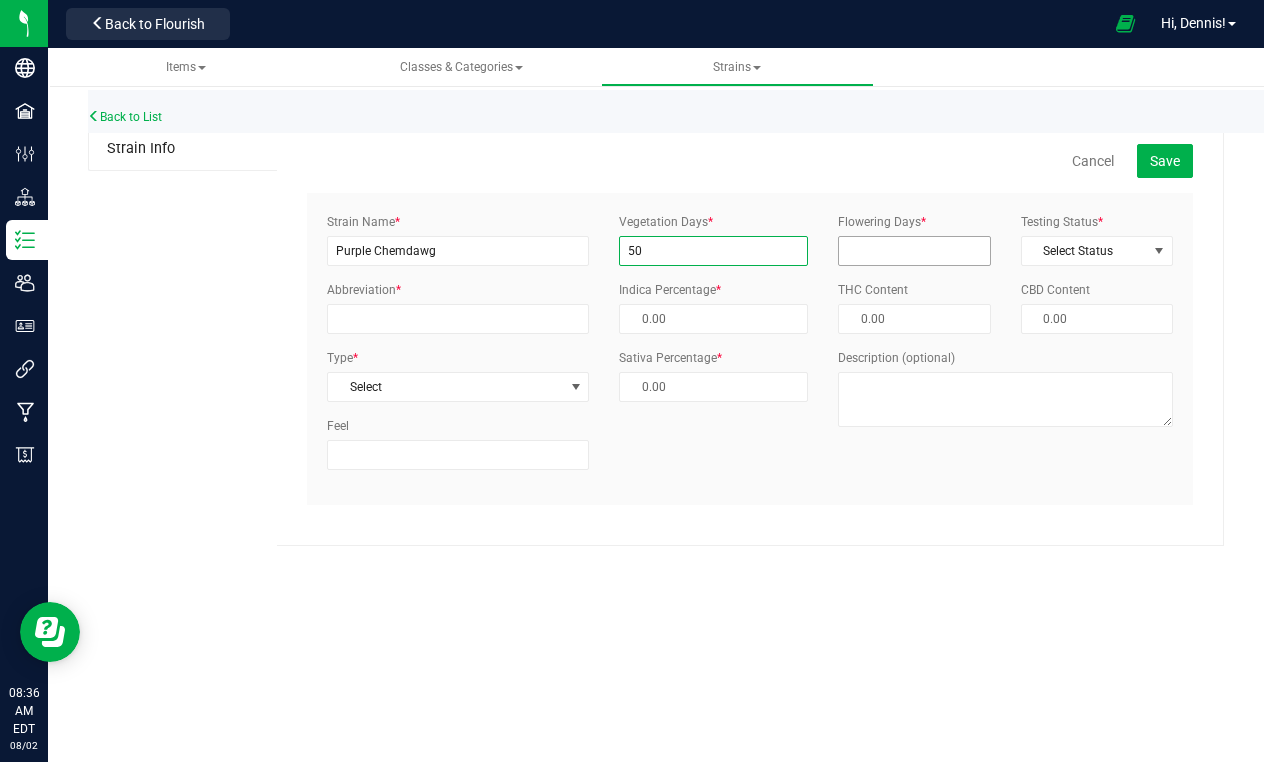type on "50" 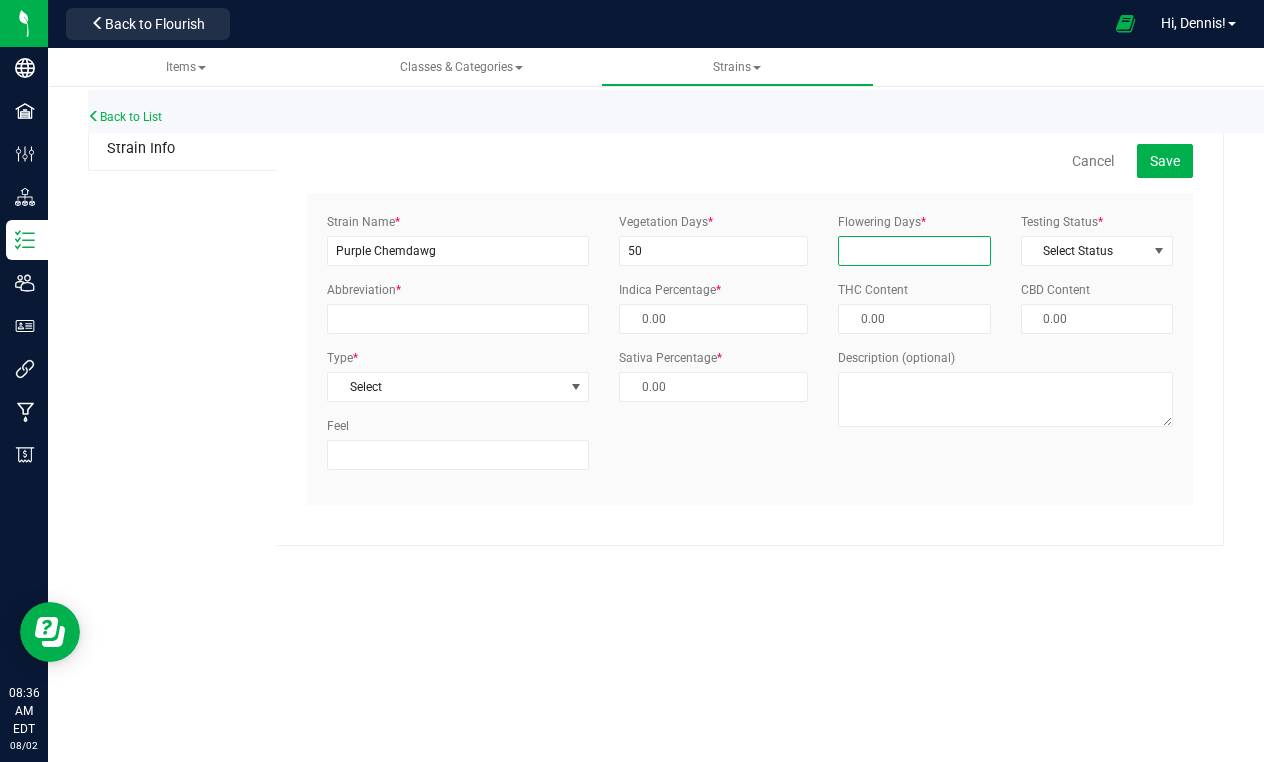 click on "Flowering Days
*" at bounding box center (914, 251) 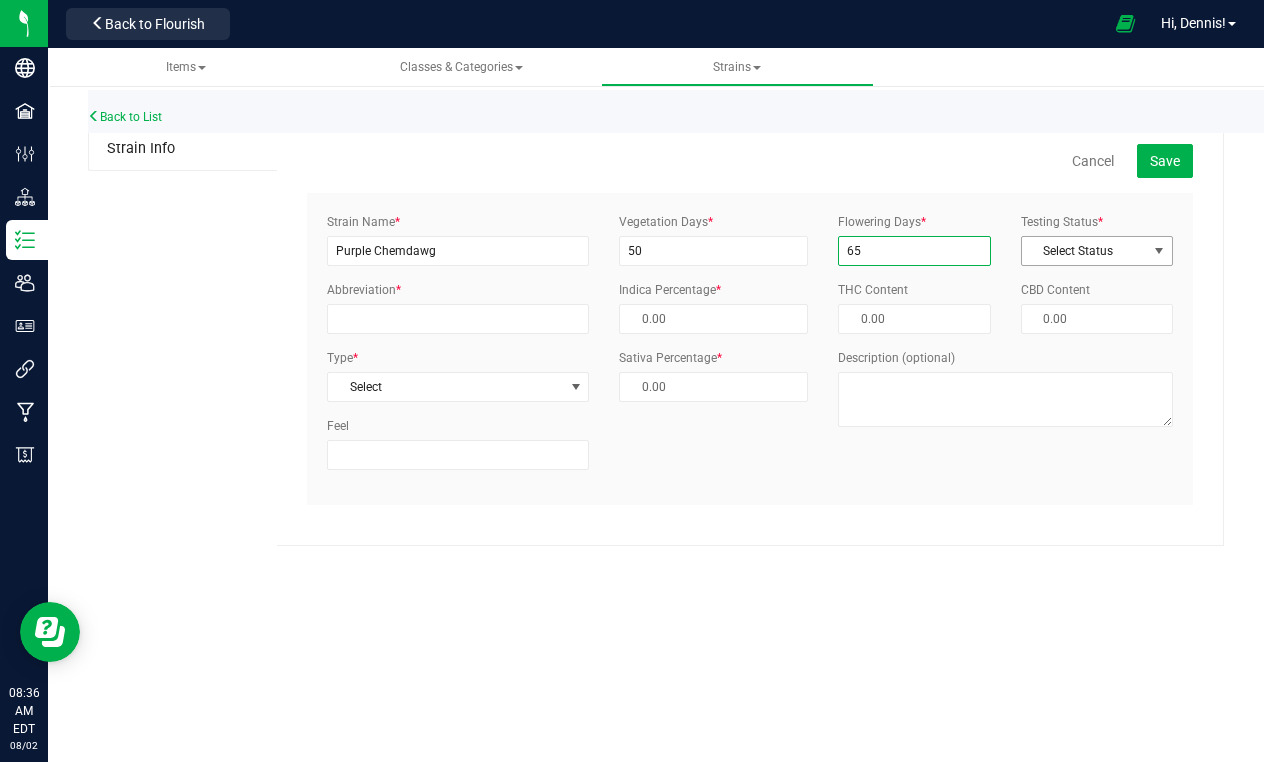 type on "65" 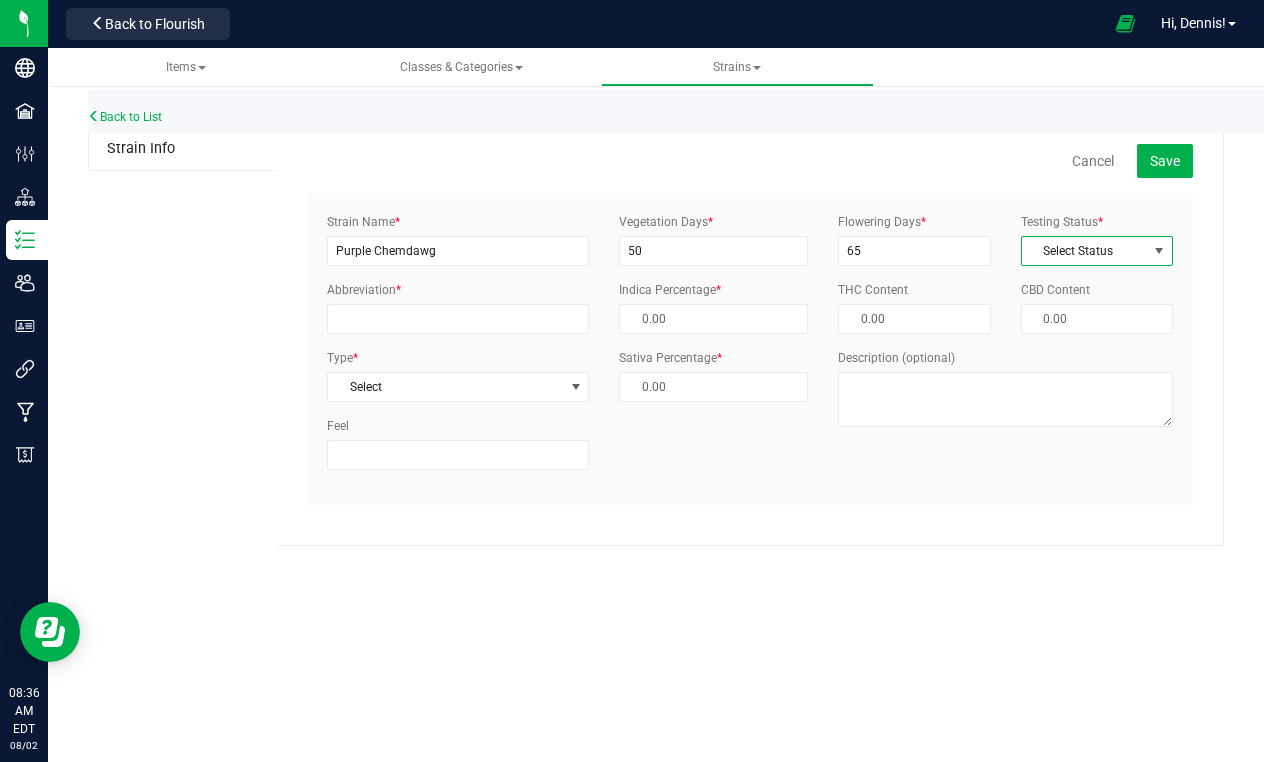 click on "Select Status" at bounding box center (1084, 251) 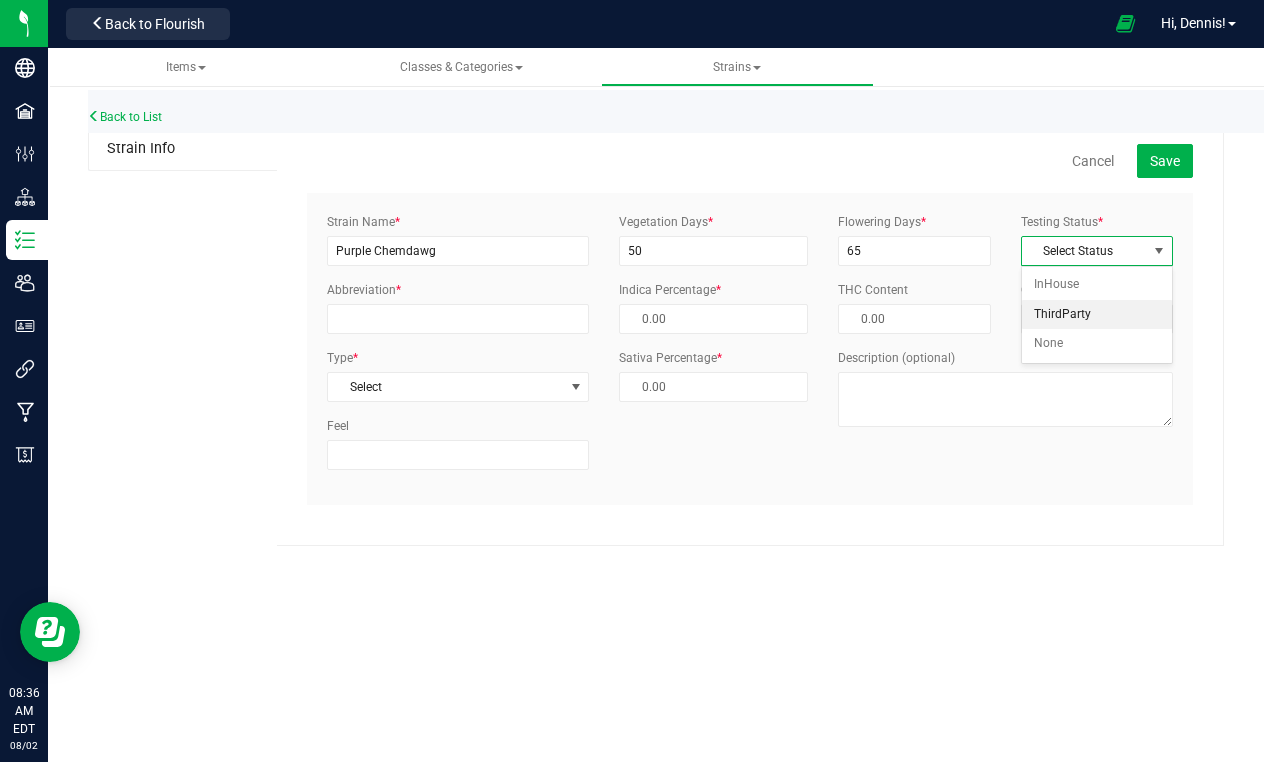click on "ThirdParty" at bounding box center [1097, 315] 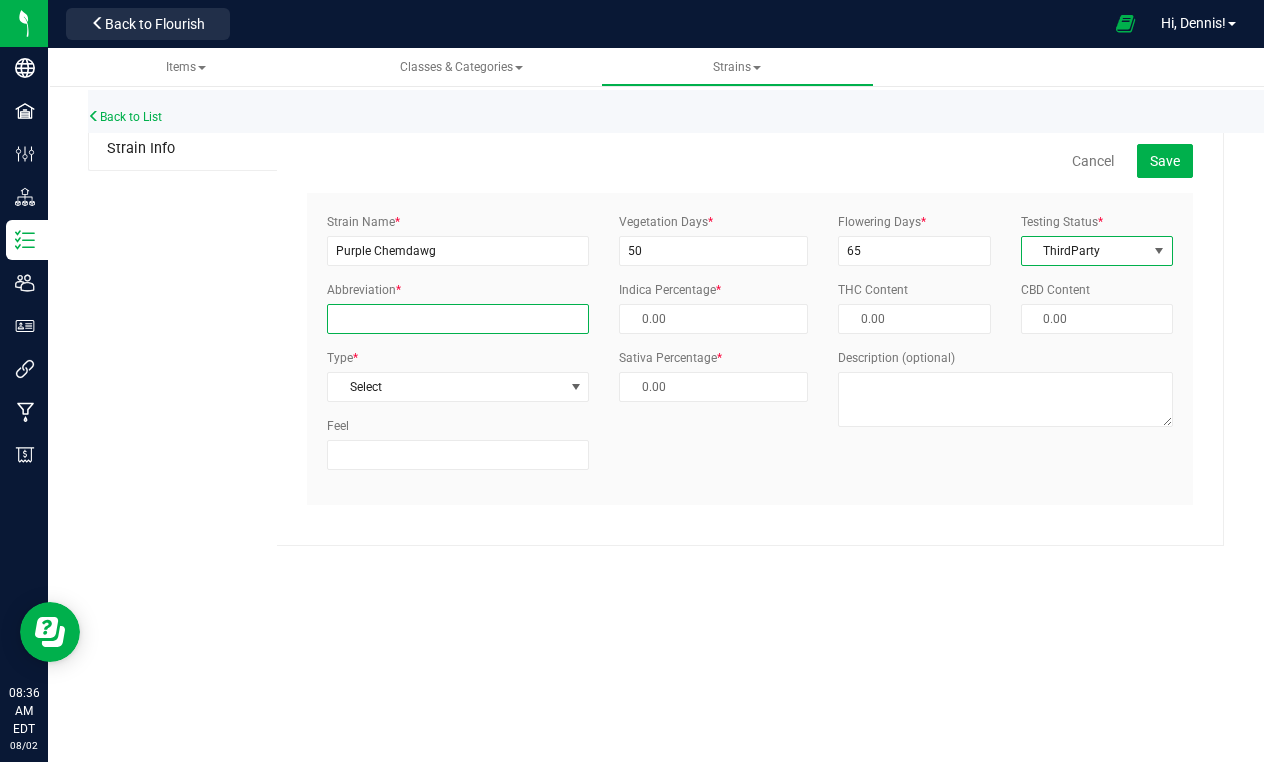 click on "Abbreviation
*" at bounding box center (458, 319) 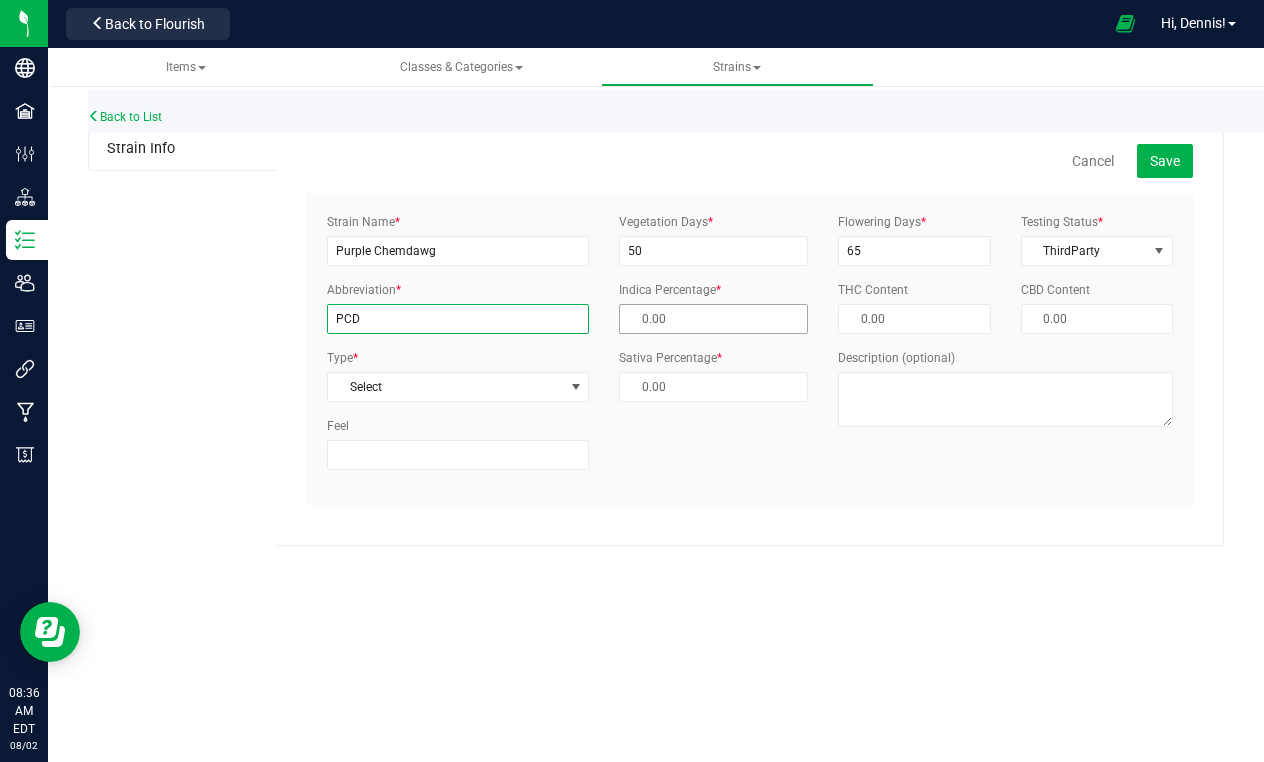 type on "PCD" 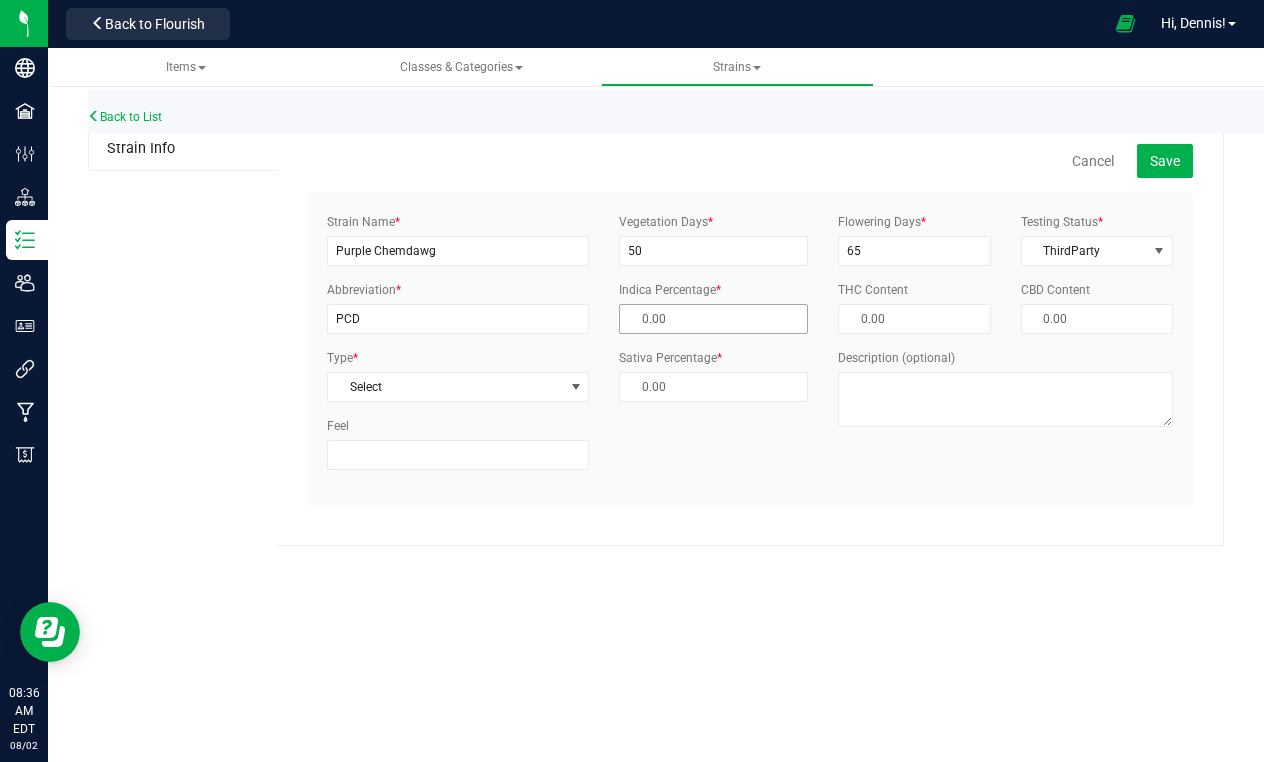 click at bounding box center (713, 319) 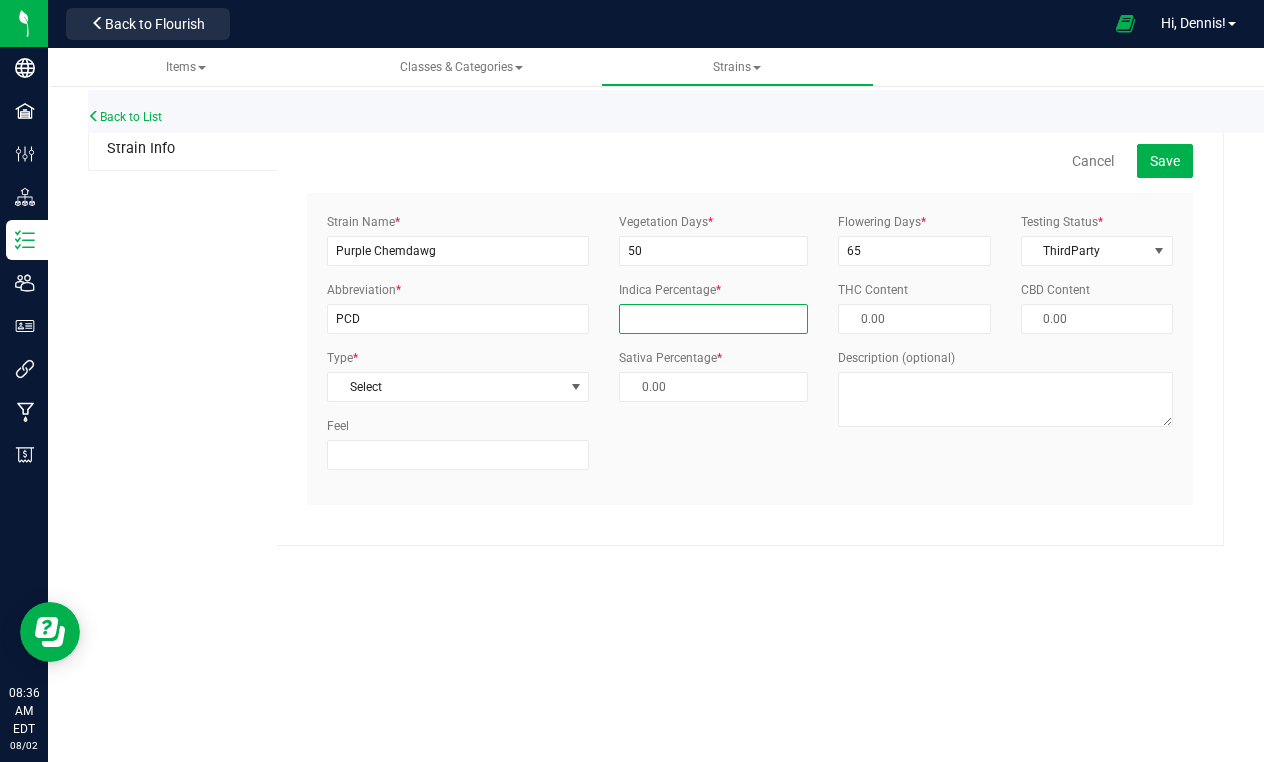 type on "5" 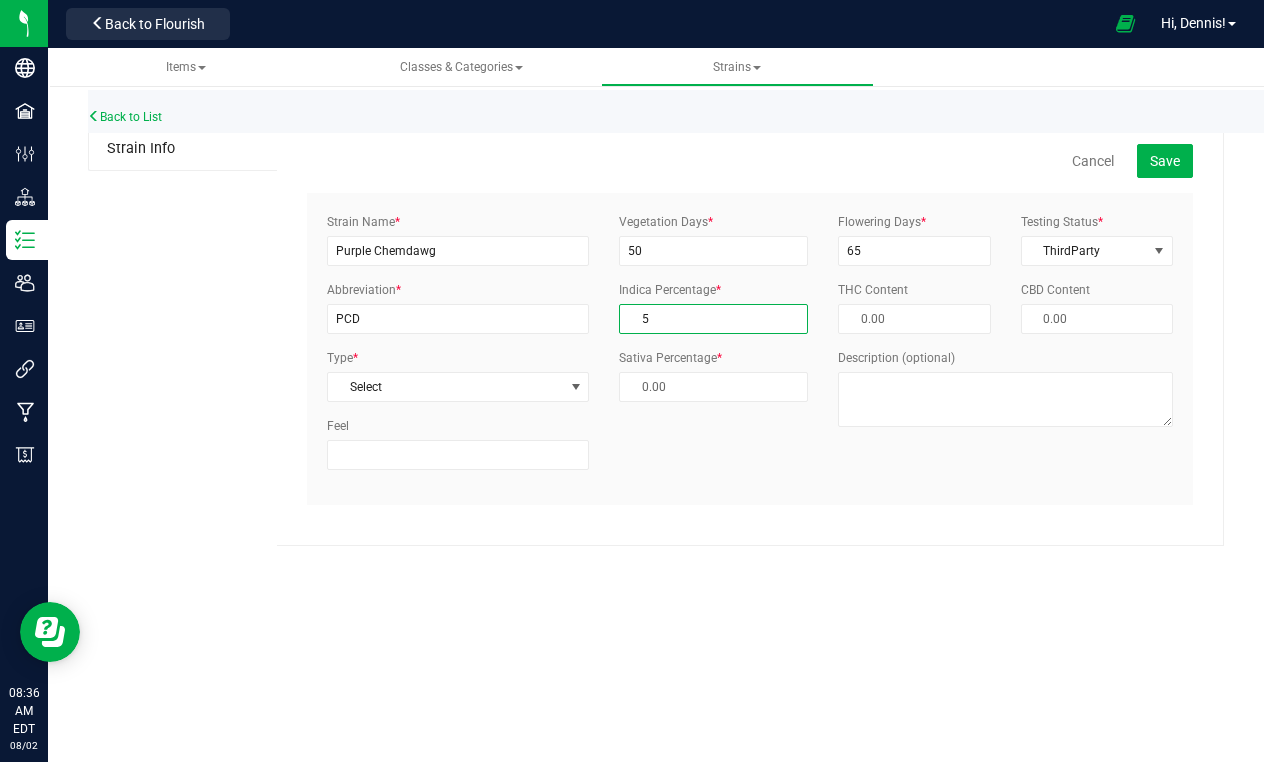 type on "95.00 %" 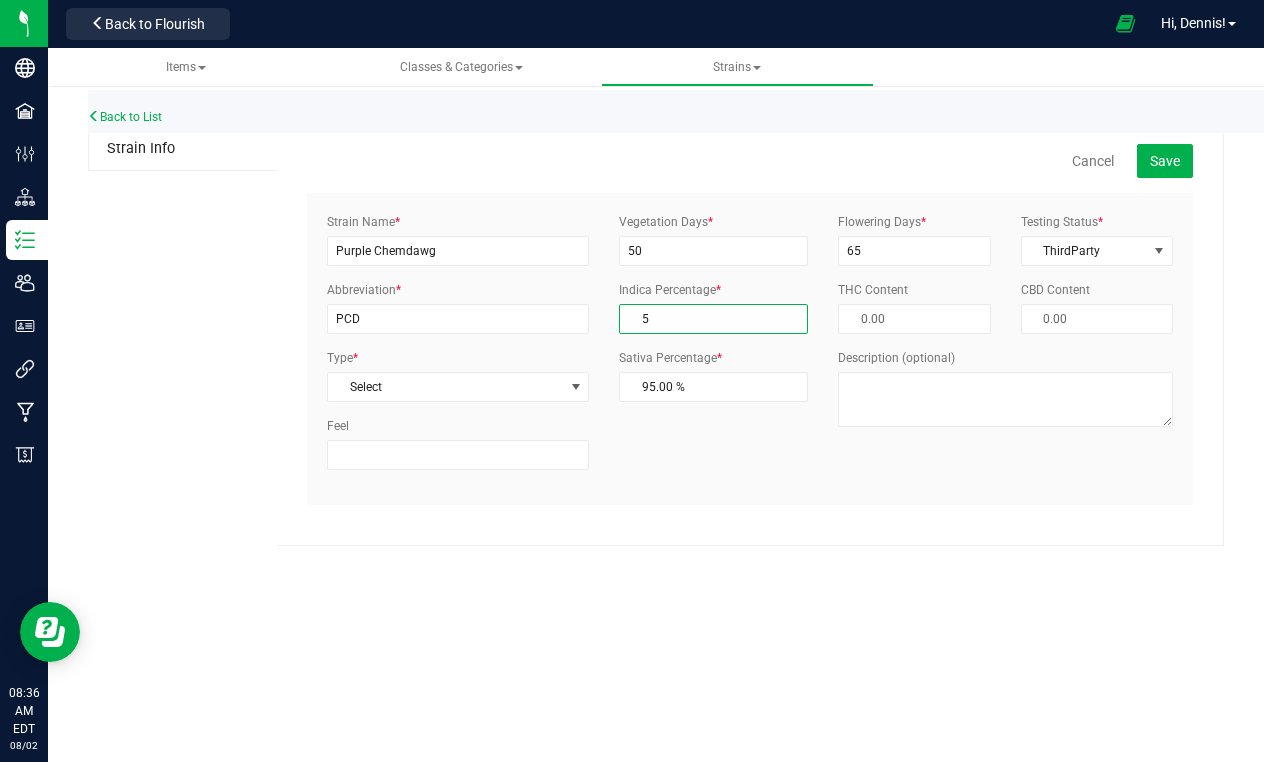 type on "50" 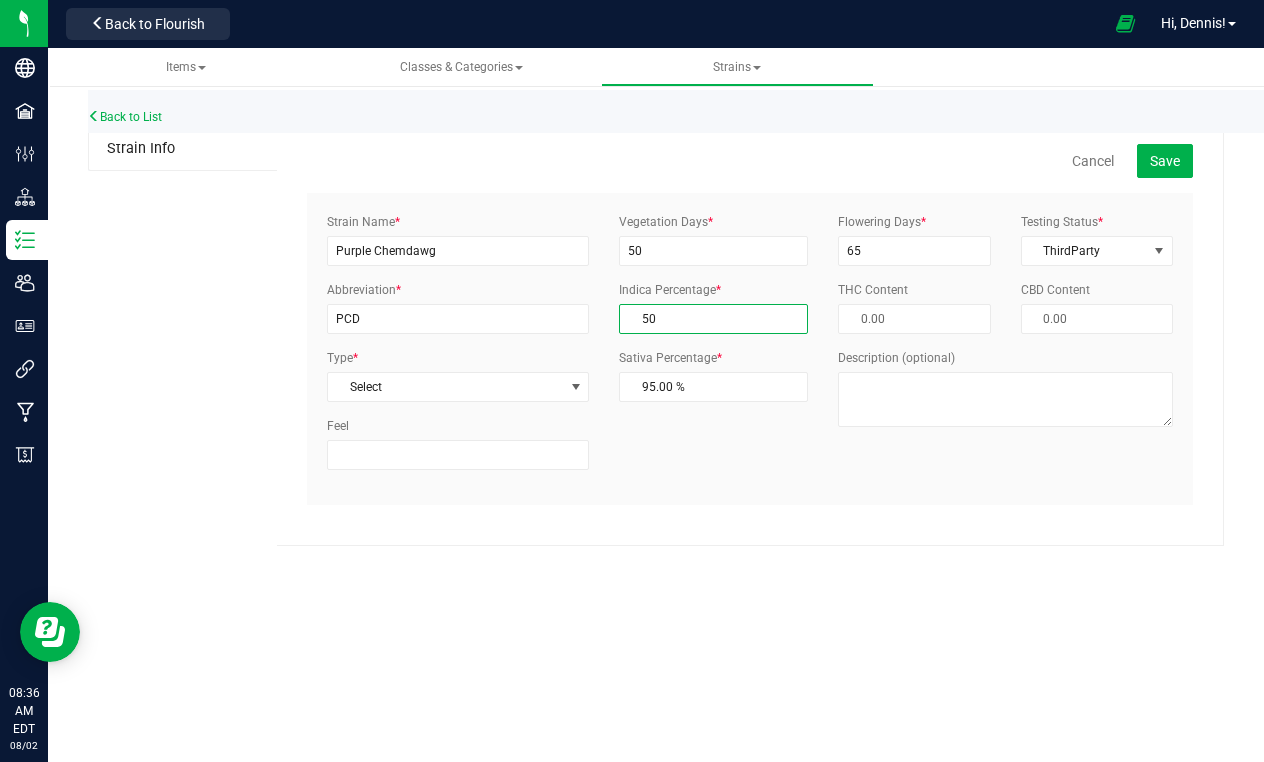 type on "50.00 %" 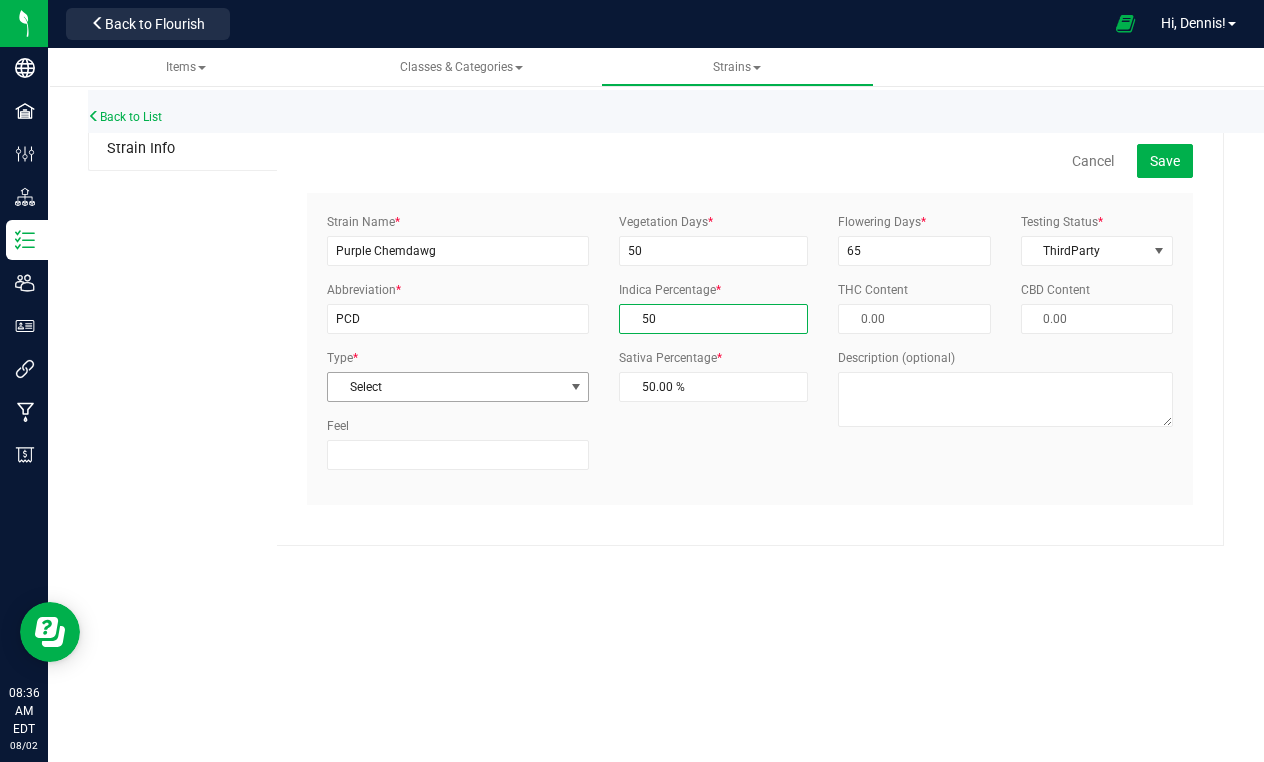 type on "50.00 %" 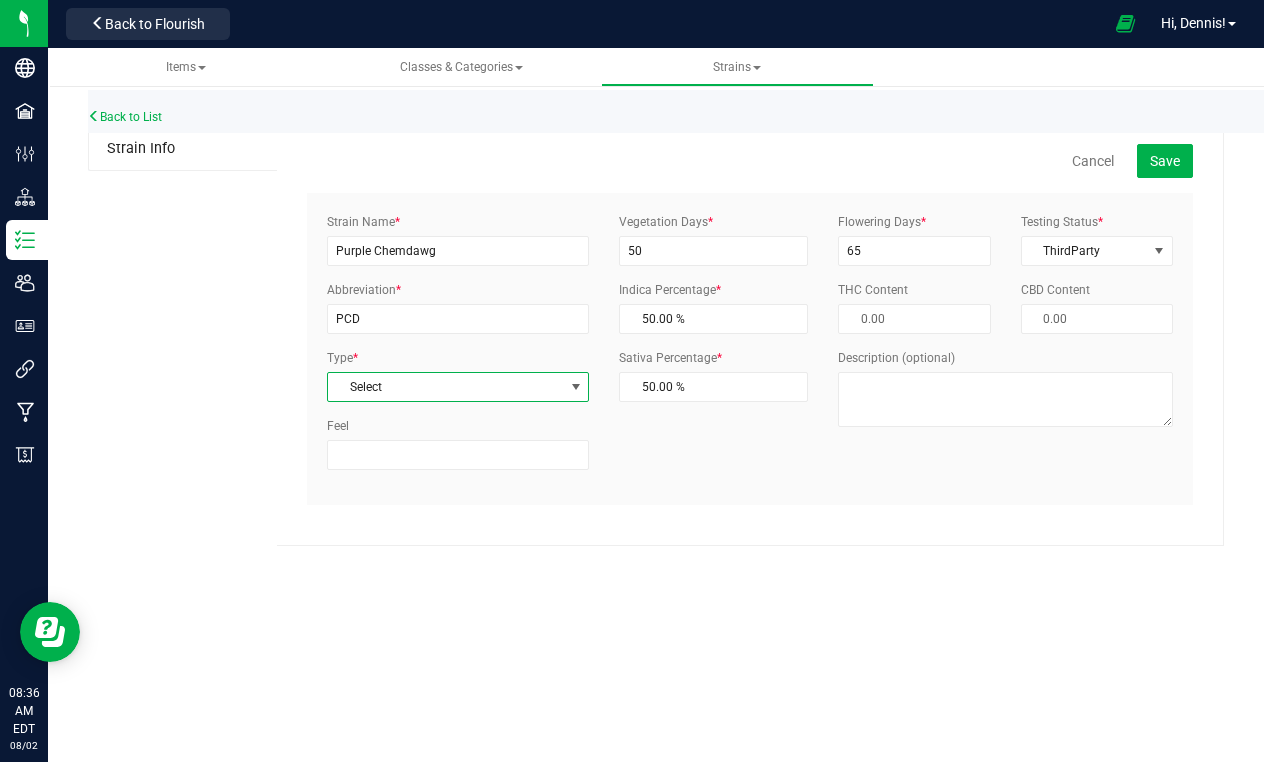 click on "Select" at bounding box center (445, 387) 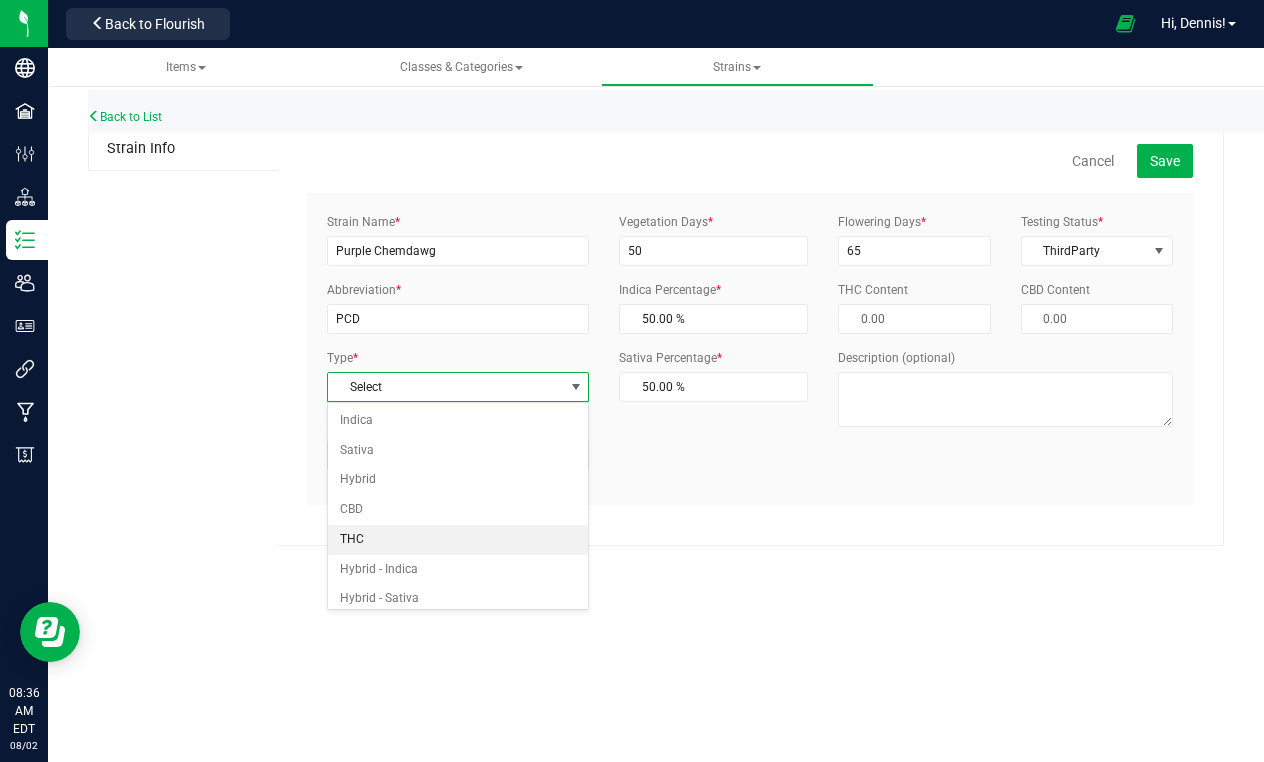 click on "THC" at bounding box center [458, 540] 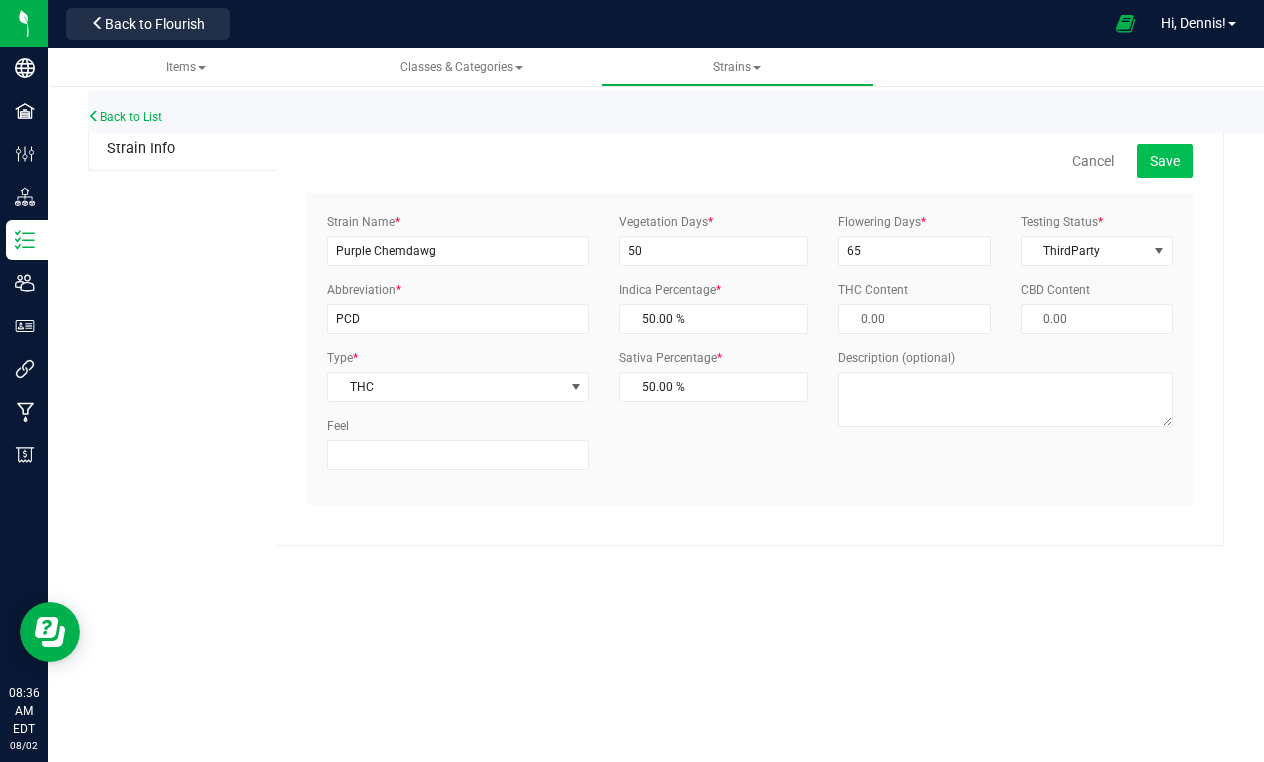 click on "Save" at bounding box center (1165, 161) 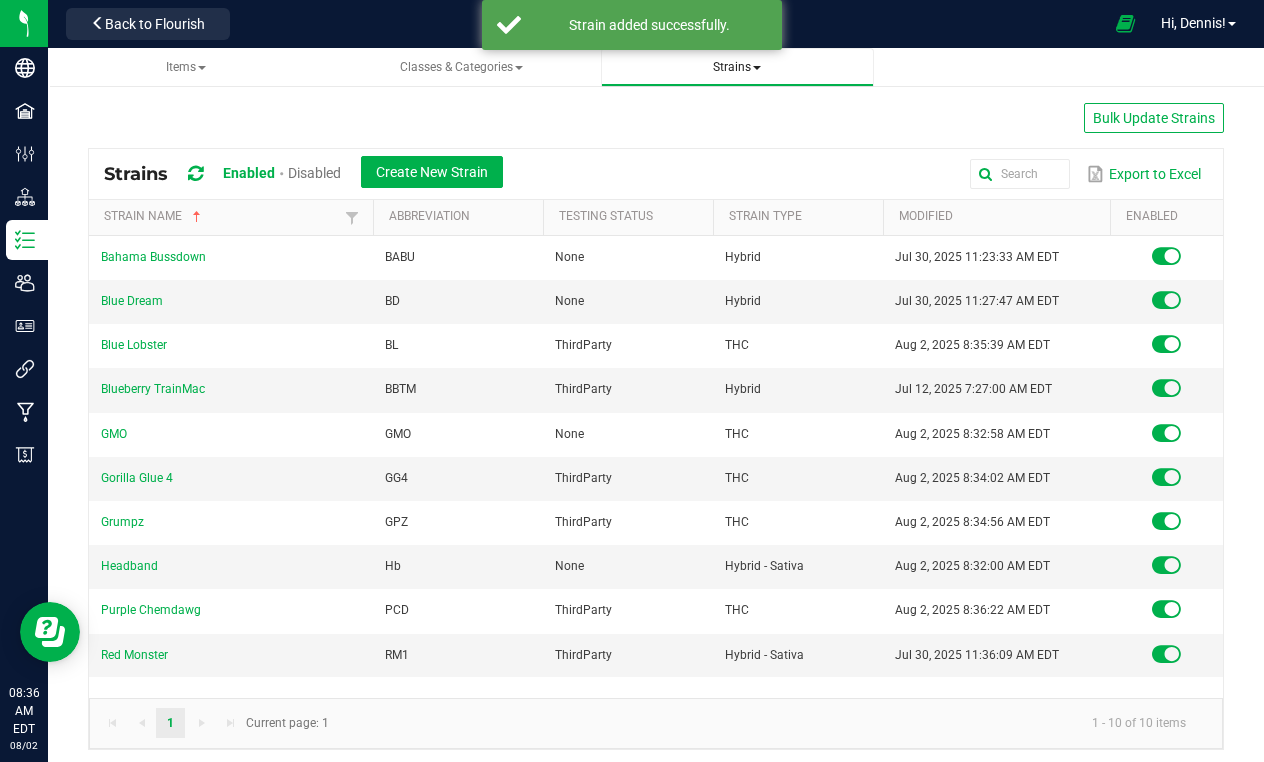 click on "Strains" at bounding box center [737, 67] 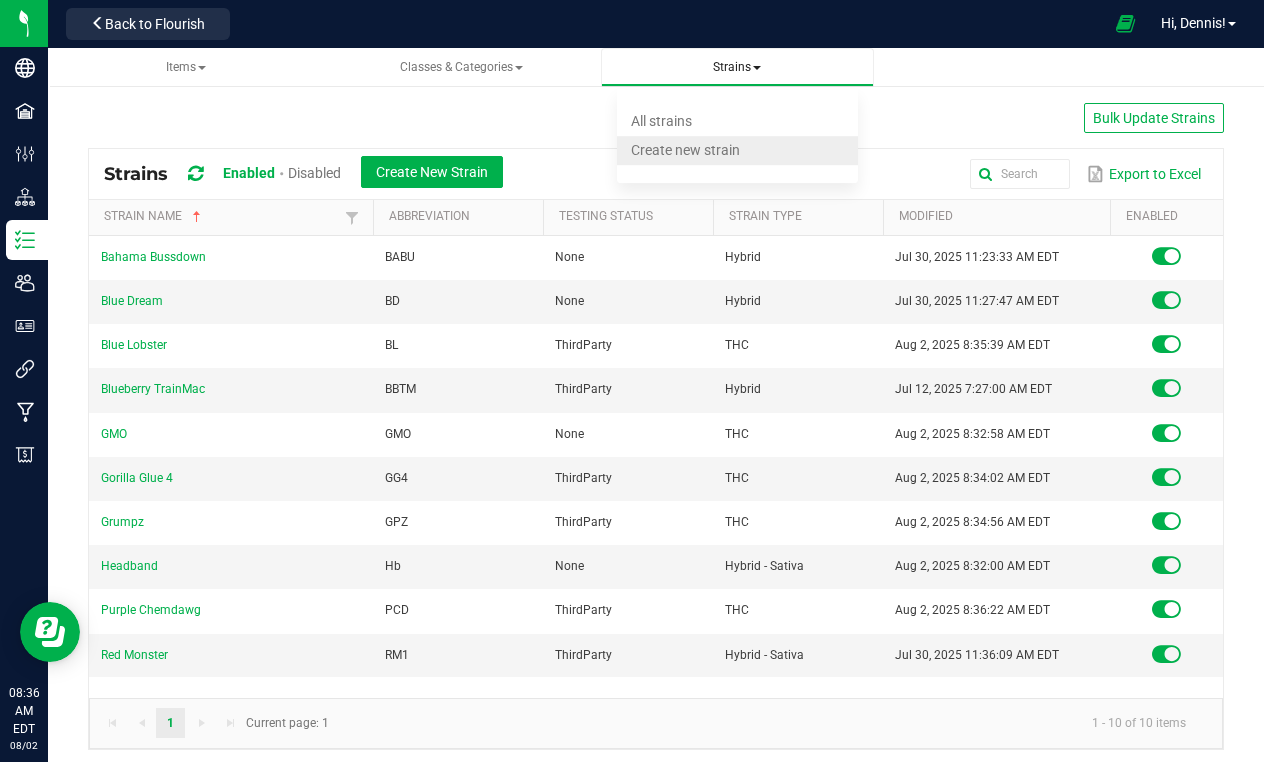 click on "Create new strain" at bounding box center (685, 150) 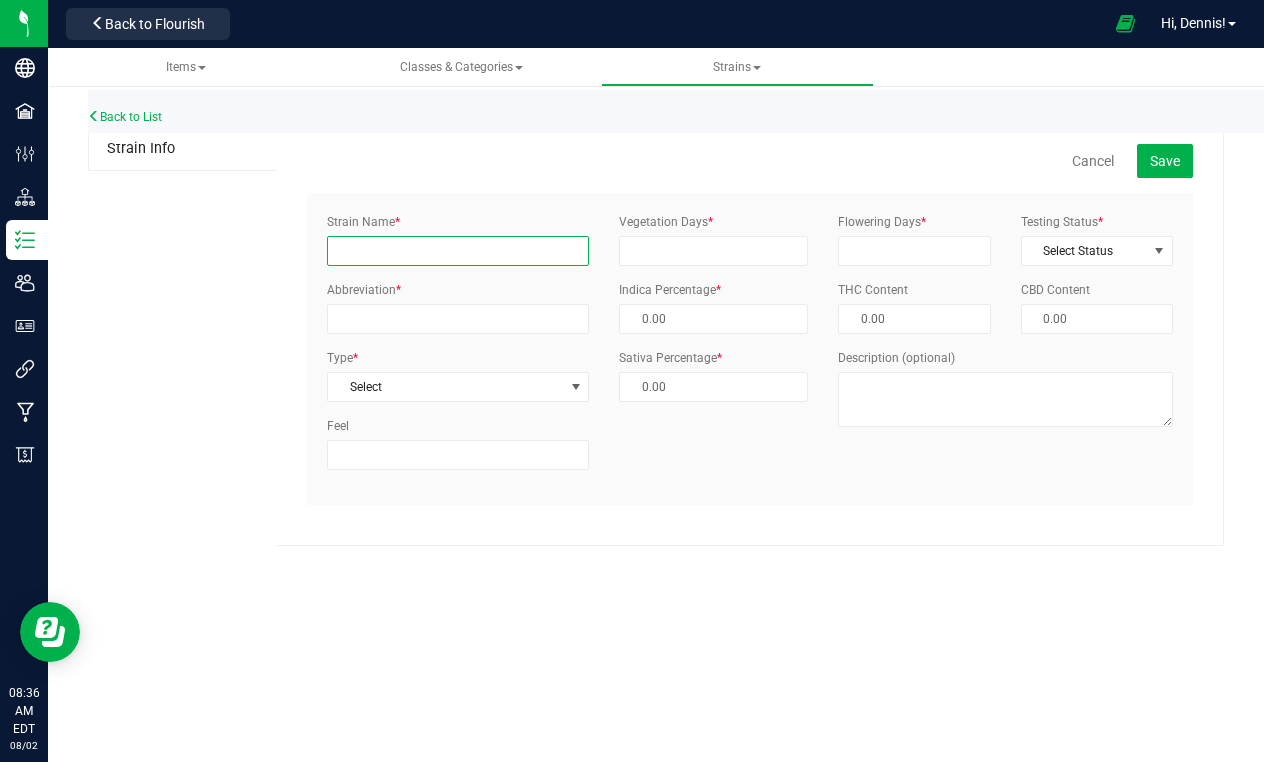 click on "Strain Name
*" at bounding box center [458, 251] 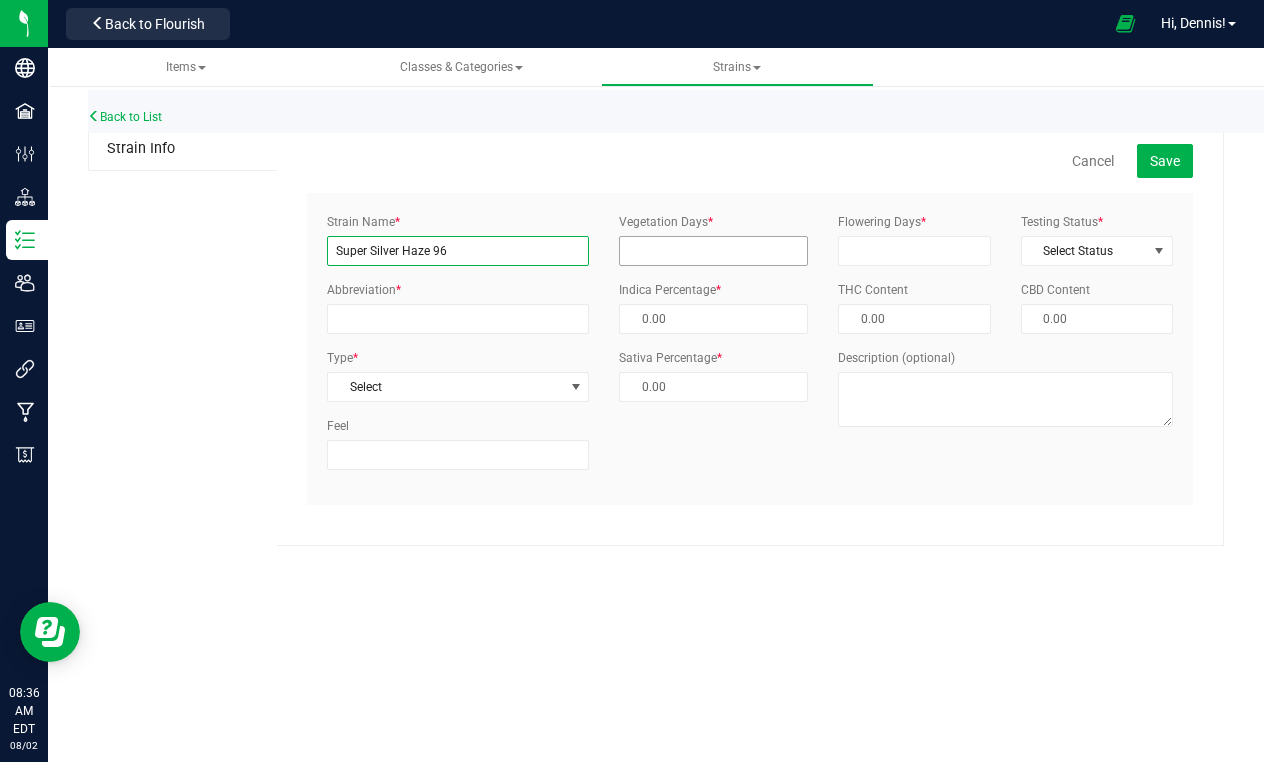 type on "Super Silver Haze 96" 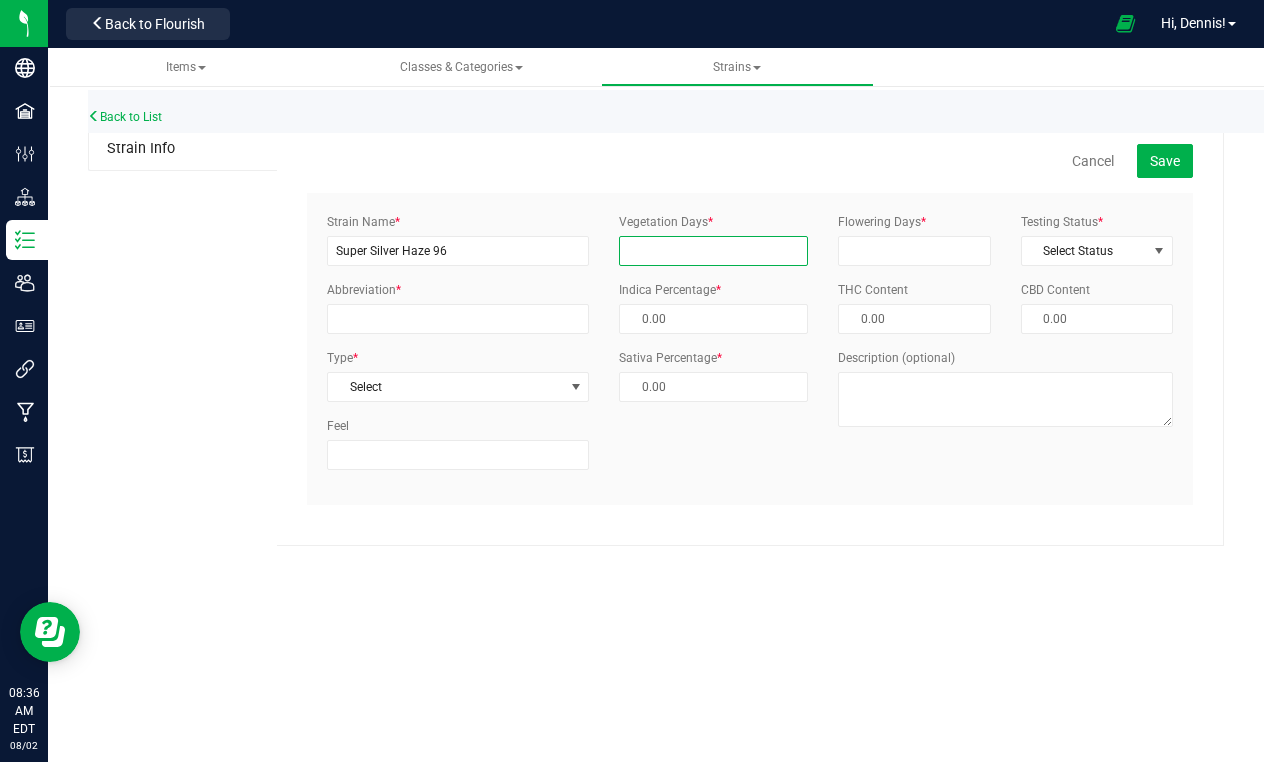 click on "Vegetation Days
*" at bounding box center [713, 251] 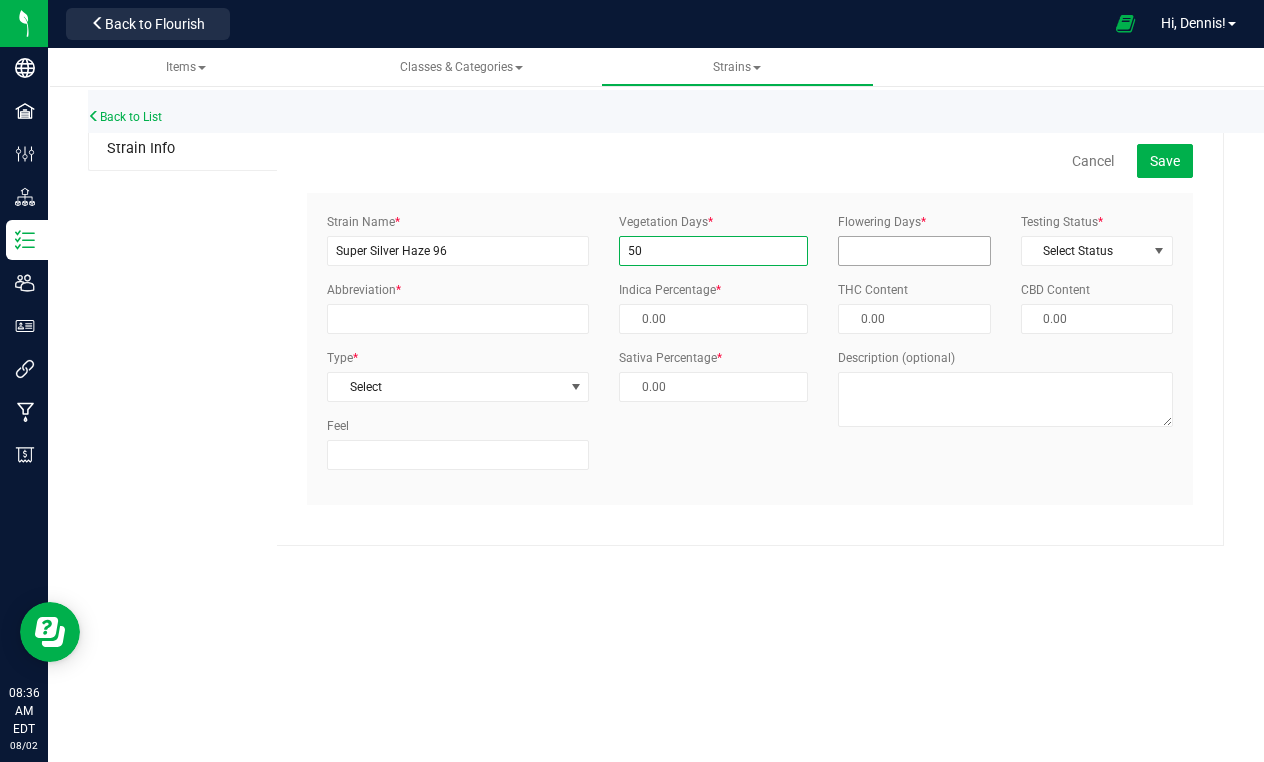 type on "50" 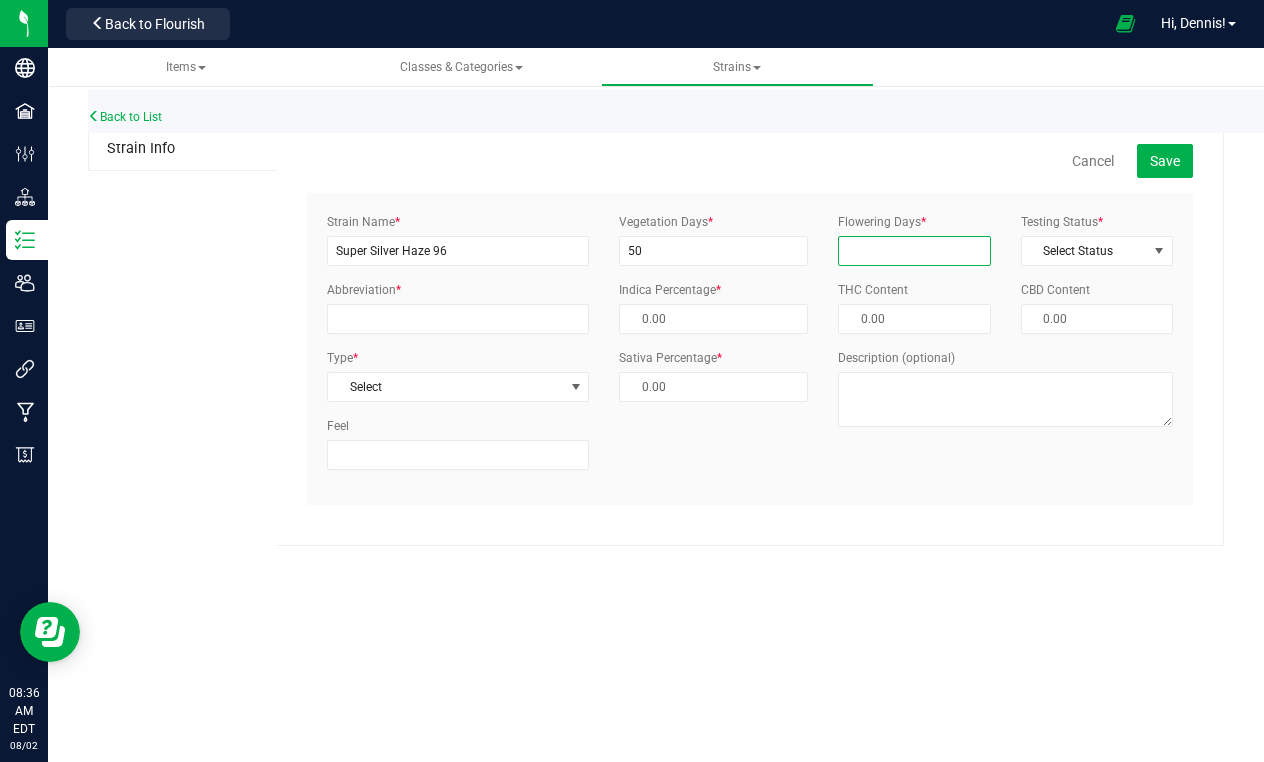 click on "Flowering Days
*" at bounding box center (914, 251) 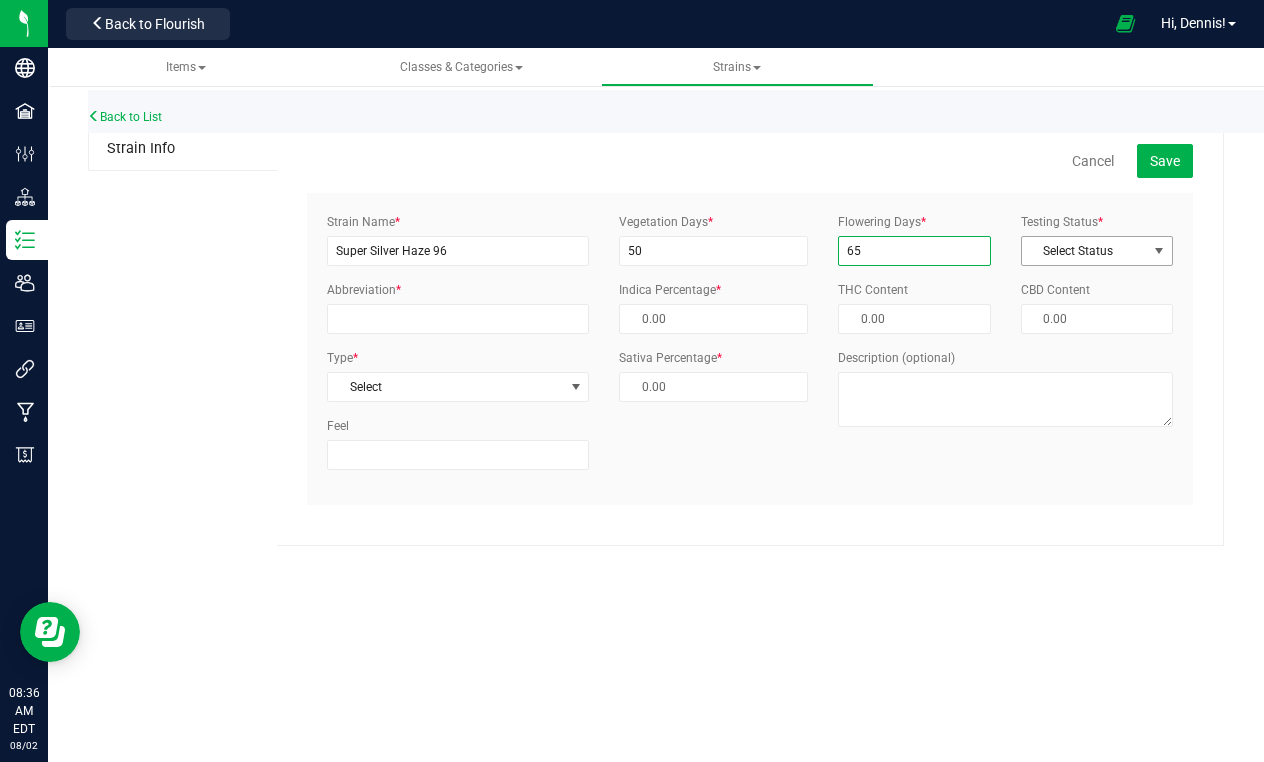 type on "65" 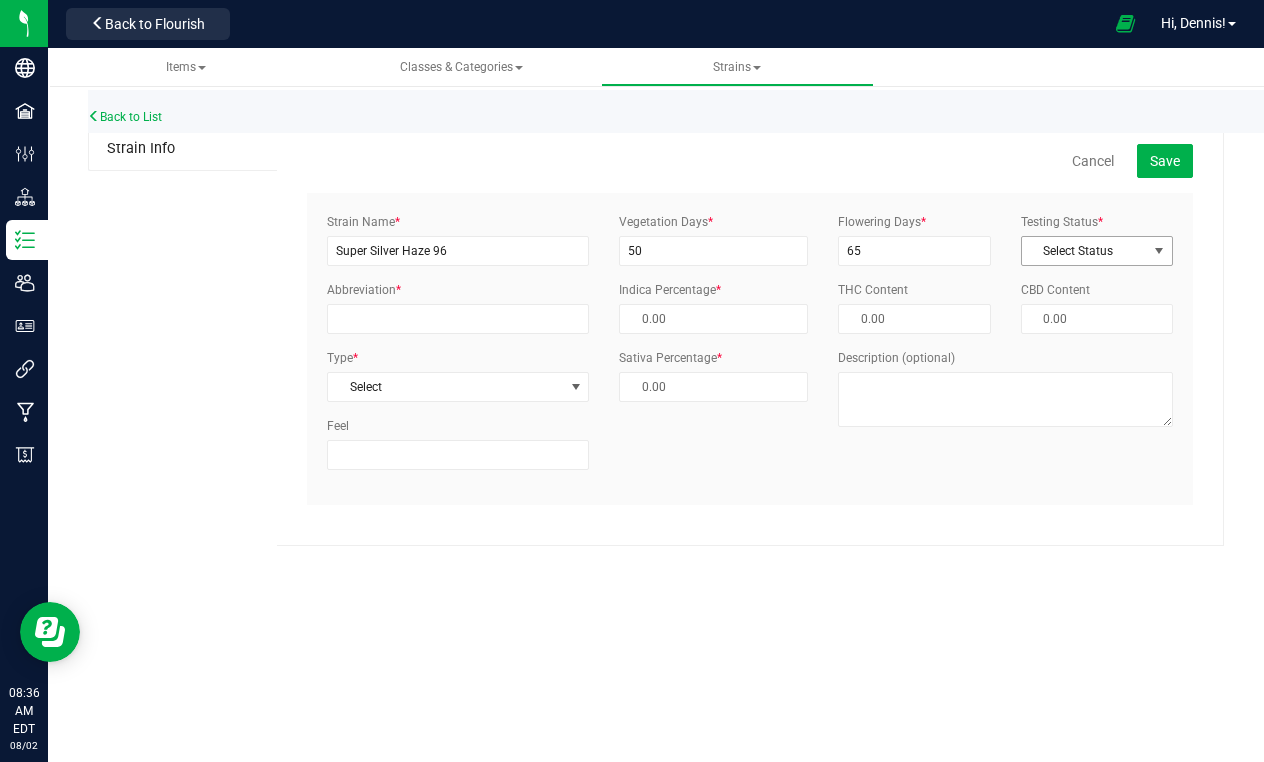 click on "Select Status" at bounding box center [1084, 251] 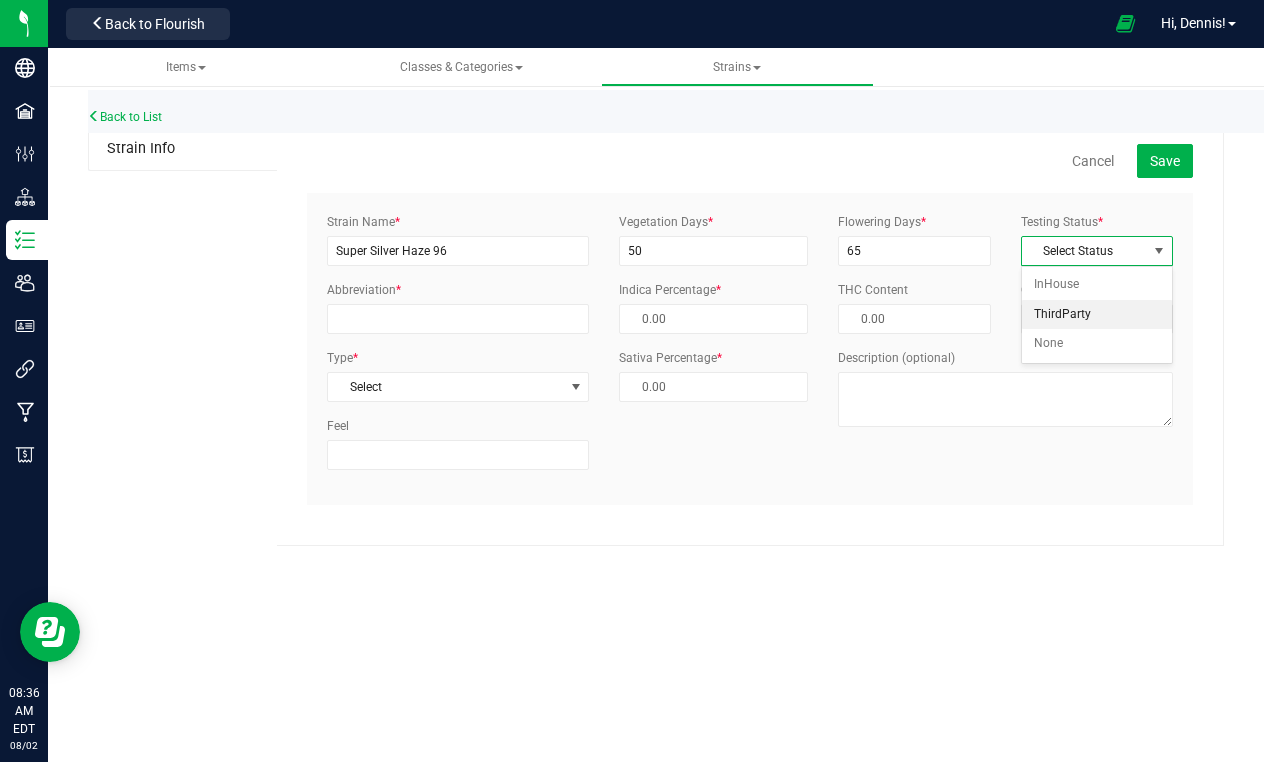 click on "ThirdParty" at bounding box center [1097, 315] 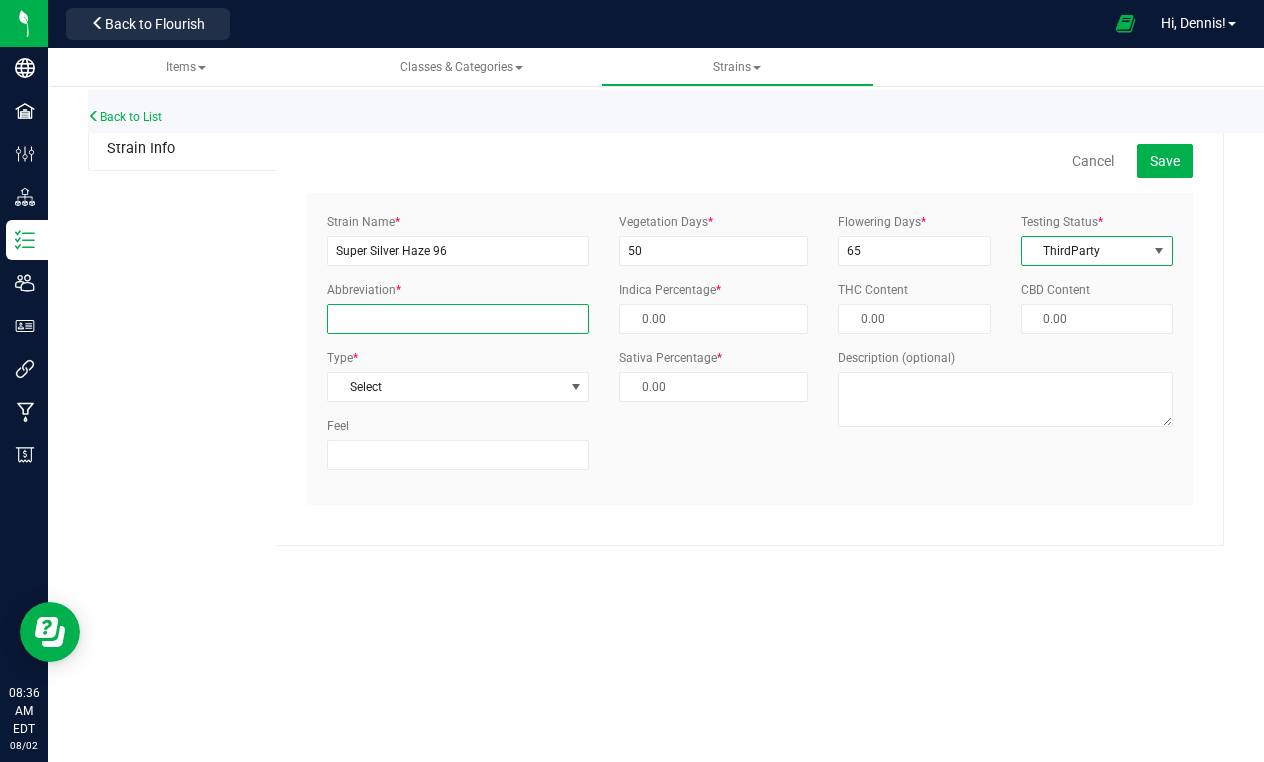 click on "Abbreviation
*" at bounding box center [458, 319] 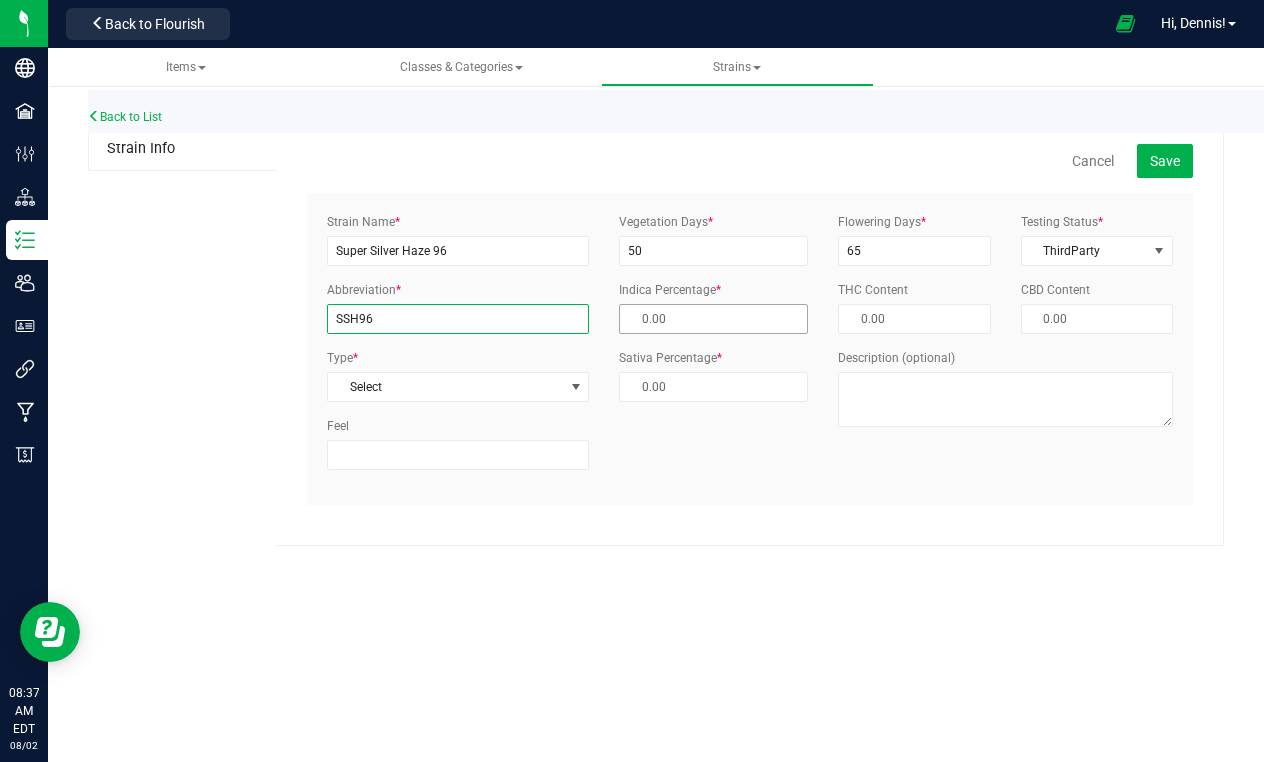 type on "SSH96" 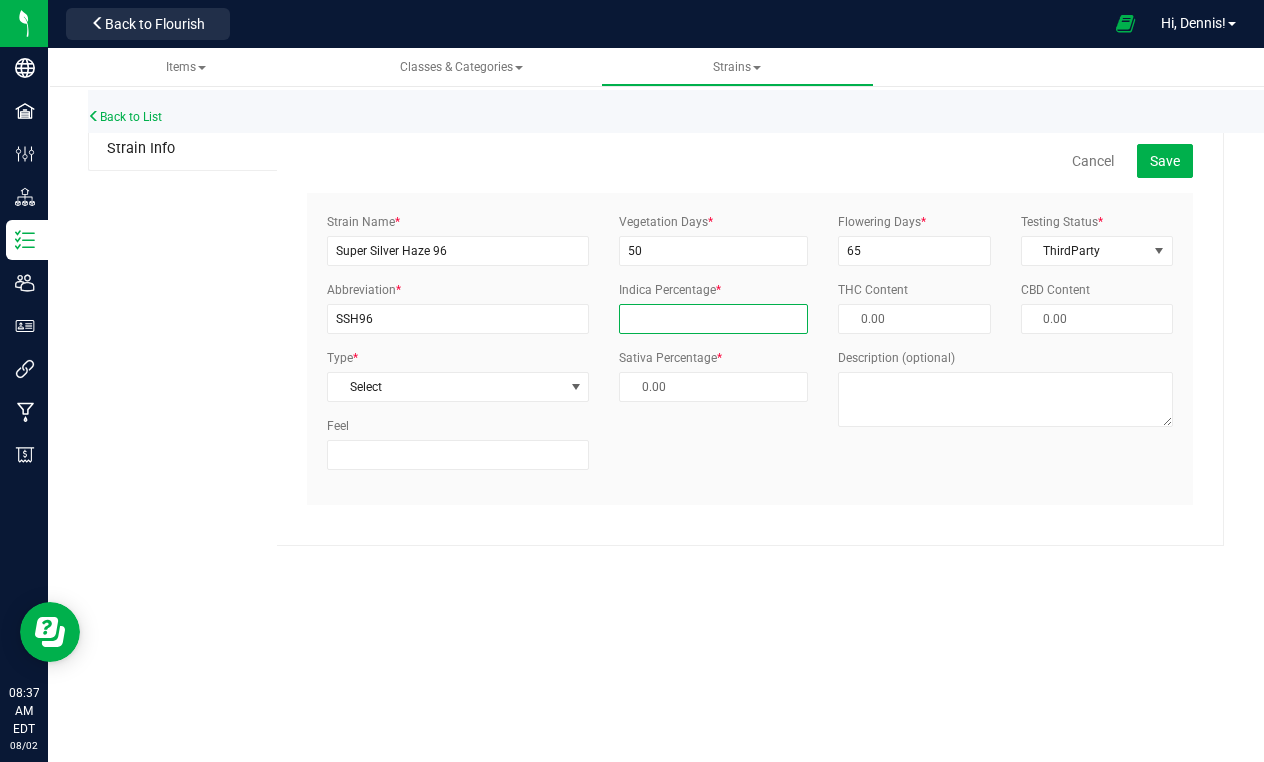 click at bounding box center [713, 319] 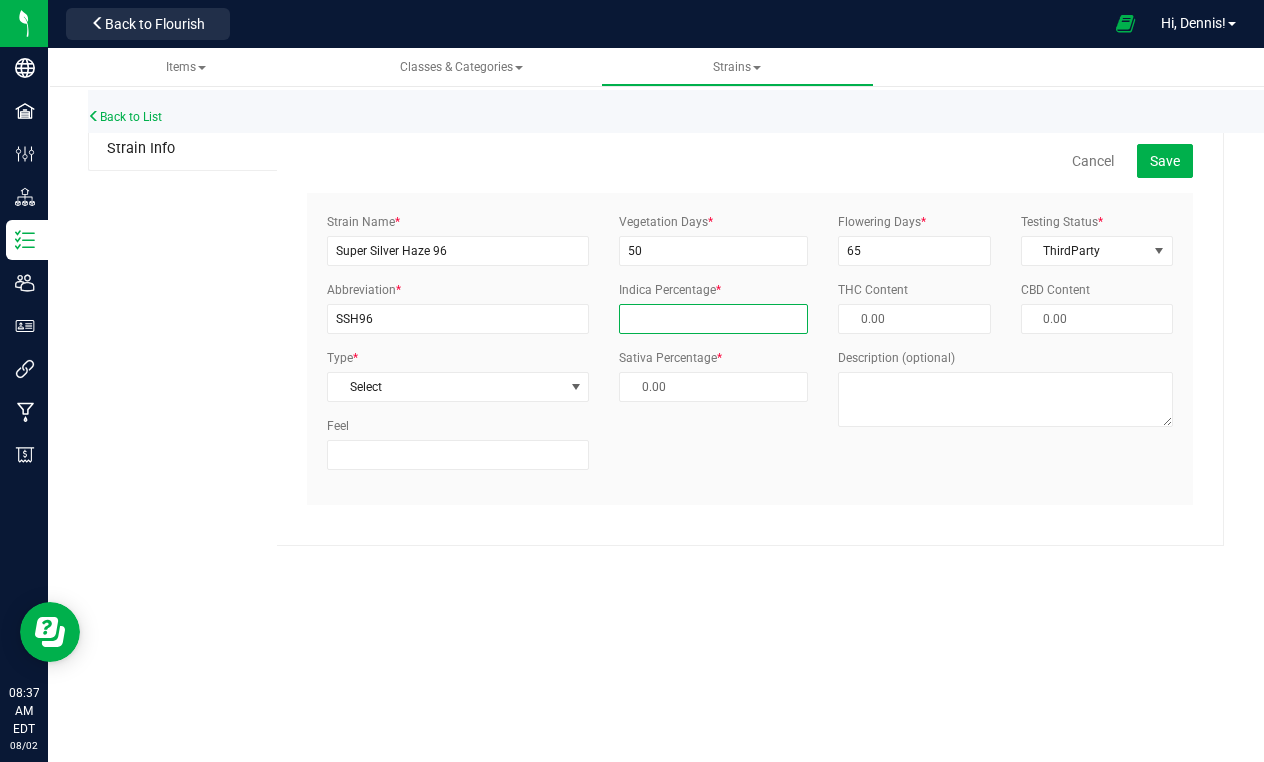 type on "2" 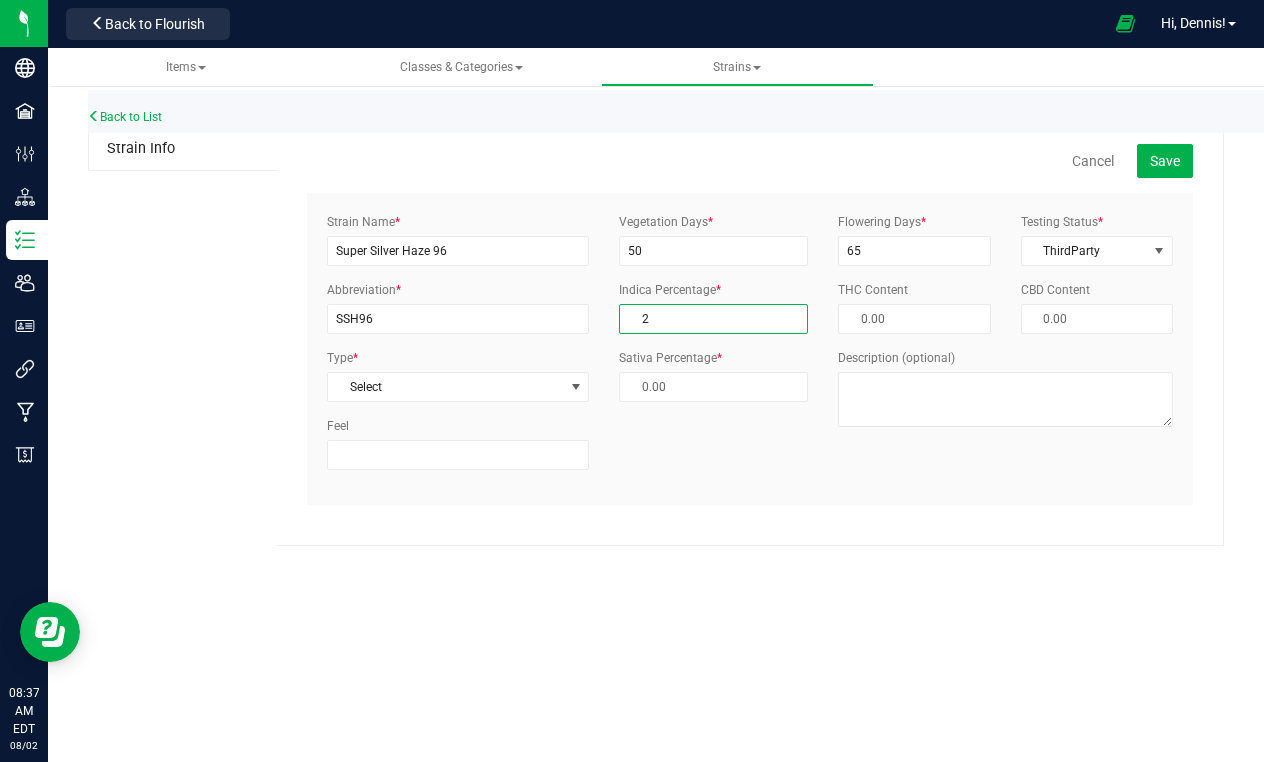 type on "98.00 %" 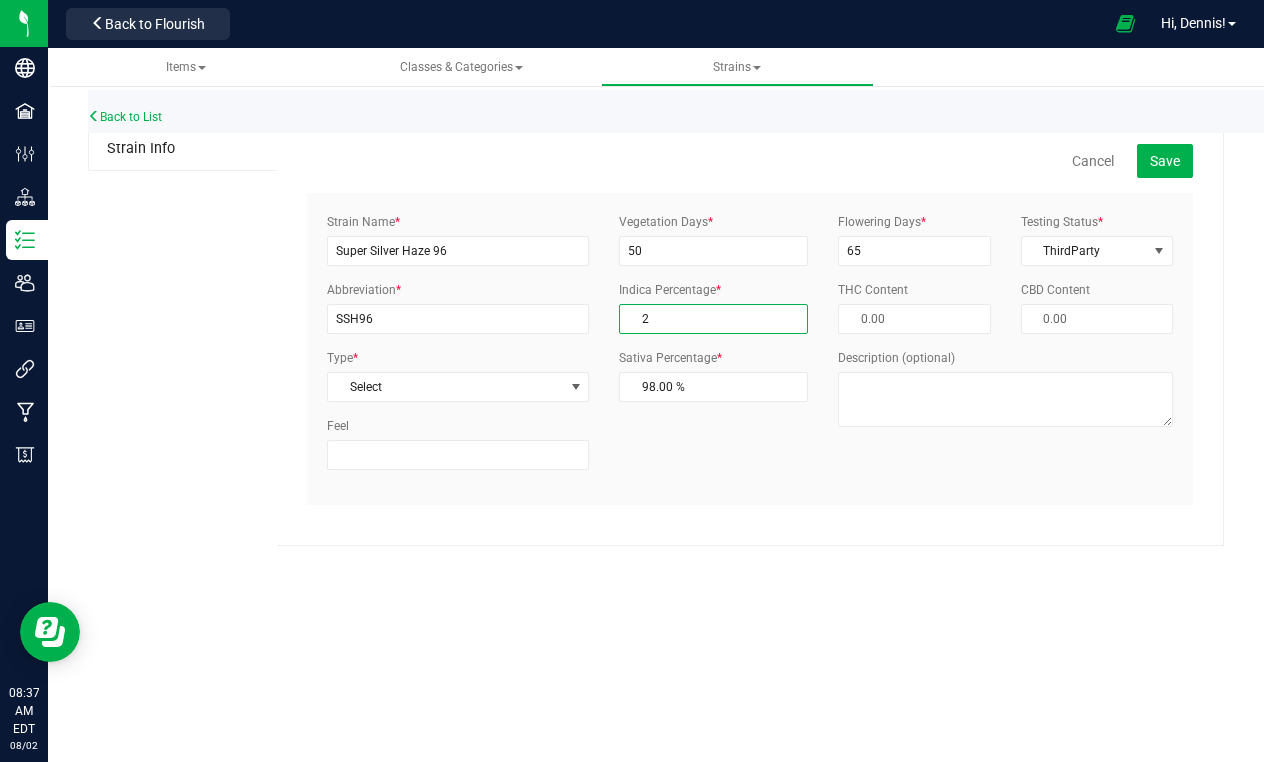 type on "25" 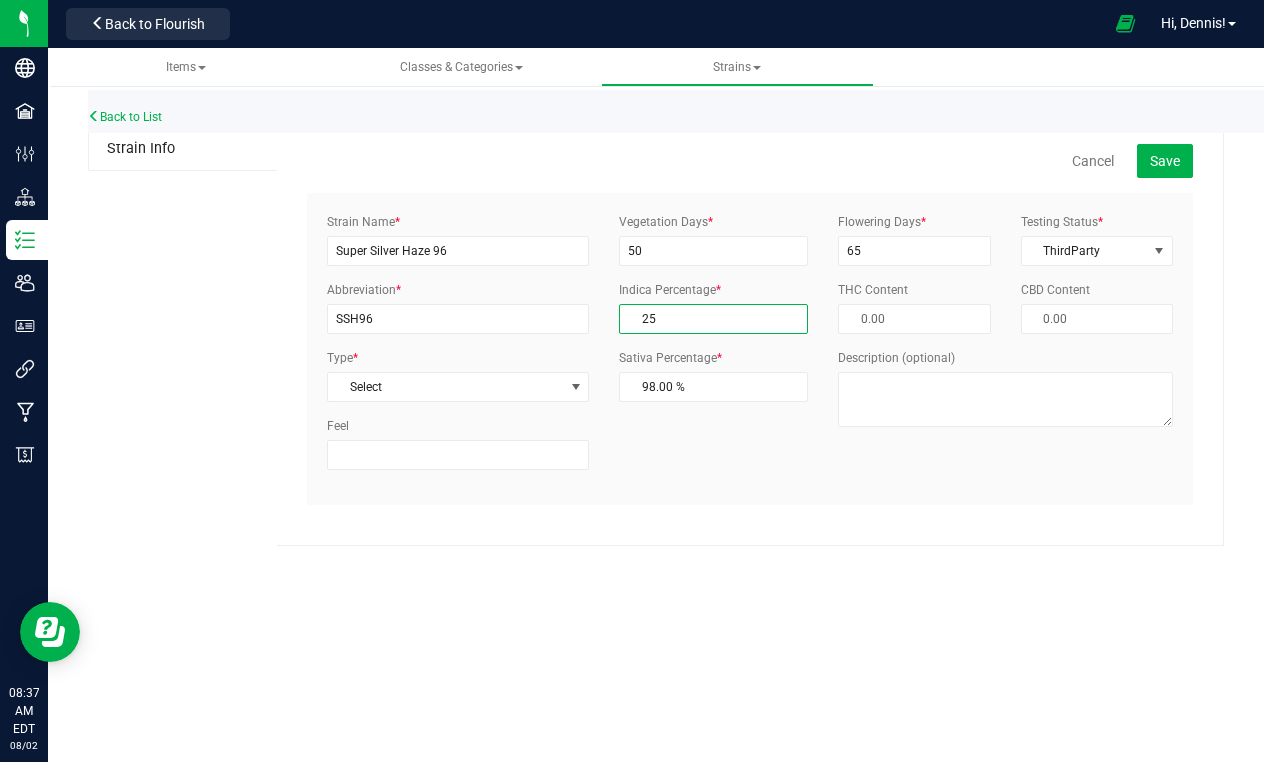 type on "75.00 %" 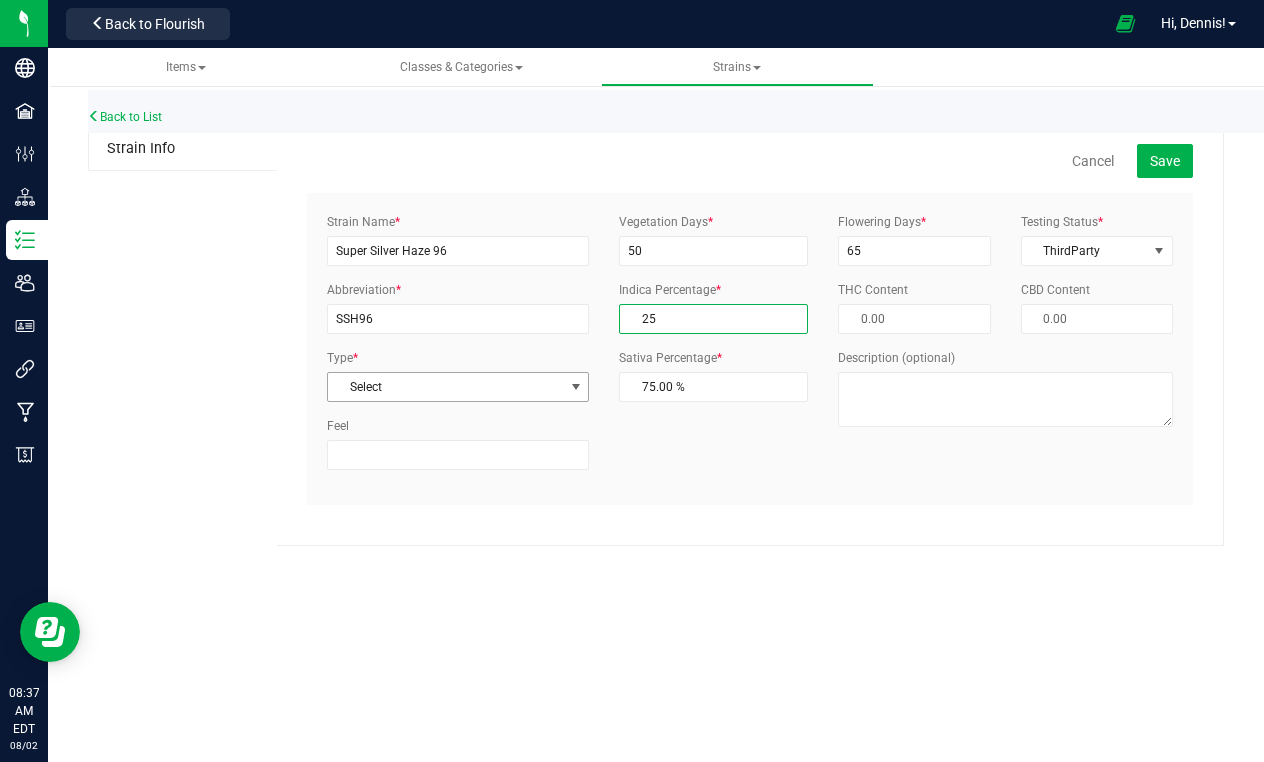 type on "25.00 %" 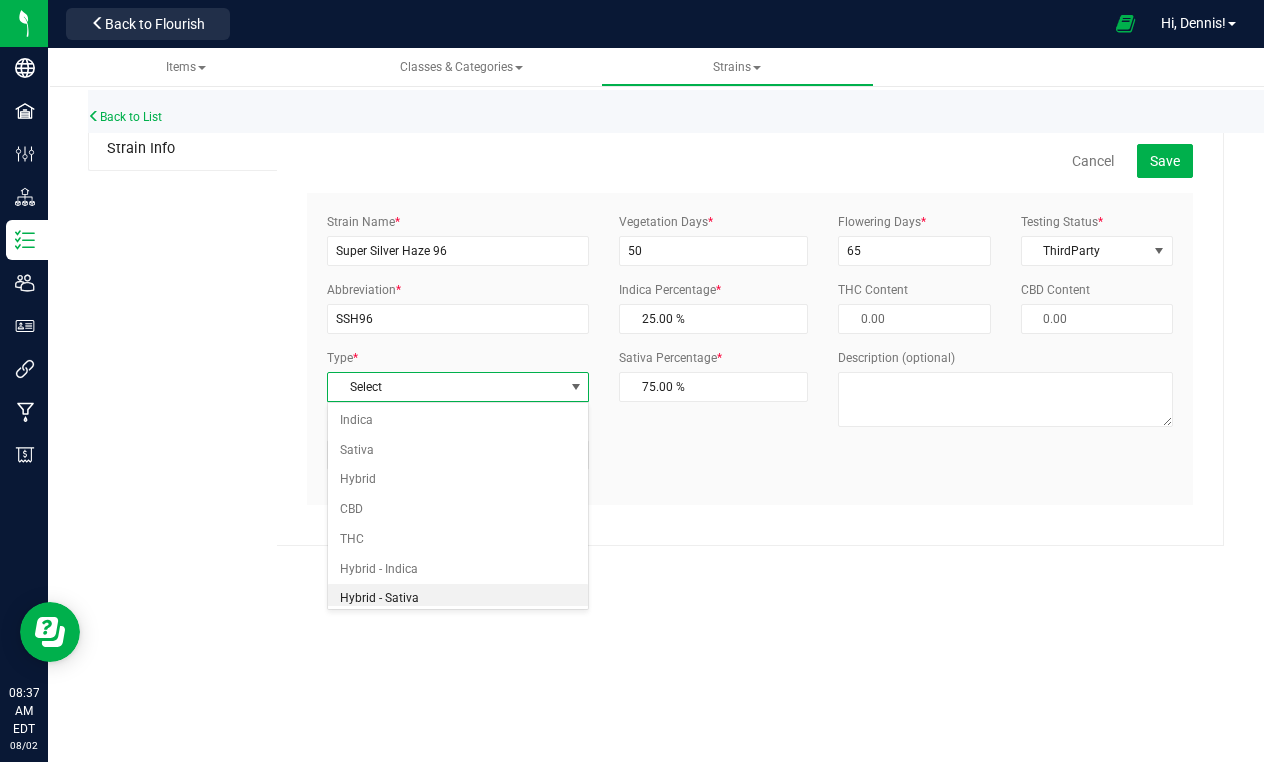 click on "Hybrid - Sativa" at bounding box center (458, 599) 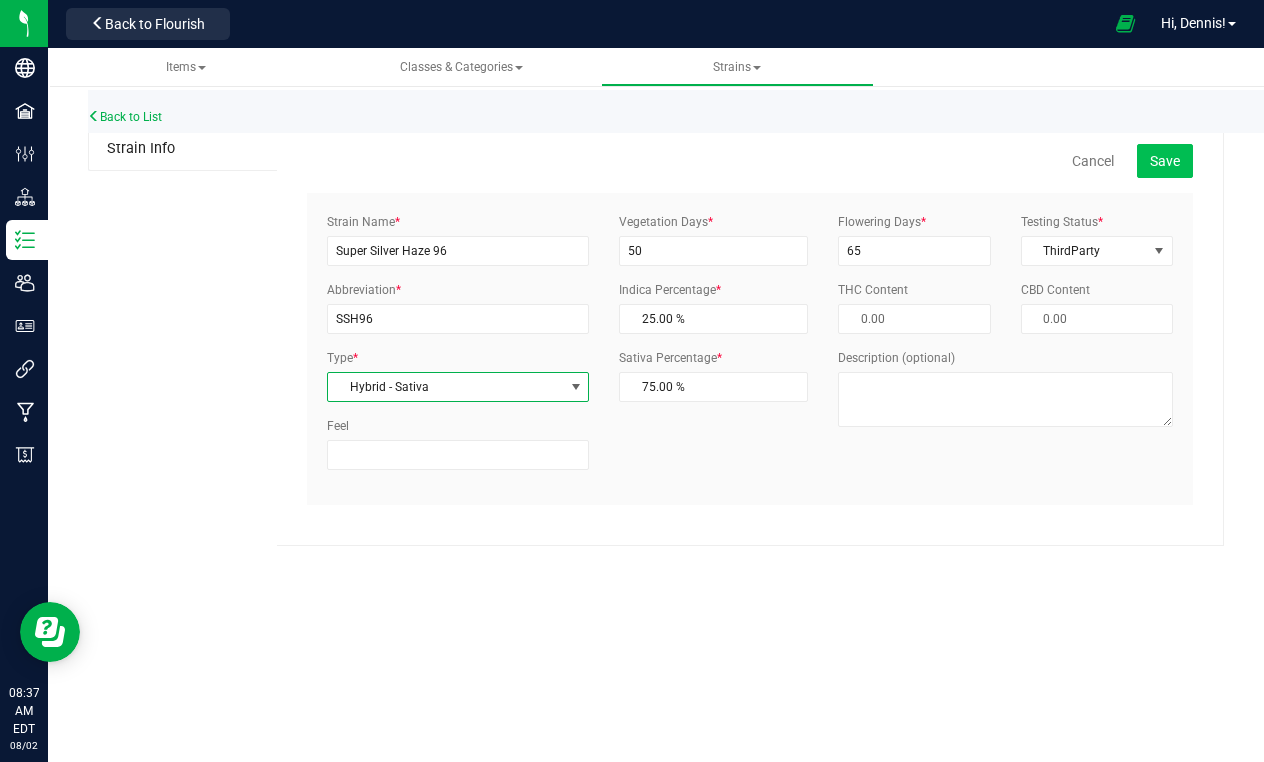 click on "Save" at bounding box center [1165, 161] 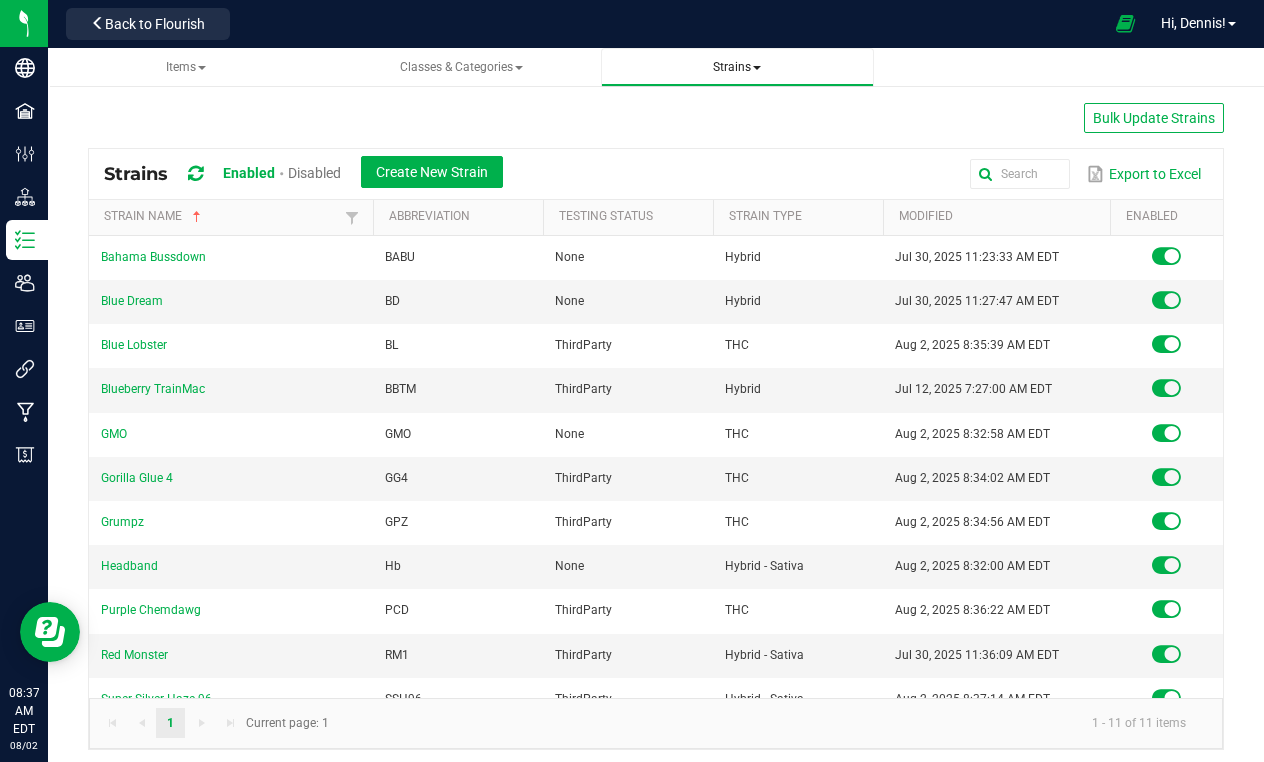 click on "Strains" at bounding box center (737, 67) 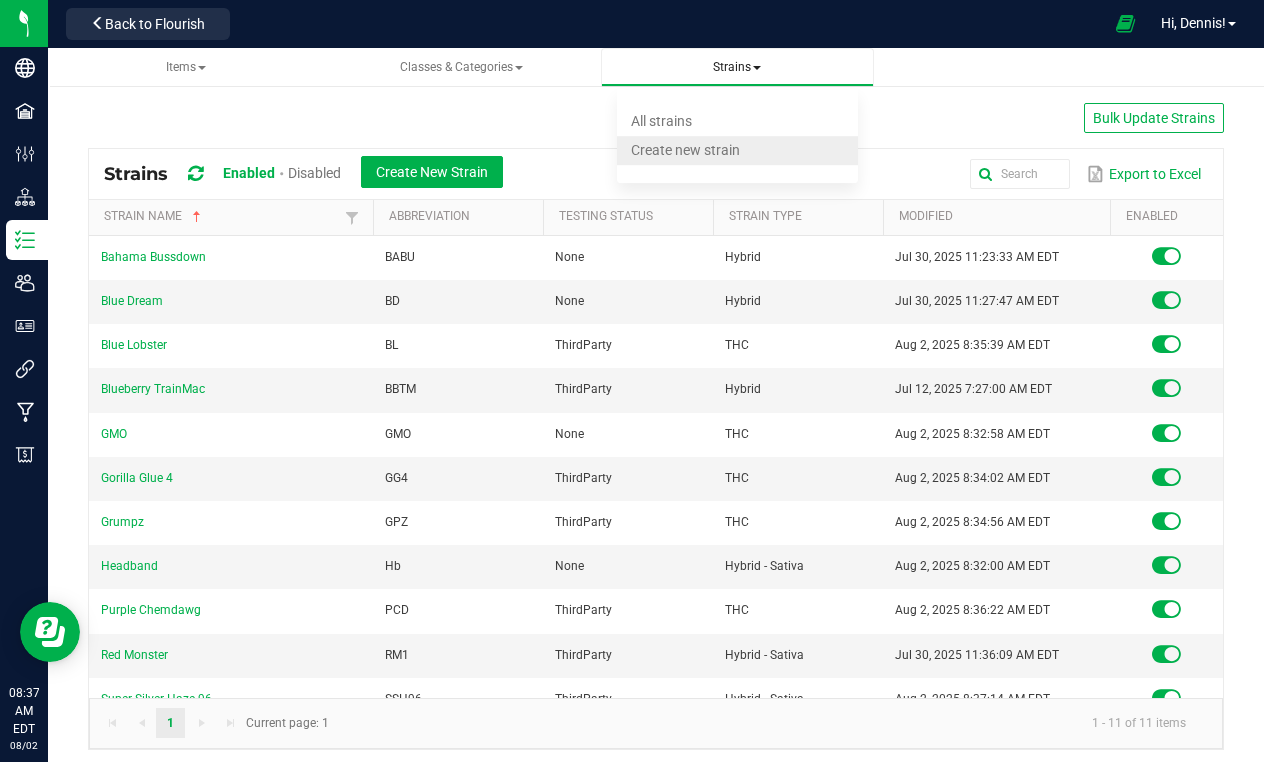 click on "Create new strain" at bounding box center (685, 150) 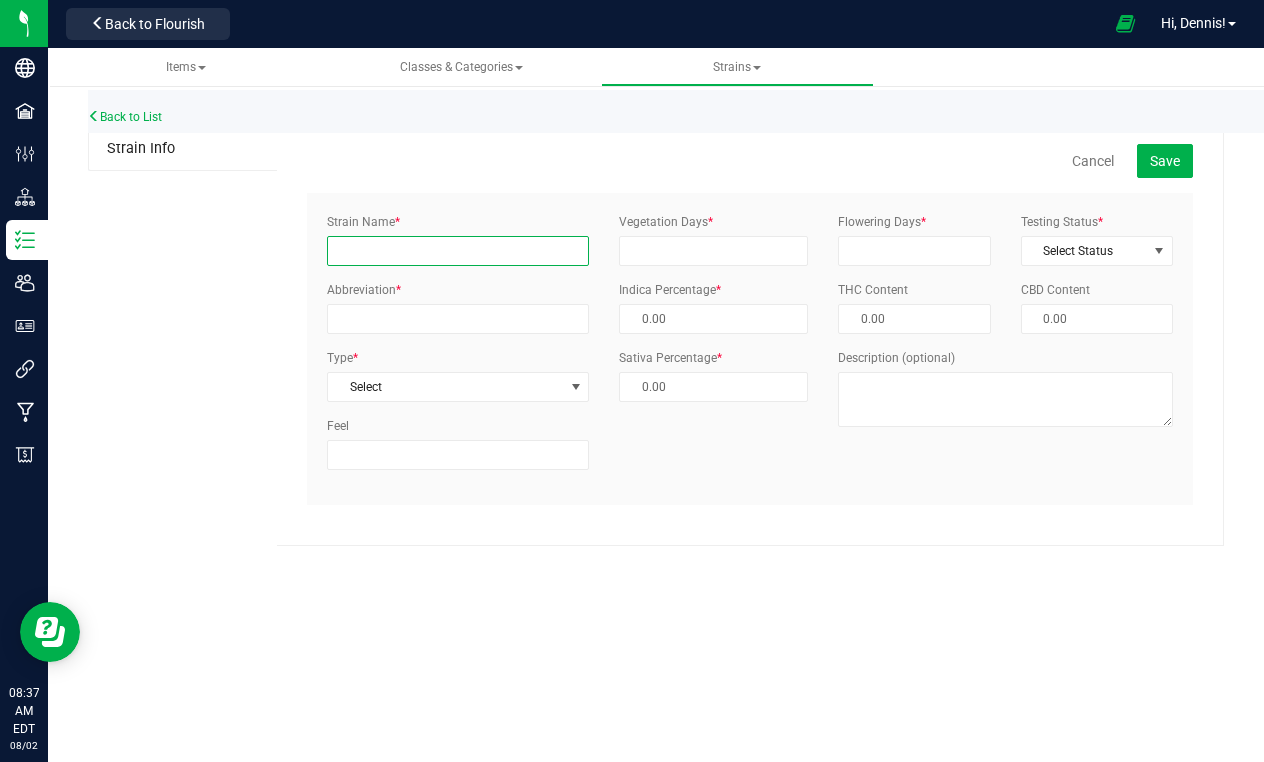 click on "Strain Name
*" at bounding box center [458, 251] 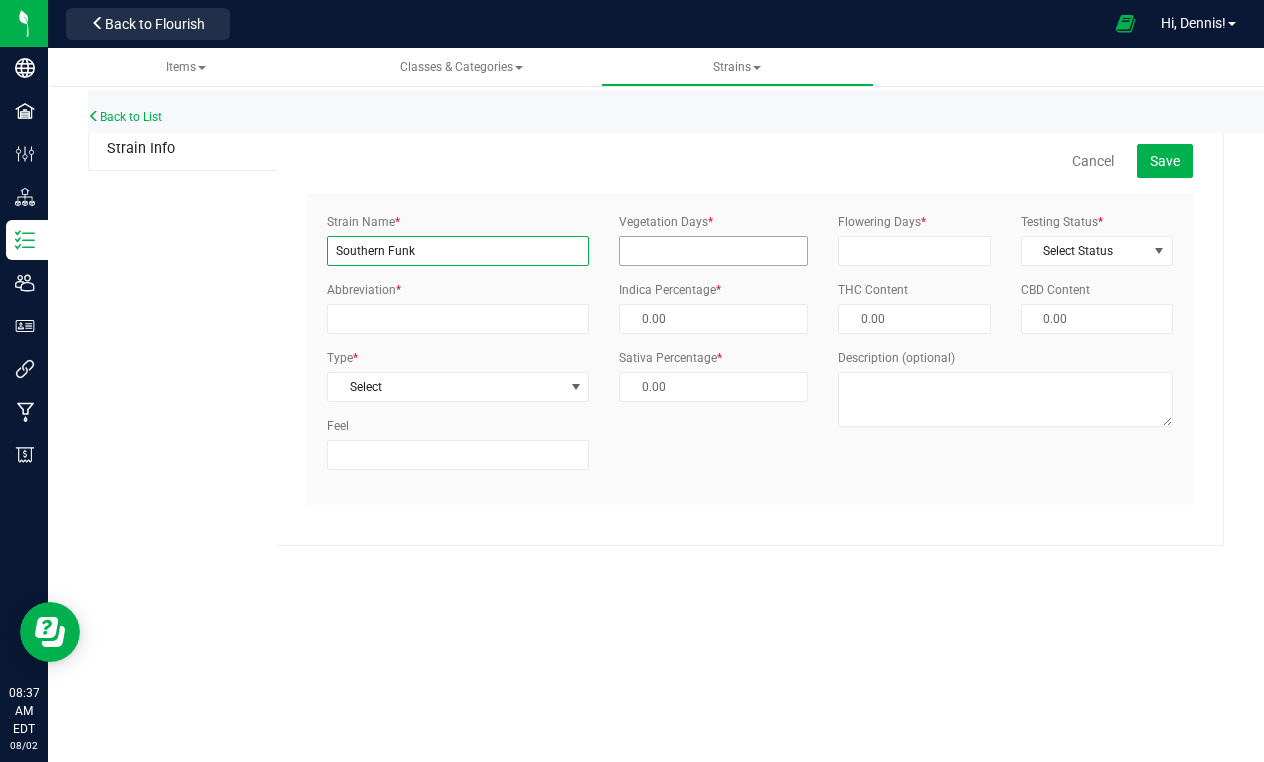 type on "Southern Funk" 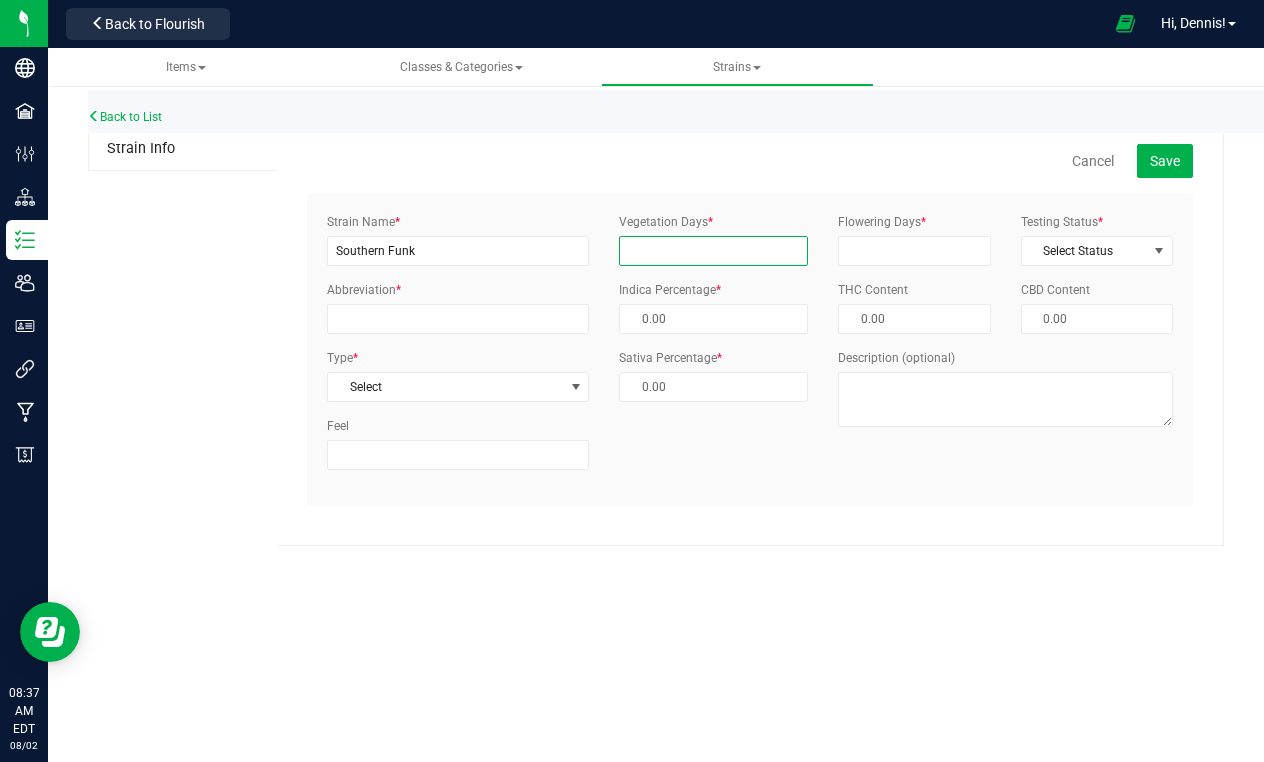 click on "Vegetation Days
*" at bounding box center (713, 251) 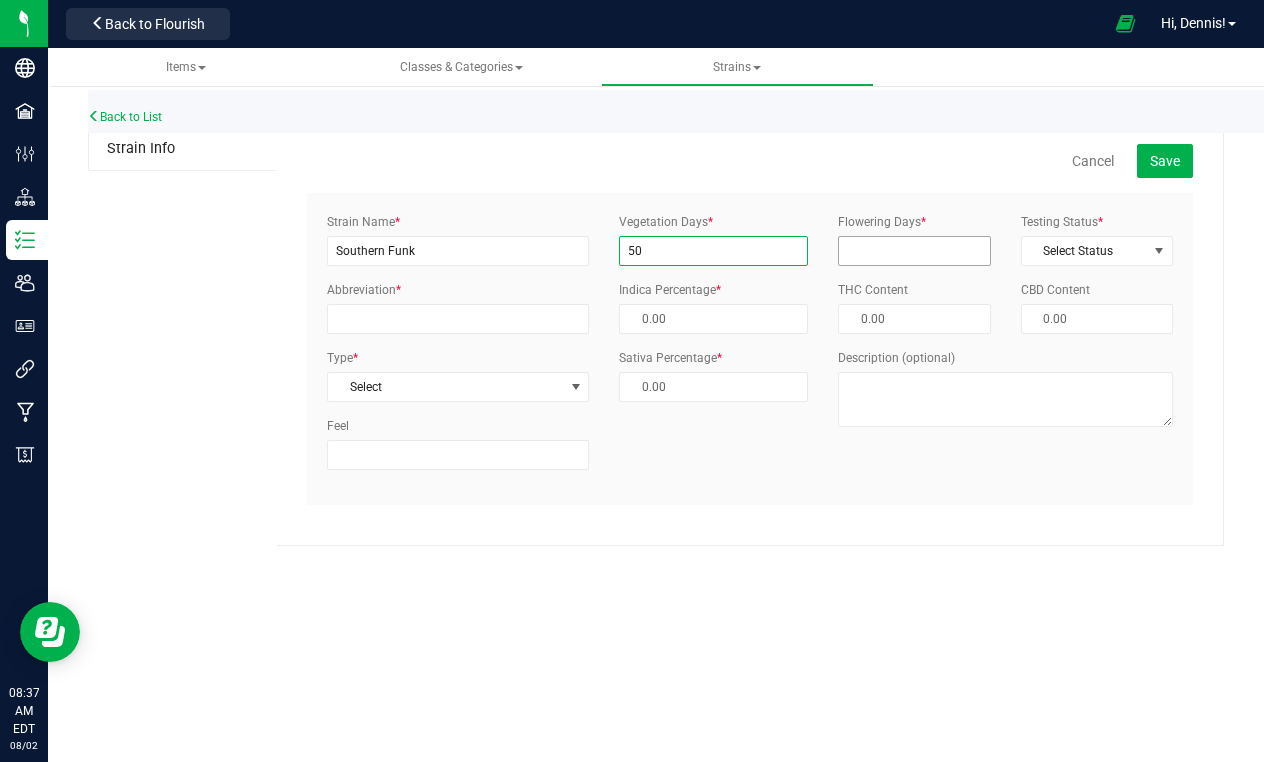 type on "50" 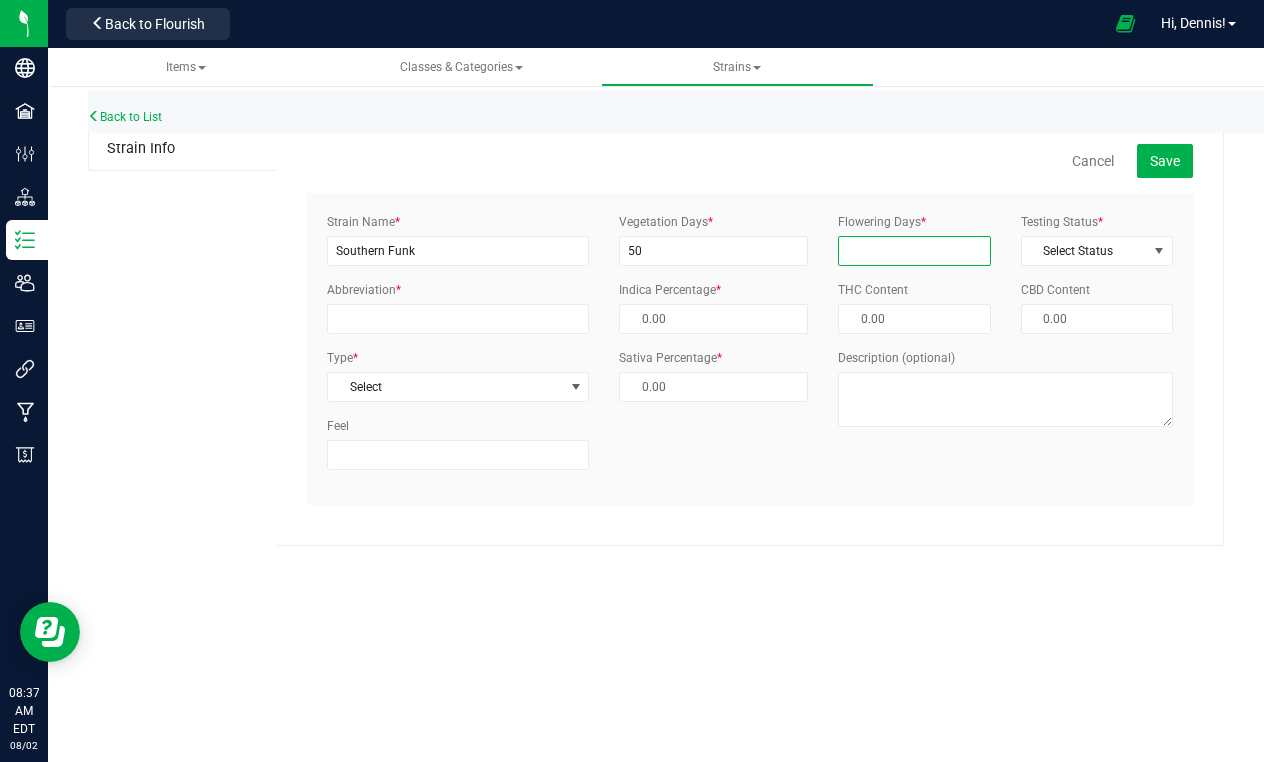 click on "Flowering Days
*" at bounding box center (914, 251) 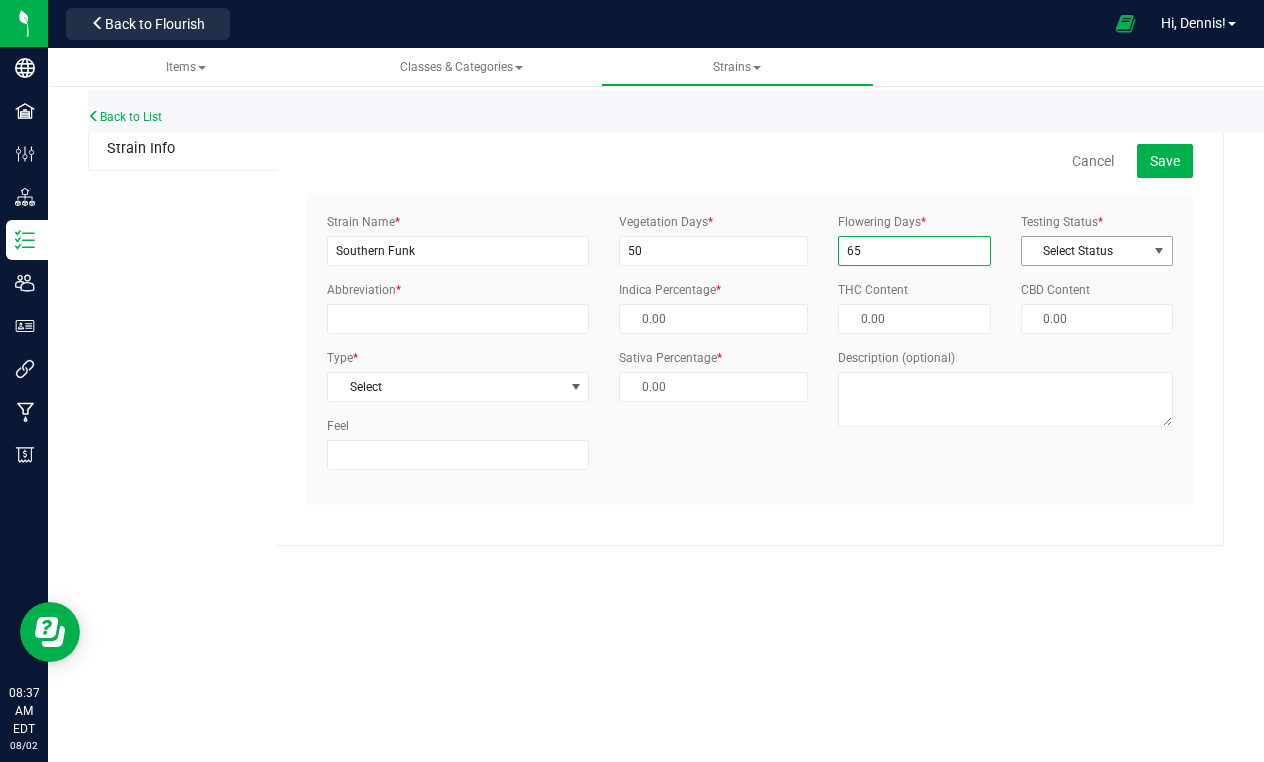 type on "65" 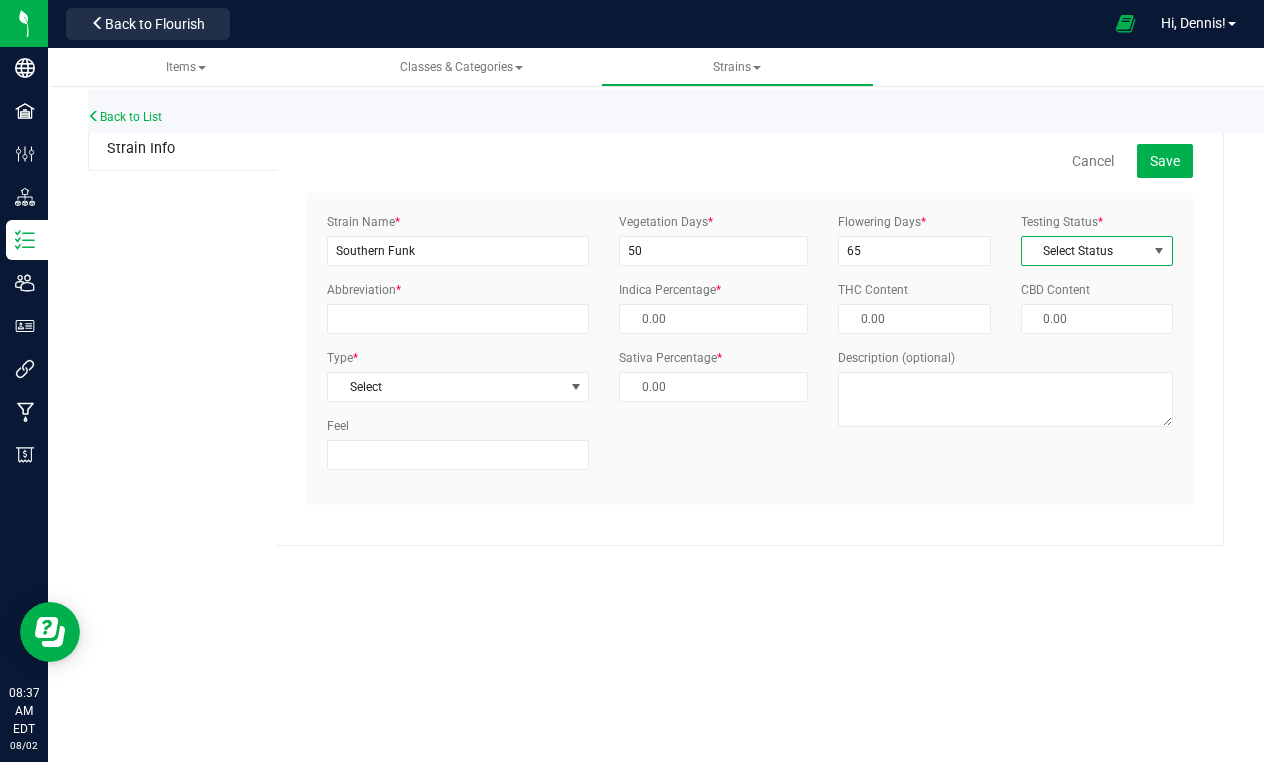 click on "Select Status" at bounding box center [1084, 251] 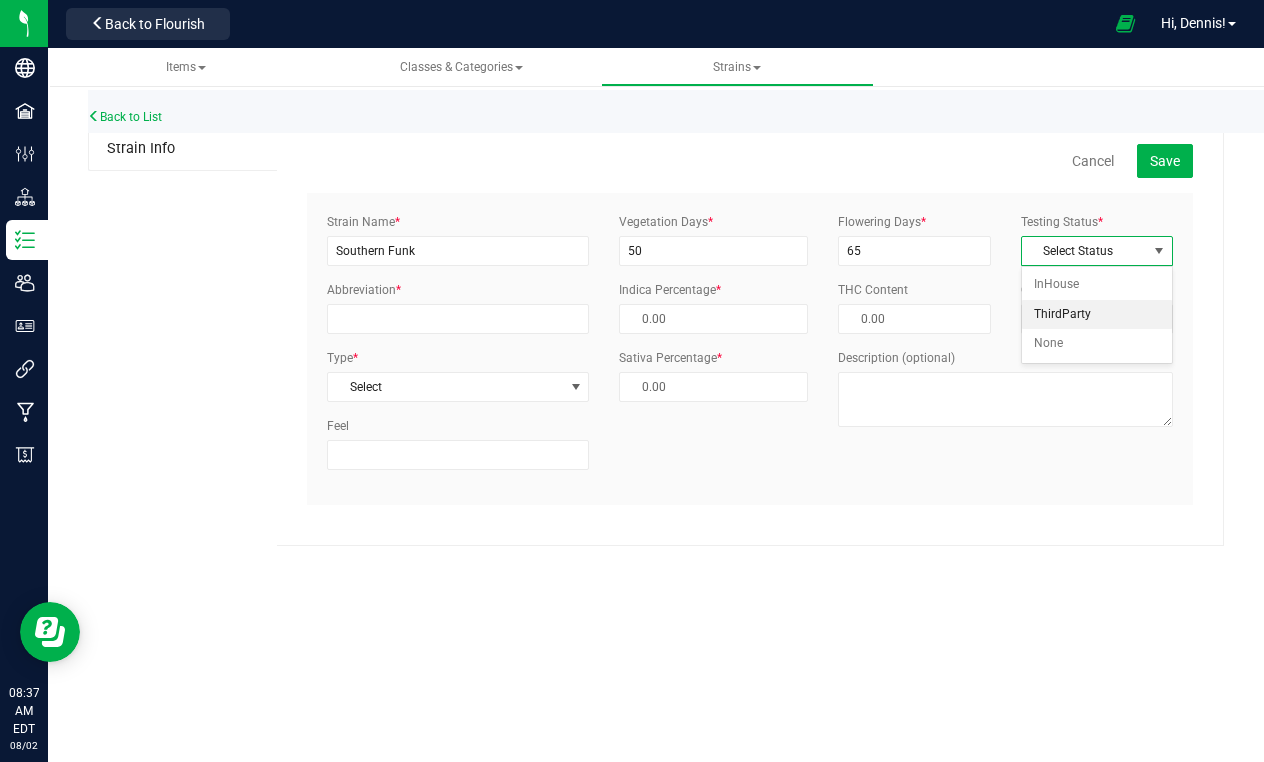 click on "ThirdParty" at bounding box center [1097, 315] 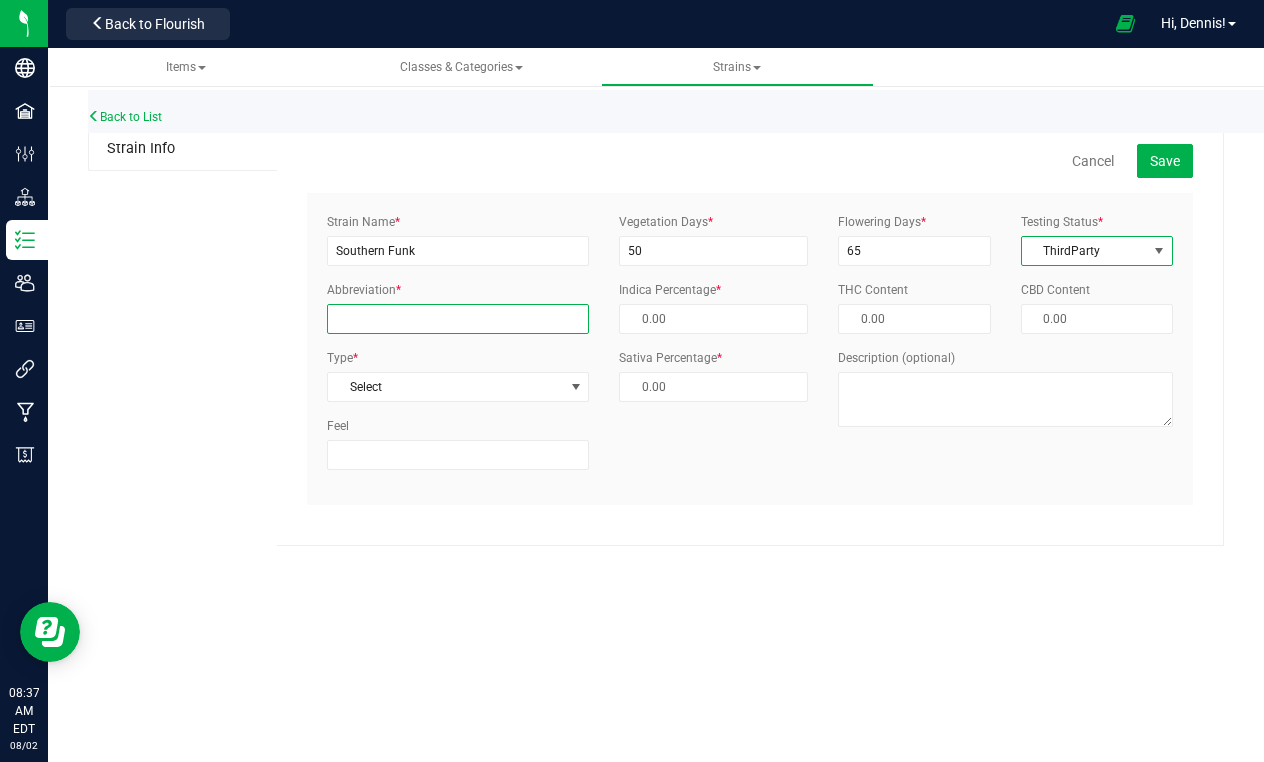 click on "Abbreviation
*" at bounding box center [458, 319] 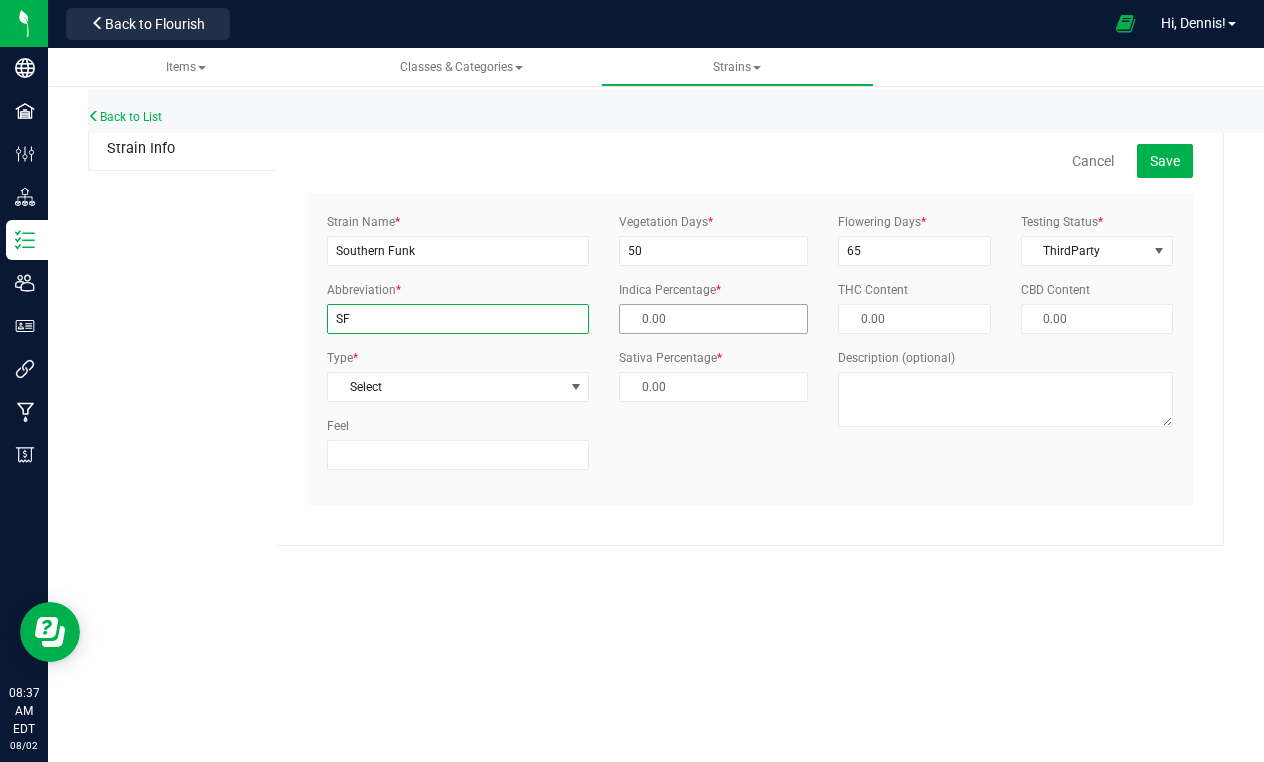 type on "SF" 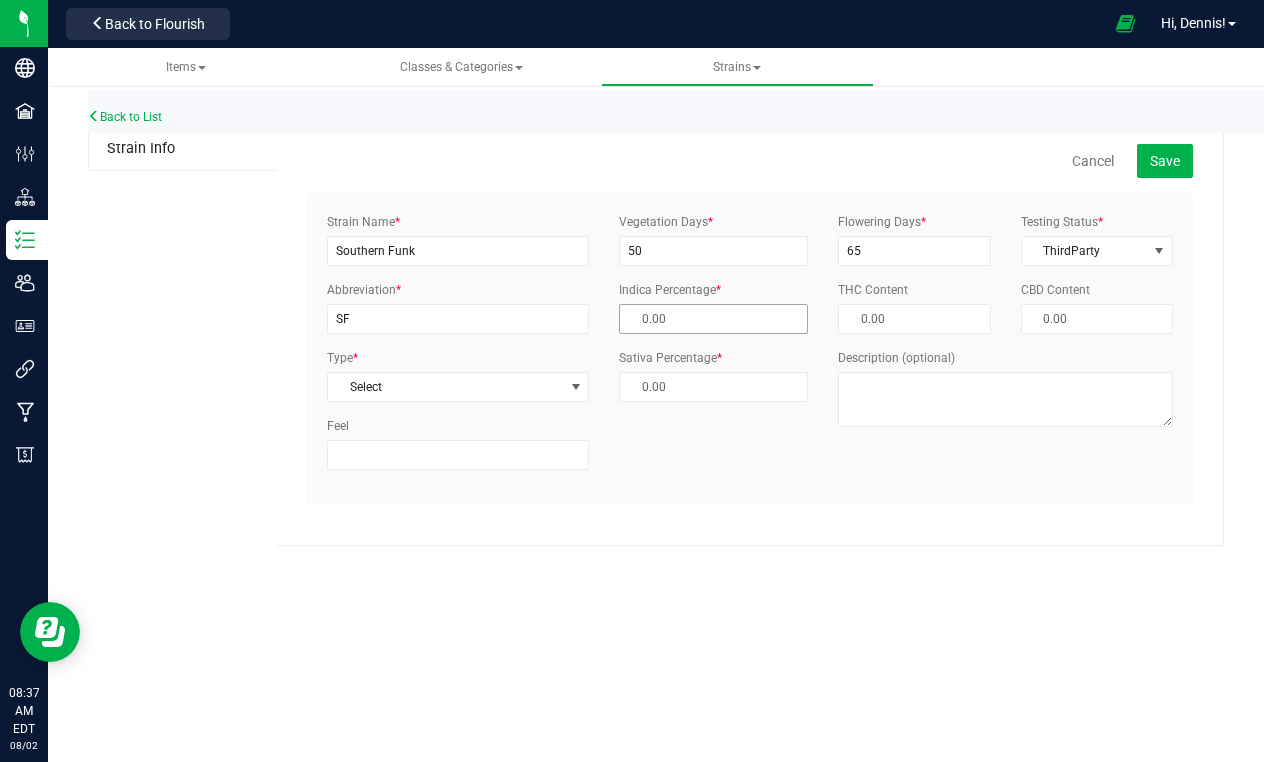 click at bounding box center (713, 319) 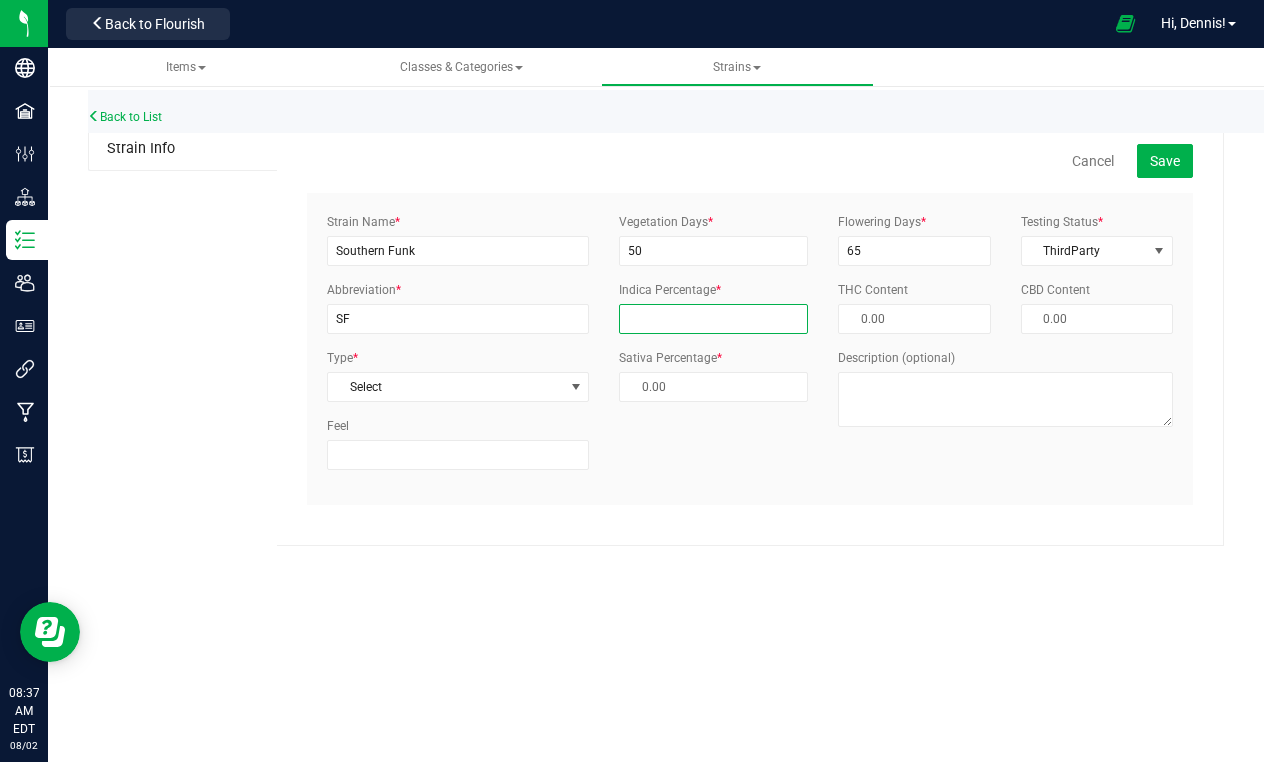 type on "5" 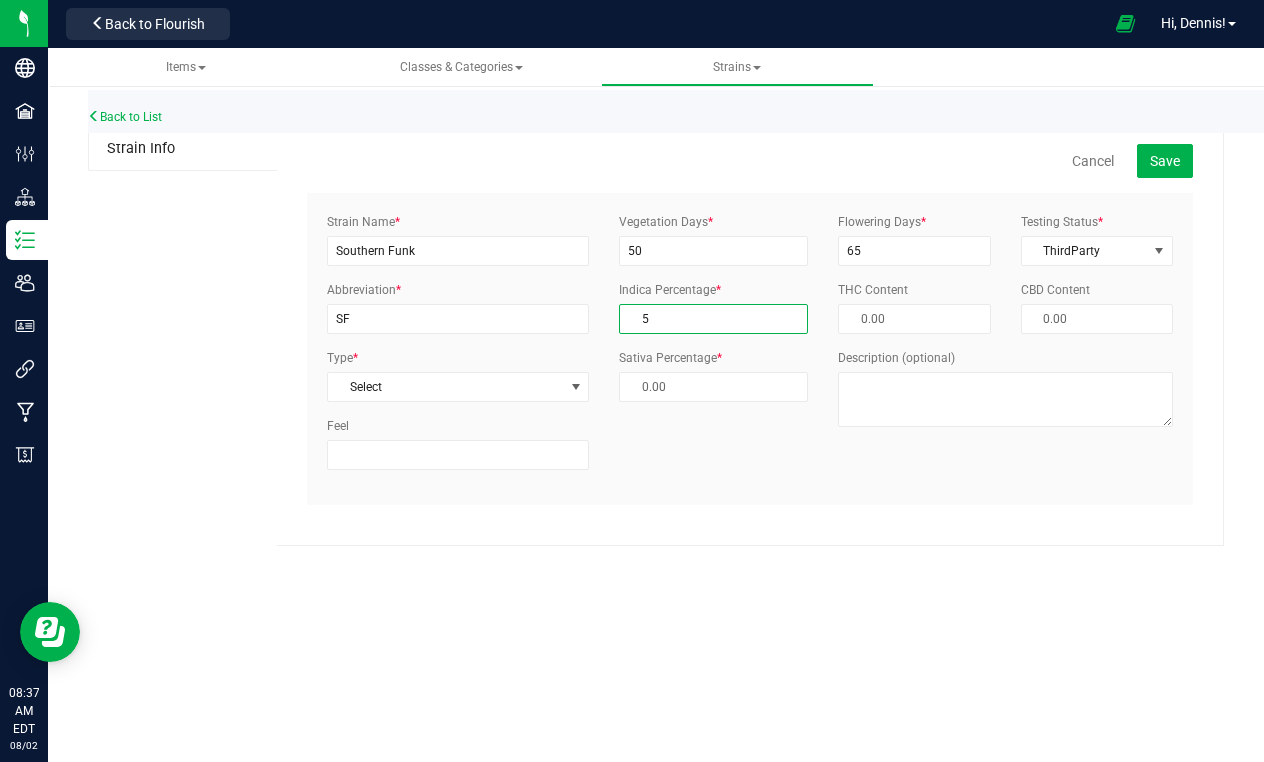 type on "95.00 %" 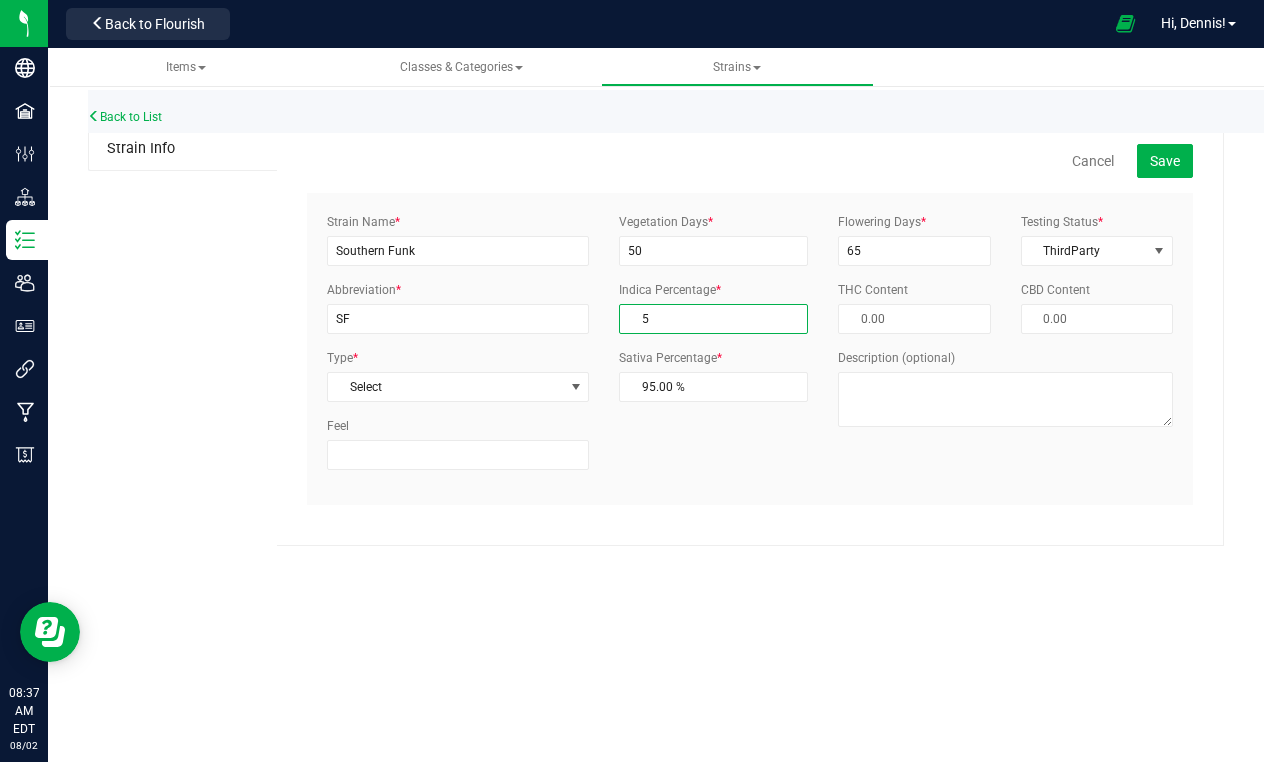 type on "50" 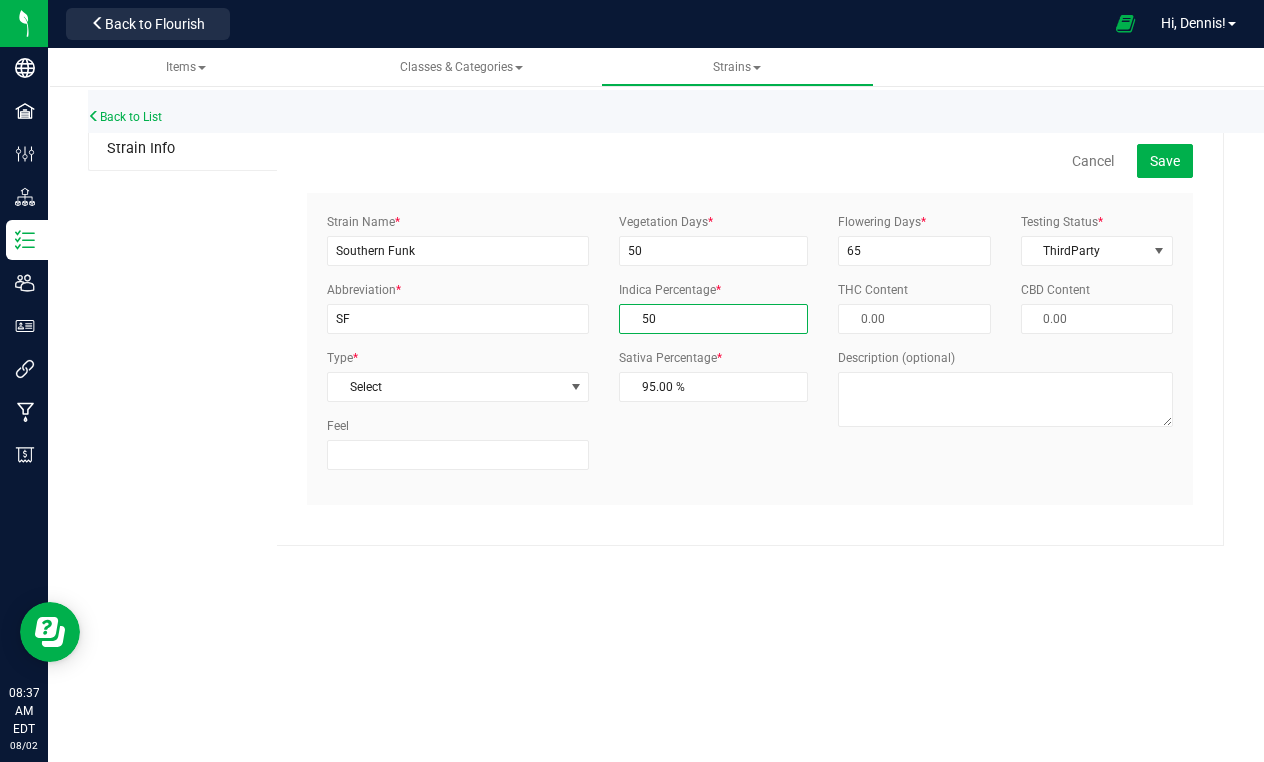 type on "50.00 %" 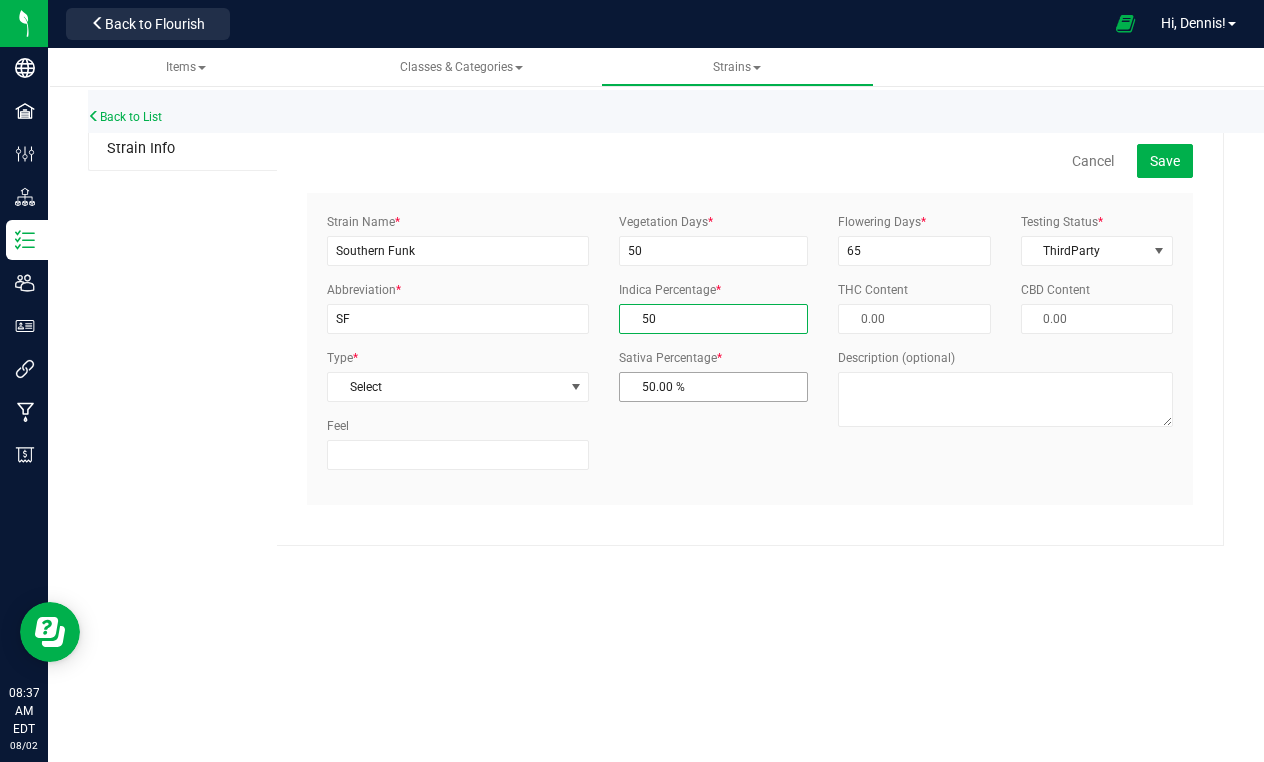 type on "50.00 %" 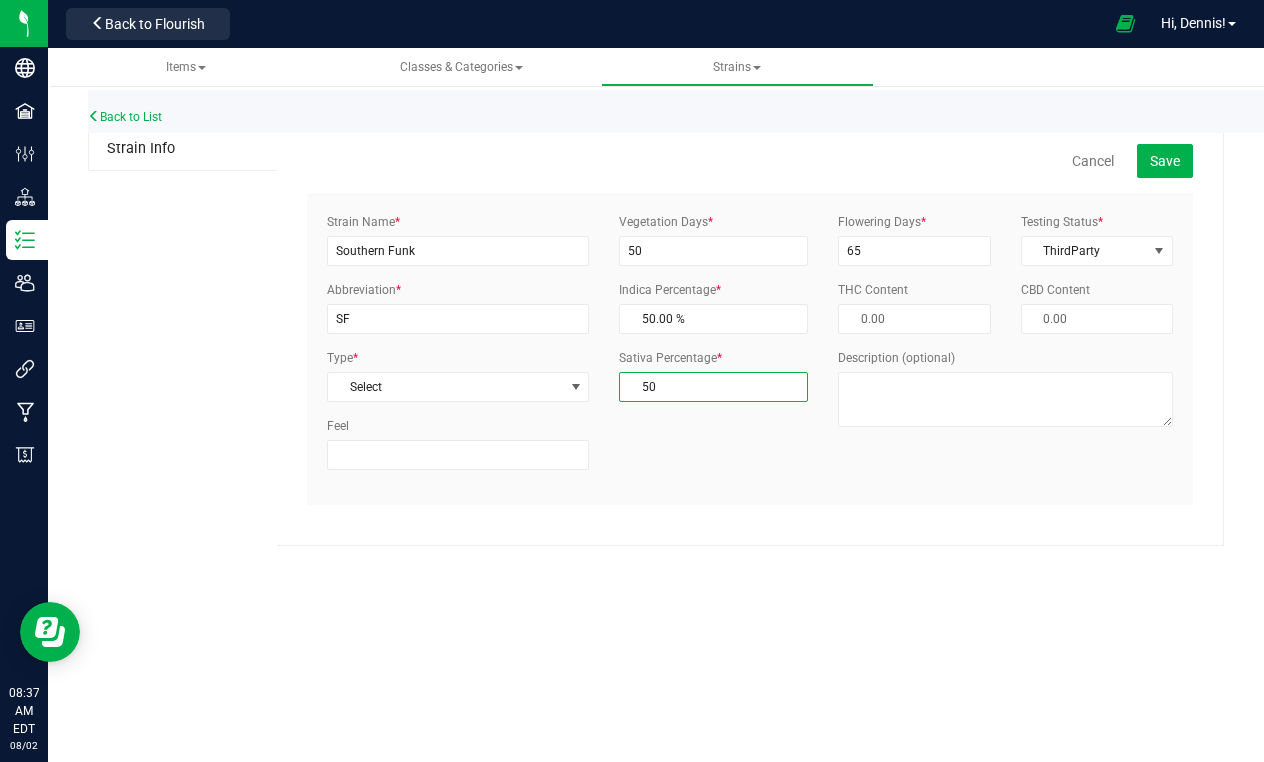click on "50.00 % 50" at bounding box center [713, 387] 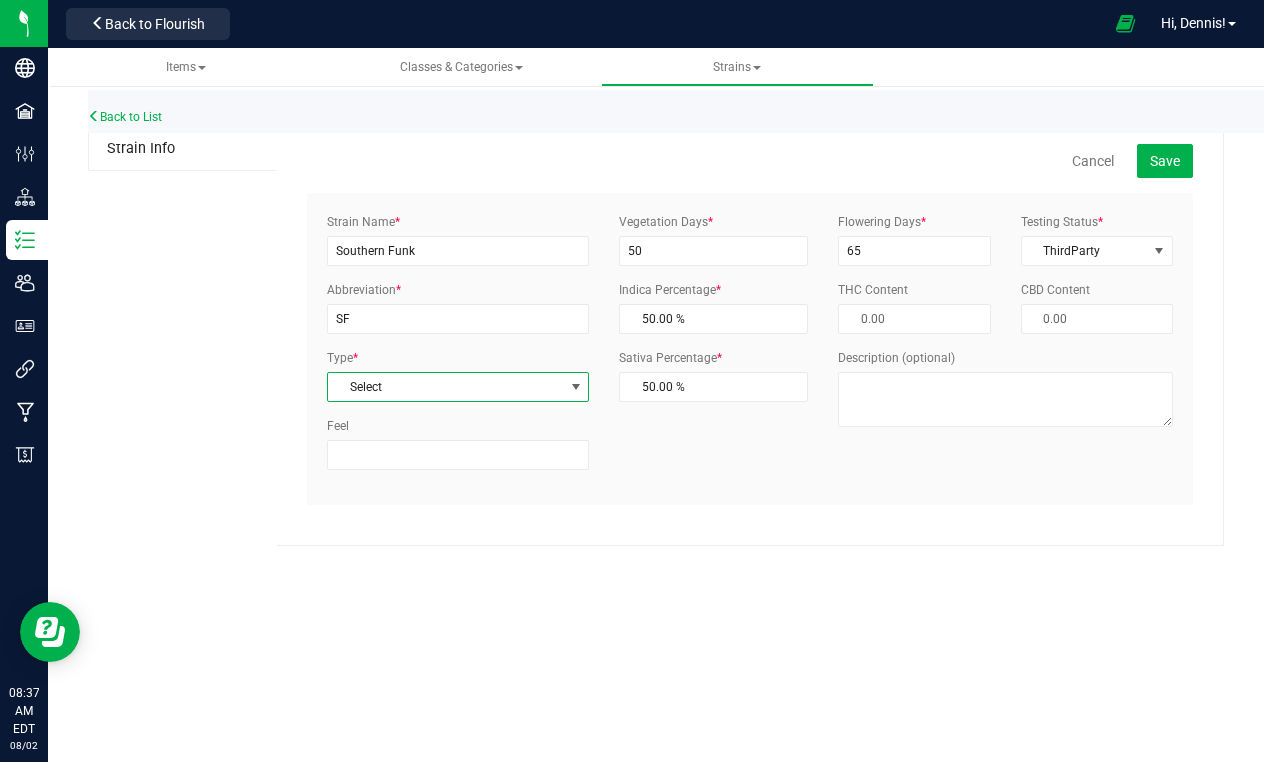 click on "Select" at bounding box center [445, 387] 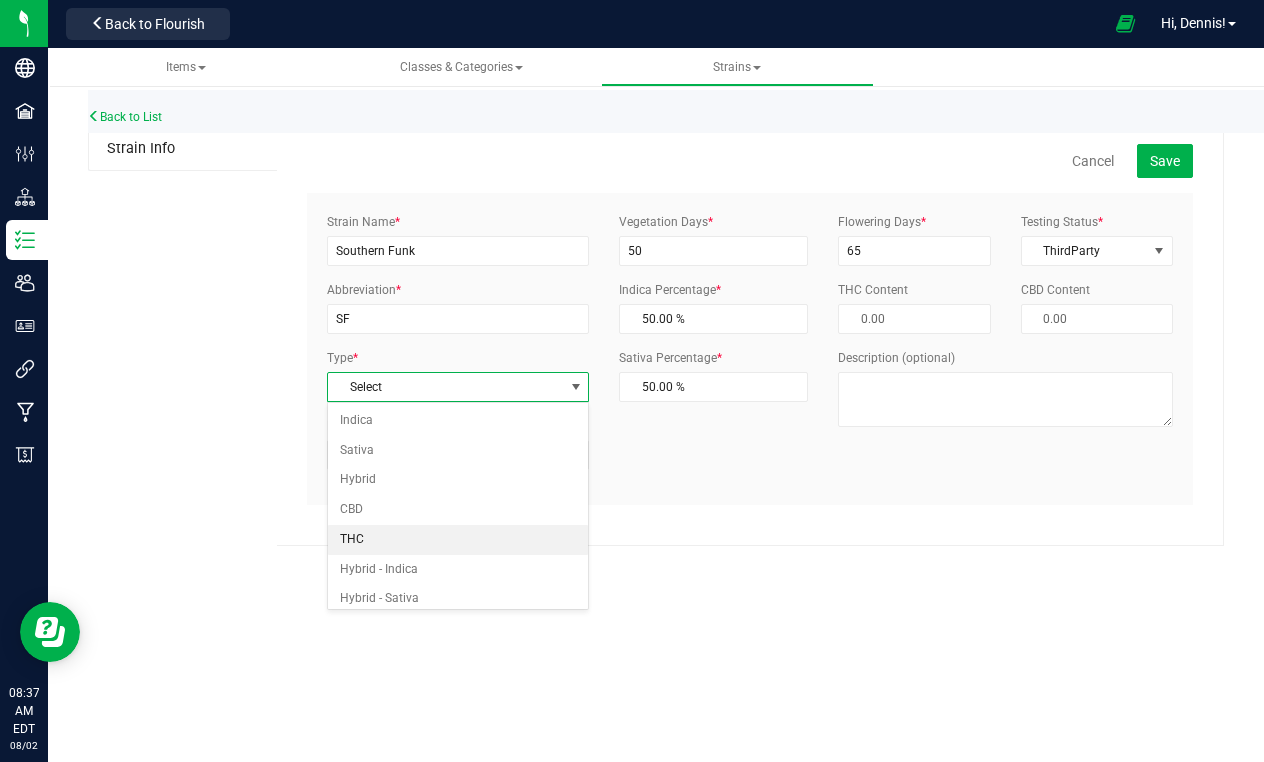 click on "THC" at bounding box center (458, 540) 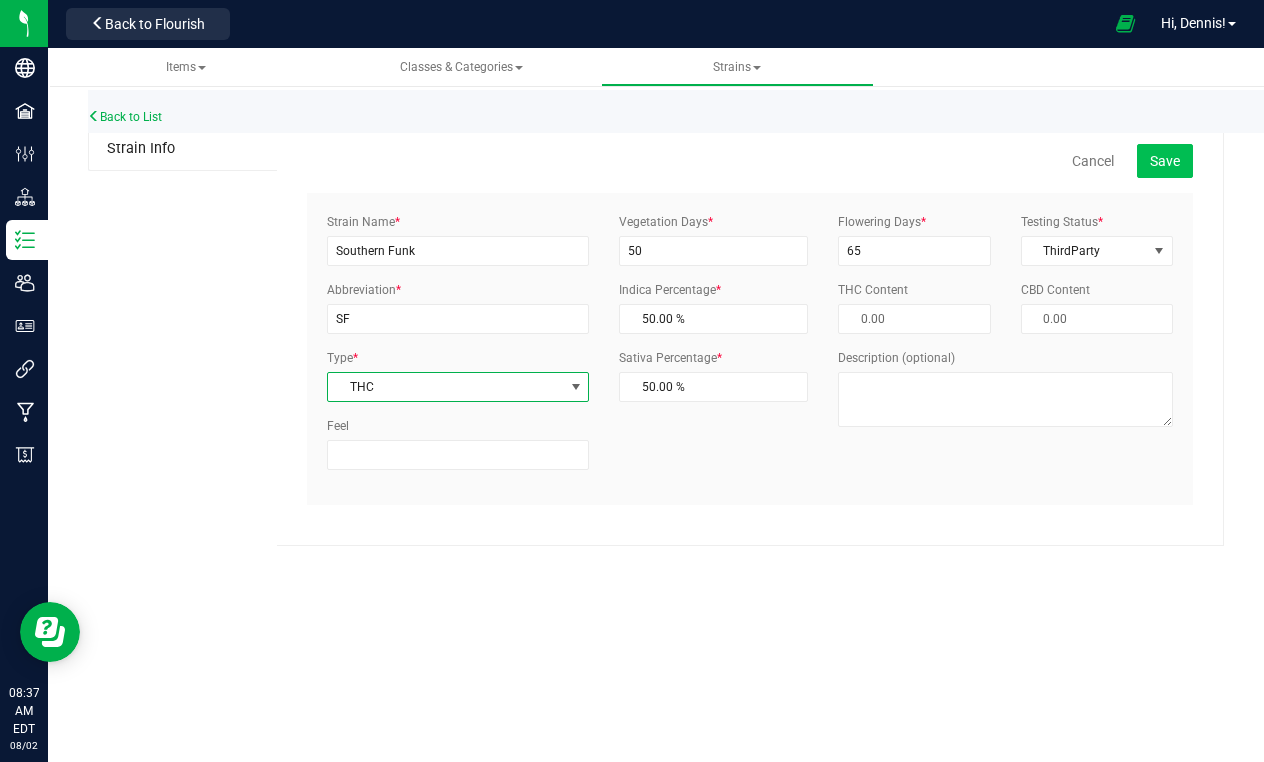 click on "Save" at bounding box center (1165, 161) 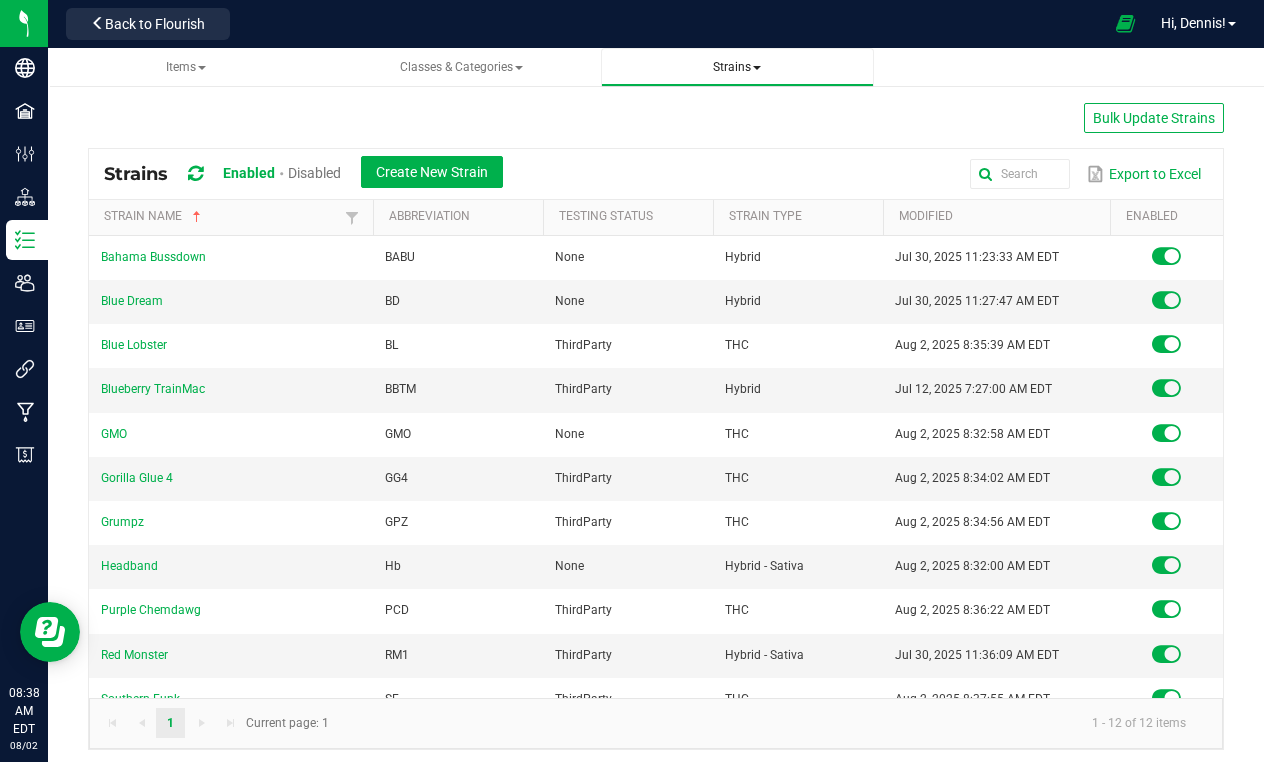 click on "Strains" at bounding box center [737, 67] 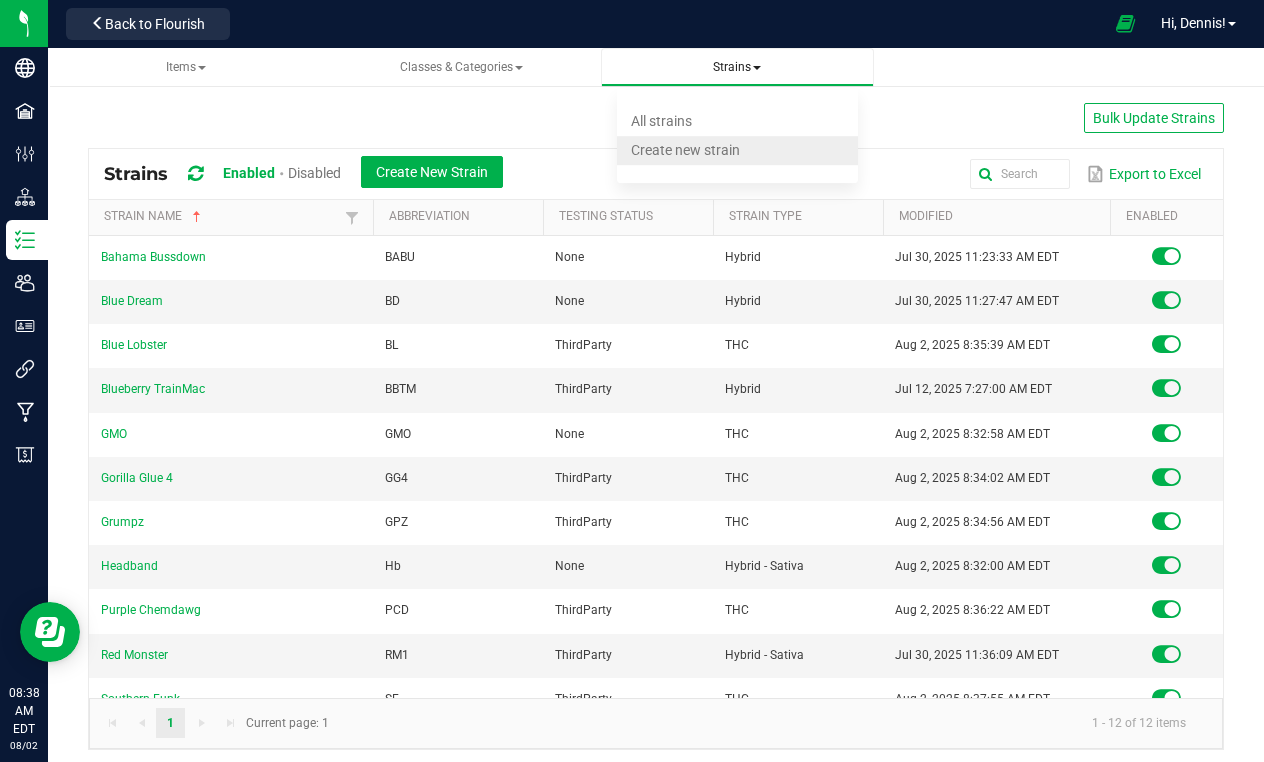 click on "Create new strain" at bounding box center (685, 150) 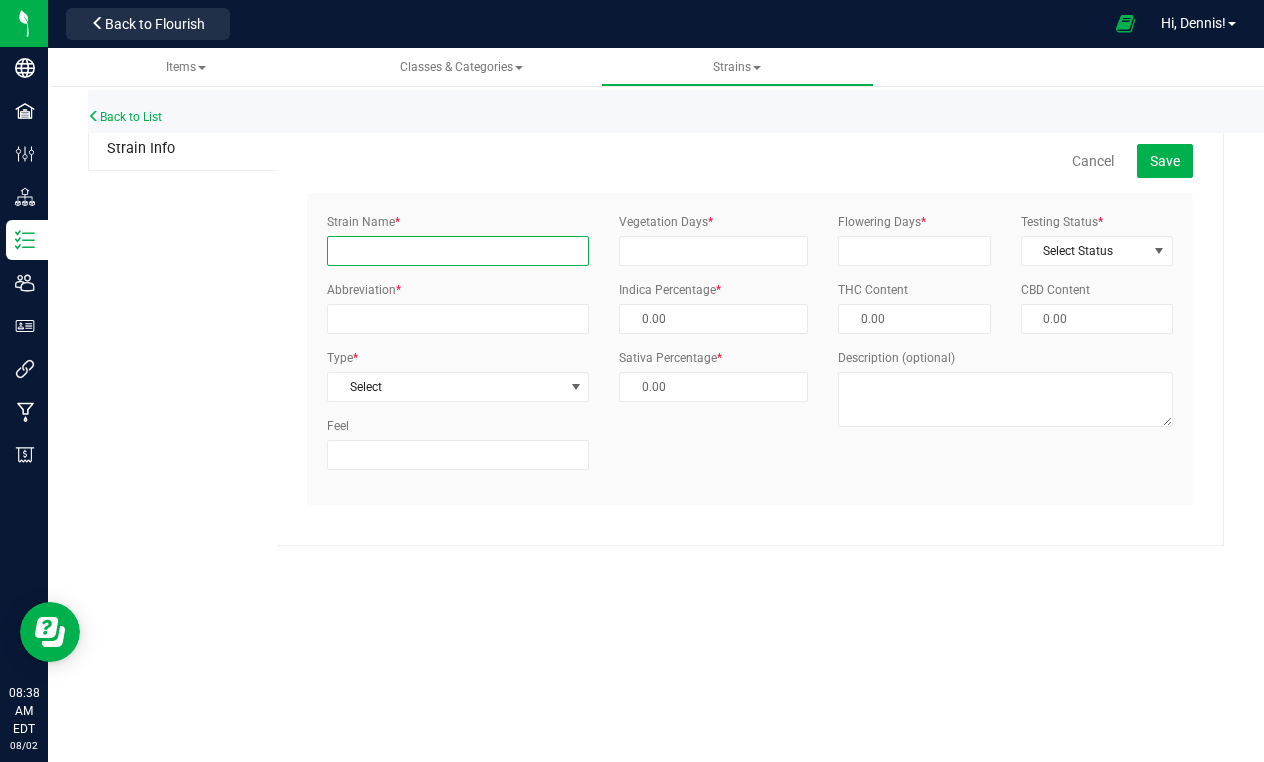 click on "Strain Name
*" at bounding box center (458, 251) 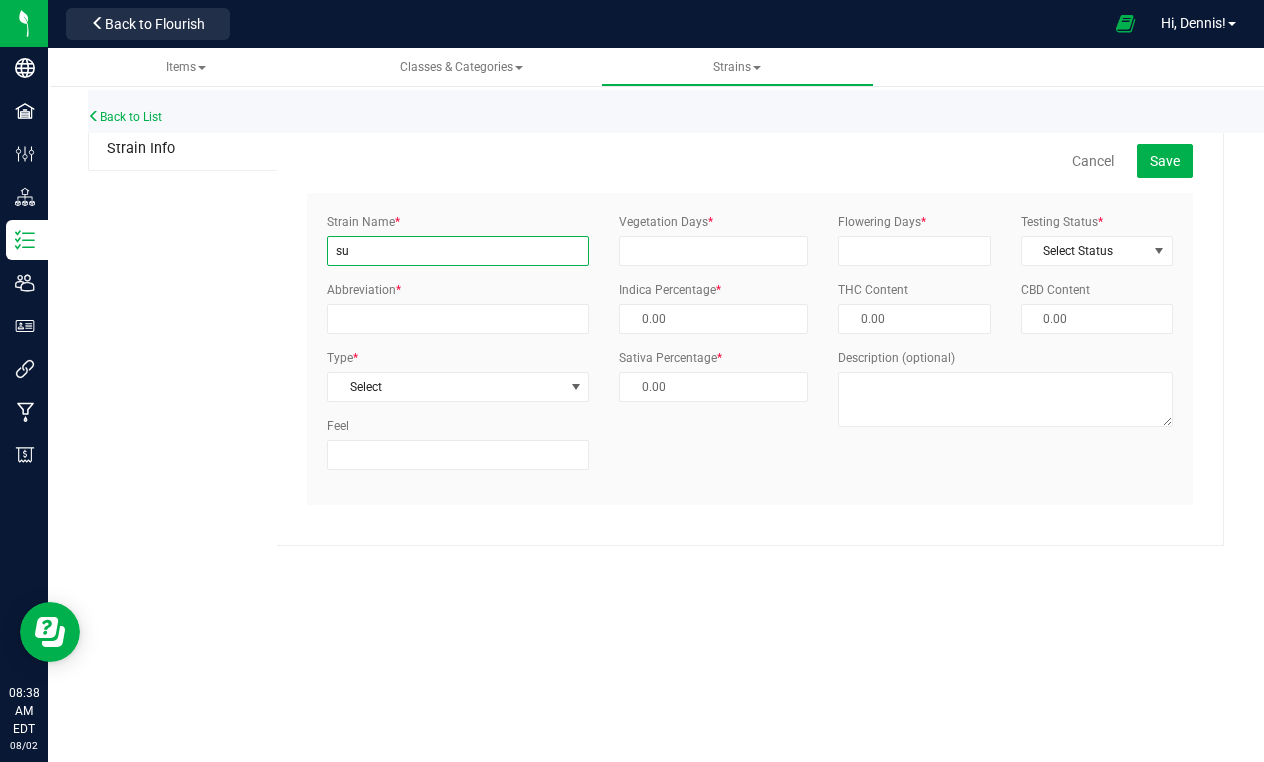 type on "s" 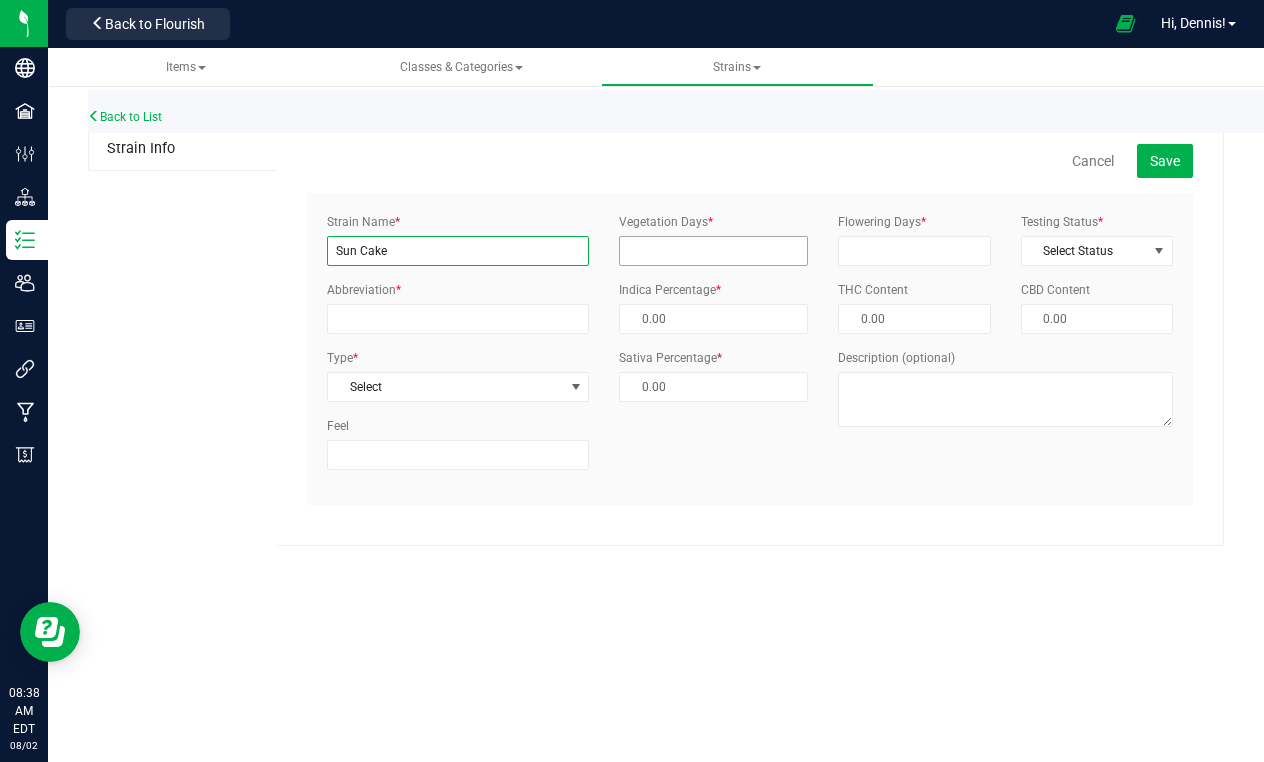 type on "Sun Cake" 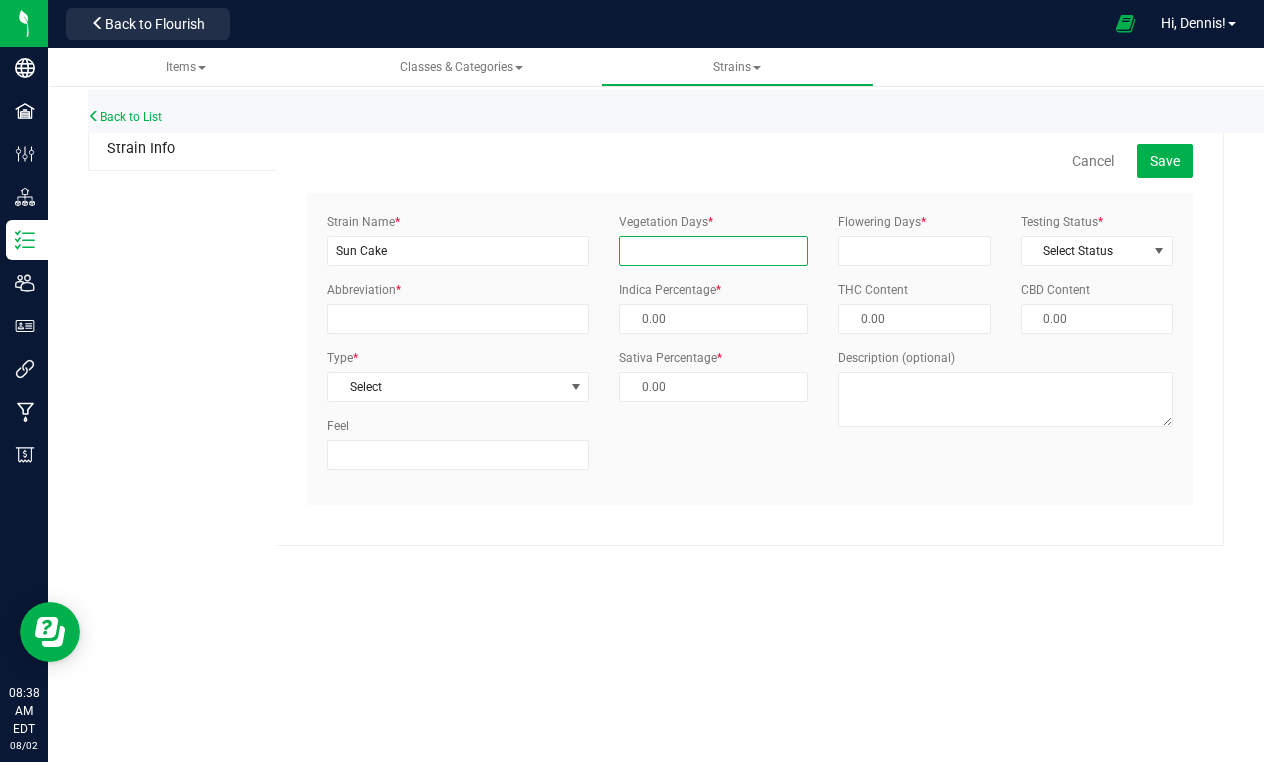 click on "Vegetation Days
*" at bounding box center (713, 251) 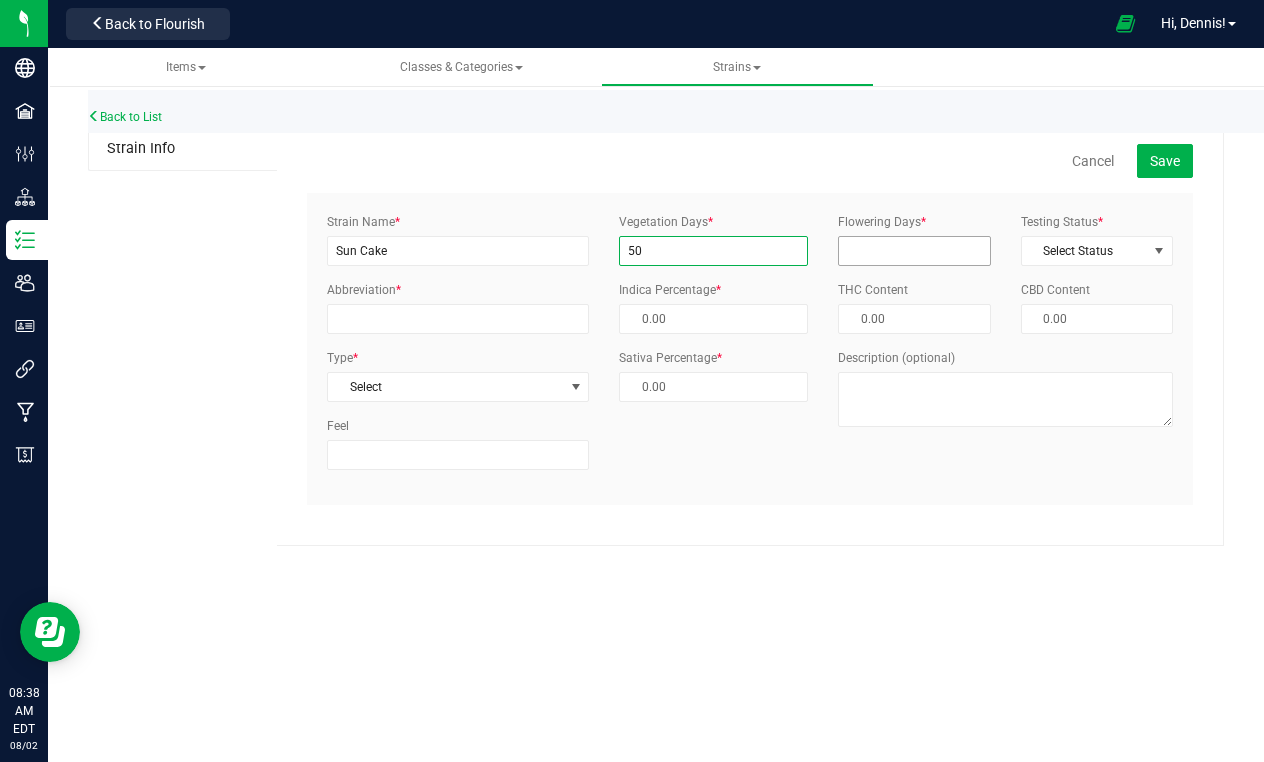 type on "50" 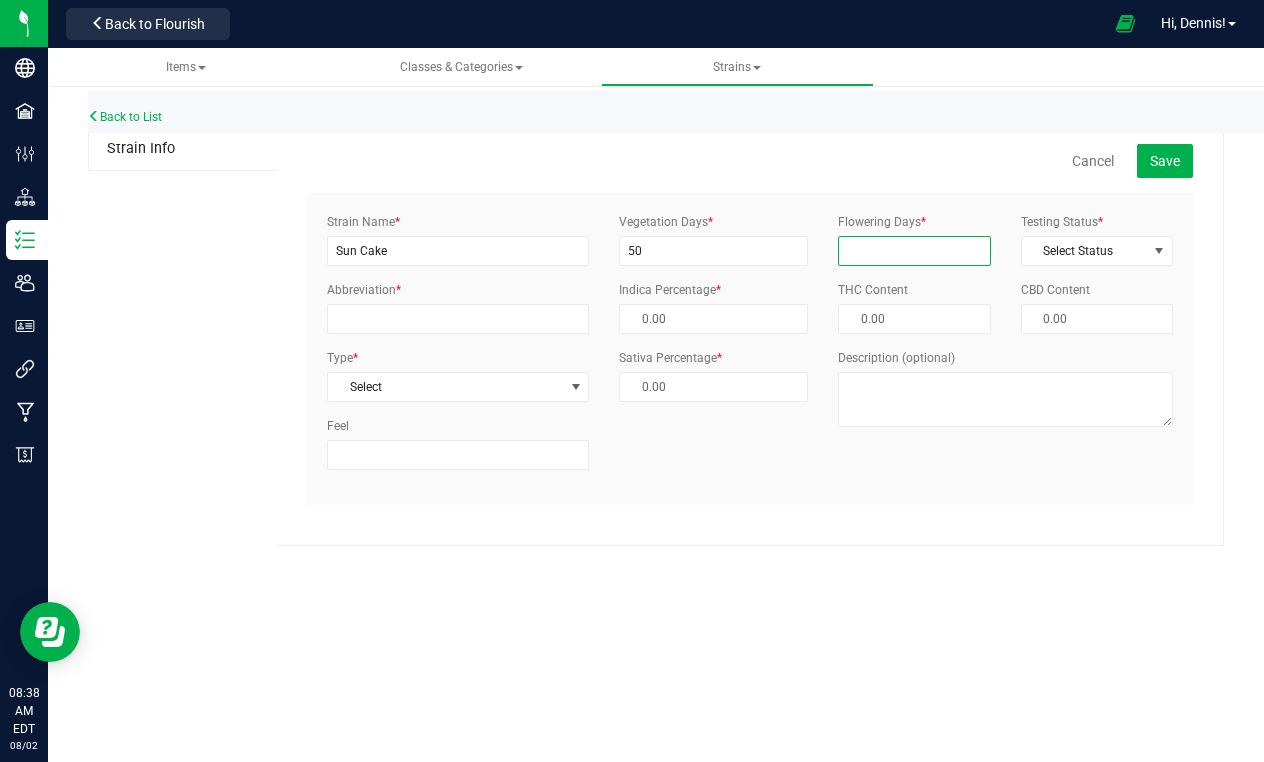 click on "Flowering Days
*" at bounding box center [914, 251] 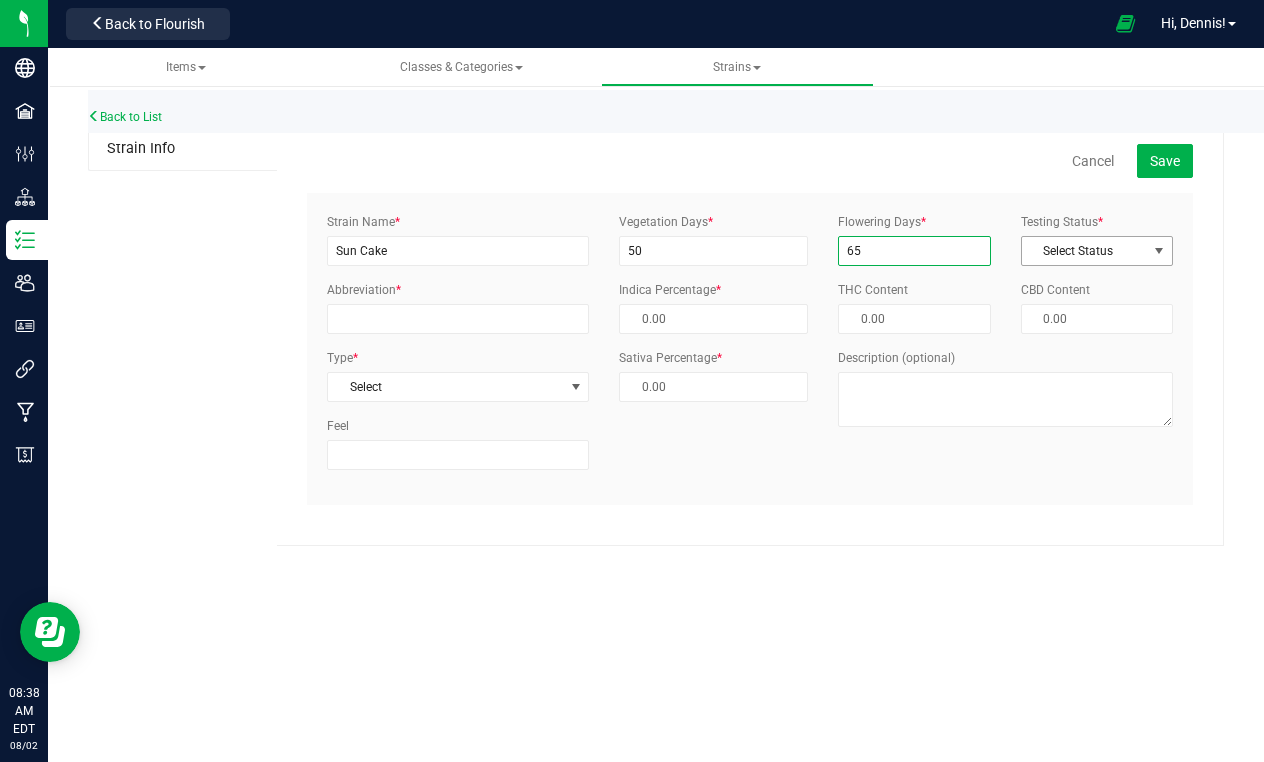type on "65" 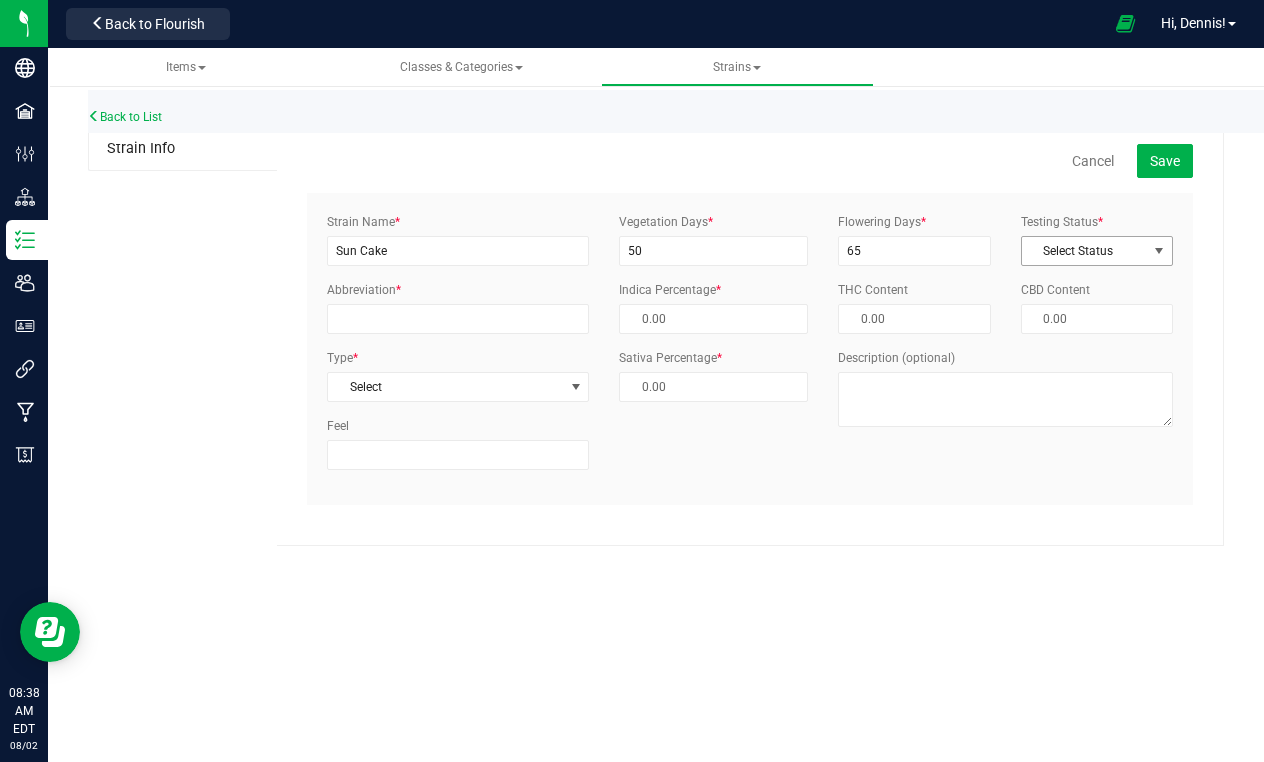 click on "Select Status" at bounding box center [1084, 251] 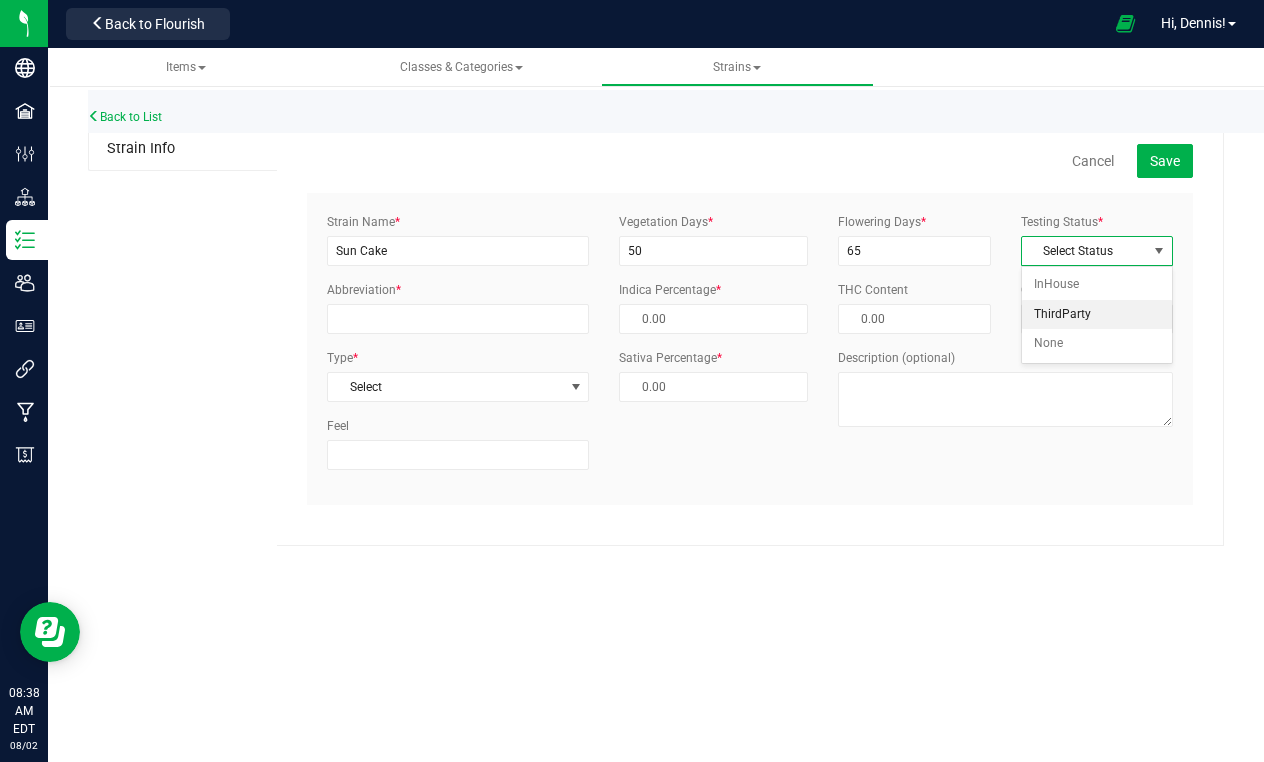 click on "ThirdParty" at bounding box center [1097, 315] 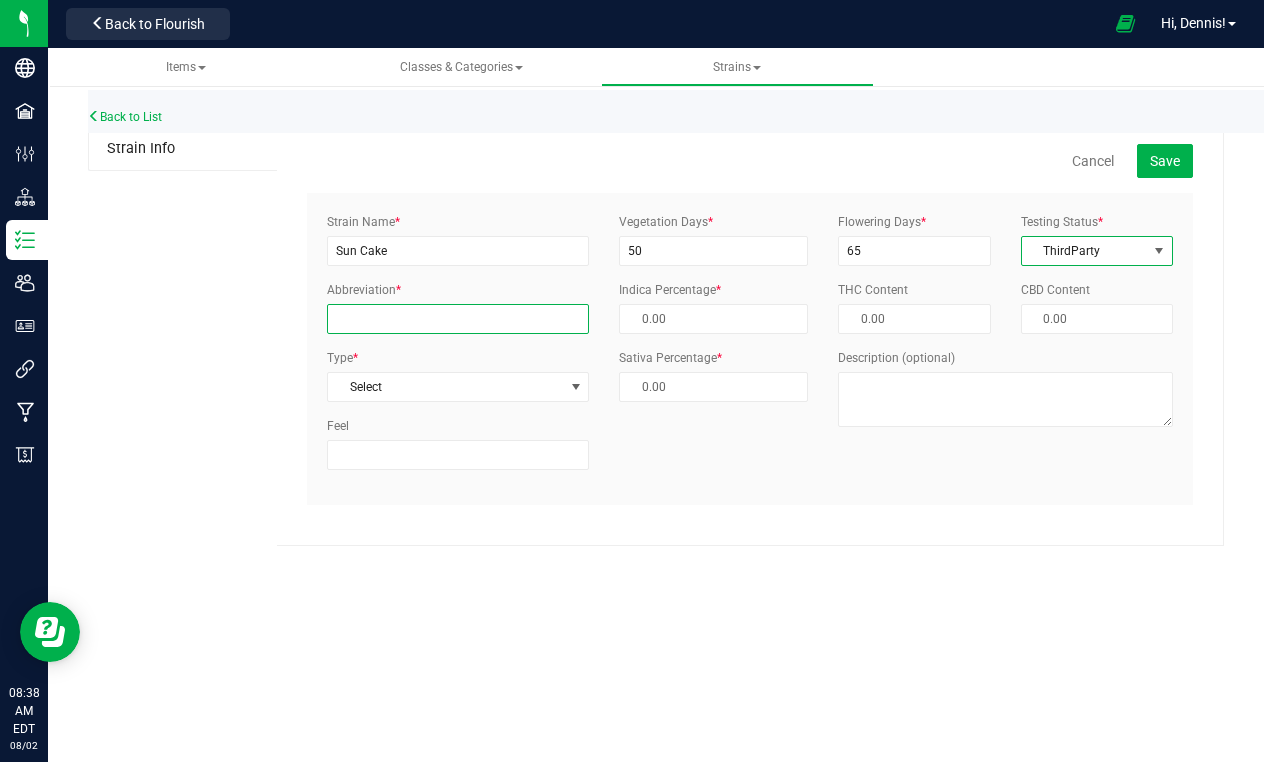 click on "Abbreviation
*" at bounding box center (458, 319) 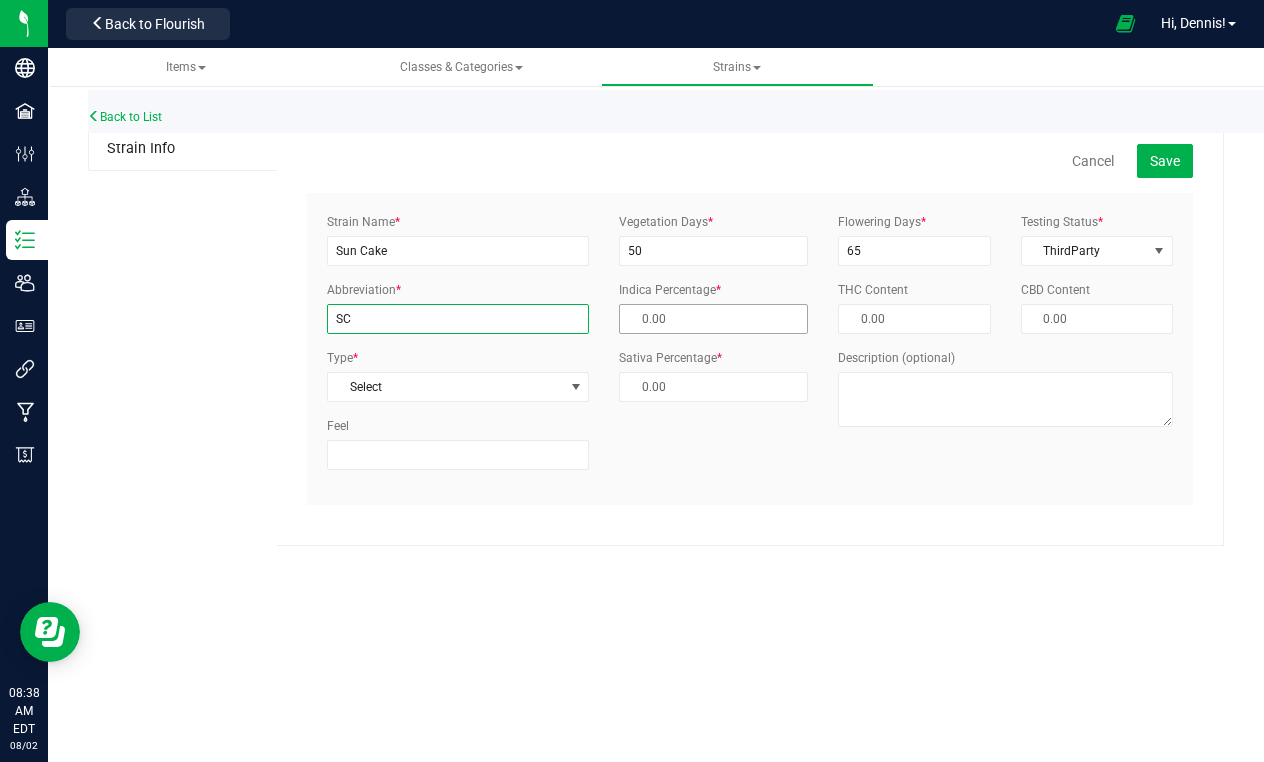type on "SC" 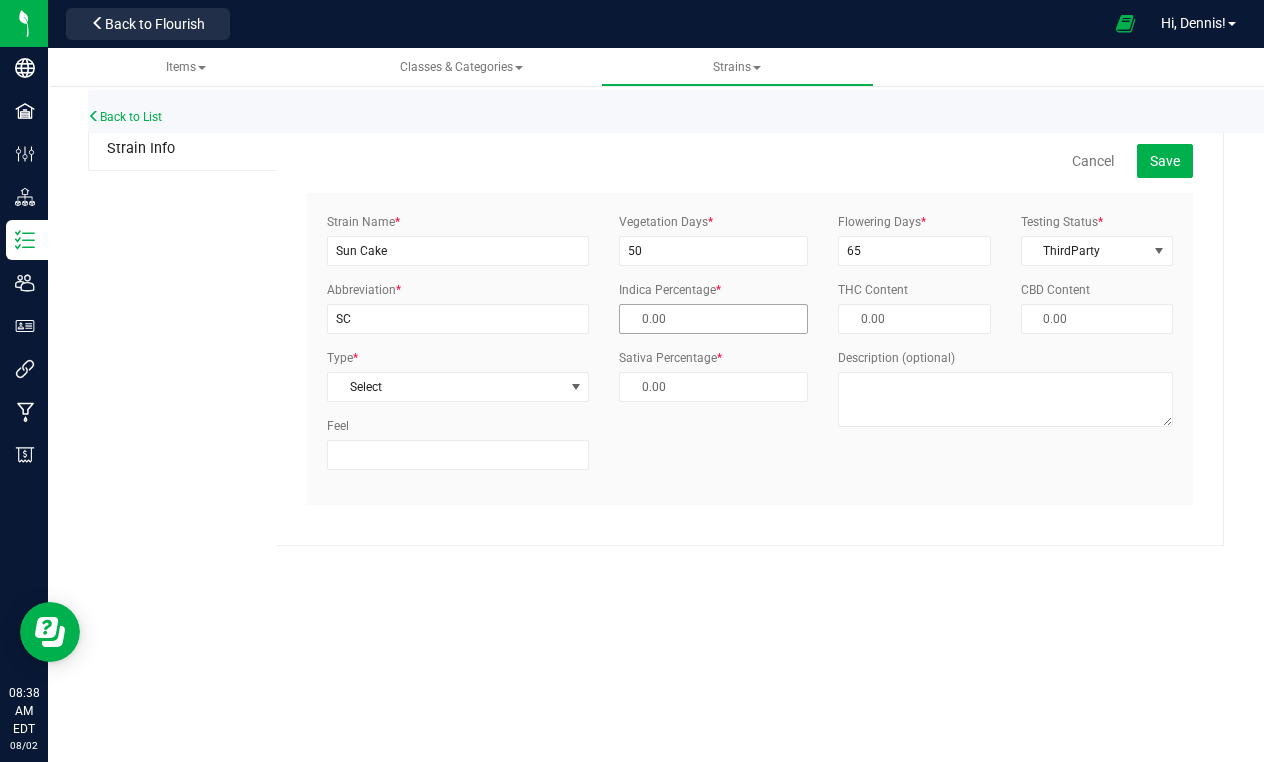click at bounding box center [713, 319] 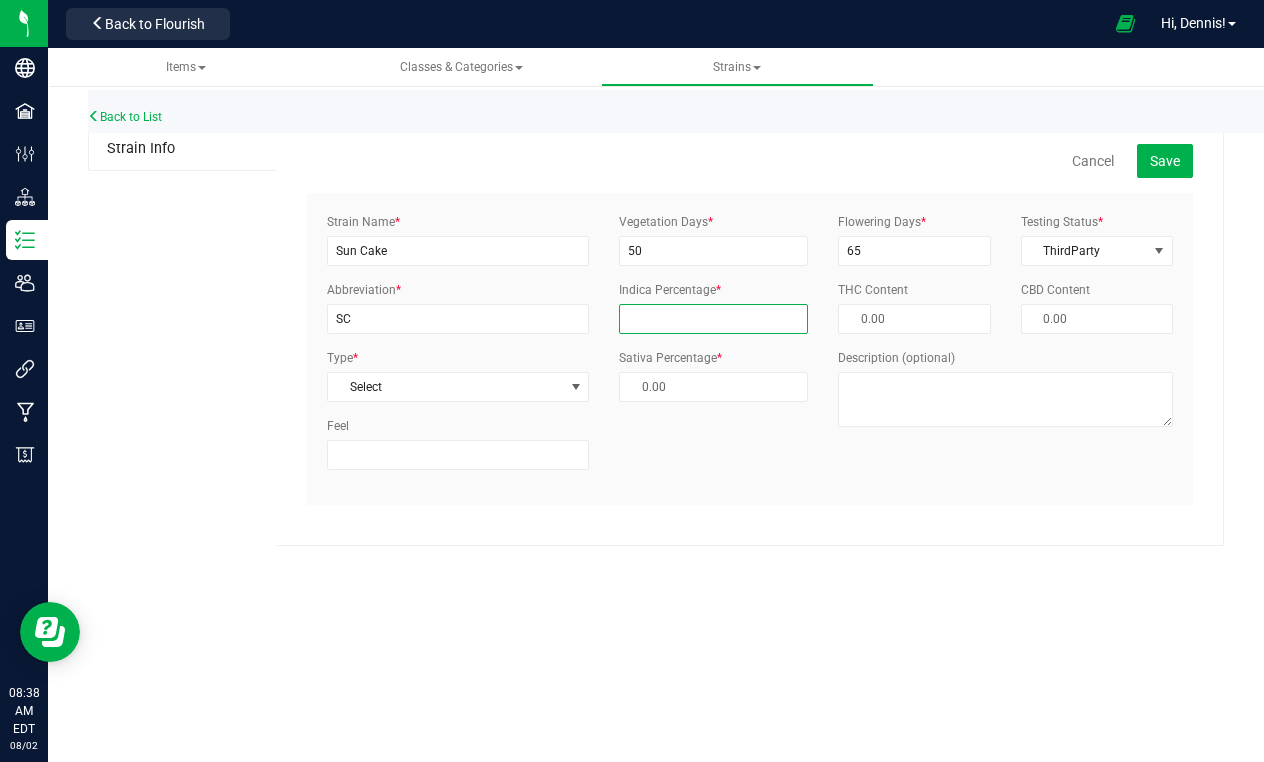 type on "5" 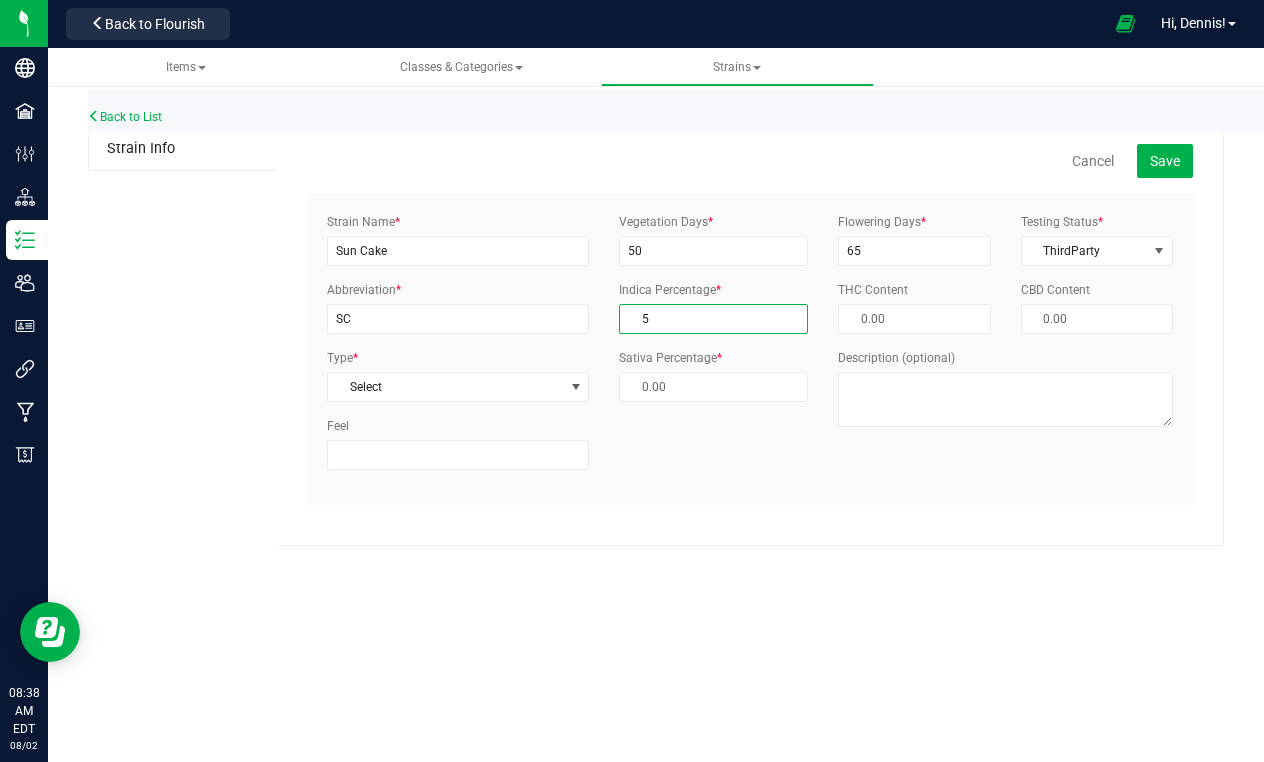 type on "95.00 %" 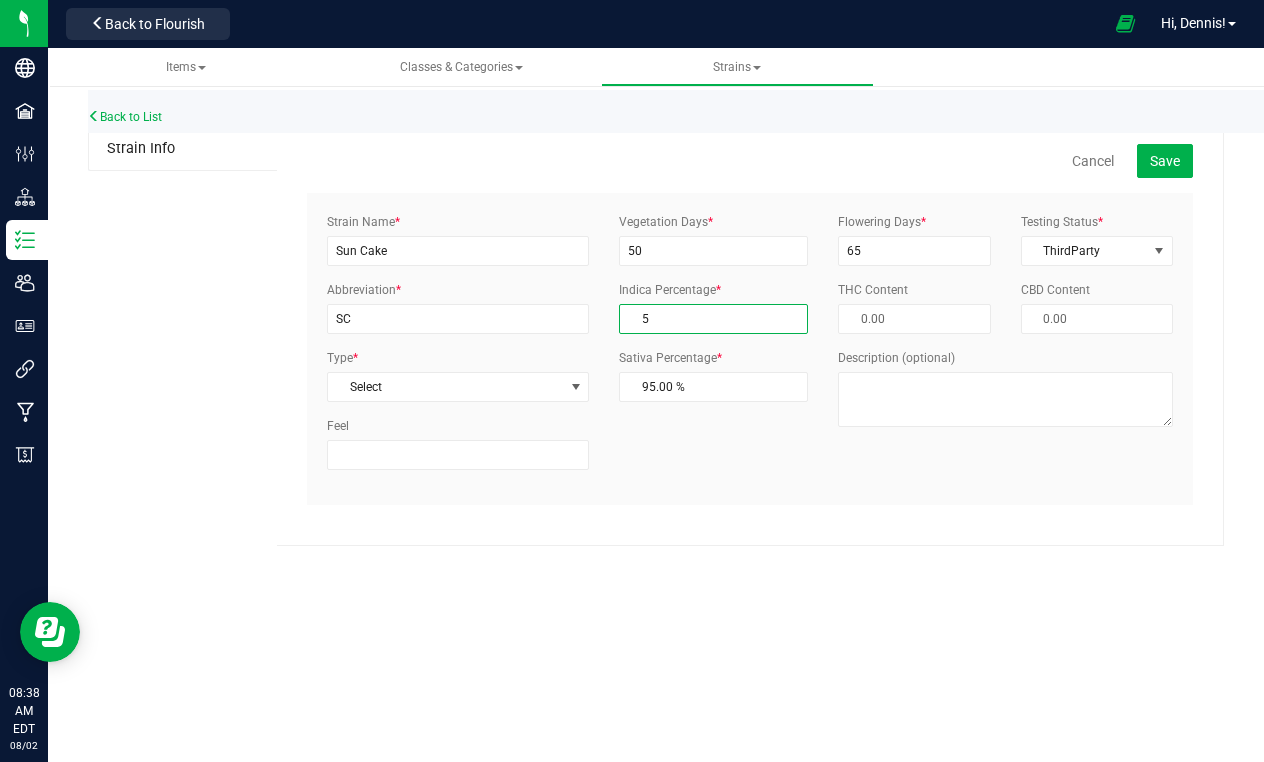type on "50" 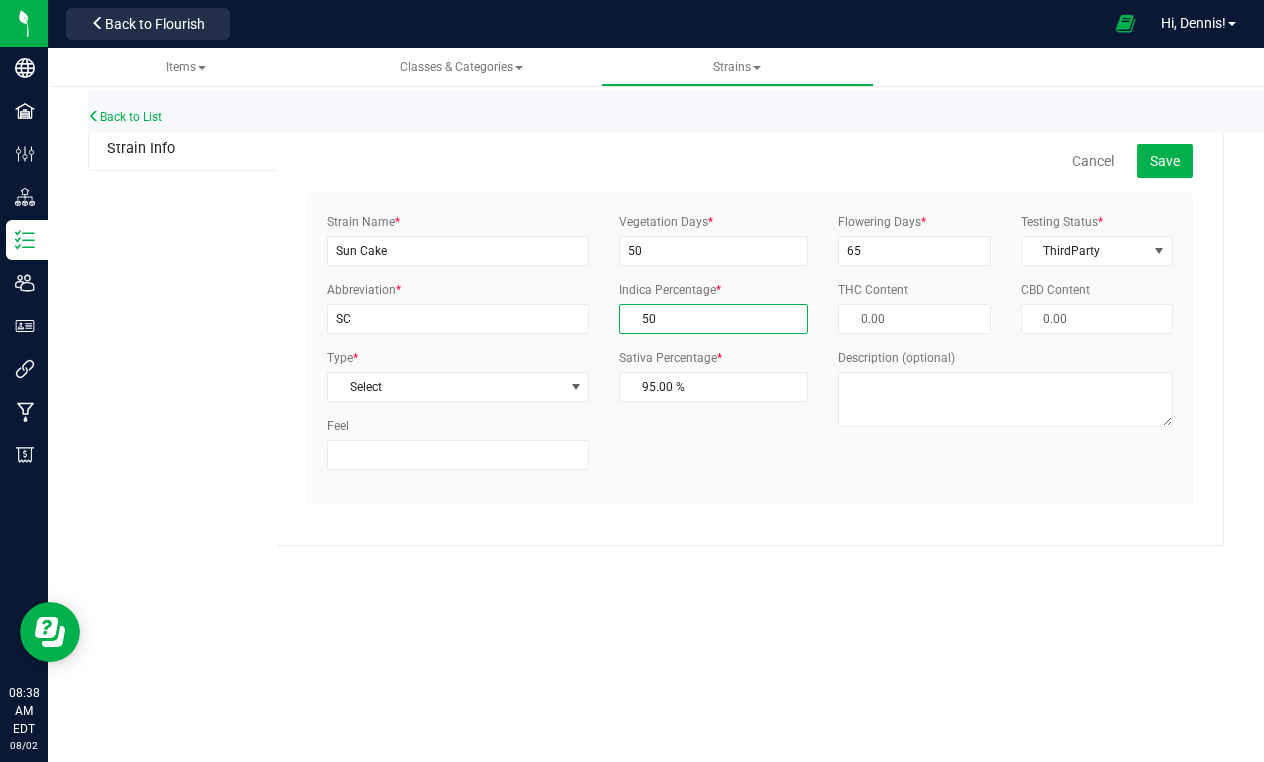 type on "50.00 %" 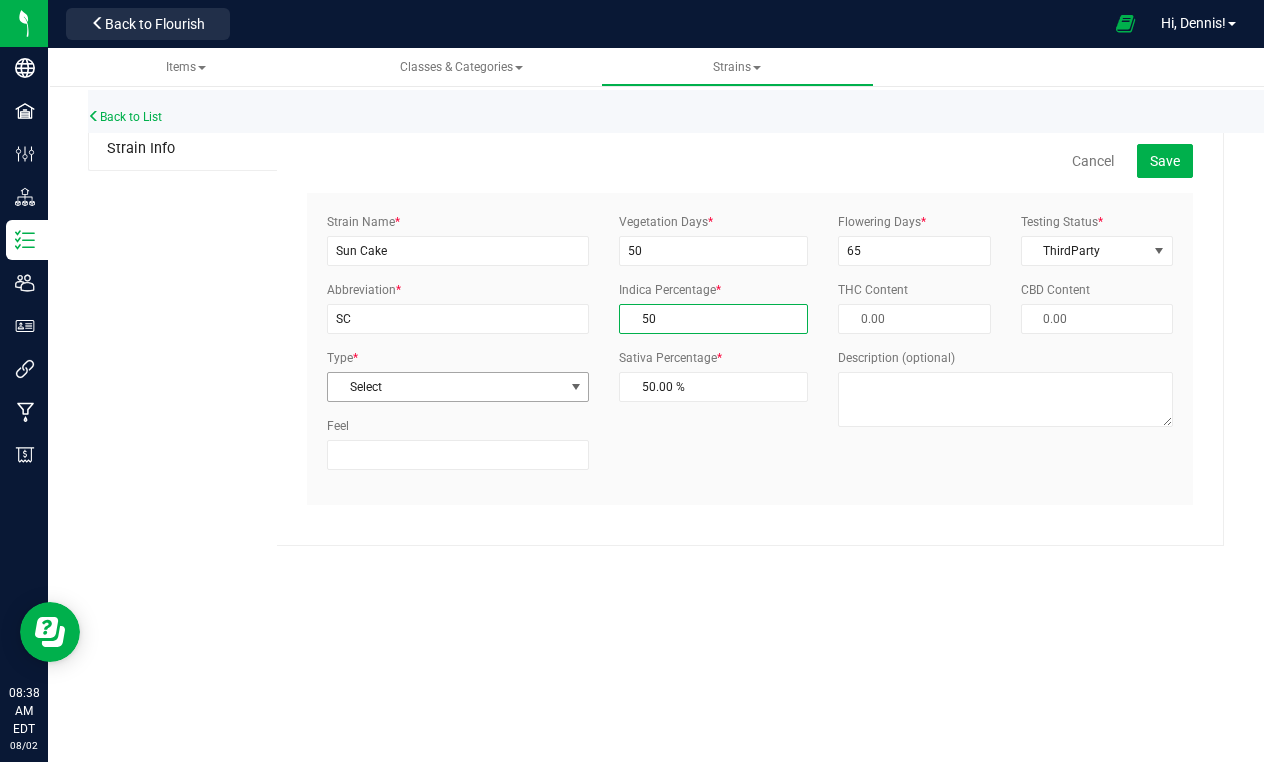 type on "50.00 %" 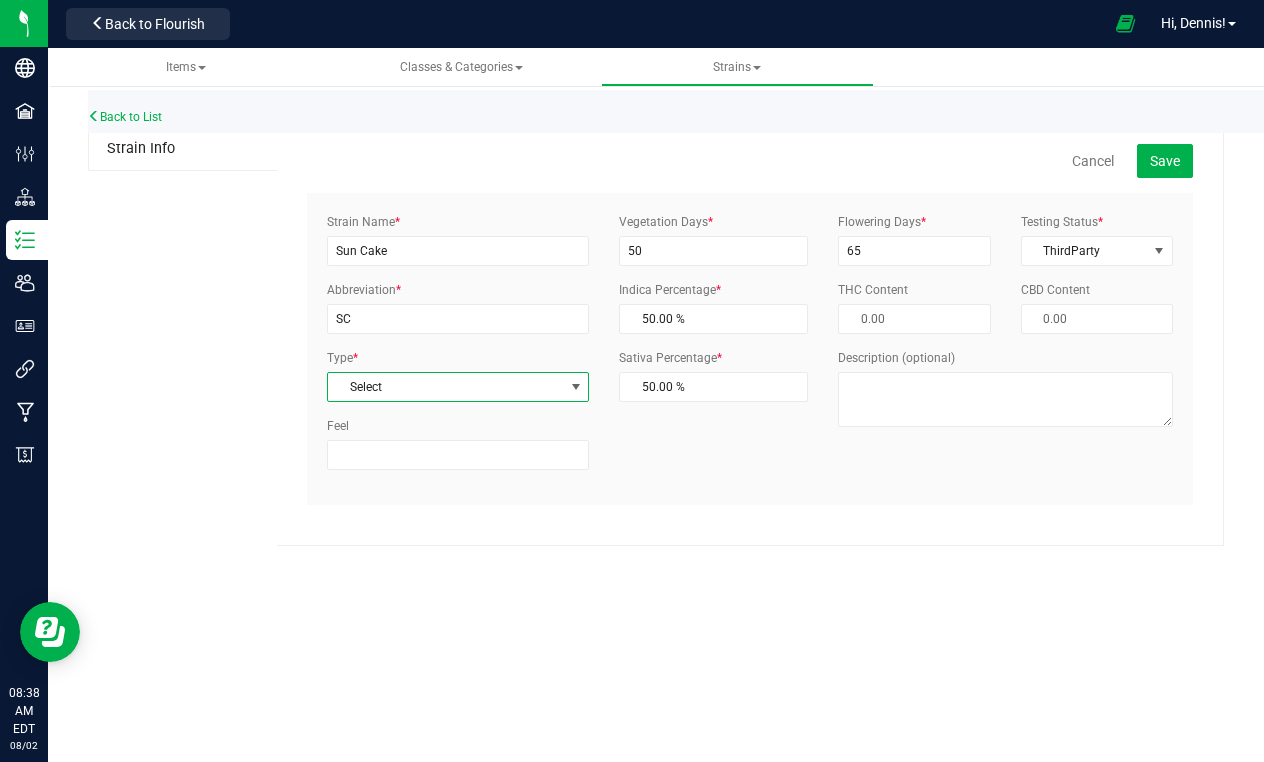 click at bounding box center [576, 387] 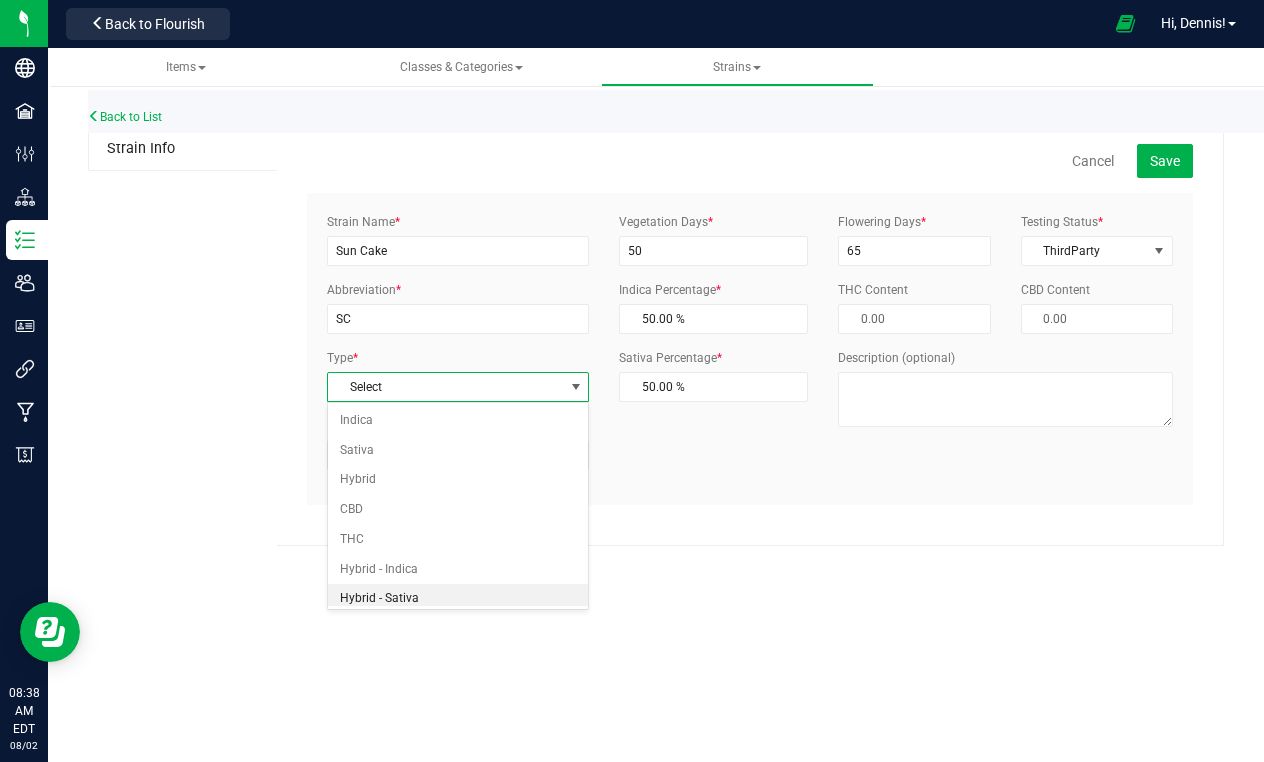 click on "Hybrid - Sativa" at bounding box center [458, 599] 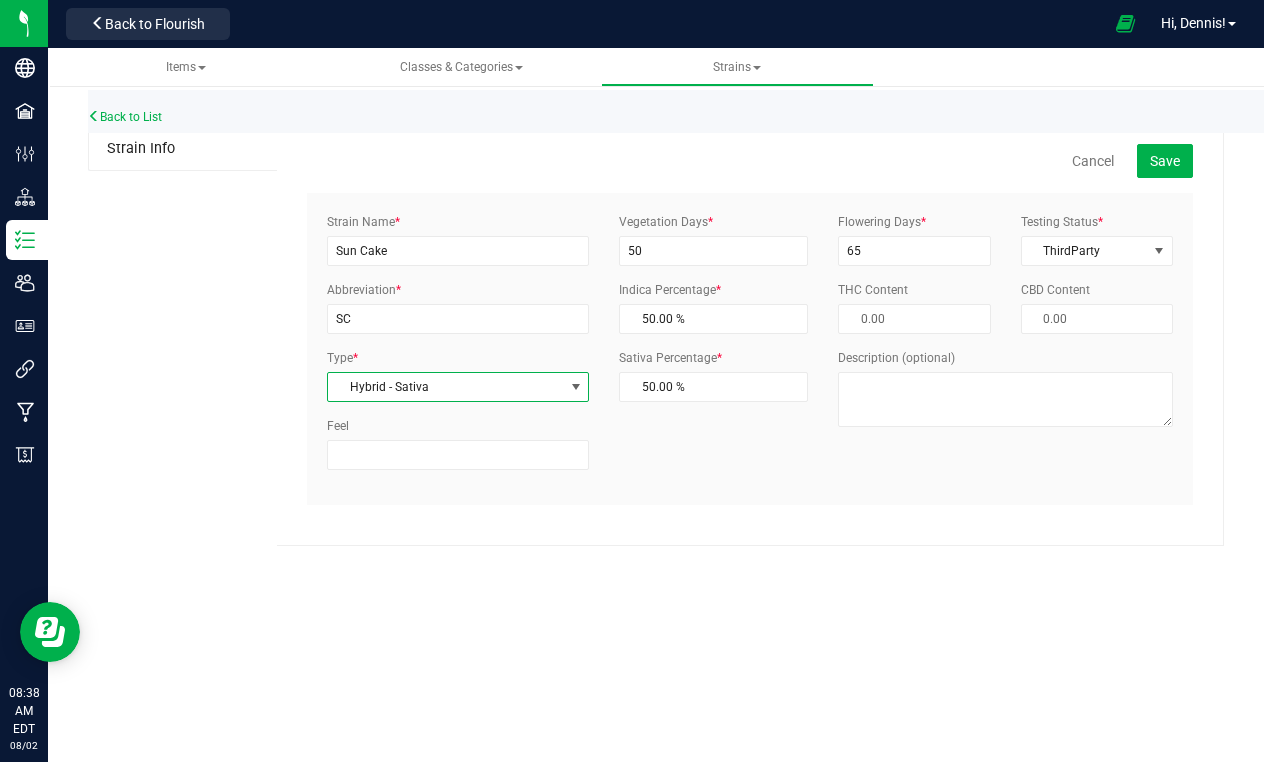 click on "Hybrid - Sativa" at bounding box center (445, 387) 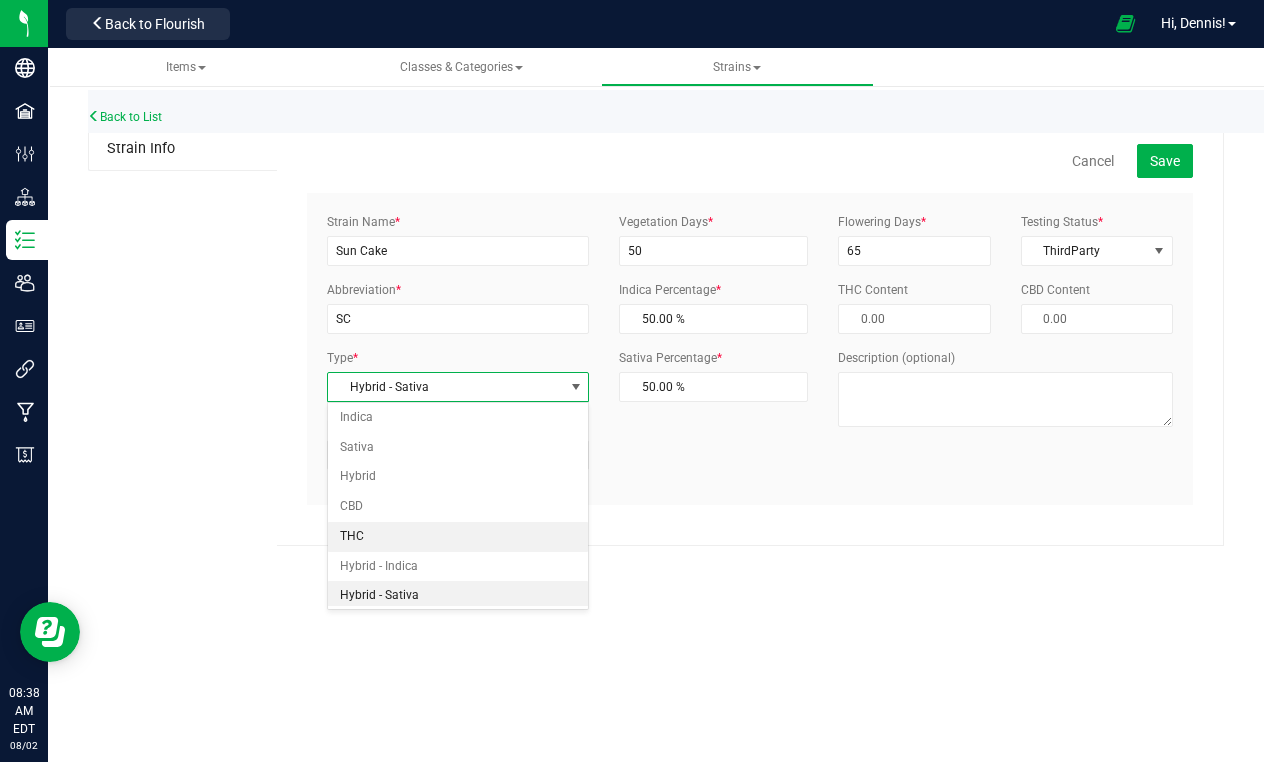 click on "THC" at bounding box center (458, 537) 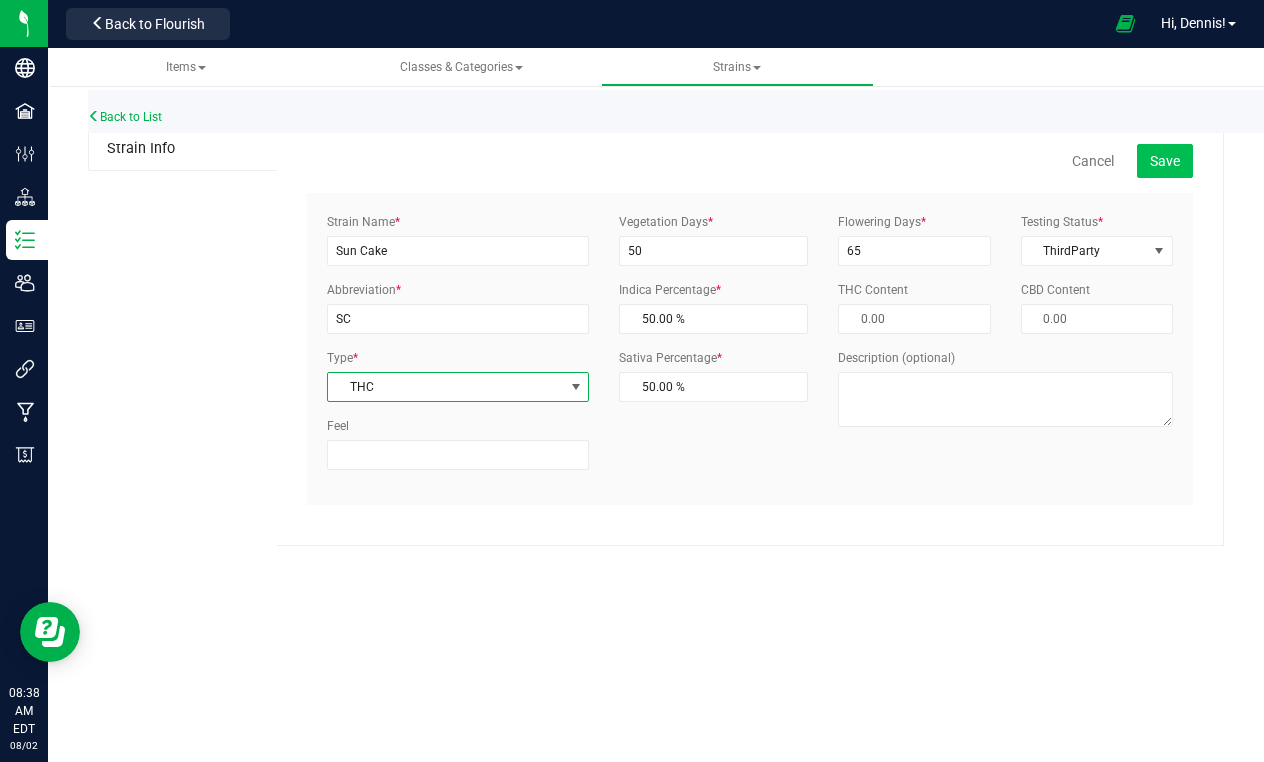 click on "Save" at bounding box center (1165, 161) 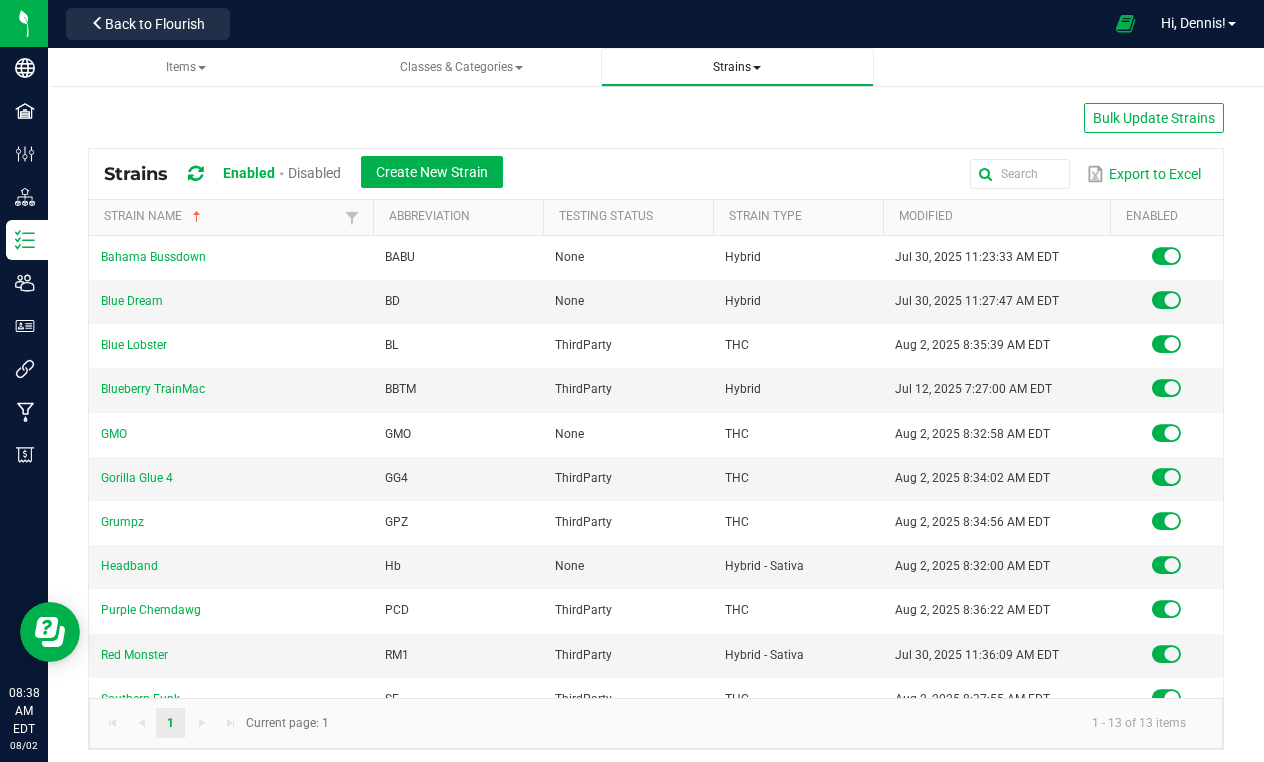 click on "Strains" at bounding box center (737, 67) 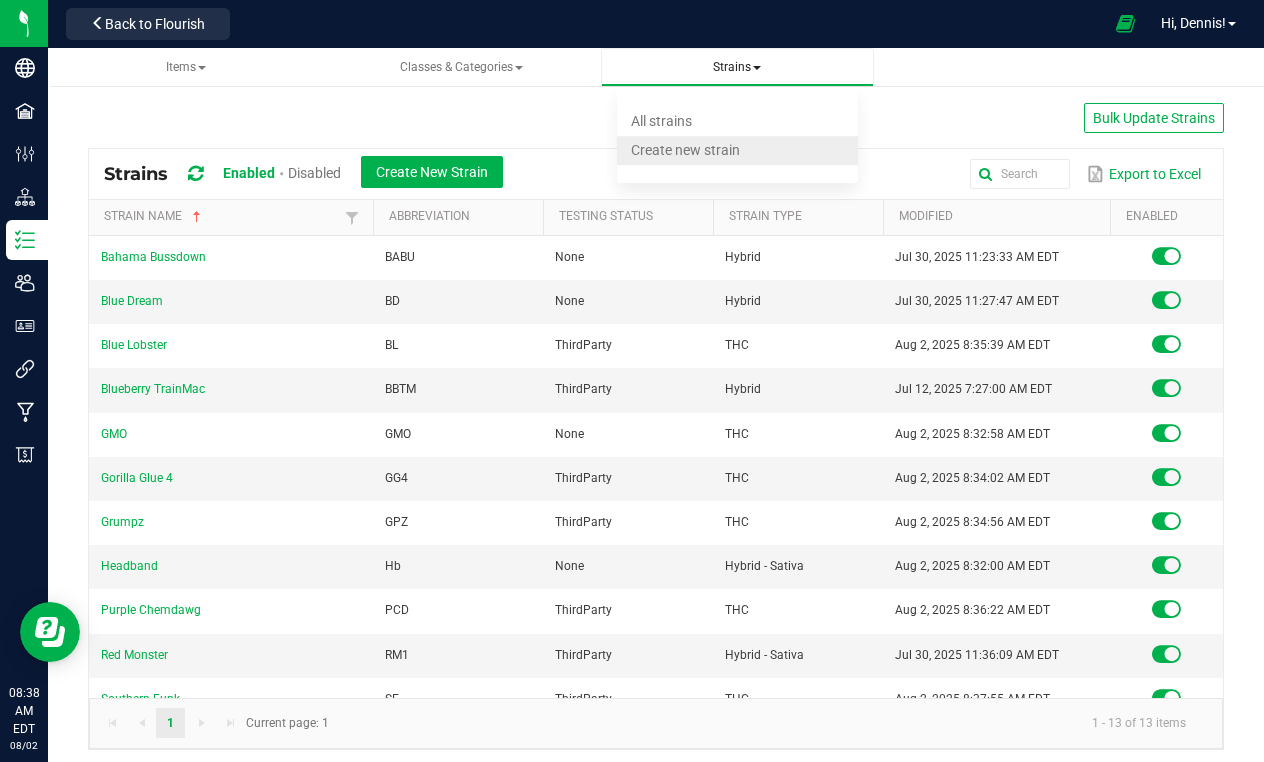 click on "Create new strain" at bounding box center (685, 150) 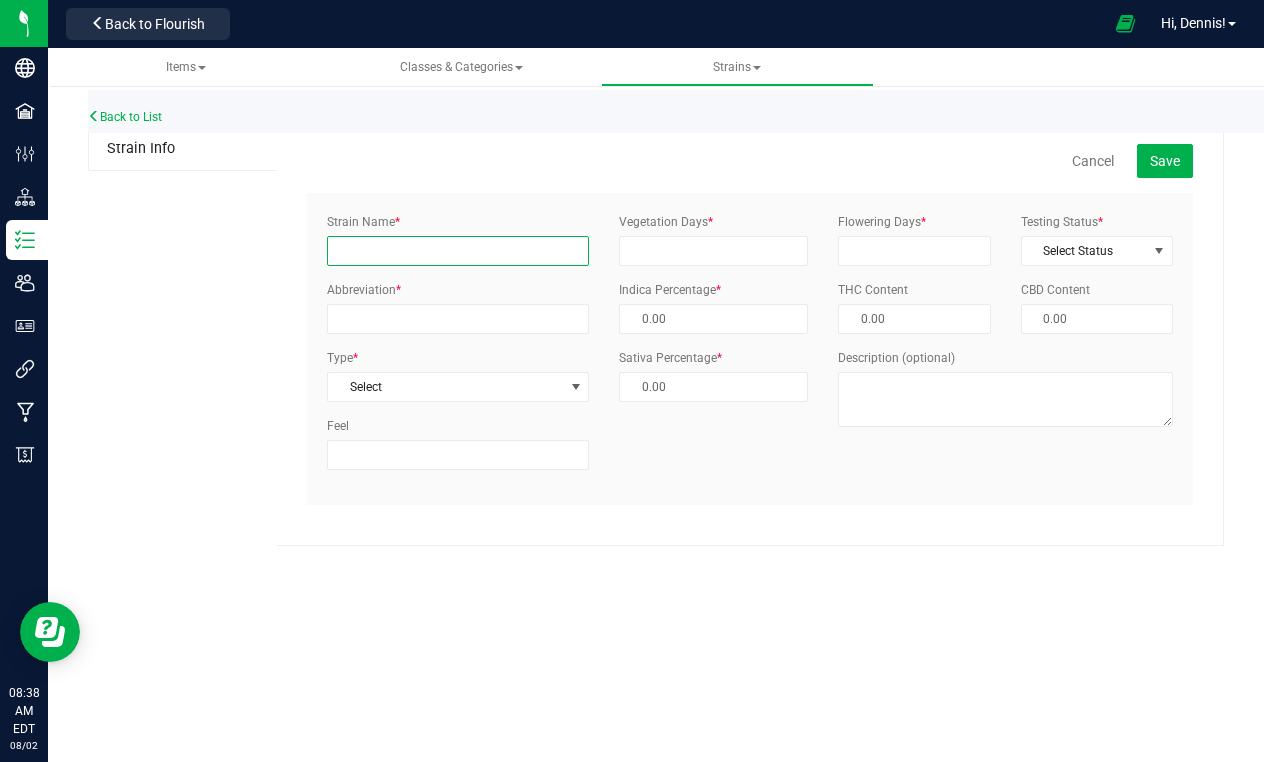 click on "Strain Name
*" at bounding box center [458, 251] 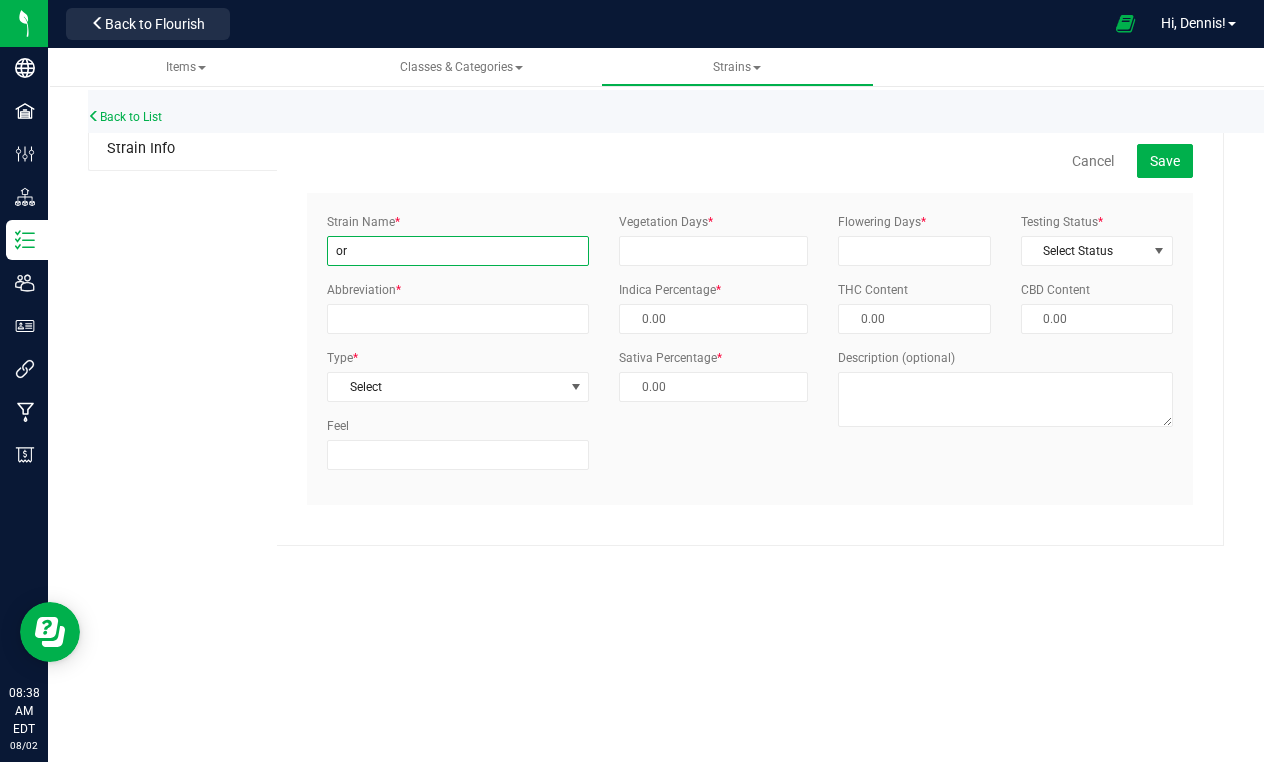 type on "o" 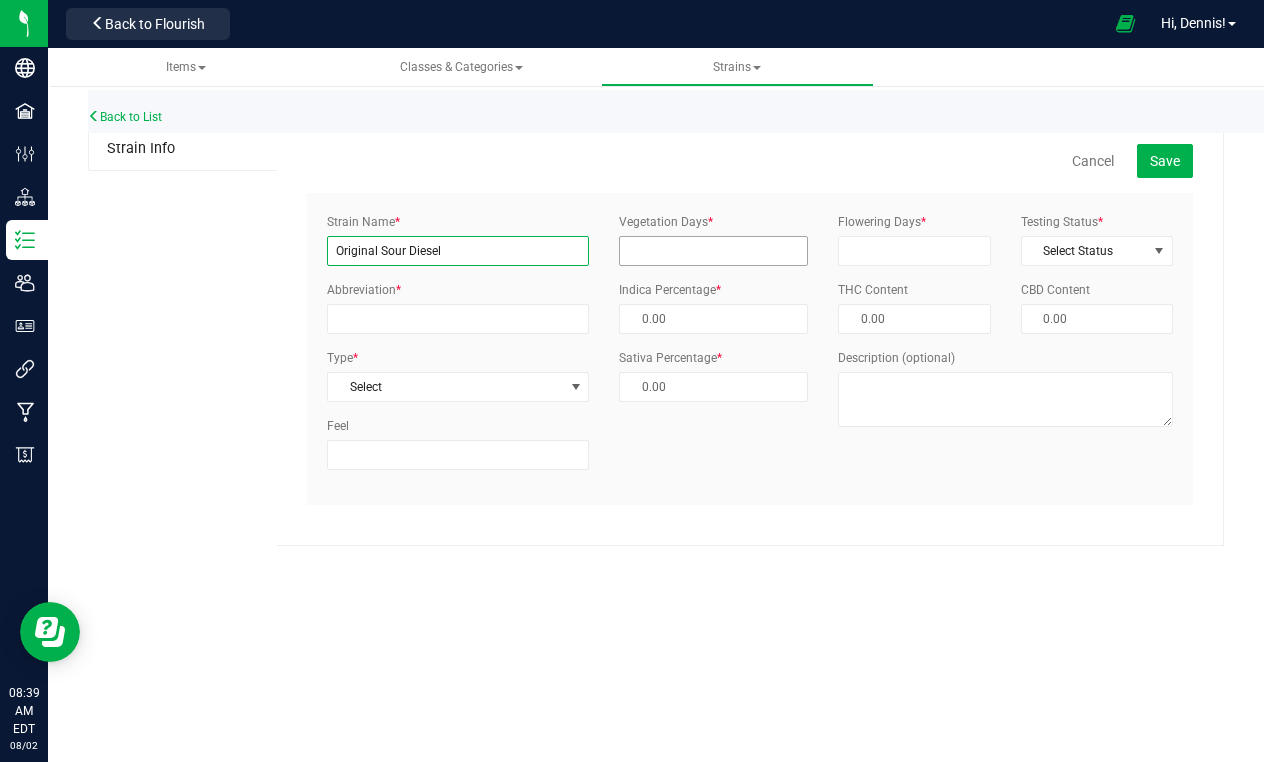 type on "Original Sour Diesel" 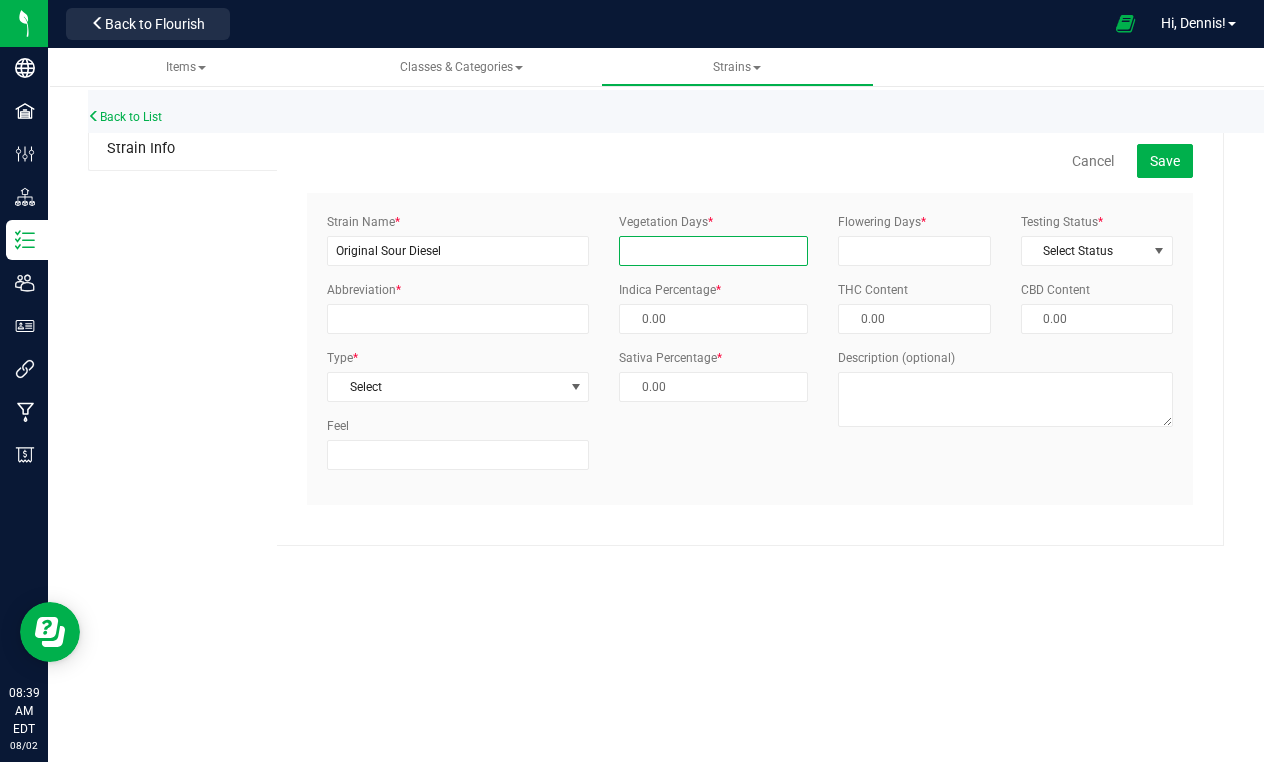 click on "Vegetation Days
*" at bounding box center [713, 251] 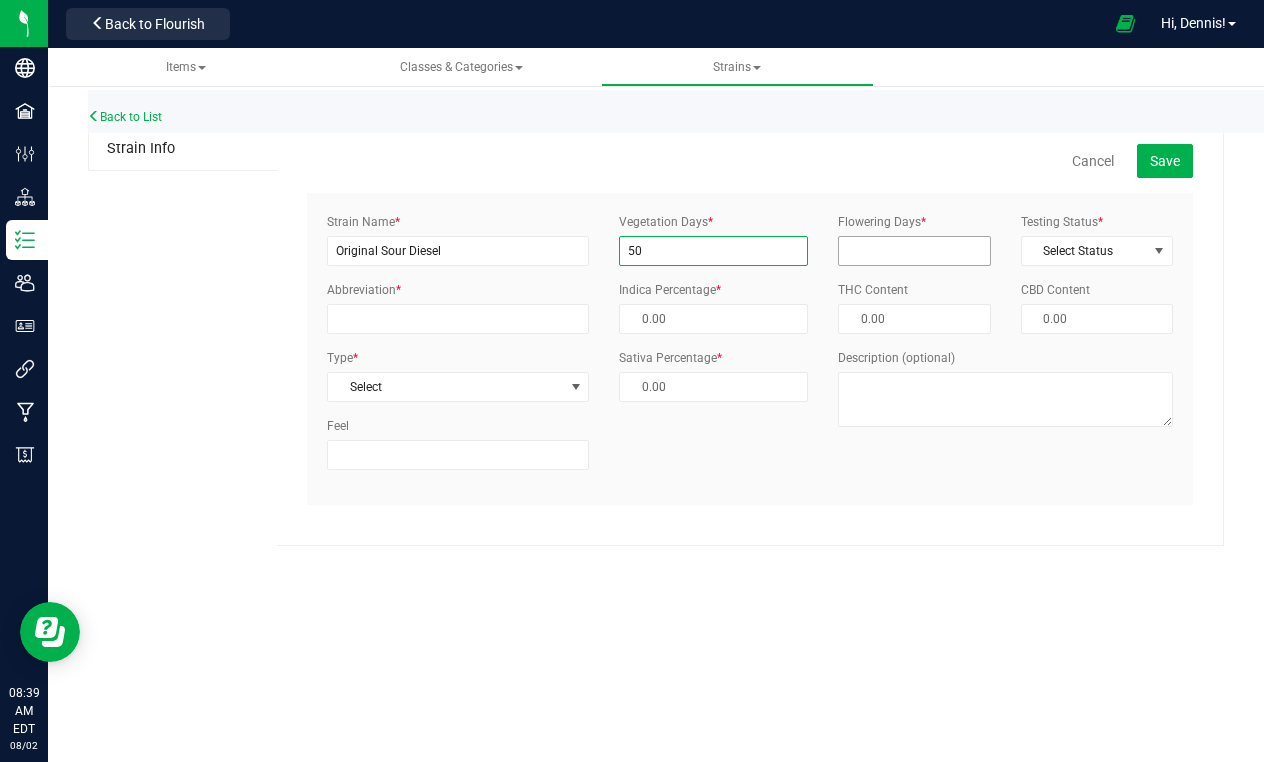 type on "50" 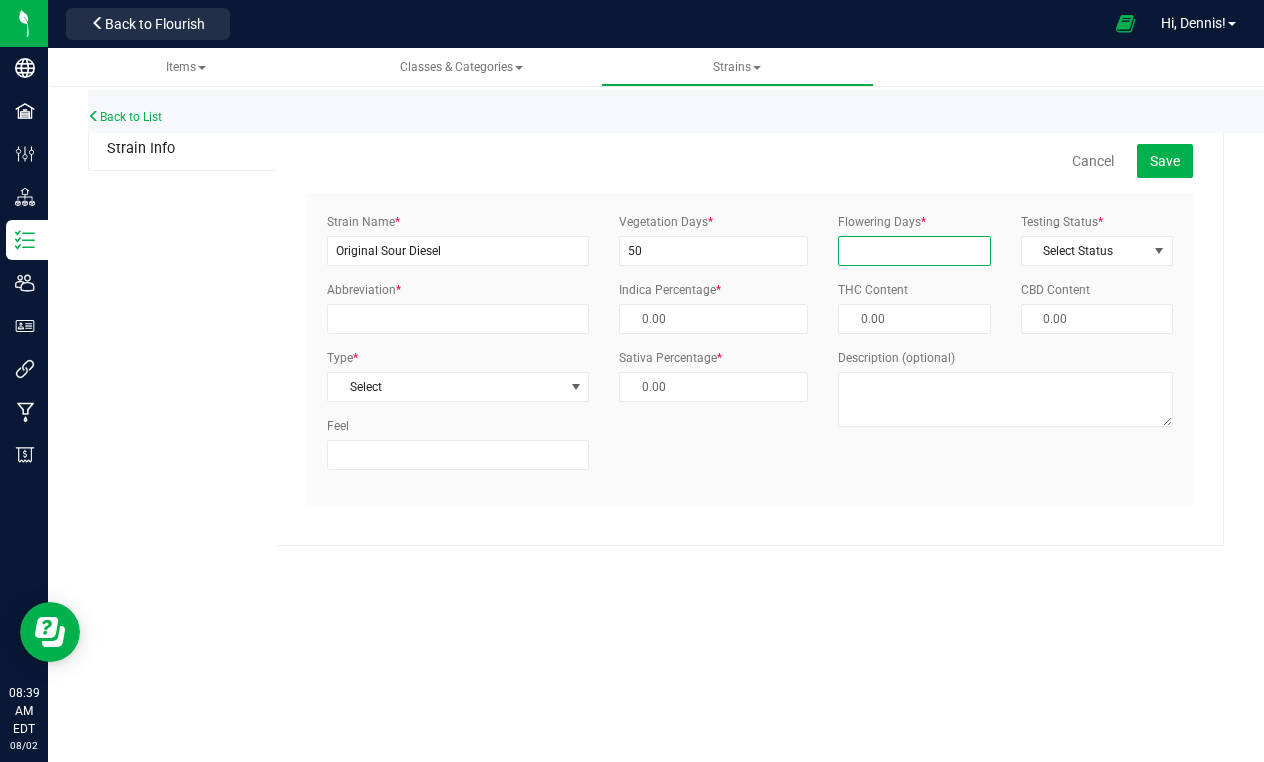 click on "Flowering Days
*" at bounding box center (914, 251) 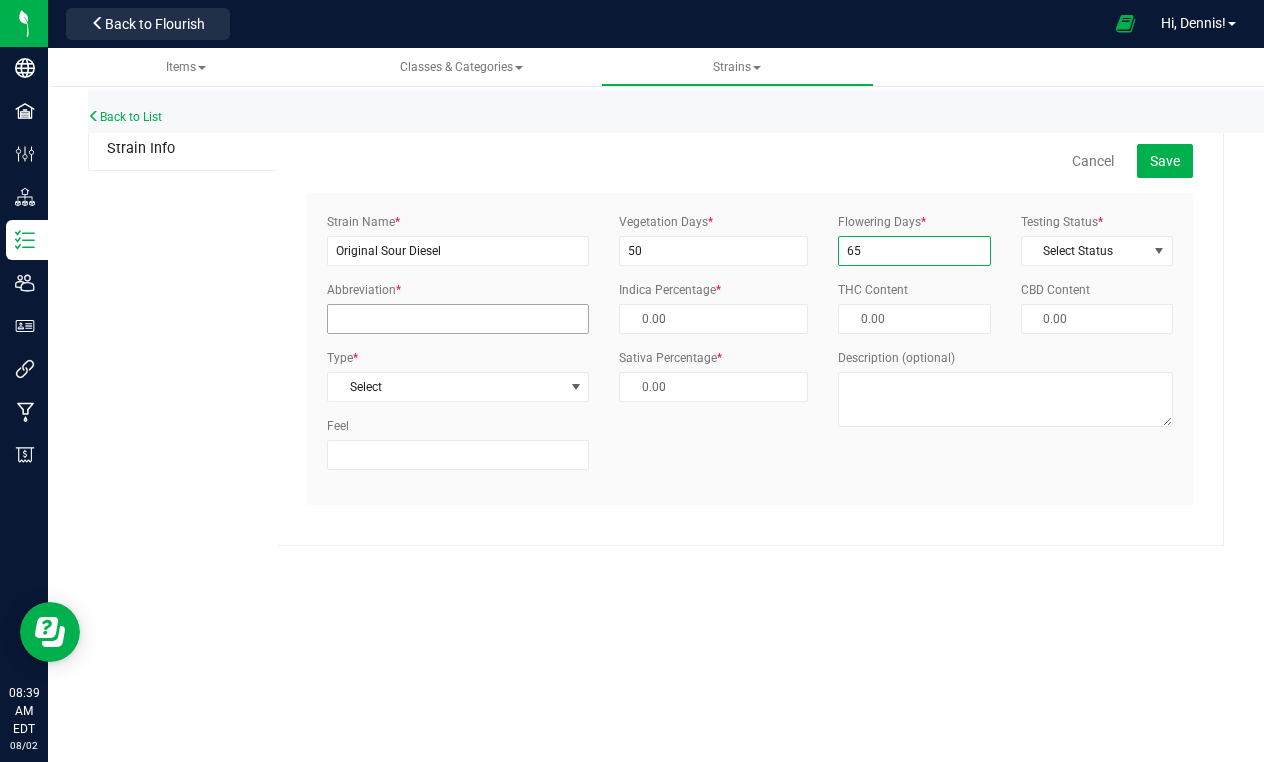 type on "65" 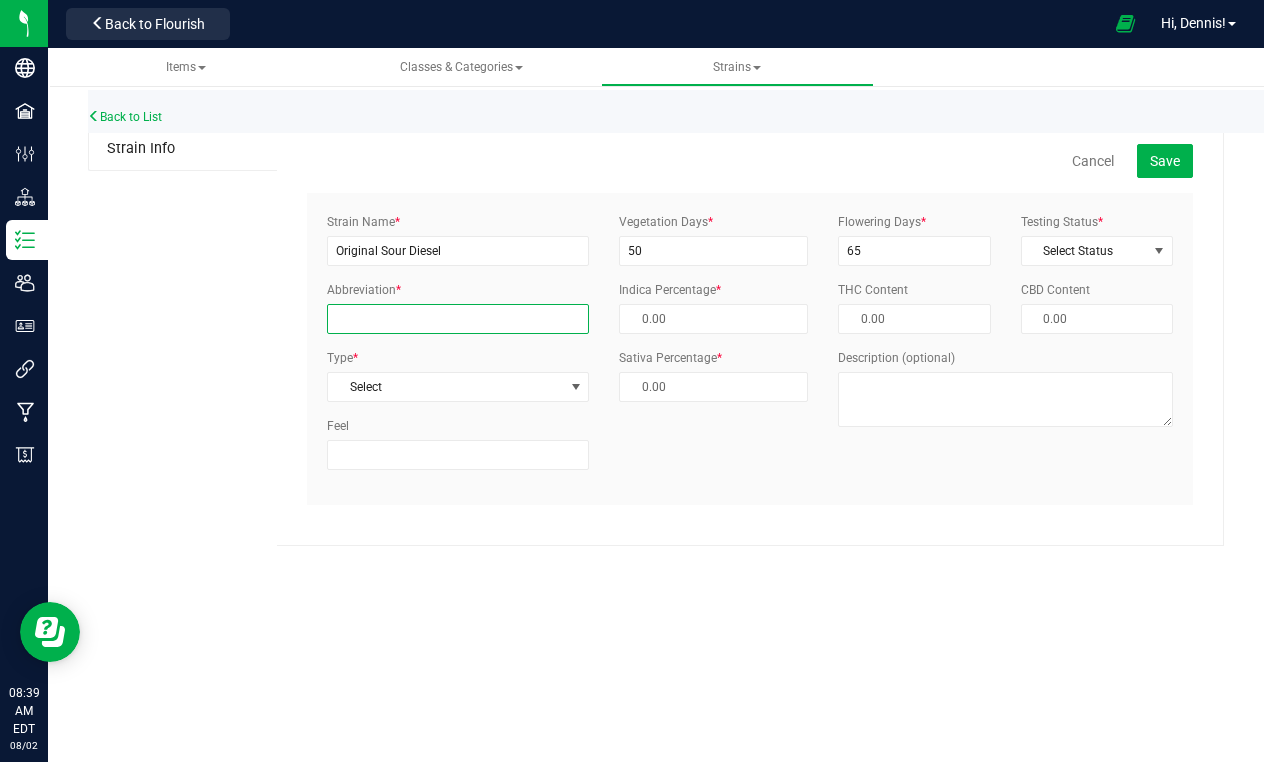 click on "Abbreviation
*" at bounding box center [458, 319] 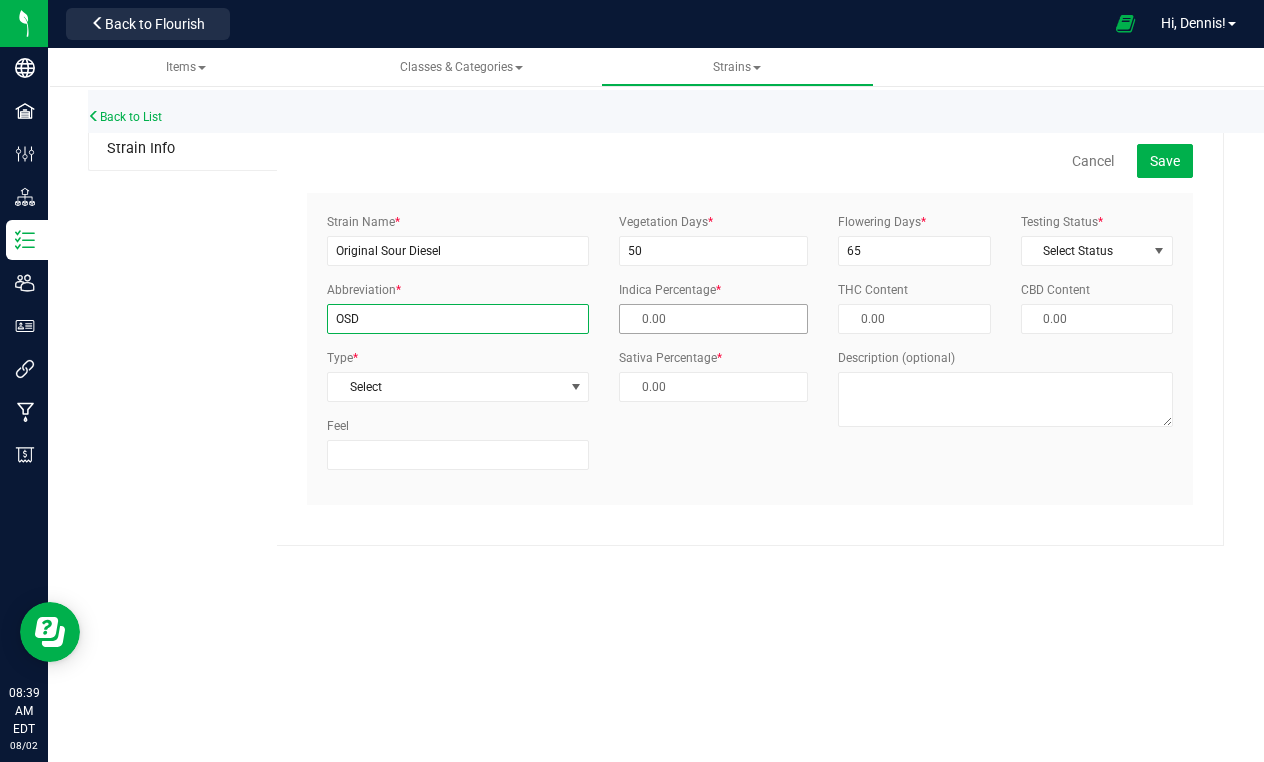 type on "OSD" 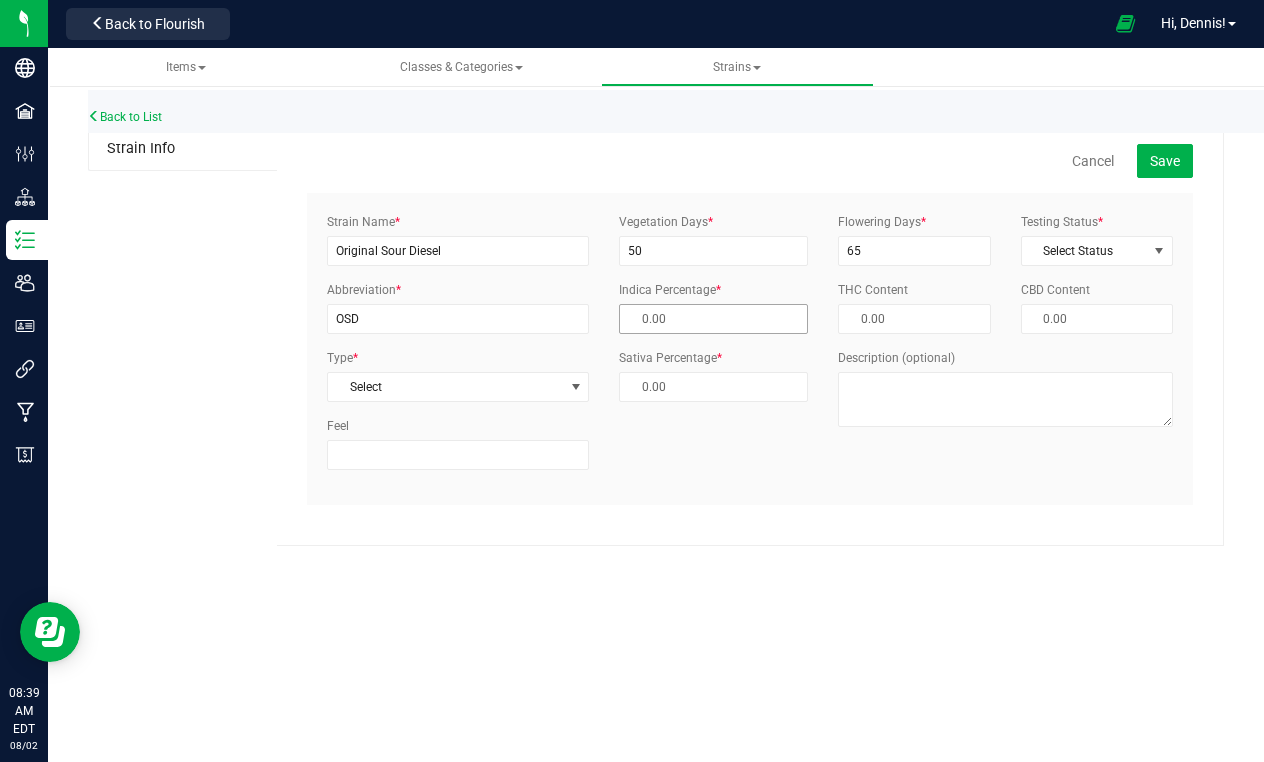 click at bounding box center [713, 319] 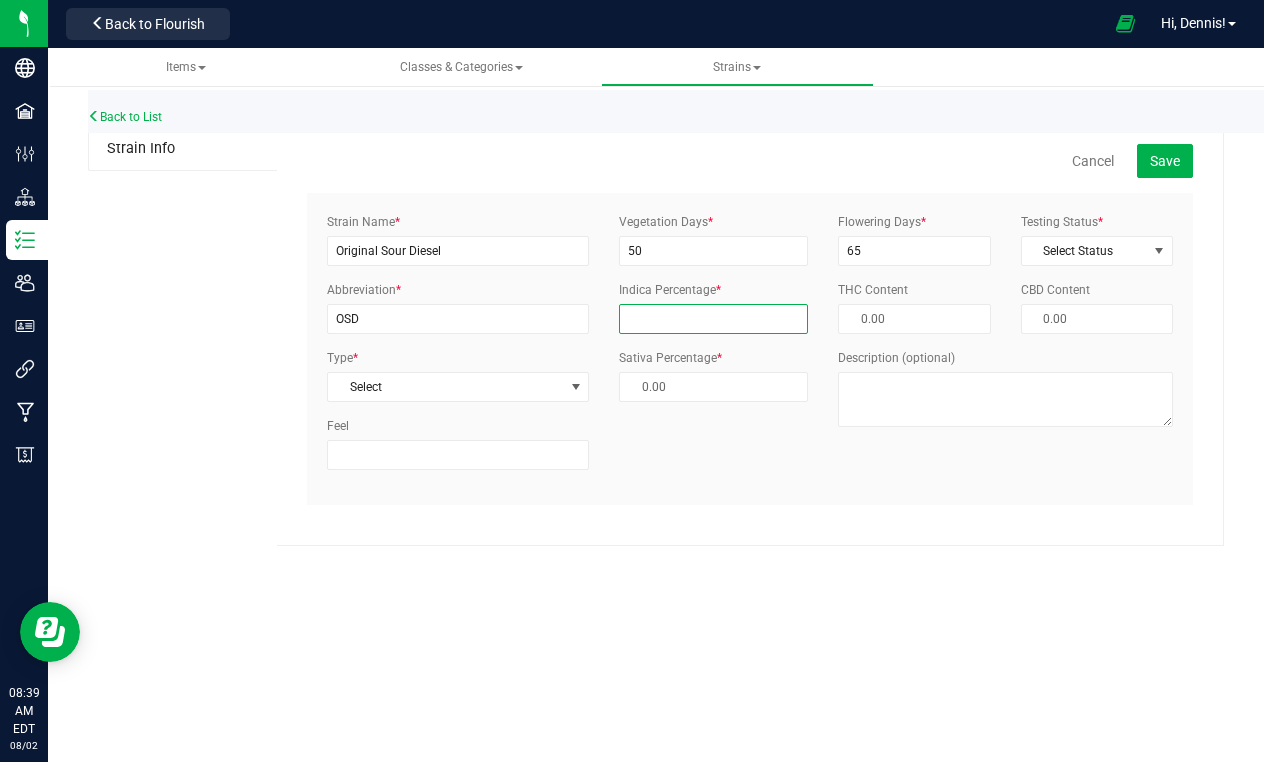 type on "4" 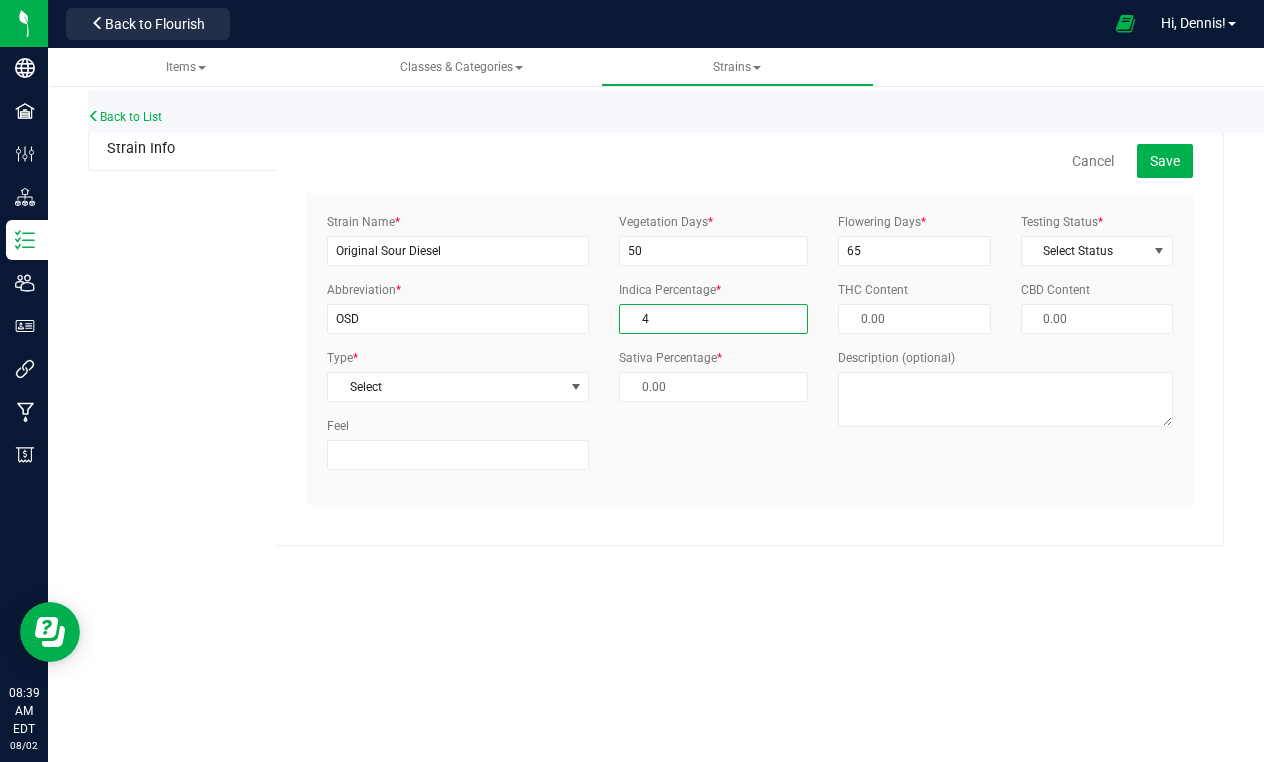 type on "96.00 %" 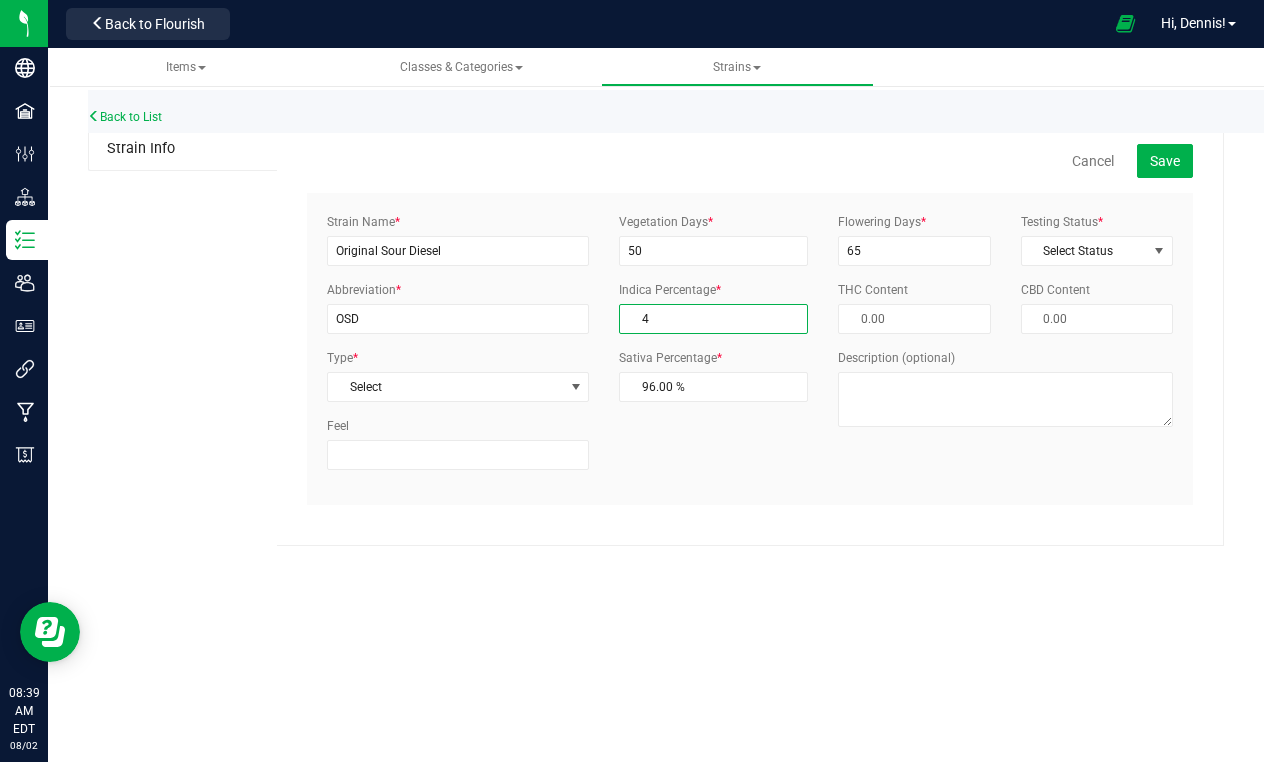 type on "40" 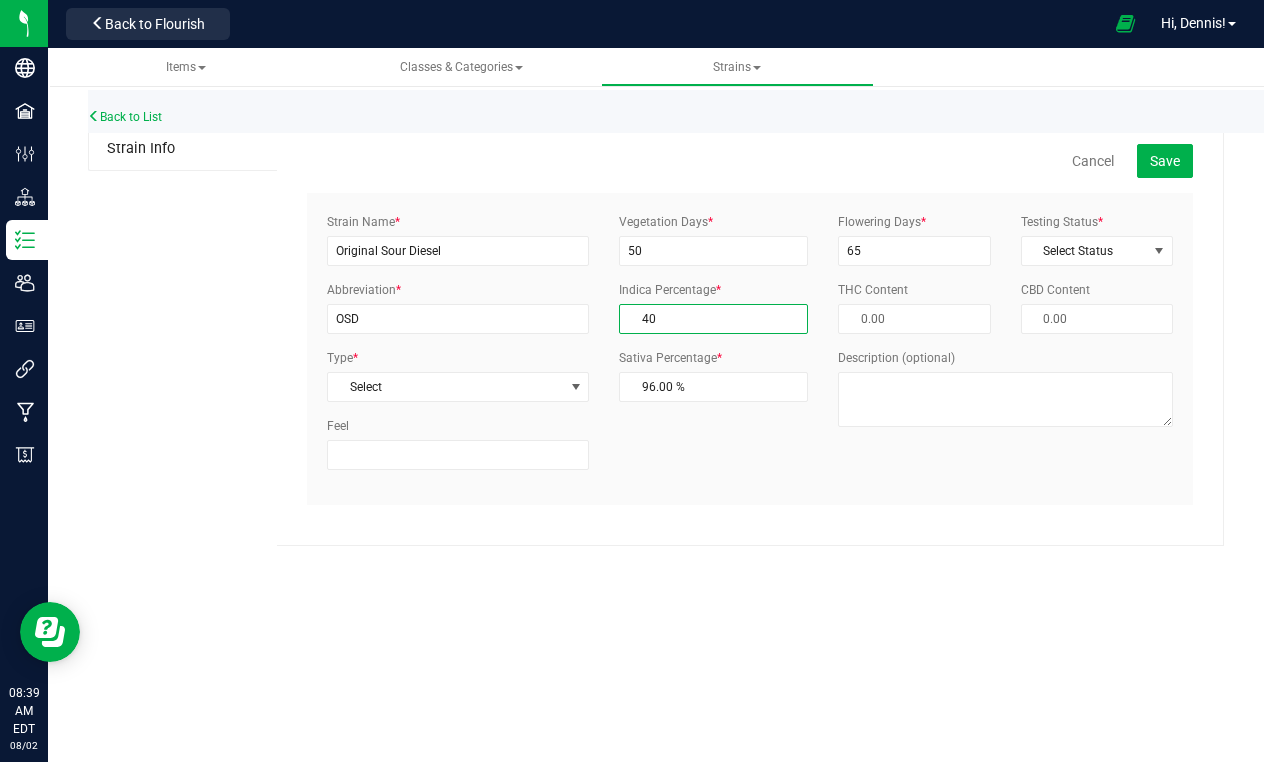 type on "60.00 %" 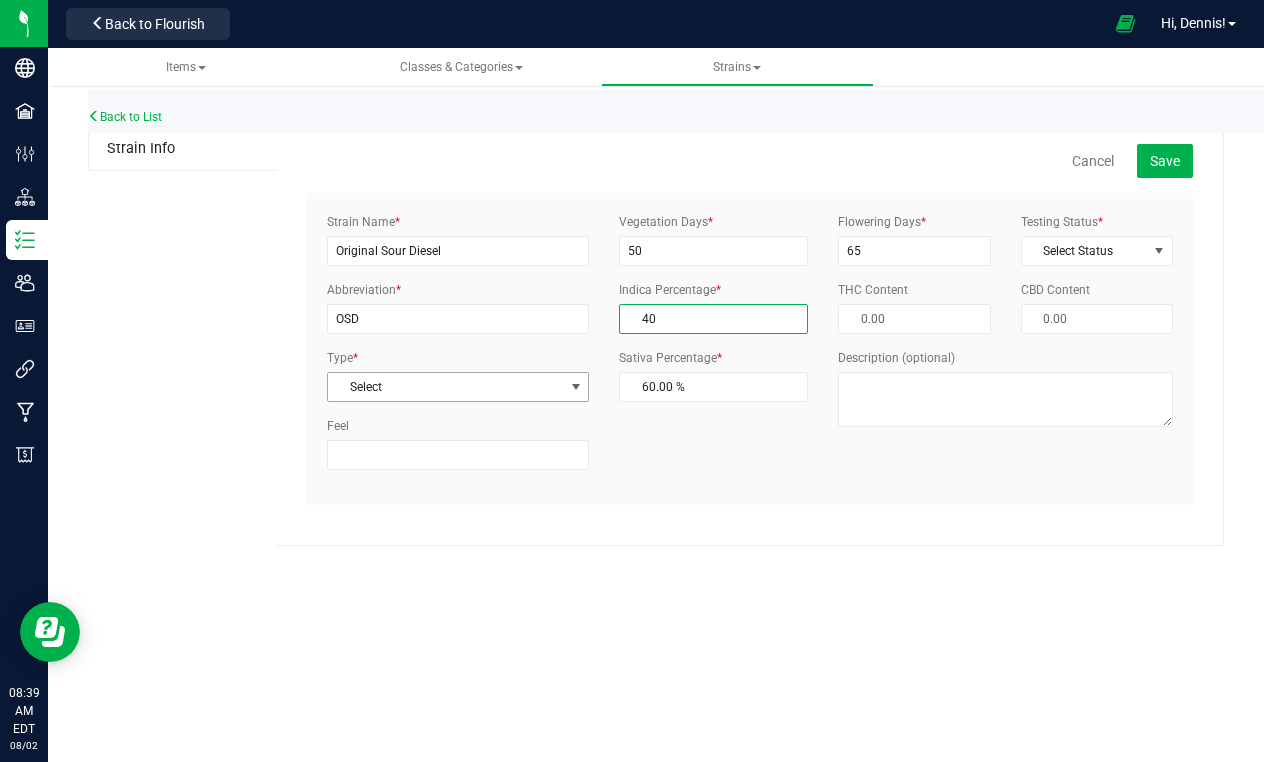 type on "40.00 %" 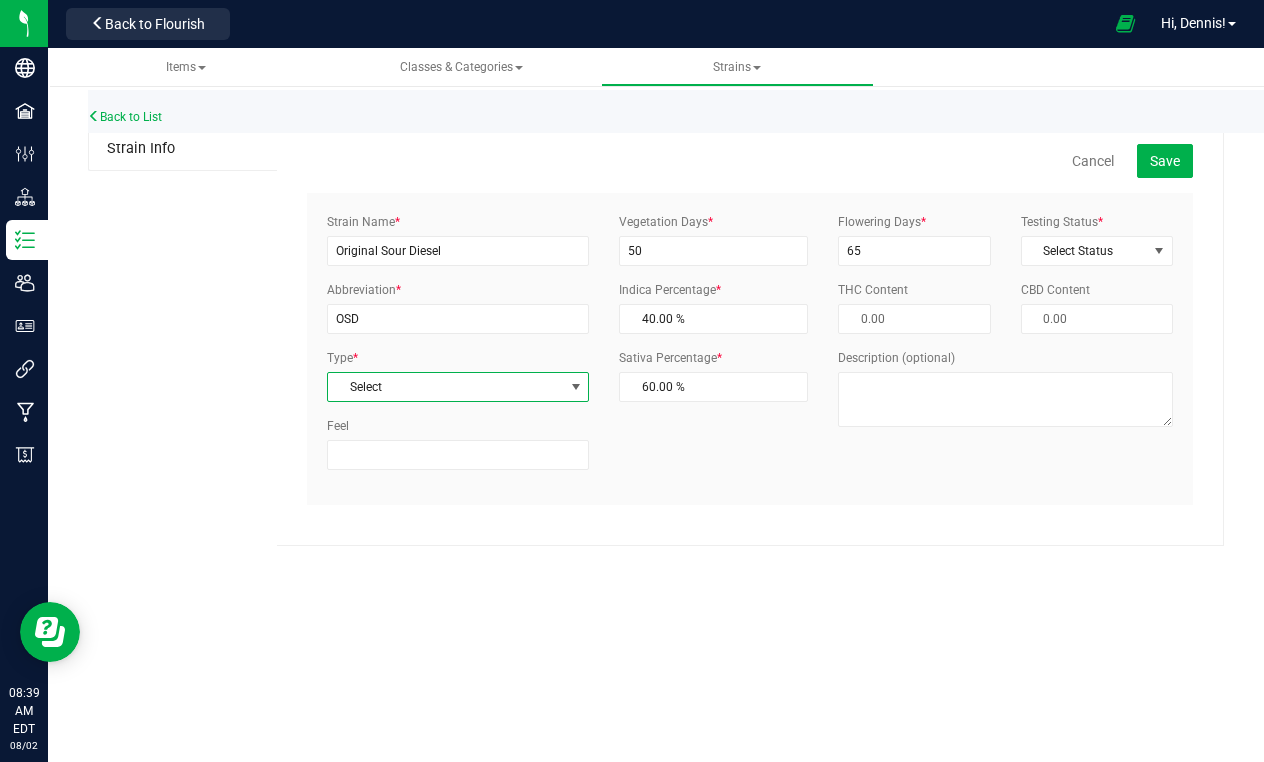 click on "Select" at bounding box center (445, 387) 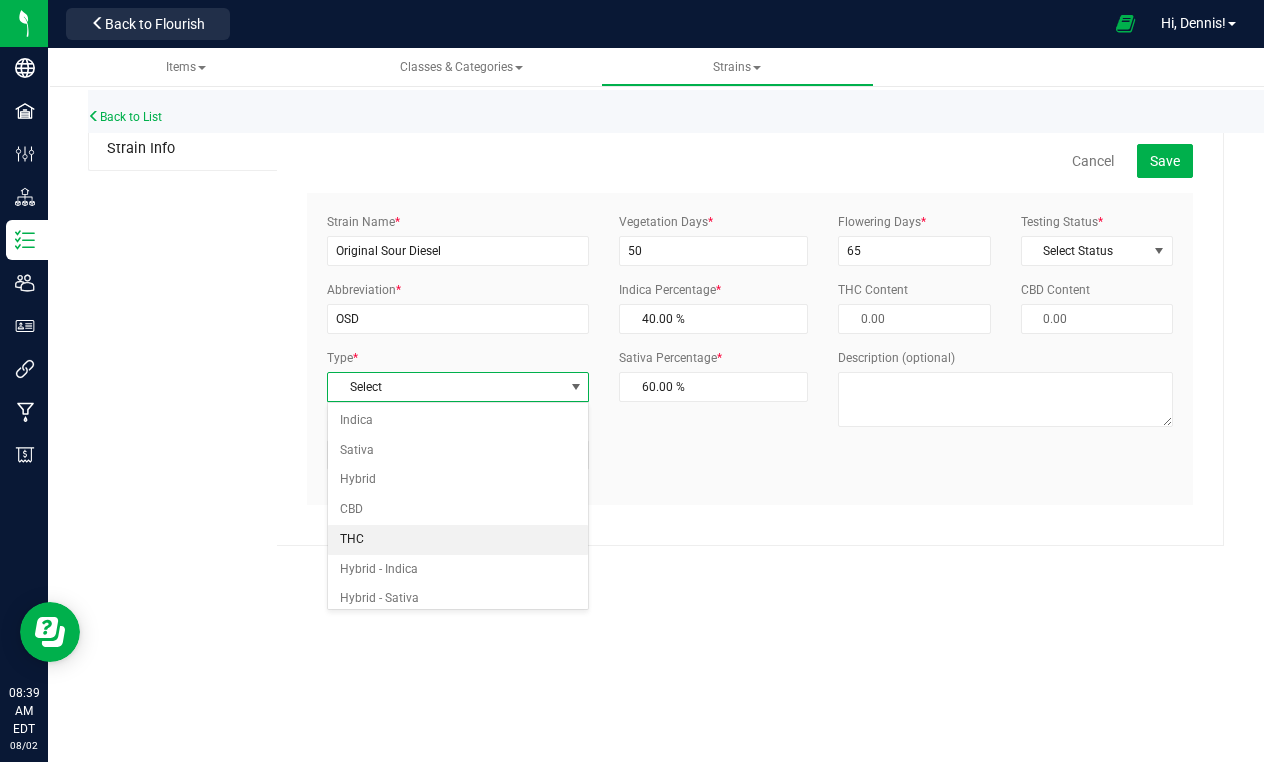 click on "THC" at bounding box center [458, 540] 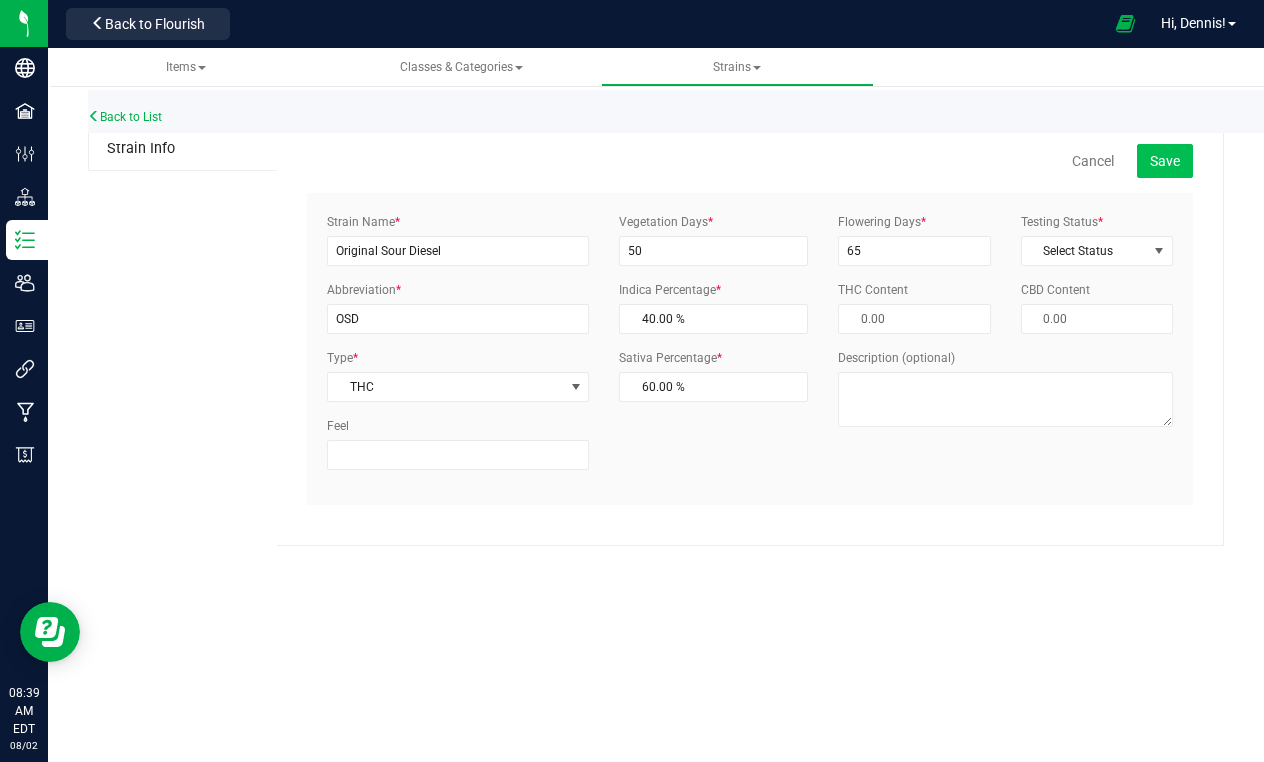 click on "Save" at bounding box center [1165, 161] 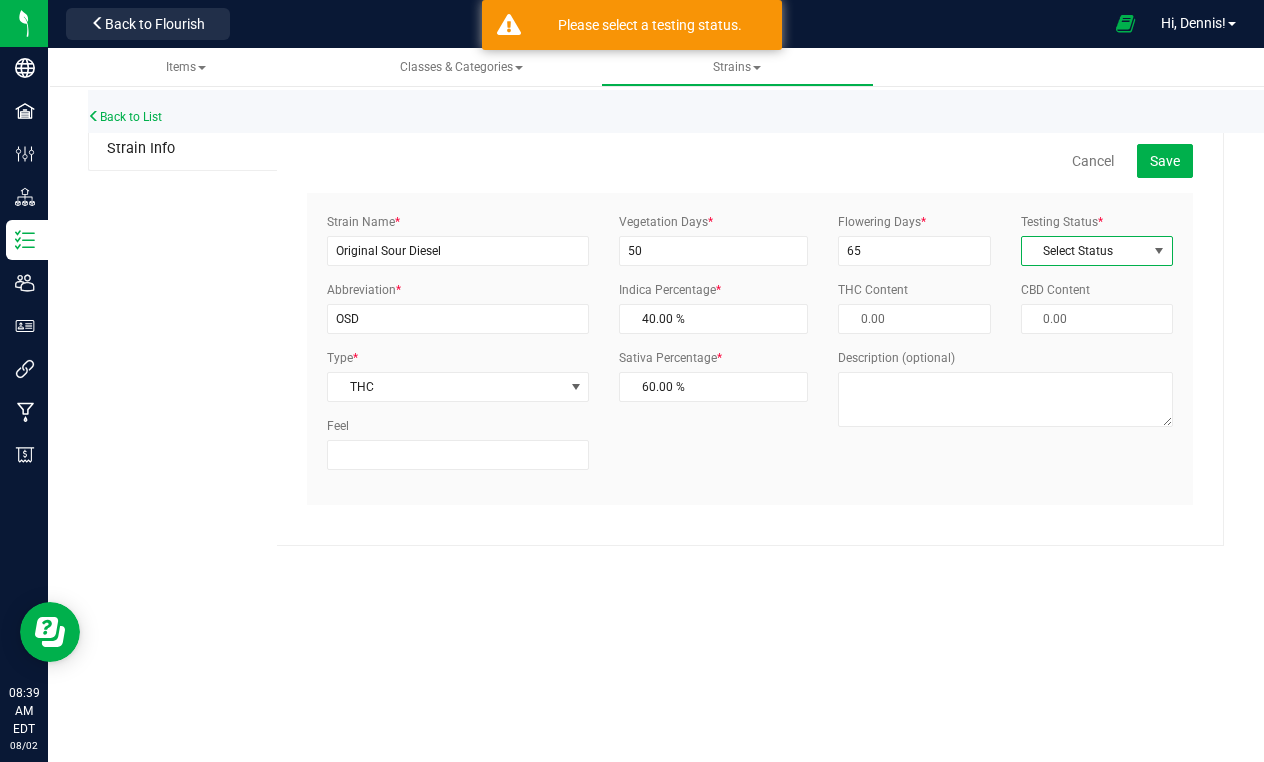 click at bounding box center [1159, 251] 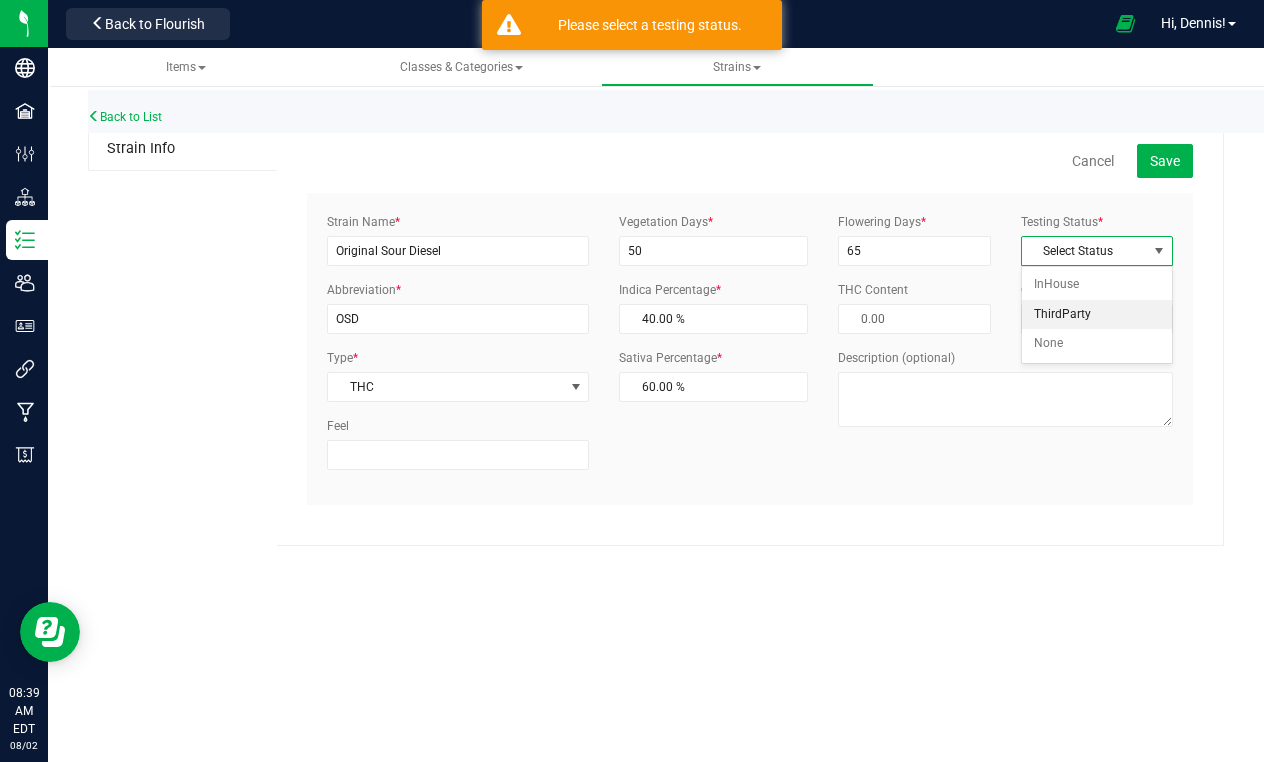 click on "ThirdParty" at bounding box center [1097, 315] 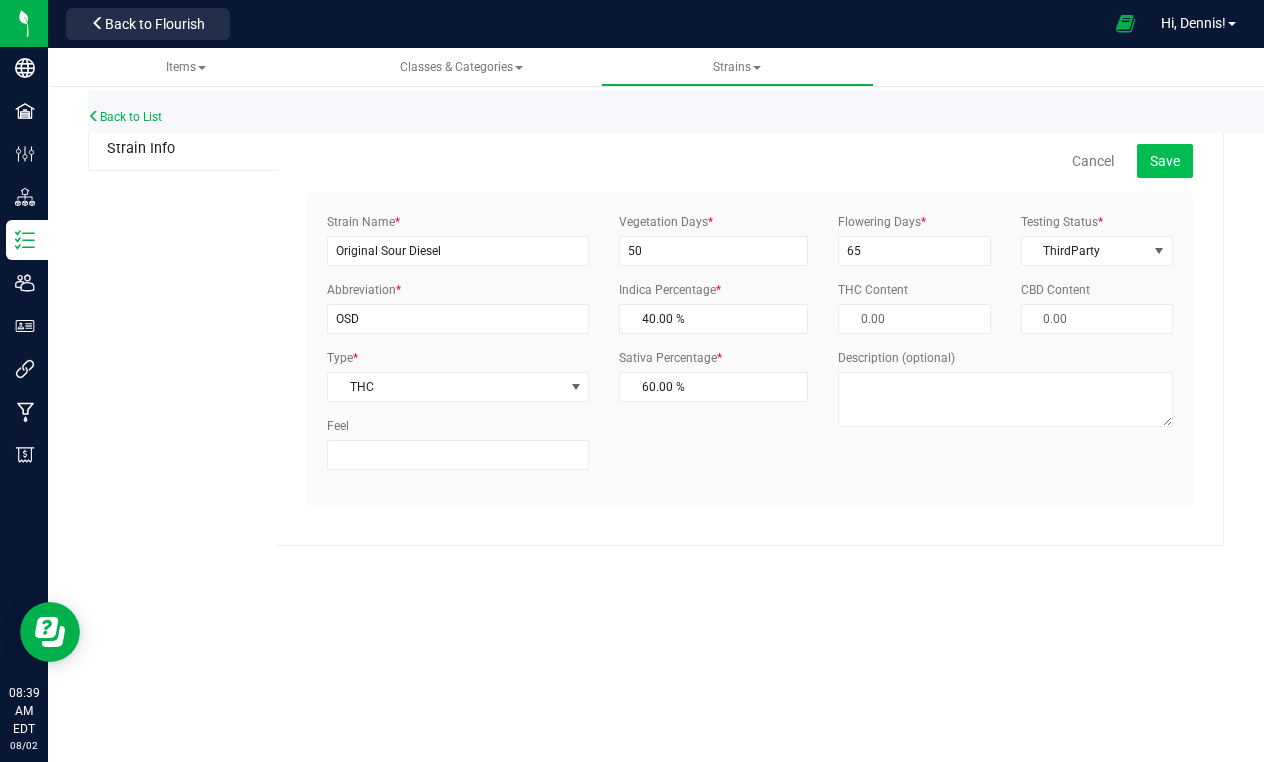 click on "Save" at bounding box center (1165, 161) 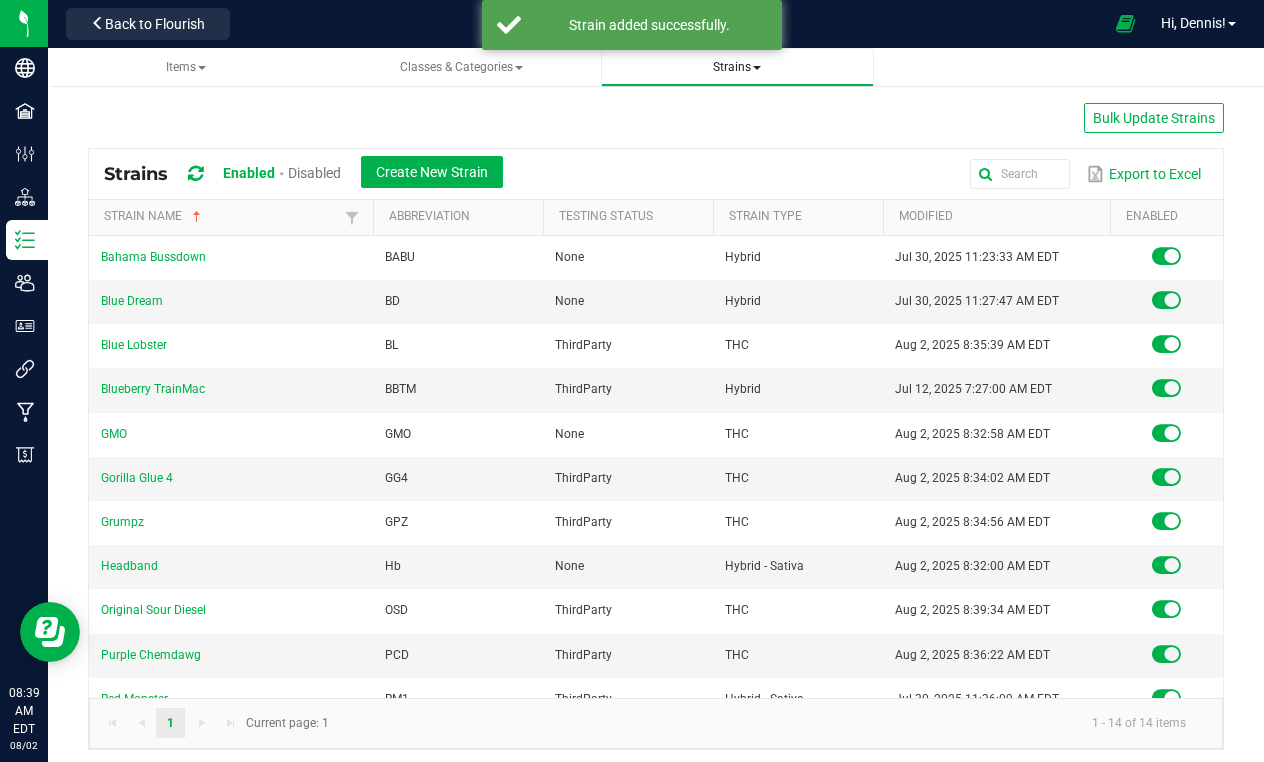 click on "Strains" at bounding box center [737, 67] 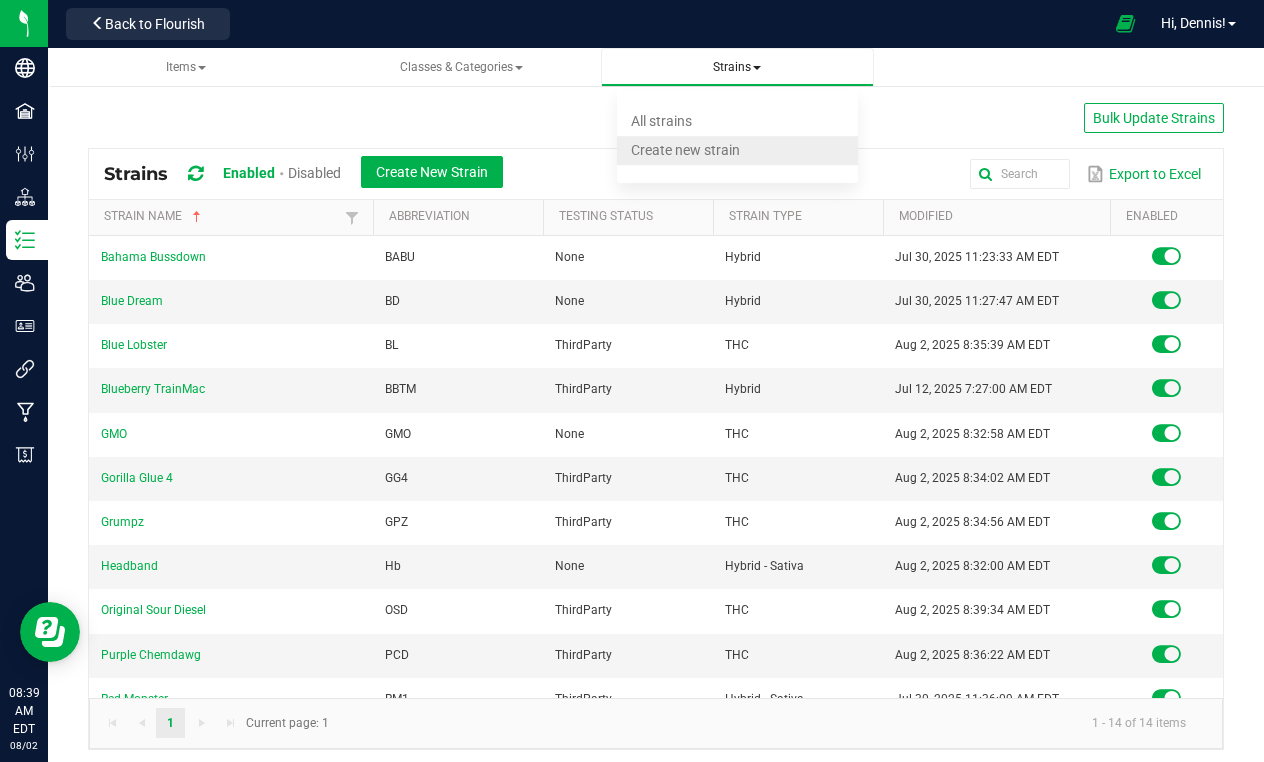 click on "Create new strain" at bounding box center [685, 150] 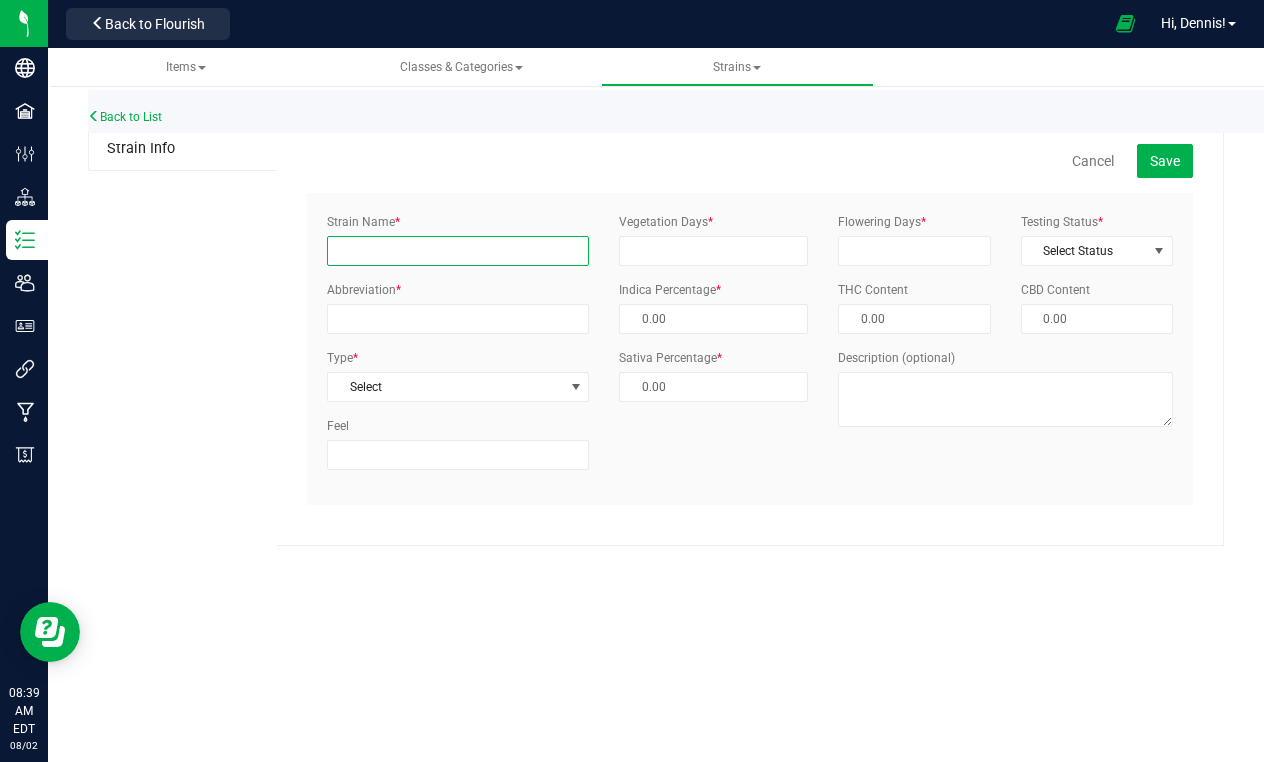 click on "Strain Name
*" at bounding box center [458, 251] 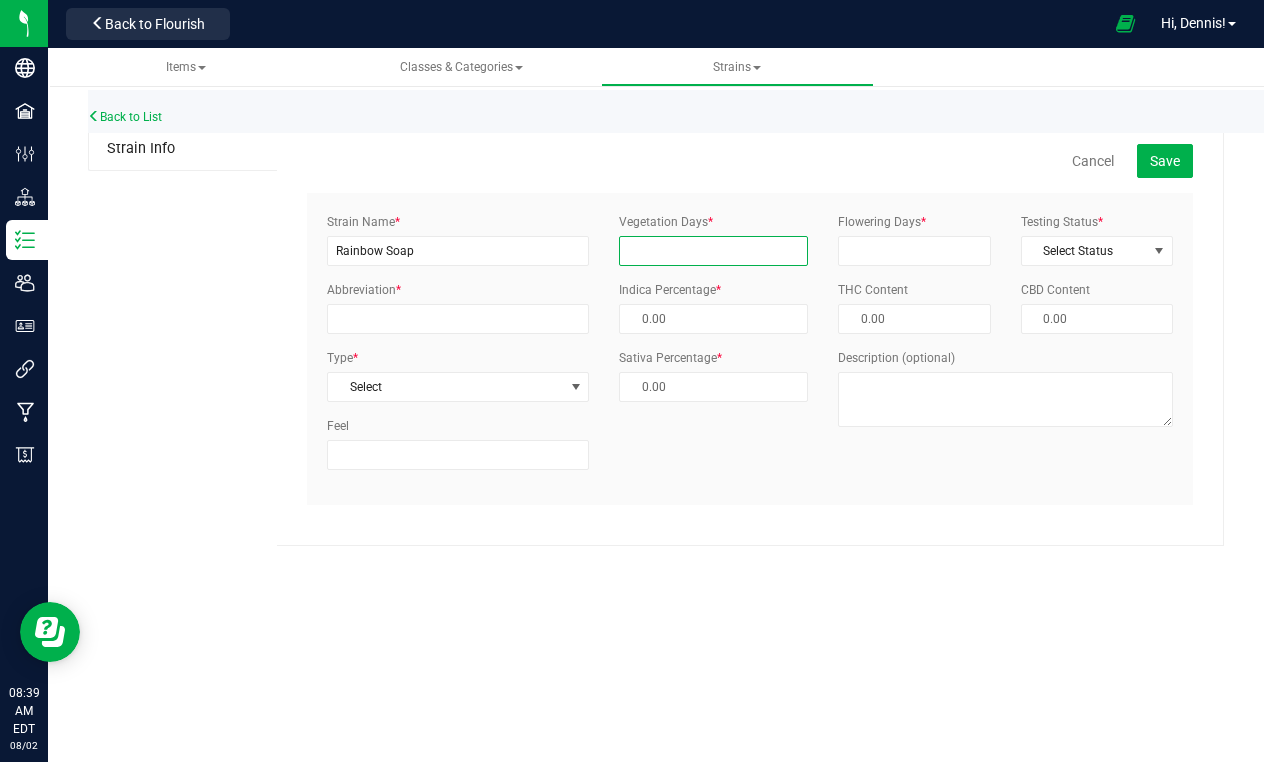 drag, startPoint x: 422, startPoint y: 255, endPoint x: 725, endPoint y: 244, distance: 303.19962 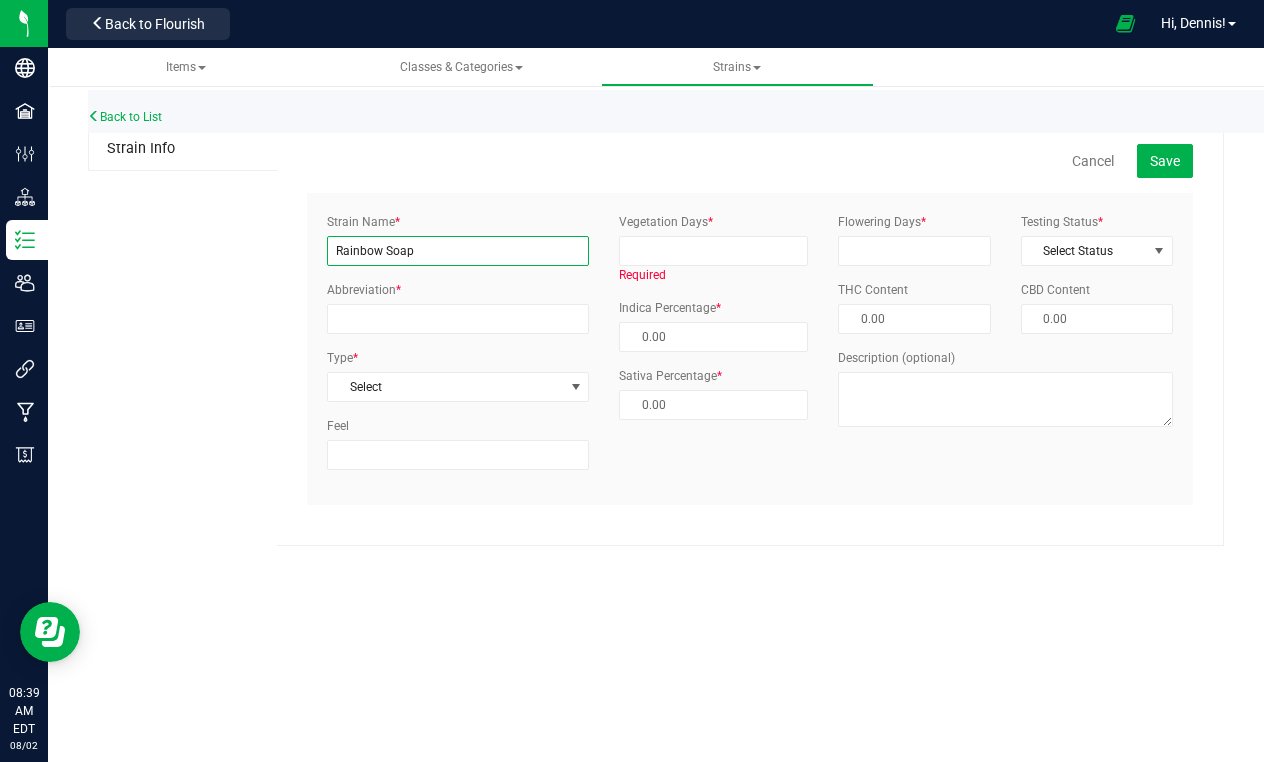 click on "Rainbow Soap" at bounding box center (458, 251) 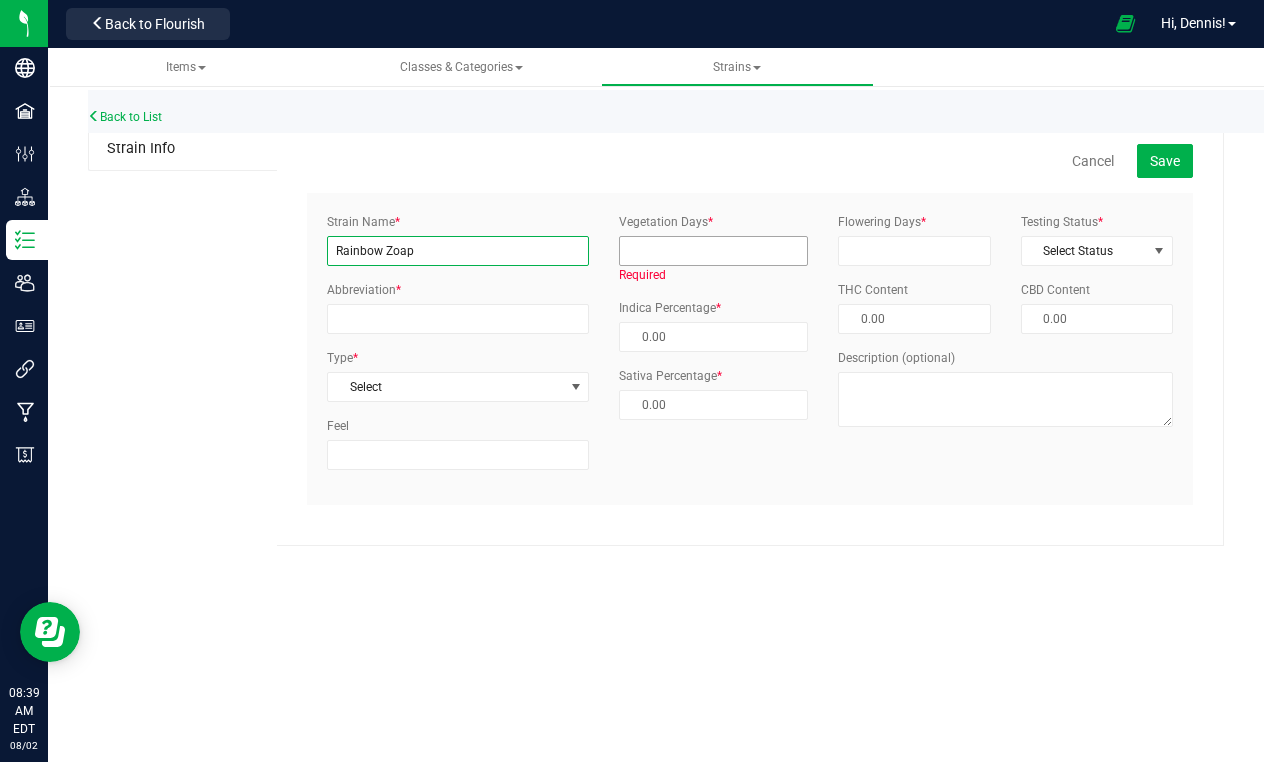 type on "Rainbow Zoap" 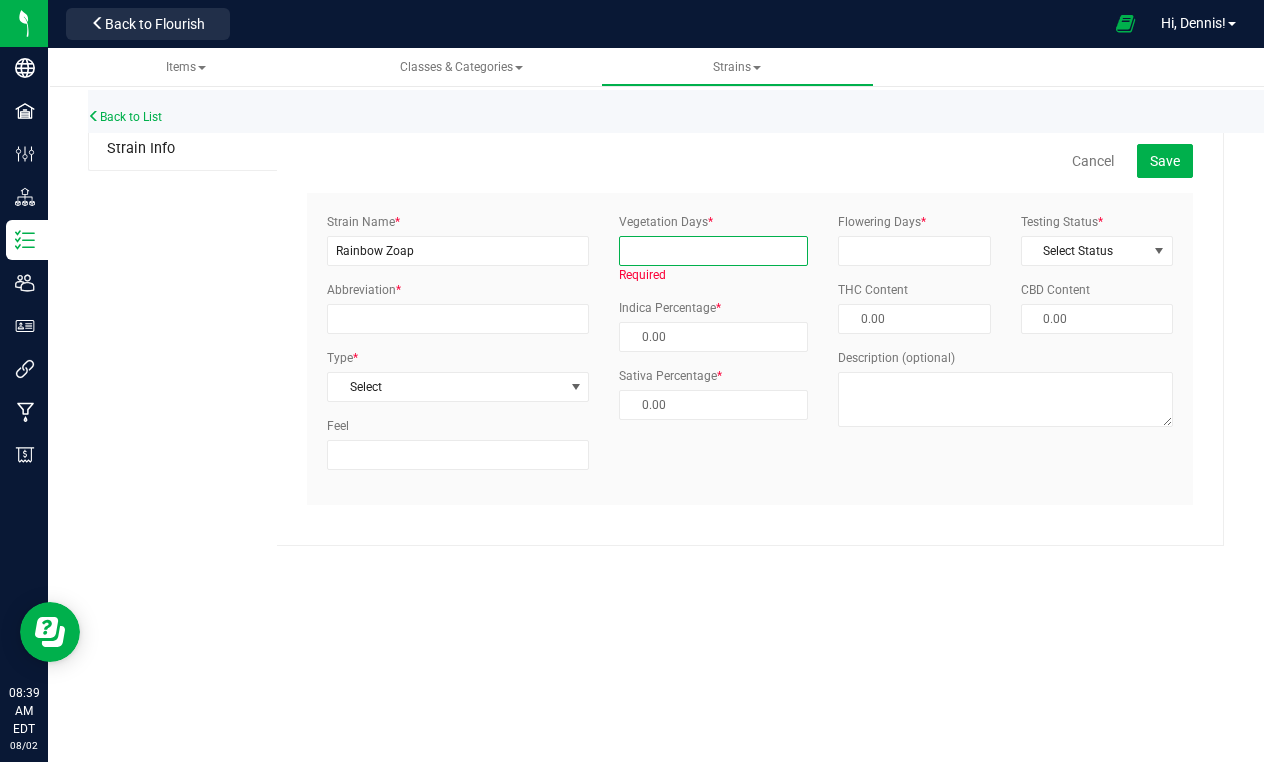 click on "Vegetation Days
*" at bounding box center (713, 251) 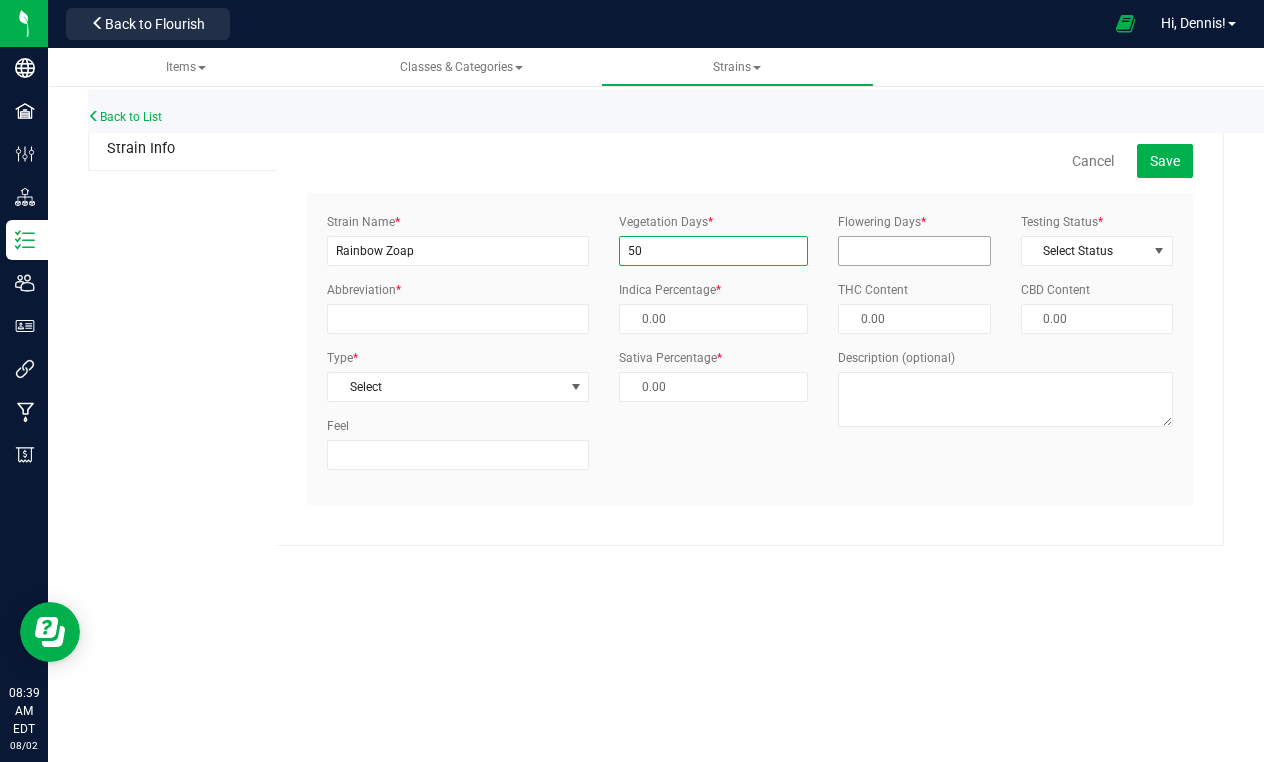 type on "50" 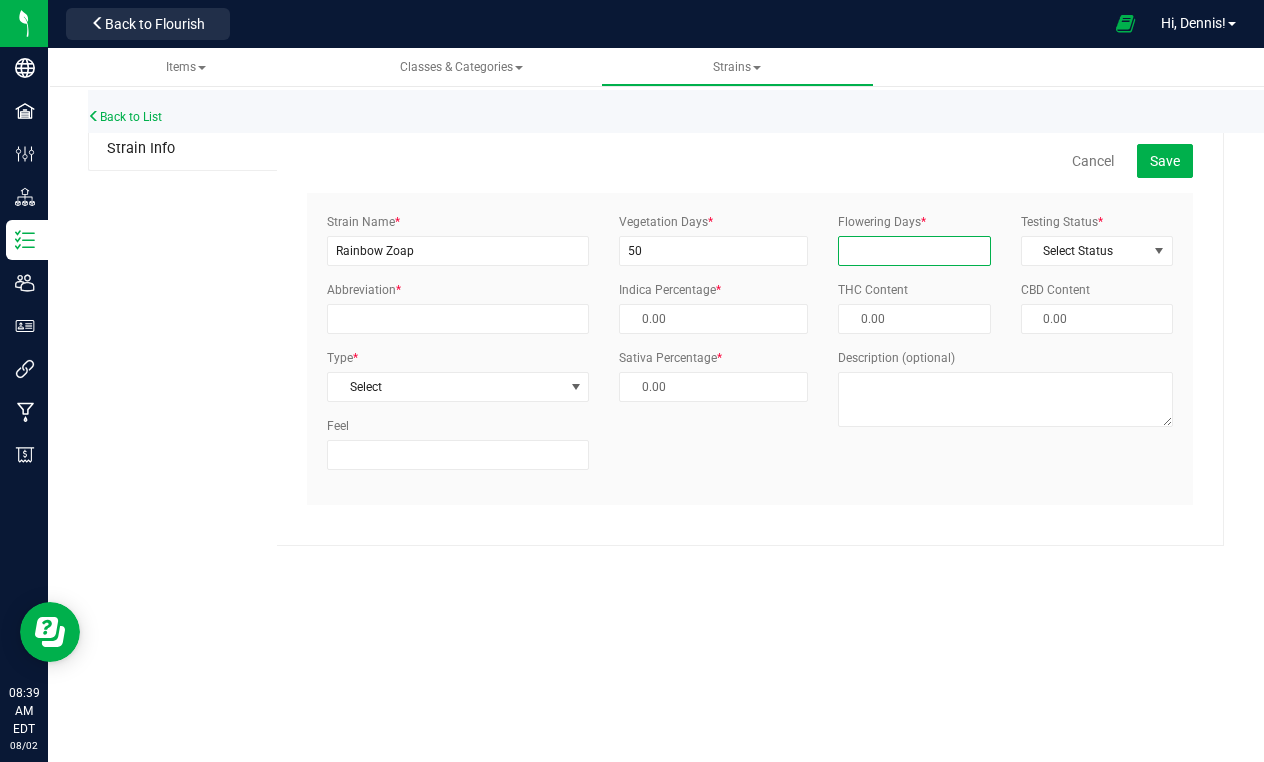 click on "Flowering Days
*" at bounding box center (914, 251) 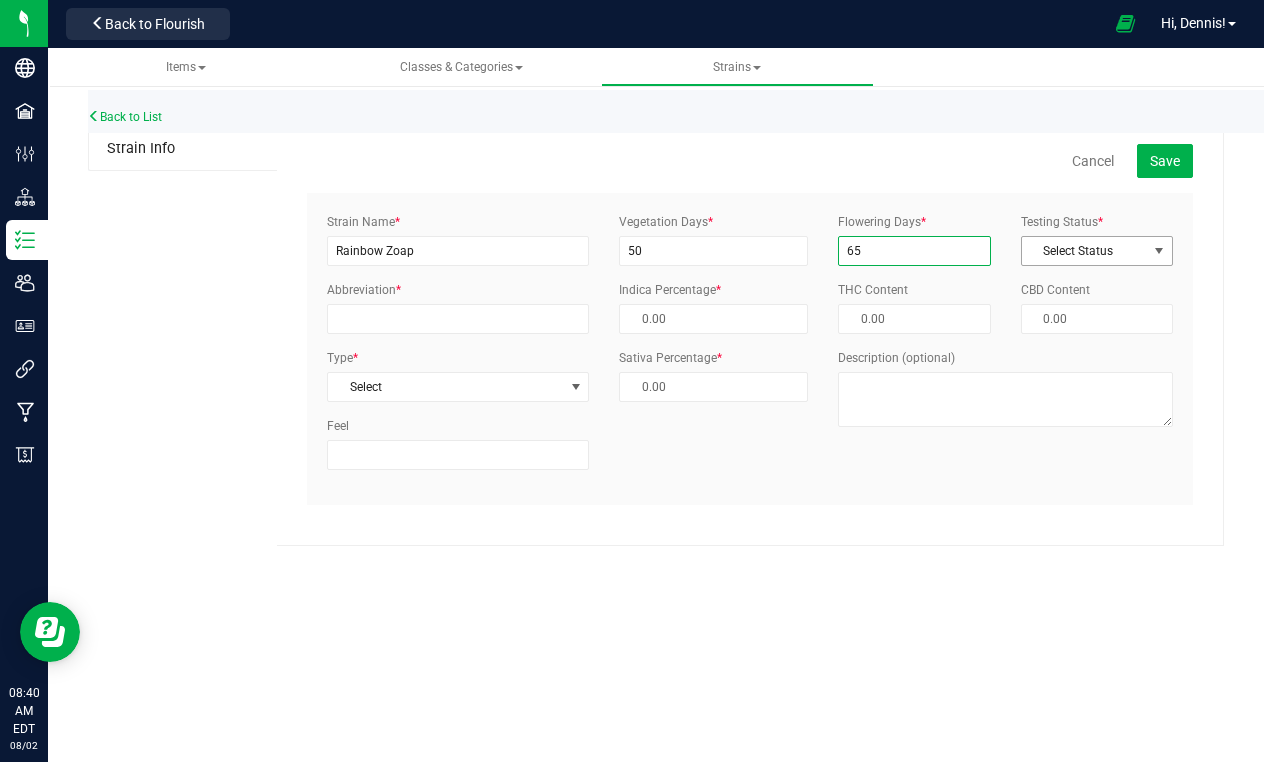 type on "65" 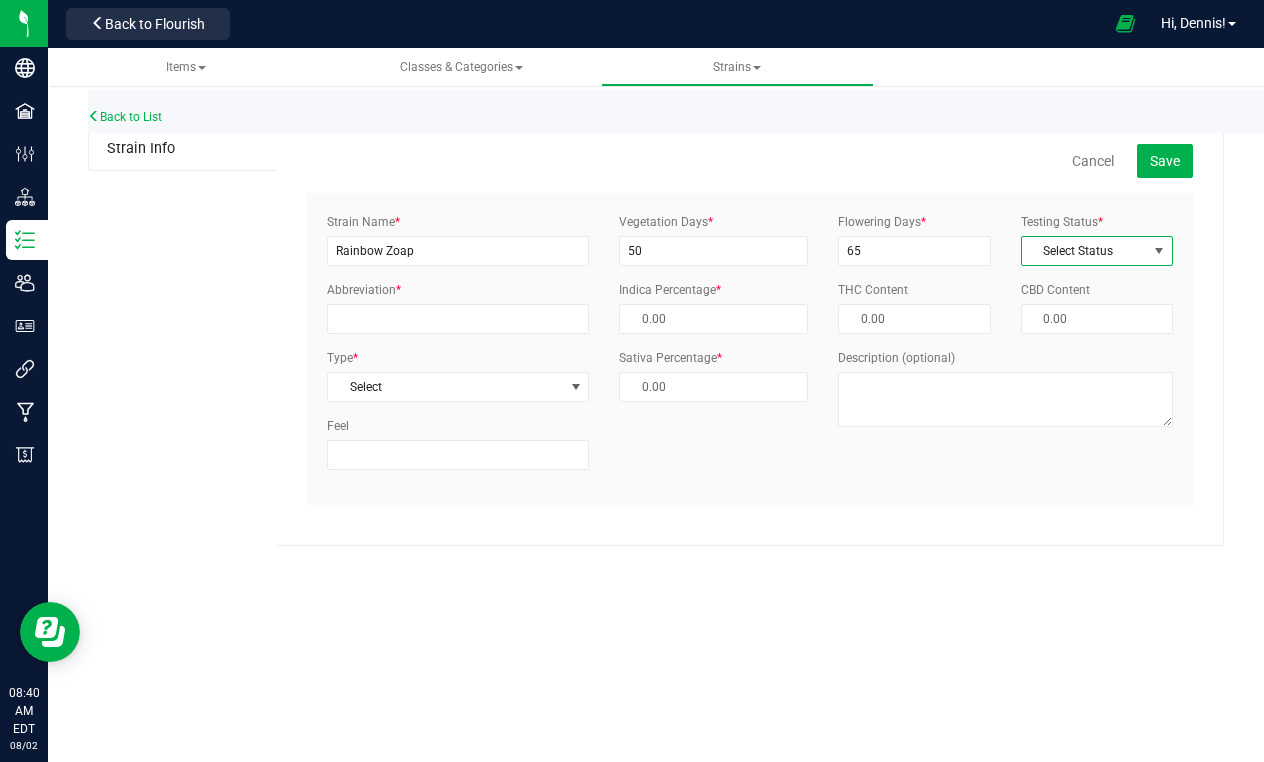 click at bounding box center (1159, 251) 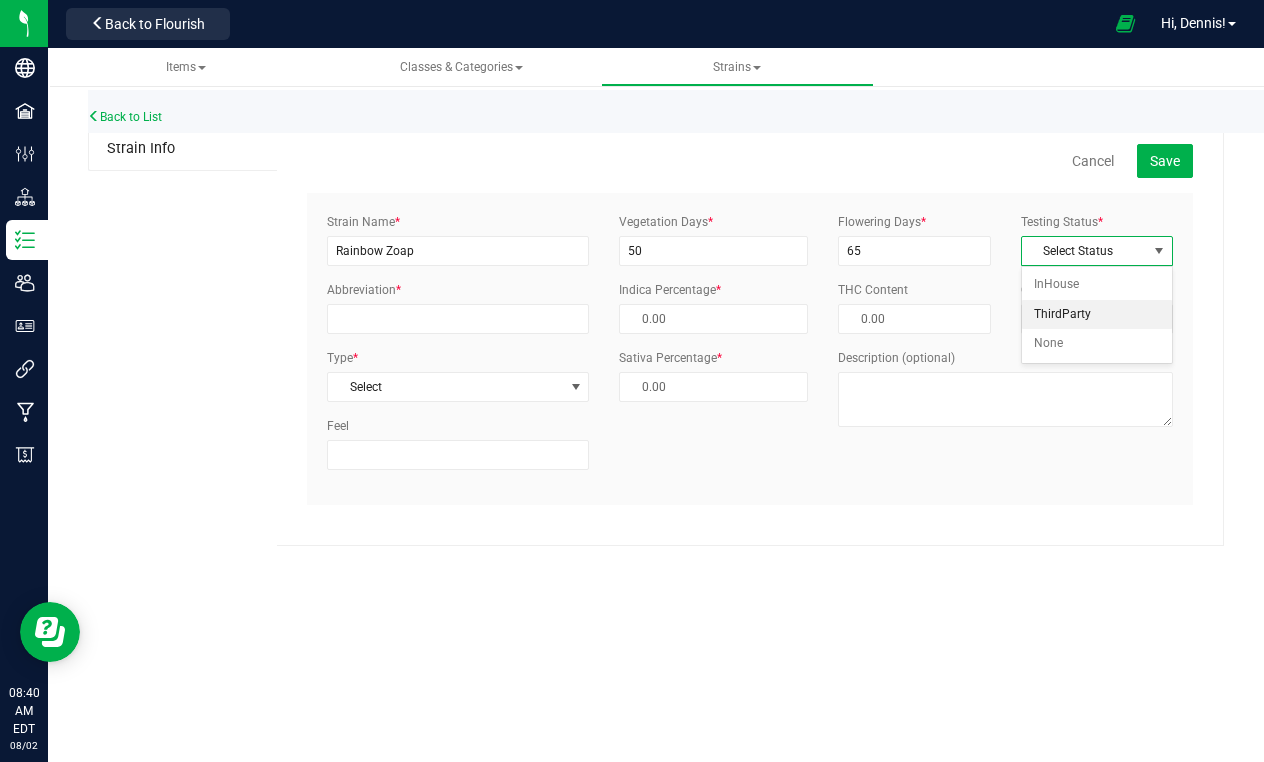 click on "ThirdParty" at bounding box center (1097, 315) 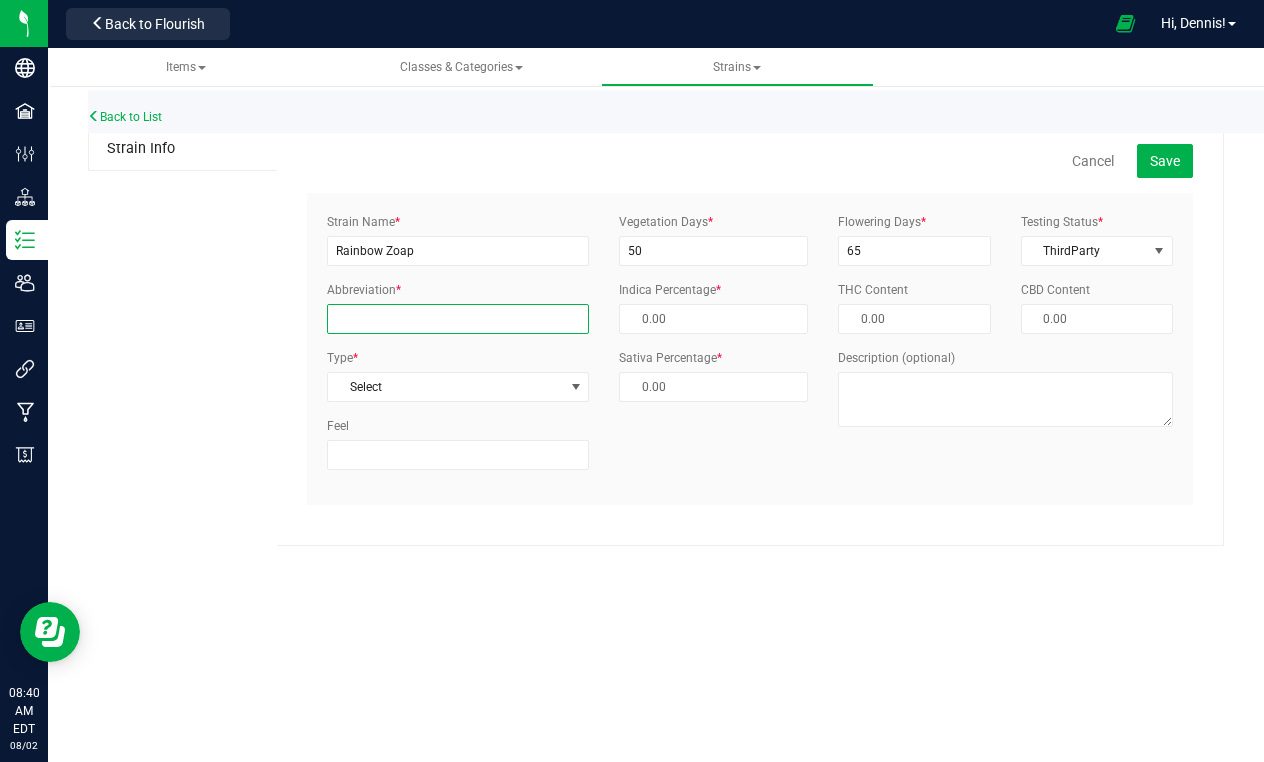 click on "Abbreviation
*" at bounding box center [458, 319] 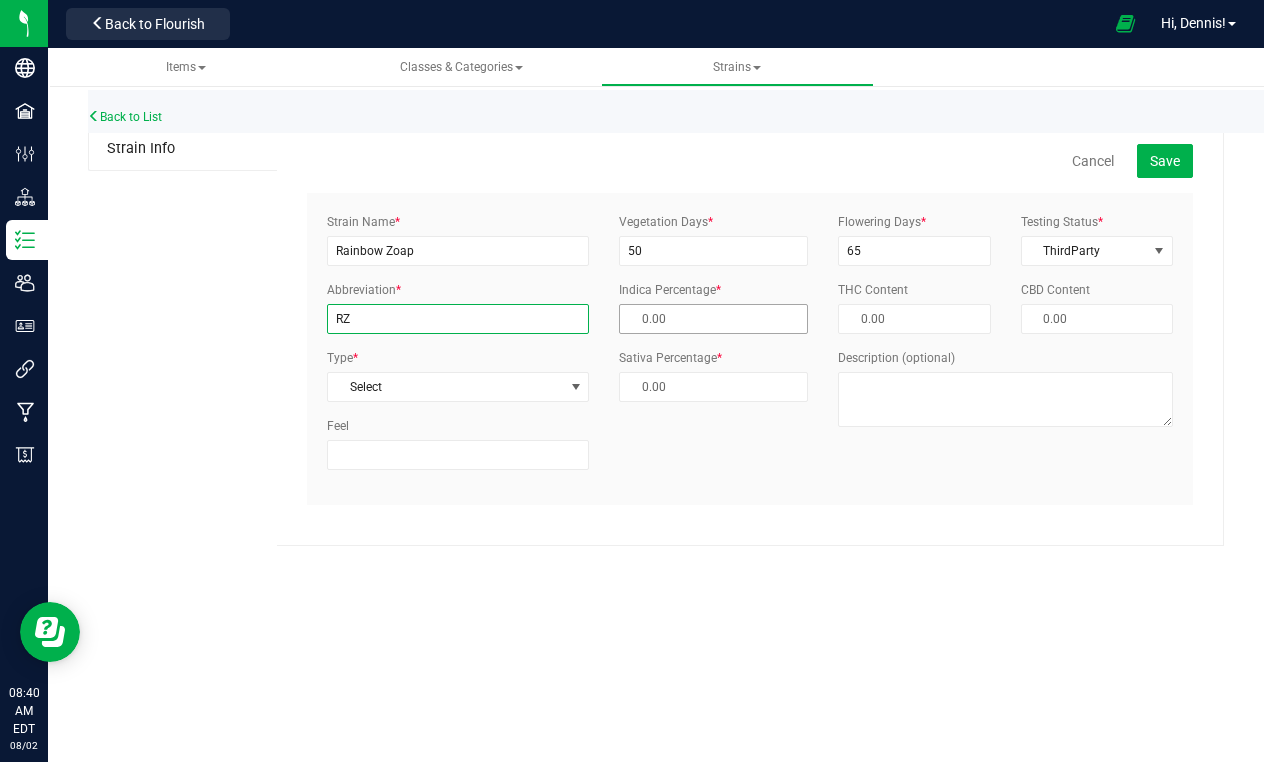type on "RZ" 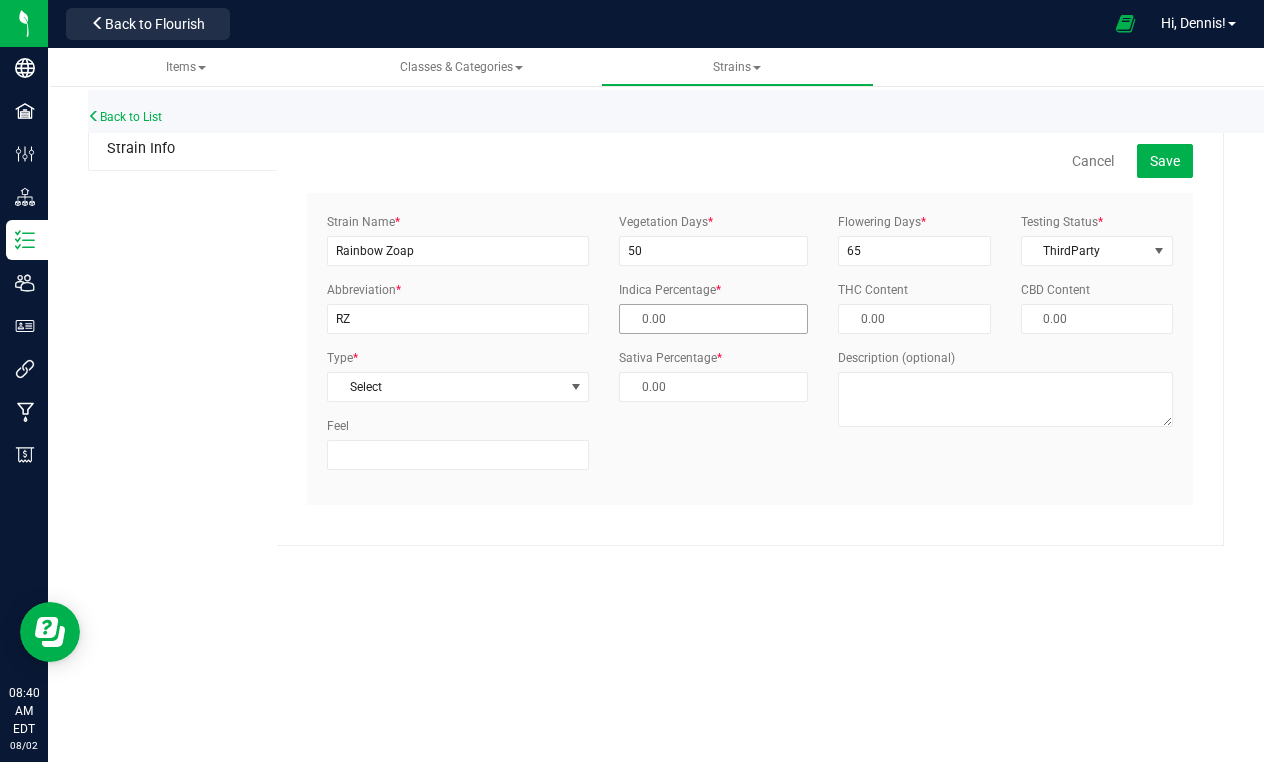 click at bounding box center (713, 319) 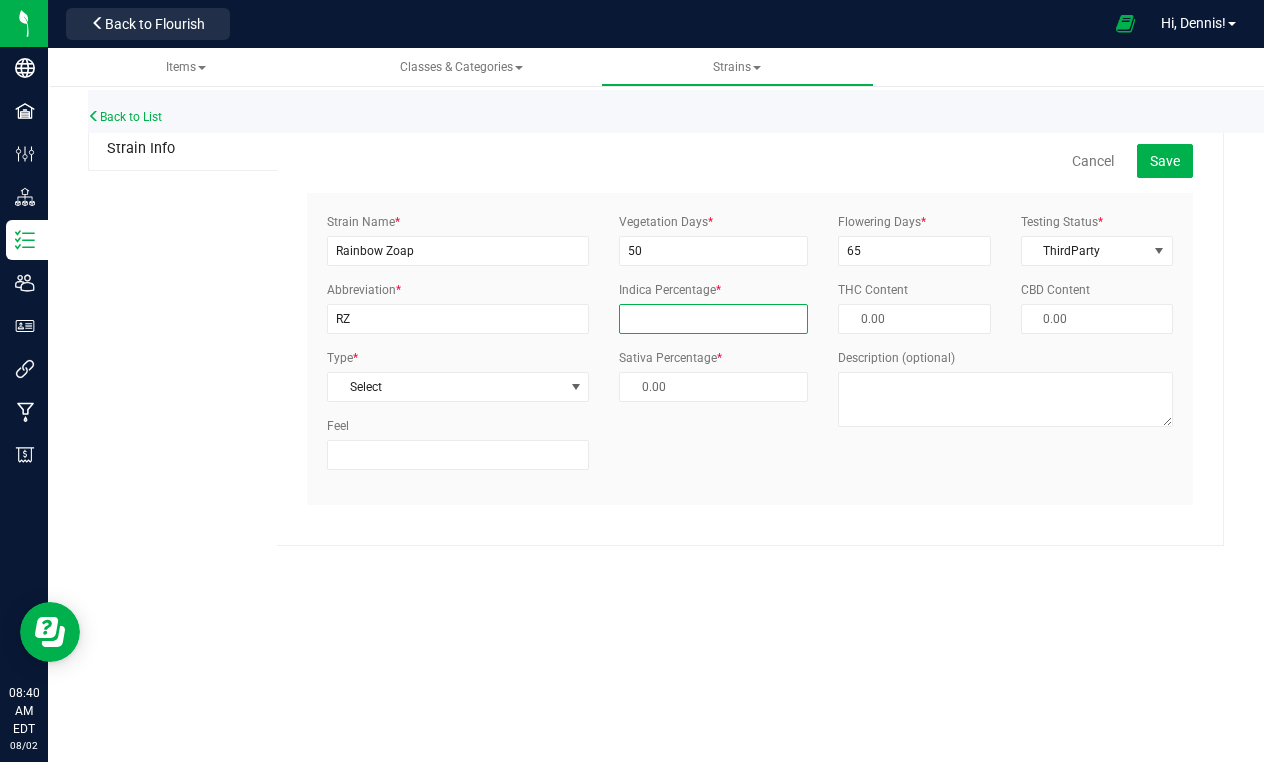 type on "5" 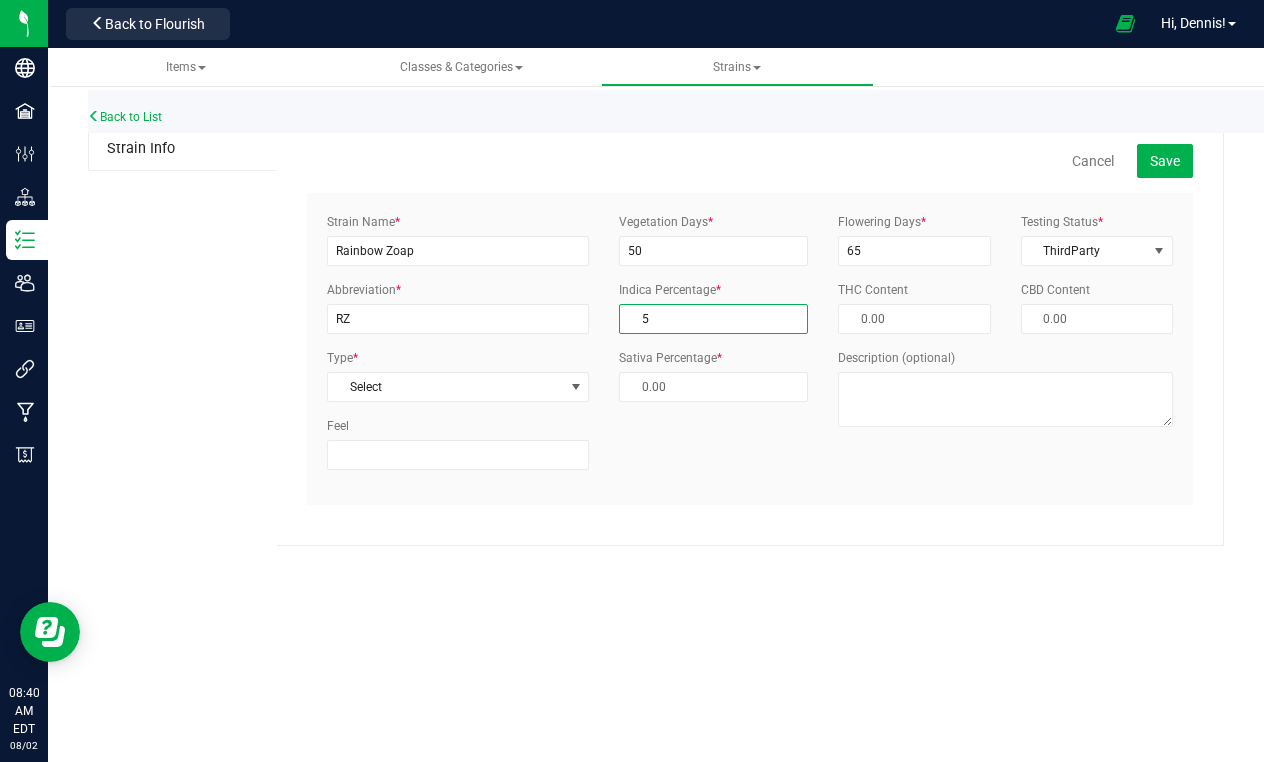 type on "95.00 %" 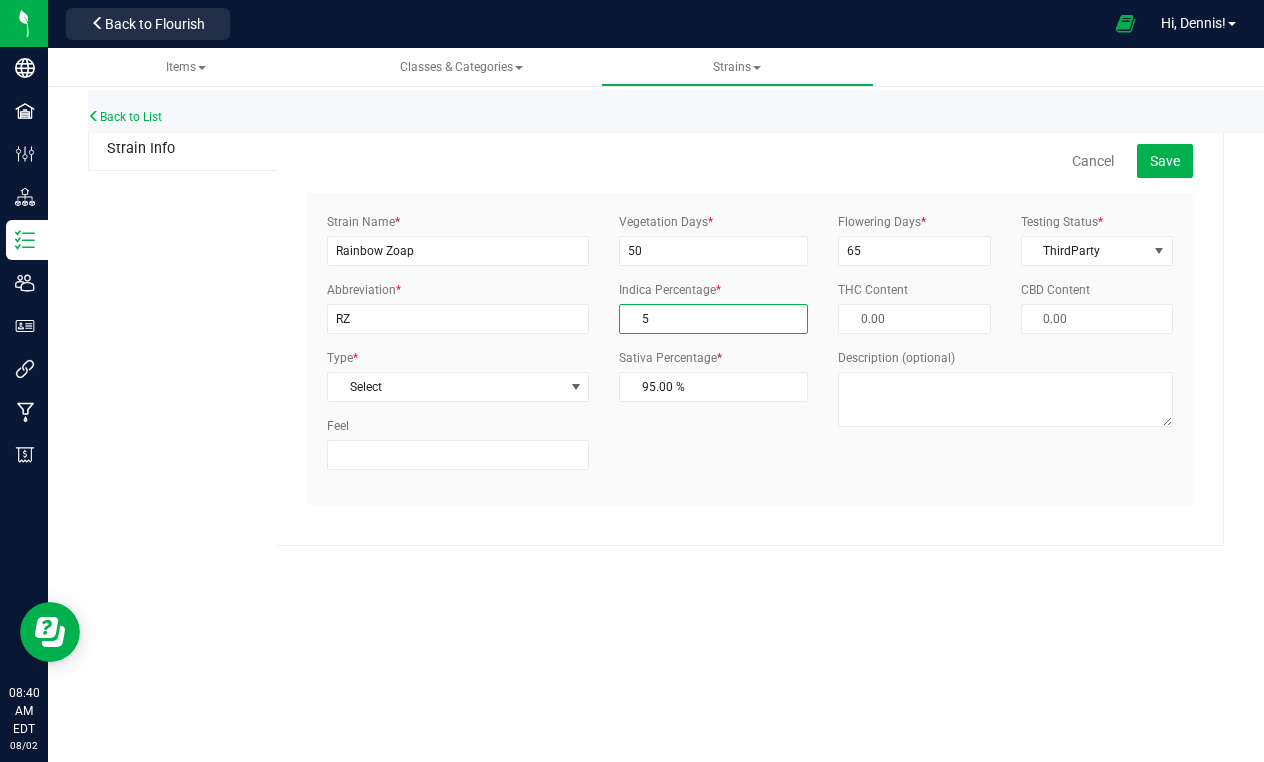 type on "50" 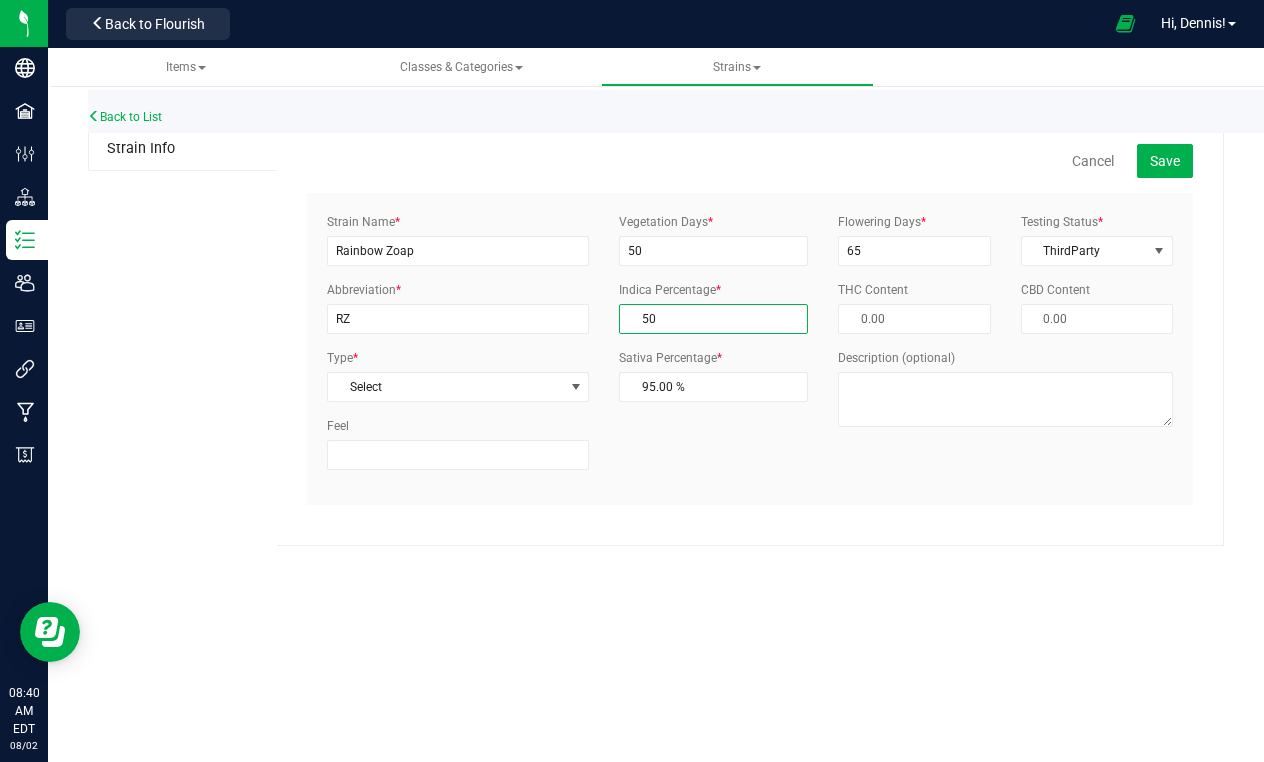 type on "50.00 %" 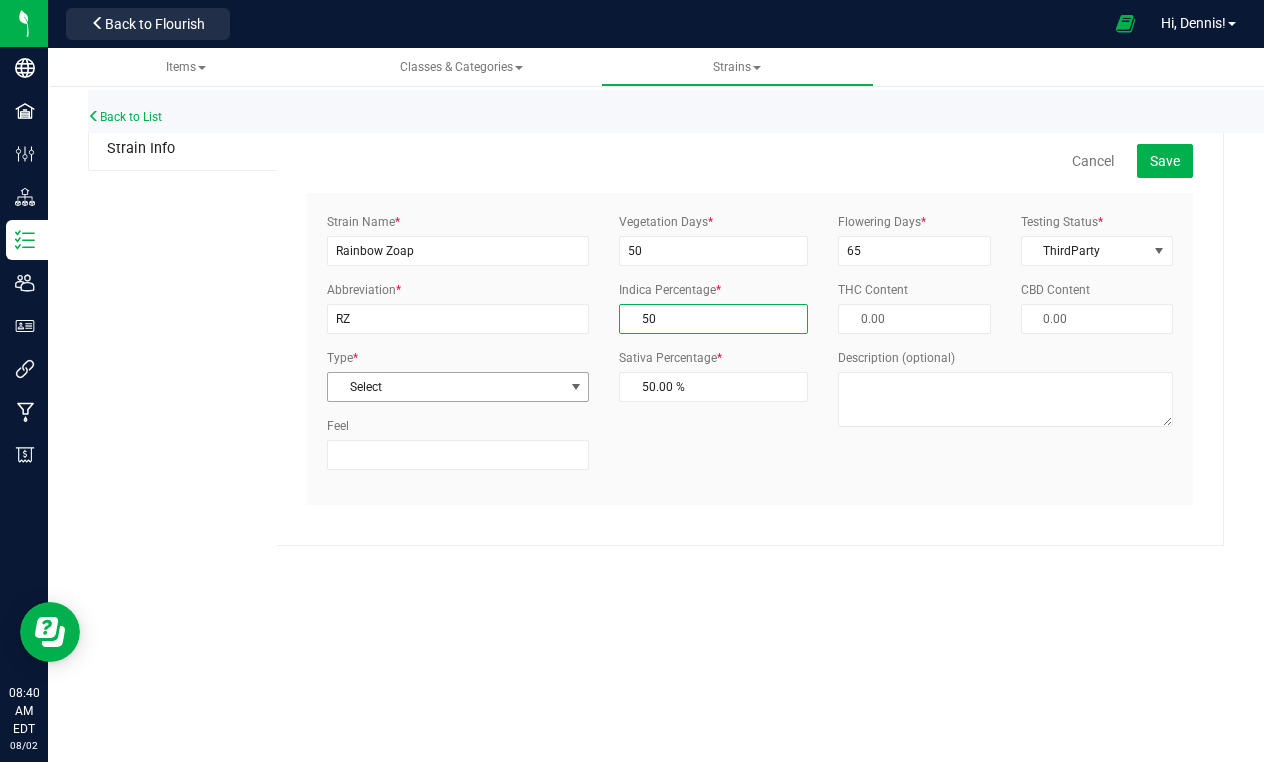 type on "50.00 %" 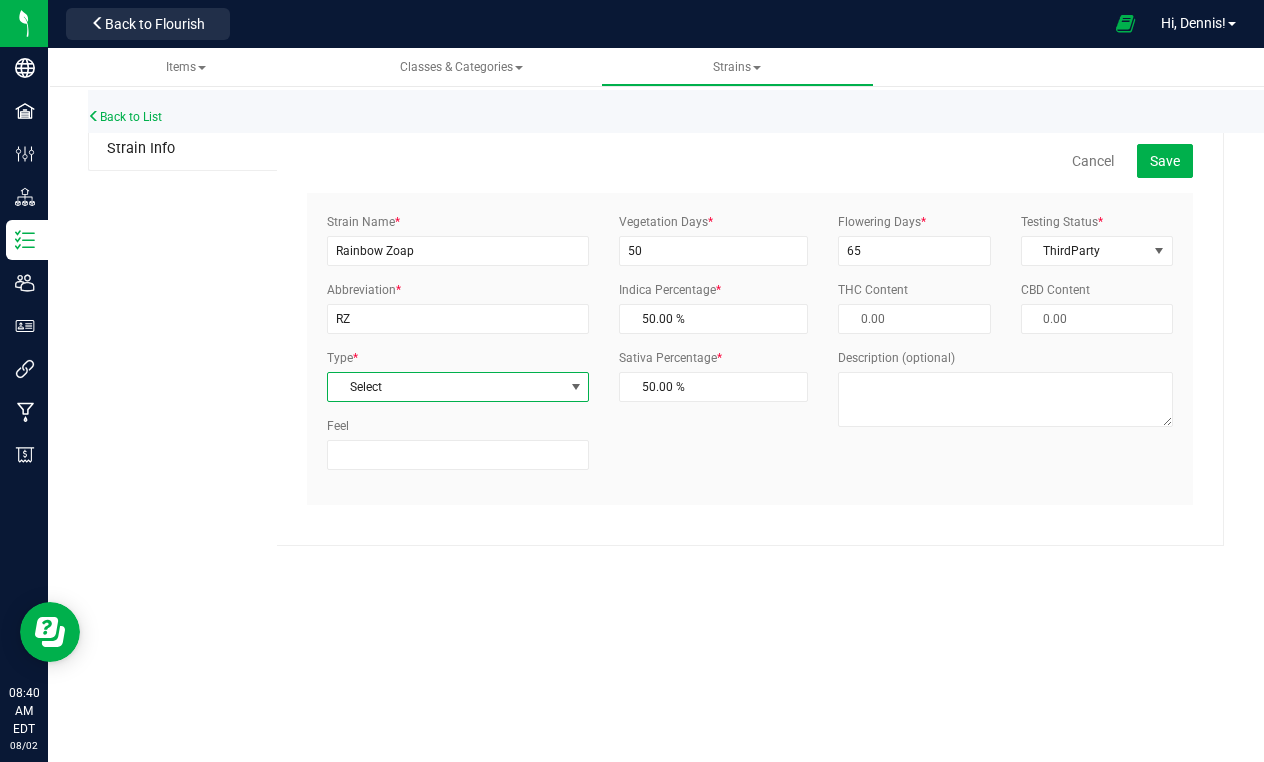 click on "Select" at bounding box center [445, 387] 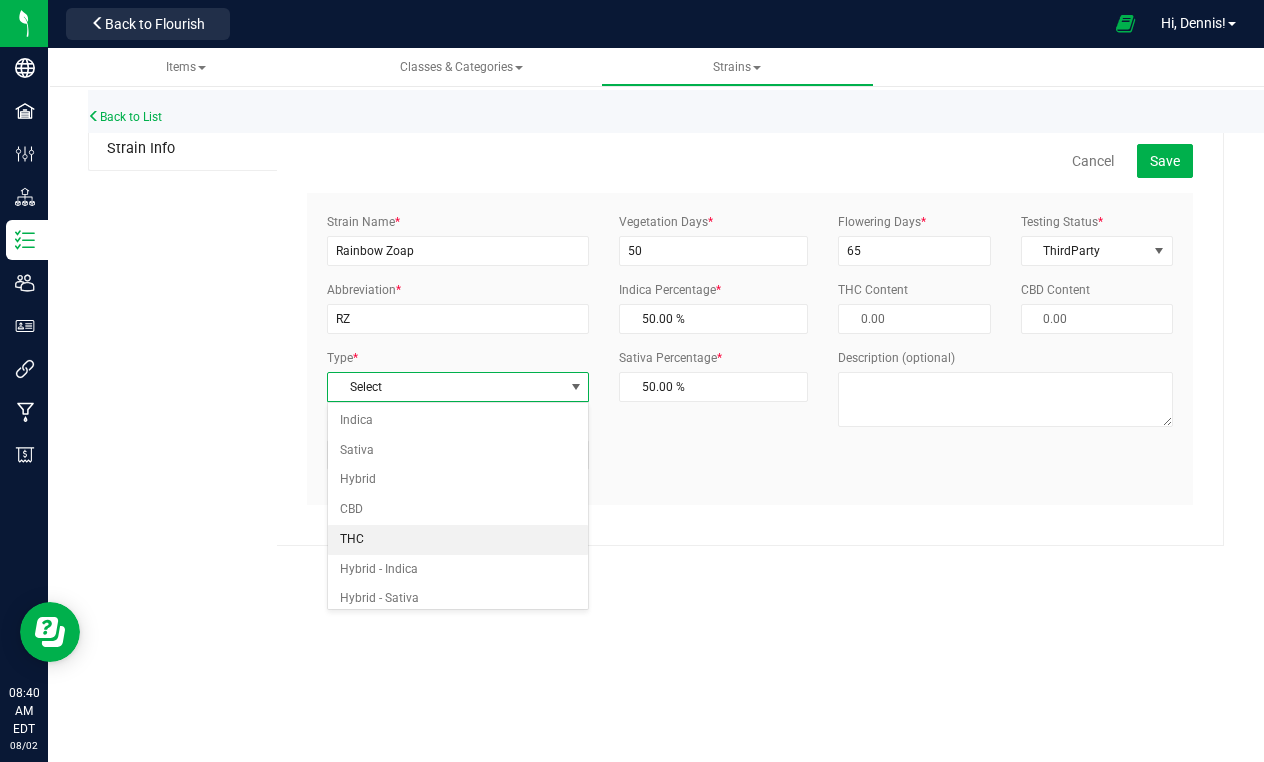 click on "THC" at bounding box center (458, 540) 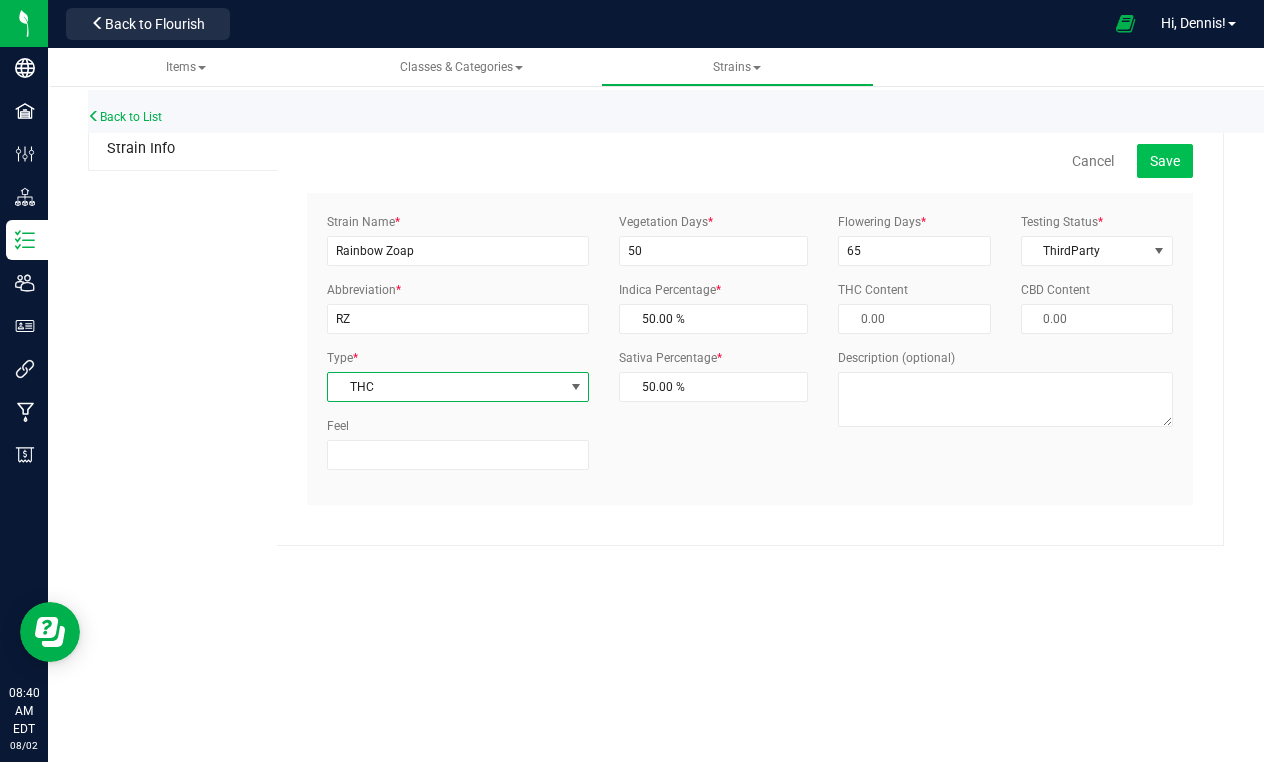 click on "Save" at bounding box center [1165, 161] 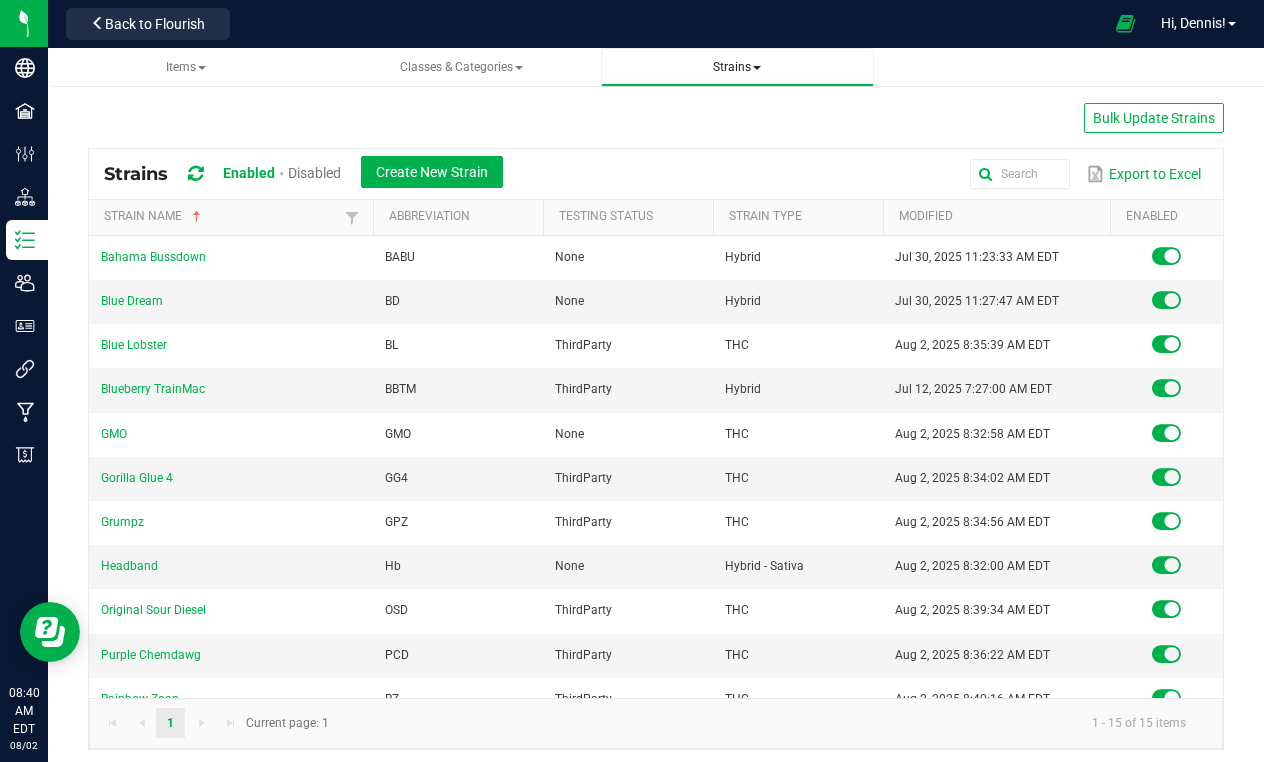 click on "Strains" at bounding box center [737, 67] 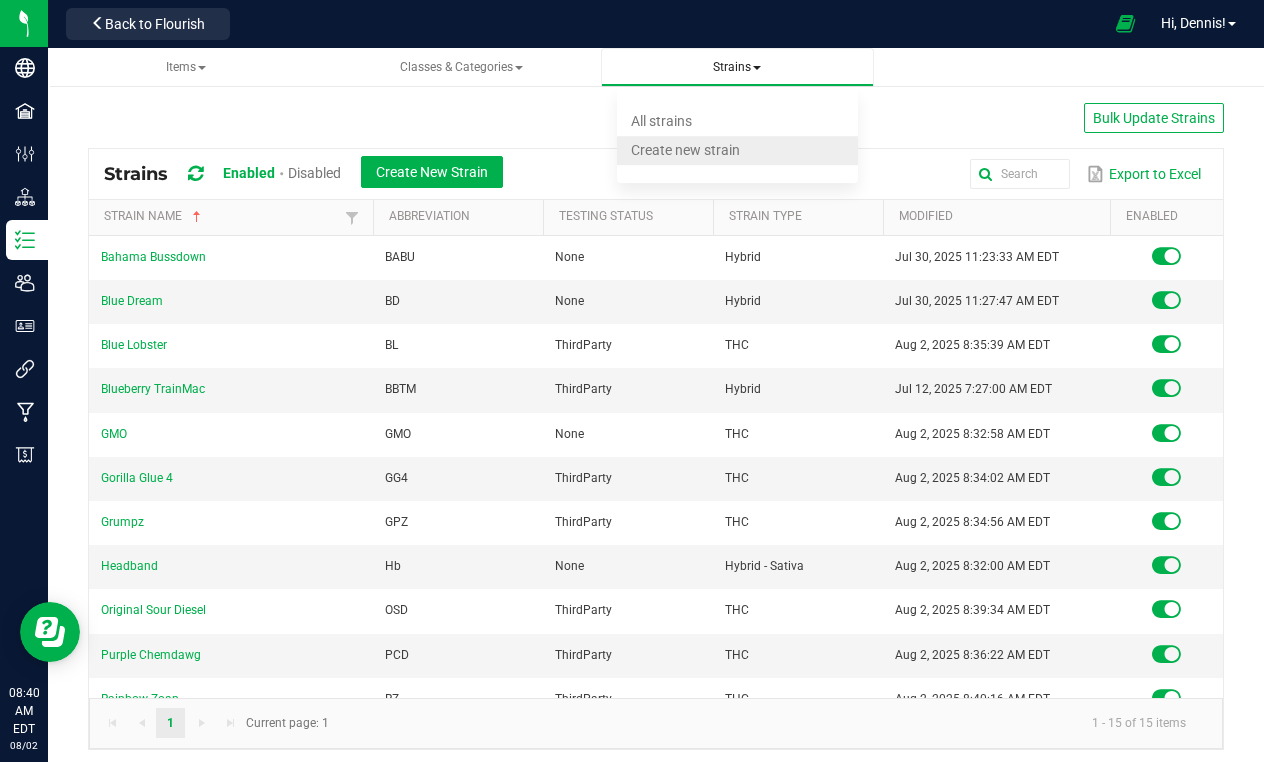 click on "Create new strain" at bounding box center [738, 150] 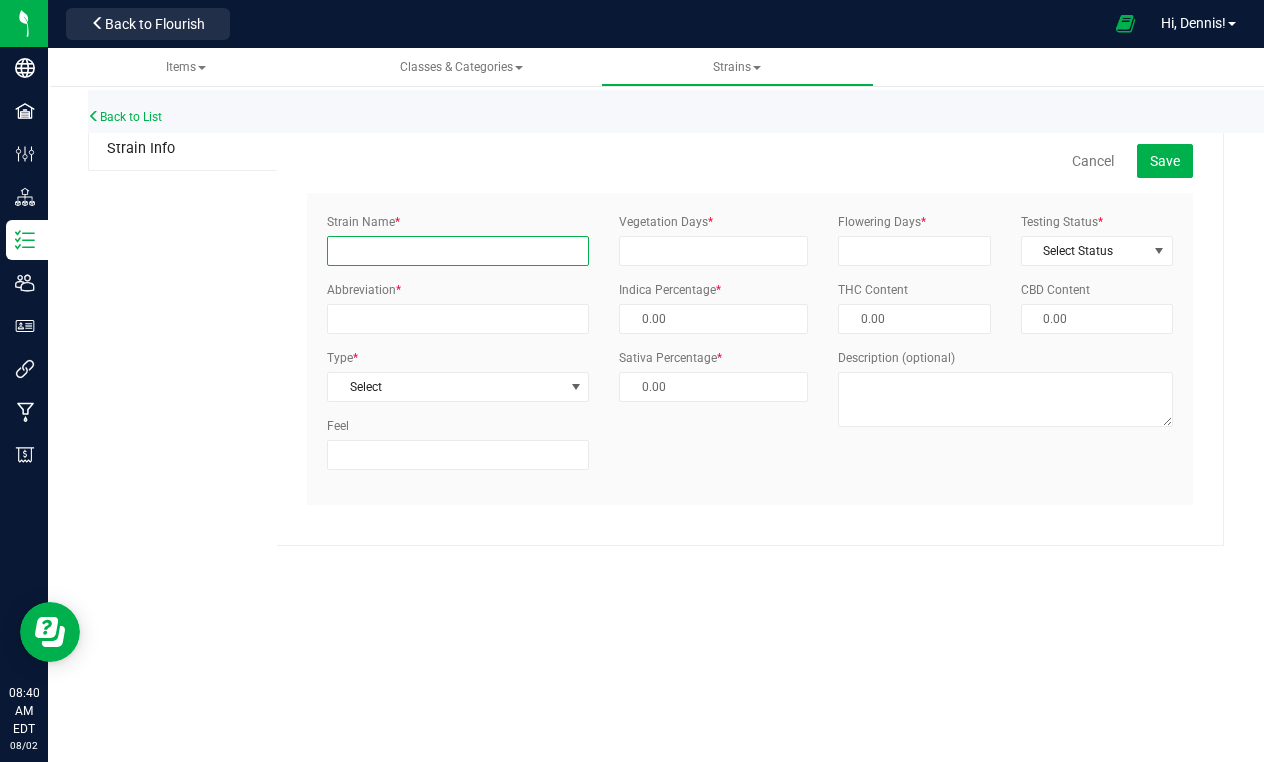 click on "Strain Name
*" at bounding box center (458, 251) 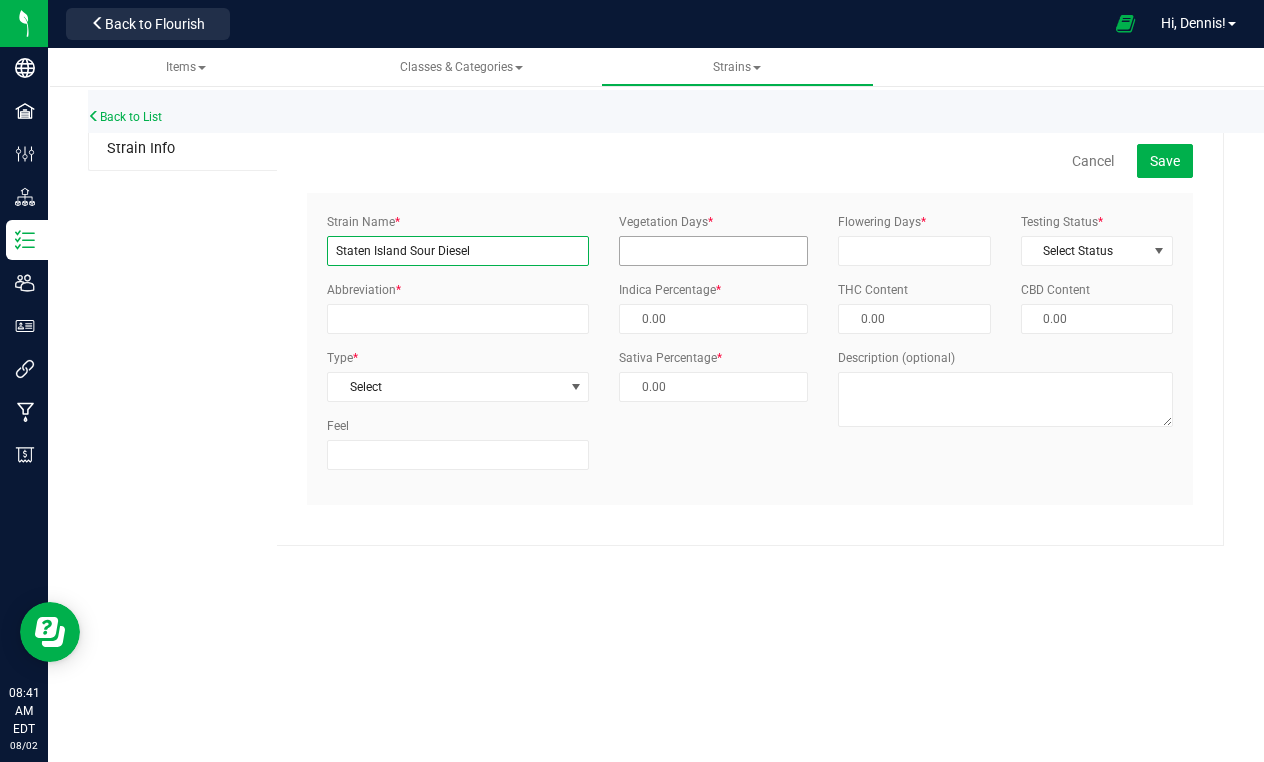 type on "Staten Island Sour Diesel" 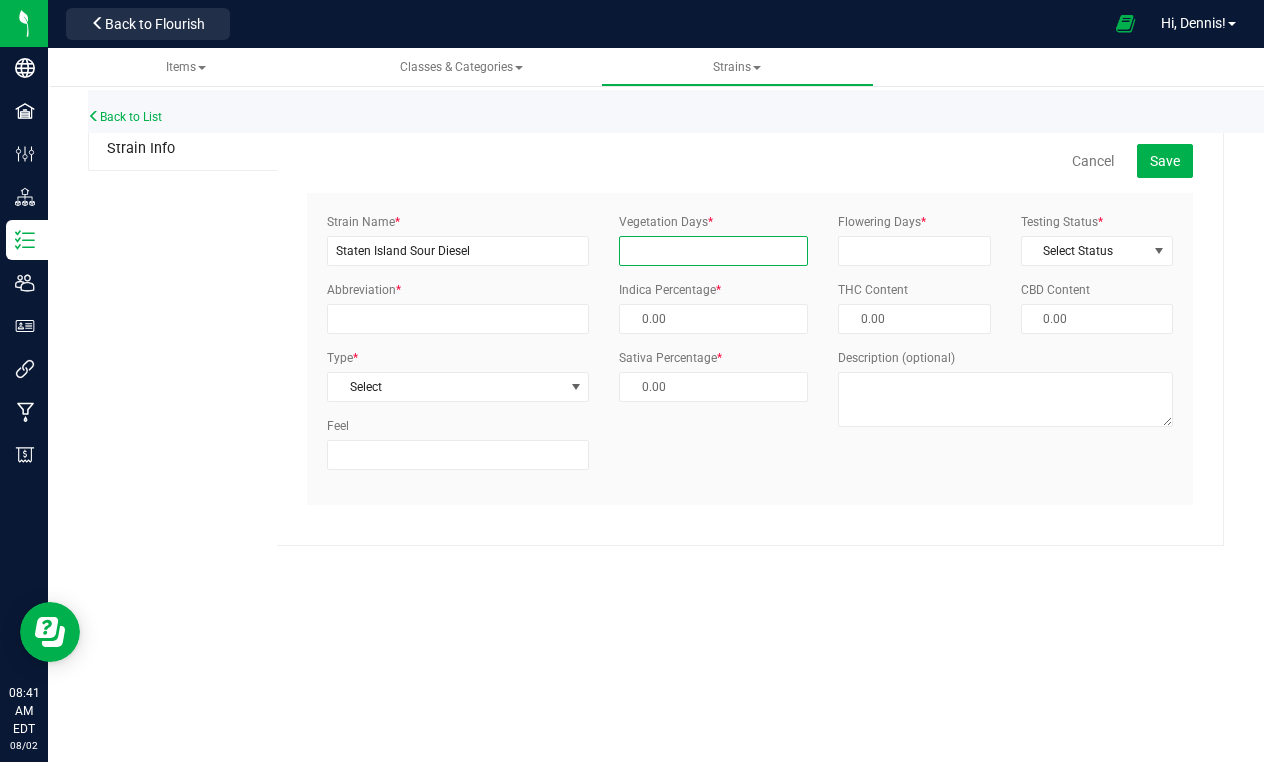 click on "Vegetation Days
*" at bounding box center (713, 251) 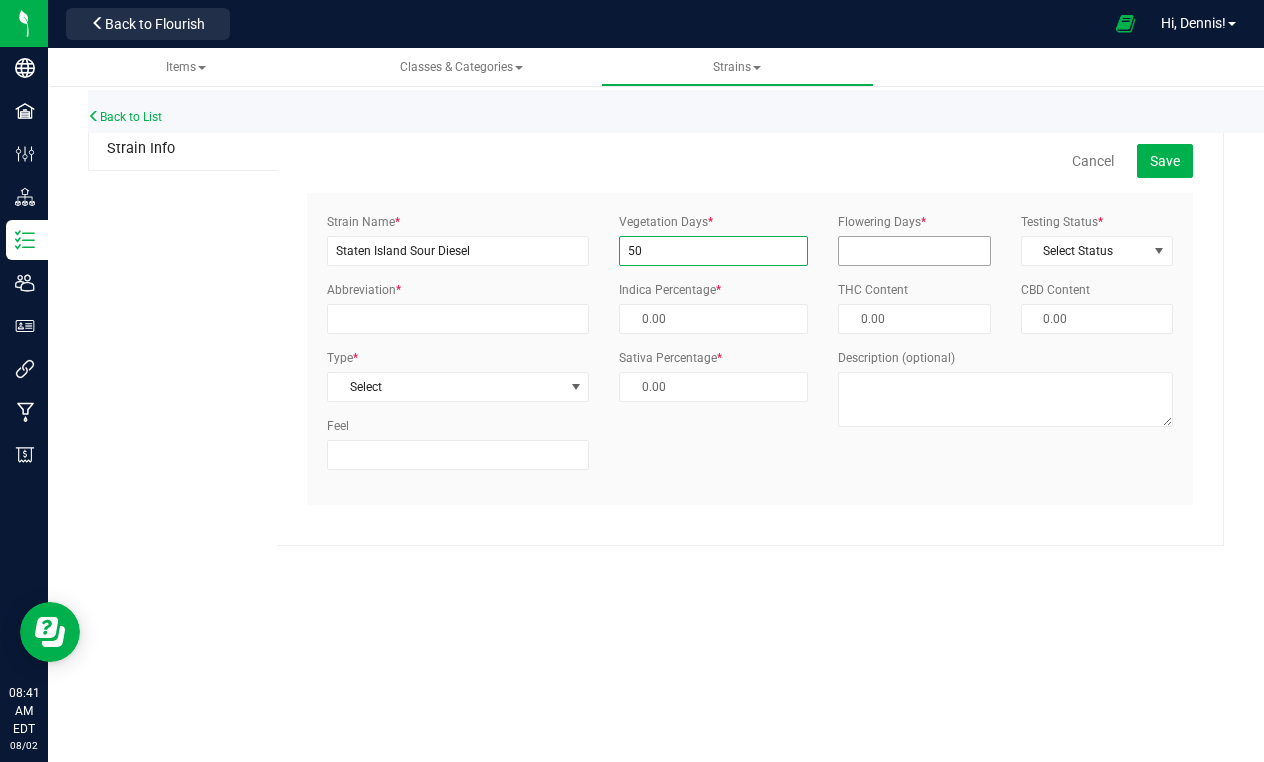 type on "50" 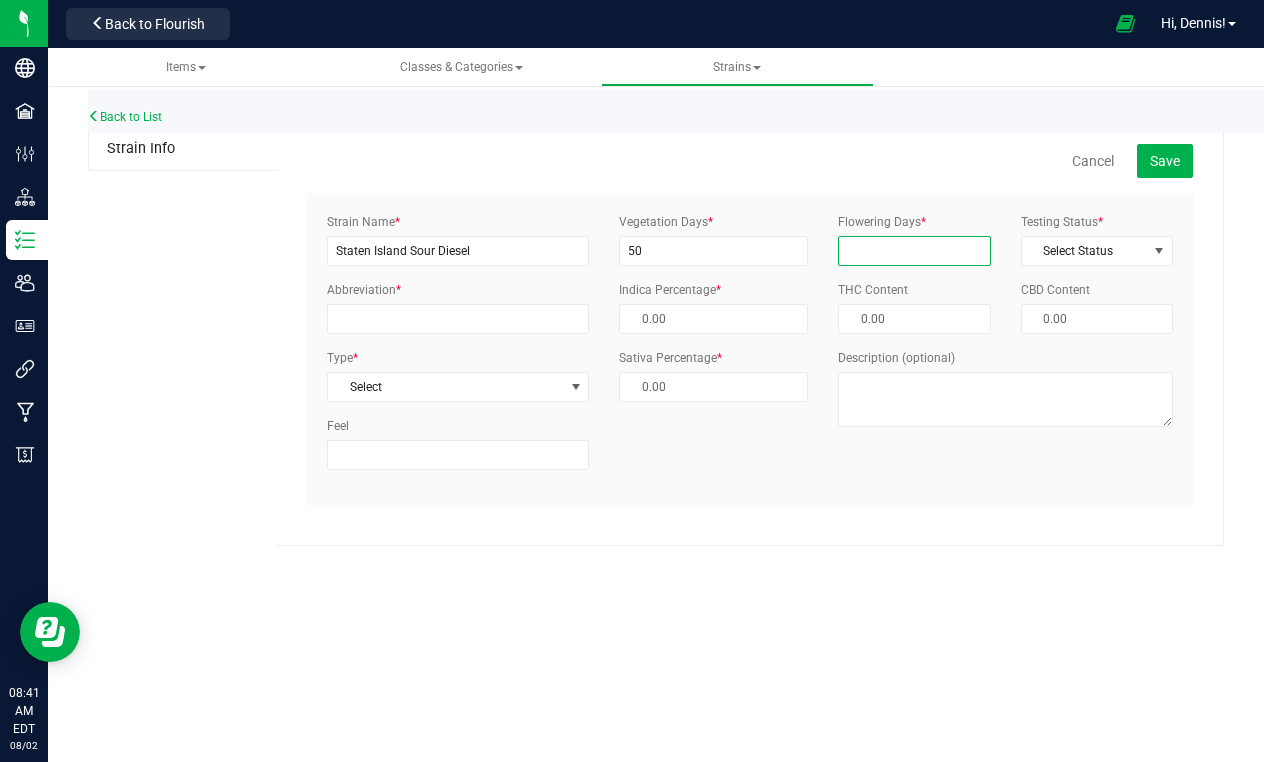 click on "Flowering Days
*" at bounding box center [914, 251] 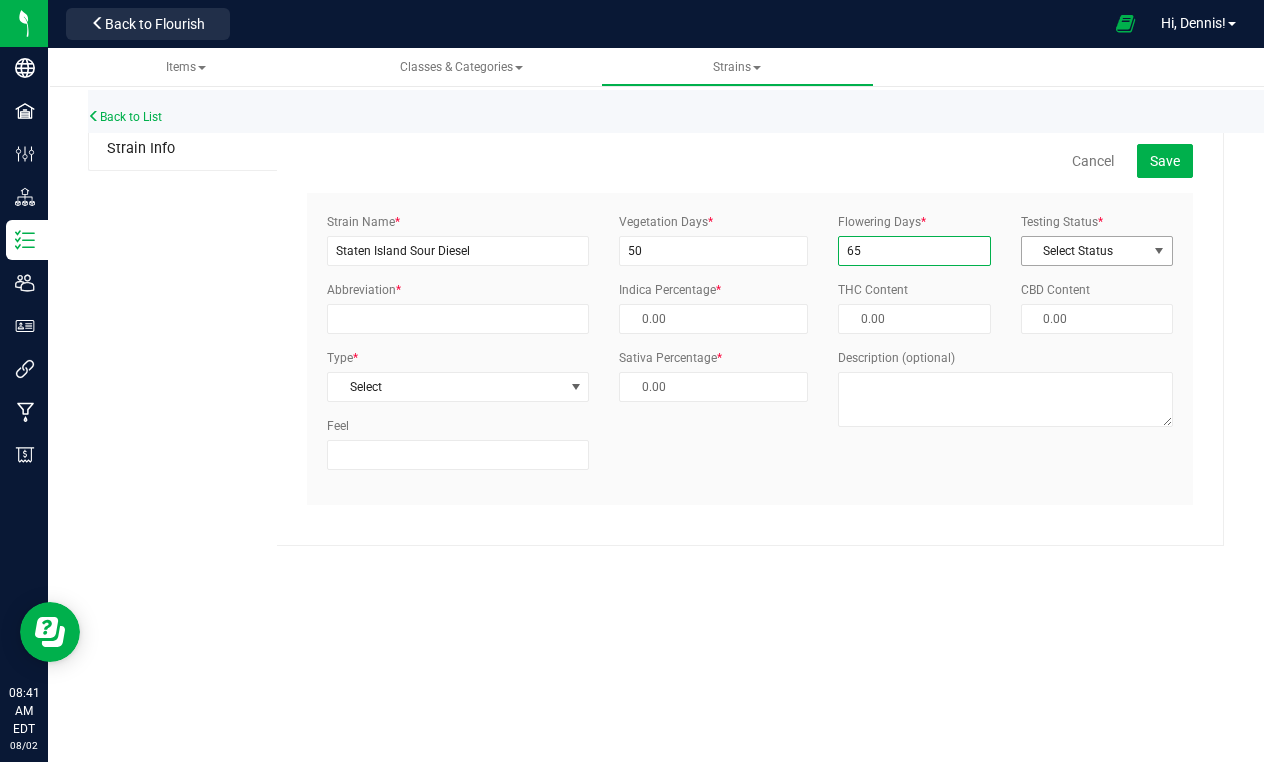 type on "65" 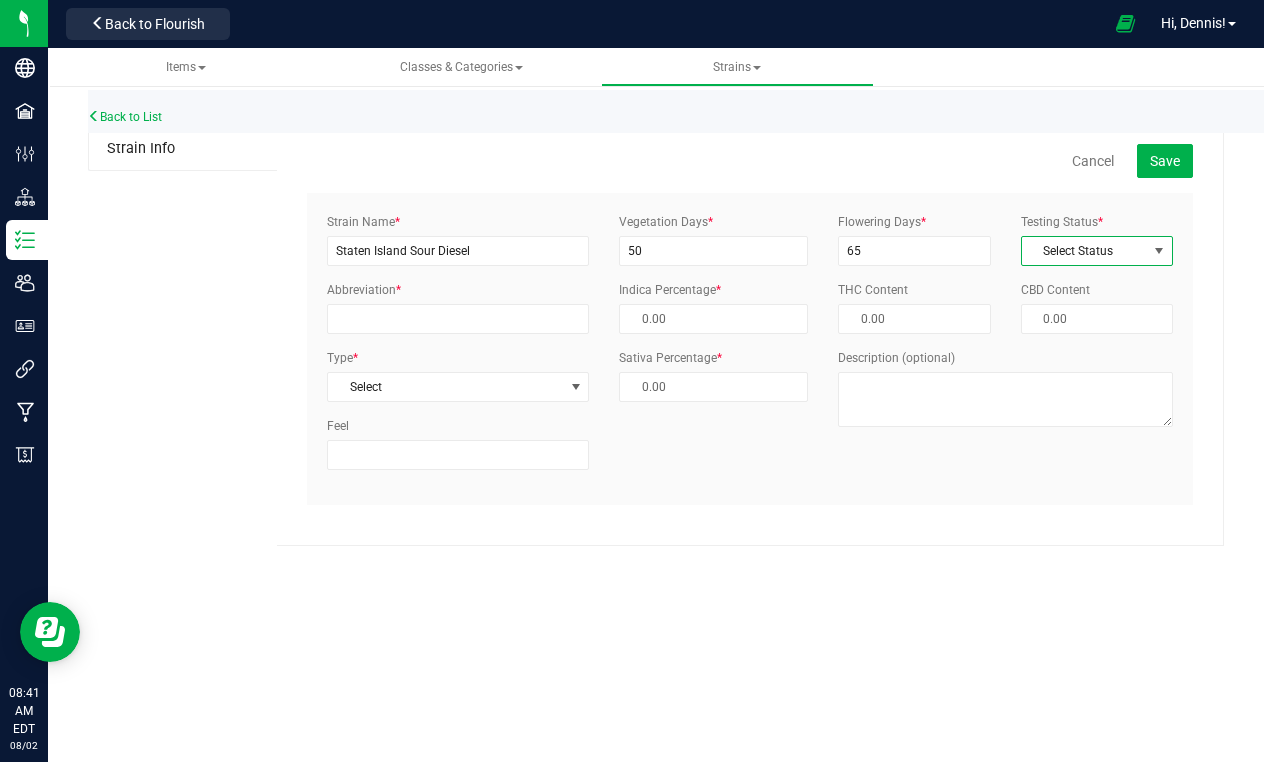 click on "Select Status" at bounding box center (1084, 251) 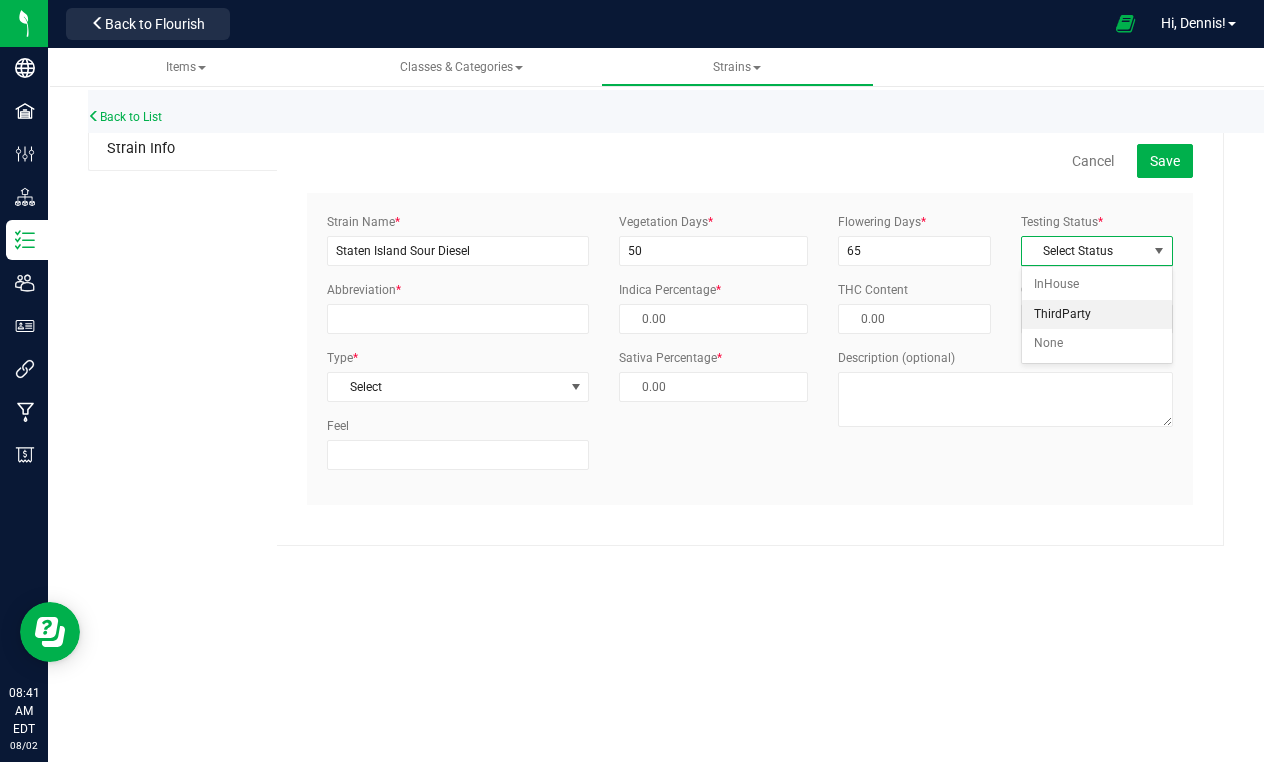 click on "ThirdParty" at bounding box center [1097, 315] 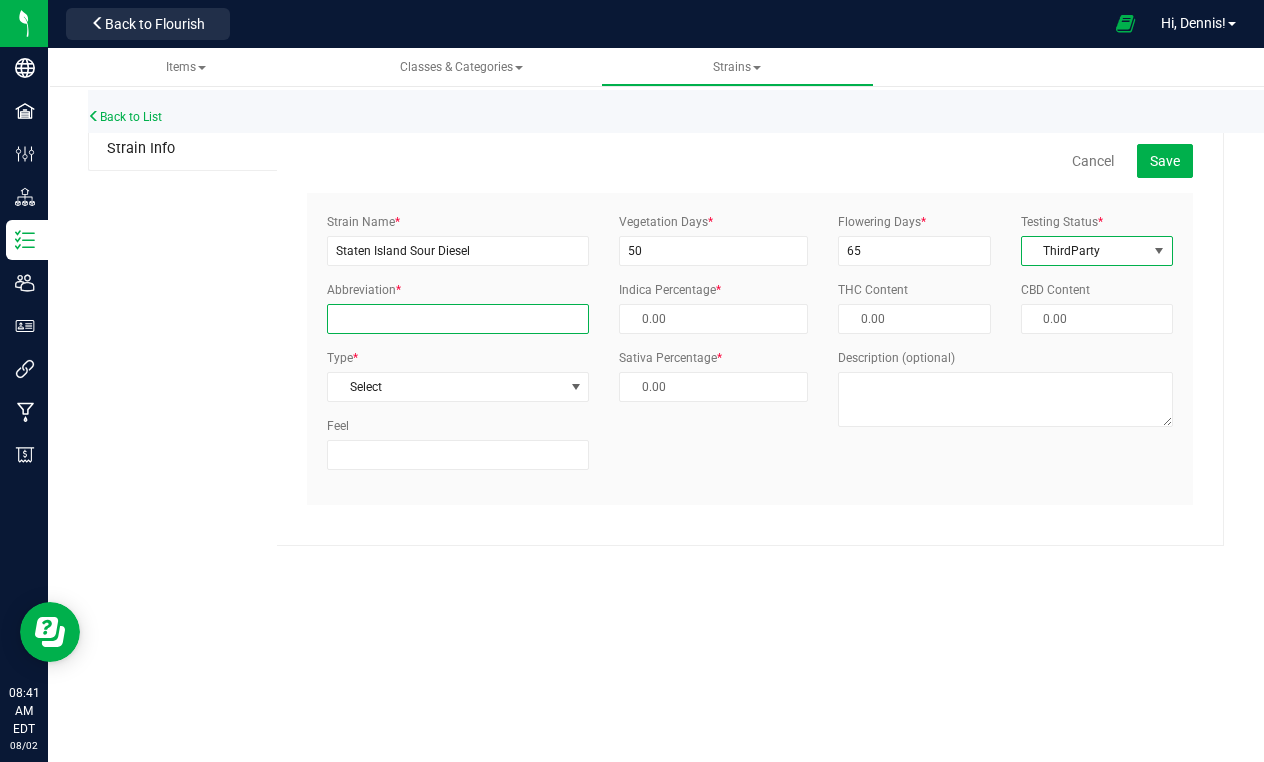 click on "Abbreviation
*" at bounding box center (458, 319) 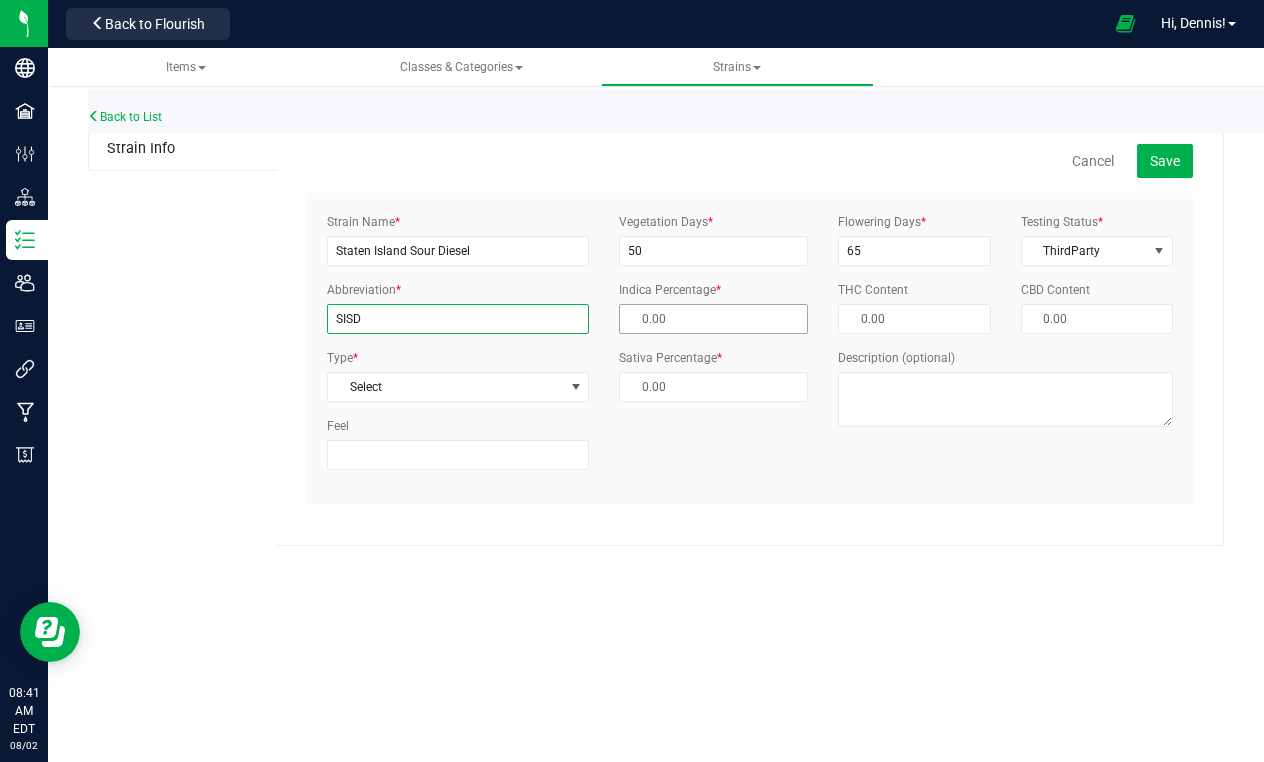 type on "SISD" 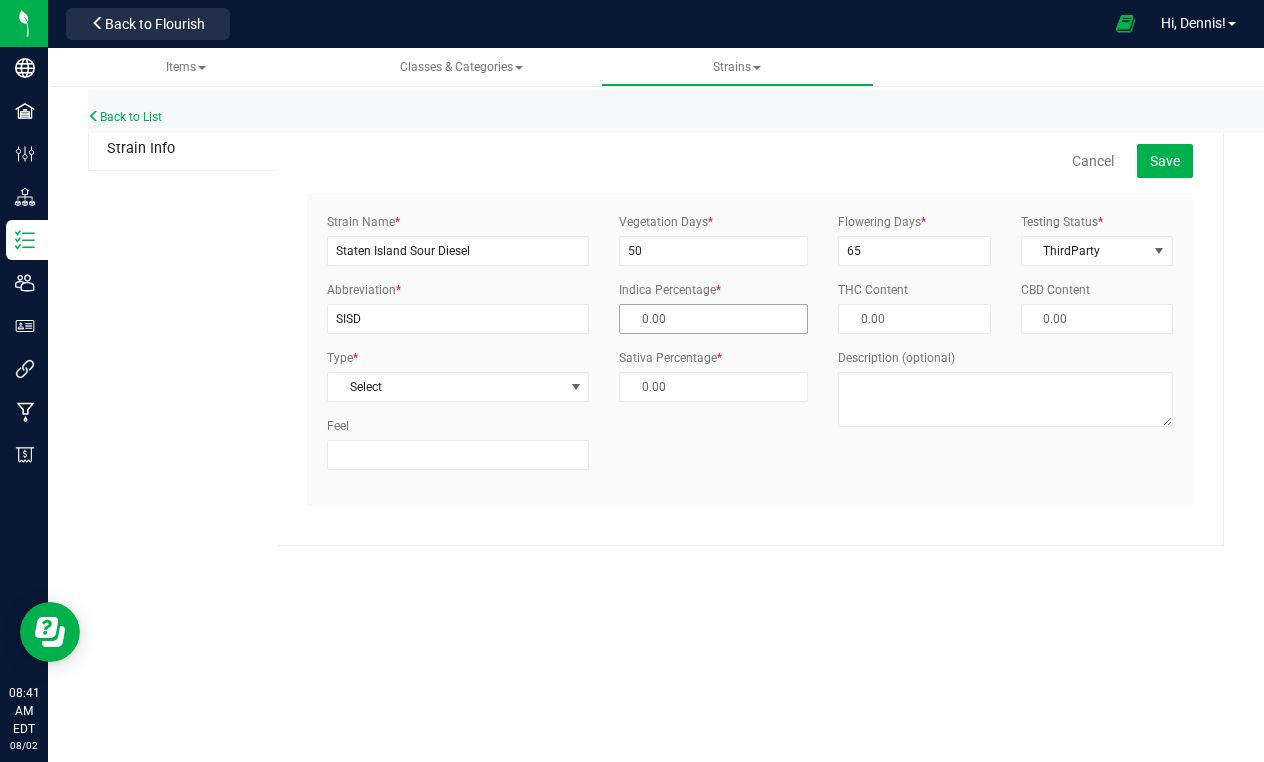 click at bounding box center [713, 319] 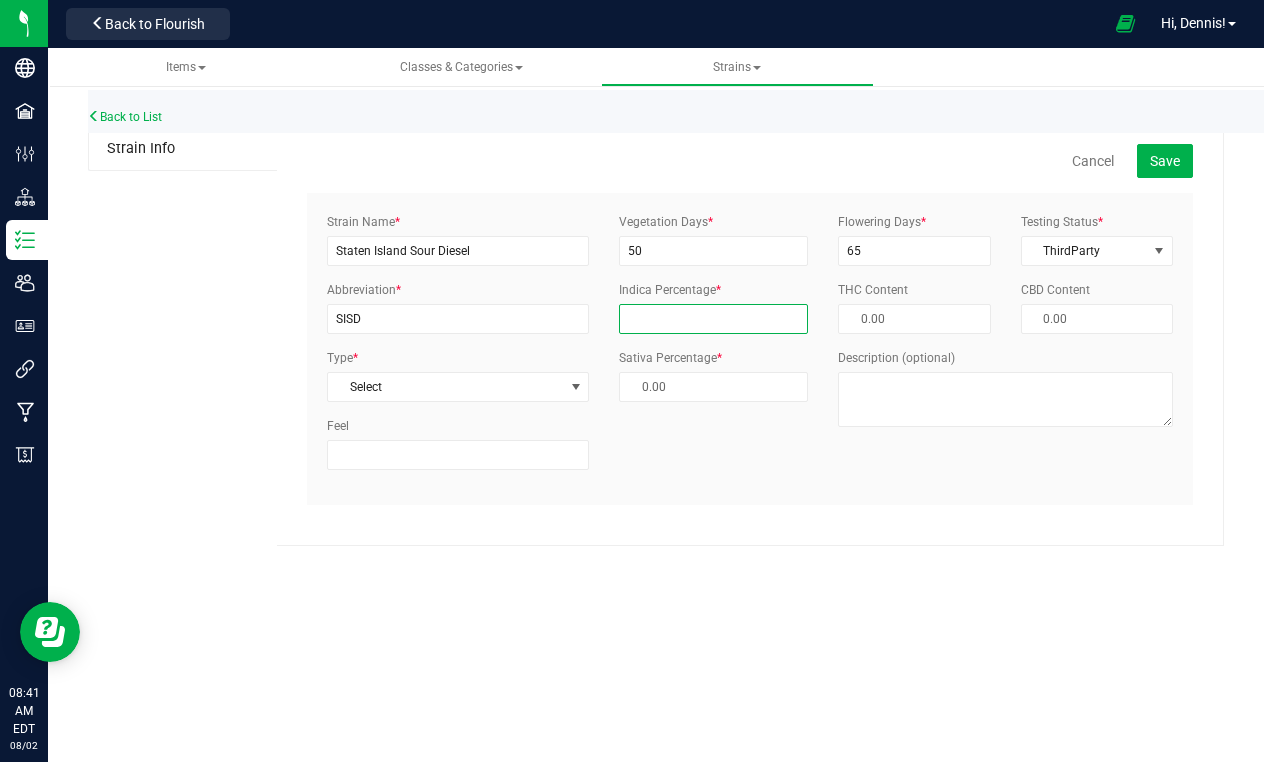 type on "6" 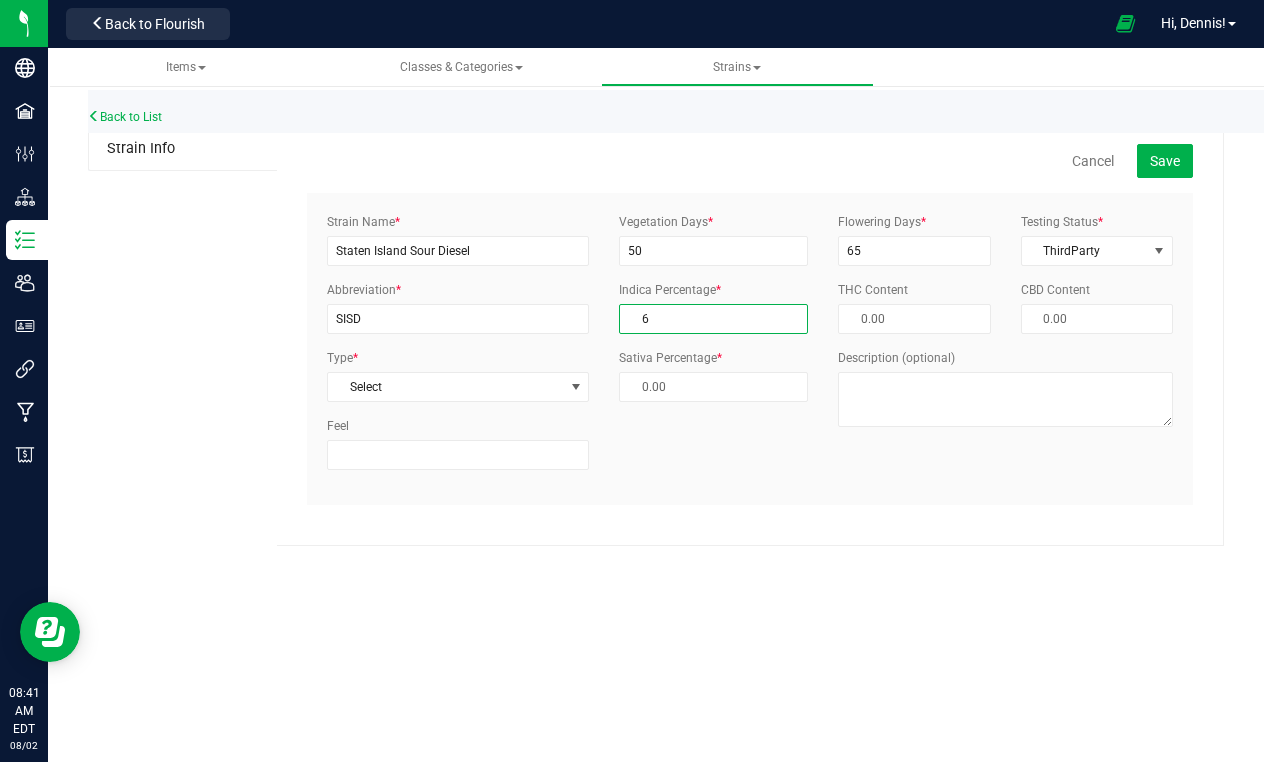 type on "94.00 %" 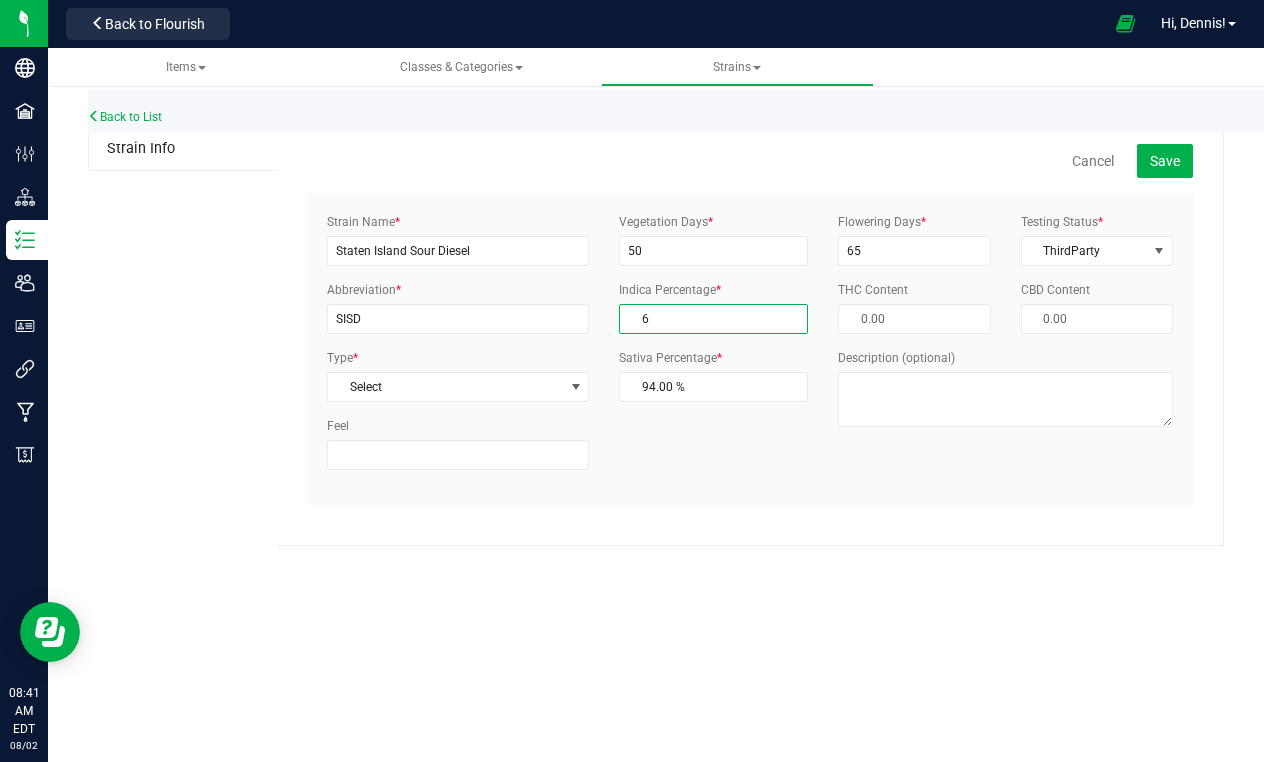 type on "60" 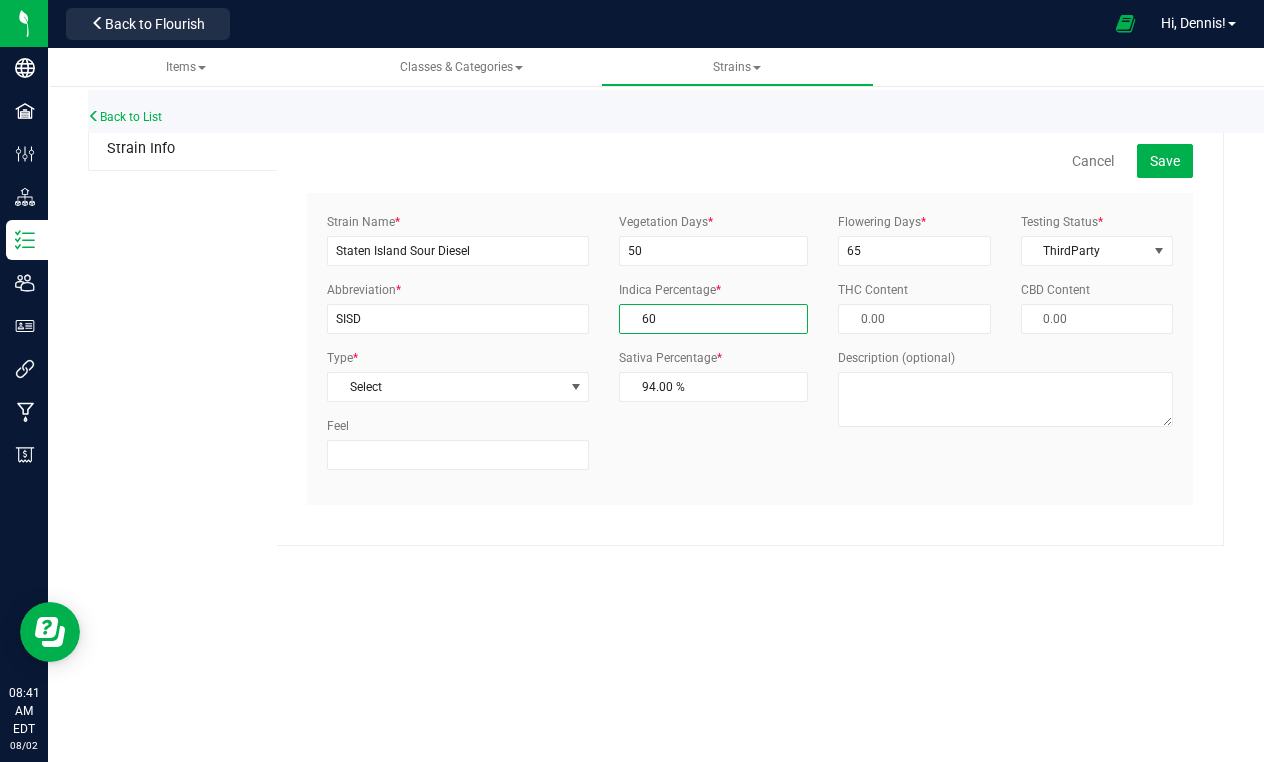 type on "40.00 %" 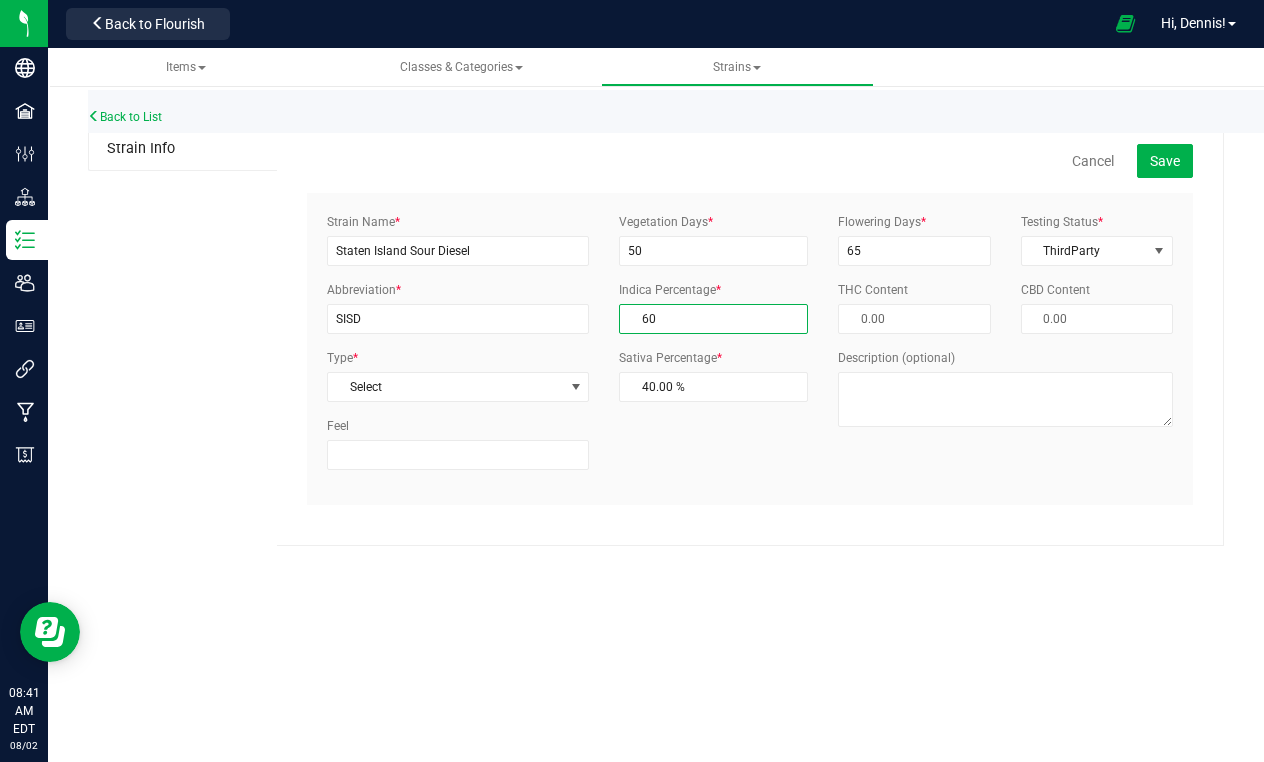 type on "6" 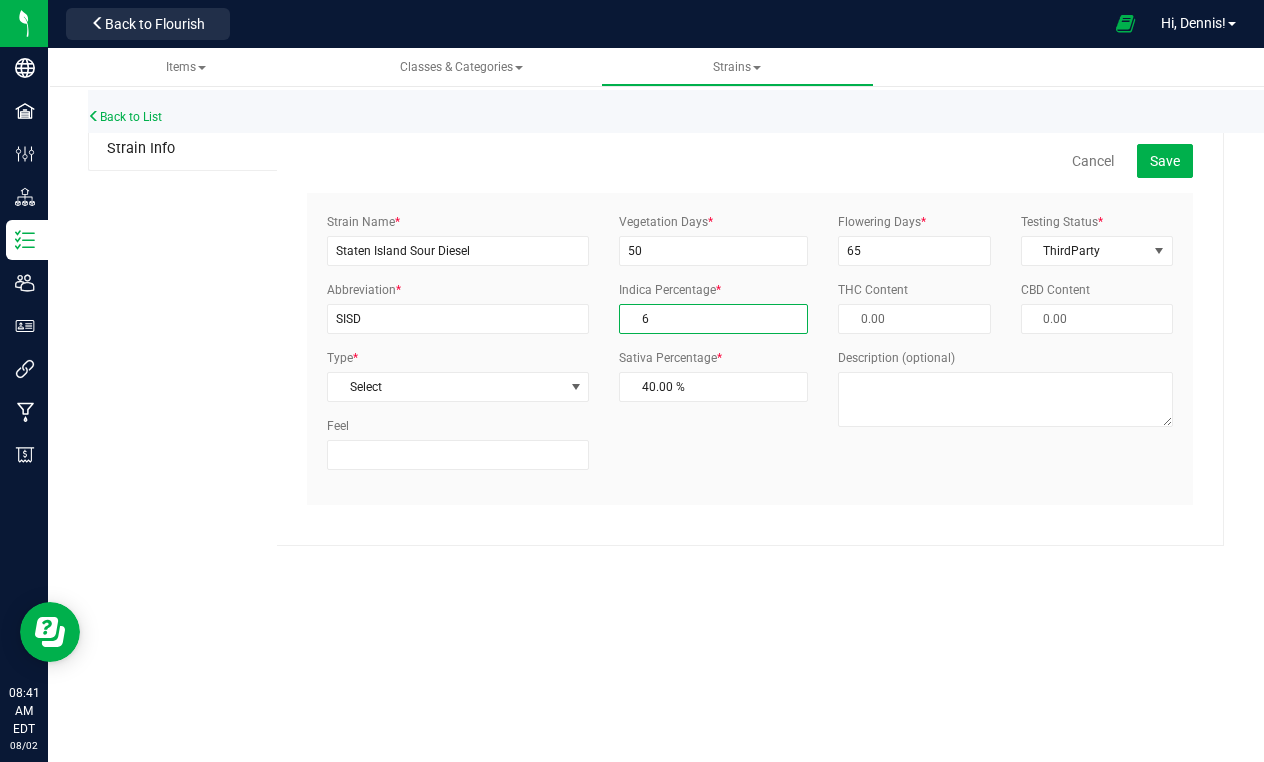 type on "94.00 %" 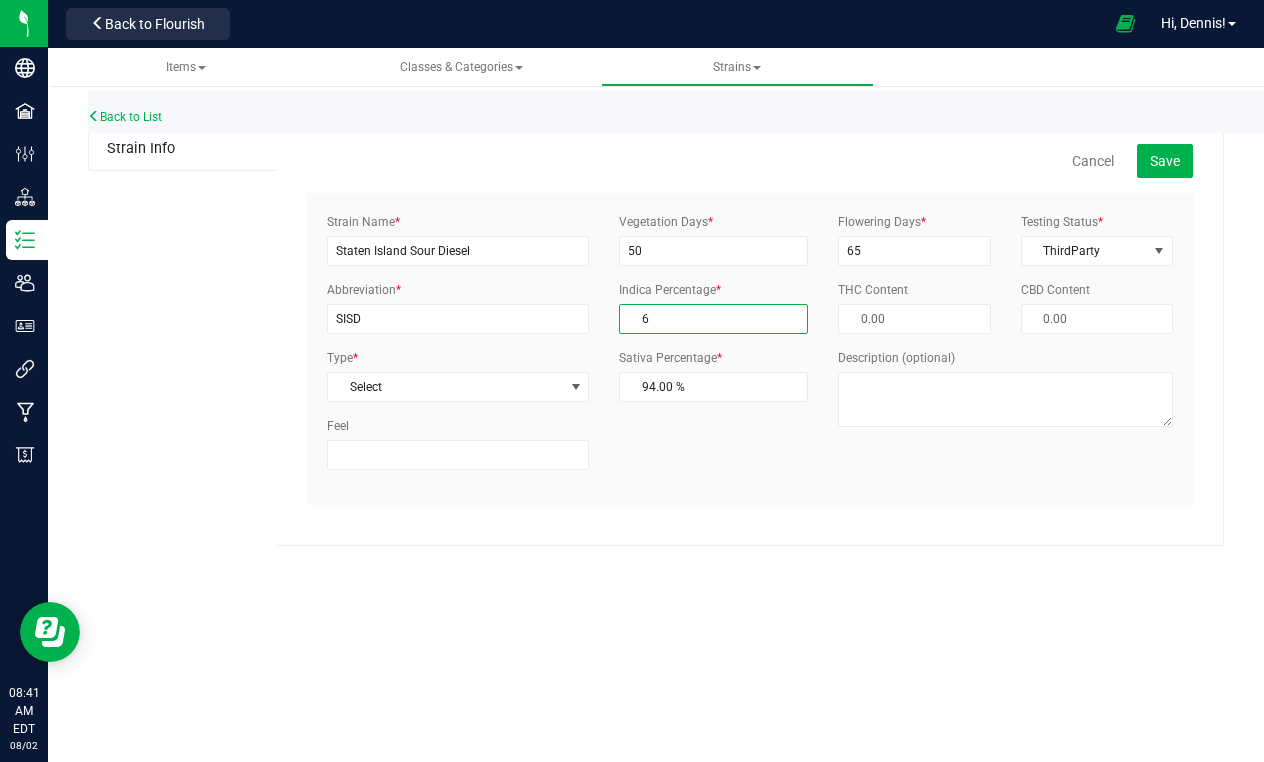 type 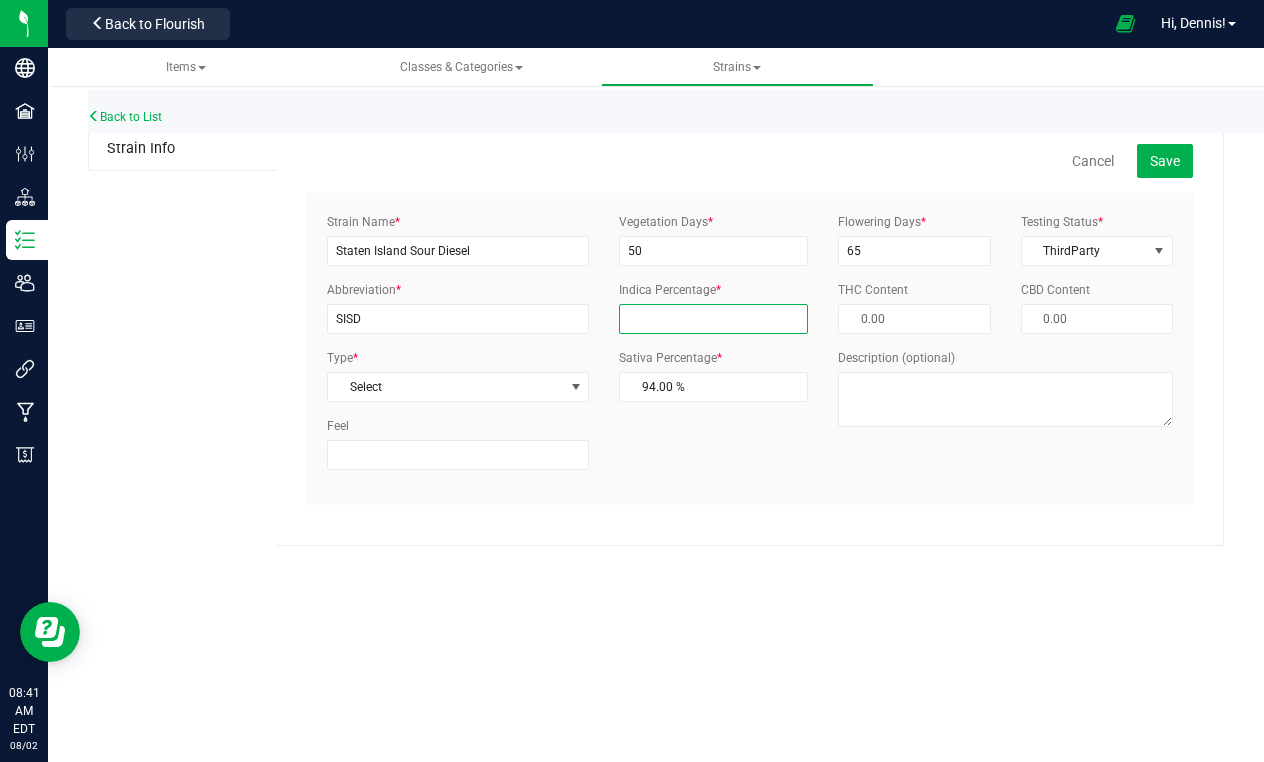 type 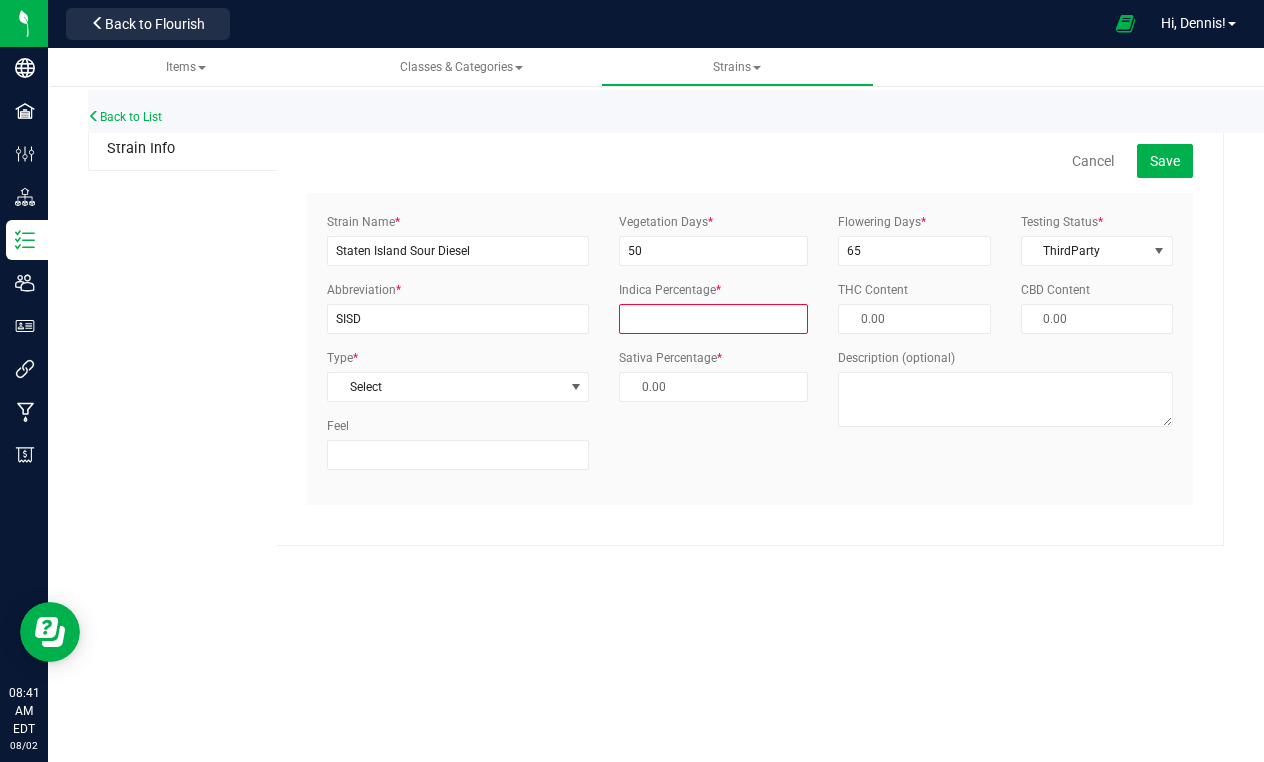 type on "4" 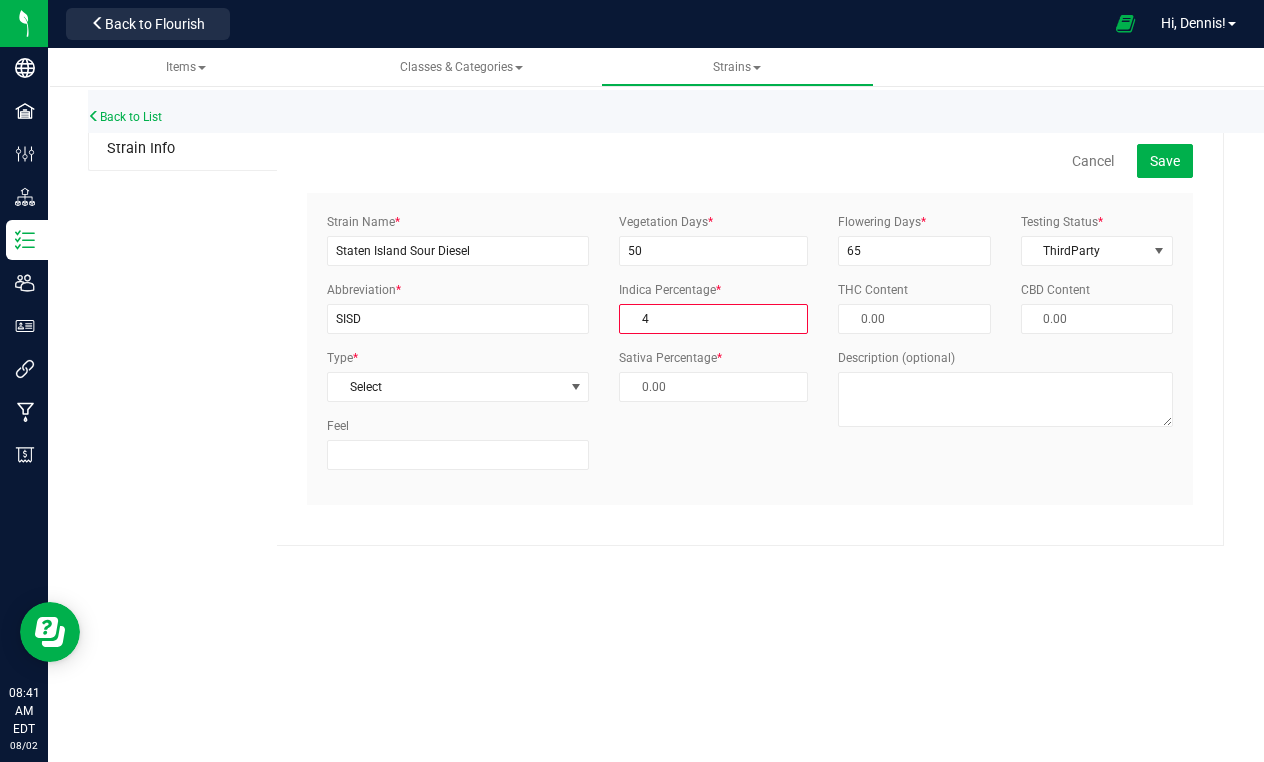 type on "96.00 %" 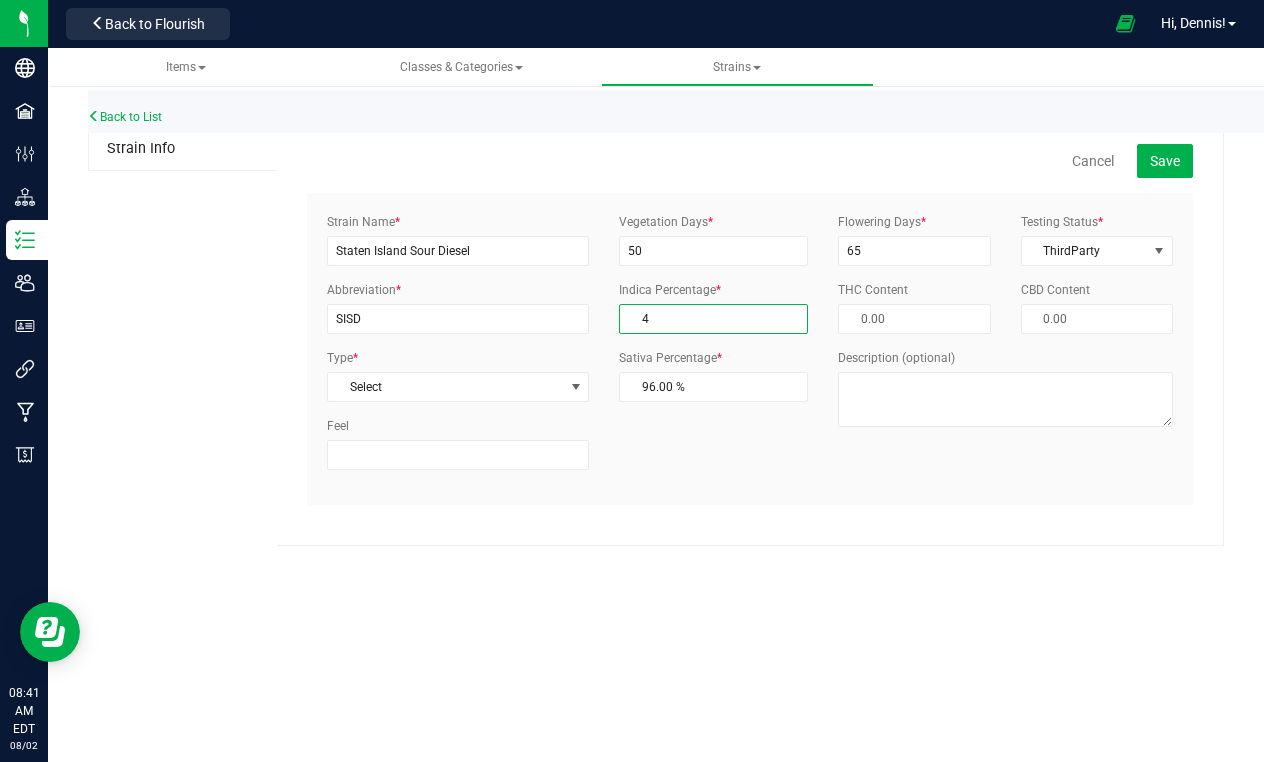 type on "40" 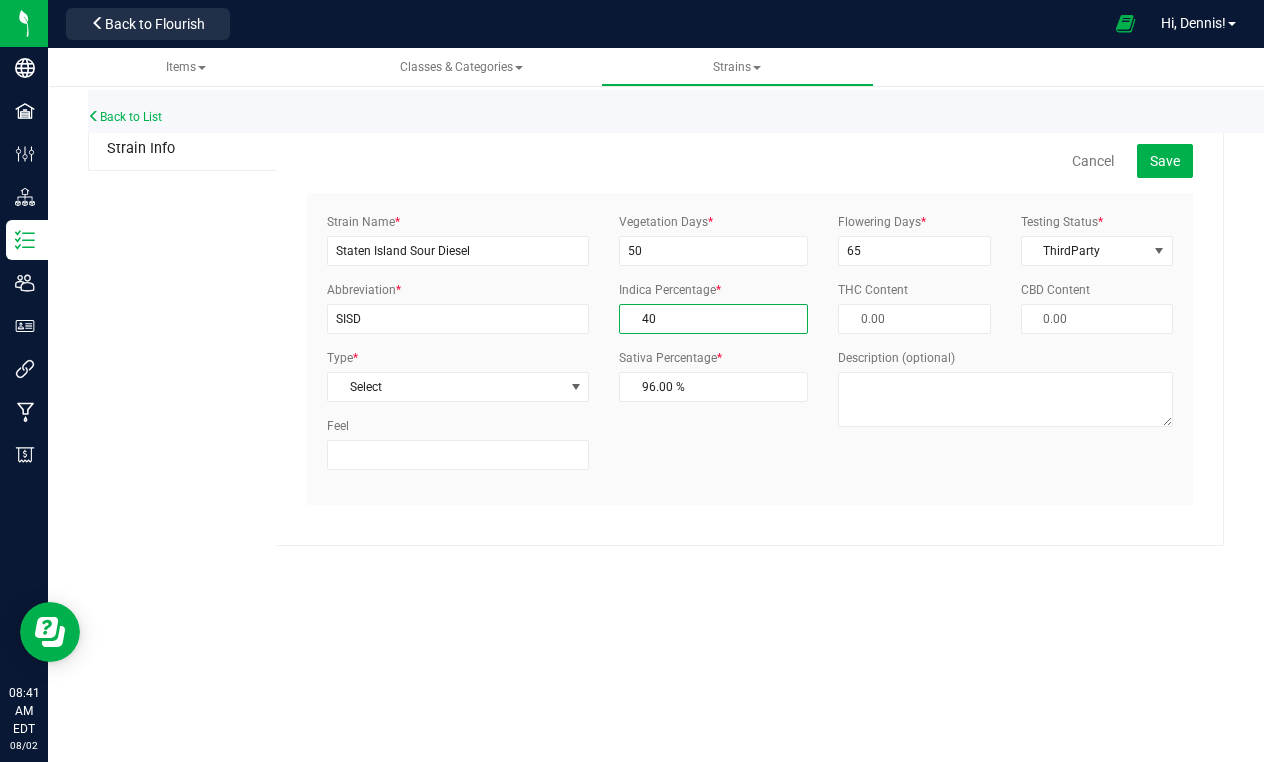 type on "60.00 %" 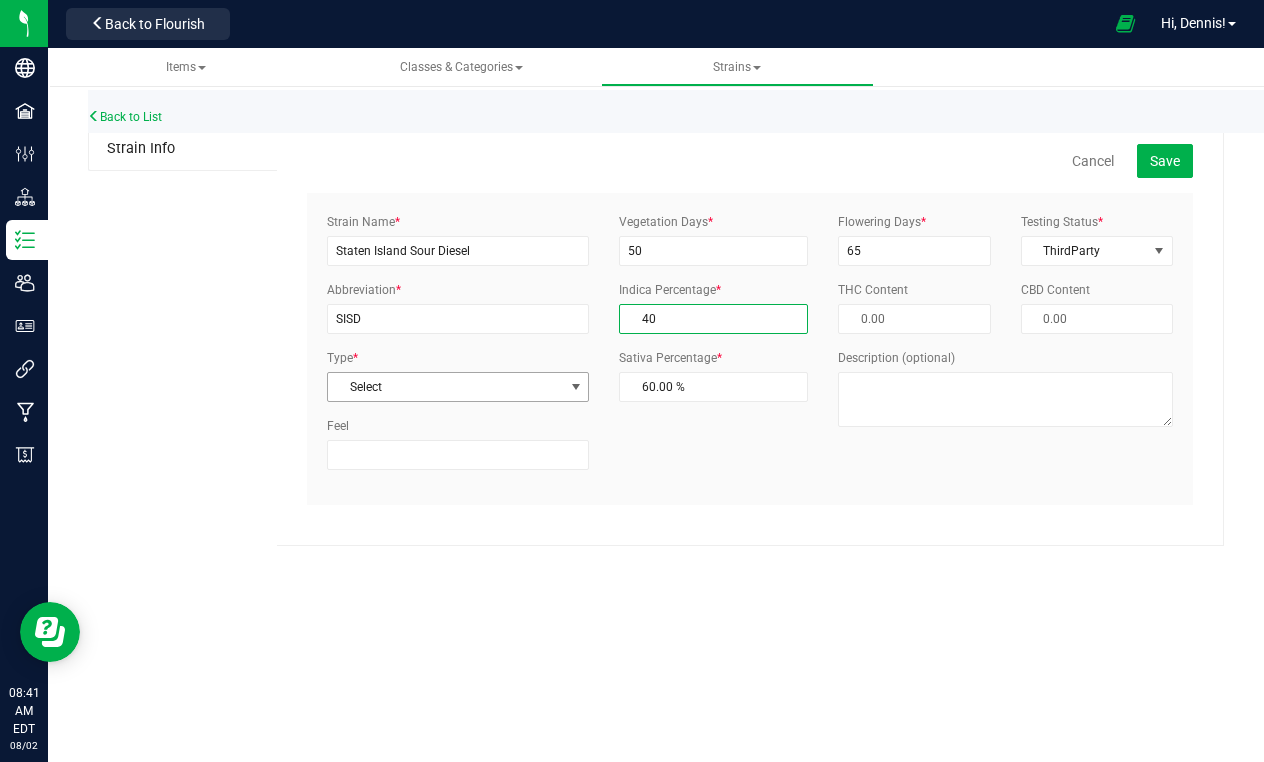 type on "40.00 %" 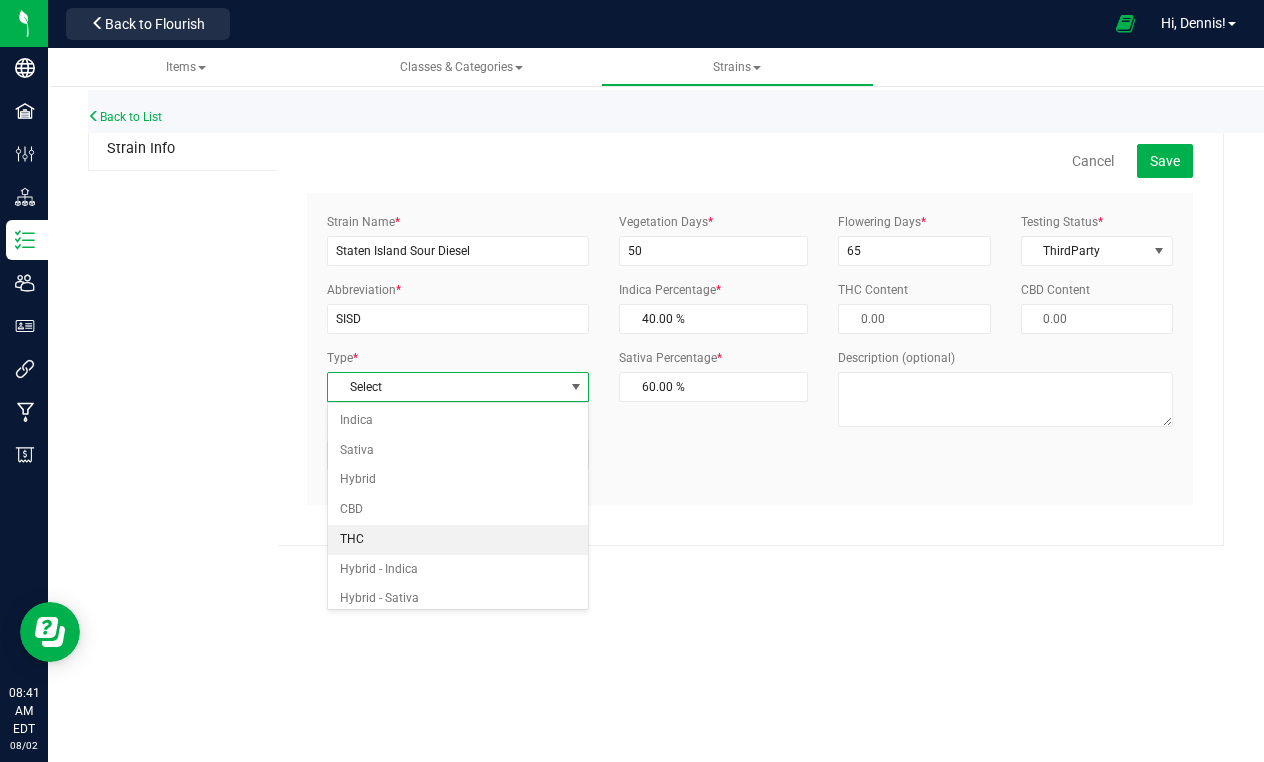 click on "THC" at bounding box center (458, 540) 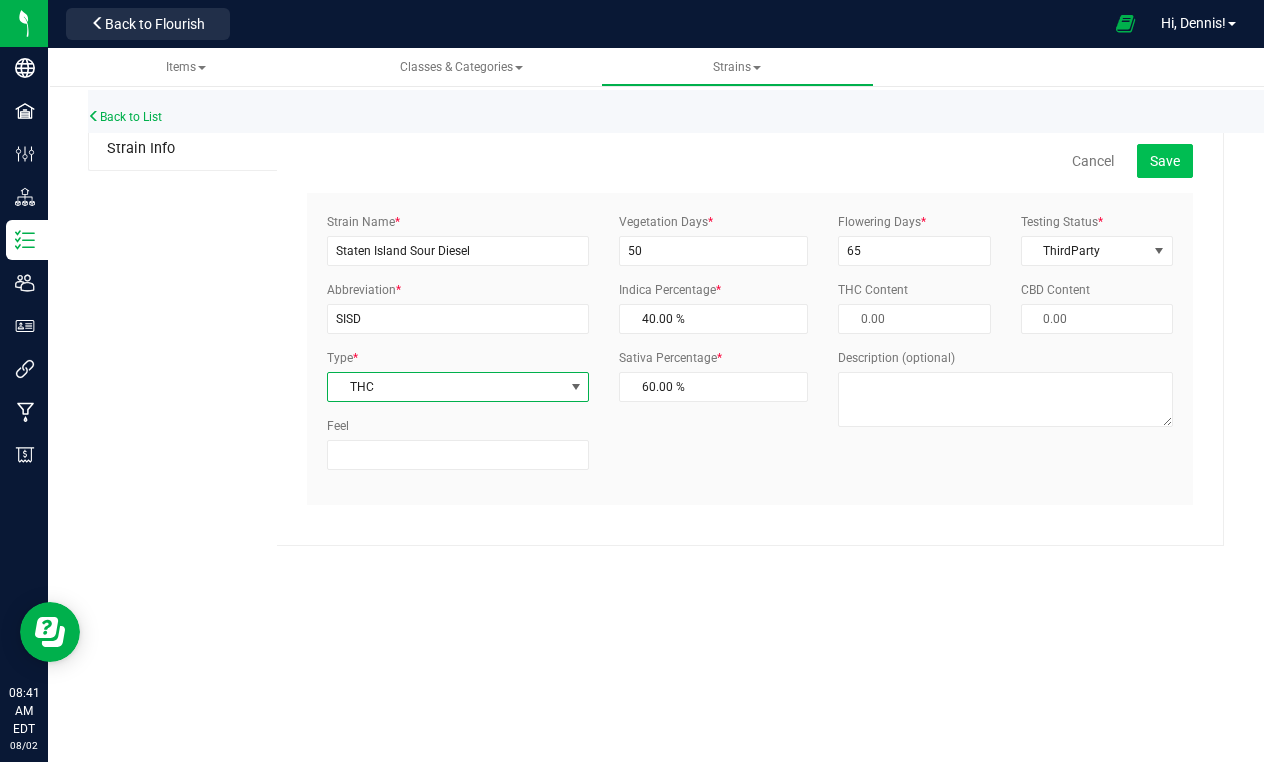 click on "Save" at bounding box center (1165, 161) 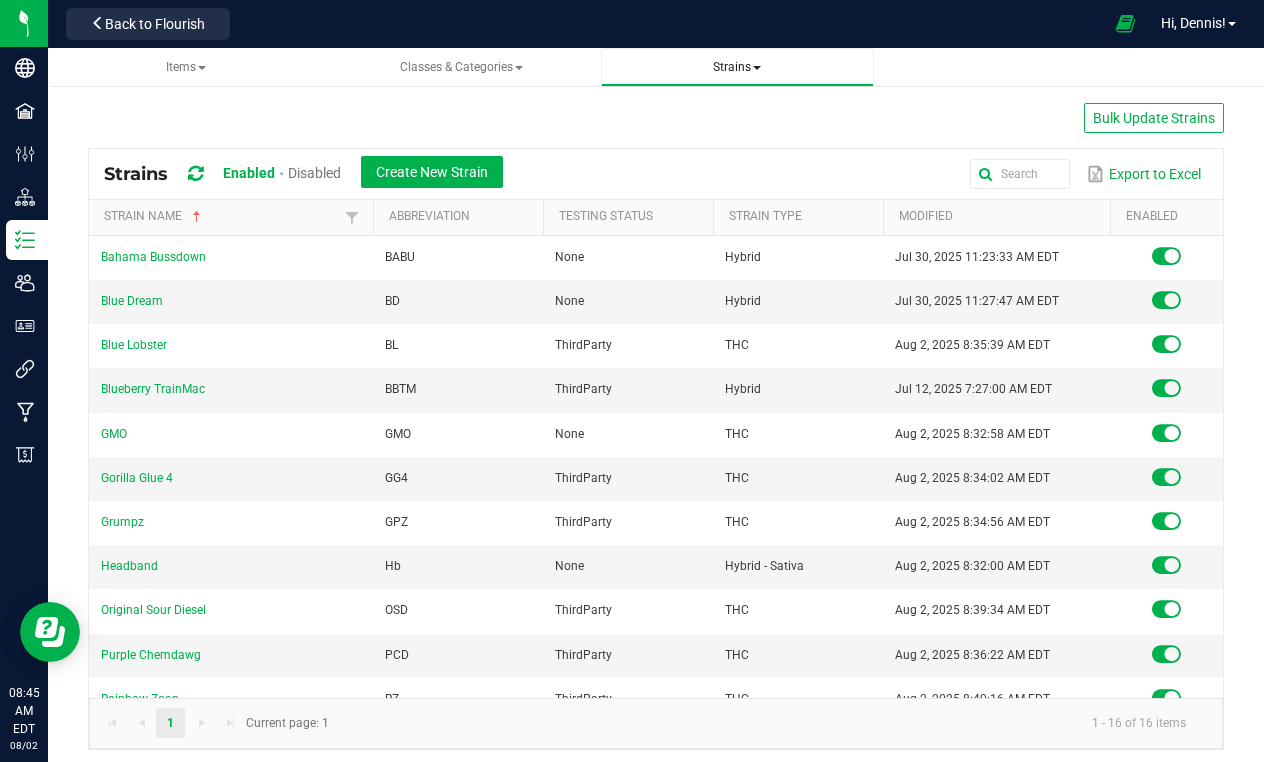 click on "Strains" at bounding box center [737, 67] 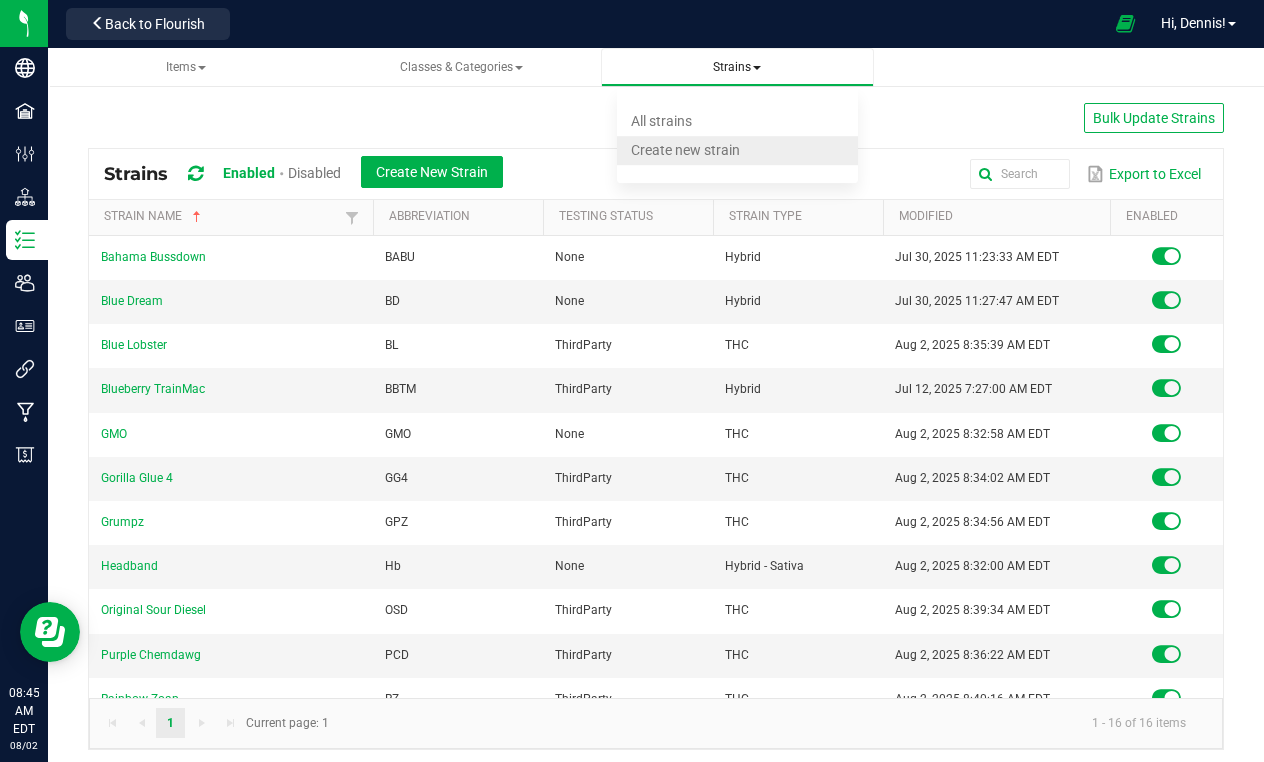 click on "Create new strain" at bounding box center [685, 150] 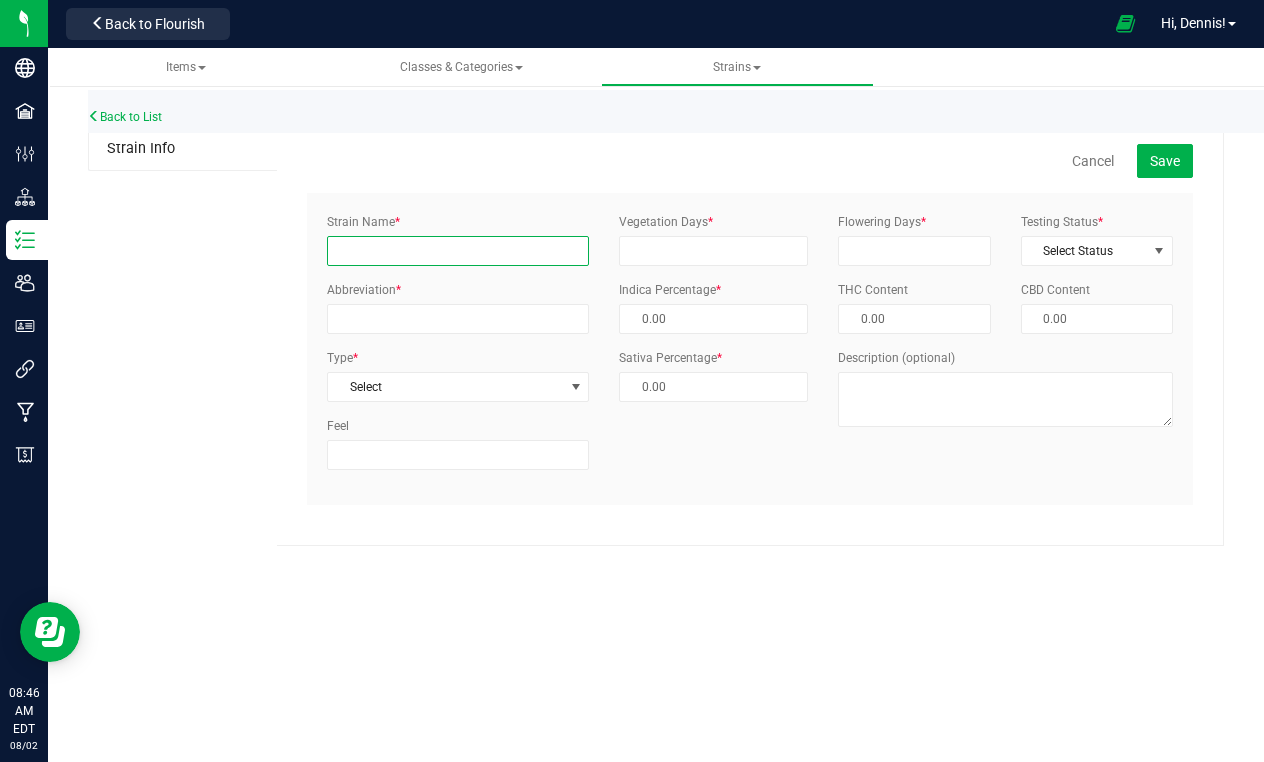 click on "Strain Name
*" at bounding box center [458, 251] 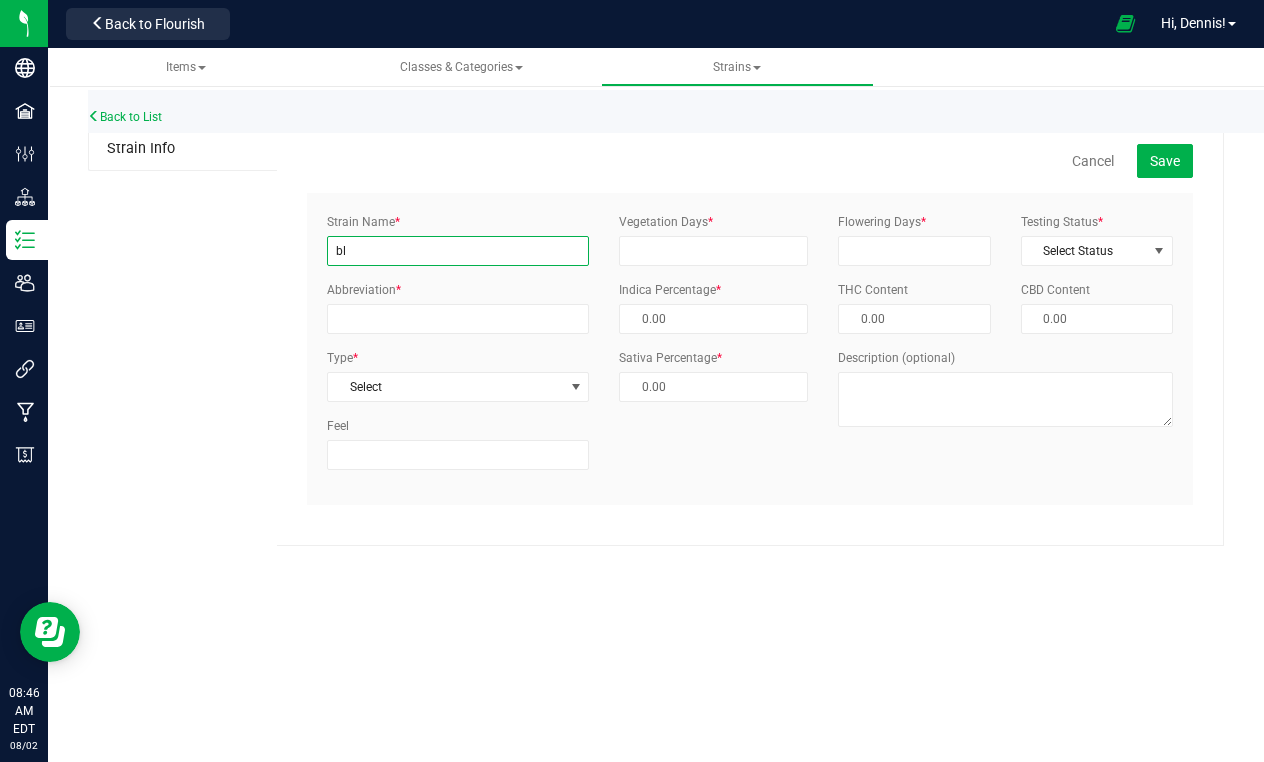 type on "b" 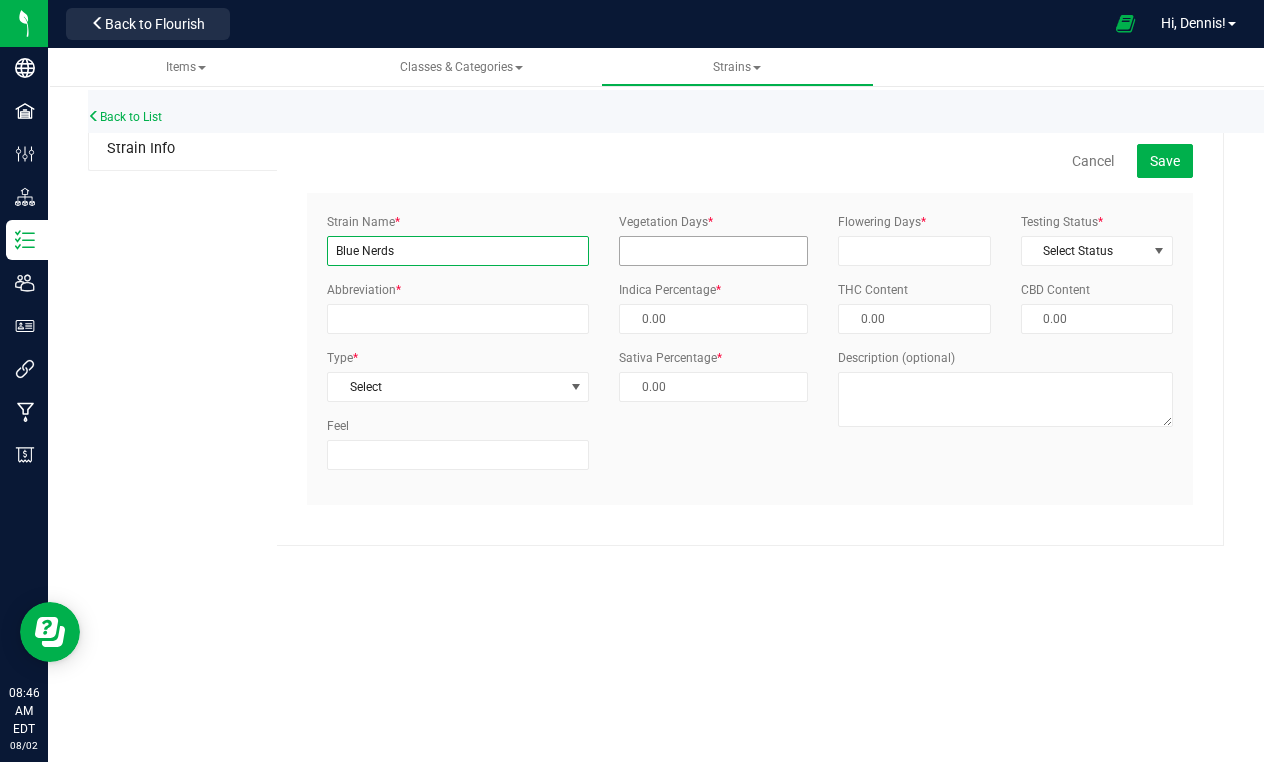 type on "Blue Nerds" 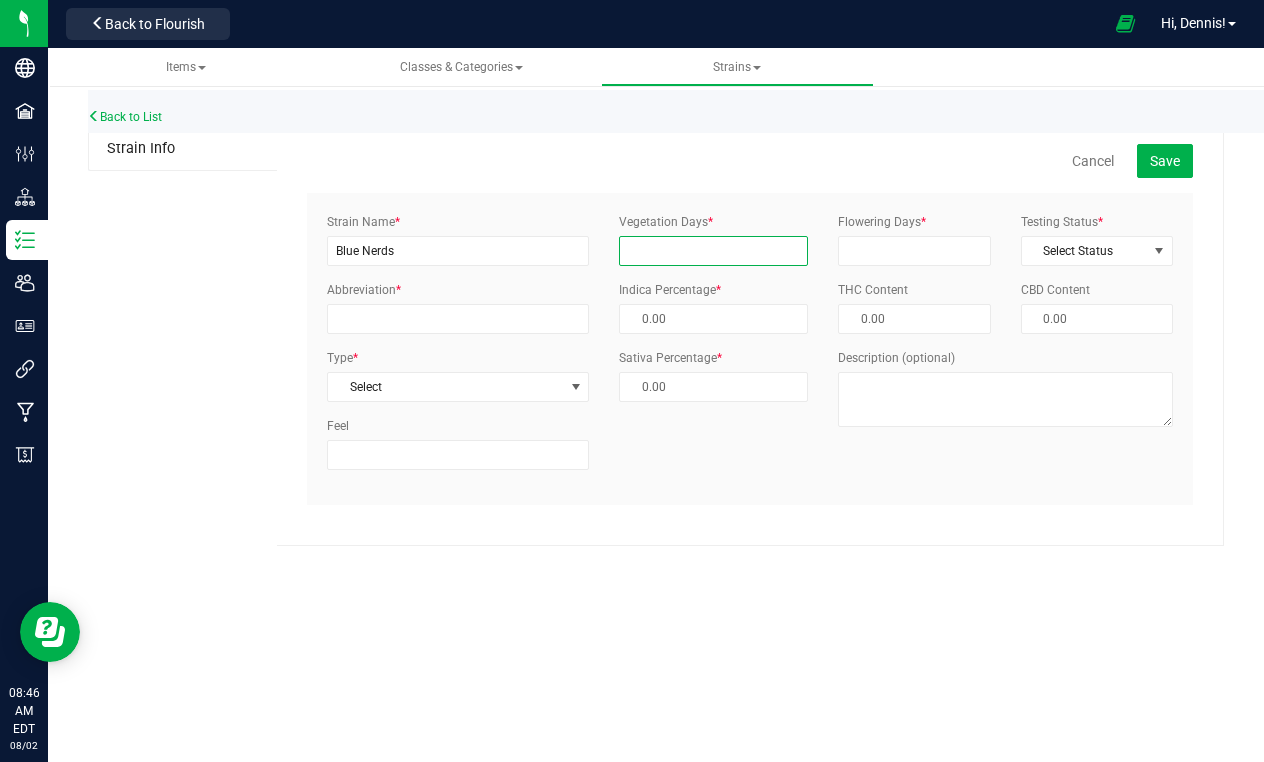 click on "Vegetation Days
*" at bounding box center [713, 251] 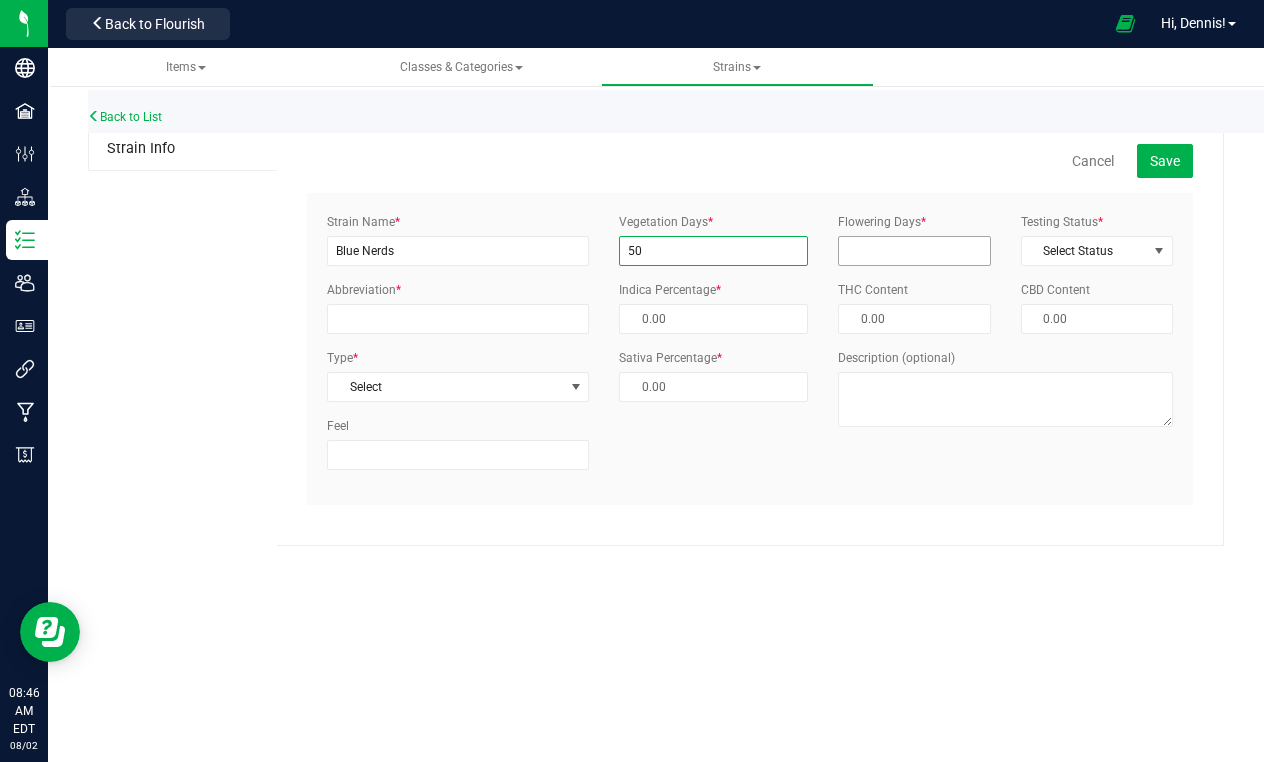 type on "50" 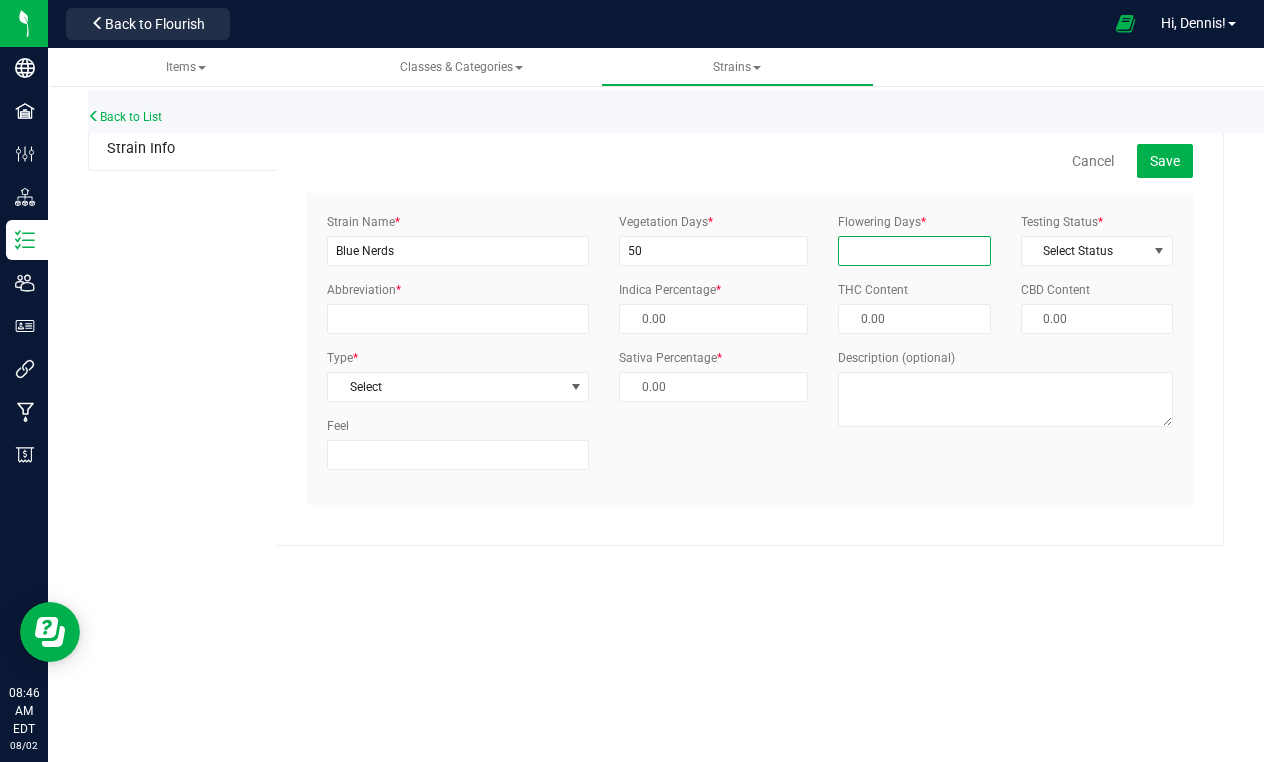 click on "Flowering Days
*" at bounding box center [914, 251] 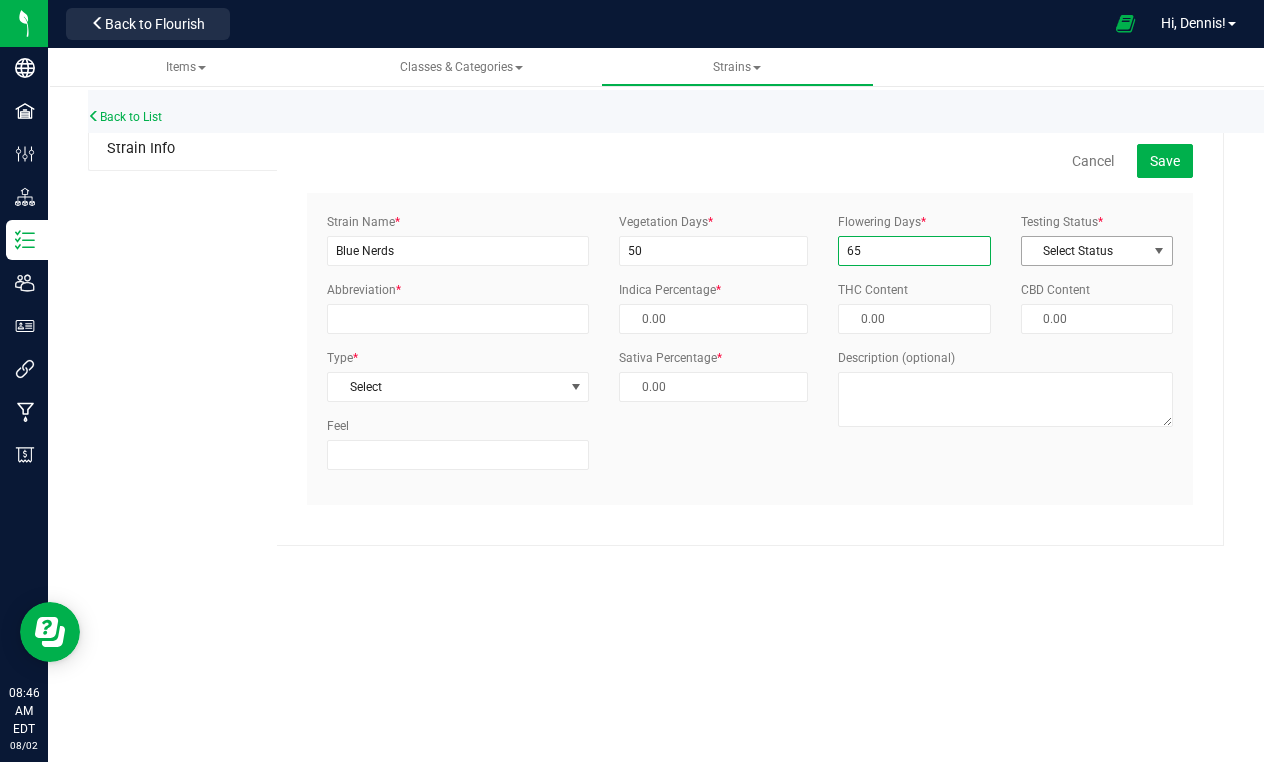 type on "65" 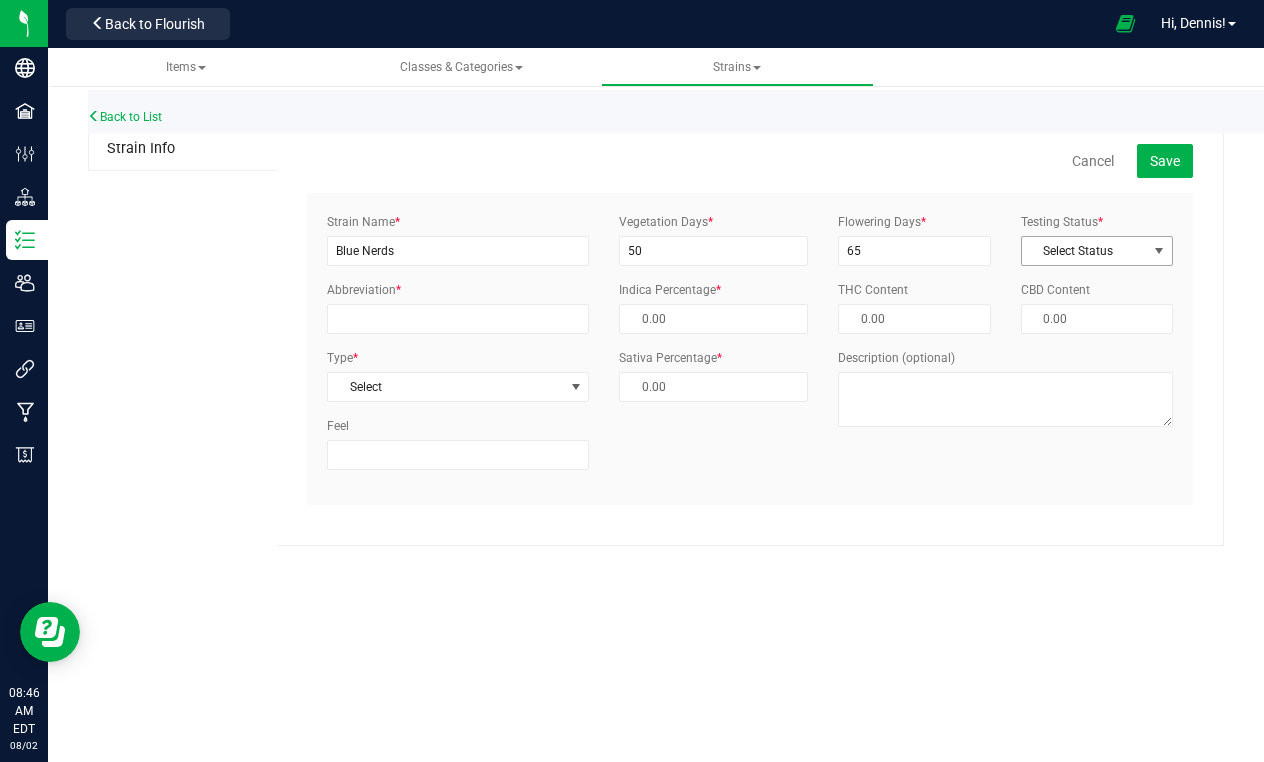click on "Select Status" at bounding box center (1084, 251) 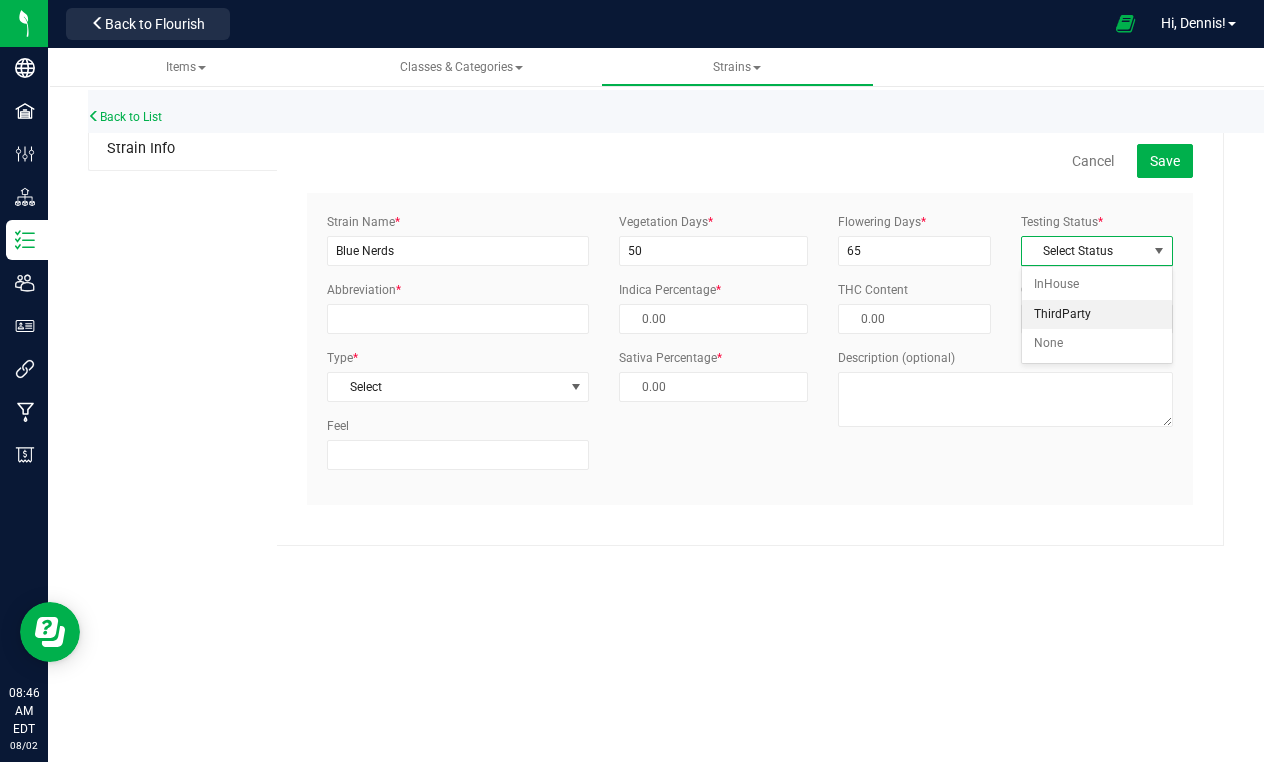 click on "ThirdParty" at bounding box center [1097, 315] 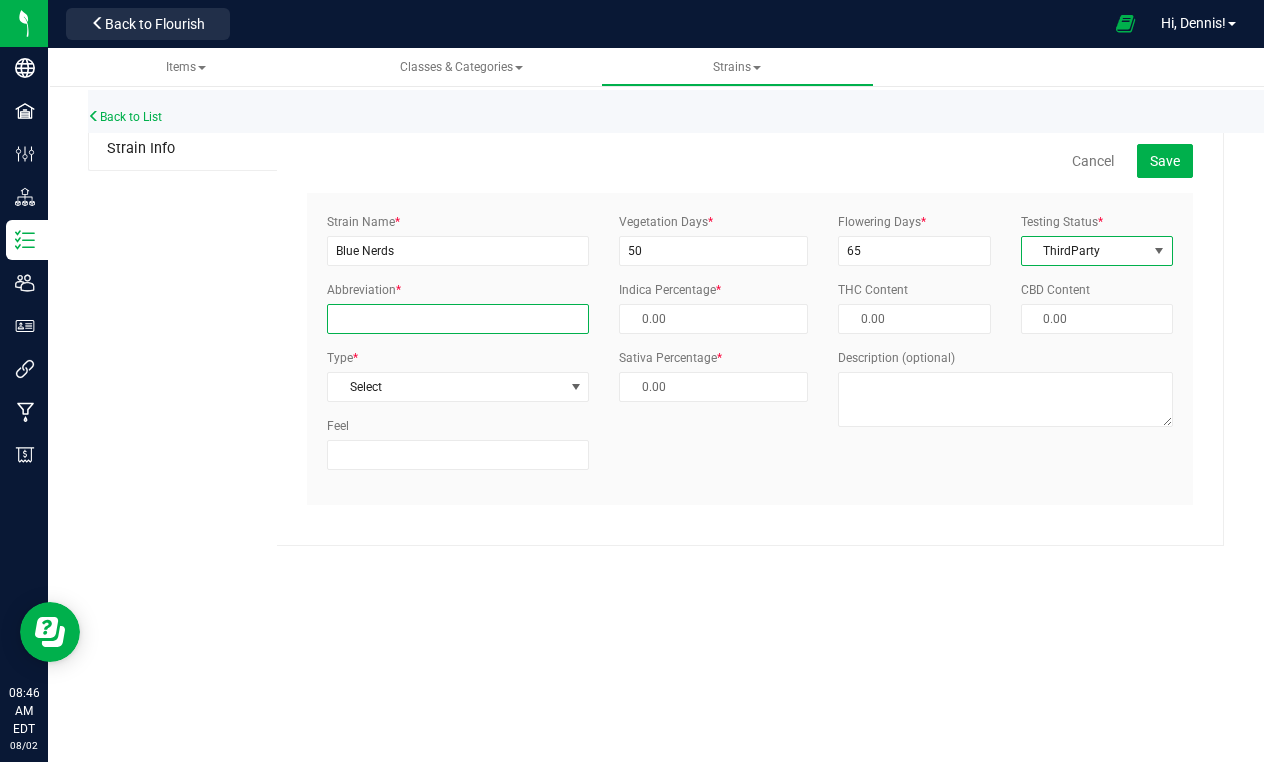 click on "Abbreviation
*" at bounding box center (458, 319) 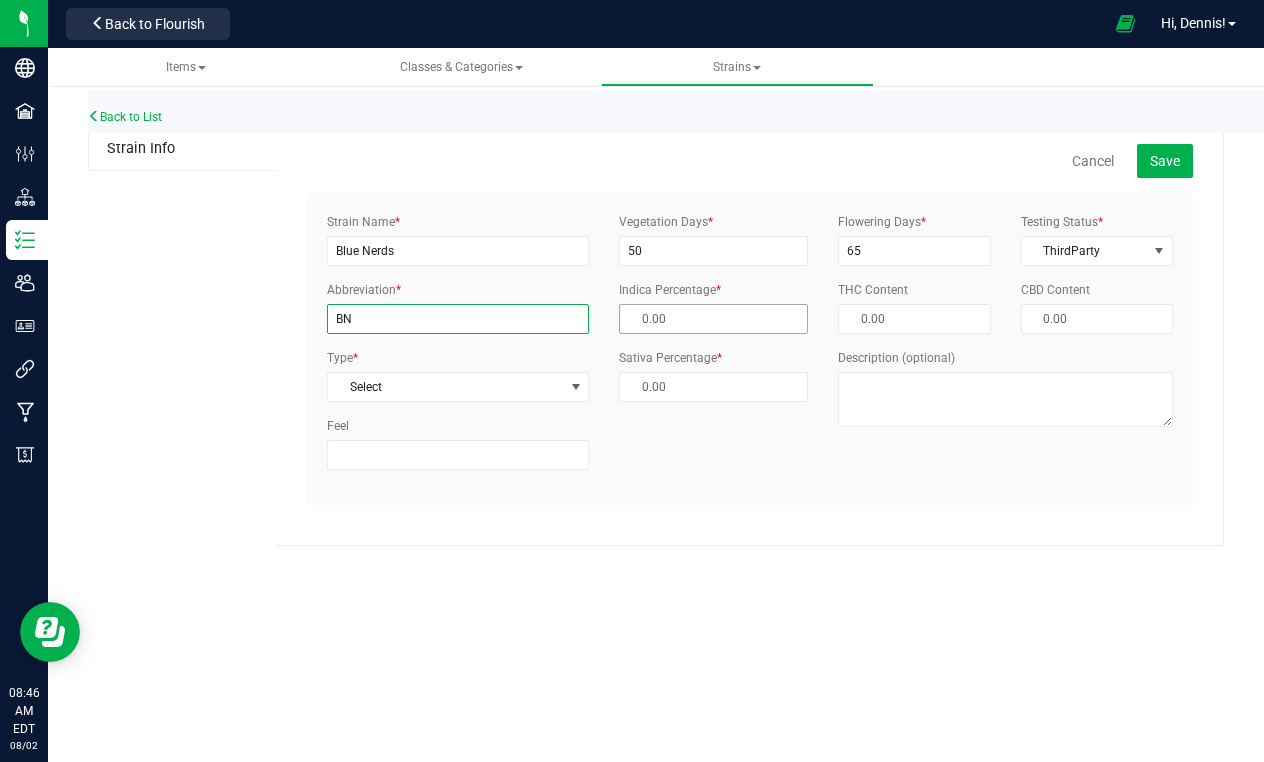 type on "BN" 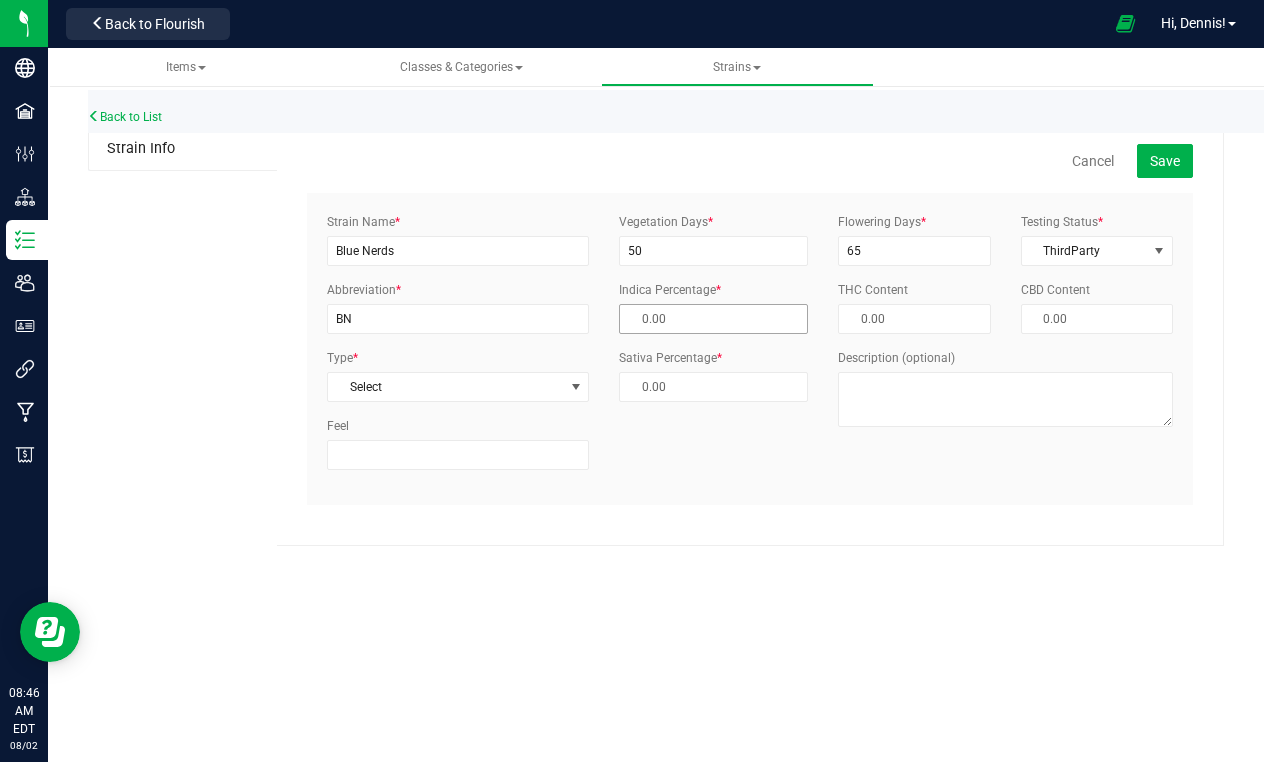 click at bounding box center (713, 319) 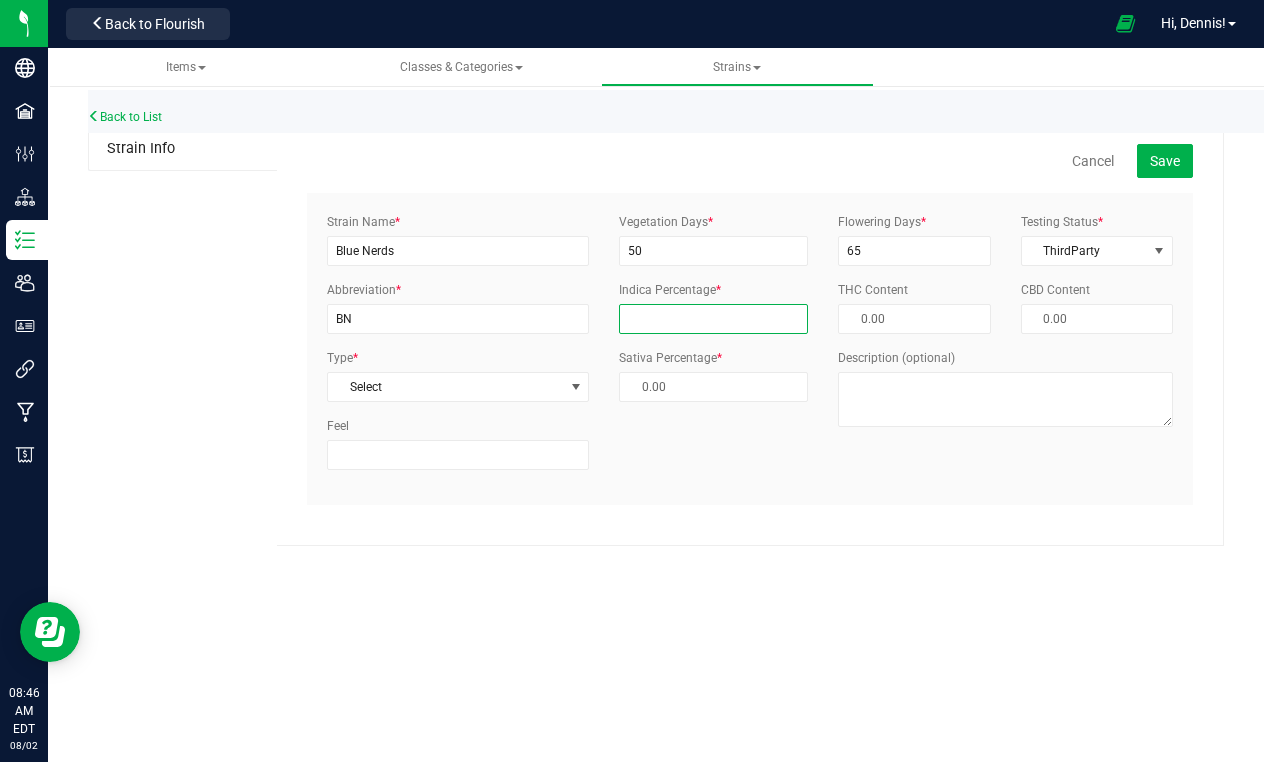 type on "5" 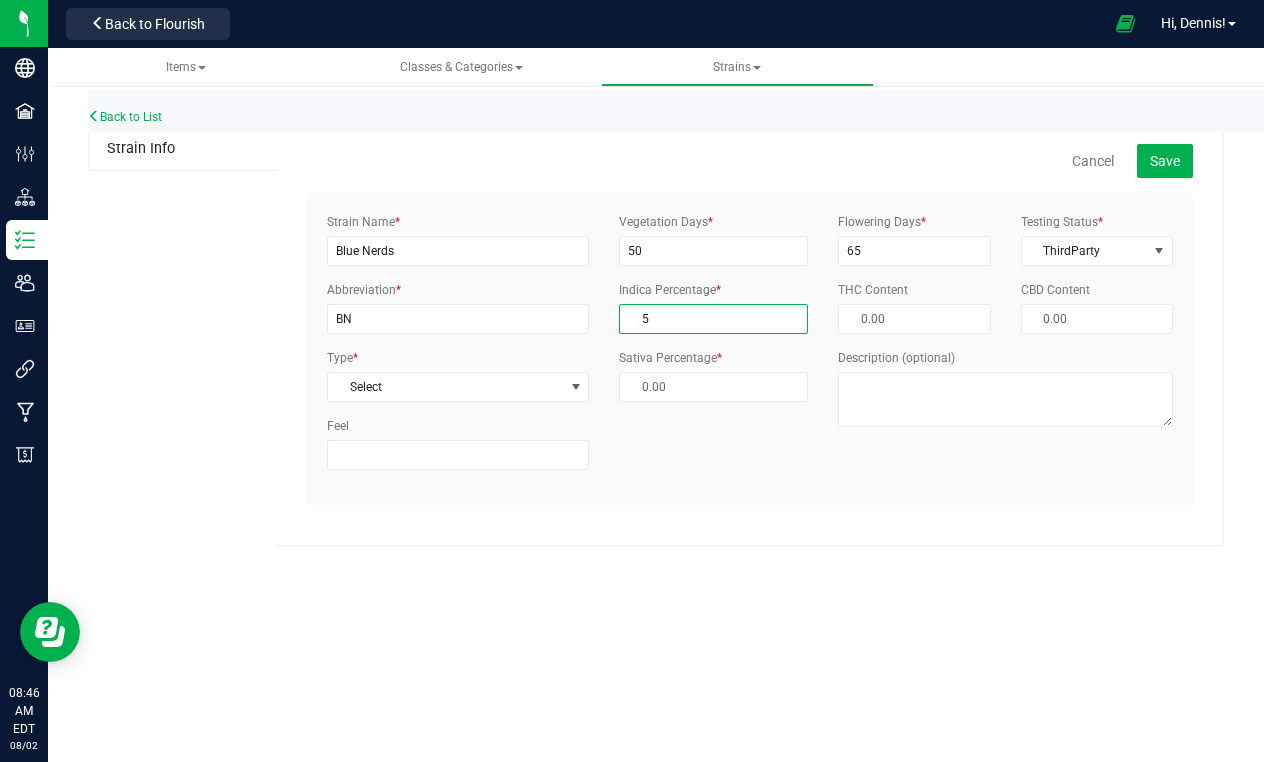 type on "95.00 %" 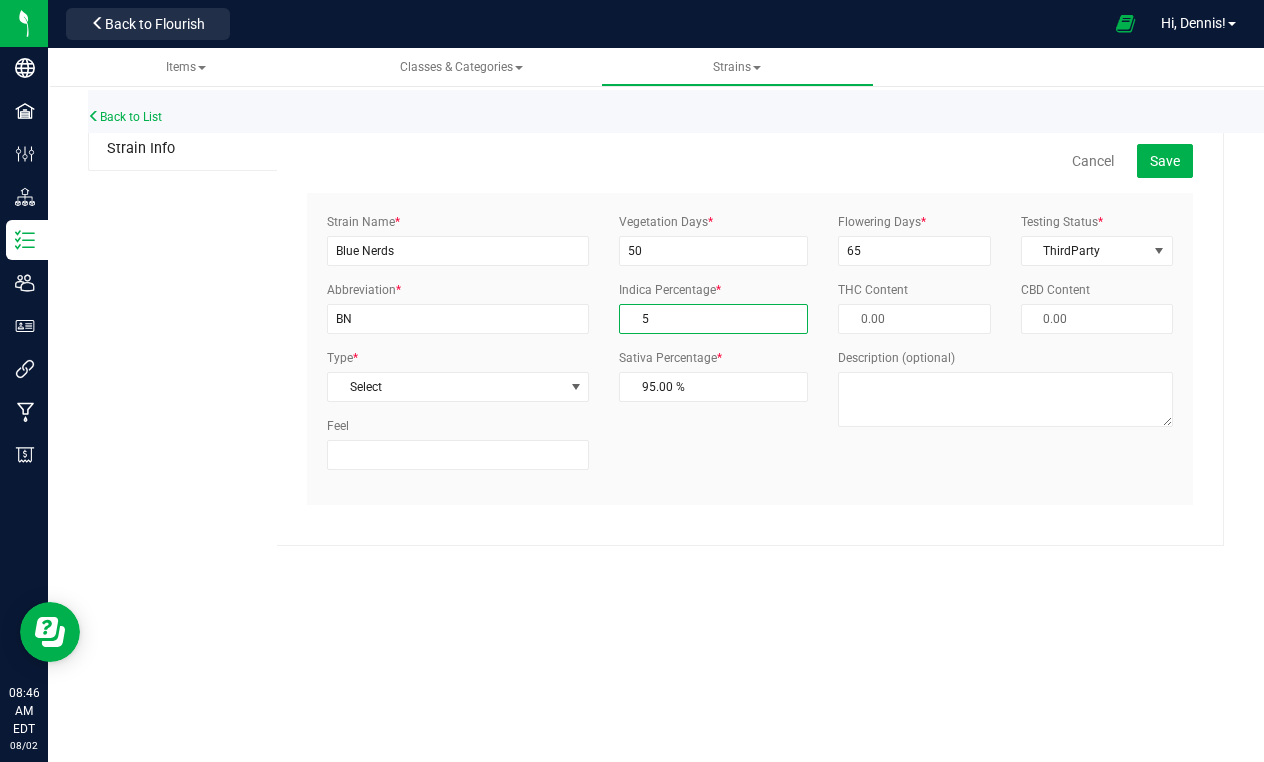 type on "50" 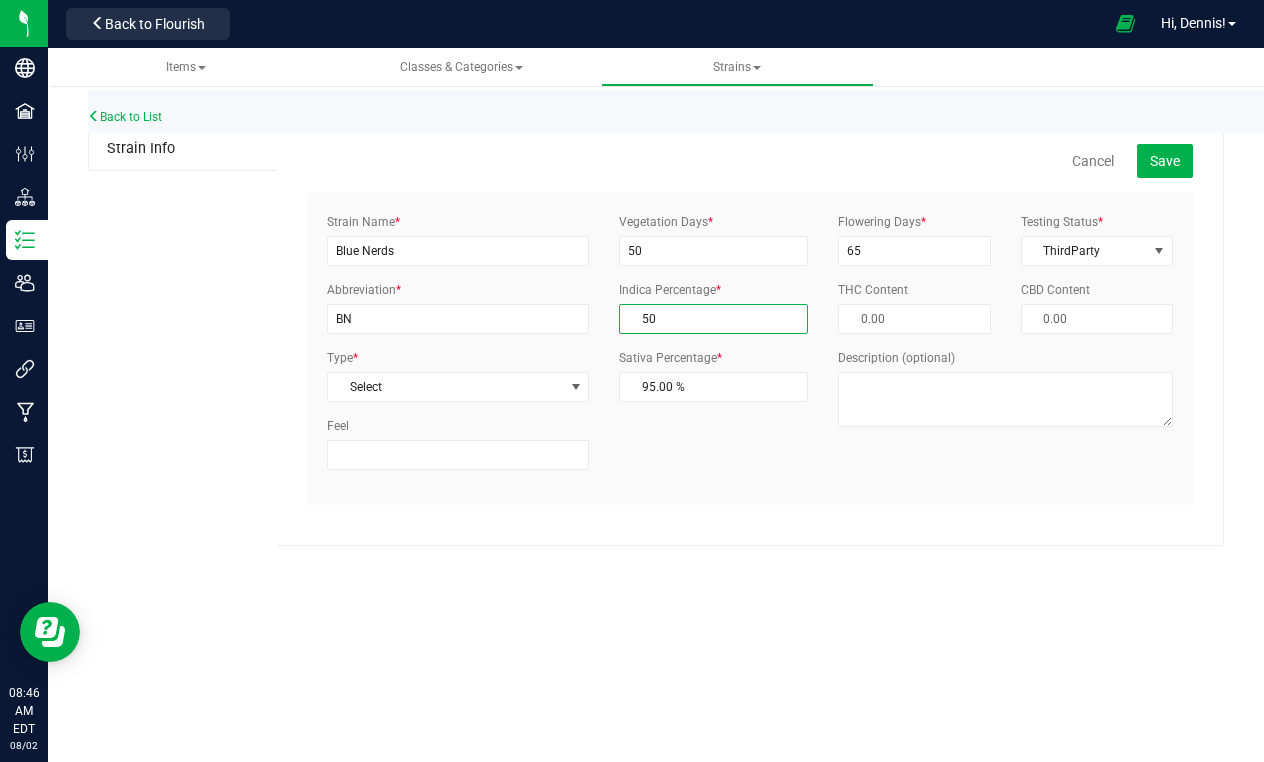 type on "50.00 %" 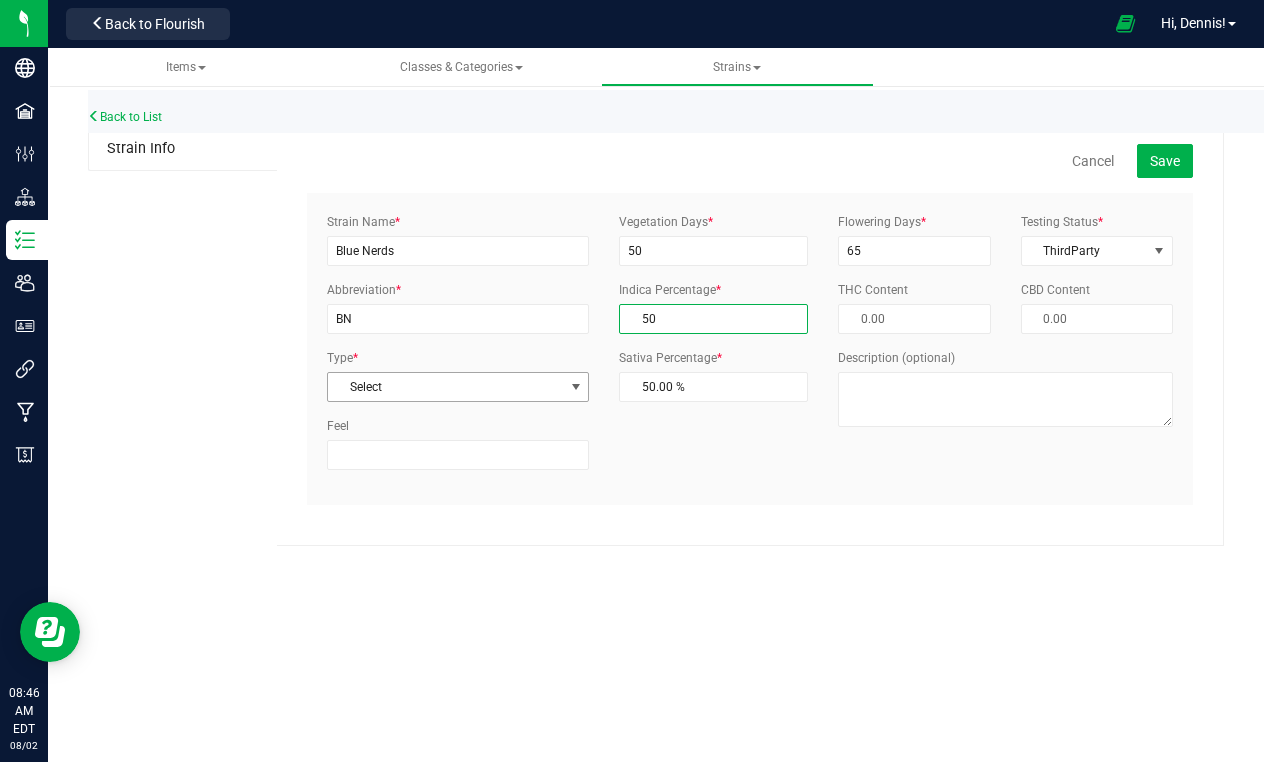 type on "50.00 %" 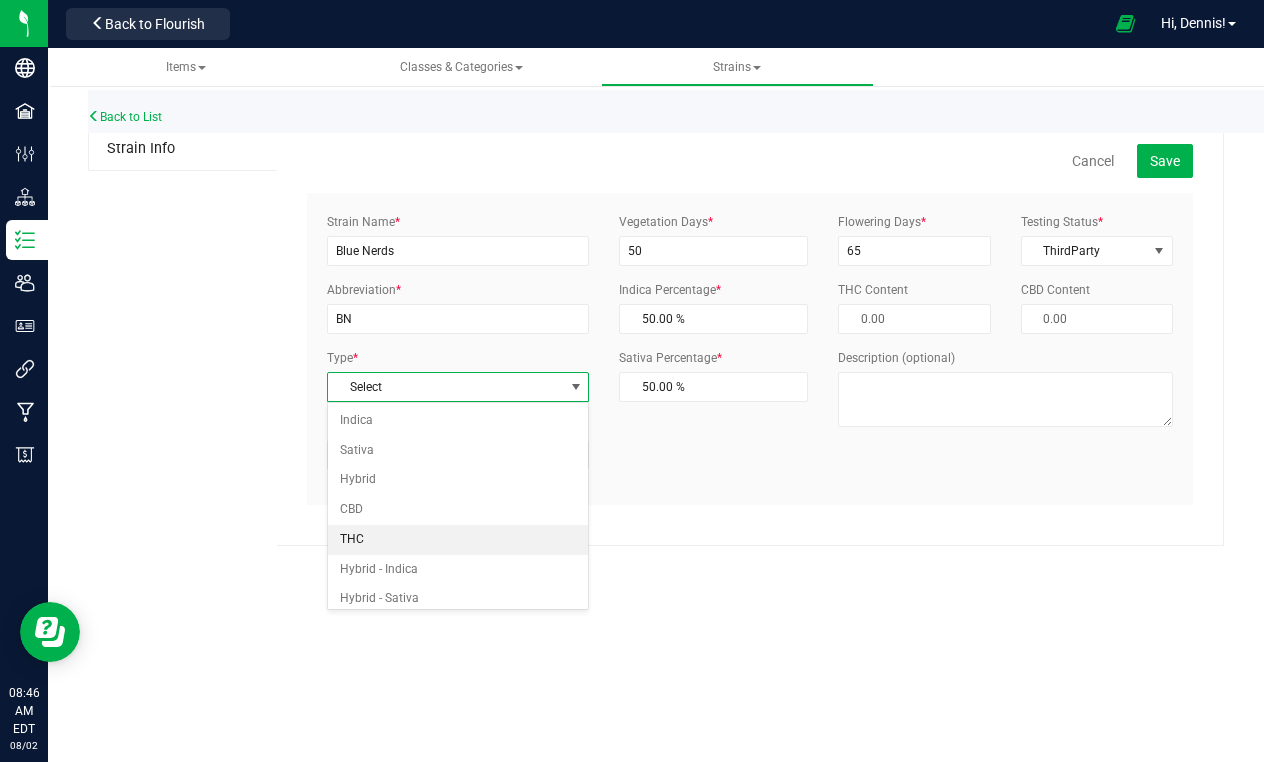 click on "THC" at bounding box center [458, 540] 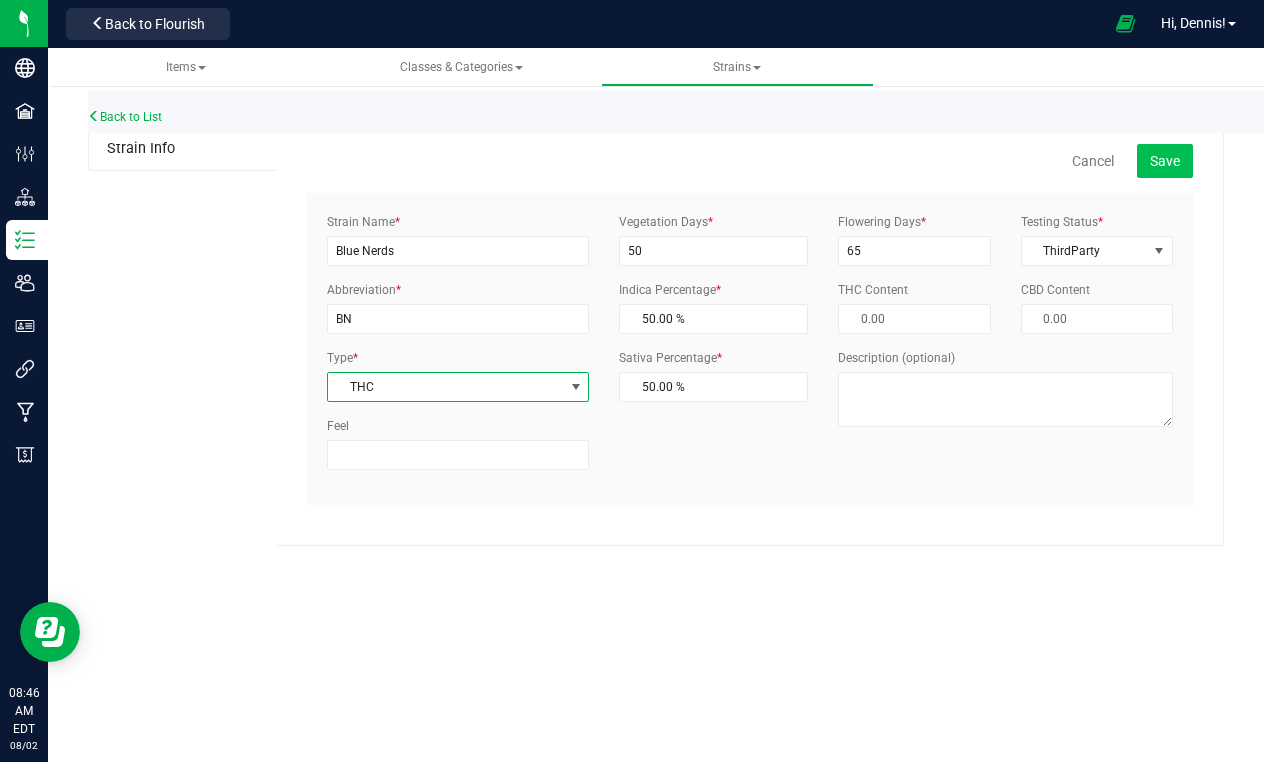click on "Save" at bounding box center (1165, 161) 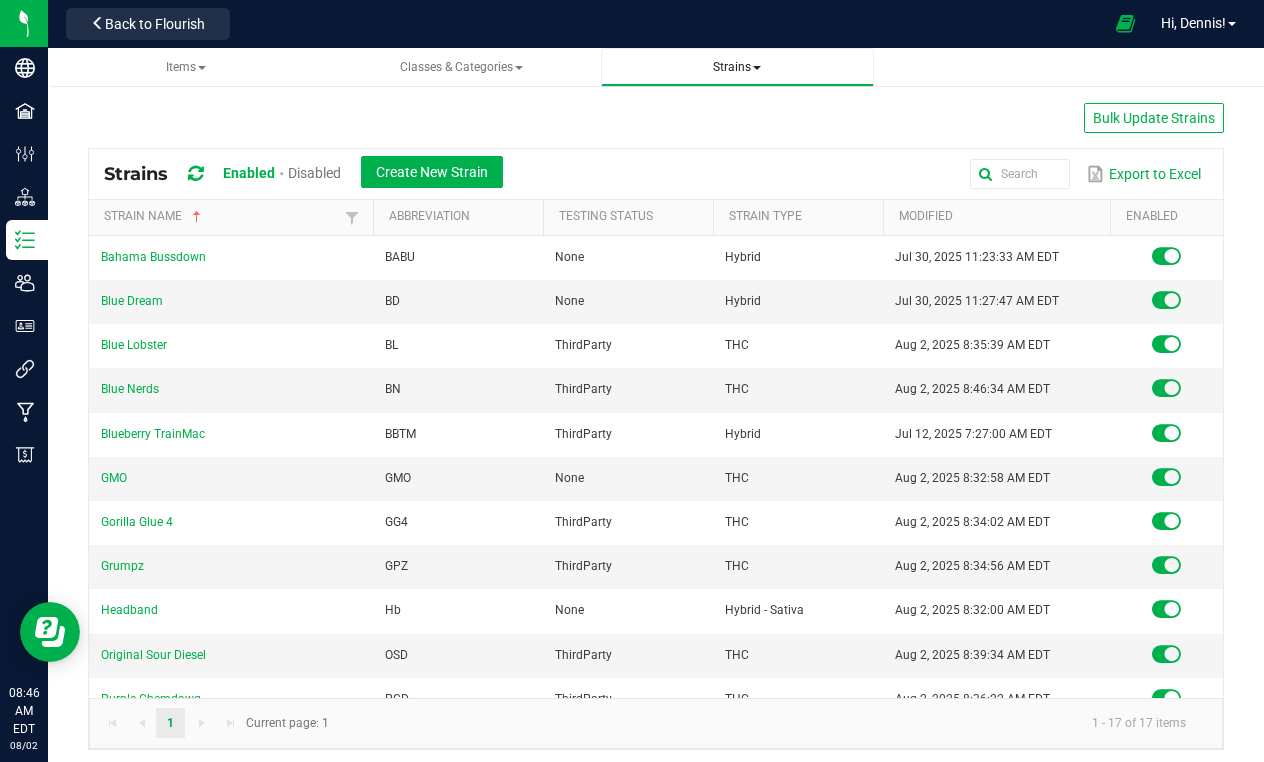 click on "Strains" at bounding box center (737, 67) 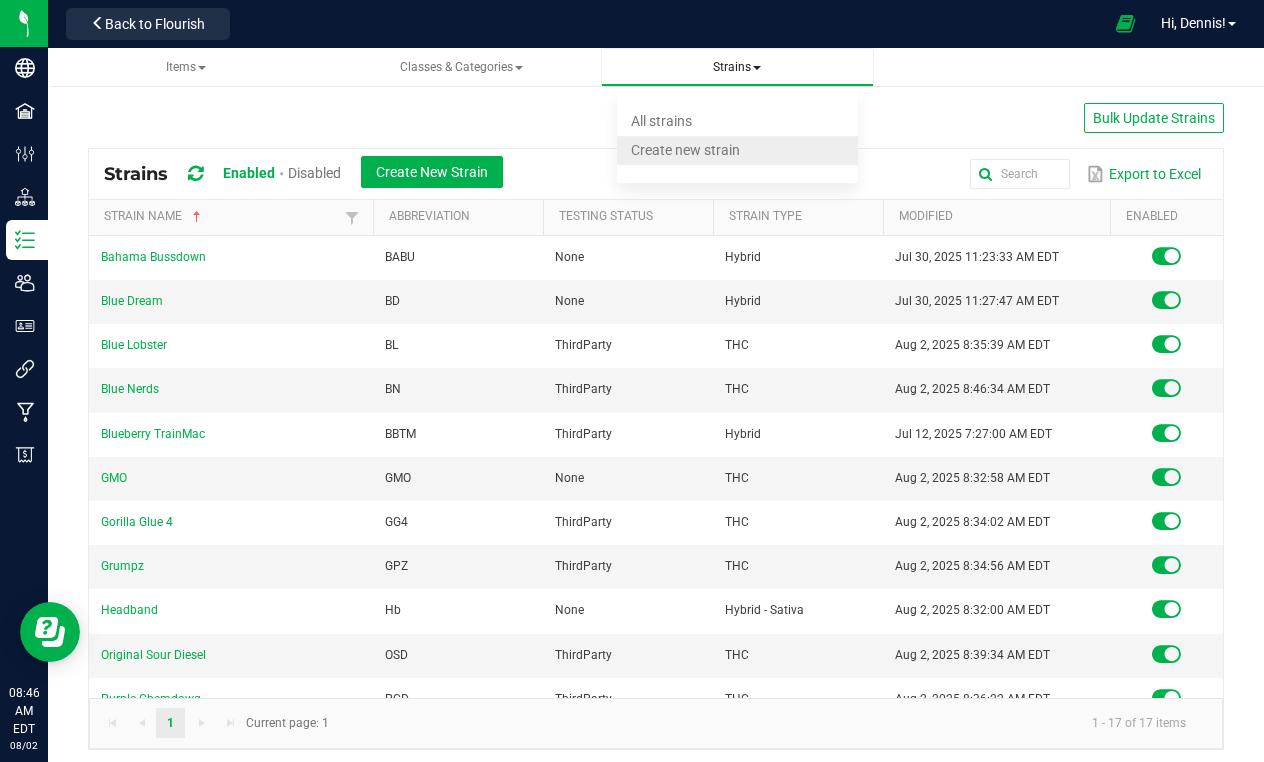 click on "Create new strain" at bounding box center (685, 150) 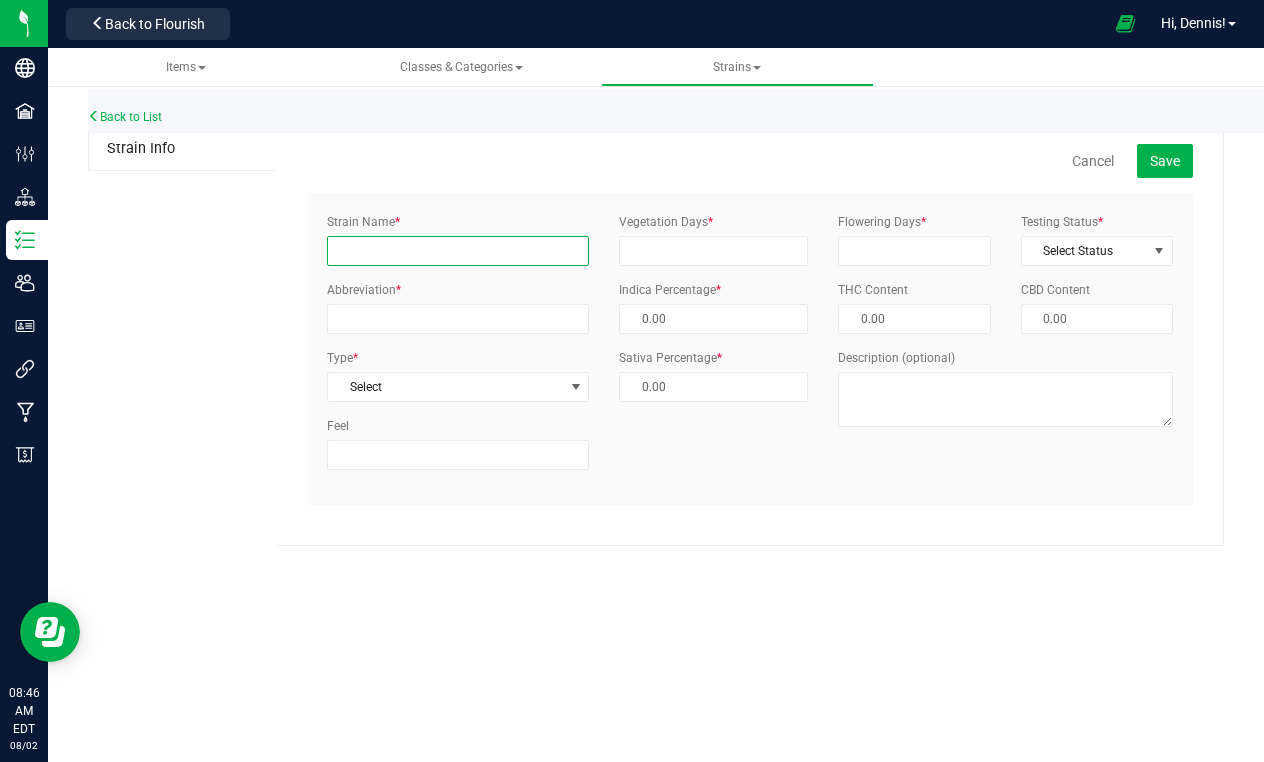 click on "Strain Name
*" at bounding box center (458, 251) 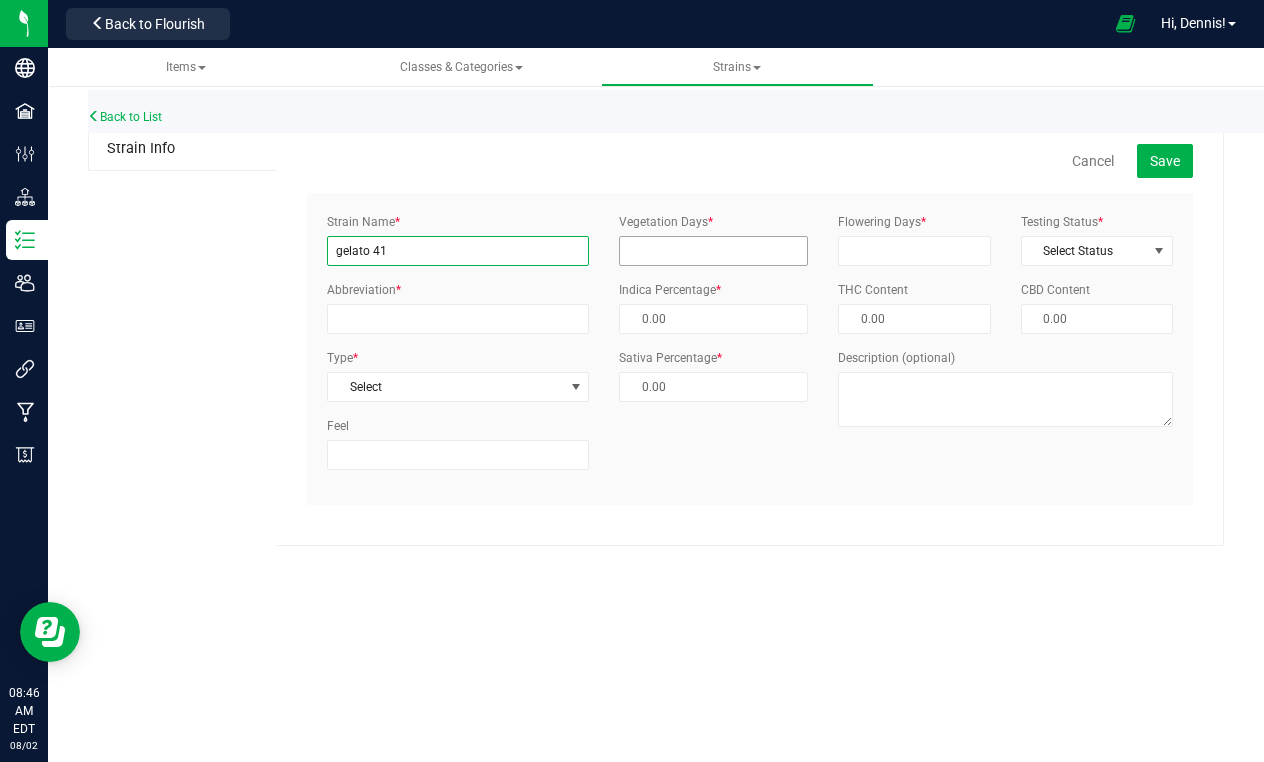 type on "gelato 41" 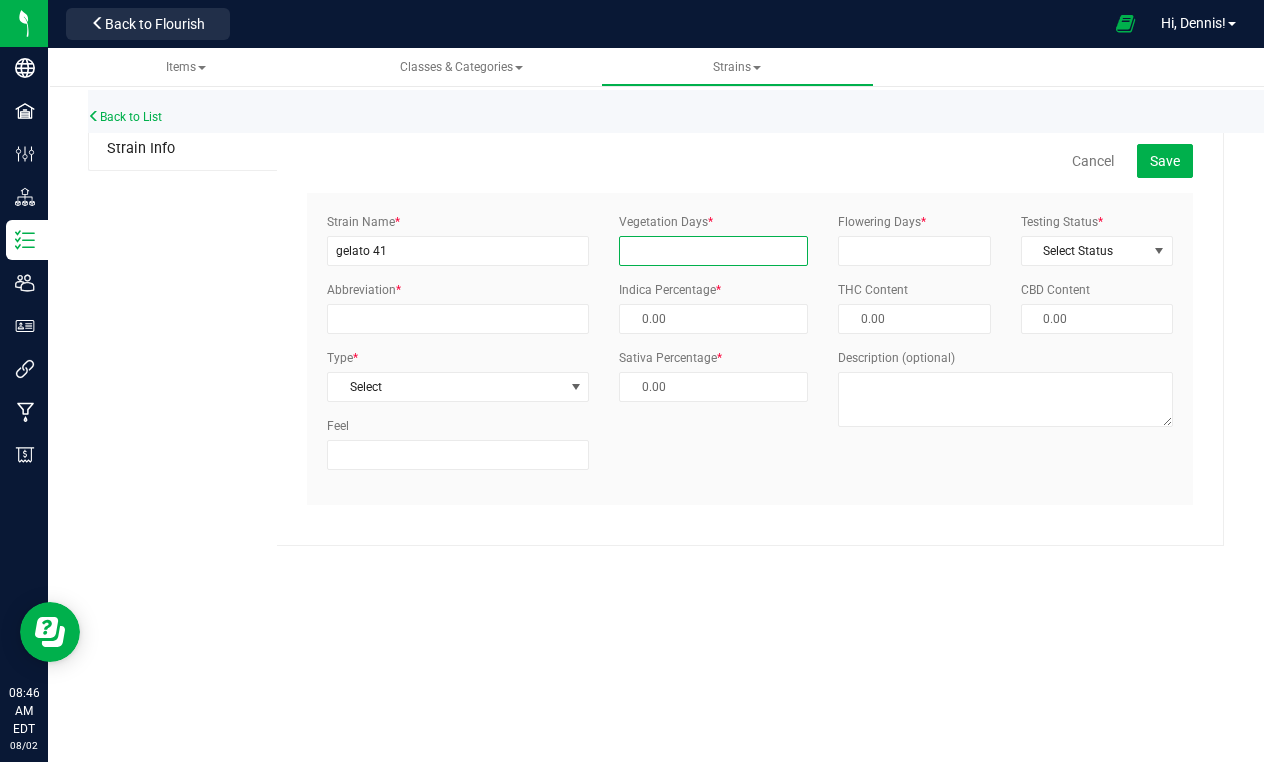 click on "Vegetation Days
*" at bounding box center (713, 251) 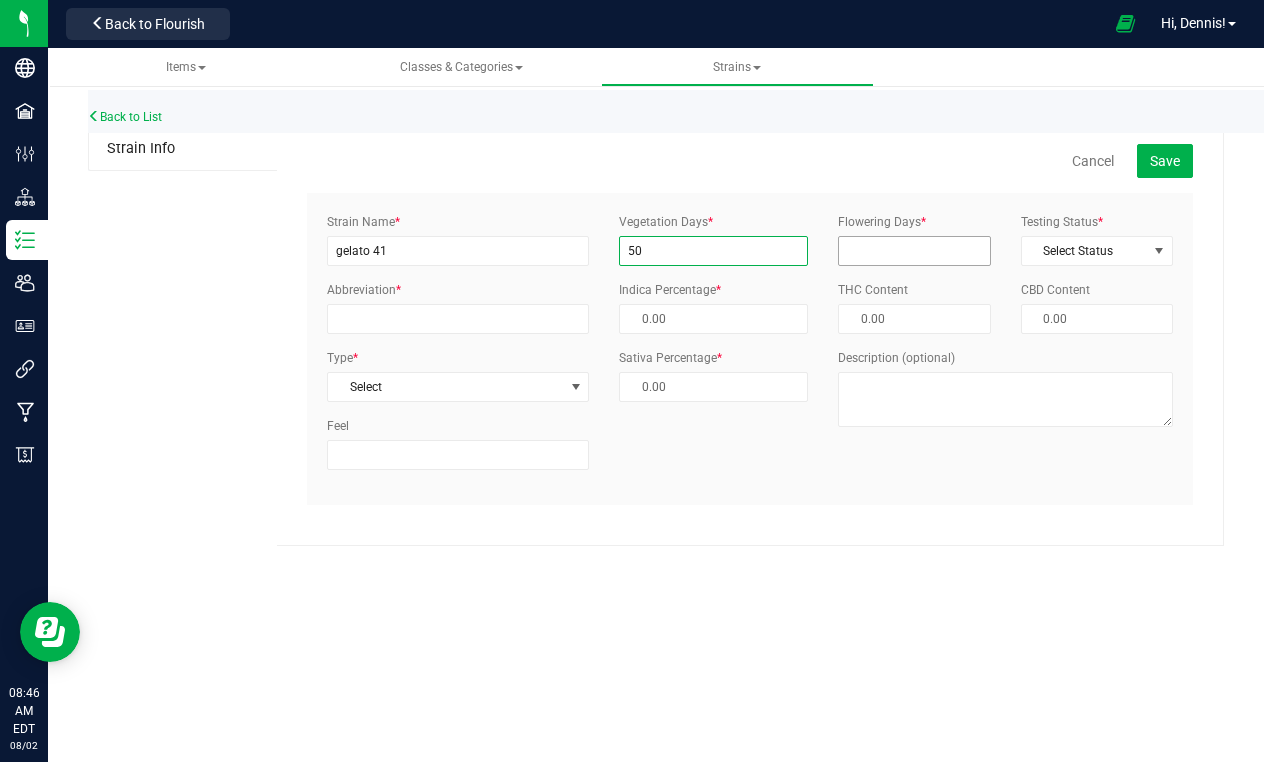 type on "50" 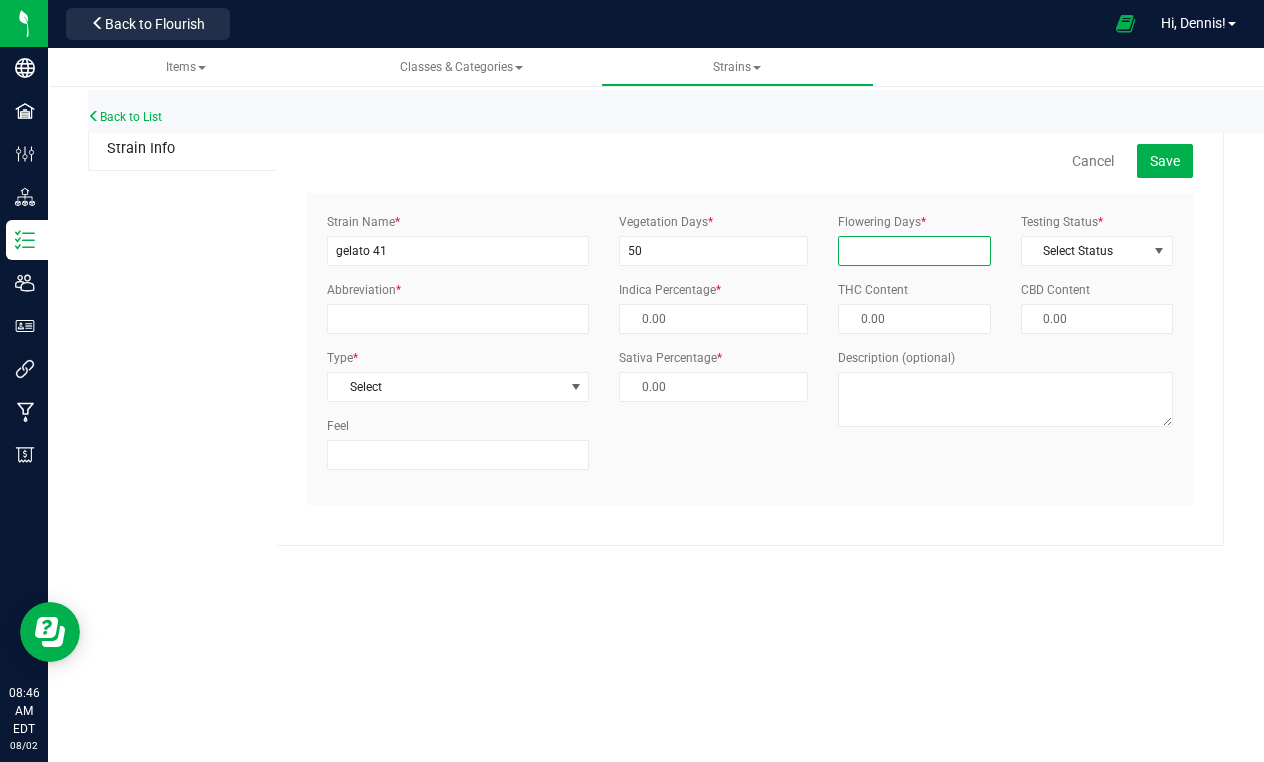 click on "Flowering Days
*" at bounding box center [914, 251] 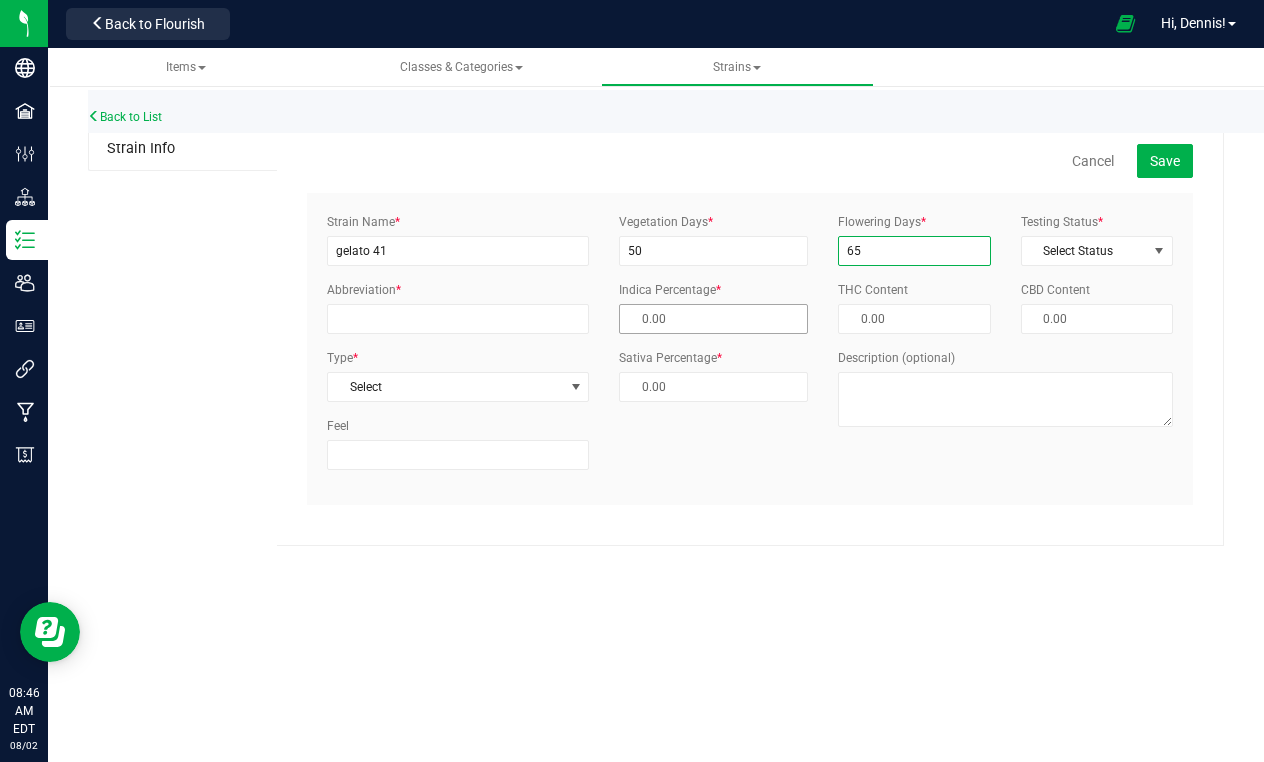 type on "65" 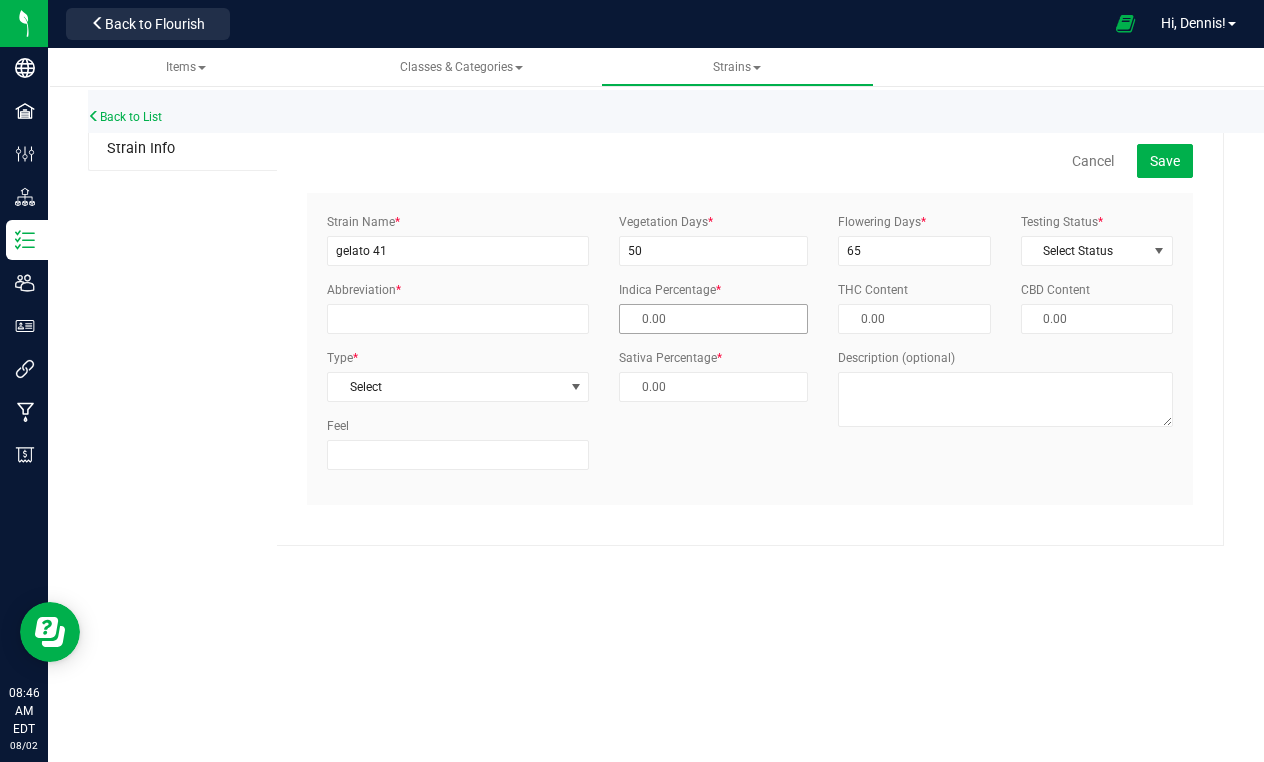 click at bounding box center (713, 319) 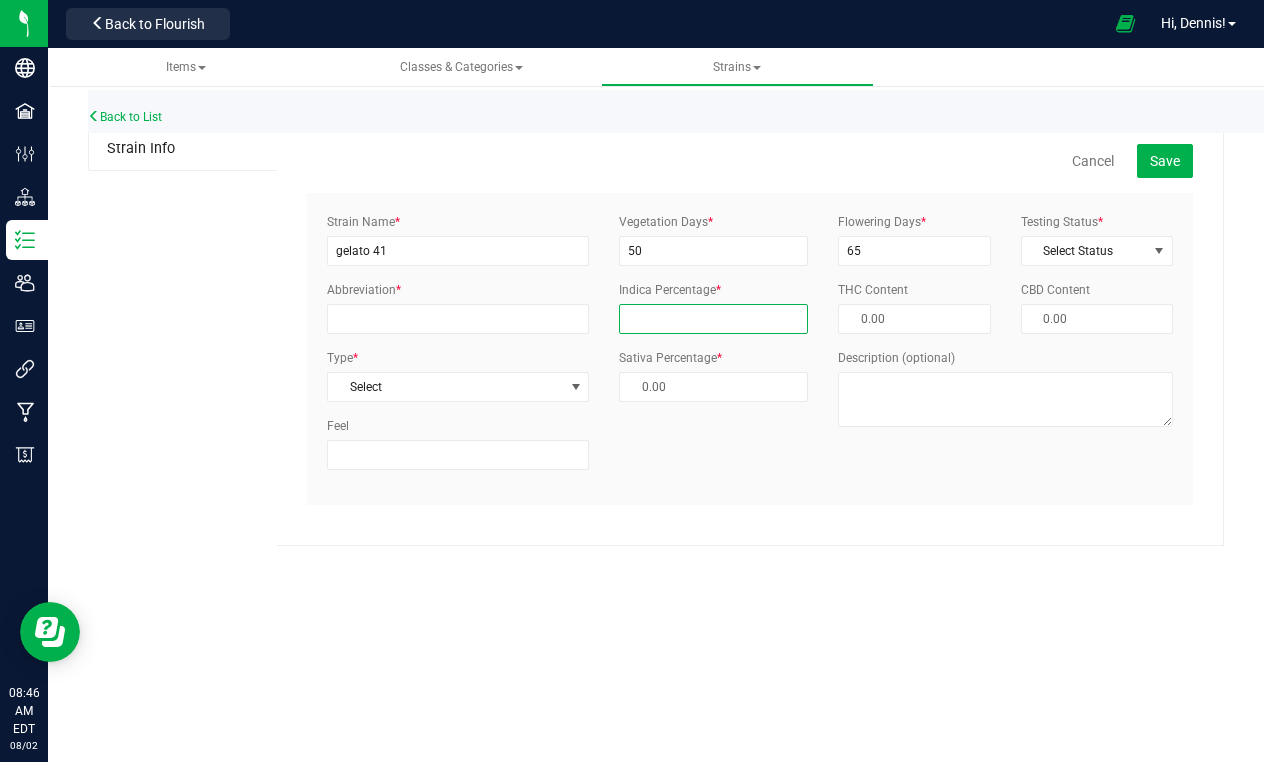 type on "5" 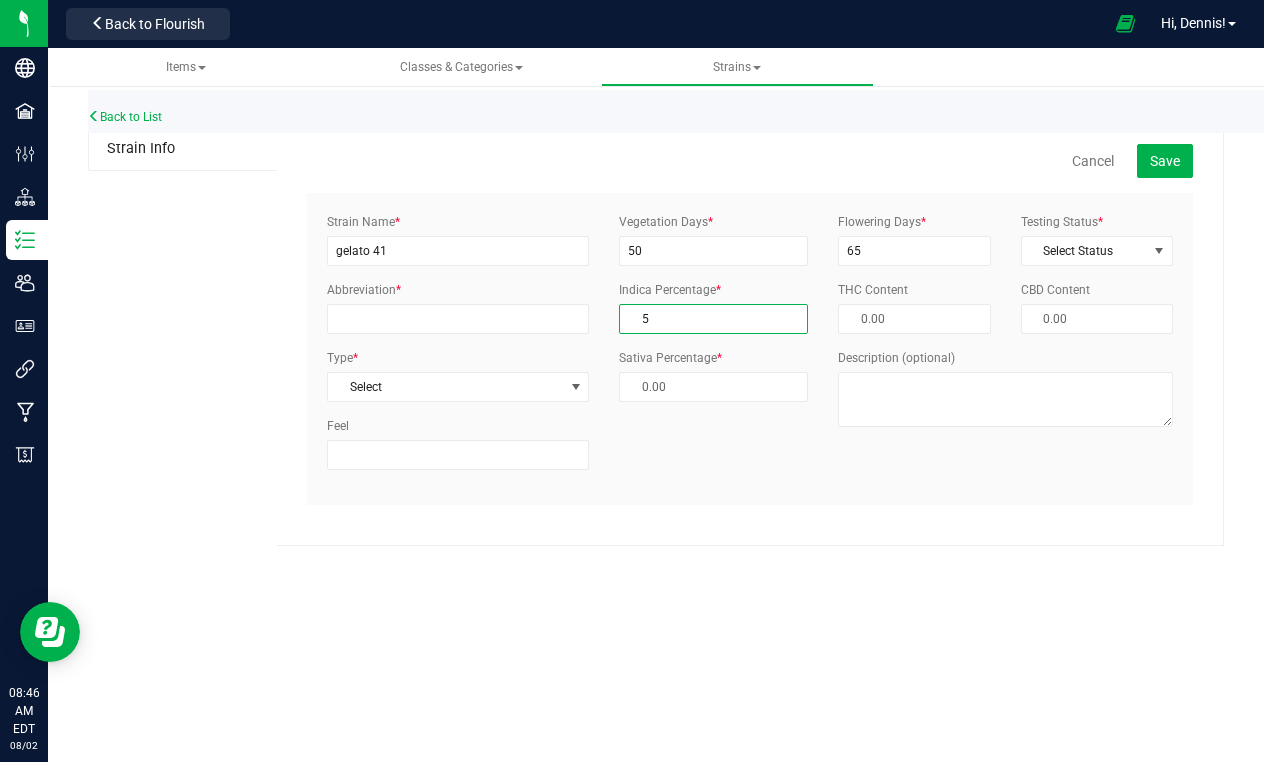 type on "95.00 %" 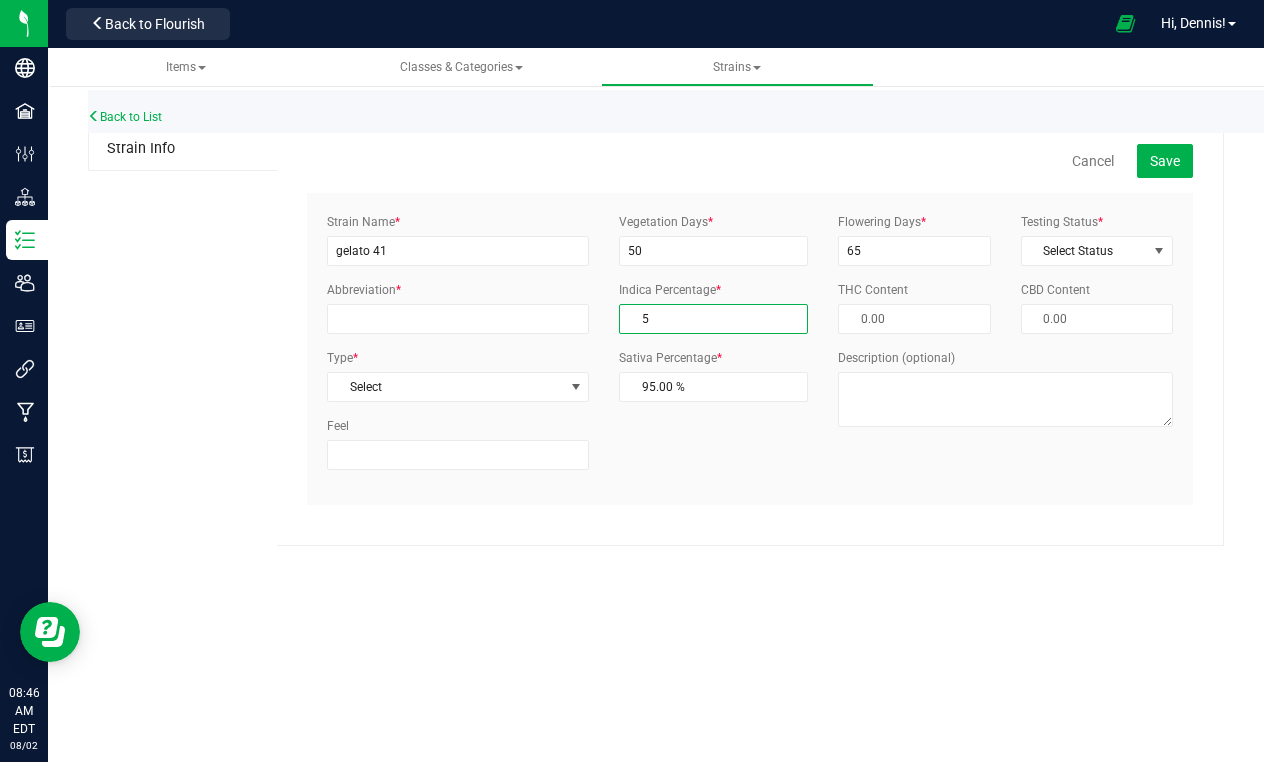 type on "50" 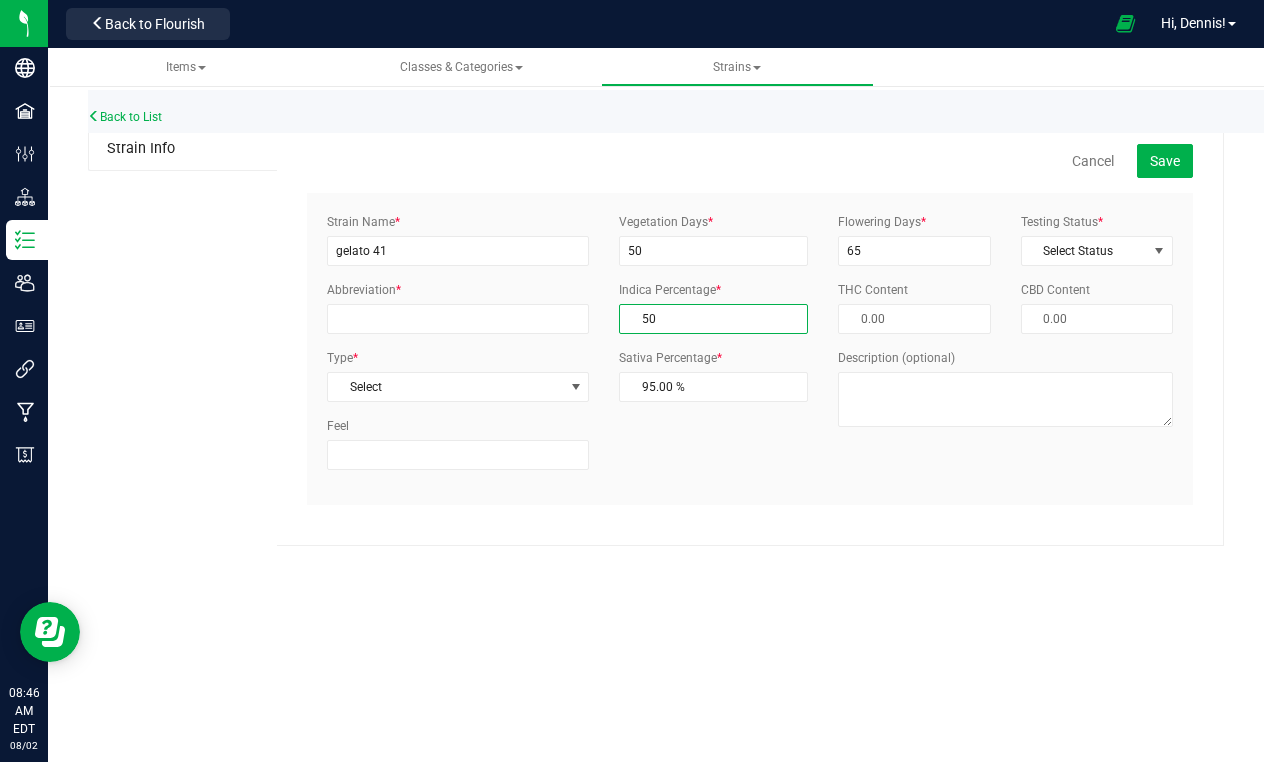 type on "50.00 %" 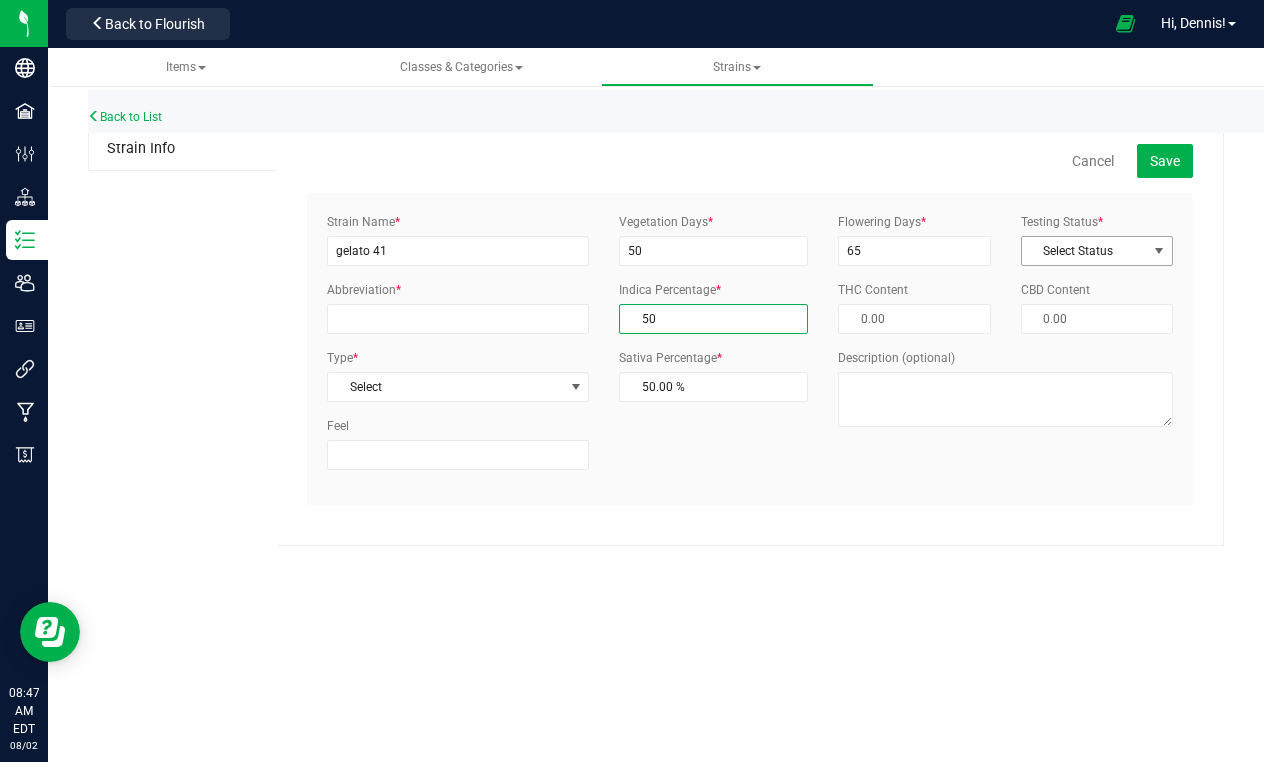 type on "50.00 %" 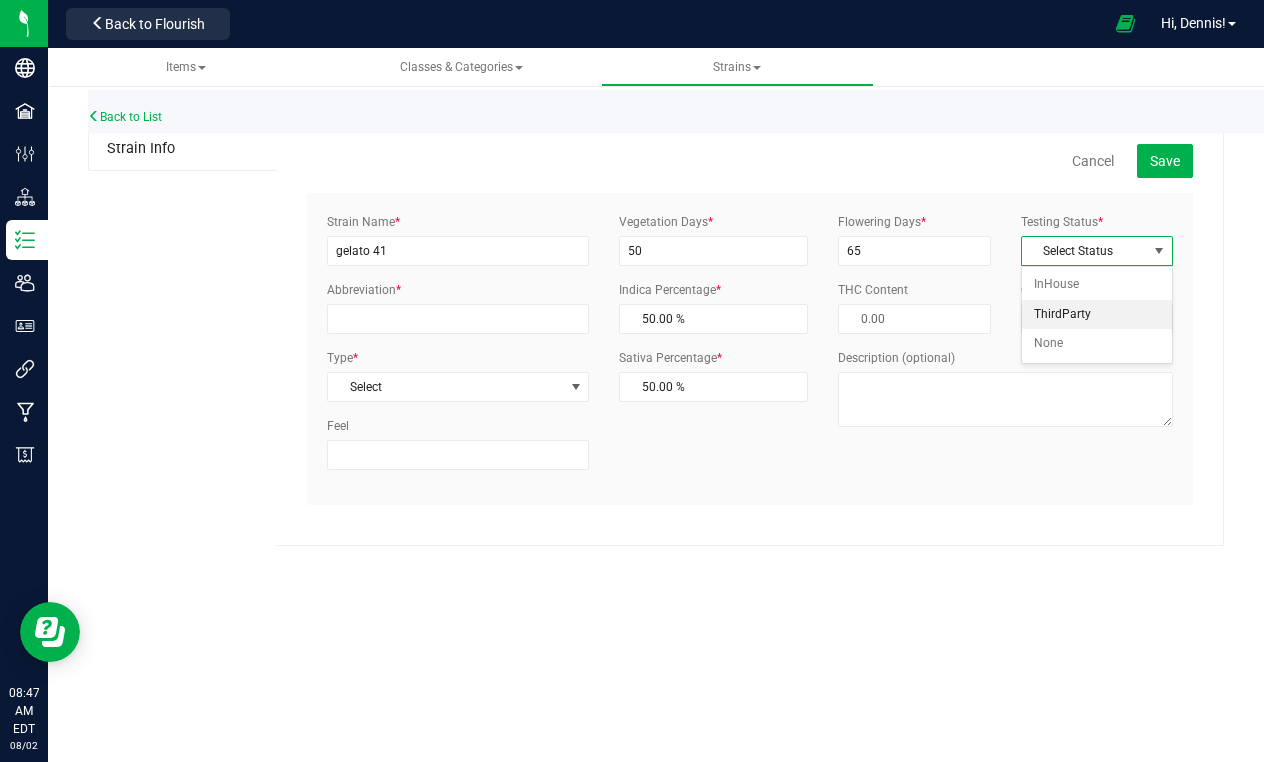 click on "ThirdParty" at bounding box center [1097, 315] 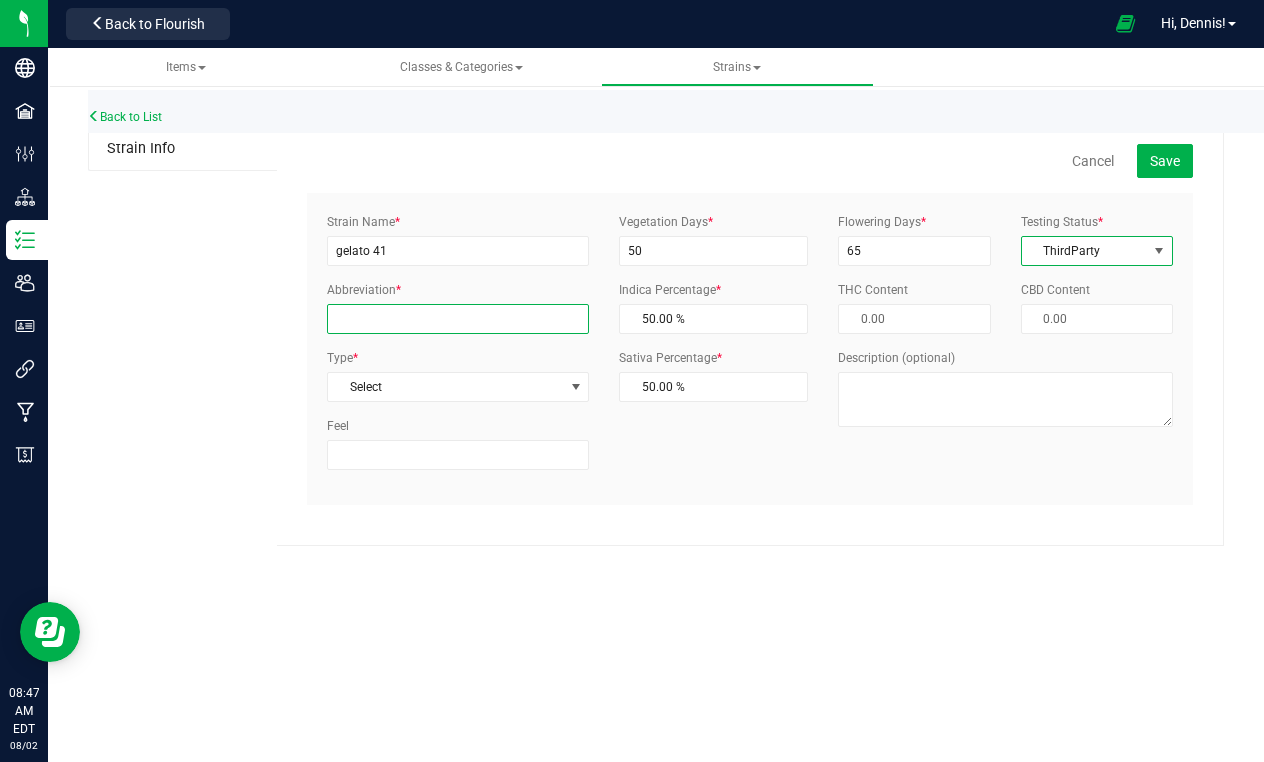 click on "Abbreviation
*" at bounding box center [458, 319] 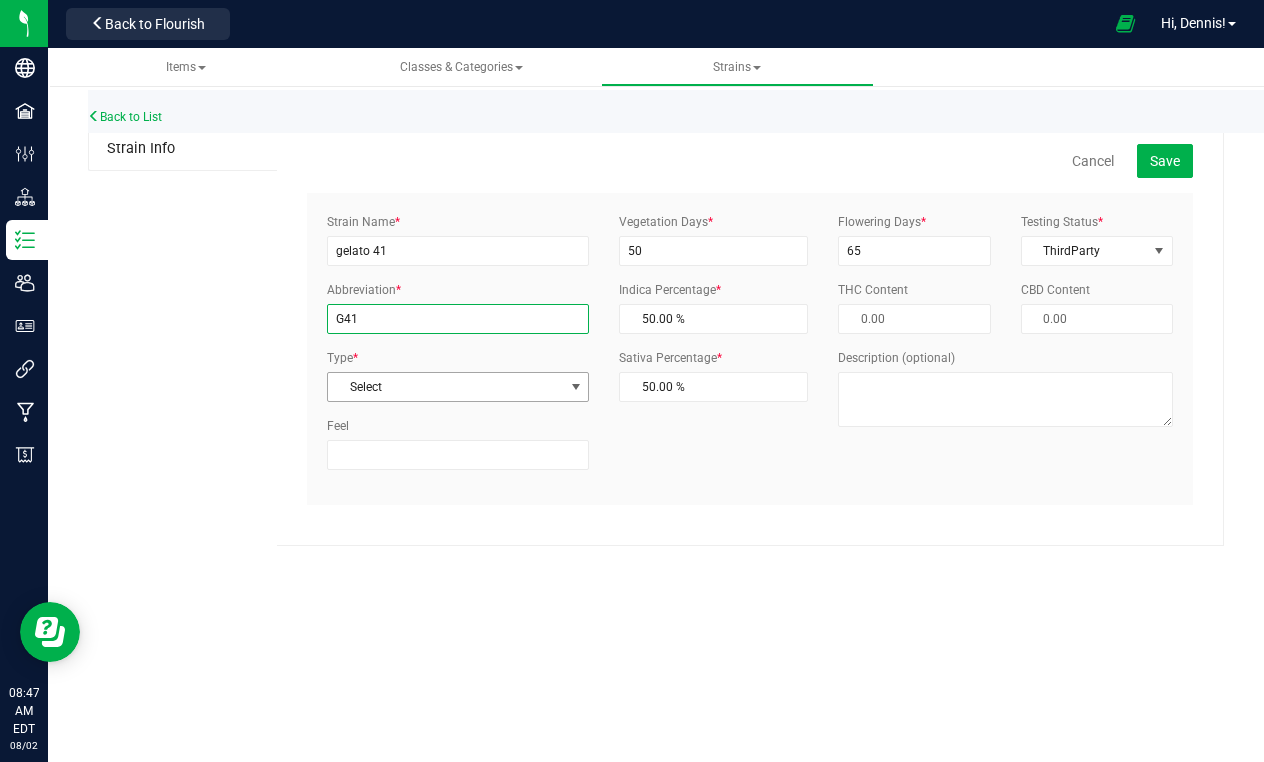 type on "G41" 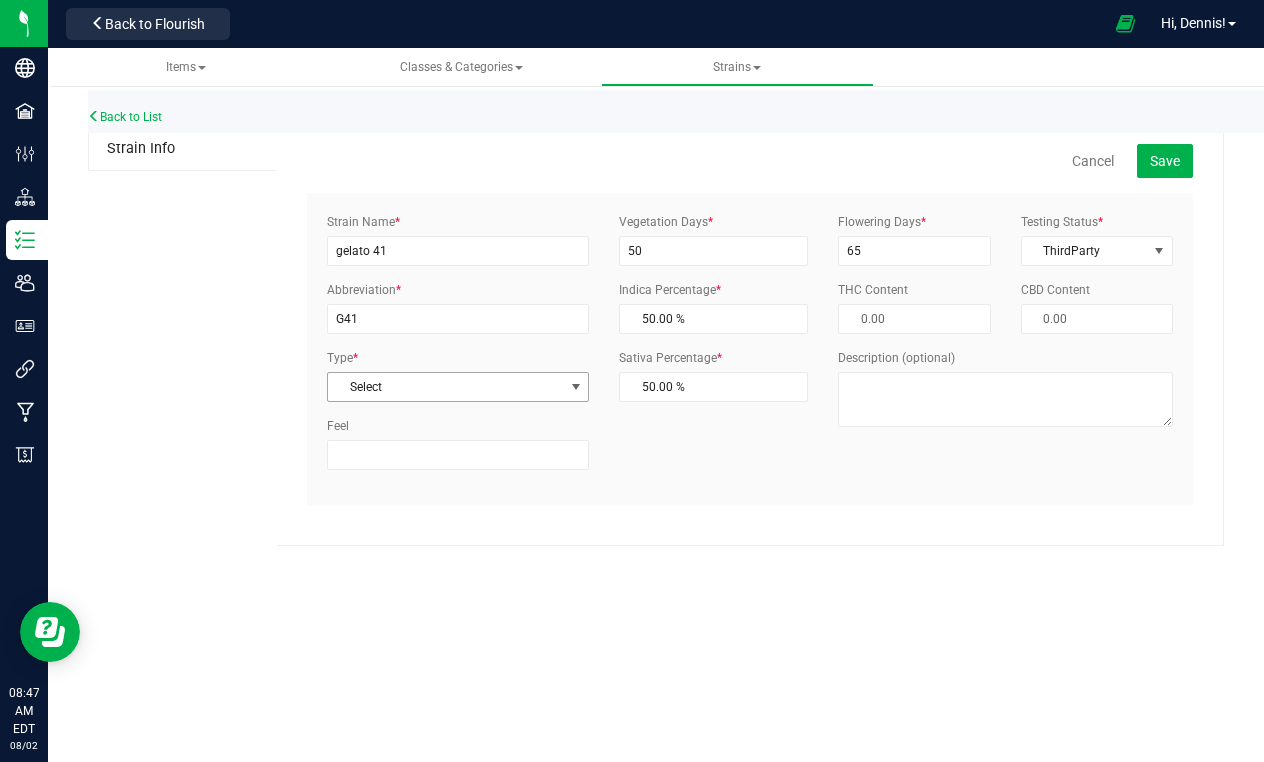 click on "Select" at bounding box center [445, 387] 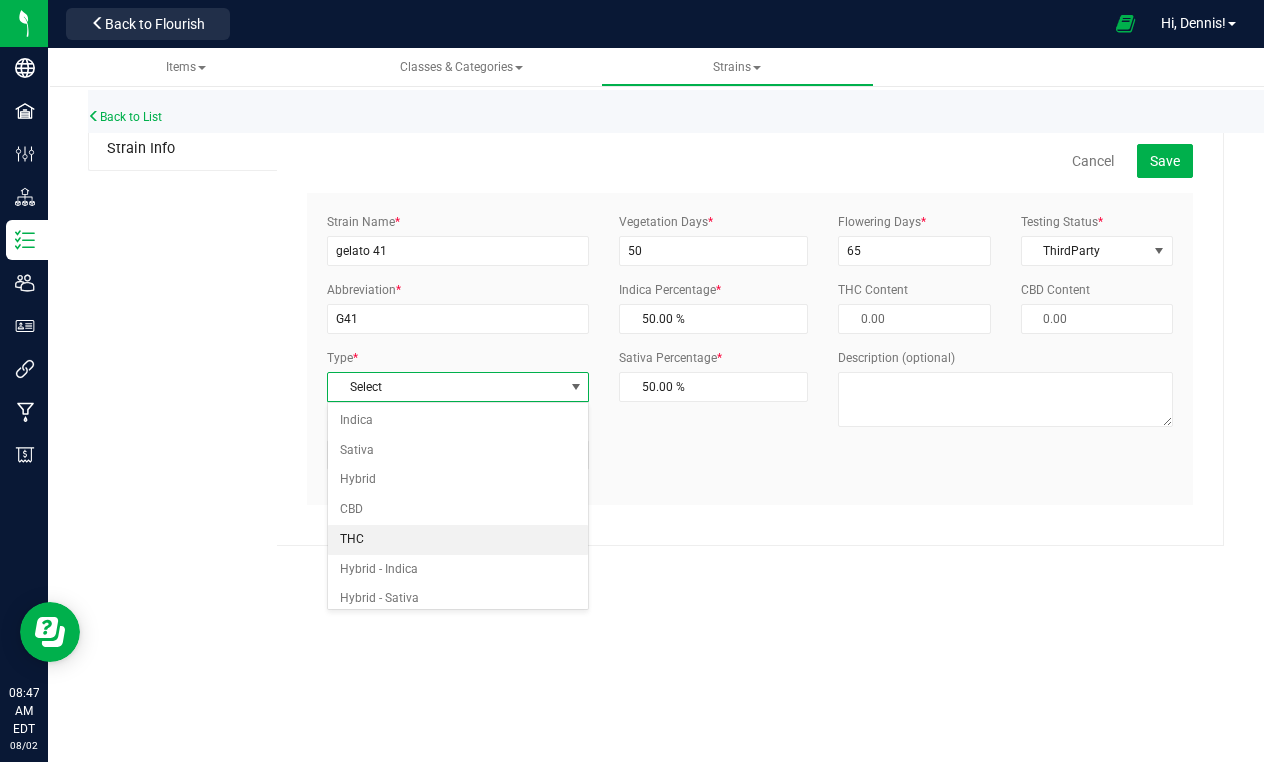 click on "THC" at bounding box center (458, 540) 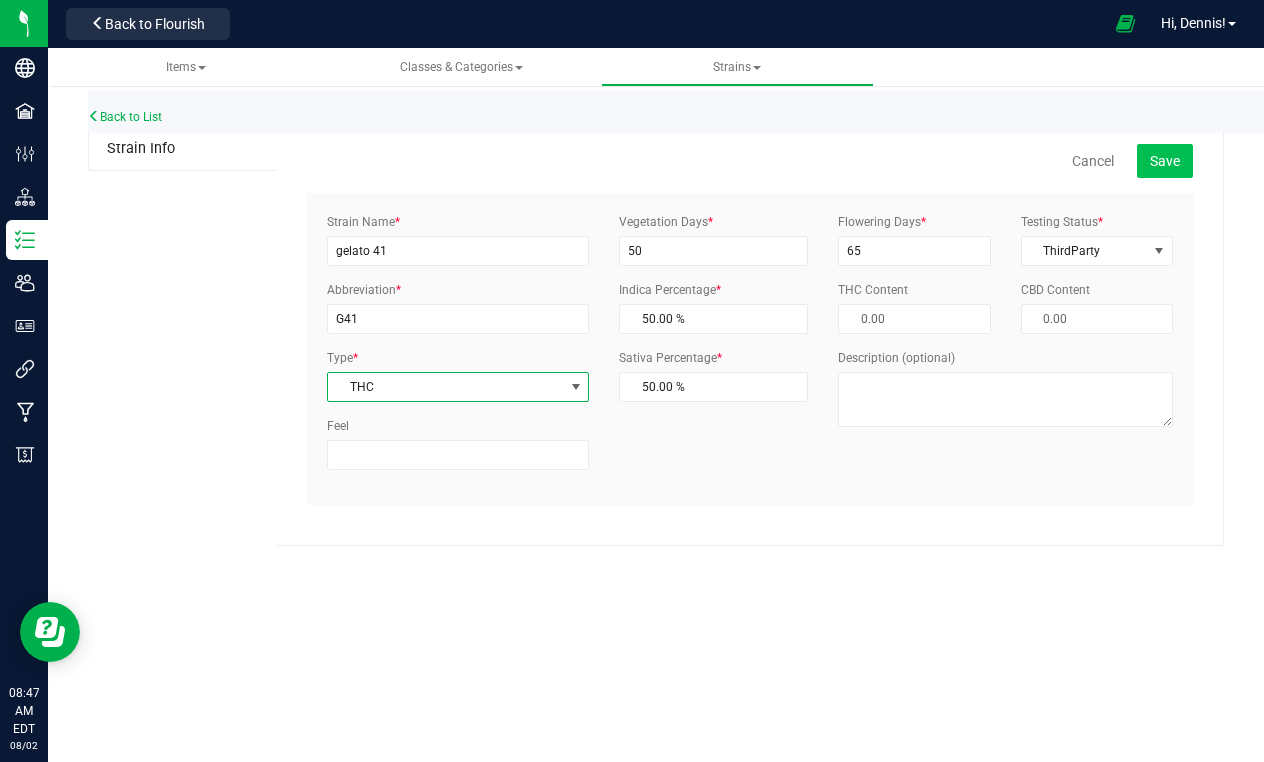 click on "Save" at bounding box center (1165, 161) 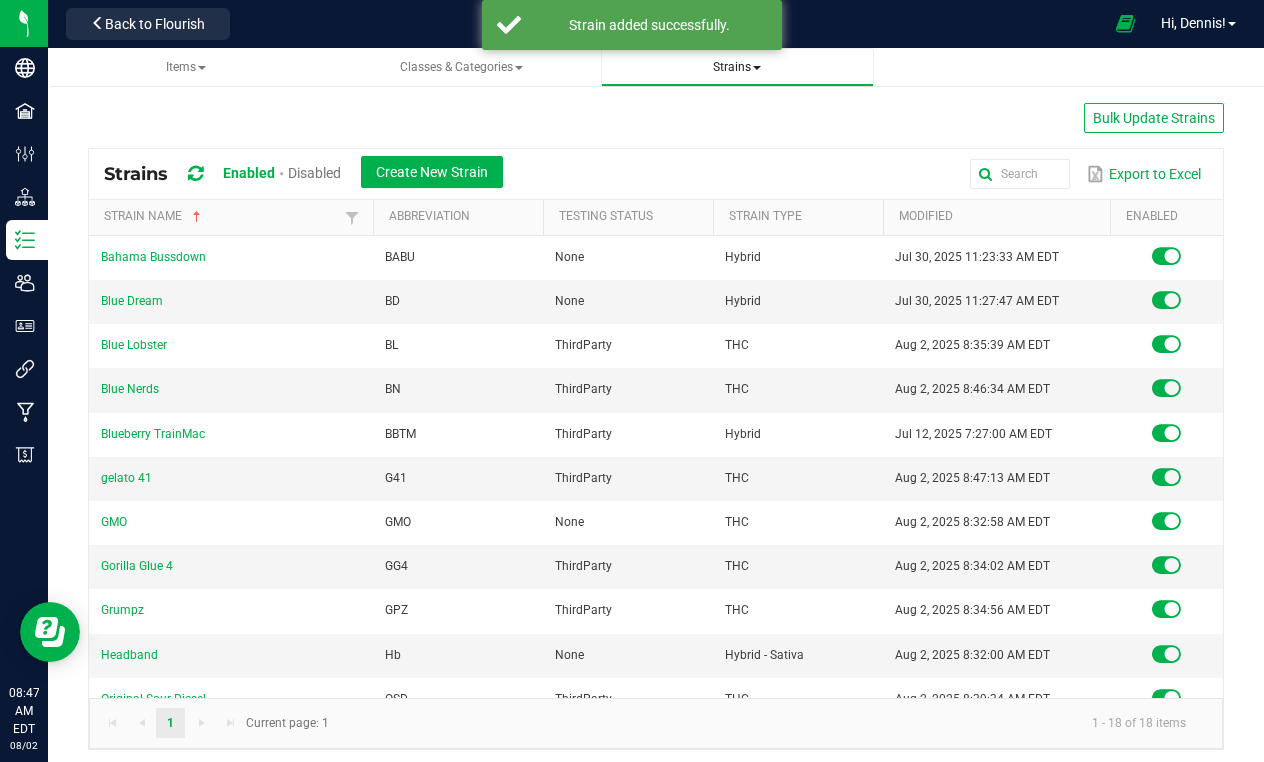 click on "Strains" at bounding box center (737, 67) 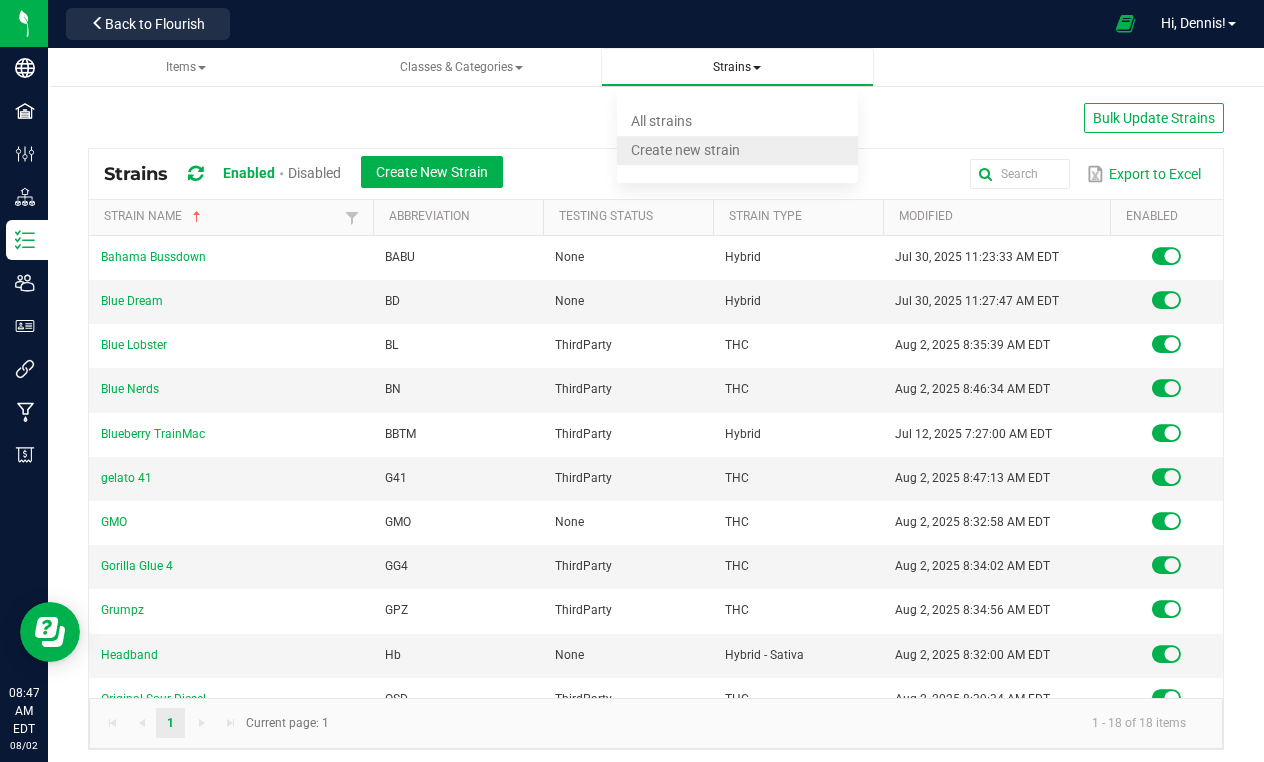 click on "Create new strain" at bounding box center (685, 150) 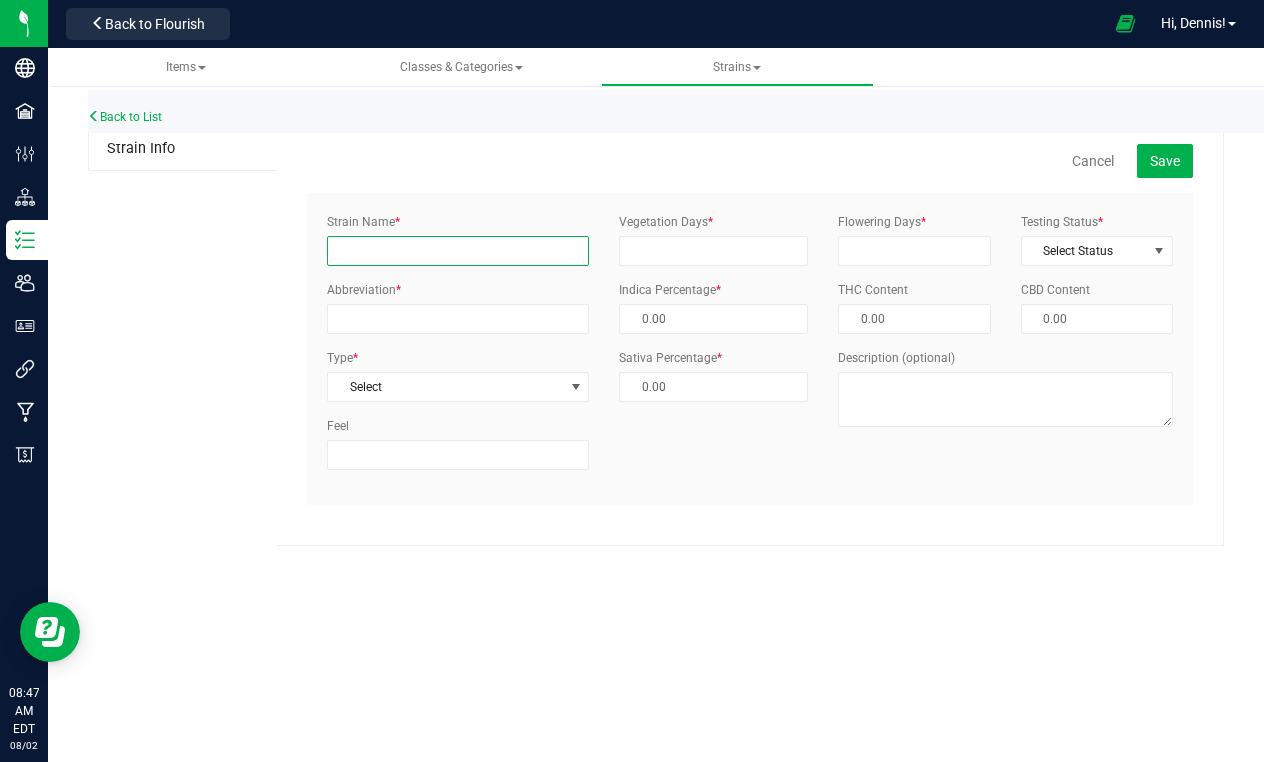 click on "Strain Name
*" at bounding box center [458, 251] 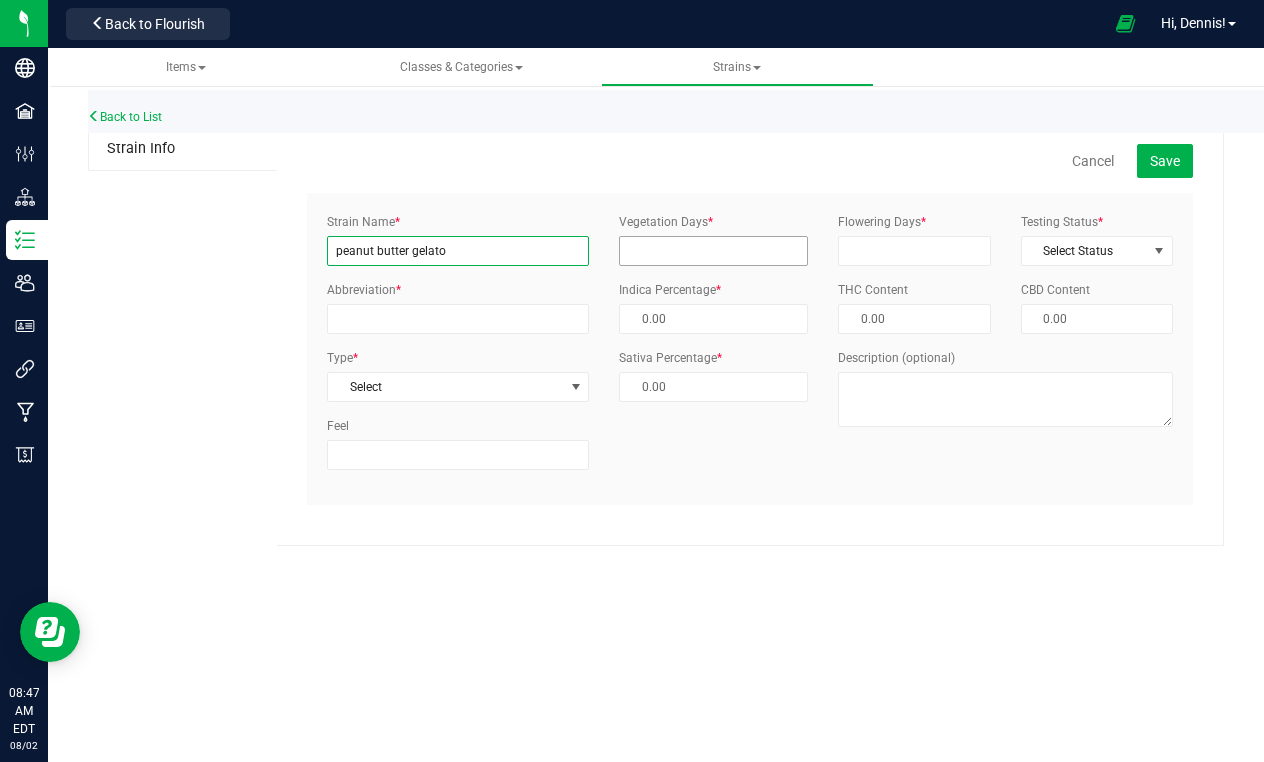 type on "peanut butter gelato" 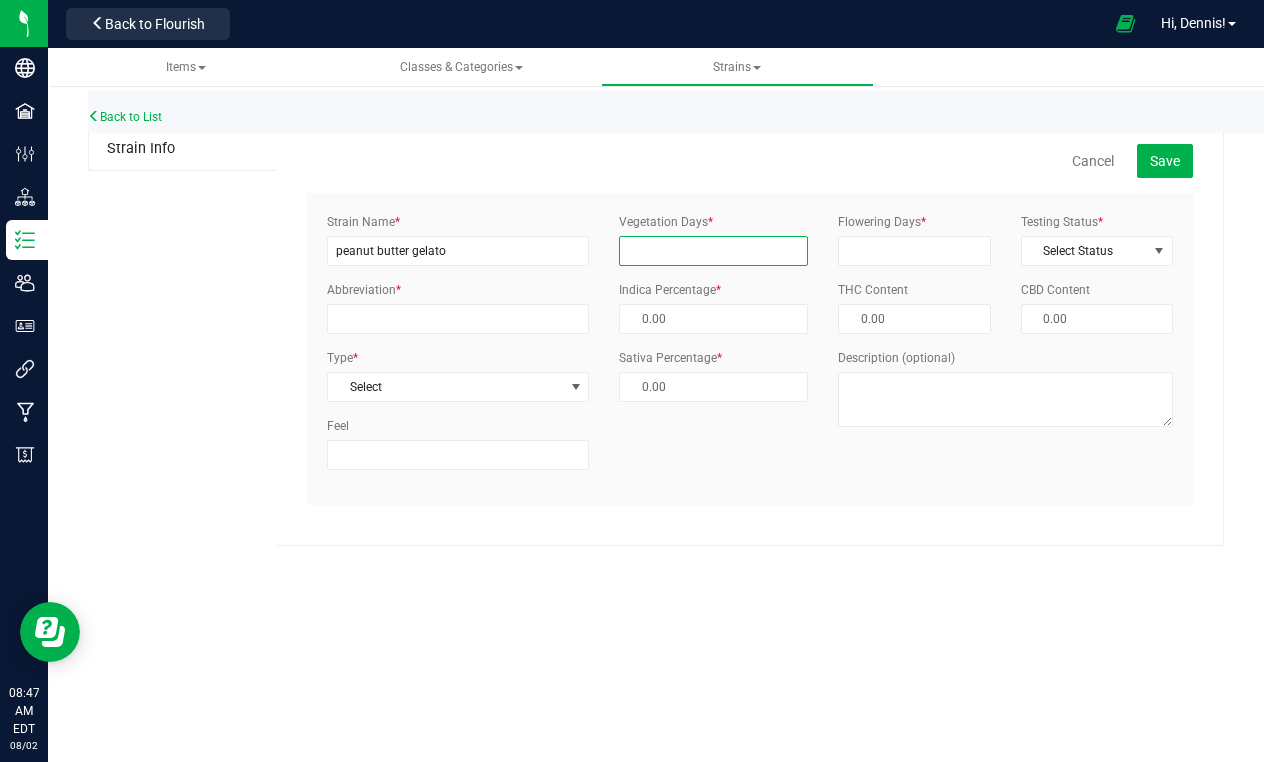 click on "Vegetation Days
*" at bounding box center (713, 251) 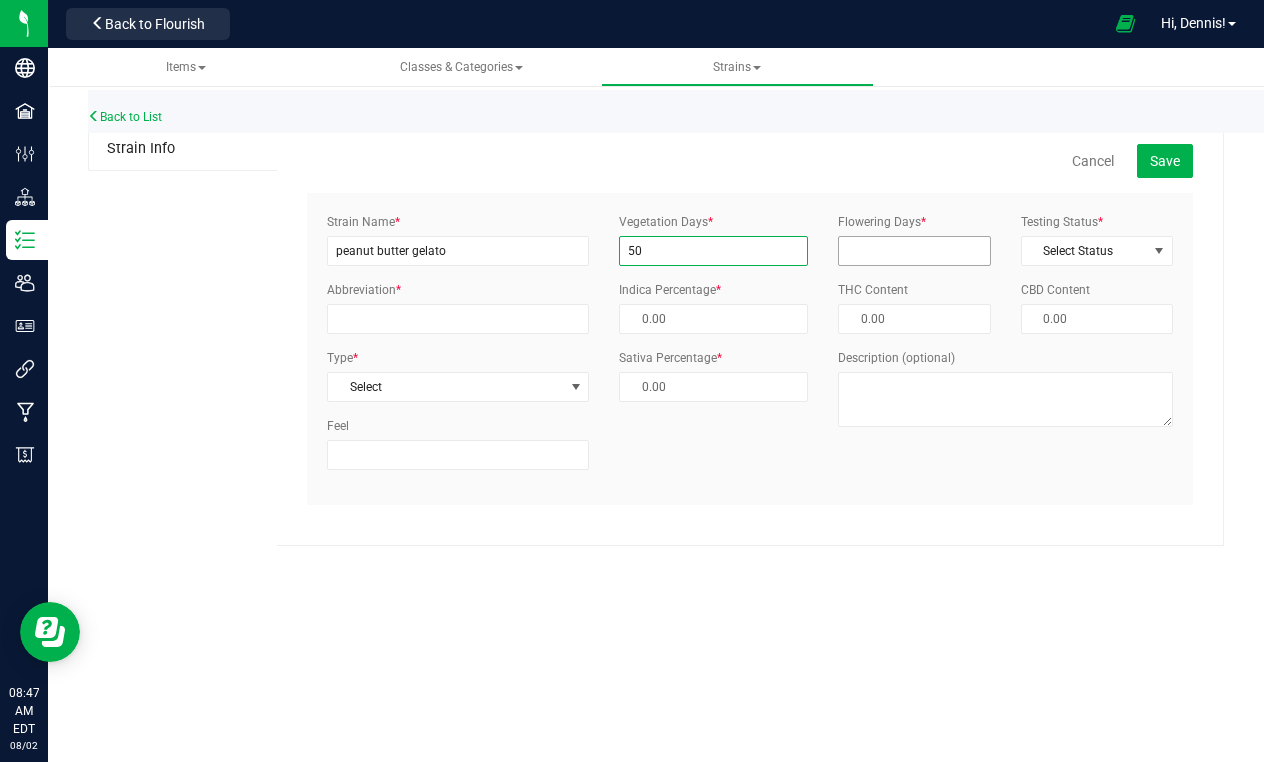 type on "50" 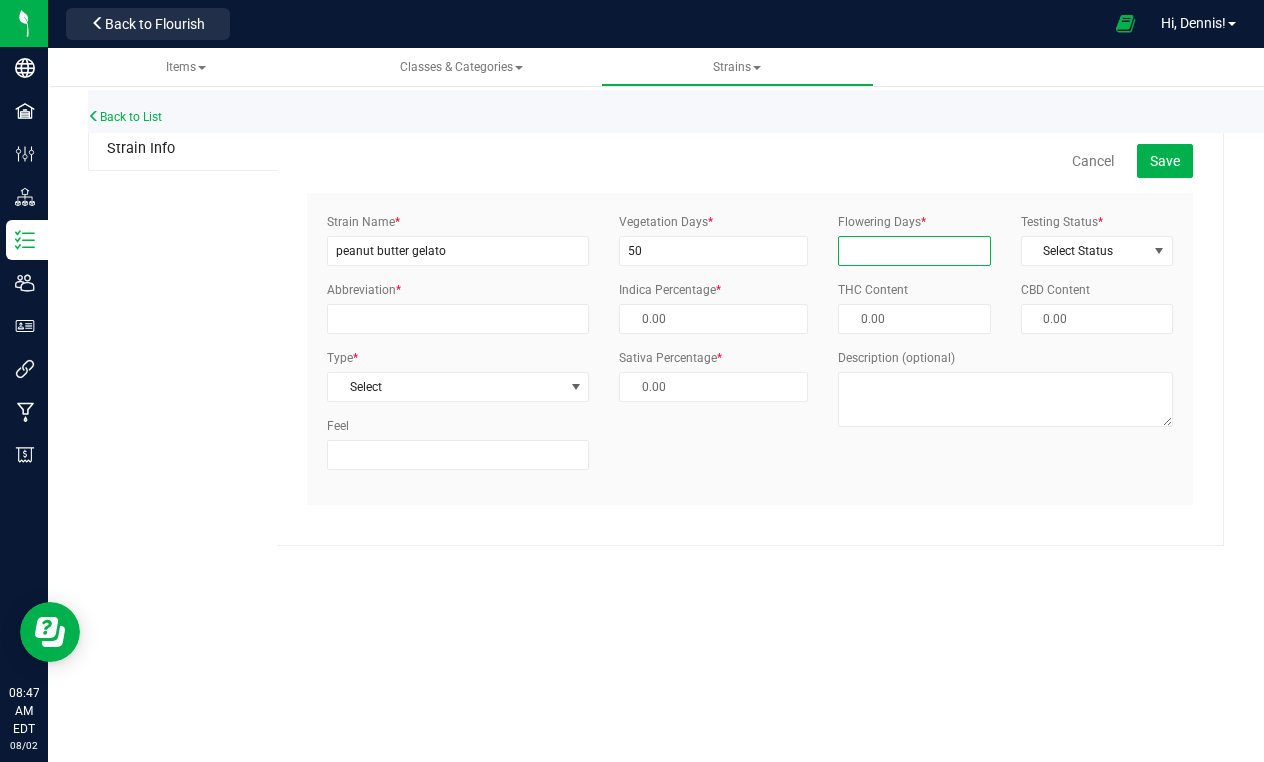 click on "Flowering Days
*" at bounding box center (914, 251) 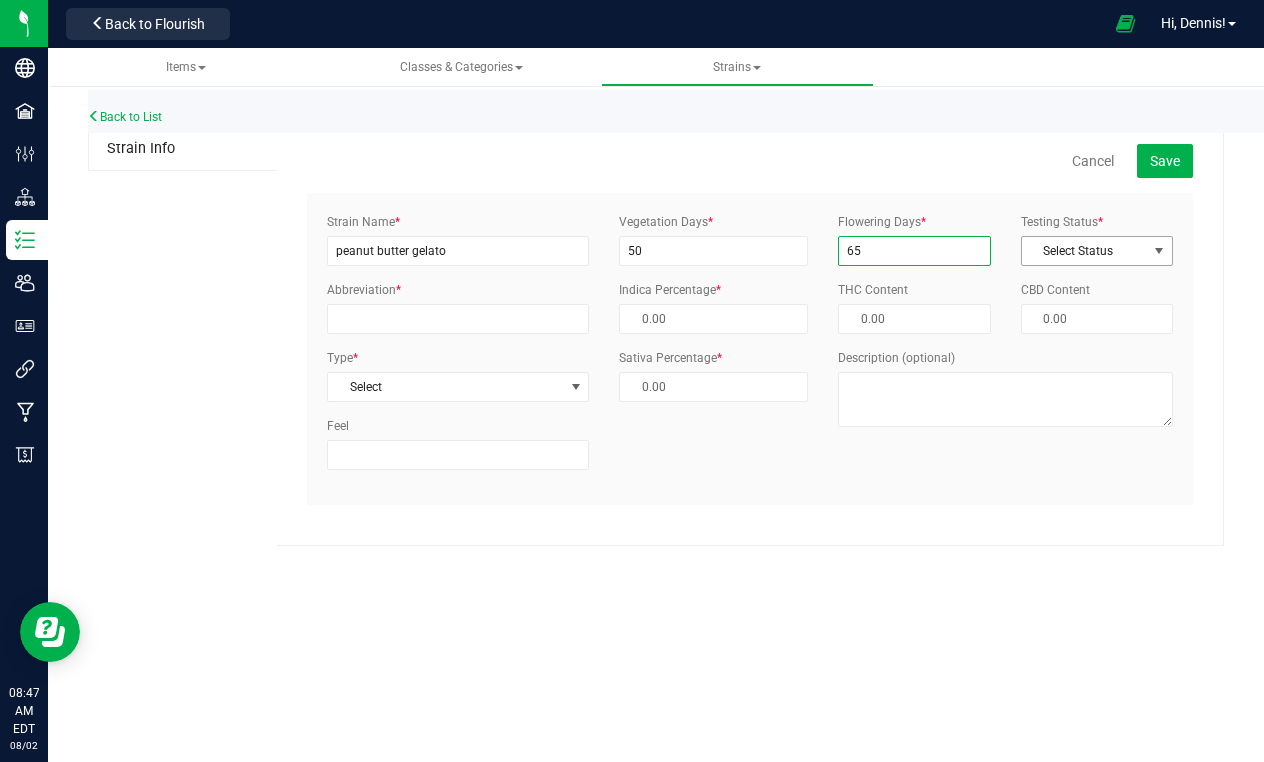 type on "65" 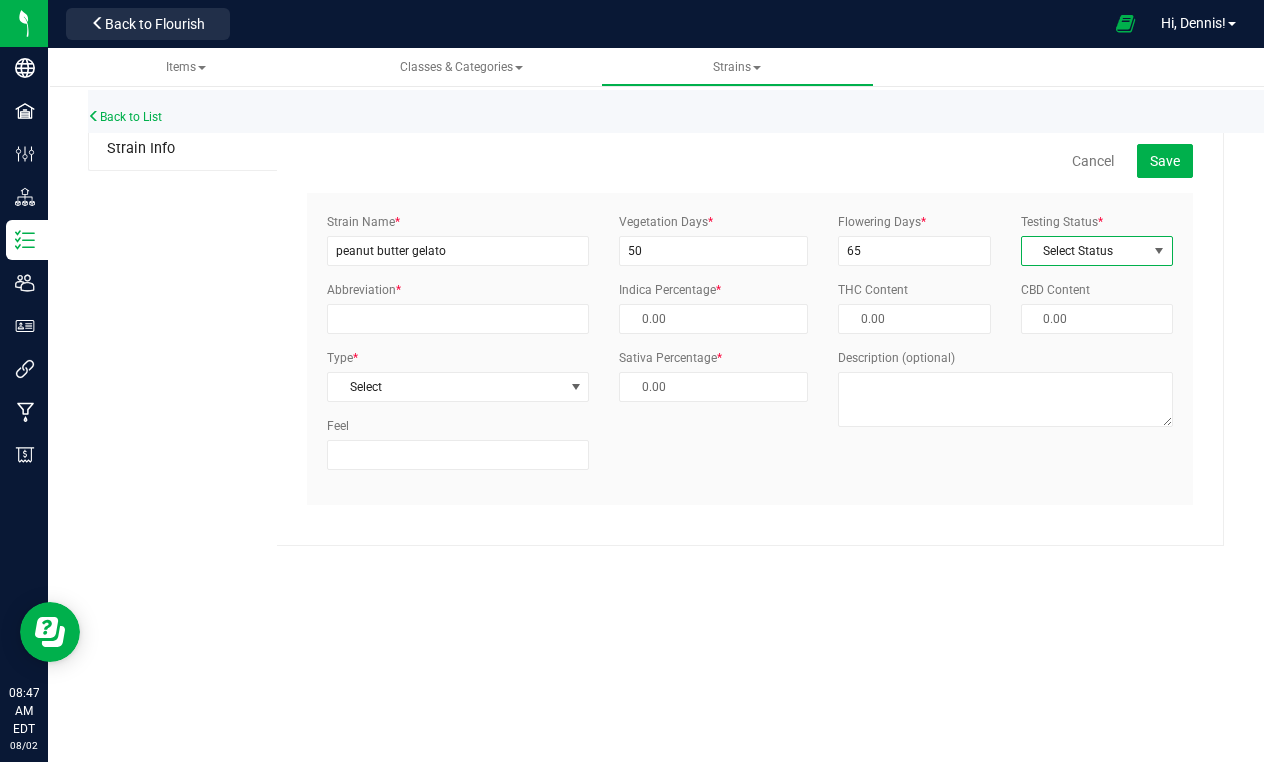 click at bounding box center (1159, 251) 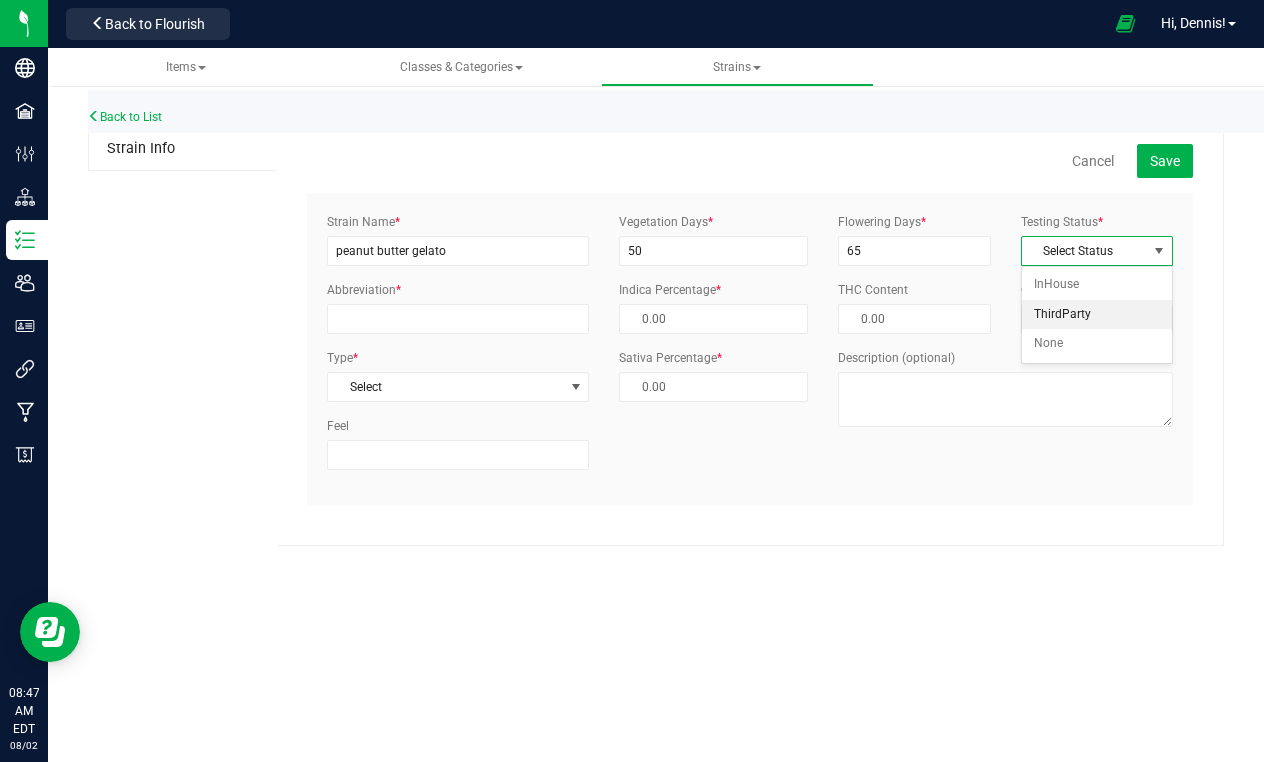click on "ThirdParty" at bounding box center [1097, 315] 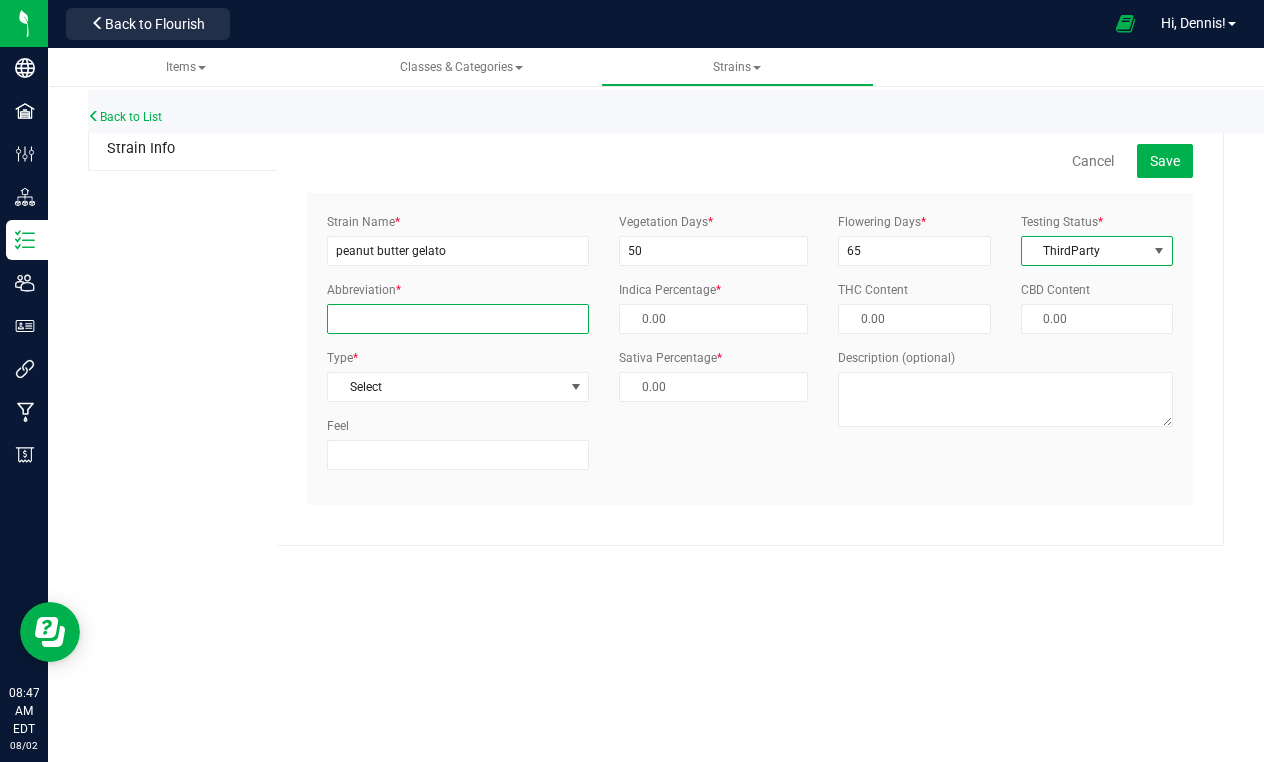 click on "Abbreviation
*" at bounding box center (458, 319) 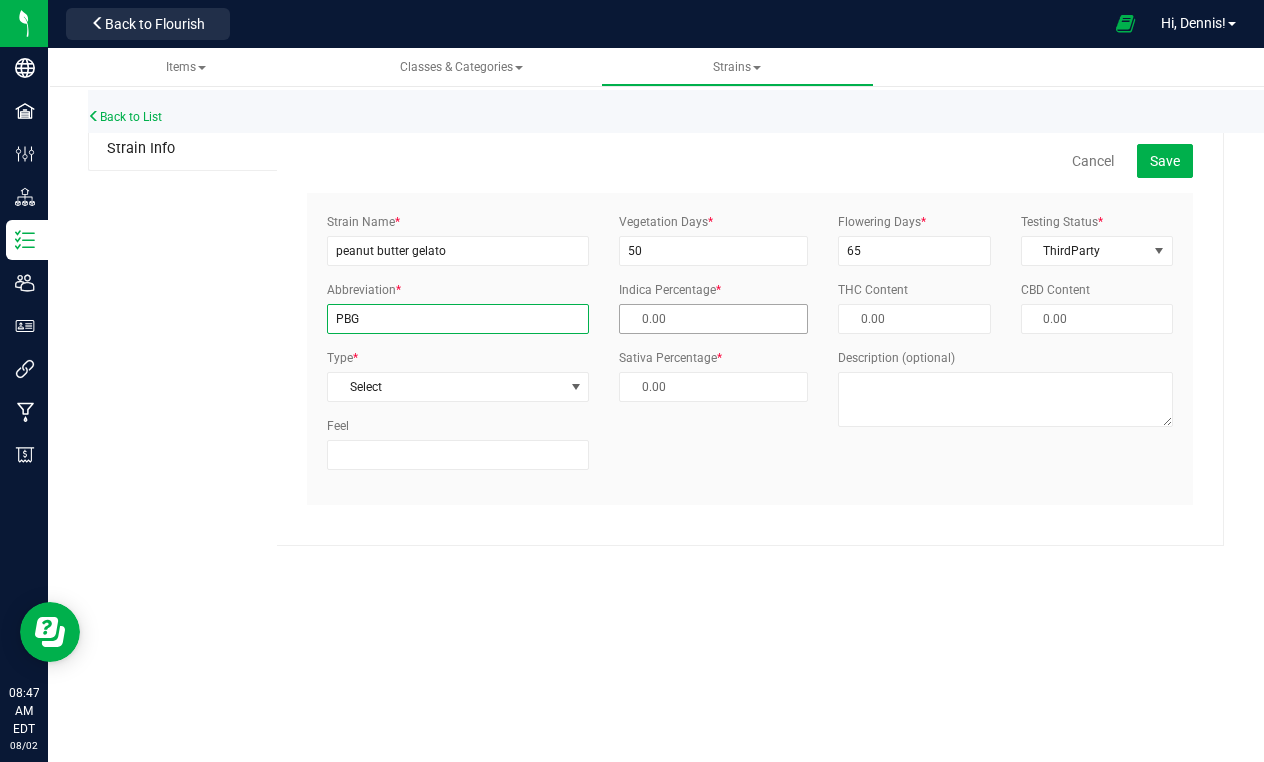 type on "PBG" 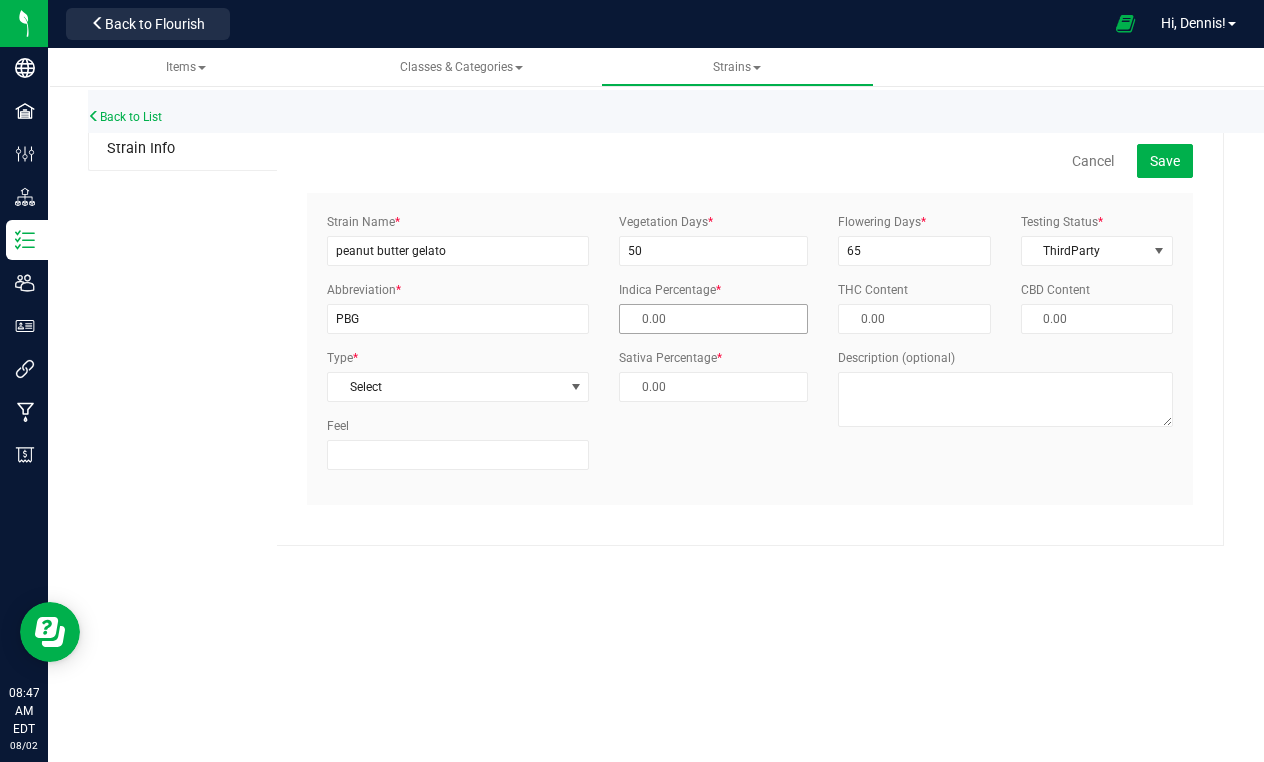 click at bounding box center [713, 319] 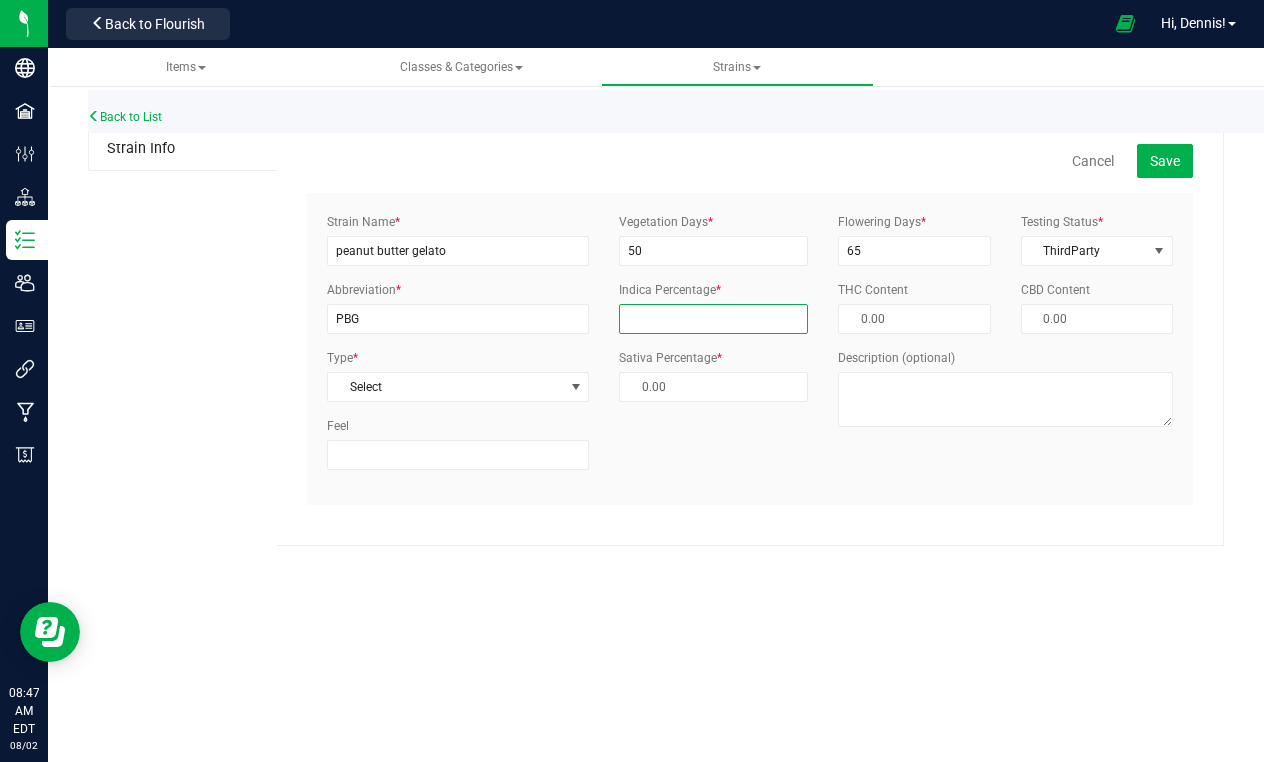 type on "5" 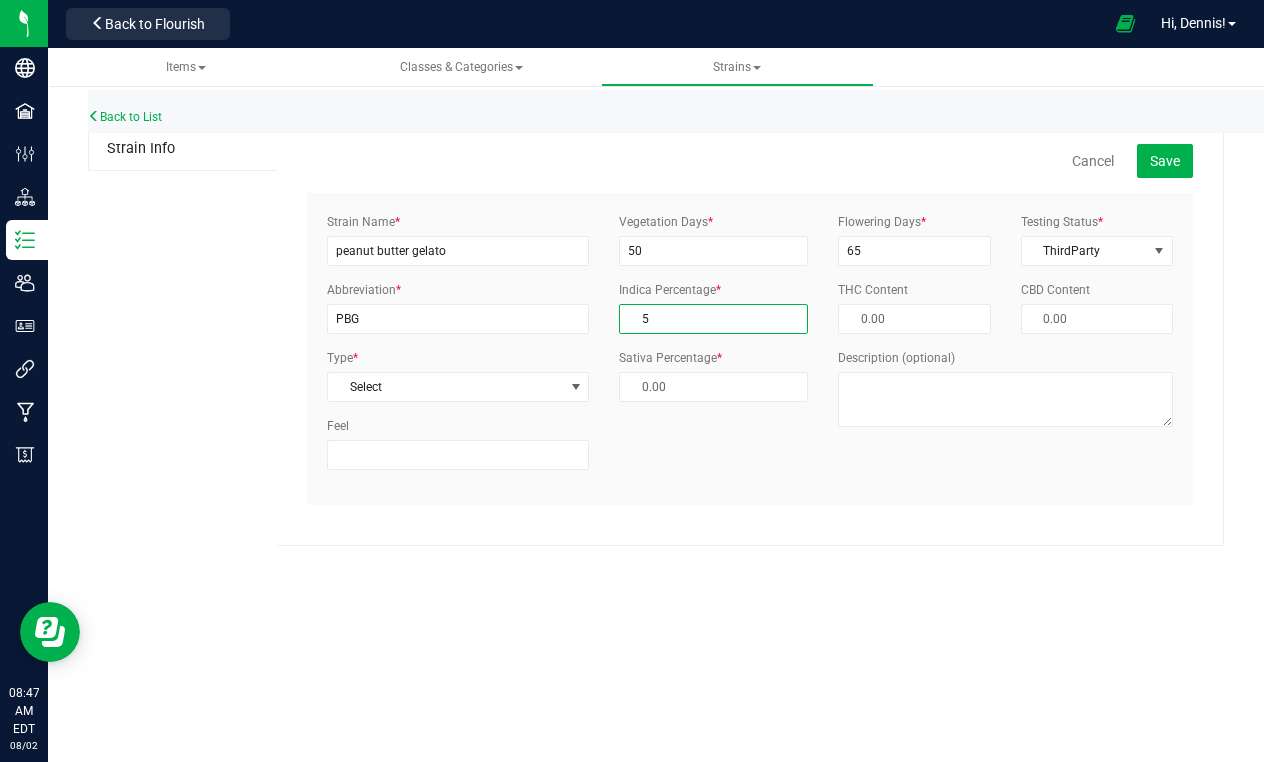 type on "95.00 %" 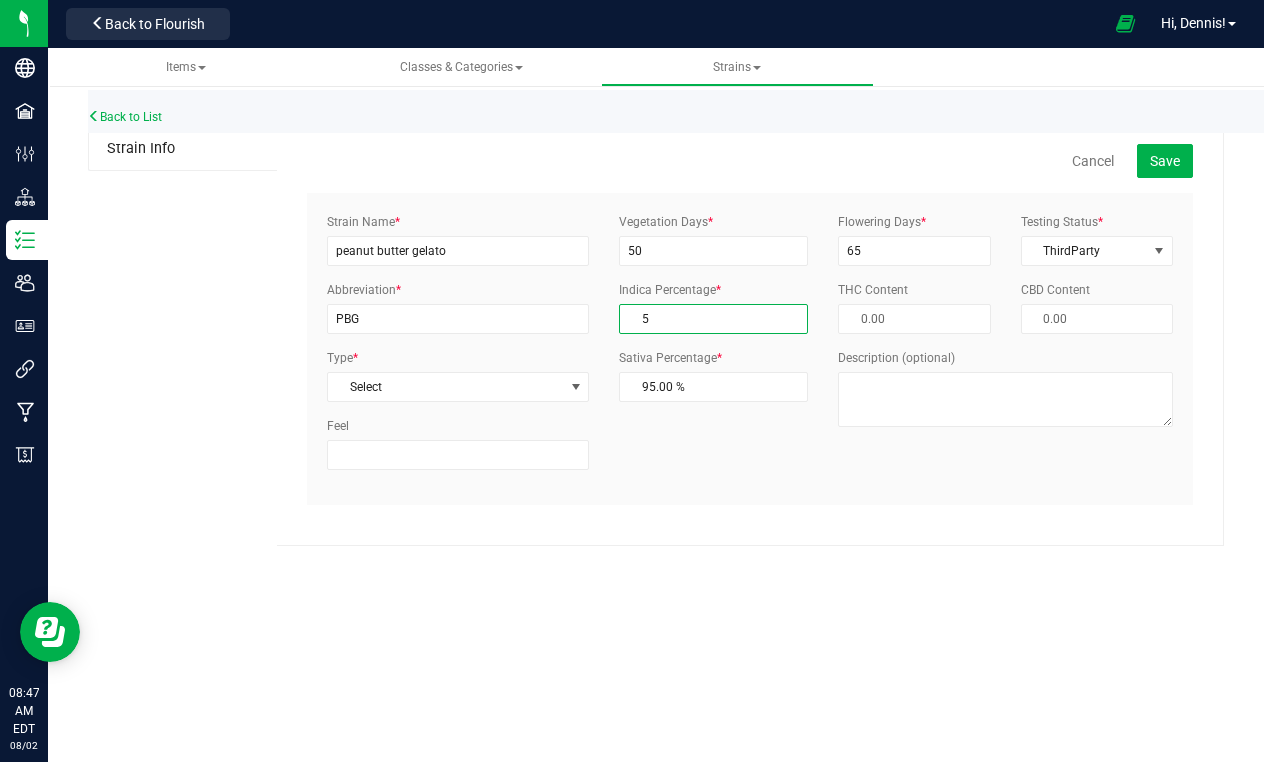 type on "50" 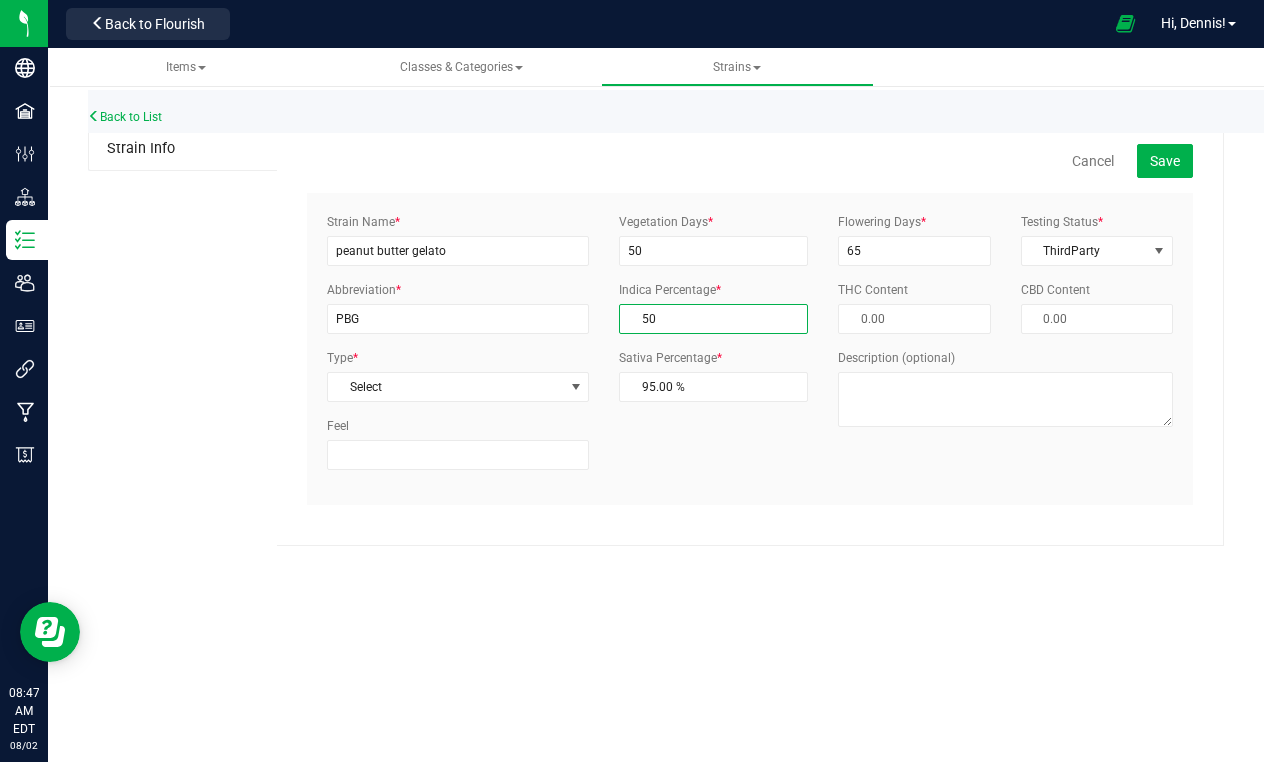 type on "50.00 %" 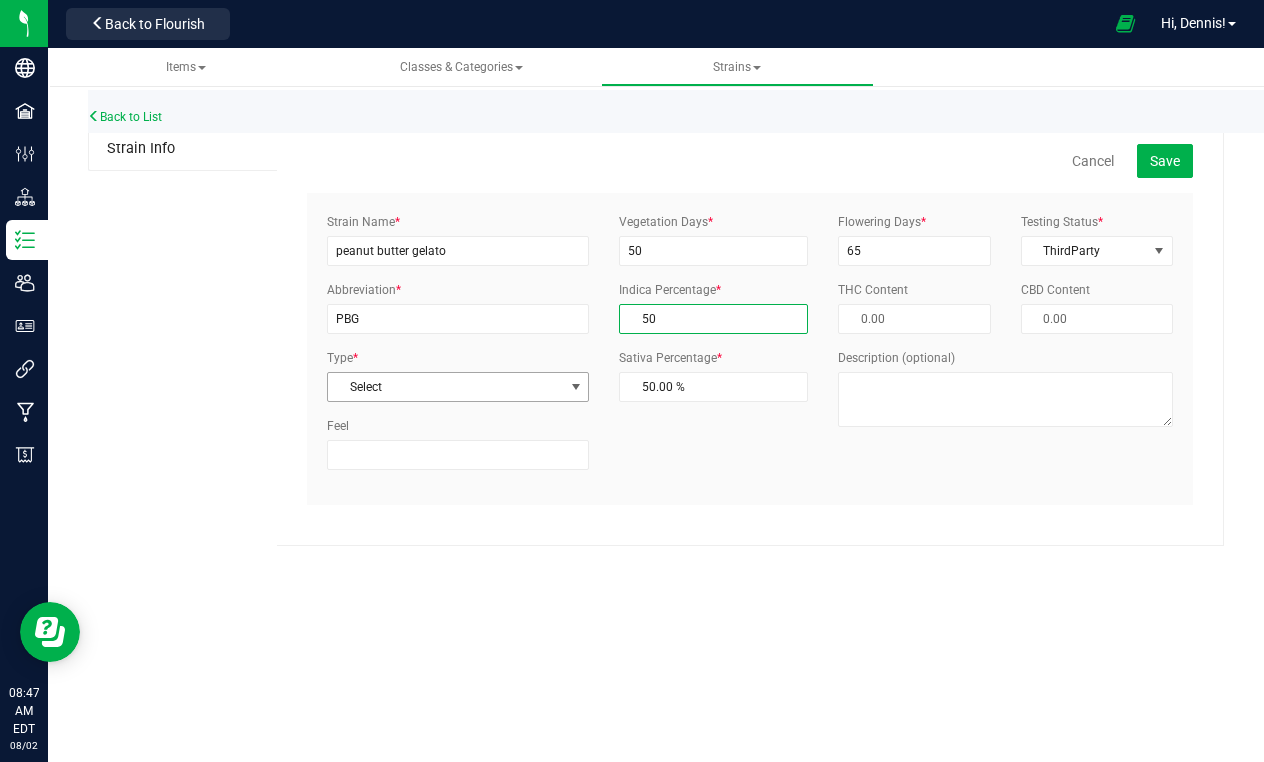type on "50.00 %" 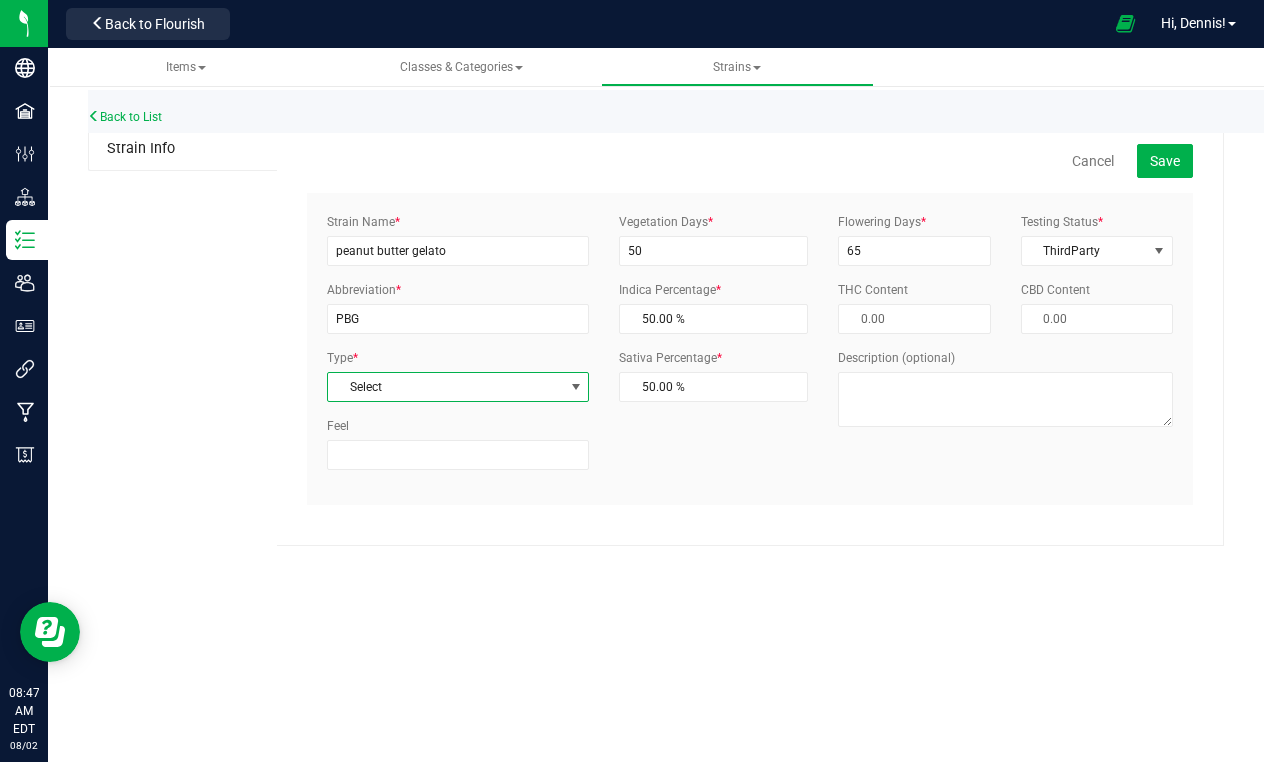 click on "Select" at bounding box center [445, 387] 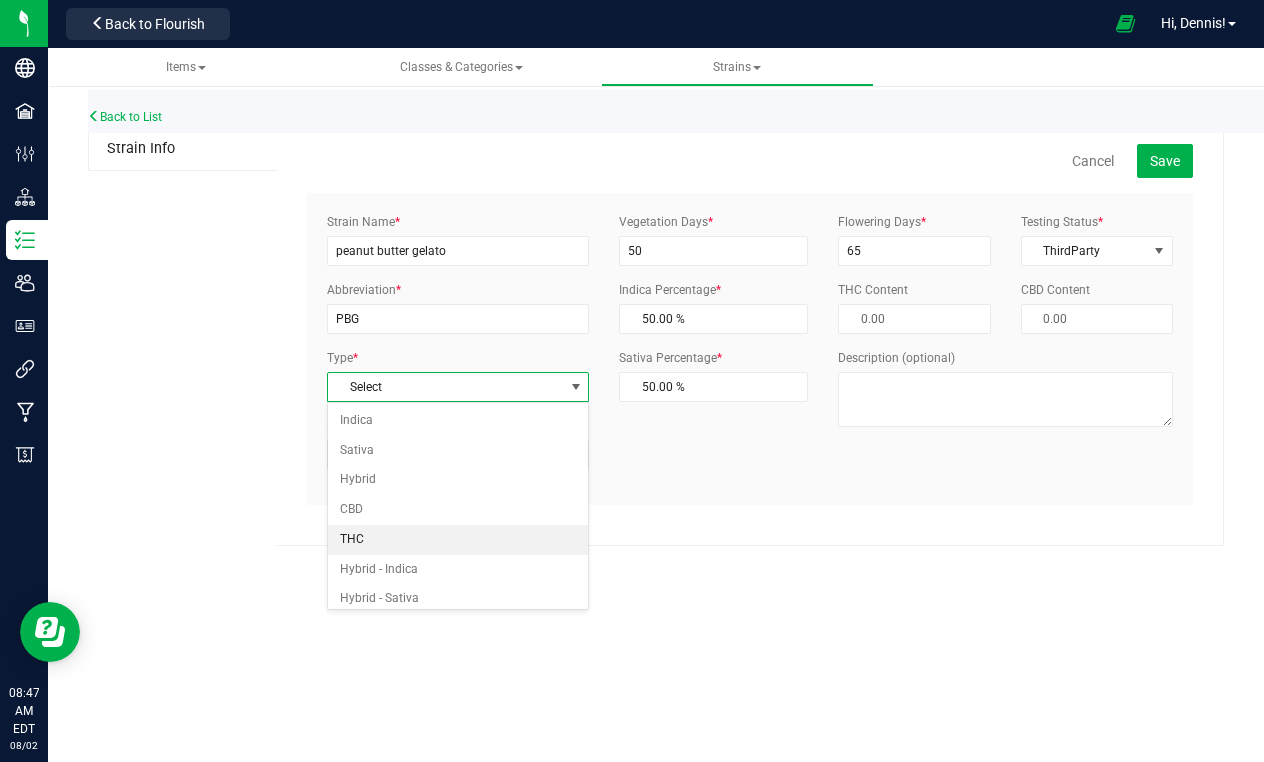 click on "THC" at bounding box center (458, 540) 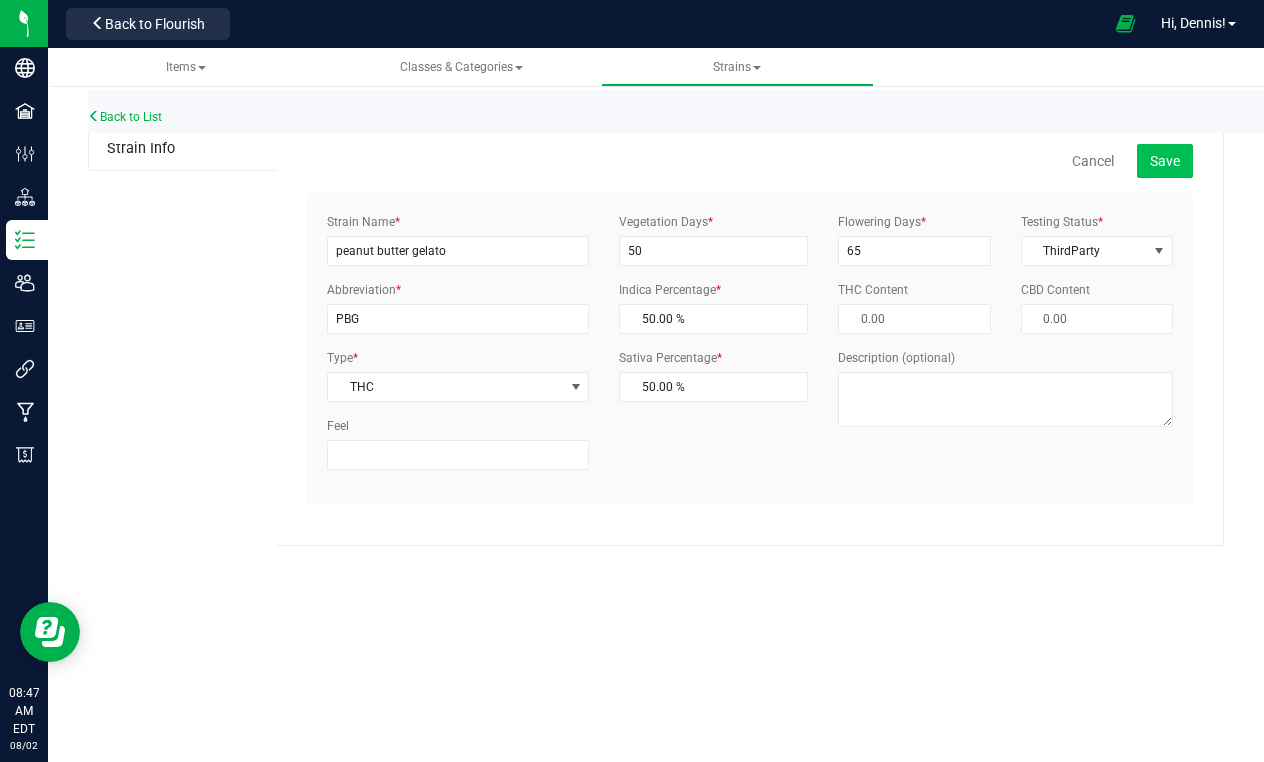click on "Save" at bounding box center (1165, 161) 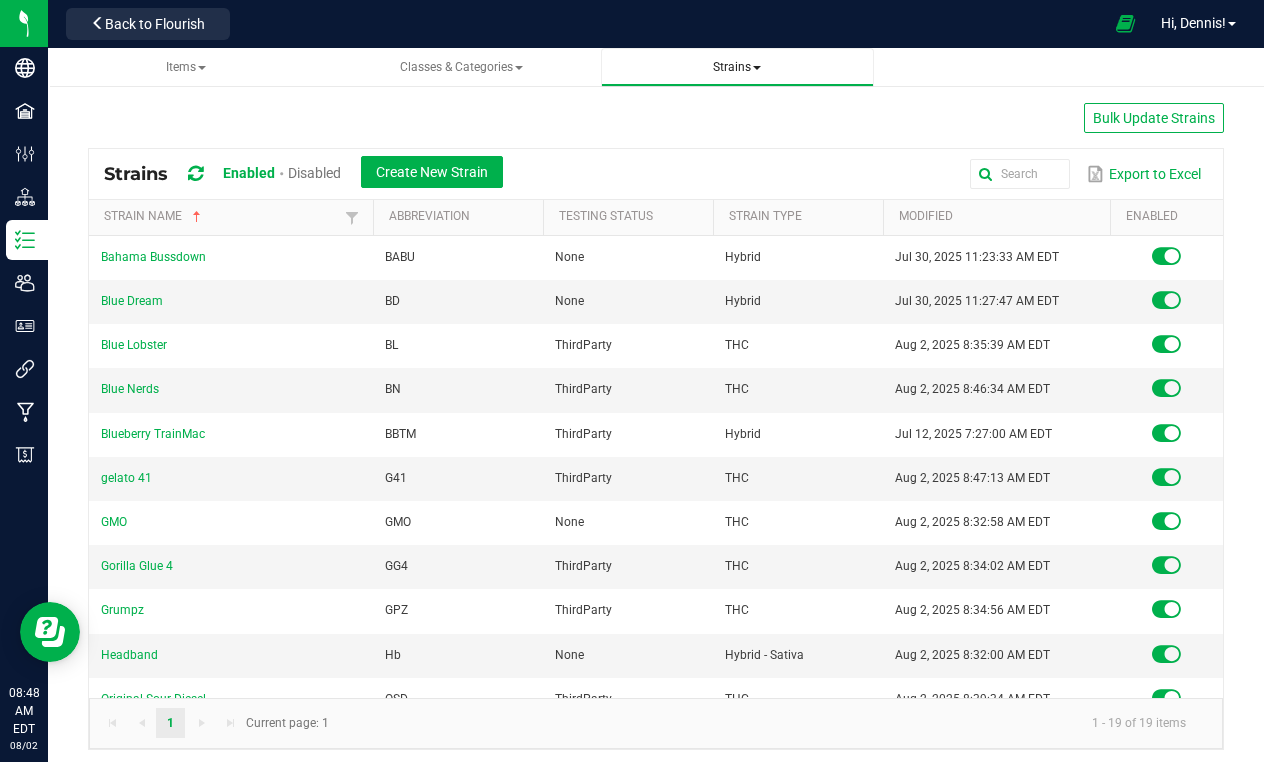 click on "Strains" at bounding box center [737, 67] 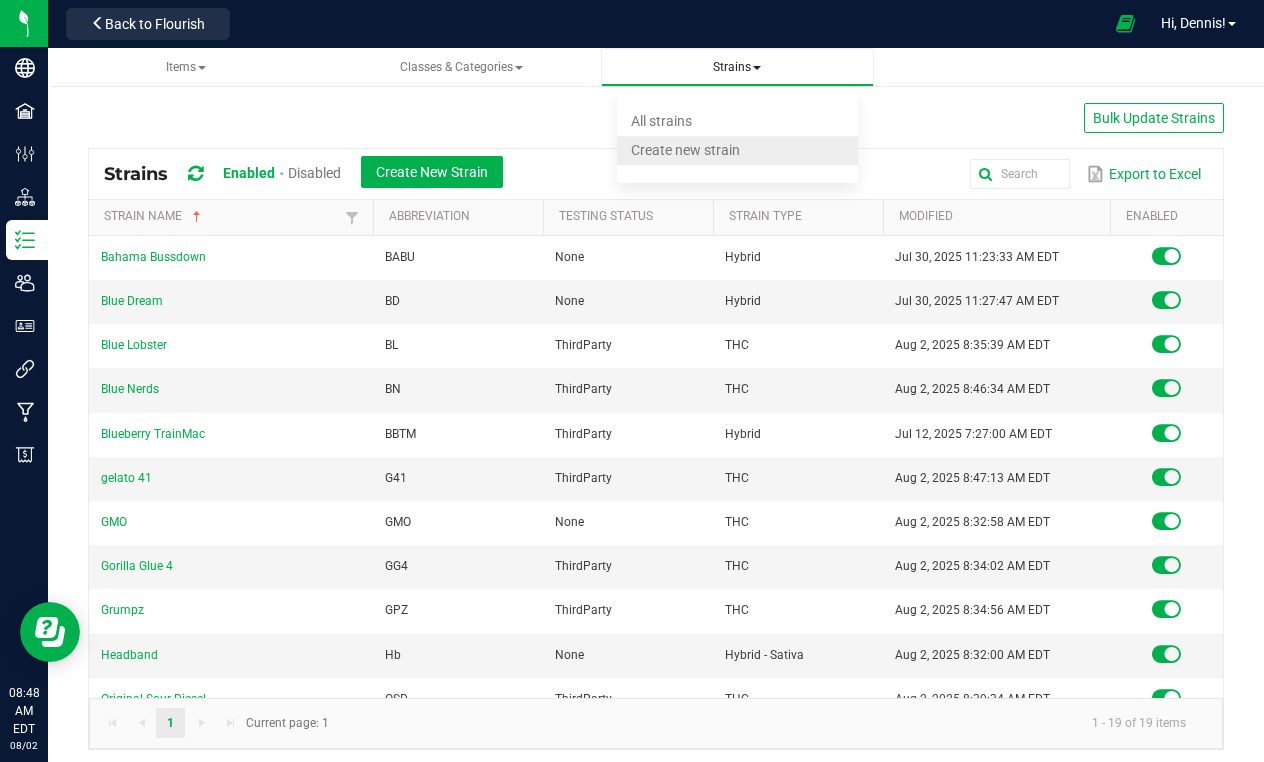 click on "Create new strain" at bounding box center [685, 150] 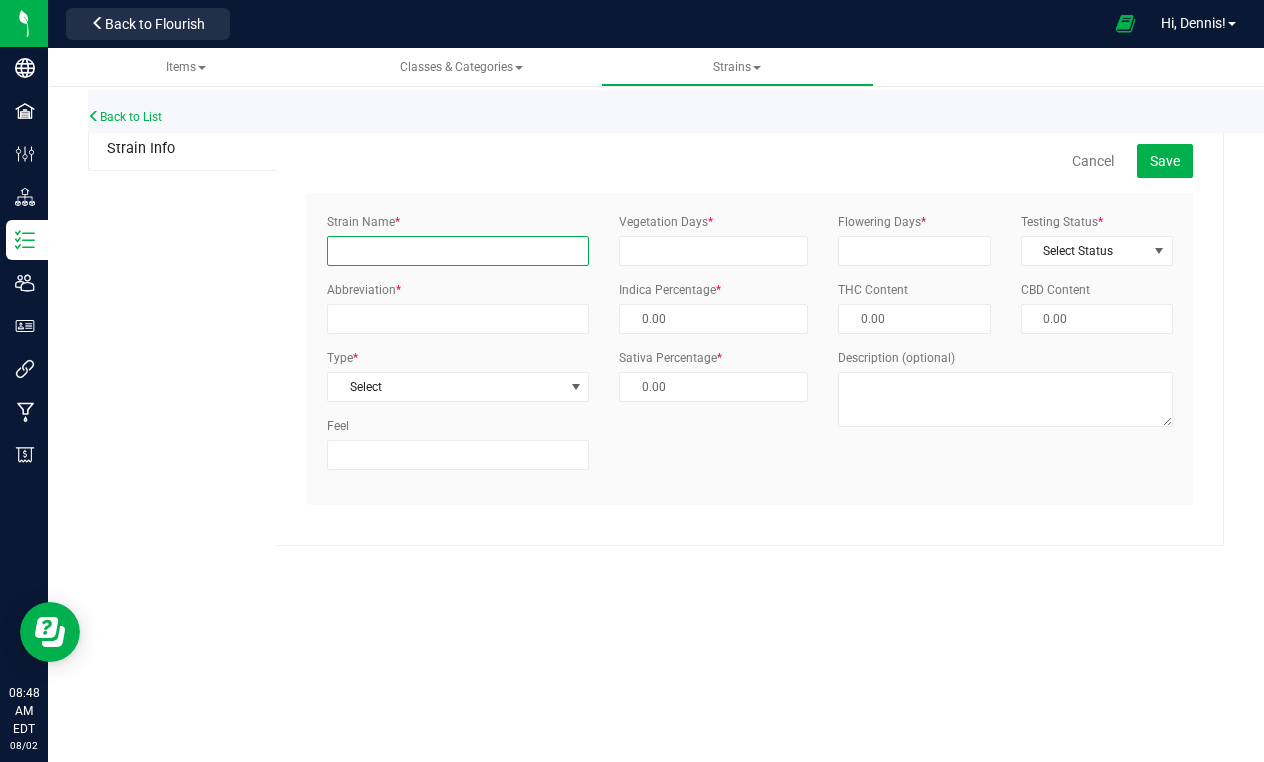 click on "Strain Name
*" at bounding box center (458, 251) 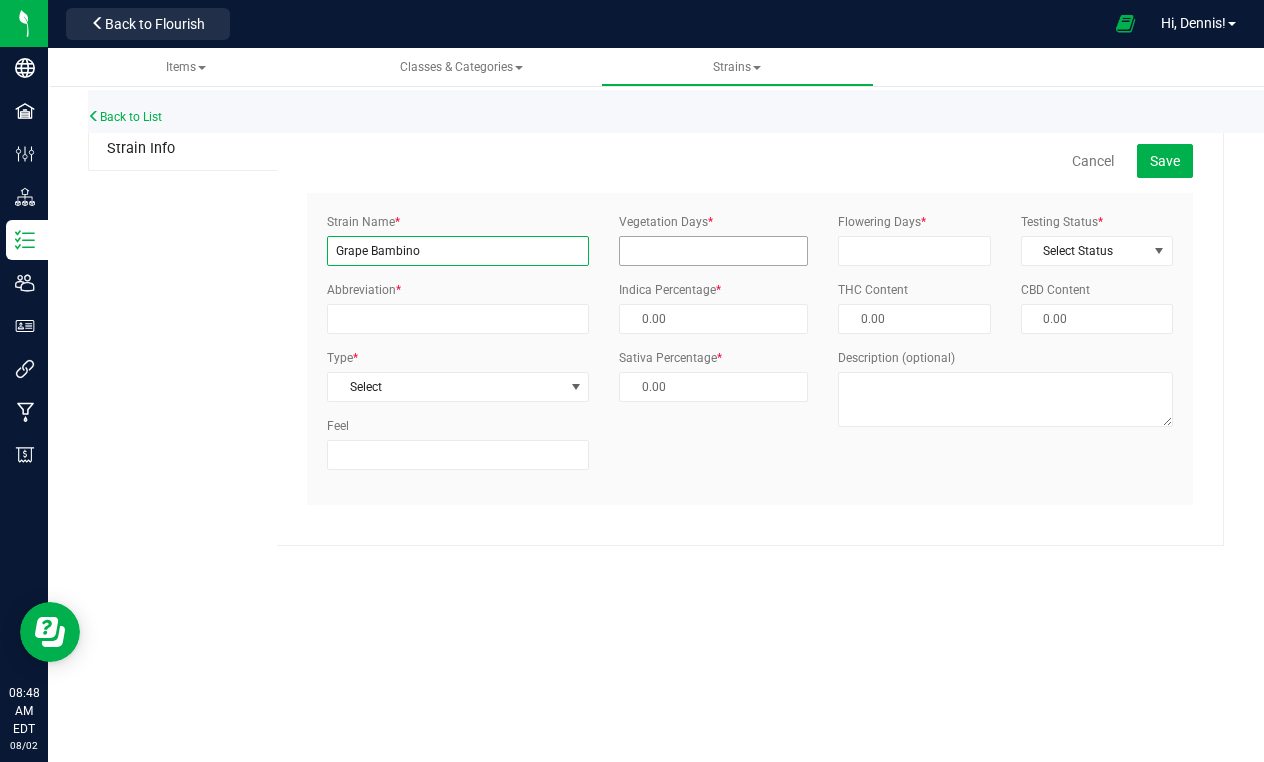 type on "Grape Bambino" 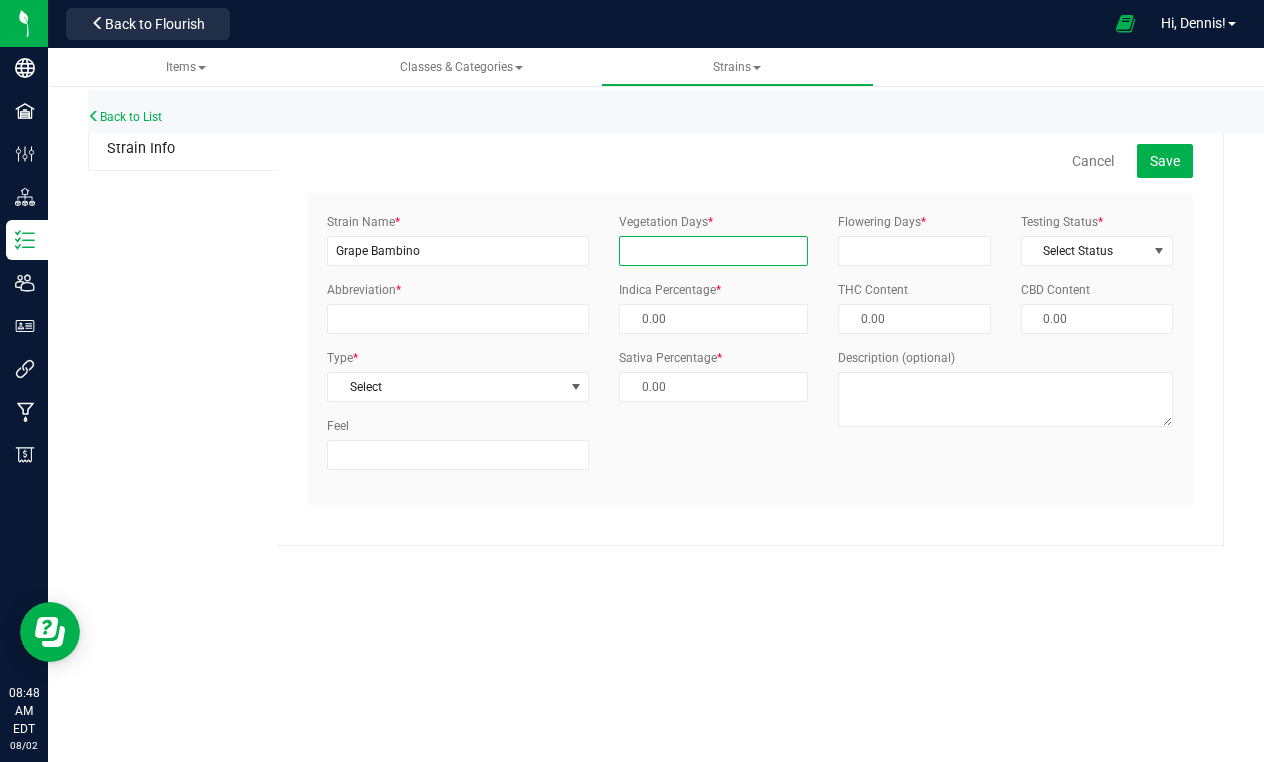 click on "Vegetation Days
*" at bounding box center [713, 251] 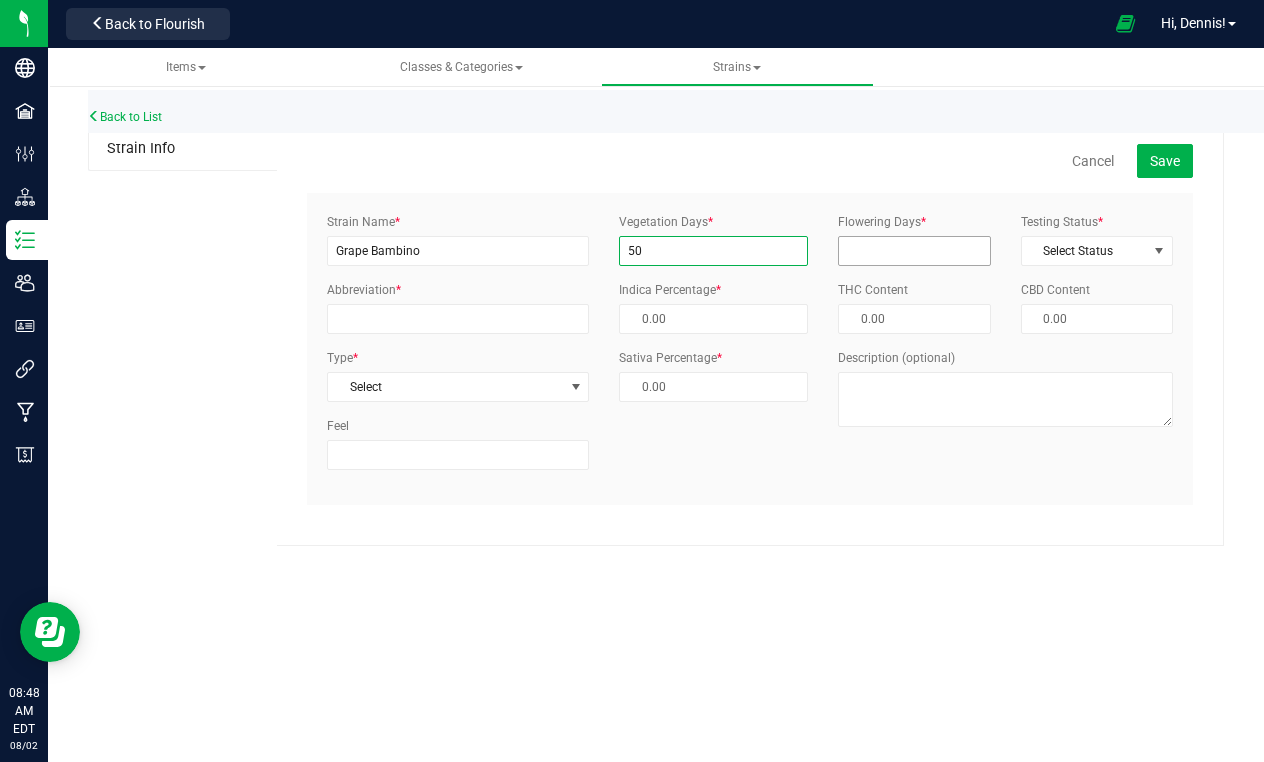type on "50" 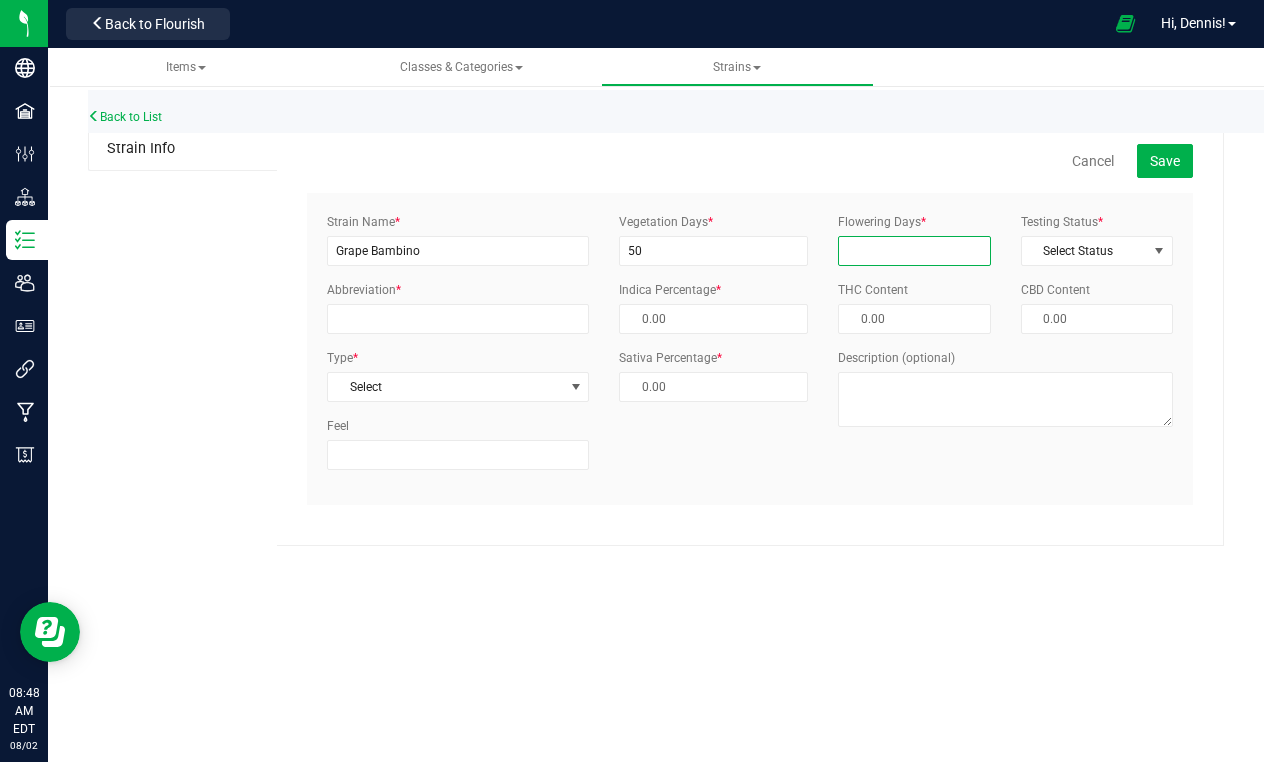 click on "Flowering Days
*" at bounding box center (914, 251) 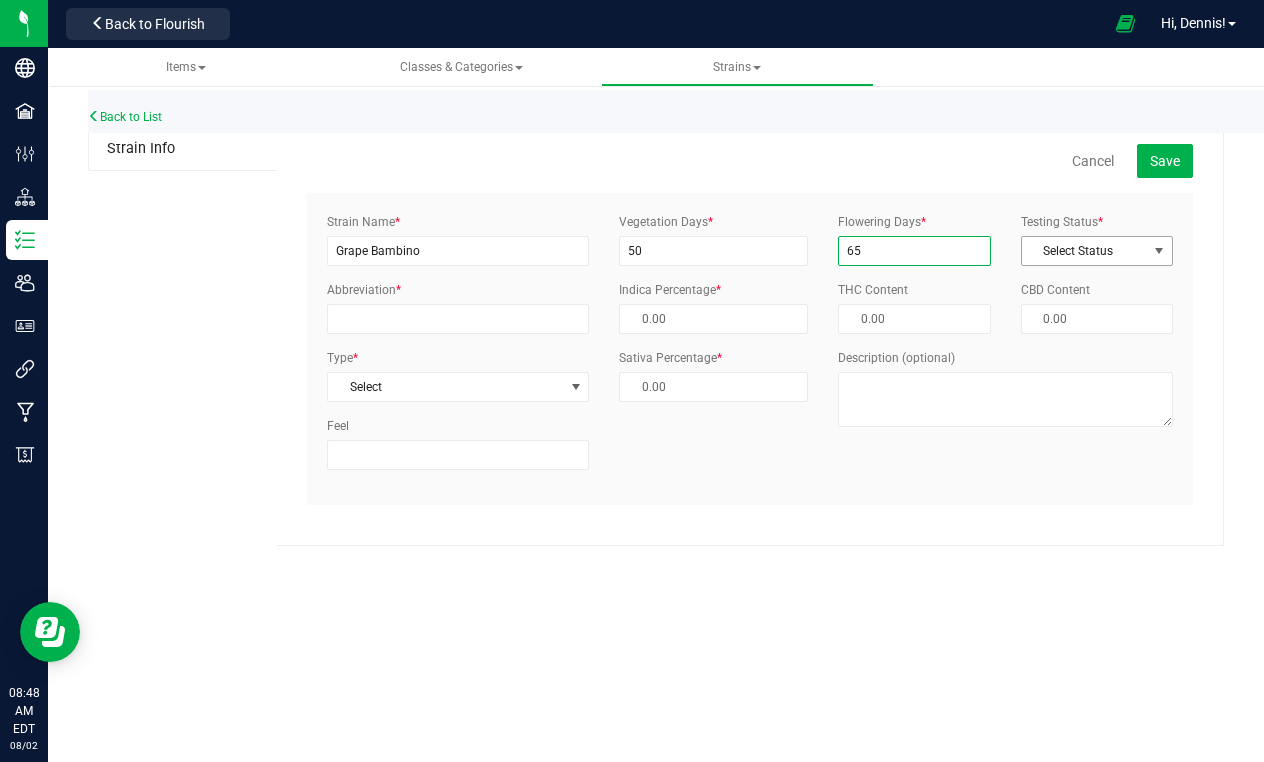 type on "65" 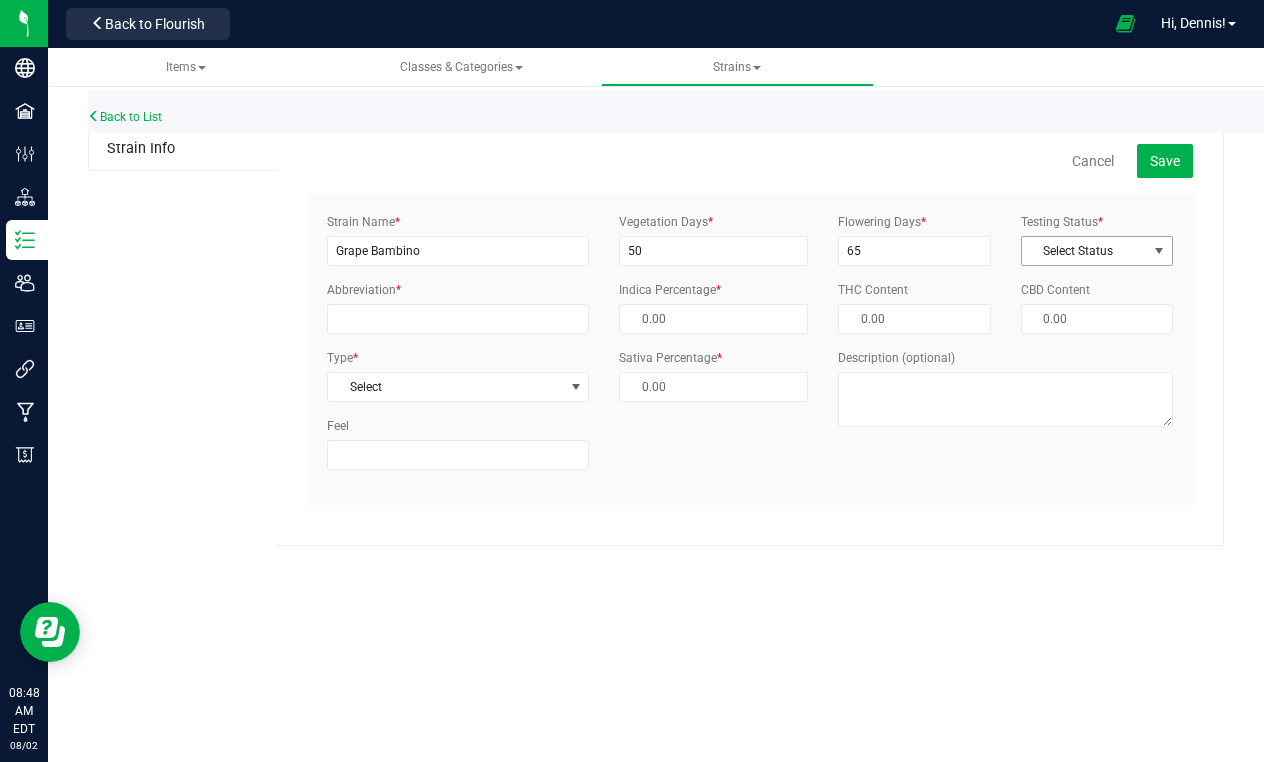 click at bounding box center [1159, 251] 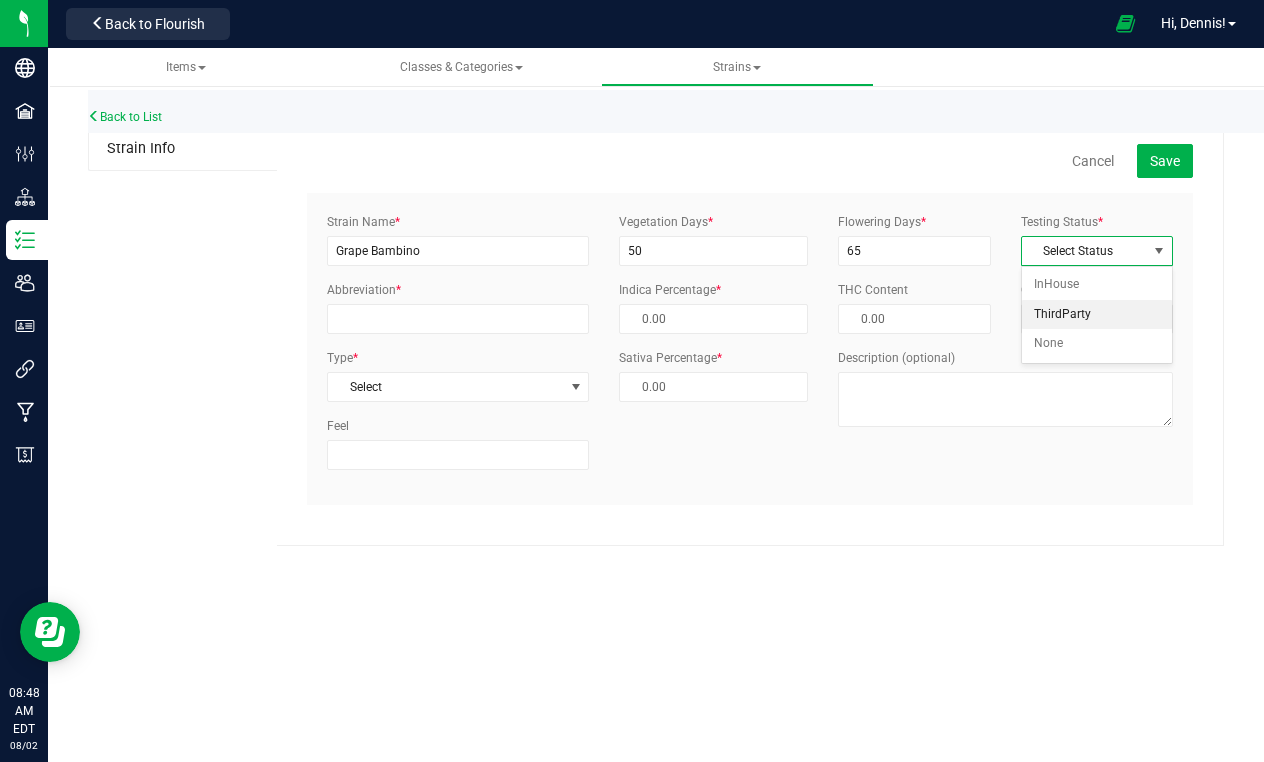 click on "ThirdParty" at bounding box center [1097, 315] 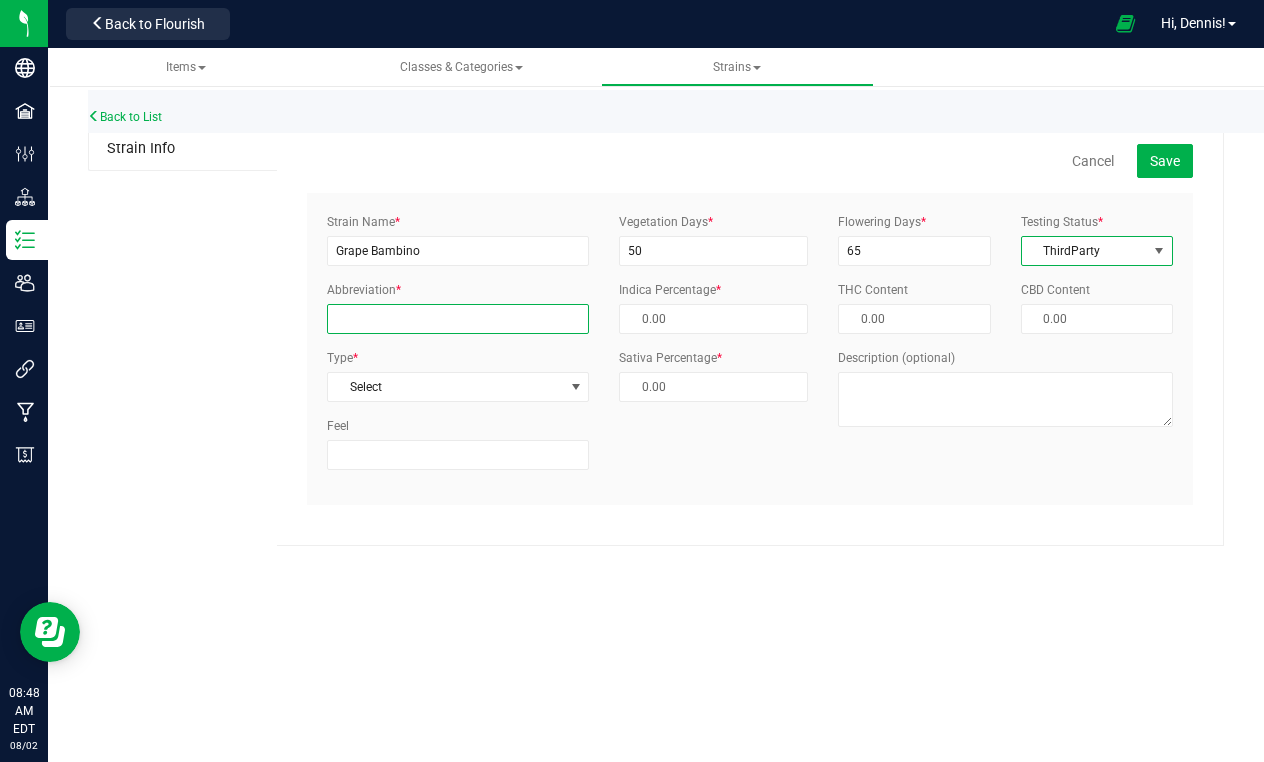 click on "Abbreviation
*" at bounding box center (458, 319) 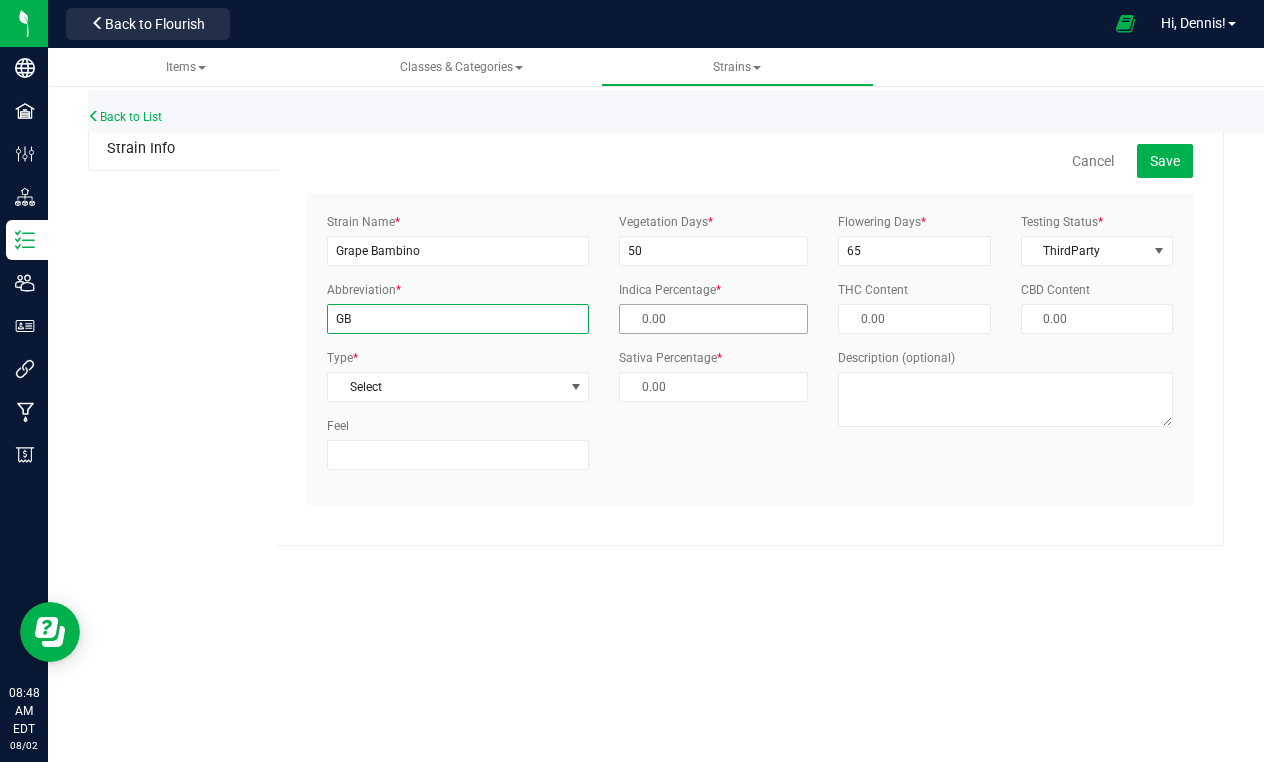 type on "GB" 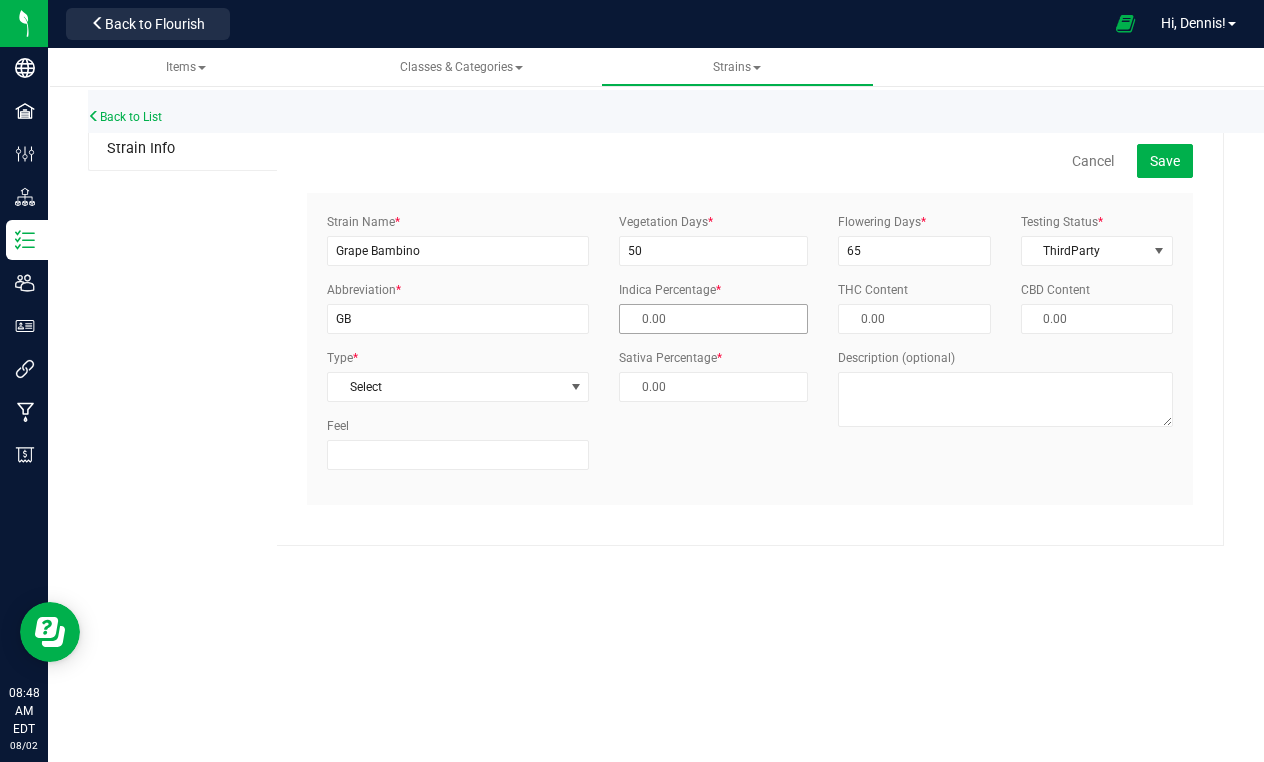 click at bounding box center [713, 319] 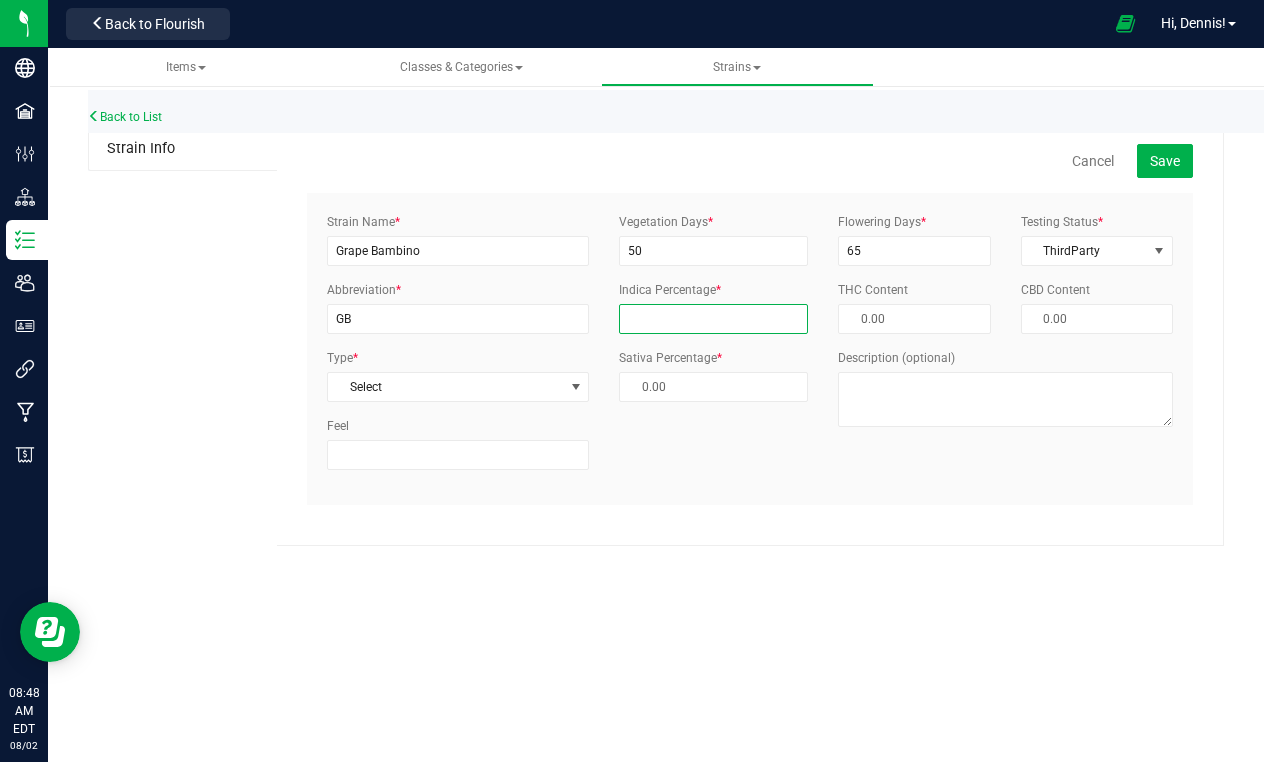 type on "5" 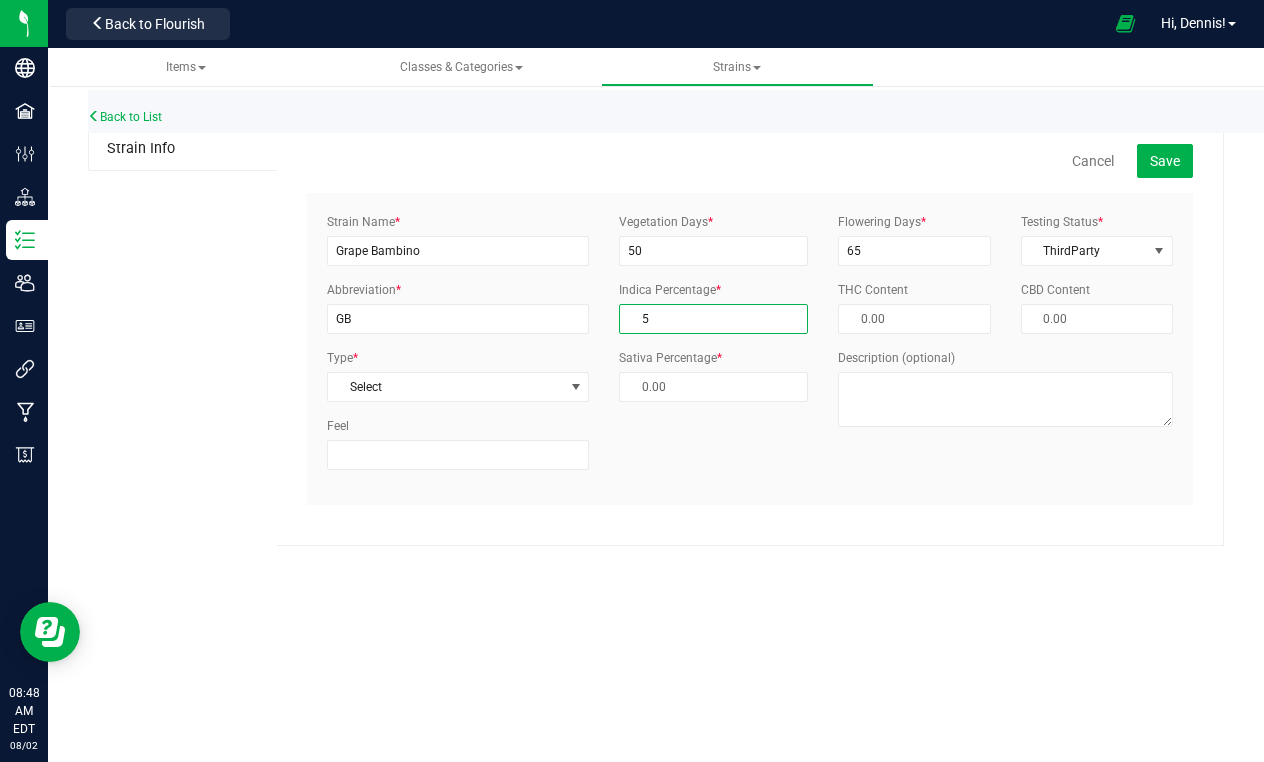 type on "95.00 %" 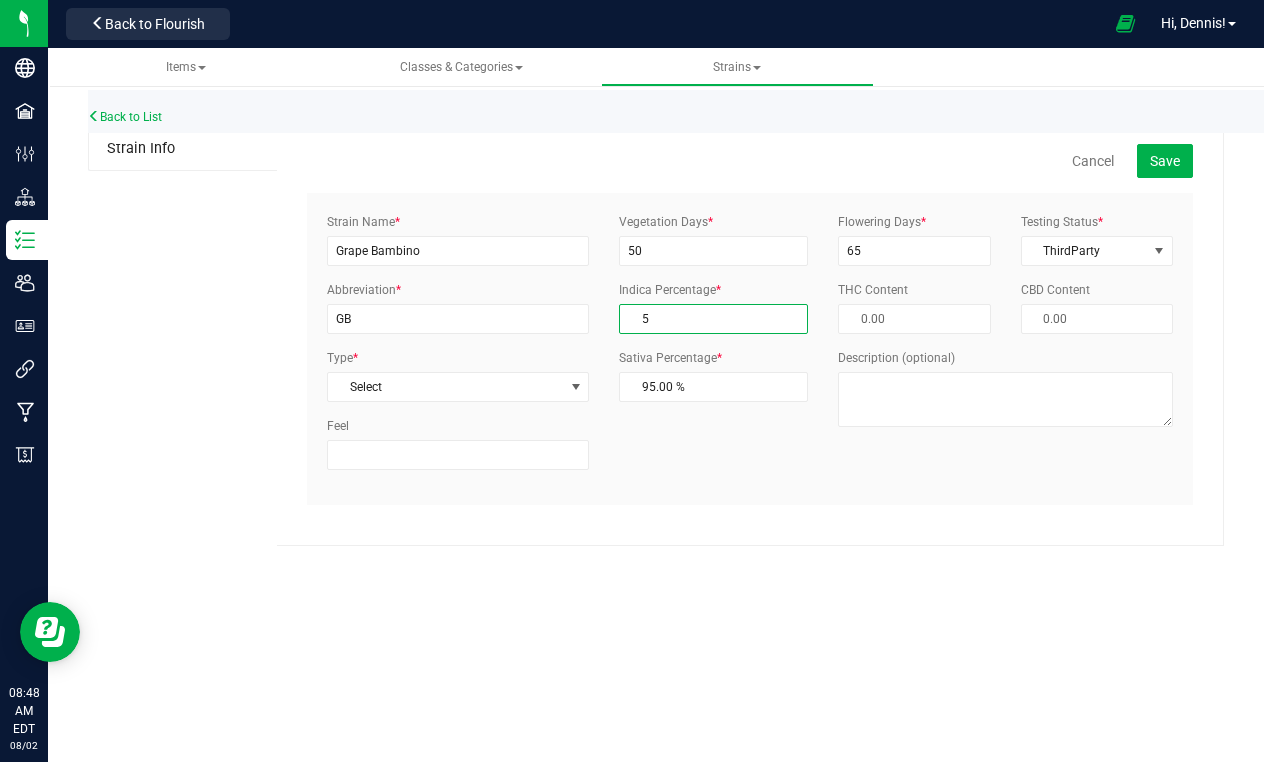 type on "50" 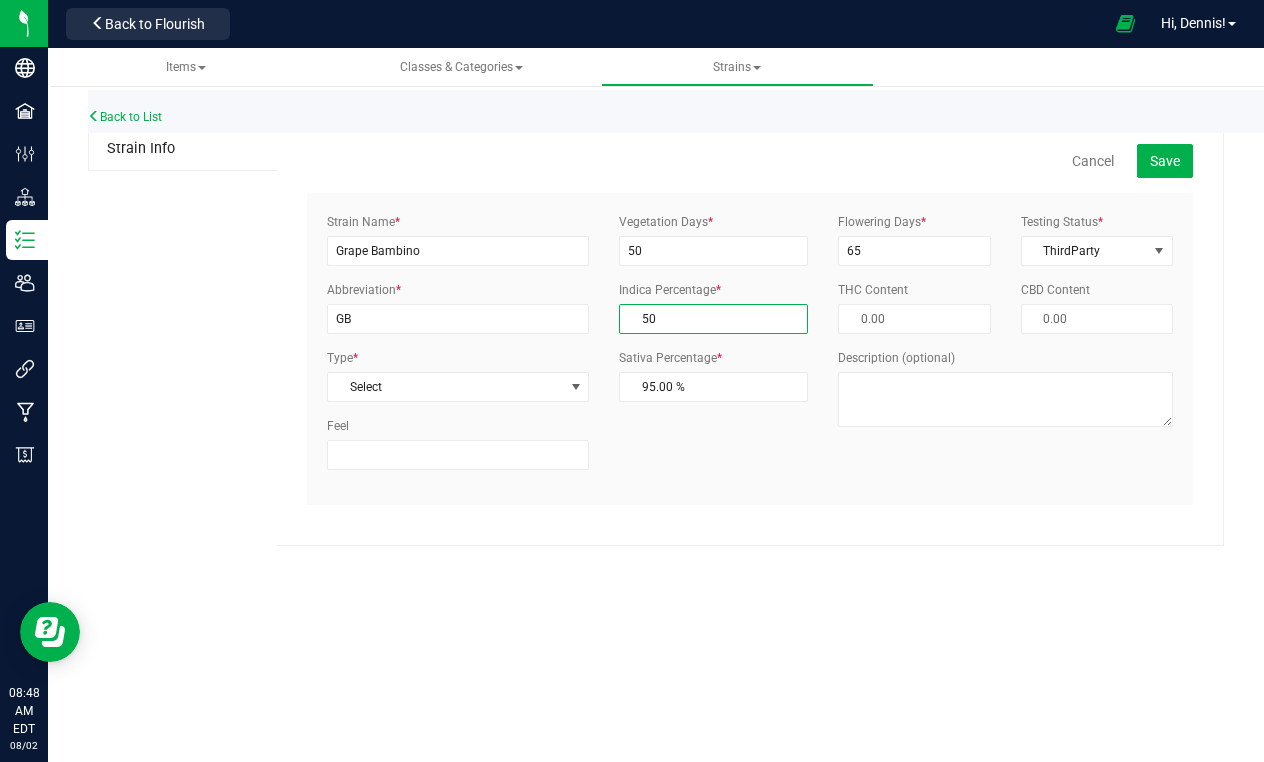 type on "50.00 %" 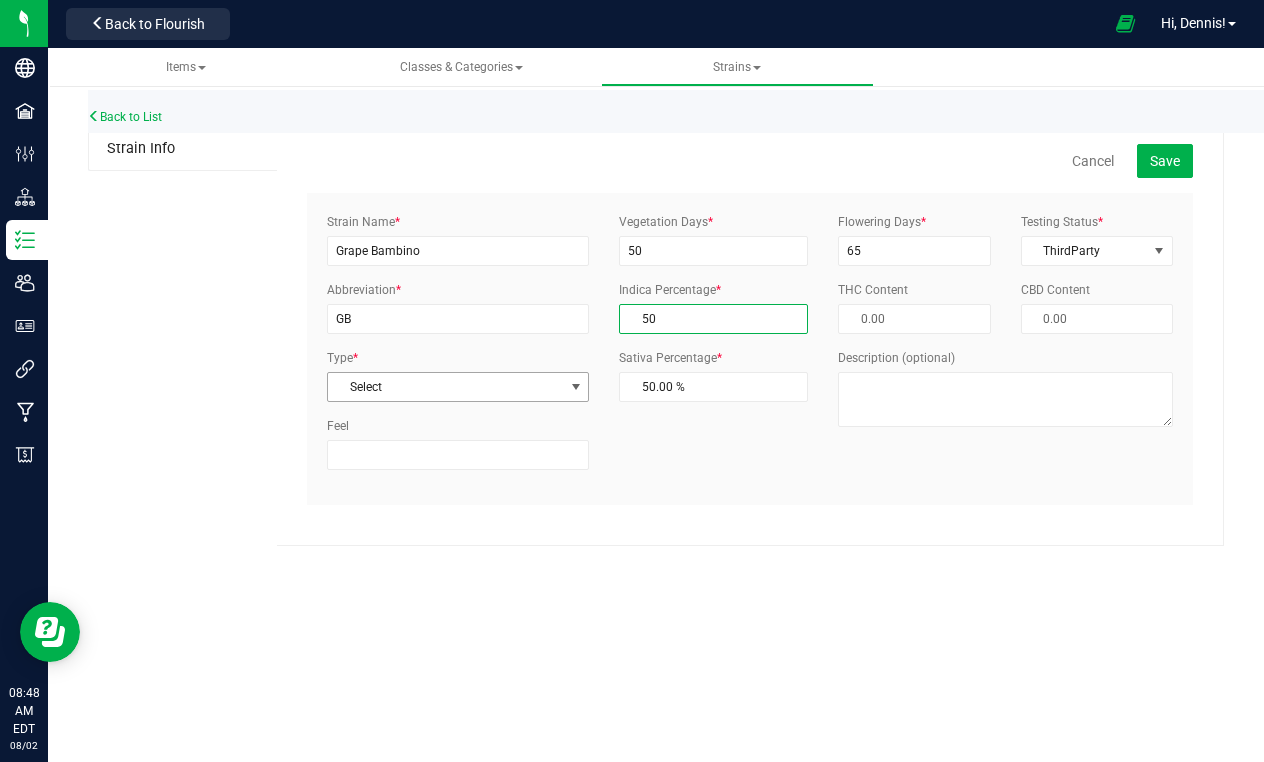 type on "50.00 %" 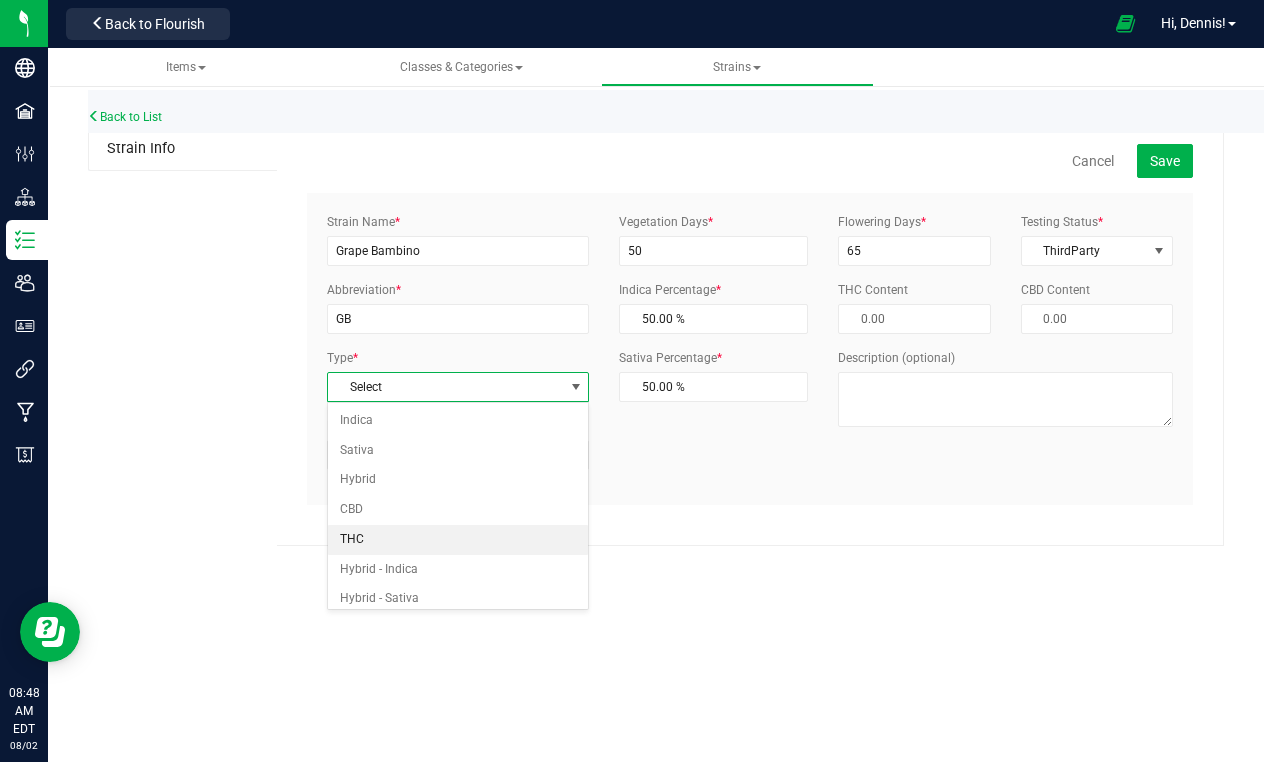 click on "THC" at bounding box center (458, 540) 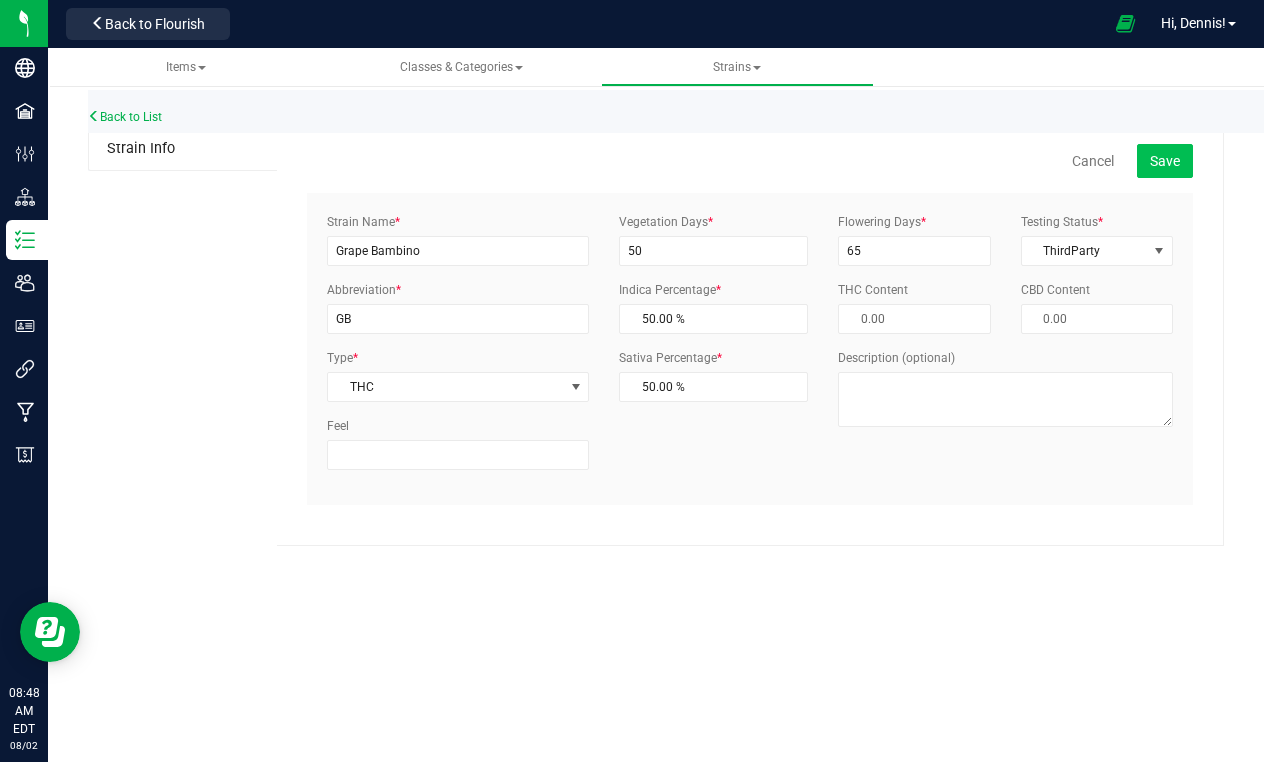 click on "Save" at bounding box center [1165, 161] 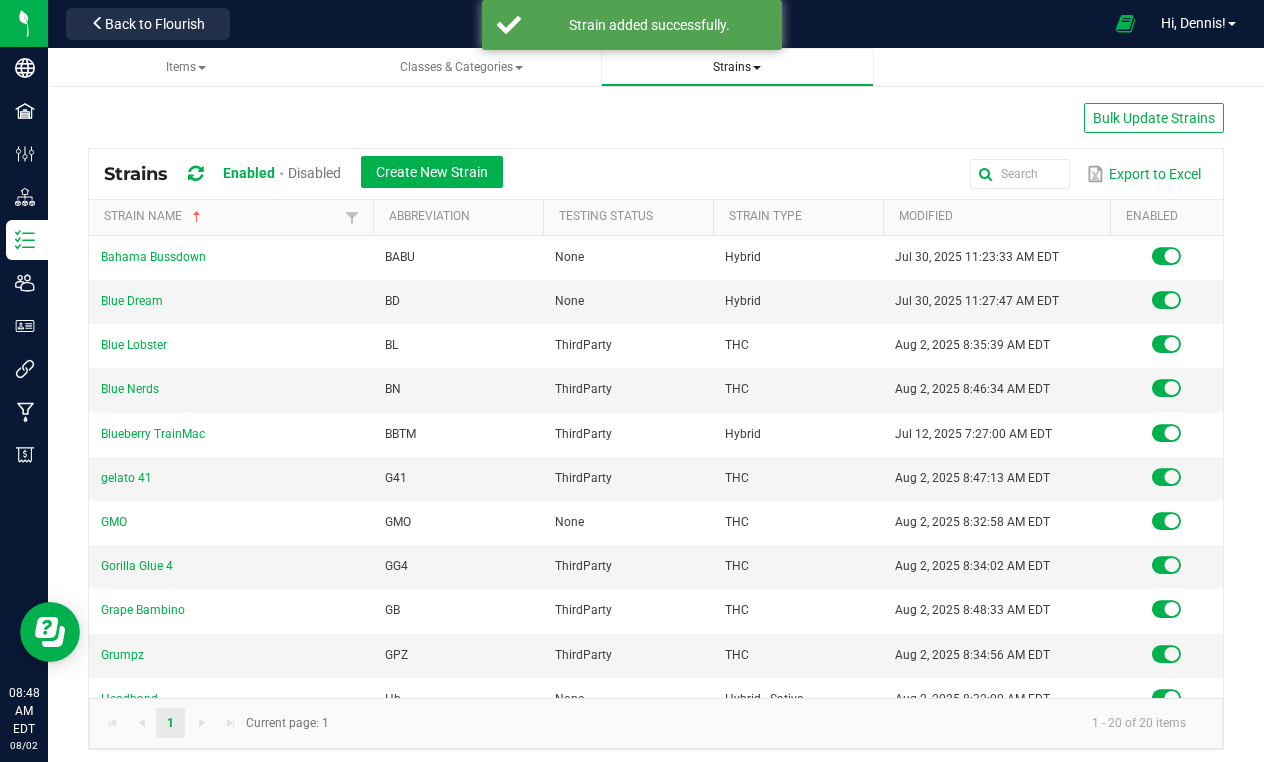 click on "Strains" at bounding box center [737, 67] 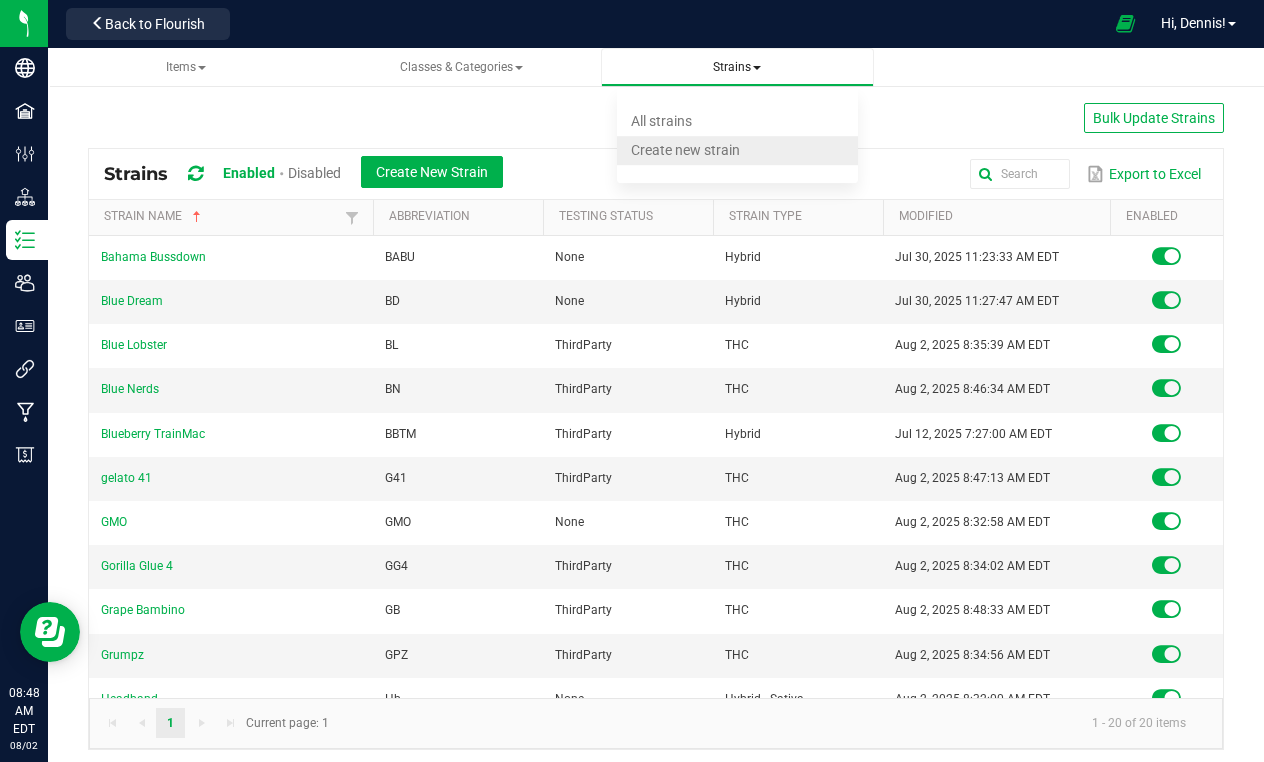 click on "Create new strain" at bounding box center (738, 150) 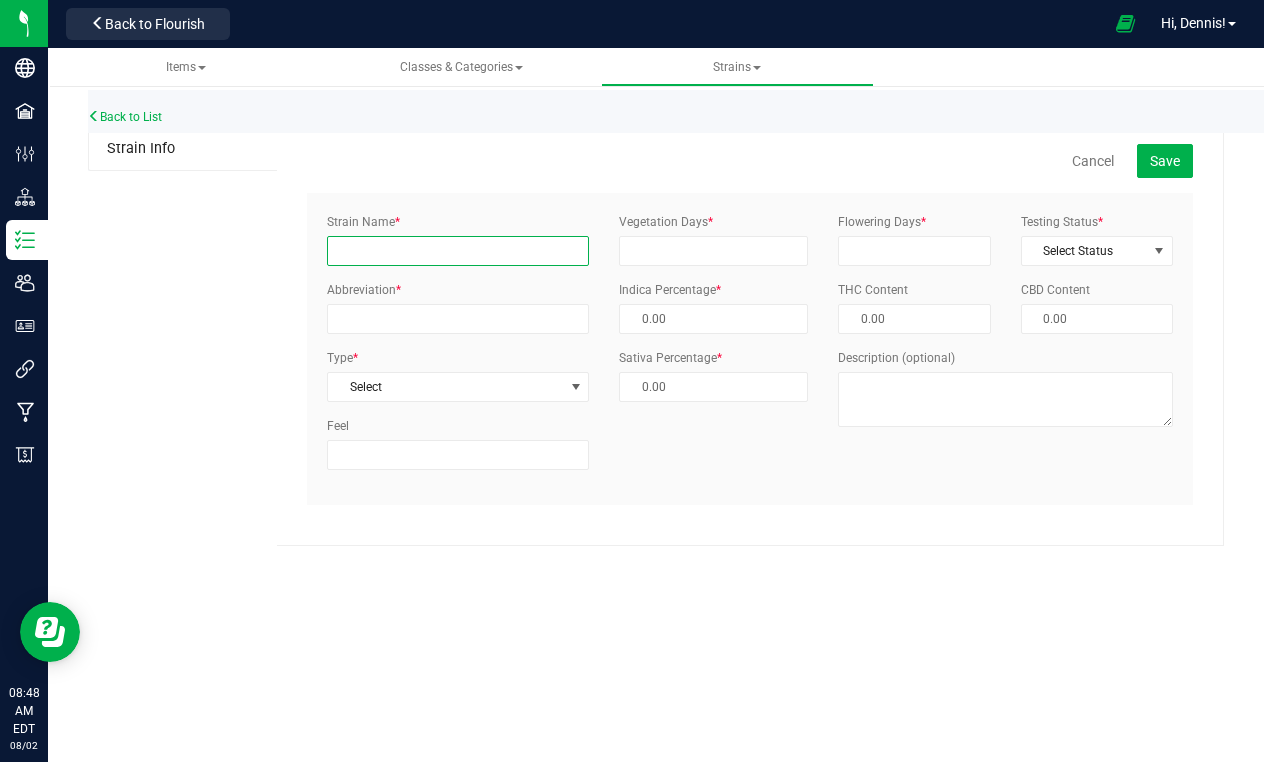 click on "Strain Name
*" at bounding box center (458, 251) 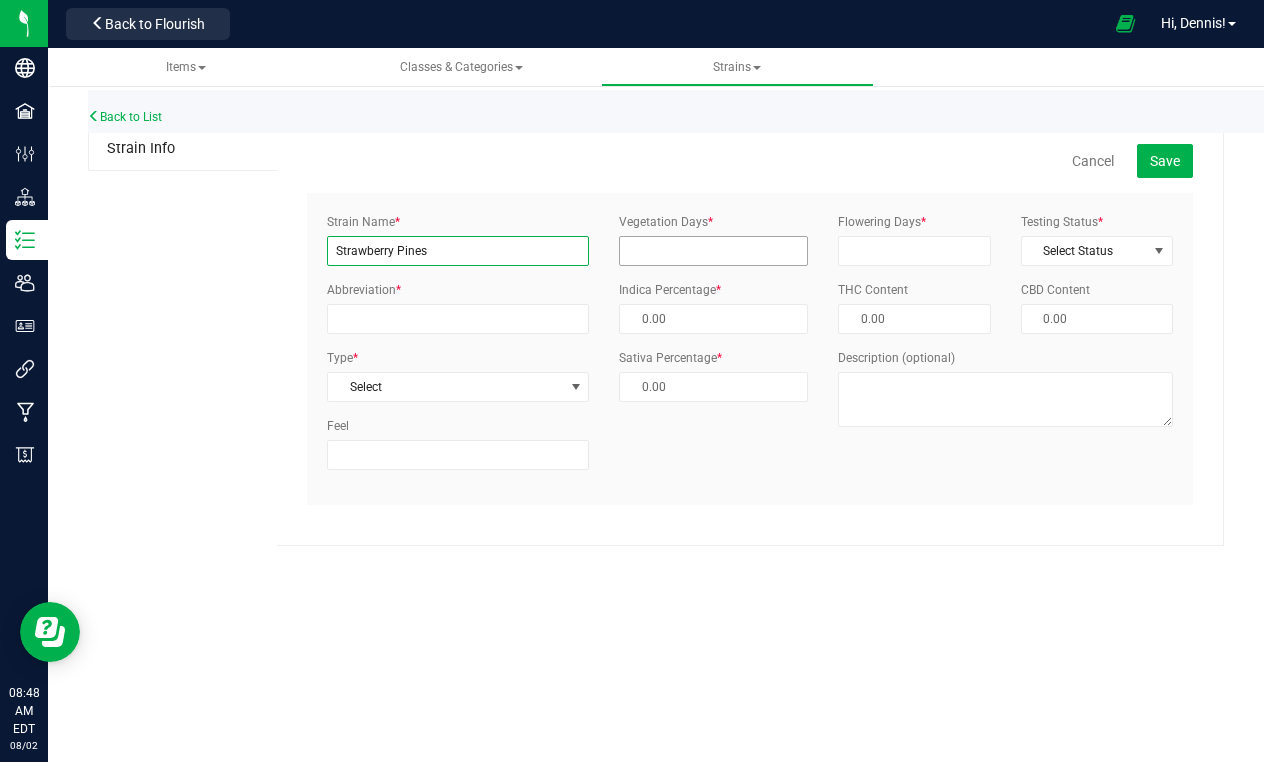 type on "Strawberry Pines" 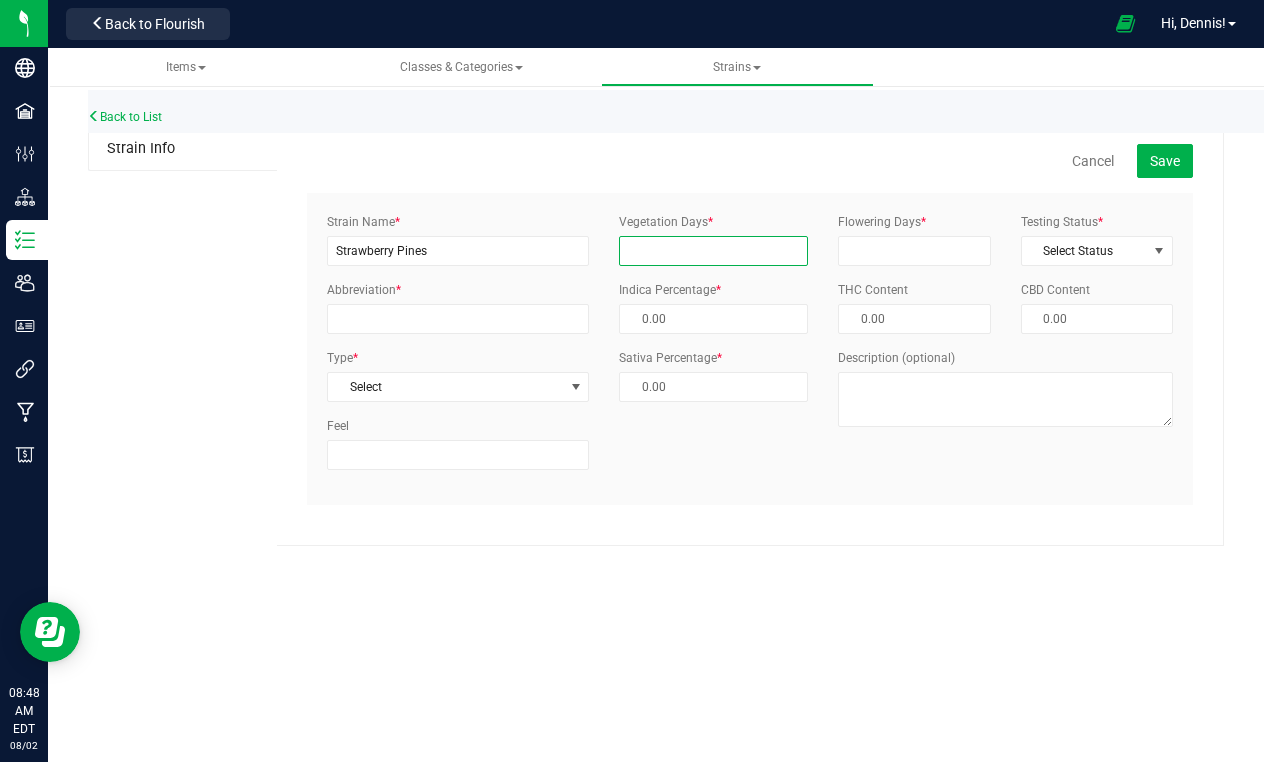 click on "Vegetation Days
*" at bounding box center (713, 251) 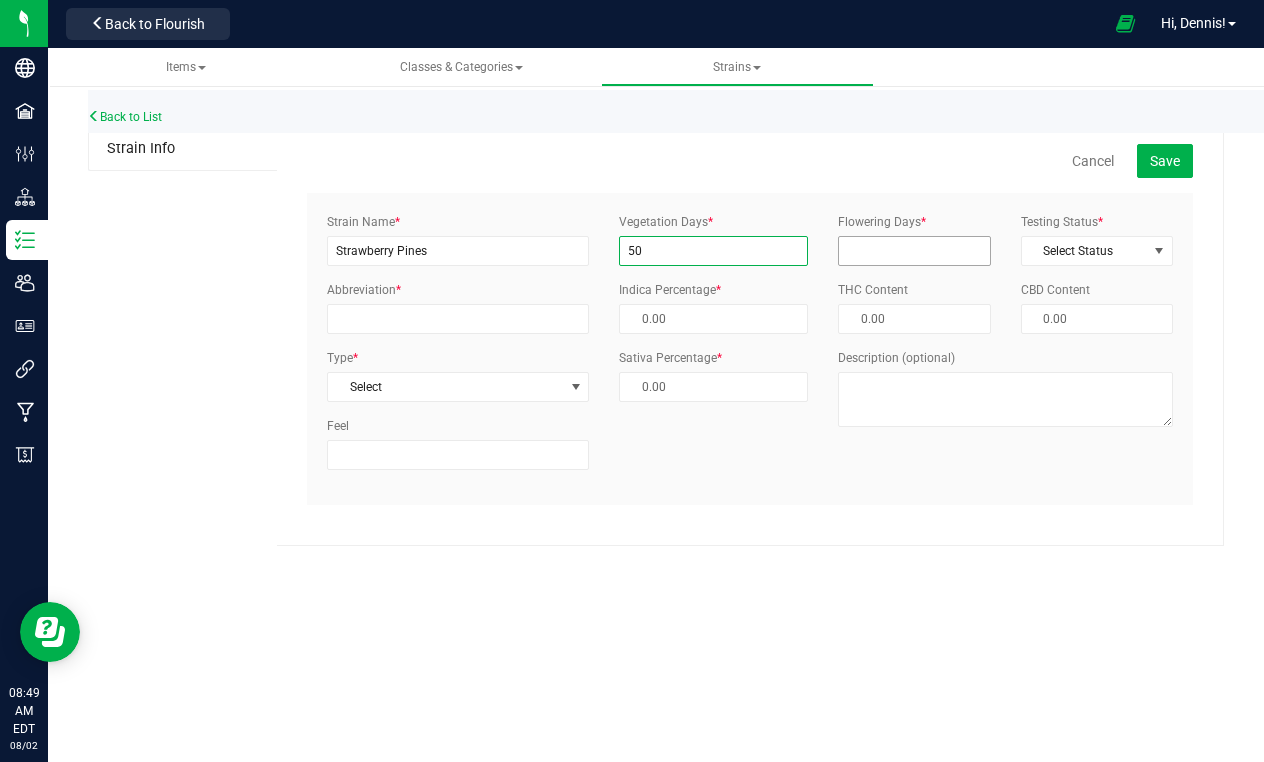 type on "50" 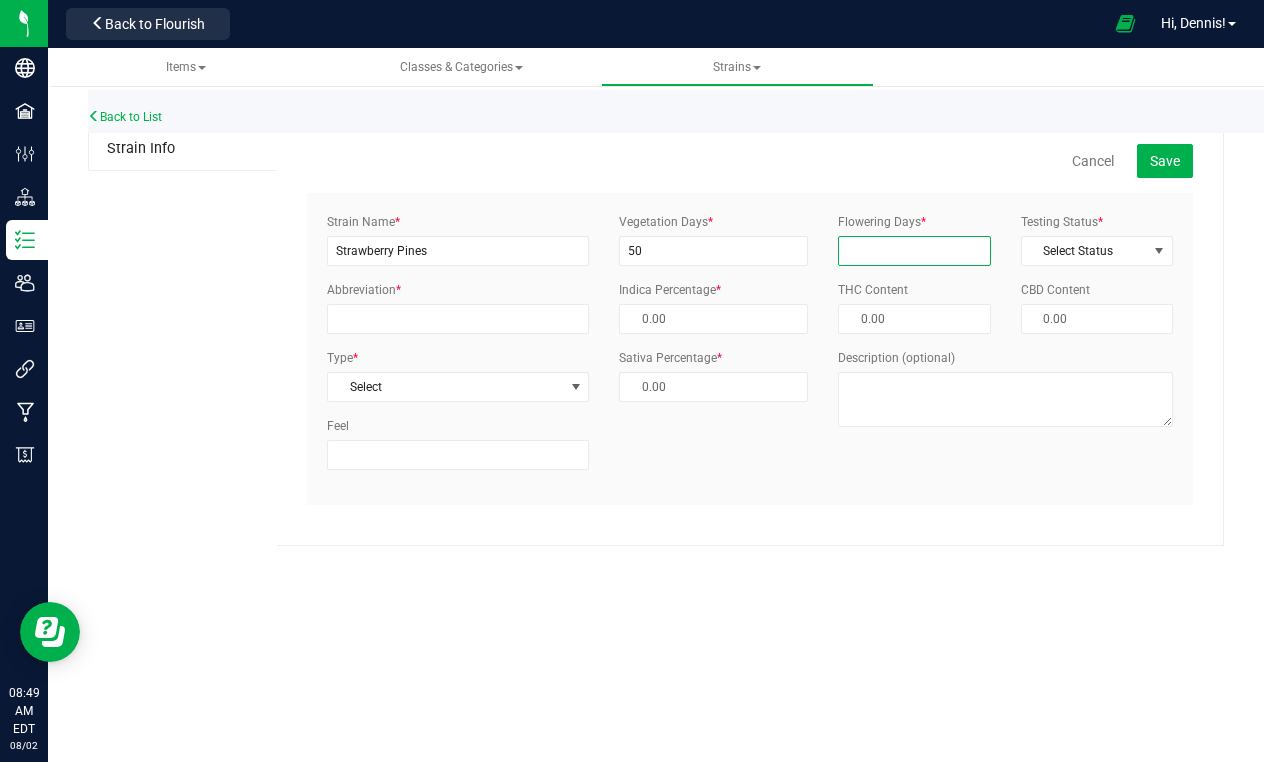 click on "Flowering Days
*" at bounding box center (914, 251) 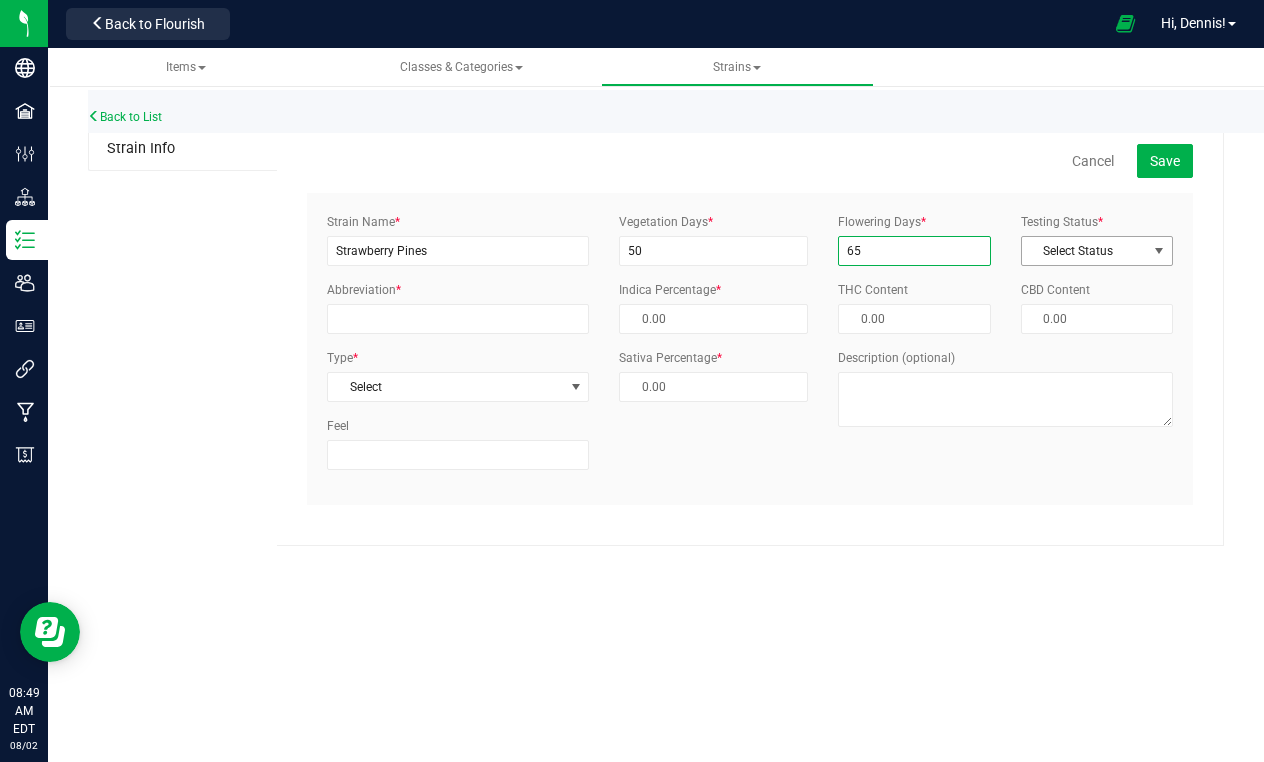 type on "65" 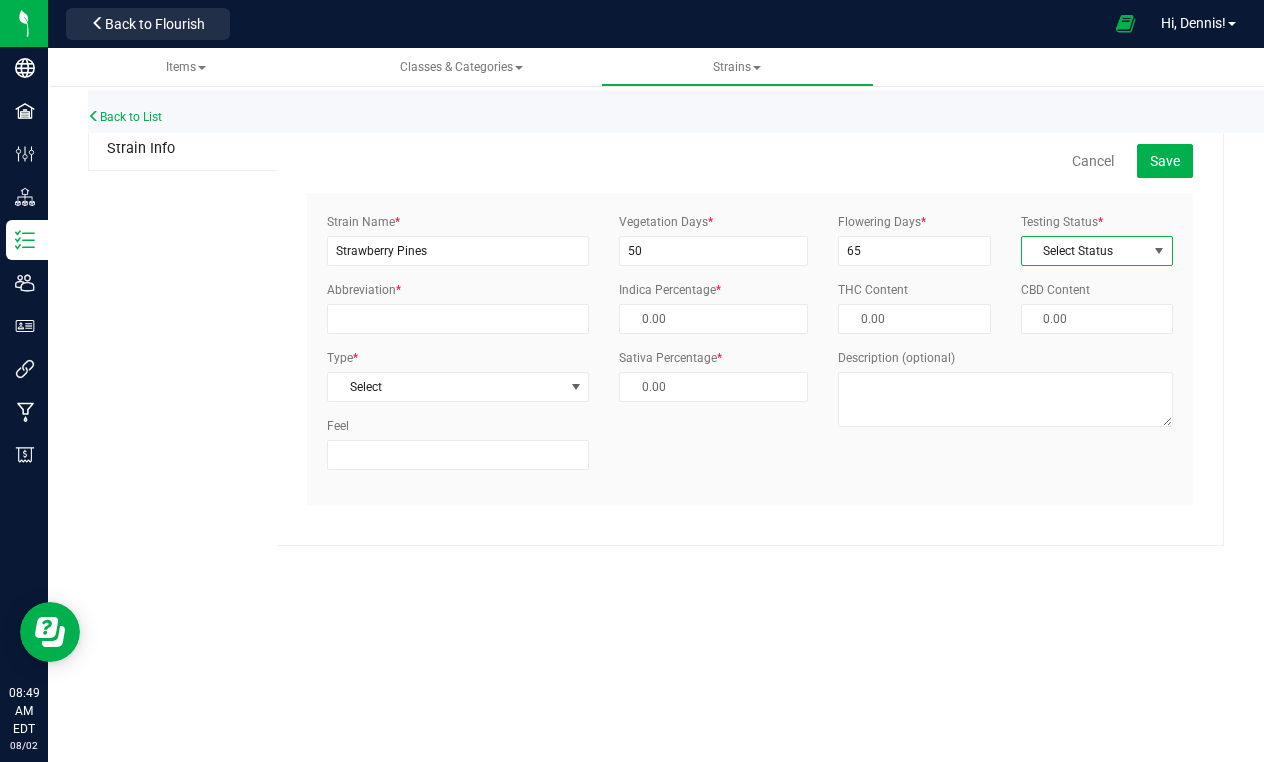 click on "Select Status" at bounding box center [1084, 251] 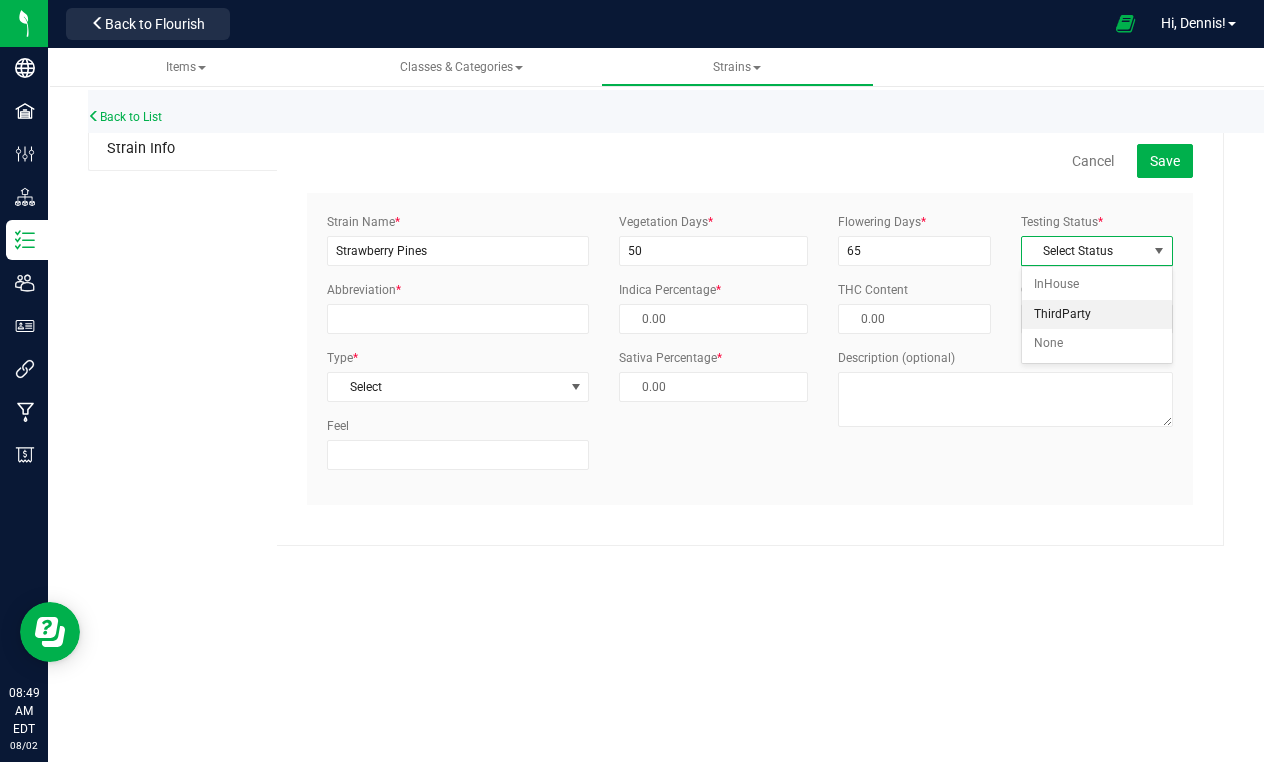 click on "ThirdParty" at bounding box center (1097, 315) 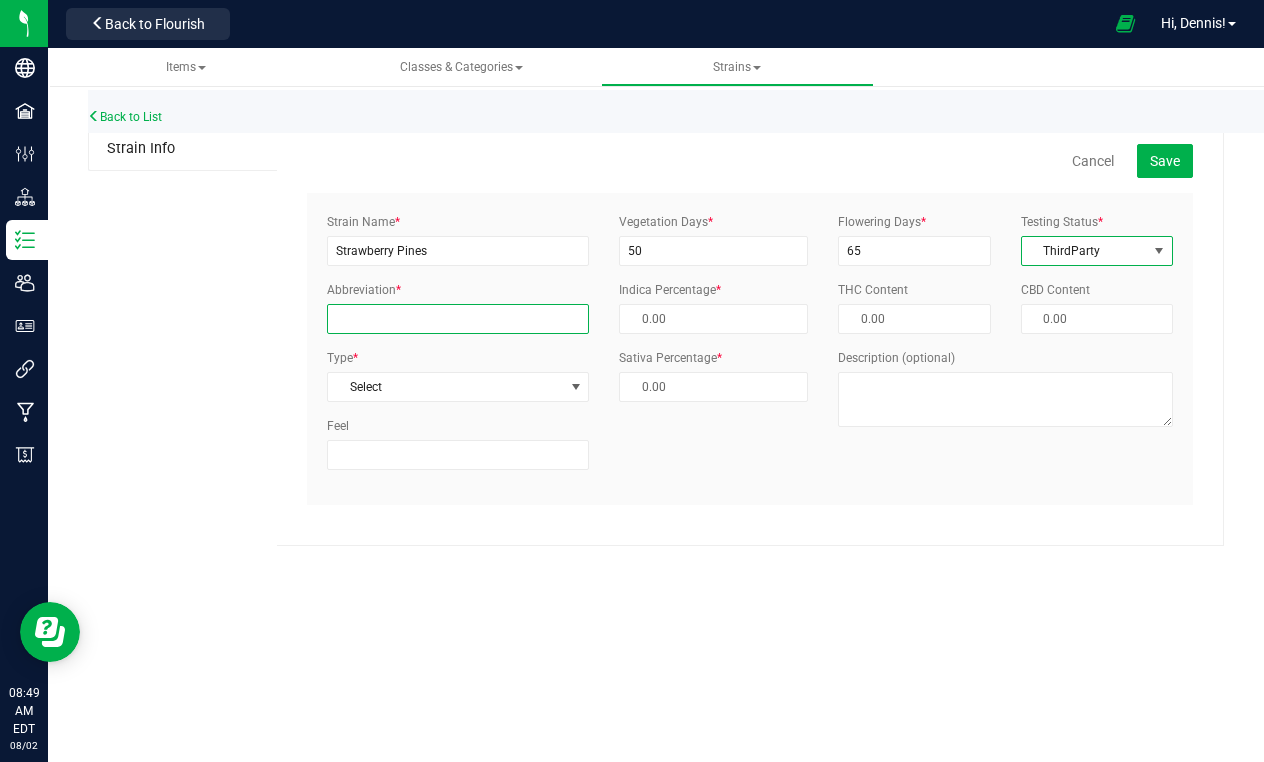click on "Abbreviation
*" at bounding box center [458, 319] 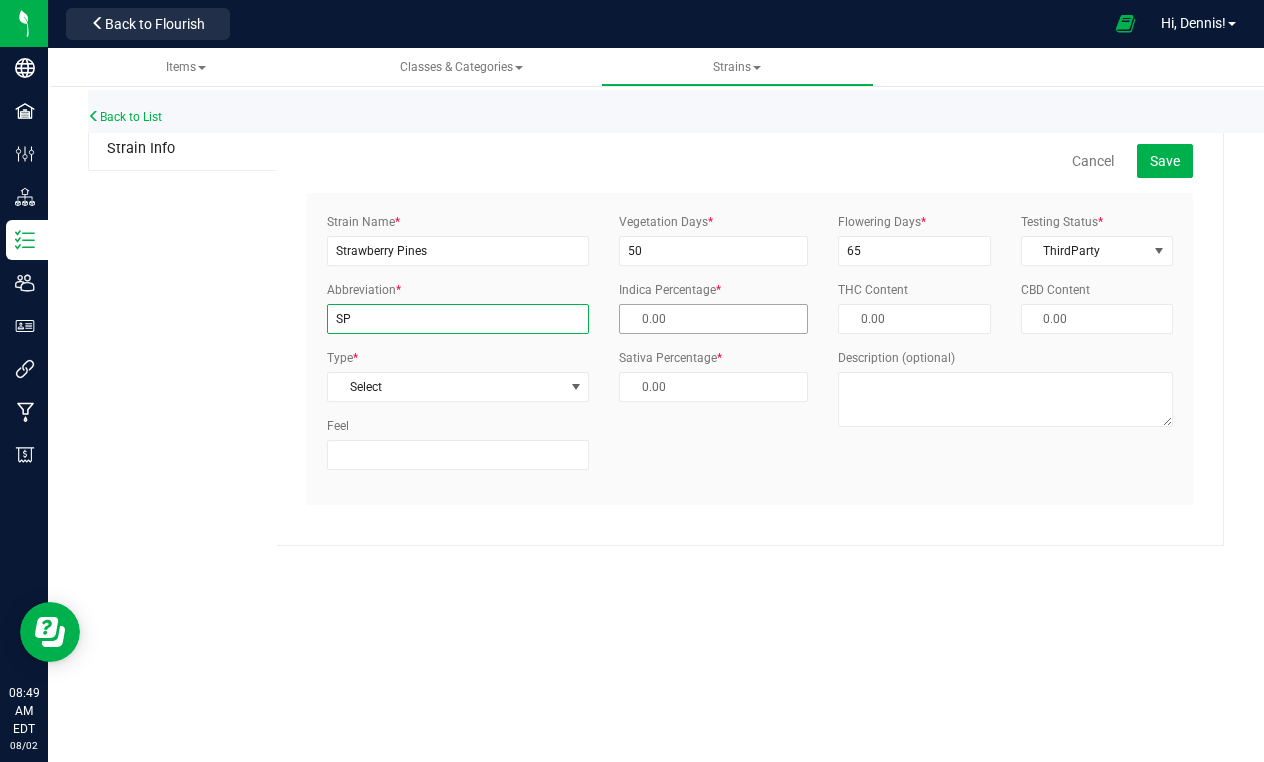 type on "SP" 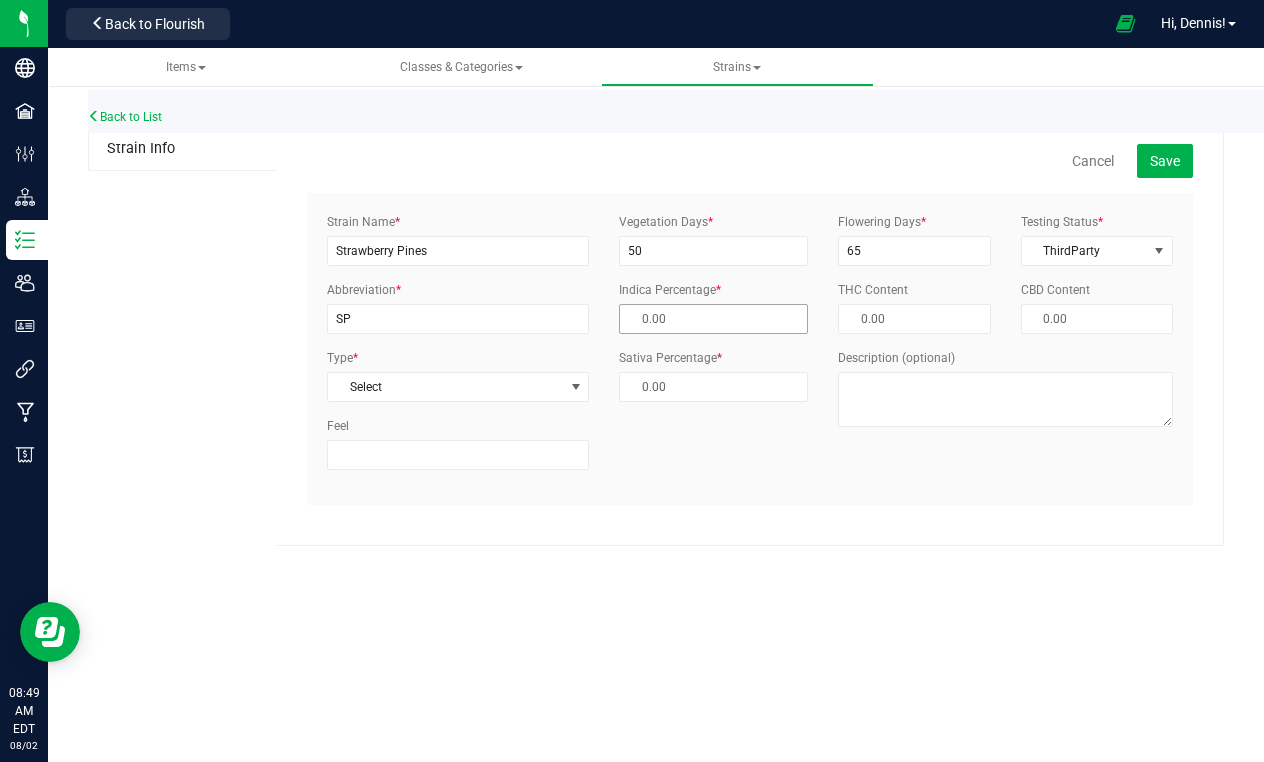 click at bounding box center (713, 319) 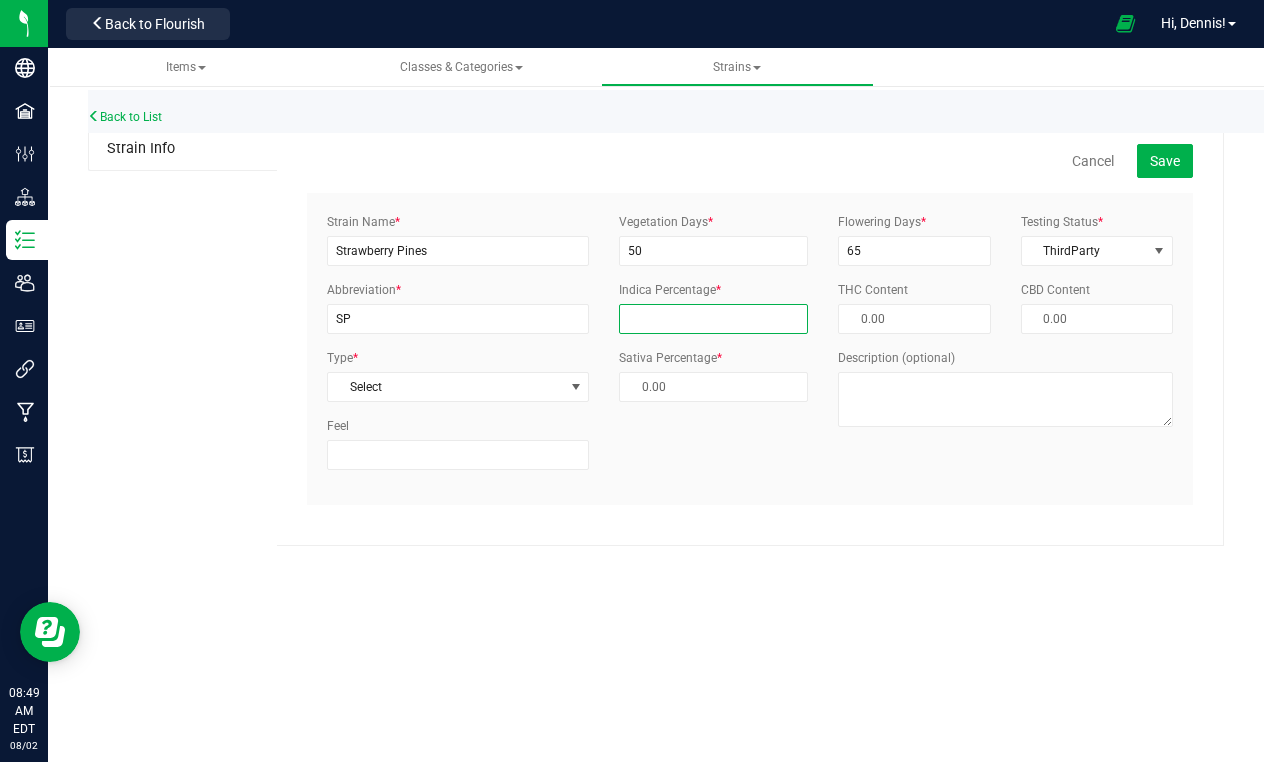 type on "5" 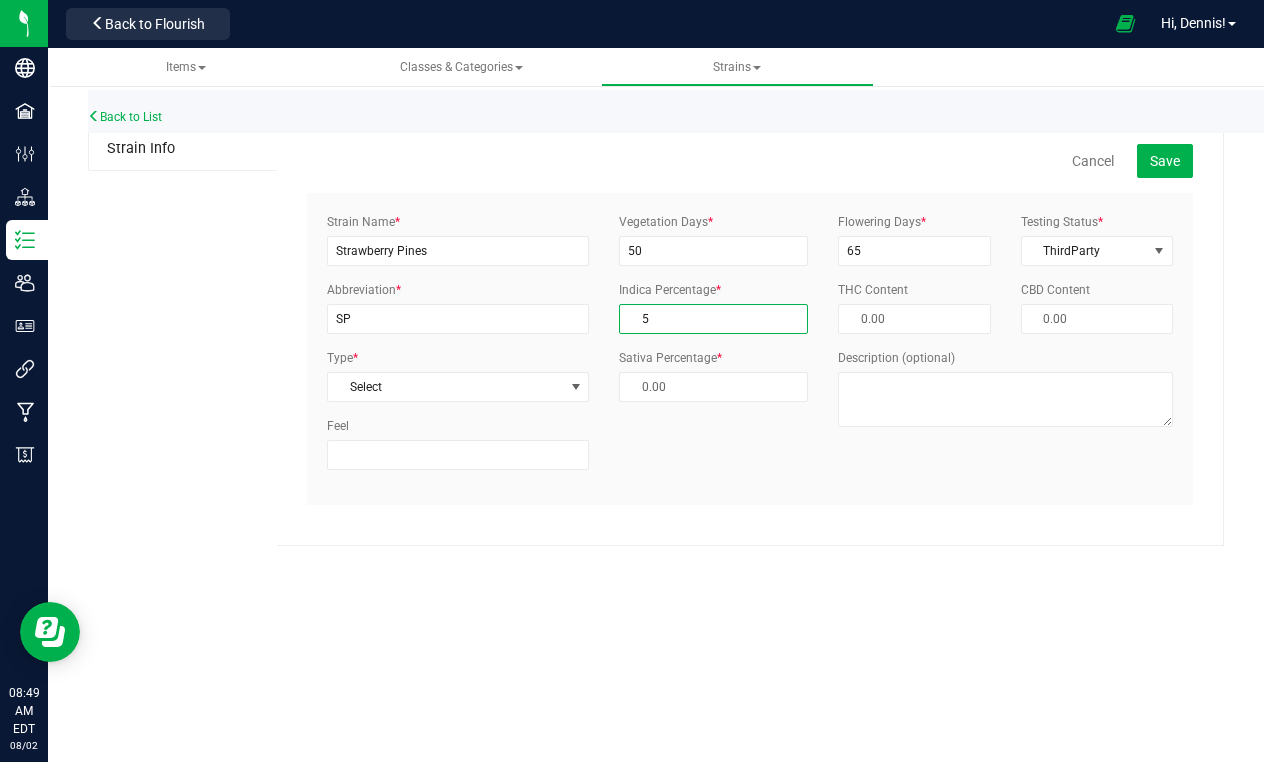 type on "95.00 %" 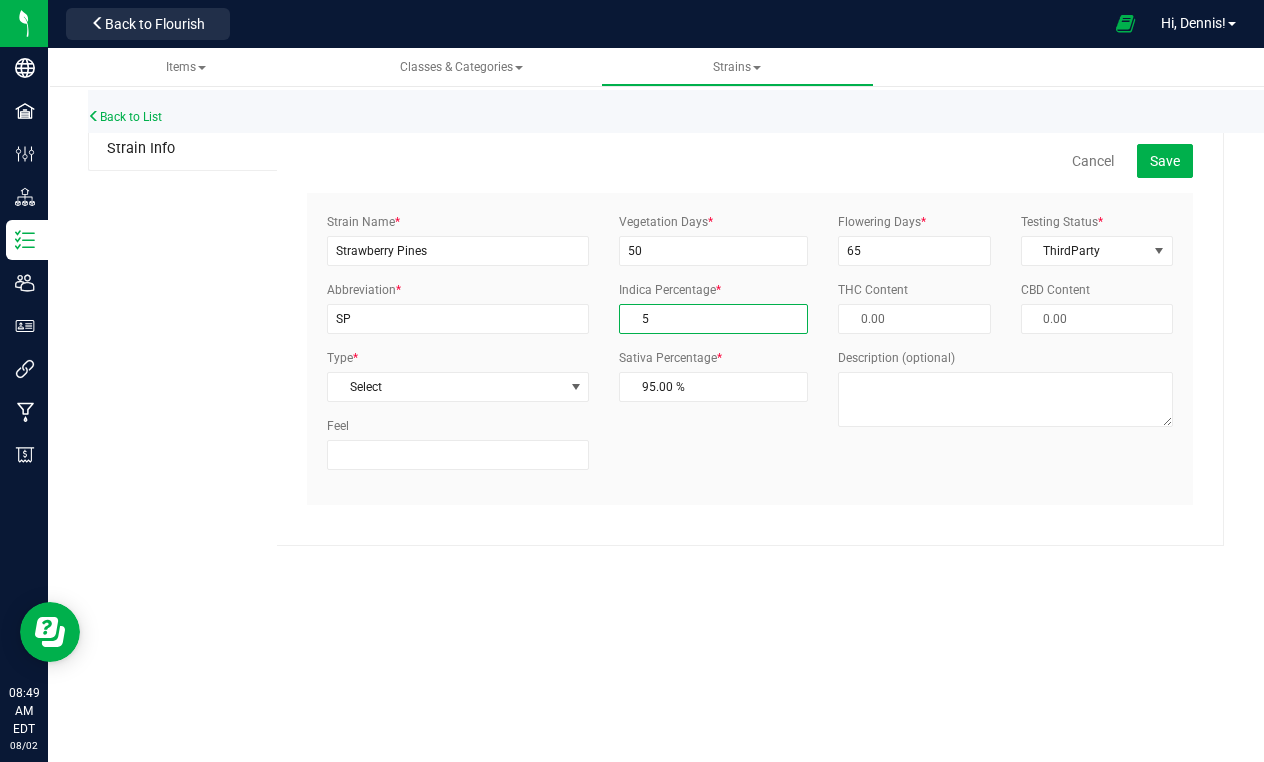 type on "50" 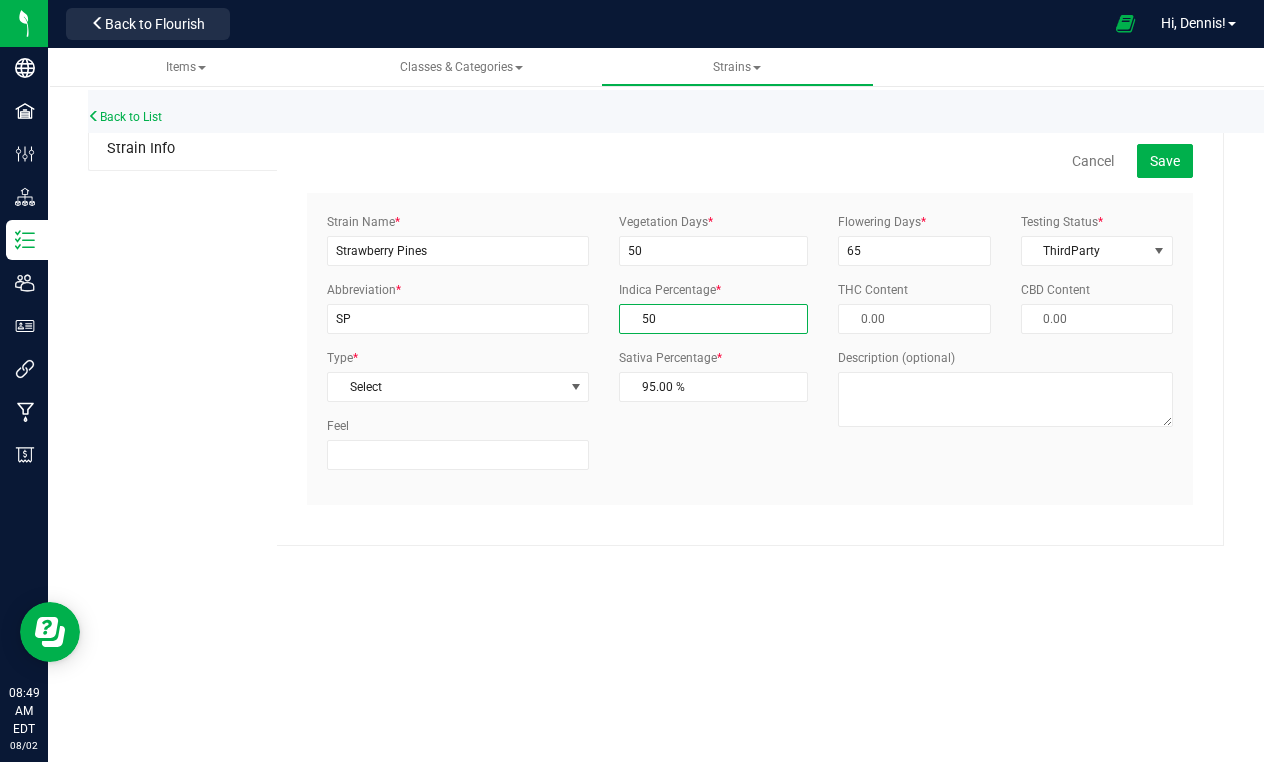 type on "50.00 %" 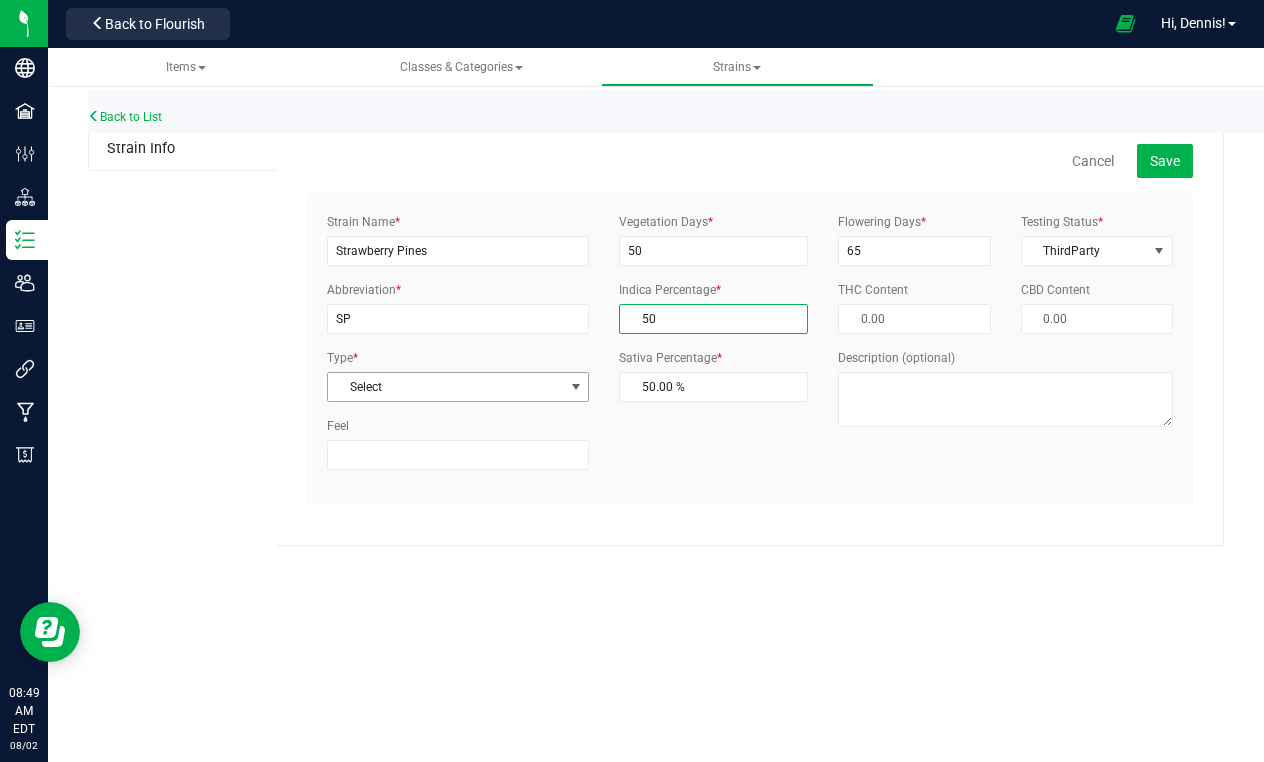 type on "50.00 %" 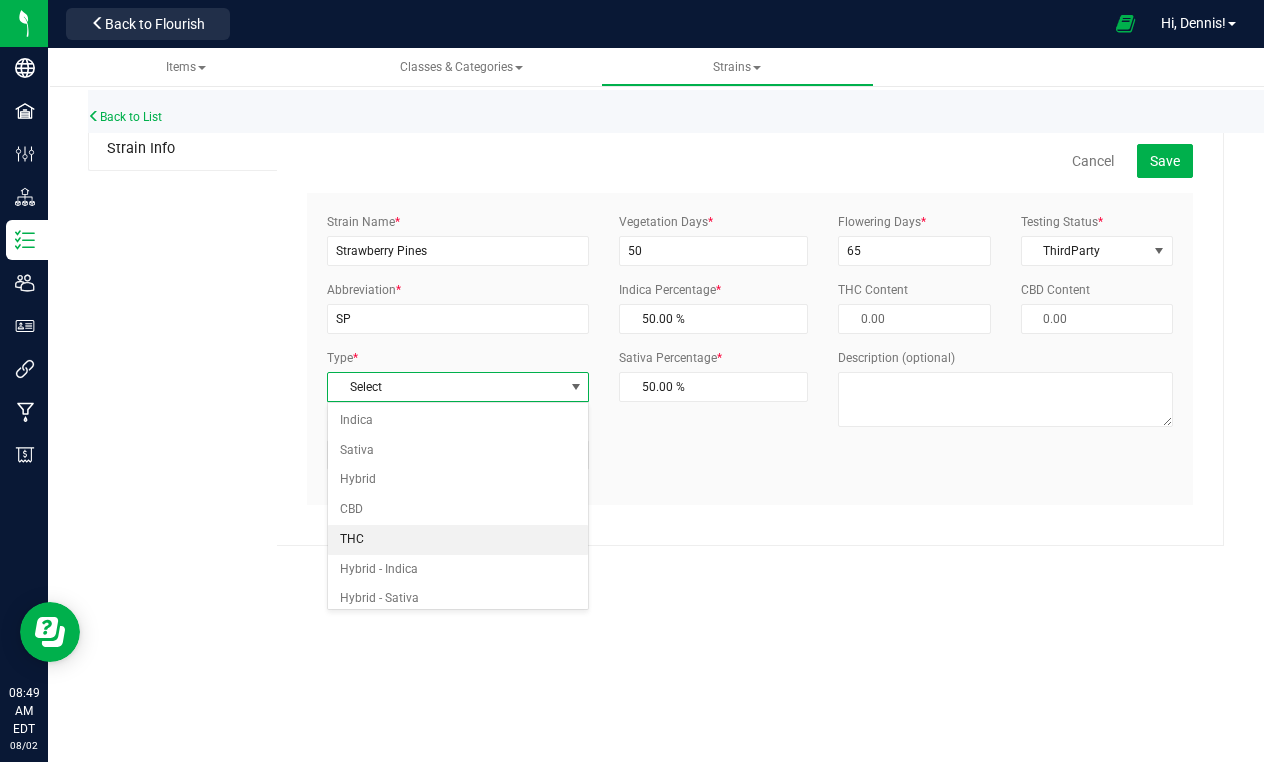 click on "THC" at bounding box center (458, 540) 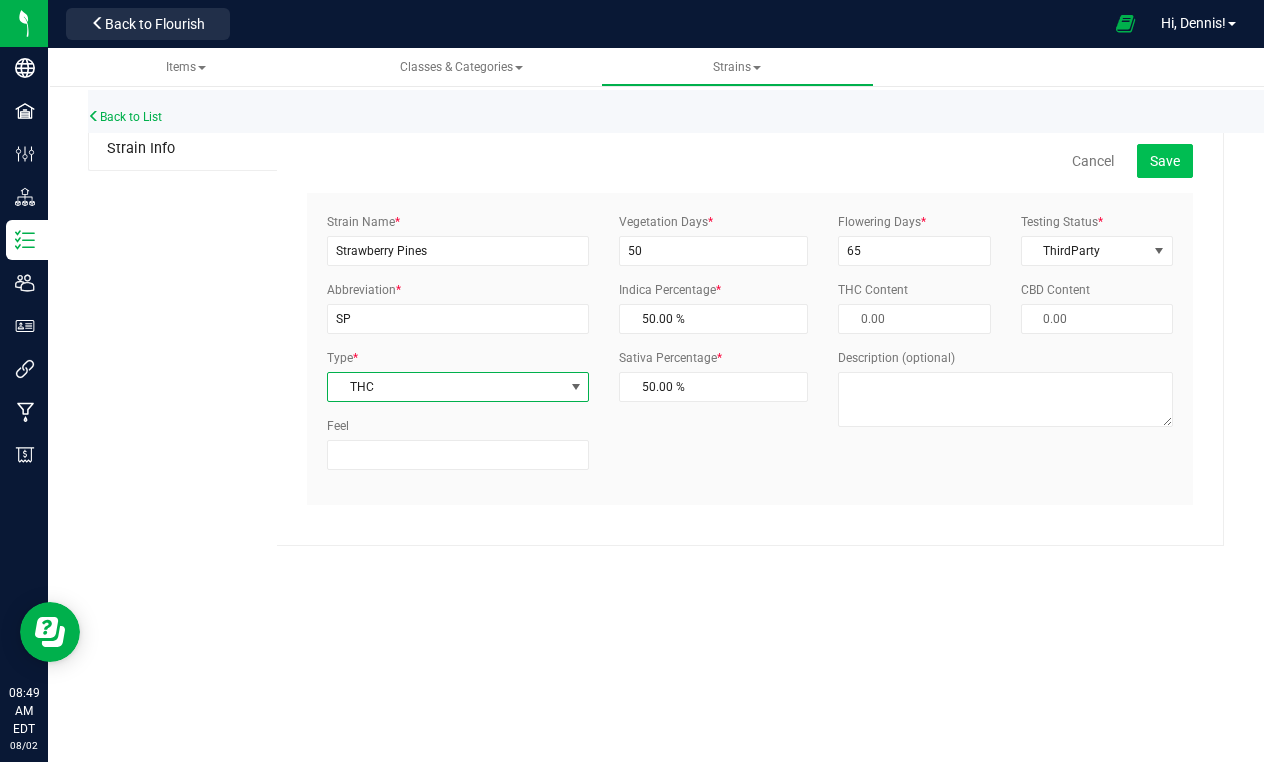 click on "Save" at bounding box center (1165, 161) 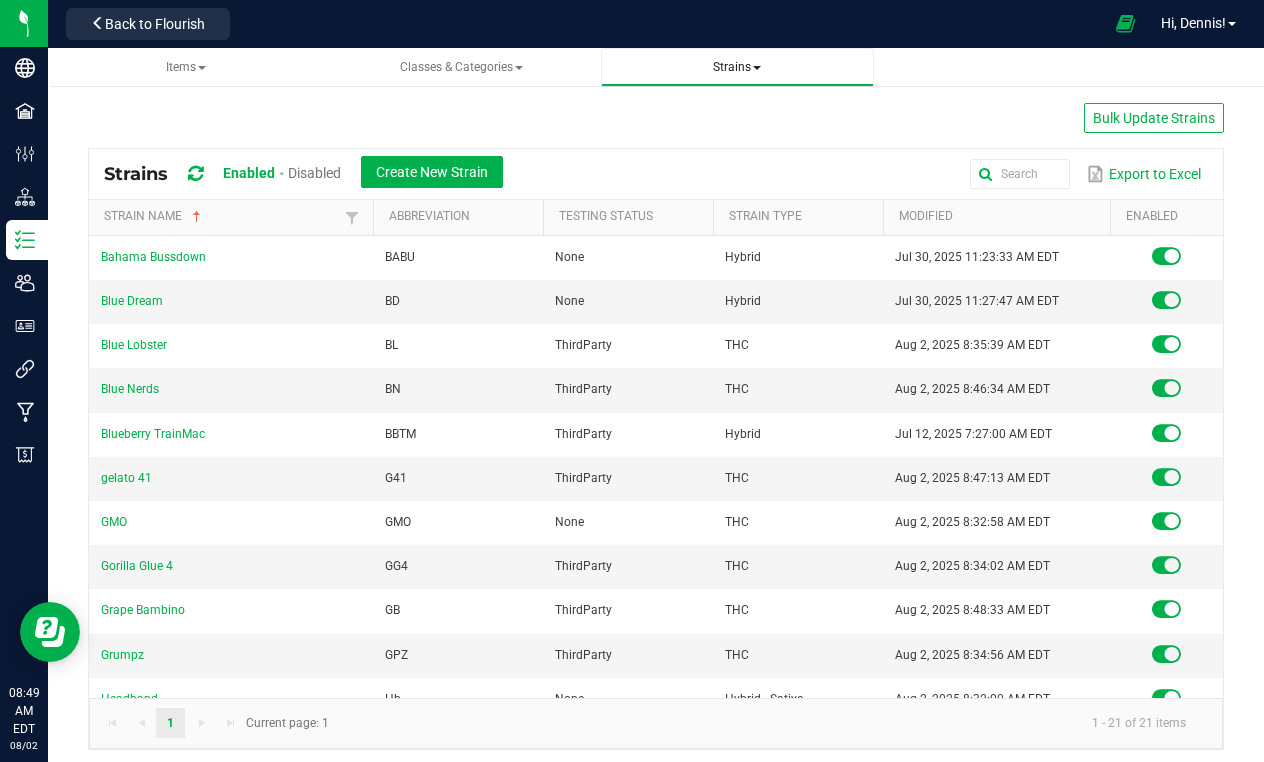 click on "Strains" at bounding box center (738, 67) 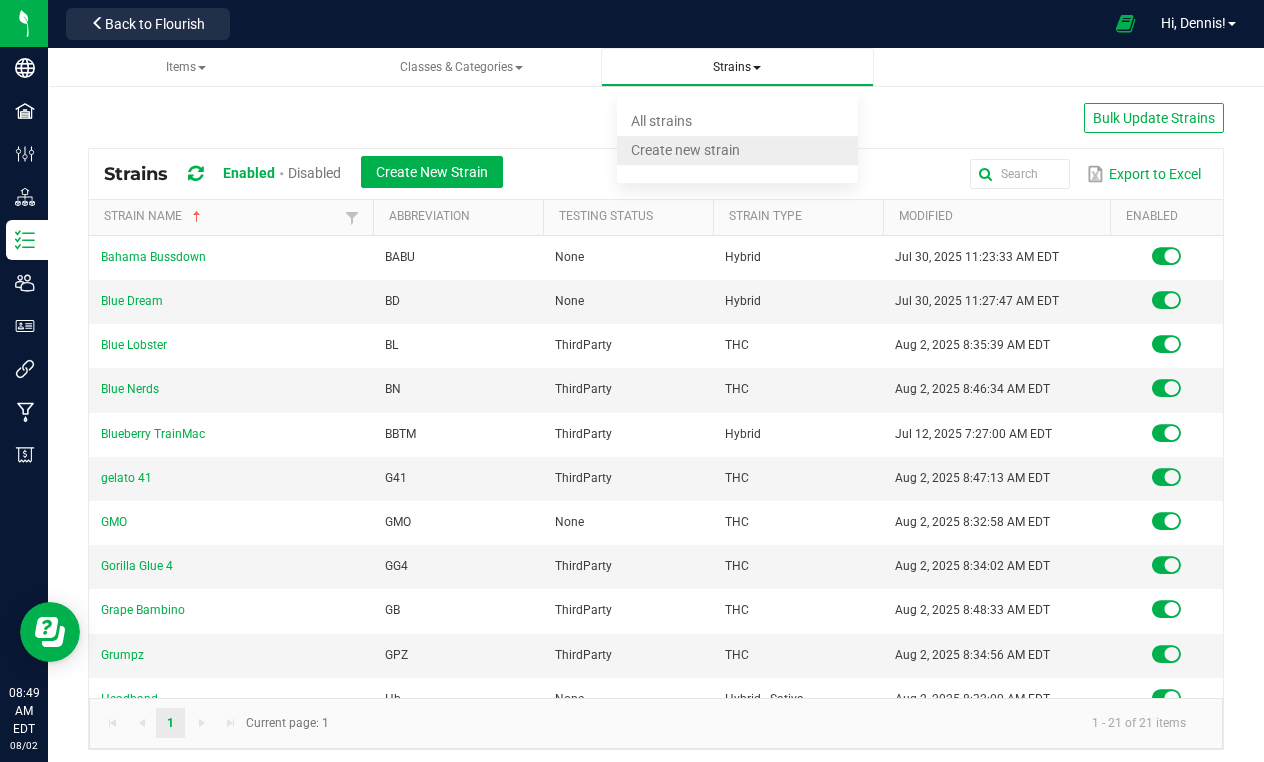 click on "Create new strain" at bounding box center [685, 150] 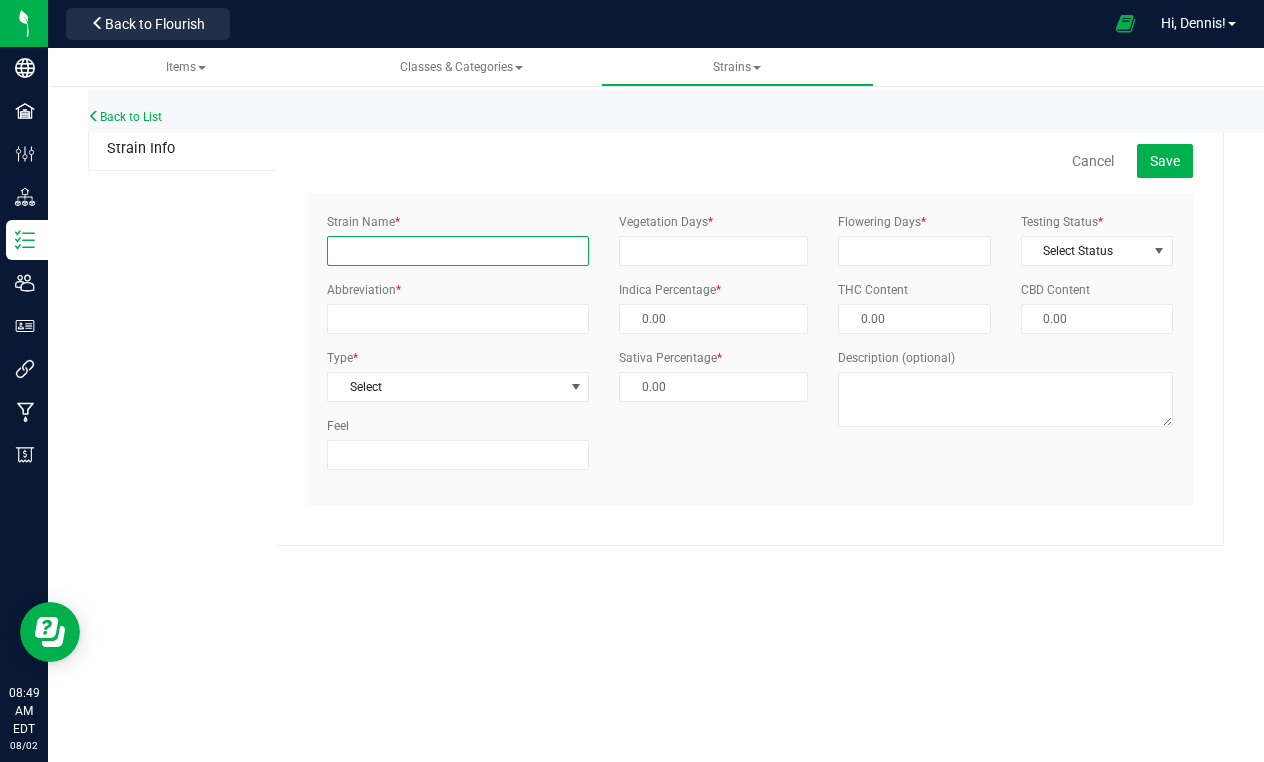click on "Strain Name
*" at bounding box center (458, 251) 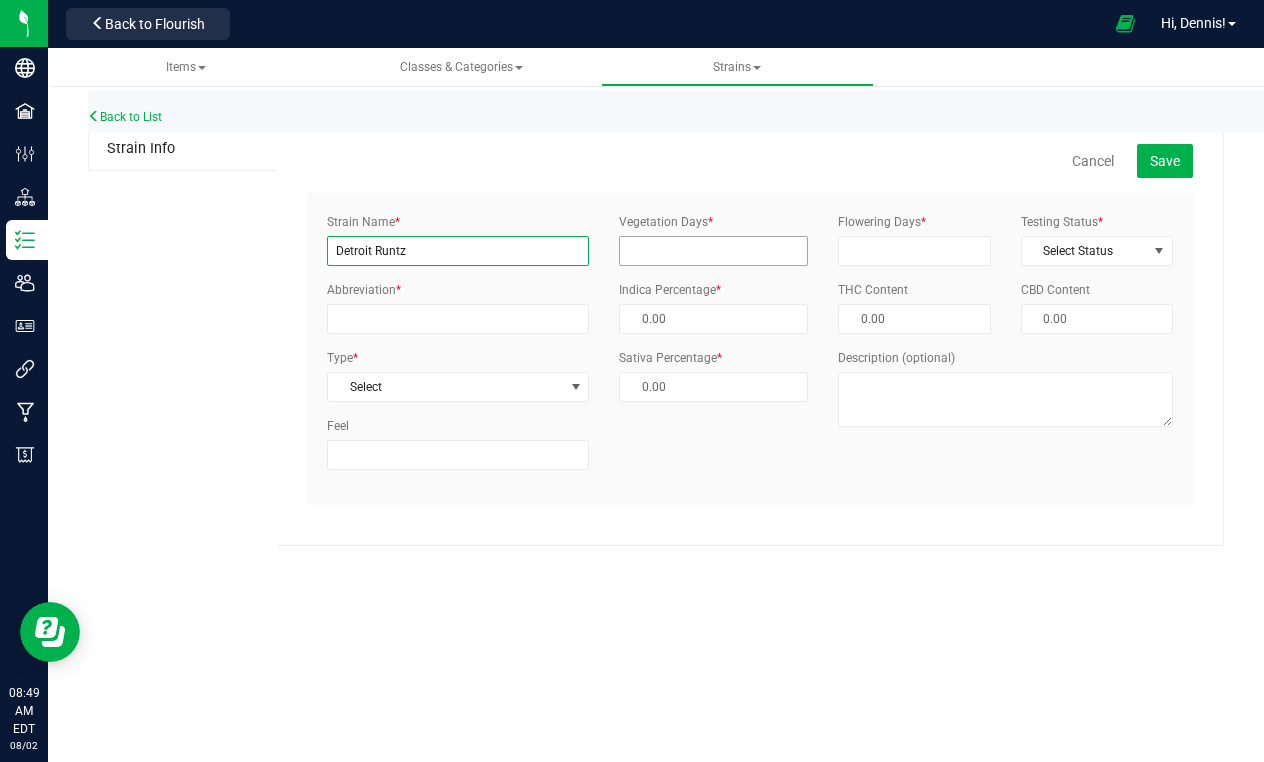 type on "Detroit Runtz" 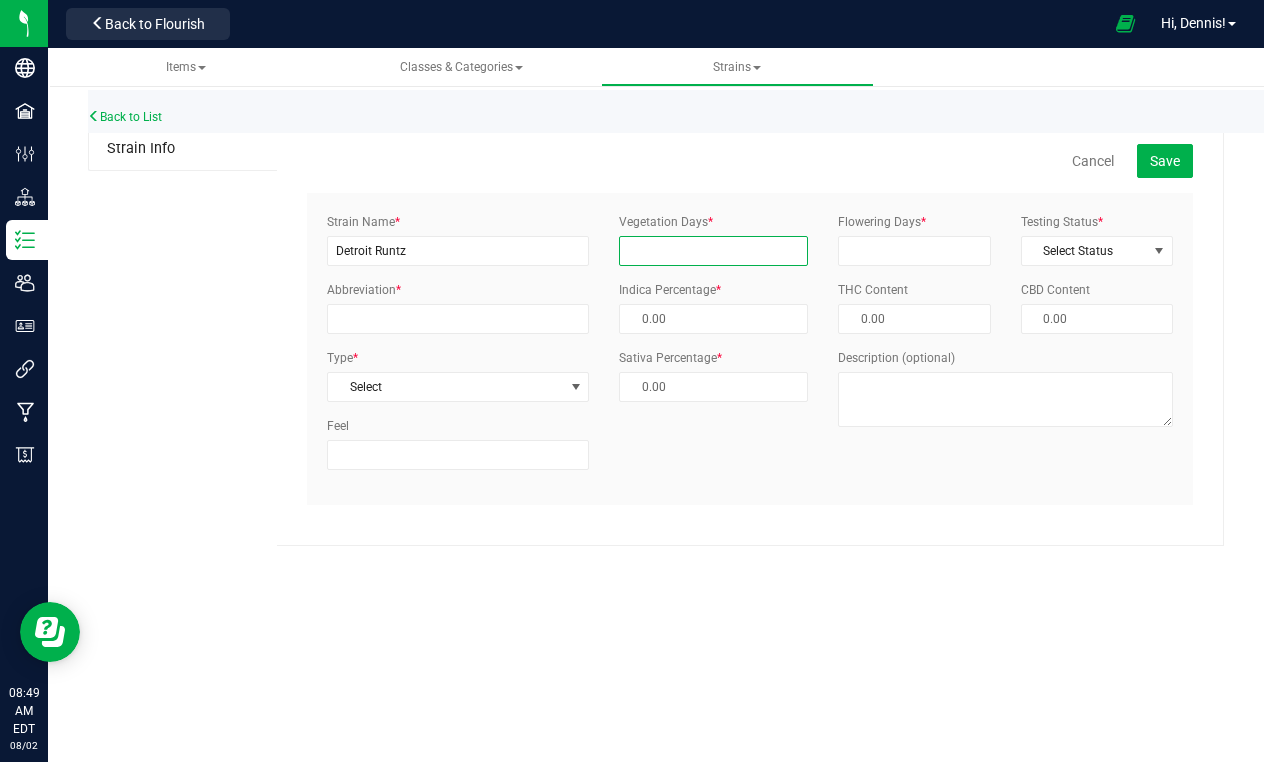 click on "Vegetation Days
*" at bounding box center (713, 251) 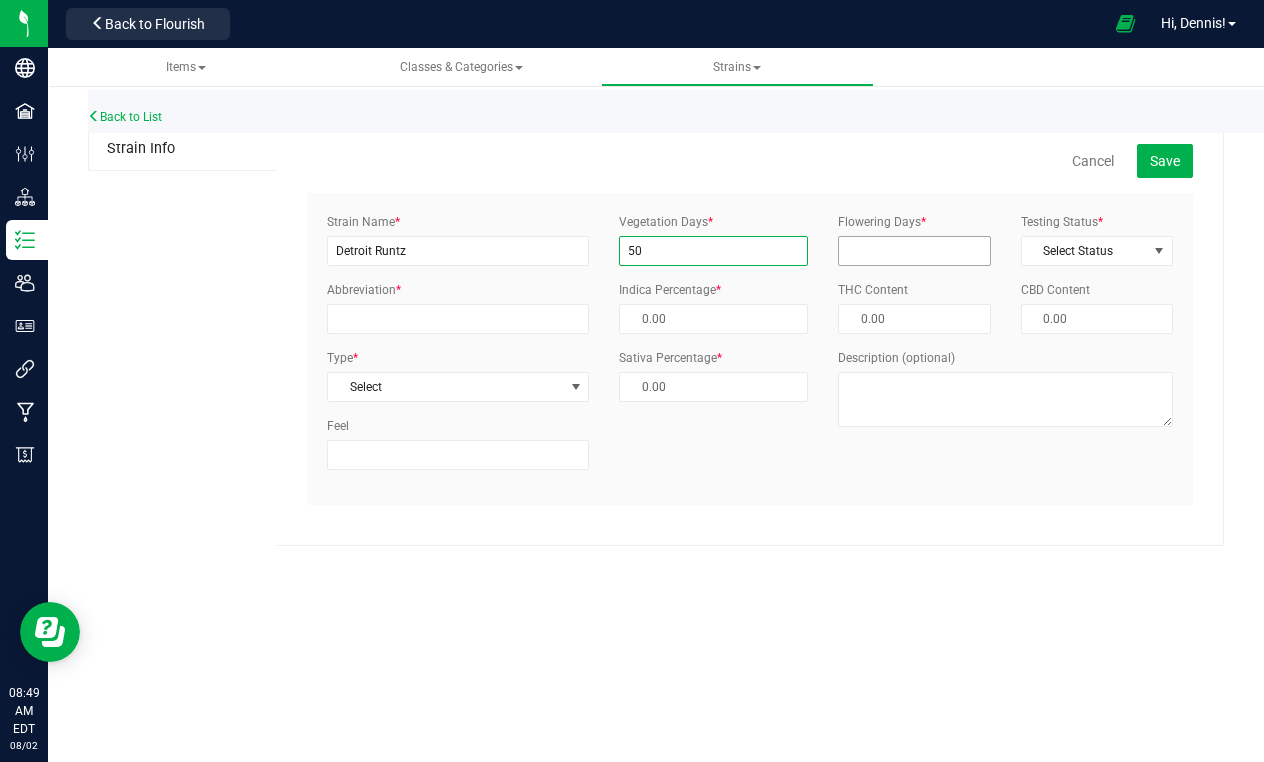 type on "50" 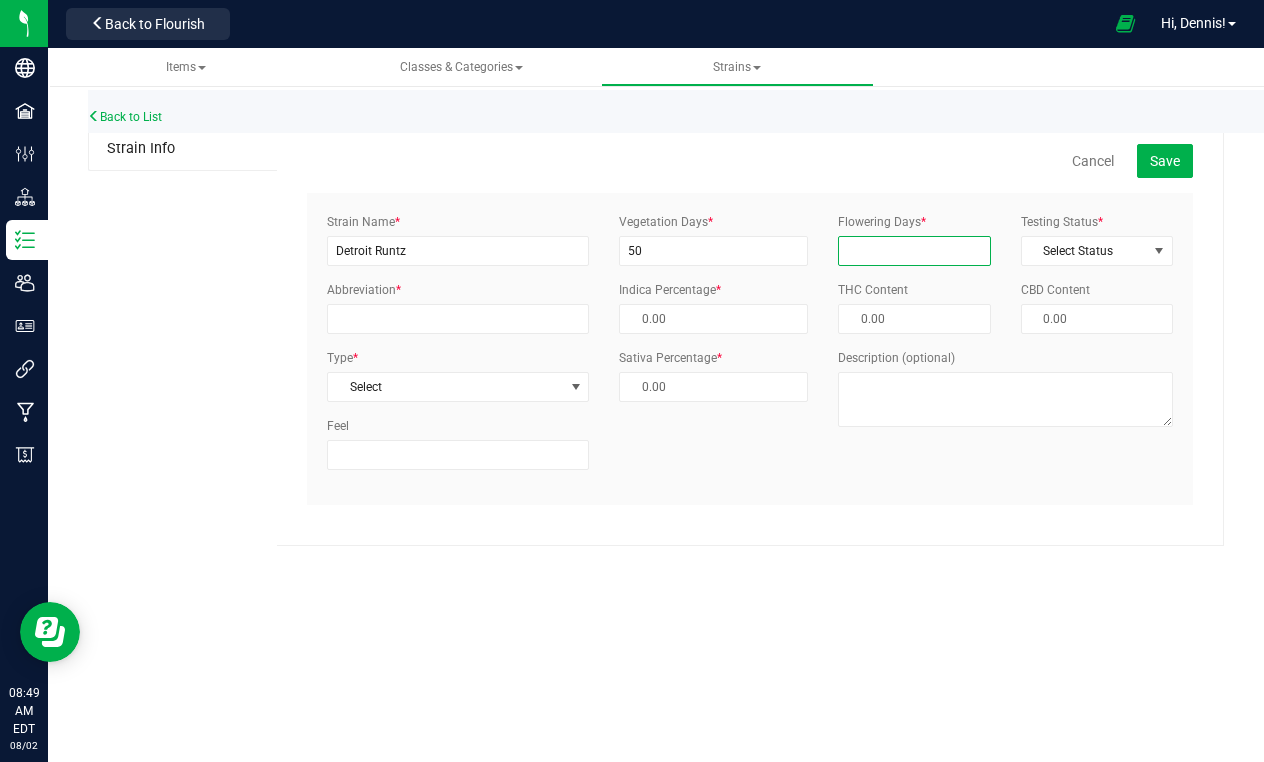 click on "Flowering Days
*" at bounding box center (914, 251) 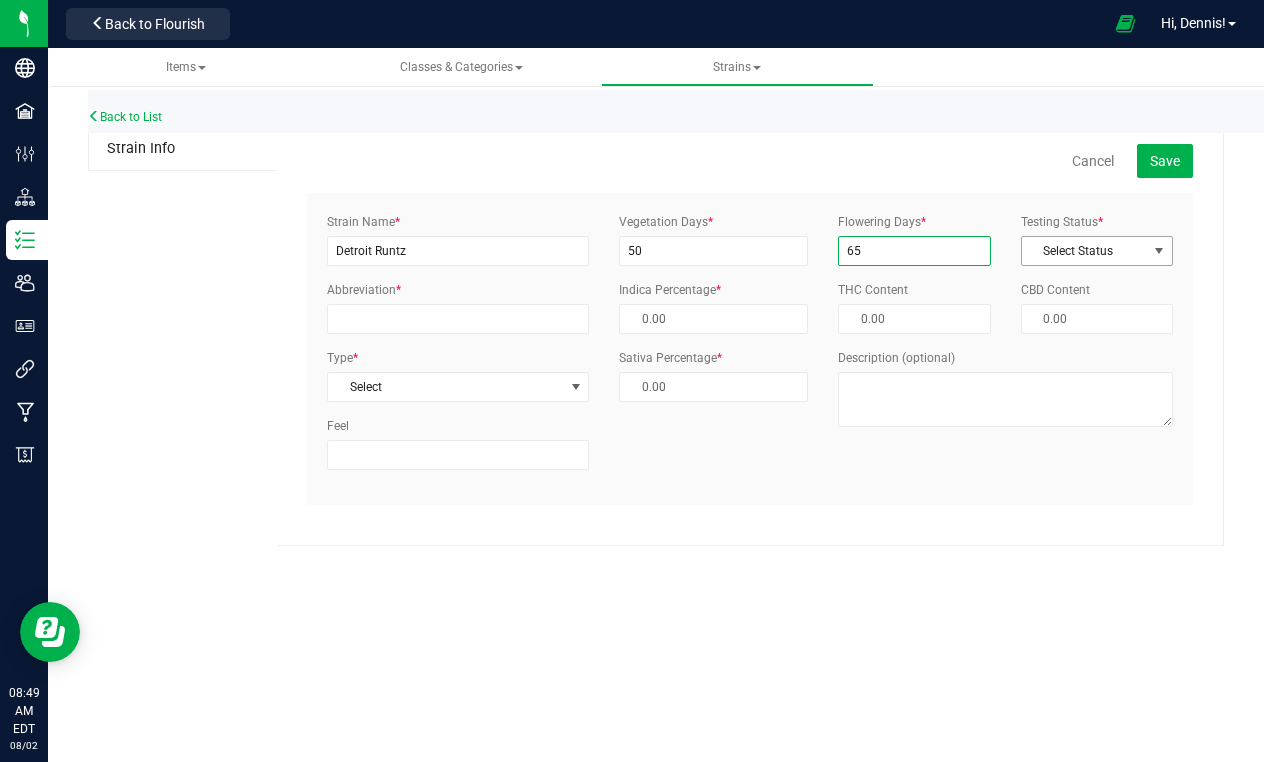type on "65" 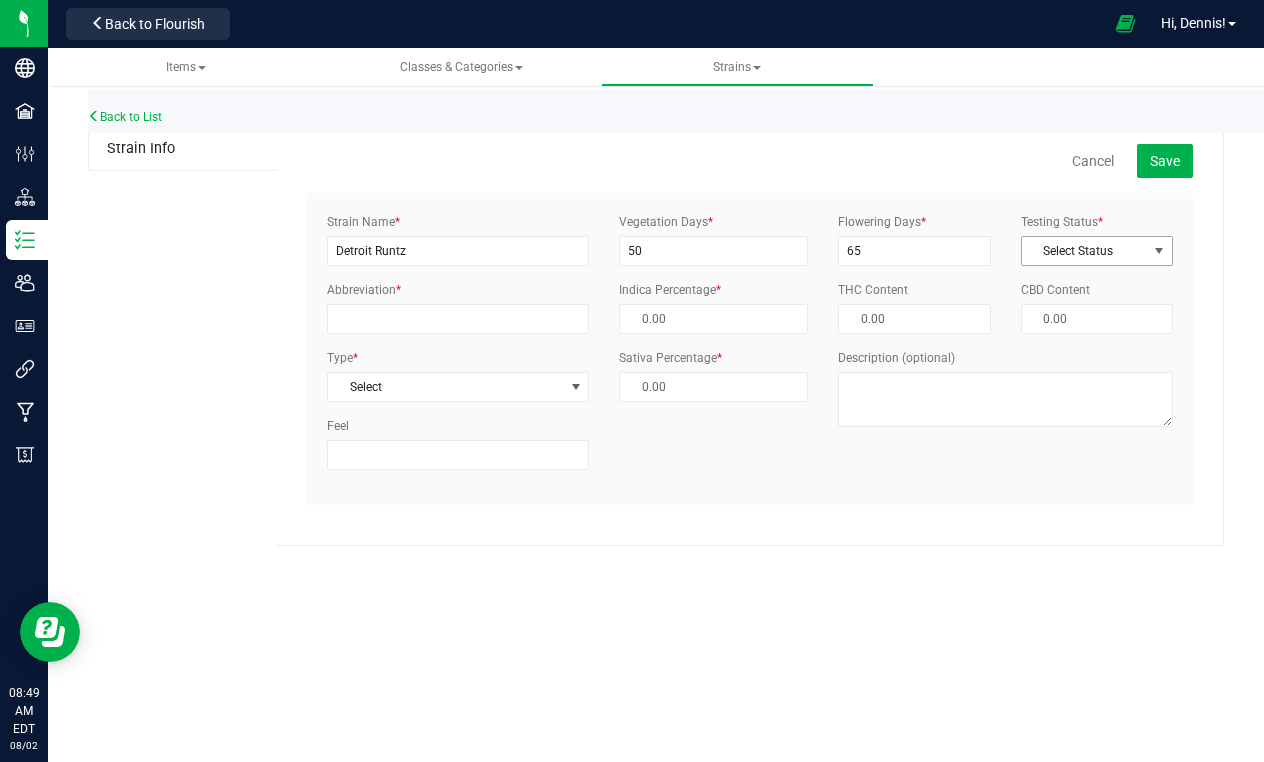 click on "Select Status" at bounding box center [1084, 251] 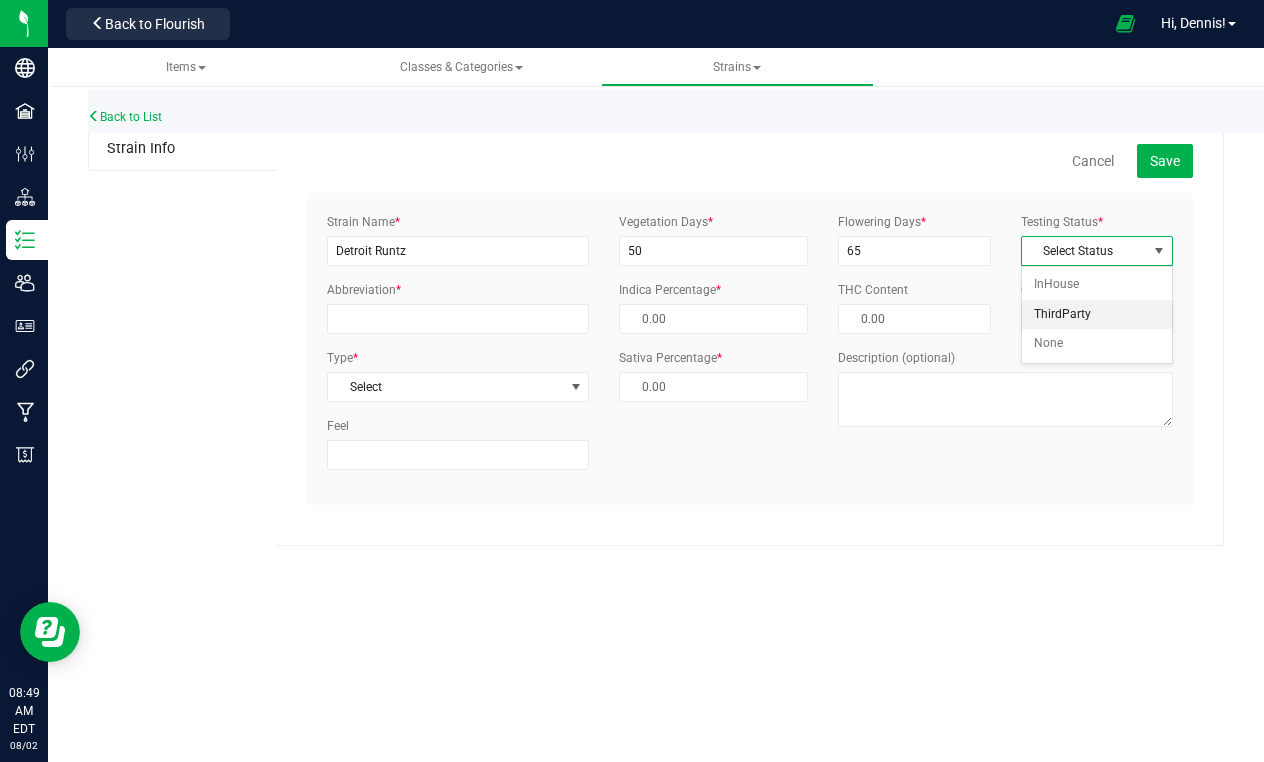 click on "ThirdParty" at bounding box center (1097, 315) 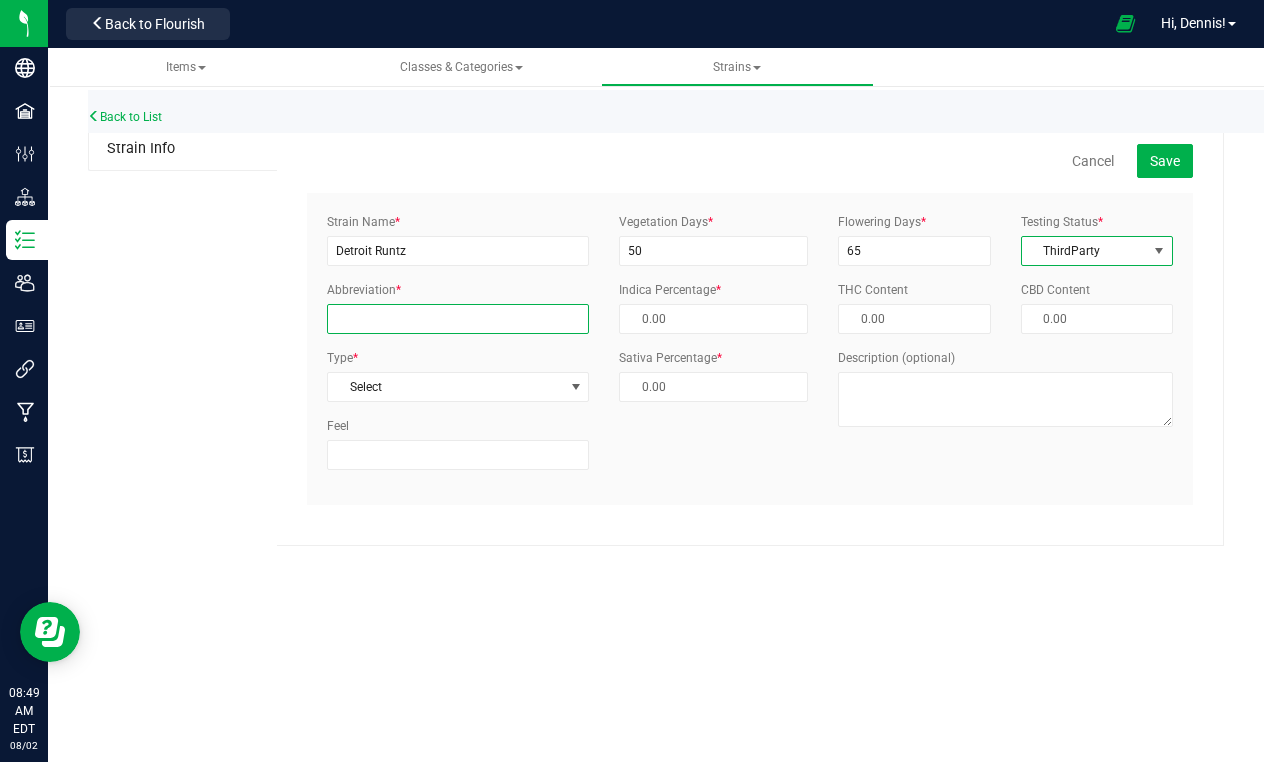 click on "Abbreviation
*" at bounding box center (458, 319) 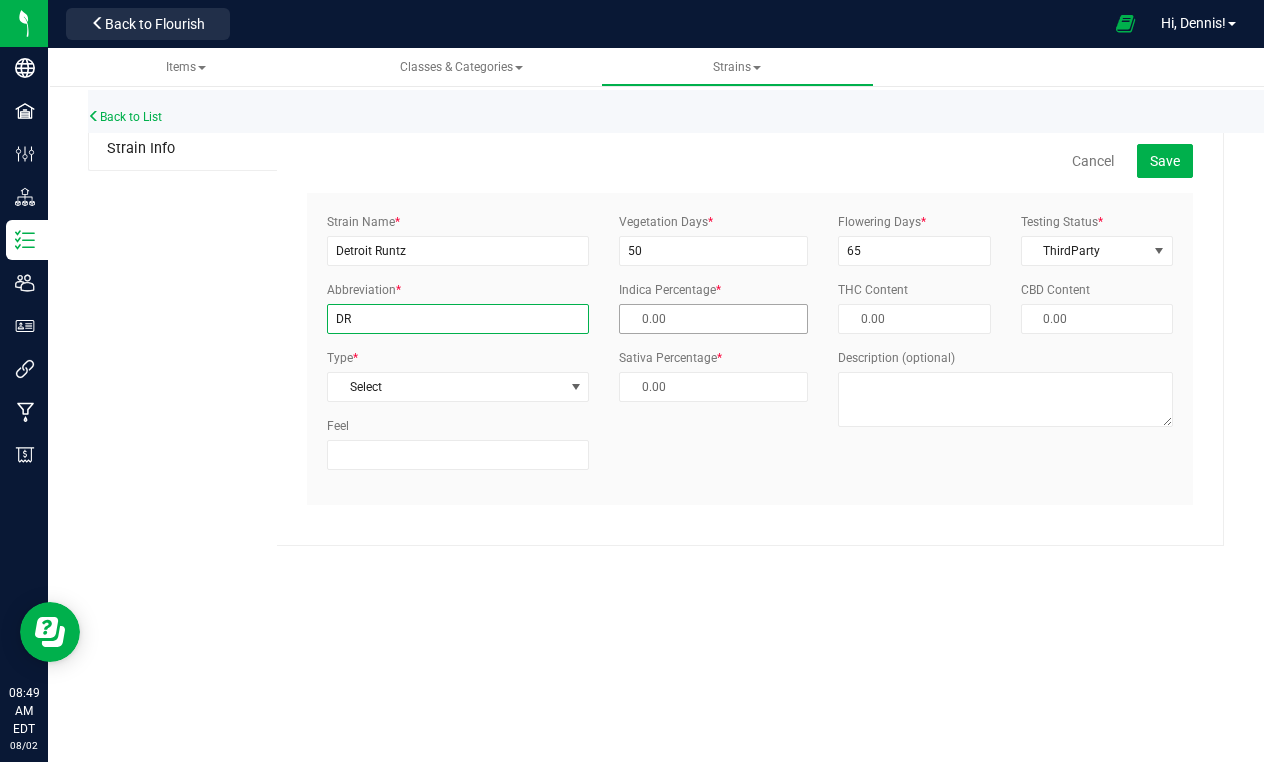type on "DR" 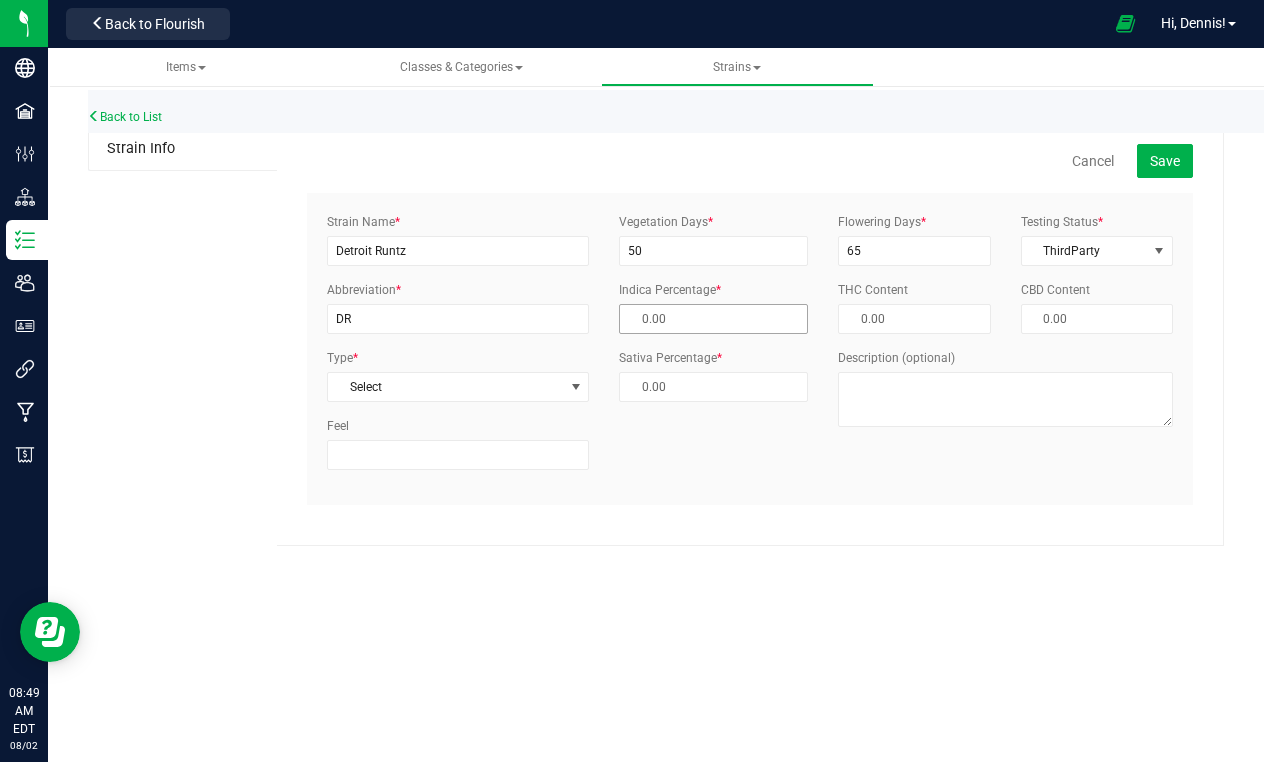click at bounding box center (713, 319) 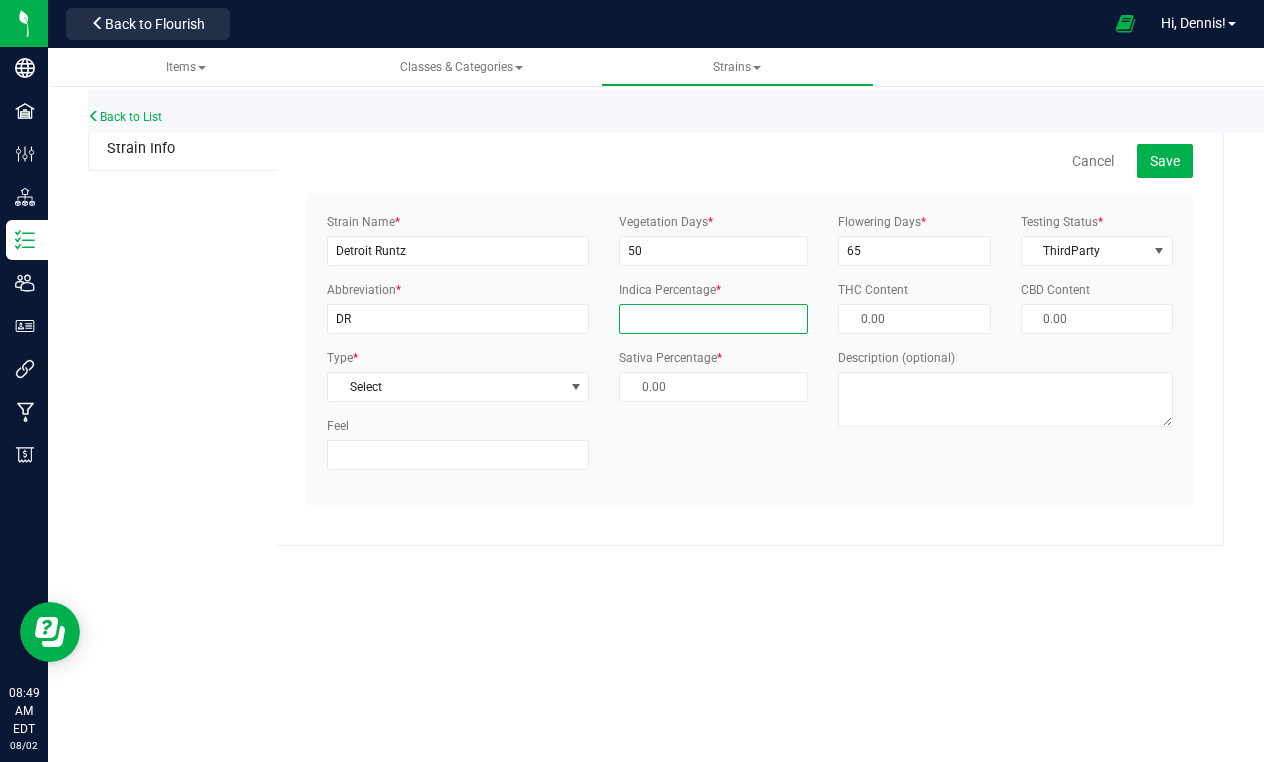 type on "5" 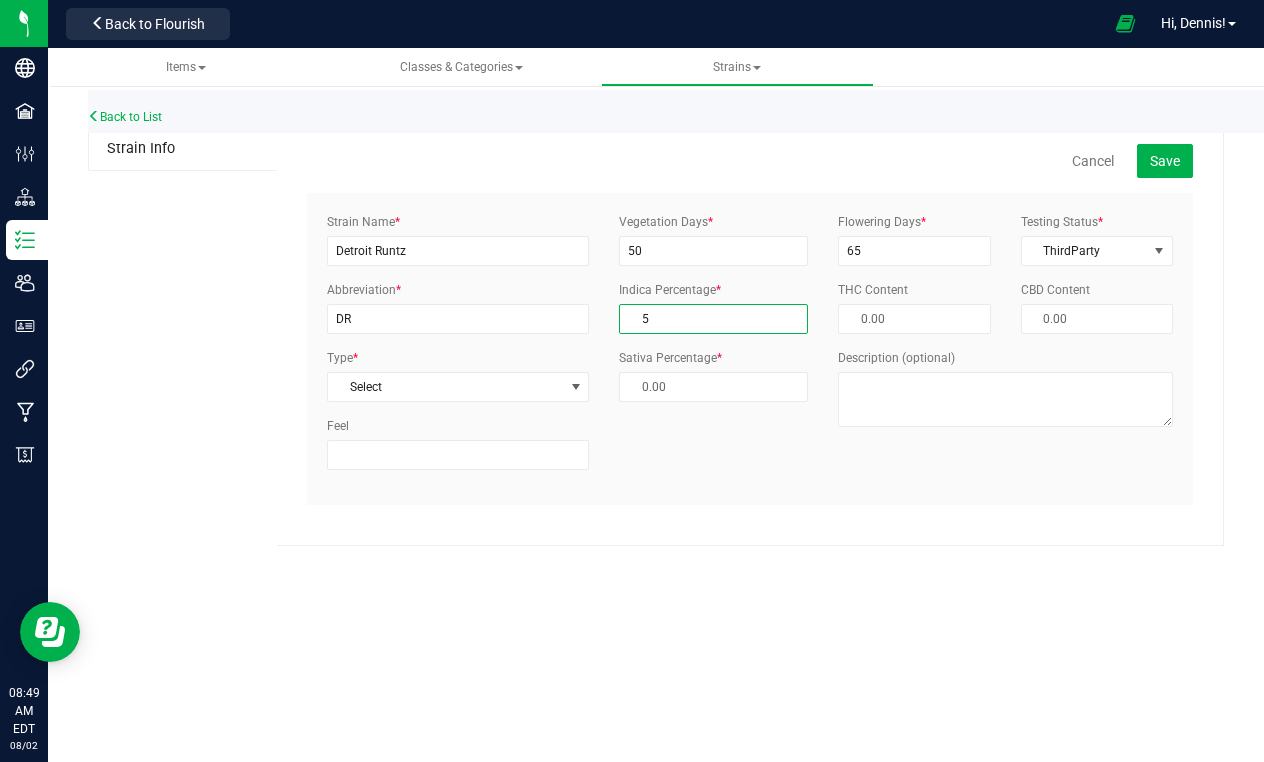 type on "95.00 %" 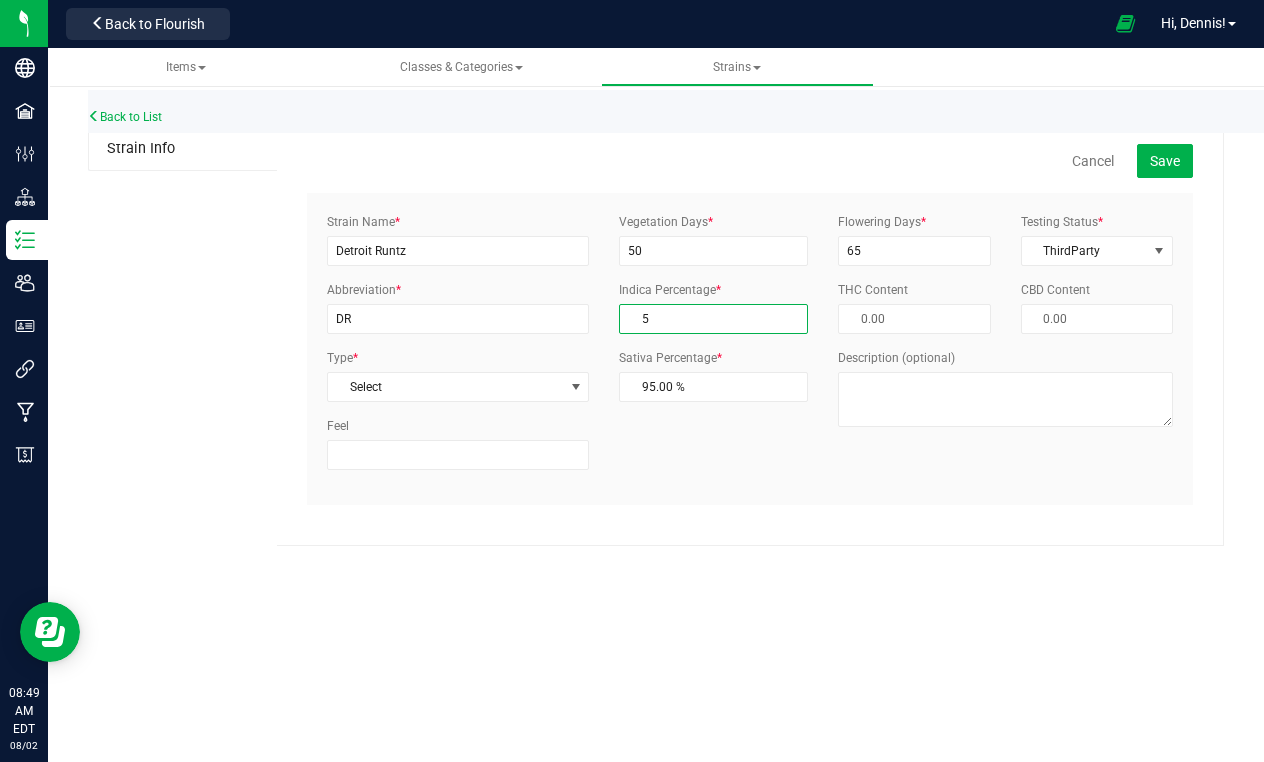 type on "50" 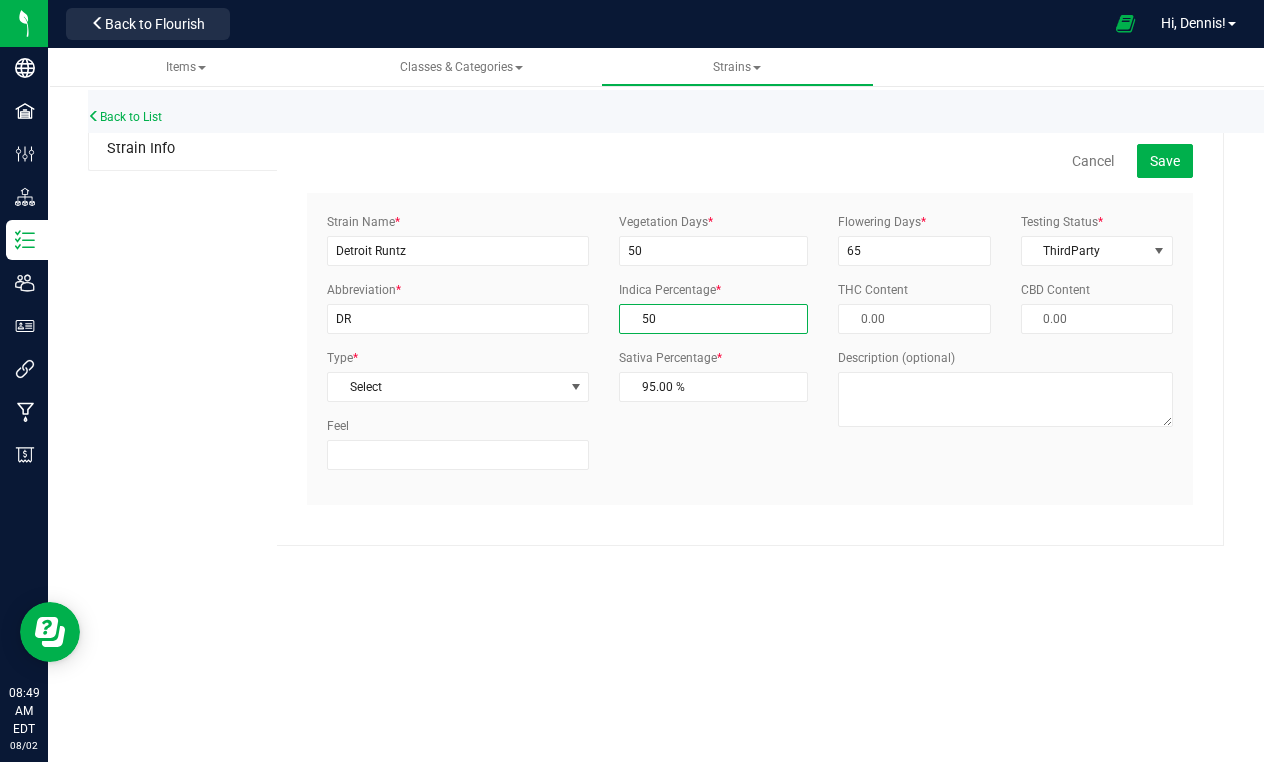 type on "50.00 %" 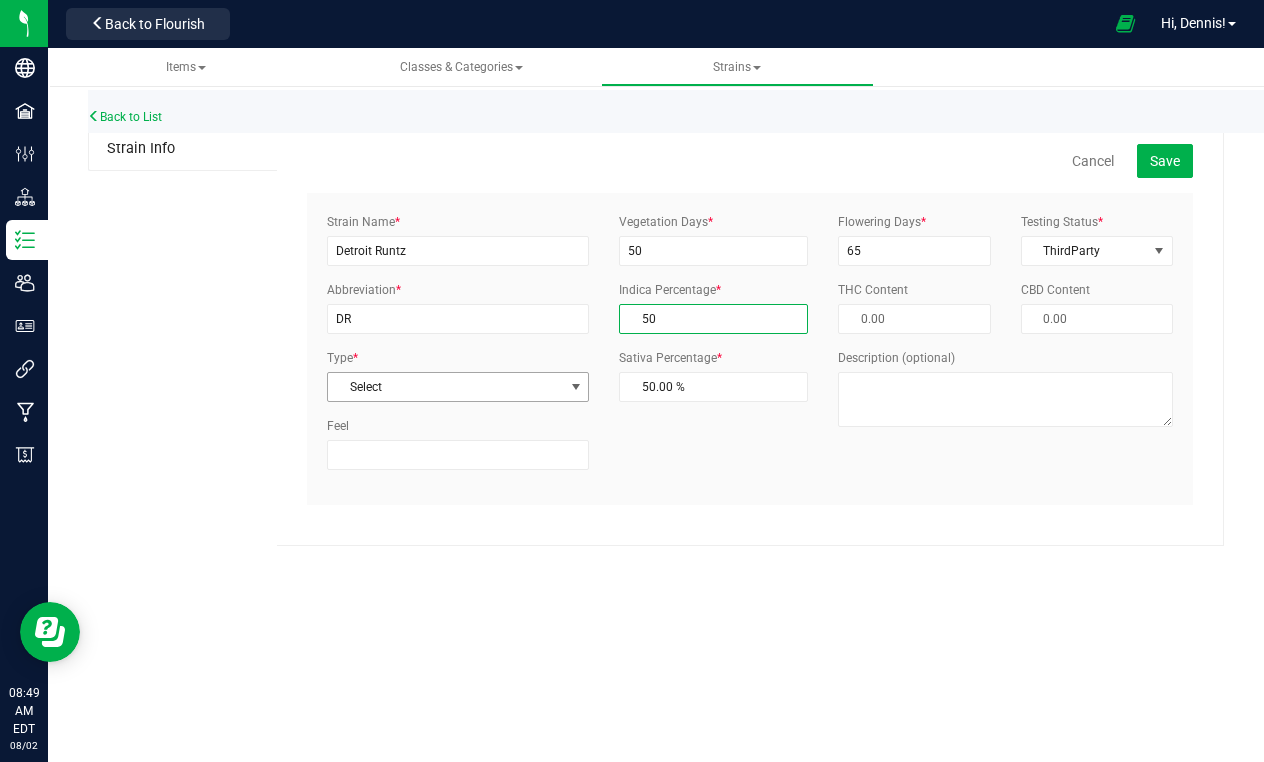 type on "50.00 %" 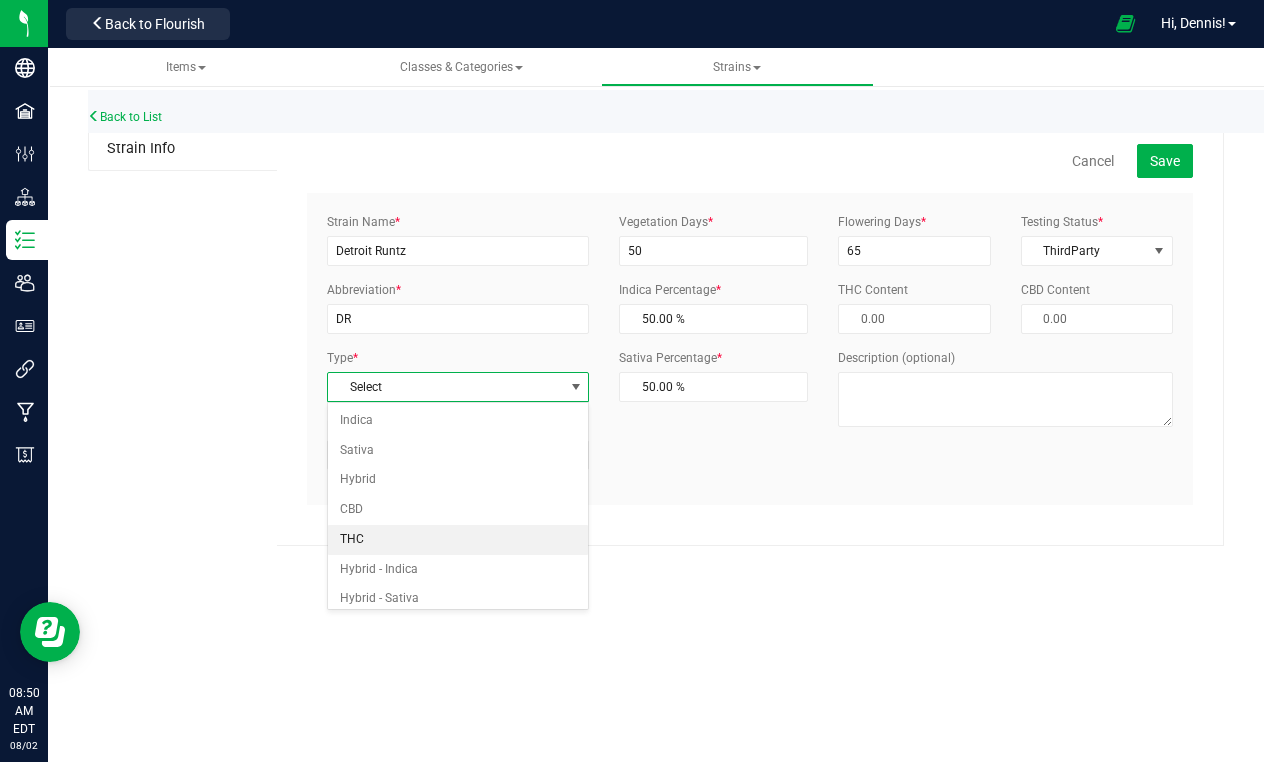 click on "THC" at bounding box center (458, 540) 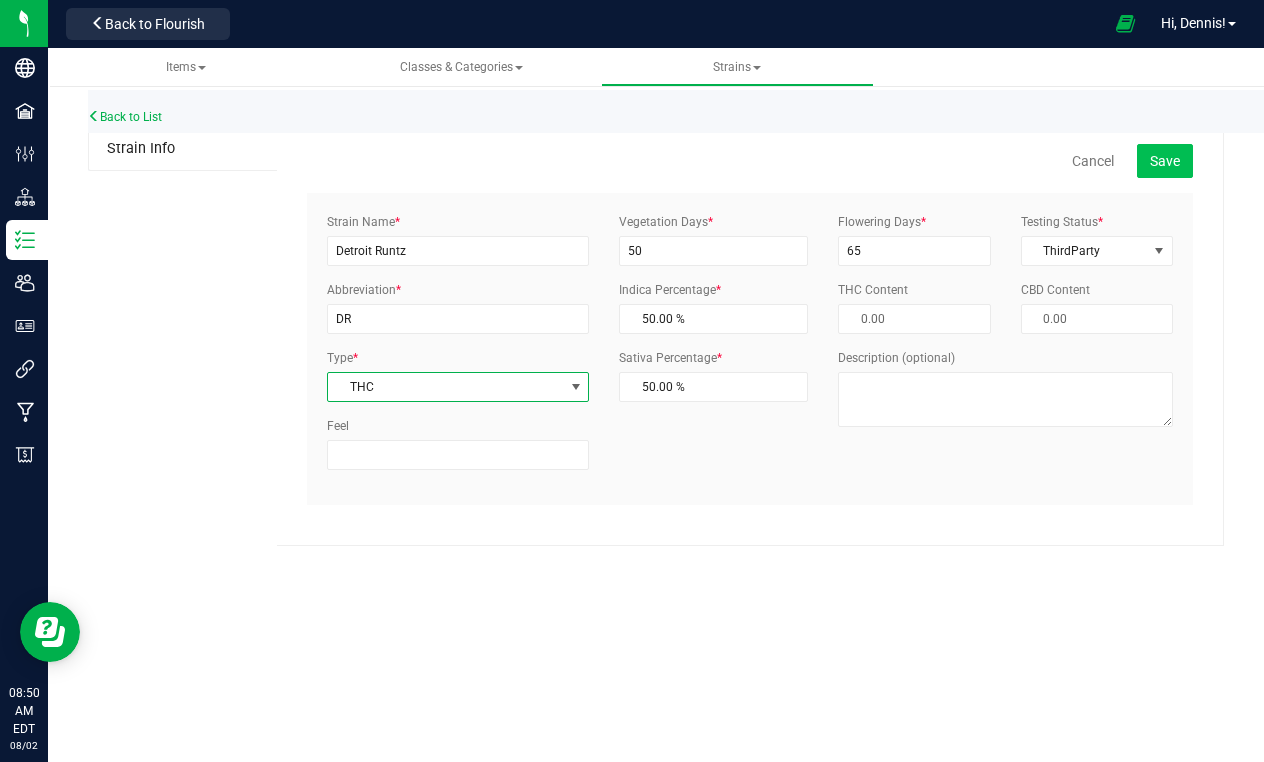 click on "Save" at bounding box center [1165, 161] 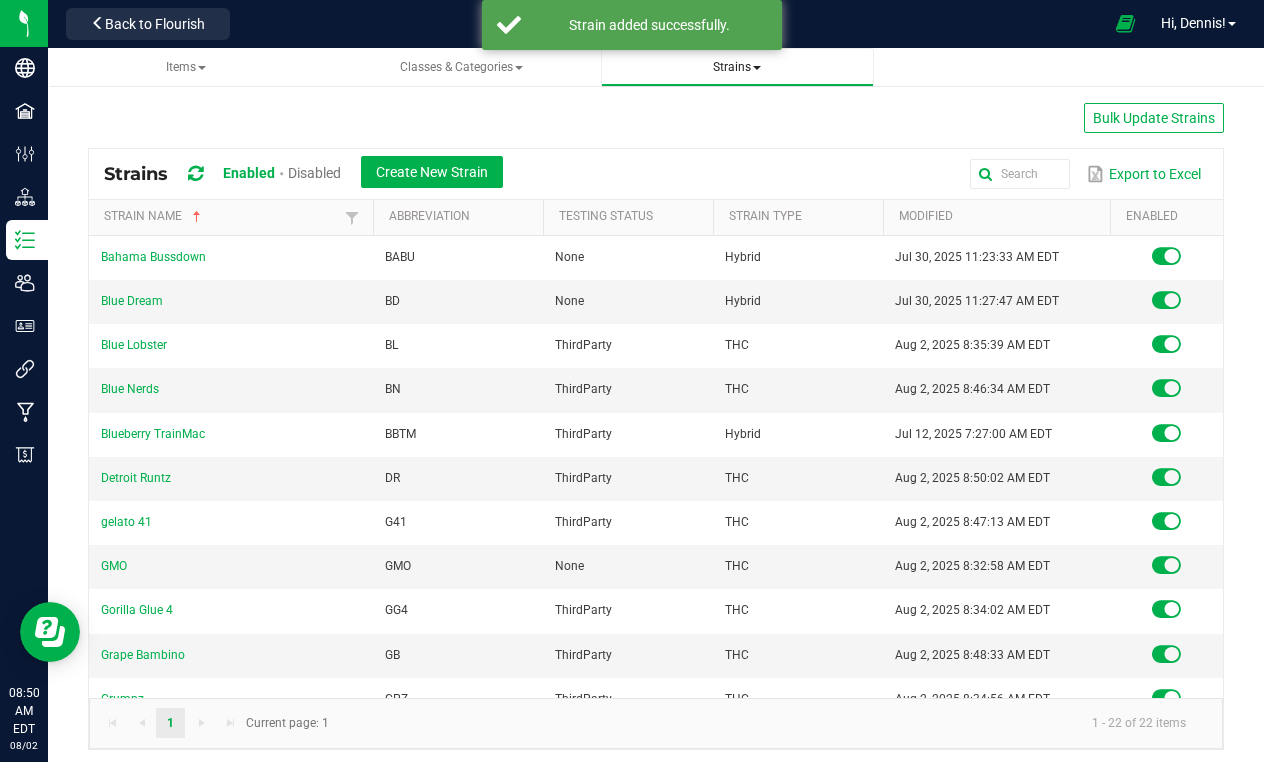 click on "Strains" at bounding box center [738, 67] 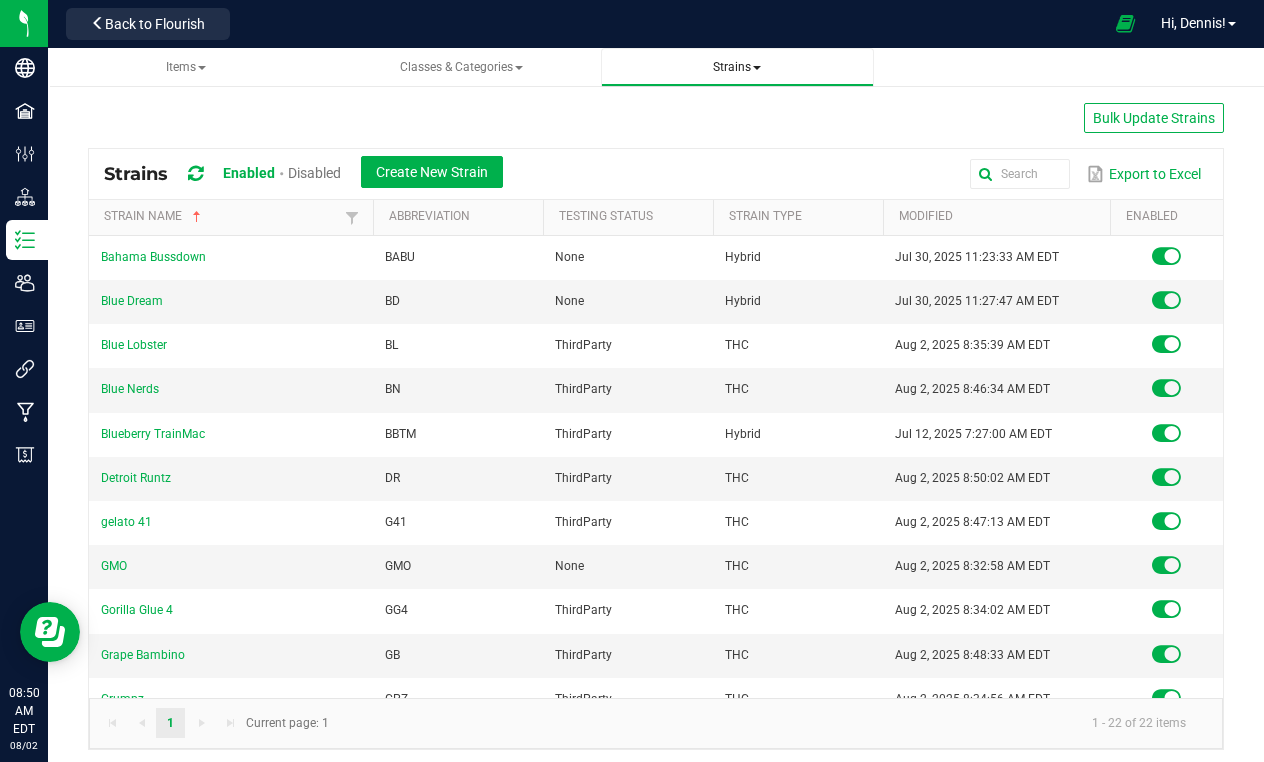 click on "Strains" at bounding box center (737, 67) 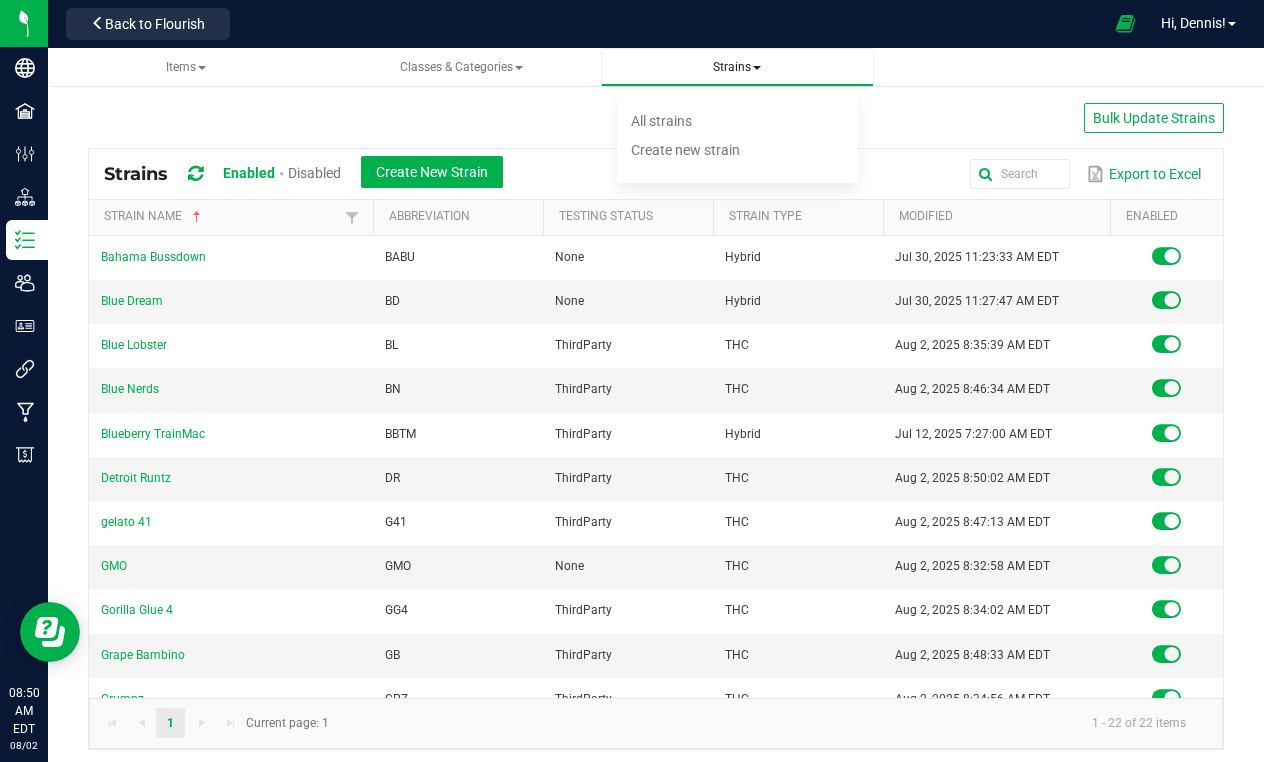 click on "All strains   Create new strain" at bounding box center [738, 136] 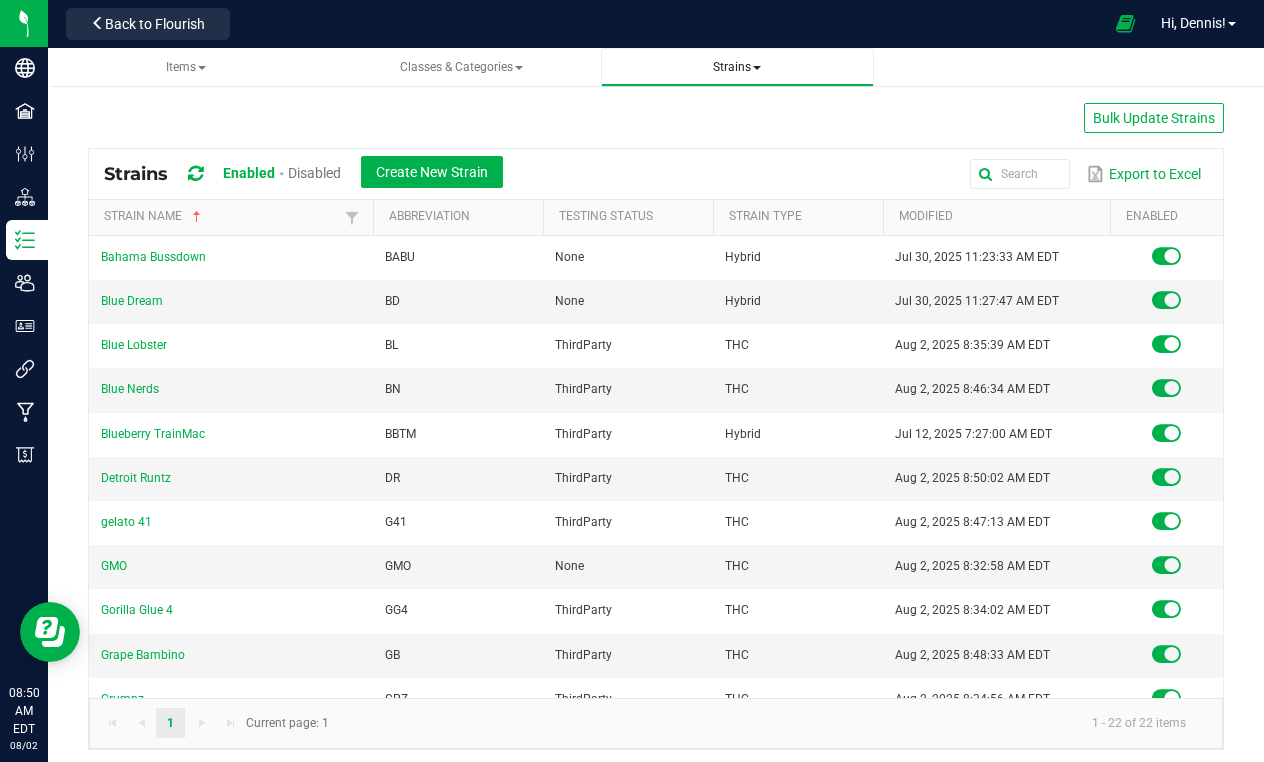 click on "Strains" at bounding box center [737, 67] 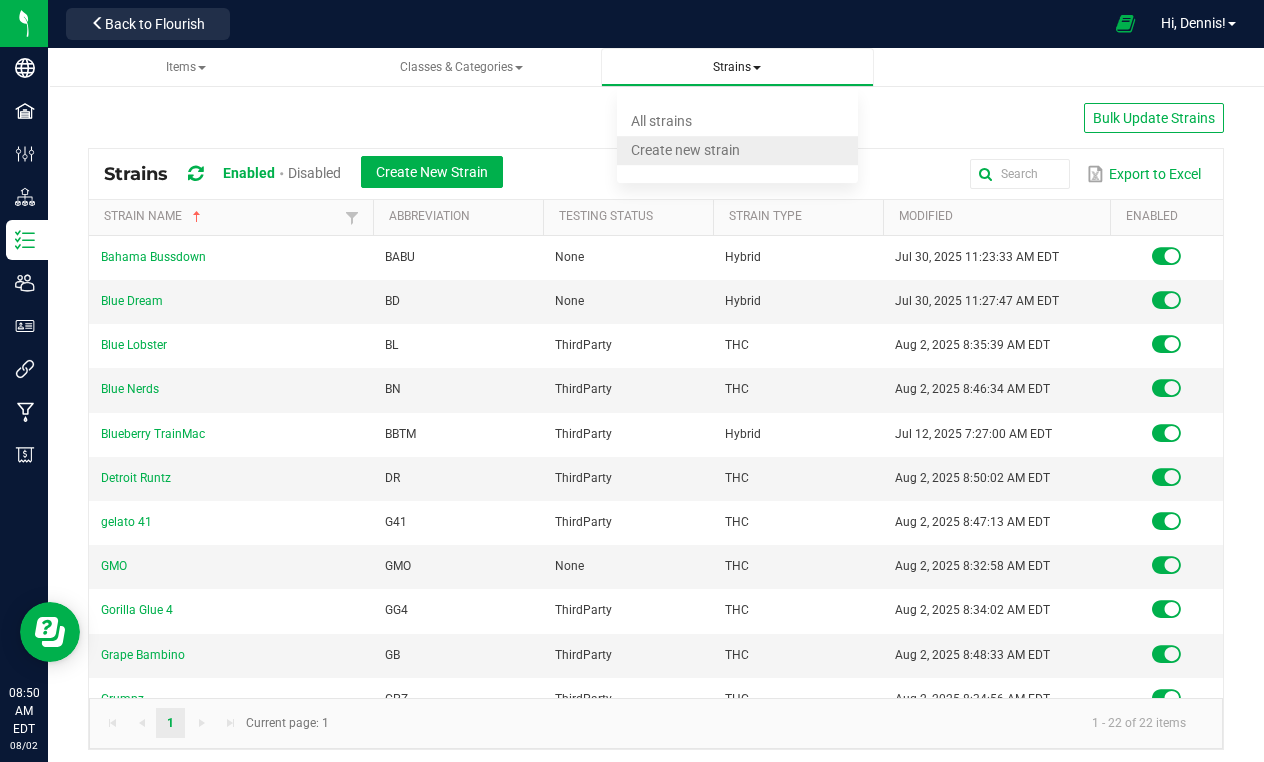 click on "Create new strain" at bounding box center (685, 150) 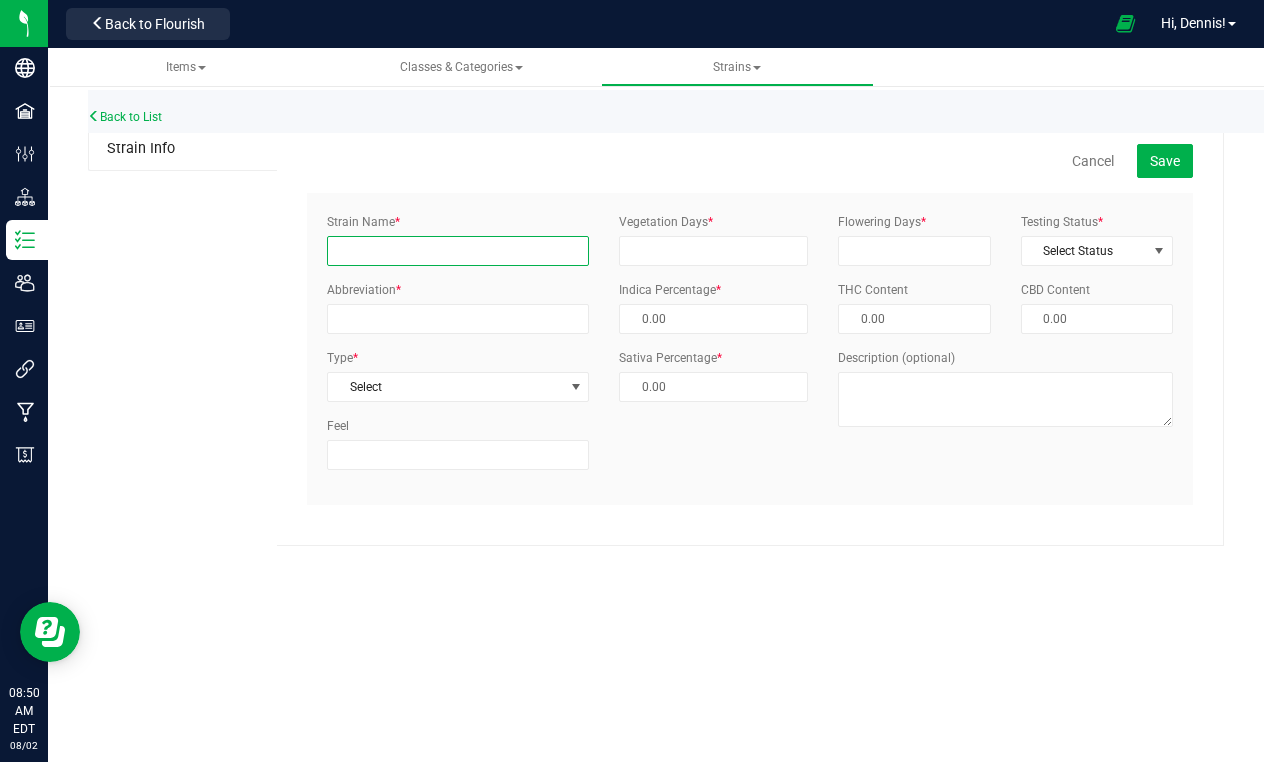 click on "Strain Name
*" at bounding box center [458, 251] 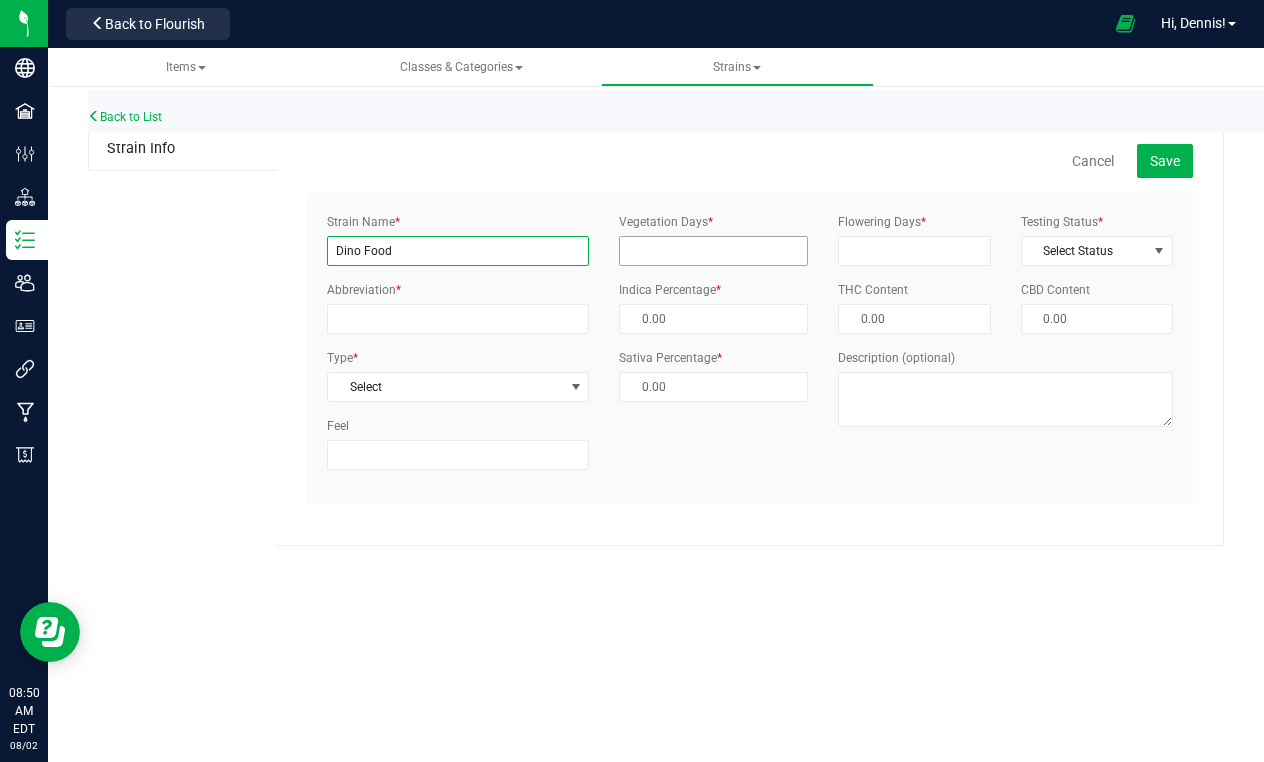 type on "Dino Food" 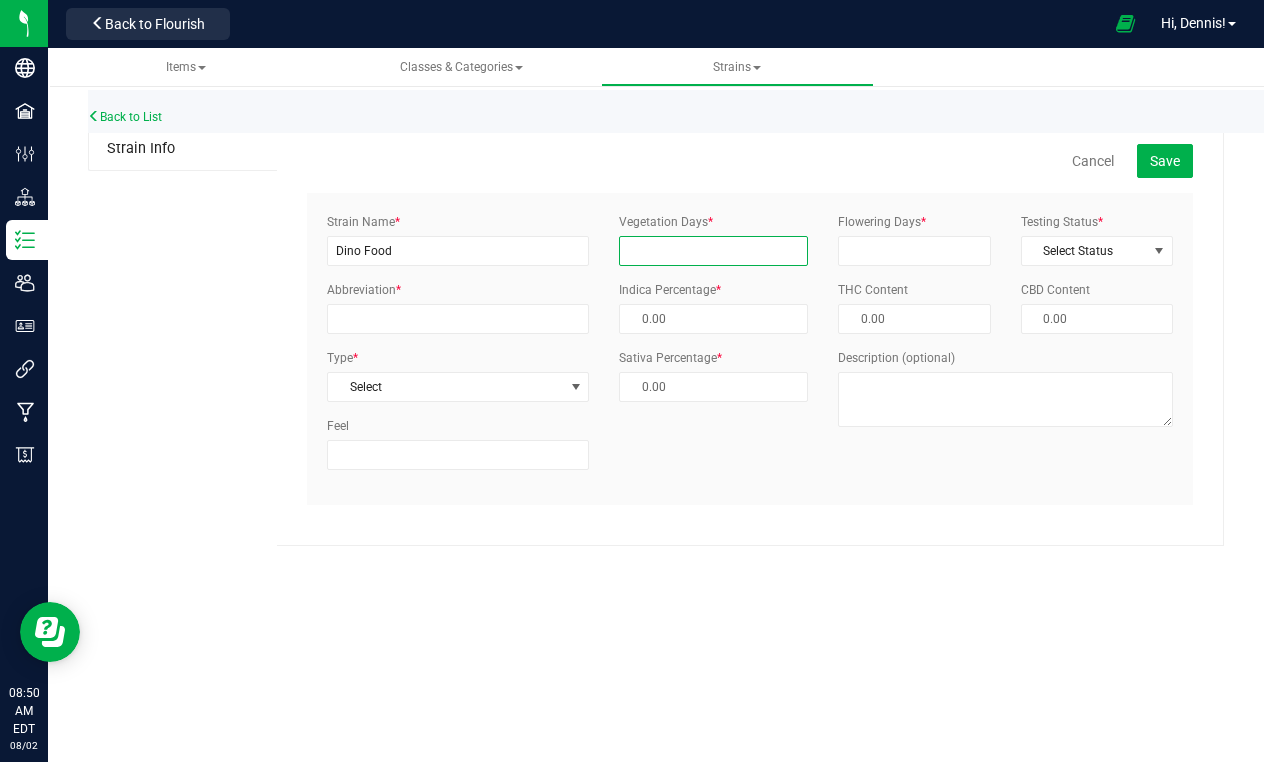 click on "Vegetation Days
*" at bounding box center (713, 251) 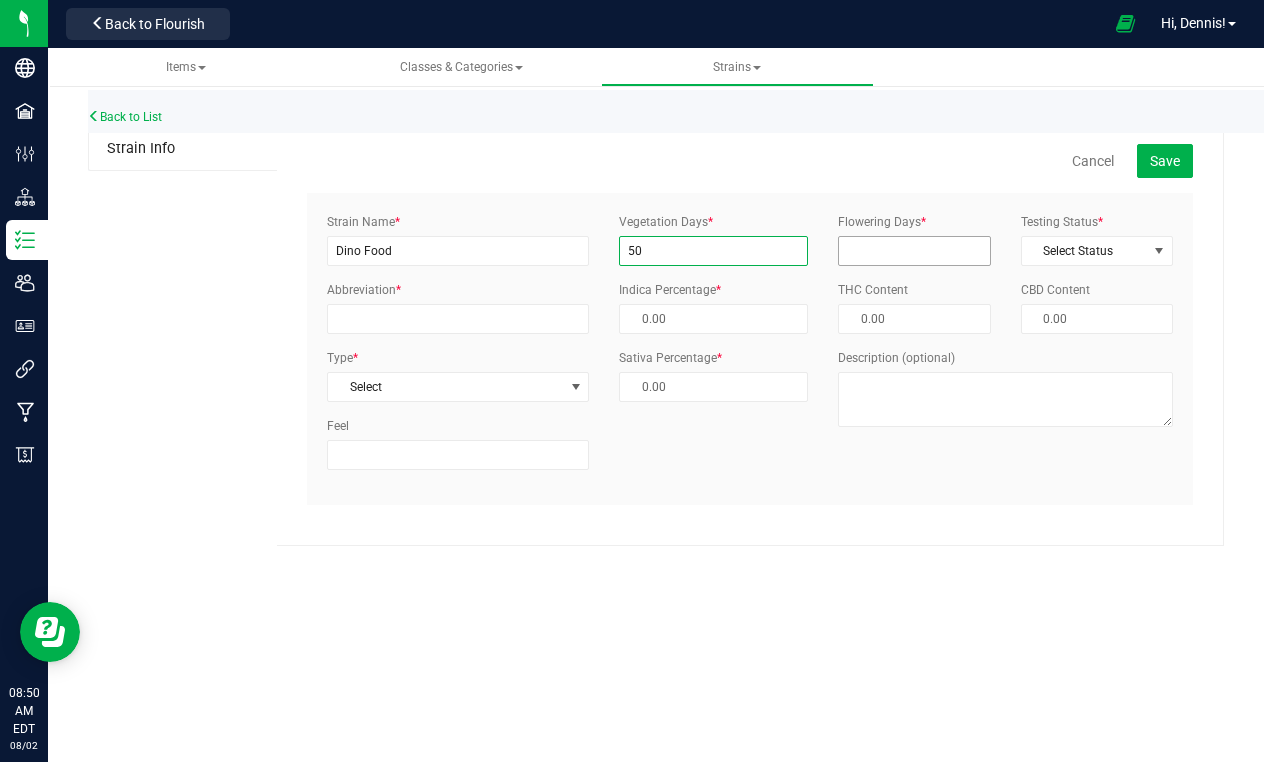 type on "50" 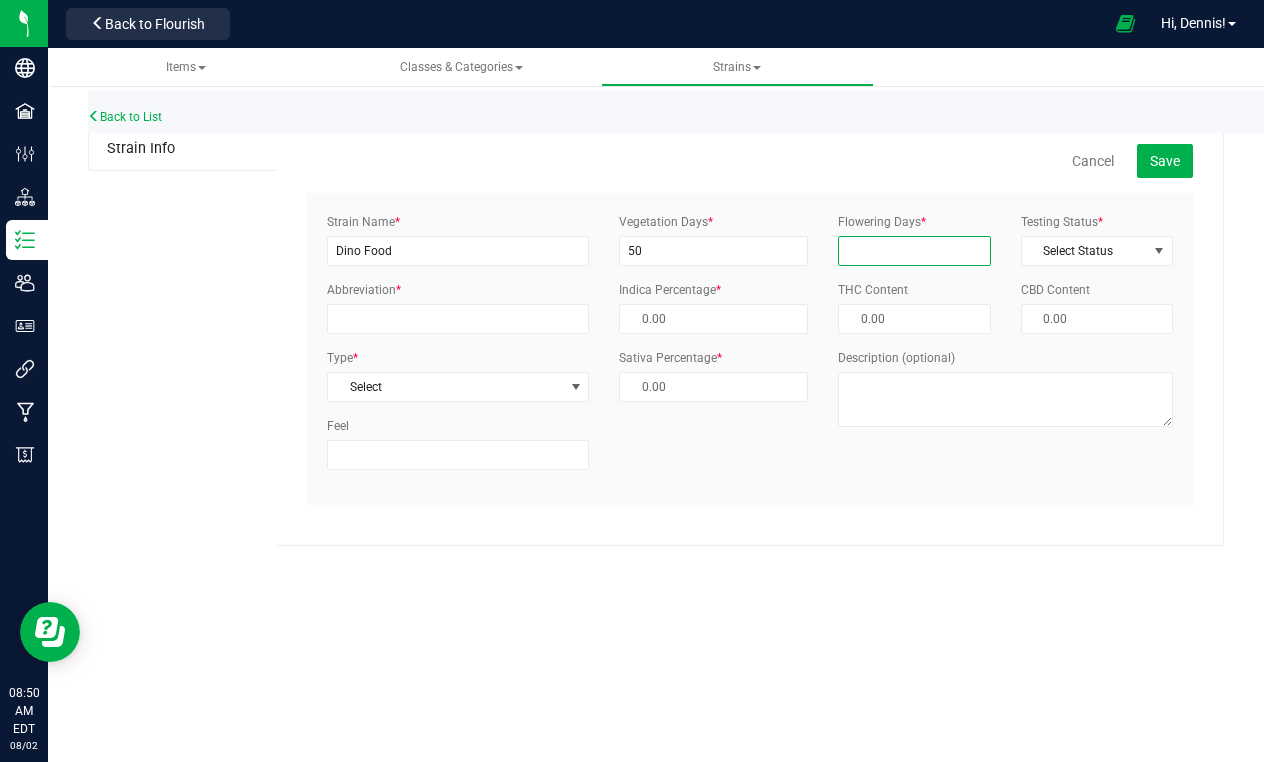 click on "Flowering Days
*" at bounding box center [914, 251] 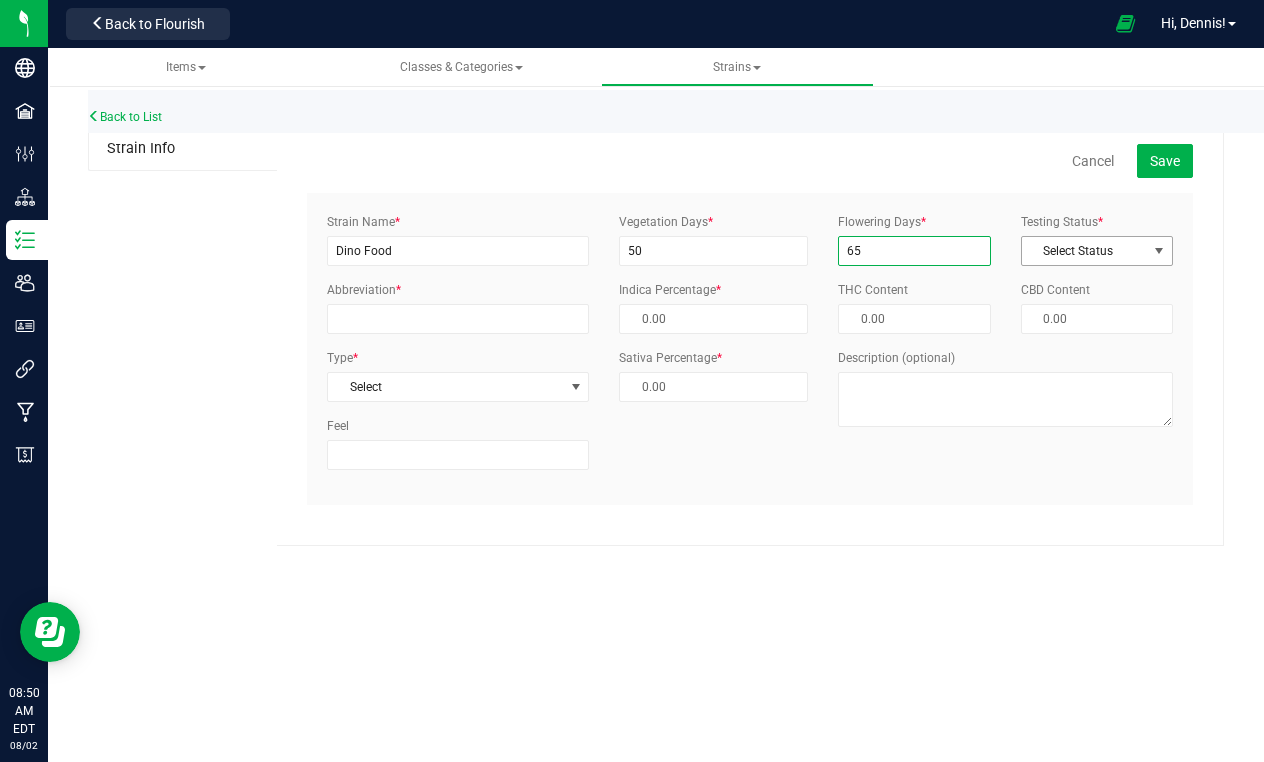 type on "65" 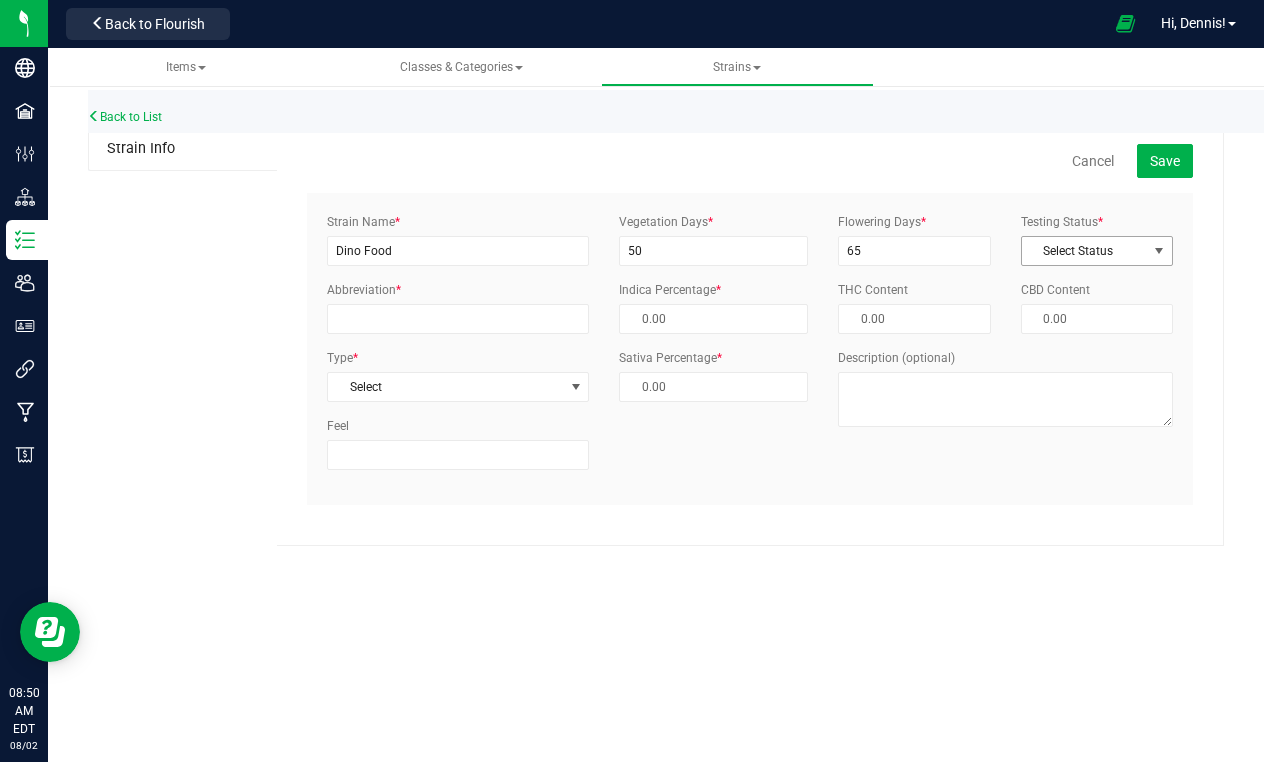 click on "Select Status" at bounding box center (1097, 251) 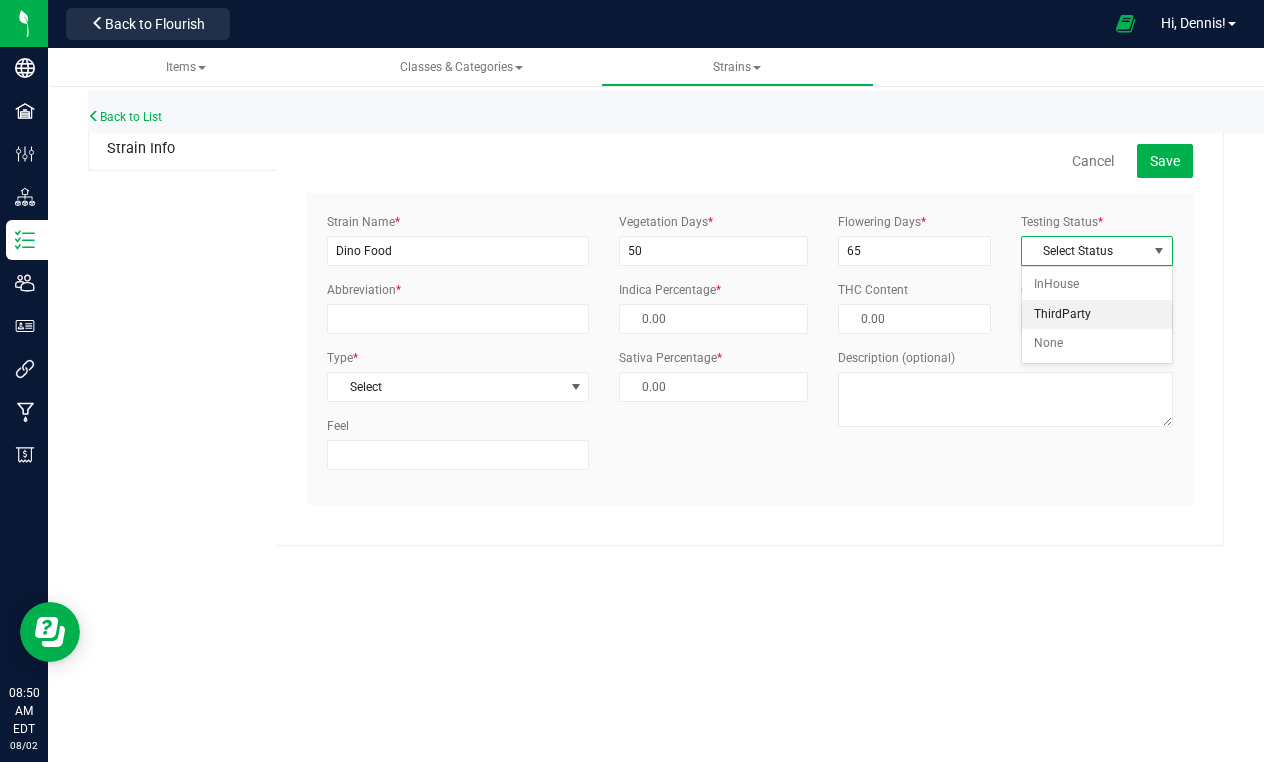 click on "ThirdParty" at bounding box center [1097, 315] 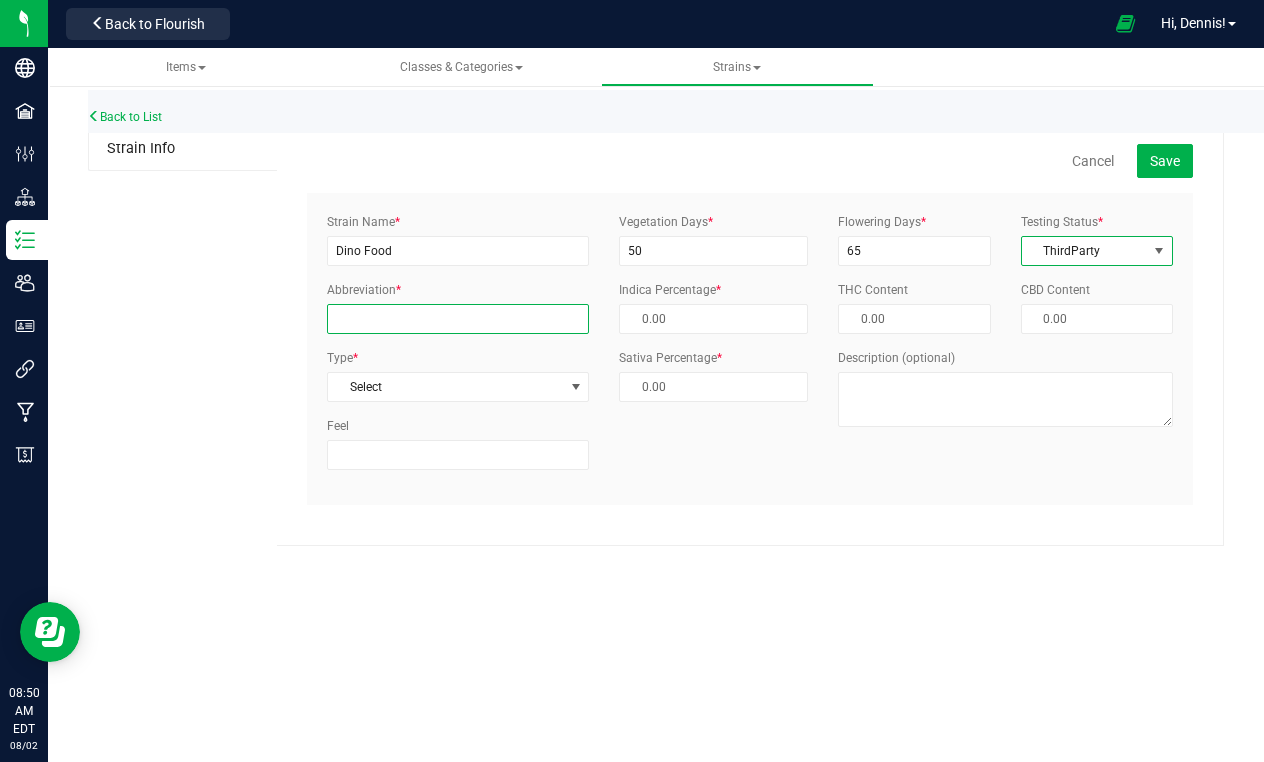 click on "Abbreviation
*" at bounding box center [458, 319] 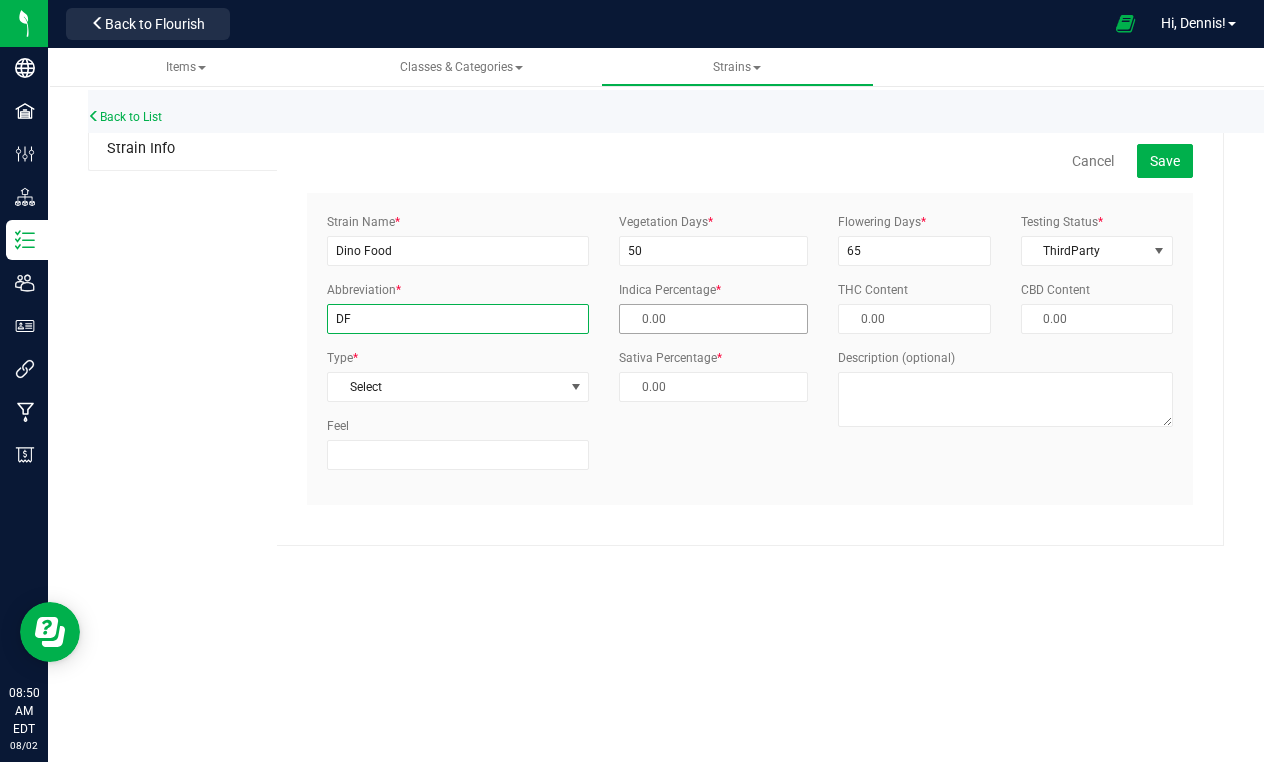 type on "DF" 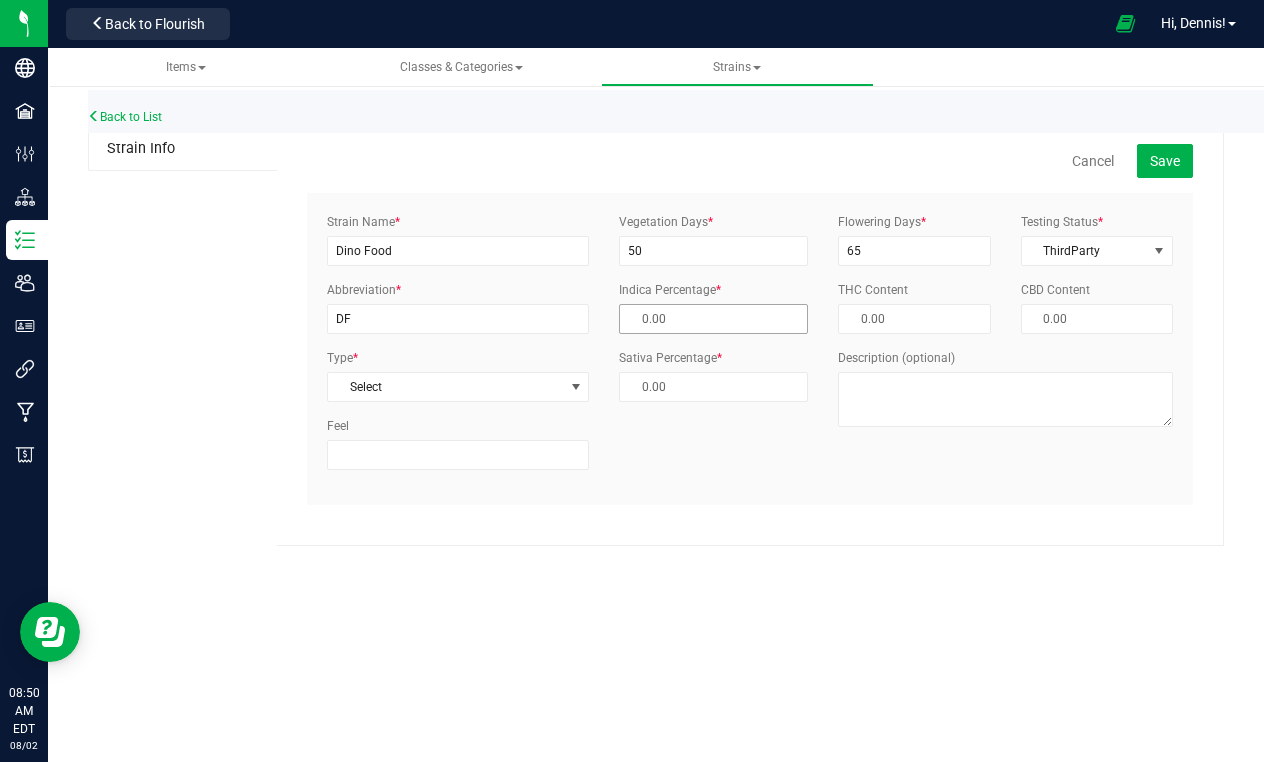 click at bounding box center (713, 319) 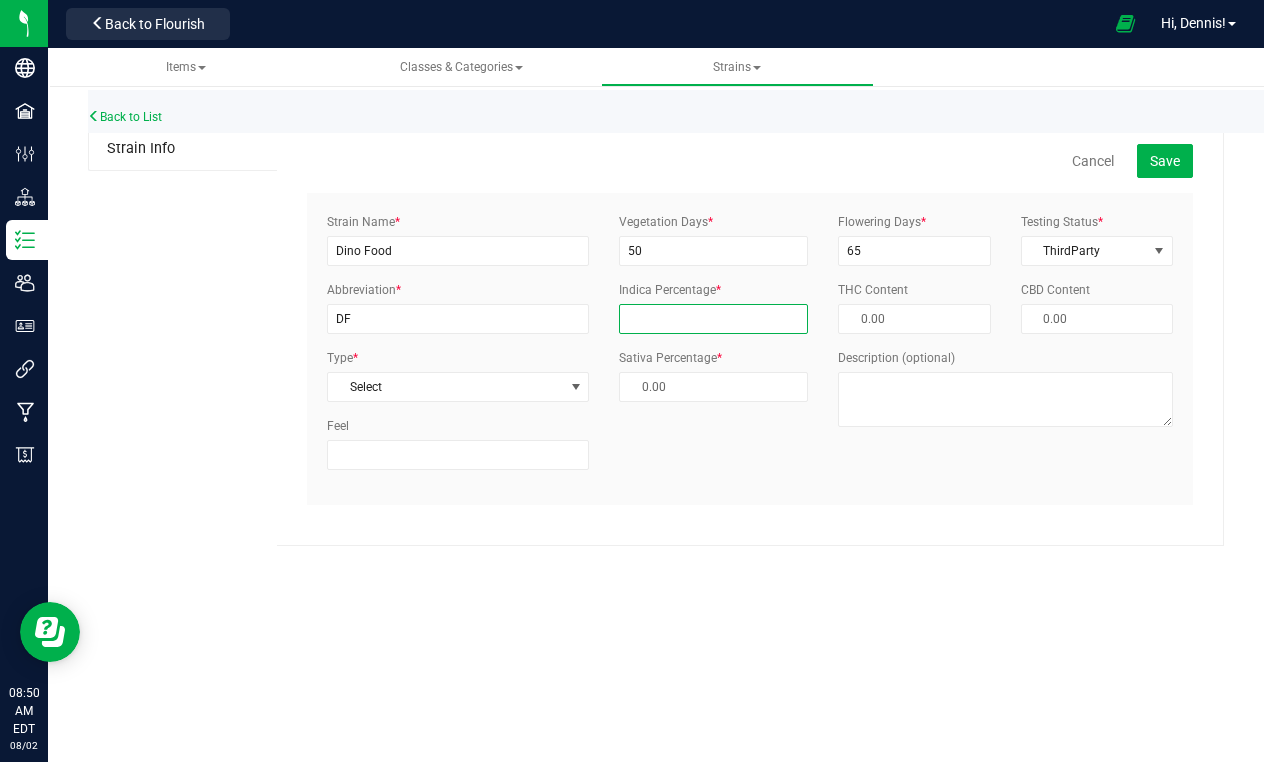 type on "5" 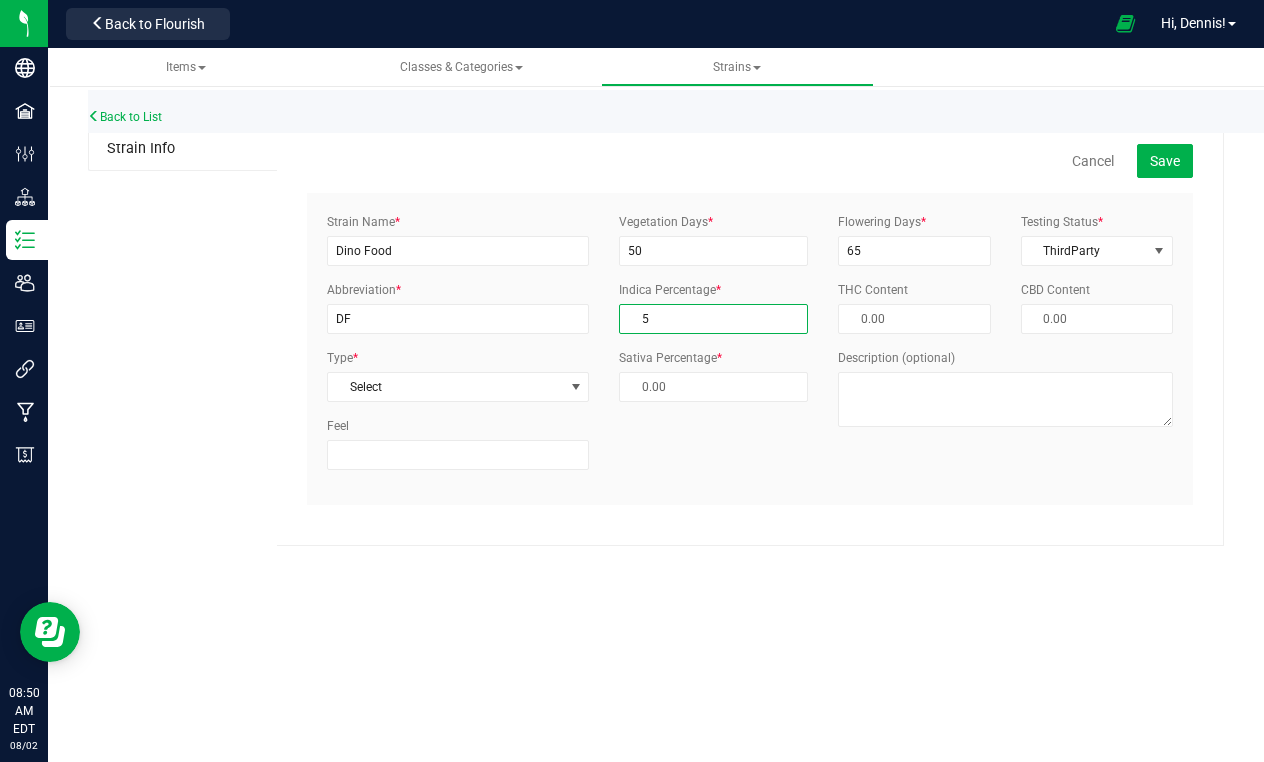 type on "95.00 %" 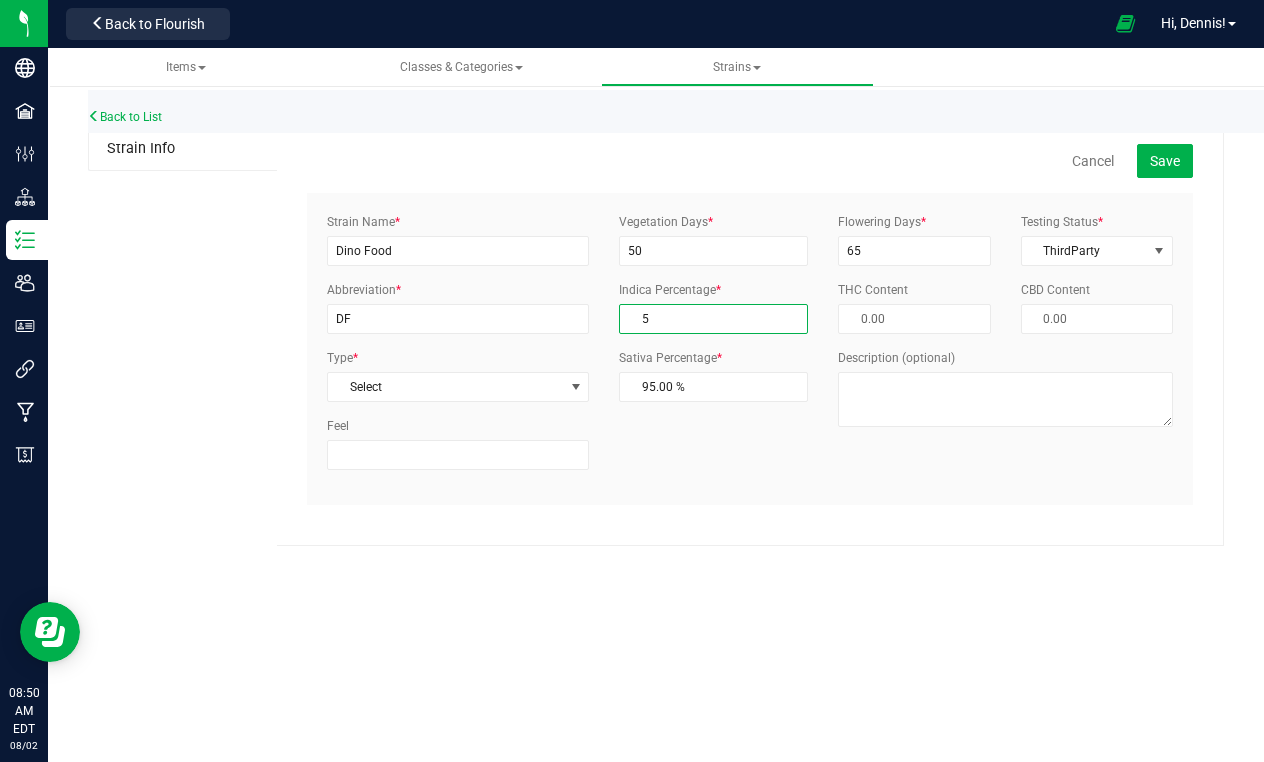 type on "50" 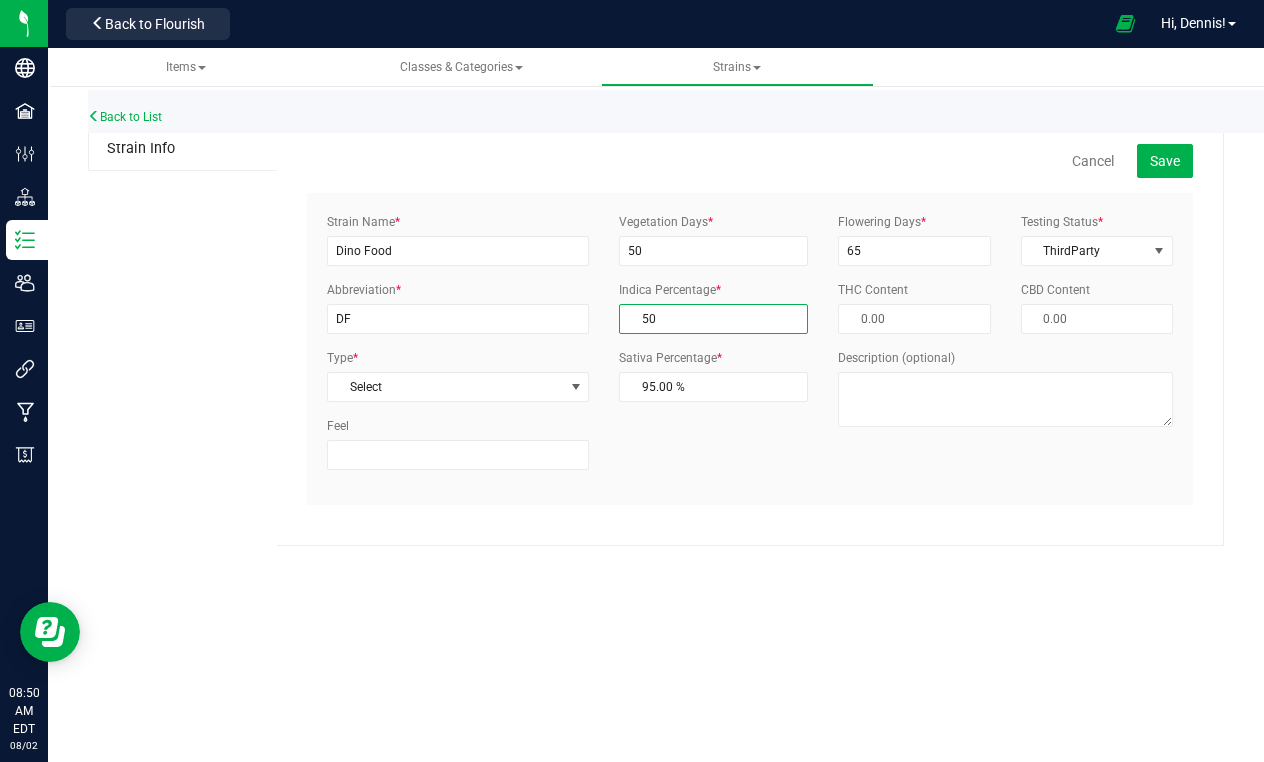 type on "50.00 %" 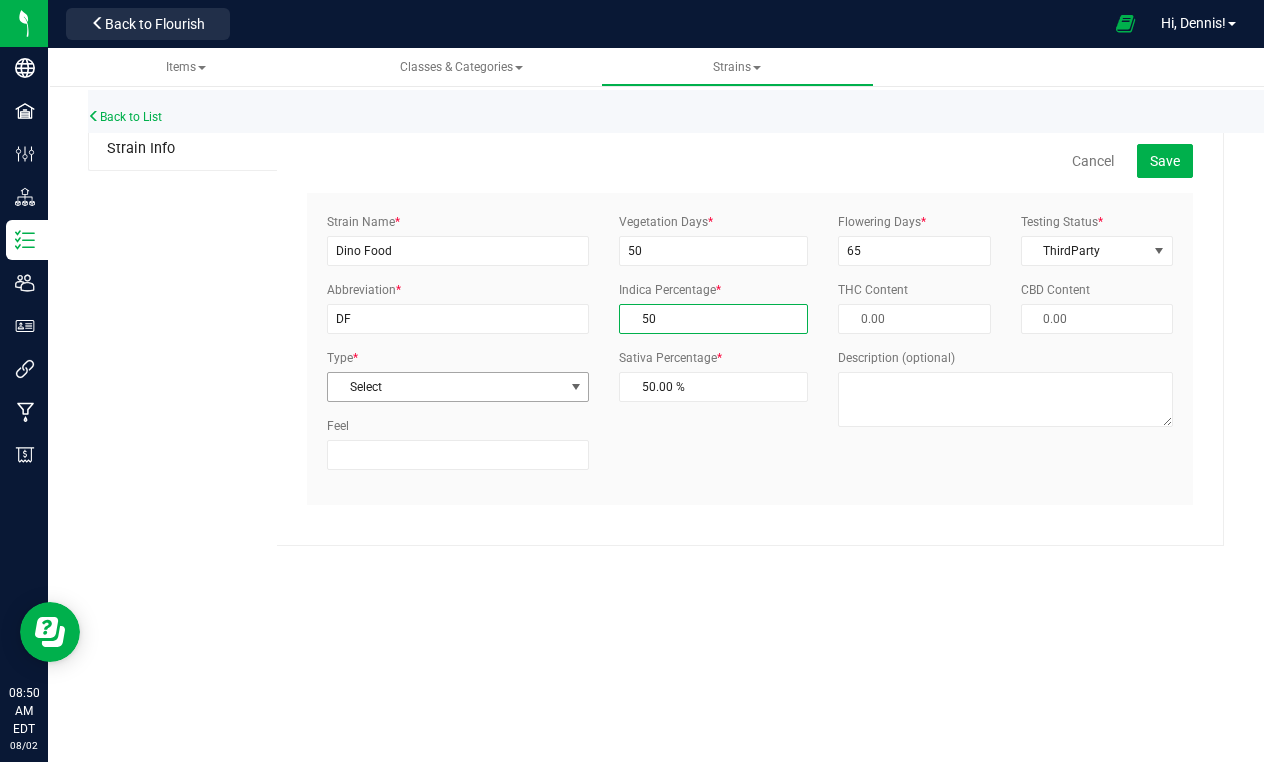 type on "50.00 %" 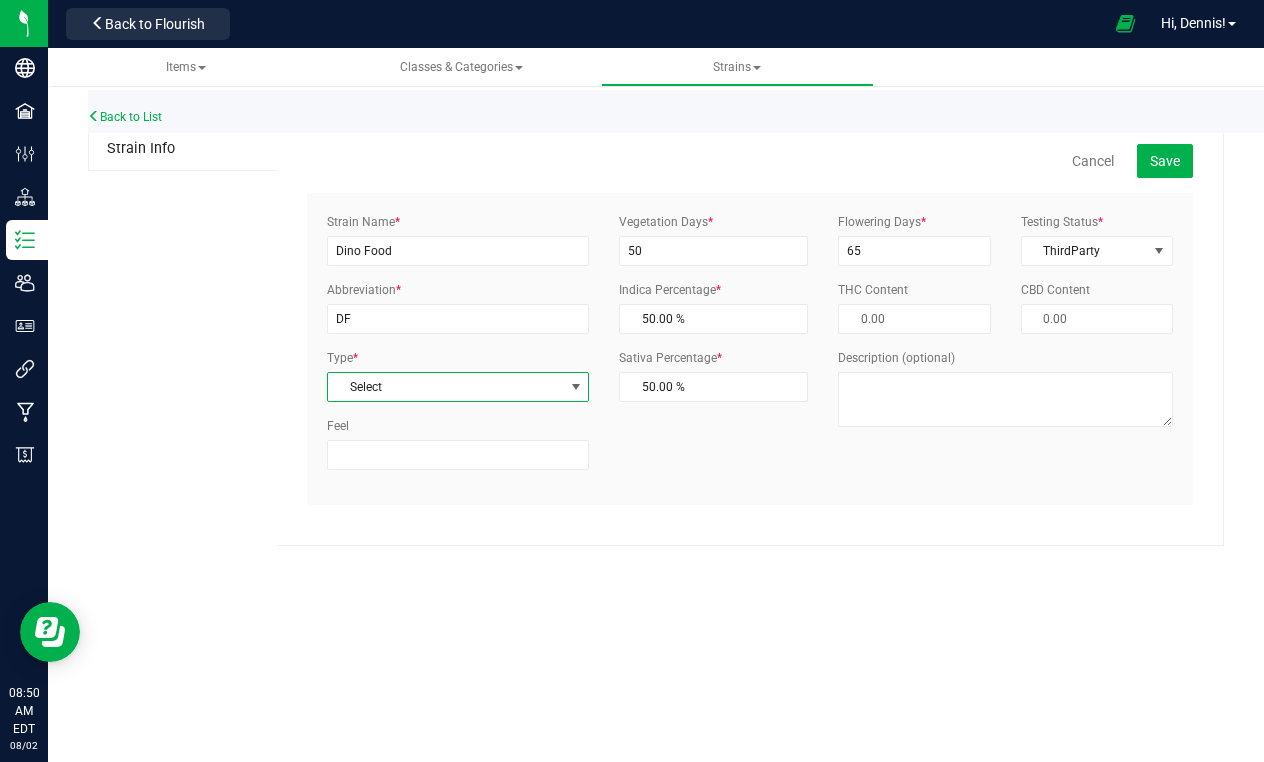 click on "Select" at bounding box center [445, 387] 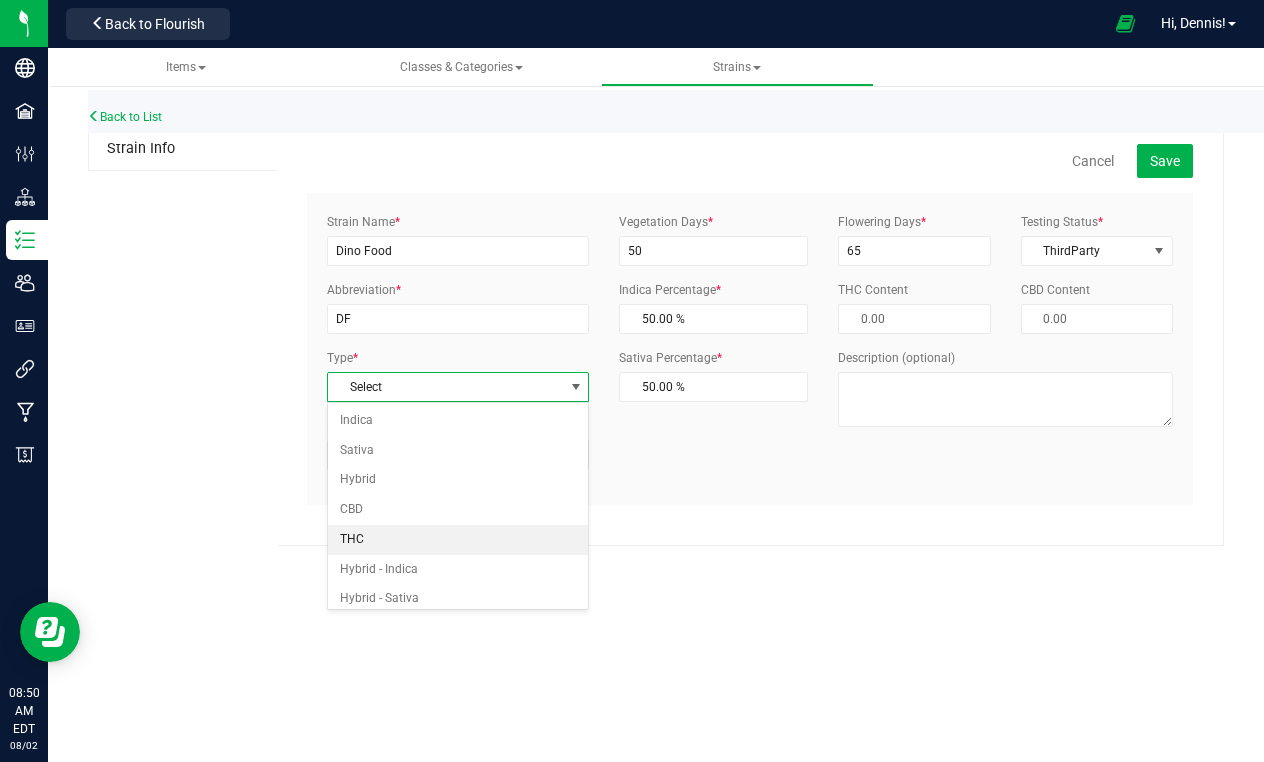 click on "THC" at bounding box center [458, 540] 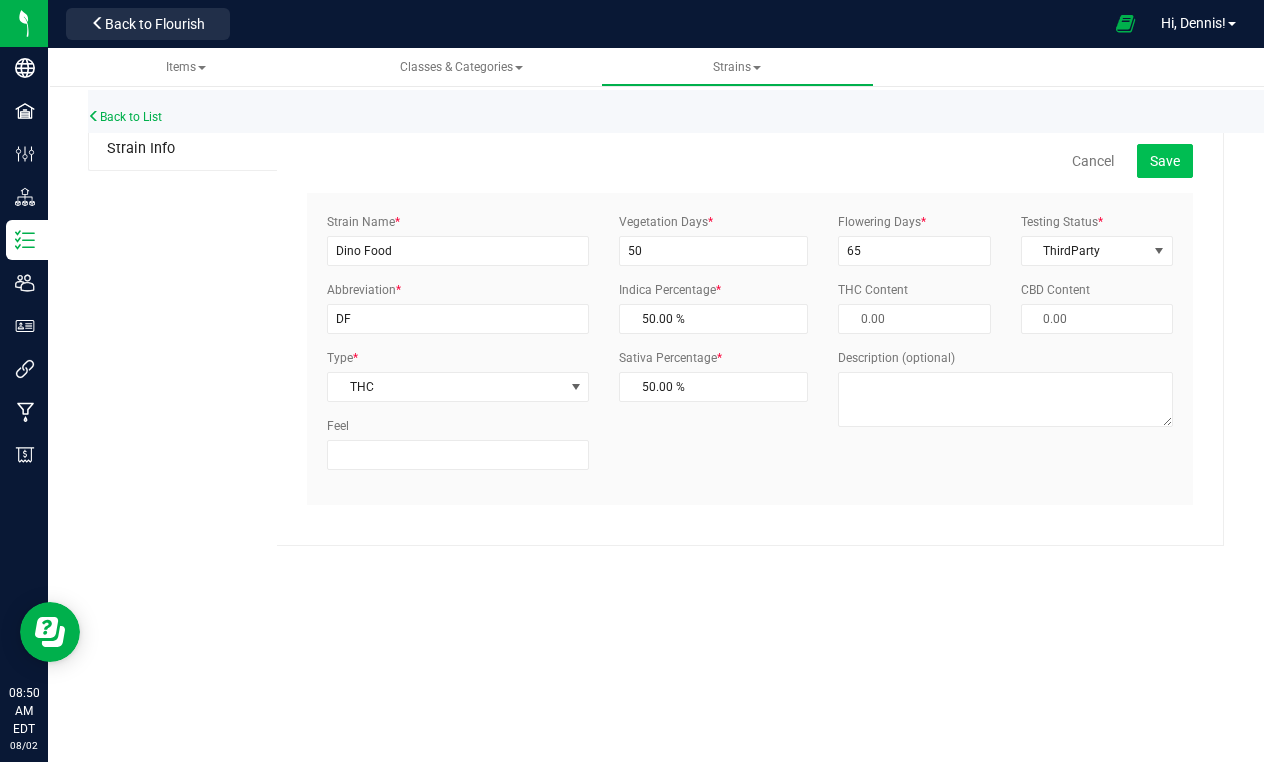 click on "Save" at bounding box center (1165, 161) 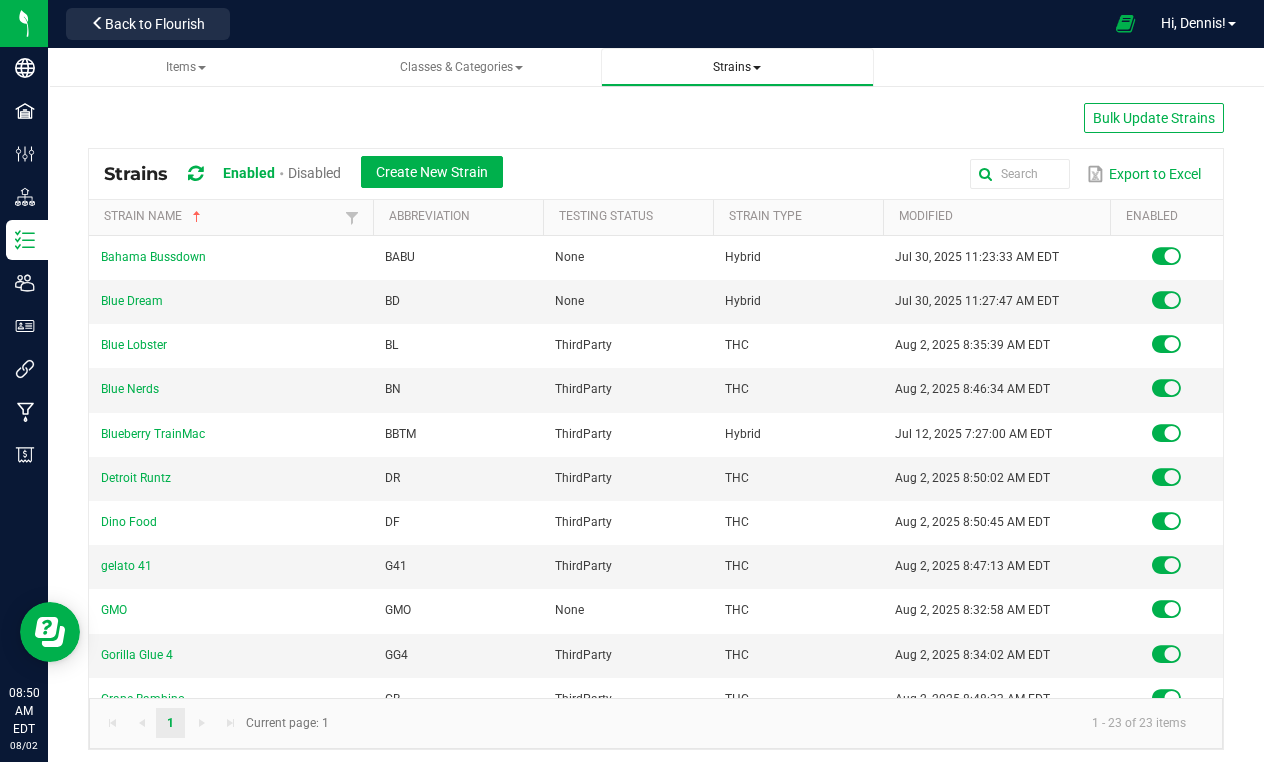 click on "Strains" at bounding box center [737, 67] 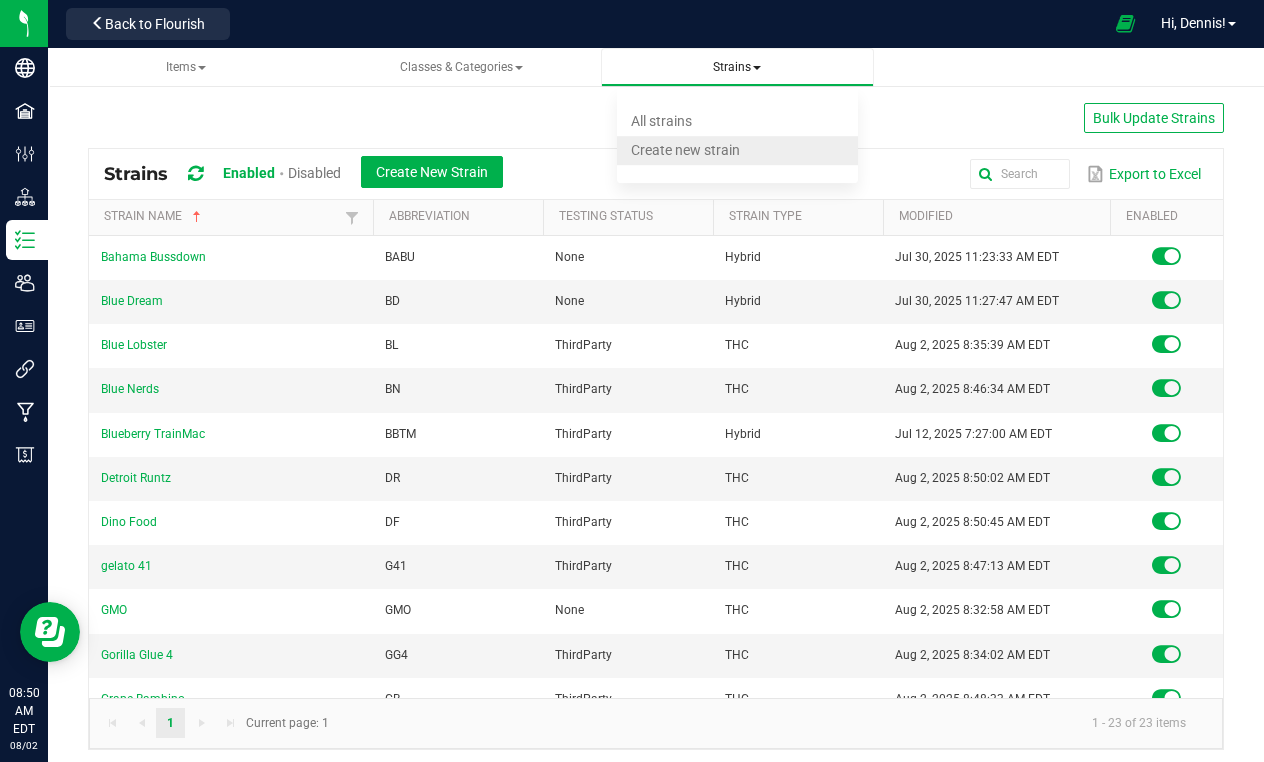 click on "Create new strain" at bounding box center (685, 150) 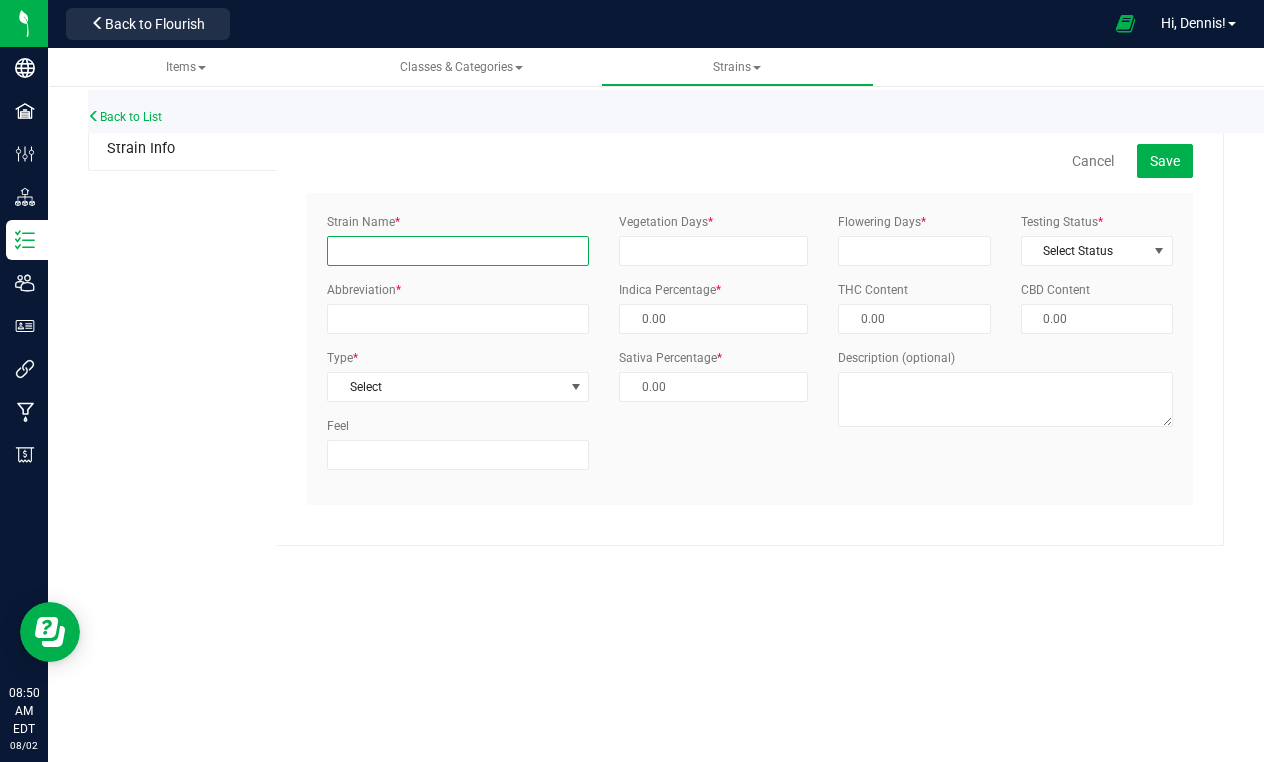 click on "Strain Name
*" at bounding box center (458, 251) 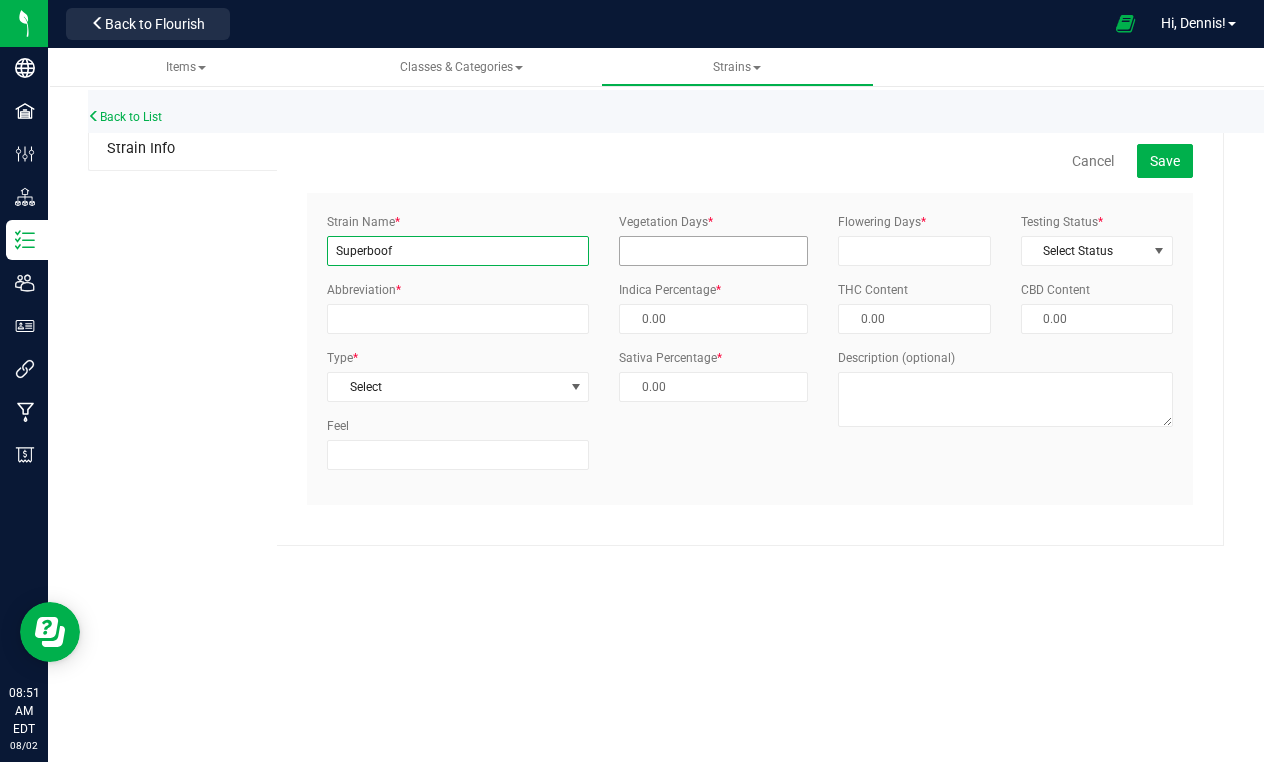 type on "Superboof" 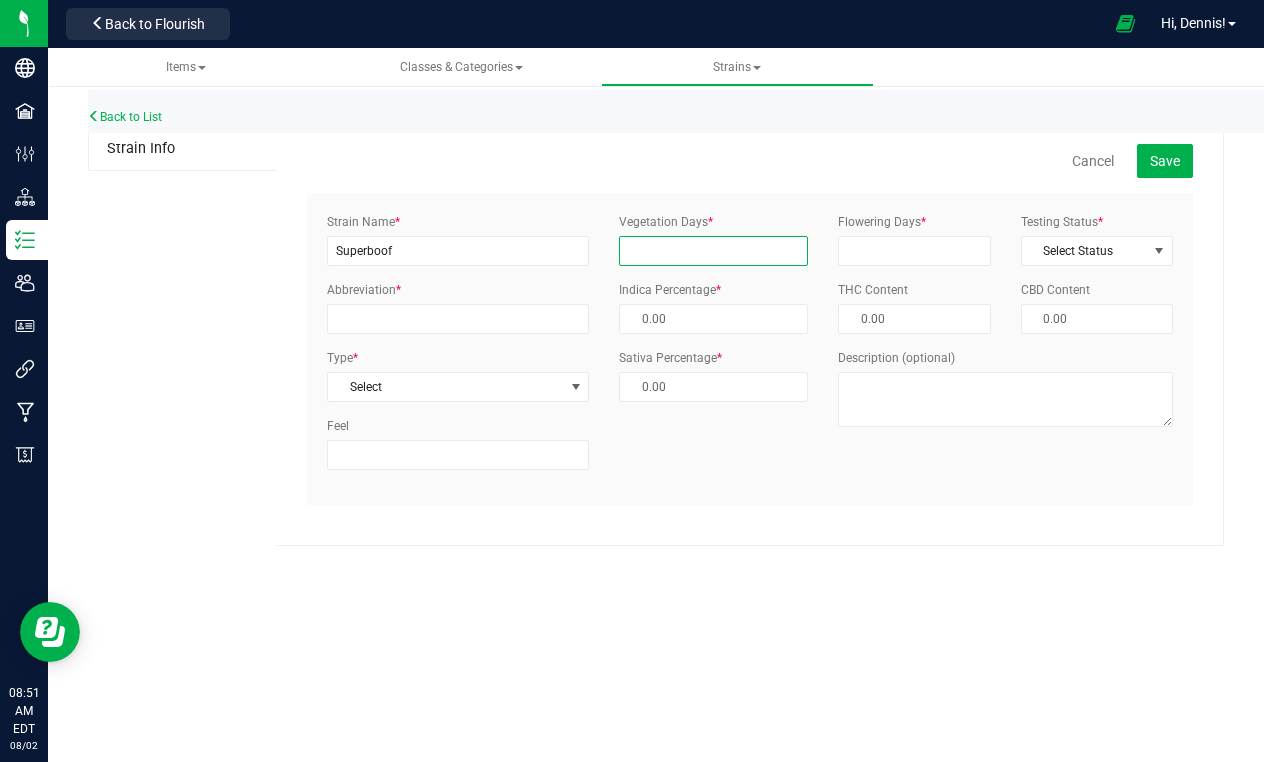 click on "Vegetation Days
*" at bounding box center (713, 251) 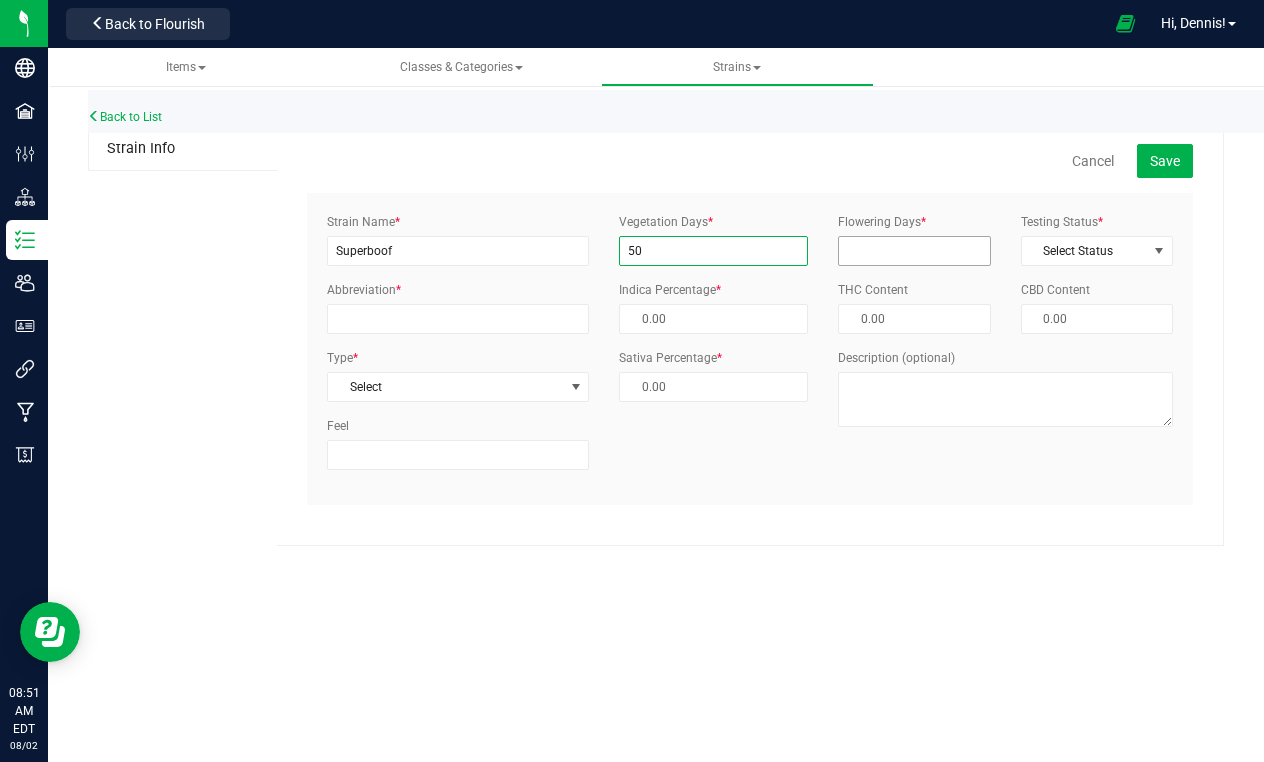 type 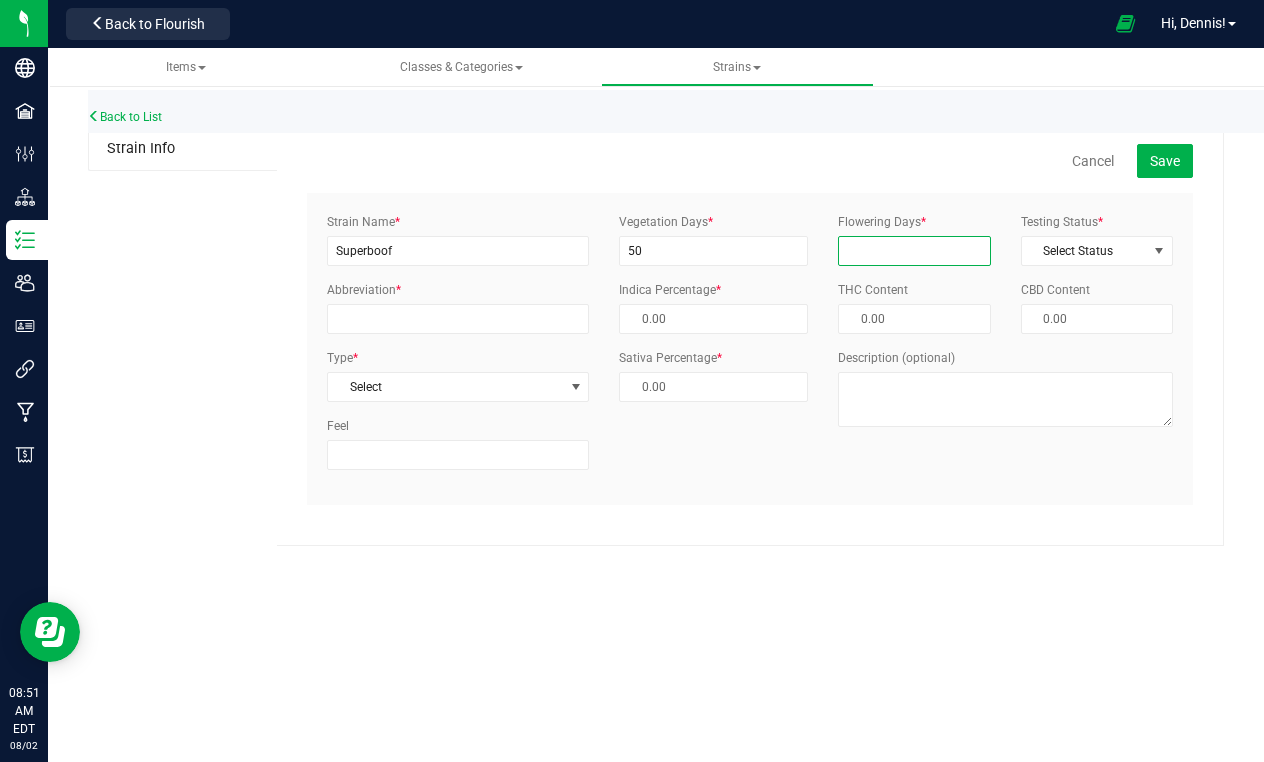 click on "Flowering Days
*" at bounding box center [914, 251] 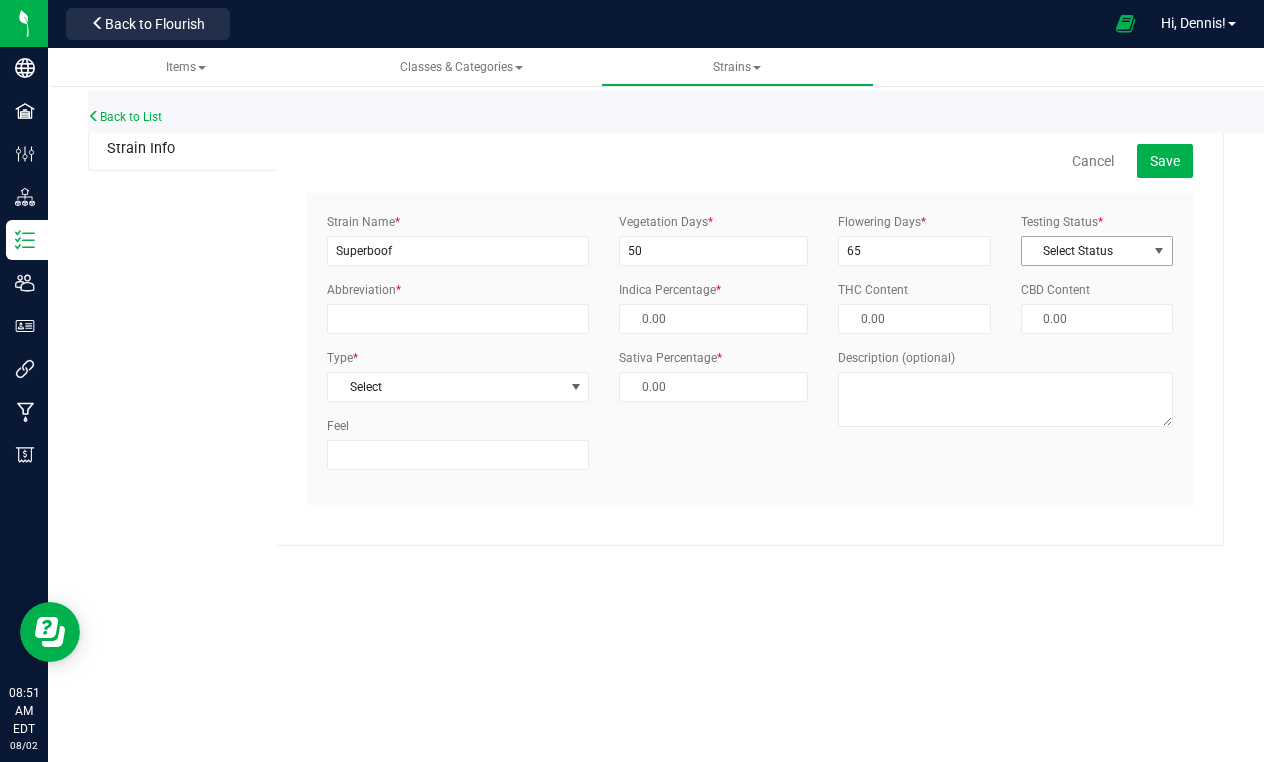 click on "Select Status" at bounding box center (1084, 251) 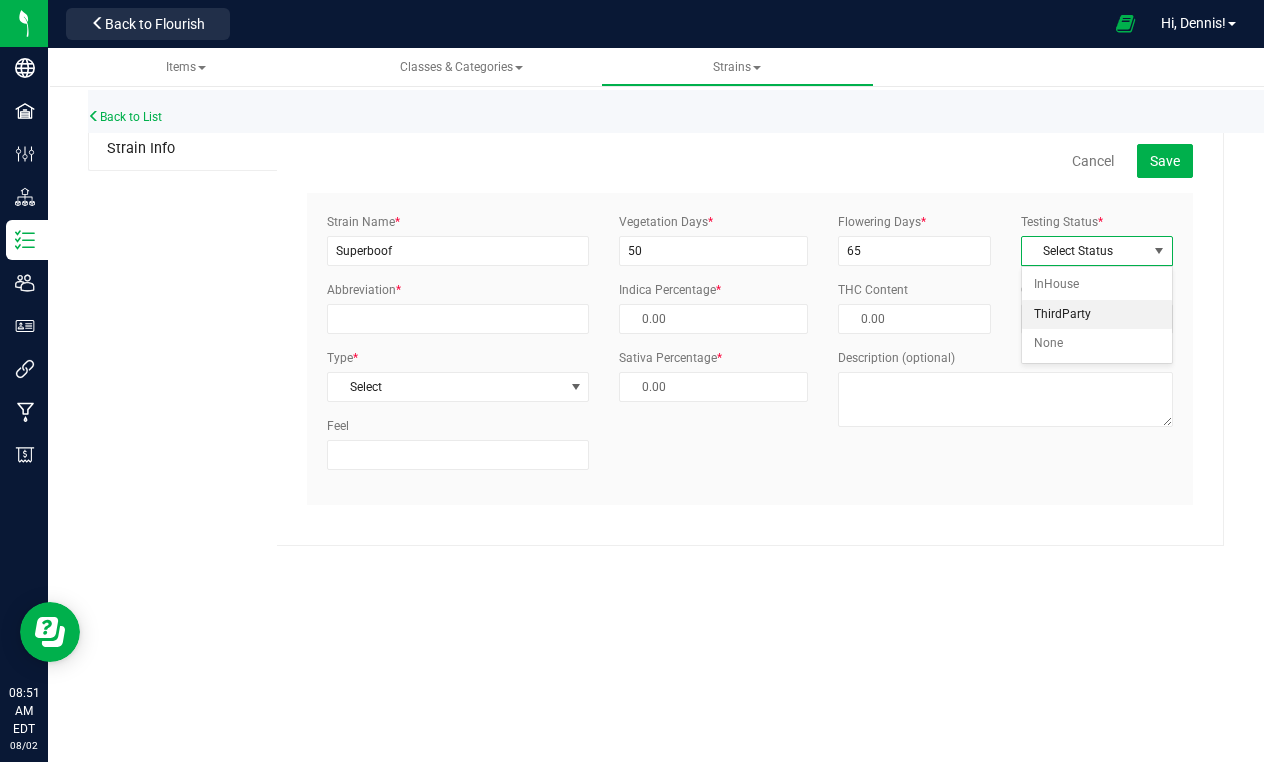 click on "ThirdParty" at bounding box center (1097, 315) 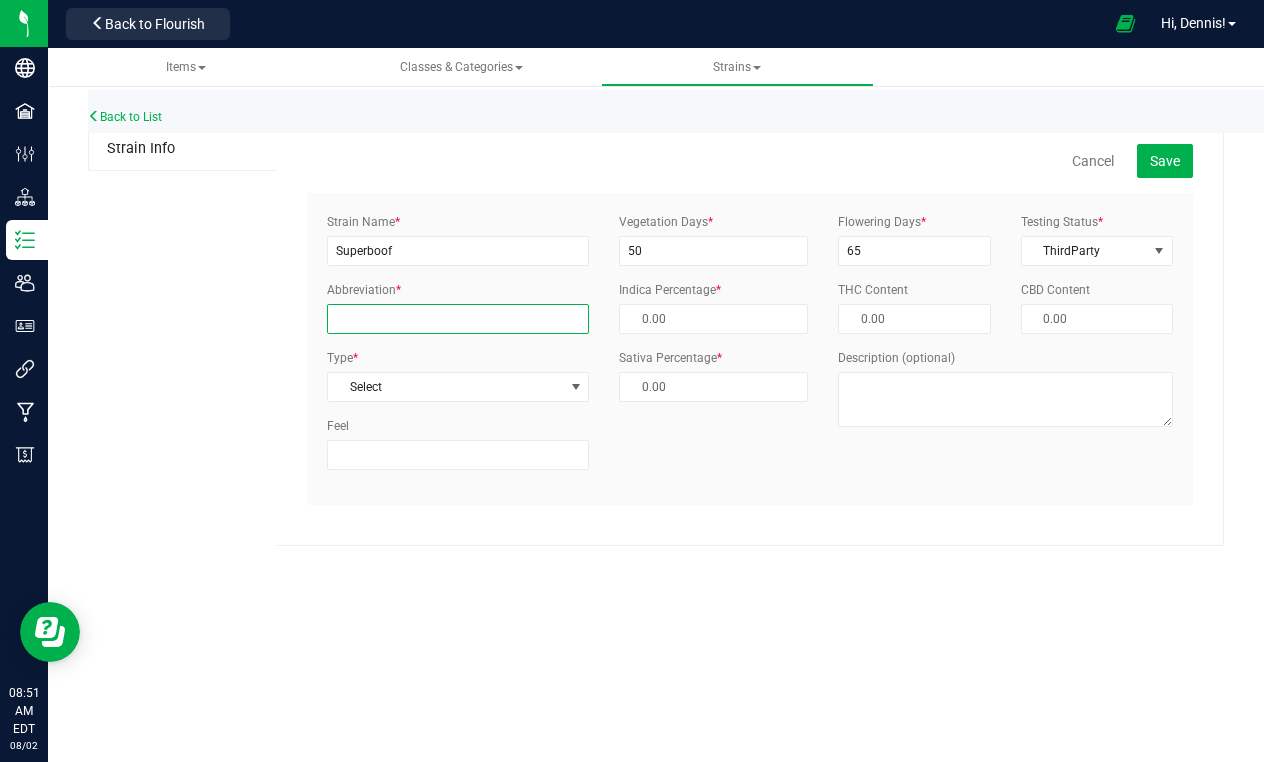 click on "Abbreviation
*" at bounding box center (458, 319) 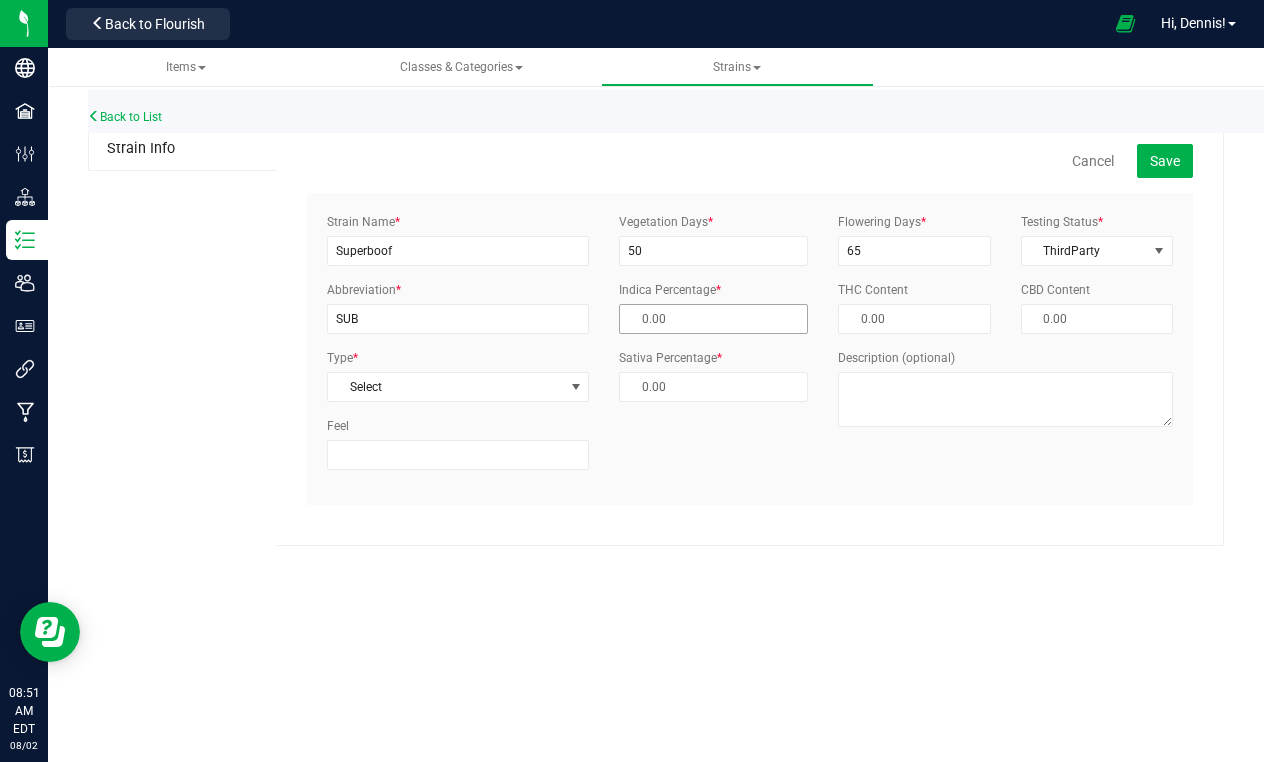 click at bounding box center [713, 319] 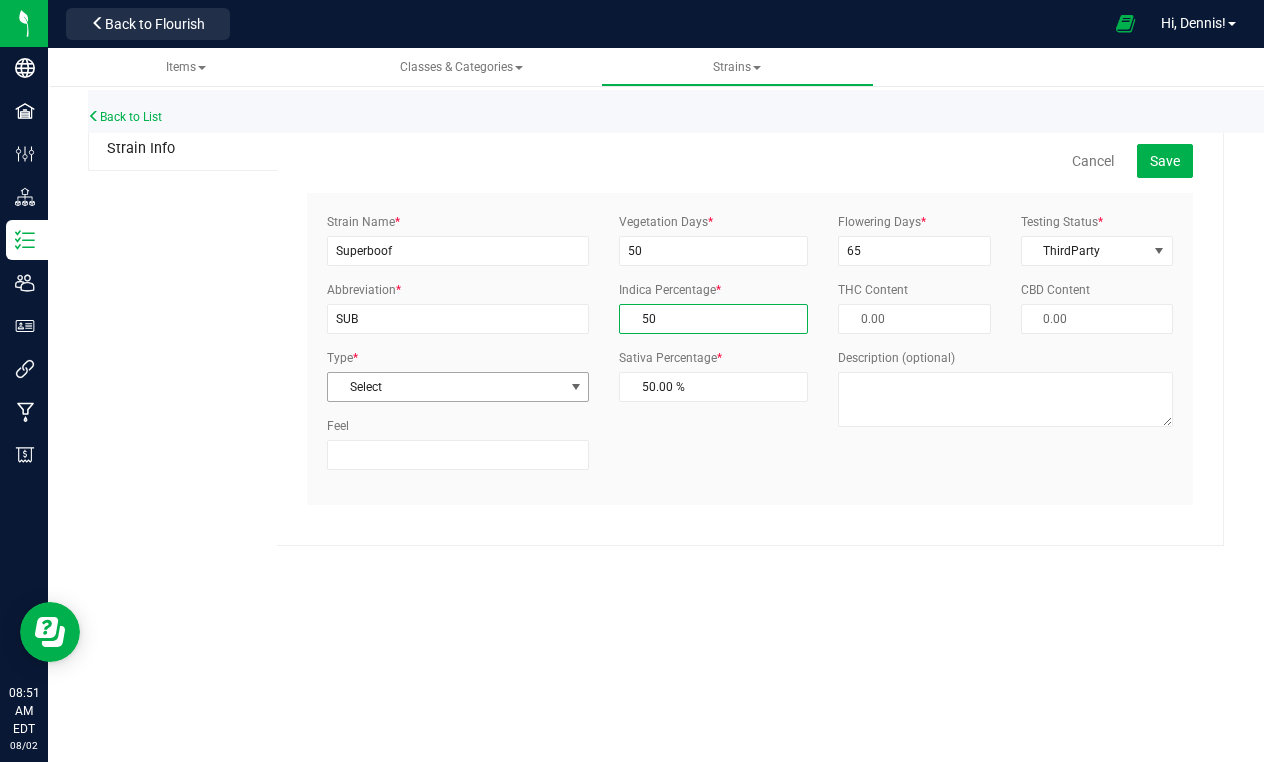 click on "Select" at bounding box center [445, 387] 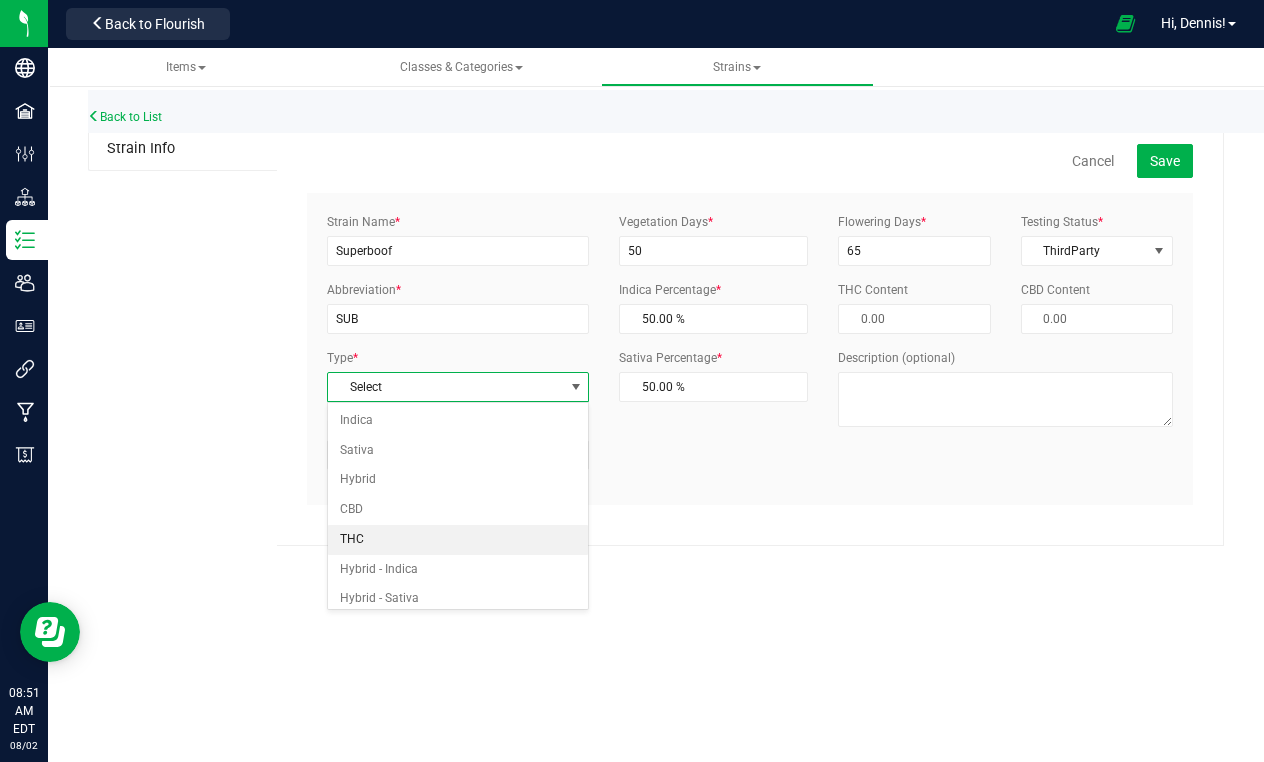click on "THC" at bounding box center [458, 540] 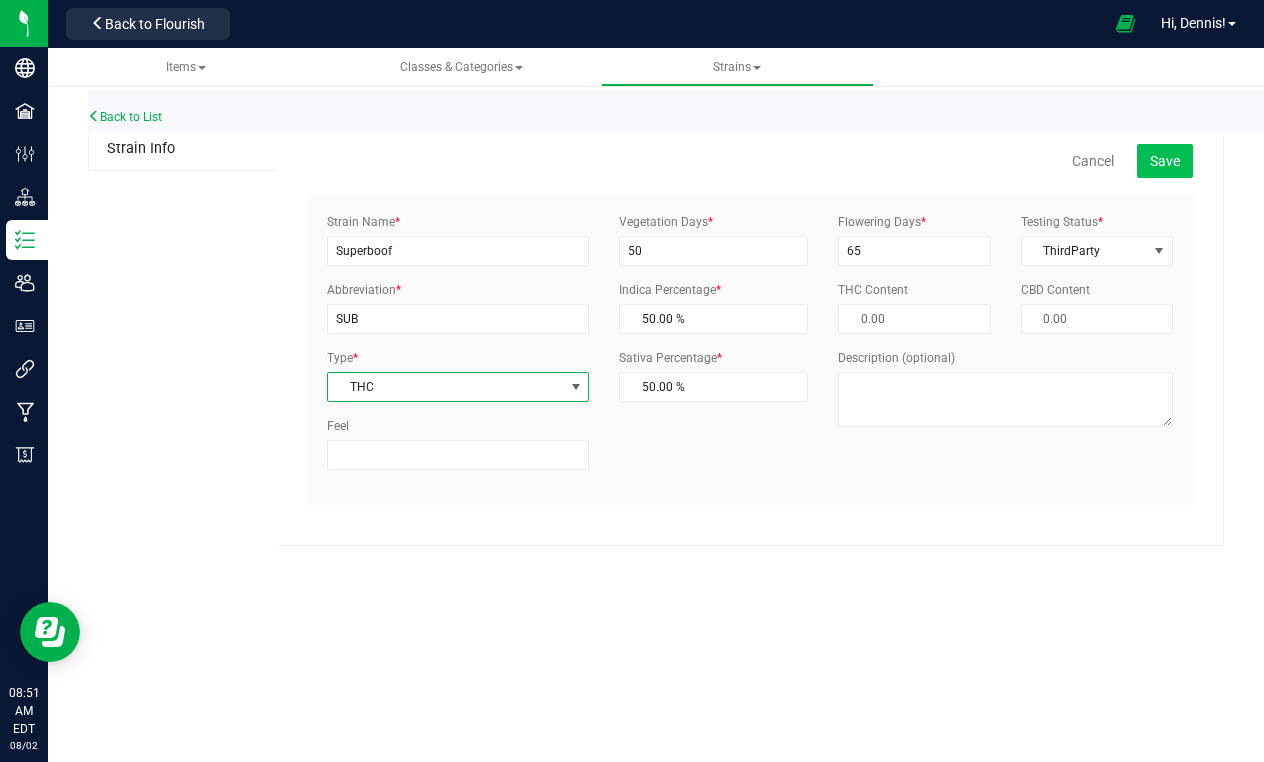 click on "Save" at bounding box center [1165, 161] 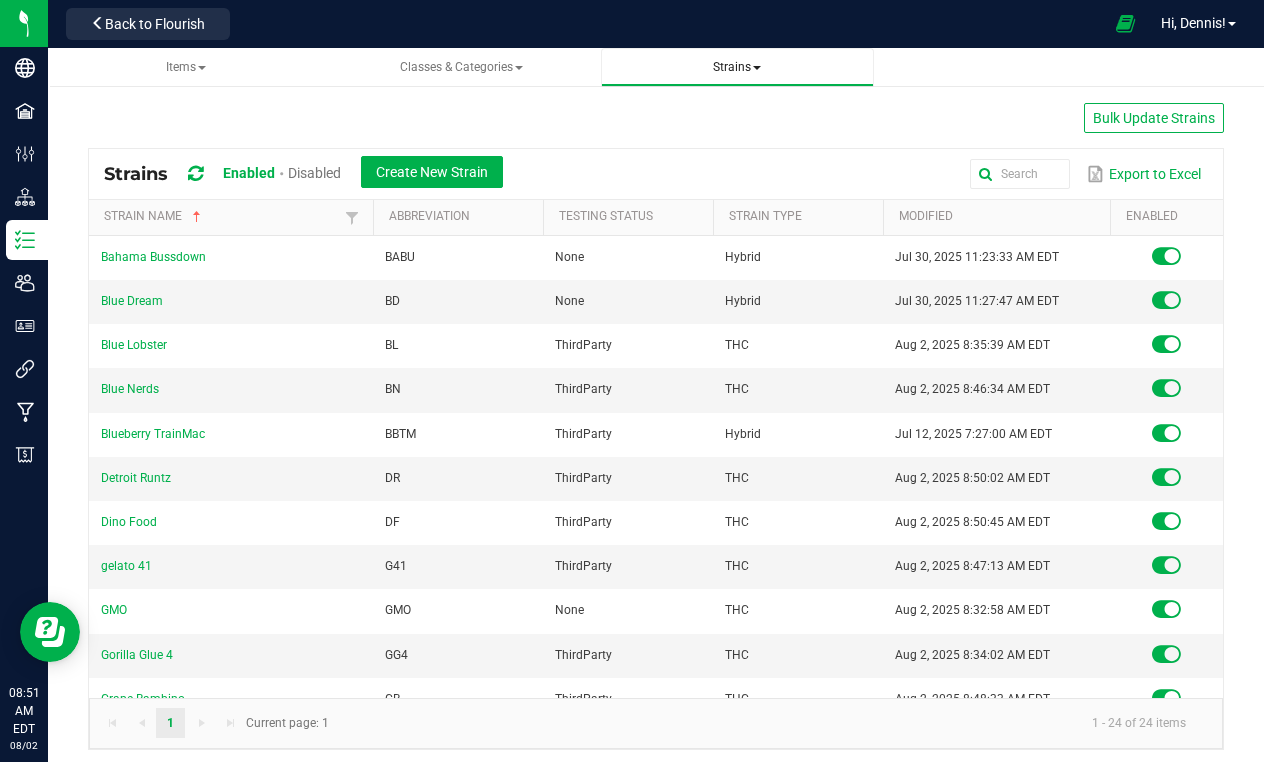 click on "Strains" at bounding box center (737, 67) 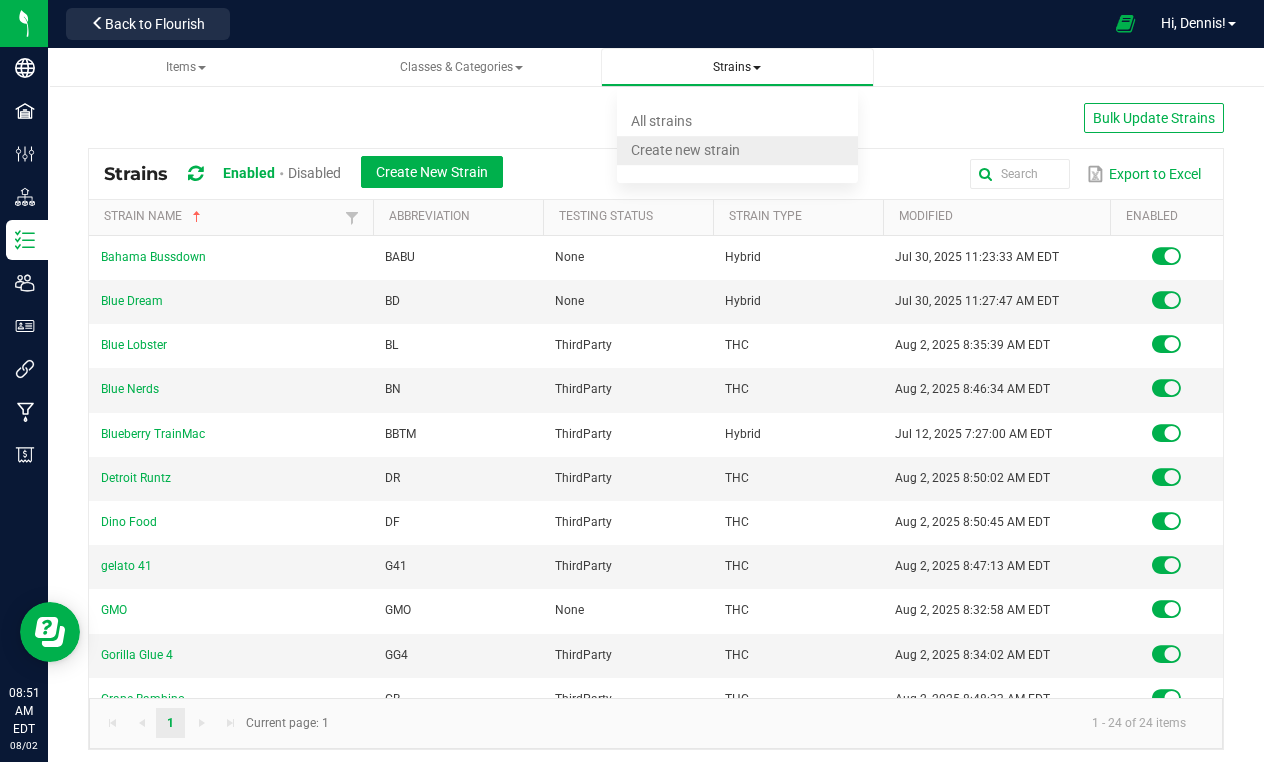 click on "Create new strain" at bounding box center (685, 150) 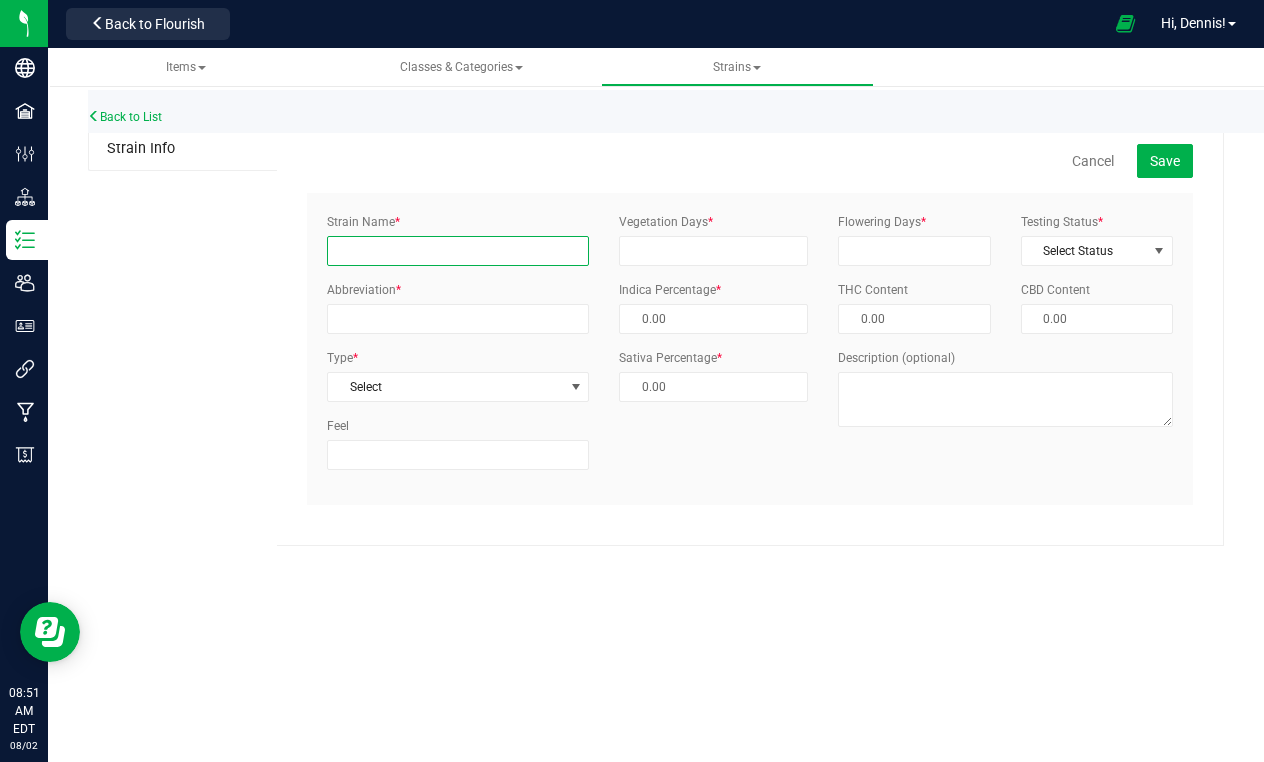 click on "Strain Name
*" at bounding box center [458, 251] 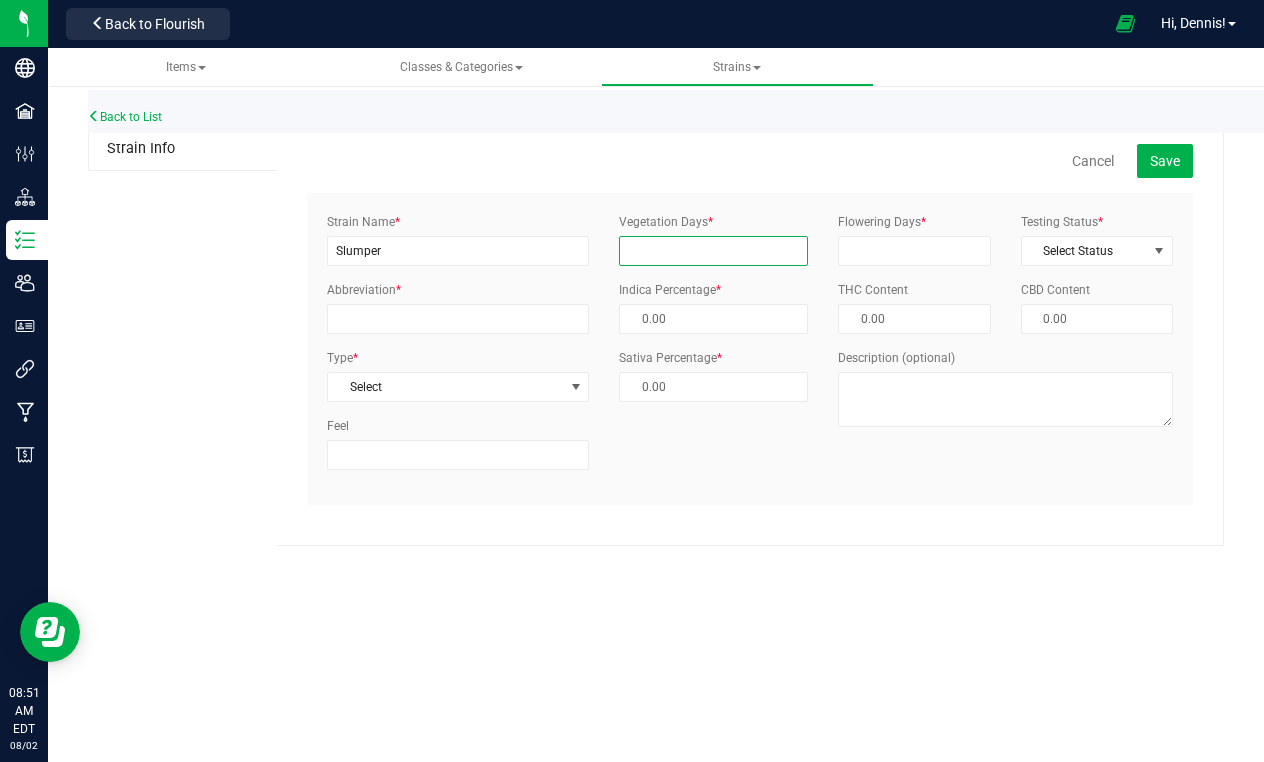 click on "Vegetation Days
*" at bounding box center (713, 251) 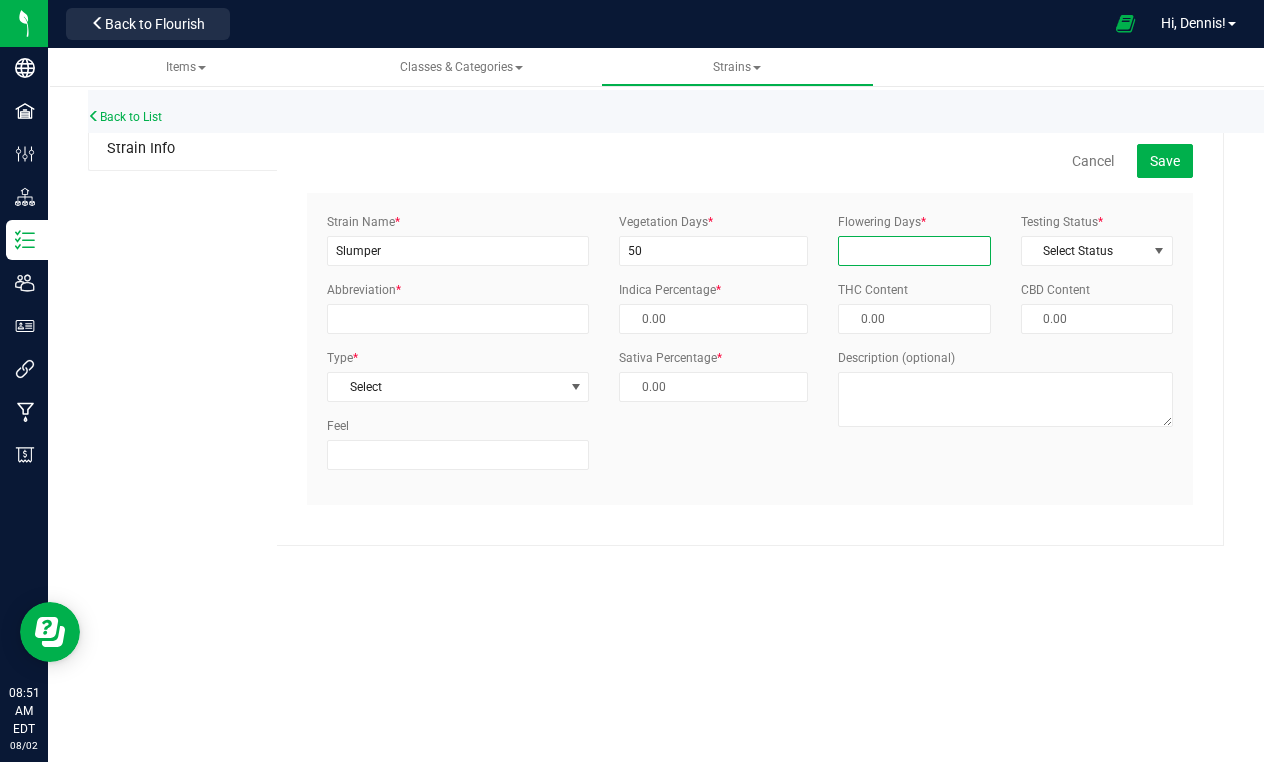 click on "Flowering Days
*" at bounding box center [914, 251] 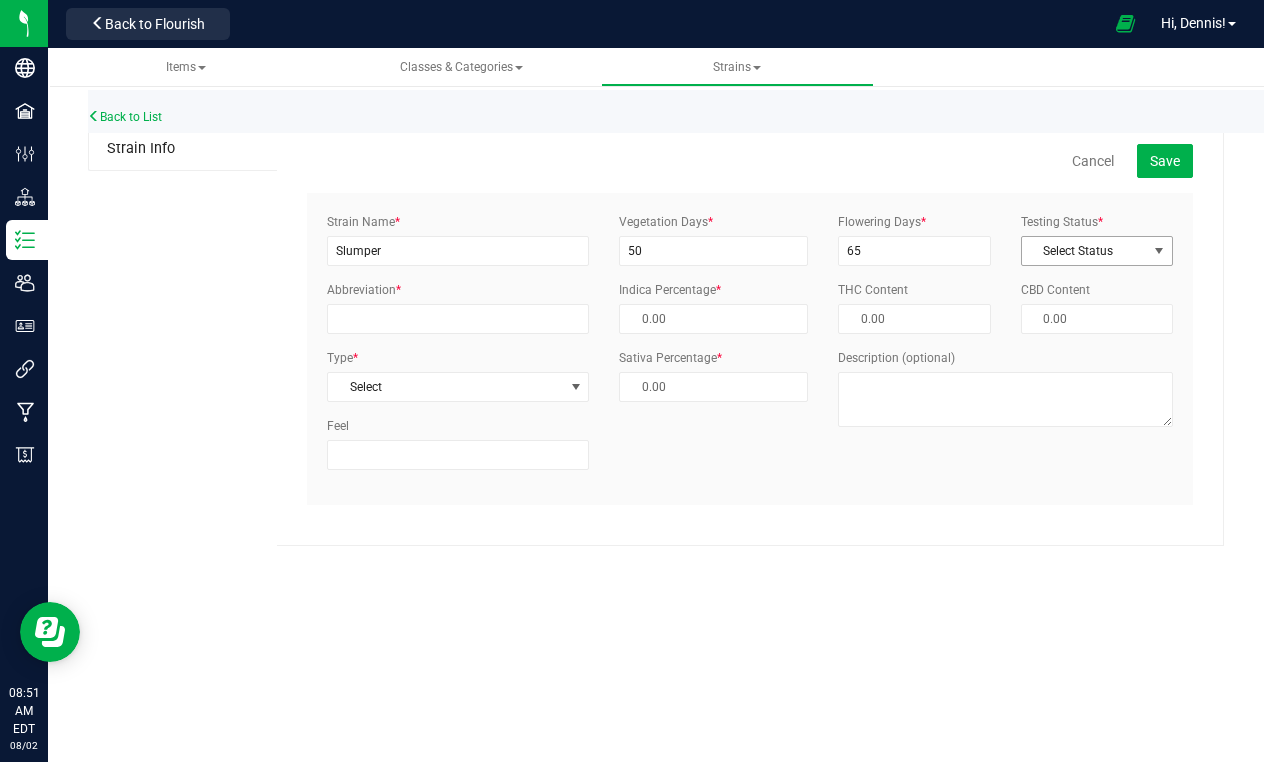 click on "Select Status" at bounding box center [1084, 251] 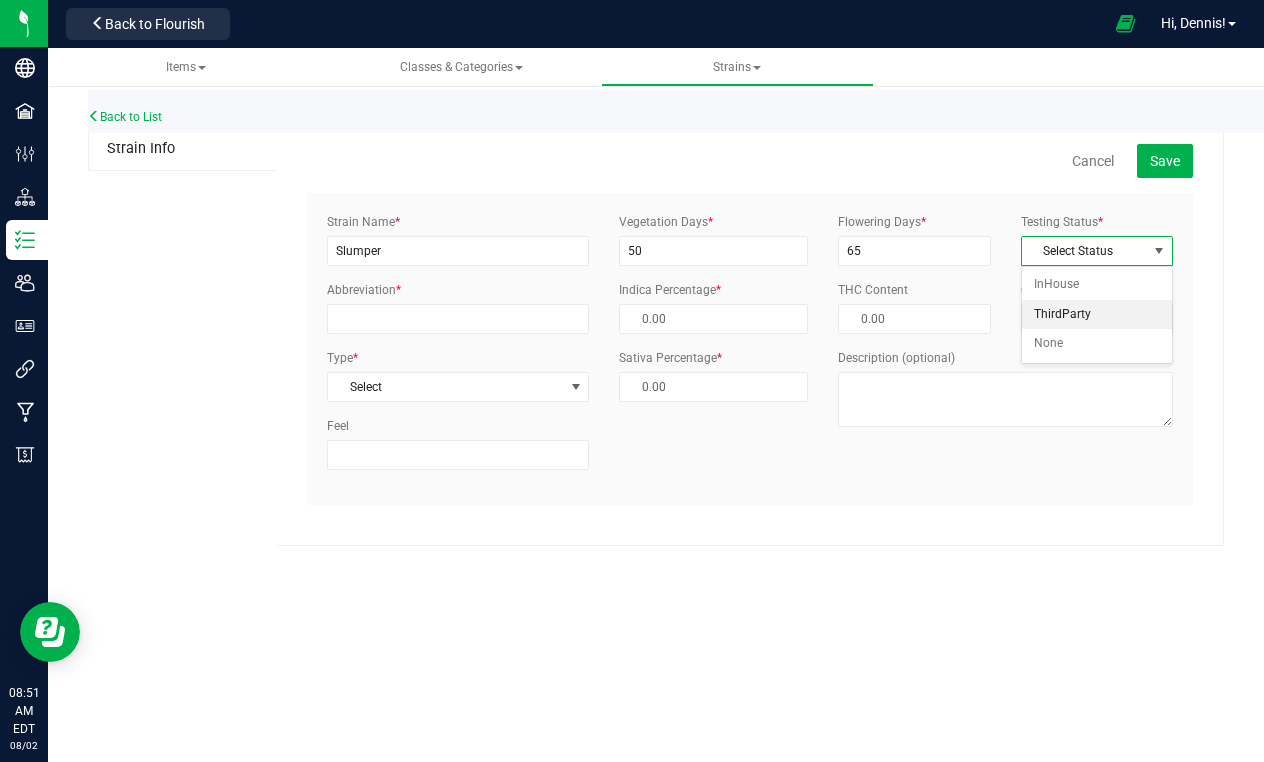 click on "ThirdParty" at bounding box center [1097, 315] 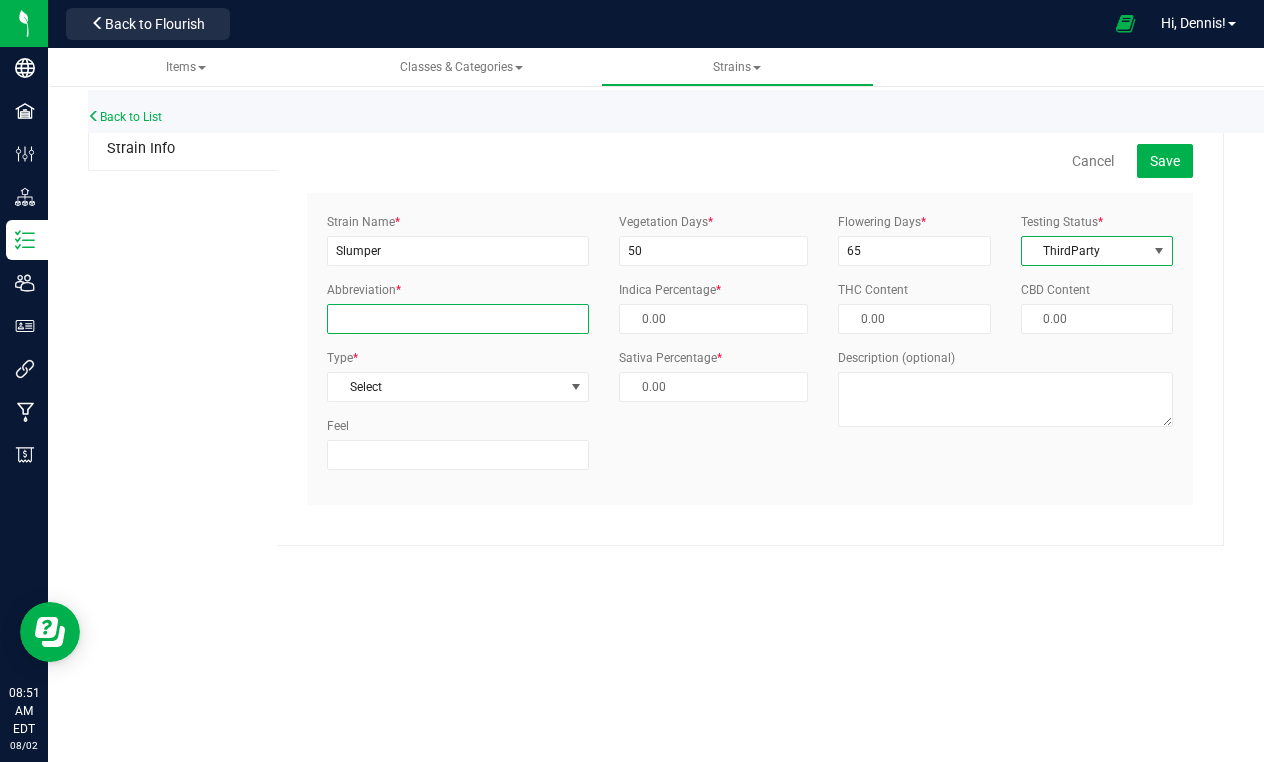 click on "Abbreviation
*" at bounding box center [458, 319] 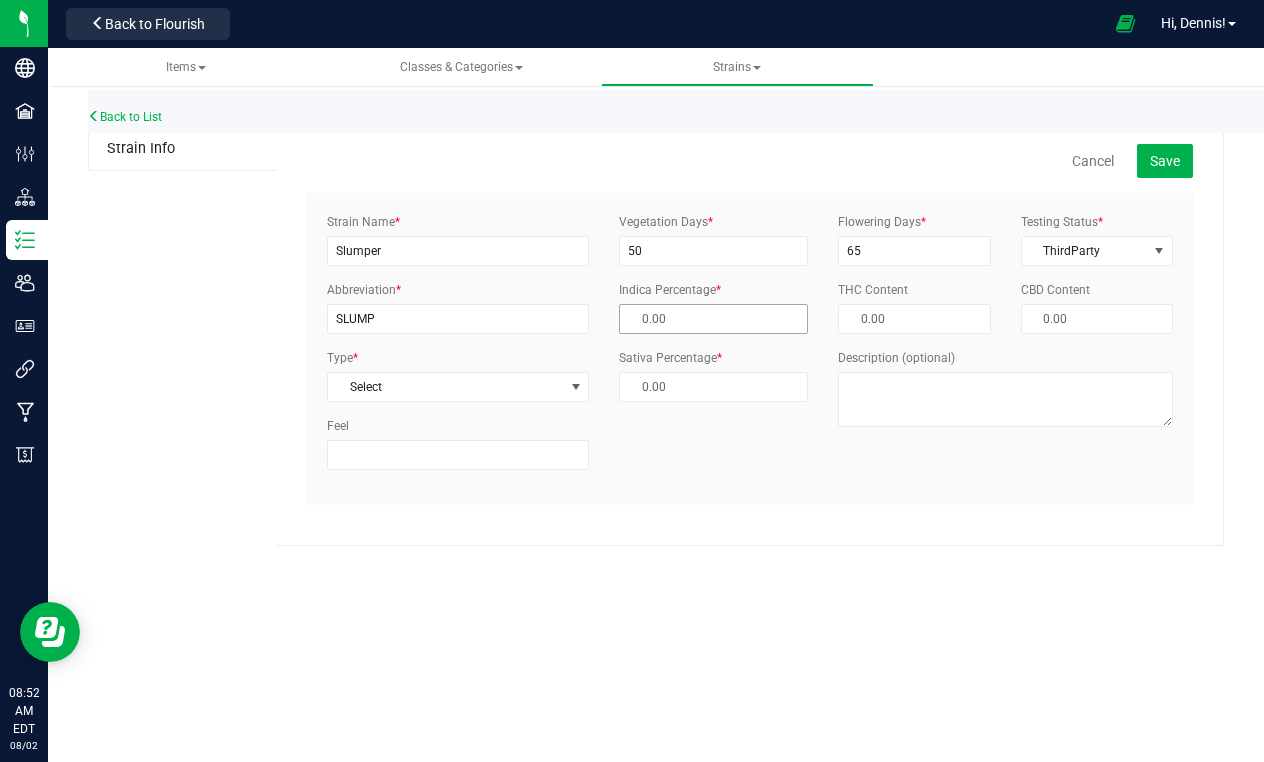 click at bounding box center [713, 319] 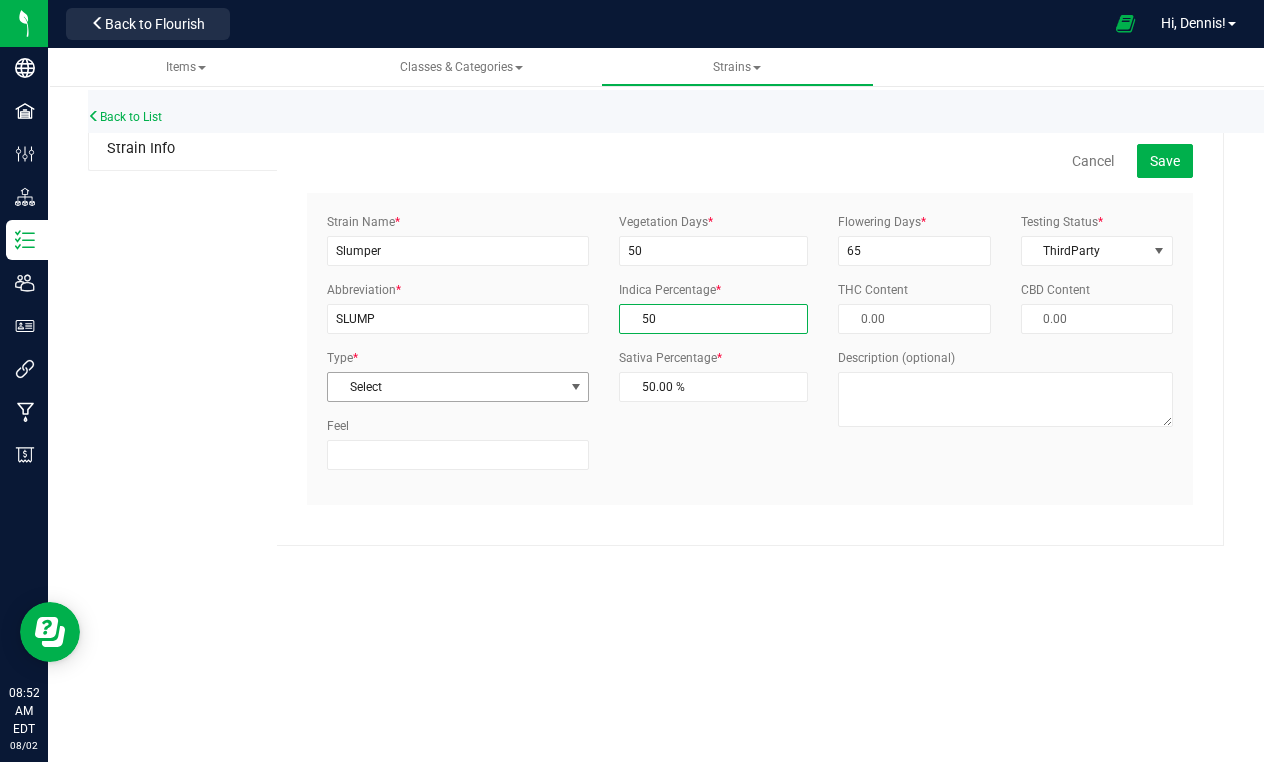 click on "Select" at bounding box center [445, 387] 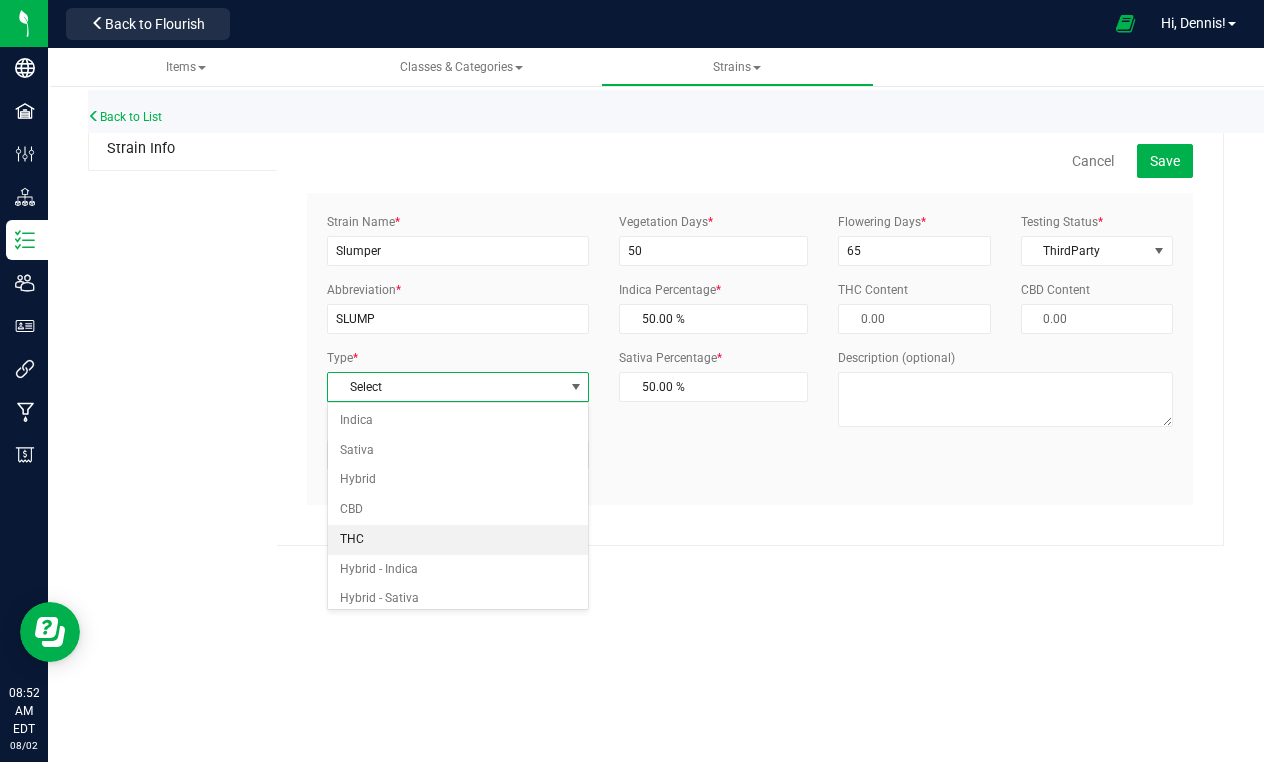 click on "THC" at bounding box center [458, 540] 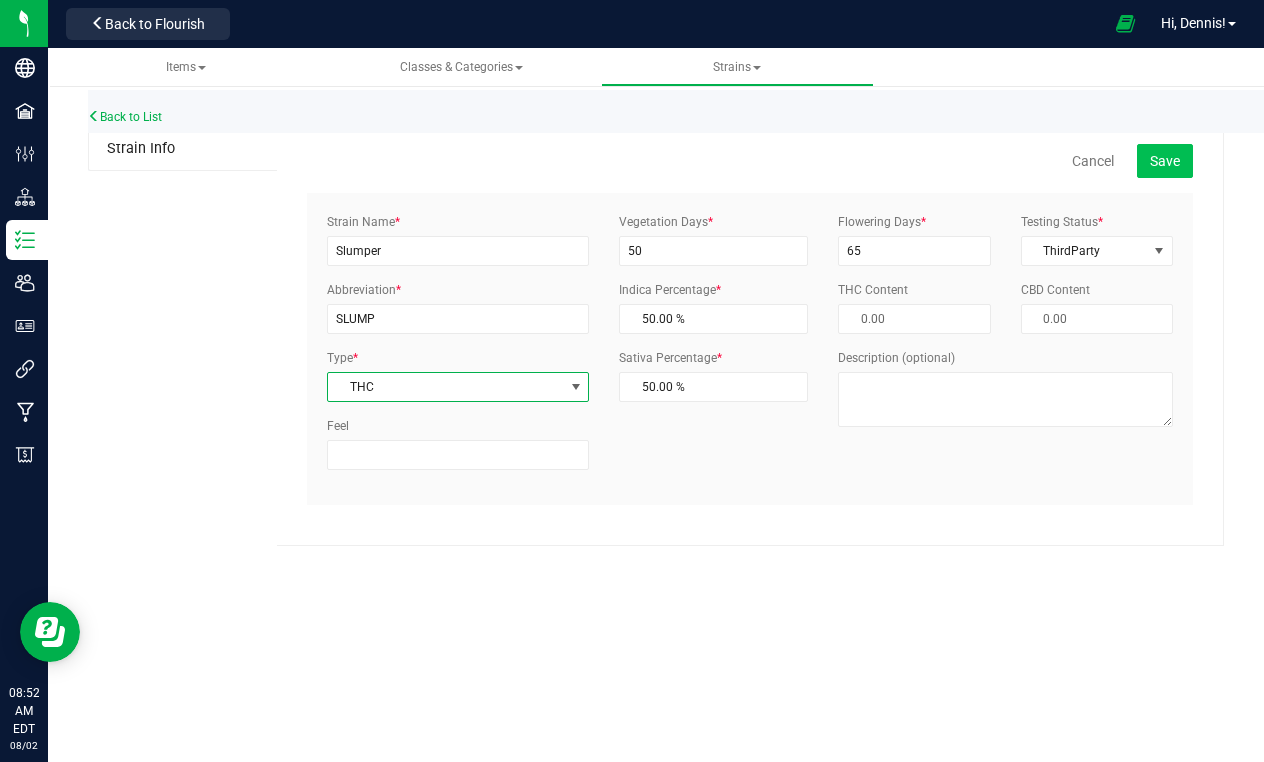 click on "Save" at bounding box center [1165, 161] 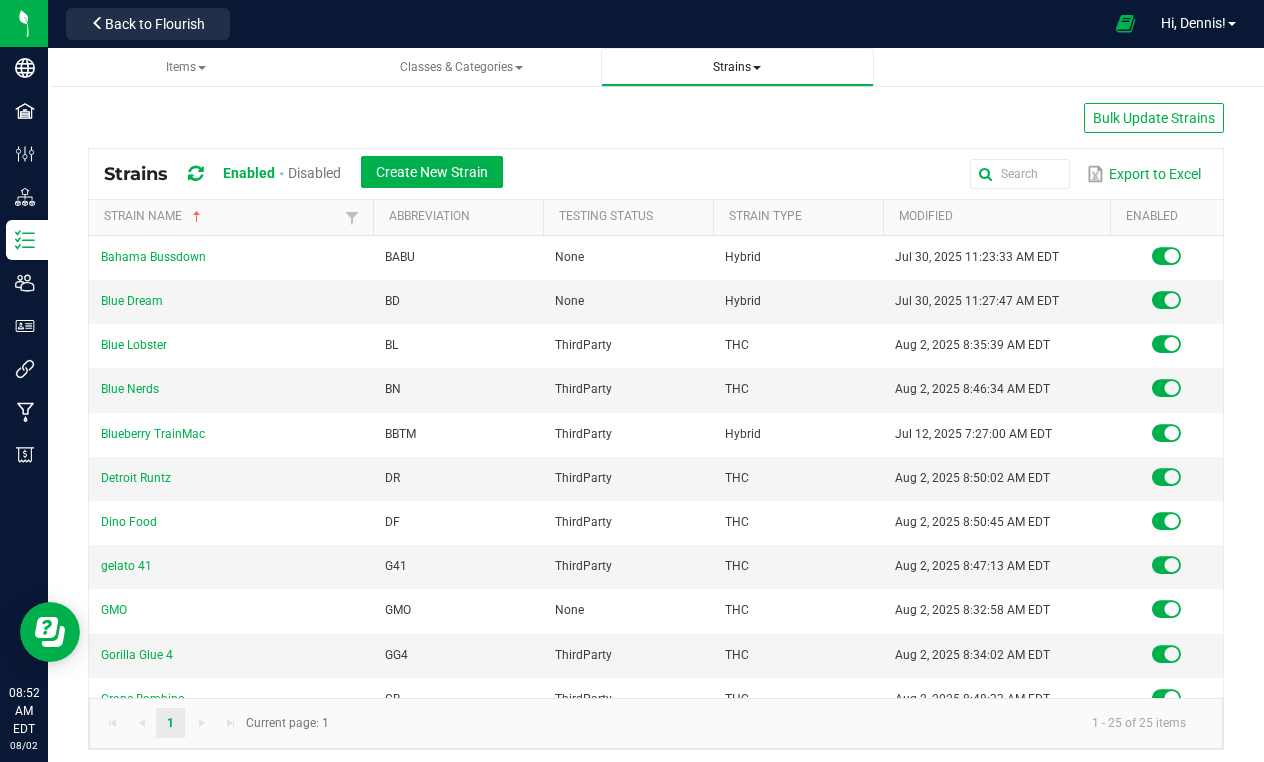 click on "Strains" at bounding box center [737, 67] 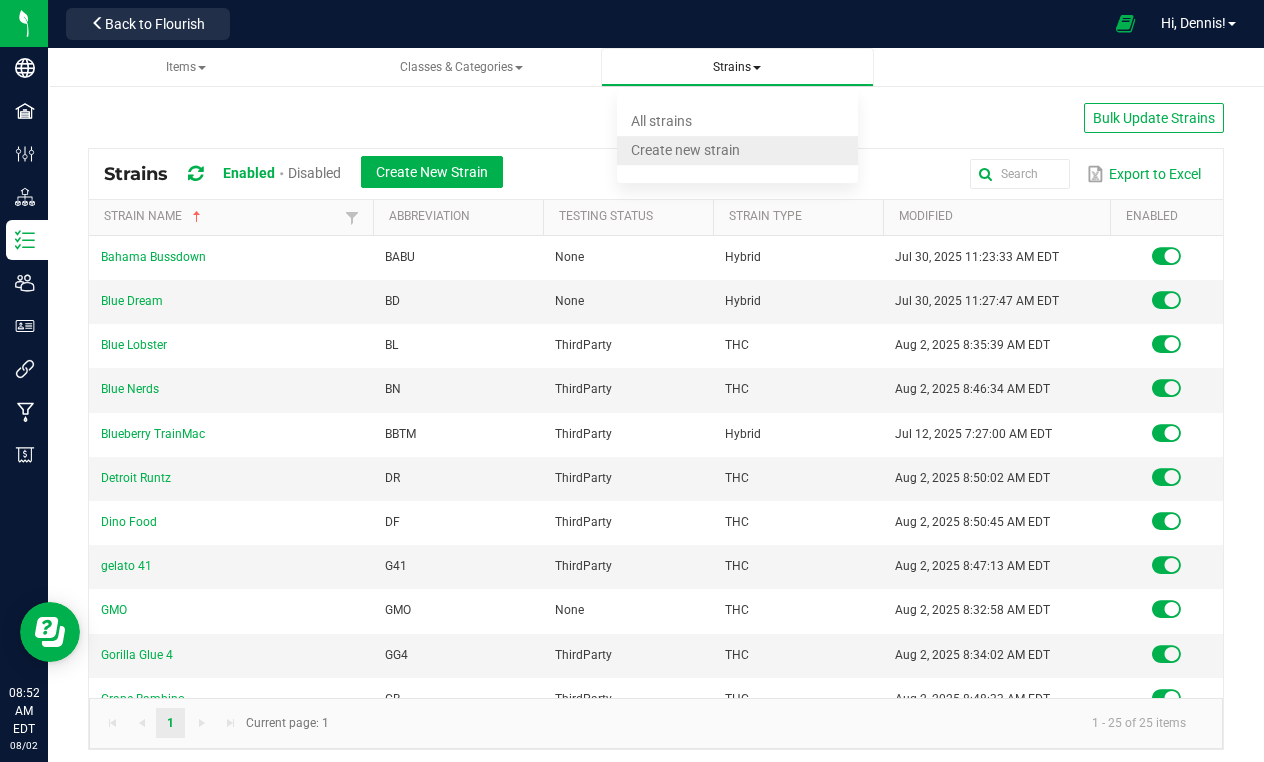click on "Create new strain" at bounding box center [685, 150] 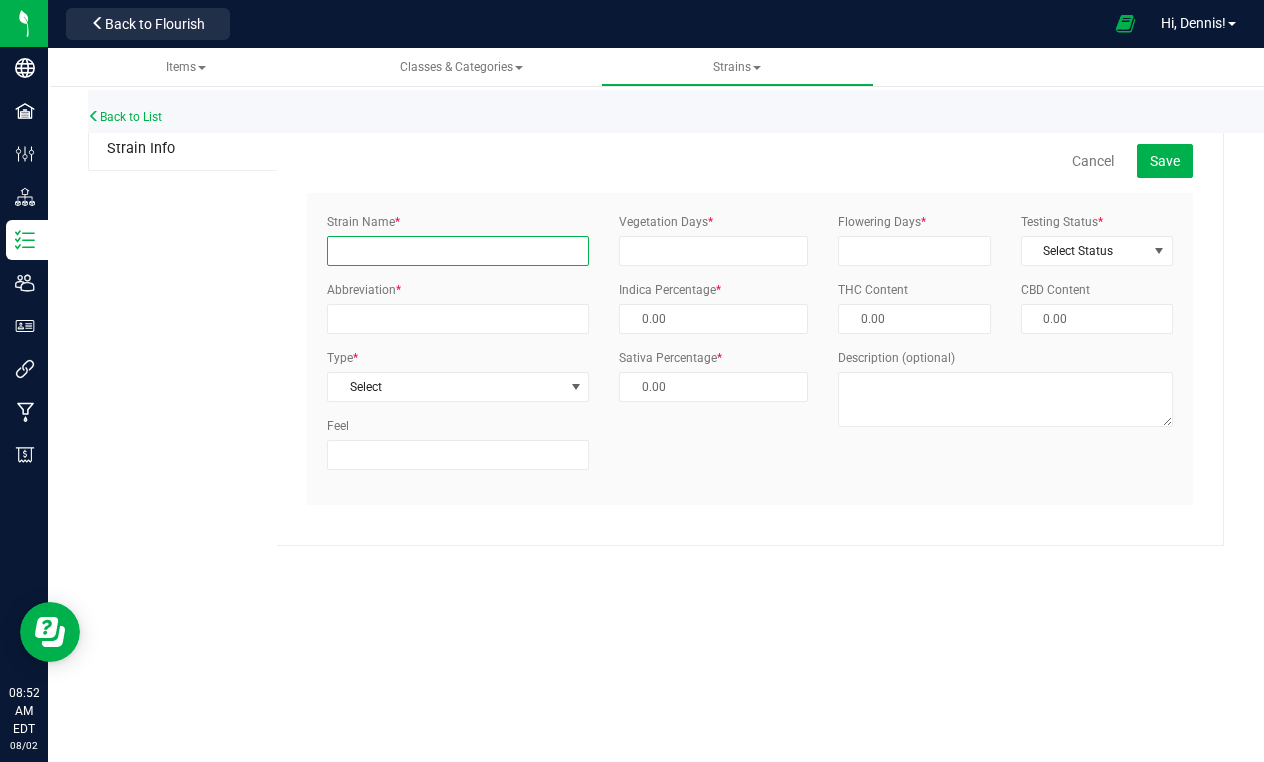 click on "Strain Name
*" at bounding box center (458, 251) 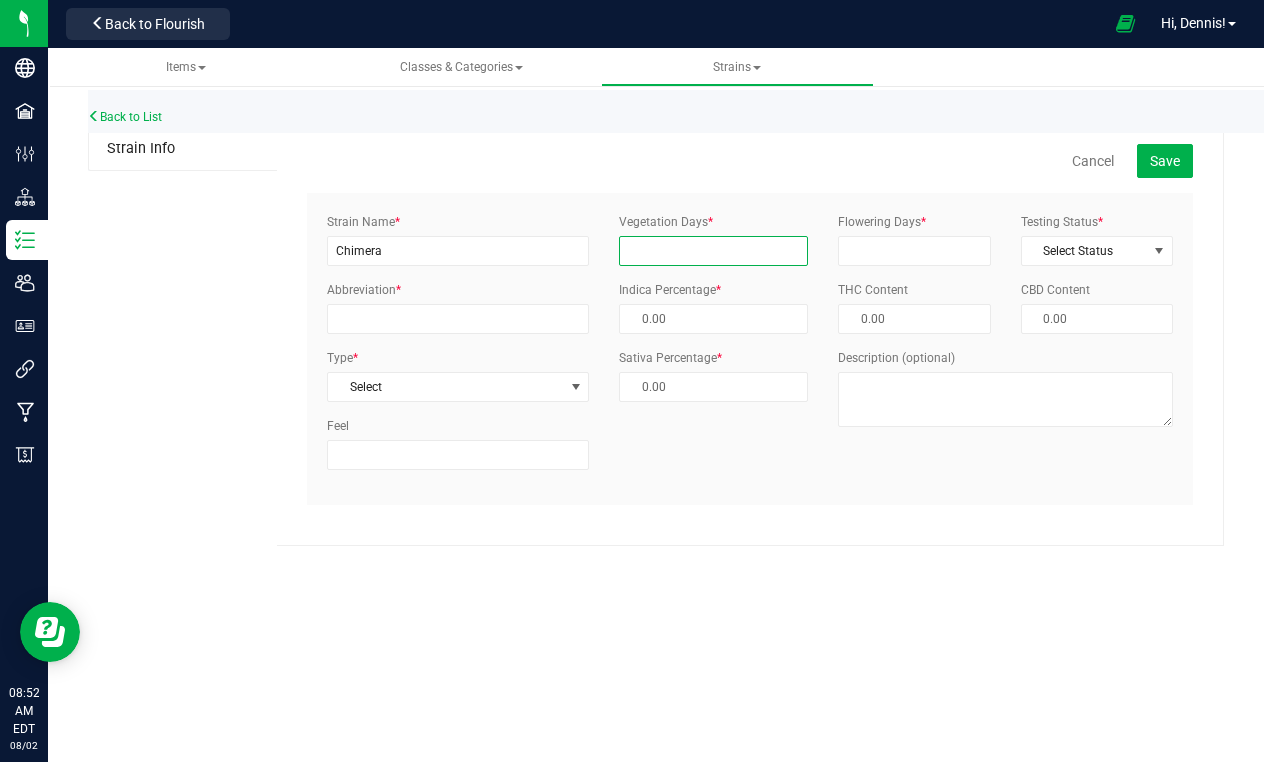 click on "Vegetation Days
*" at bounding box center (713, 251) 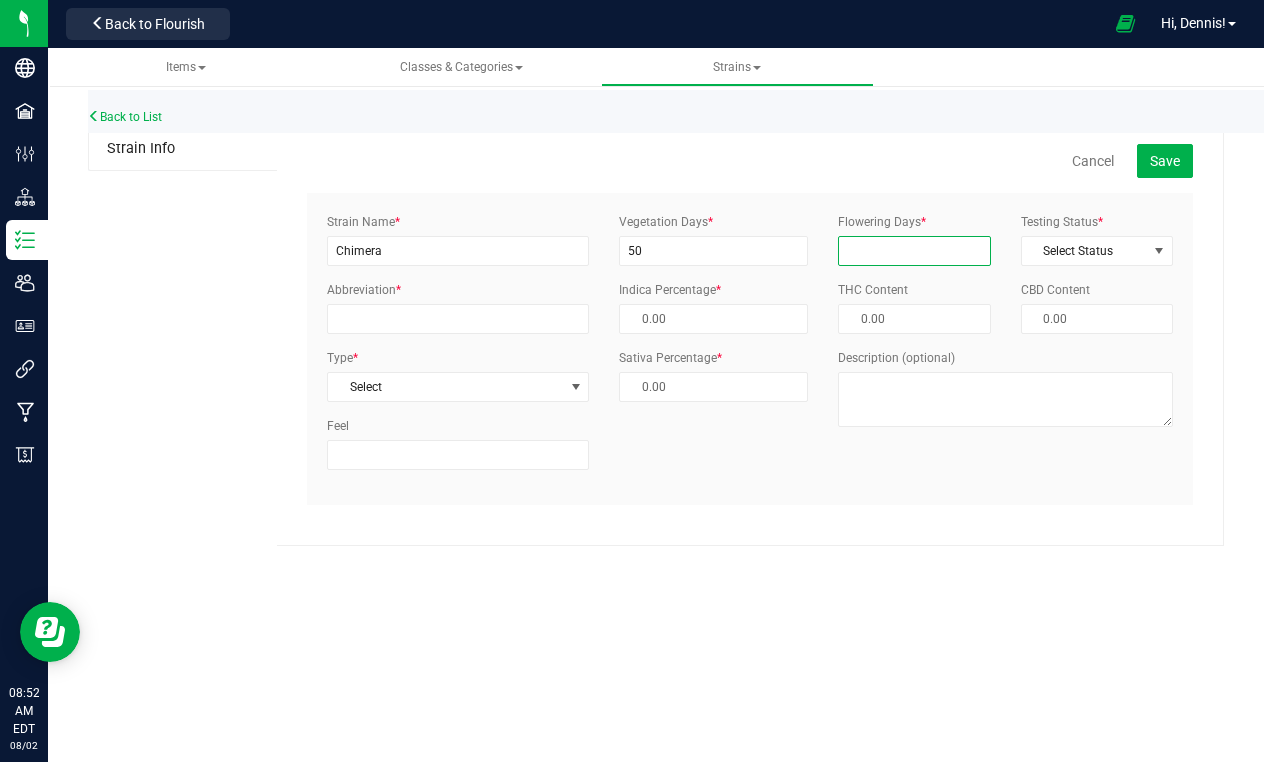 click on "Flowering Days
*" at bounding box center (914, 251) 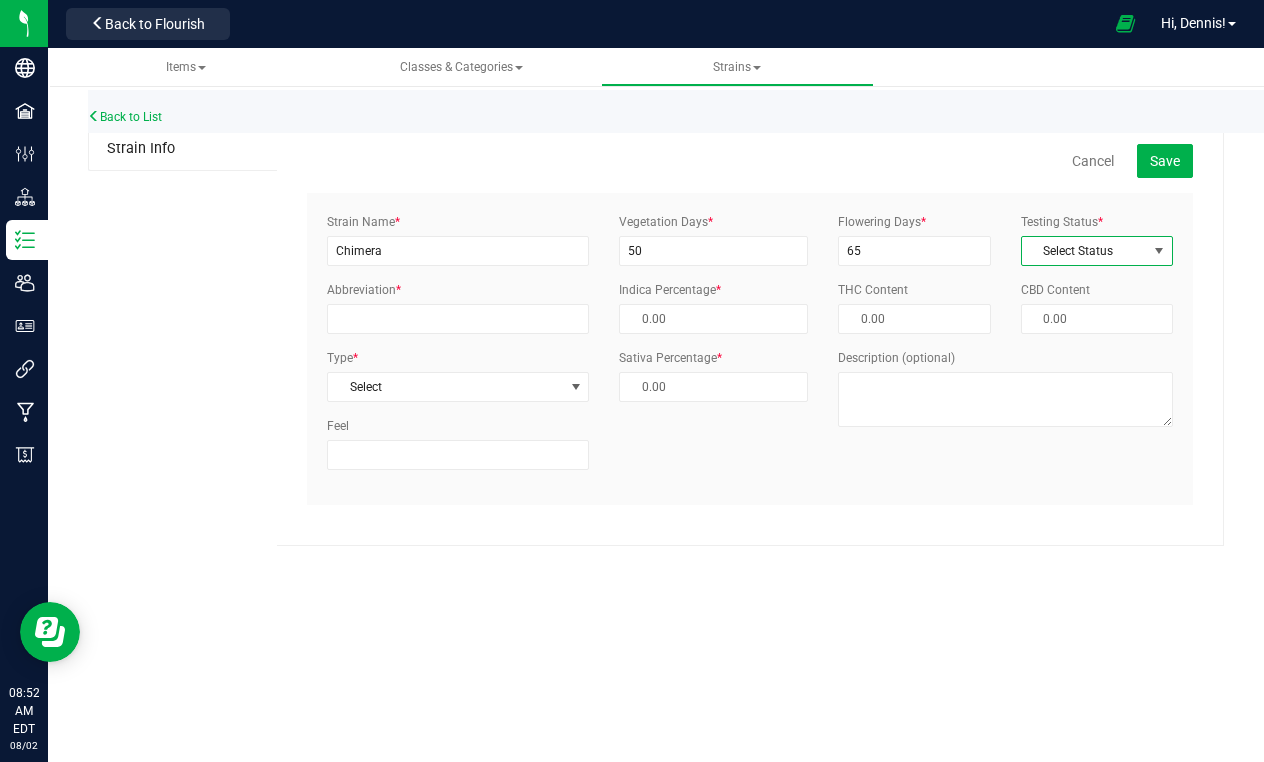 click on "Select Status" at bounding box center (1084, 251) 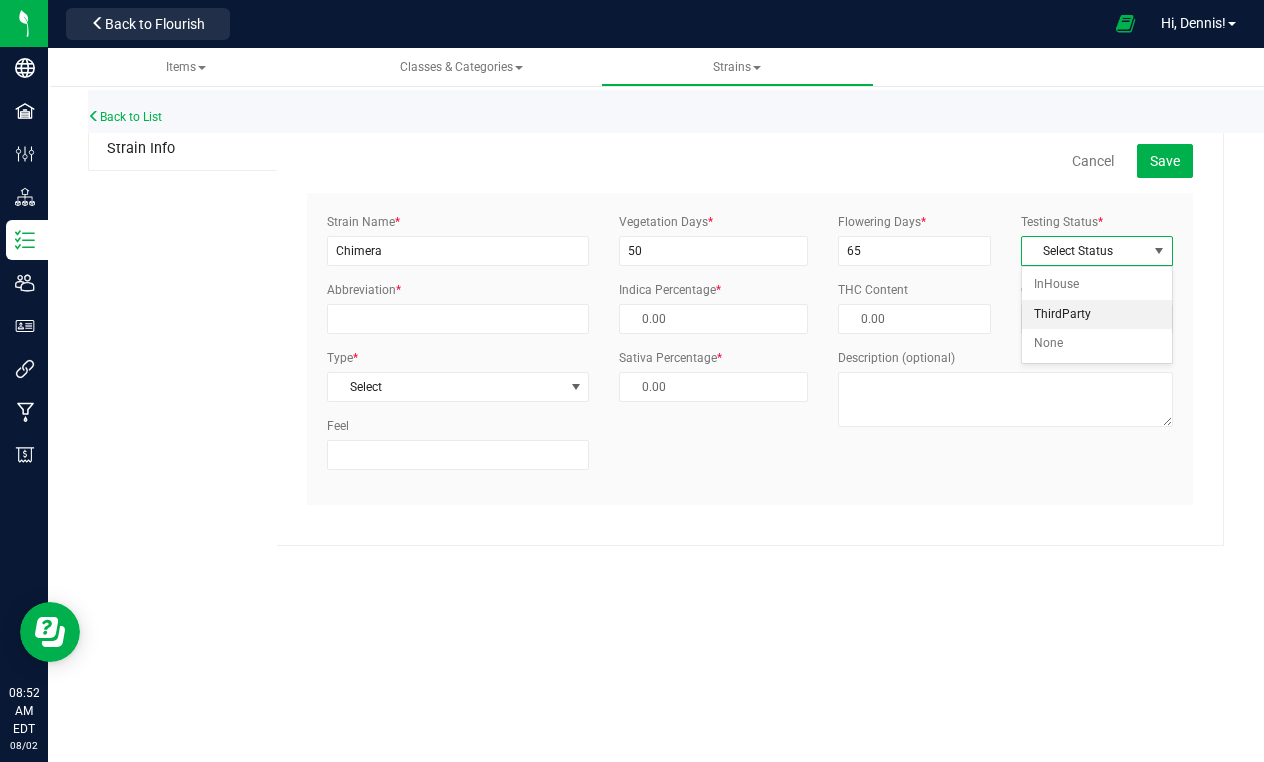 click on "ThirdParty" at bounding box center [1097, 315] 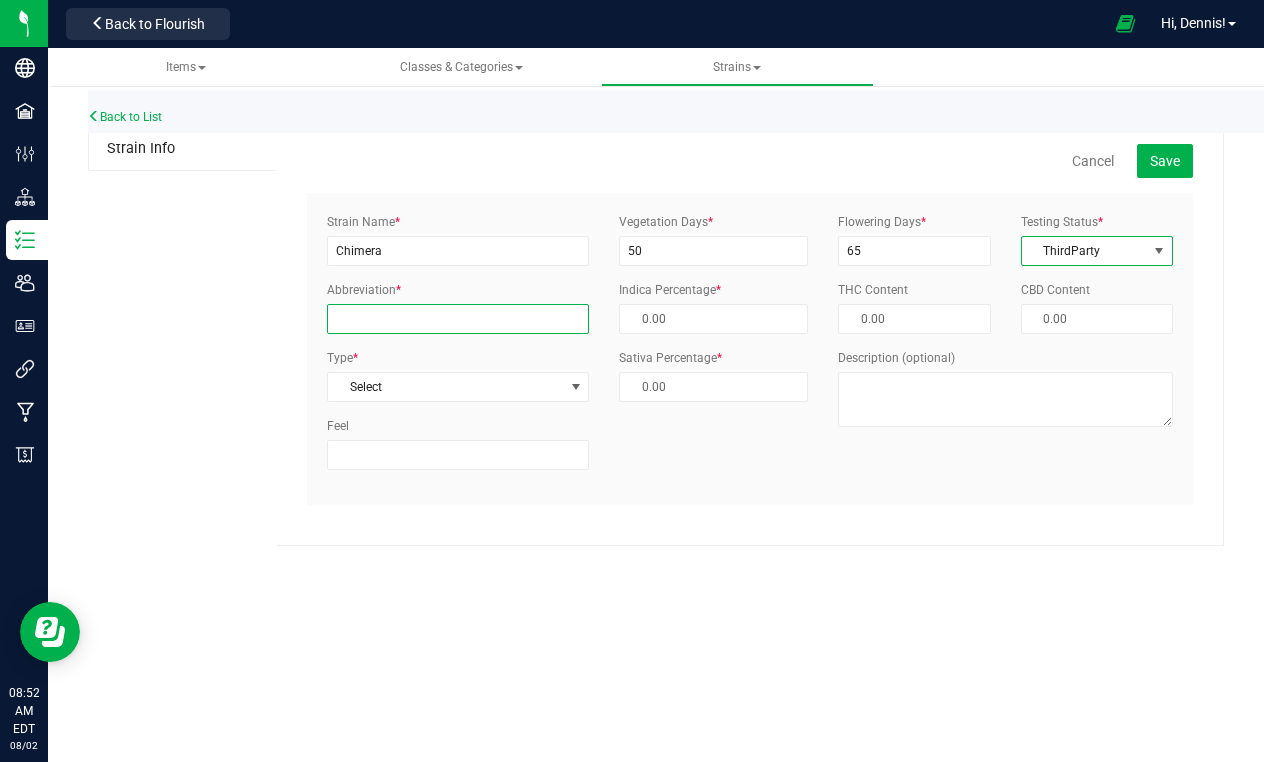 click on "Abbreviation
*" at bounding box center (458, 319) 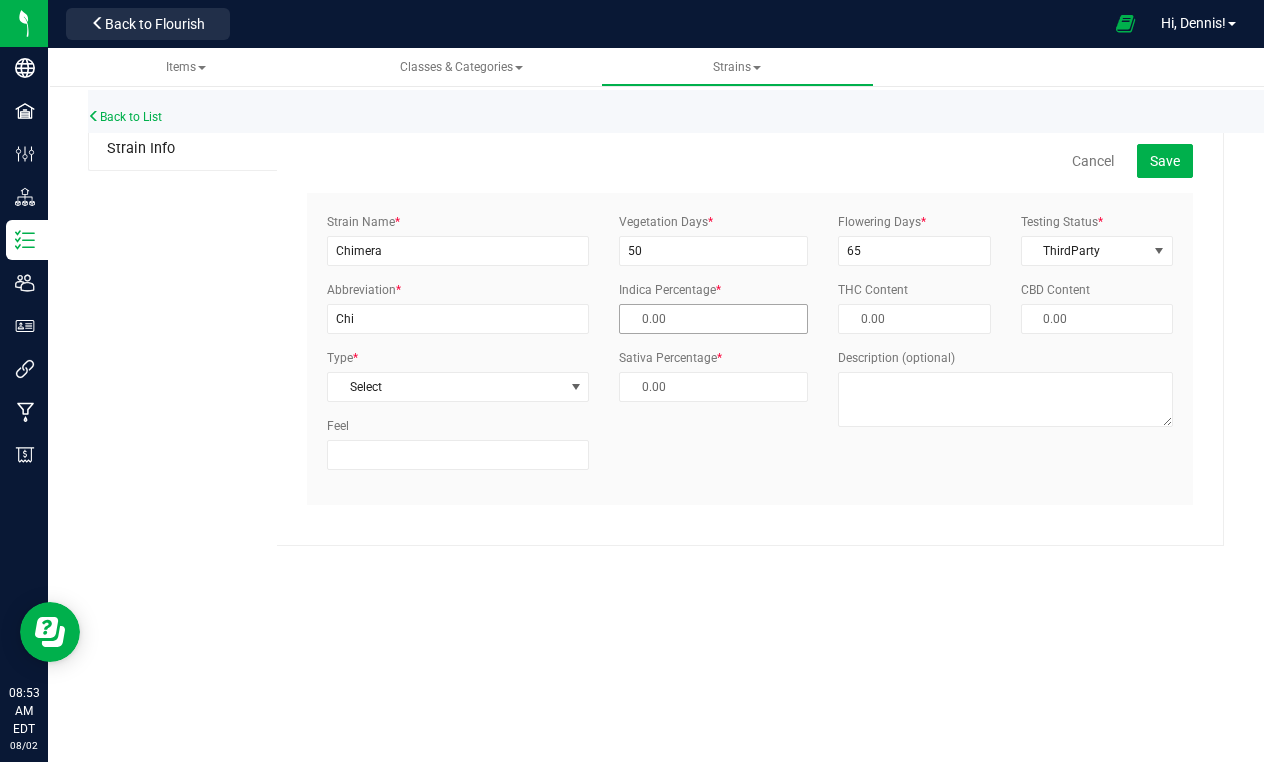 click at bounding box center (713, 319) 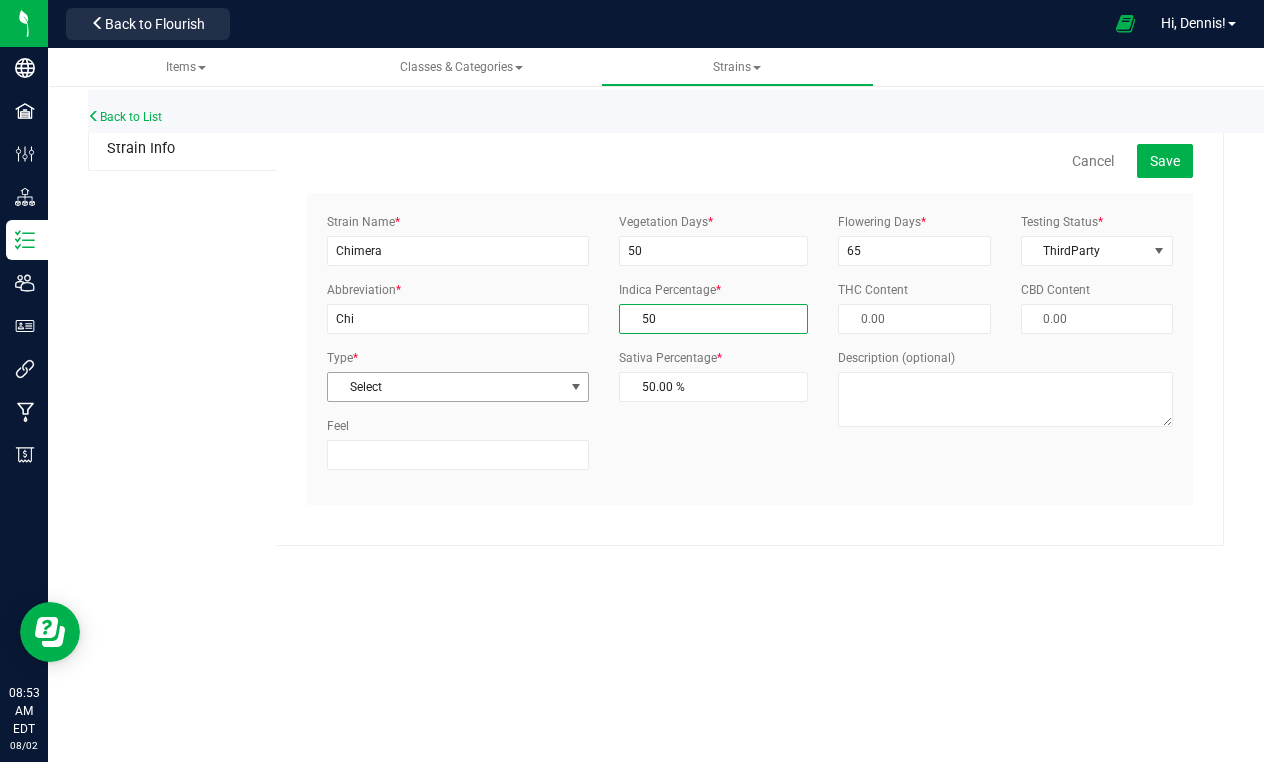 click on "Select" at bounding box center (445, 387) 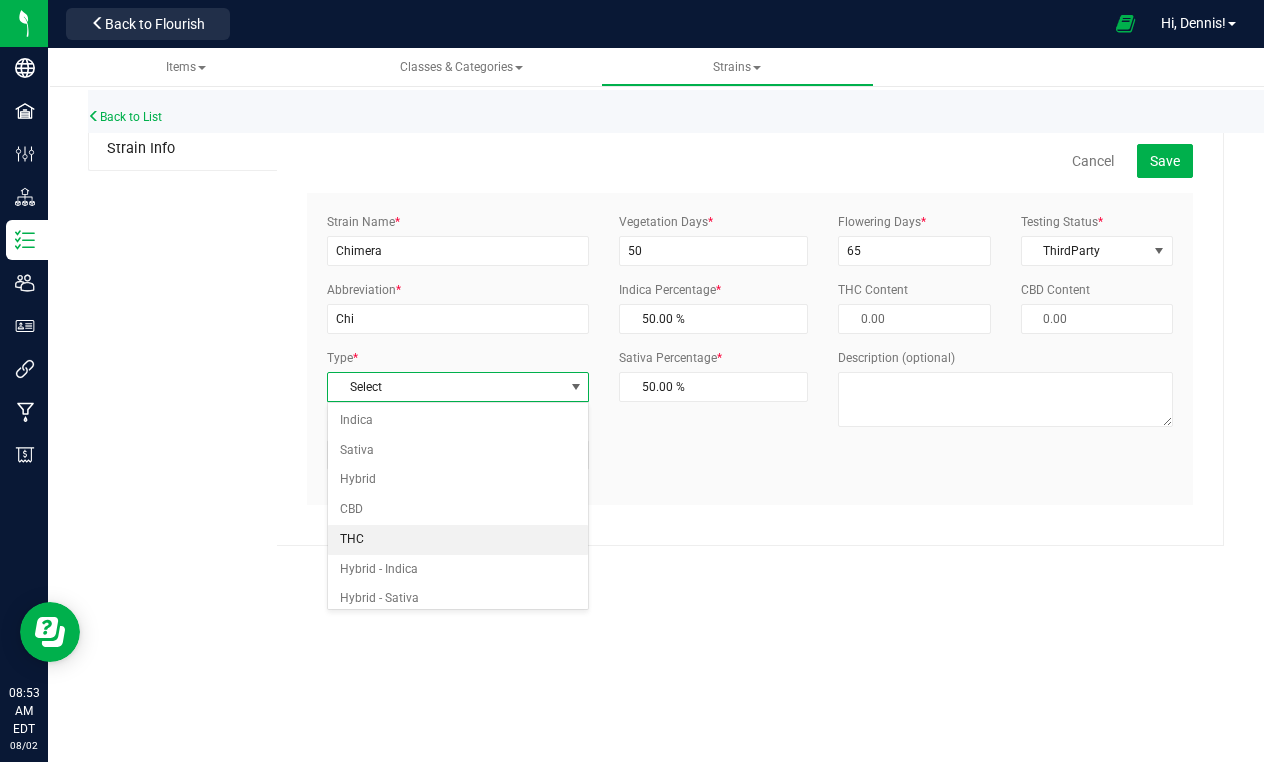 click on "THC" at bounding box center [458, 540] 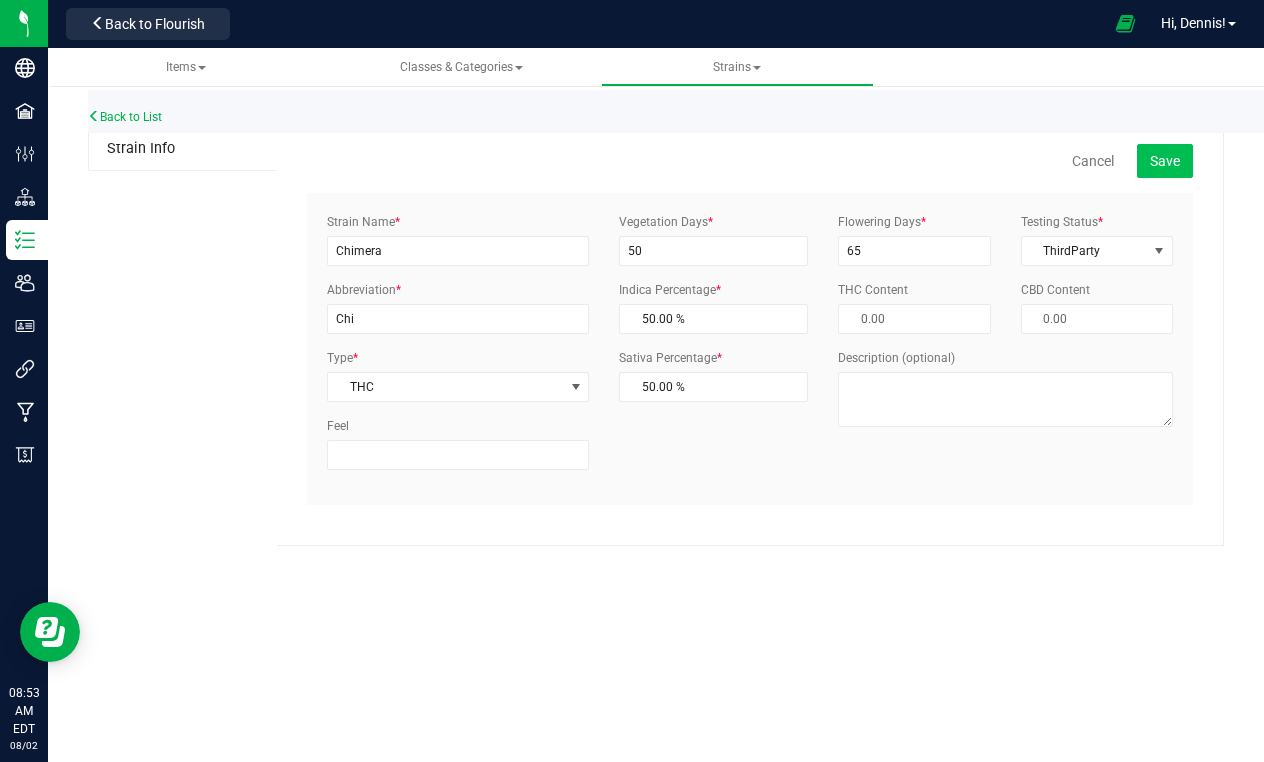 click on "Save" at bounding box center [1165, 161] 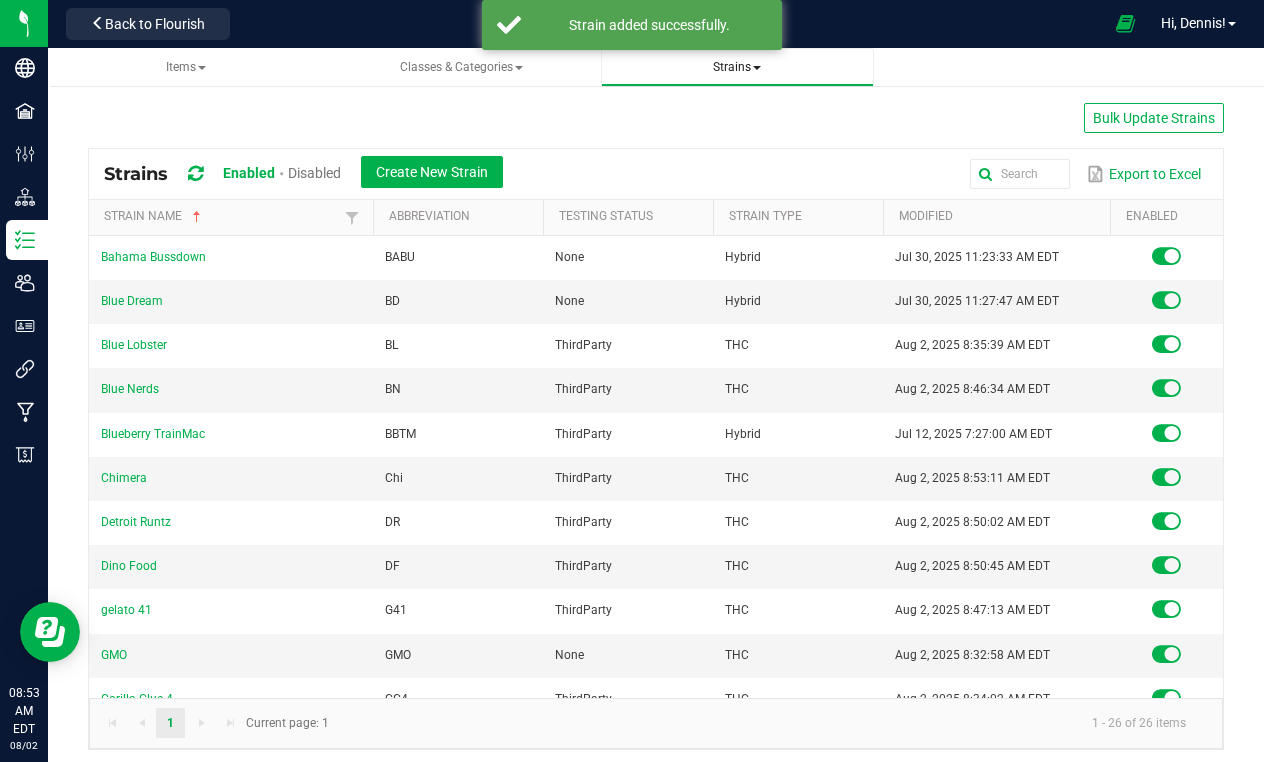 click on "Strains" at bounding box center [737, 67] 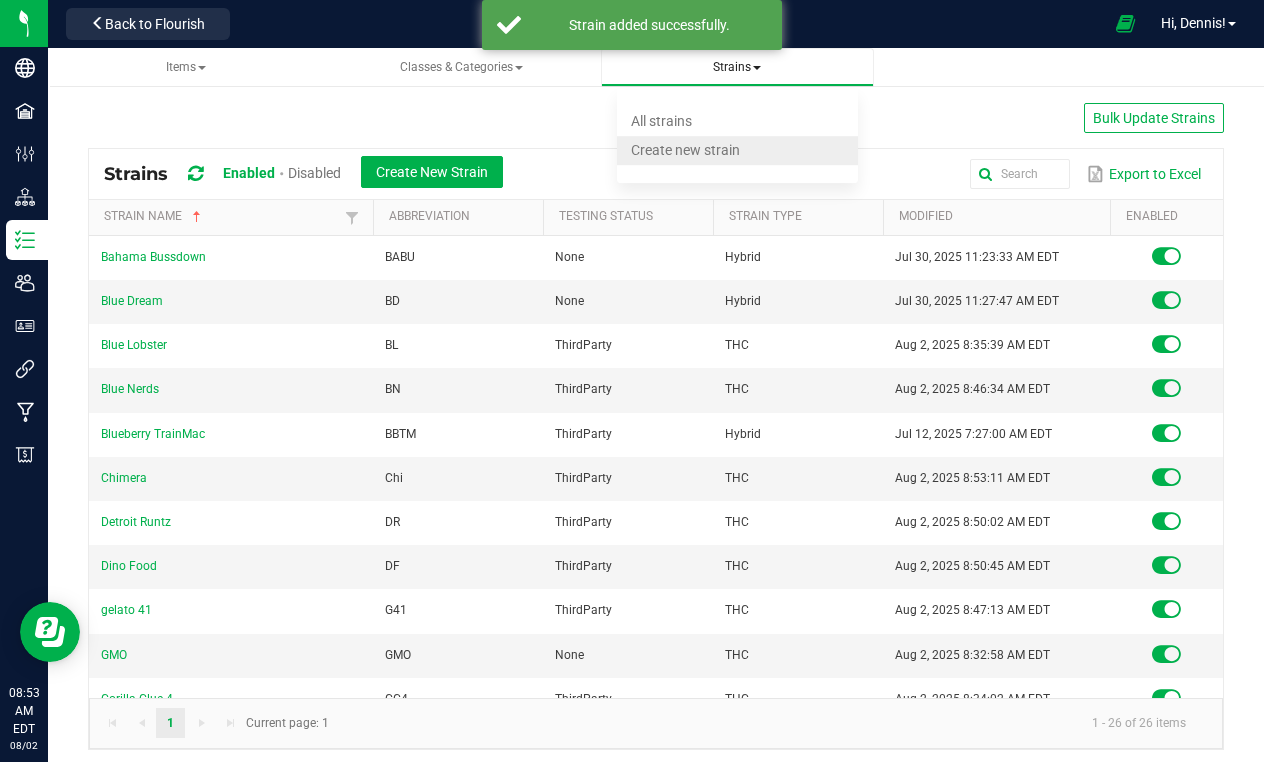 click on "Create new strain" at bounding box center (685, 150) 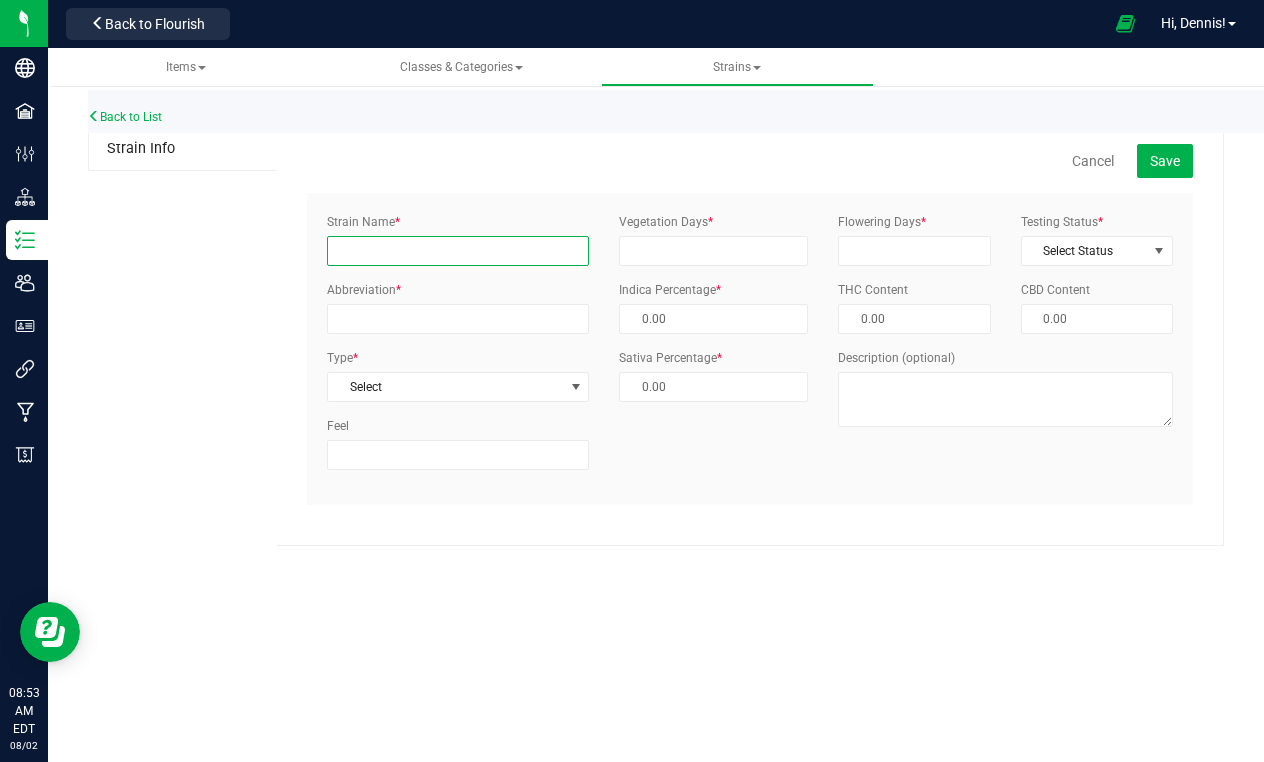 click on "Strain Name
*" at bounding box center (458, 251) 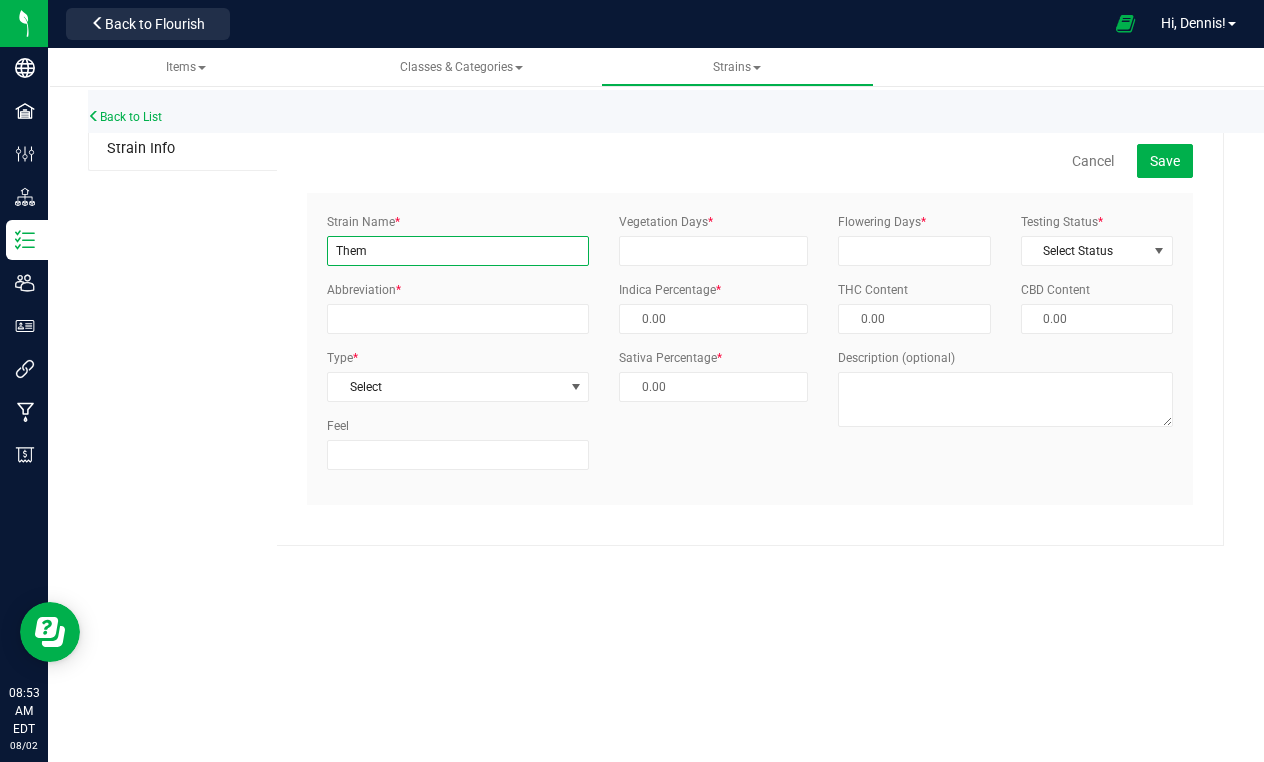 drag, startPoint x: 473, startPoint y: 245, endPoint x: 489, endPoint y: 255, distance: 18.867962 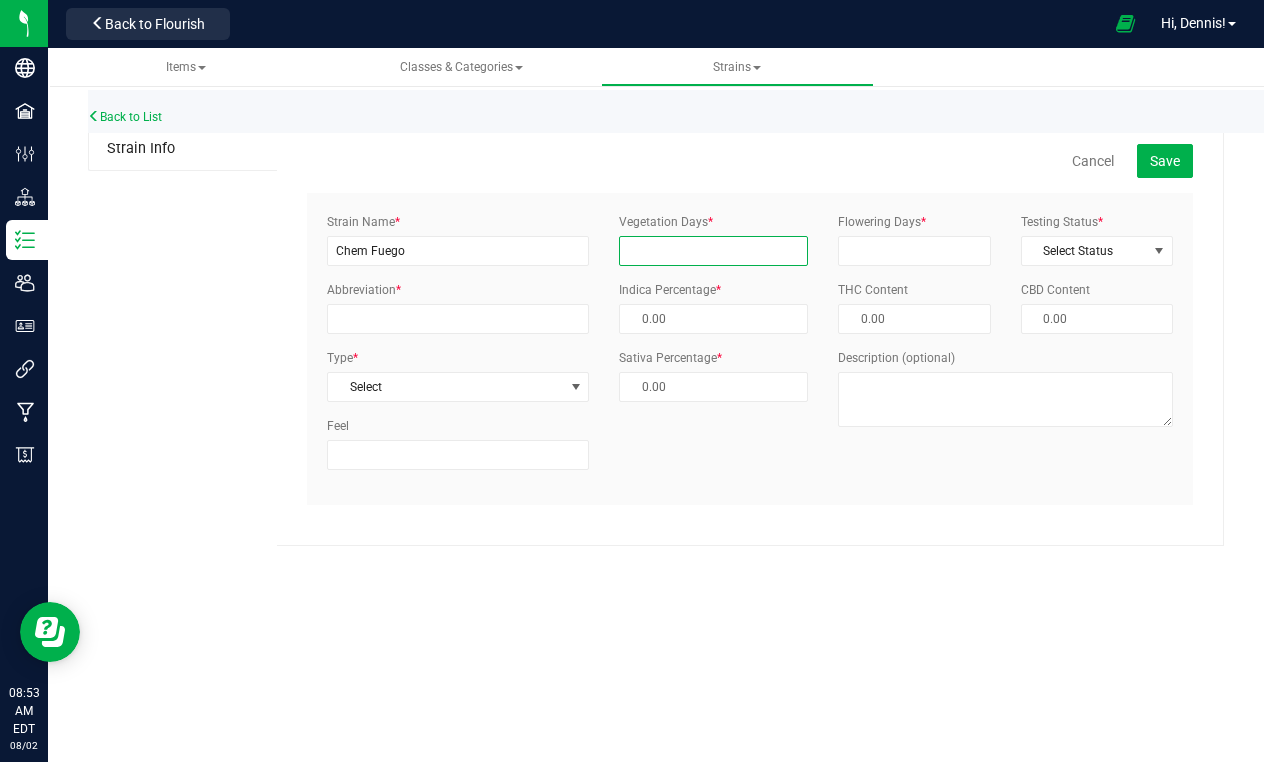 click on "Vegetation Days
*" at bounding box center (713, 251) 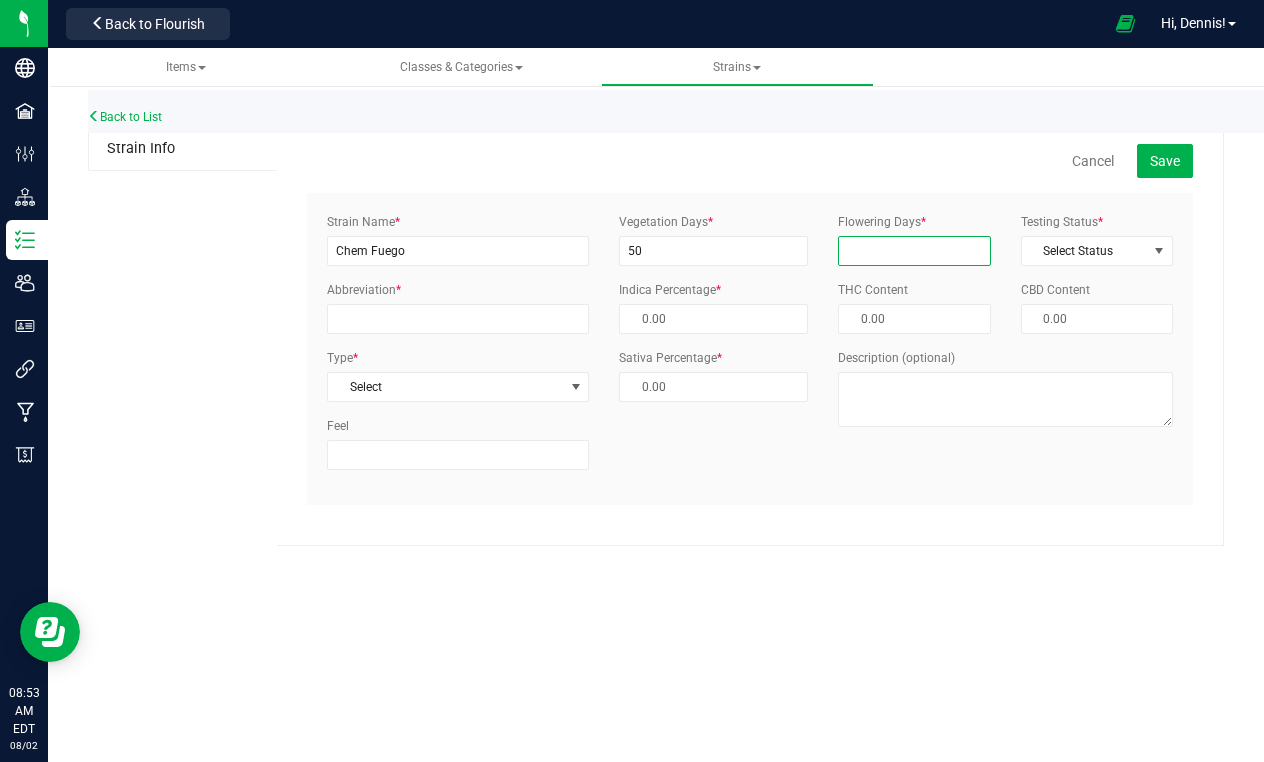 click on "Flowering Days
*" at bounding box center (914, 251) 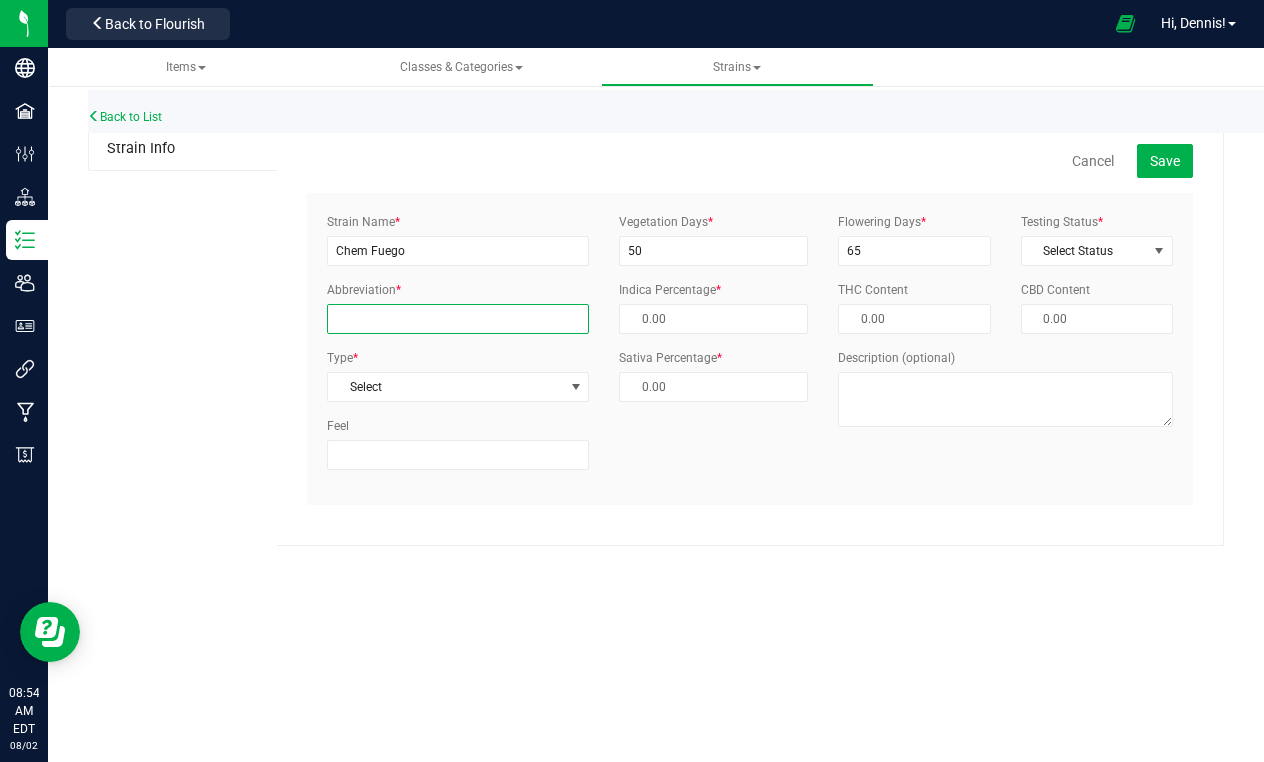 click on "Abbreviation
*" at bounding box center (458, 319) 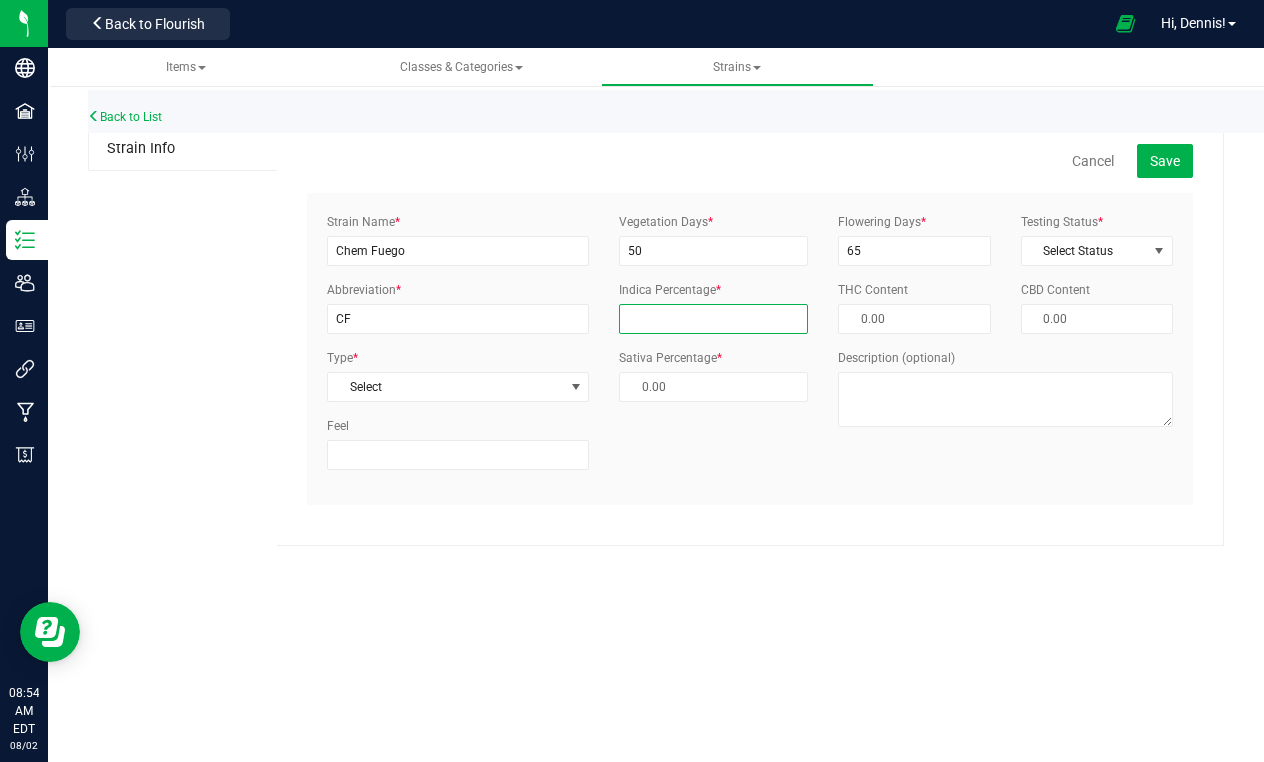 click at bounding box center [713, 319] 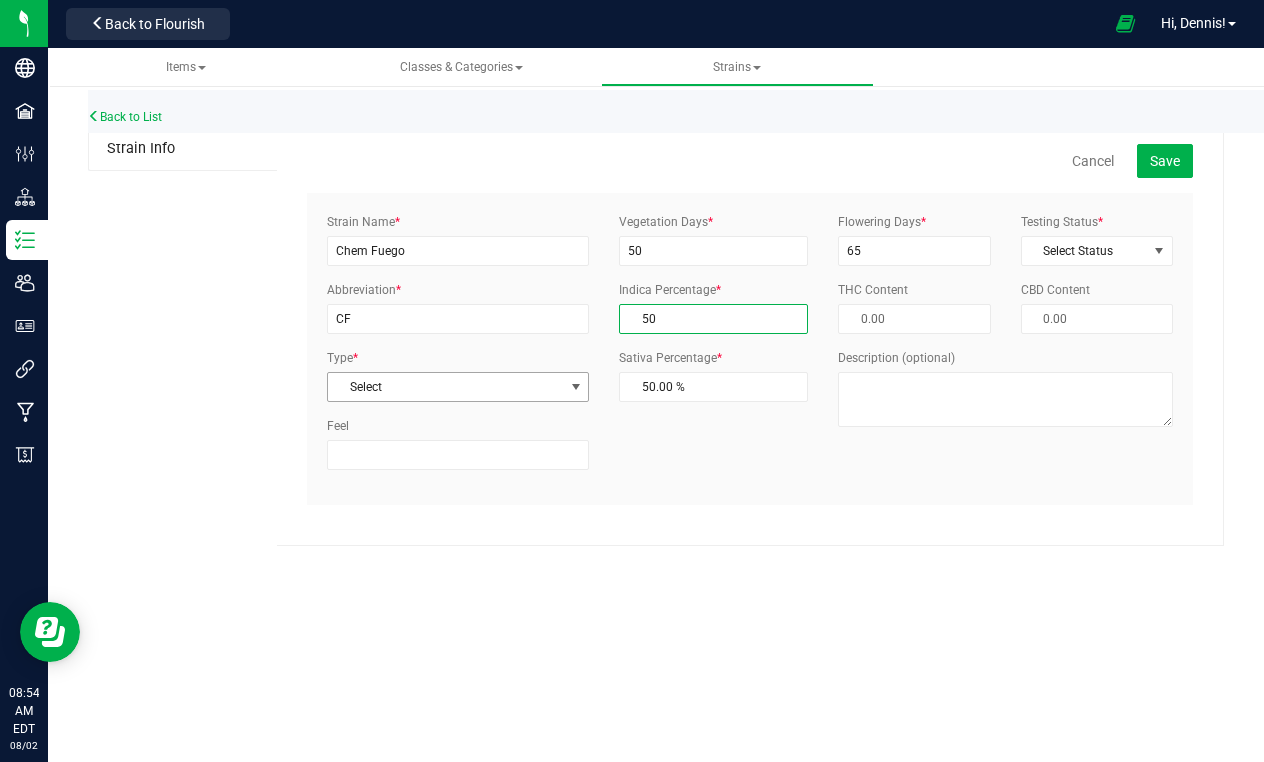 click on "Select" at bounding box center [445, 387] 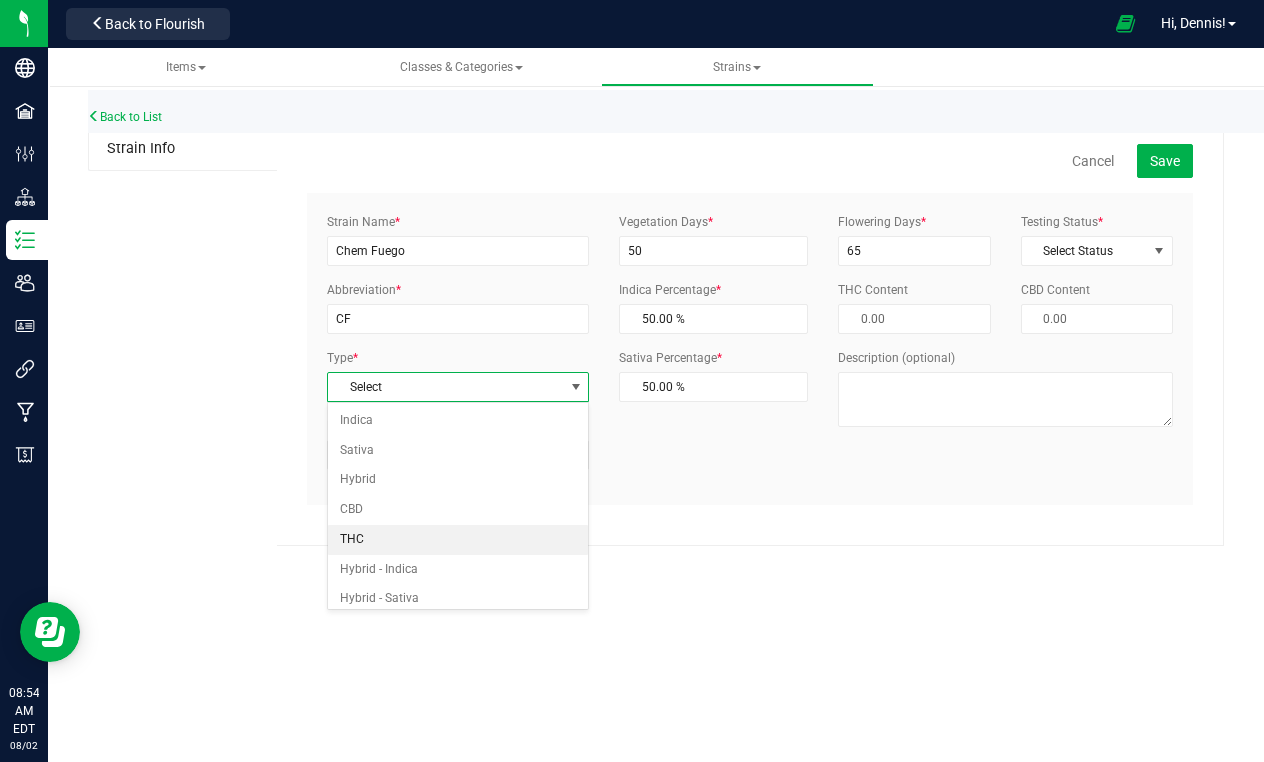 click on "THC" at bounding box center (458, 540) 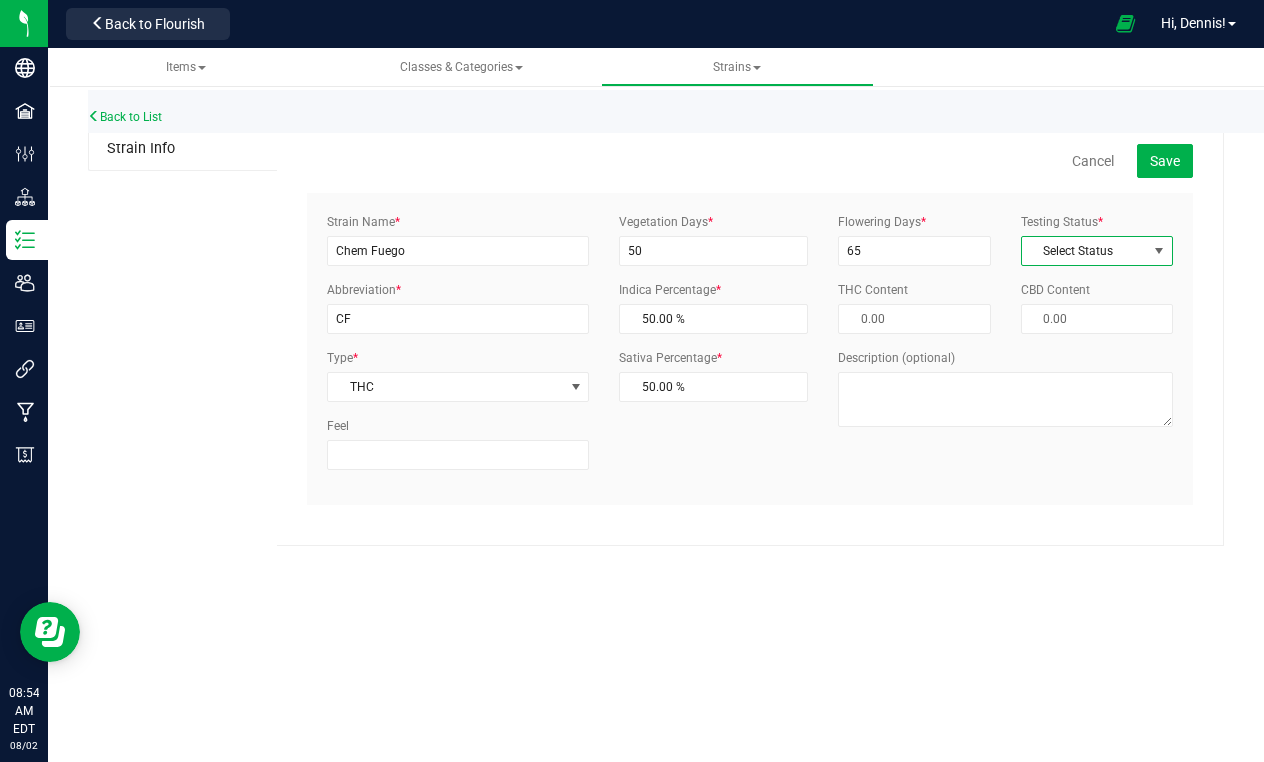 click at bounding box center (1159, 251) 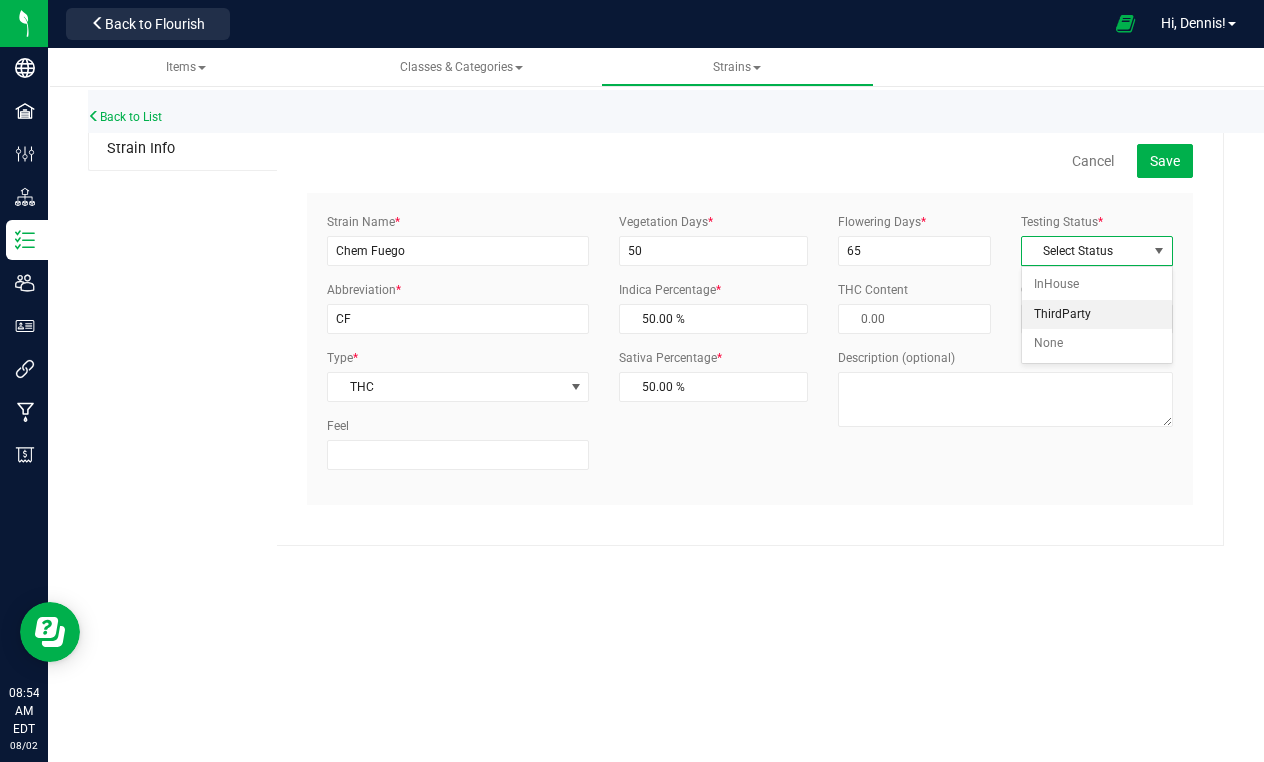 click on "ThirdParty" at bounding box center (1097, 315) 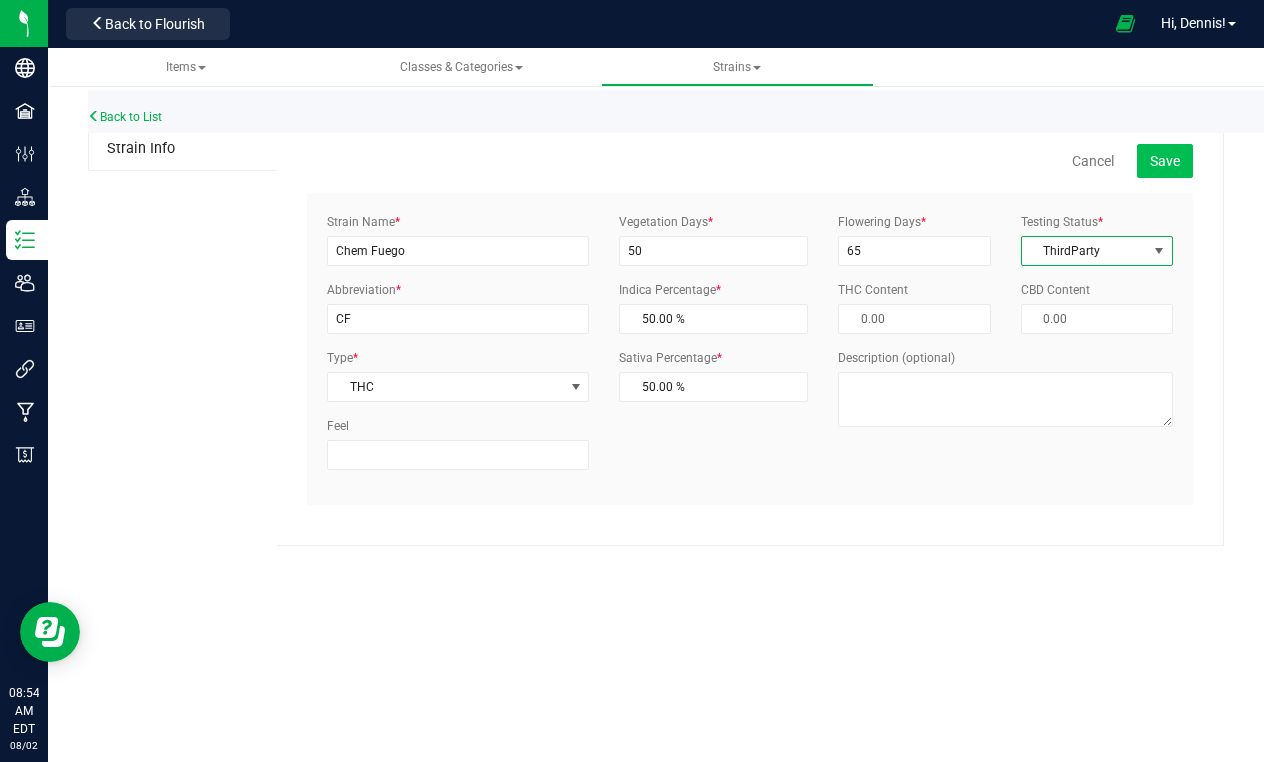 click on "Save" at bounding box center (1165, 161) 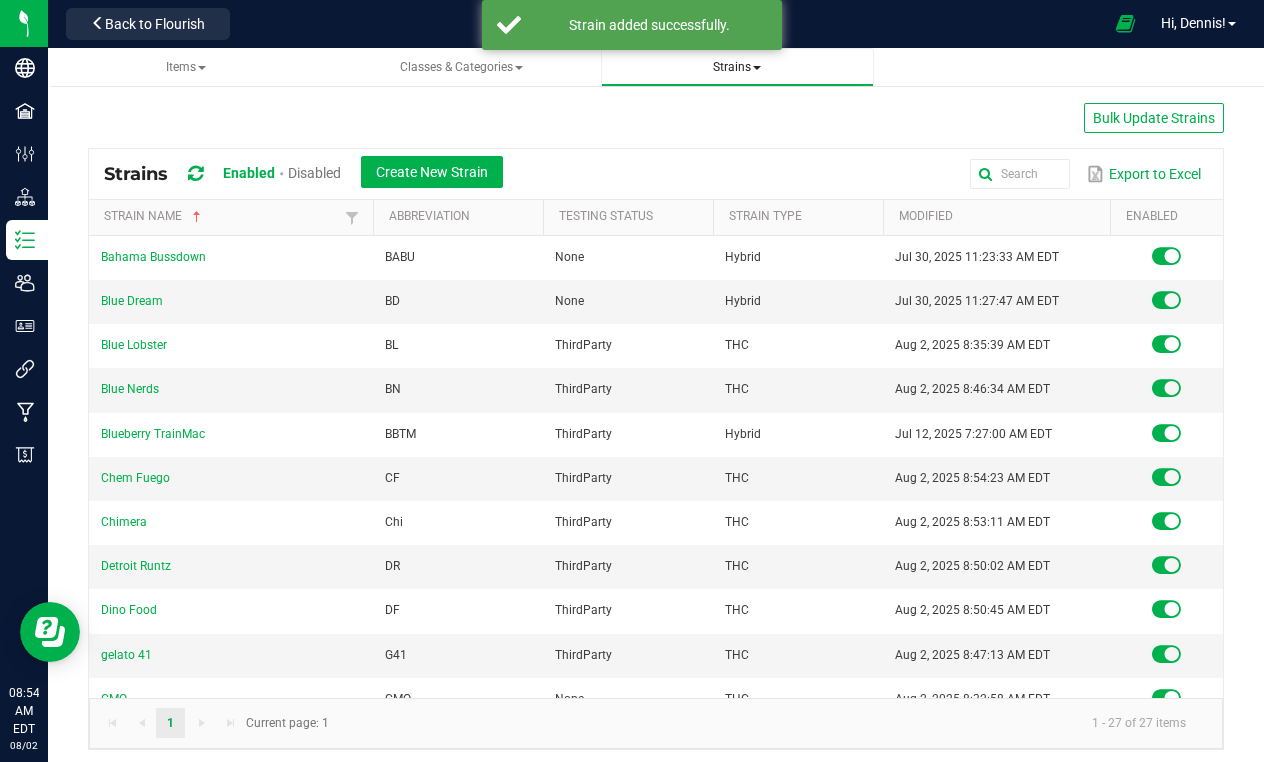 click on "Strains" at bounding box center (737, 67) 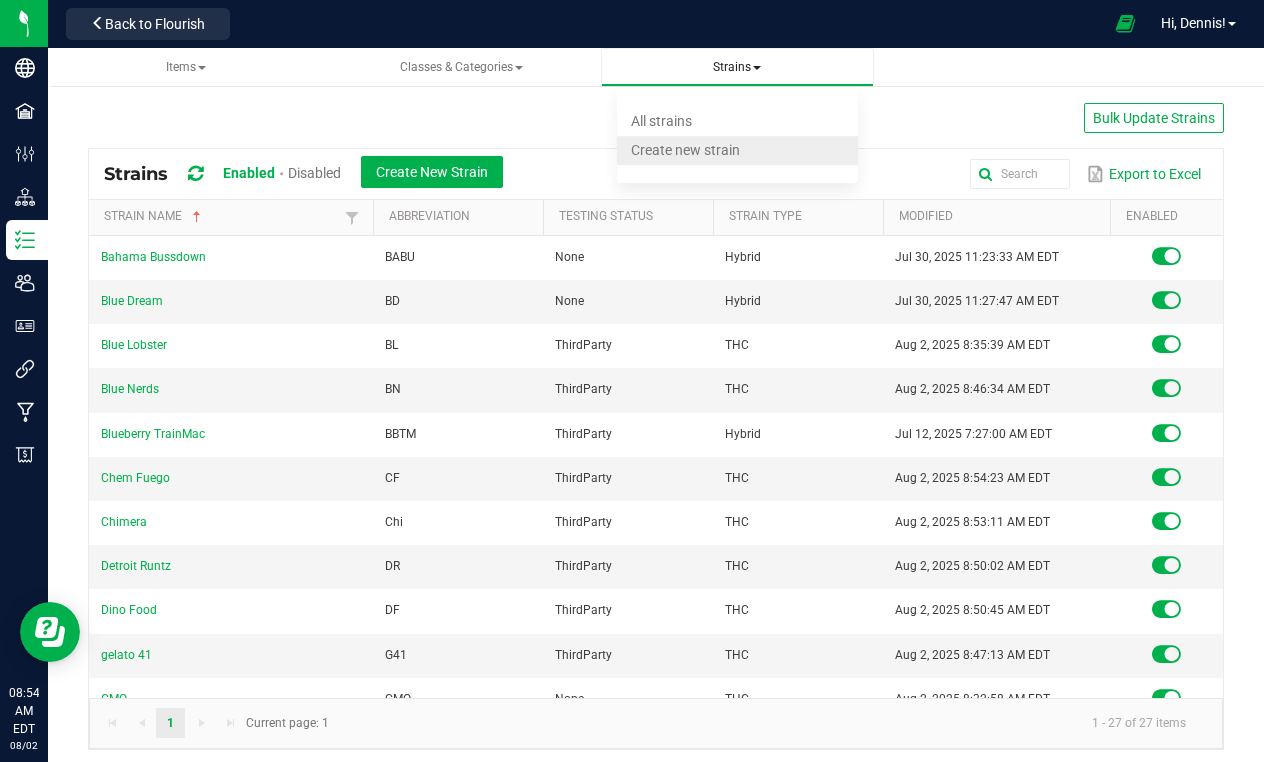 click on "Create new strain" at bounding box center (685, 150) 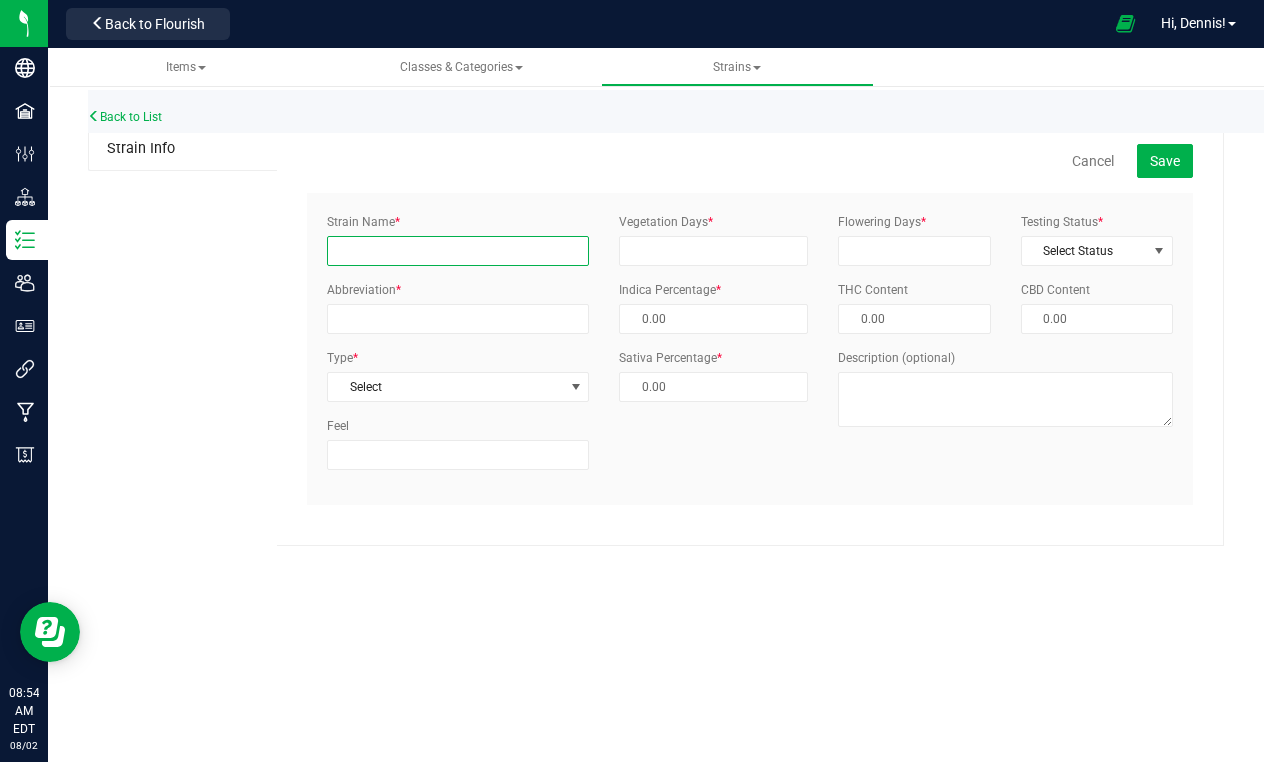 click on "Strain Name
*" at bounding box center (458, 251) 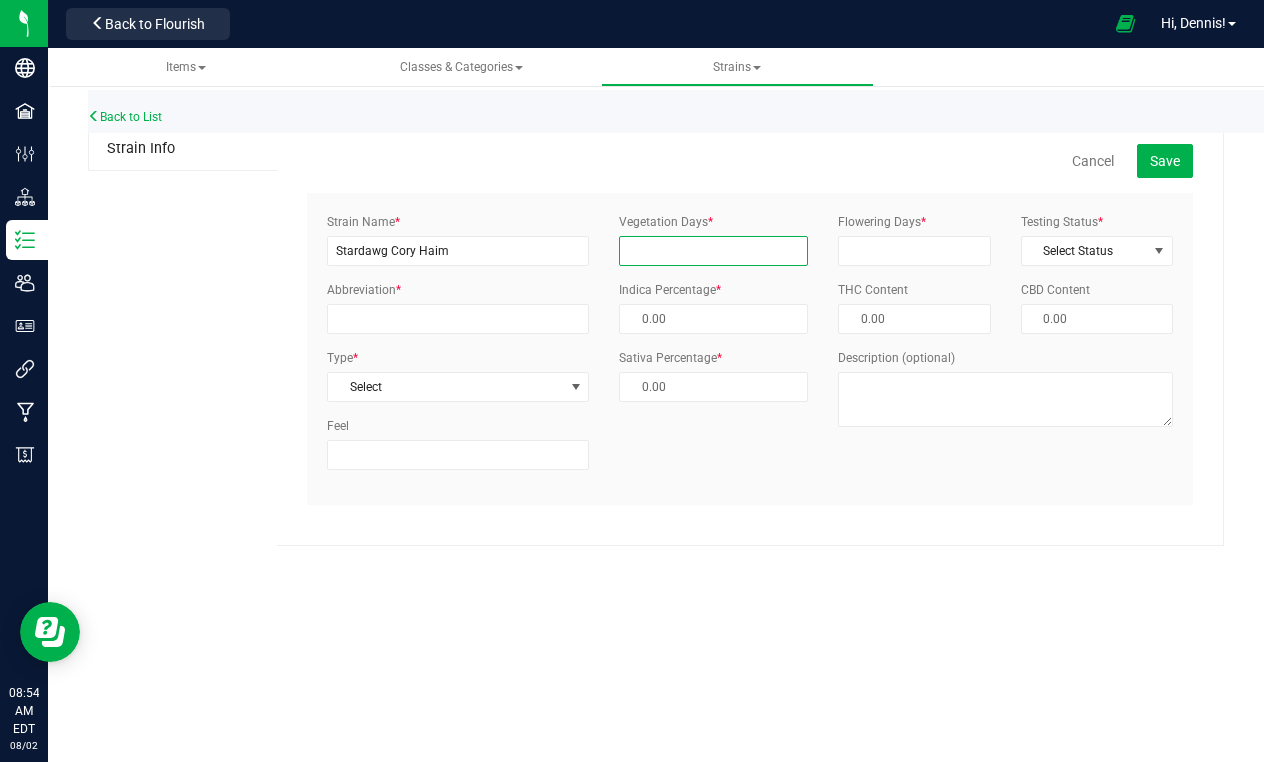 click on "Vegetation Days
*" at bounding box center [713, 251] 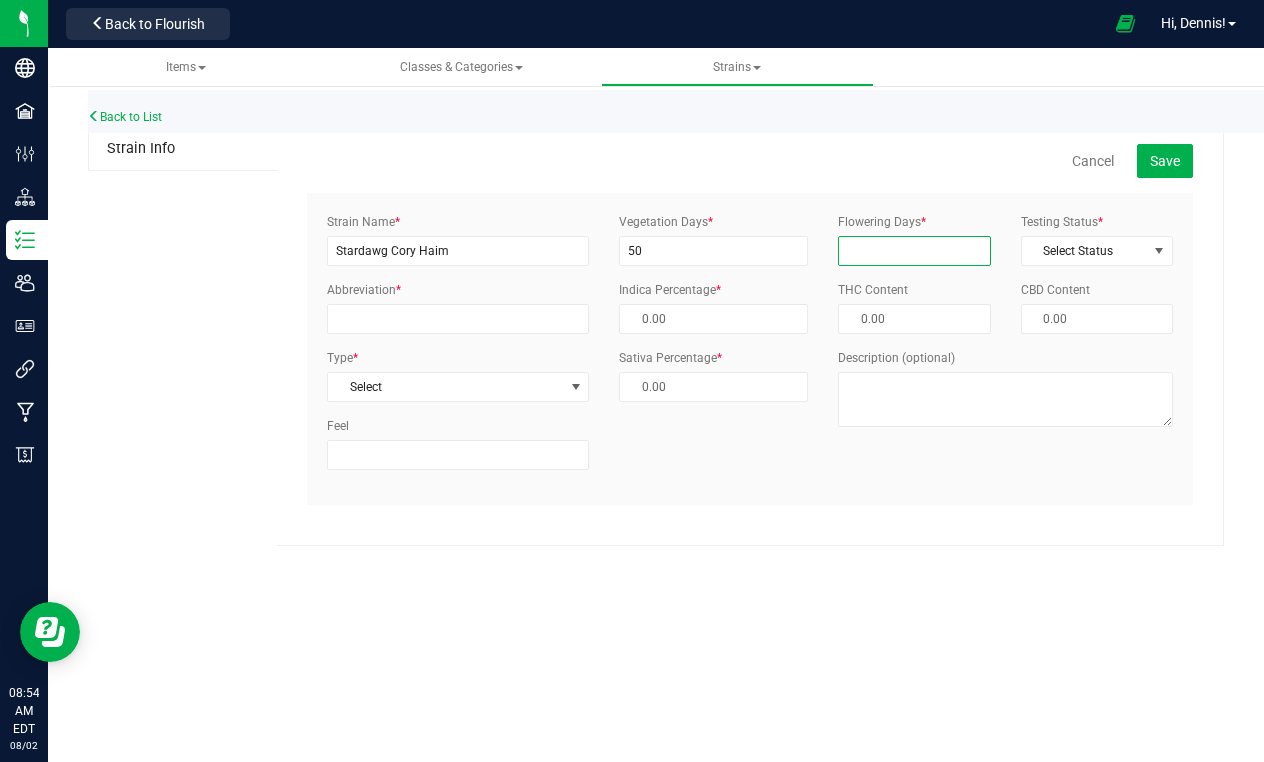 click on "Flowering Days
*" at bounding box center [914, 251] 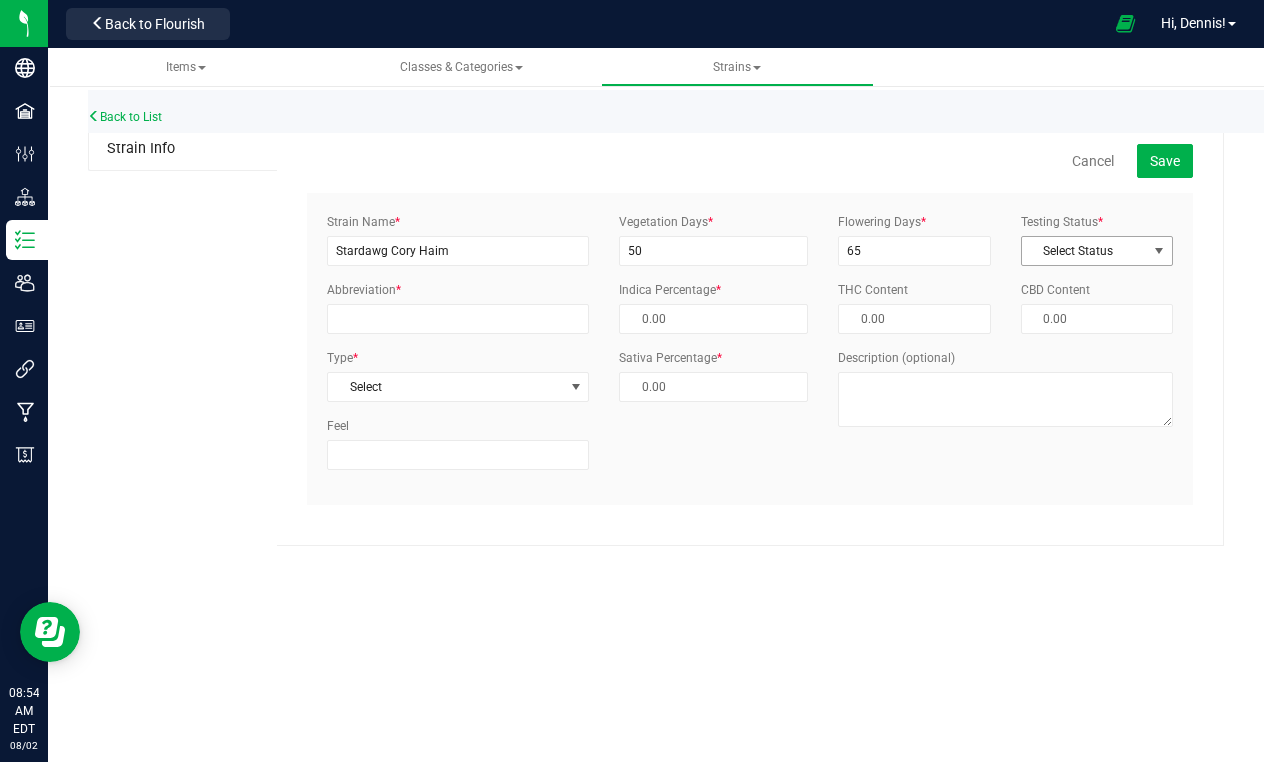 click on "Select Status" at bounding box center [1084, 251] 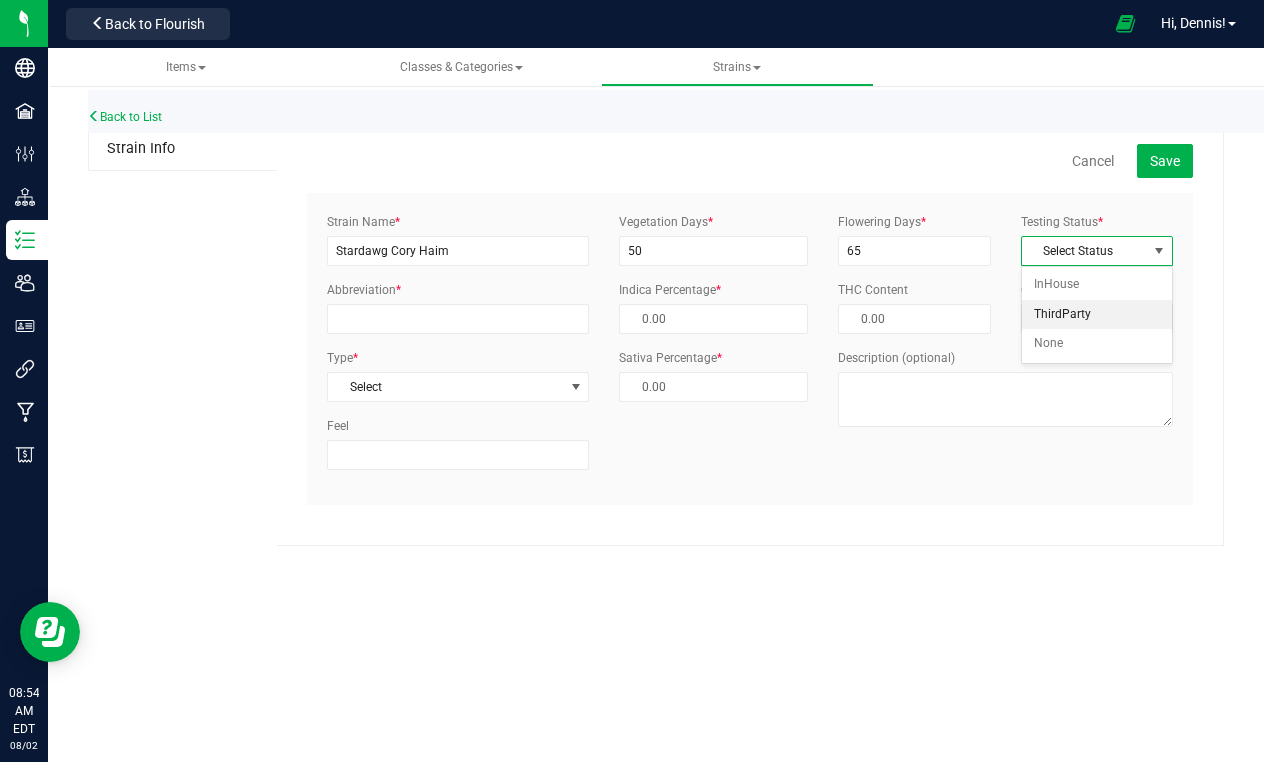 click on "ThirdParty" at bounding box center (1097, 315) 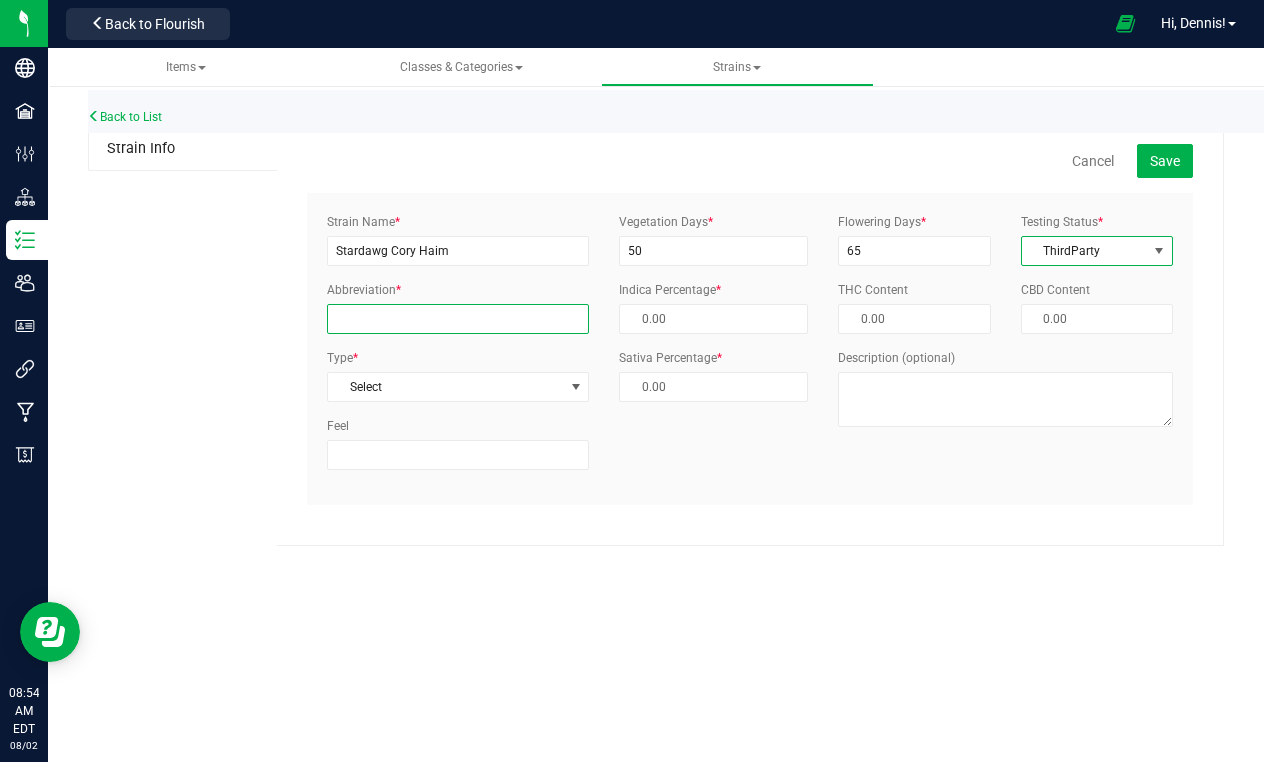 click on "Abbreviation
*" at bounding box center [458, 319] 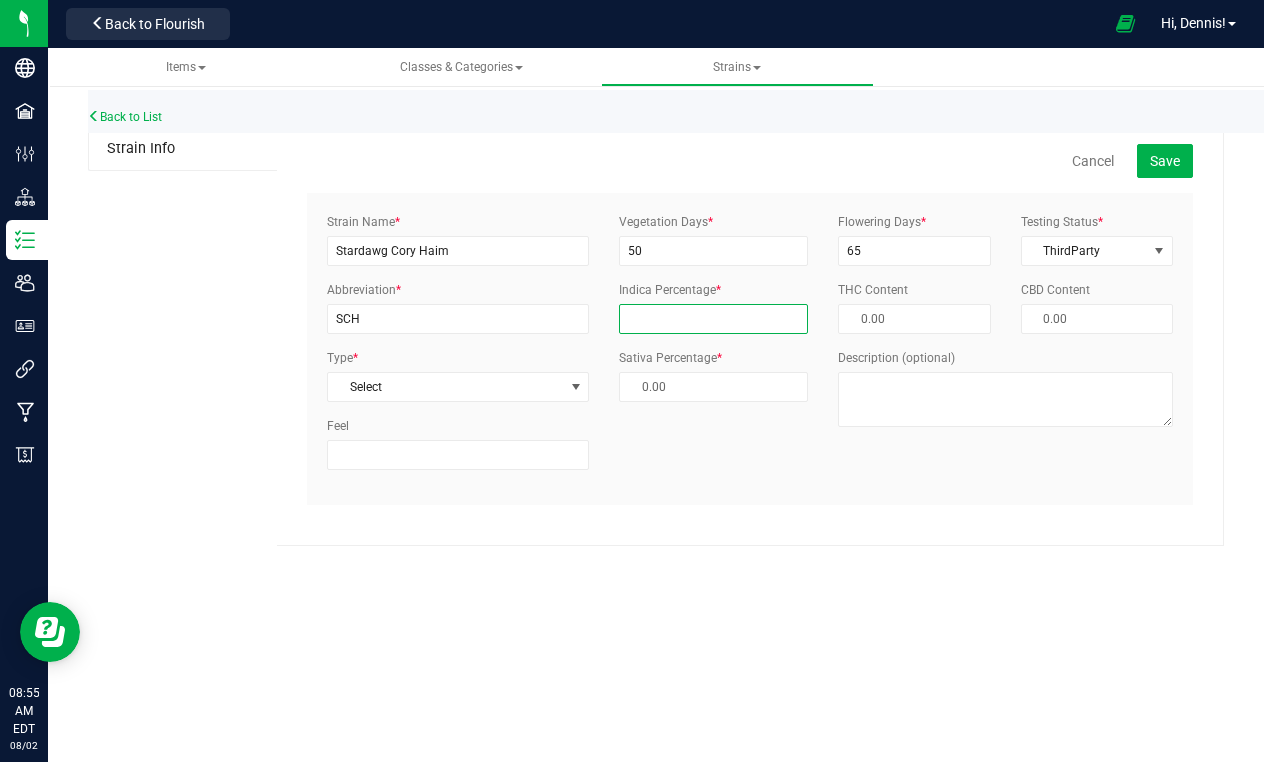click at bounding box center (713, 319) 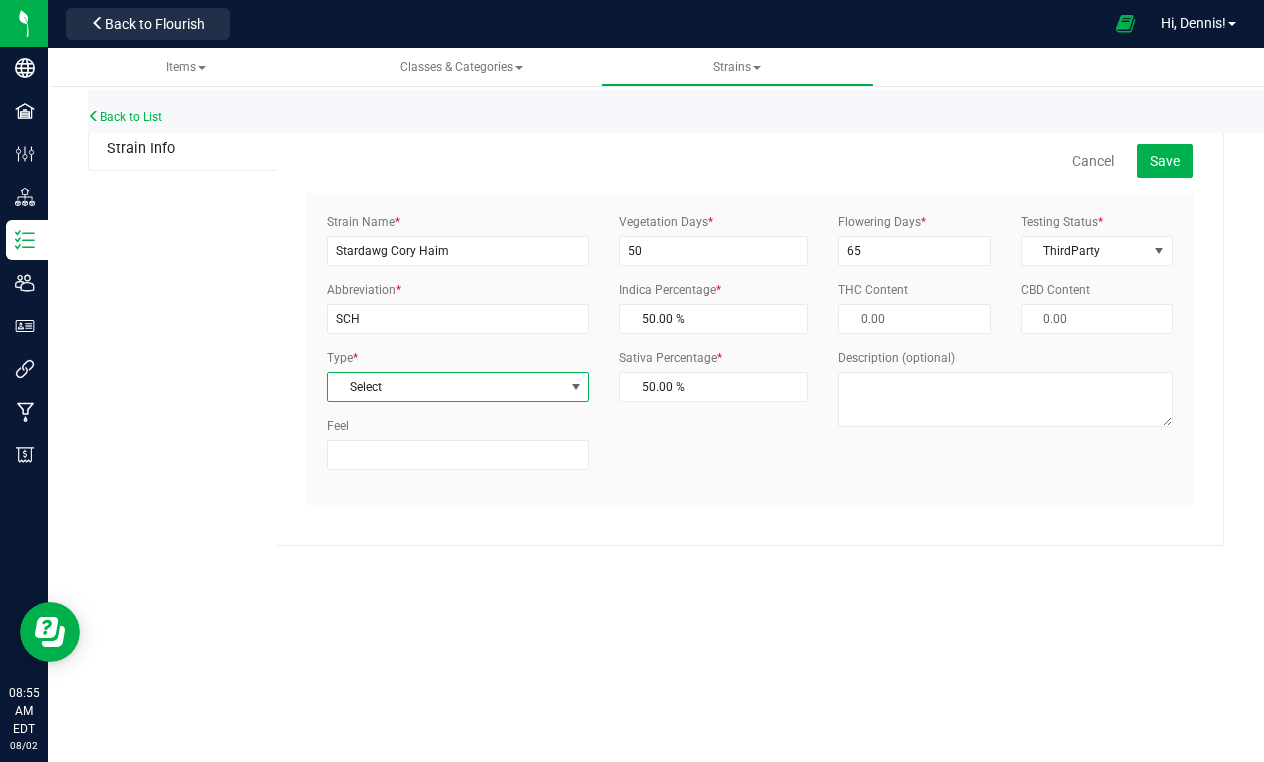 click on "Select" at bounding box center [445, 387] 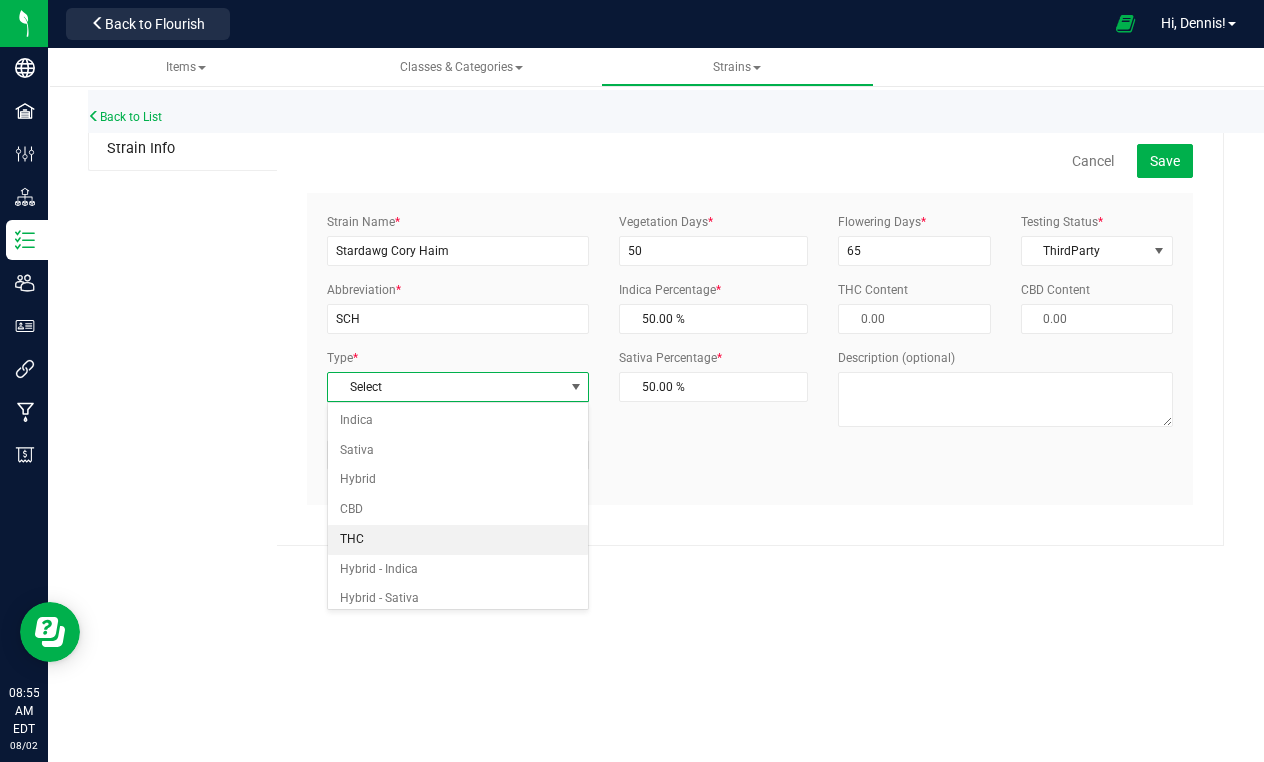 click on "THC" at bounding box center (458, 540) 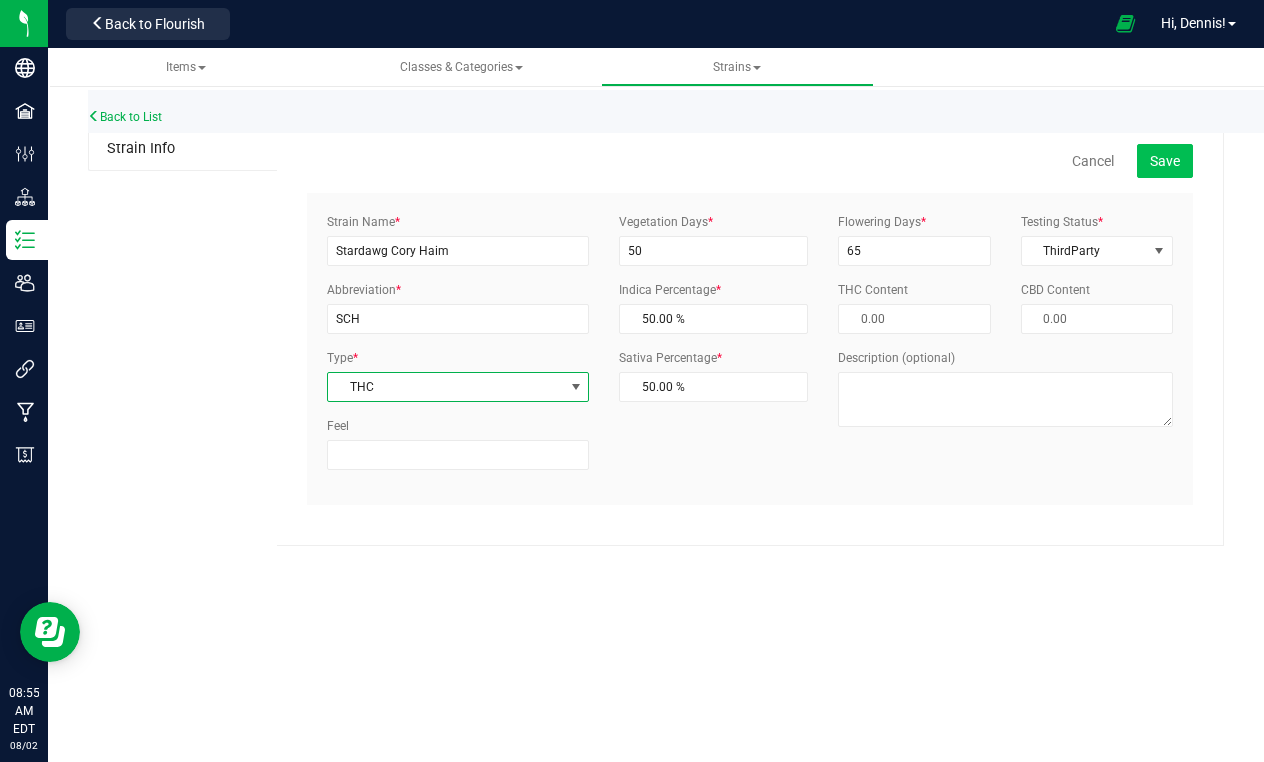 click on "Save" at bounding box center (1165, 161) 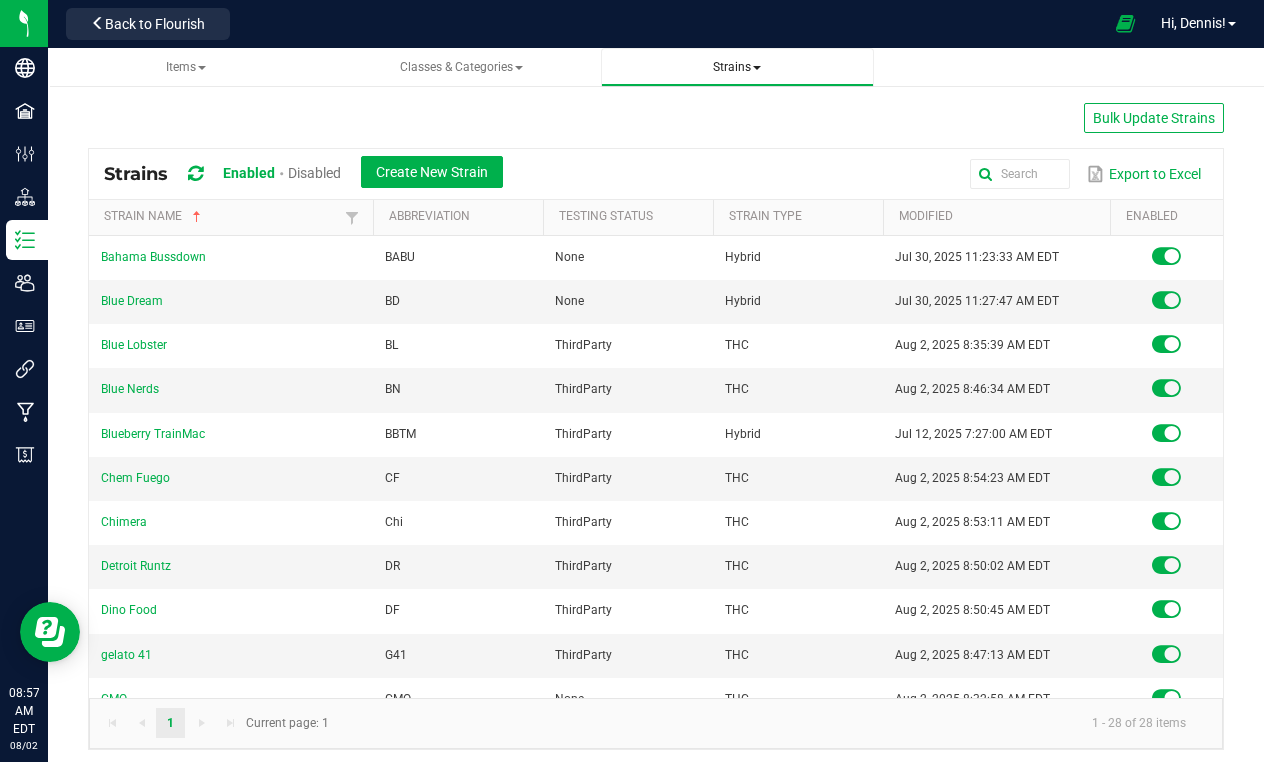 click on "Strains" at bounding box center [737, 67] 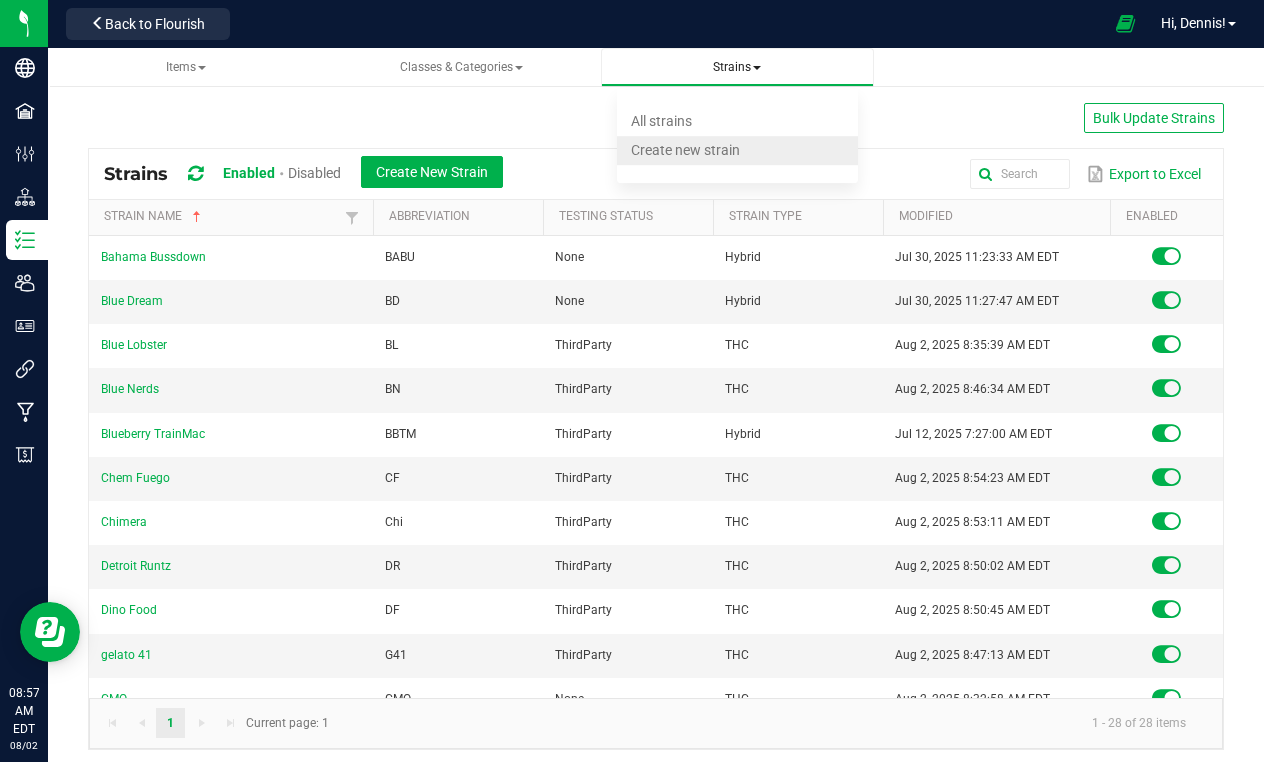 click on "Create new strain" at bounding box center (685, 150) 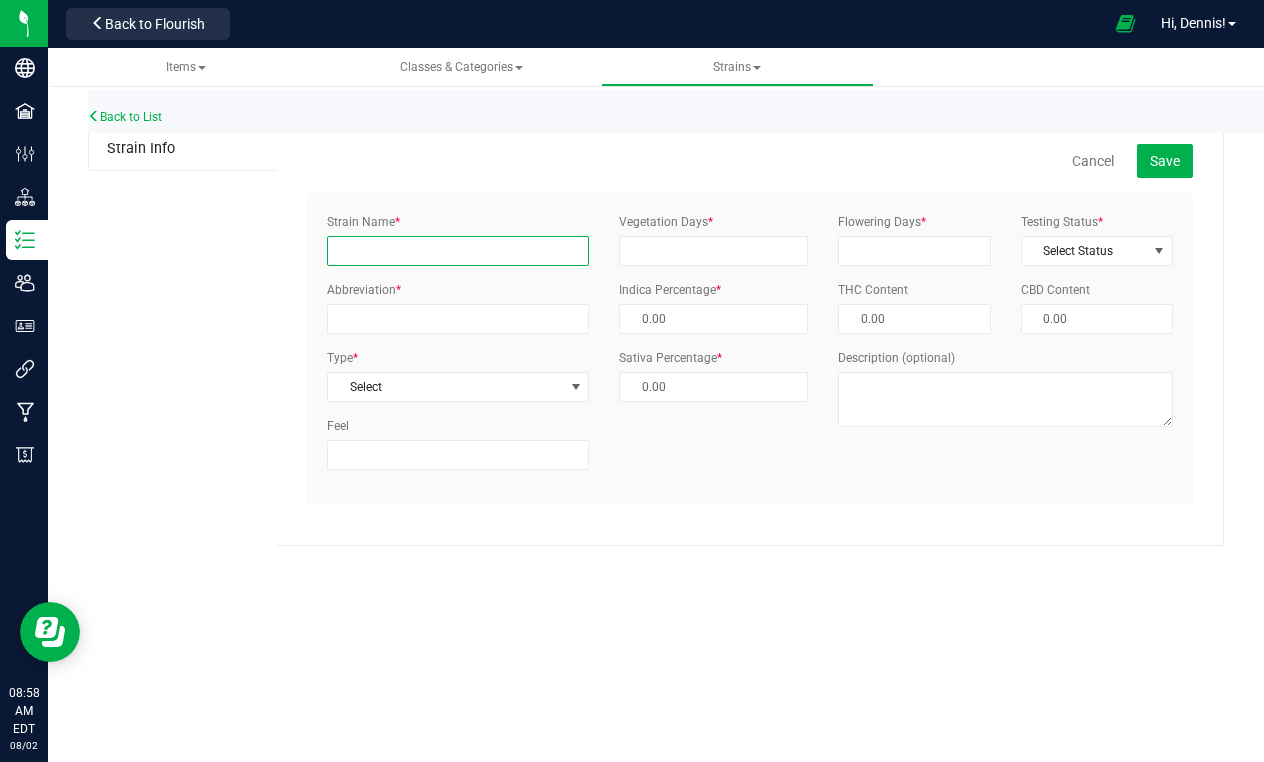 click on "Strain Name
*" at bounding box center [458, 251] 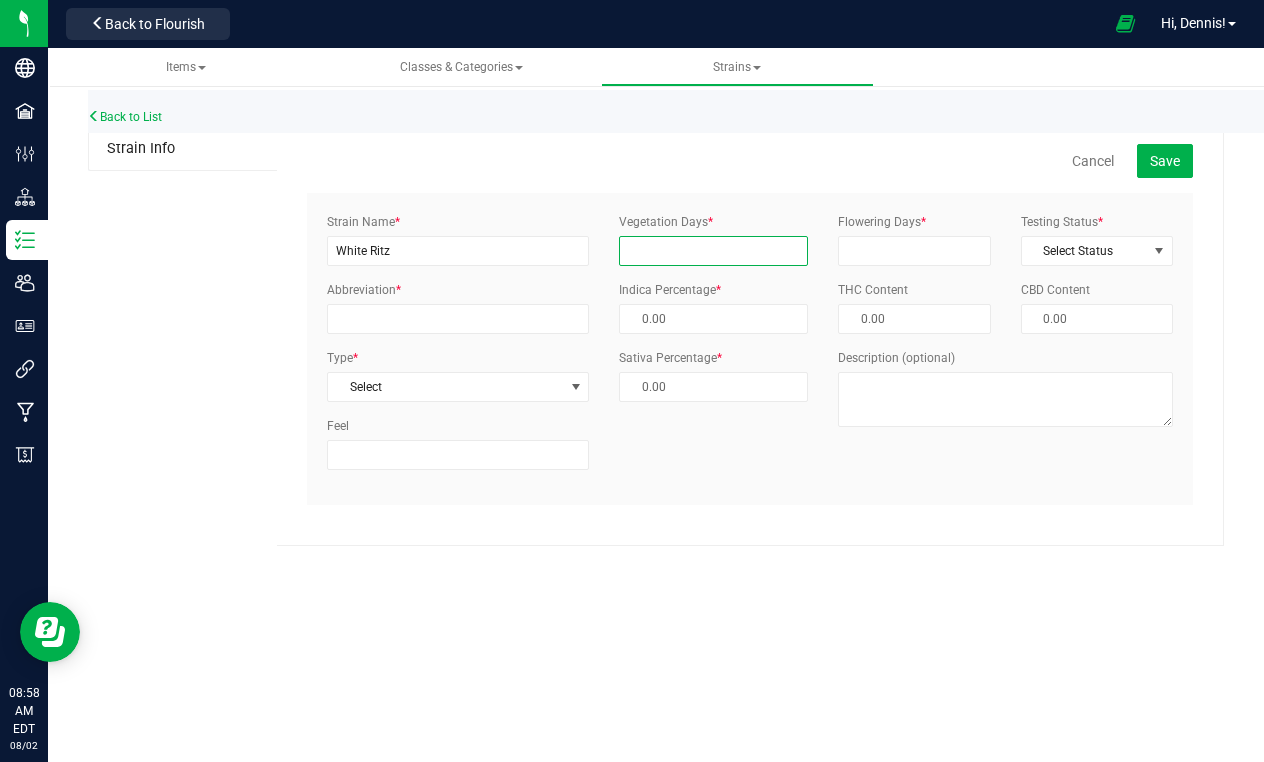 click on "Vegetation Days
*" at bounding box center (713, 251) 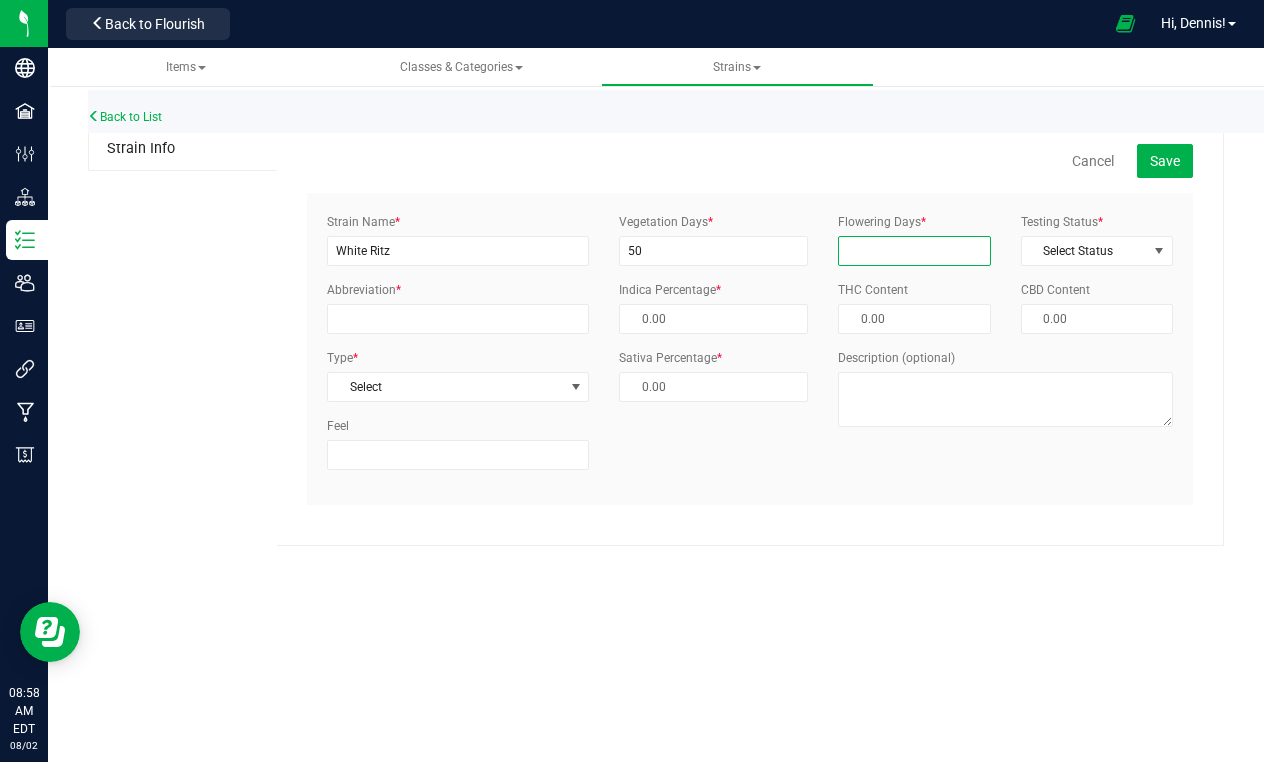 click on "Flowering Days
*" at bounding box center (914, 251) 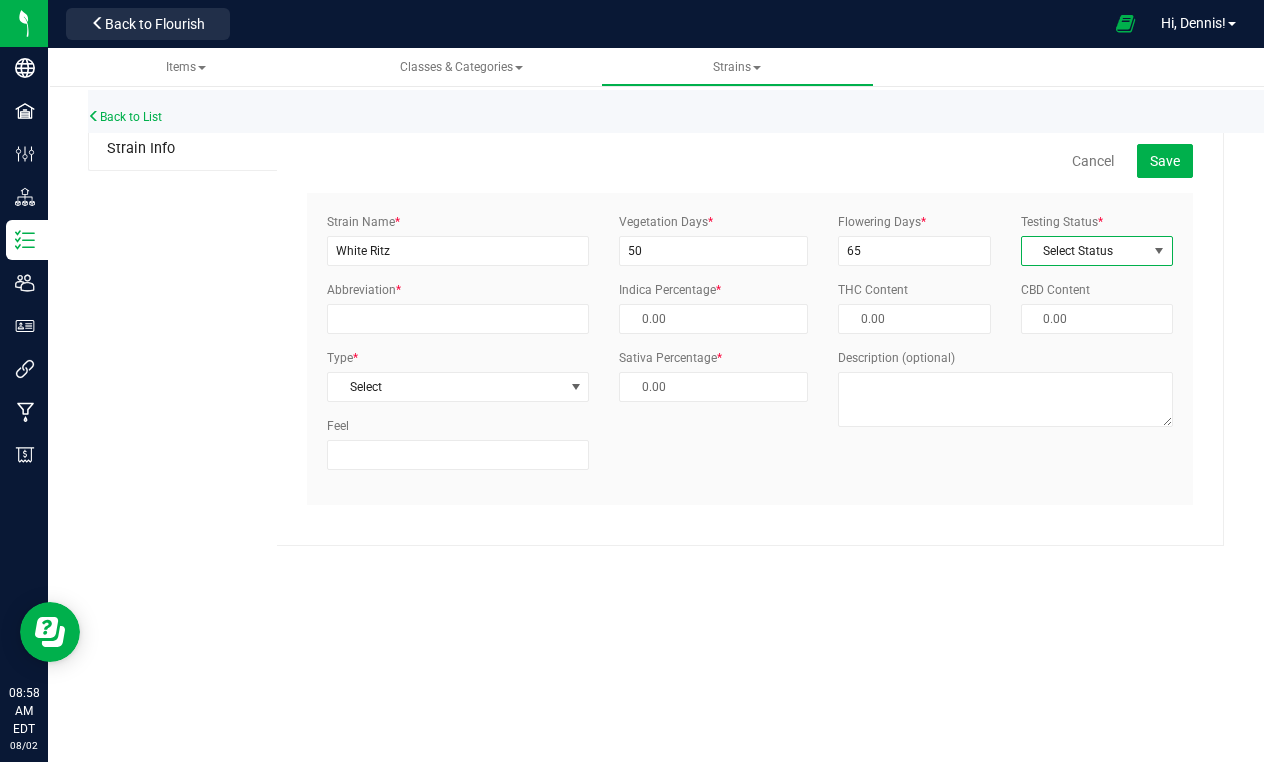 click at bounding box center (1159, 251) 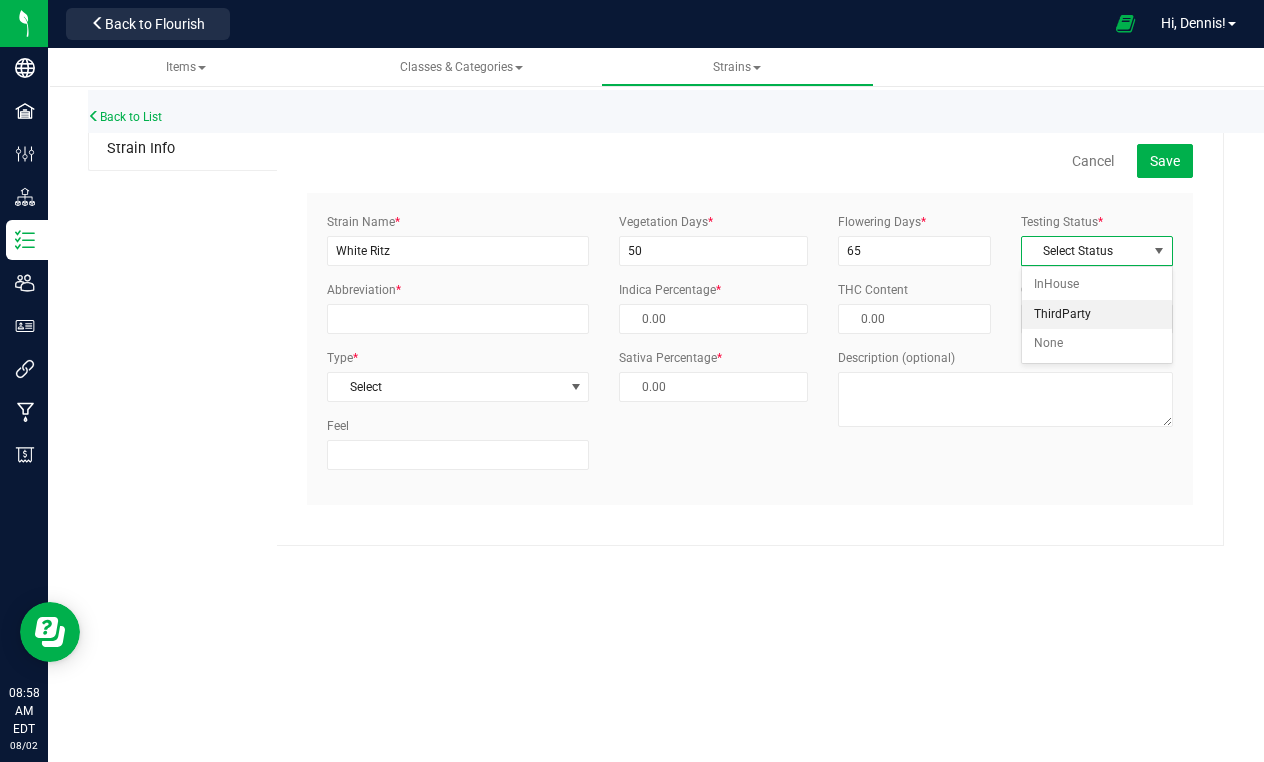 click on "ThirdParty" at bounding box center (1097, 315) 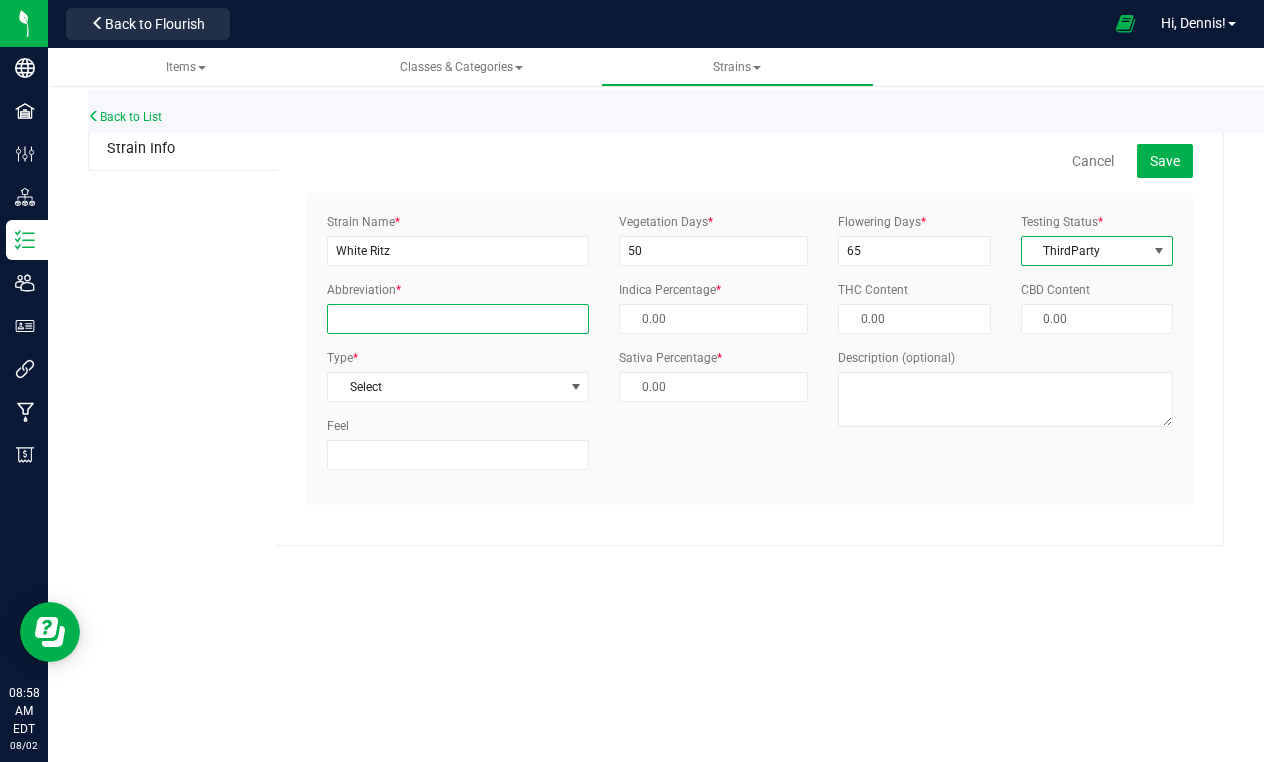 click on "Abbreviation
*" at bounding box center [458, 319] 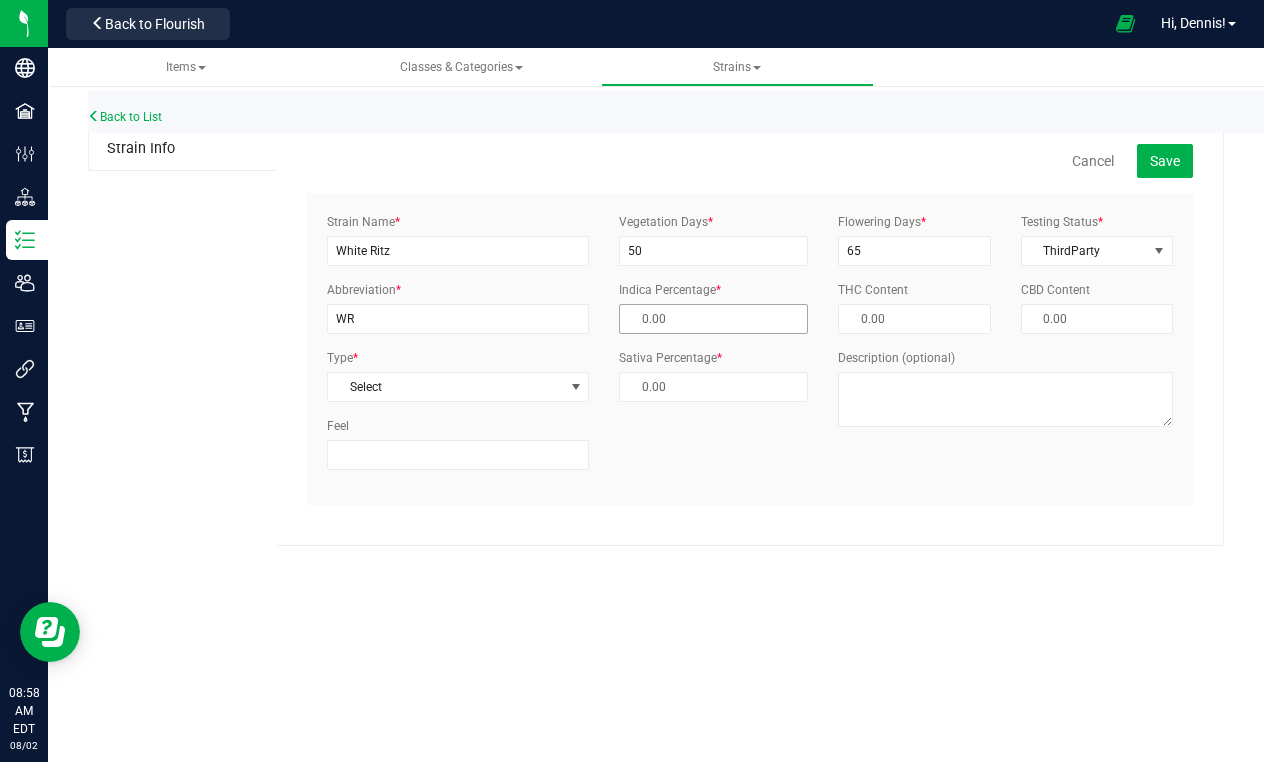 click at bounding box center (713, 319) 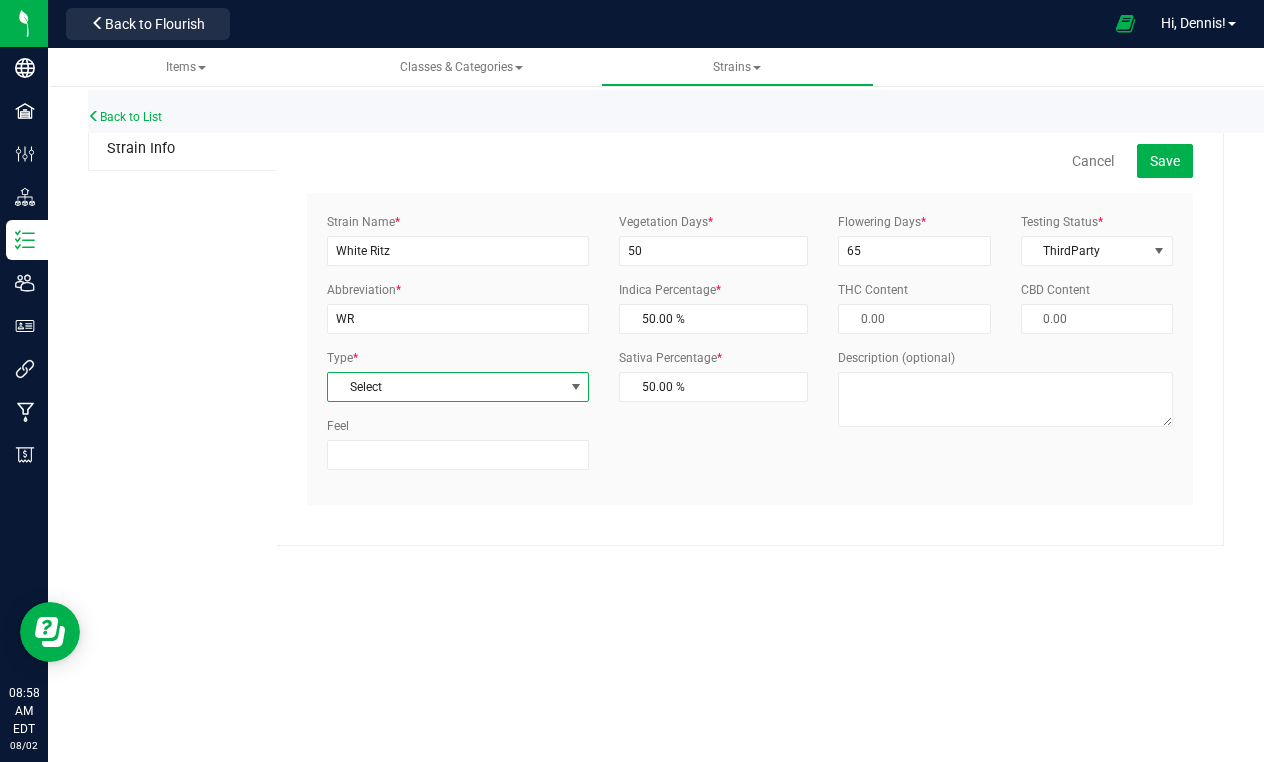 click on "Select" at bounding box center [445, 387] 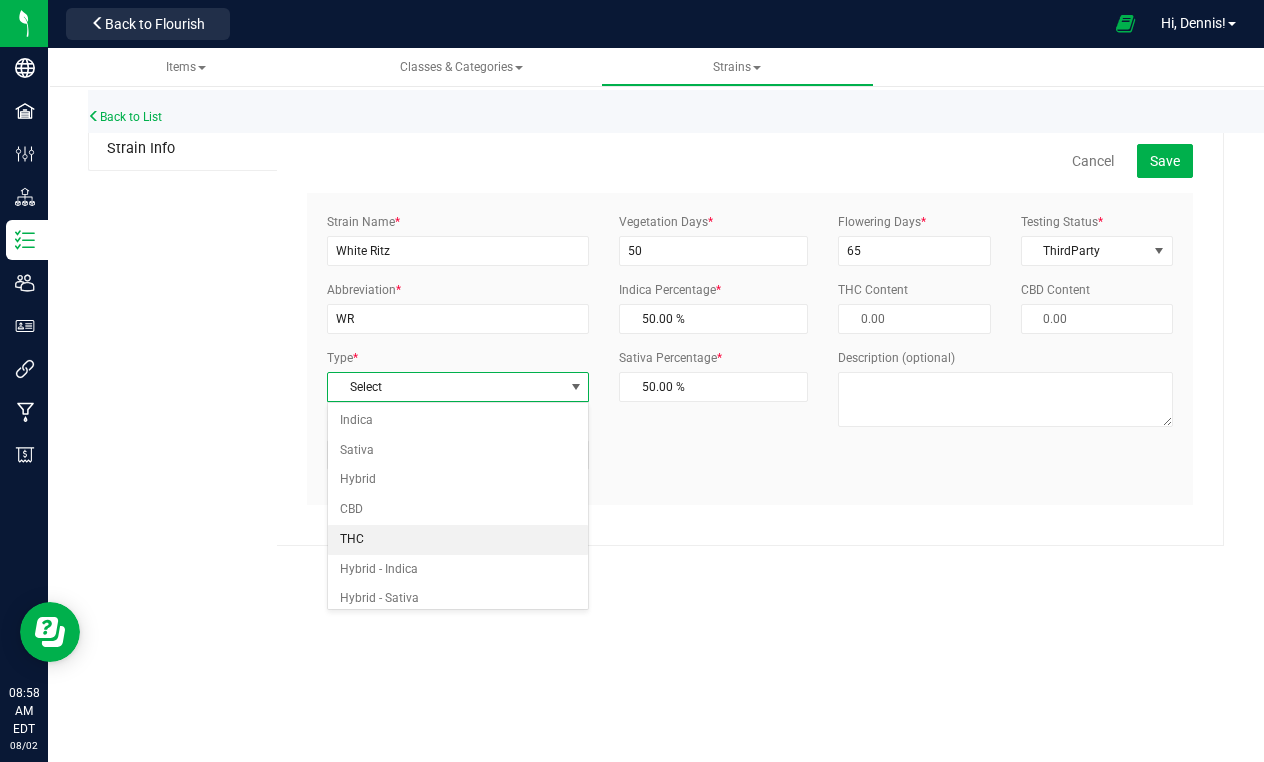 click on "THC" at bounding box center [458, 540] 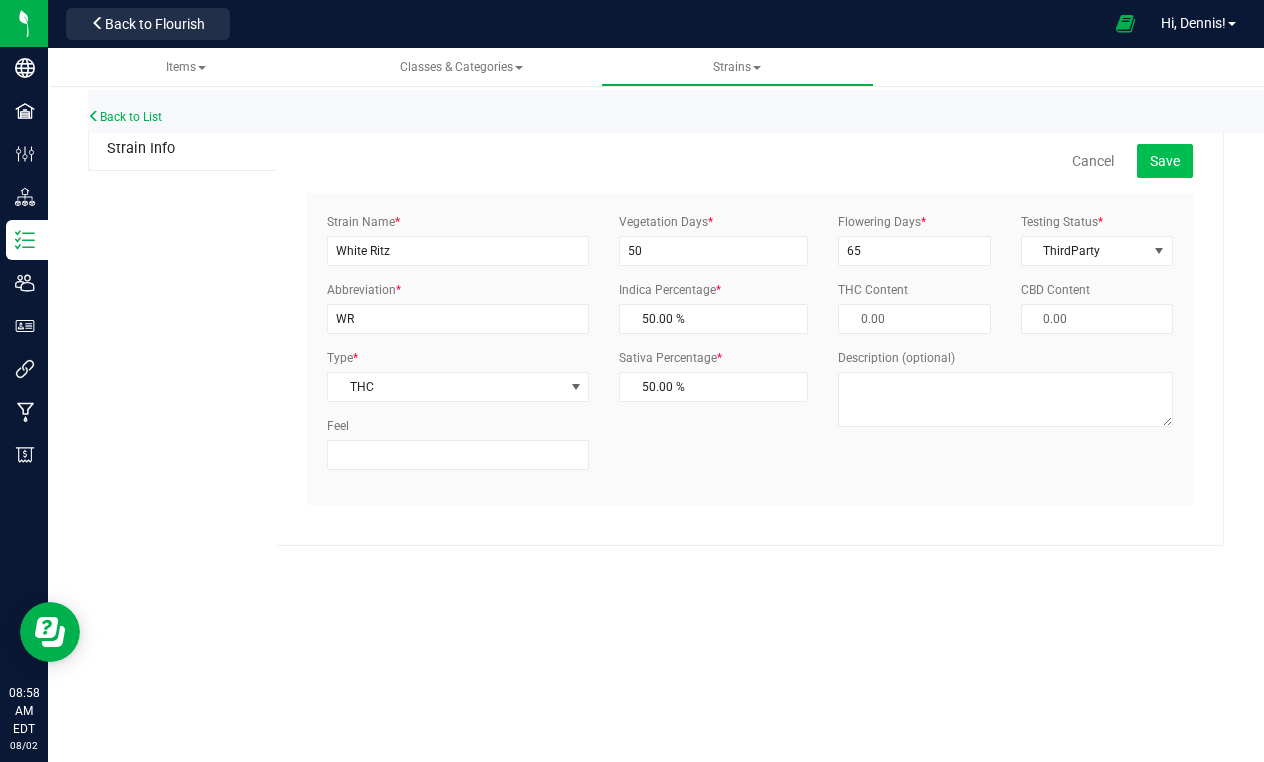 click on "Save" at bounding box center [1165, 161] 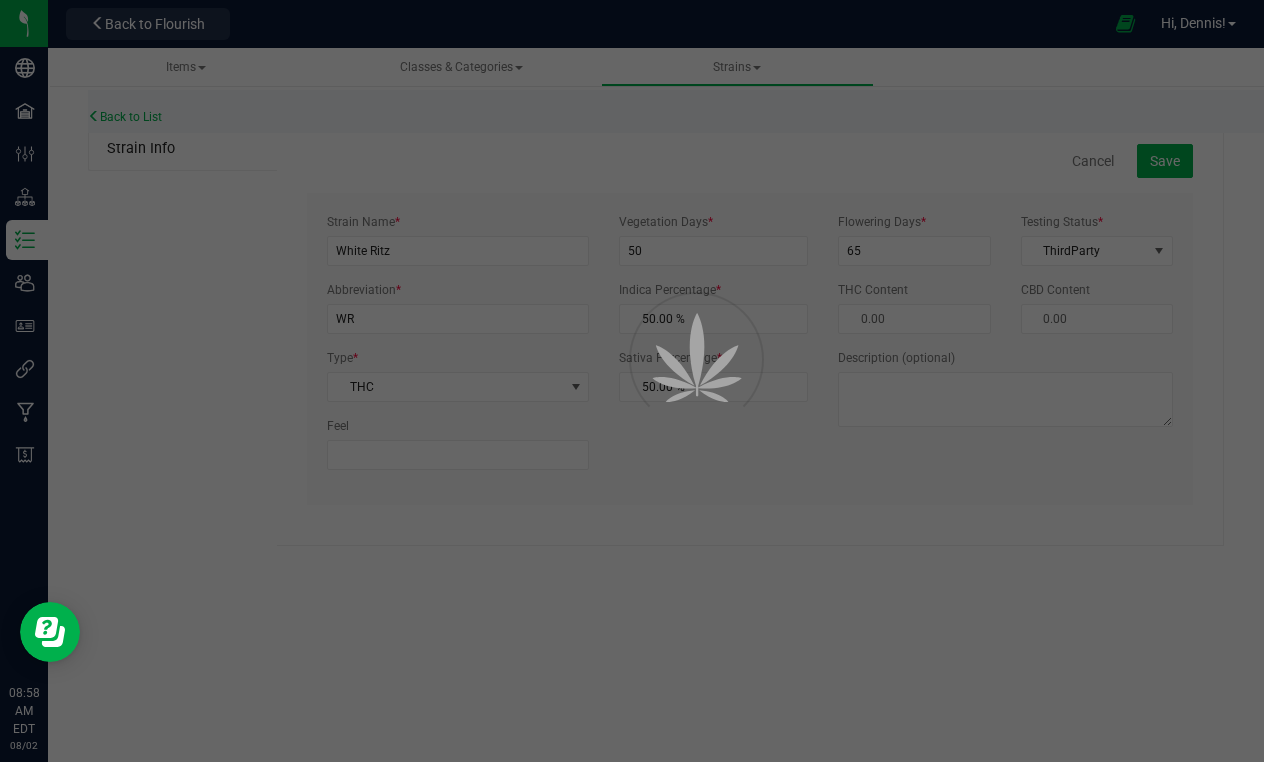 click at bounding box center [632, 381] 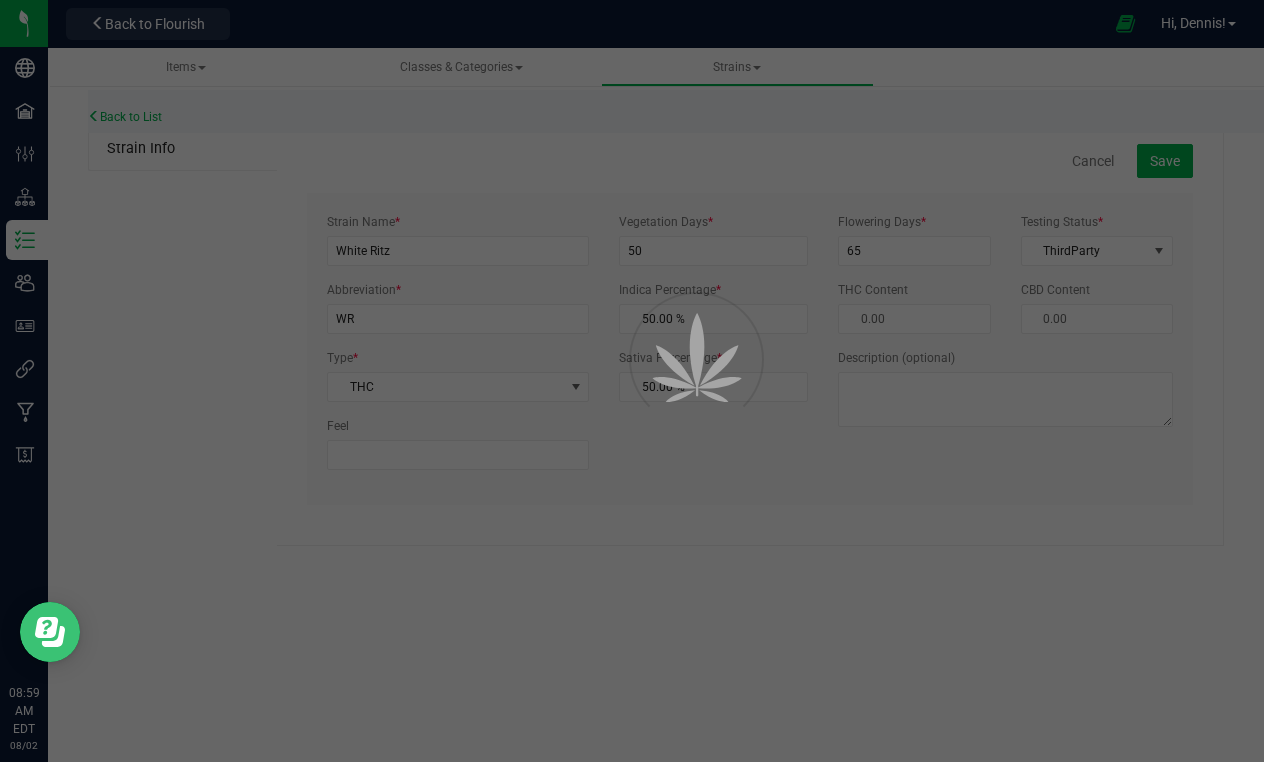 click 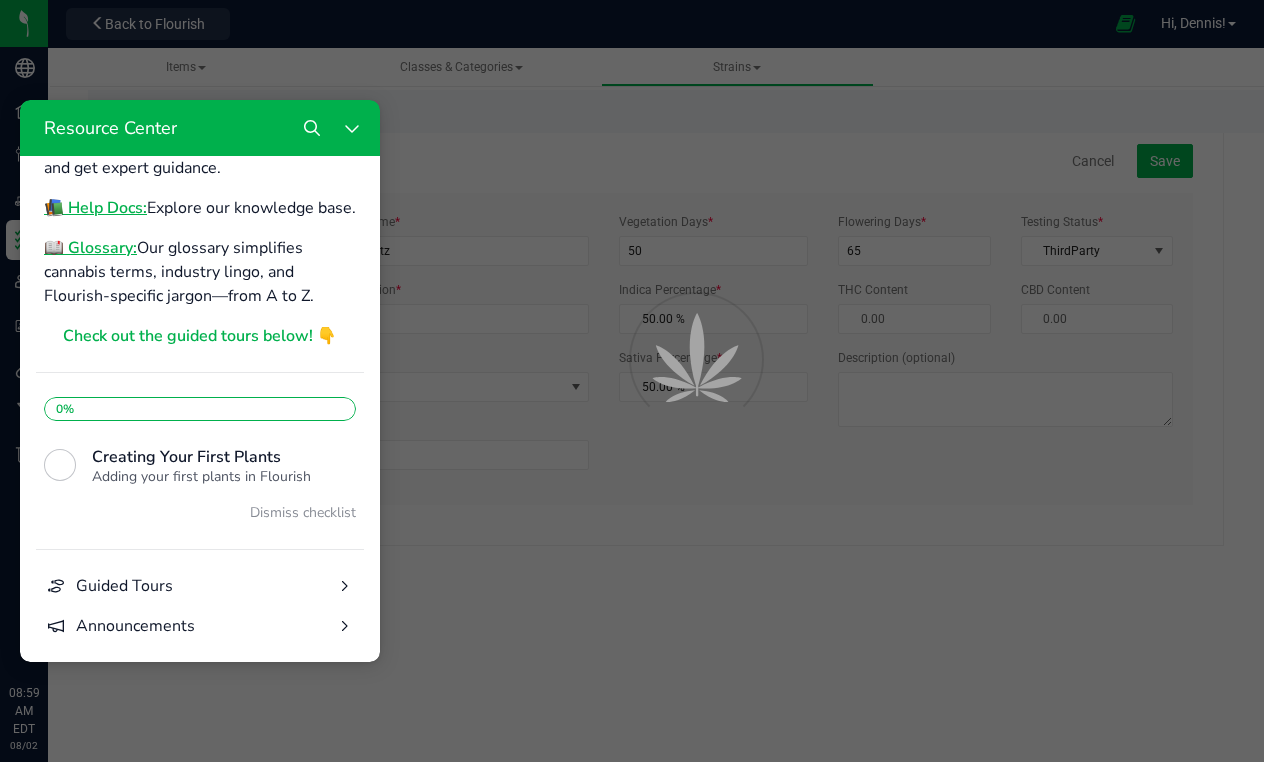 scroll, scrollTop: 292, scrollLeft: 0, axis: vertical 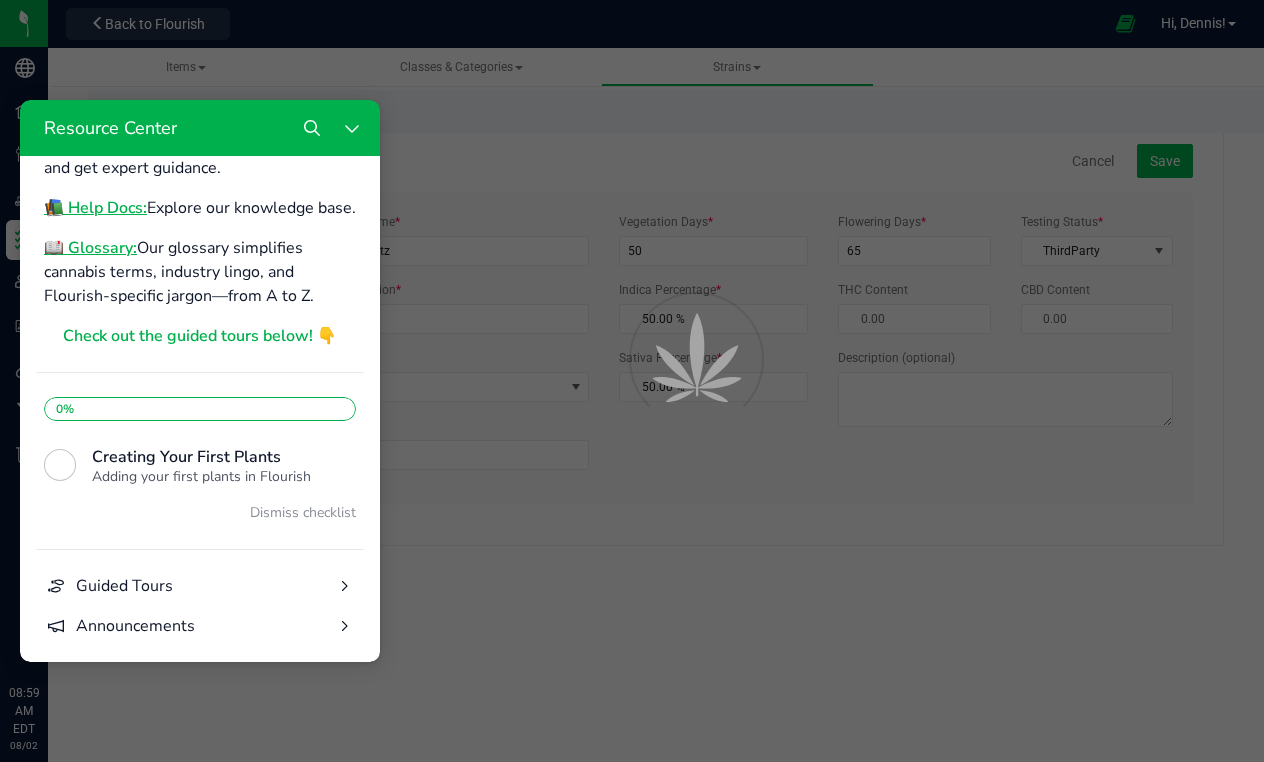 click at bounding box center [632, 381] 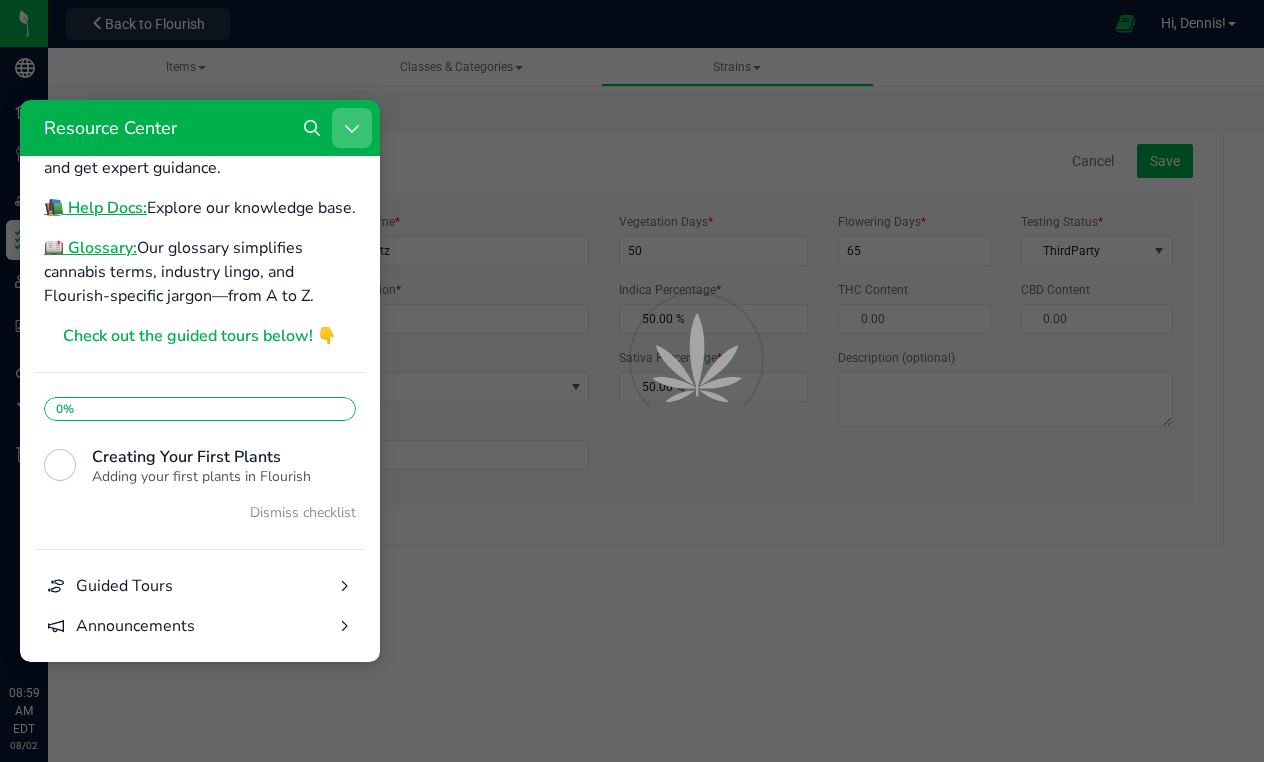 click 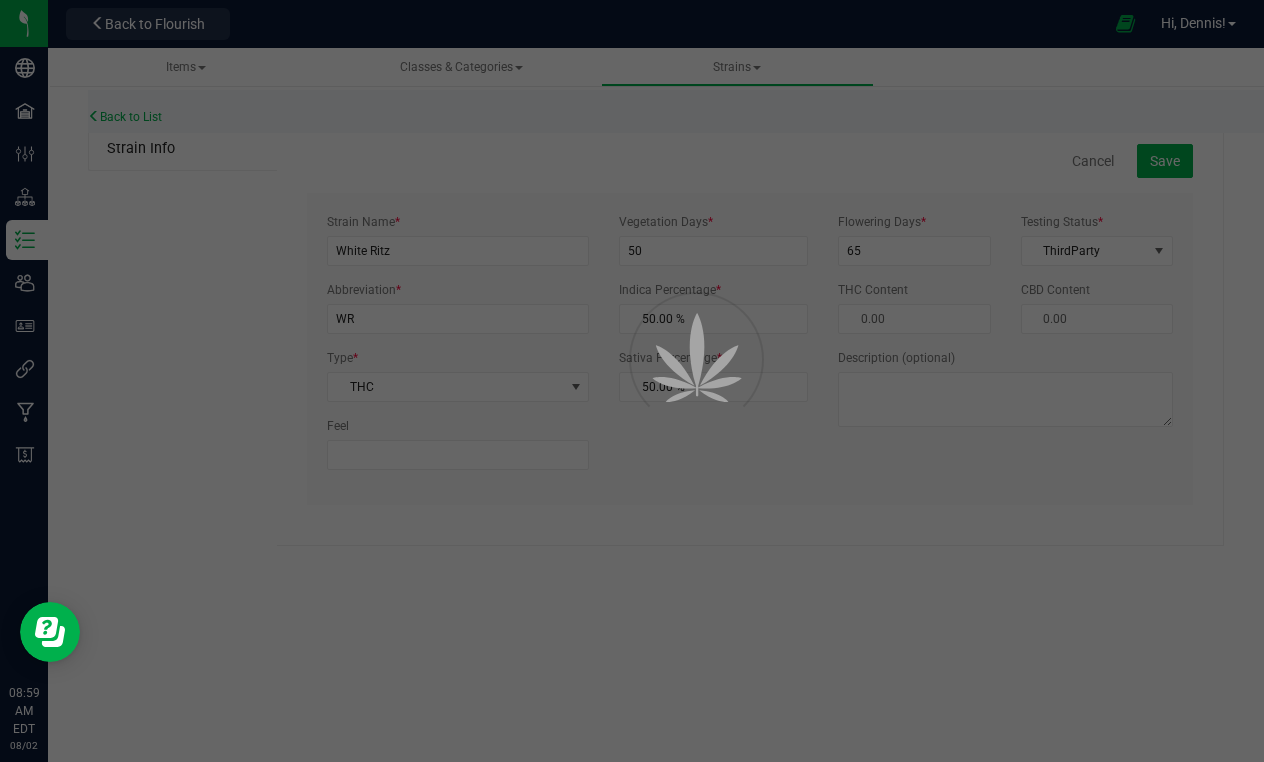 click at bounding box center [632, 381] 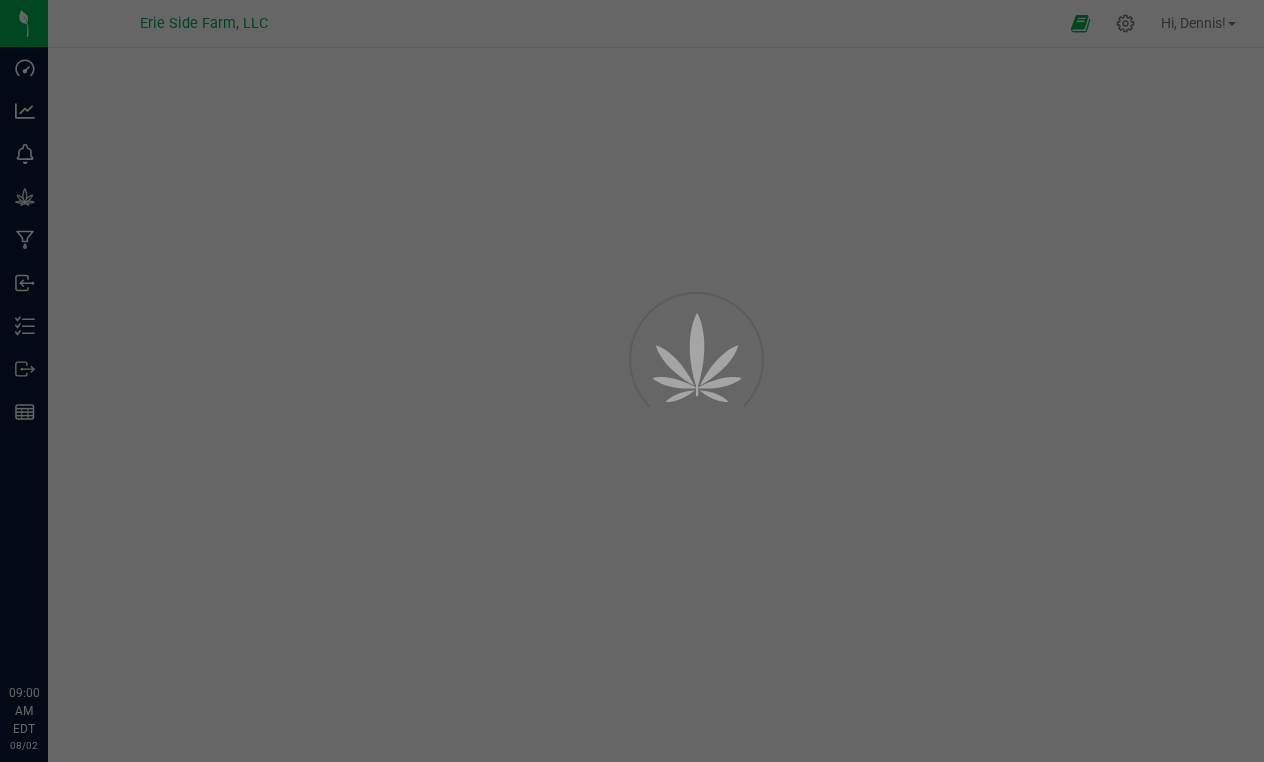 scroll, scrollTop: 0, scrollLeft: 0, axis: both 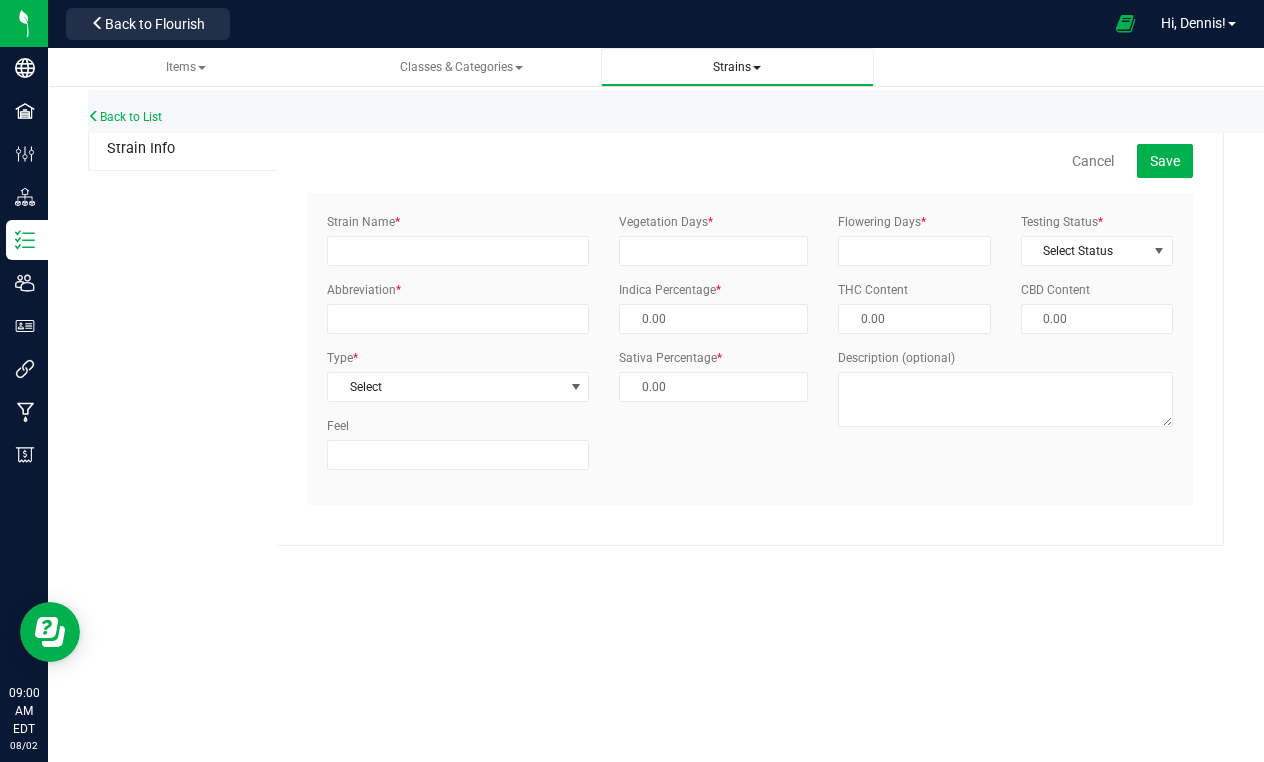 click on "Strains" at bounding box center (737, 67) 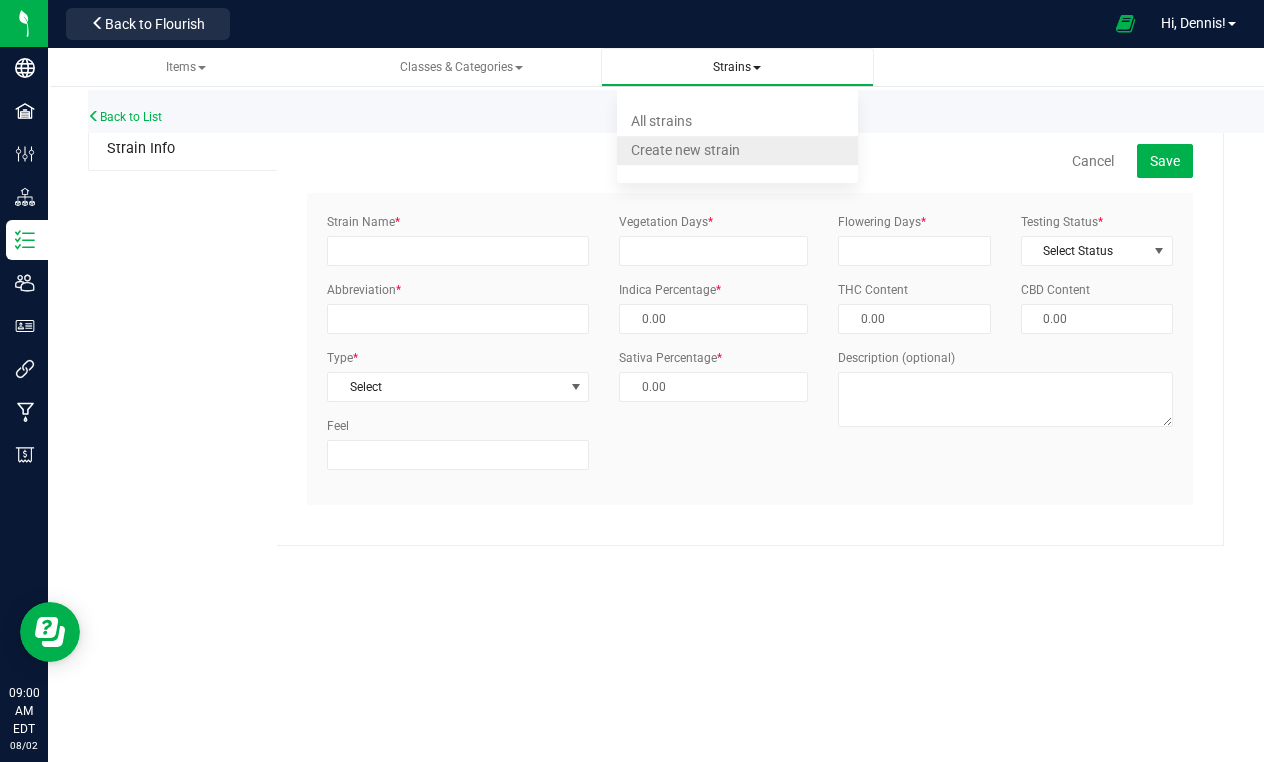 click on "Create new strain" at bounding box center (685, 150) 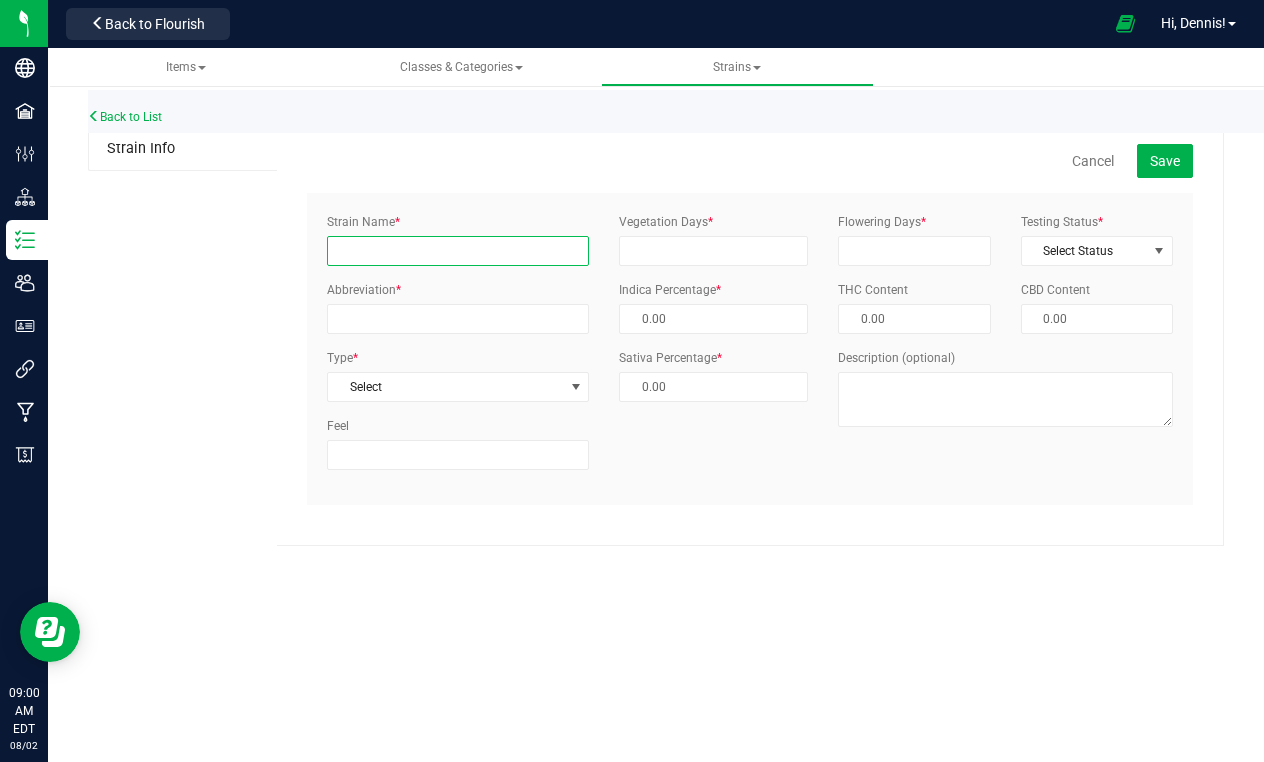click on "Strain Name
*" at bounding box center (458, 251) 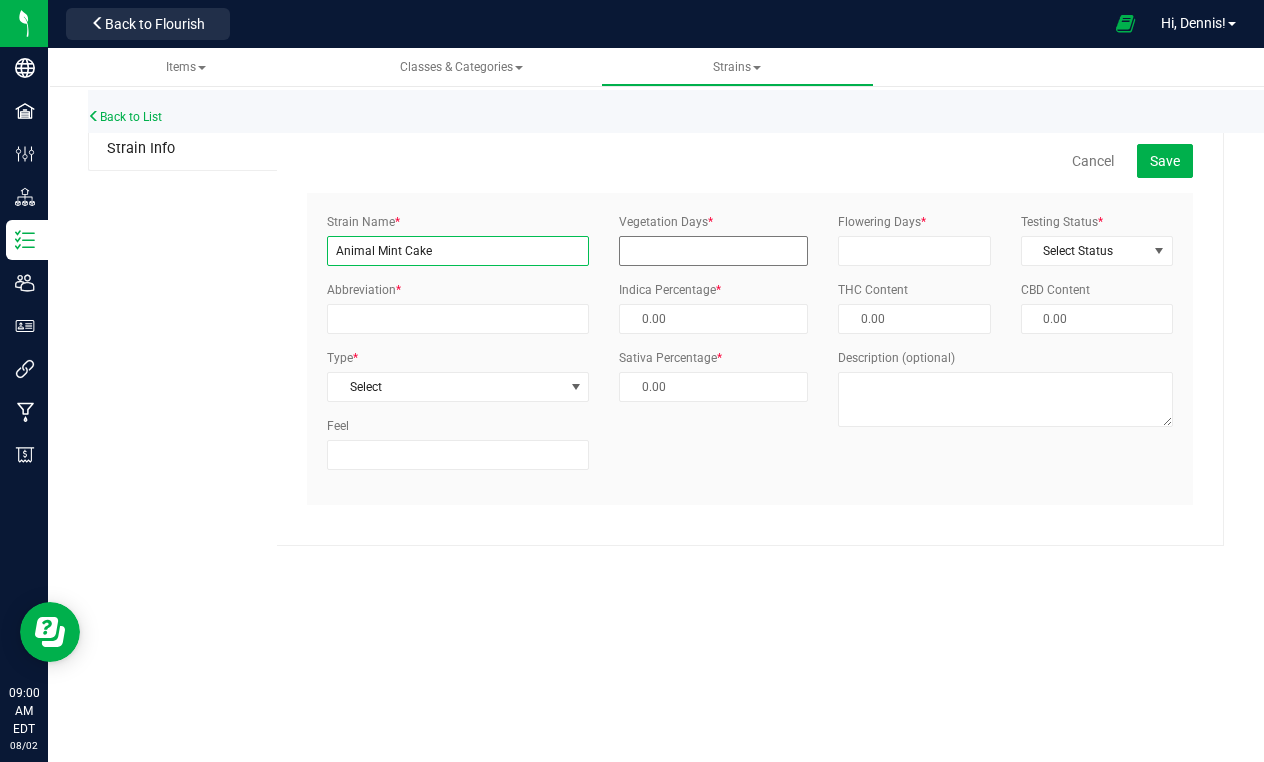 type on "Animal Mint Cake" 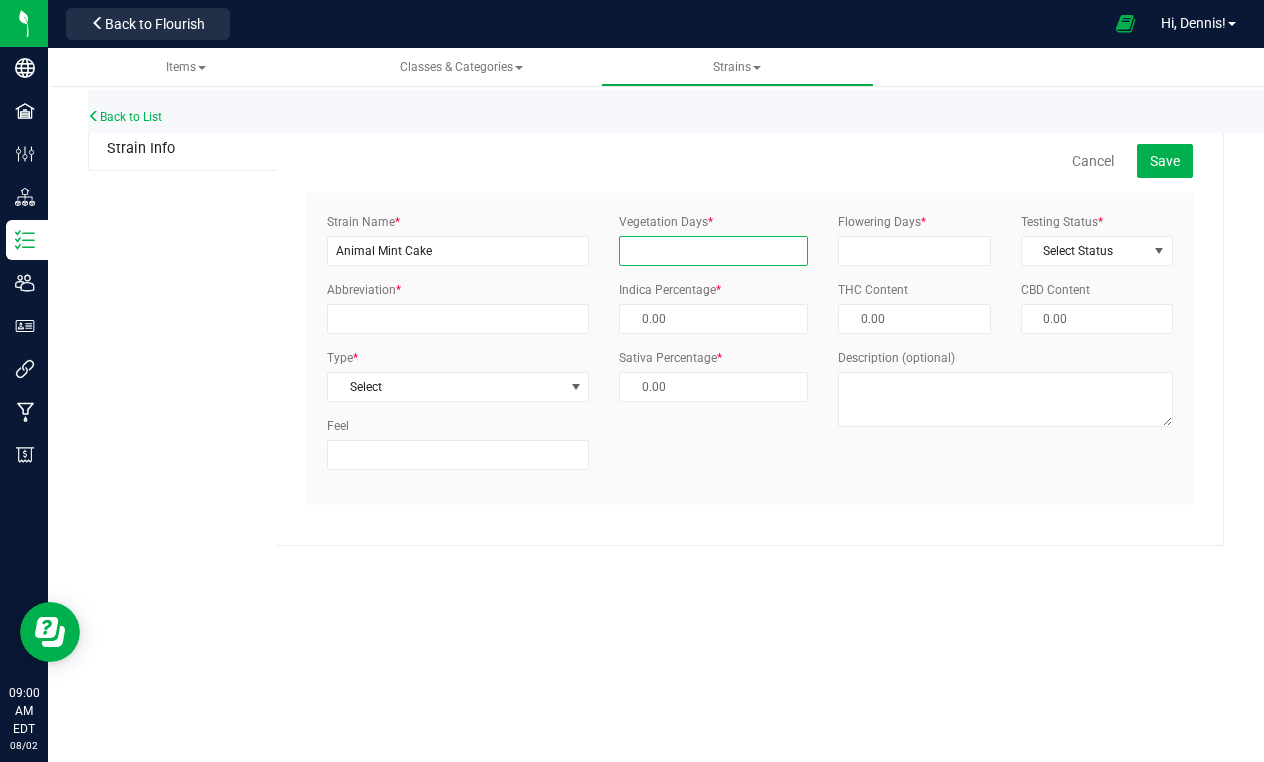 click on "Vegetation Days
*" at bounding box center (713, 251) 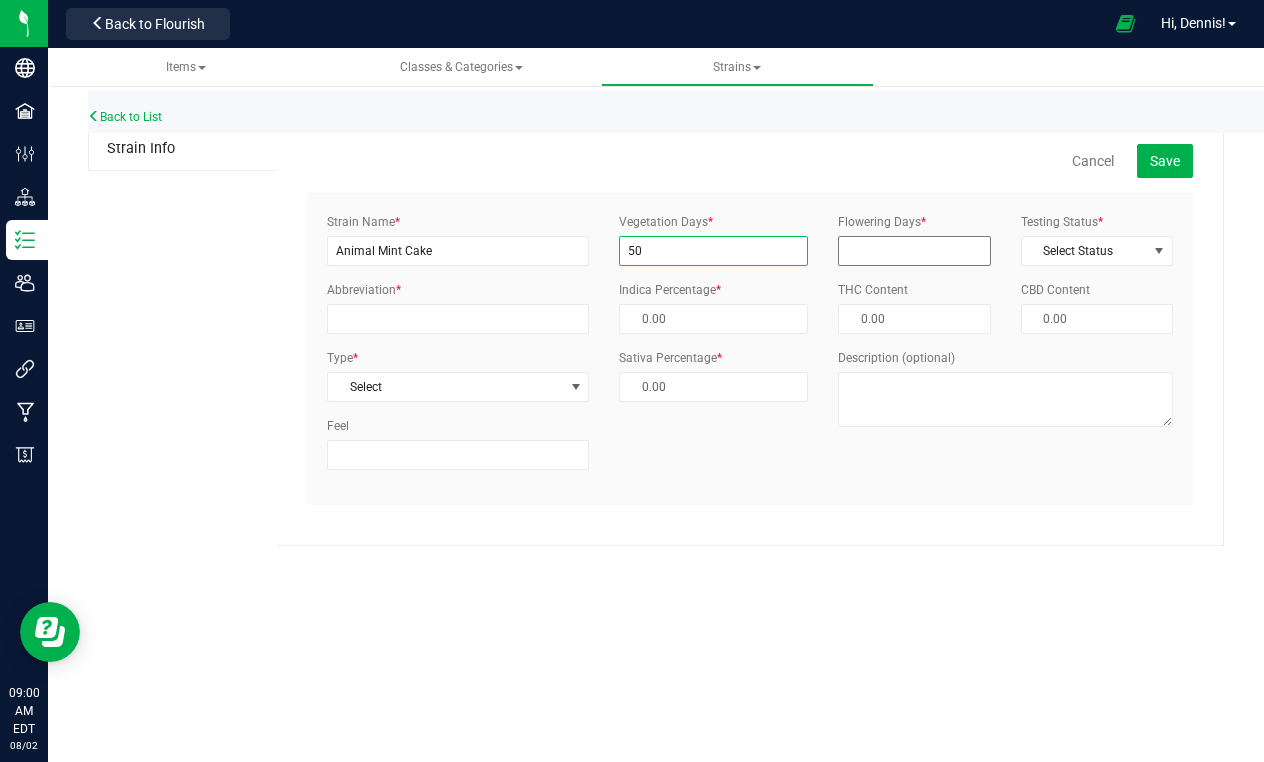 type on "50" 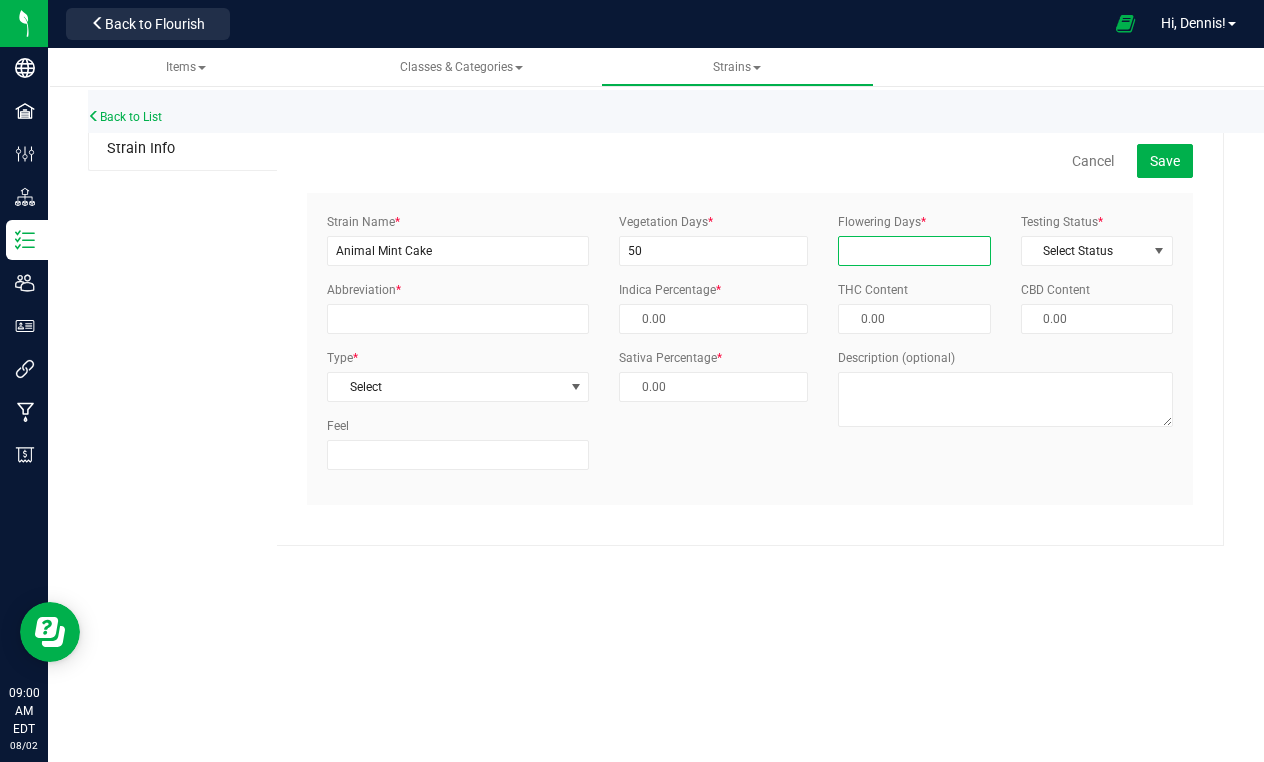 click on "Flowering Days
*" at bounding box center (914, 251) 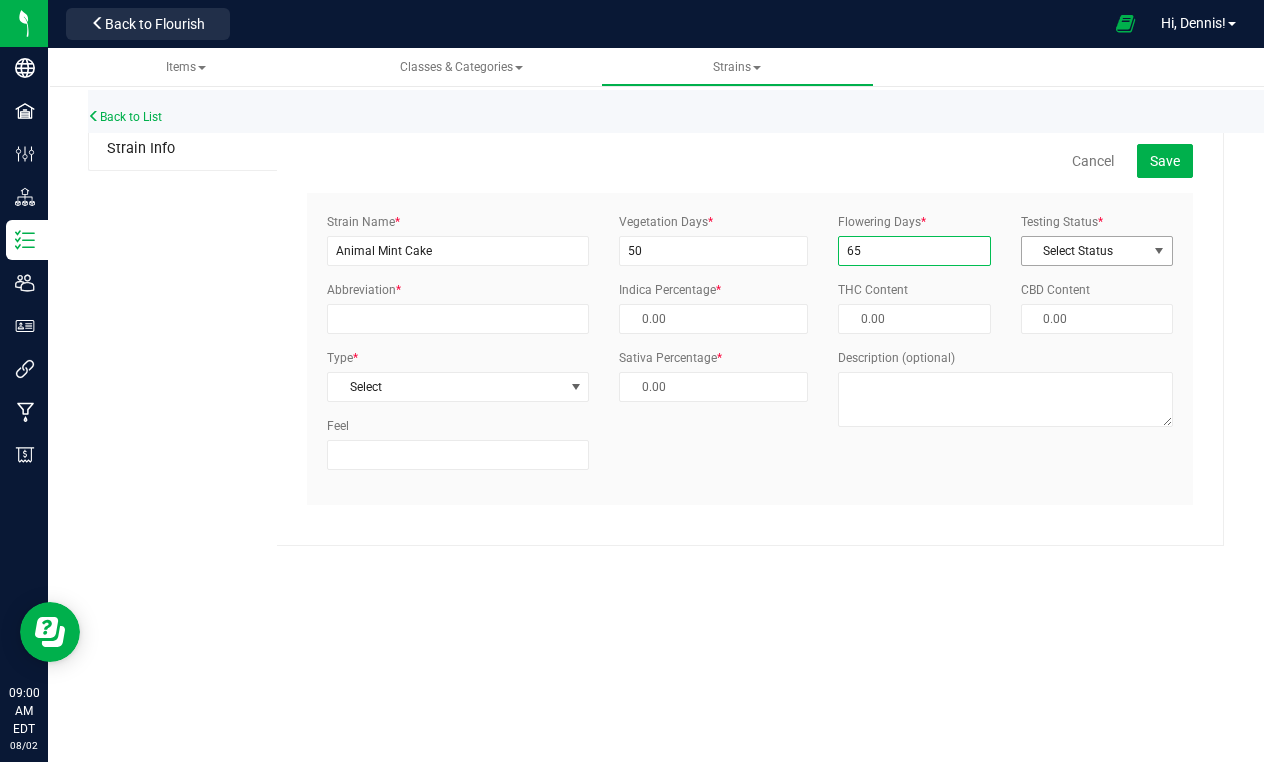 type on "65" 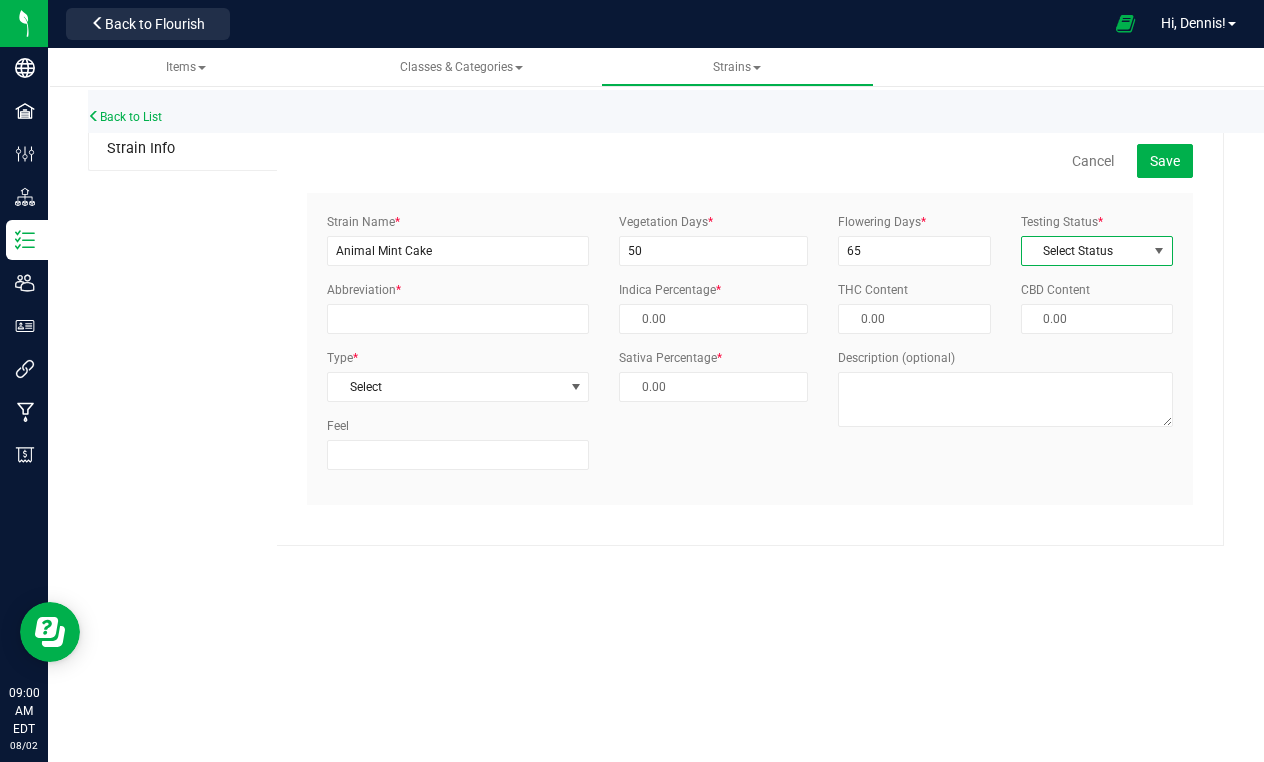 click on "Select Status" at bounding box center (1084, 251) 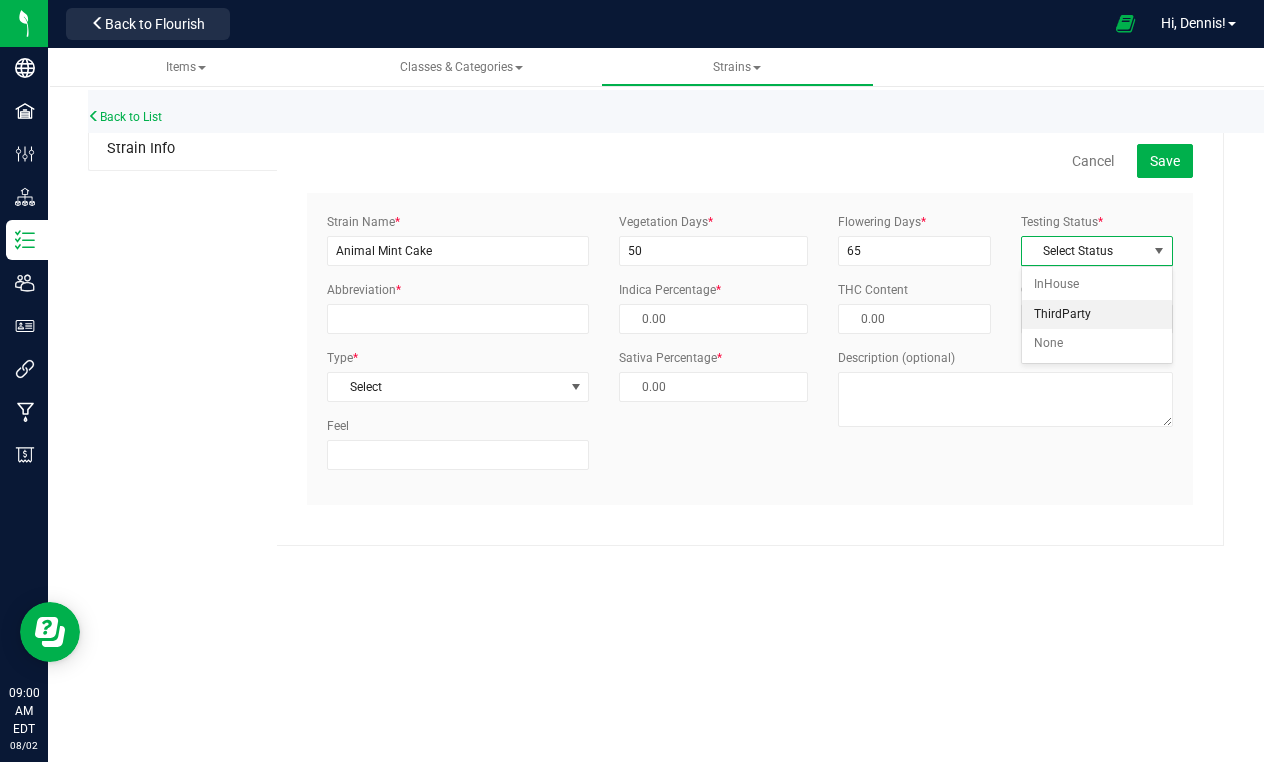click on "ThirdParty" at bounding box center [1097, 315] 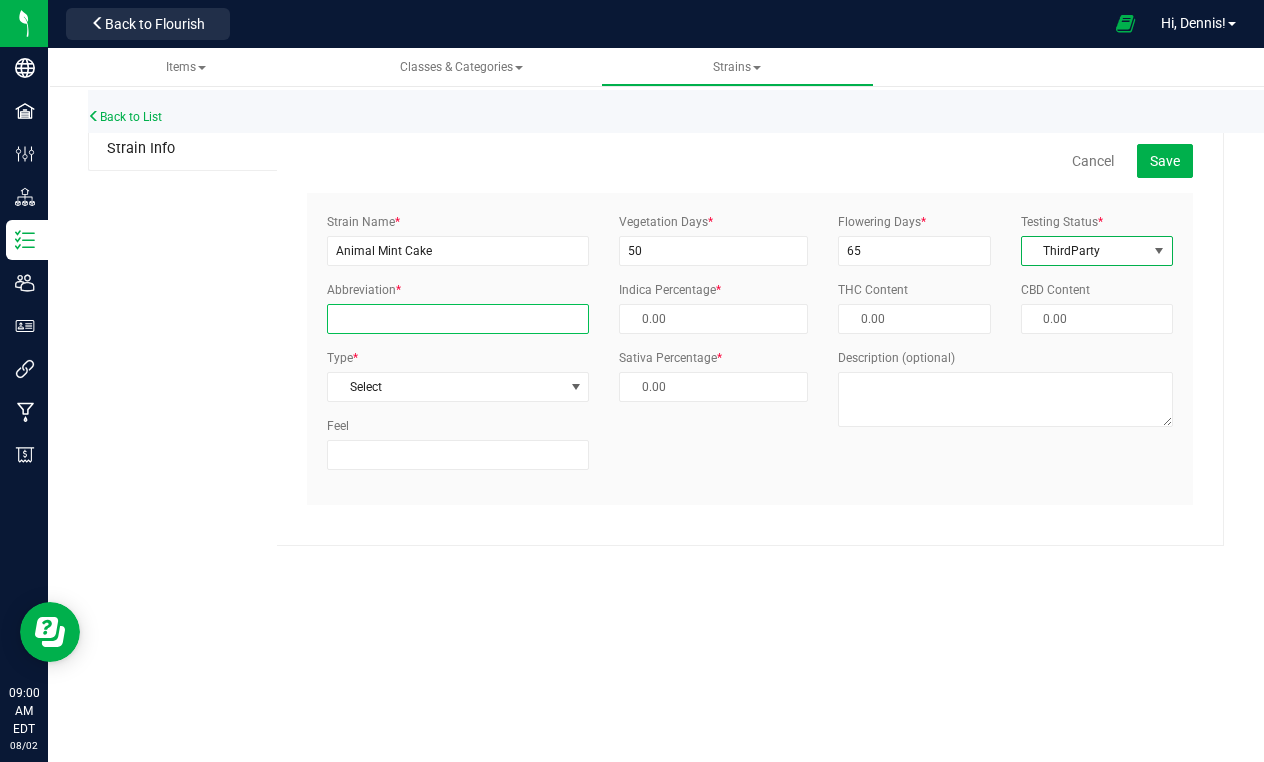 click on "Abbreviation
*" at bounding box center [458, 319] 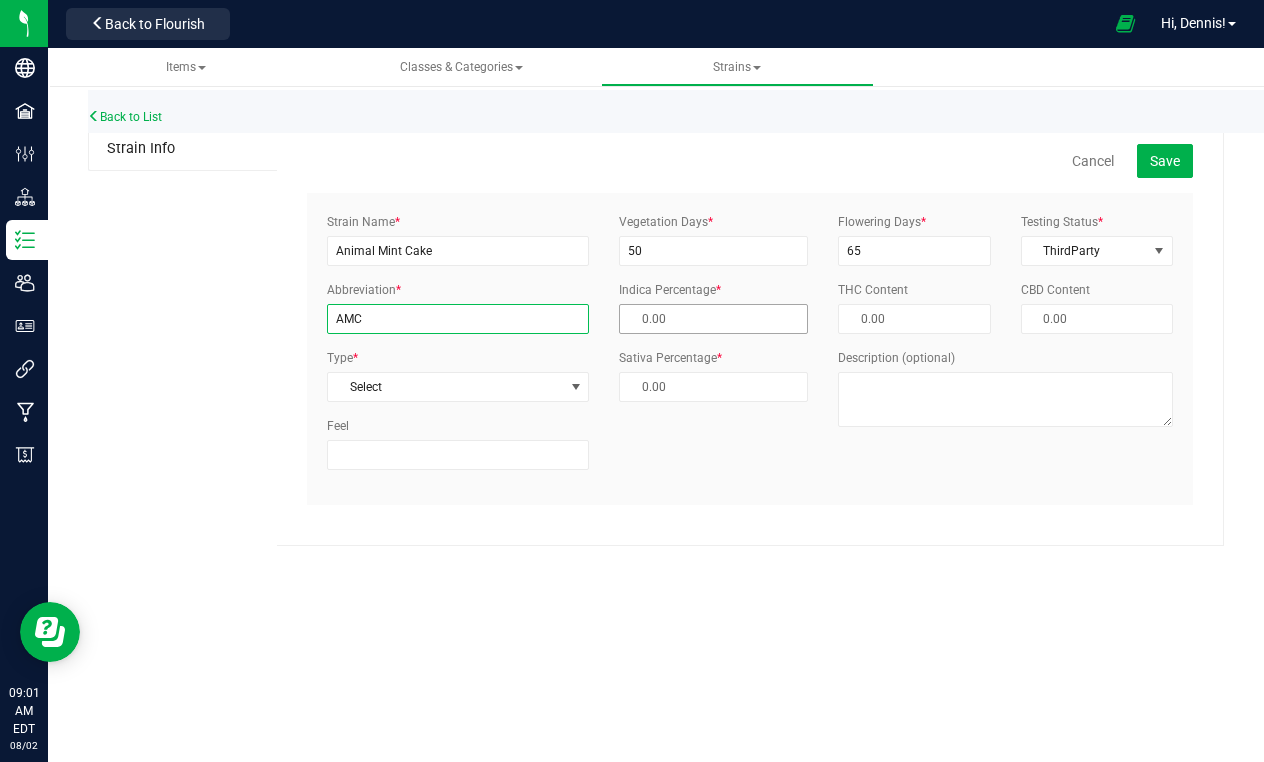 type on "AMC" 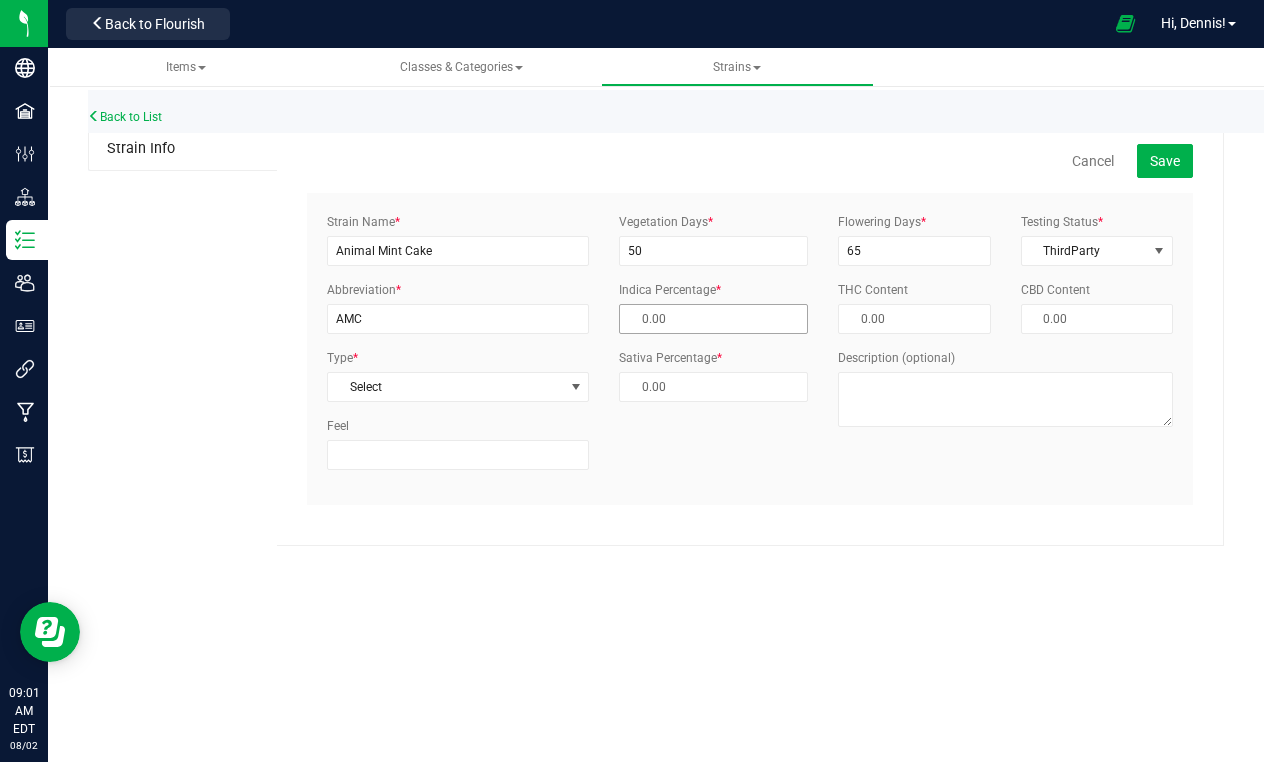 click at bounding box center [713, 319] 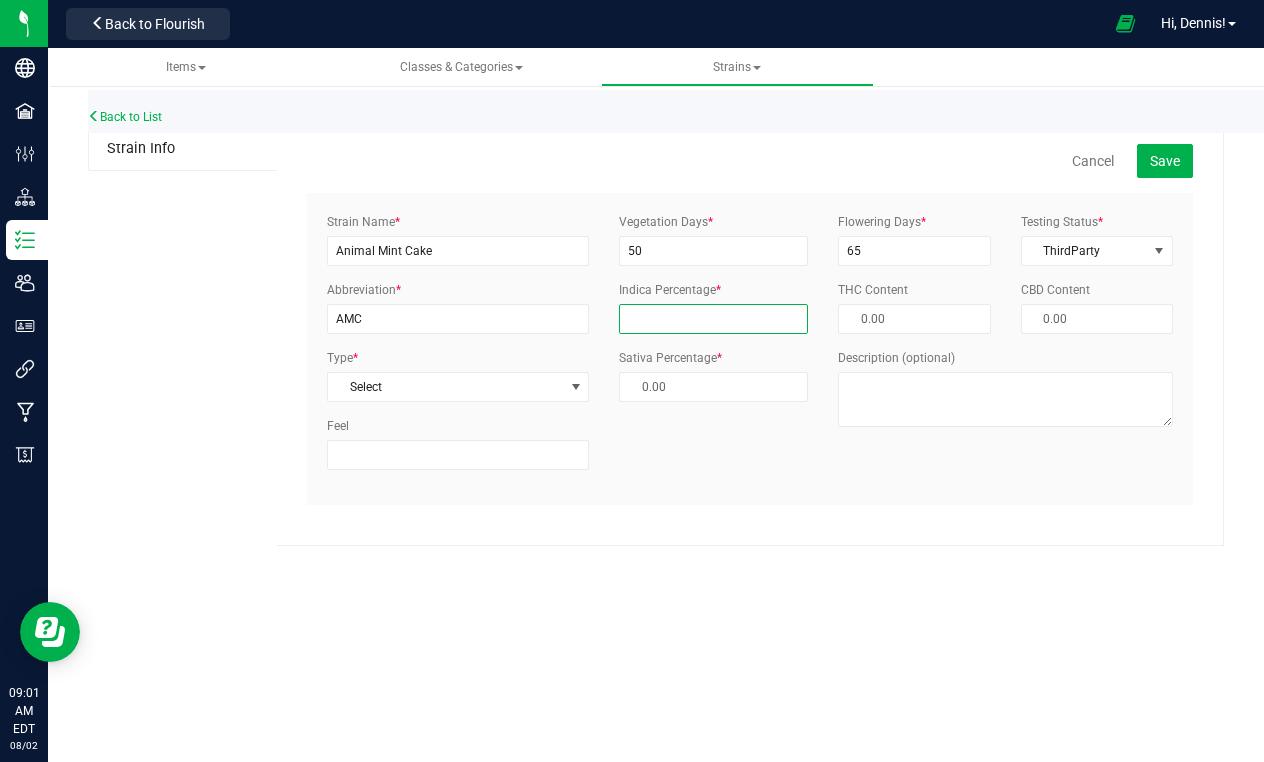 type on "5" 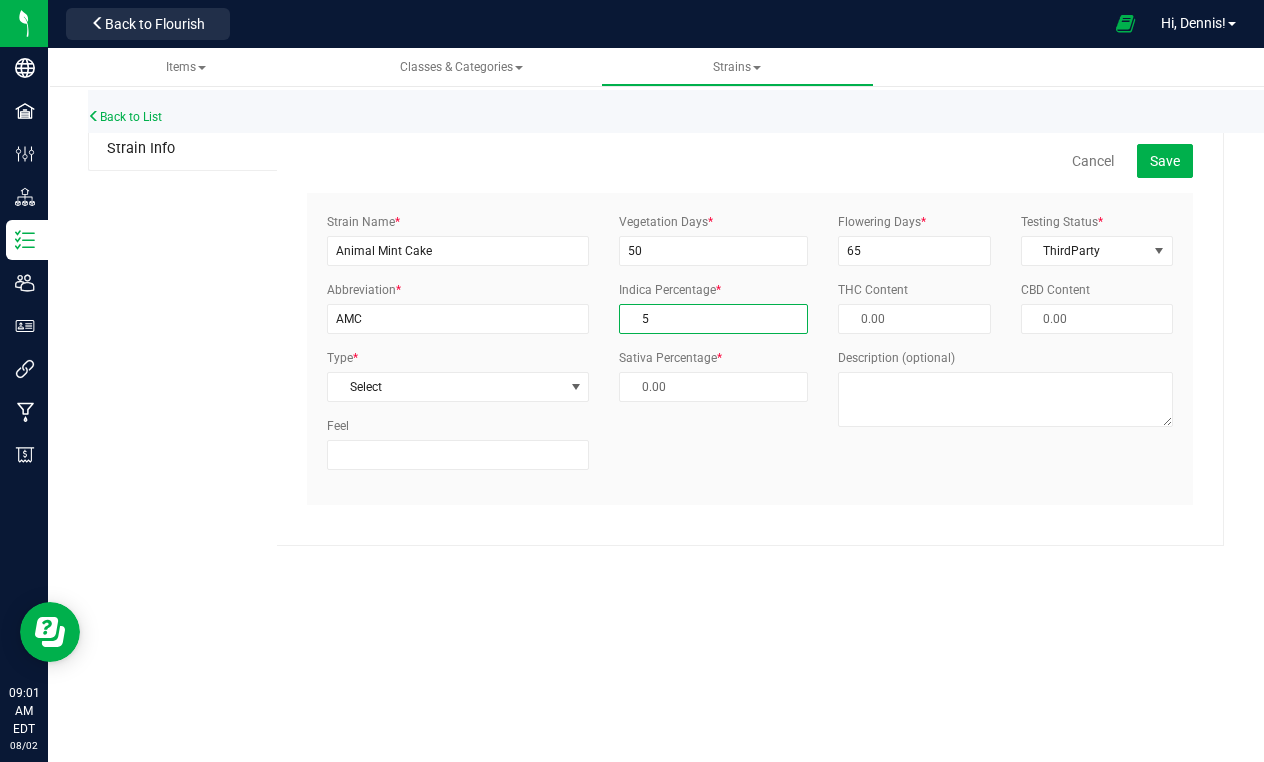 type on "95.00 %" 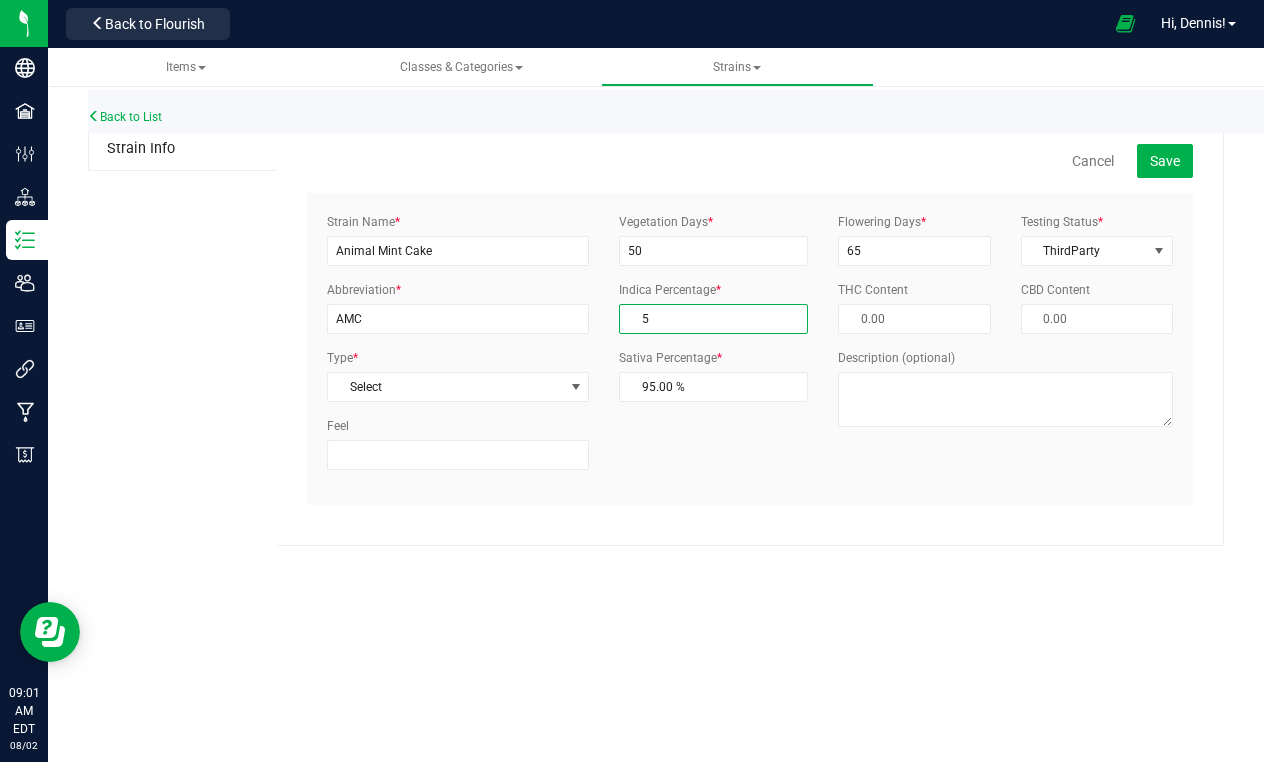 type on "50" 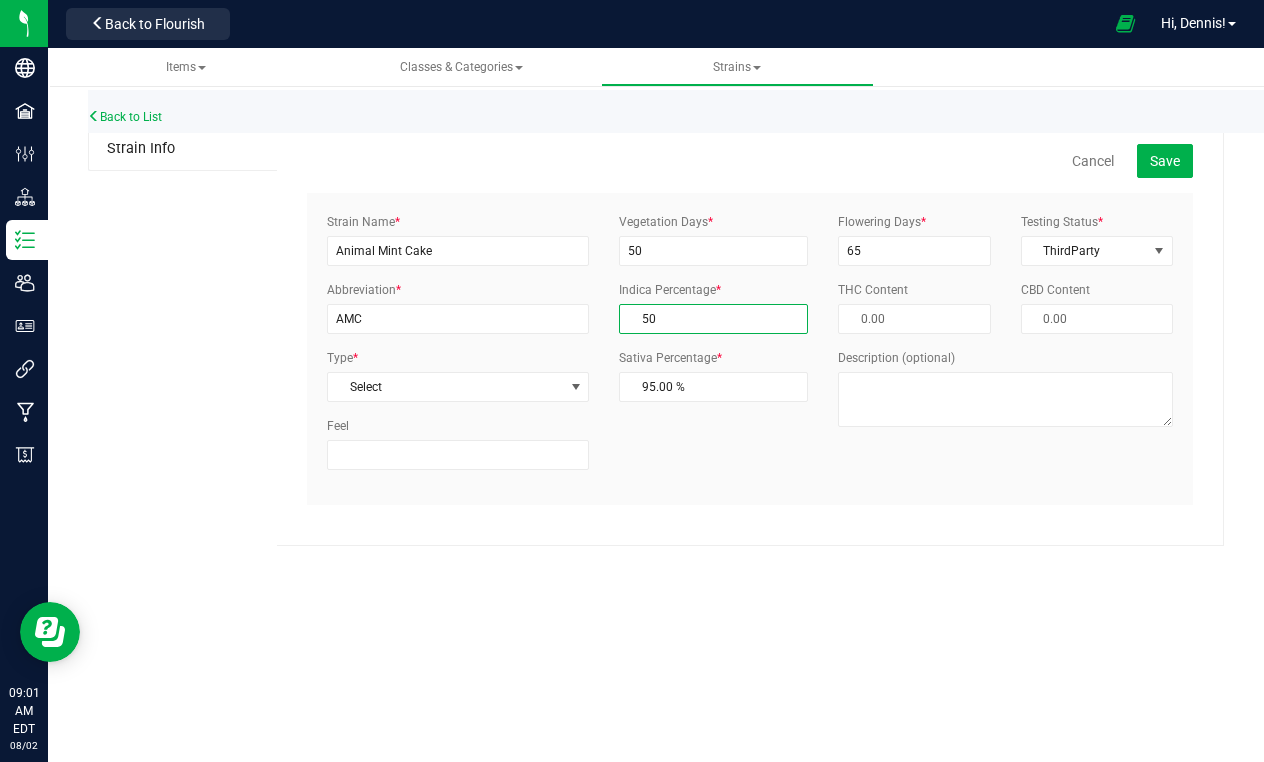 type on "50.00 %" 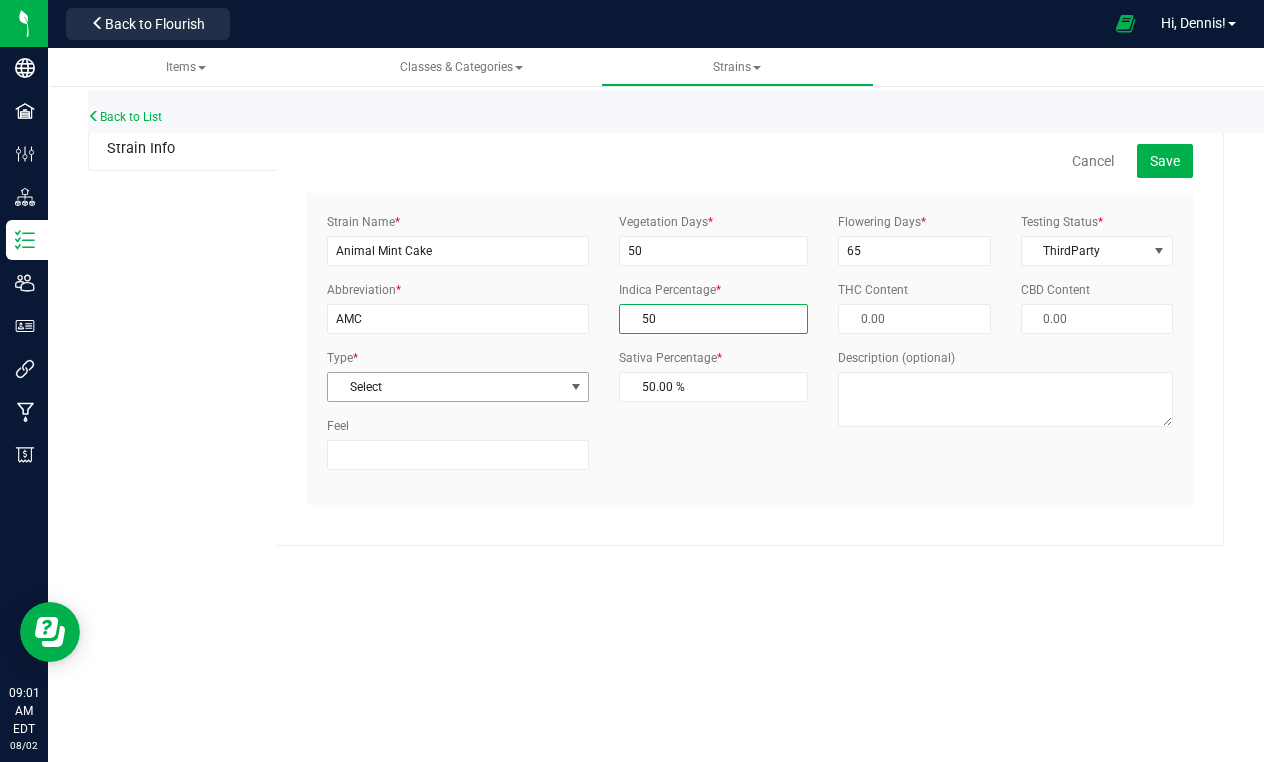 type on "50.00 %" 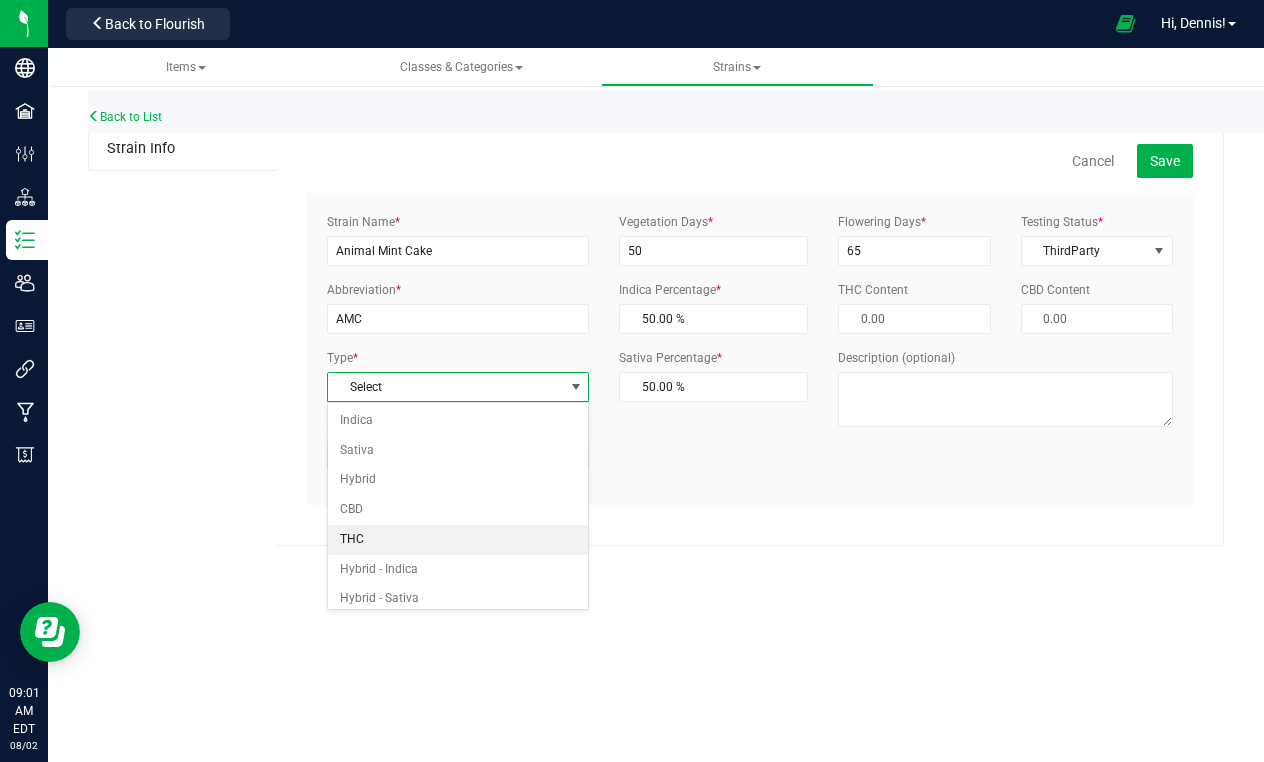 click on "THC" at bounding box center (458, 540) 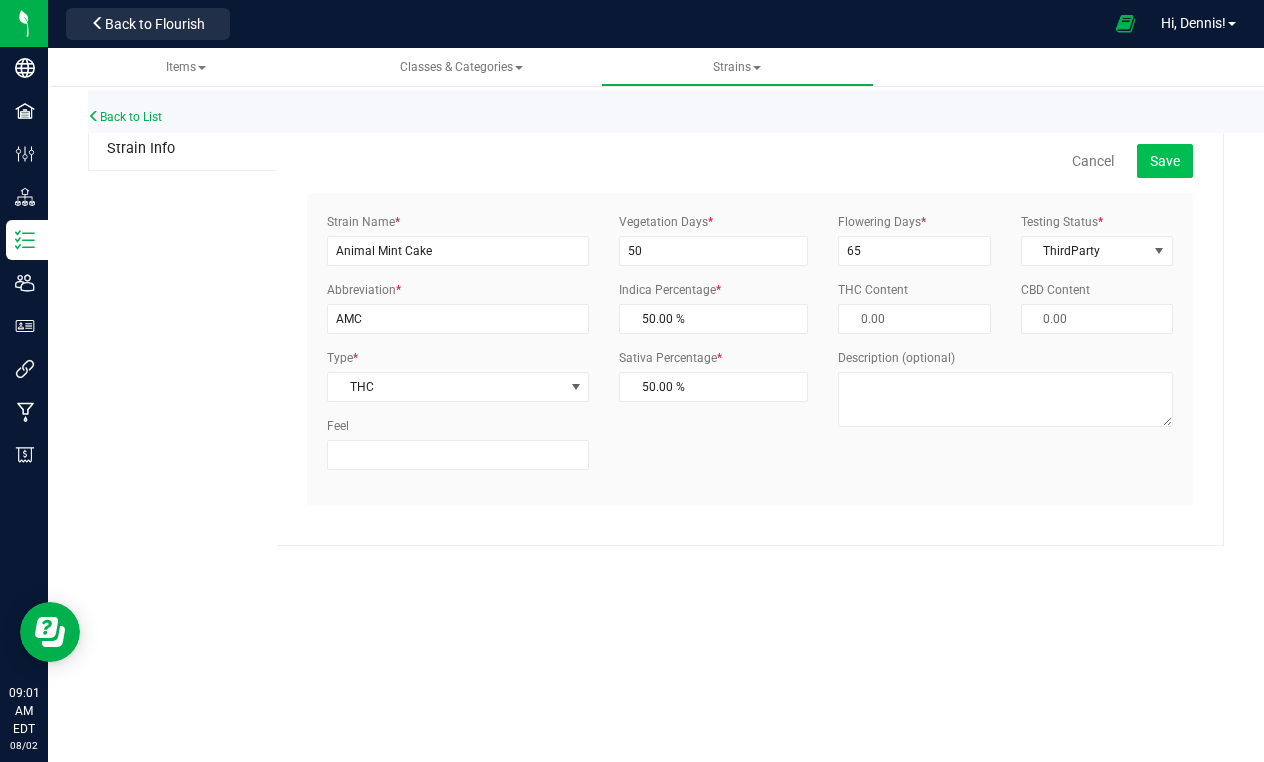 click on "Save" at bounding box center [1165, 161] 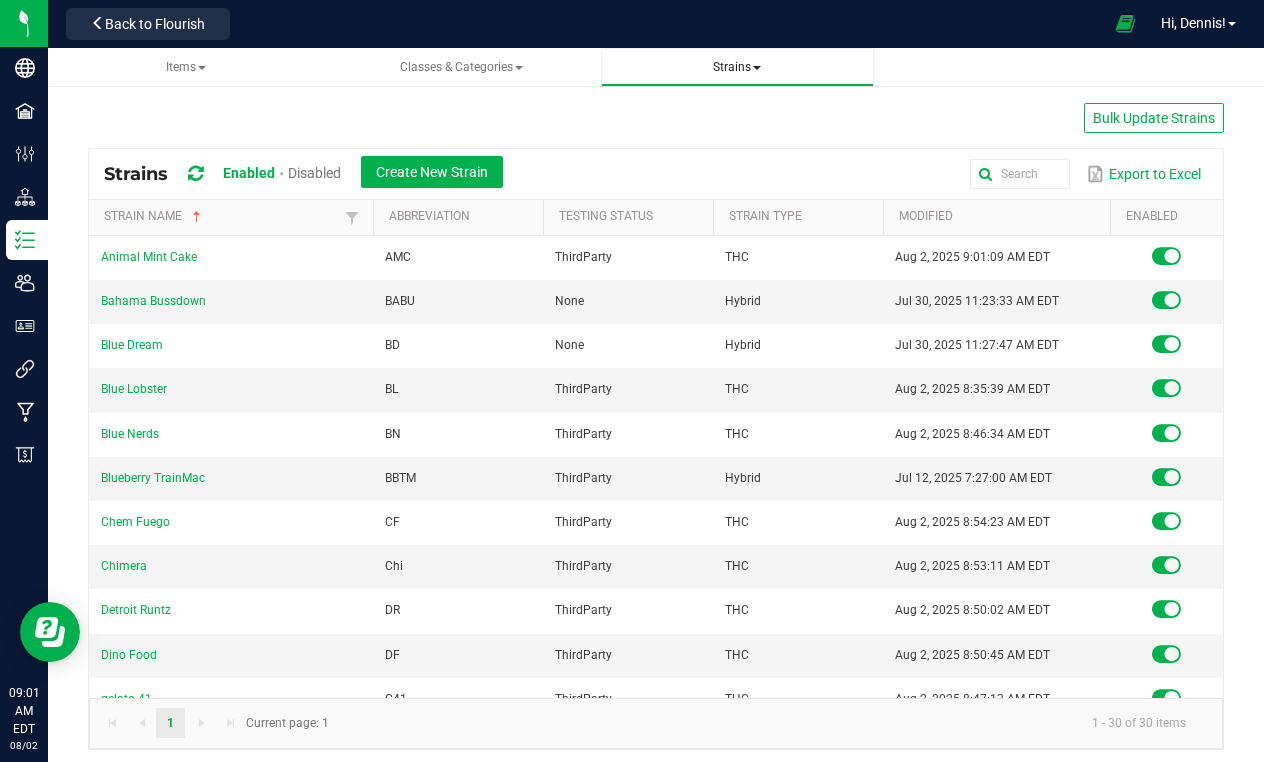 click on "Strains" at bounding box center [738, 67] 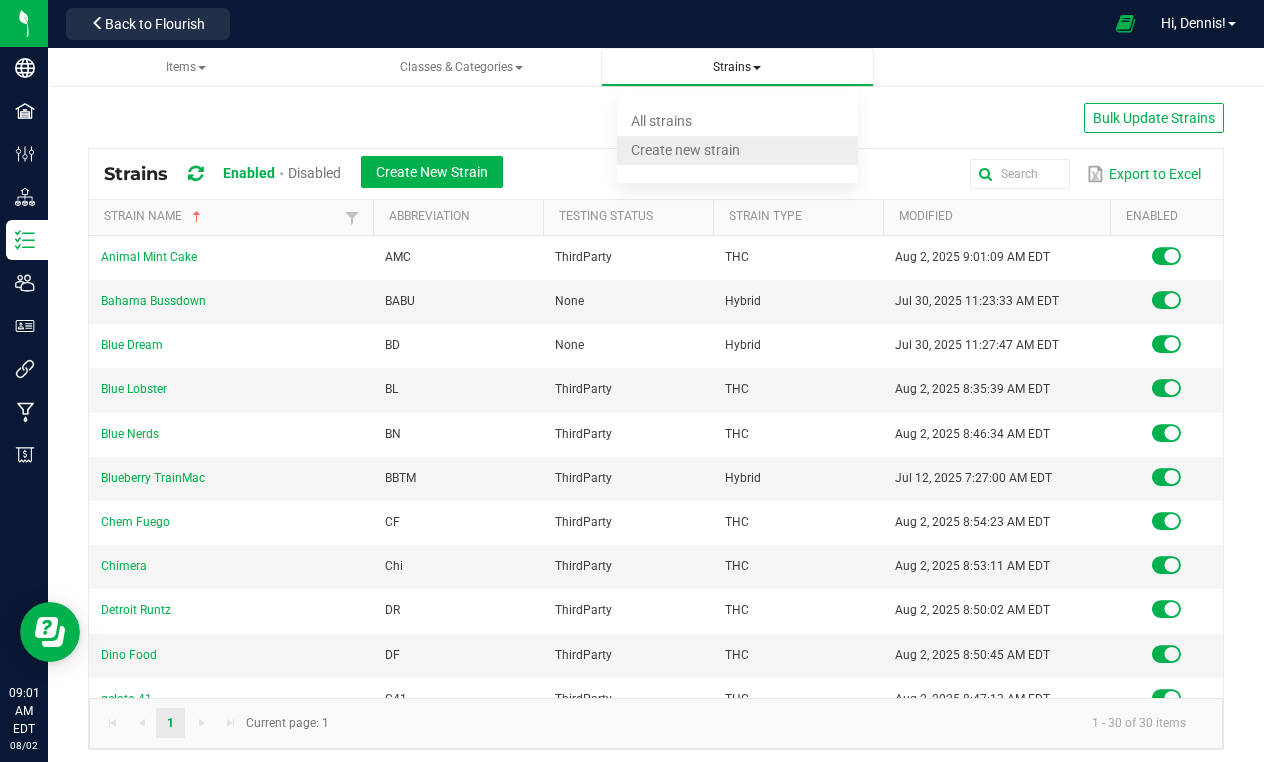 click on "Create new strain" at bounding box center [738, 150] 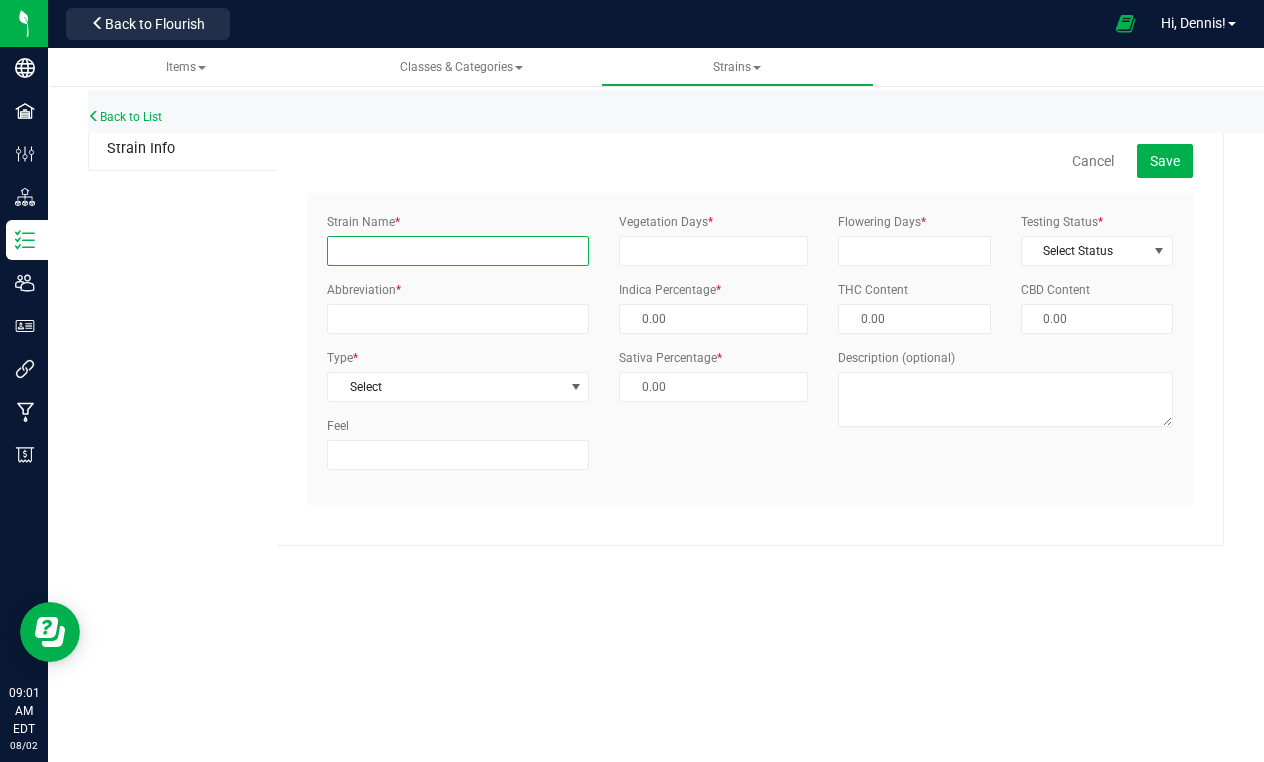 click on "Strain Name
*" at bounding box center (458, 251) 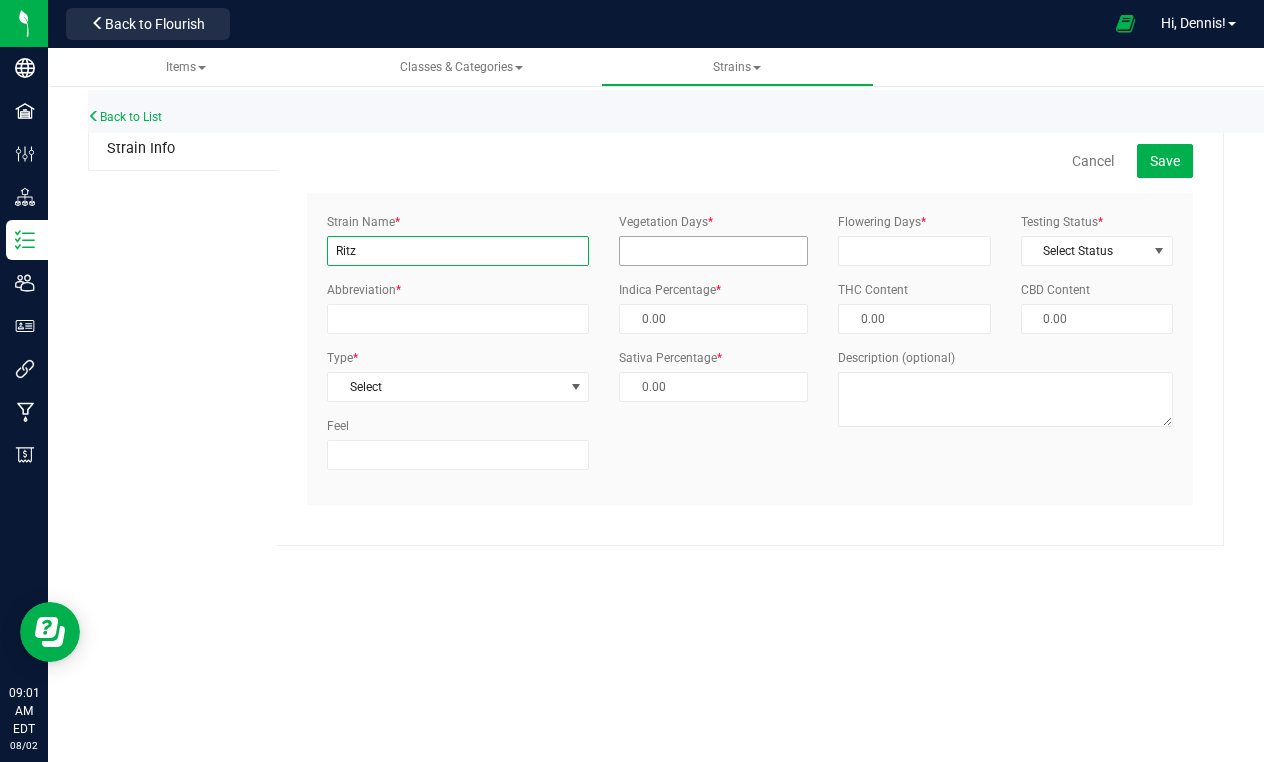 type on "Ritz" 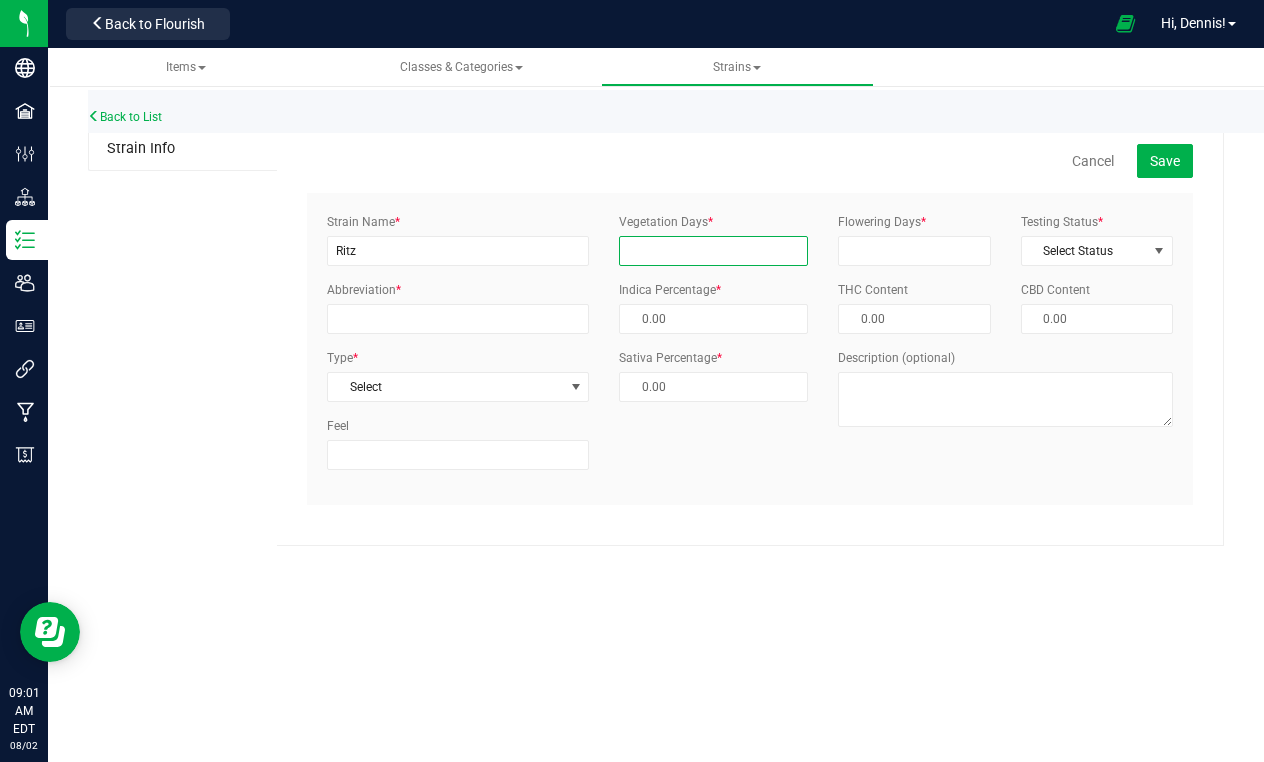 click on "Vegetation Days
*" at bounding box center (713, 251) 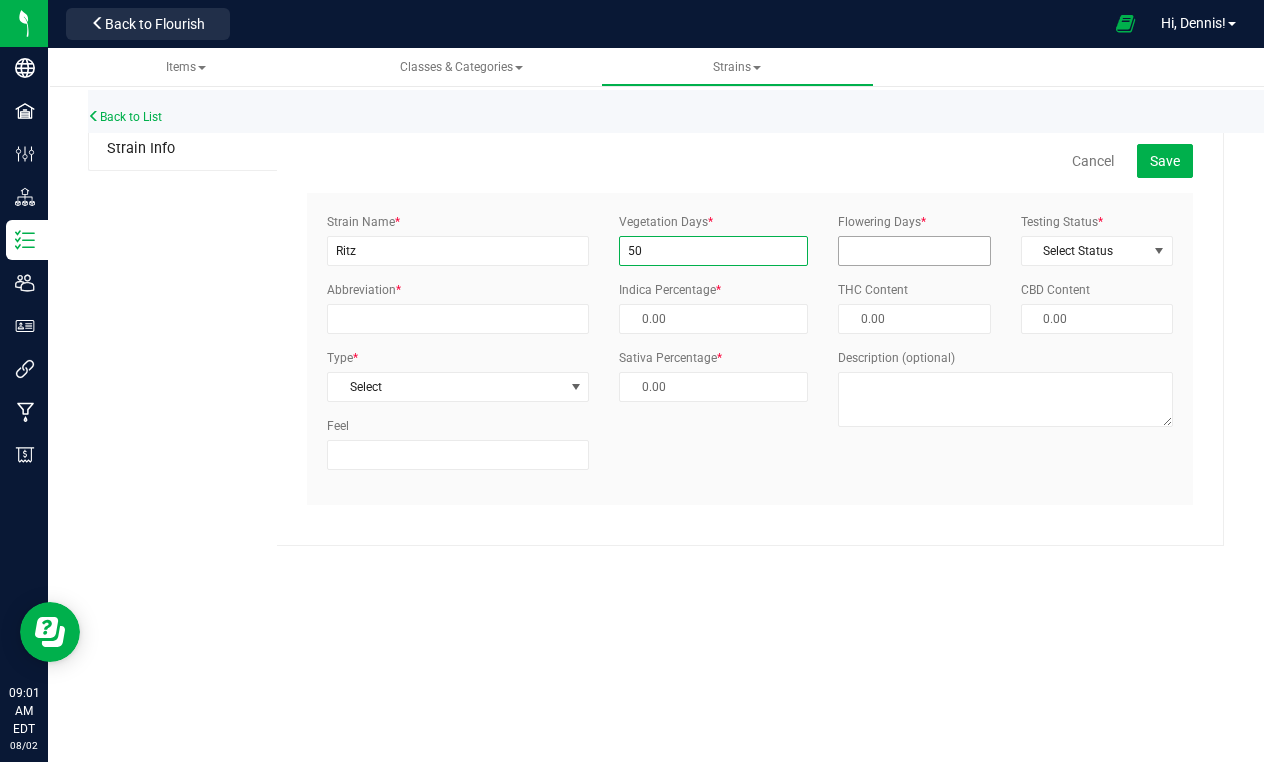 type on "50" 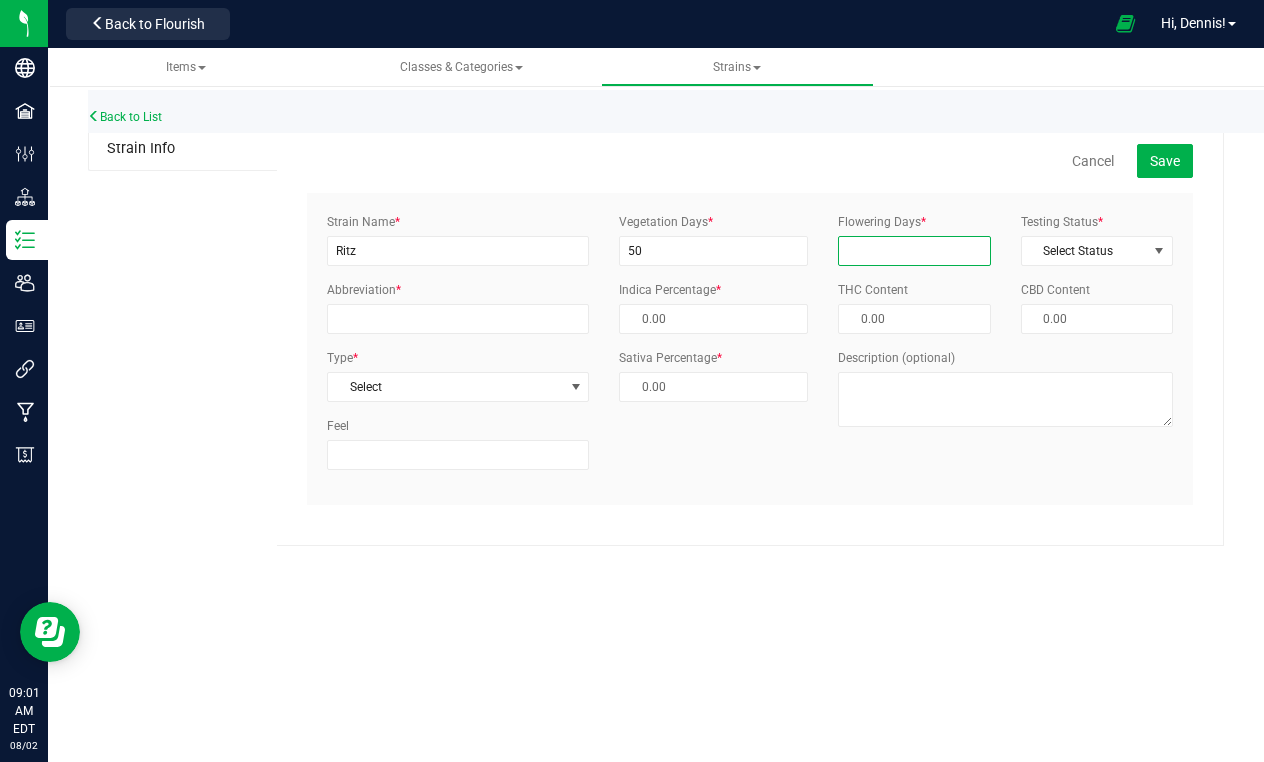 click on "Flowering Days
*" at bounding box center [914, 251] 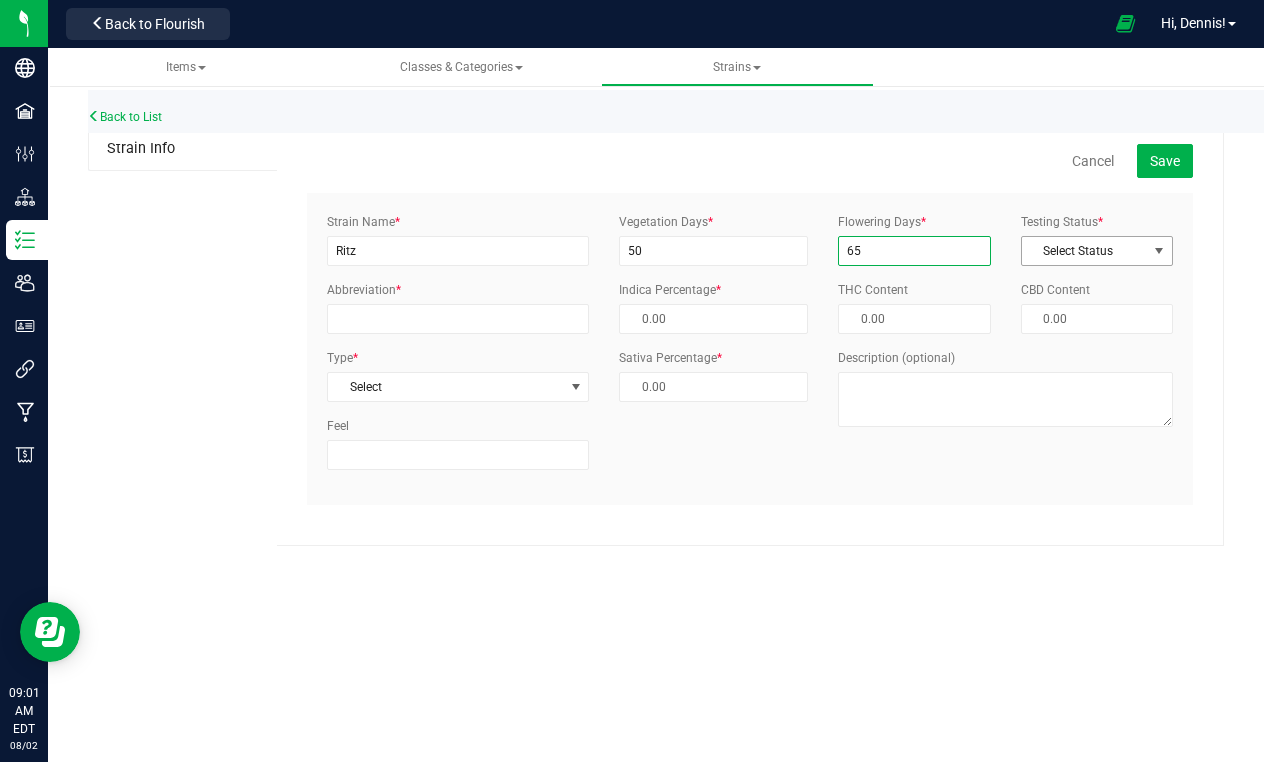 type on "65" 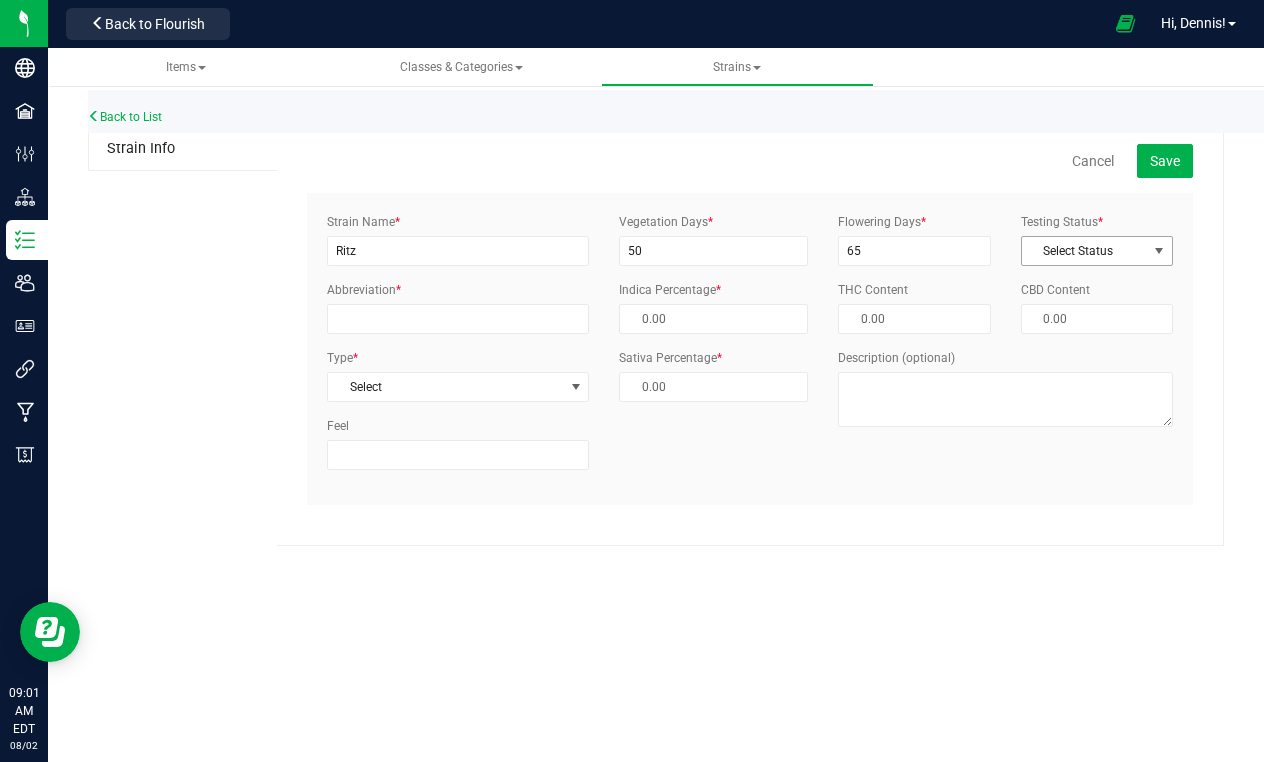 click on "Select Status" at bounding box center (1084, 251) 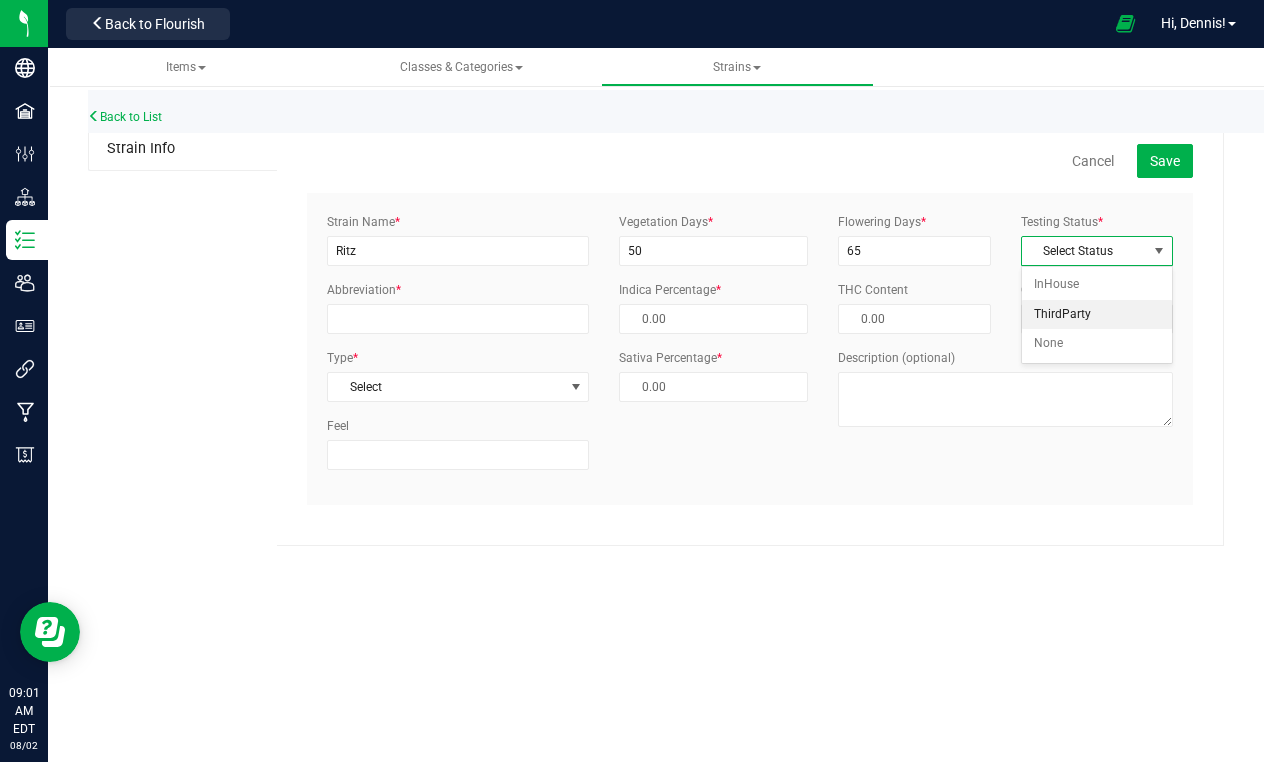click on "ThirdParty" at bounding box center (1097, 315) 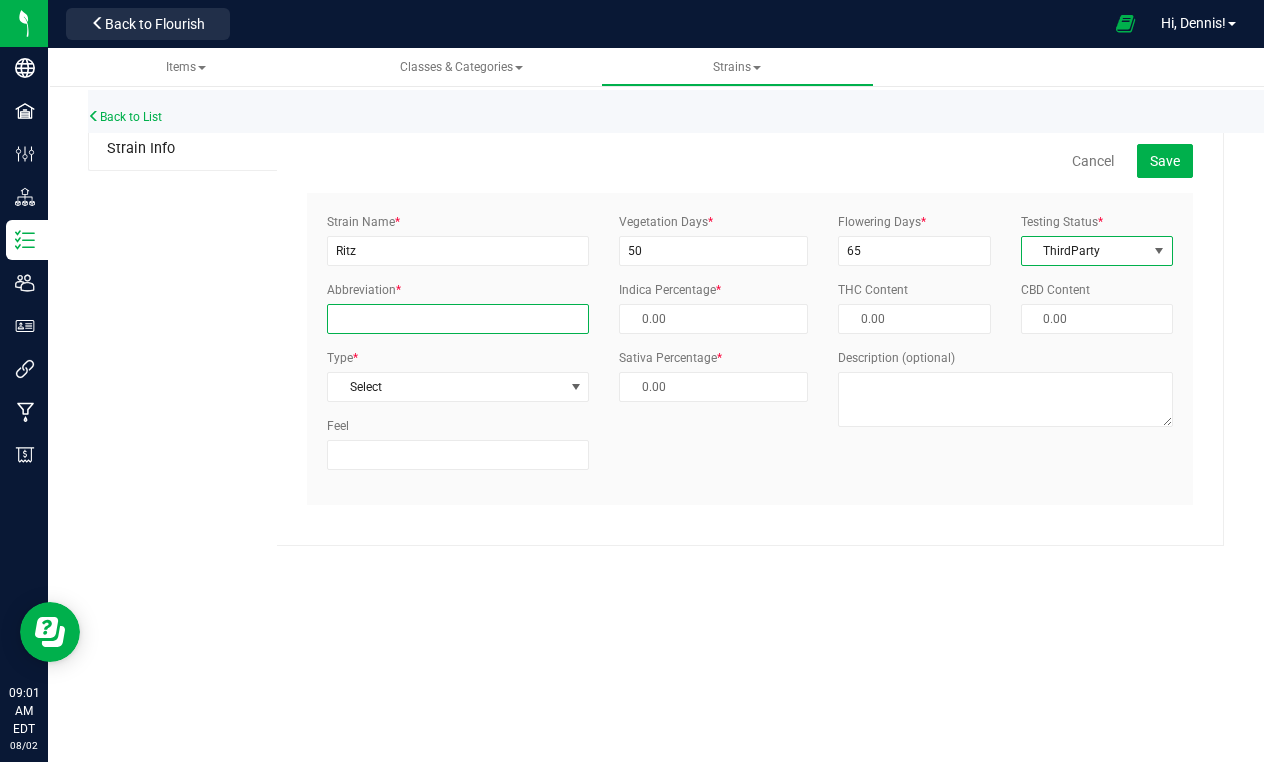 click on "Abbreviation
*" at bounding box center (458, 319) 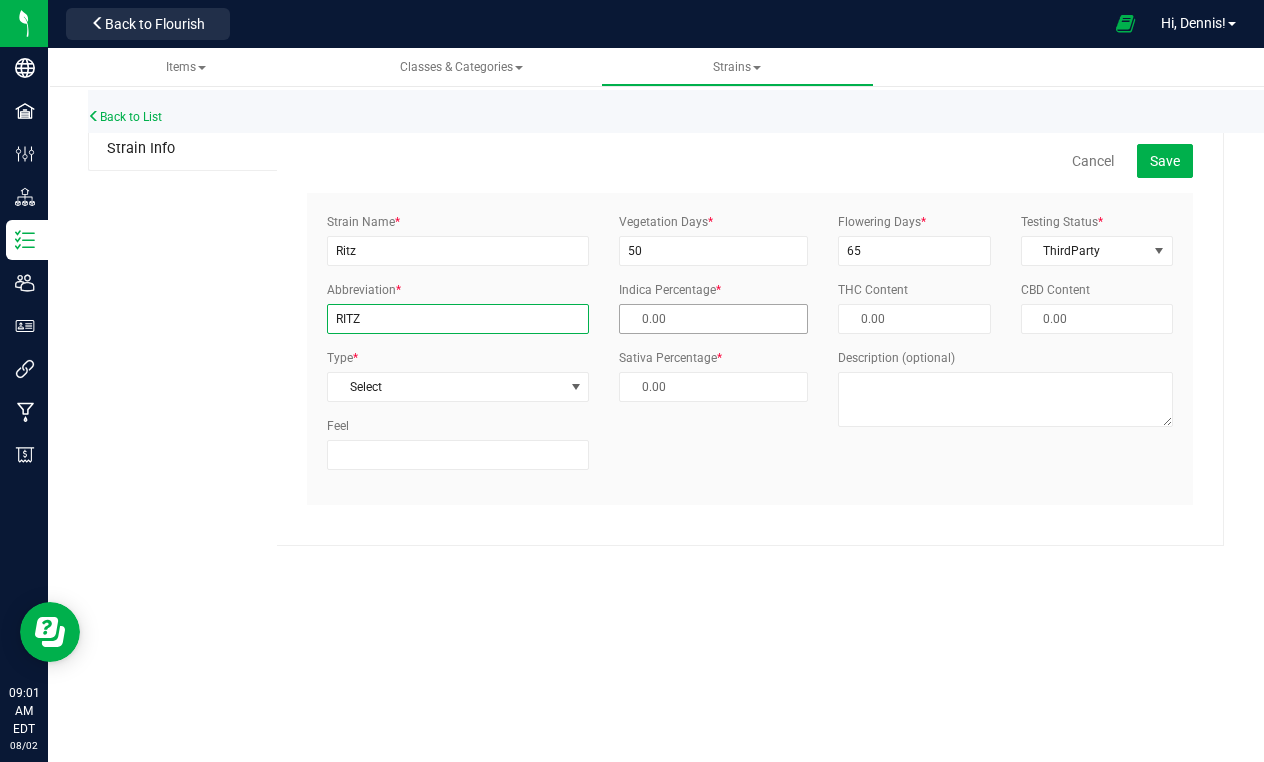 type on "RITZ" 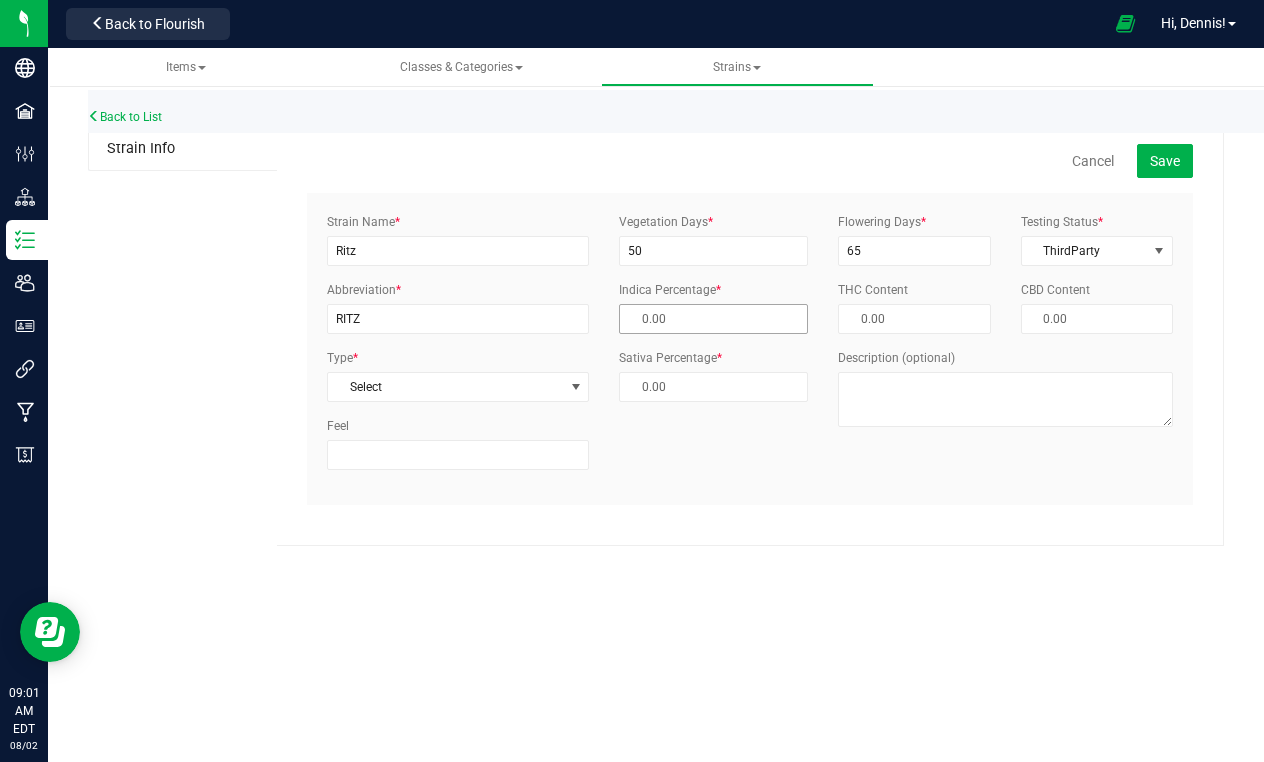 click at bounding box center [713, 319] 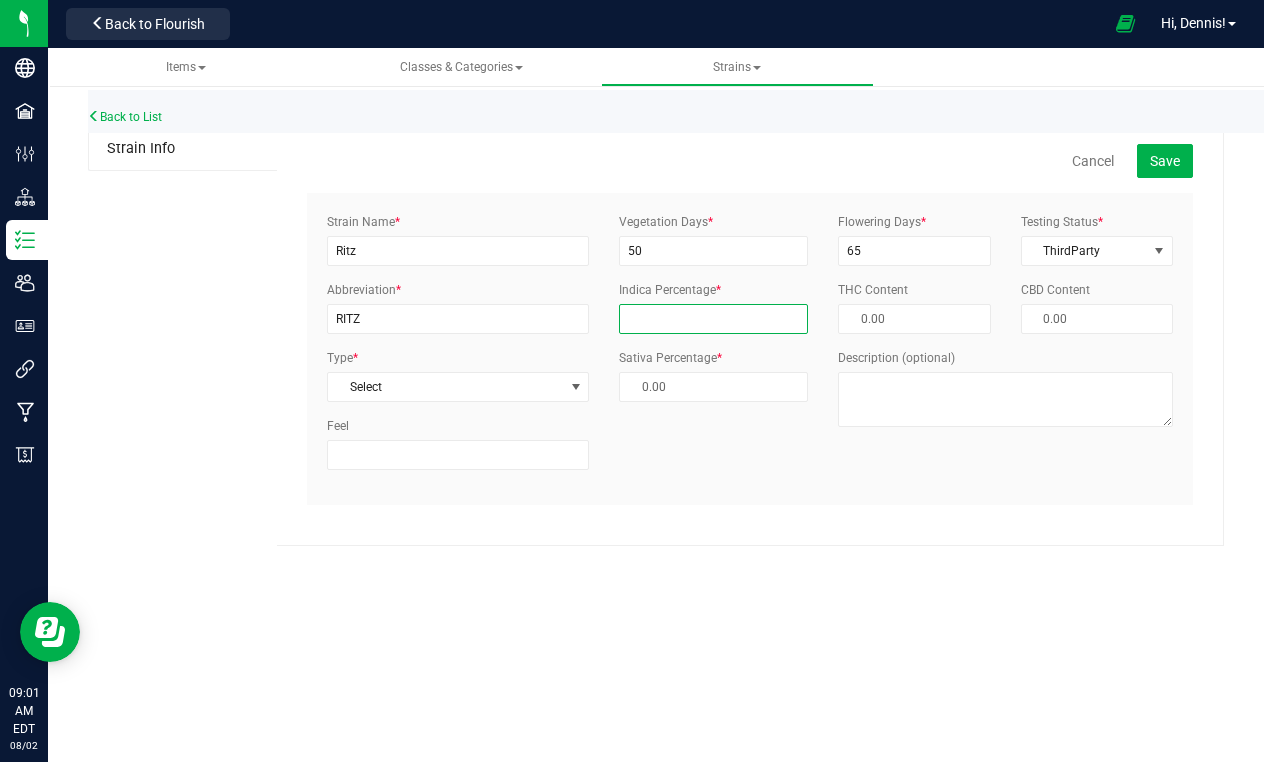 click at bounding box center (713, 319) 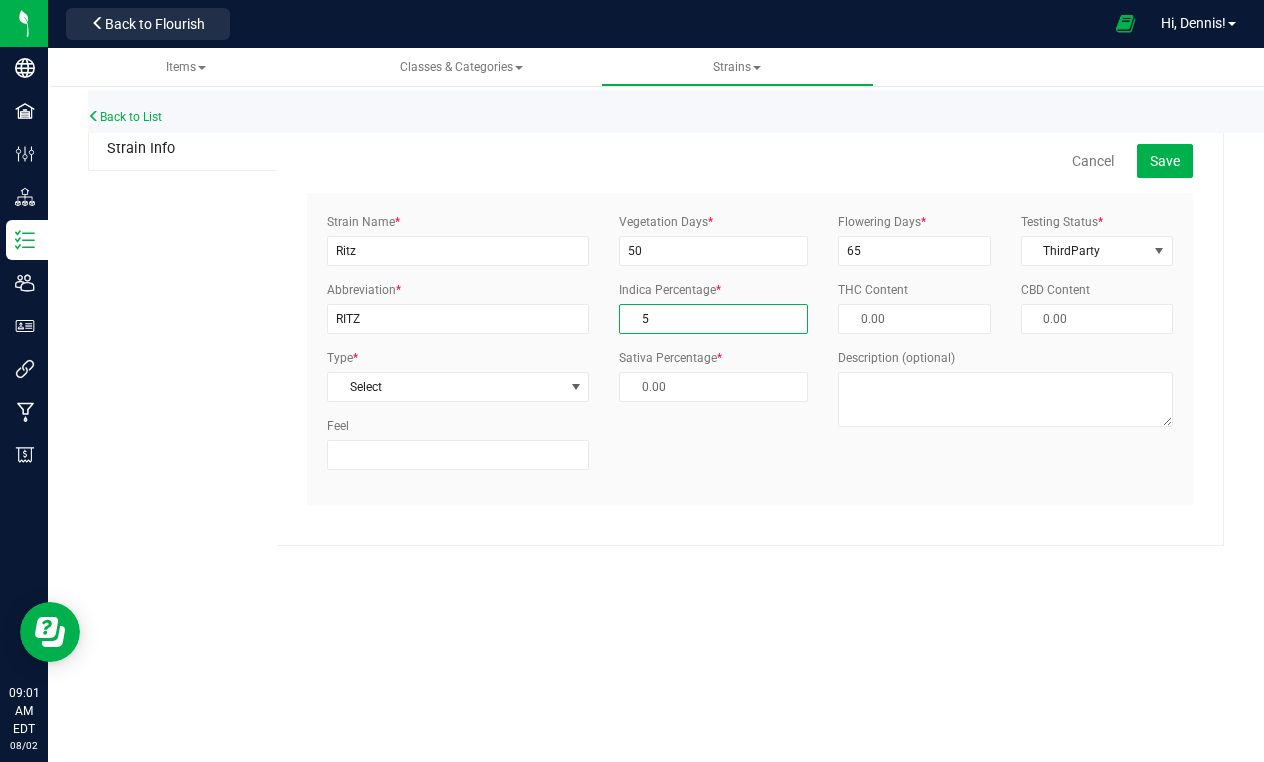 type on "95.00 %" 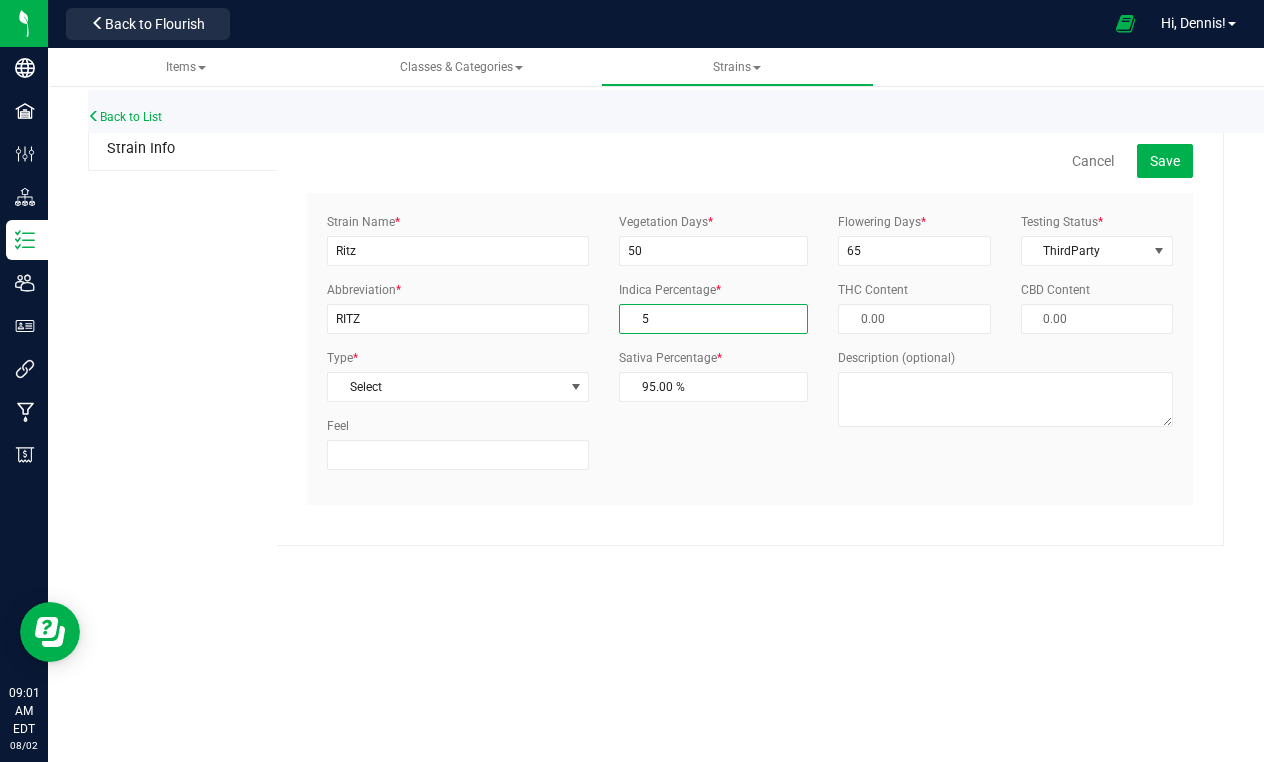 type on "50" 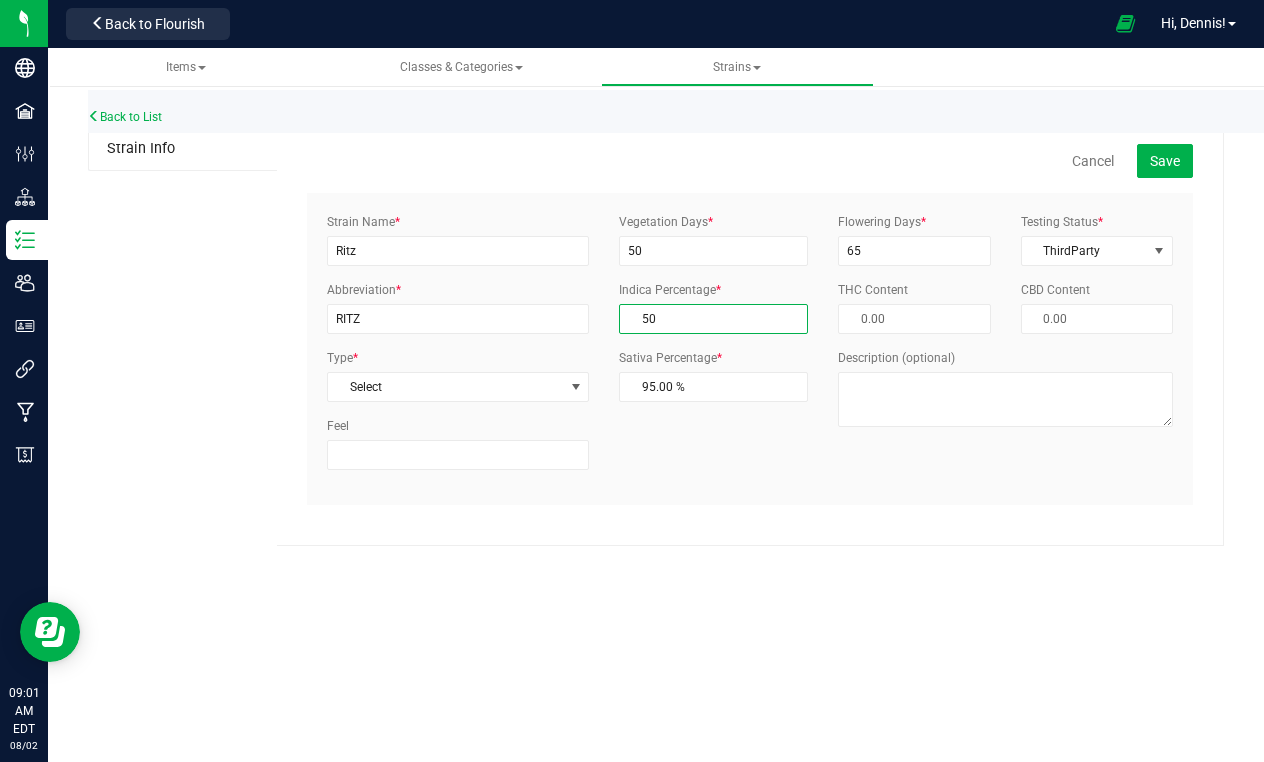 type on "50.00 %" 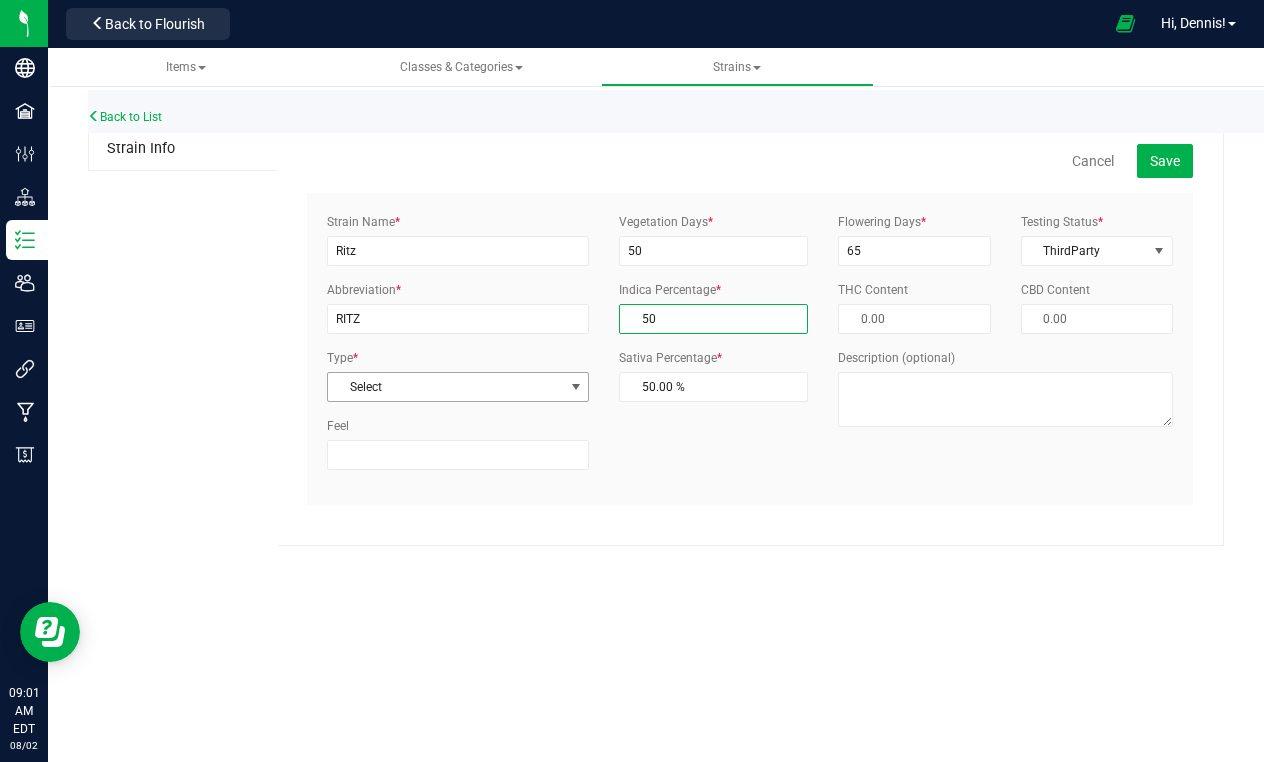 type on "50.00 %" 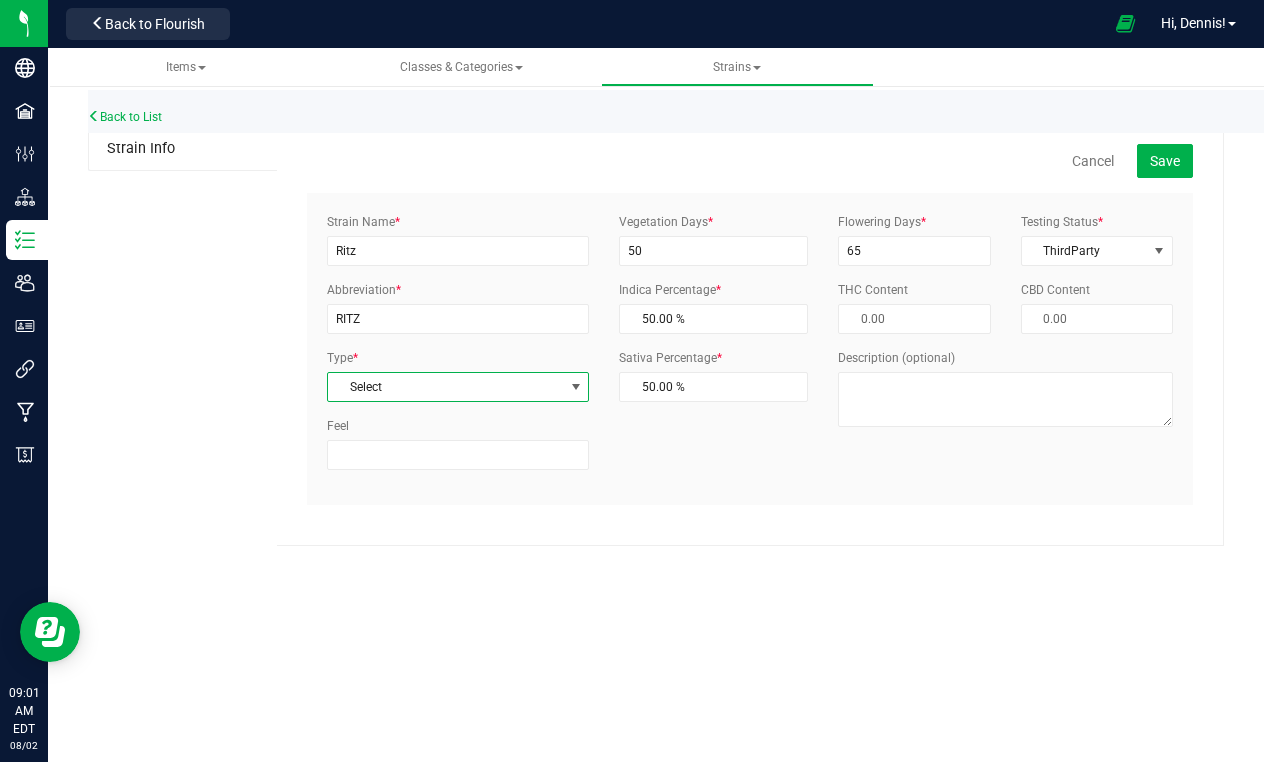 click on "Select" at bounding box center (445, 387) 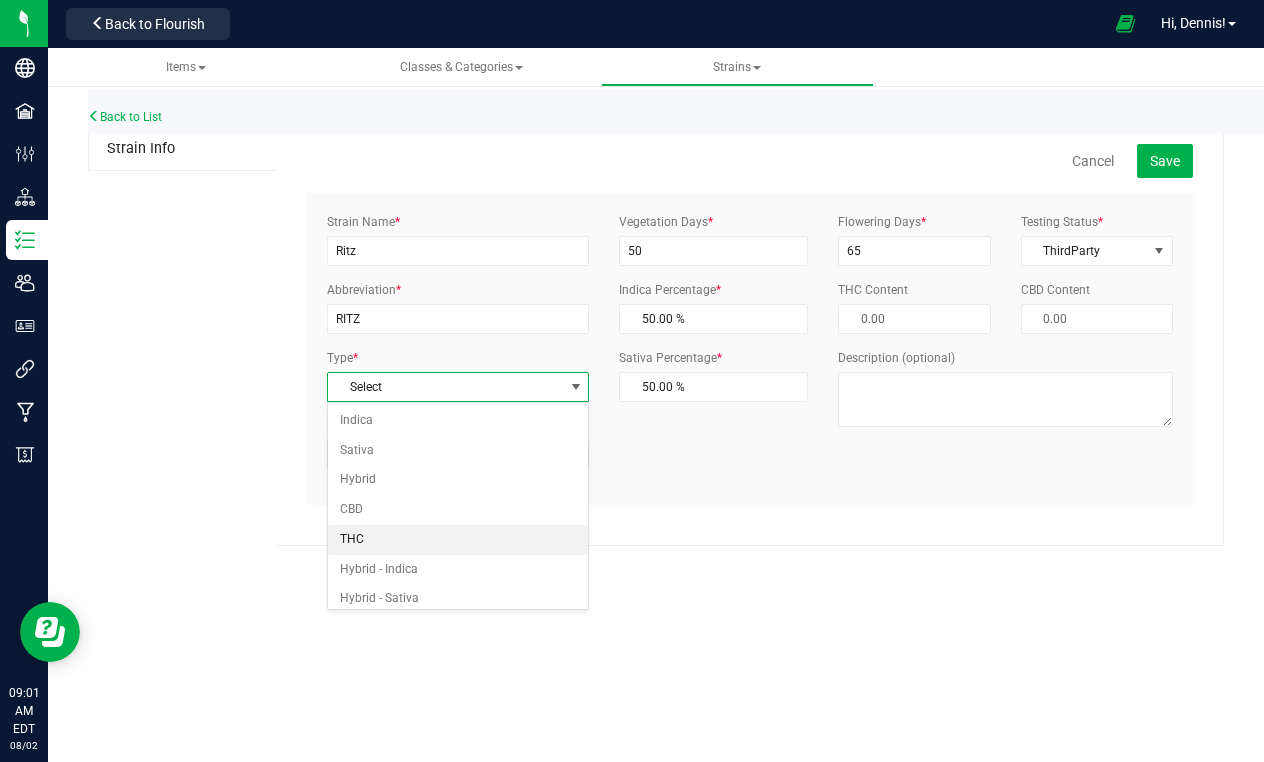click on "THC" at bounding box center [458, 540] 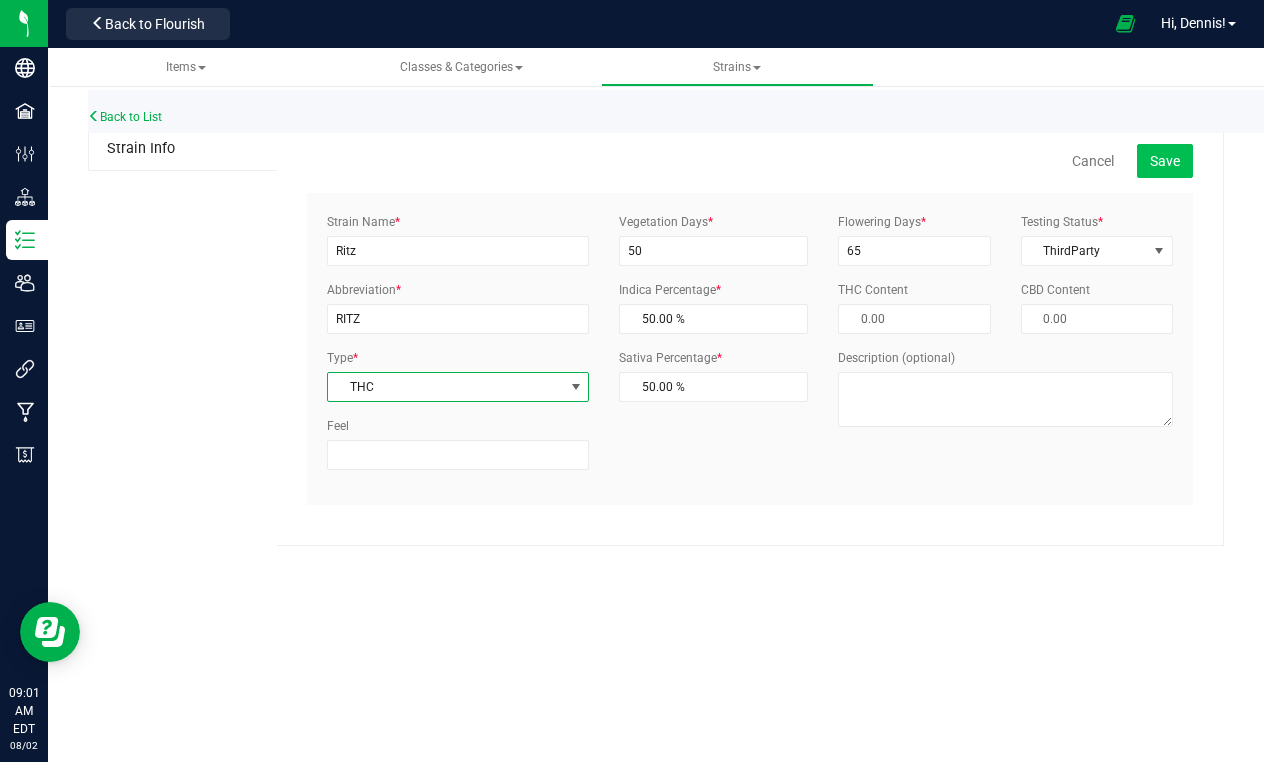 click on "Save" at bounding box center [1165, 161] 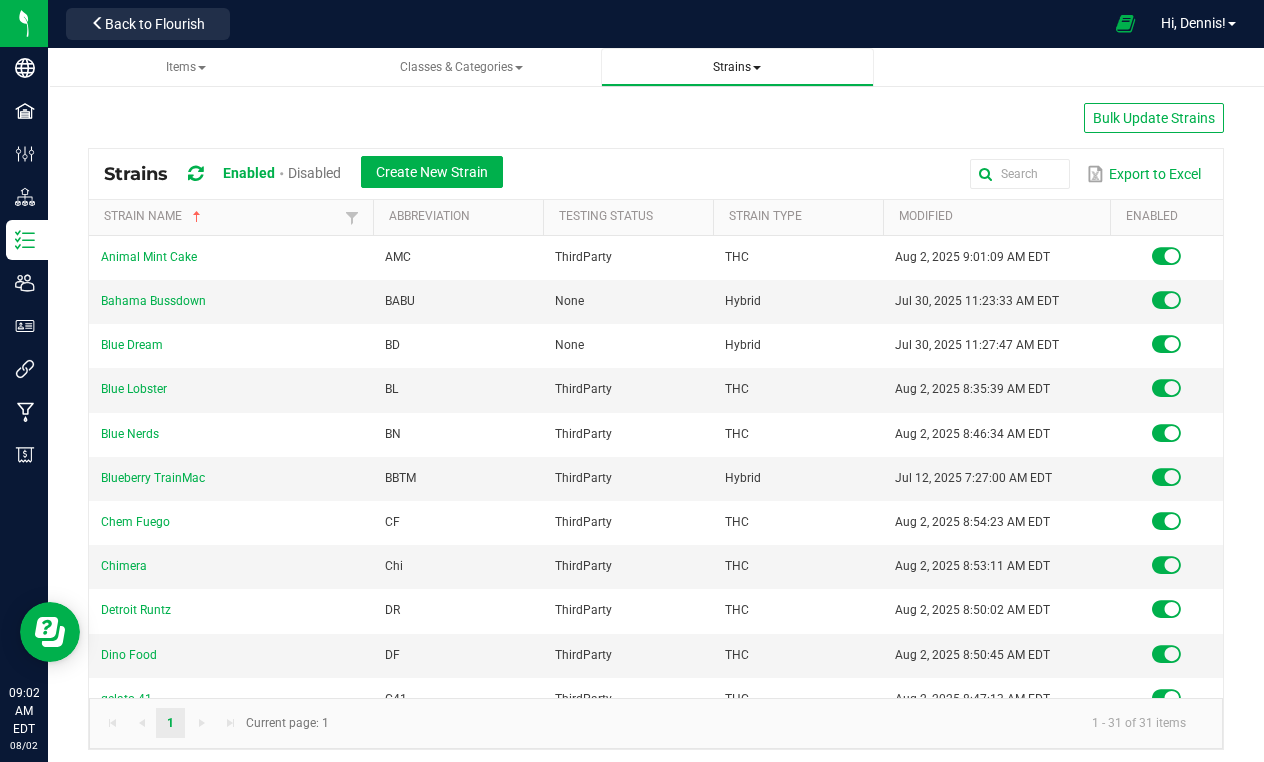 click on "Strains" at bounding box center [737, 67] 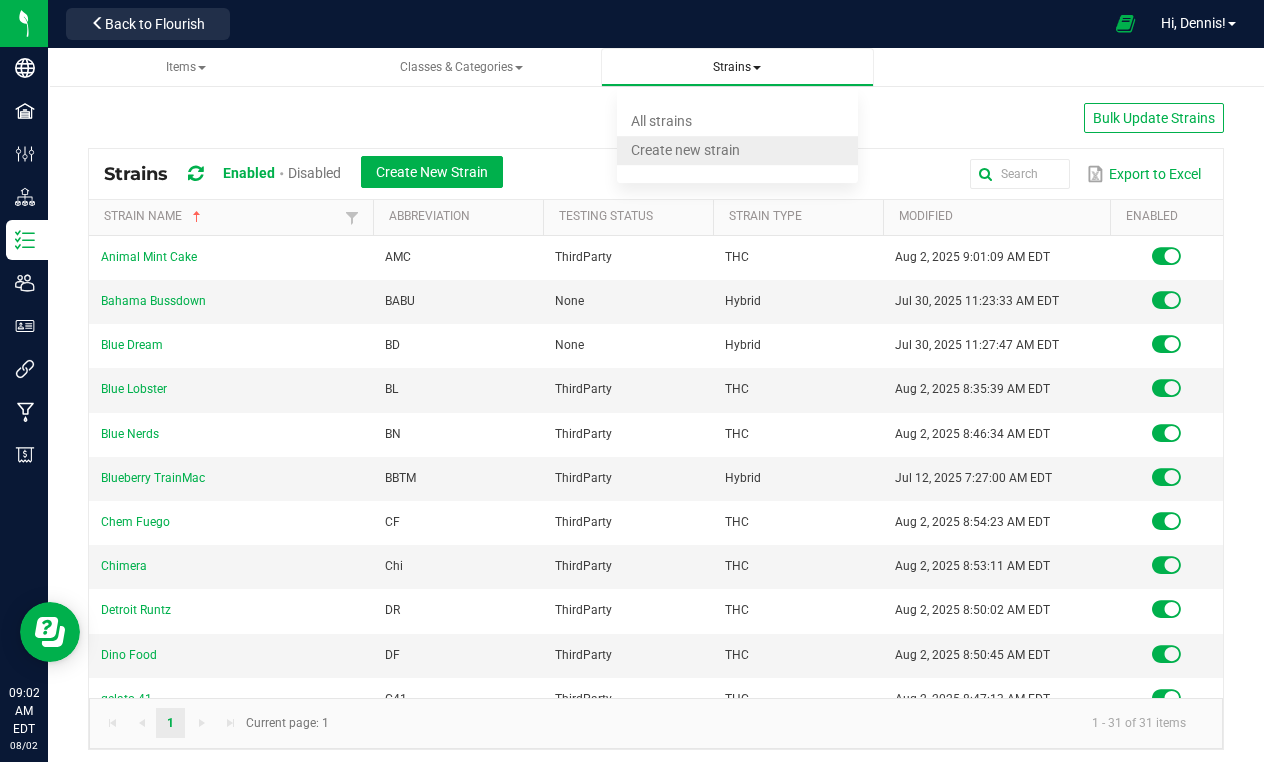 click on "Create new strain" at bounding box center [685, 150] 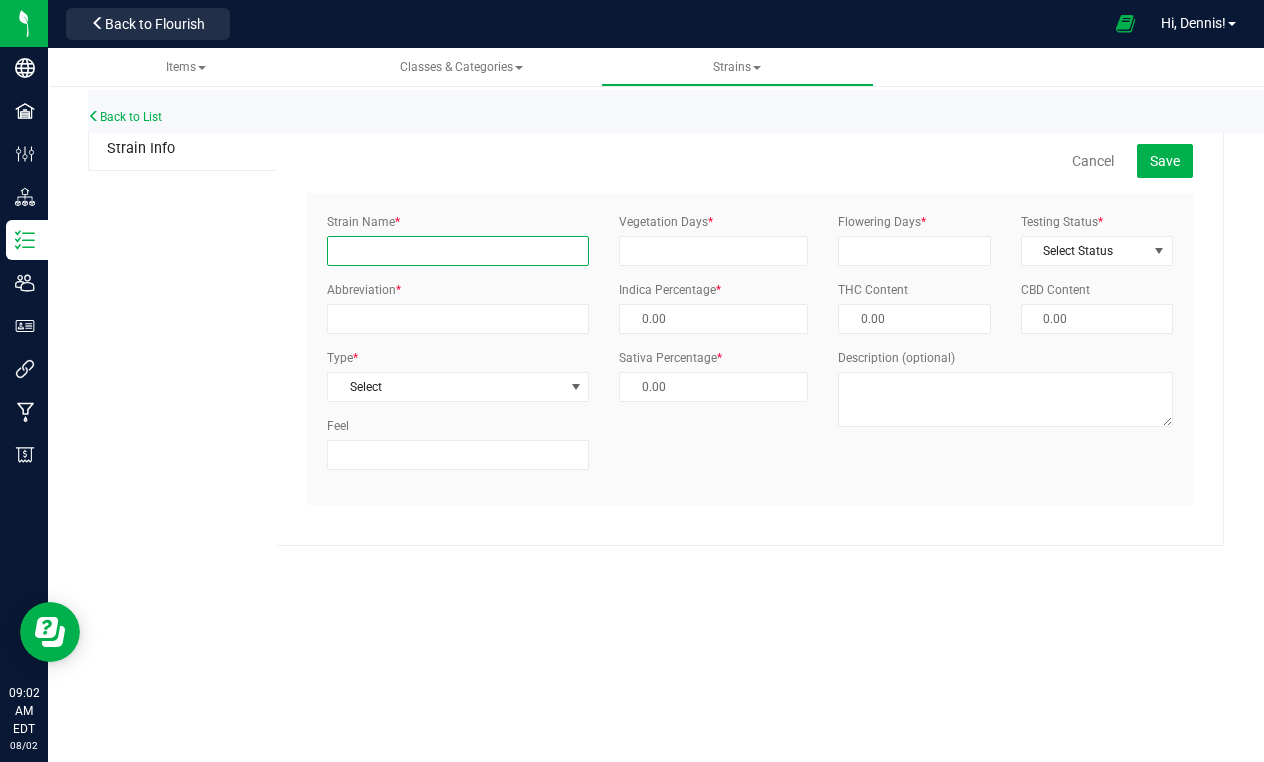 click on "Strain Name
*" at bounding box center (458, 251) 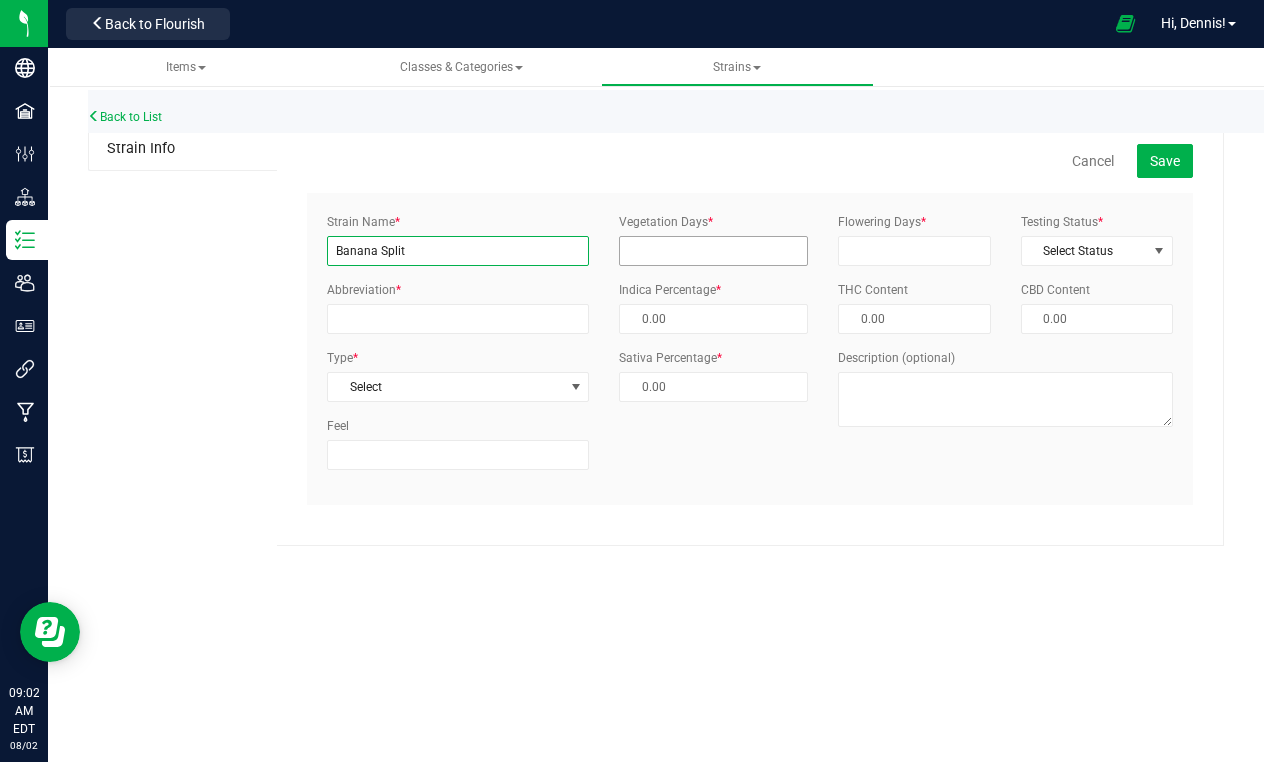type on "Banana Split" 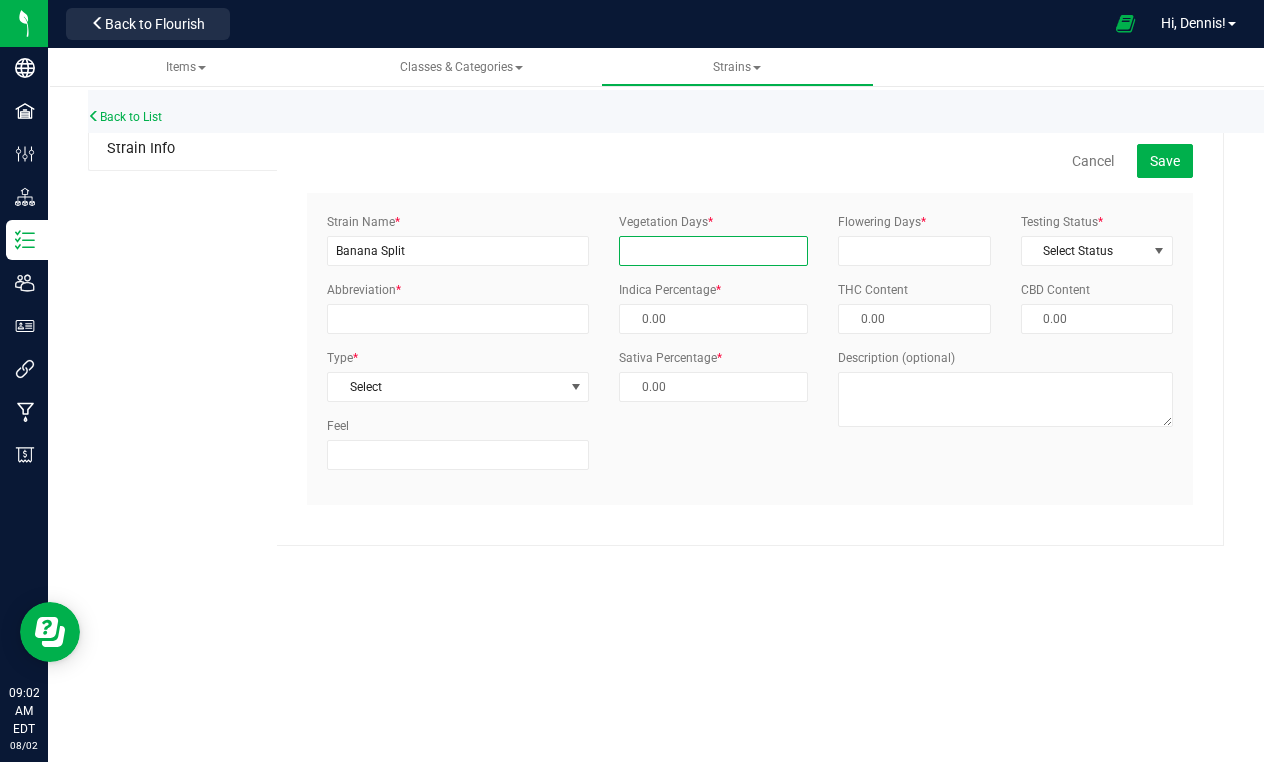 click on "Vegetation Days
*" at bounding box center (713, 251) 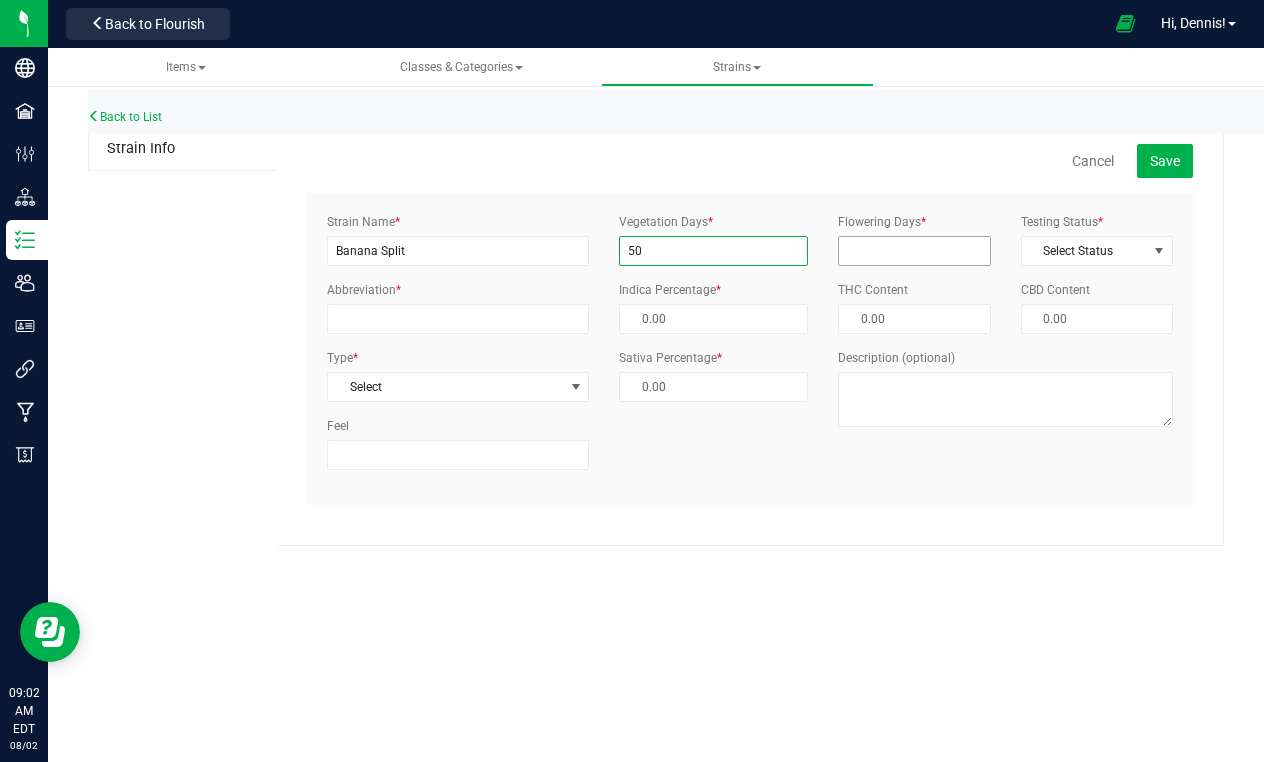 type on "50" 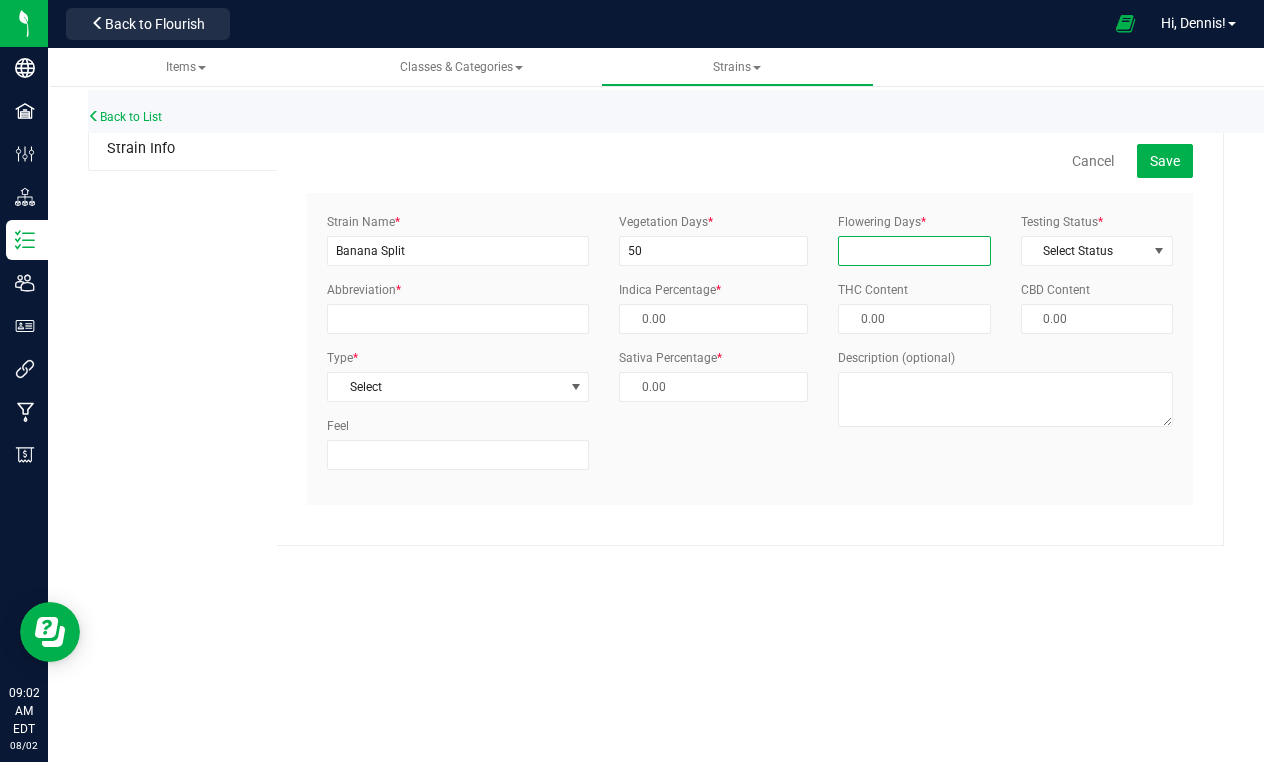 click on "Flowering Days
*" at bounding box center [914, 251] 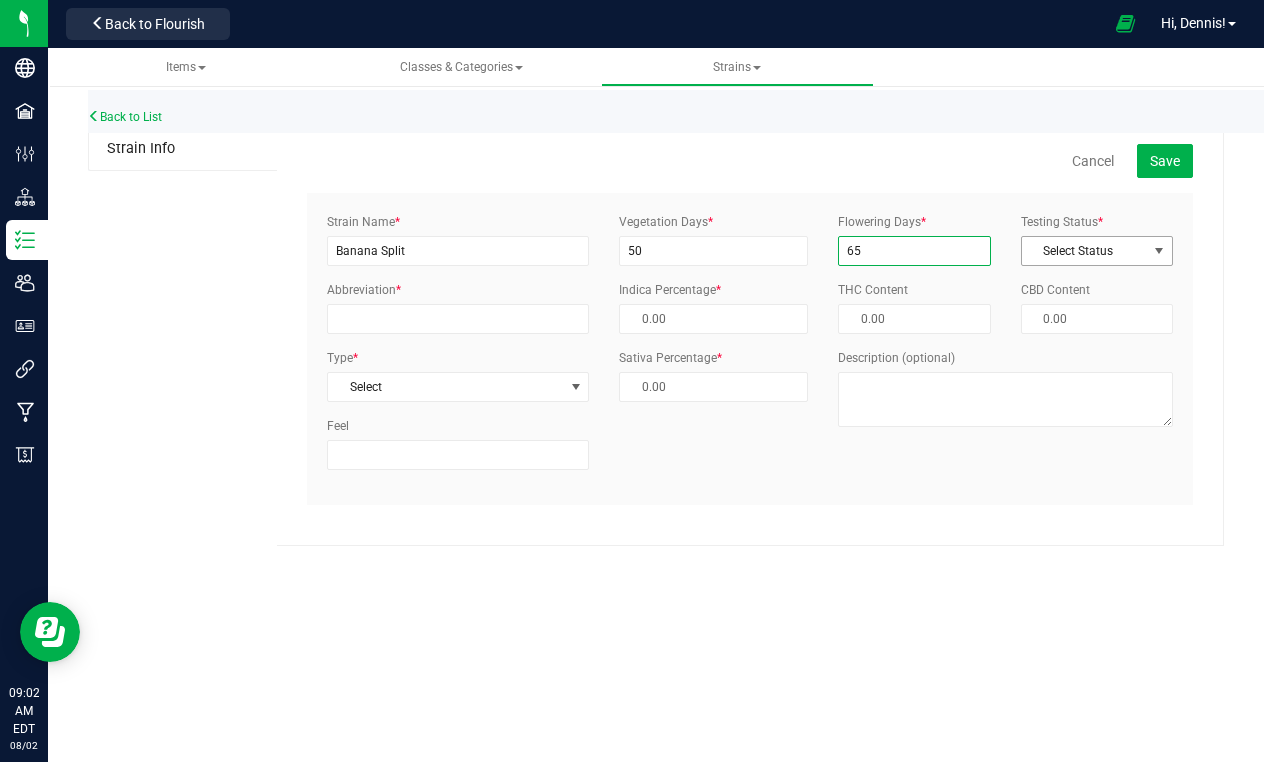 type on "65" 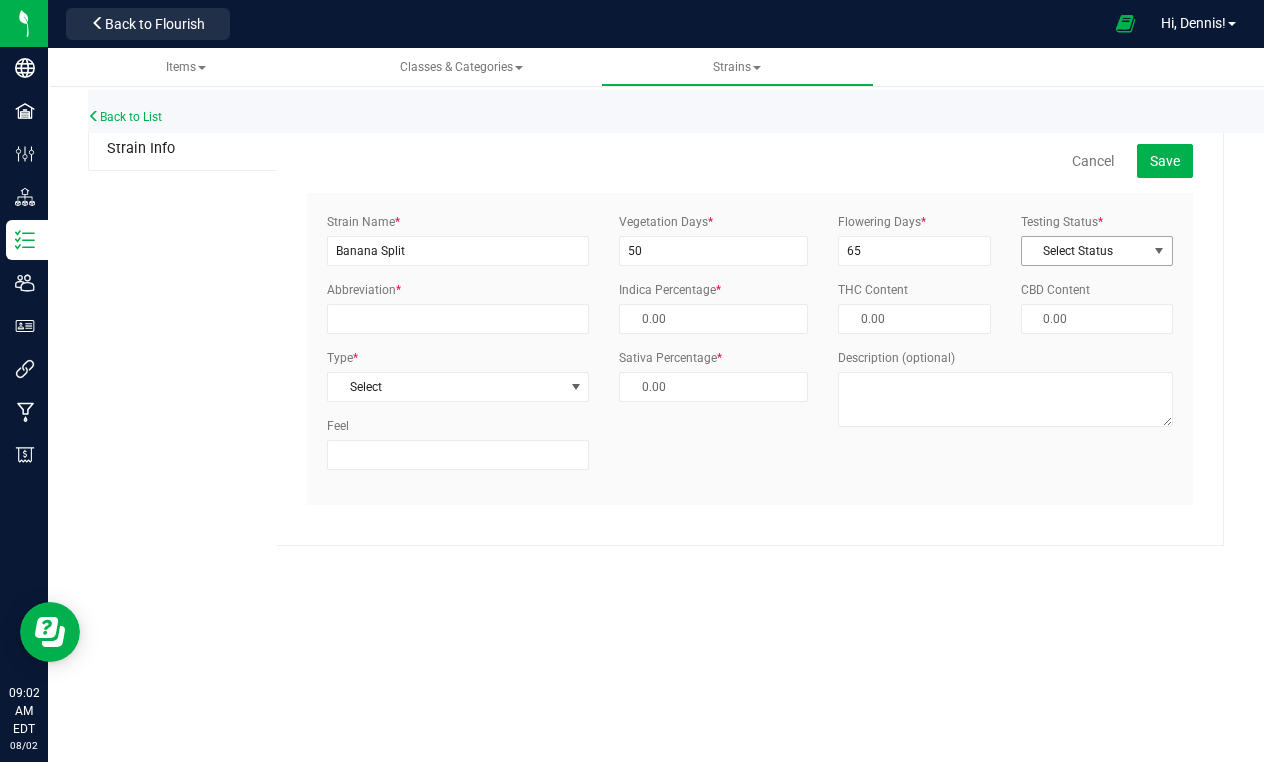click on "Select Status" at bounding box center [1084, 251] 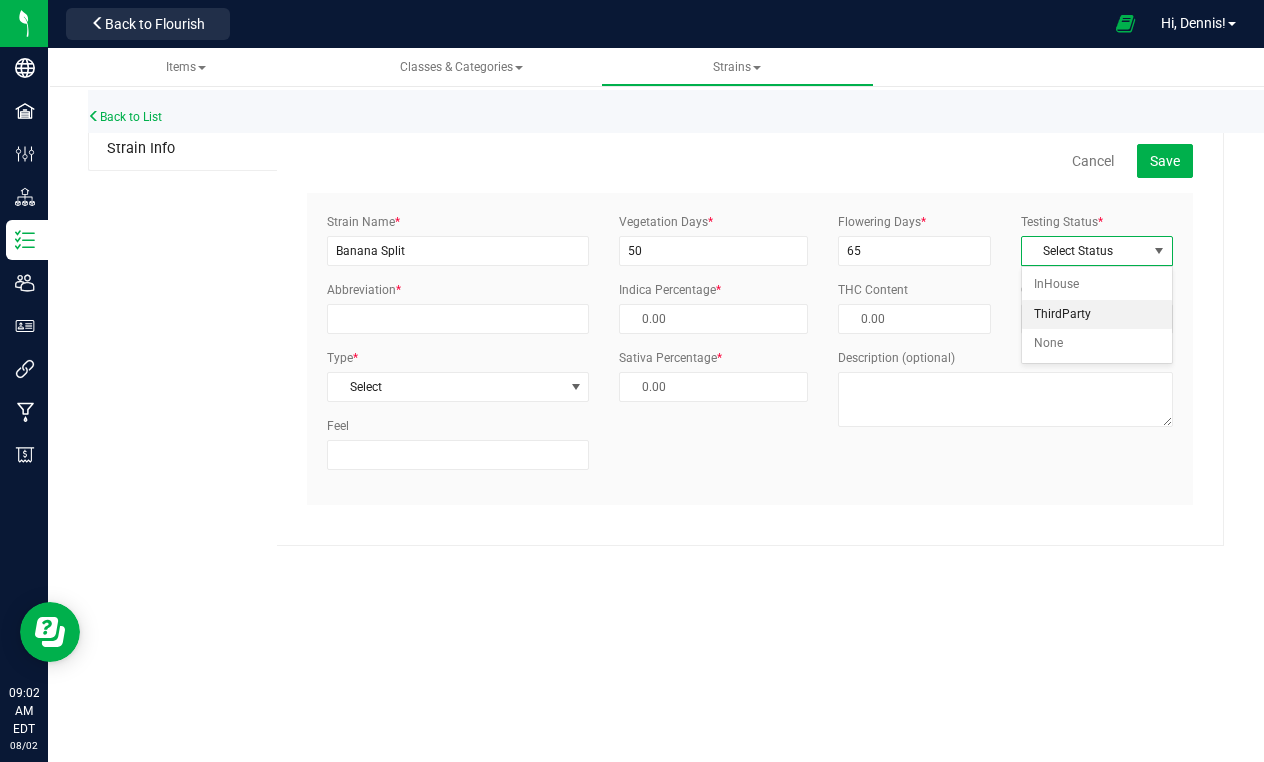 click on "ThirdParty" at bounding box center [1097, 315] 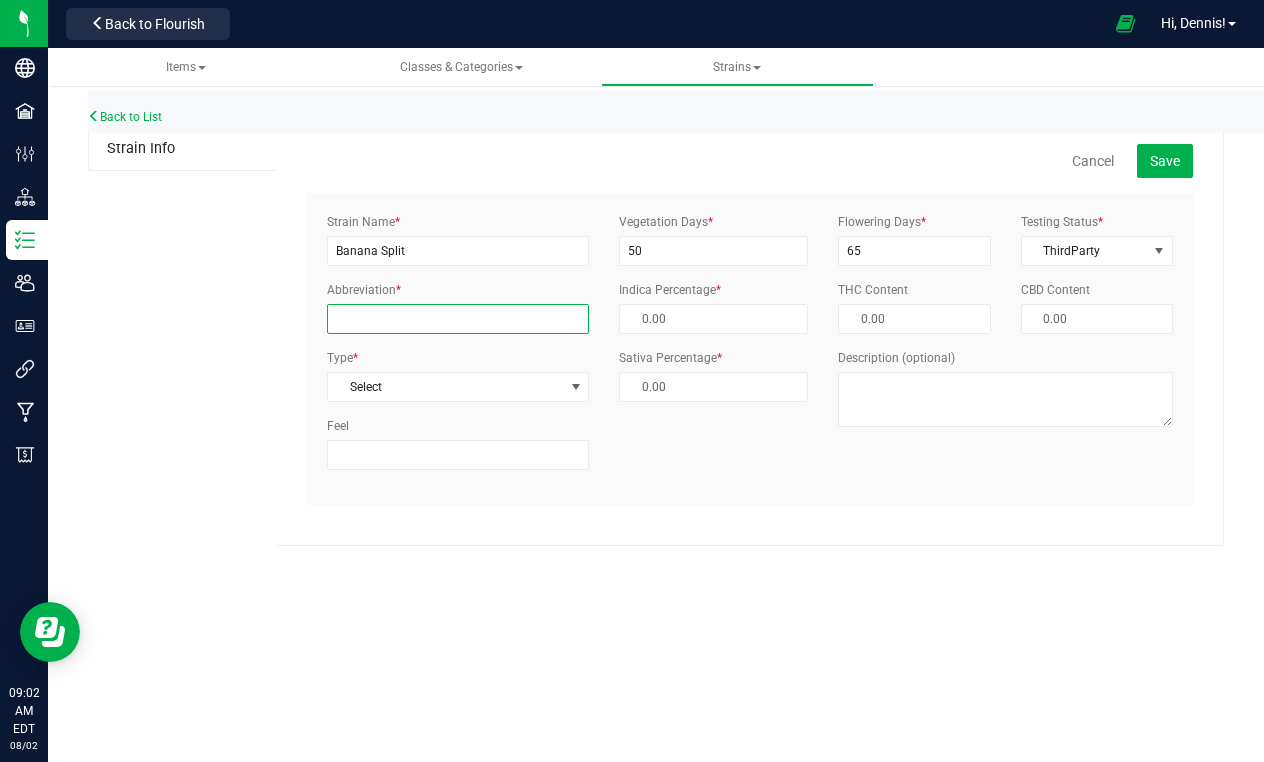 click on "Abbreviation
*" at bounding box center [458, 319] 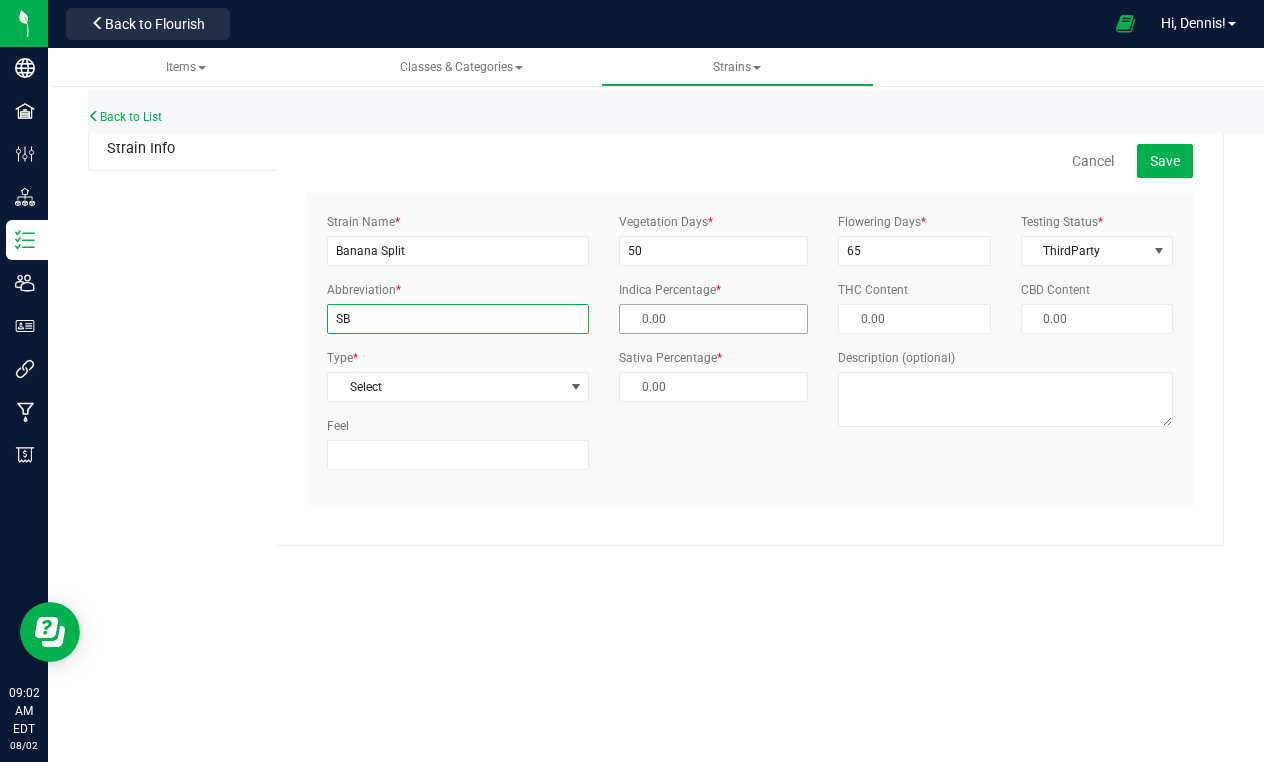 type on "SB" 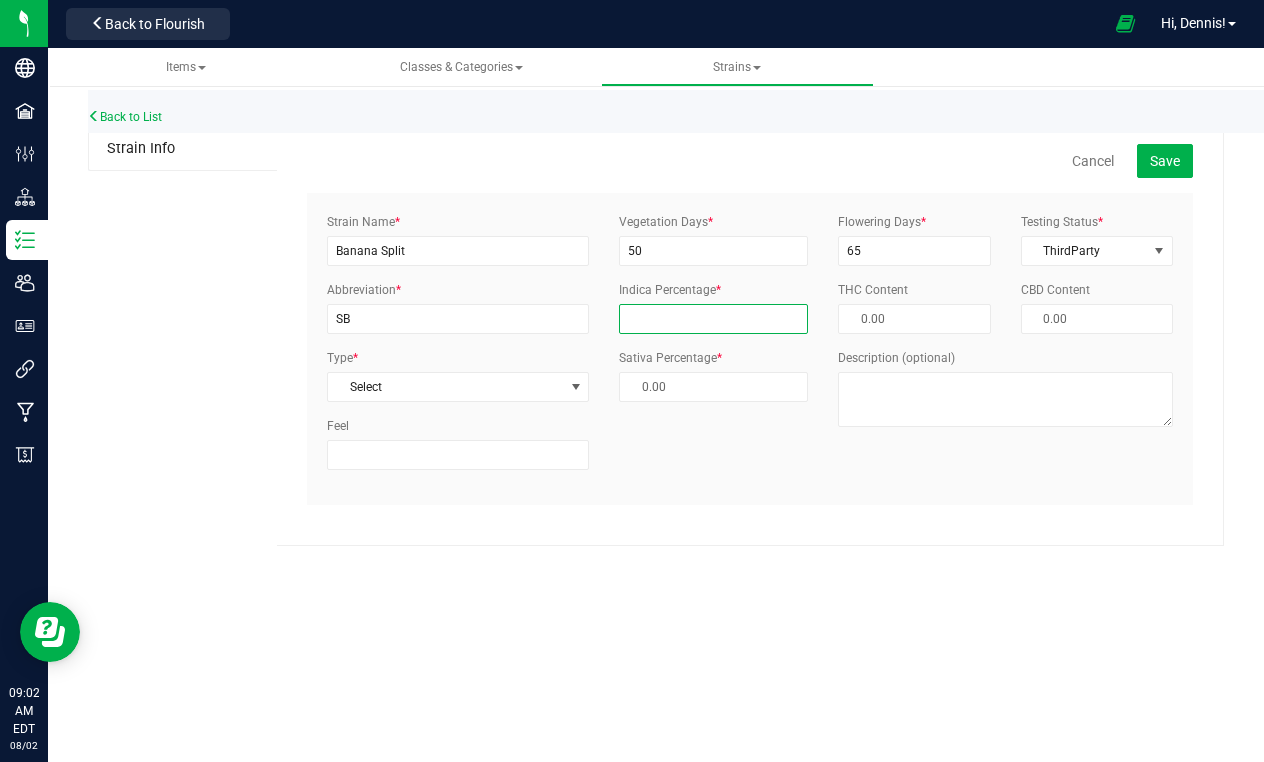 click at bounding box center (713, 319) 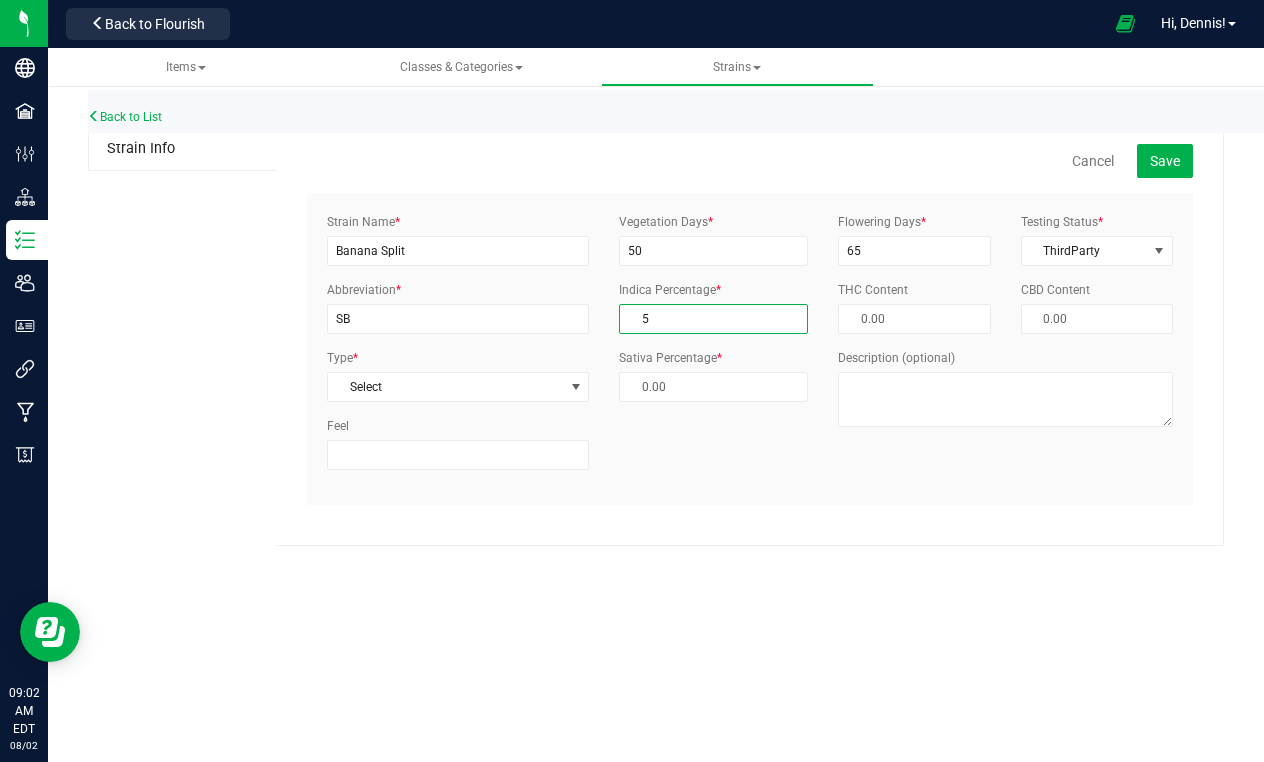 type on "95.00 %" 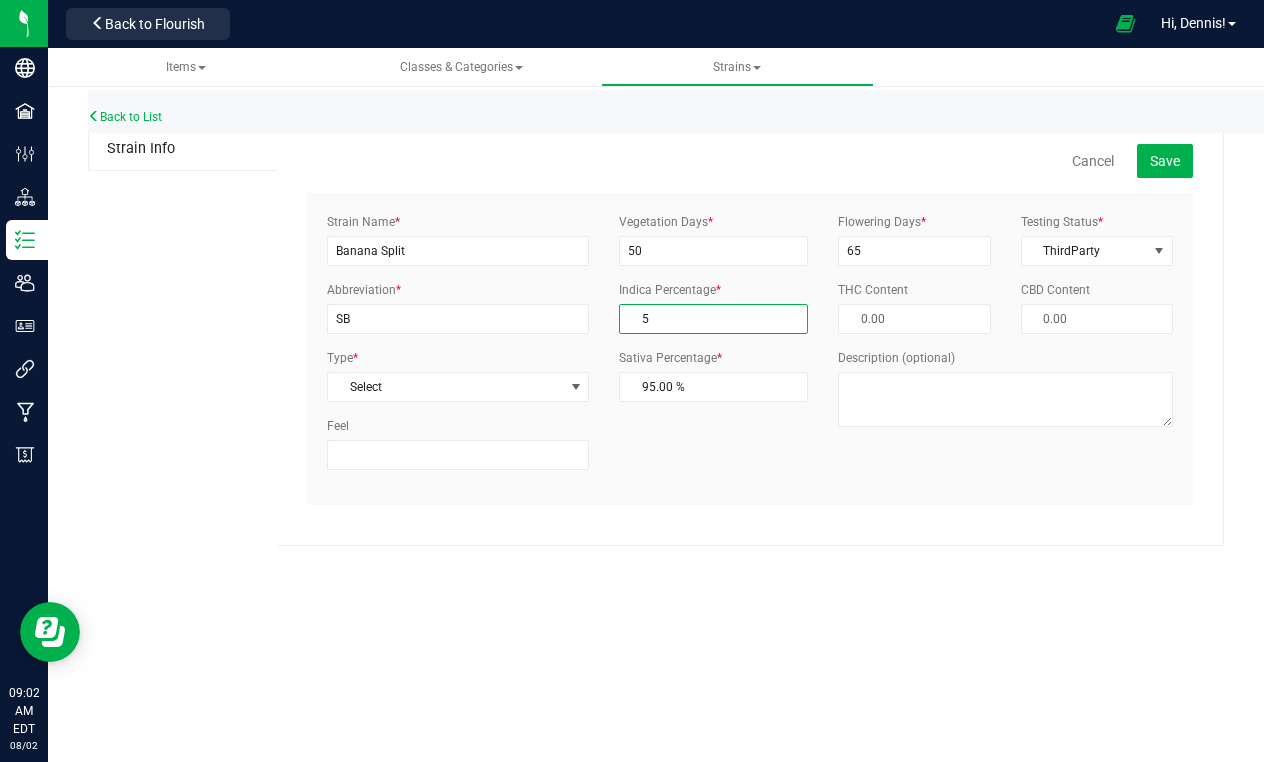 type on "50" 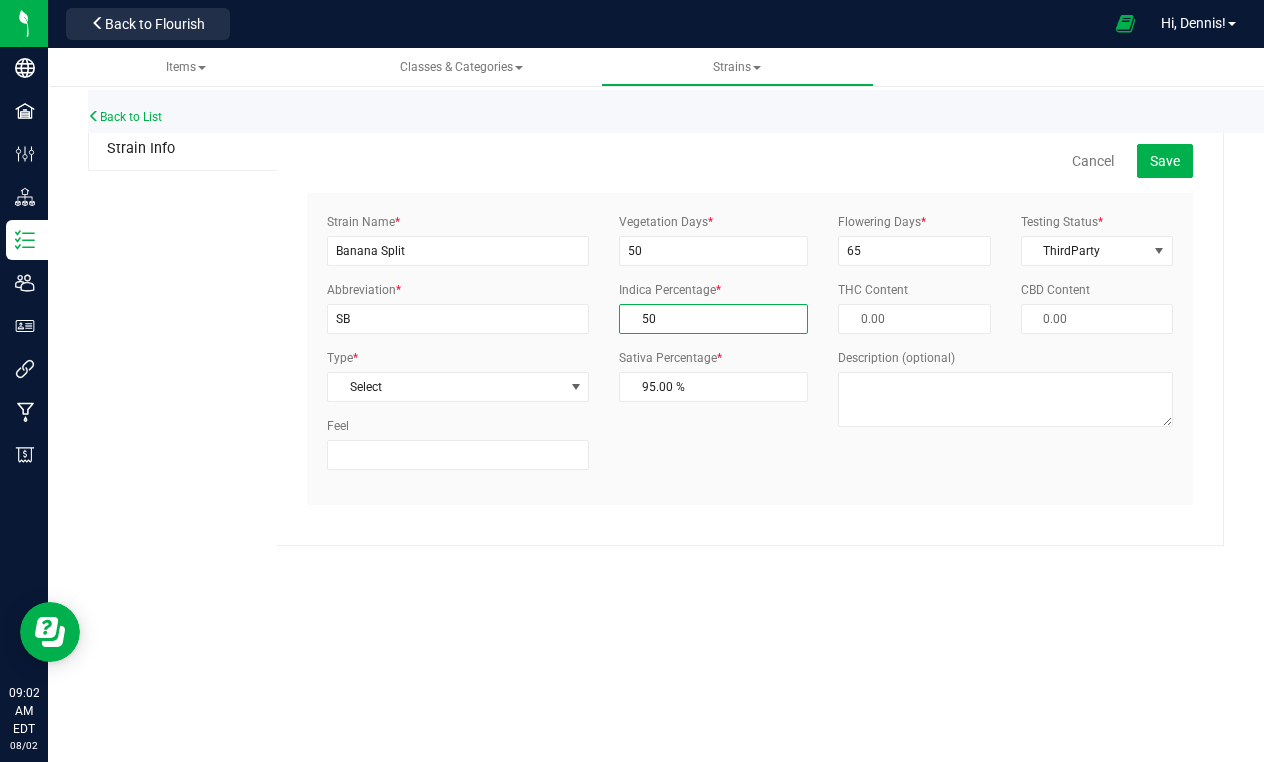 type on "50.00 %" 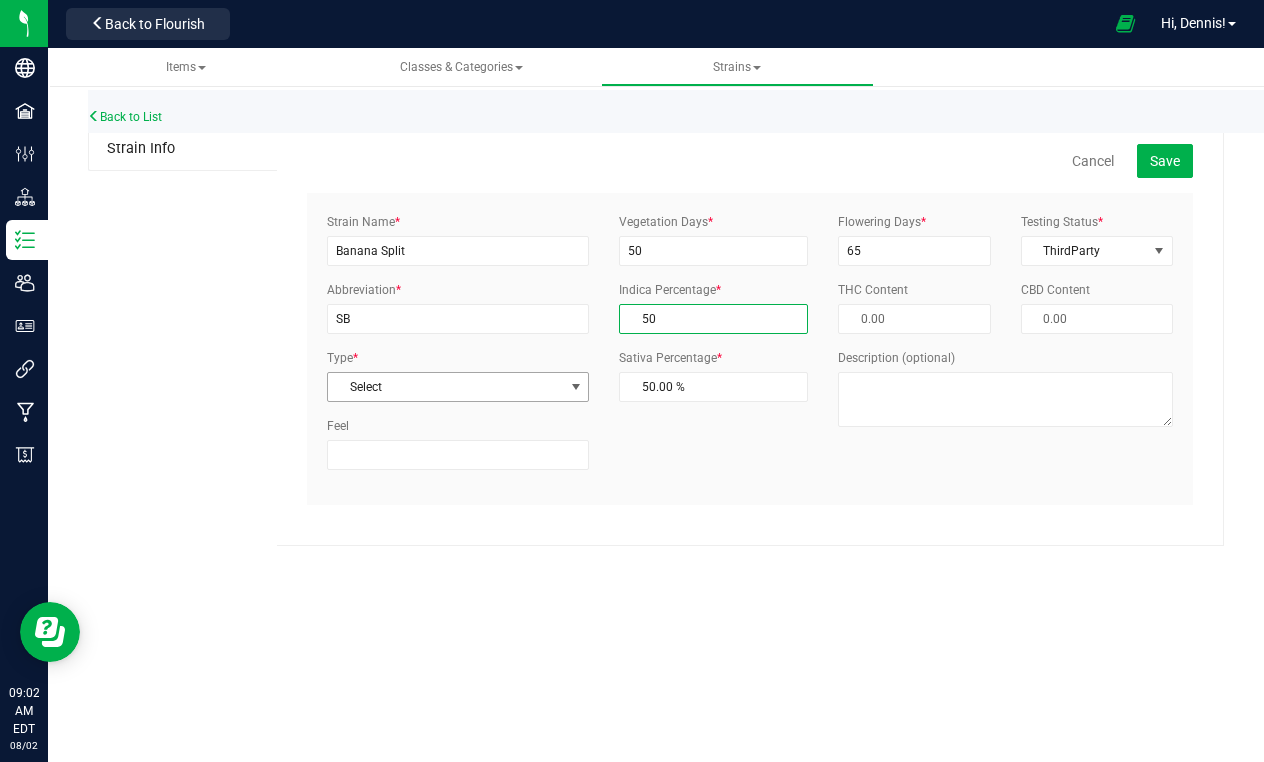 type on "50.00 %" 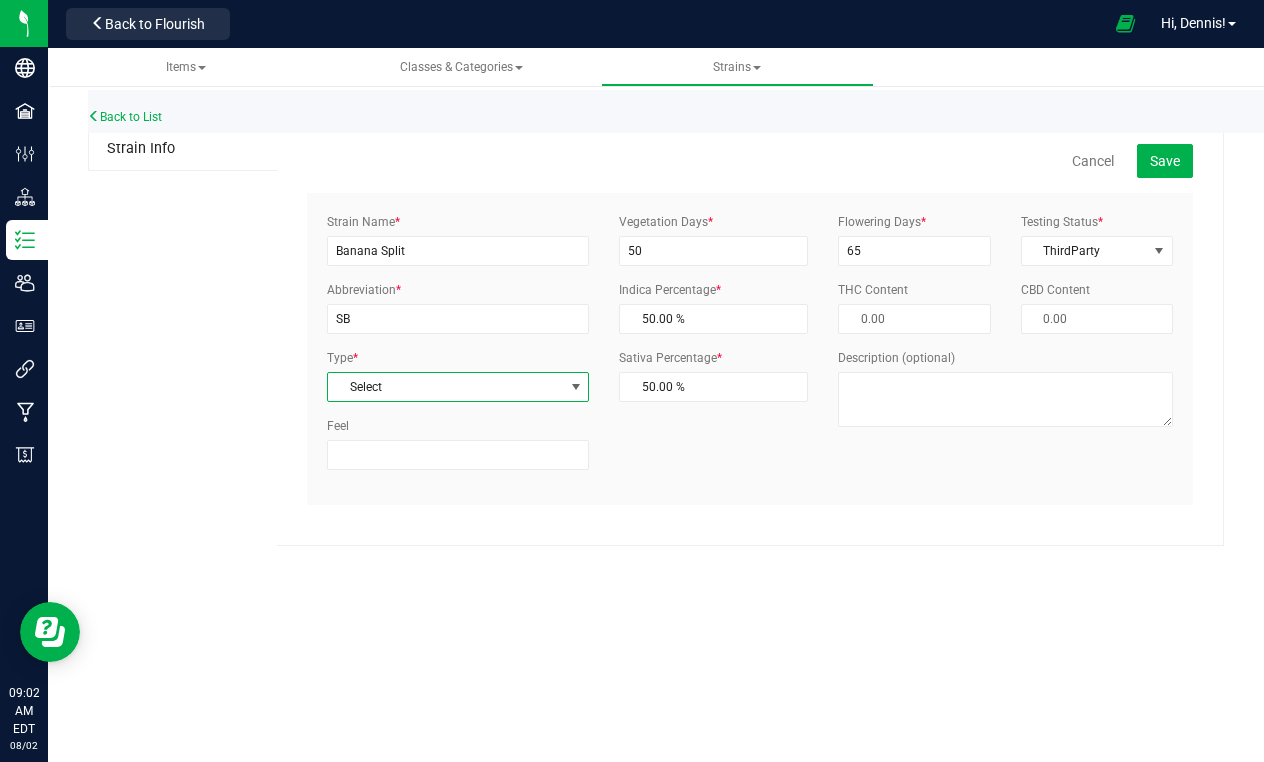 click on "Select" at bounding box center (445, 387) 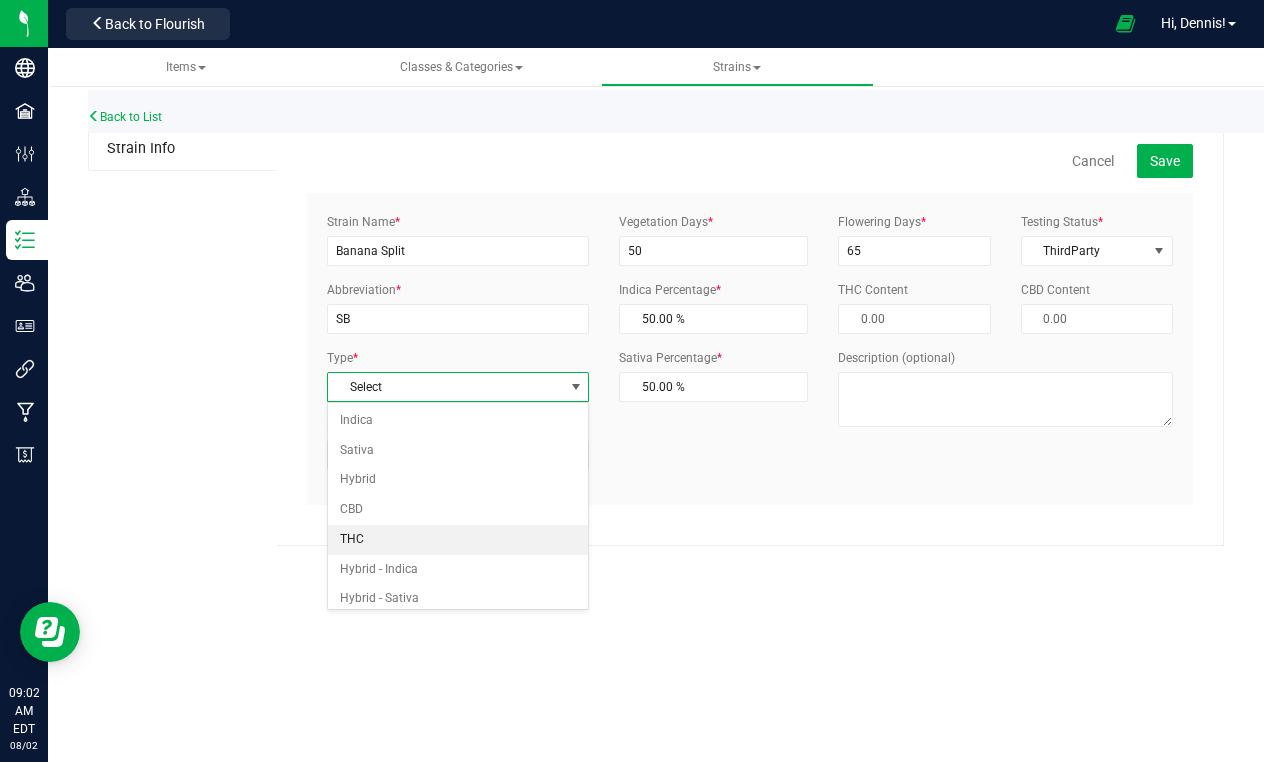 click on "THC" at bounding box center (458, 540) 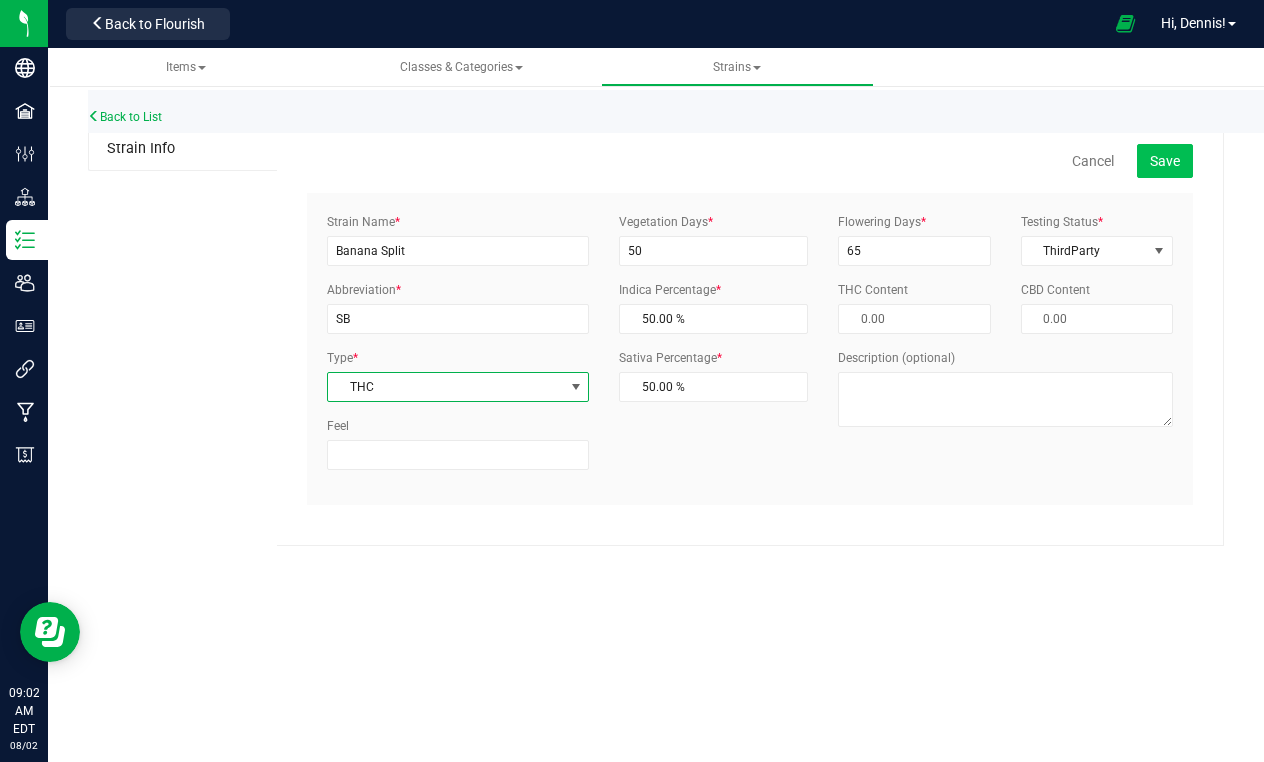 click on "Save" at bounding box center [1165, 161] 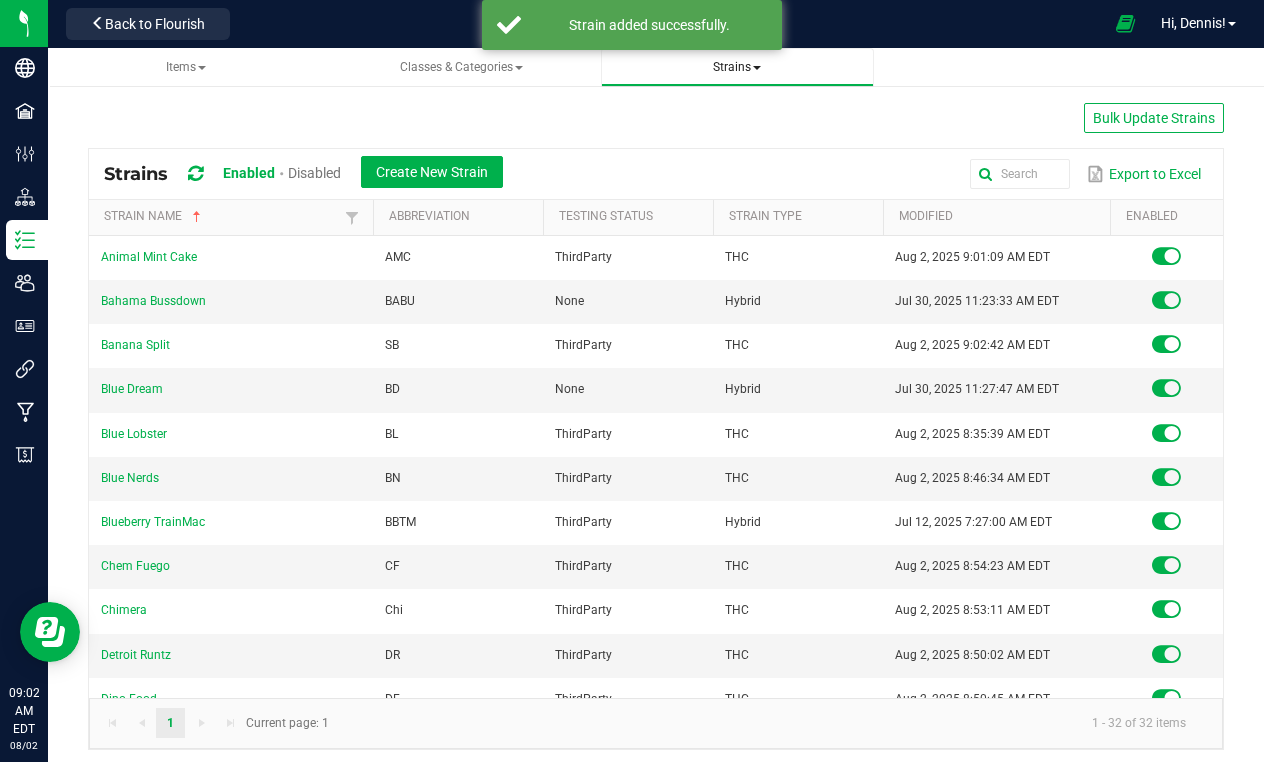 click on "Strains" at bounding box center (737, 67) 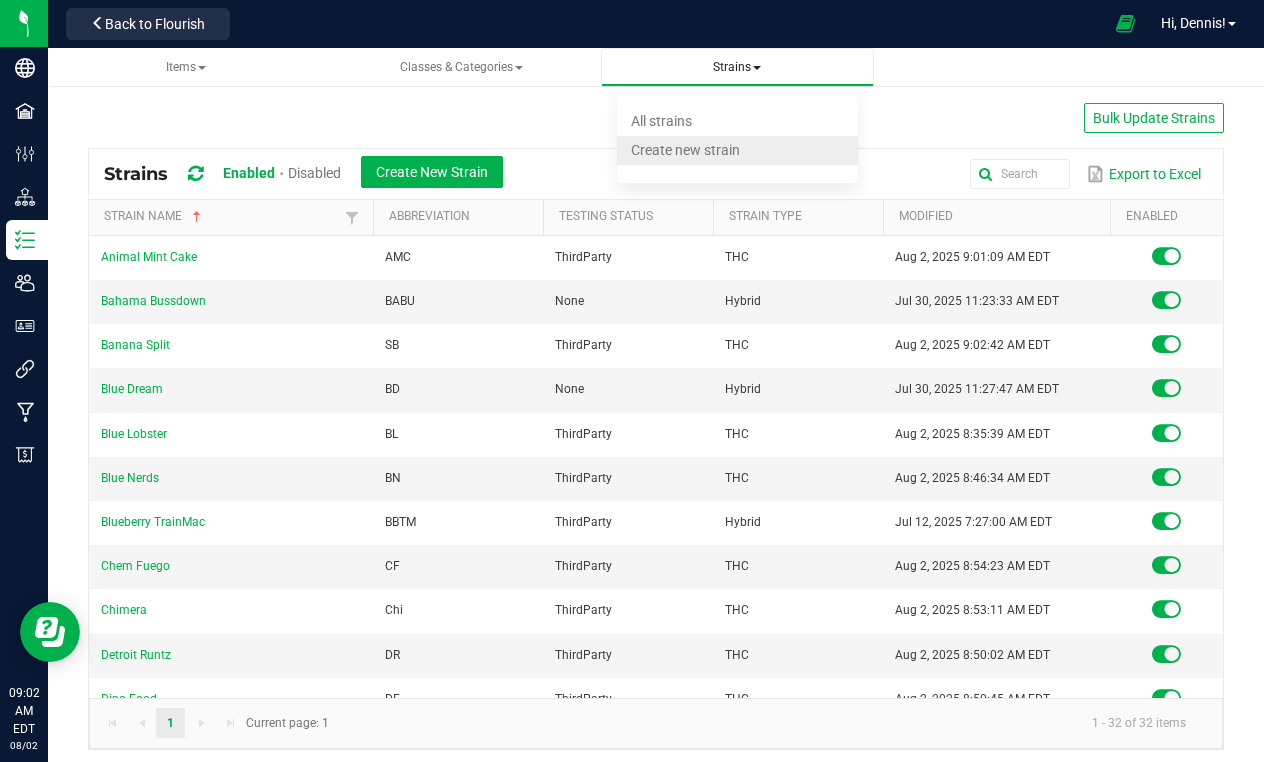 click on "Create new strain" at bounding box center [685, 150] 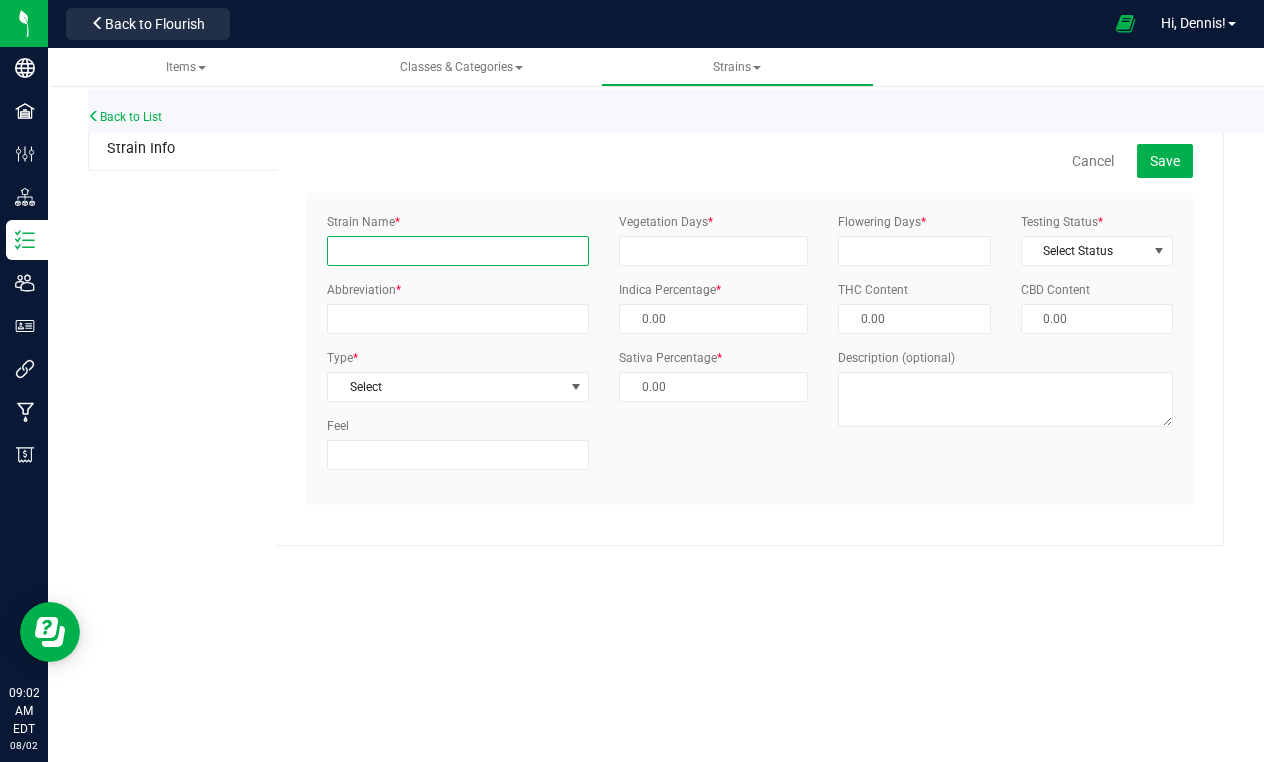 click on "Strain Name
*" at bounding box center (458, 251) 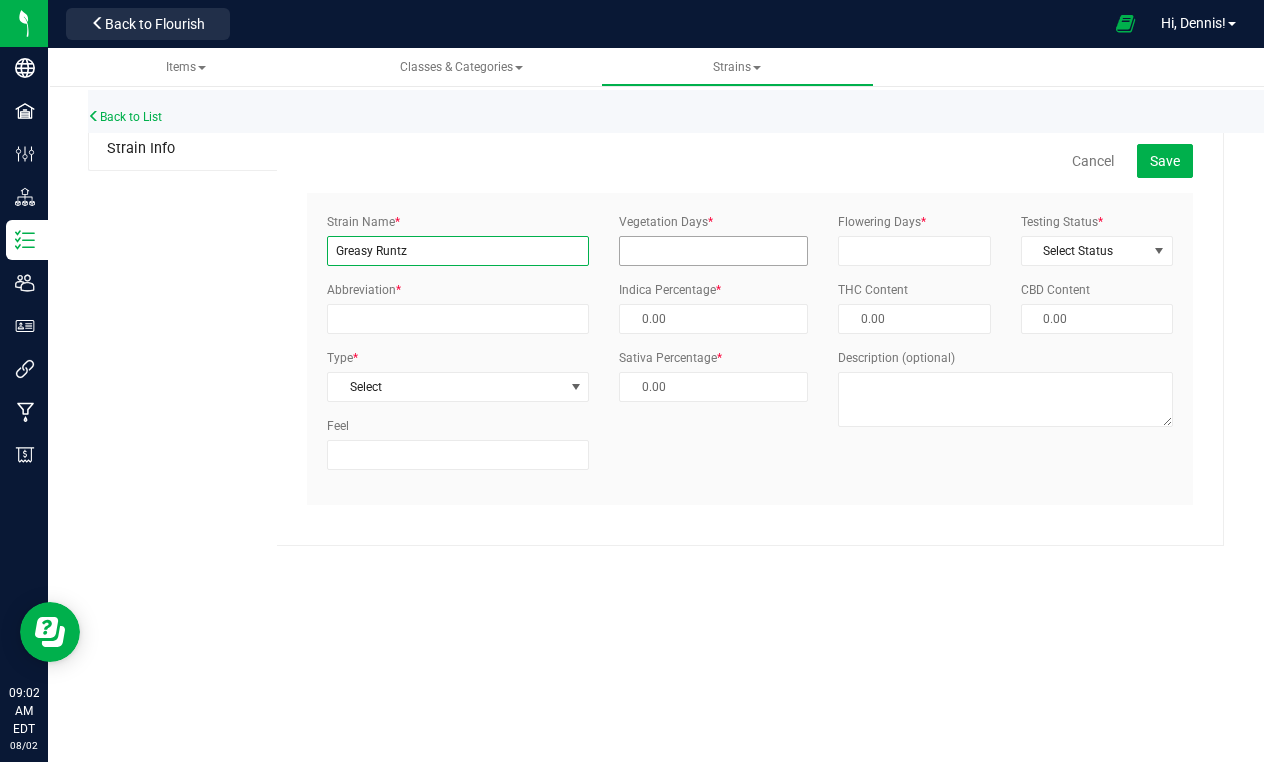 type on "Greasy Runtz" 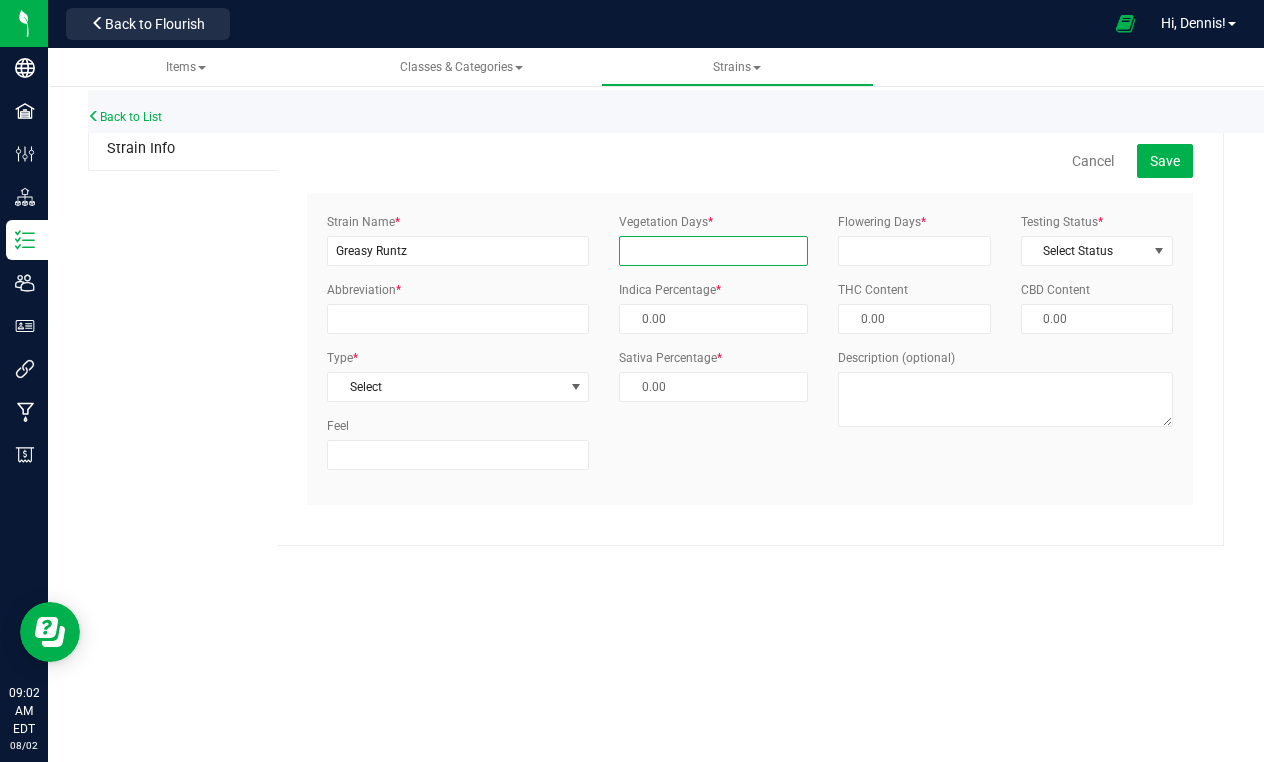 click on "Vegetation Days
*" at bounding box center [713, 251] 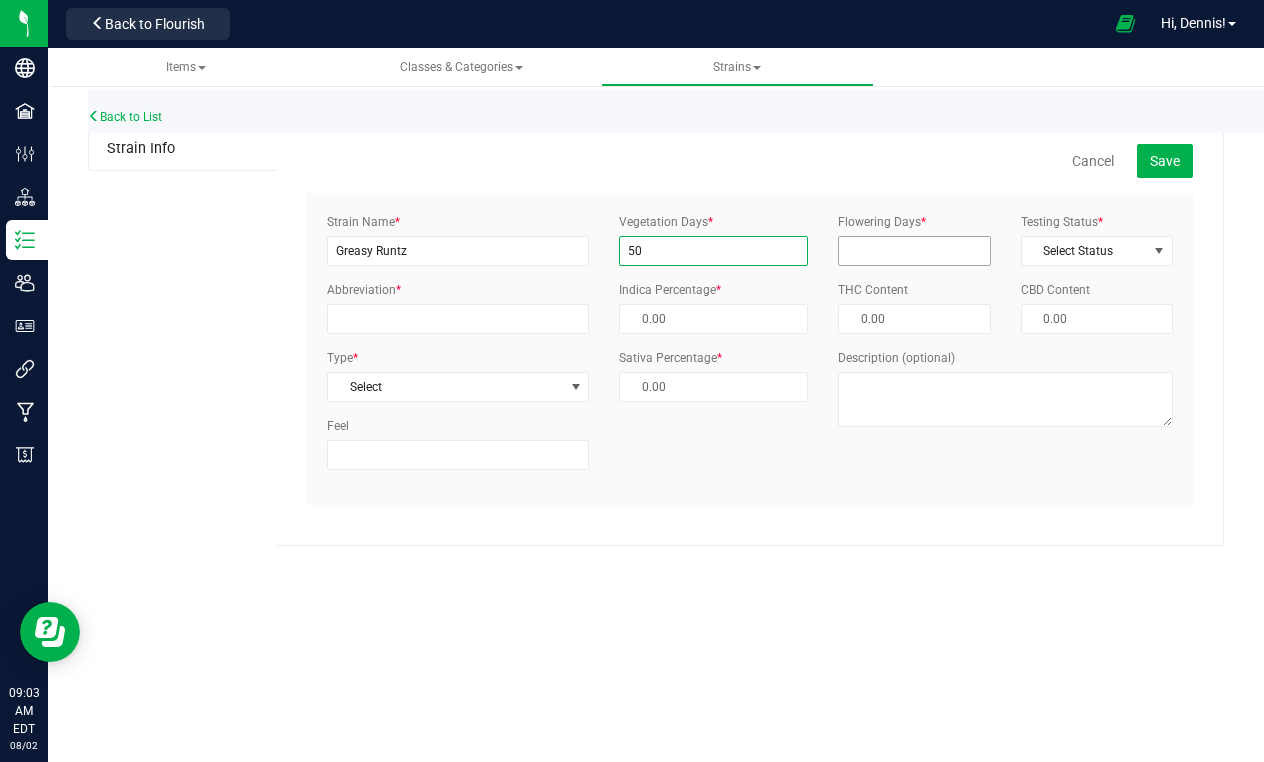 type on "50" 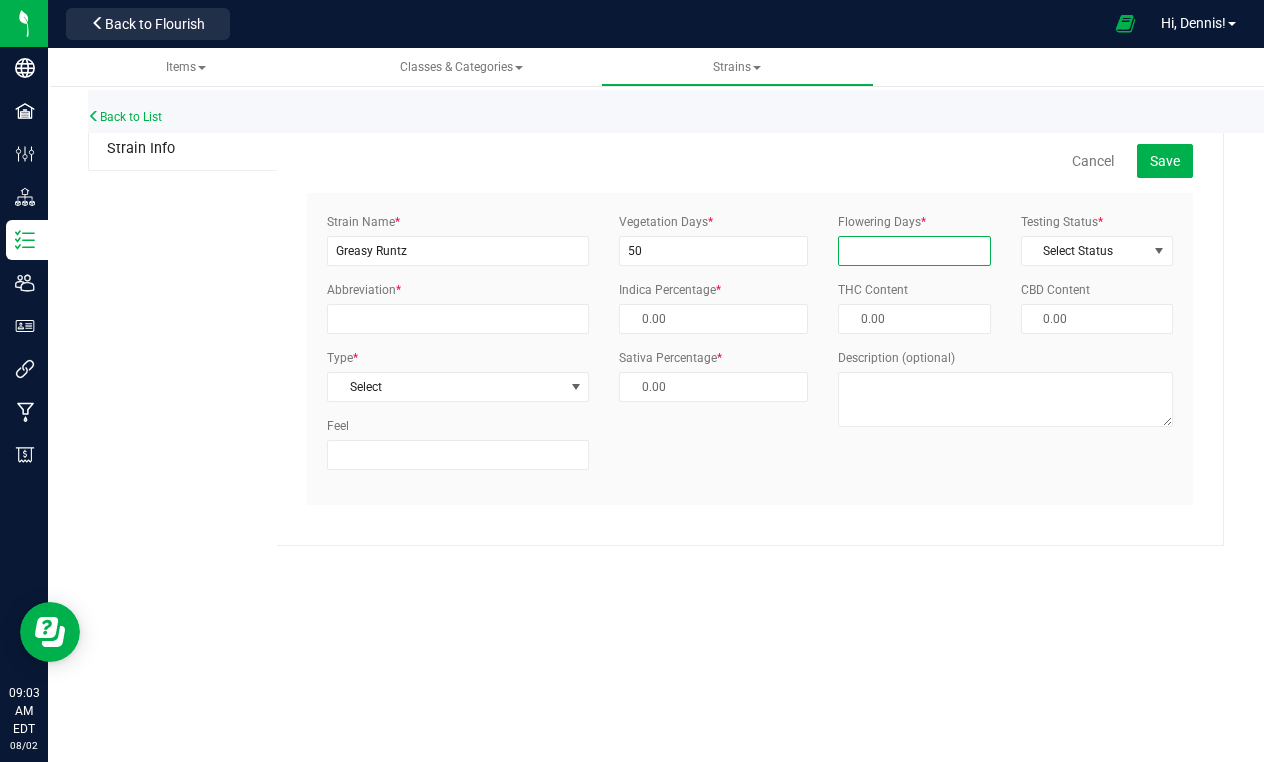 click on "Flowering Days
*" at bounding box center [914, 251] 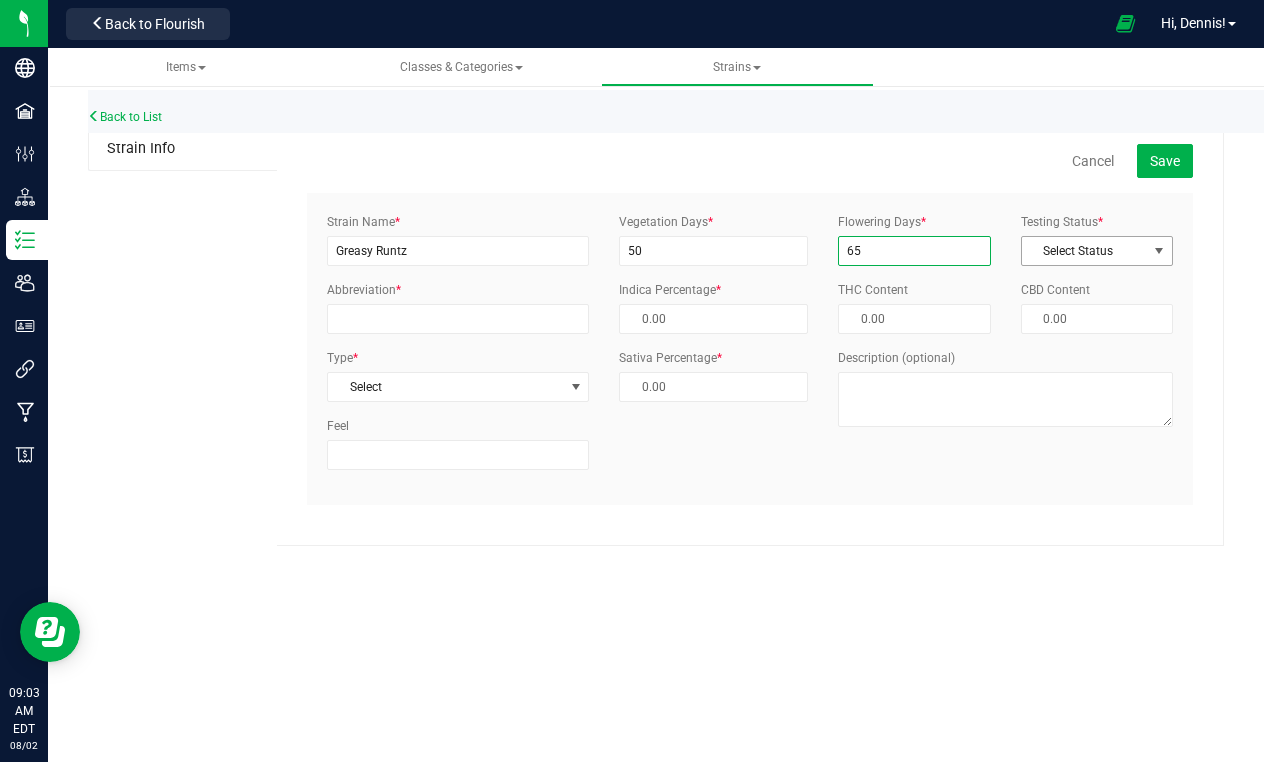 type on "65" 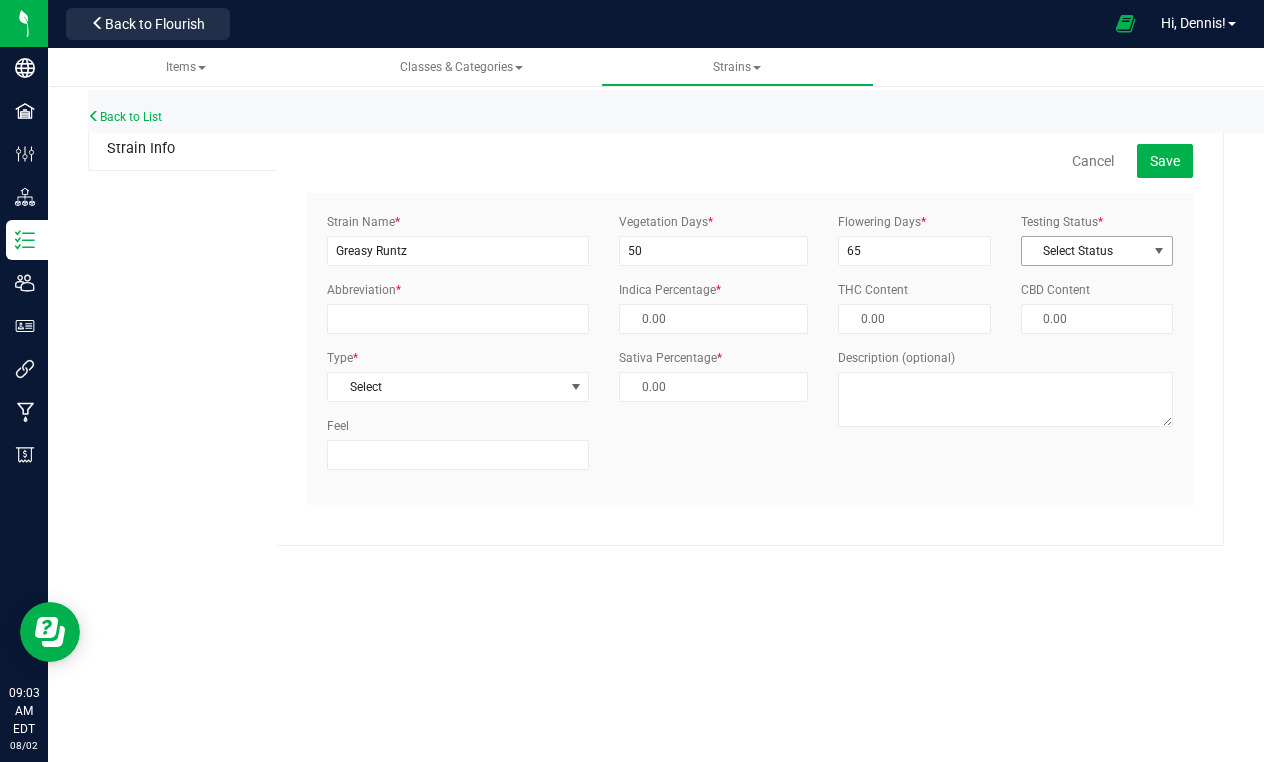 click at bounding box center (1159, 251) 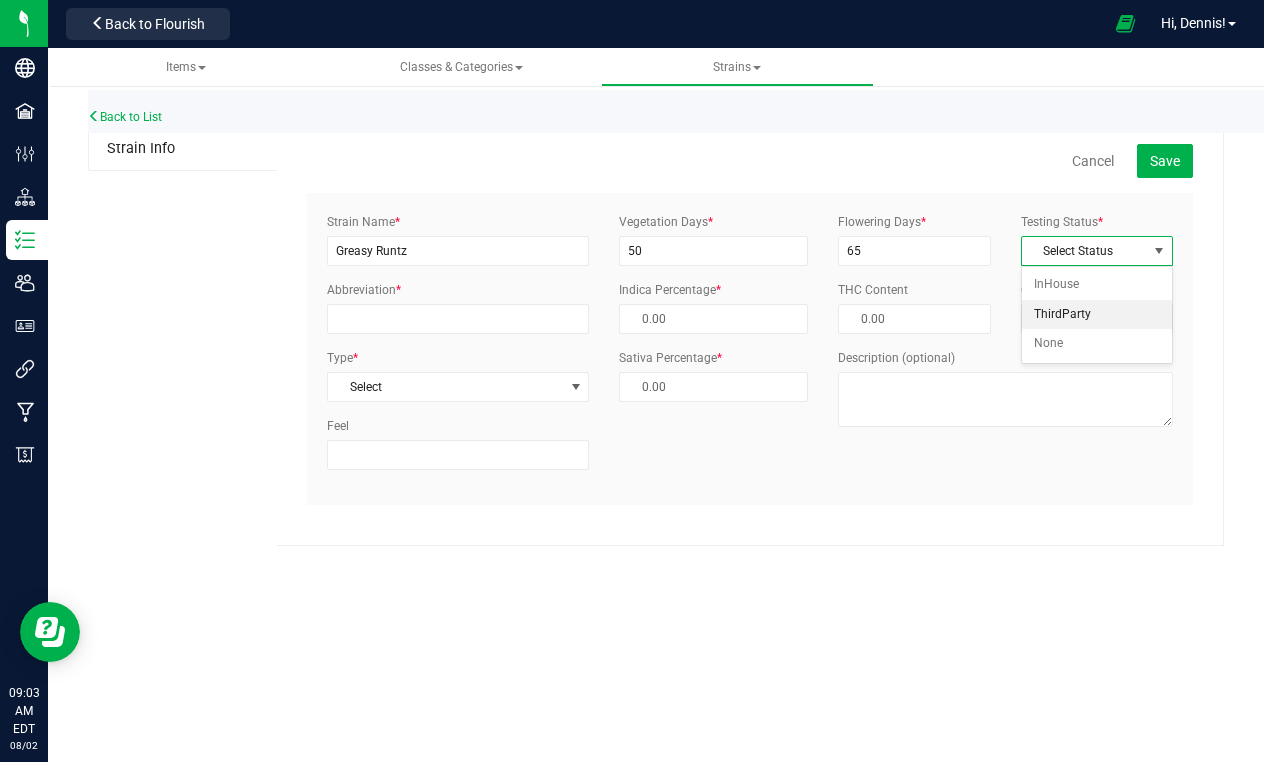 click on "ThirdParty" at bounding box center (1097, 315) 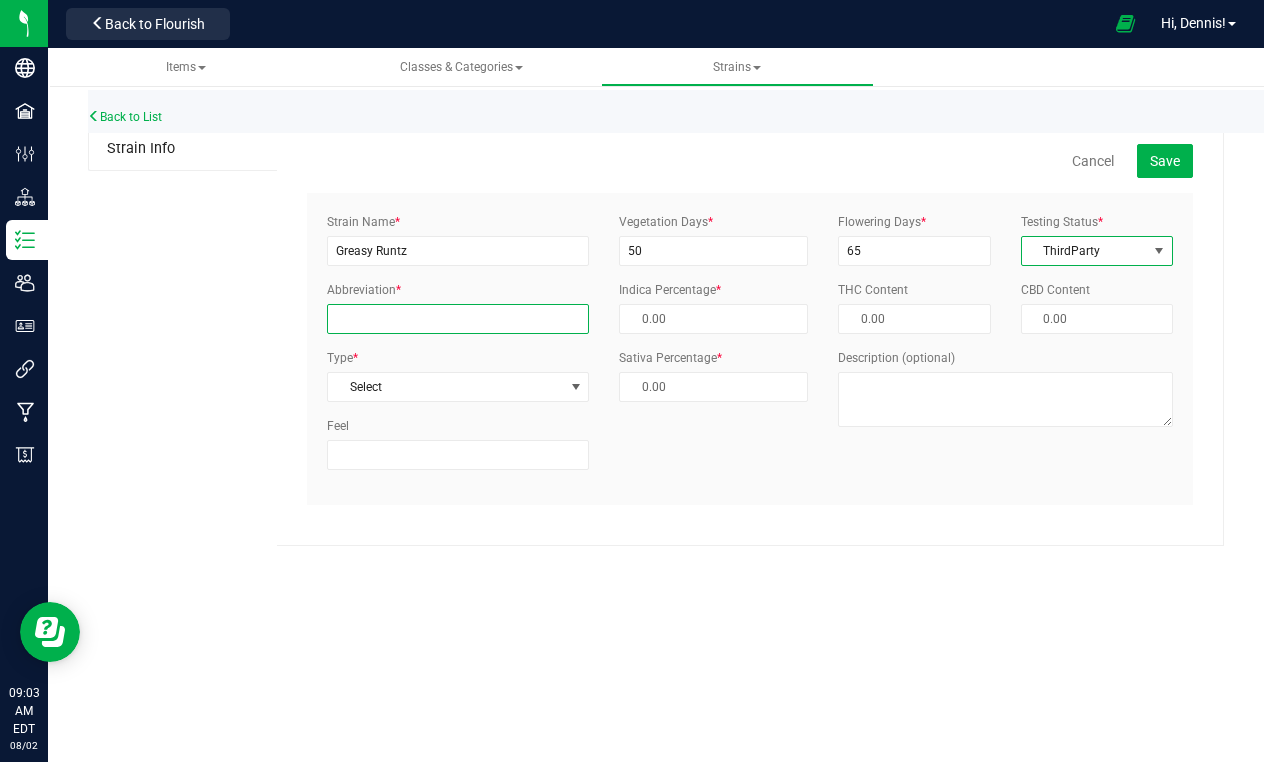 click on "Abbreviation
*" at bounding box center (458, 319) 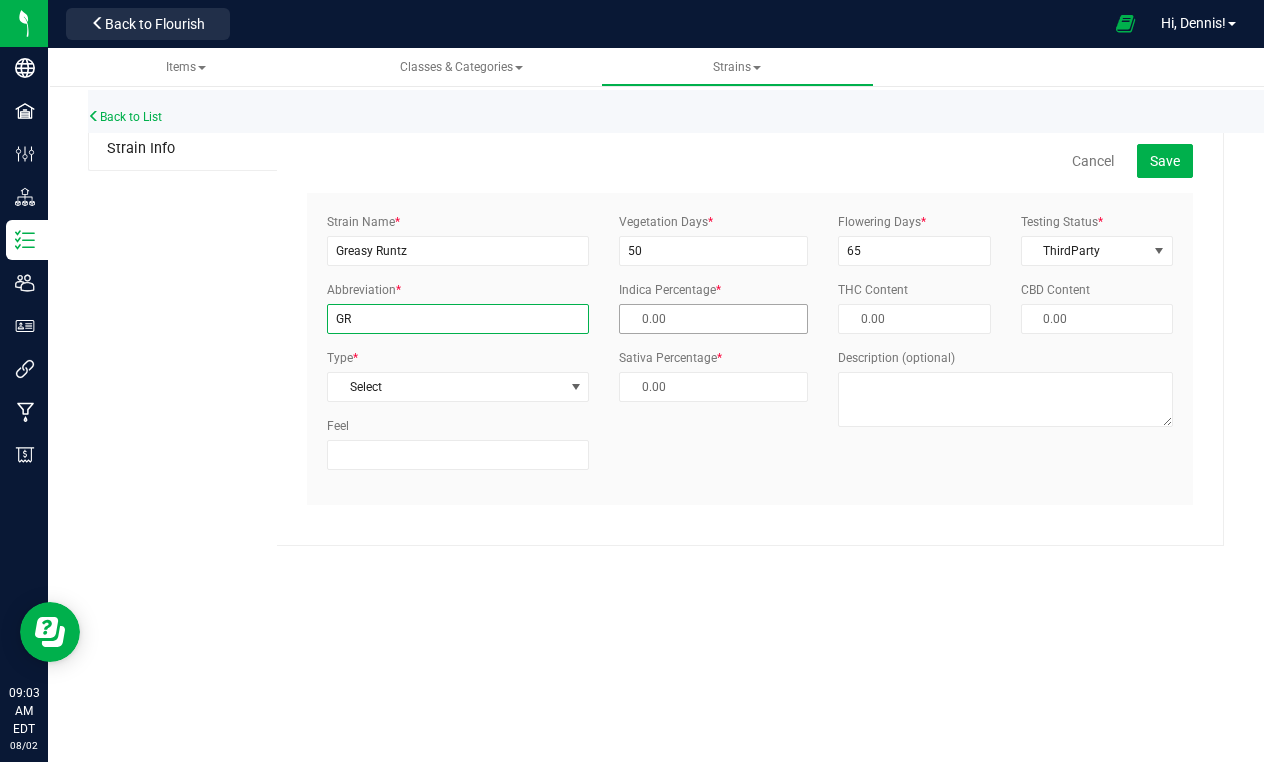 type on "GR" 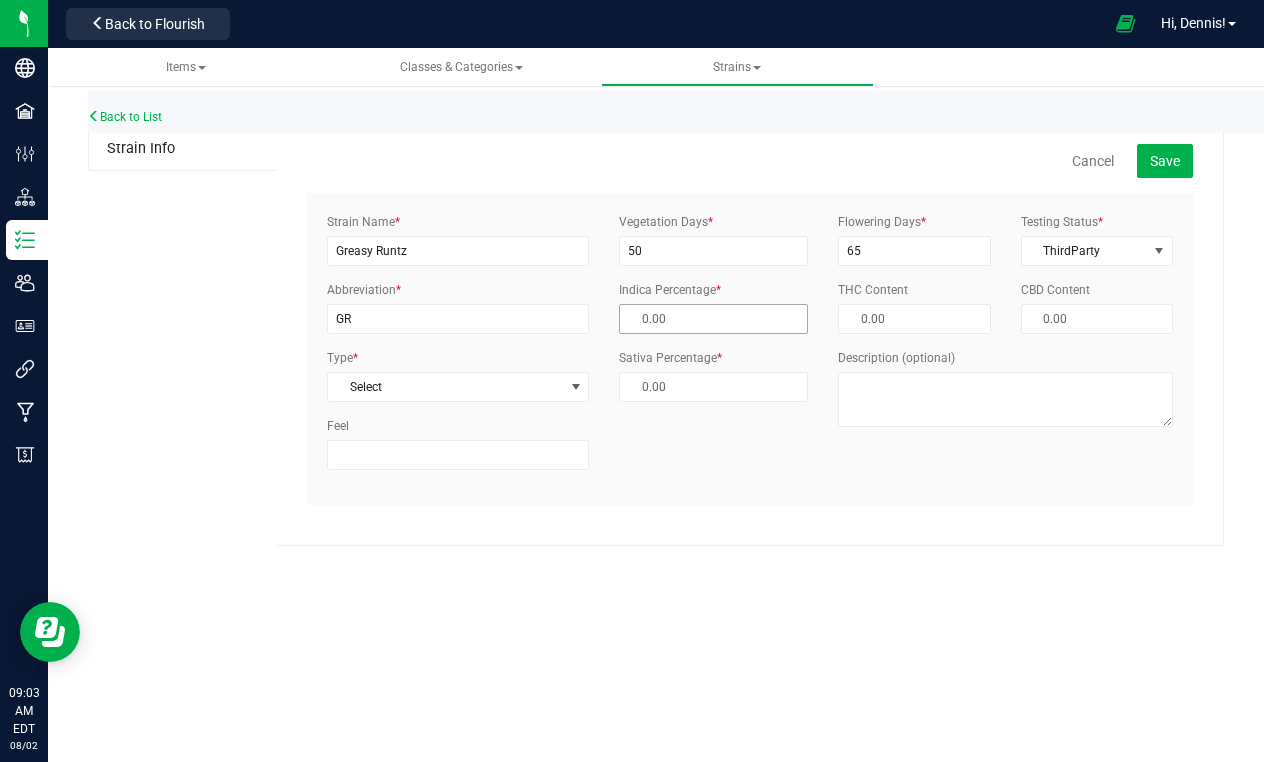 click at bounding box center [713, 319] 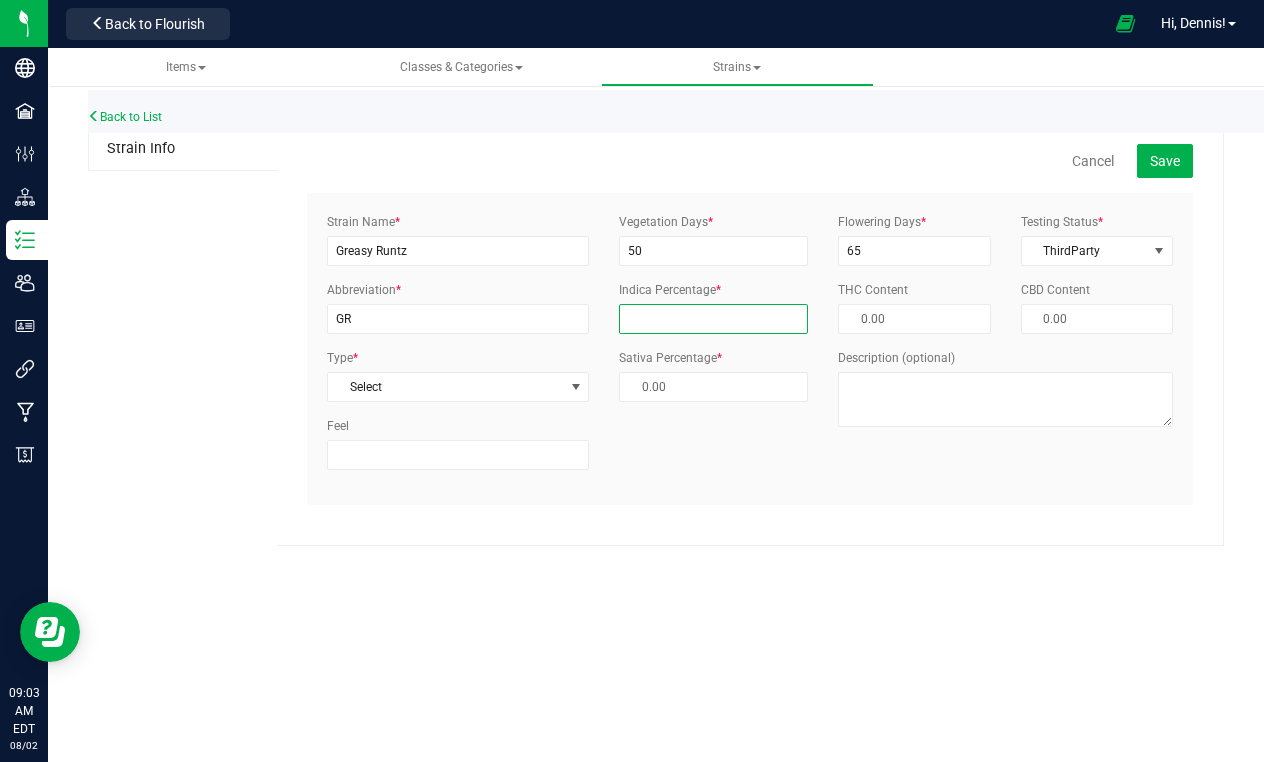 type on "5" 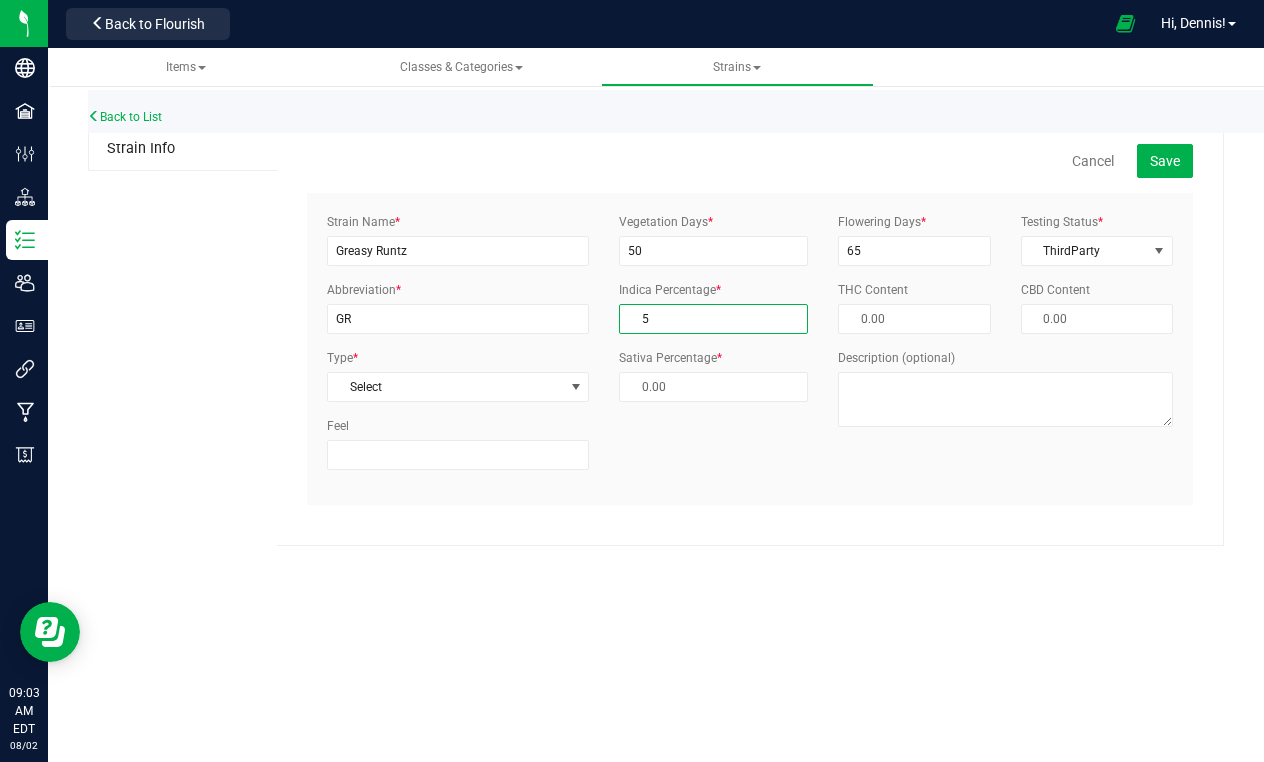 type on "95.00 %" 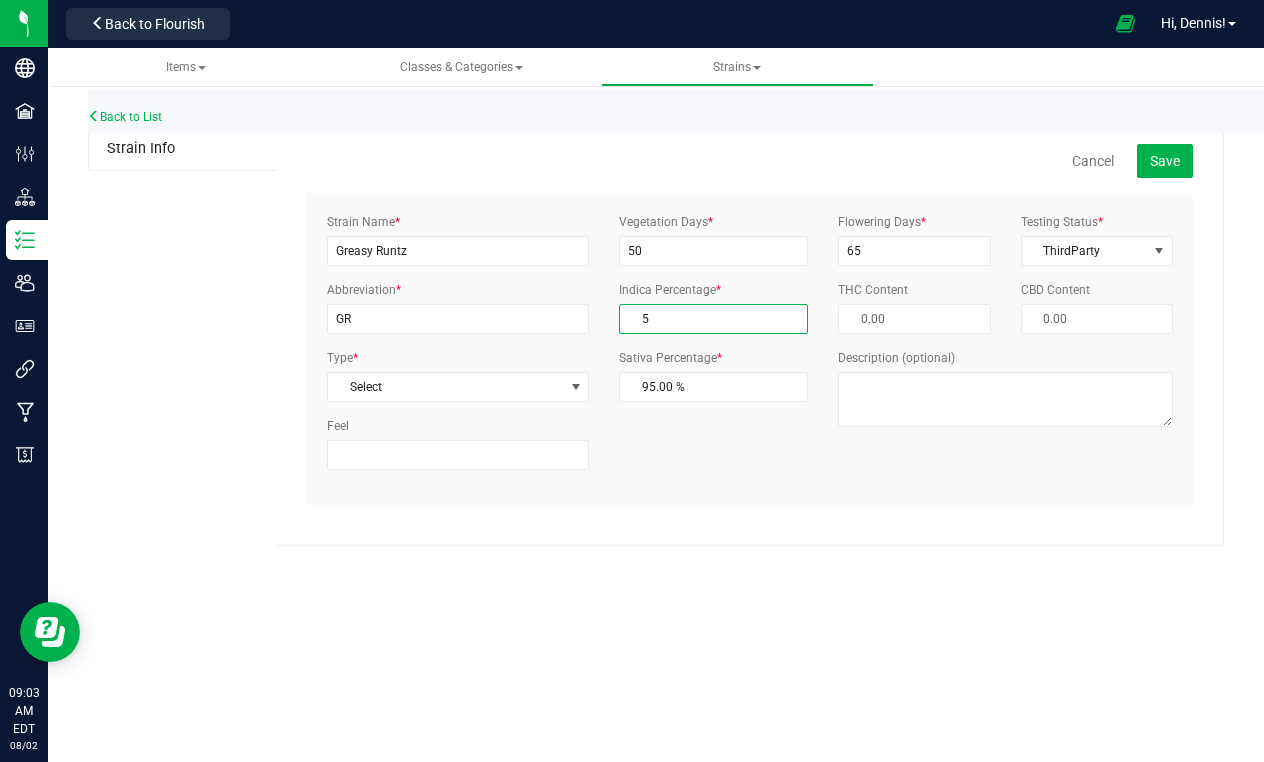 type on "50" 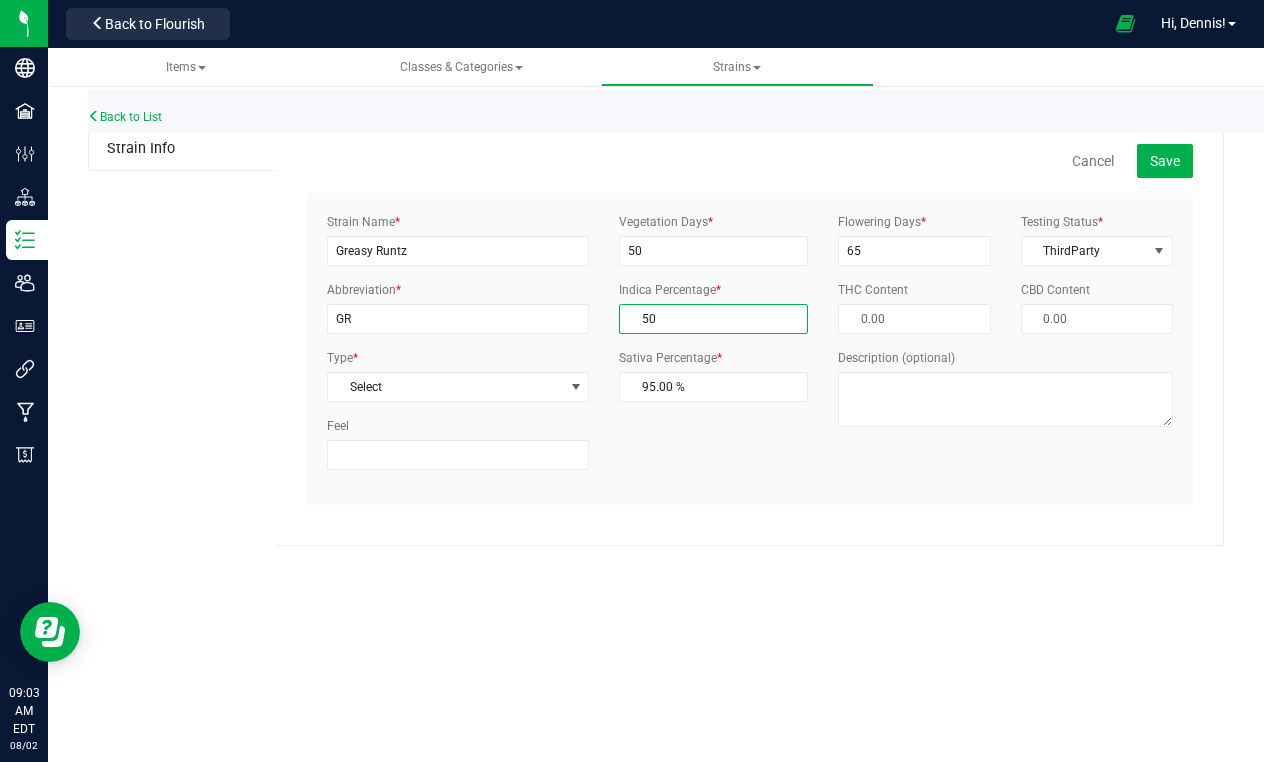 type on "50.00 %" 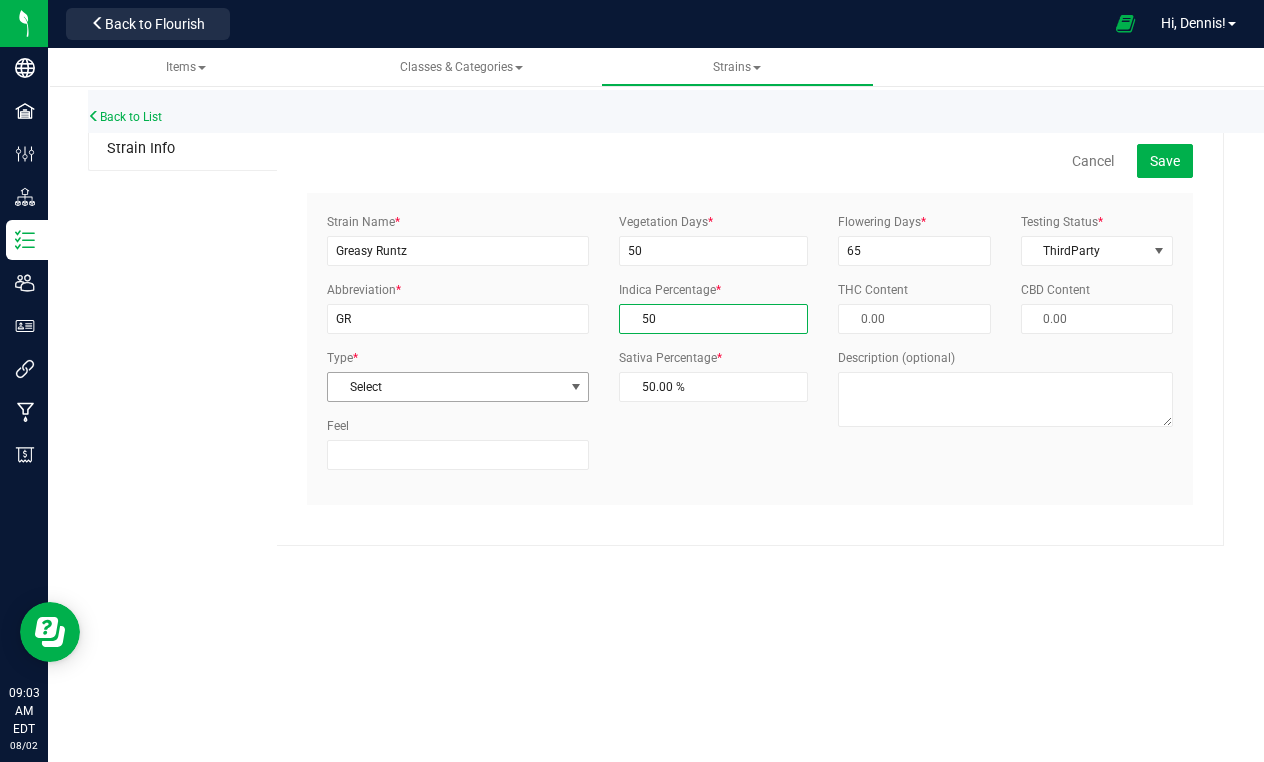 type on "50.00 %" 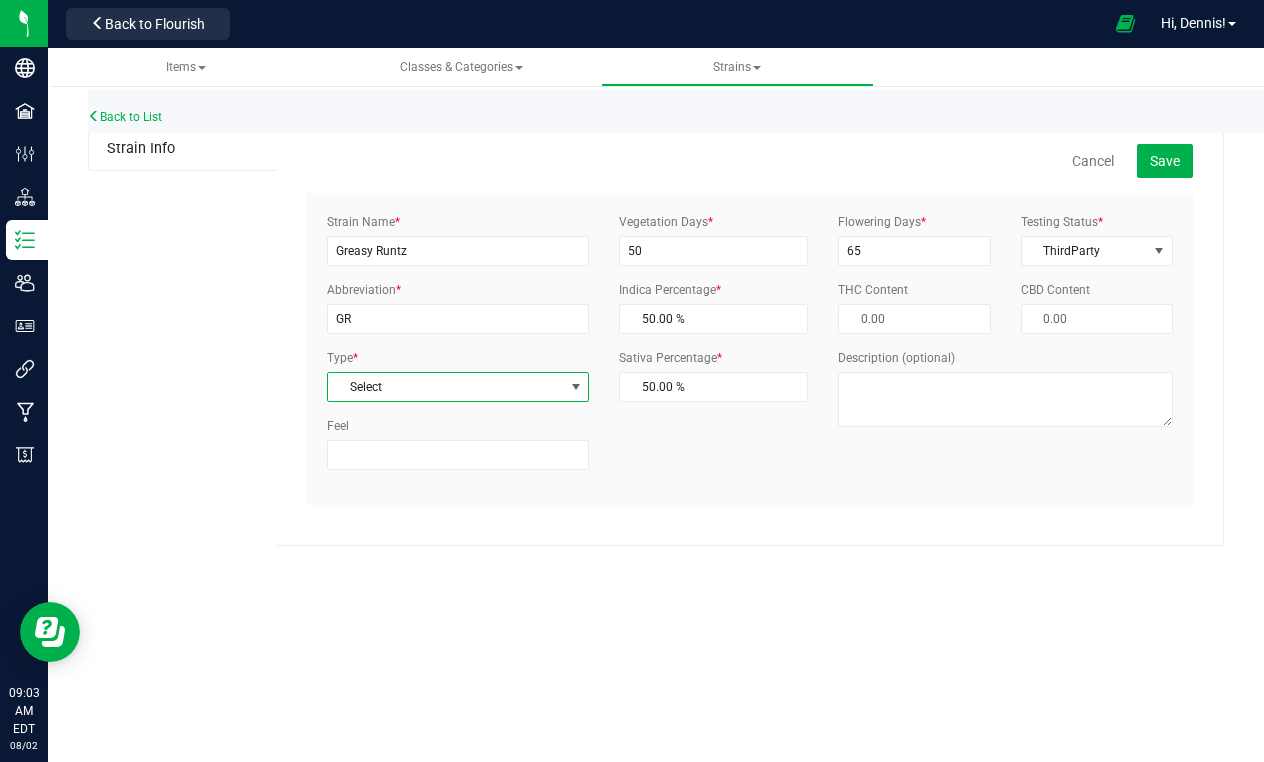 click on "Select" at bounding box center [445, 387] 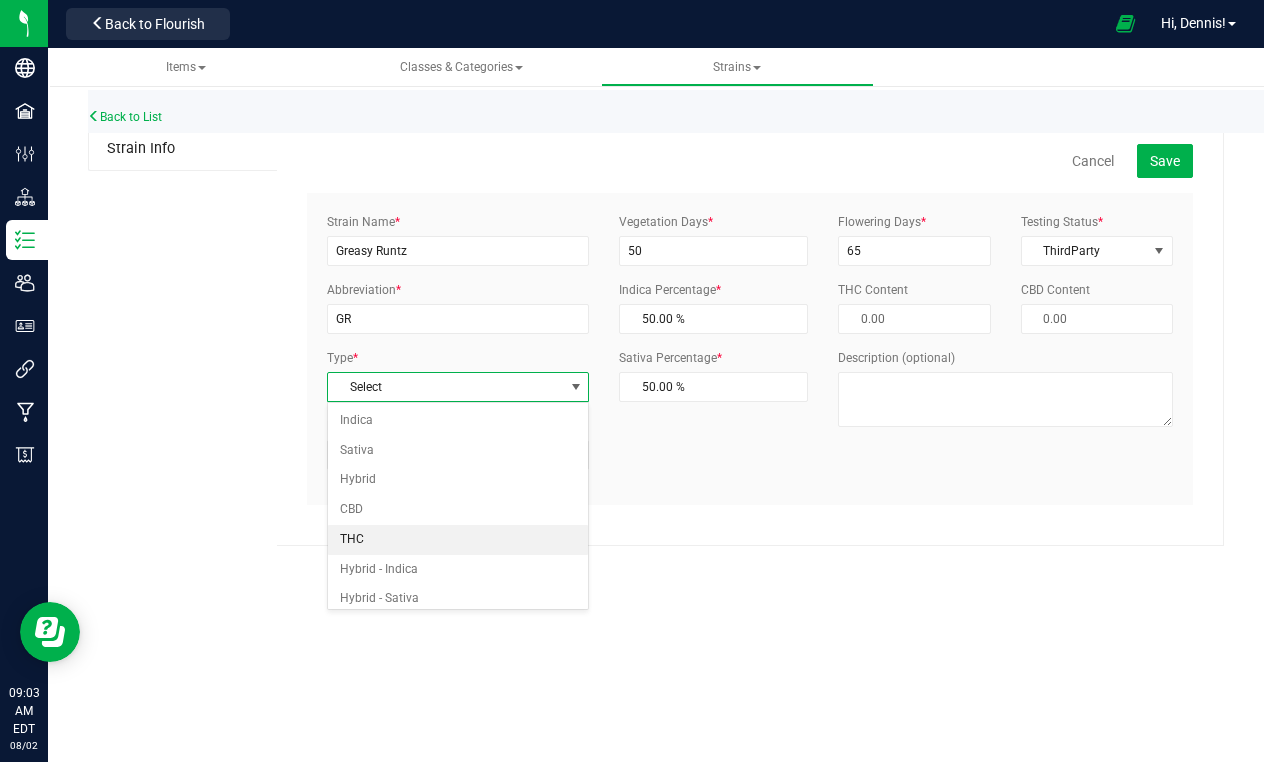 click on "THC" at bounding box center [458, 540] 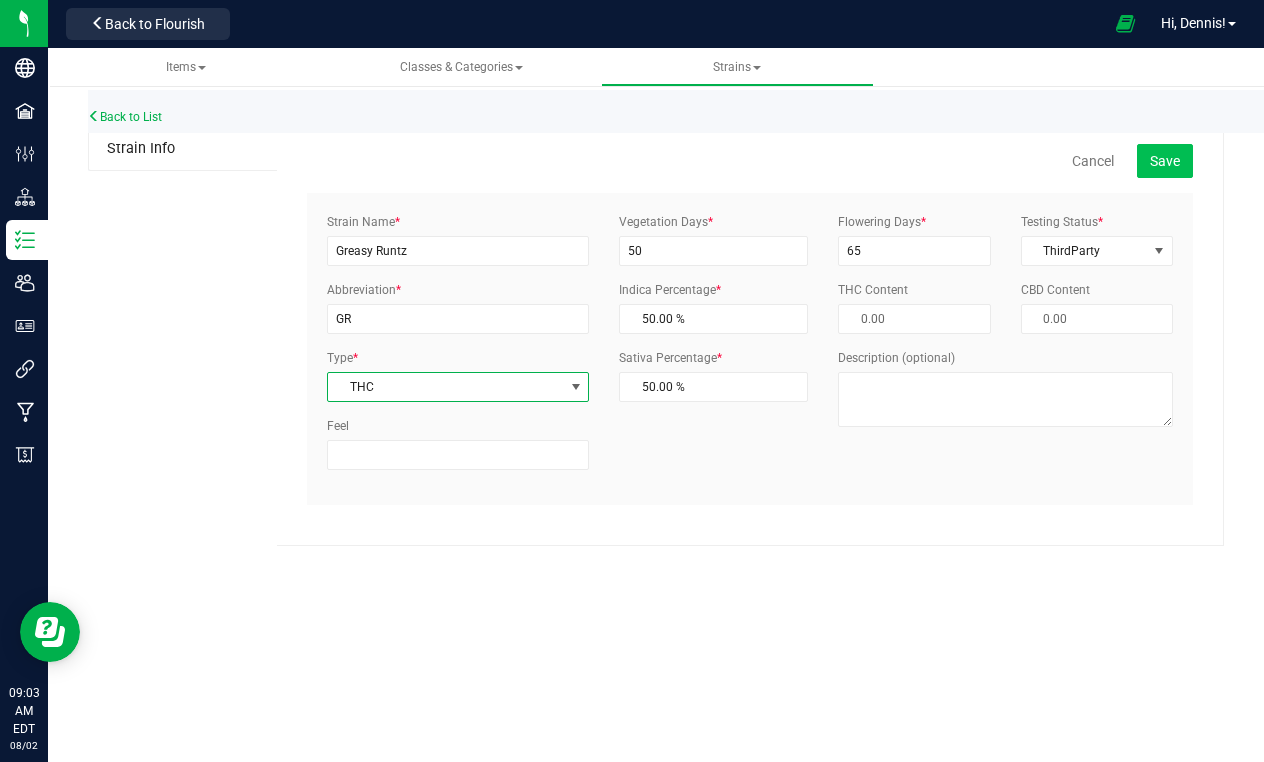 click on "Save" at bounding box center [1165, 161] 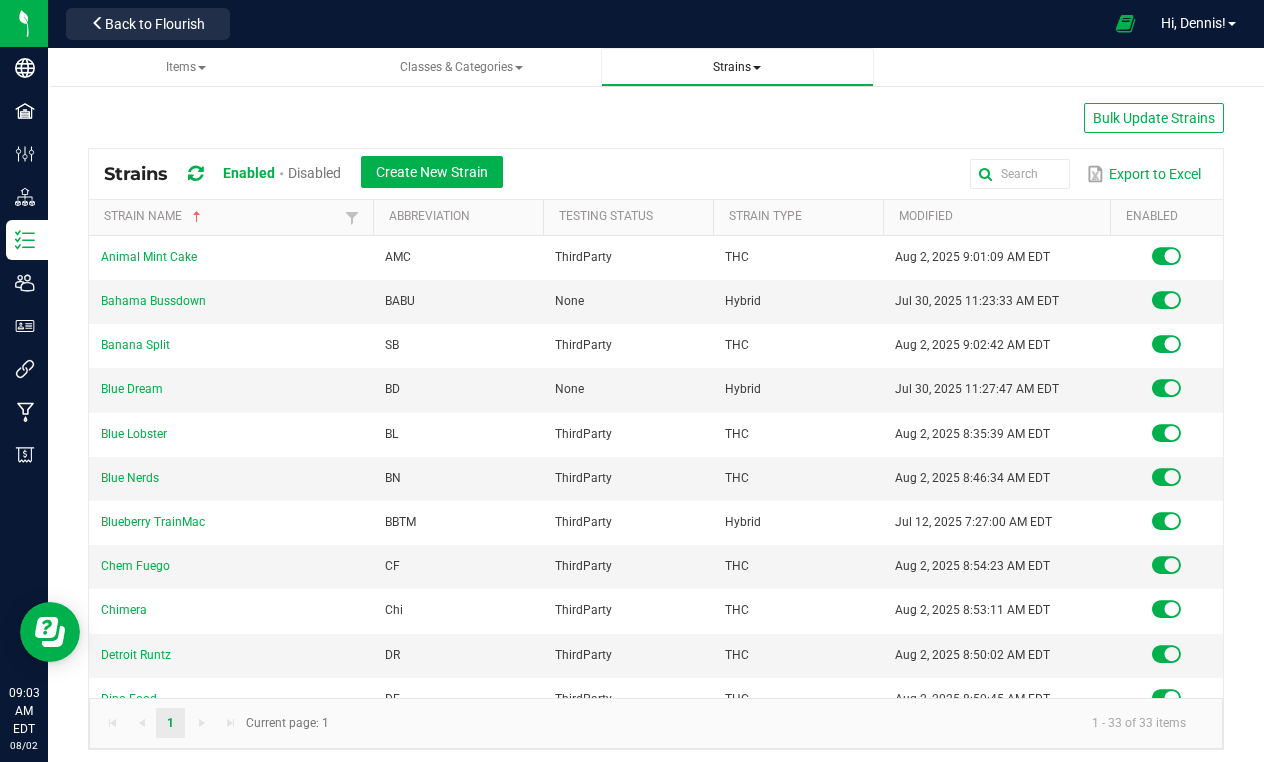 click on "Strains" at bounding box center [737, 67] 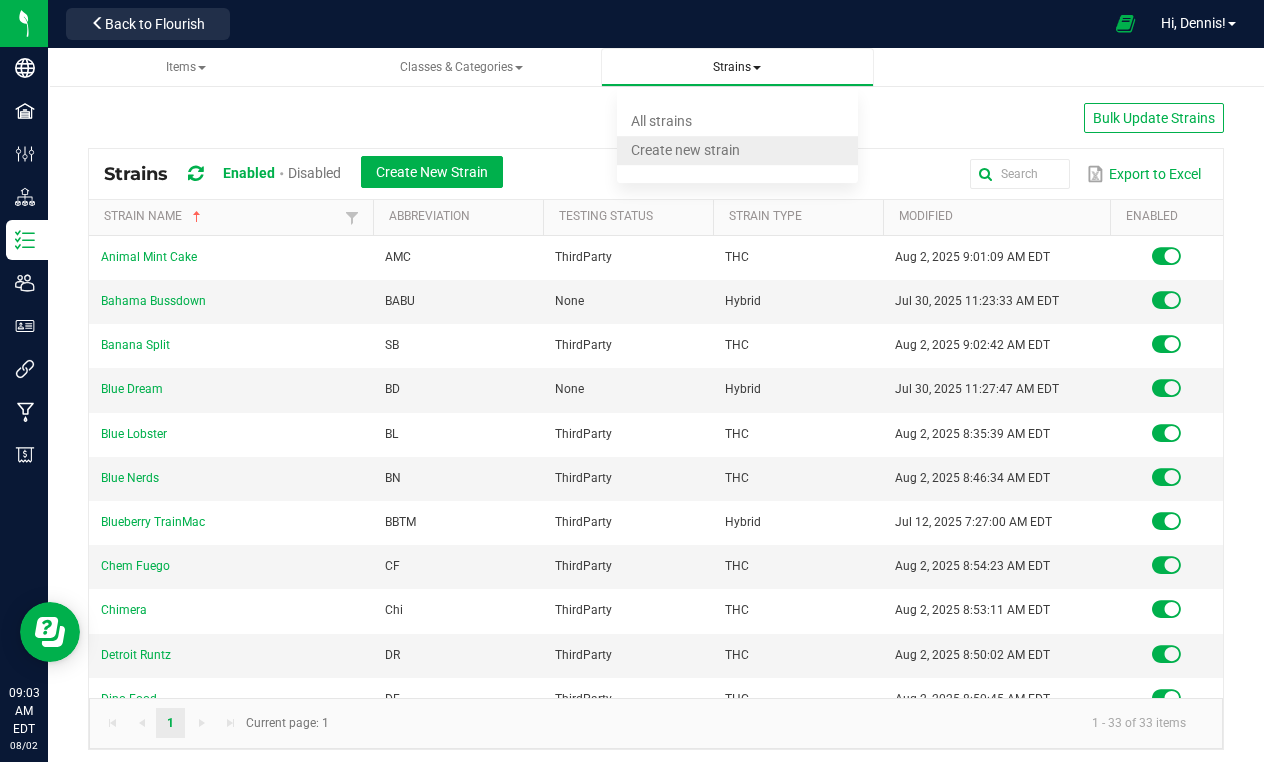 click on "Create new strain" at bounding box center [685, 150] 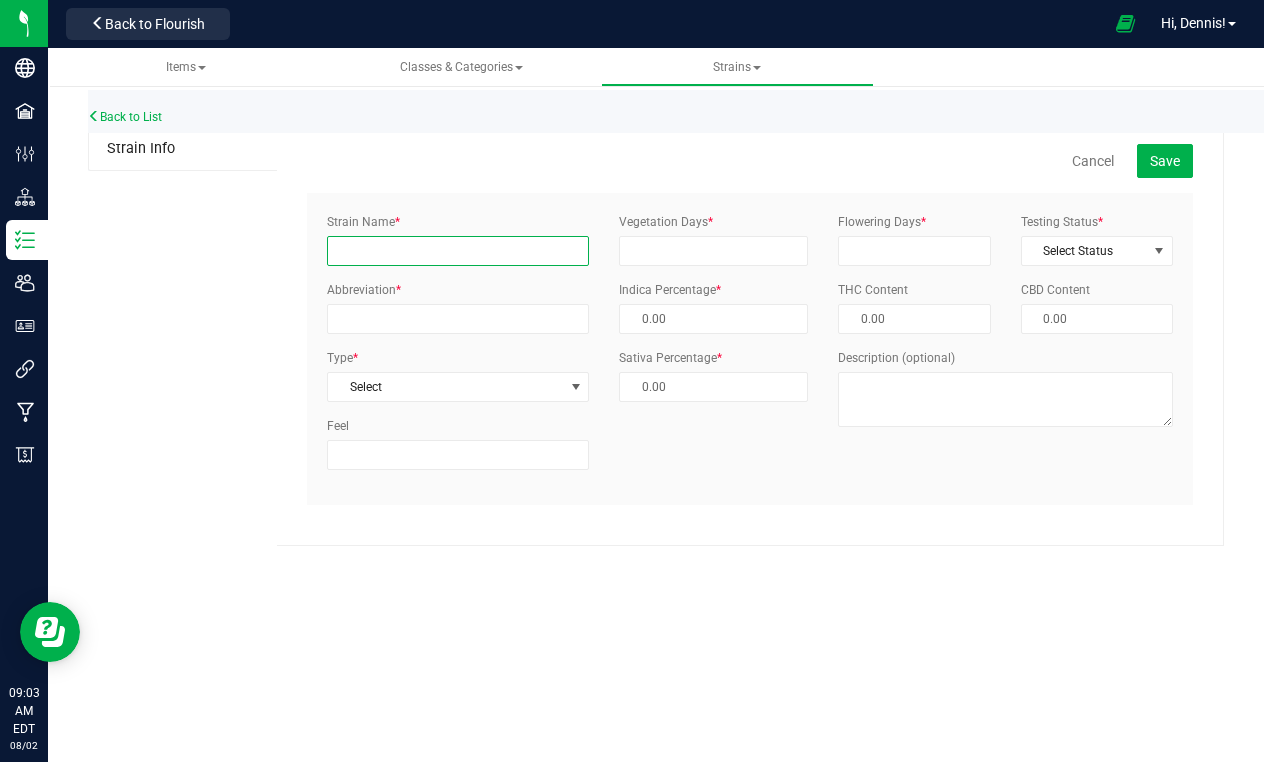 click on "Strain Name
*" at bounding box center [458, 251] 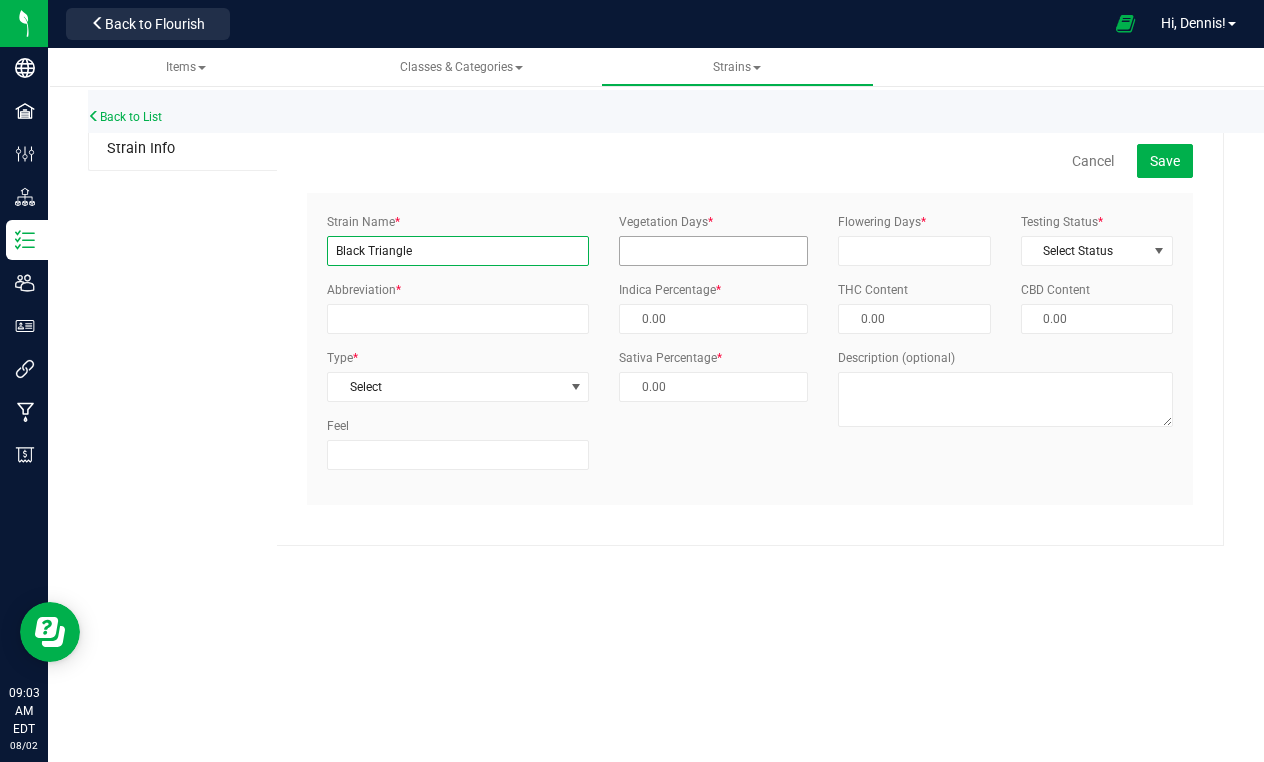 type on "Black Triangle" 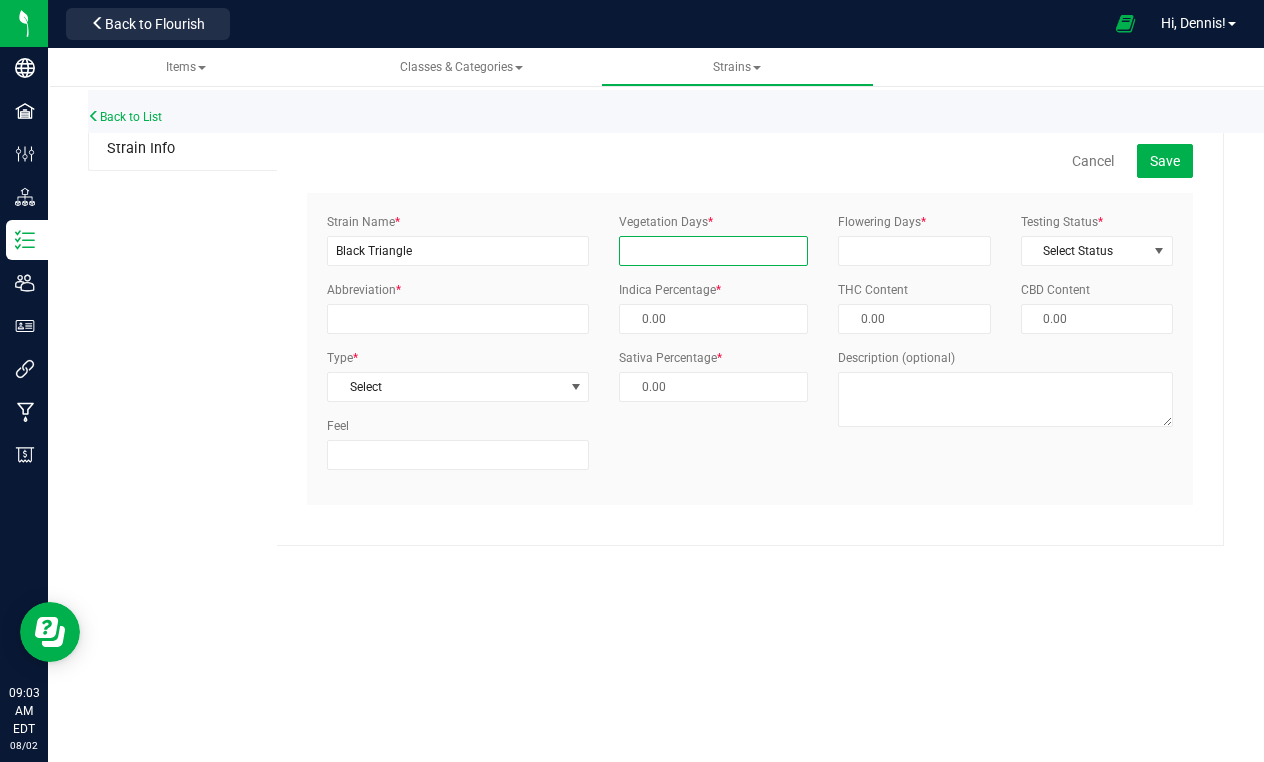 click on "Vegetation Days
*" at bounding box center (713, 251) 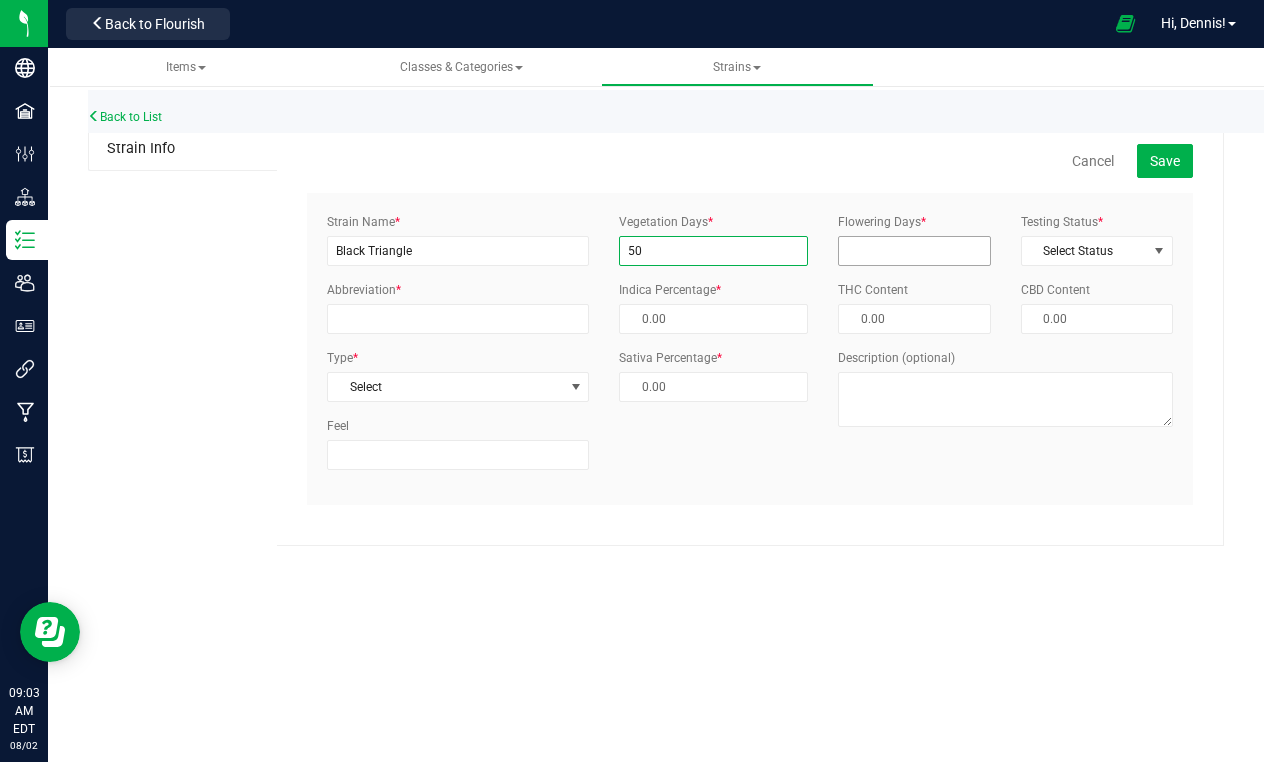 type on "50" 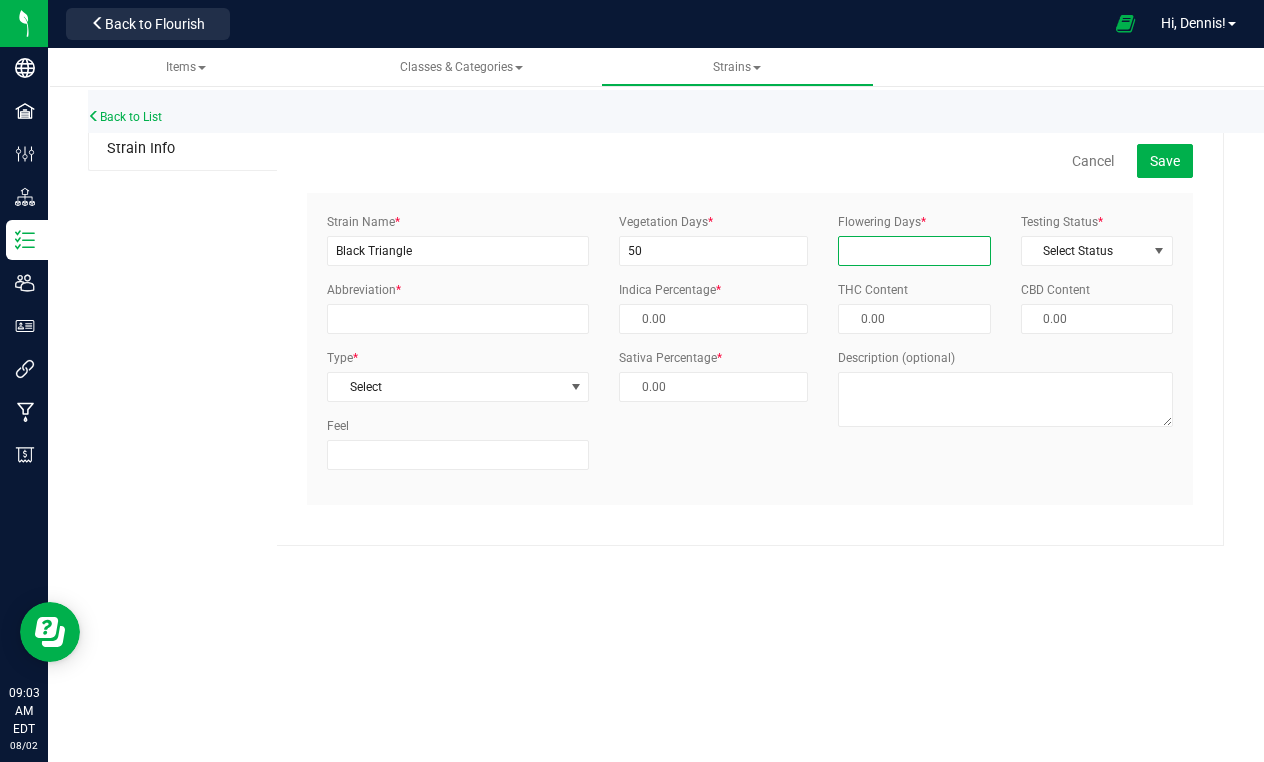 click on "Flowering Days
*" at bounding box center [914, 251] 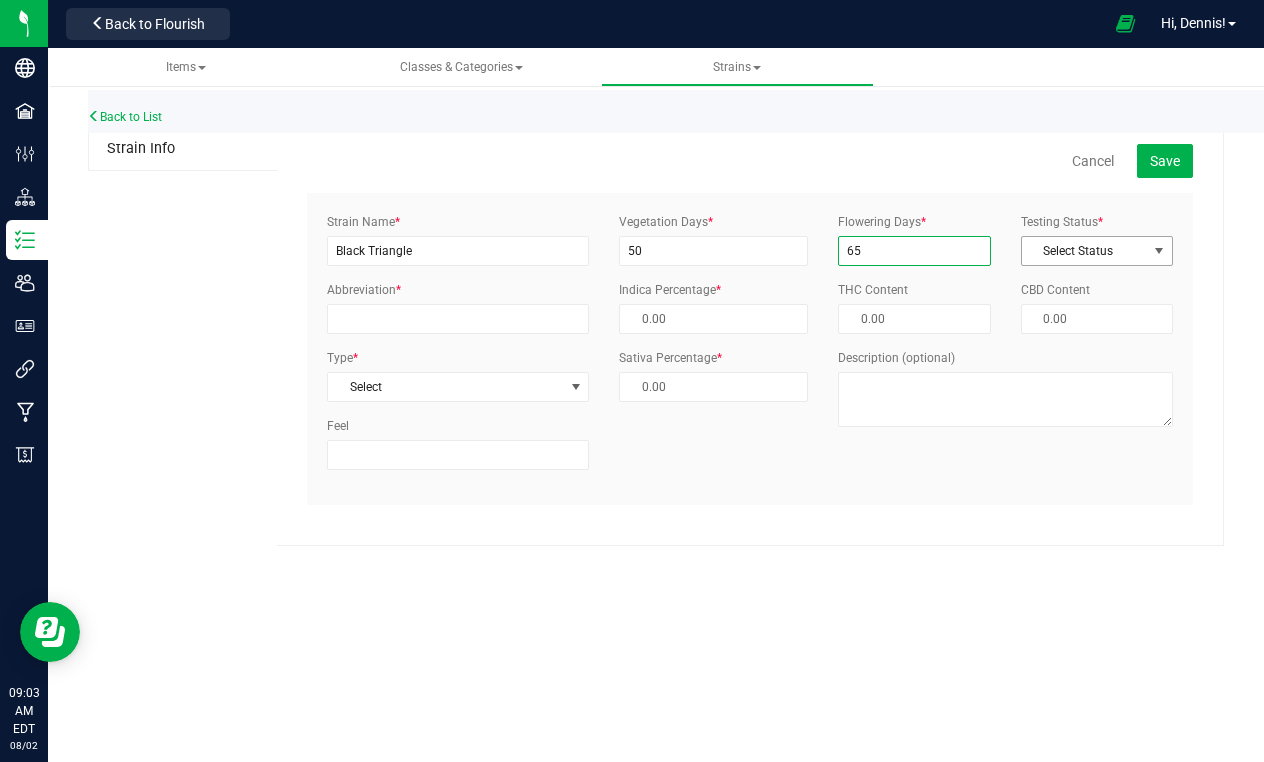 type on "65" 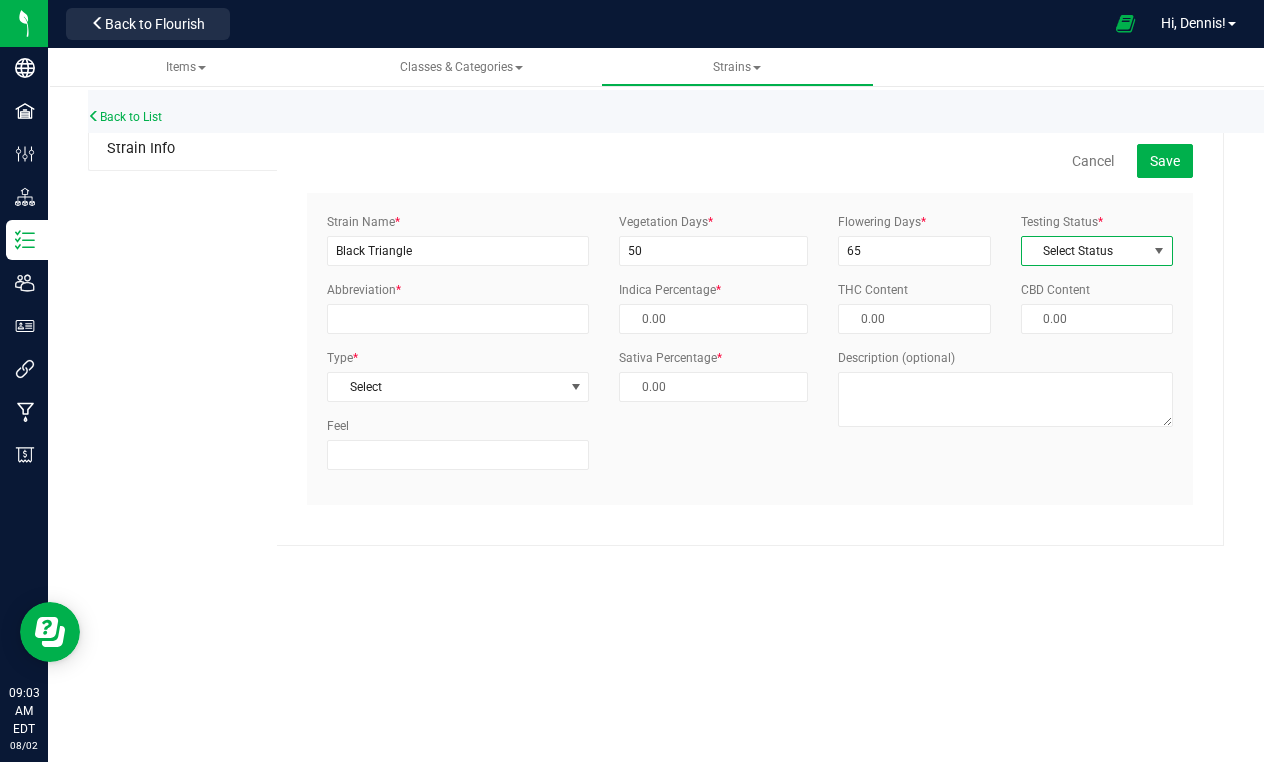 click on "Select Status" at bounding box center (1084, 251) 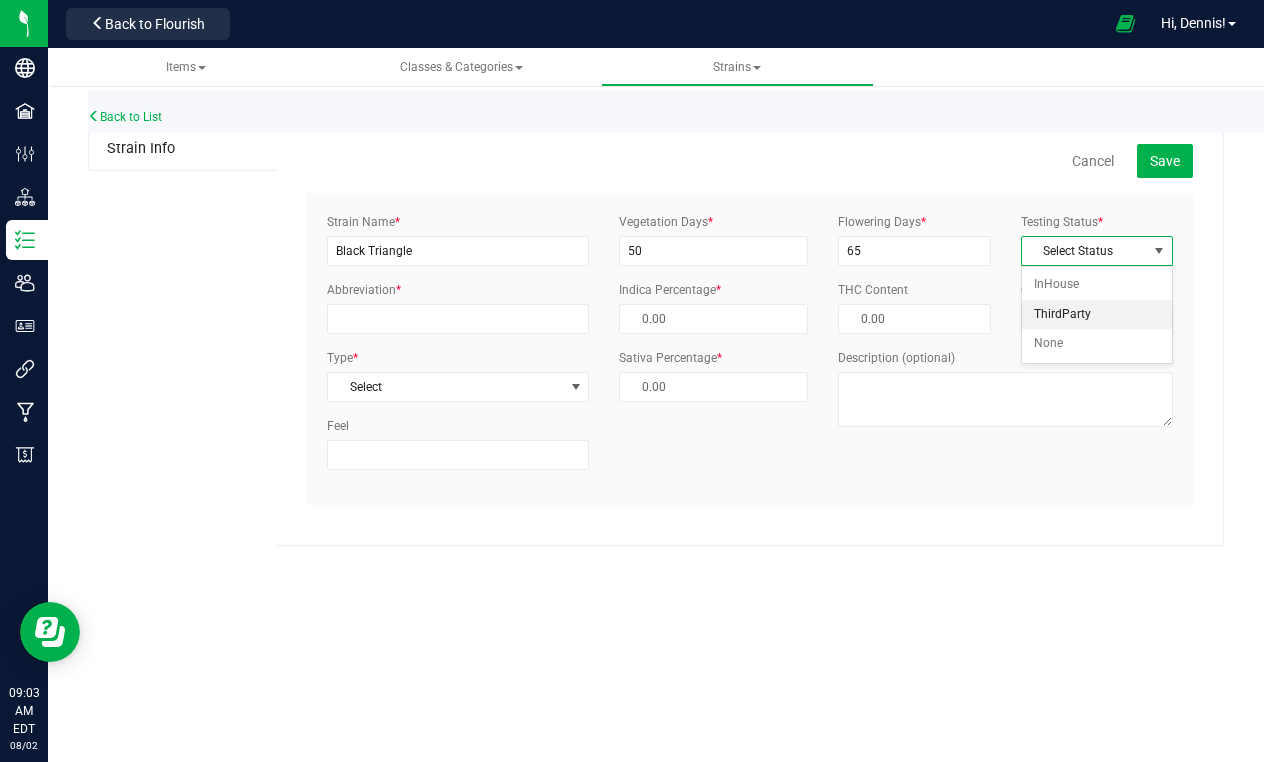 click on "ThirdParty" at bounding box center (1097, 315) 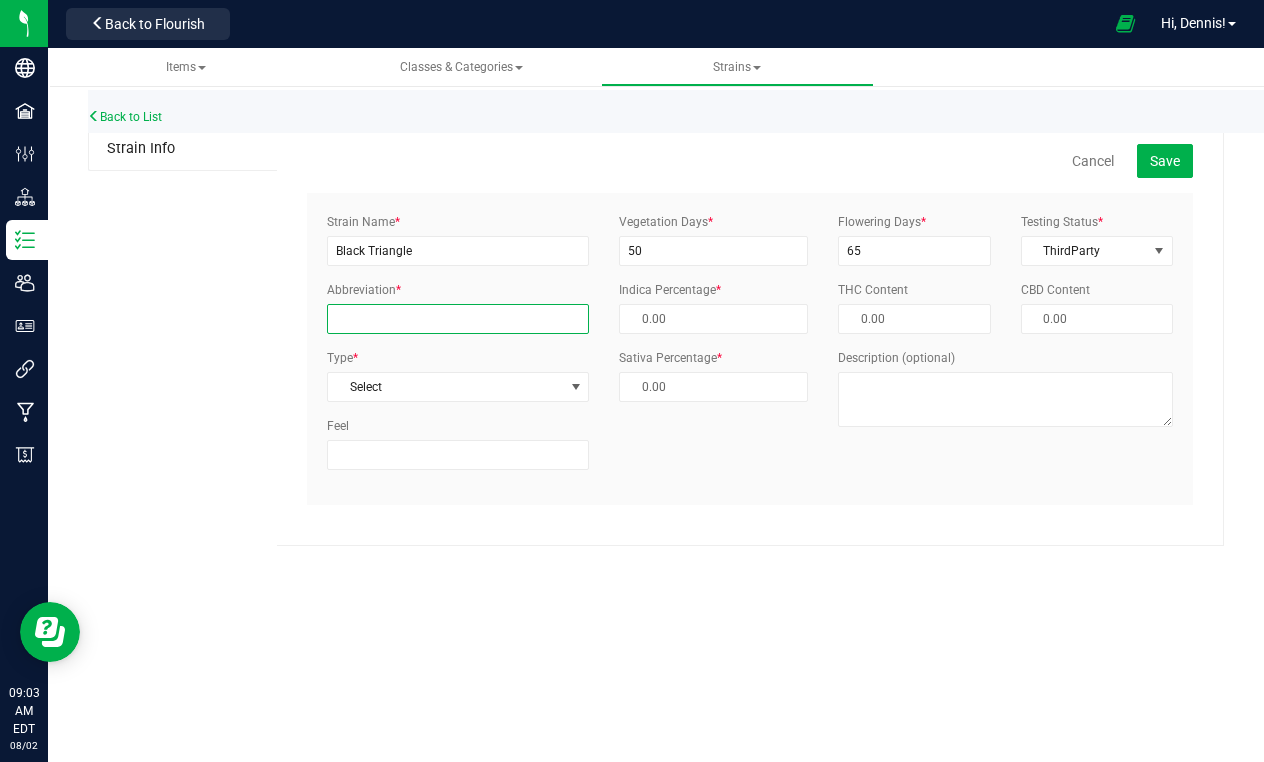 click on "Abbreviation
*" at bounding box center [458, 319] 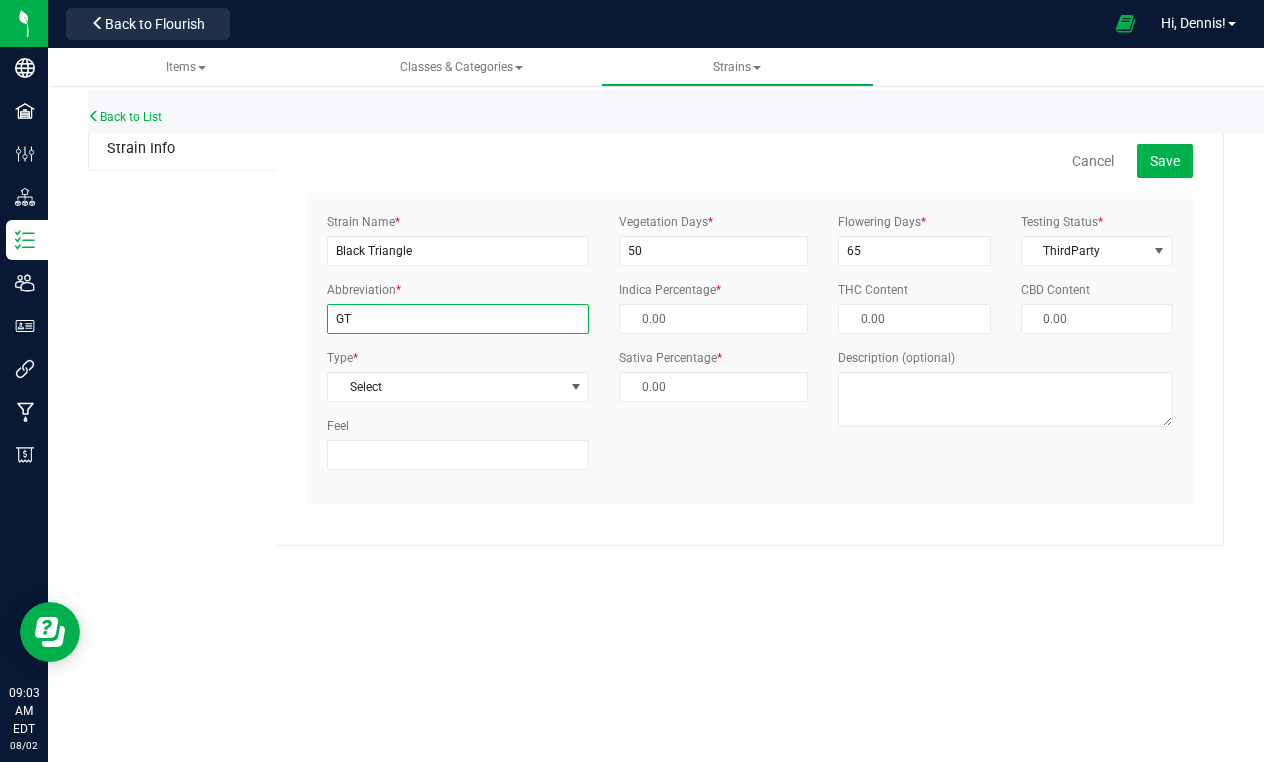 type on "GT" 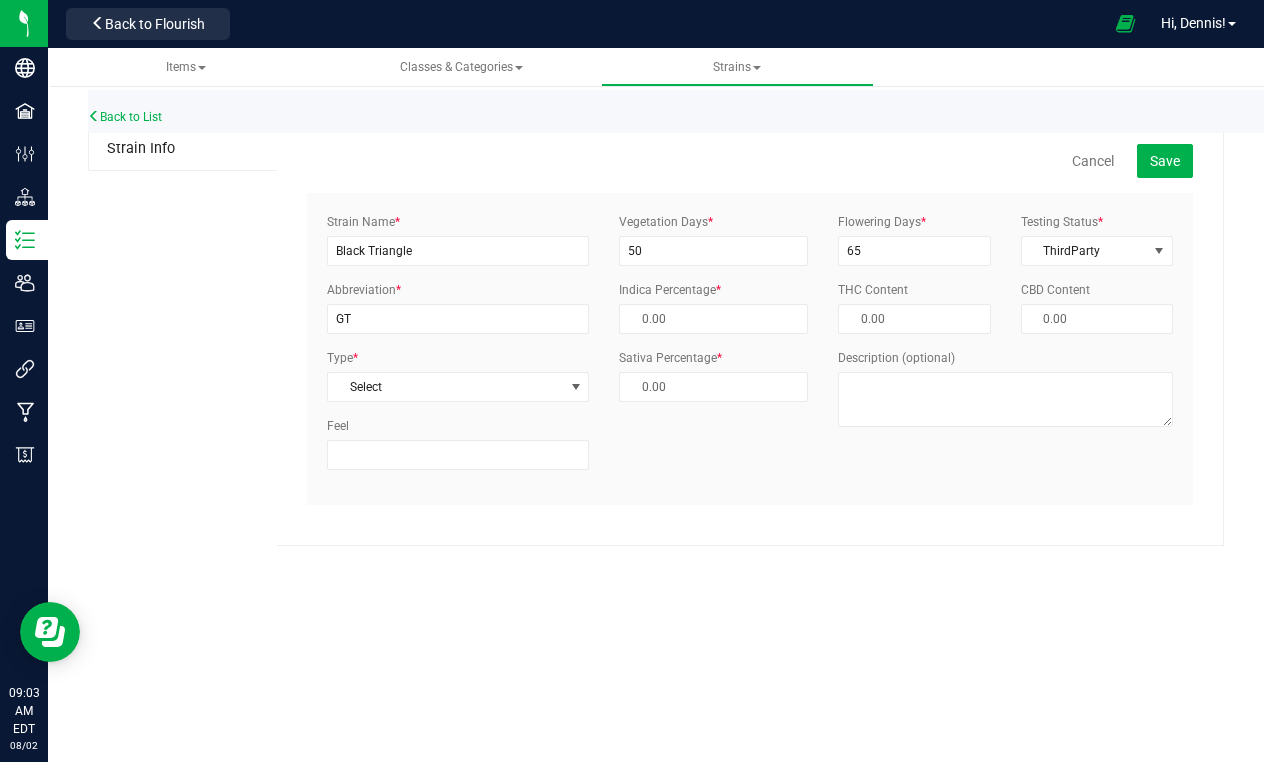 click on "Indica Percentage
*" at bounding box center (713, 307) 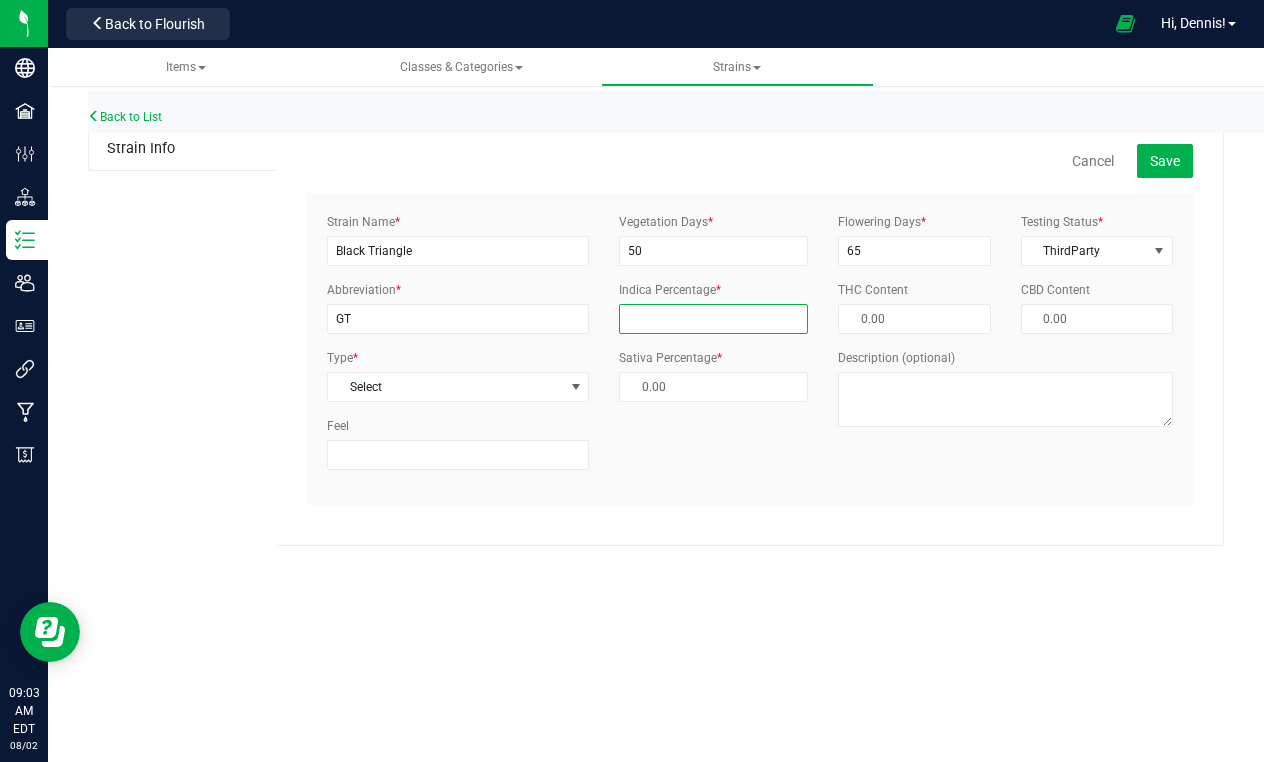 click at bounding box center (713, 319) 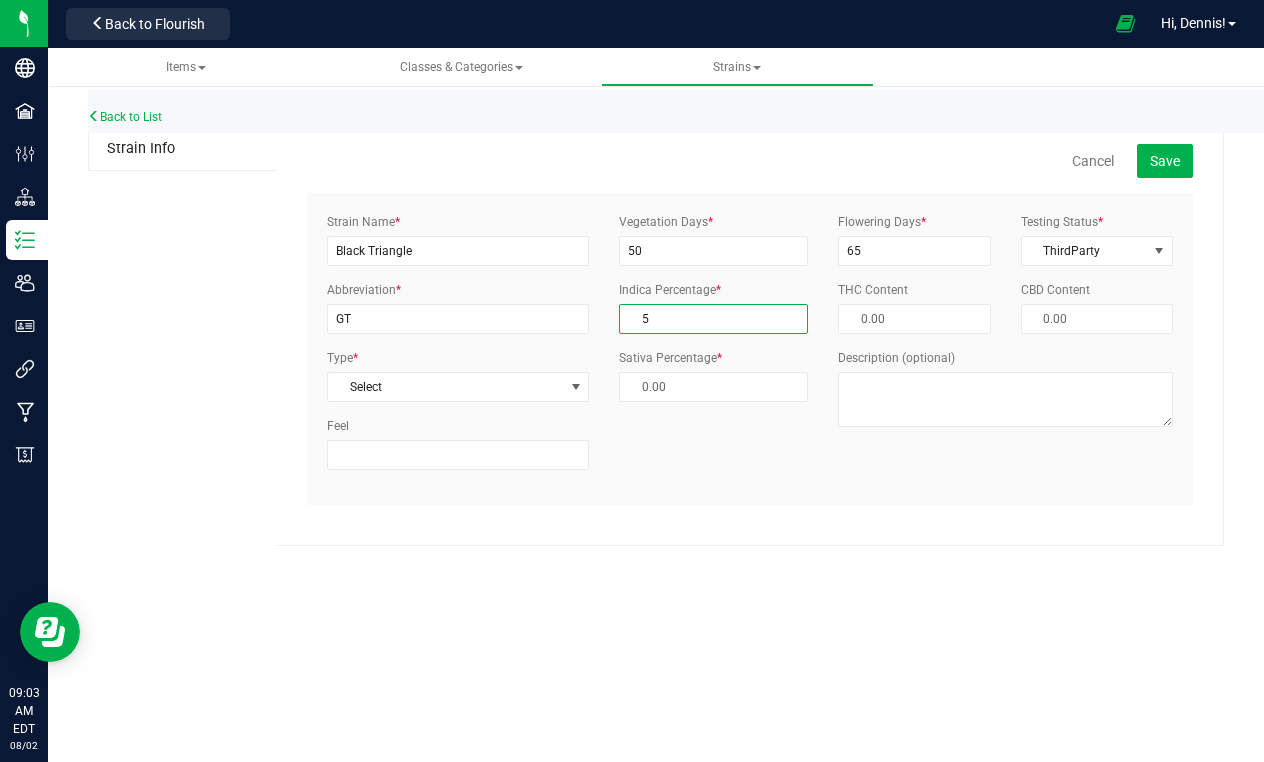 type on "95.00 %" 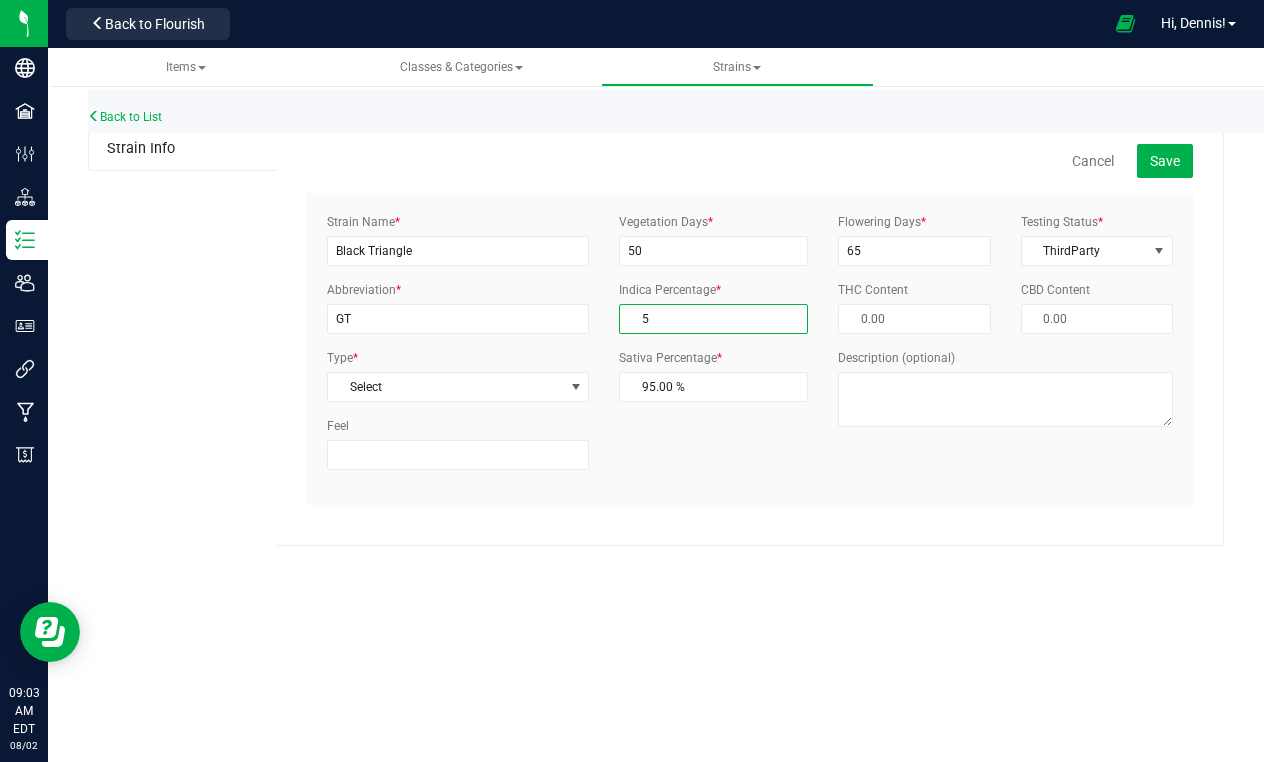 type on "50" 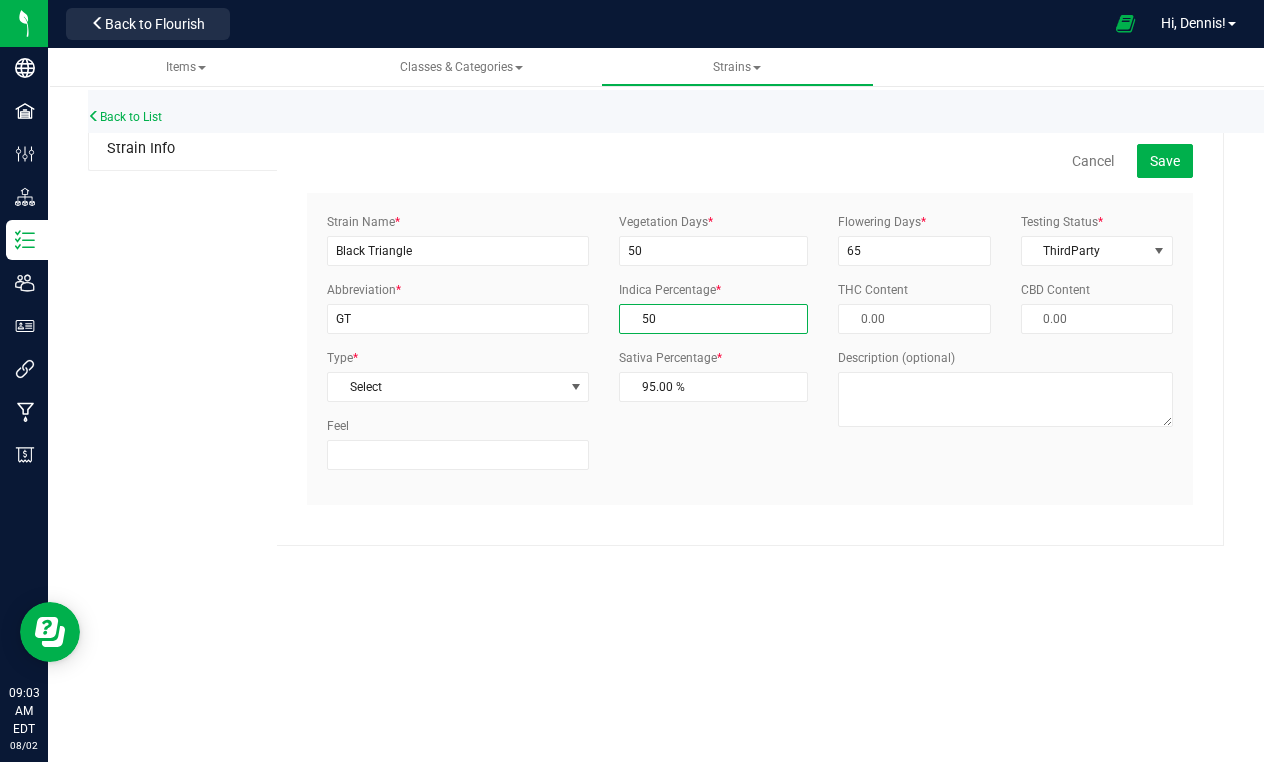 type on "50.00 %" 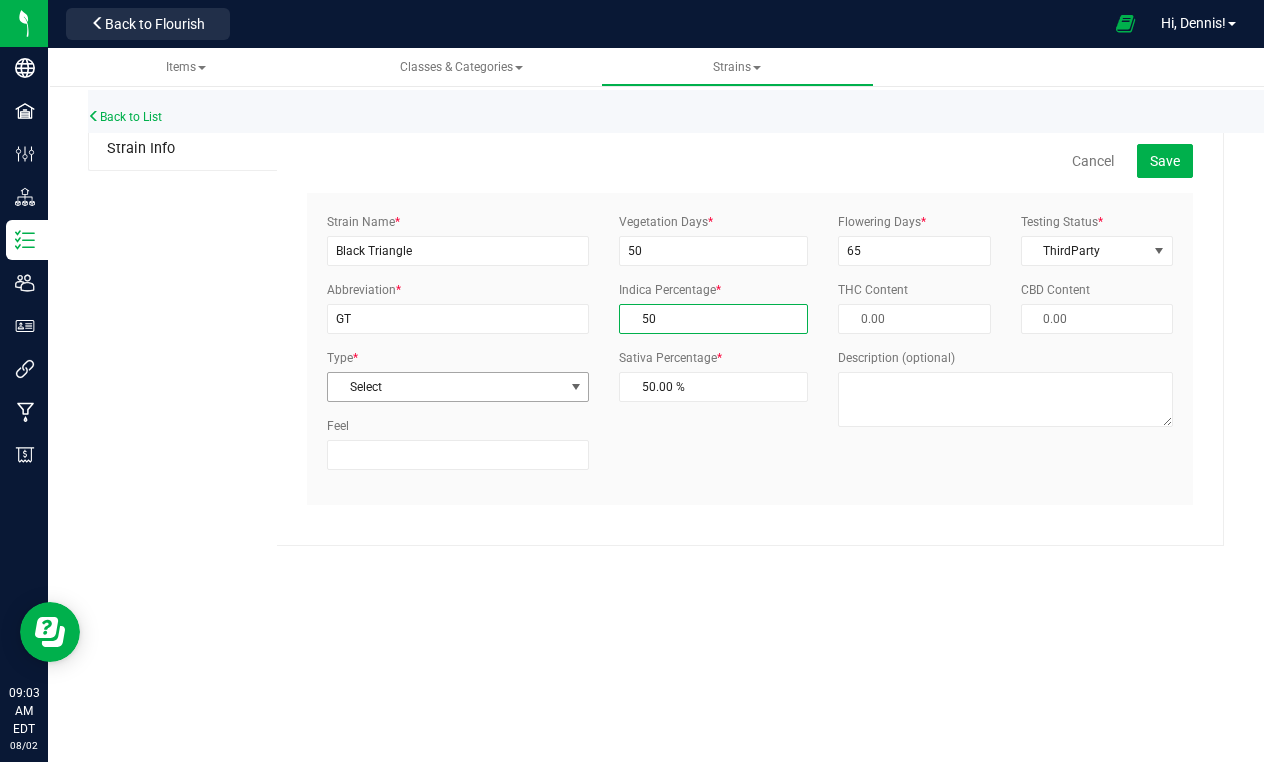 type on "50.00 %" 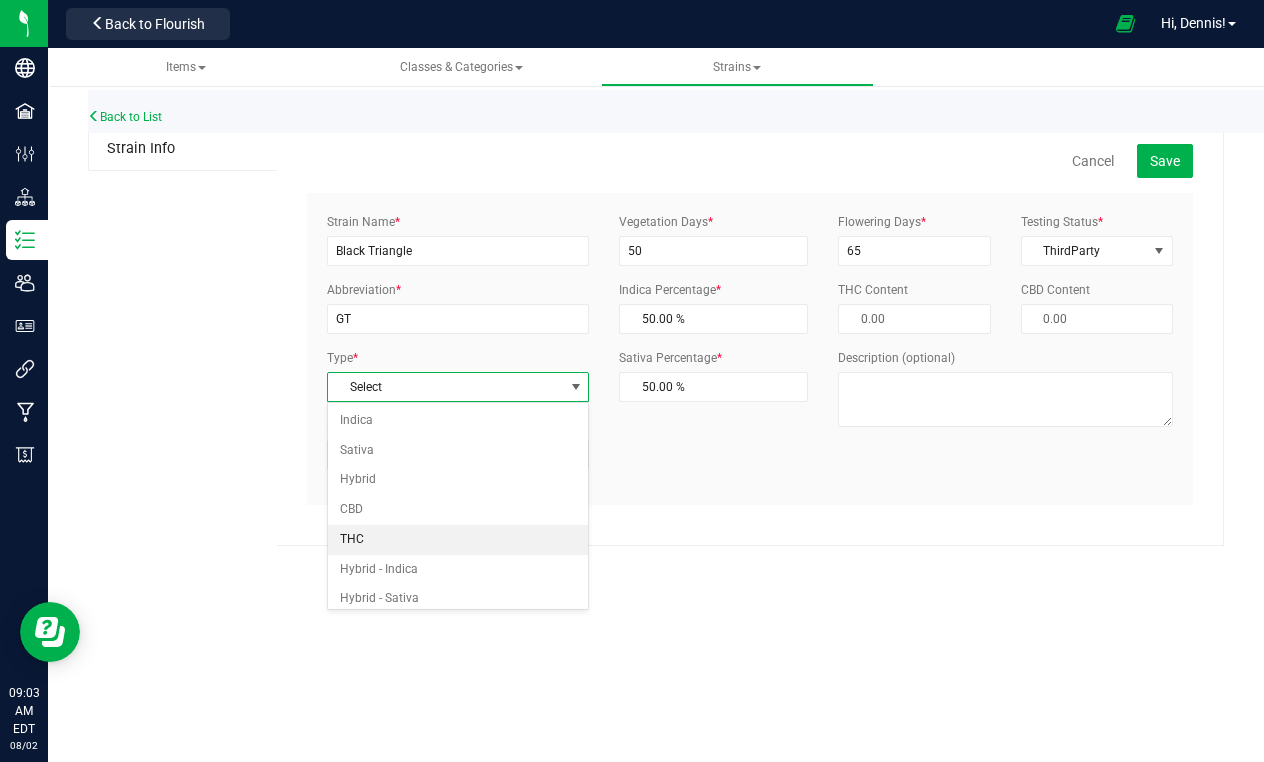 click on "THC" at bounding box center [458, 540] 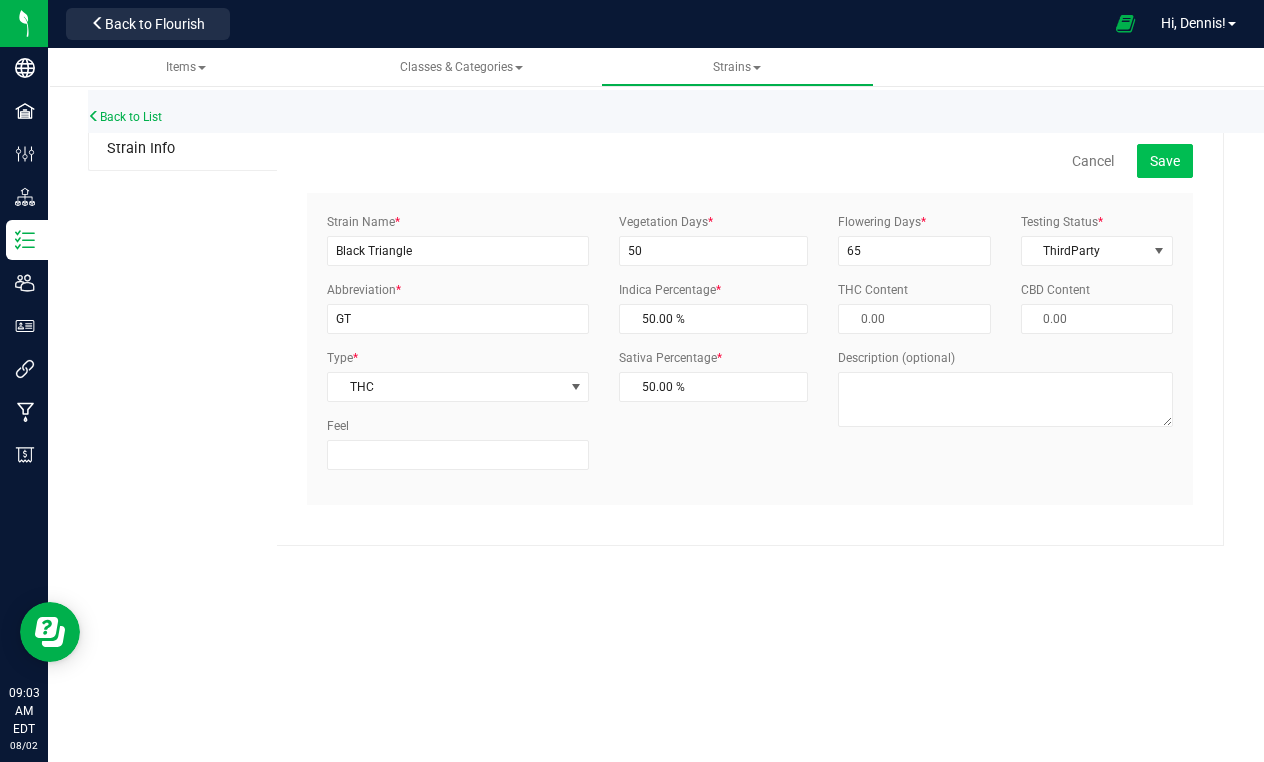 click on "Save" at bounding box center (1165, 161) 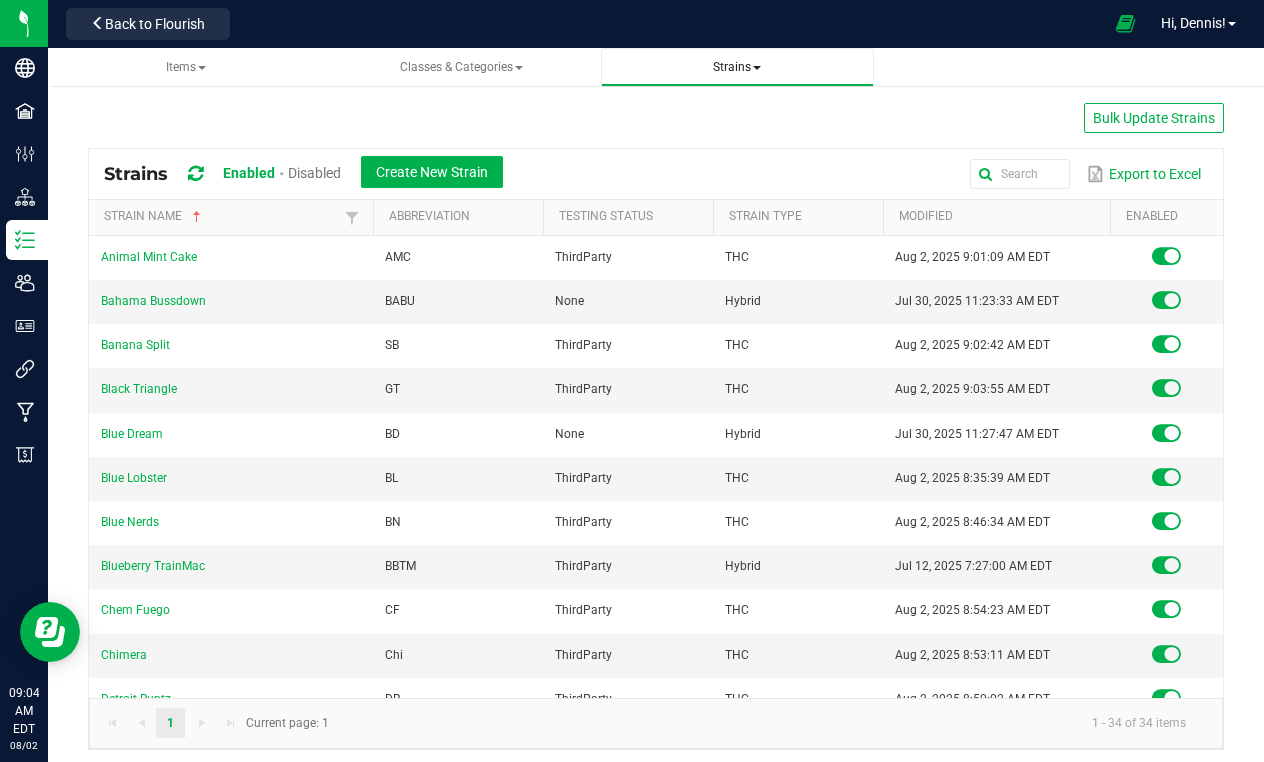 click on "Strains" at bounding box center [738, 67] 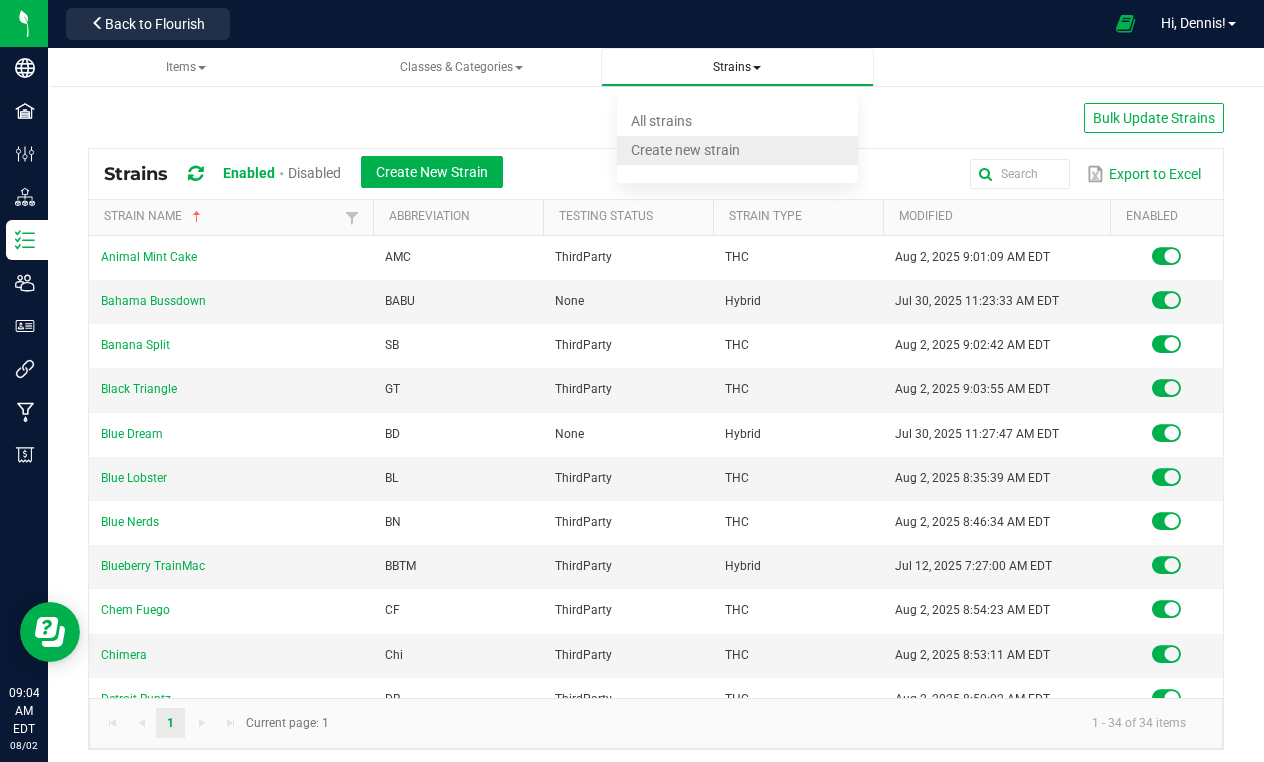 click on "Create new strain" at bounding box center [738, 150] 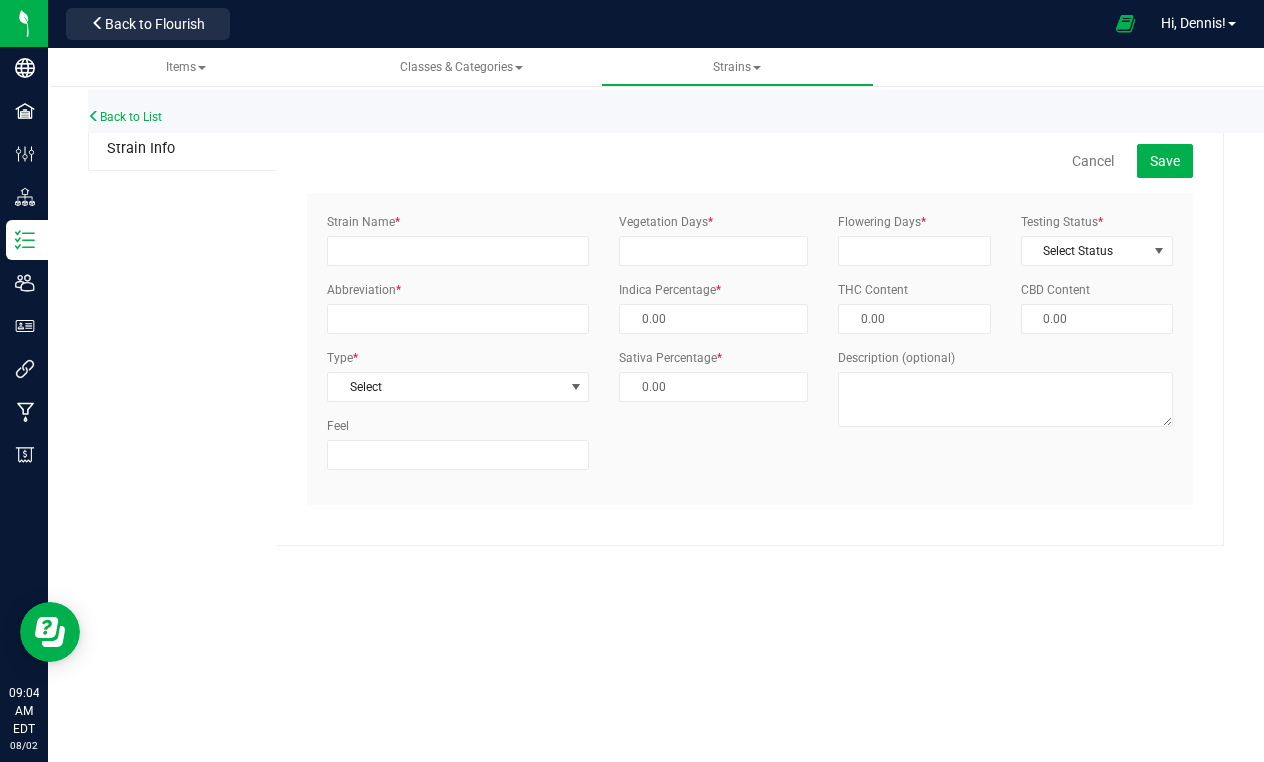 click on "Abbreviation
*" at bounding box center (458, 307) 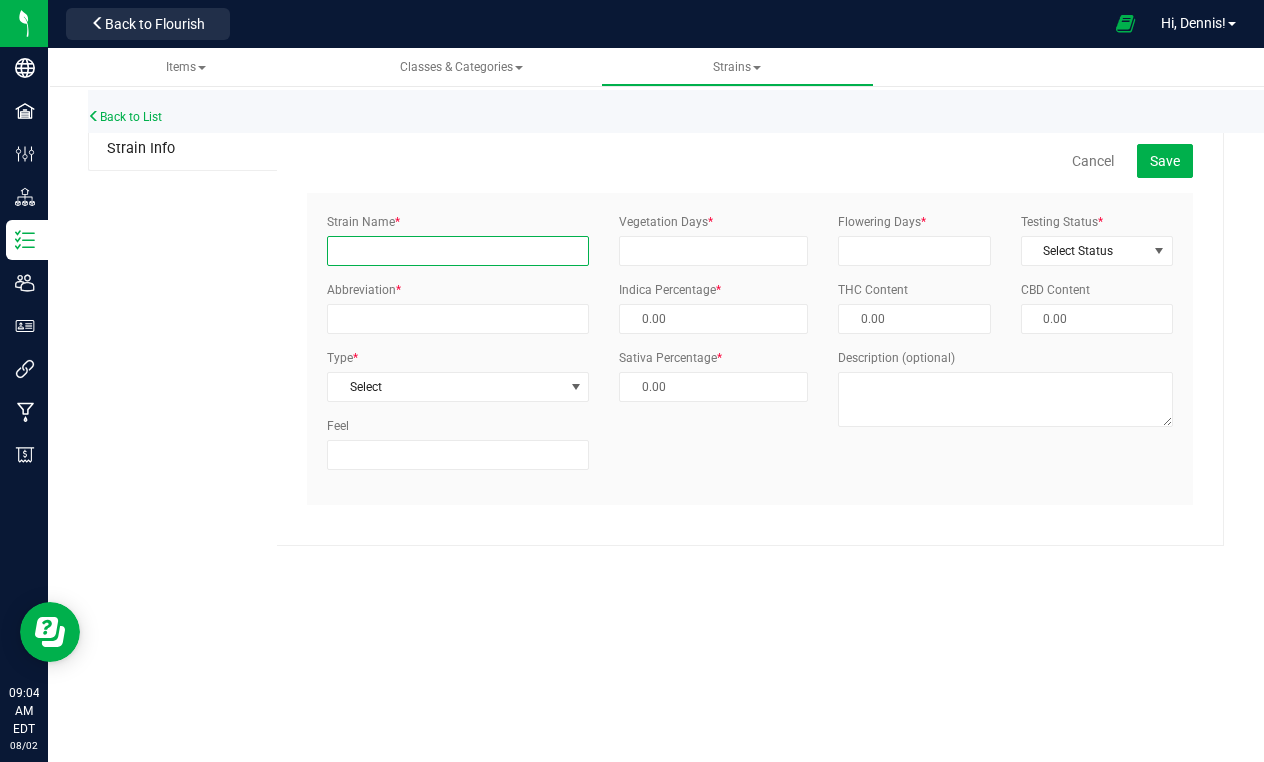 click on "Strain Name
*" at bounding box center [458, 251] 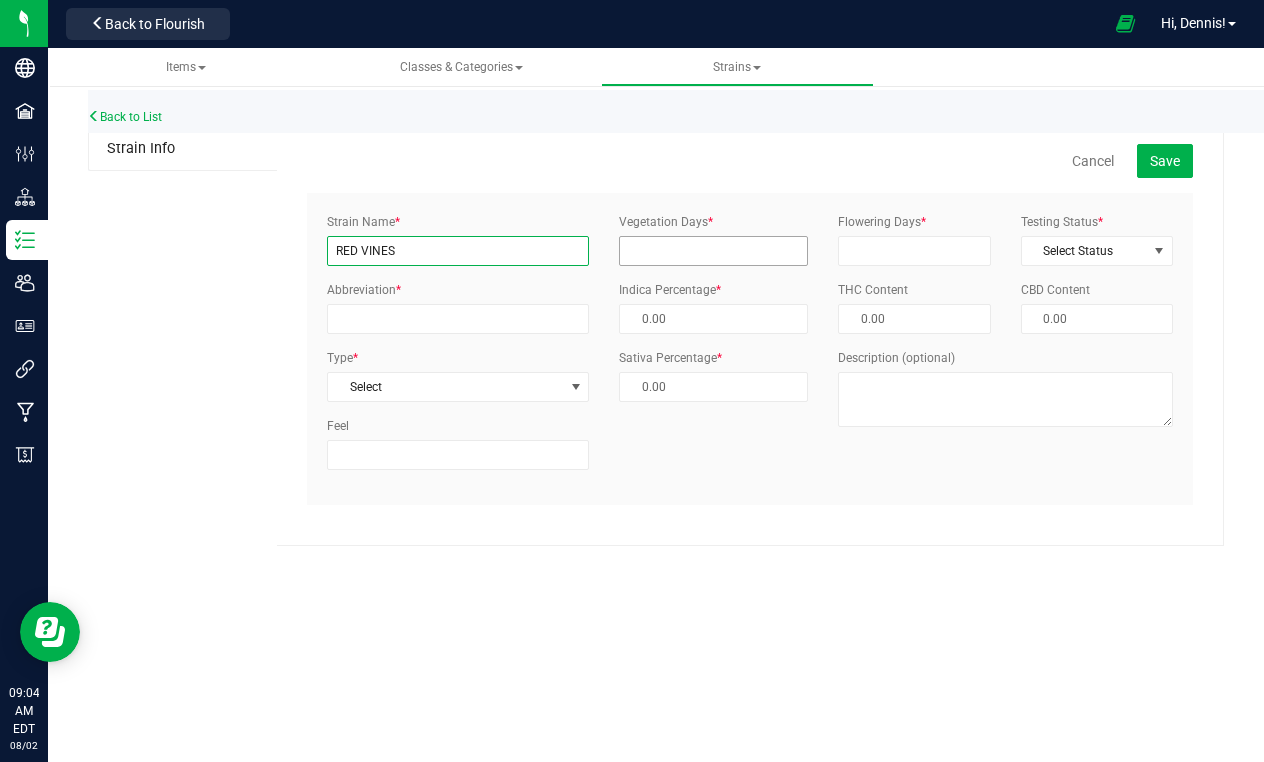 type on "RED VINES" 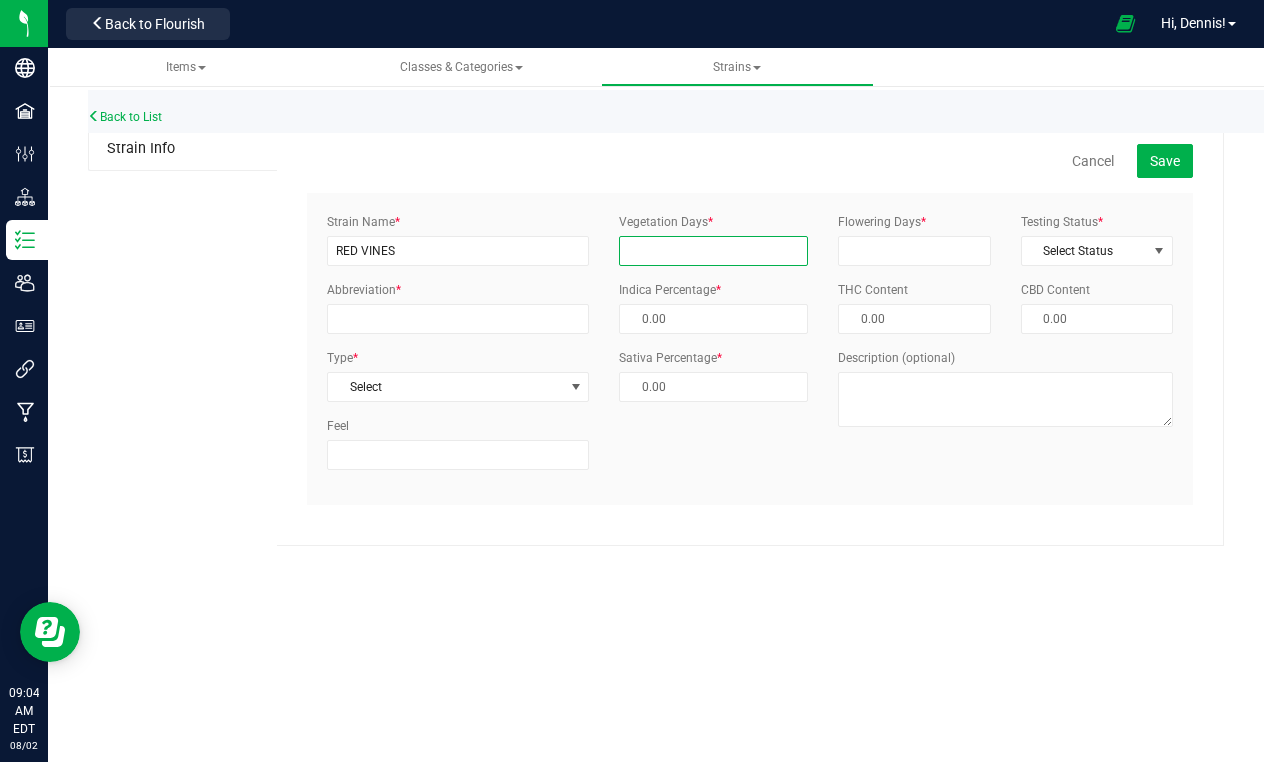 click on "Vegetation Days
*" at bounding box center [713, 251] 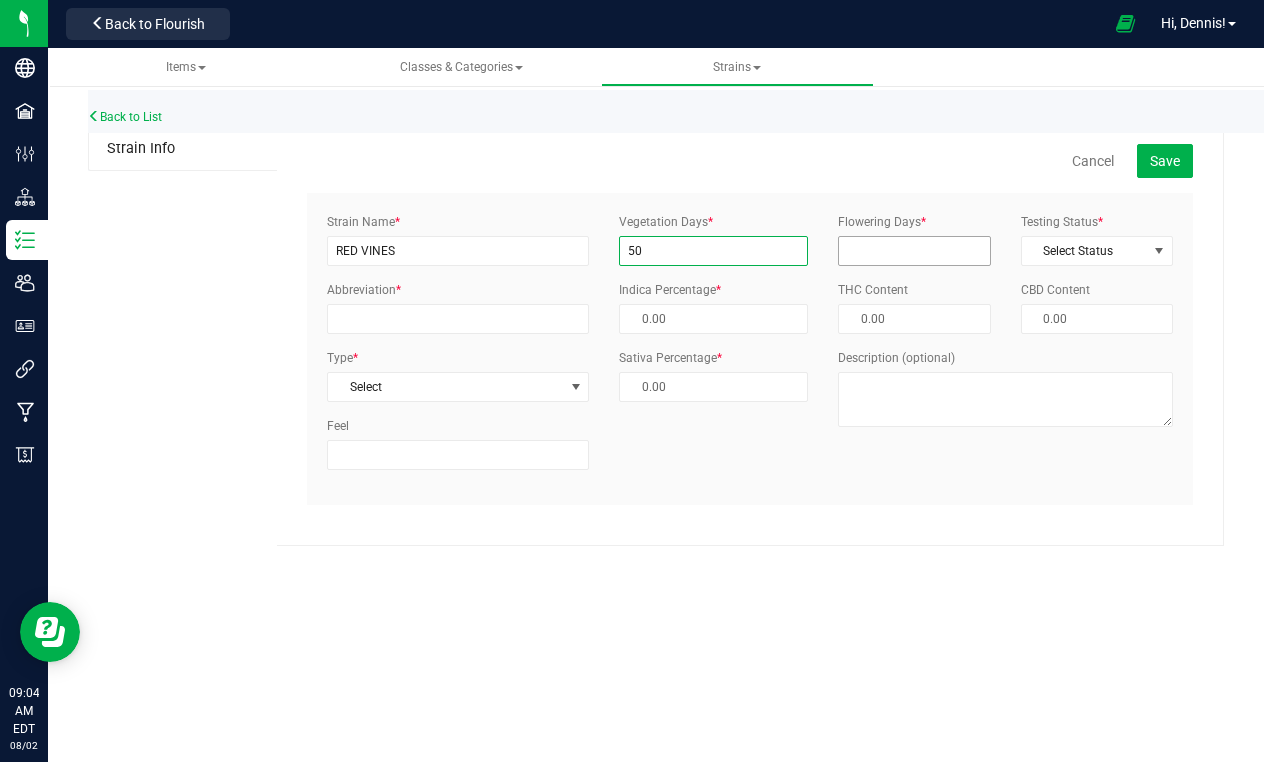 type on "50" 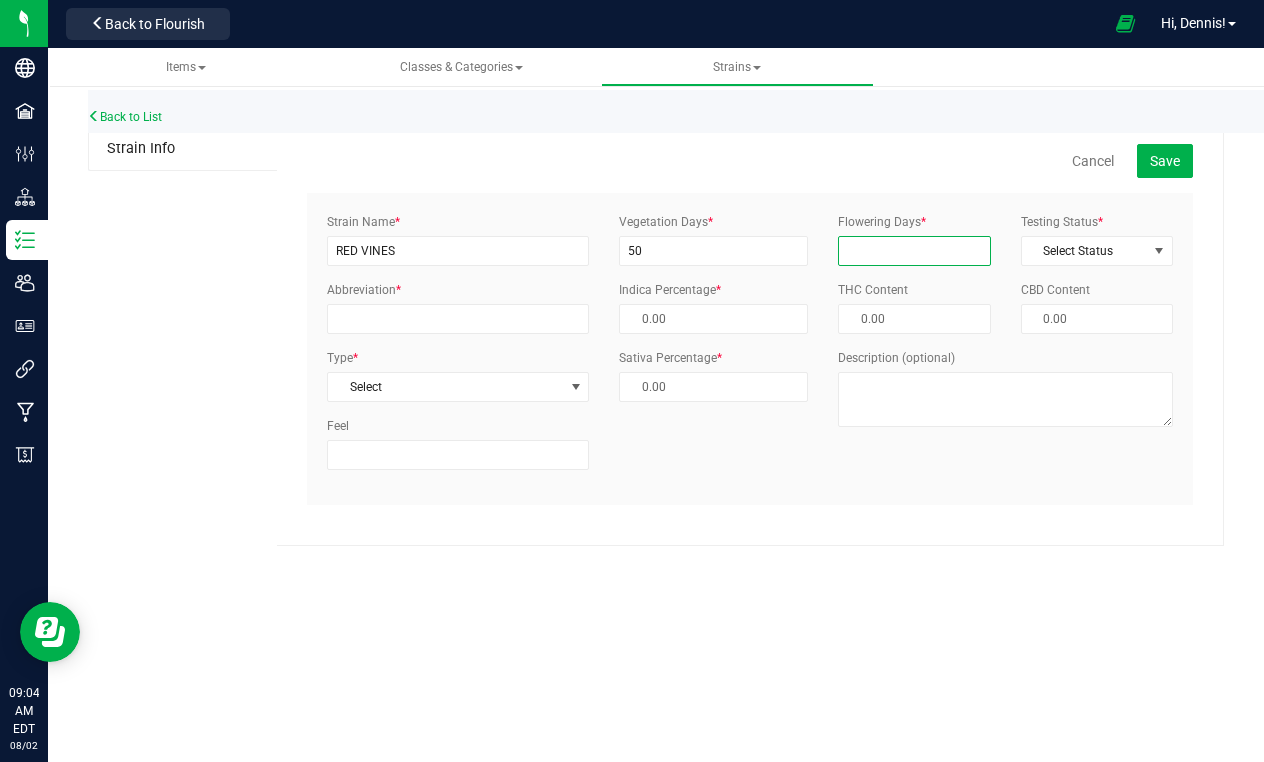 click on "Flowering Days
*" at bounding box center (914, 251) 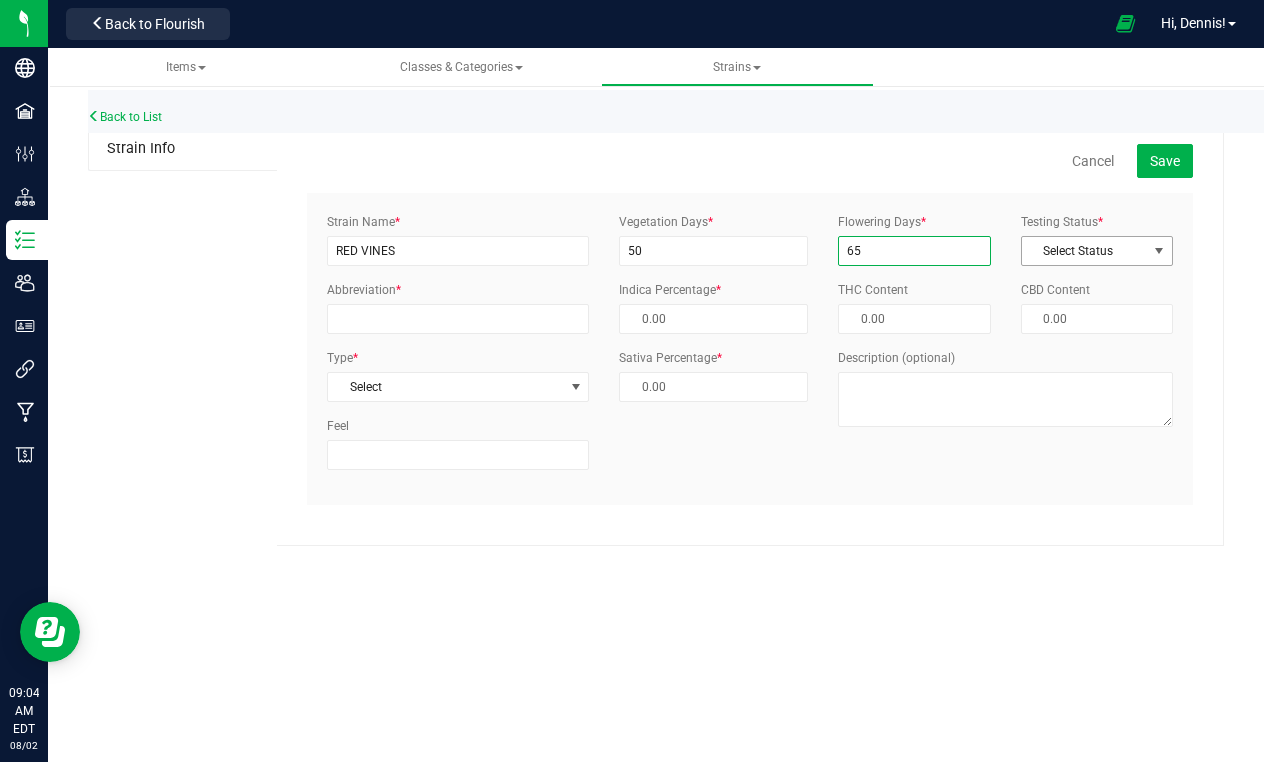 type on "65" 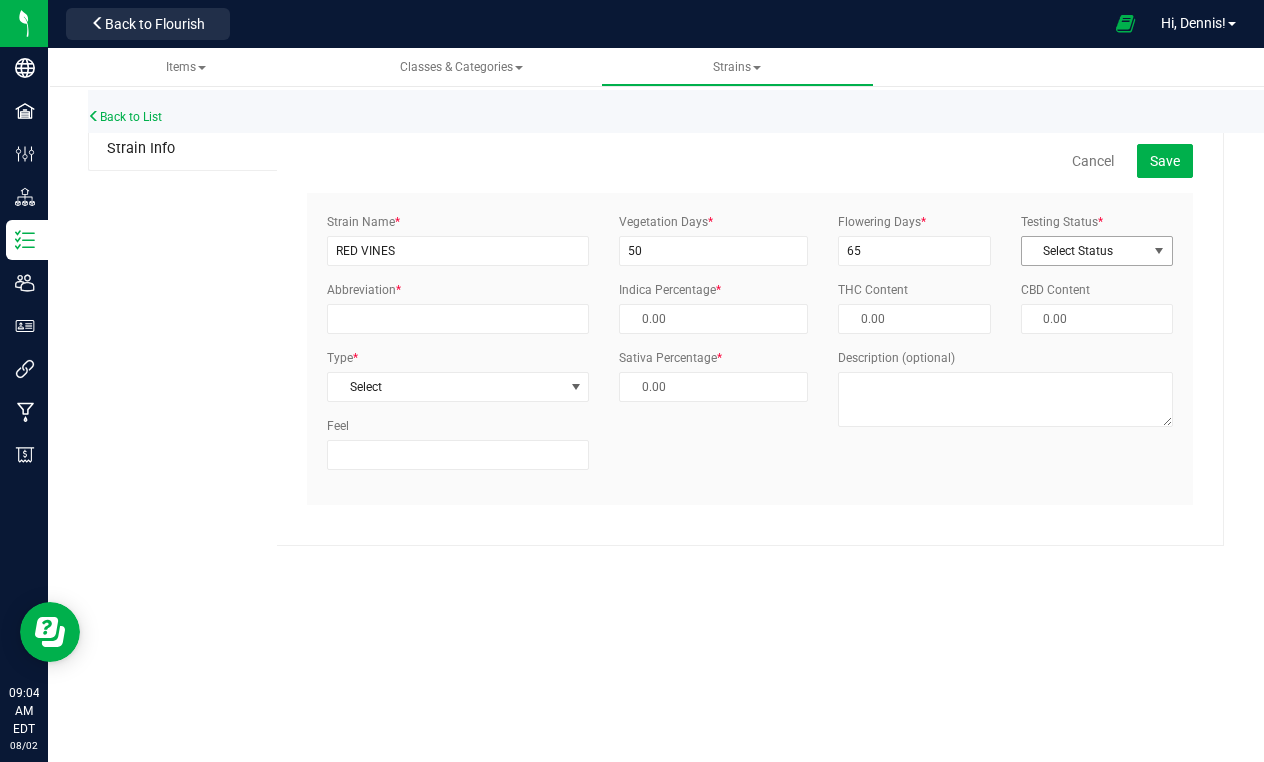 click on "Select Status" at bounding box center [1084, 251] 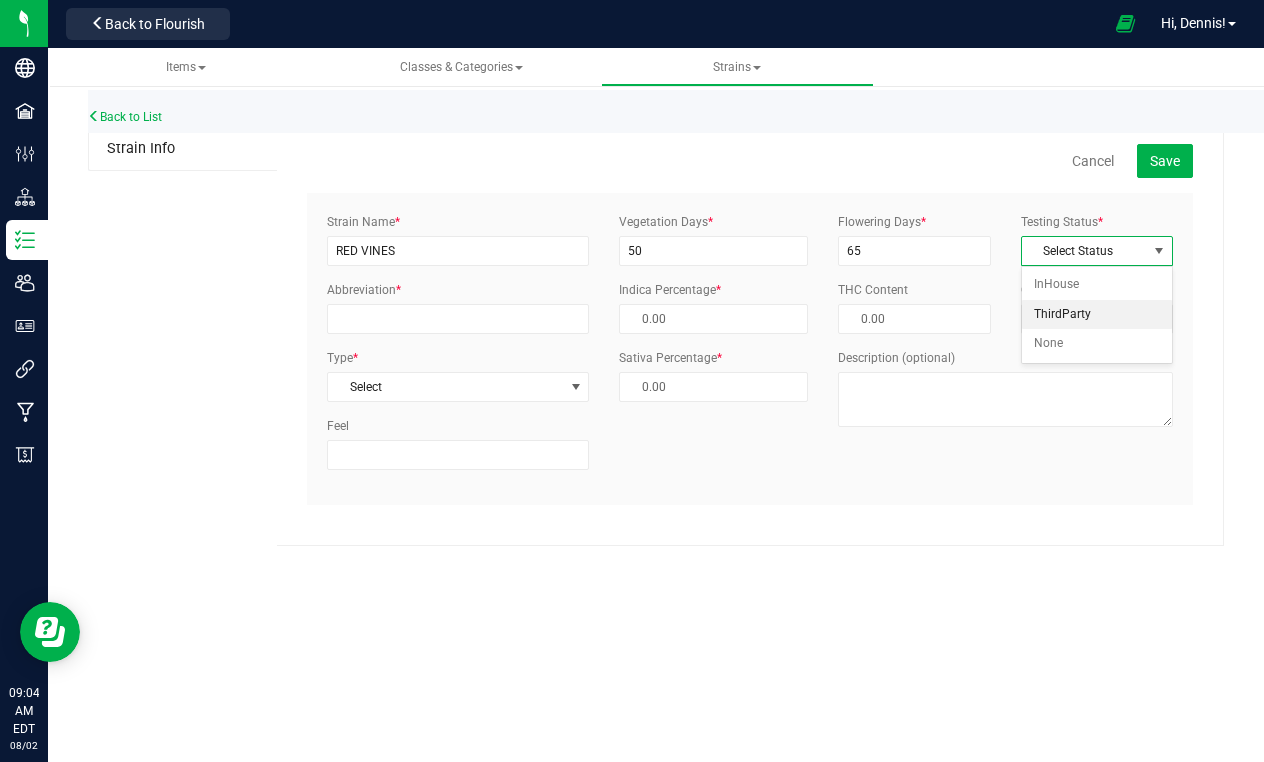 click on "ThirdParty" at bounding box center (1097, 315) 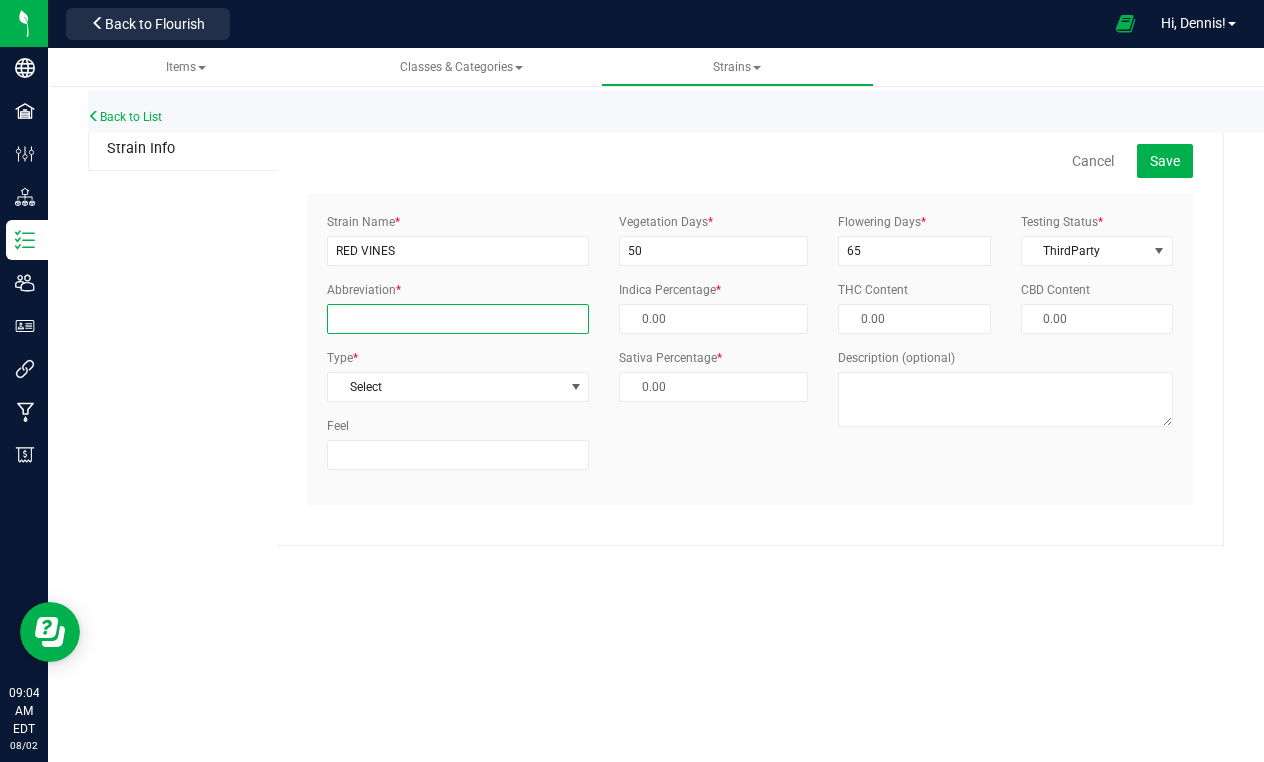 click on "Abbreviation
*" at bounding box center (458, 319) 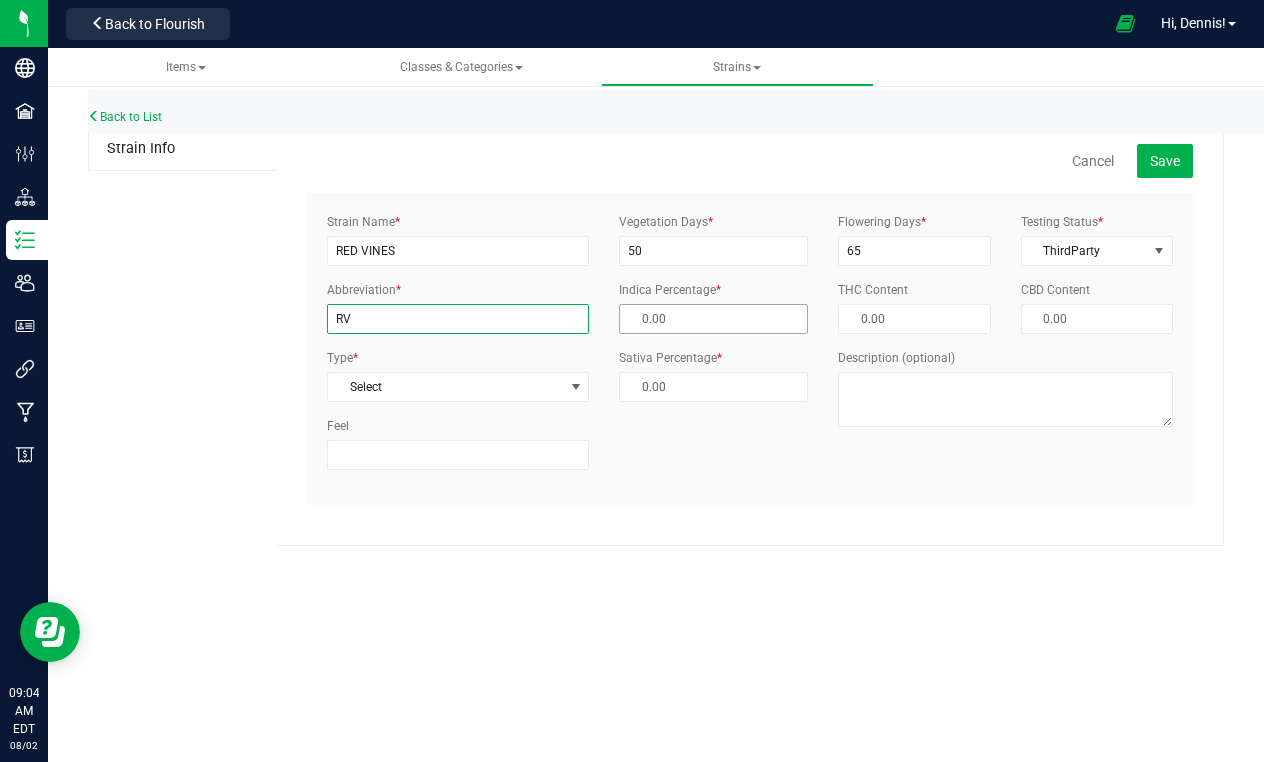 type on "RV" 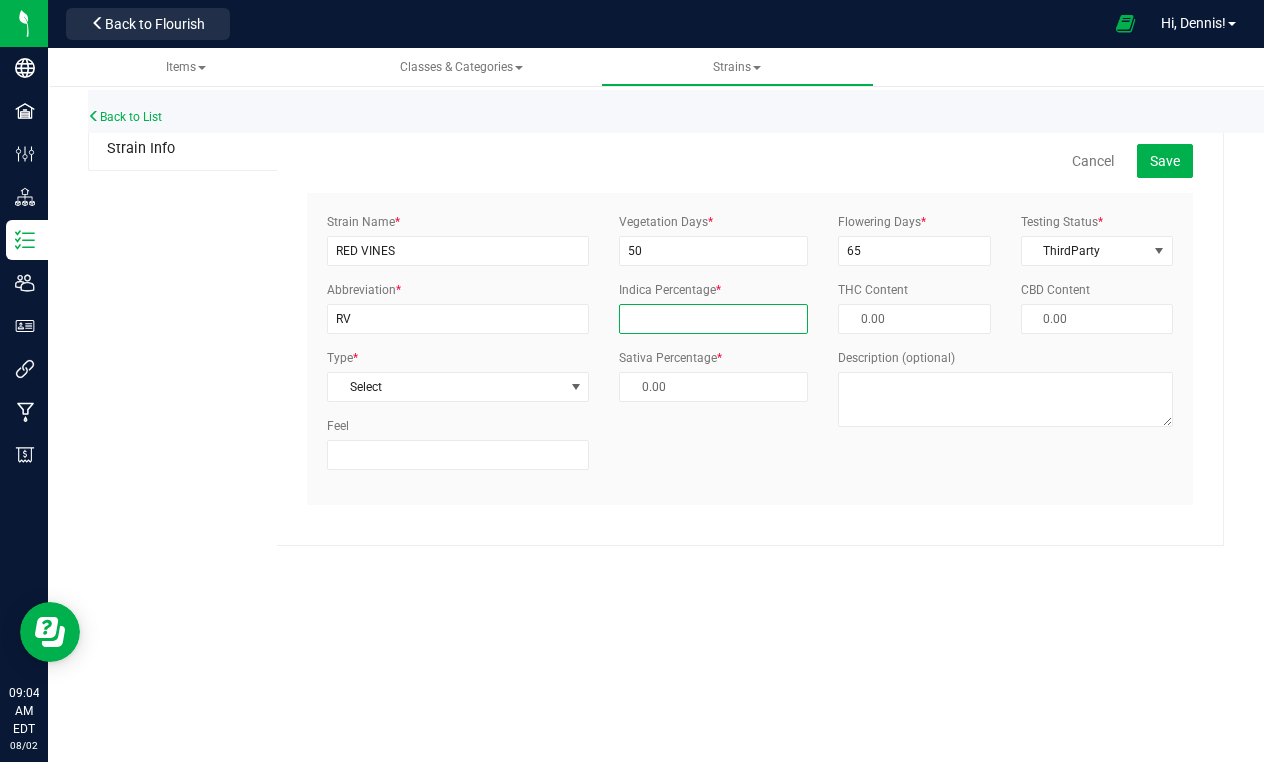 click at bounding box center [713, 319] 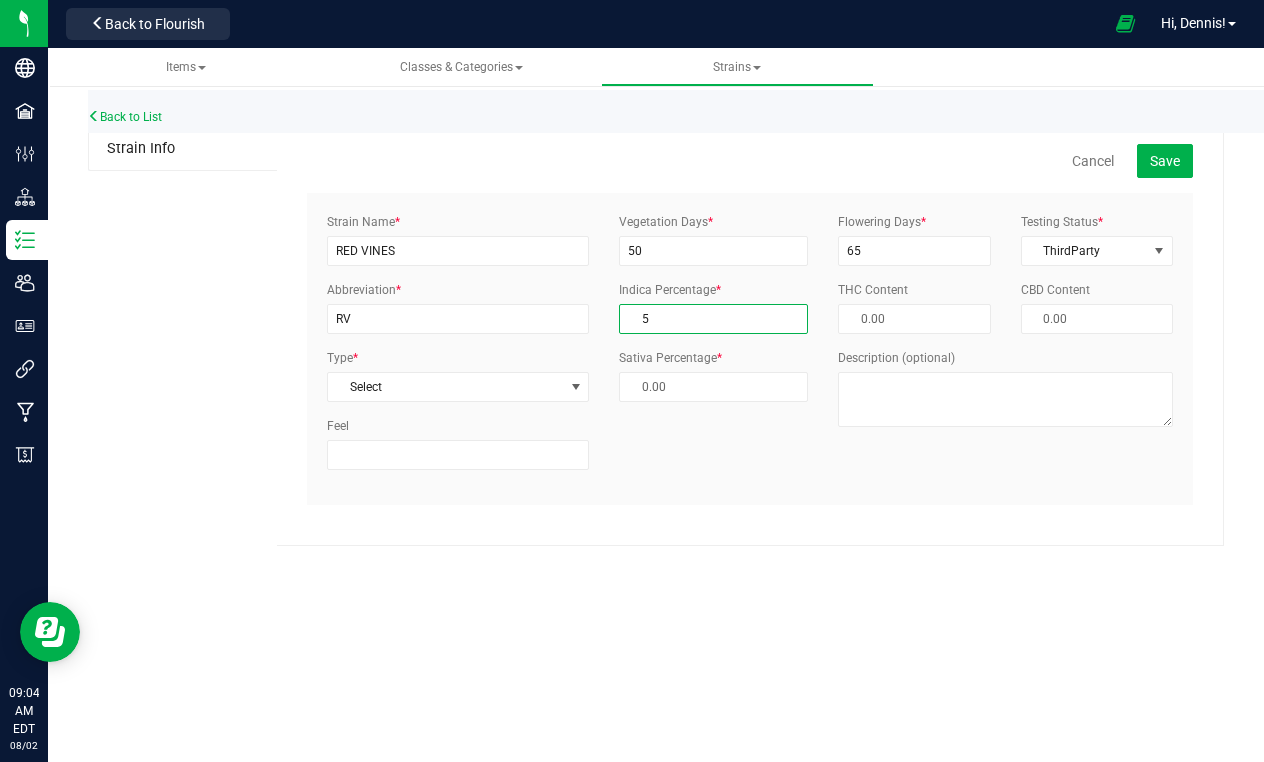 type on "95.00 %" 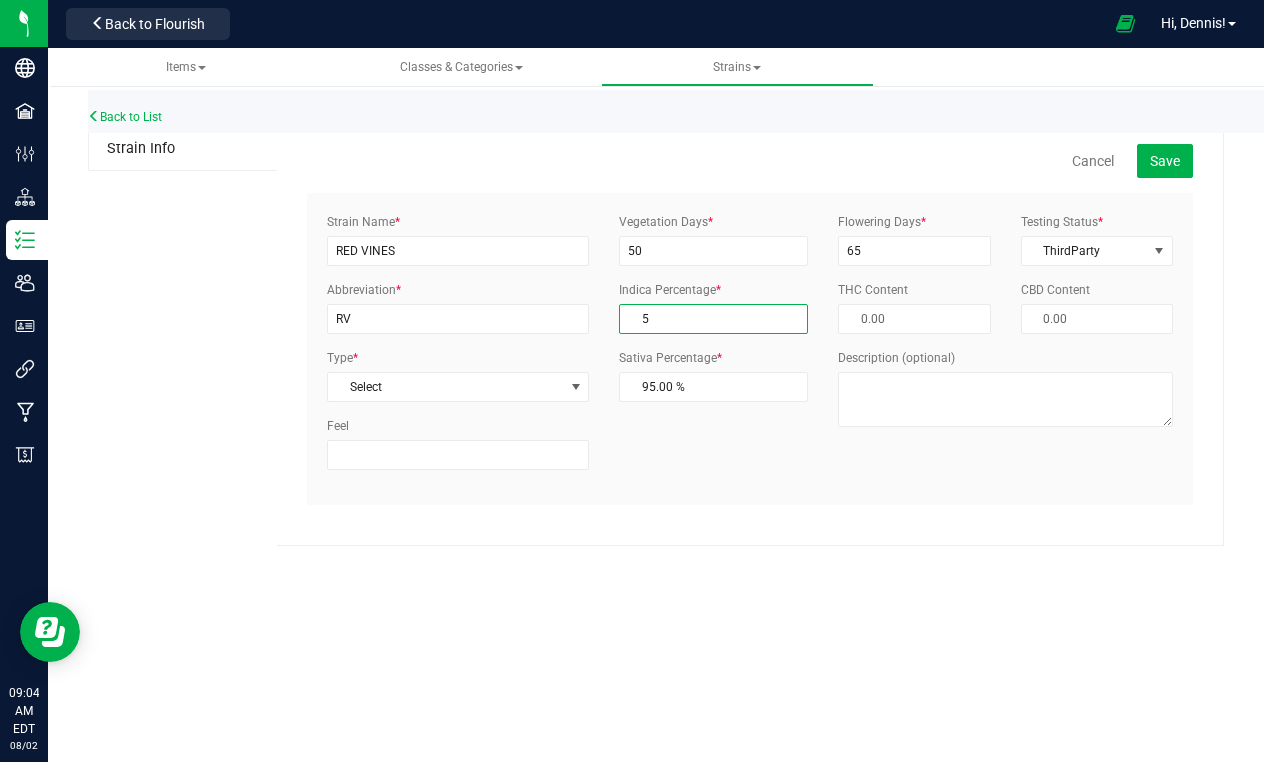type on "50" 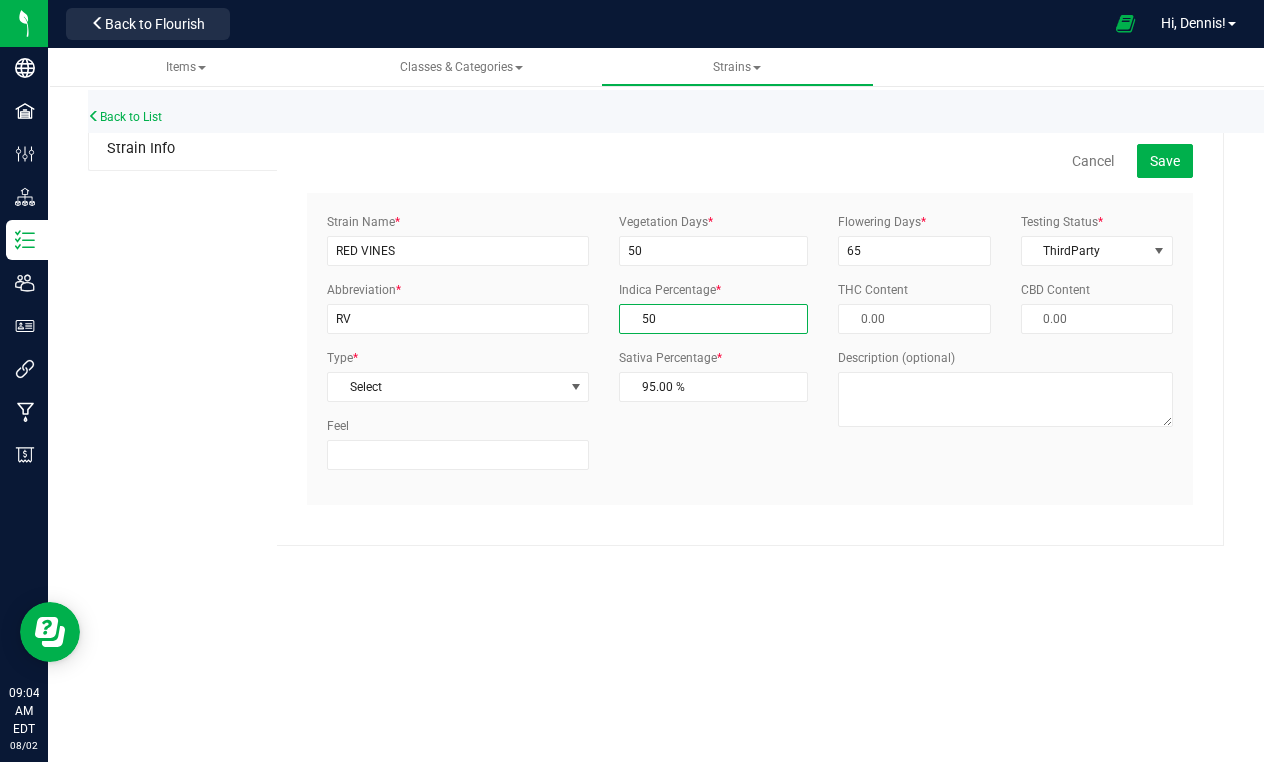 type on "50.00 %" 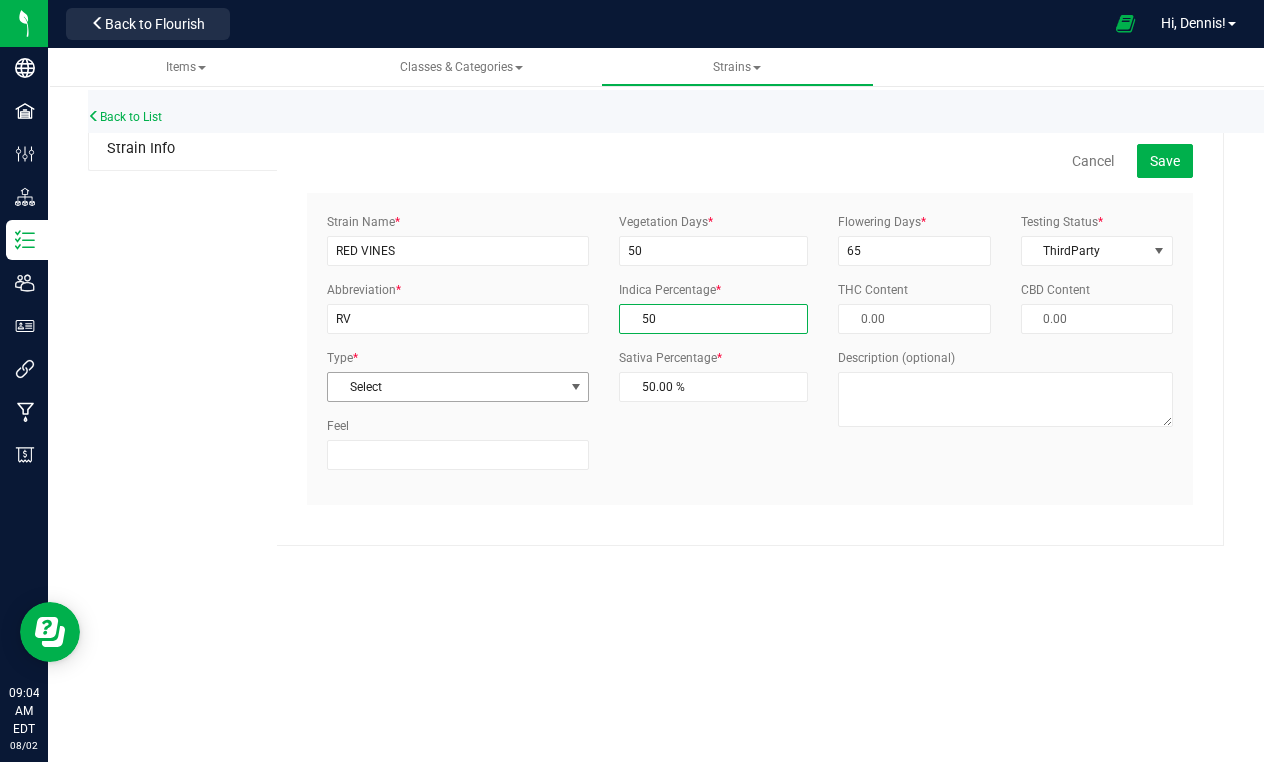 type on "50.00 %" 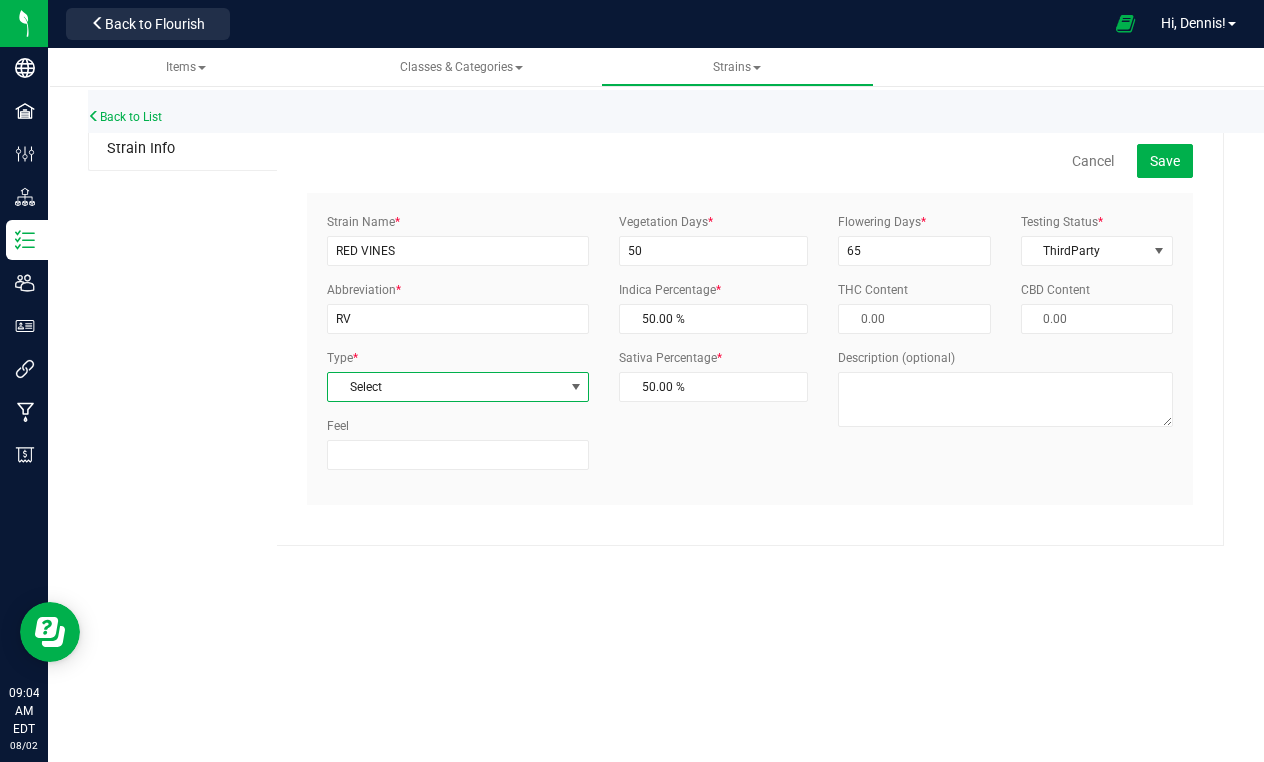 click on "Select" at bounding box center [445, 387] 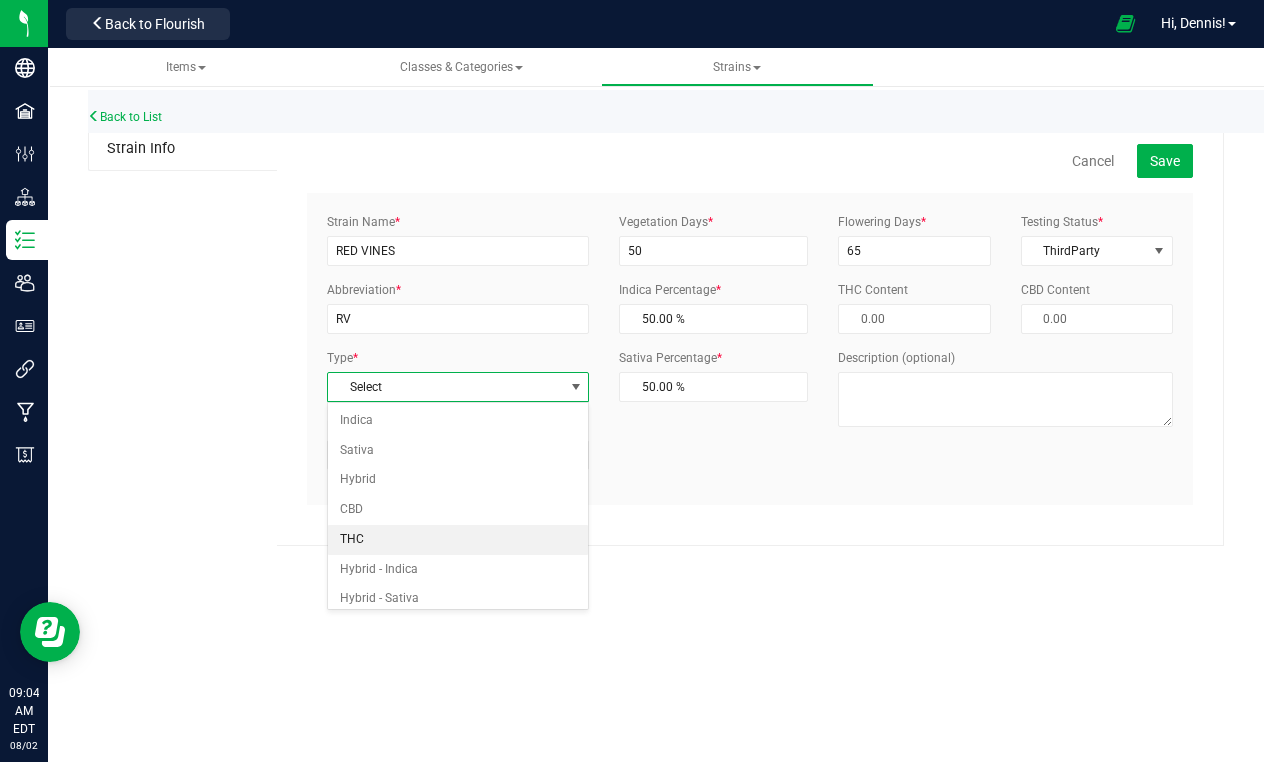click on "THC" at bounding box center [458, 540] 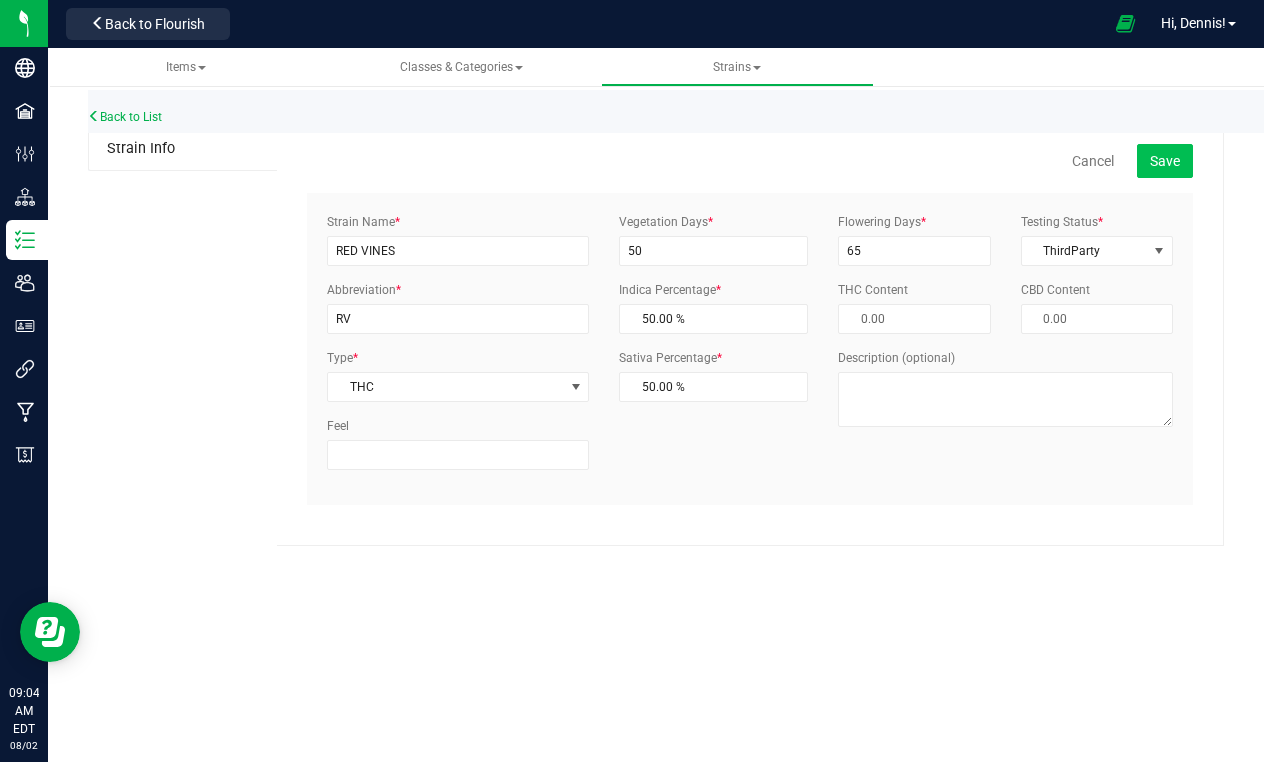 click on "Save" at bounding box center [1165, 161] 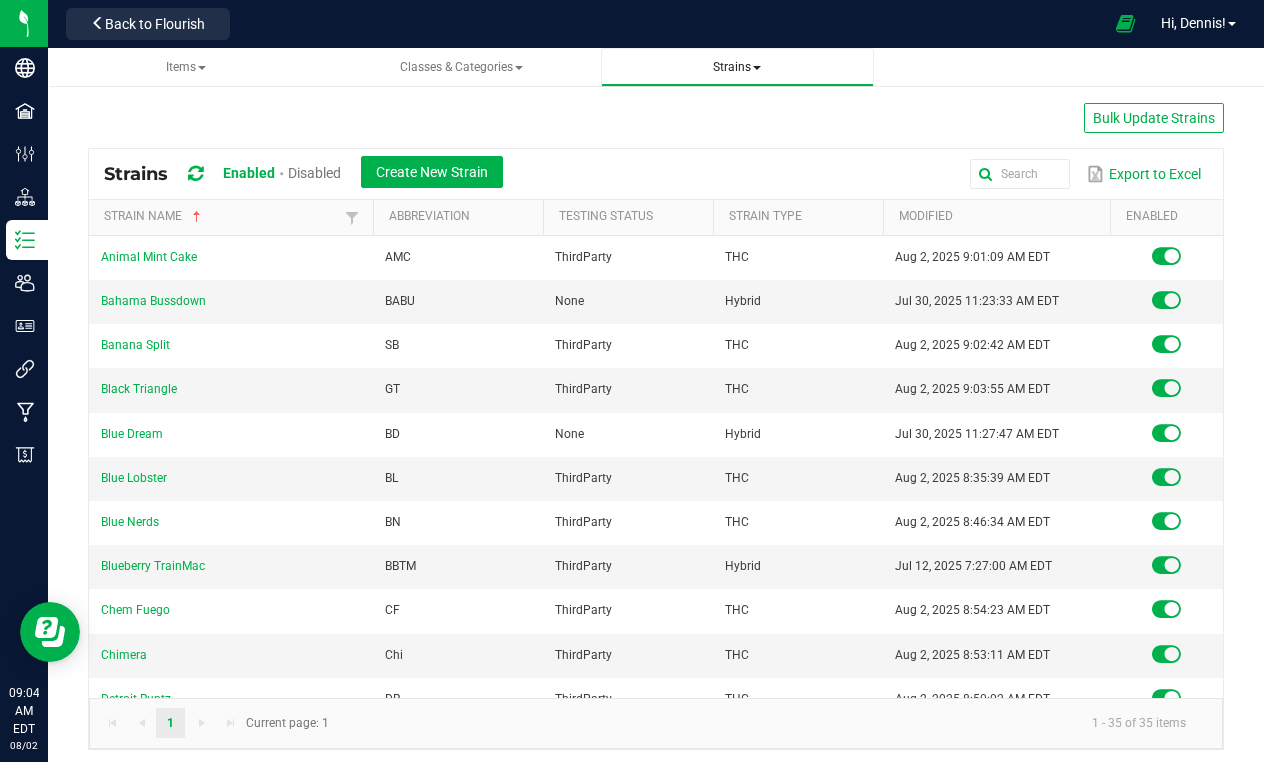 click on "Strains" at bounding box center (737, 67) 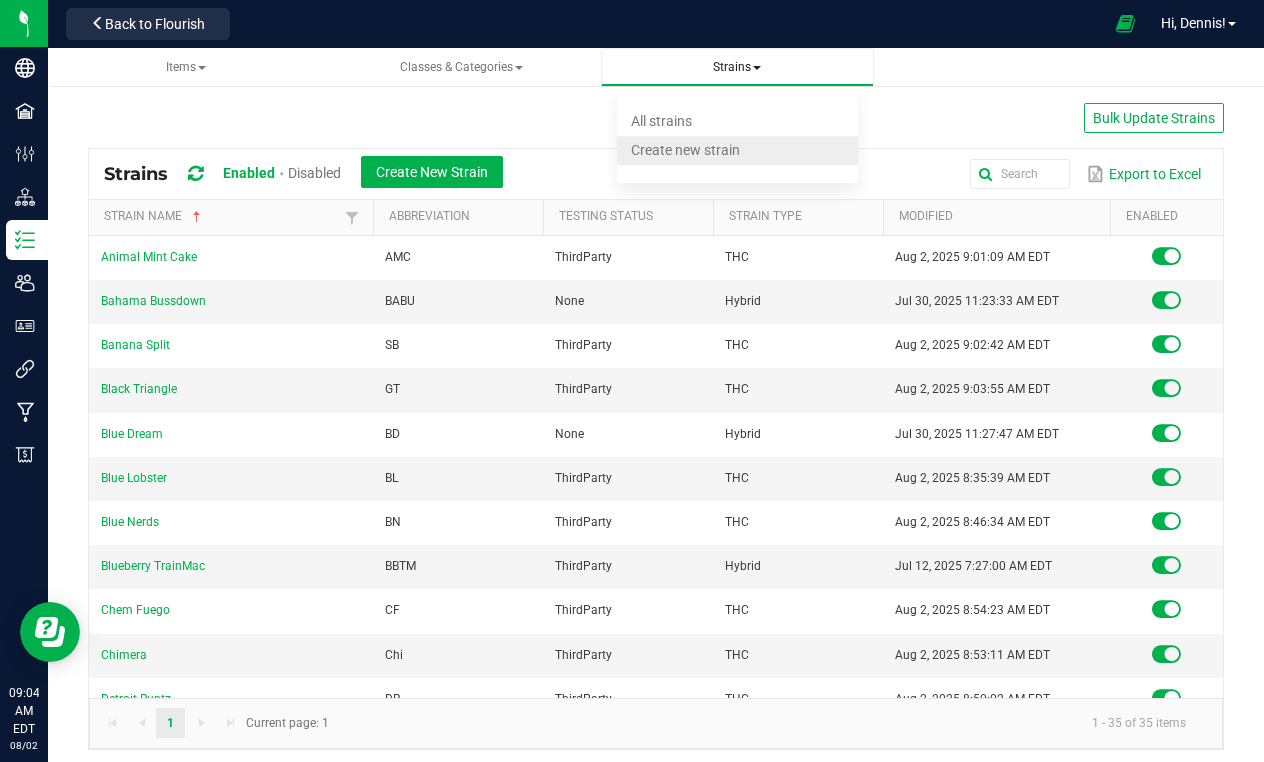 click on "Create new strain" at bounding box center [685, 150] 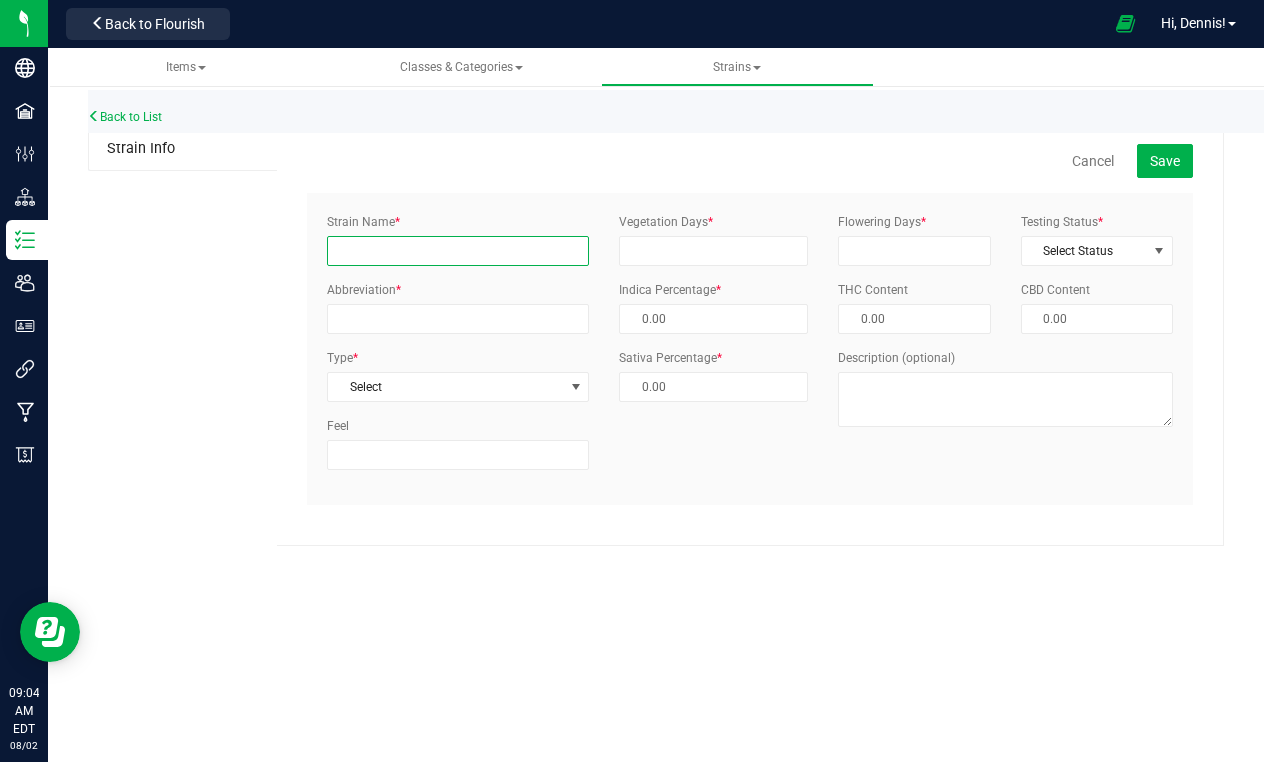 click on "Strain Name
*" at bounding box center [458, 251] 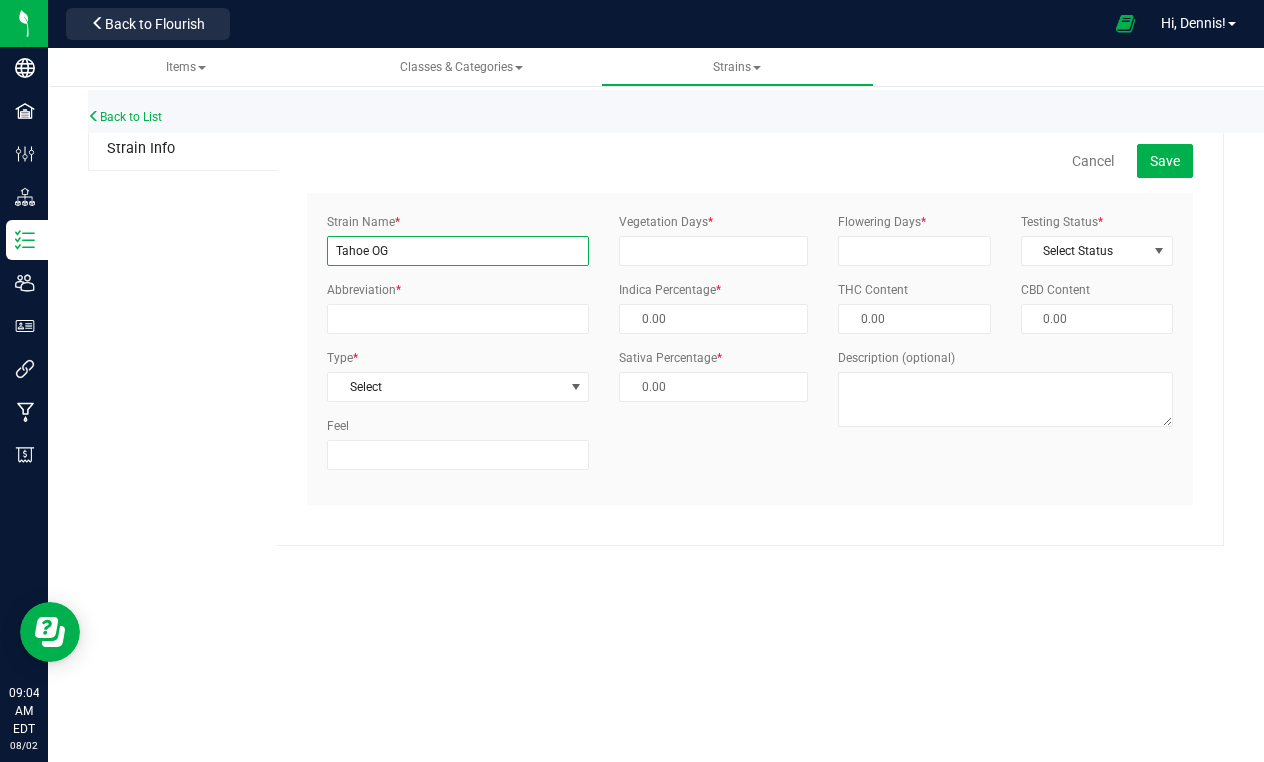 type on "Tahoe OG" 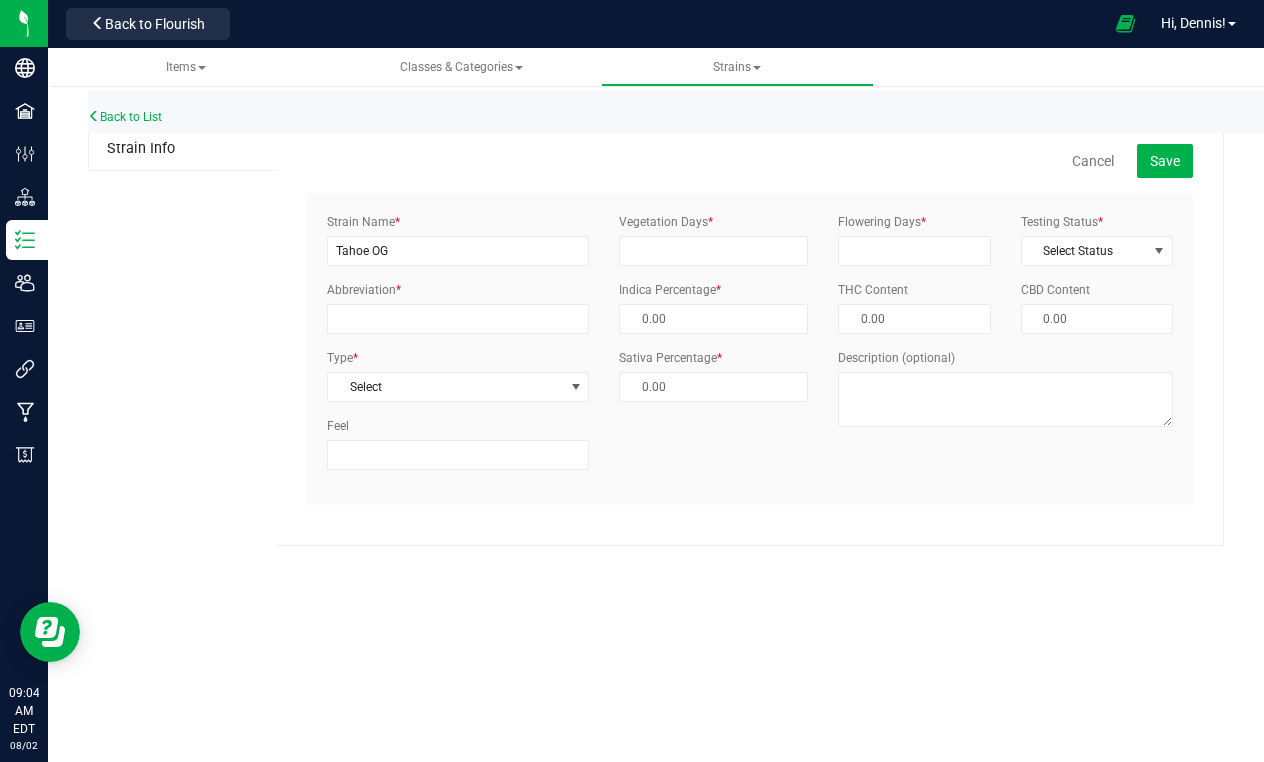click on "Vegetation Days
*
Indica Percentage
*
Sativa Percentage
*" at bounding box center (713, 315) 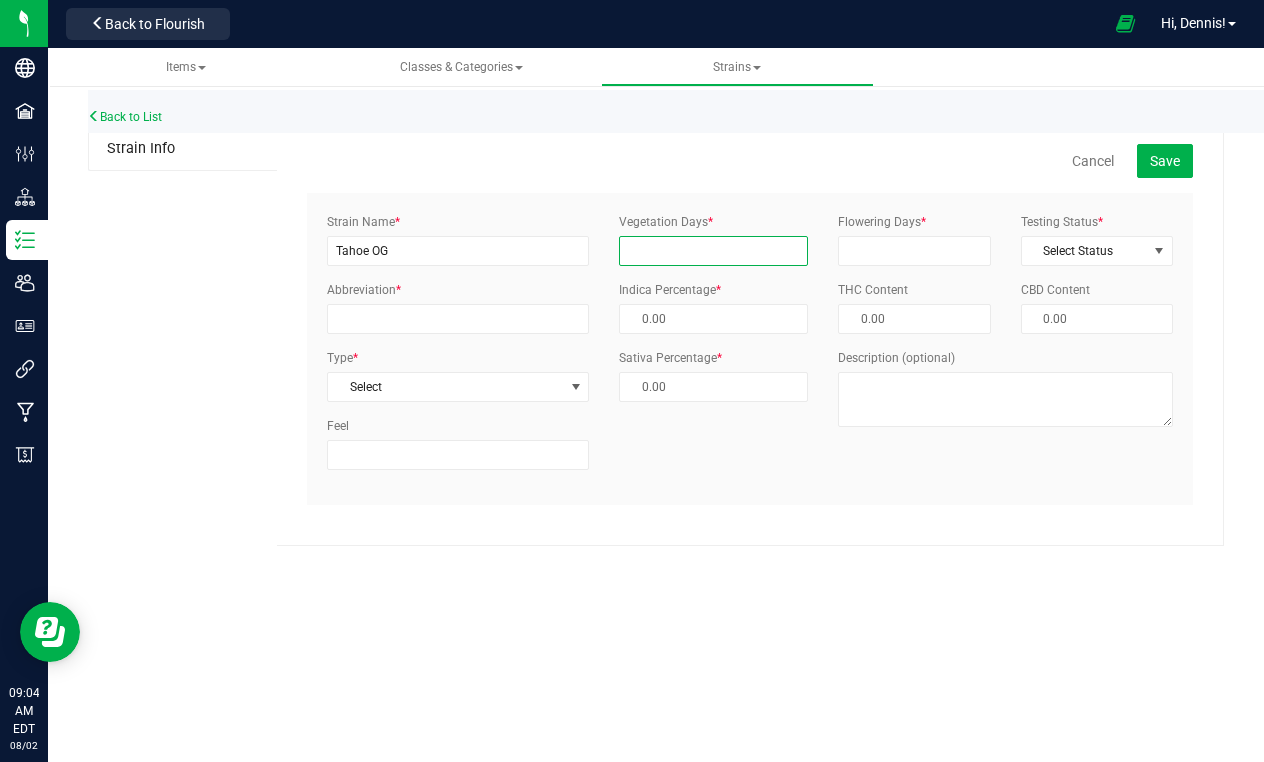 click on "Vegetation Days
*" at bounding box center [713, 251] 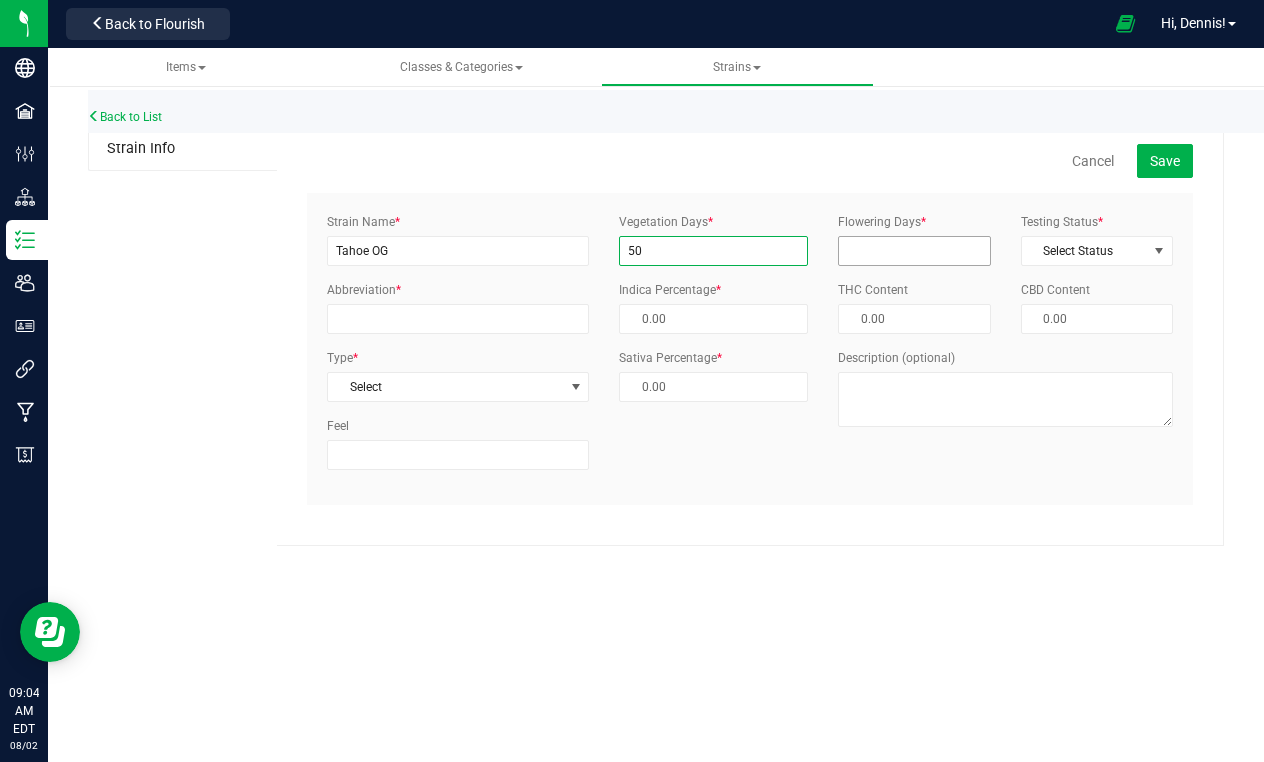 type on "50" 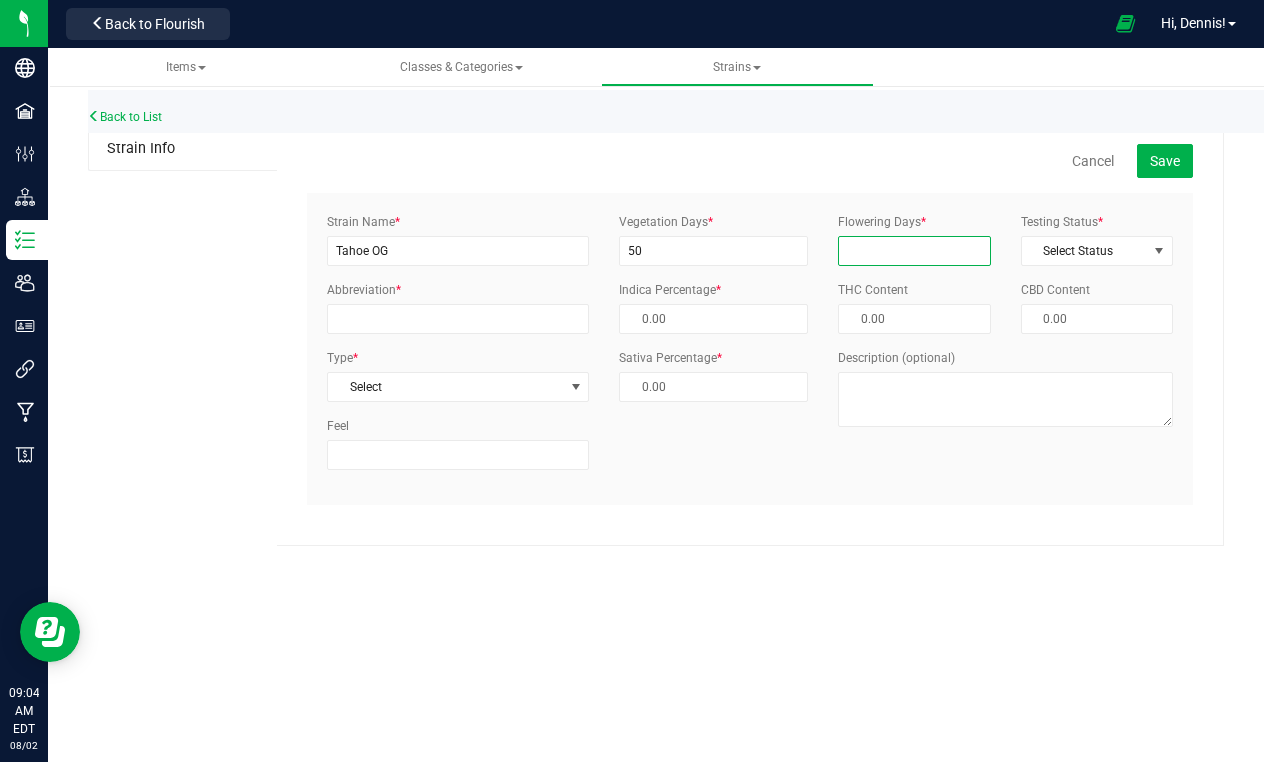 click on "Flowering Days
*" at bounding box center (914, 251) 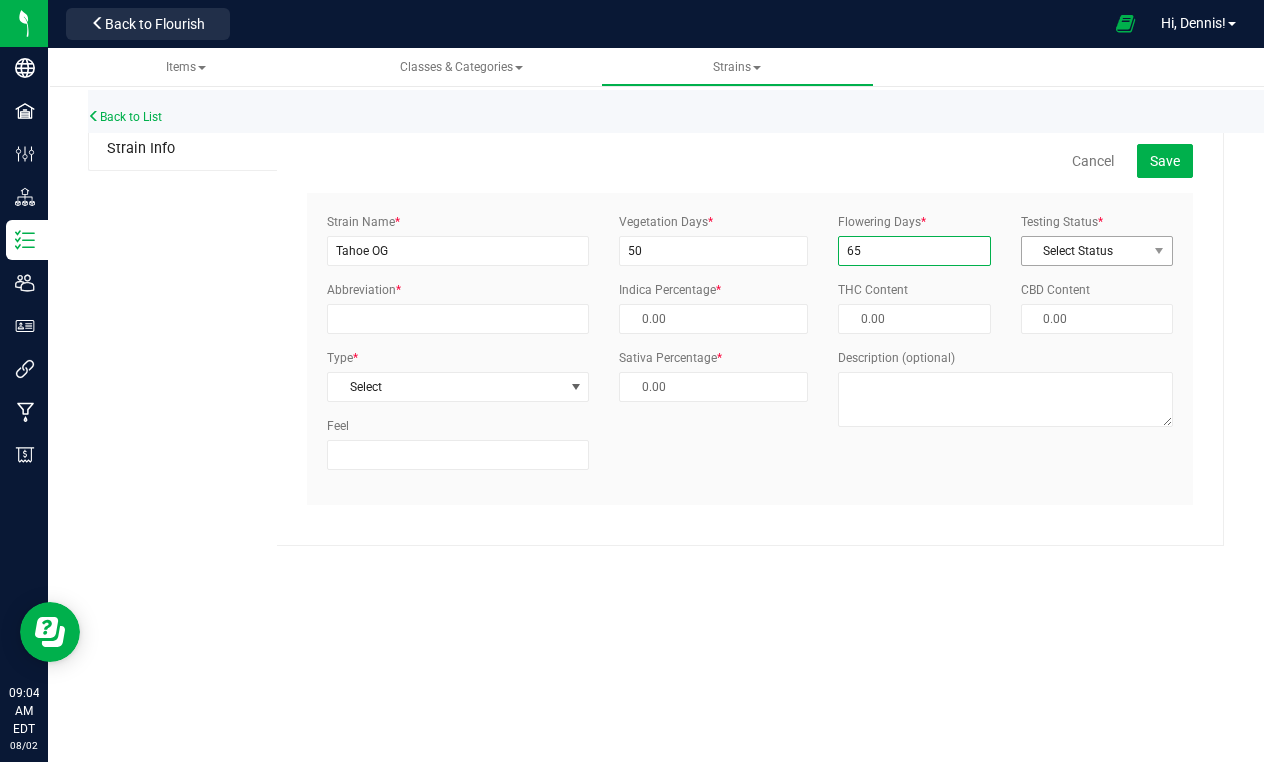 type on "65" 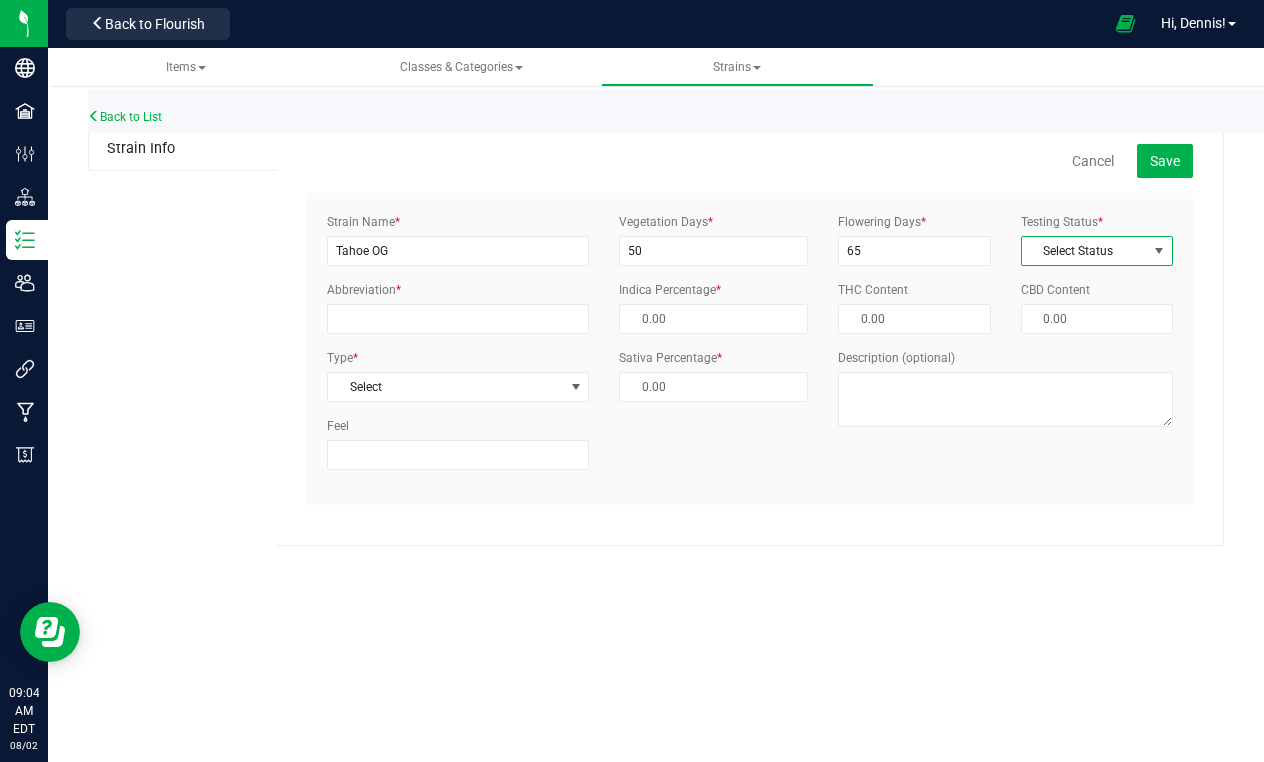 click on "Select Status" at bounding box center [1084, 251] 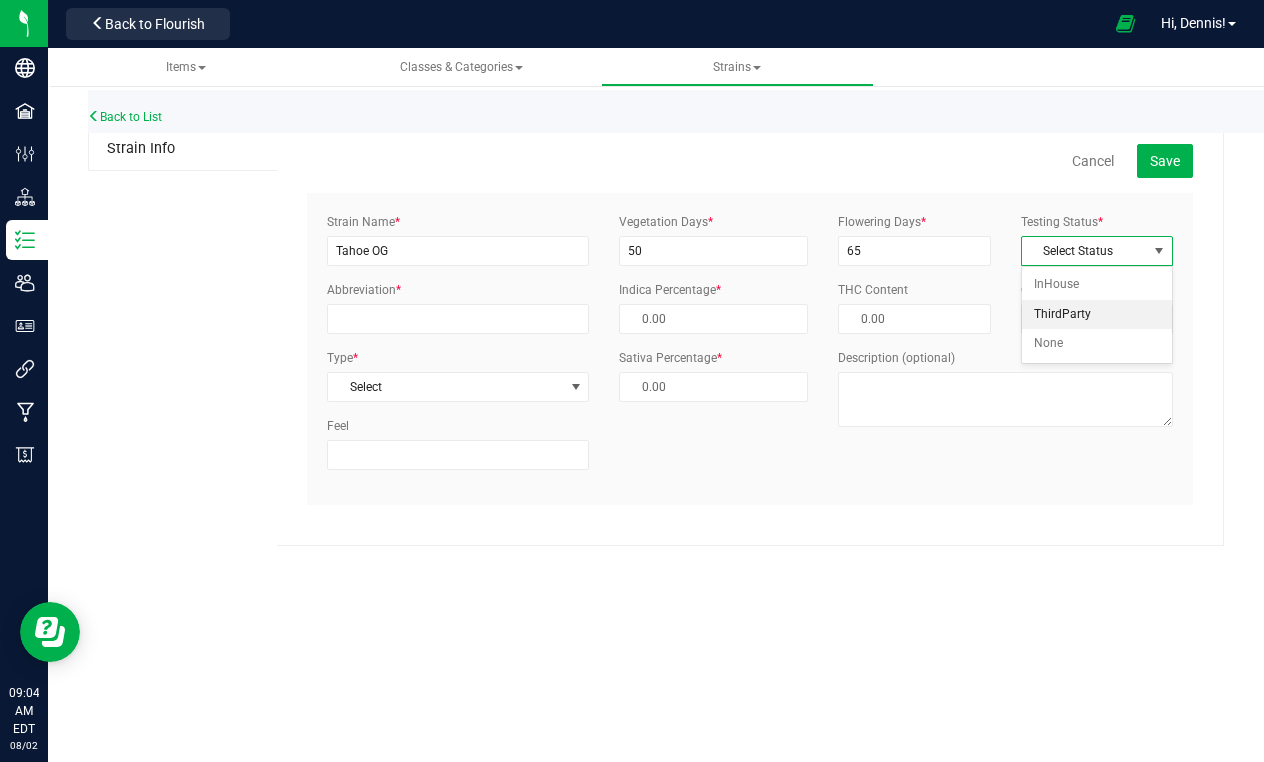 click on "ThirdParty" at bounding box center [1097, 315] 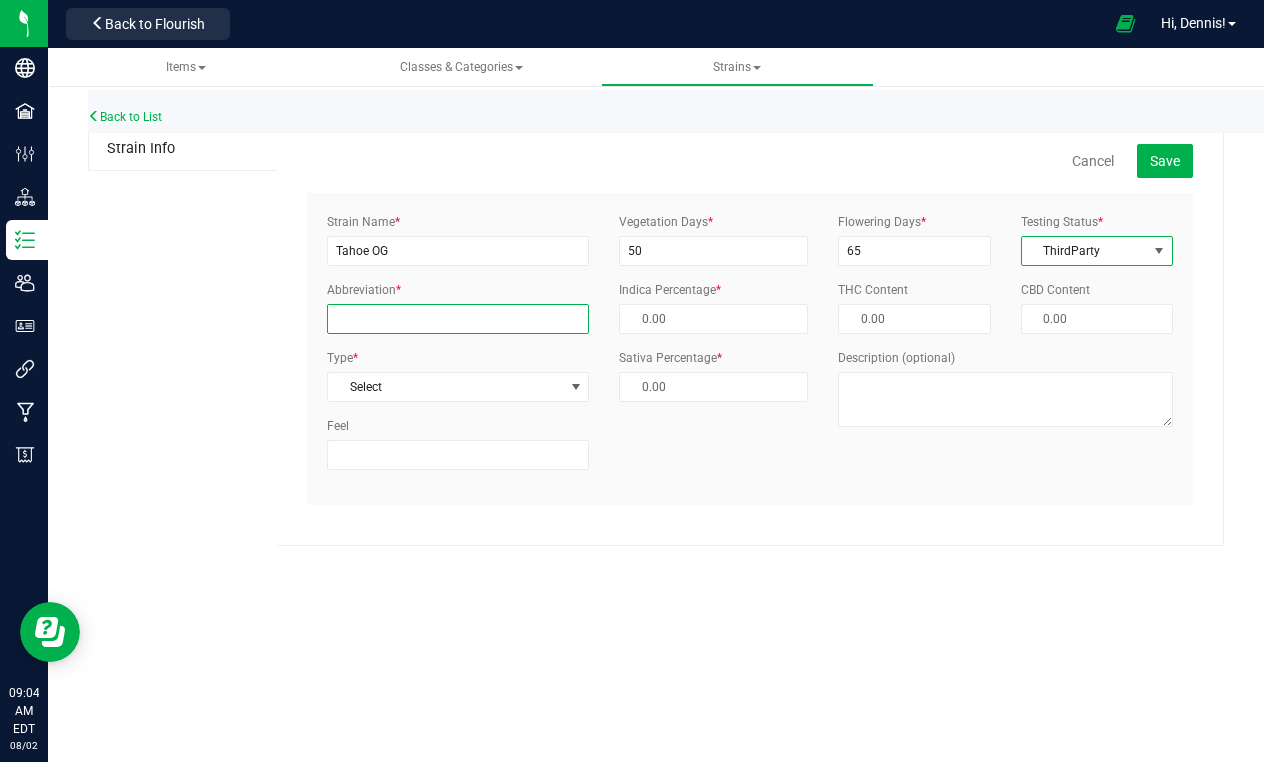 click on "Abbreviation
*" at bounding box center [458, 319] 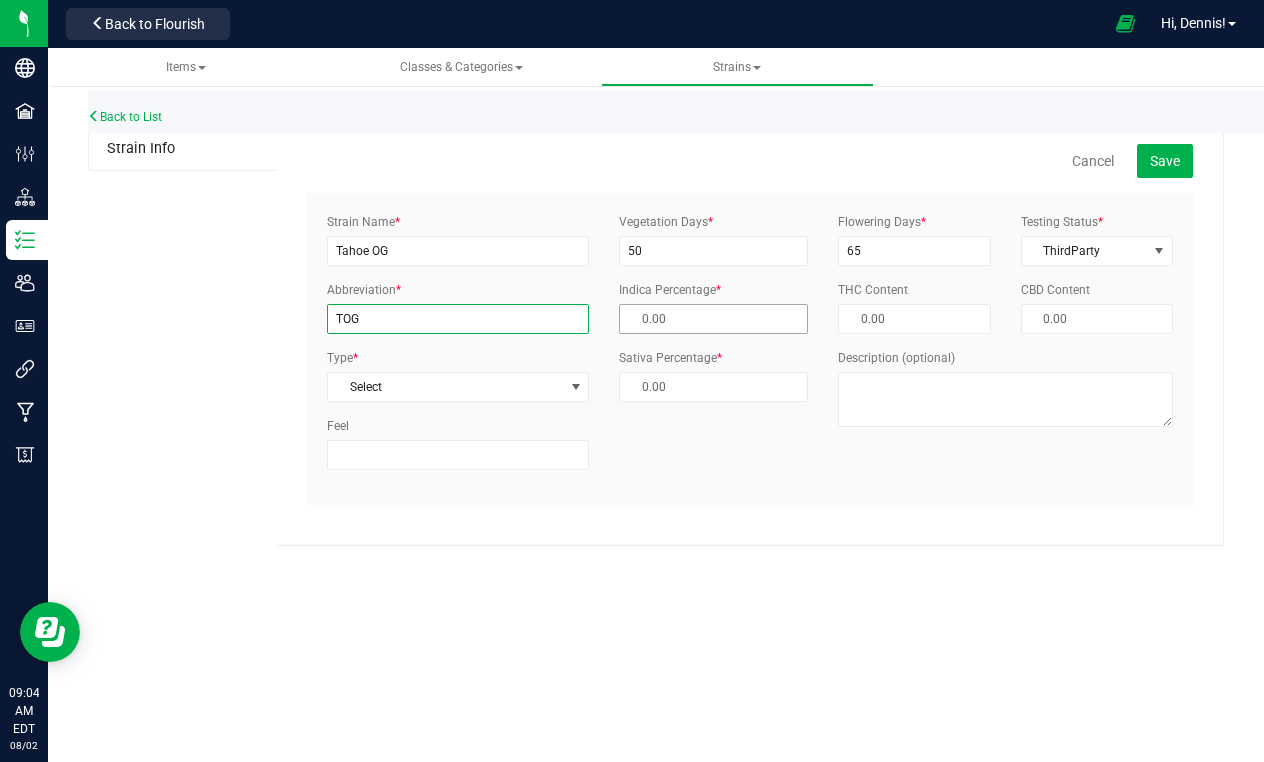 type on "TOG" 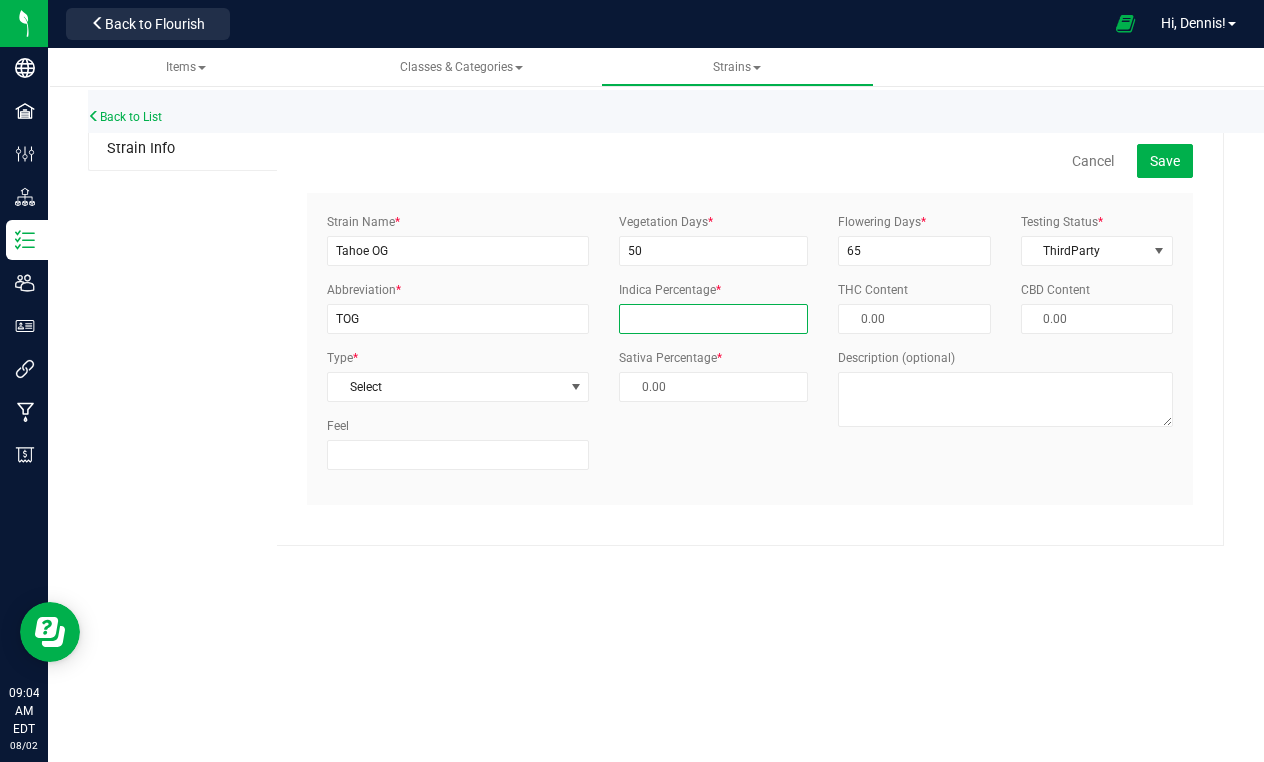 click at bounding box center (713, 319) 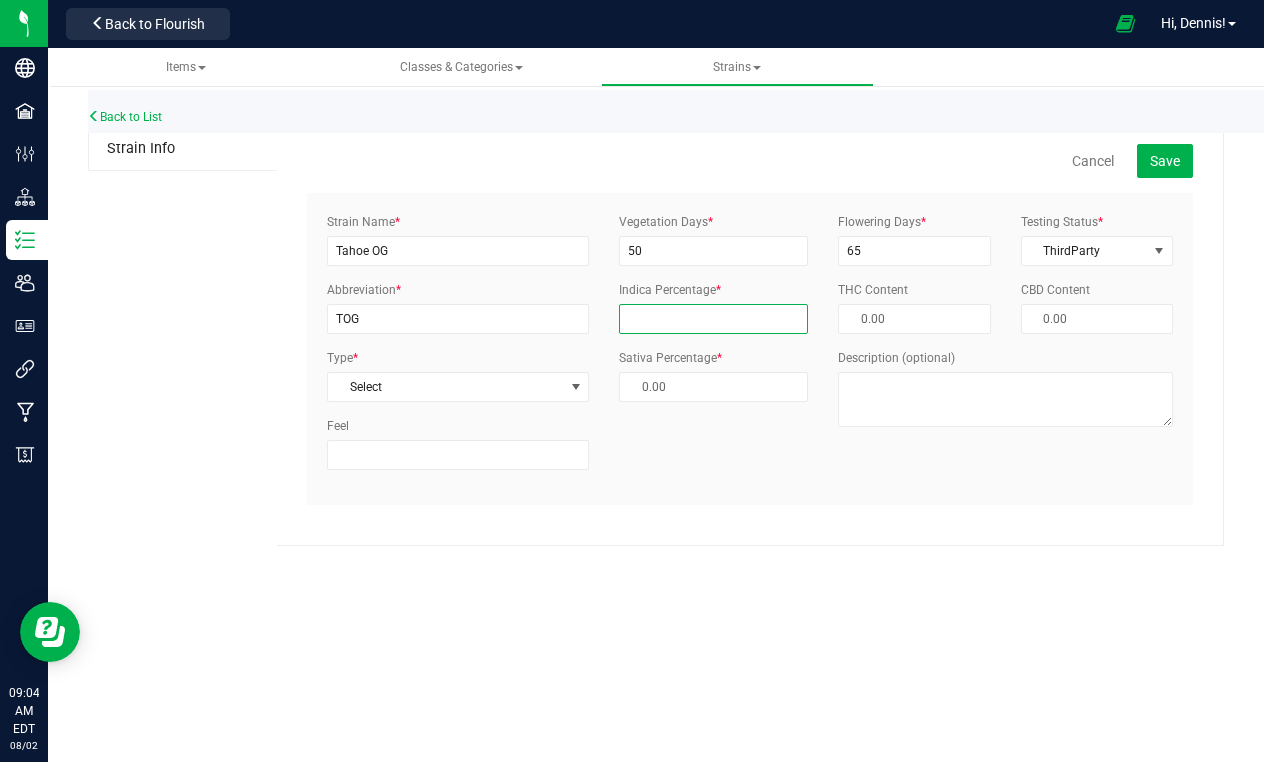 type on "7" 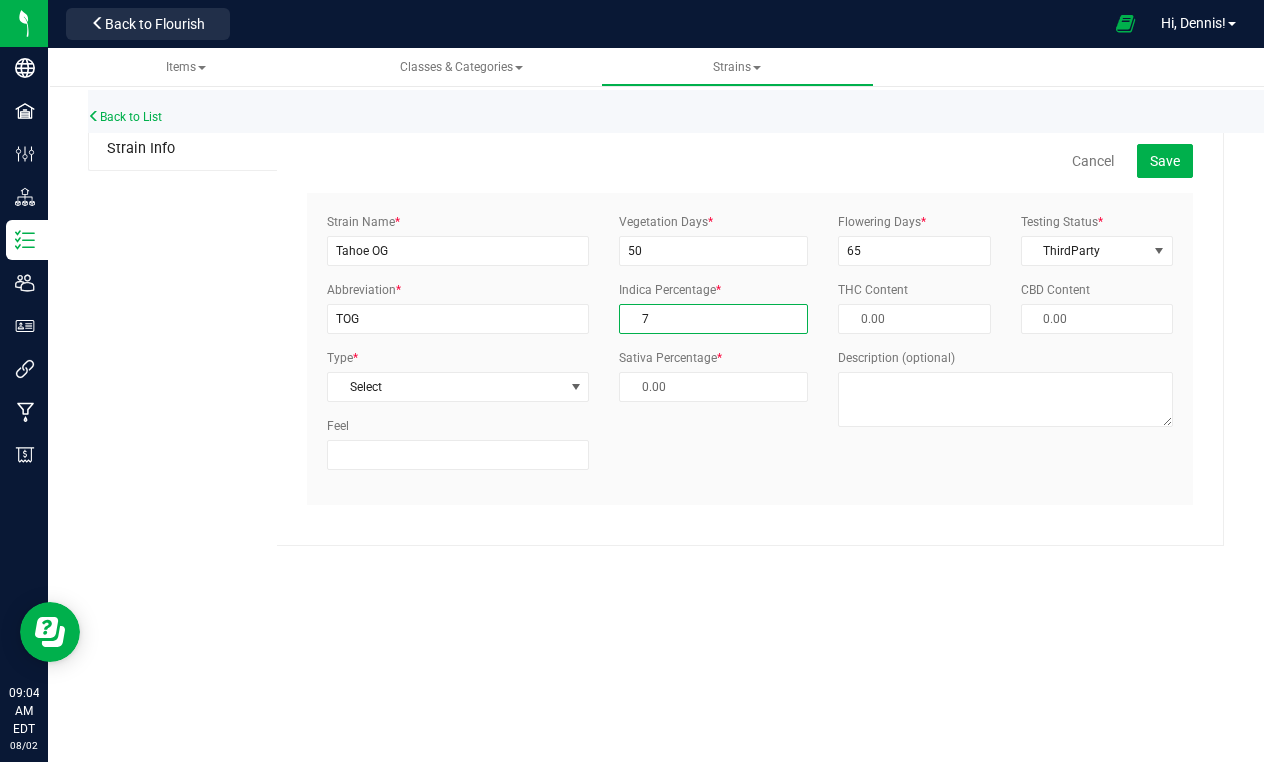 type on "93.00 %" 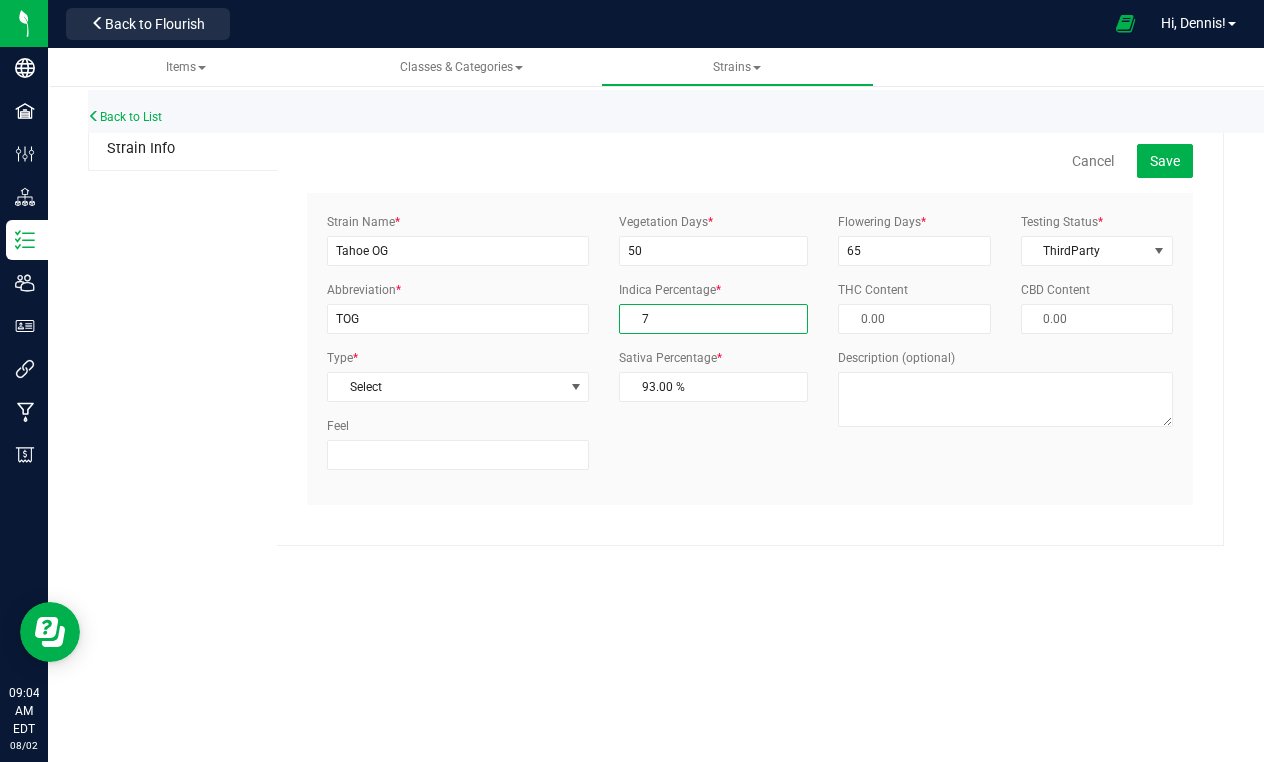 type on "70" 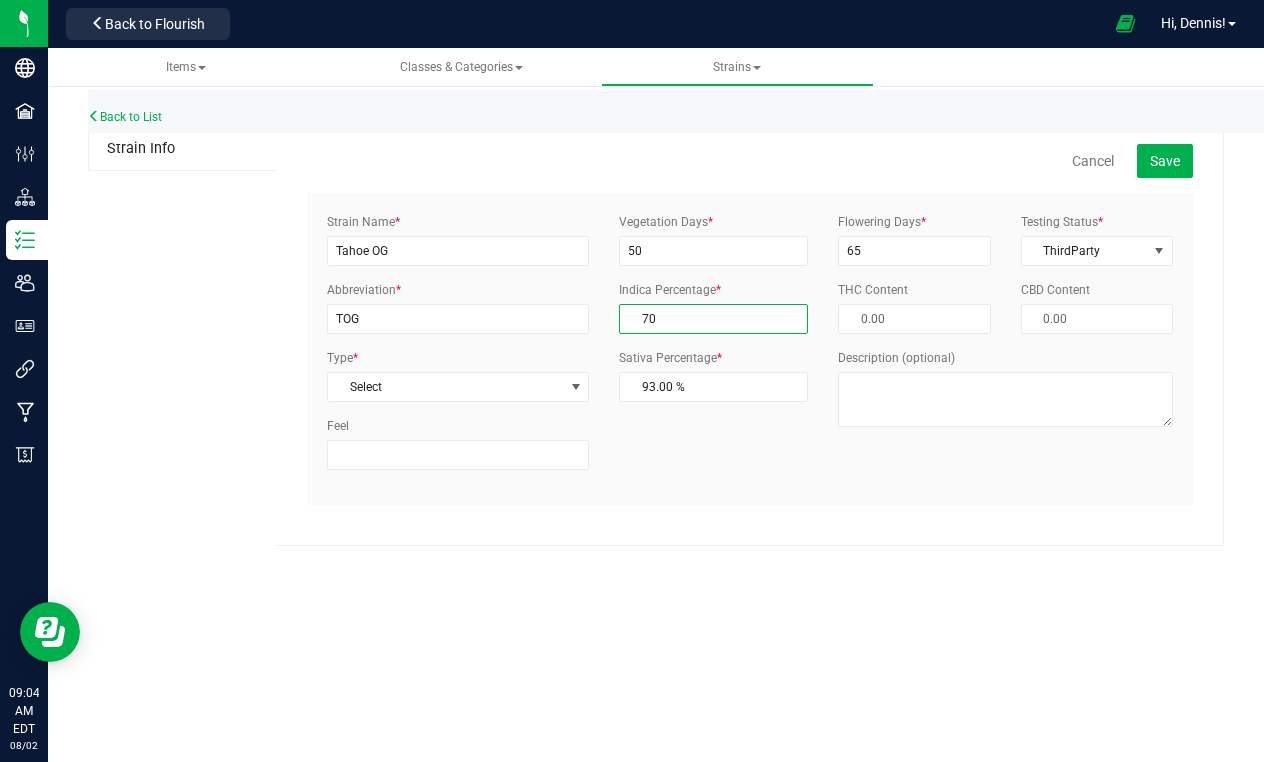 type on "30.00 %" 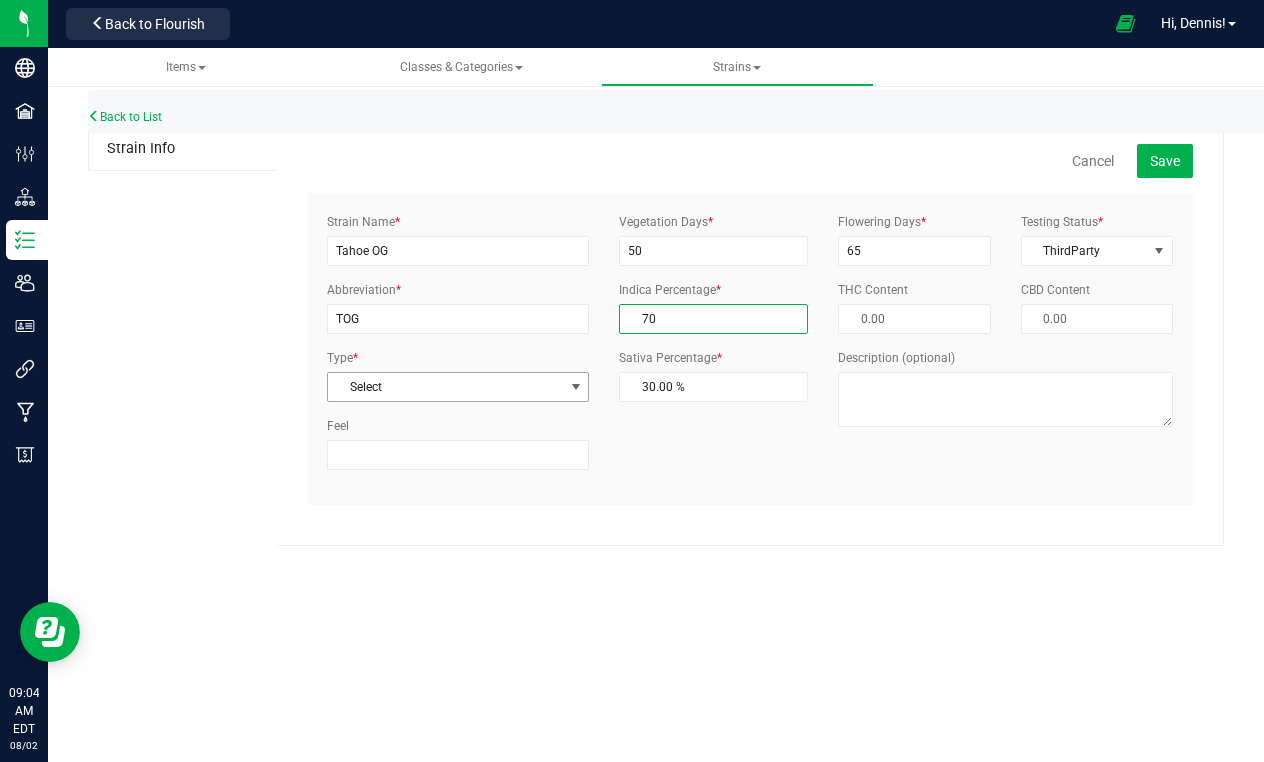 type on "70.00 %" 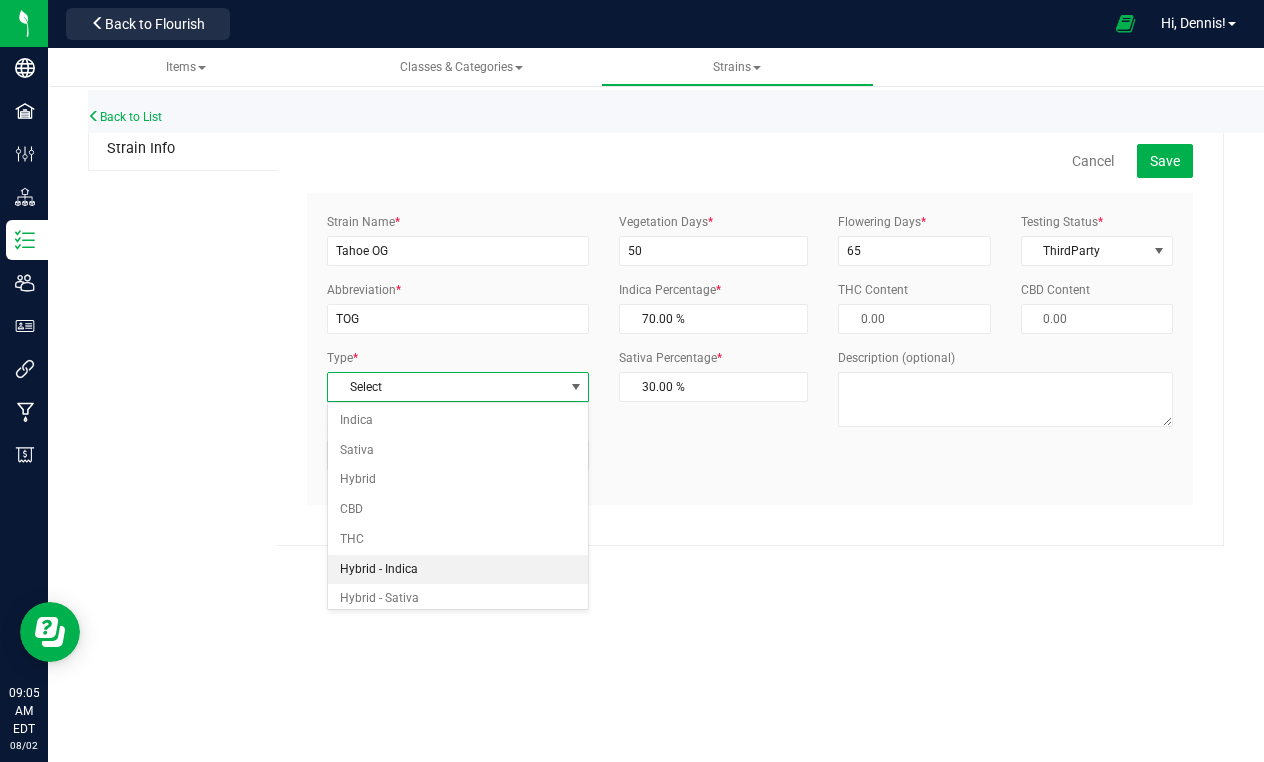 click on "Hybrid - Indica" at bounding box center (458, 570) 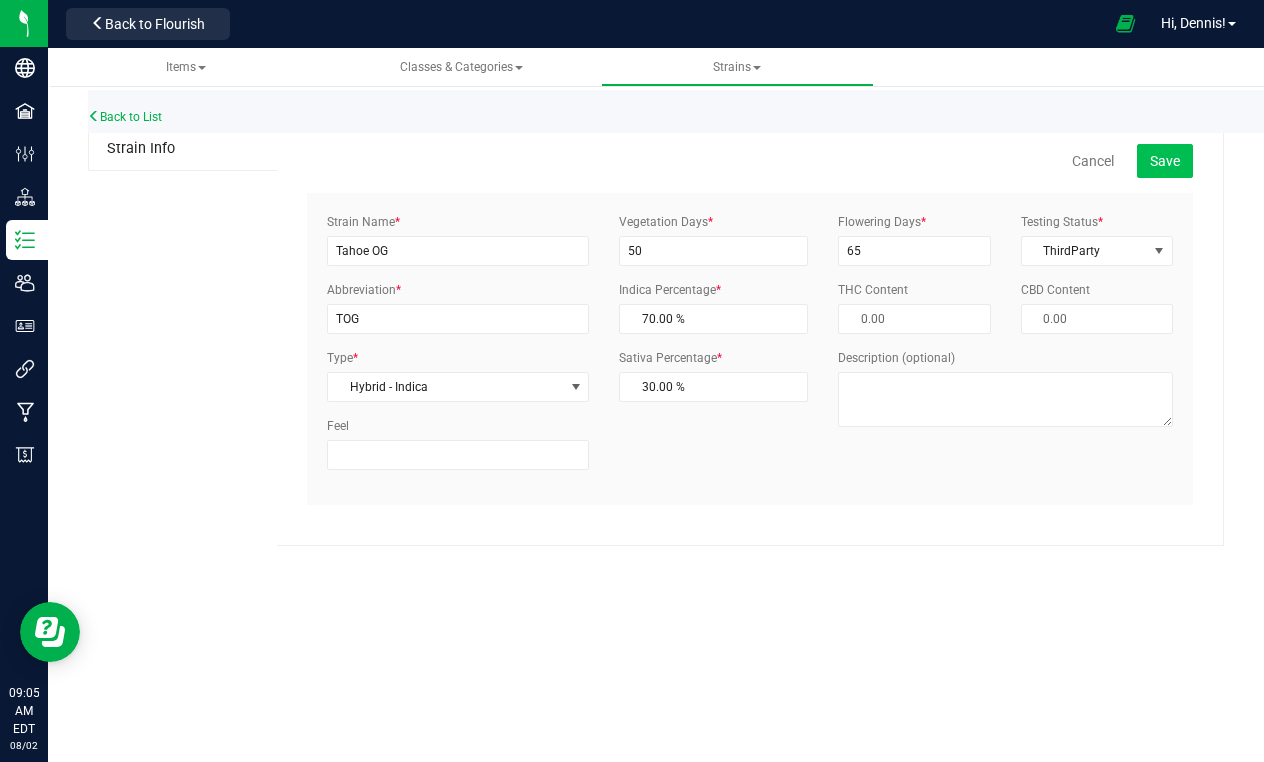 click on "Save" at bounding box center [1165, 161] 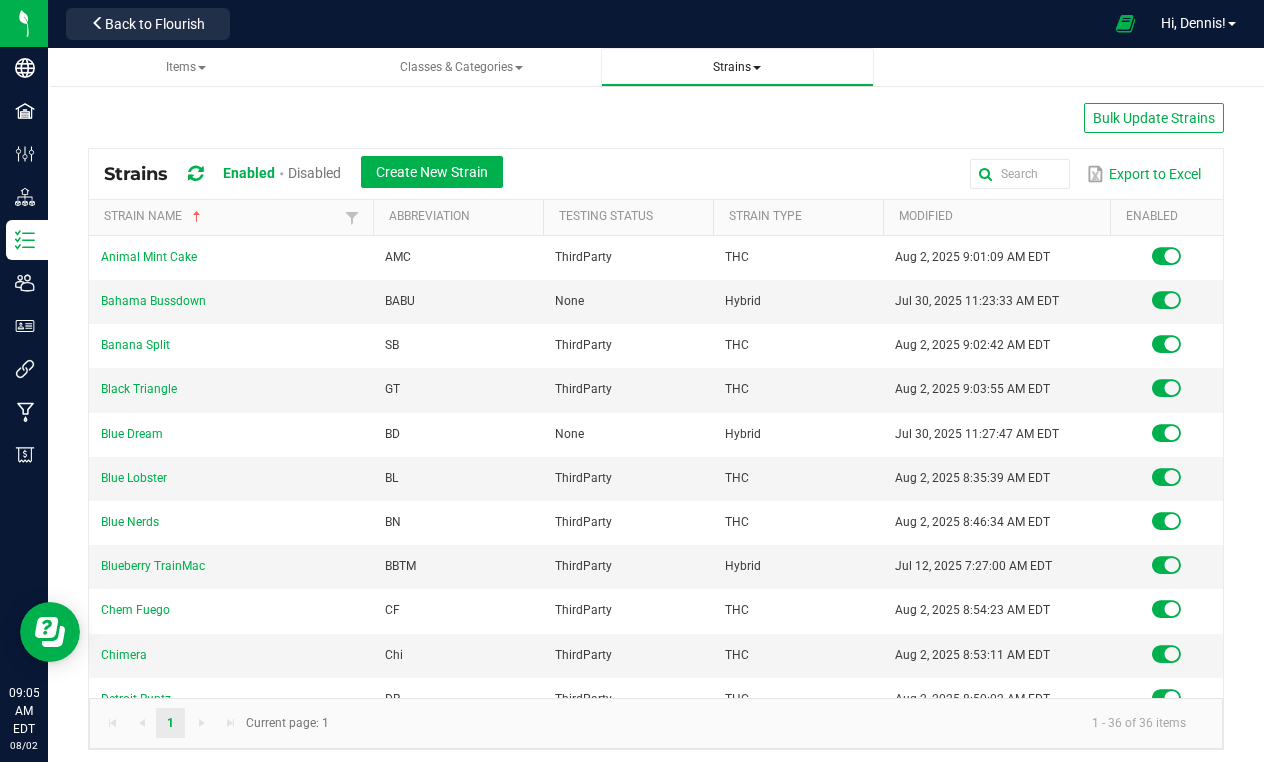 click on "Strains" at bounding box center (737, 67) 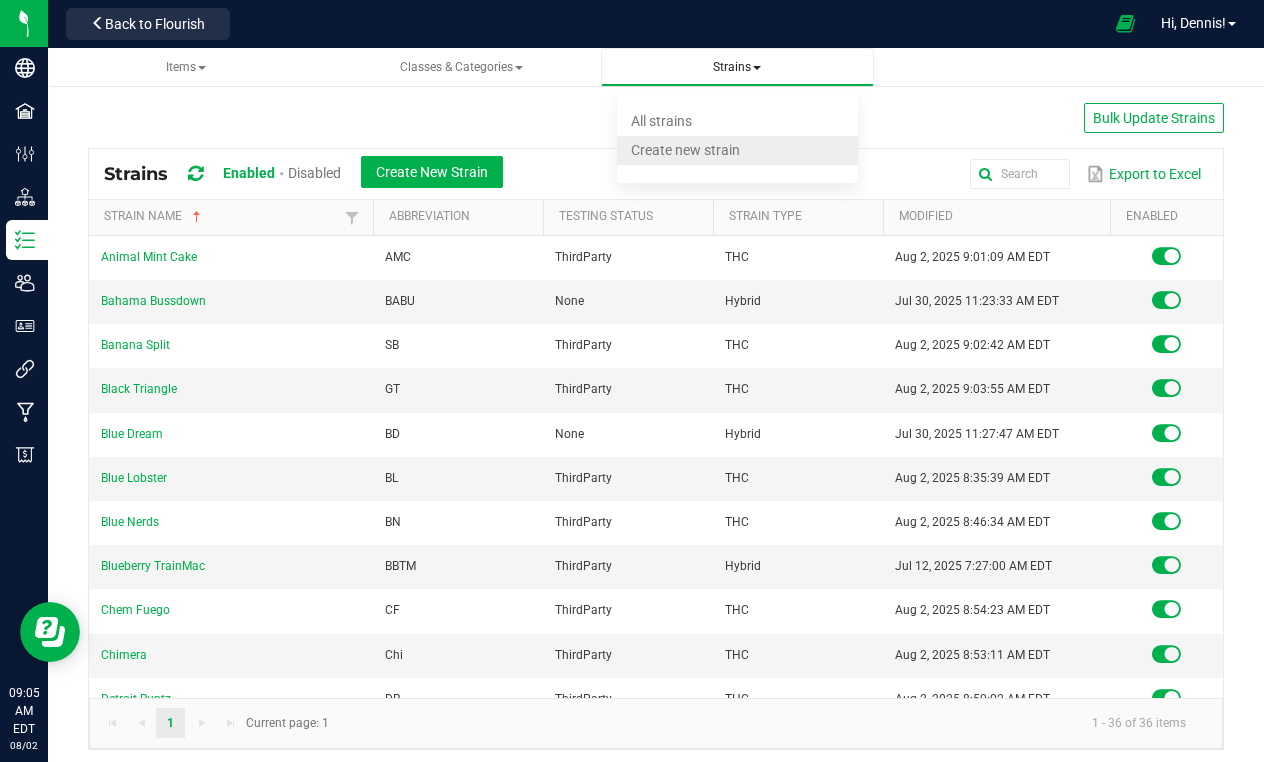click on "Create new strain" at bounding box center (685, 150) 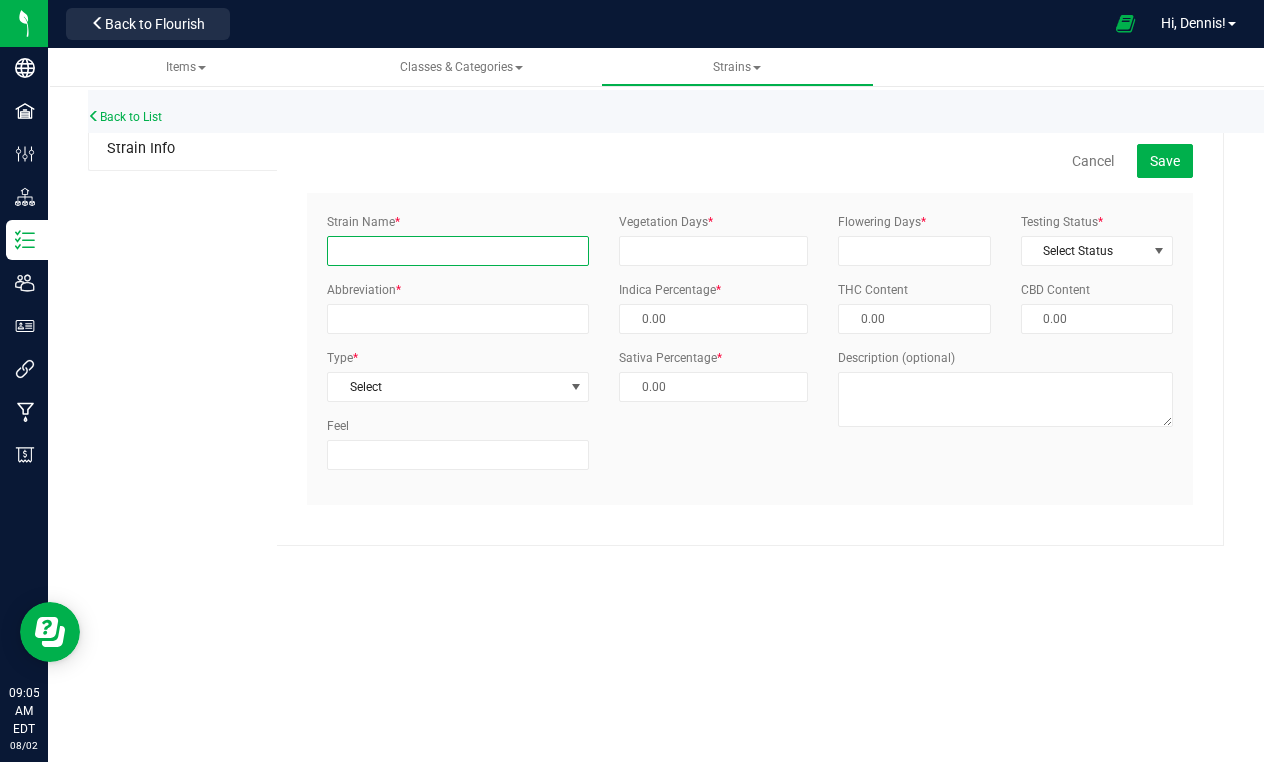 click on "Strain Name
*" at bounding box center (458, 251) 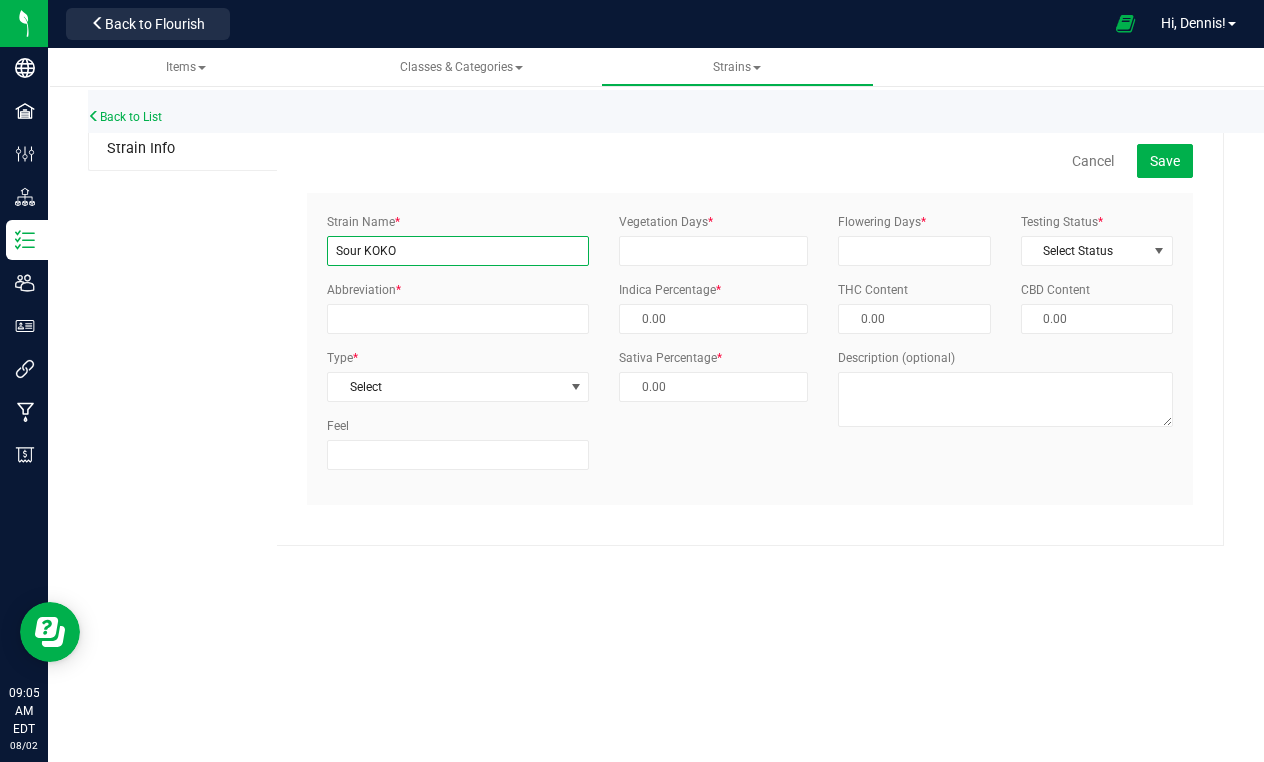 type on "Sour KOKO" 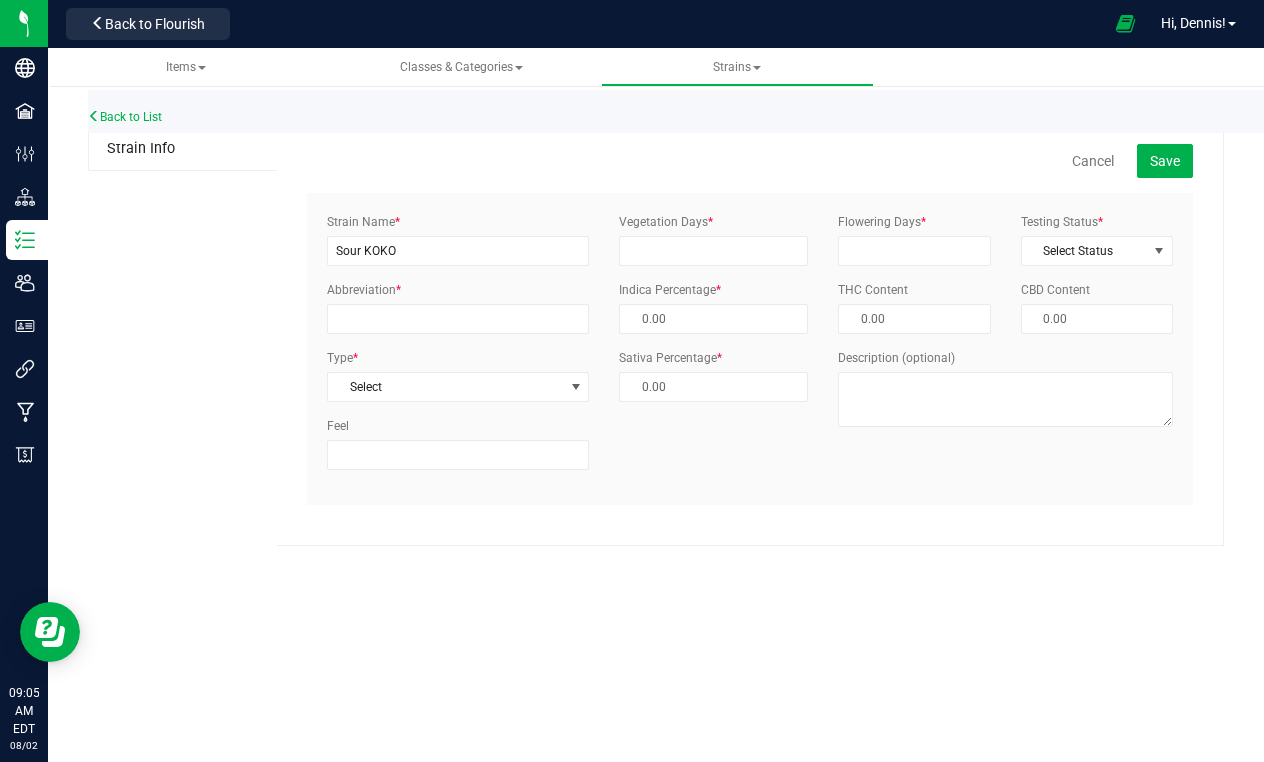 click on "Vegetation Days
*
Indica Percentage
*
Sativa Percentage
*" at bounding box center [713, 315] 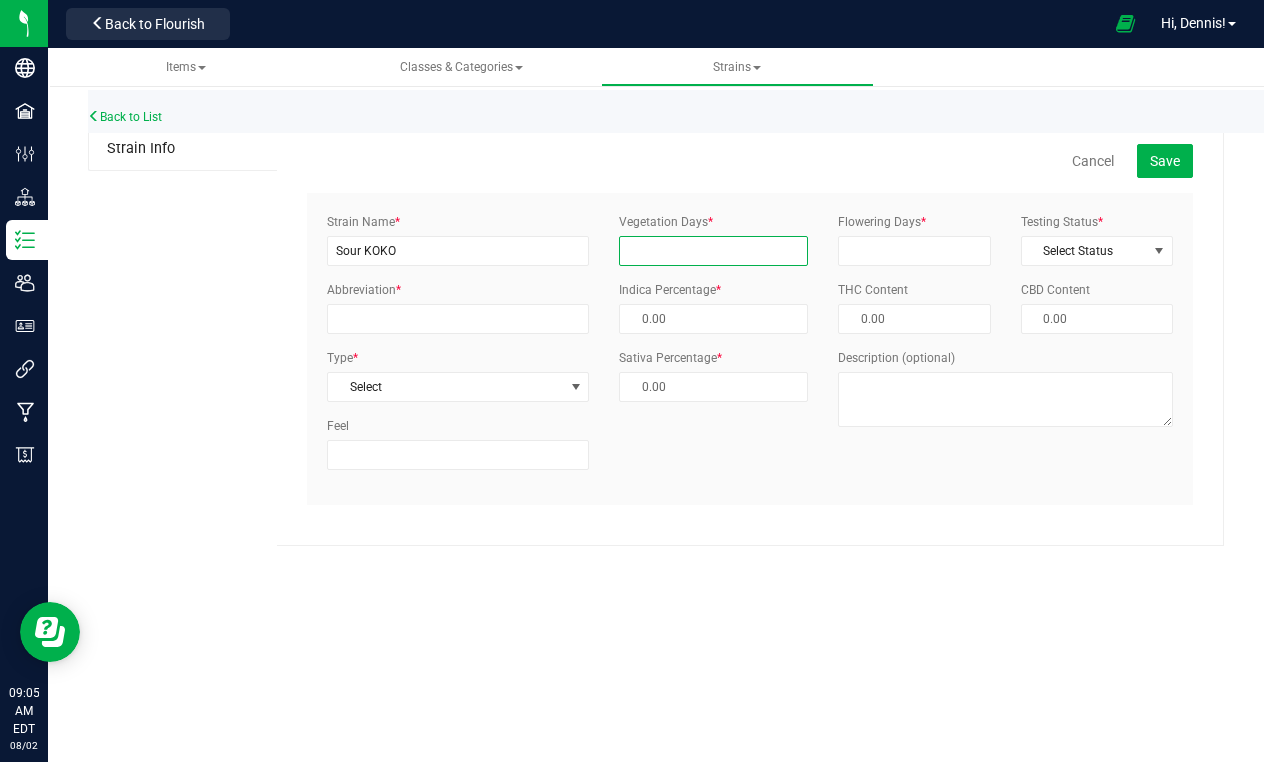 click on "Vegetation Days
*" at bounding box center [713, 251] 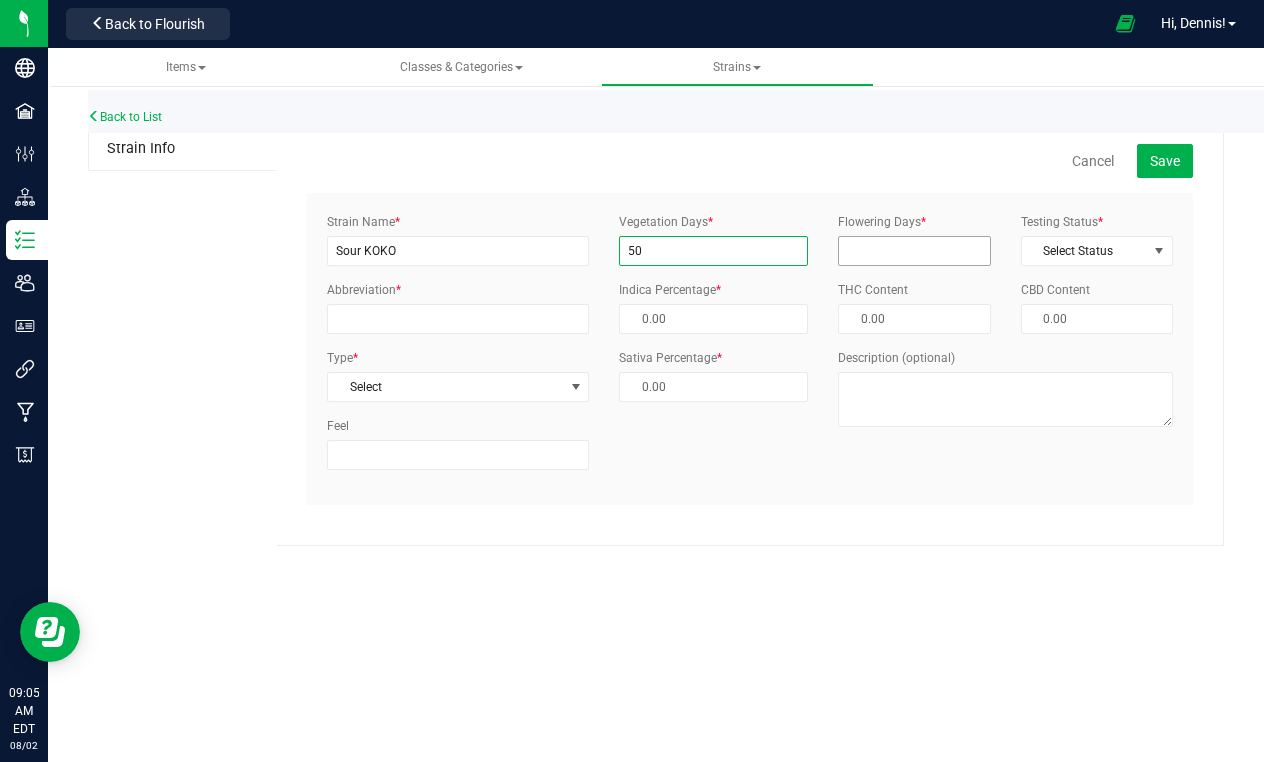 type on "50" 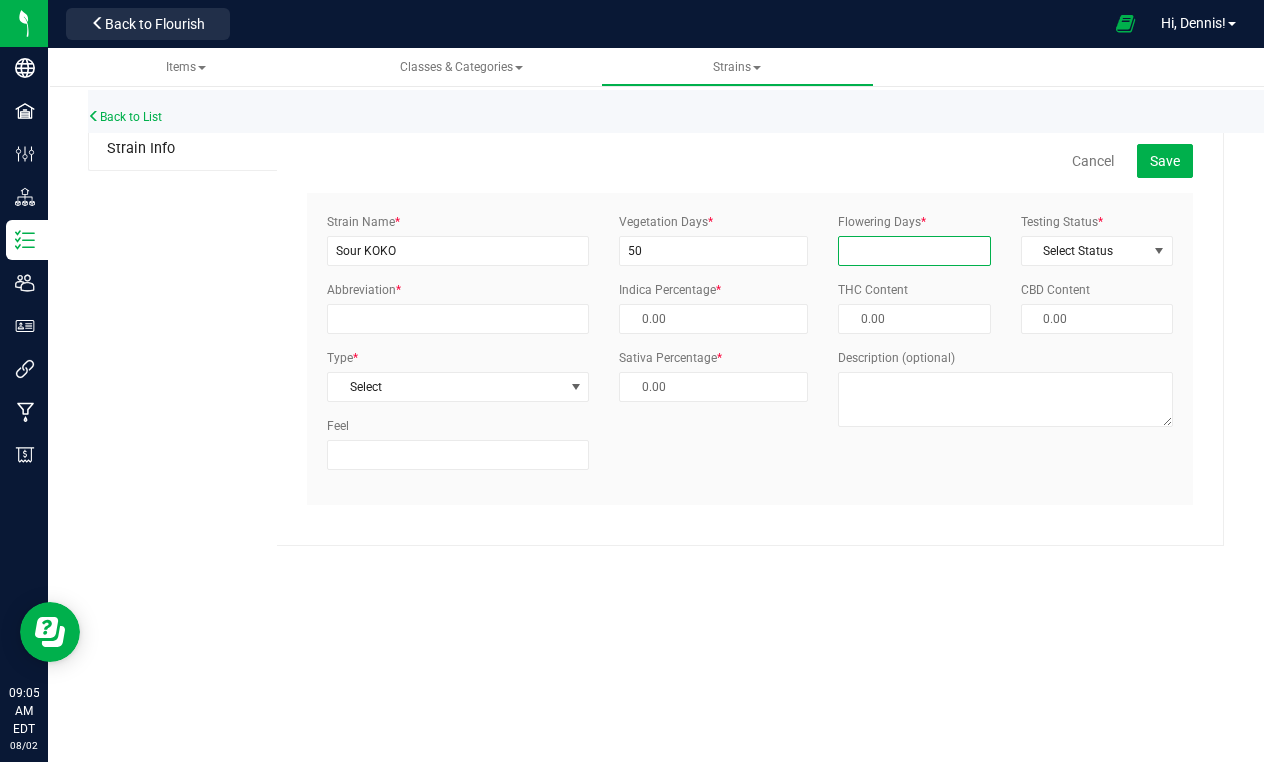 click on "Flowering Days
*" at bounding box center [914, 251] 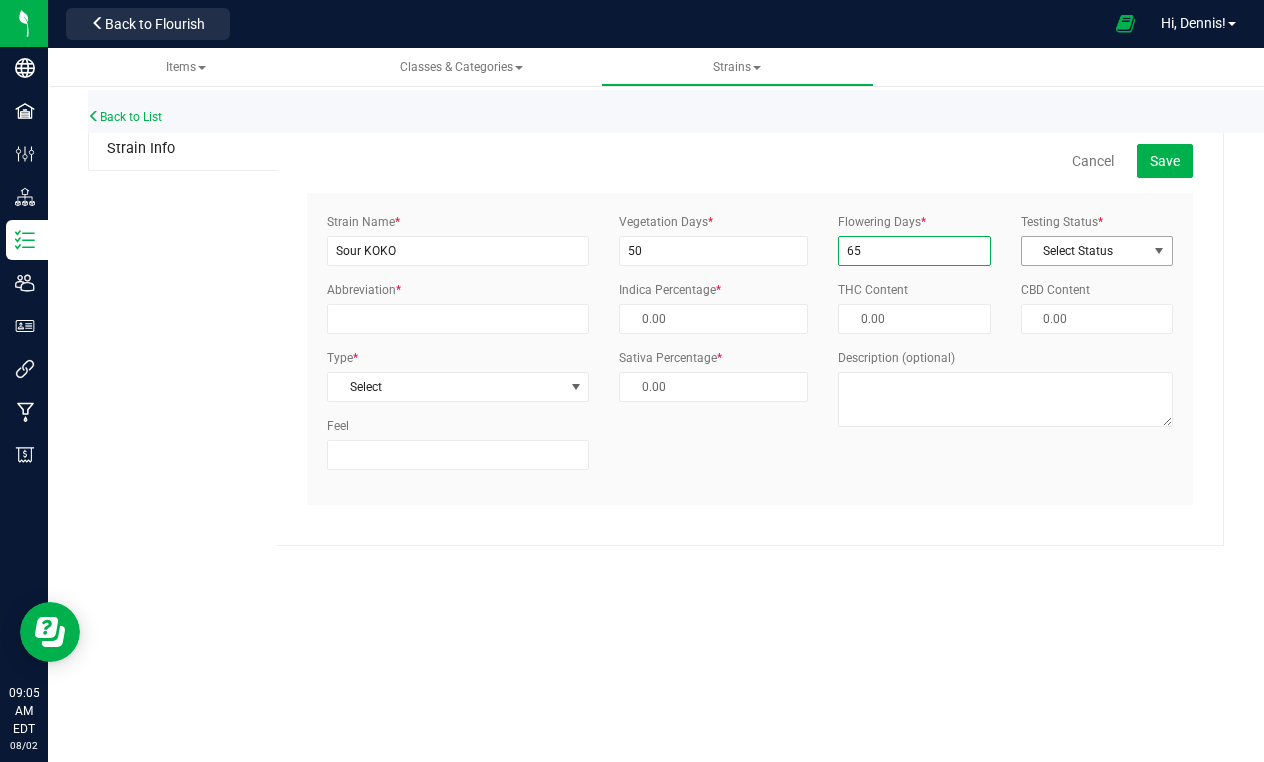 type on "65" 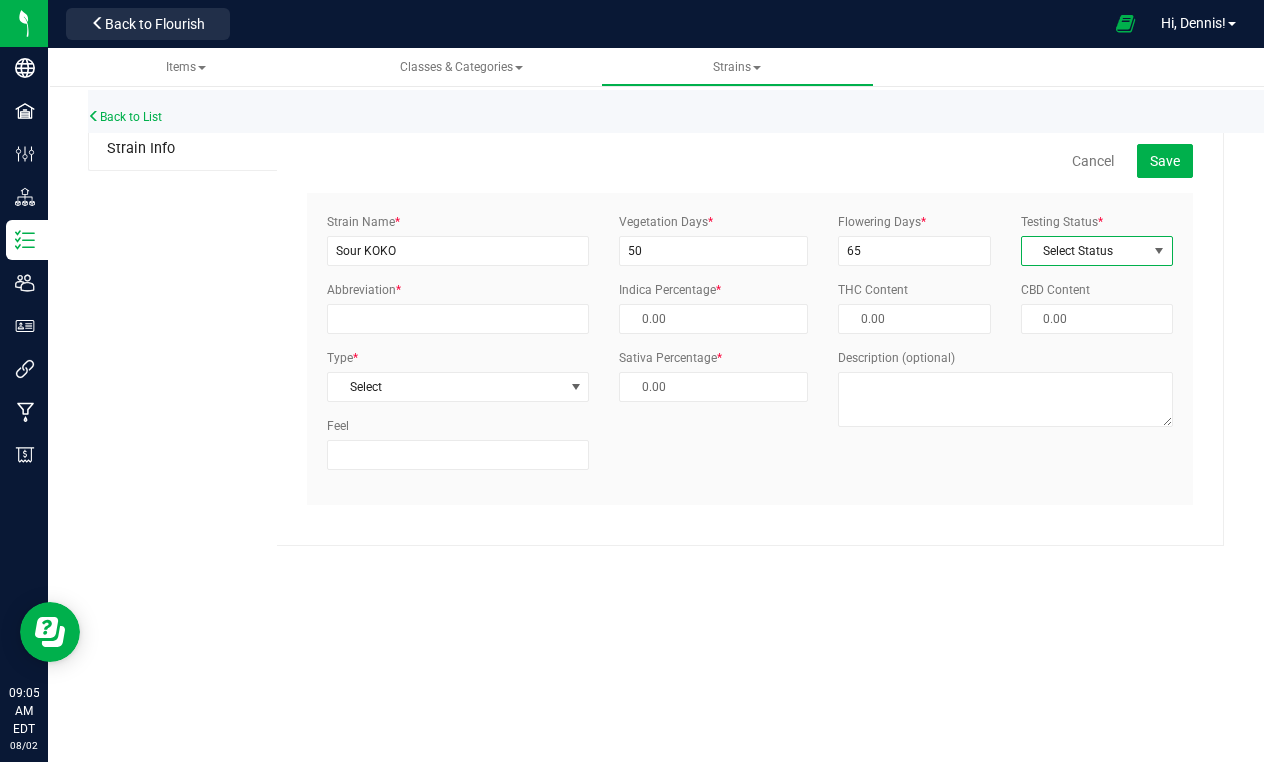 click on "Select Status" at bounding box center [1084, 251] 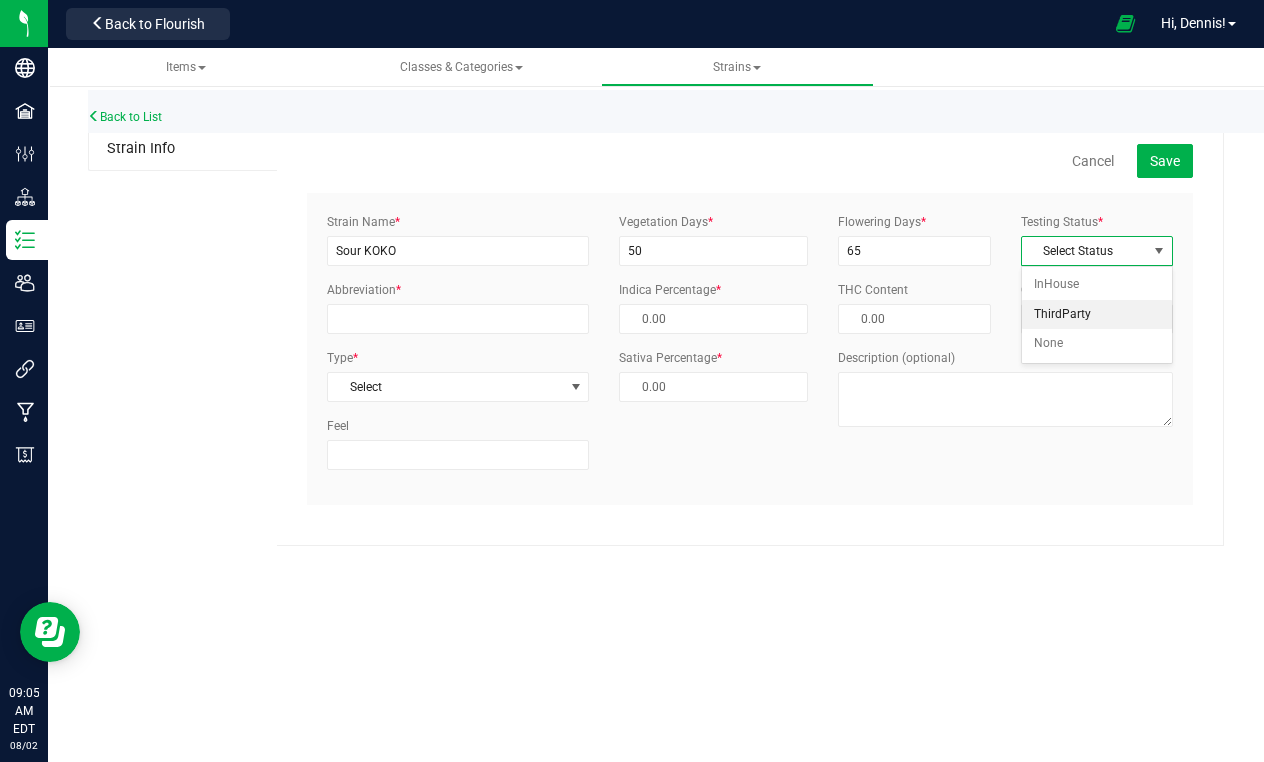 click on "ThirdParty" at bounding box center [1097, 315] 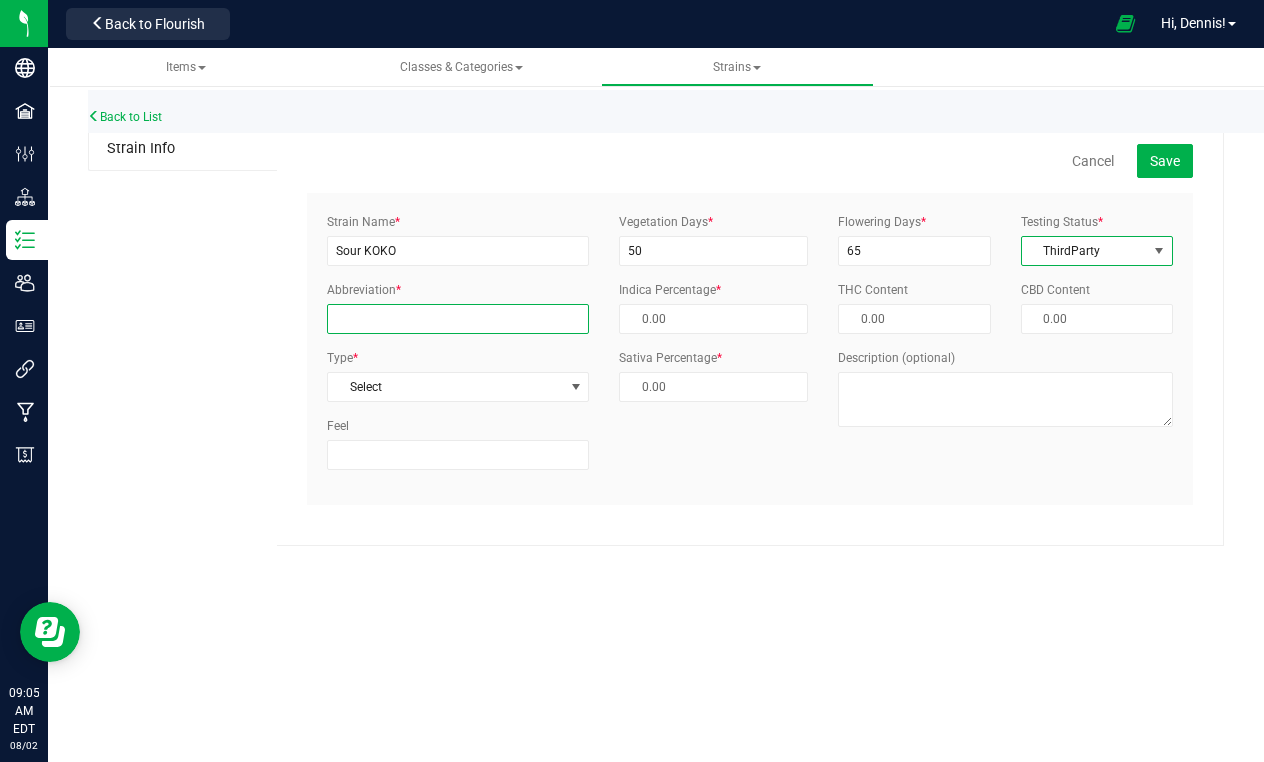 click on "Abbreviation
*" at bounding box center [458, 319] 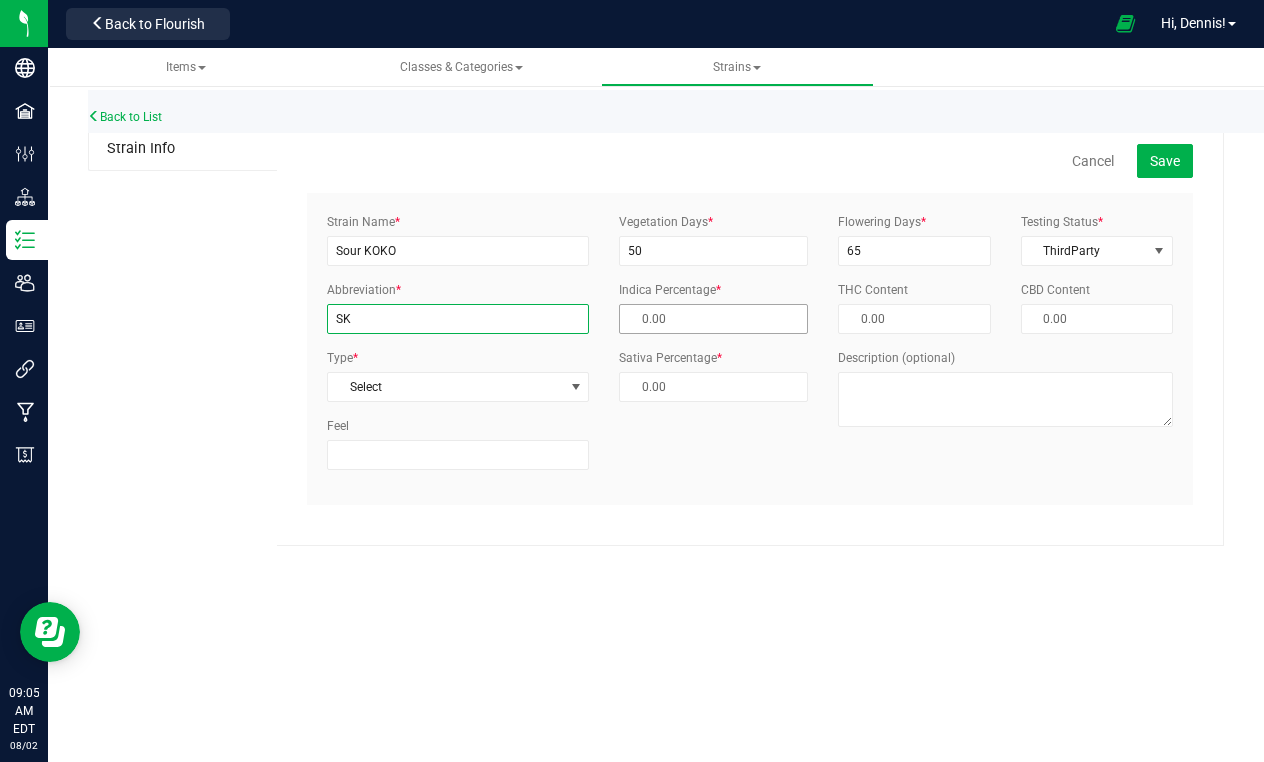 type on "SK" 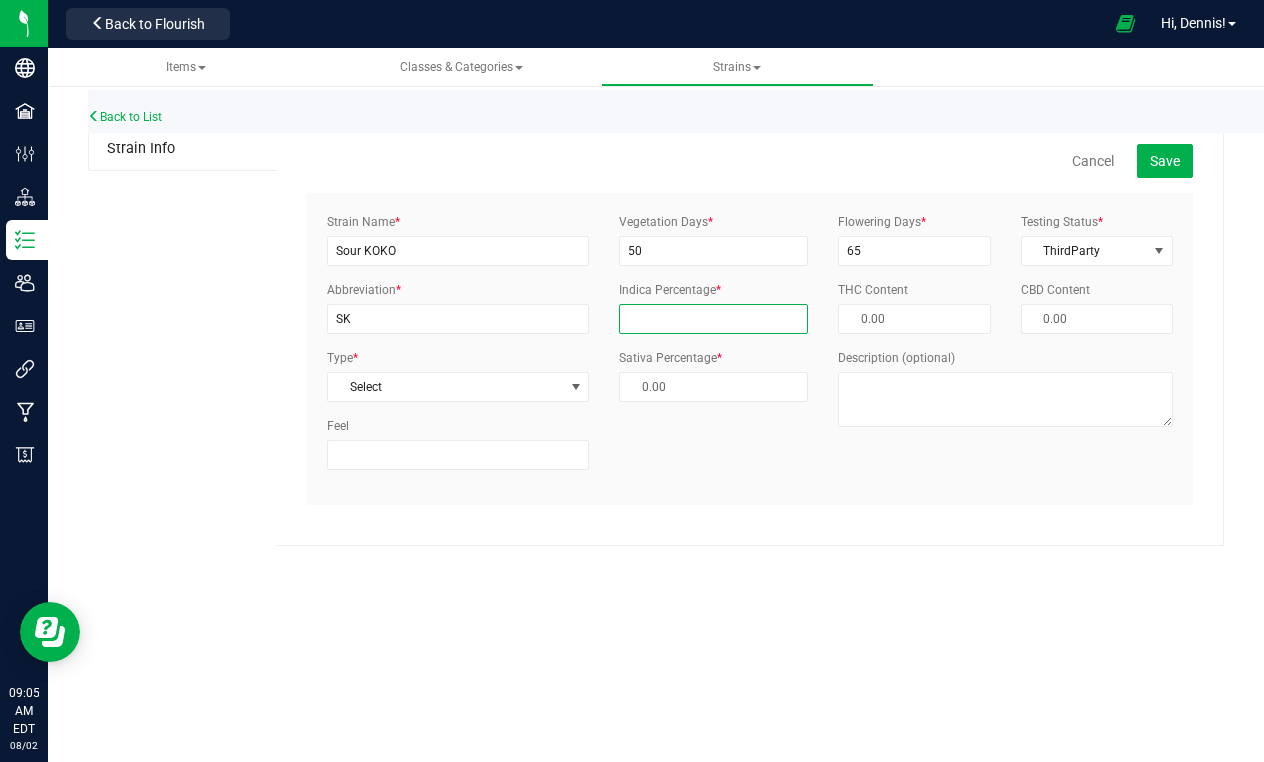 click at bounding box center (713, 319) 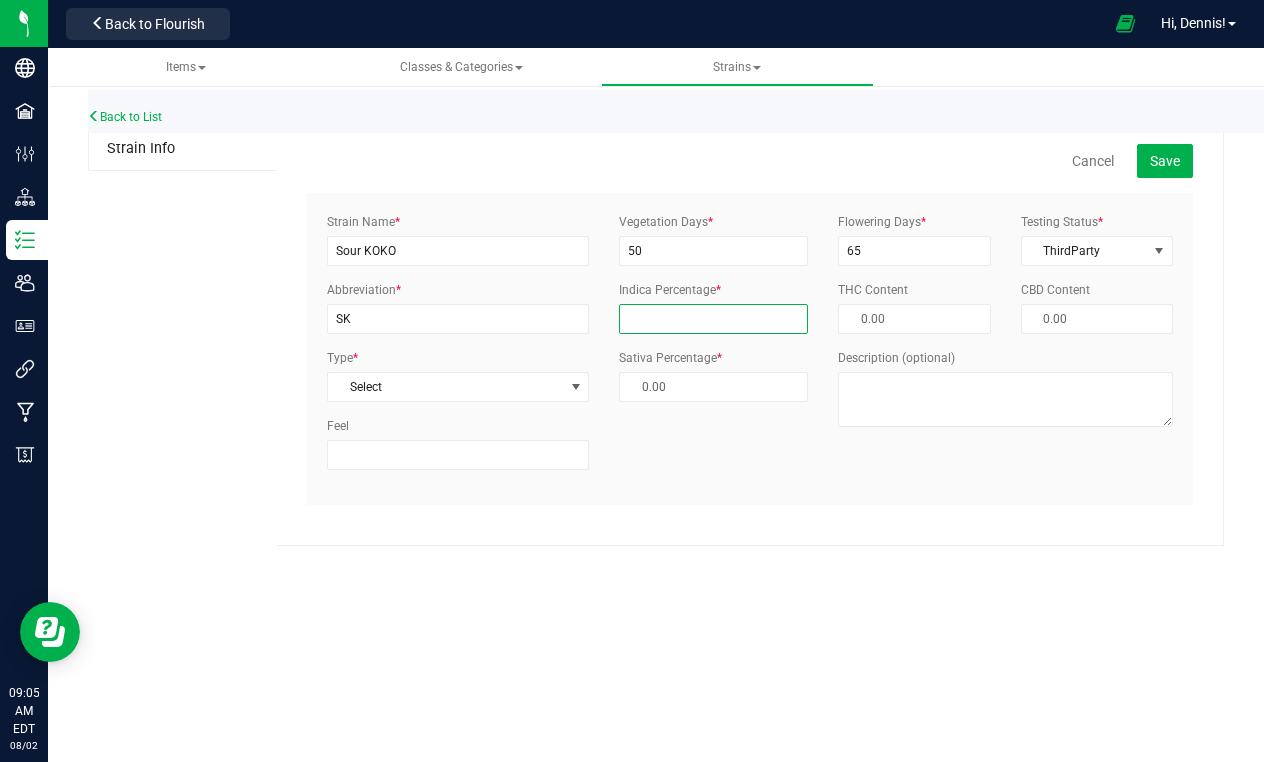 type on "5" 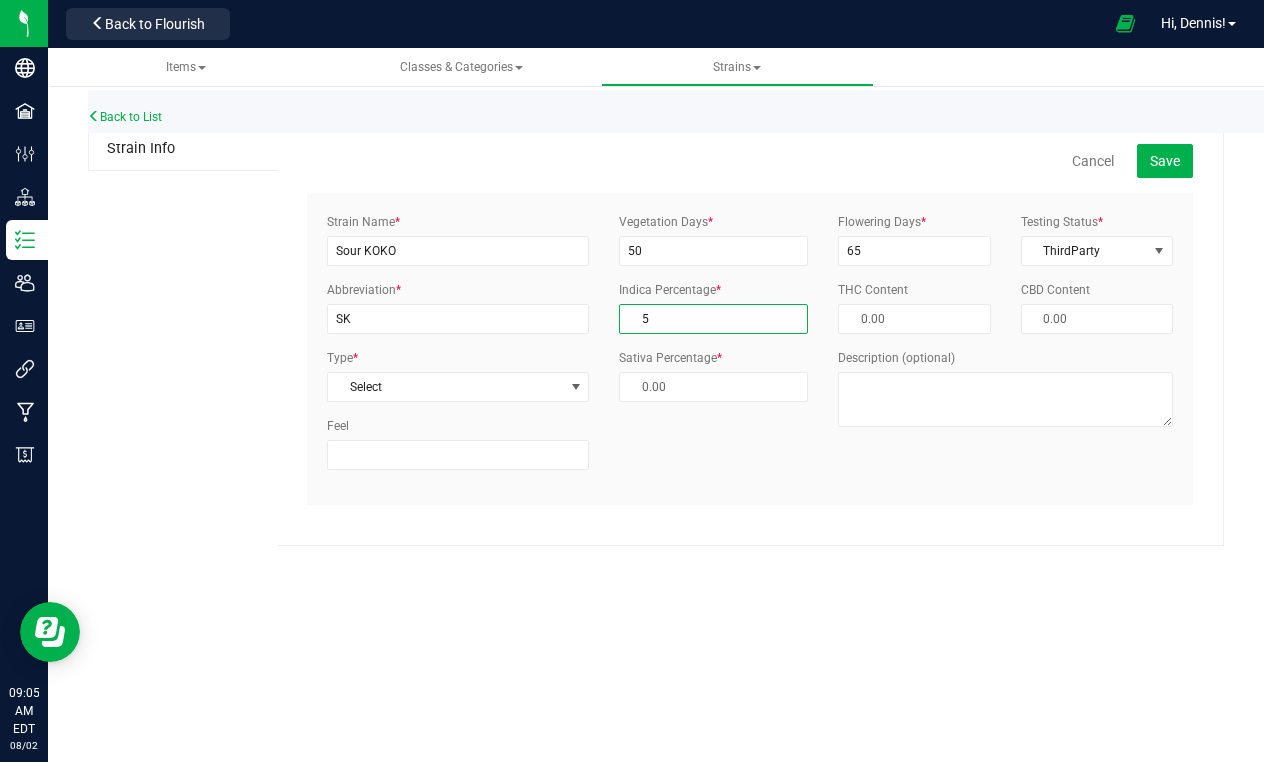 type on "95.00 %" 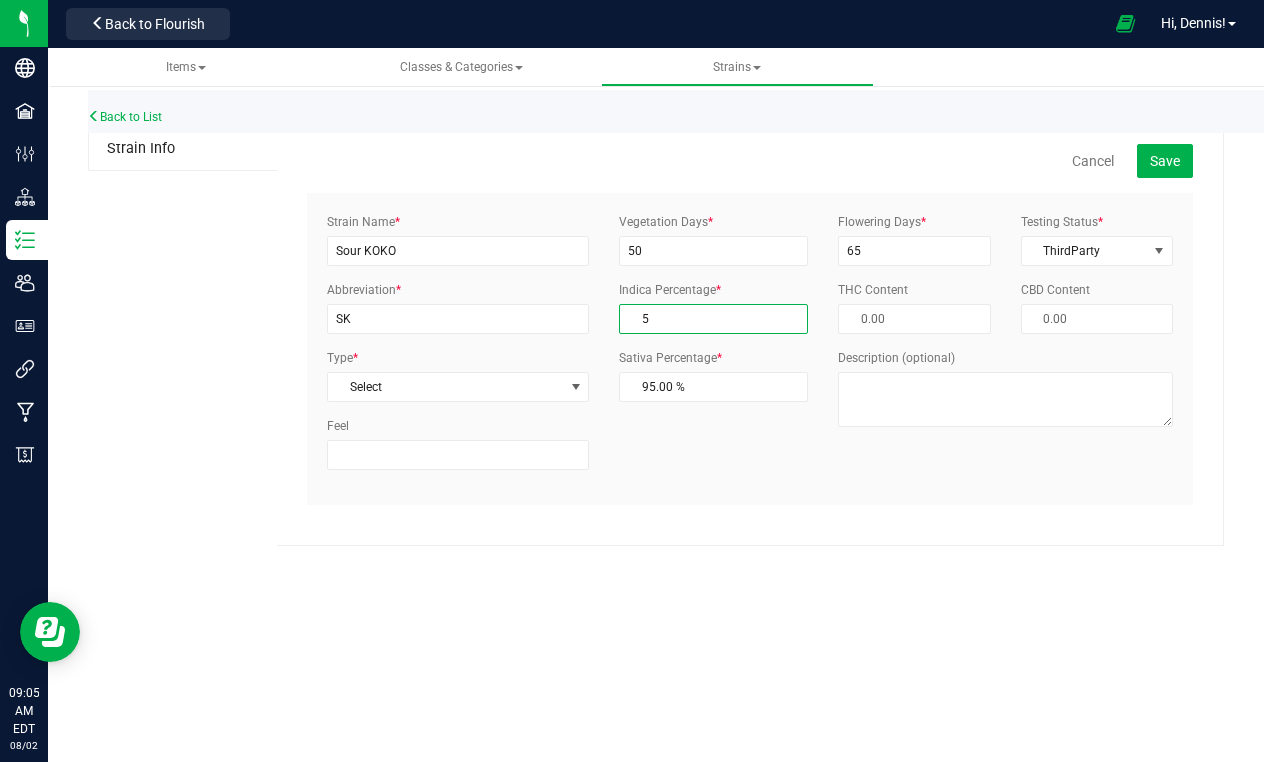 type on "50" 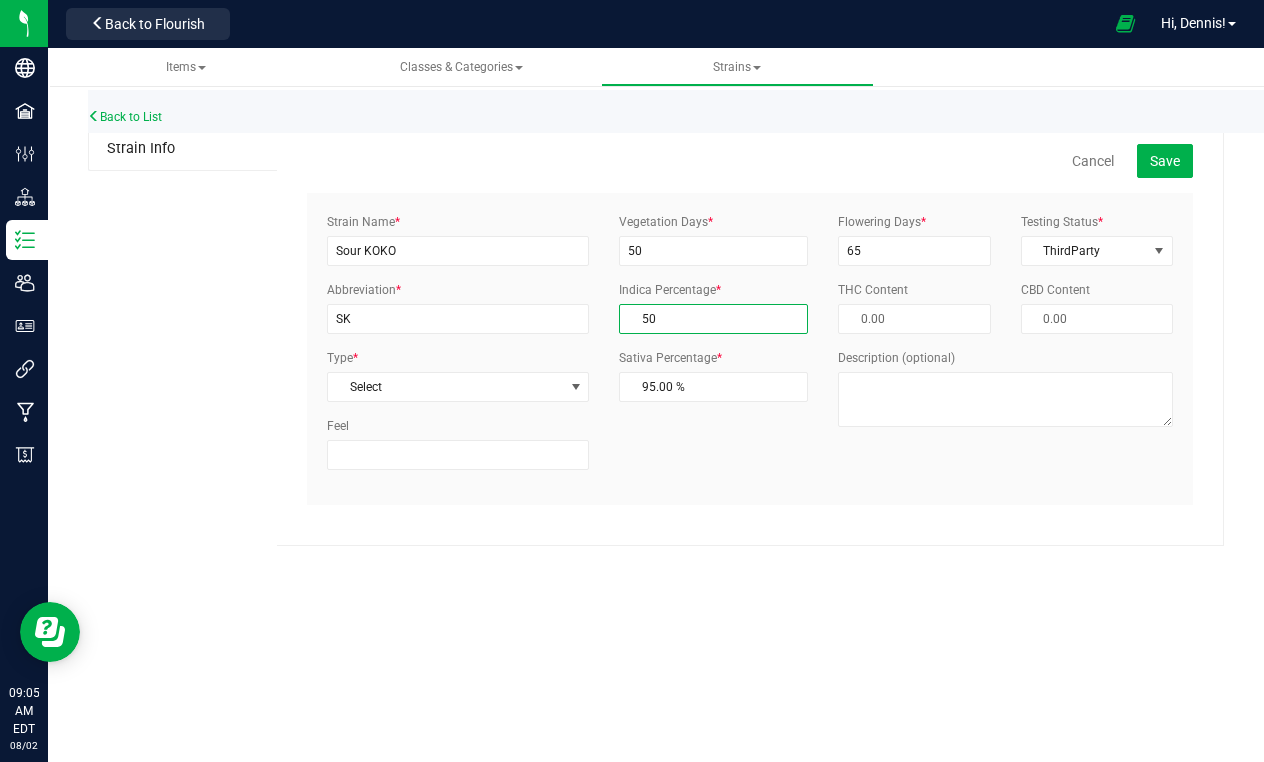 type on "50.00 %" 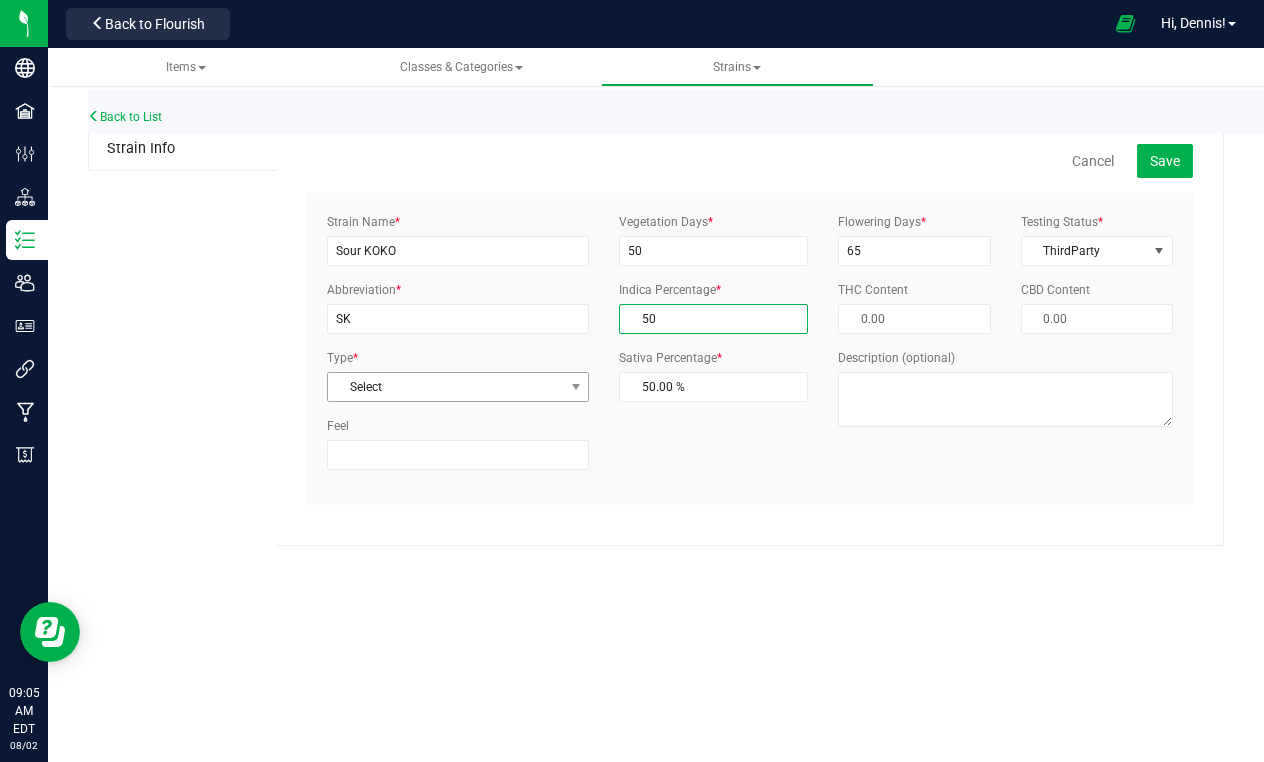type on "50.00 %" 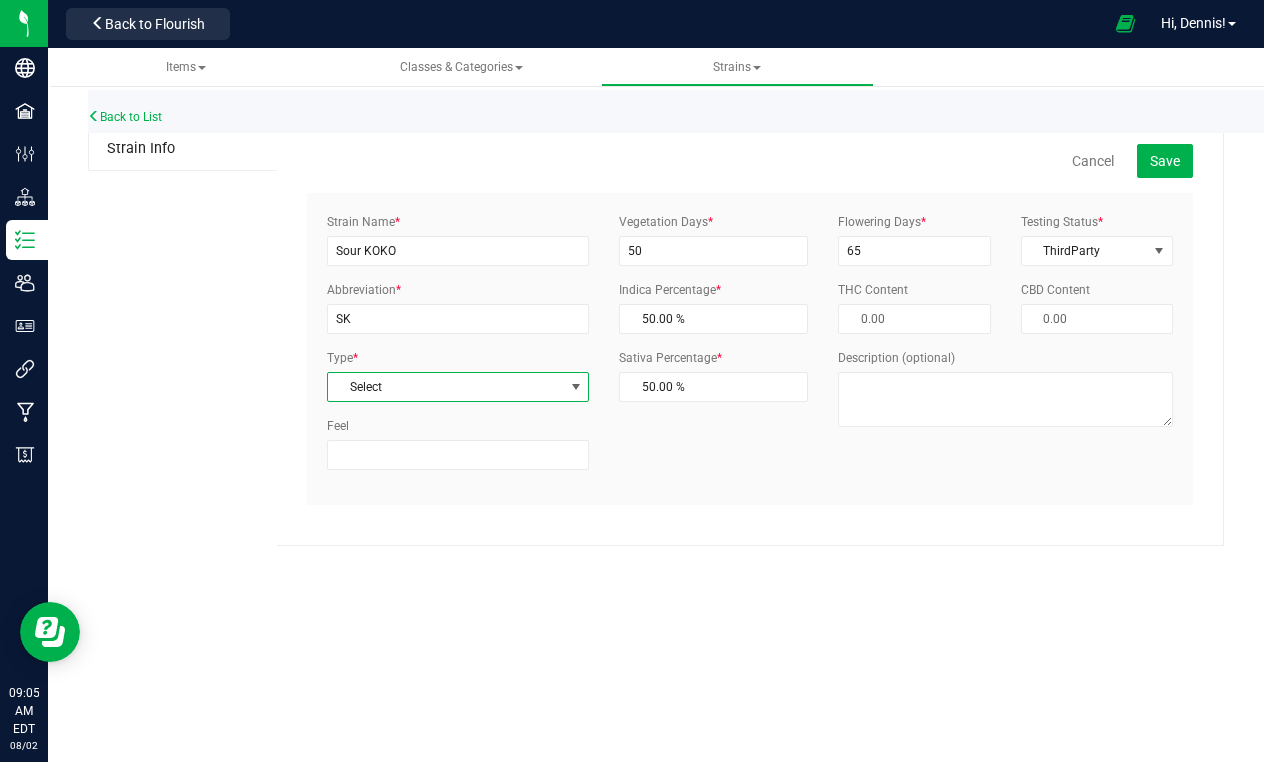 click on "Select" at bounding box center [445, 387] 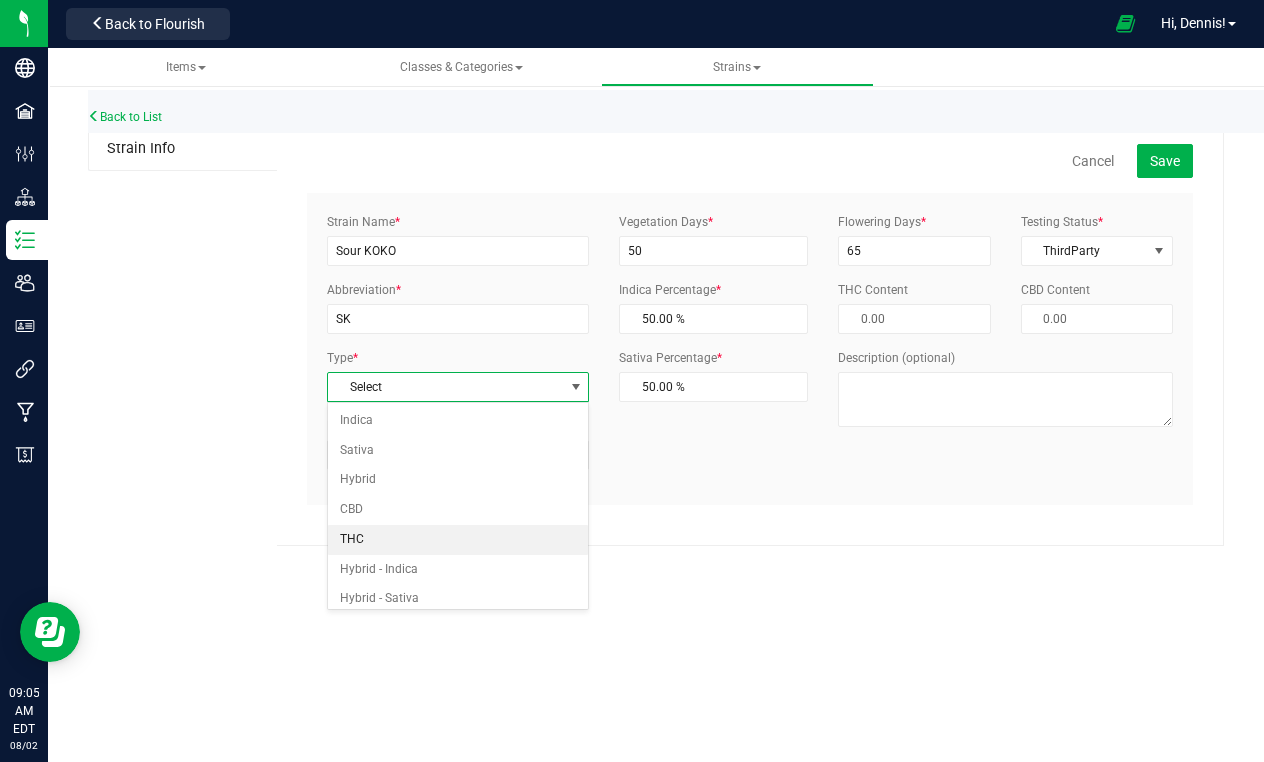 click on "THC" at bounding box center (458, 540) 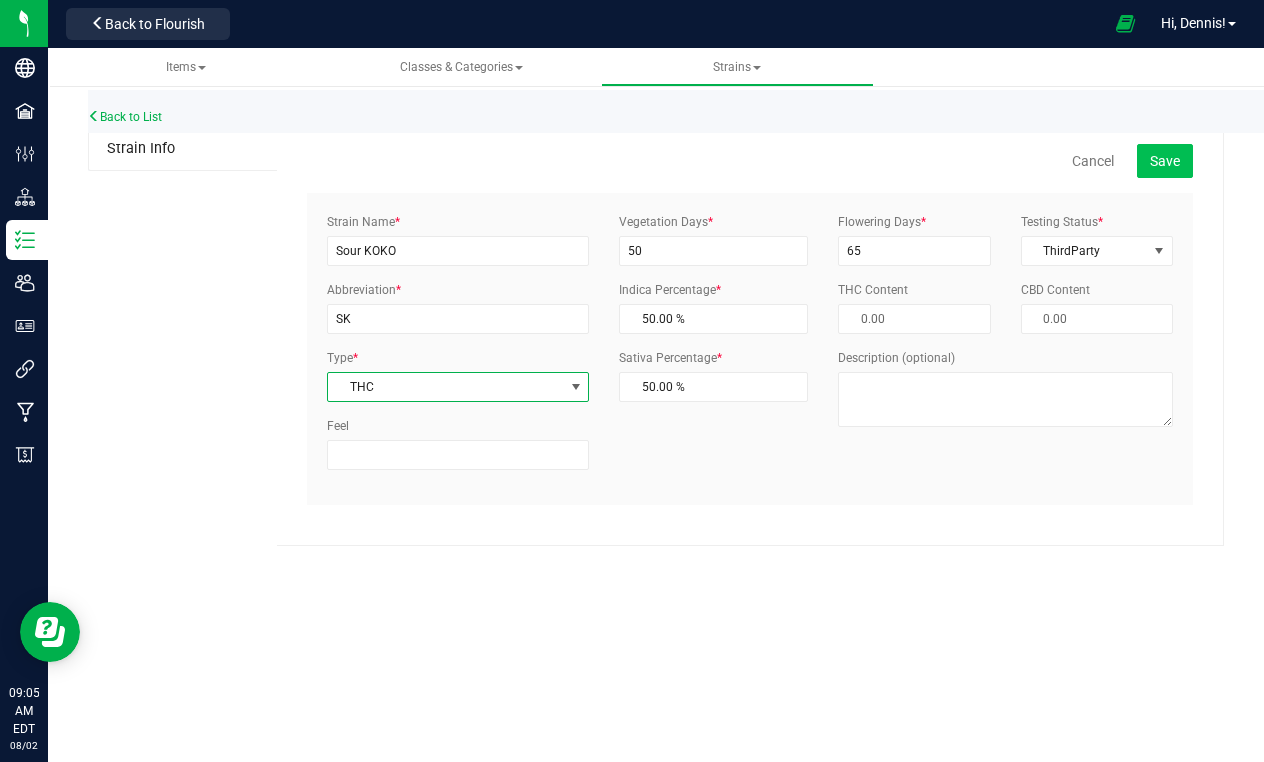 click on "Save" at bounding box center [1165, 161] 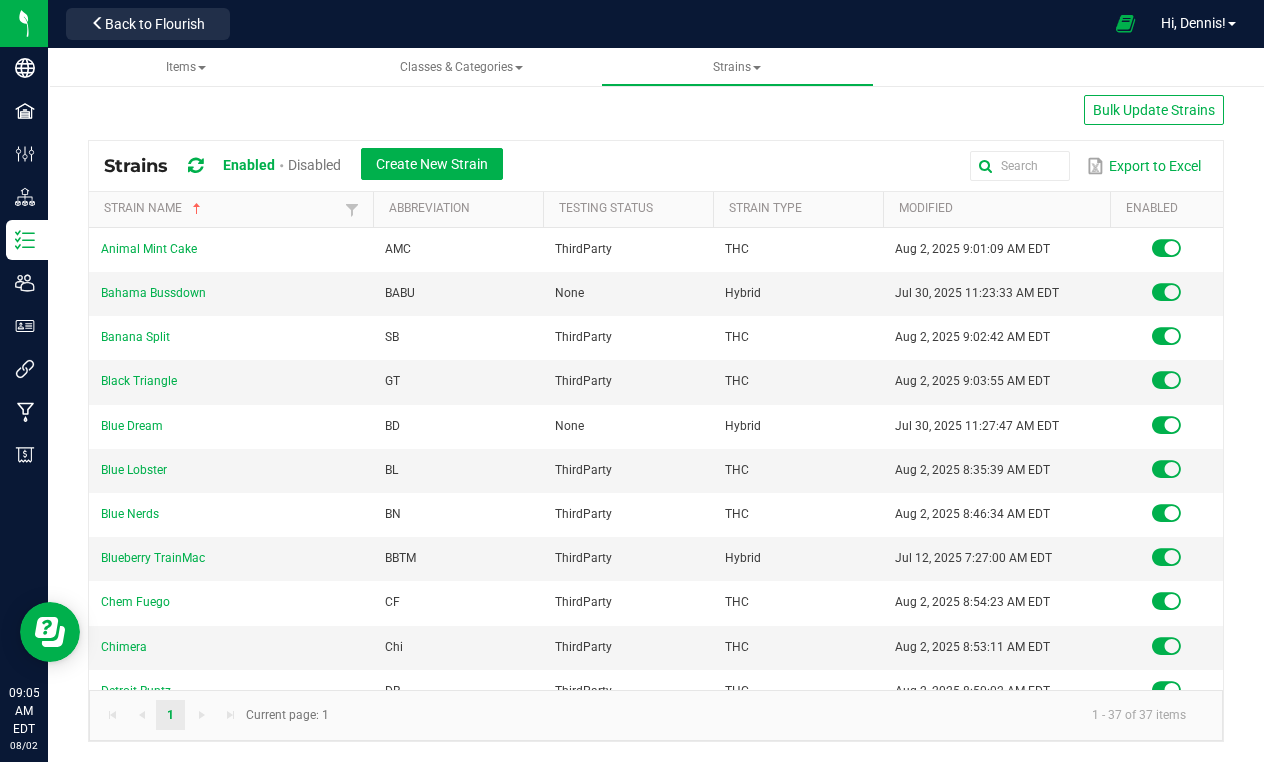 scroll, scrollTop: 8, scrollLeft: 0, axis: vertical 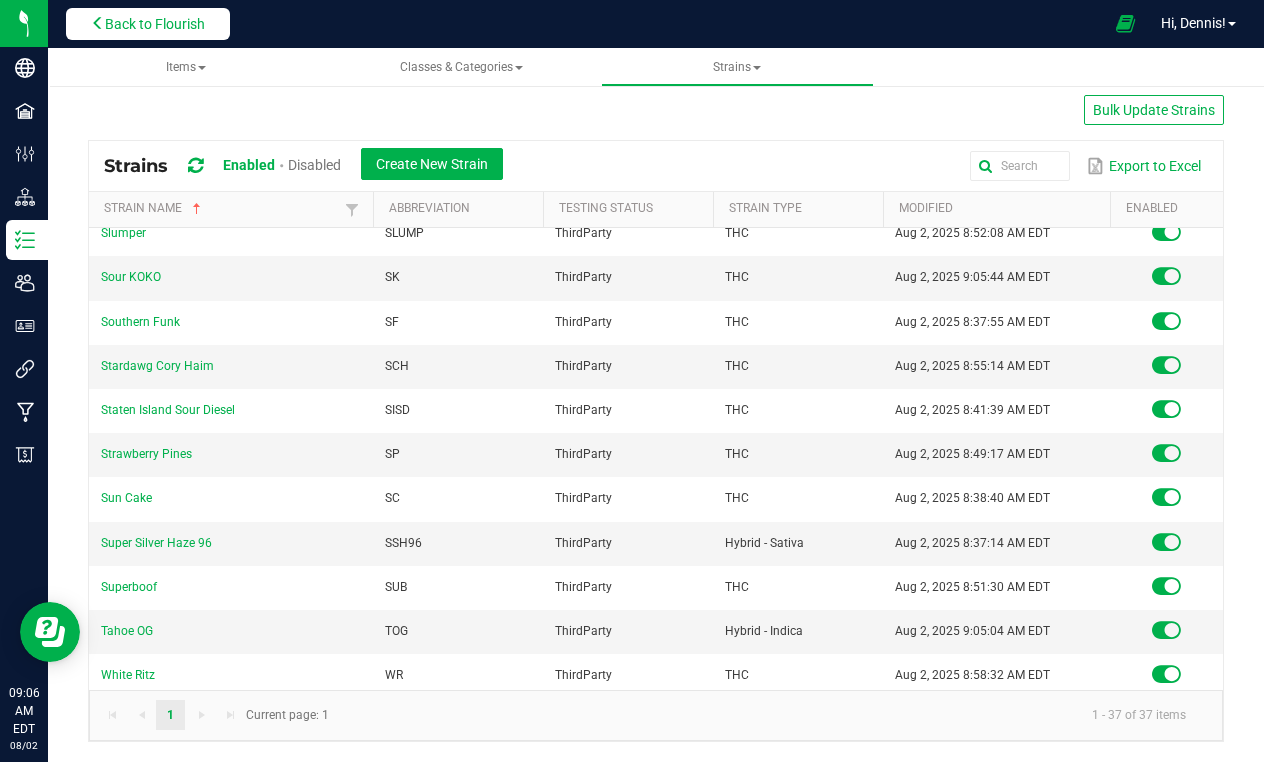 click on "Back to Flourish" at bounding box center (155, 24) 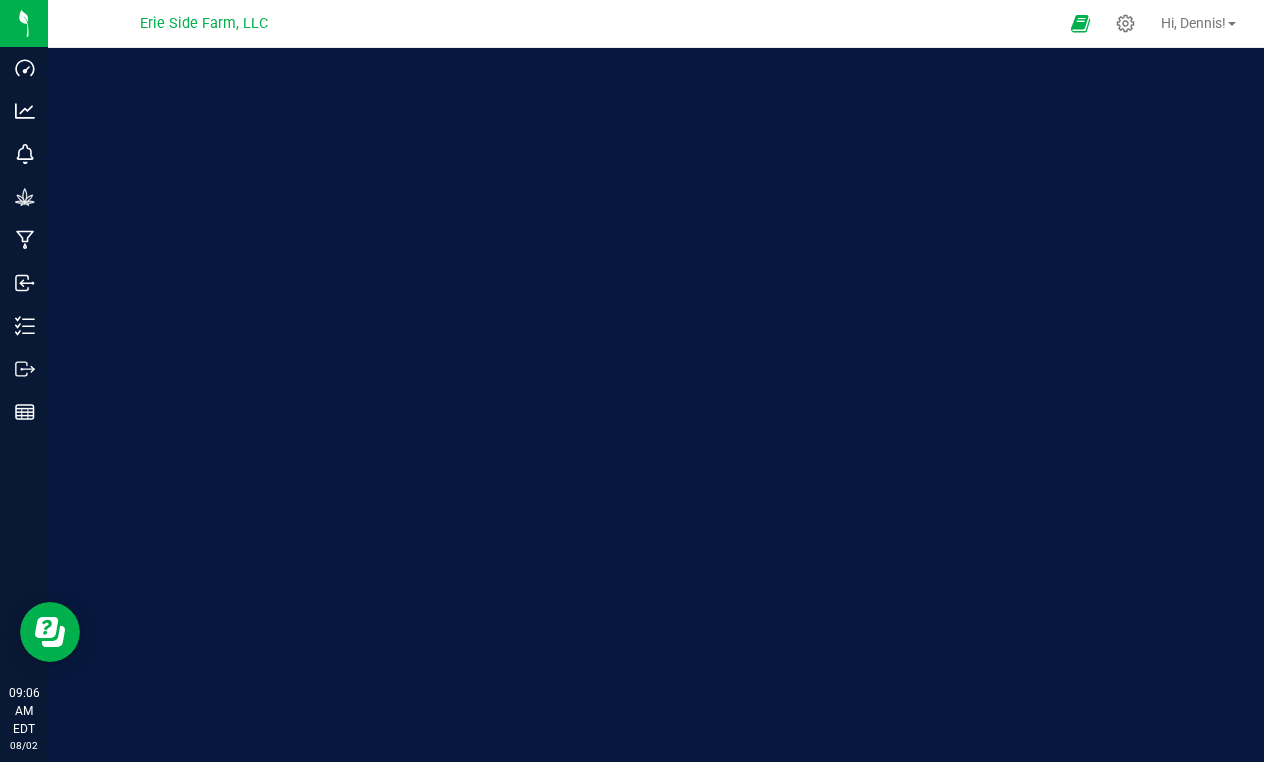 scroll, scrollTop: 0, scrollLeft: 0, axis: both 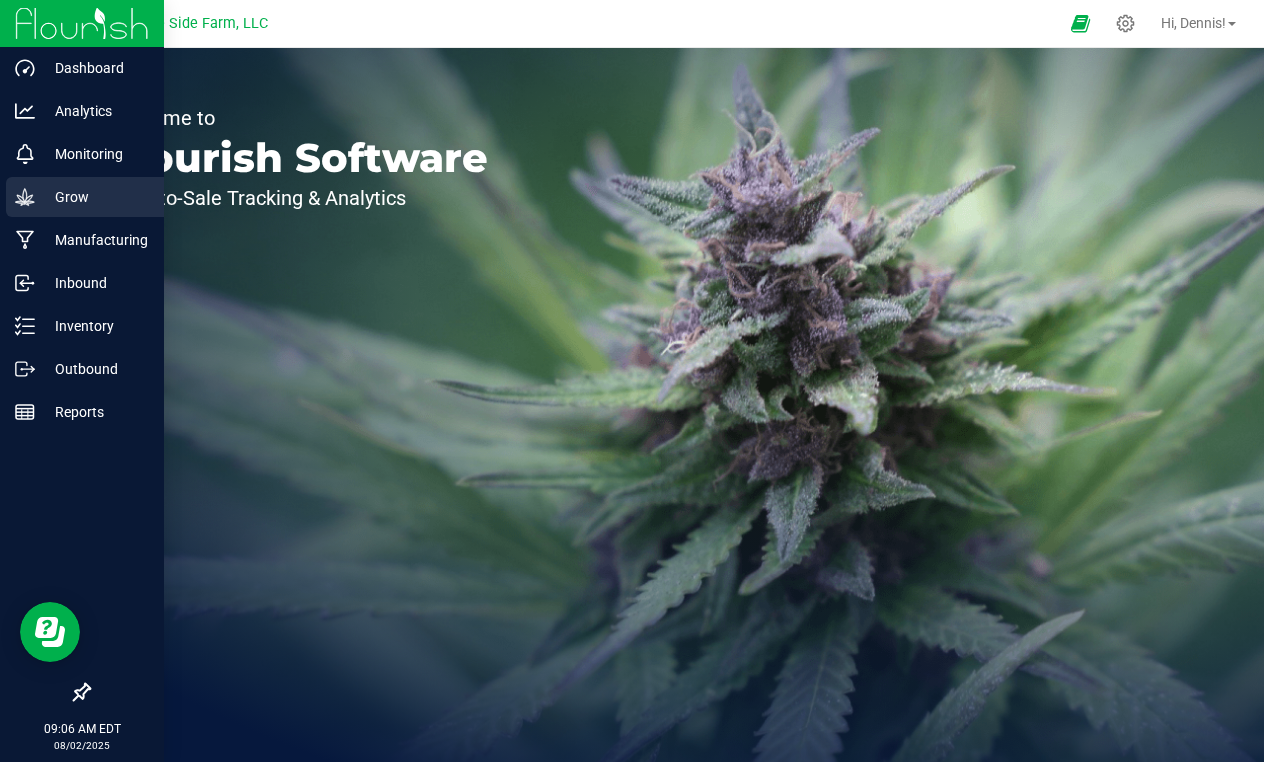 click 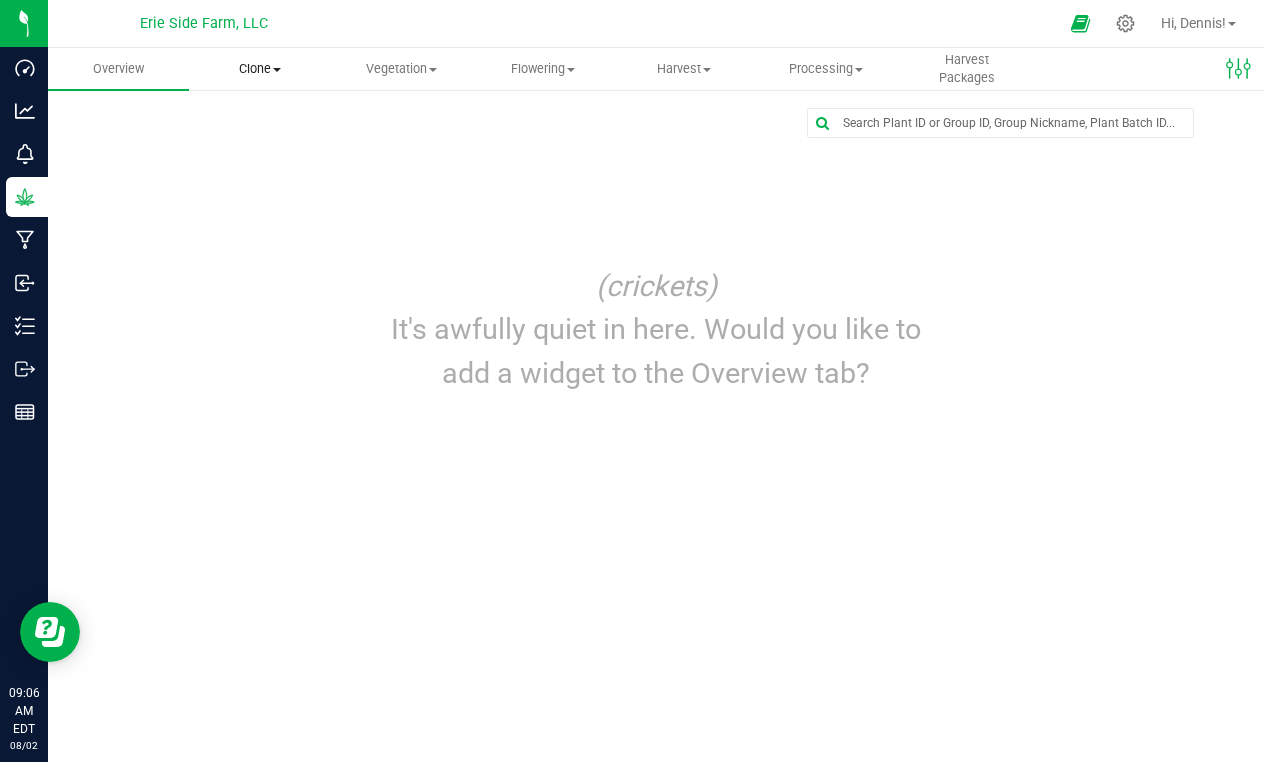 click on "Clone" at bounding box center (259, 69) 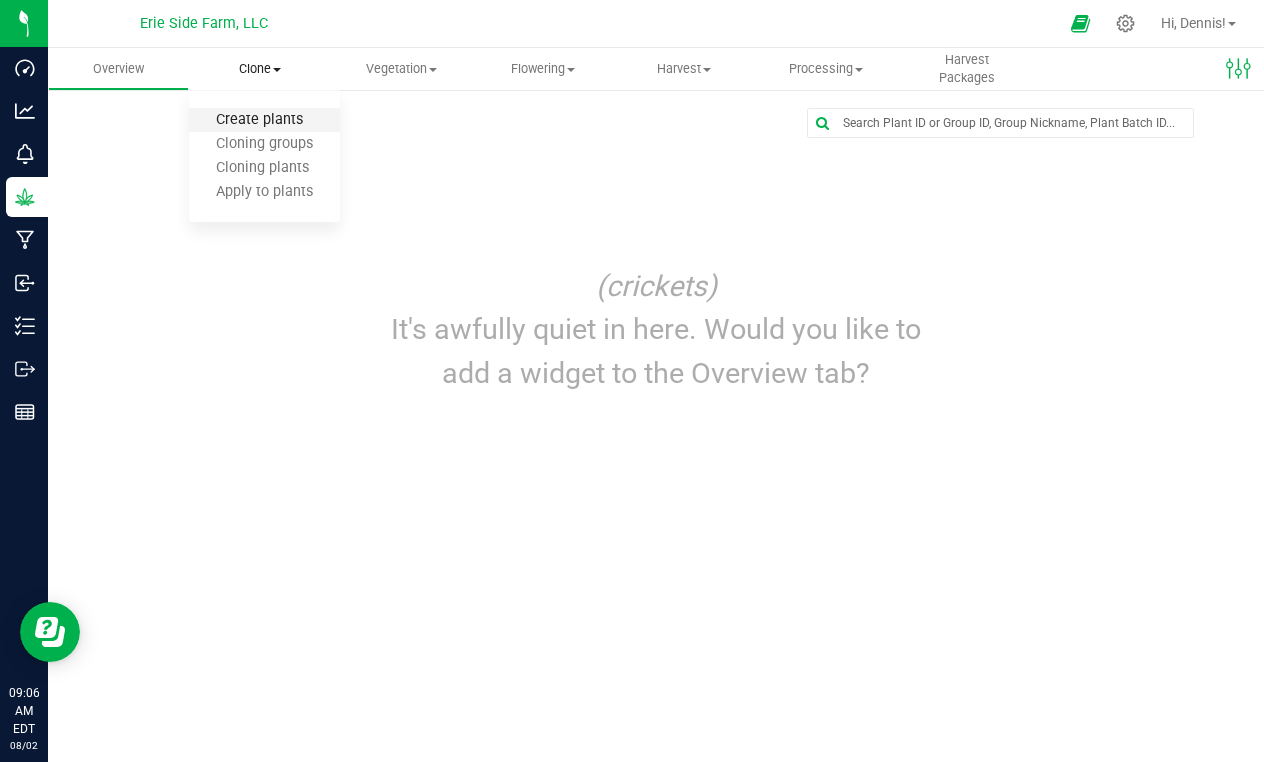 click on "Create plants" at bounding box center (259, 120) 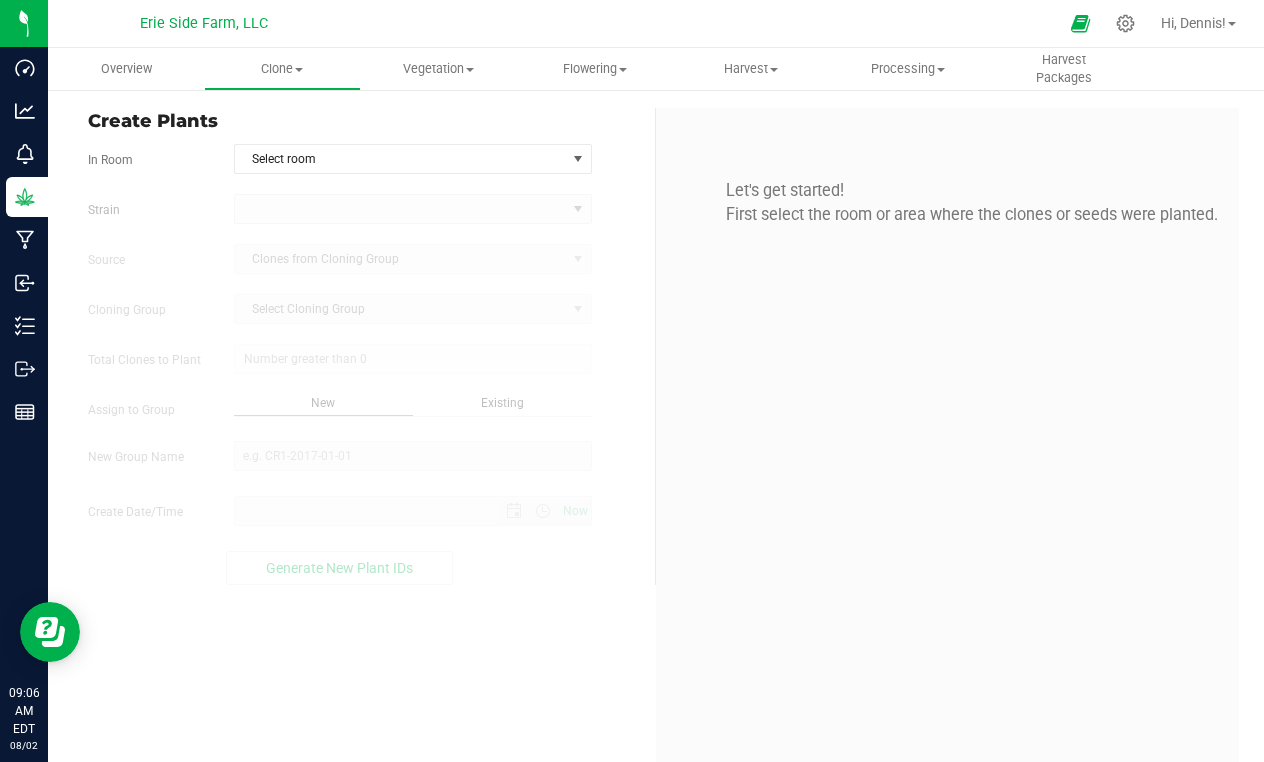 type on "8/2/2025 9:06 AM" 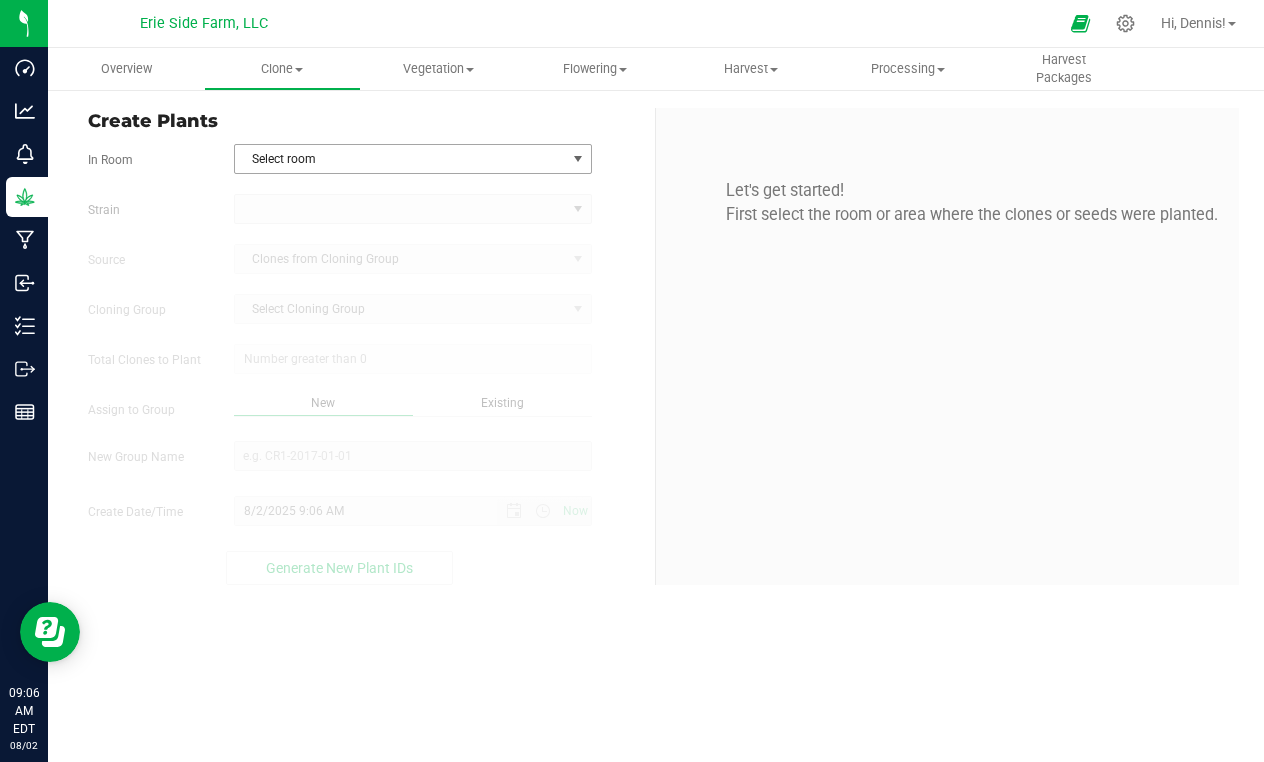 click on "Select room" at bounding box center (400, 159) 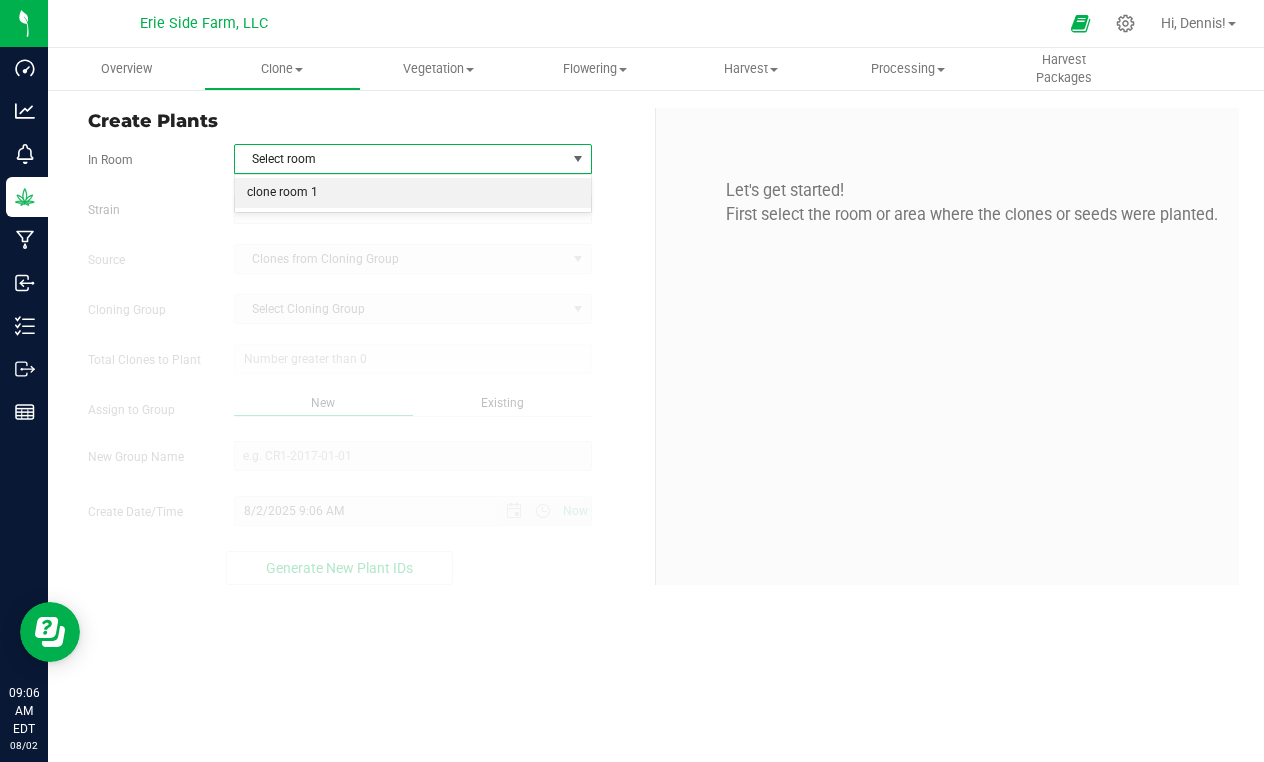 click on "clone room 1" at bounding box center (413, 193) 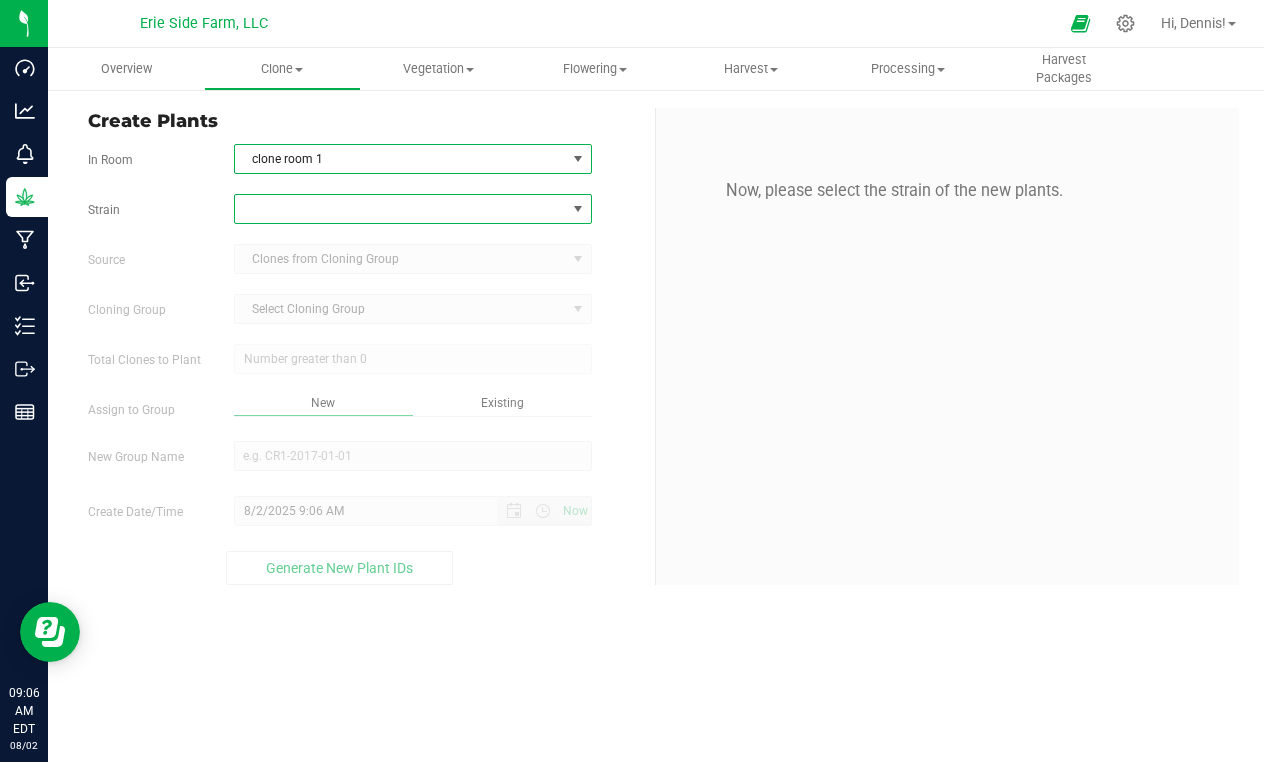 click at bounding box center (578, 209) 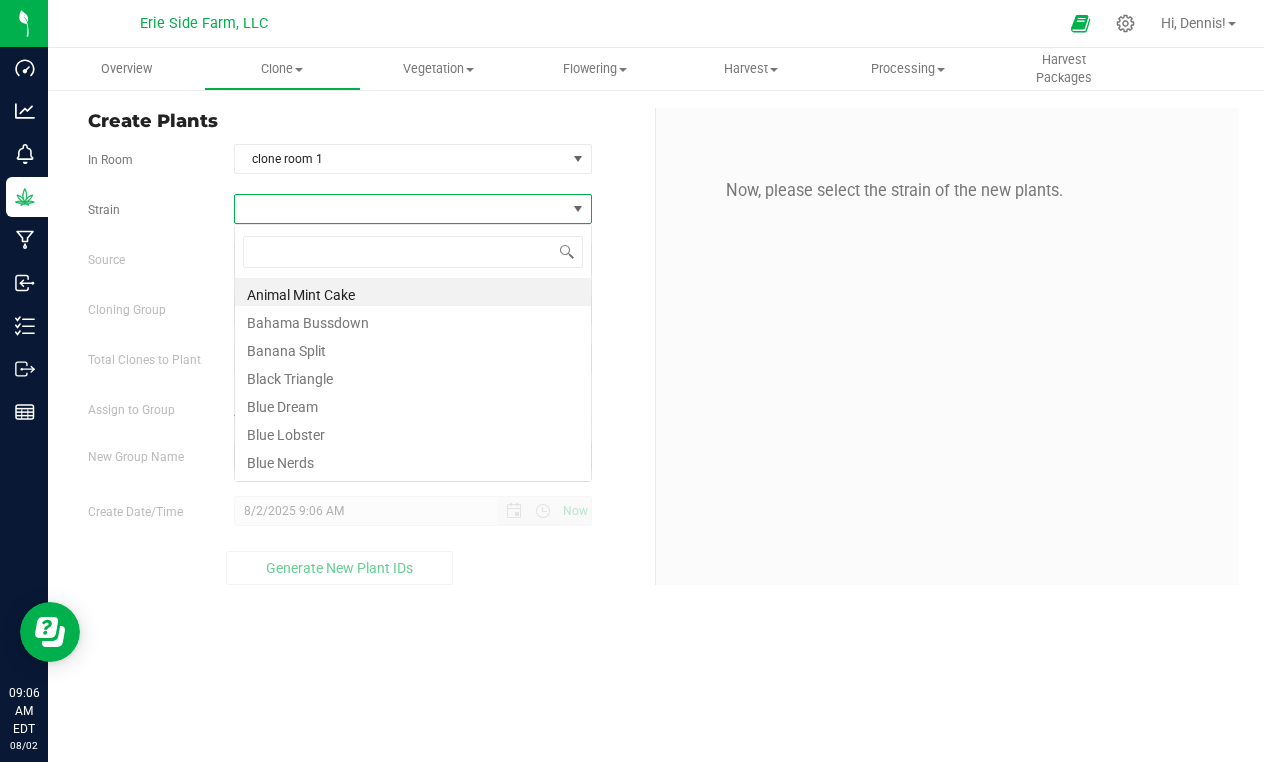 scroll, scrollTop: 99970, scrollLeft: 99642, axis: both 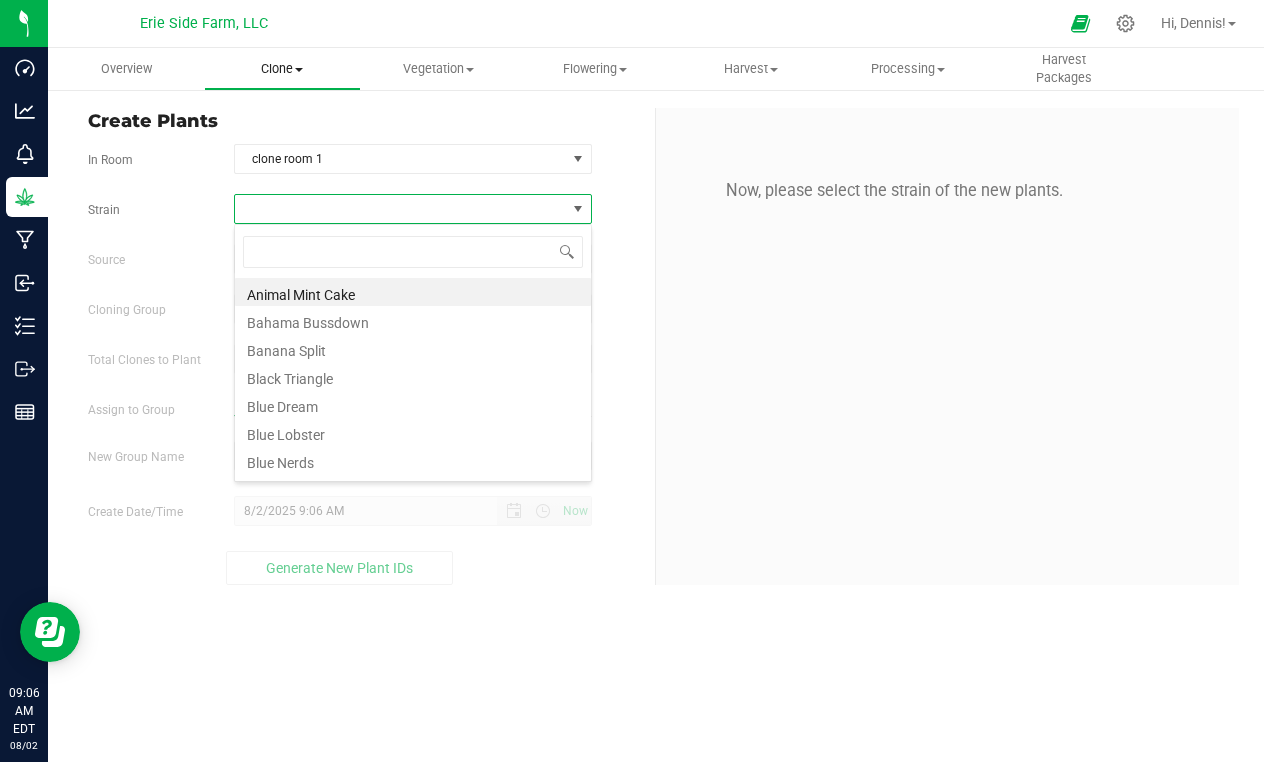 click on "Clone" at bounding box center (282, 69) 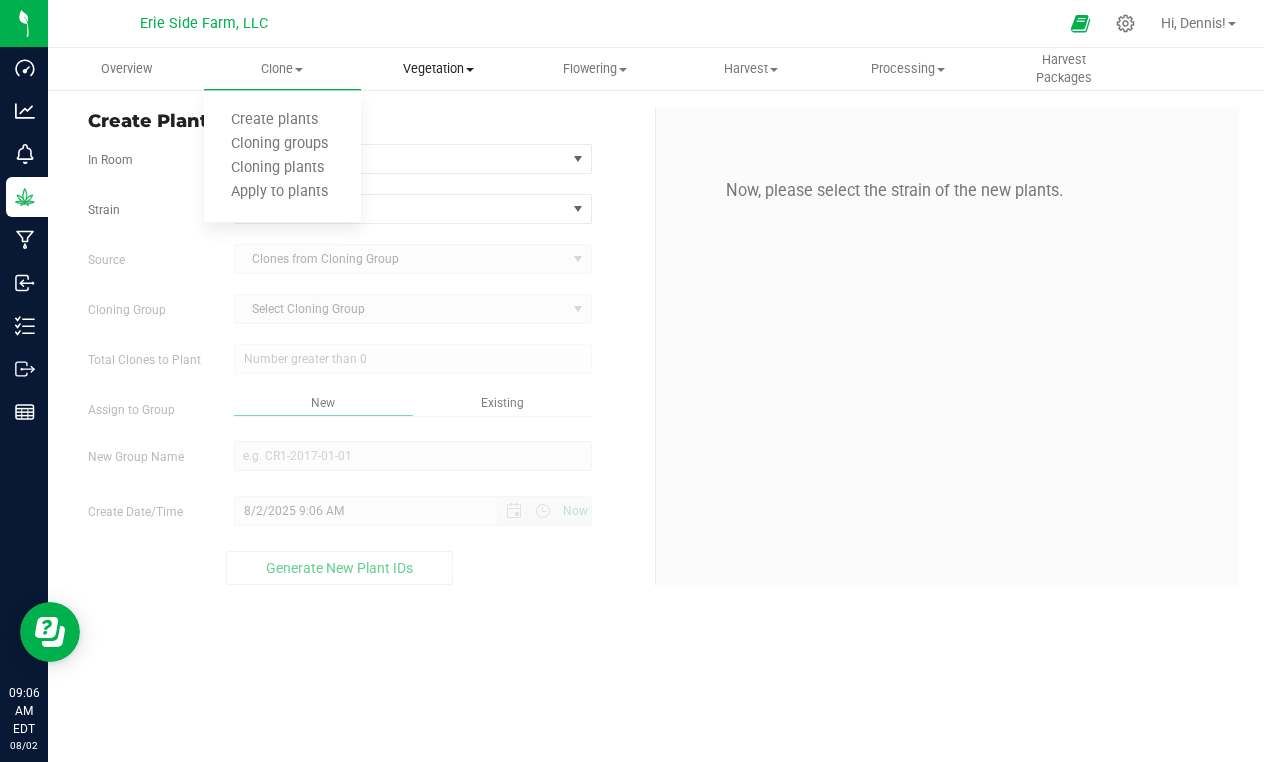 click on "Vegetation" at bounding box center [439, 69] 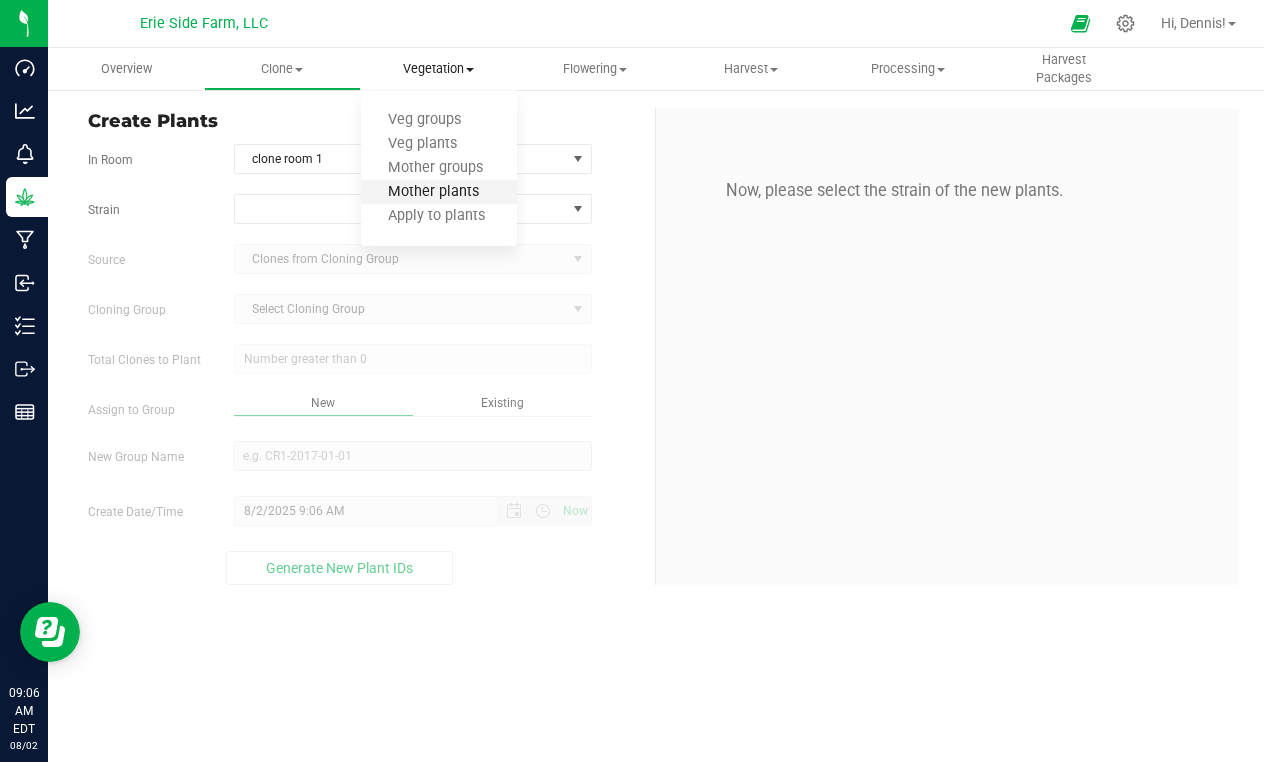 click on "Mother plants" at bounding box center (433, 192) 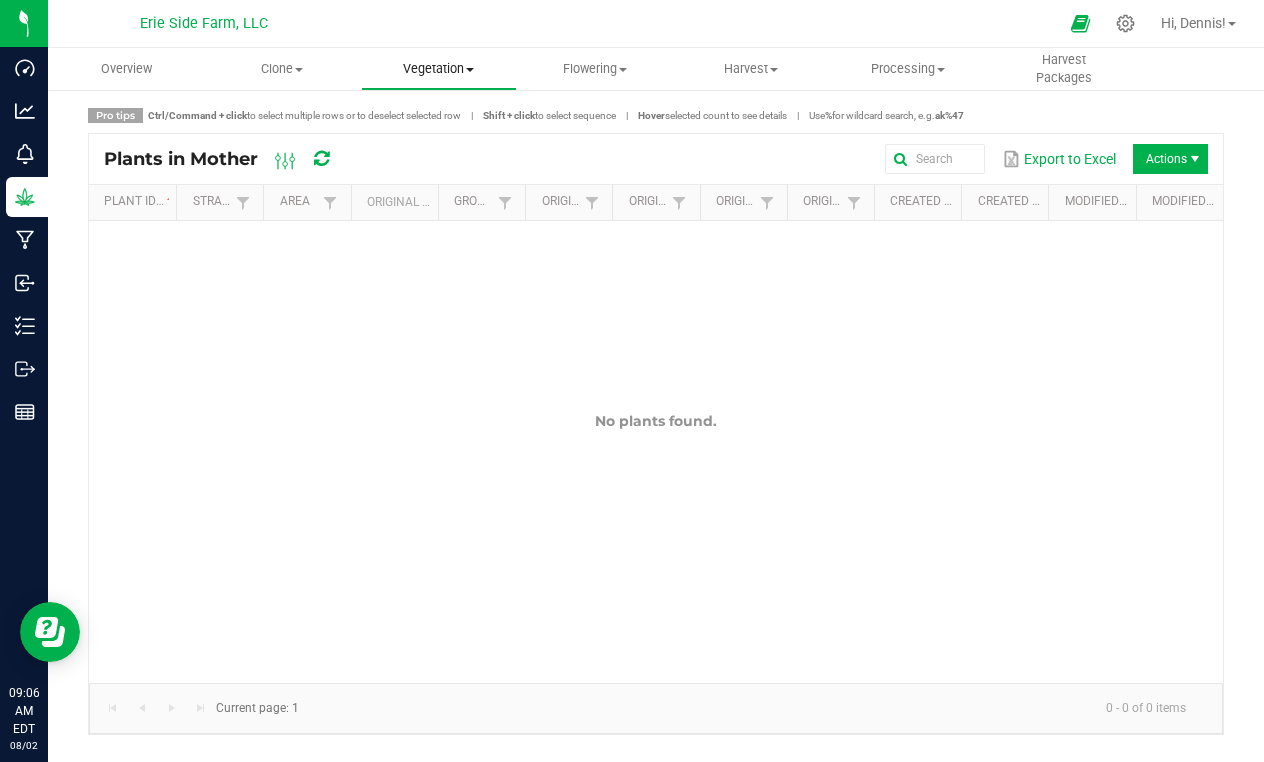 click on "Vegetation" at bounding box center (439, 69) 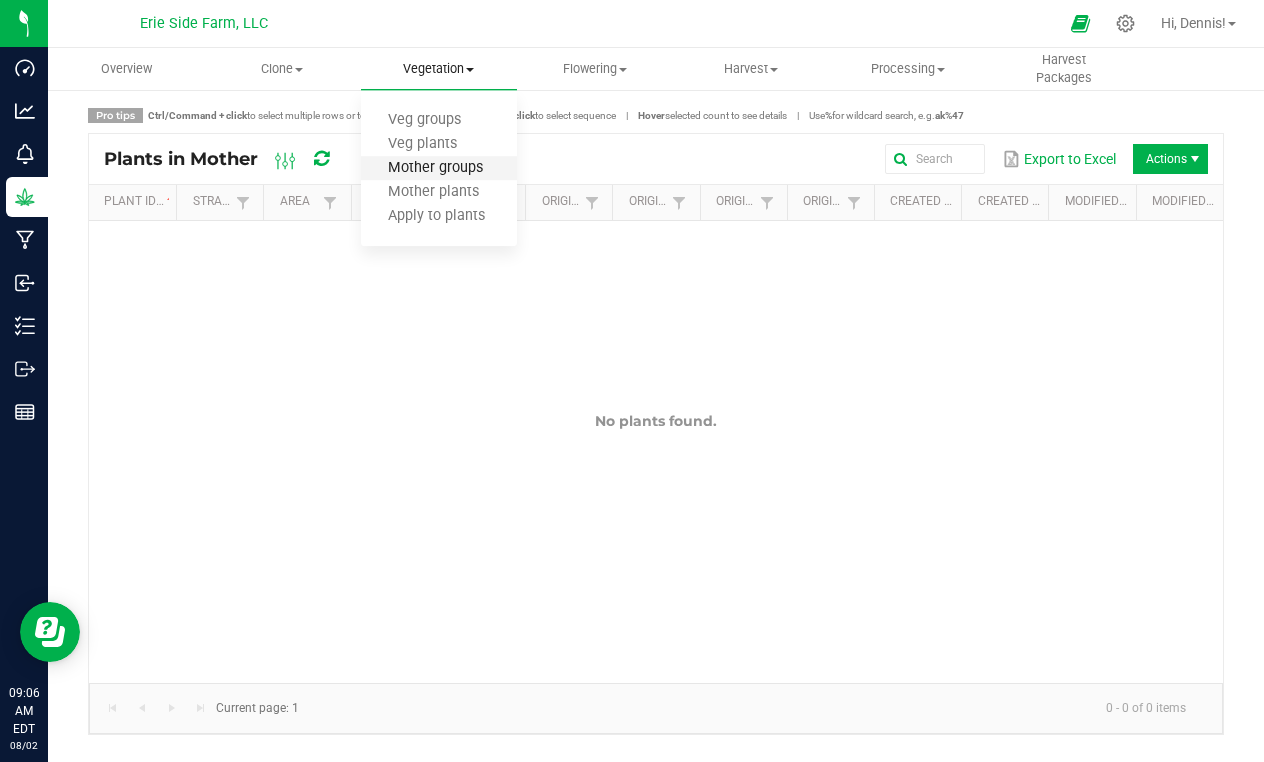 click on "Mother groups" at bounding box center (435, 168) 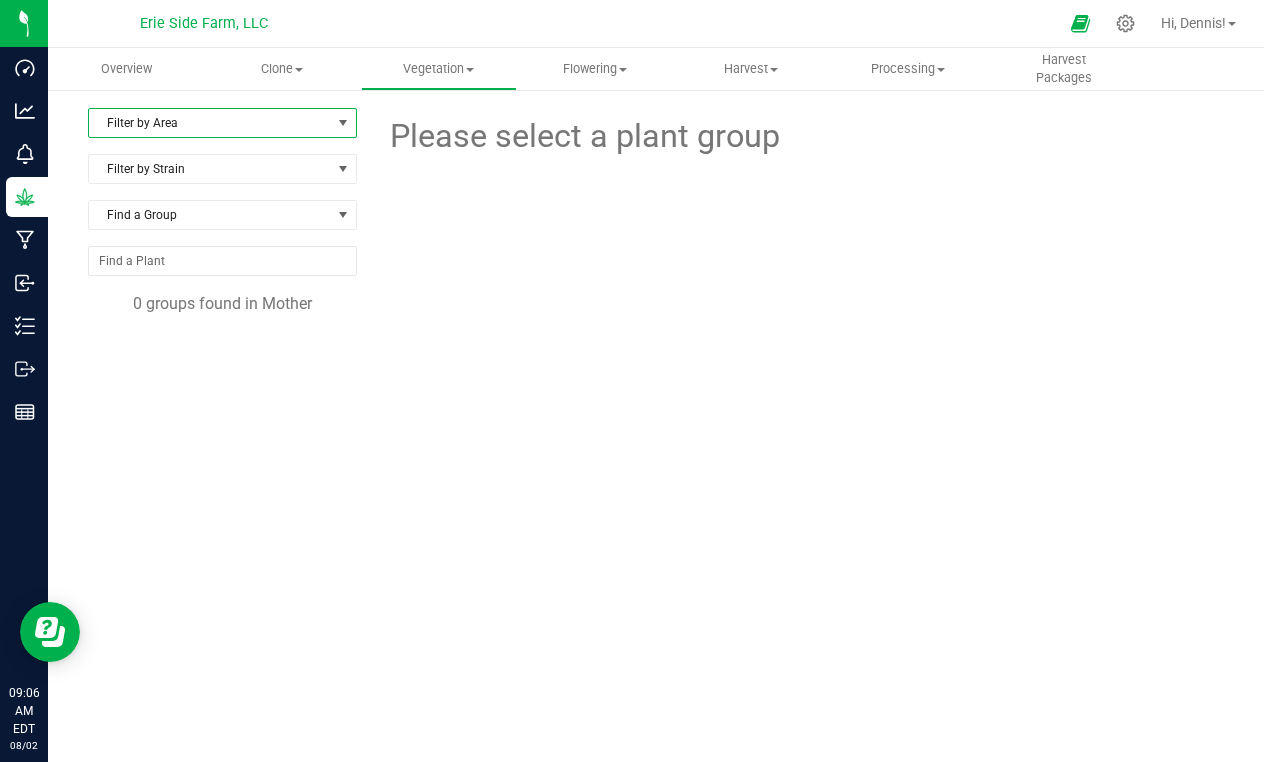 click at bounding box center (343, 123) 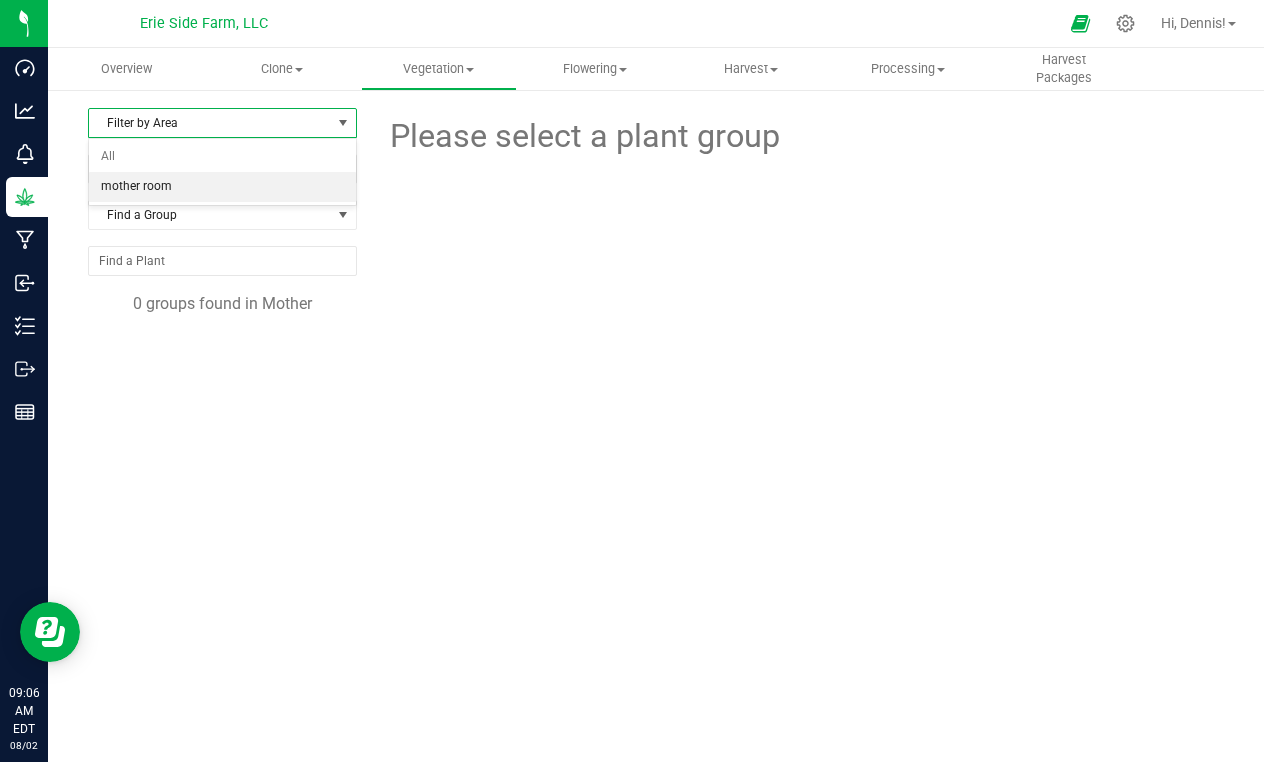 click on "mother room" at bounding box center [222, 187] 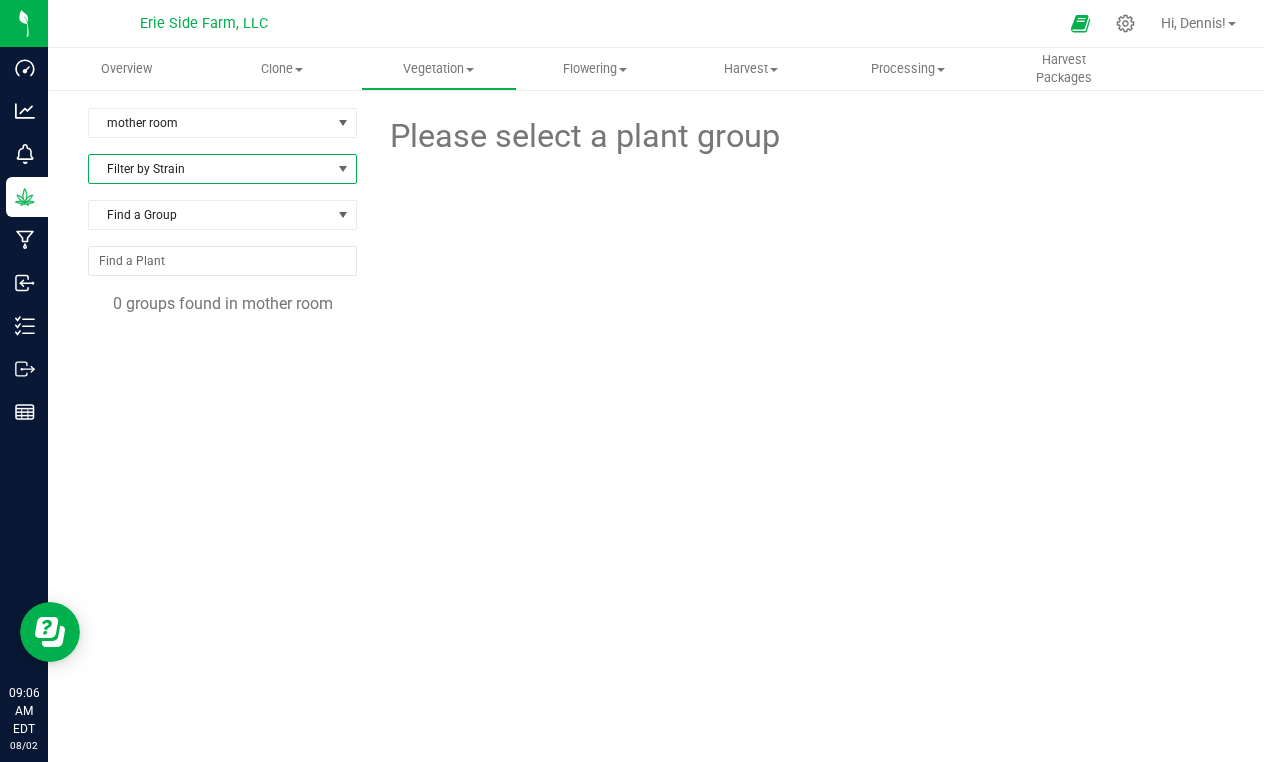 click at bounding box center (343, 169) 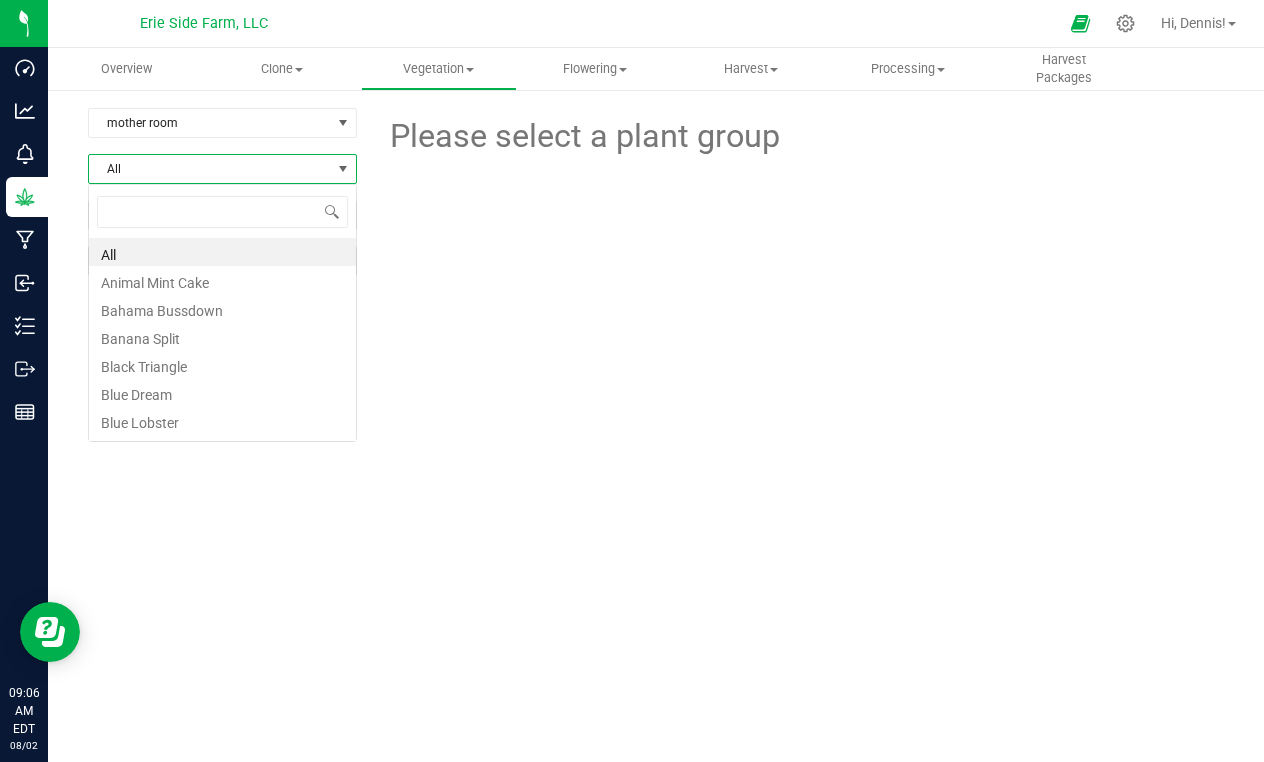 scroll, scrollTop: 99970, scrollLeft: 99731, axis: both 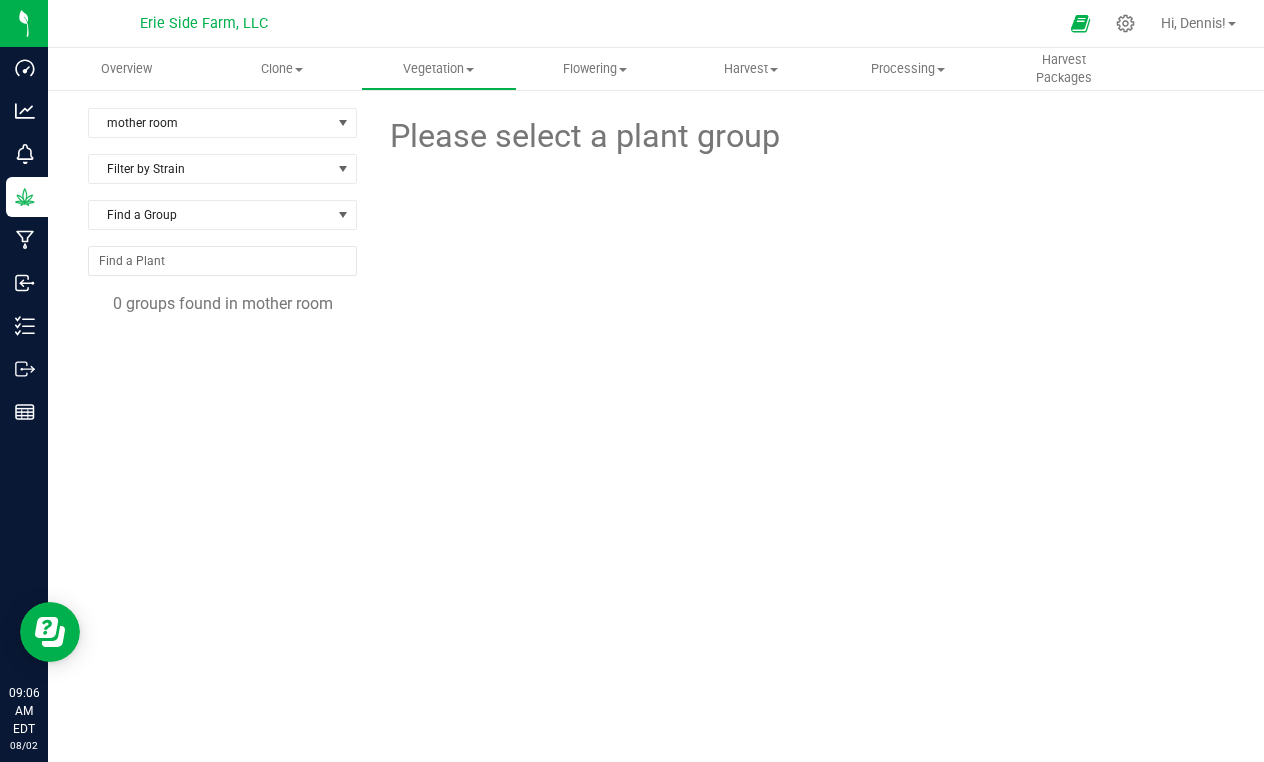 click at bounding box center [798, 231] 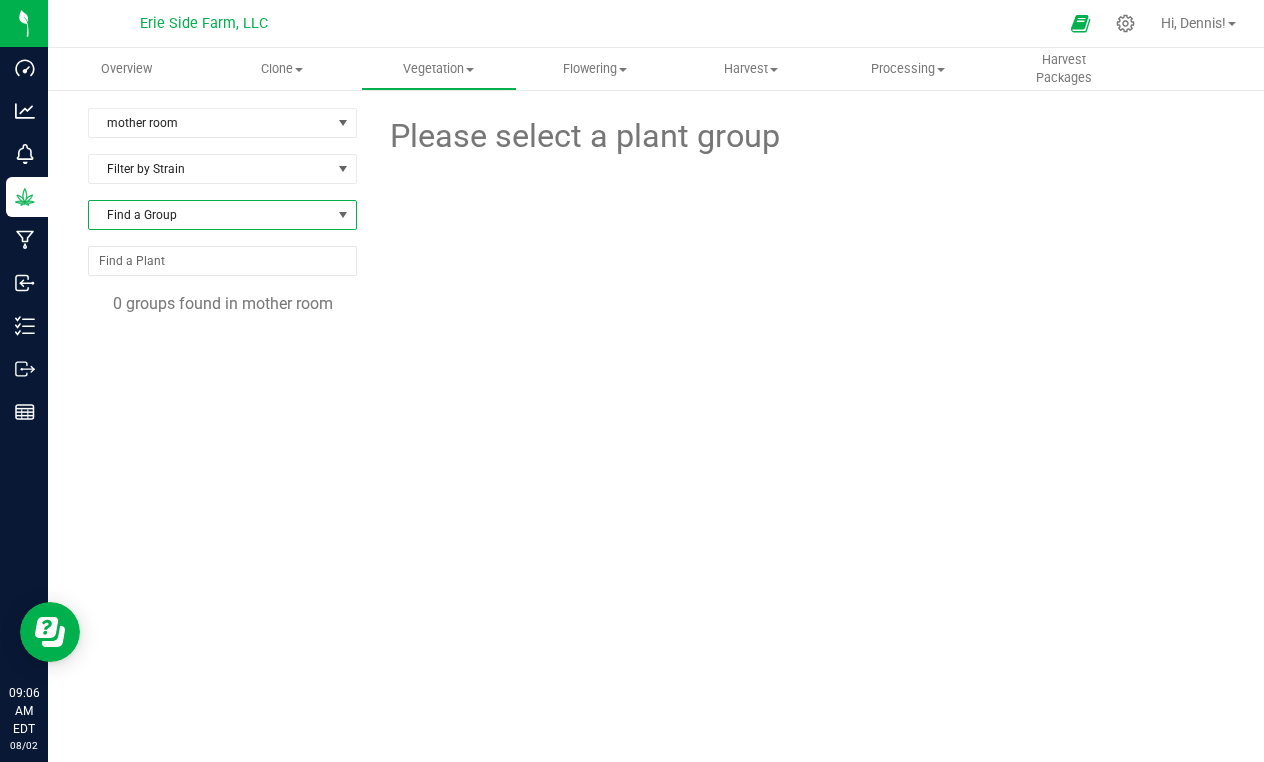 click at bounding box center [343, 215] 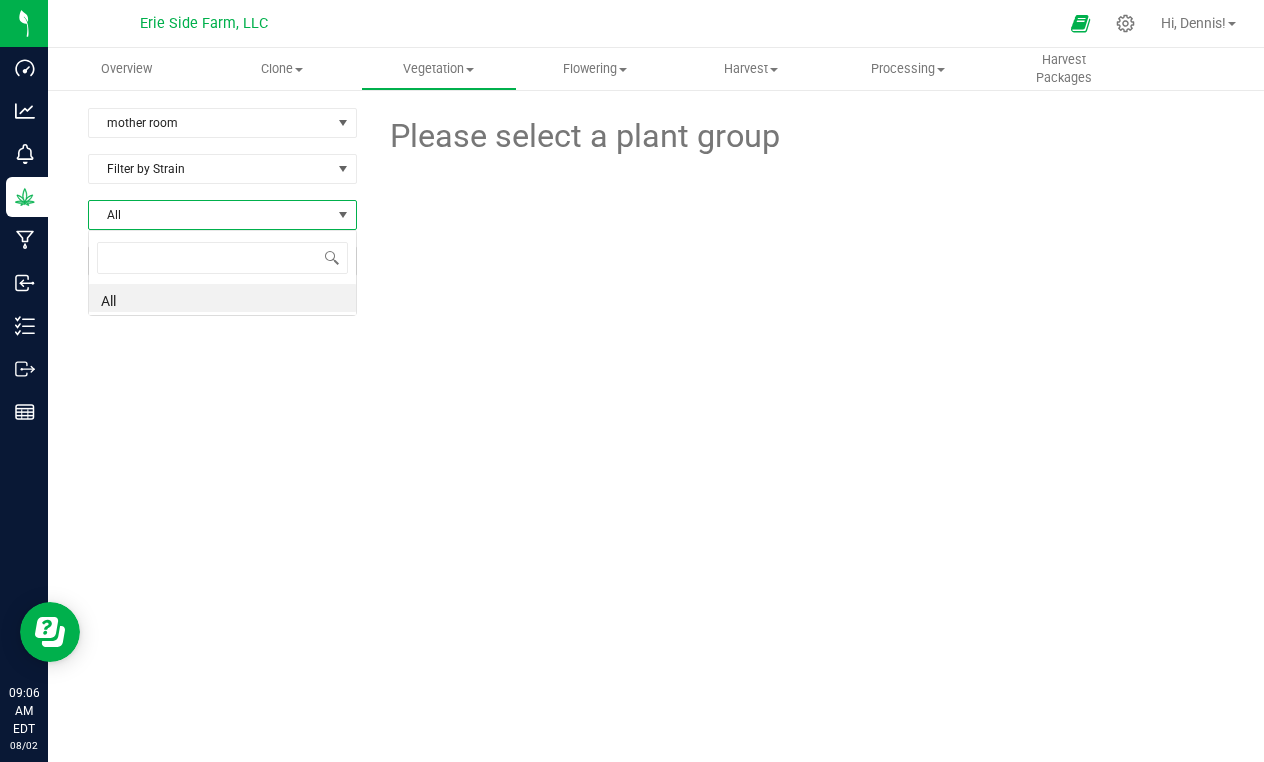 scroll, scrollTop: 99970, scrollLeft: 99731, axis: both 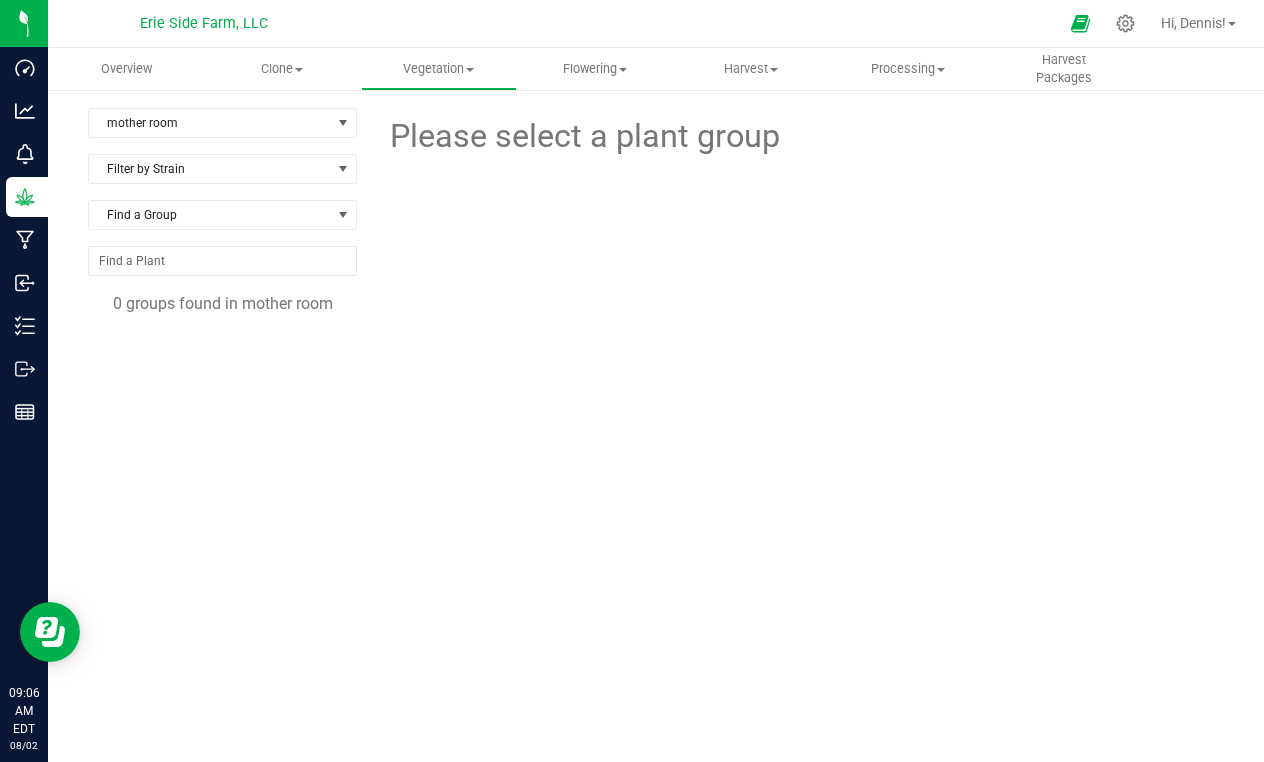 click at bounding box center [798, 231] 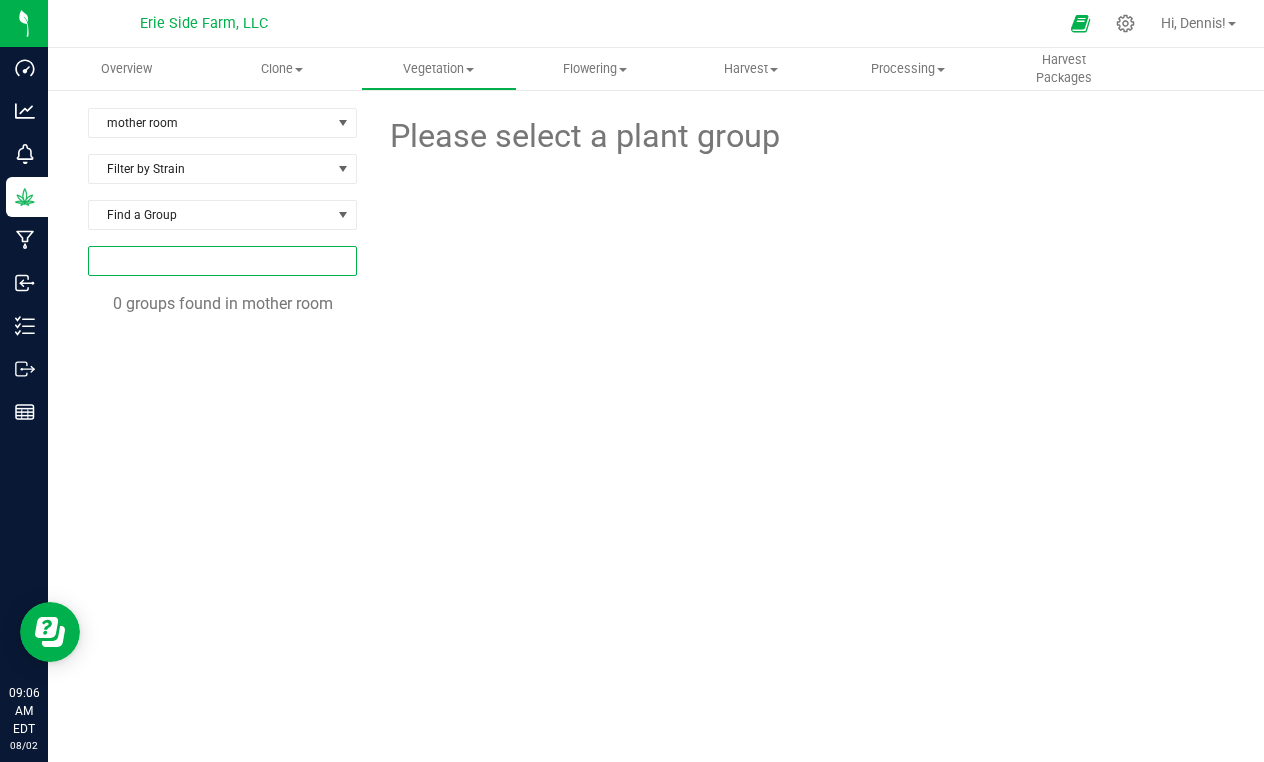 click at bounding box center (222, 261) 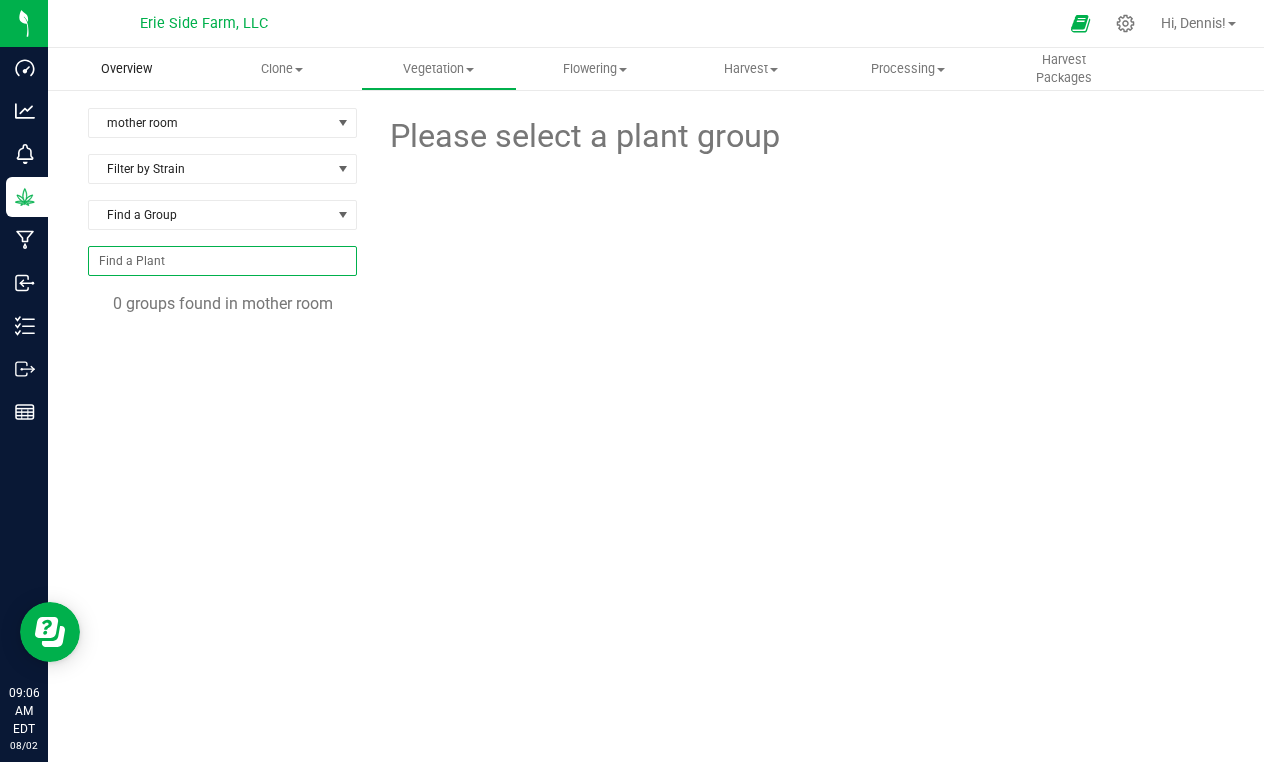 click on "Overview" at bounding box center [126, 69] 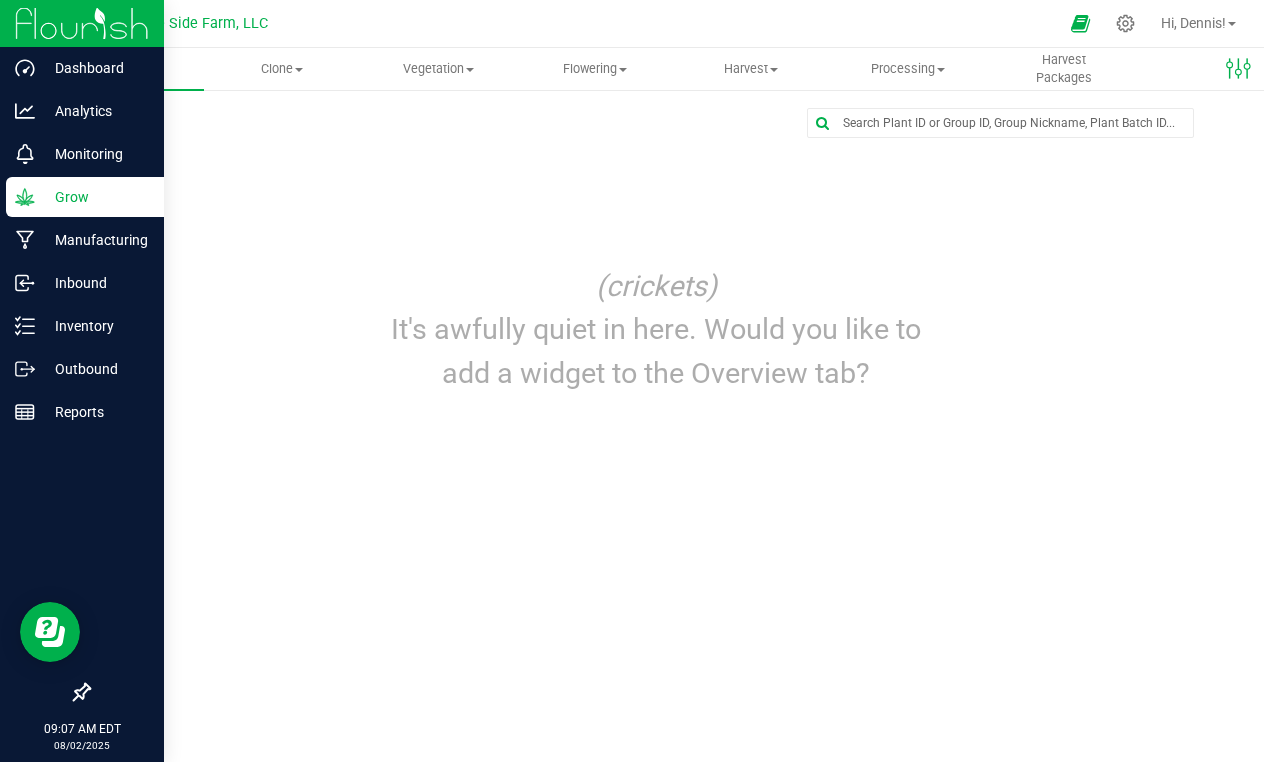 click on "Grow" at bounding box center (95, 197) 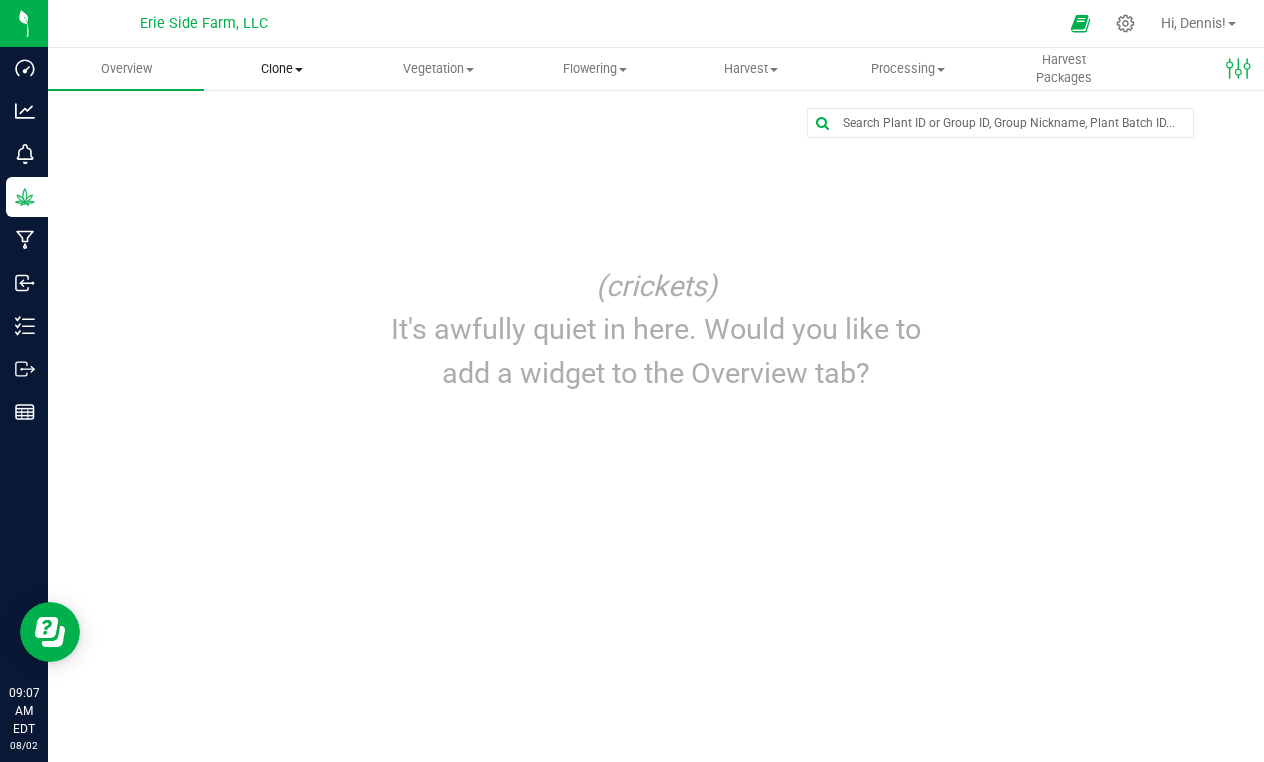 click on "Clone" at bounding box center (282, 69) 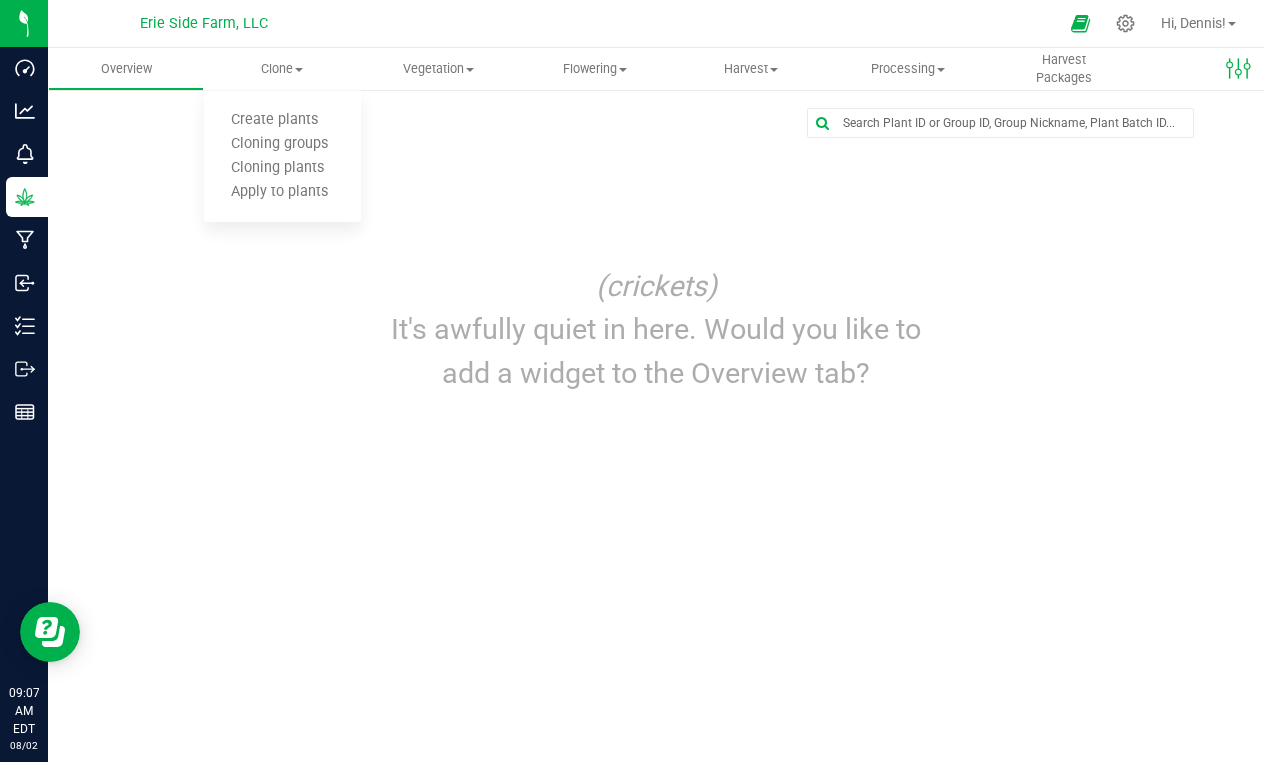 click on "It's awfully quiet in here. Would you like to add a widget to the Overview tab?" at bounding box center (656, 351) 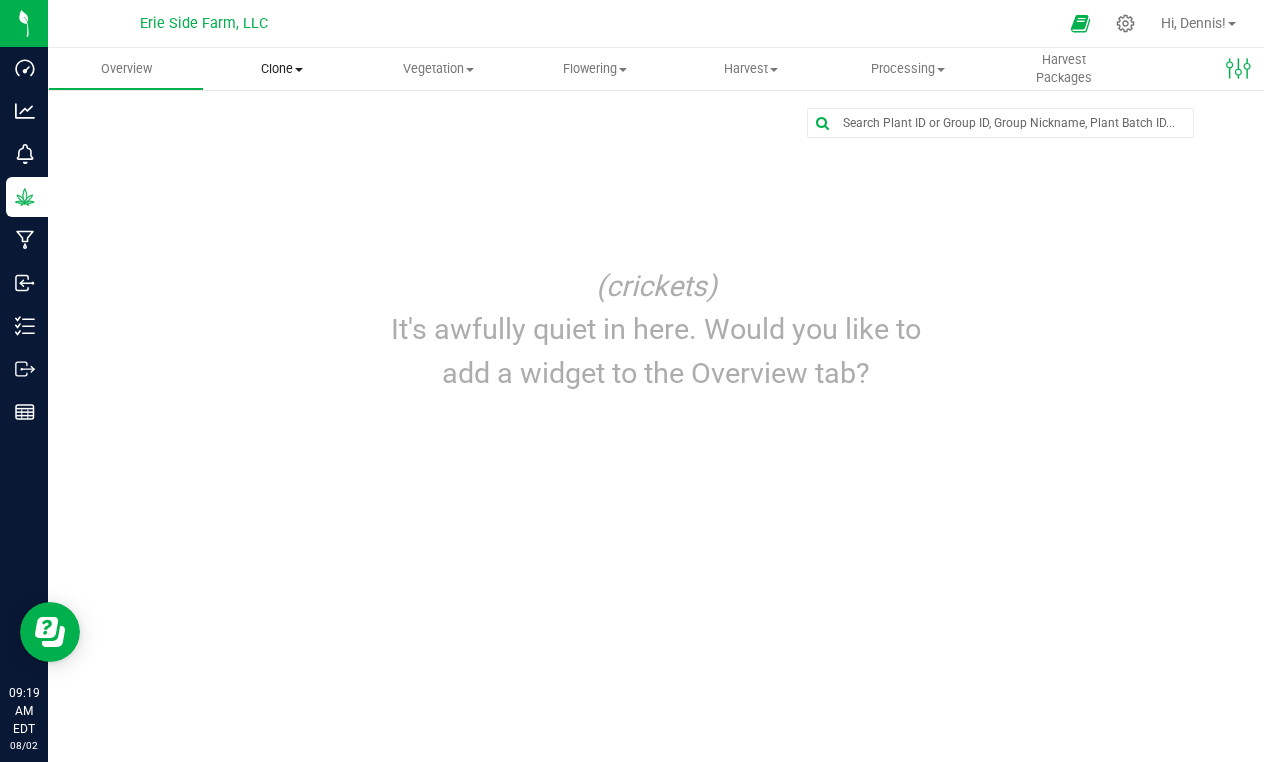 click on "Clone" at bounding box center [282, 69] 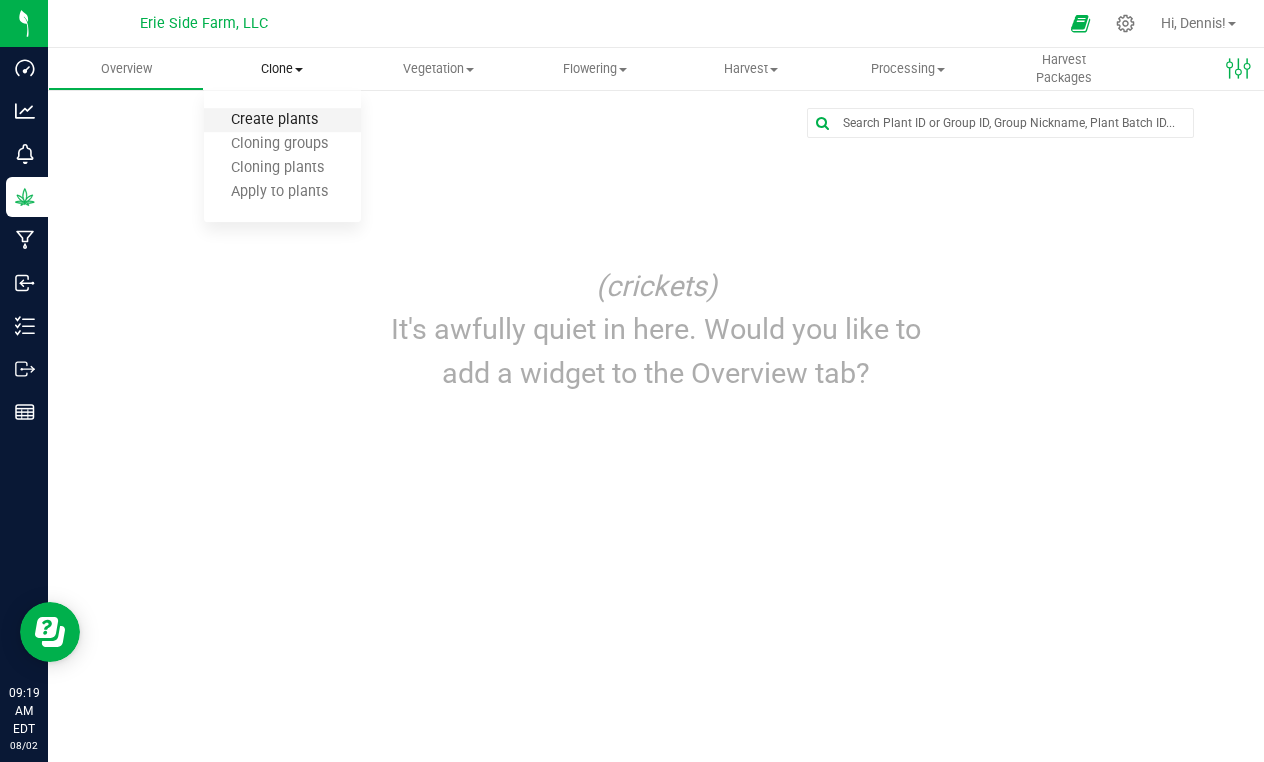 click on "Create plants" at bounding box center [274, 120] 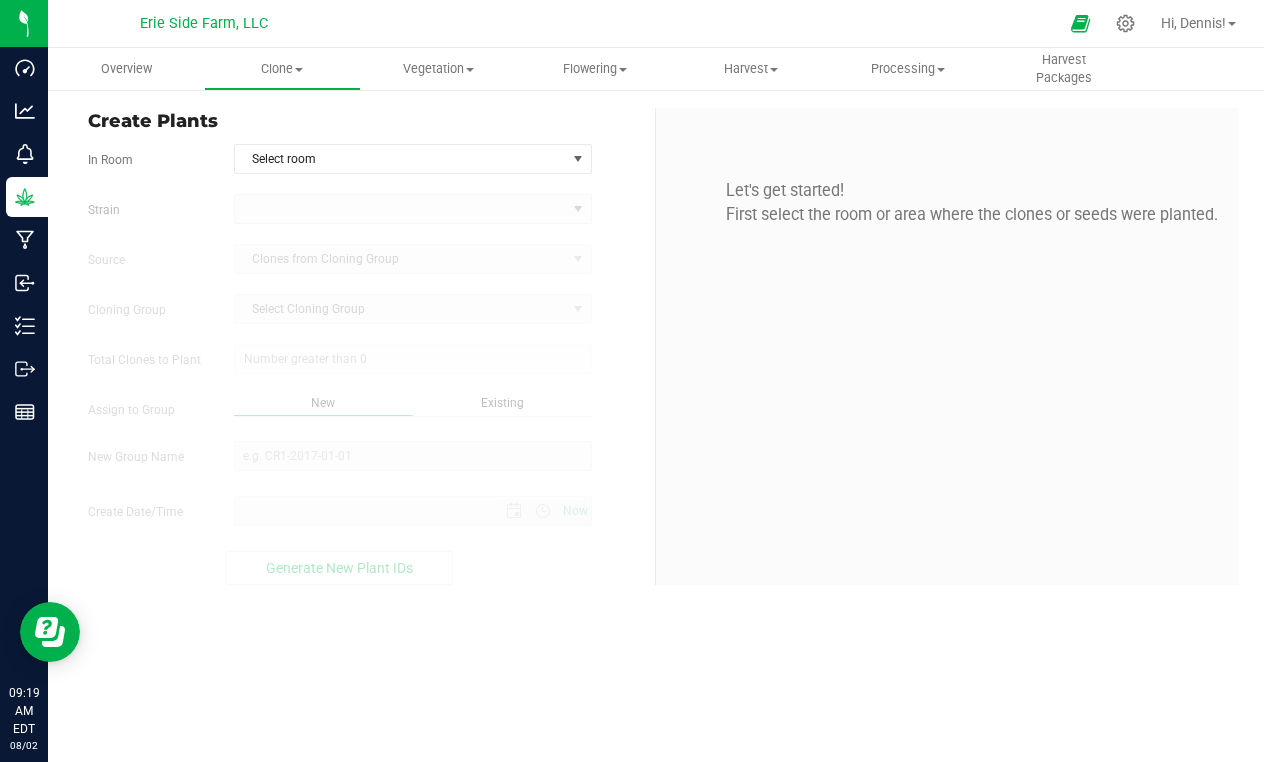 type on "8/2/2025 9:19 AM" 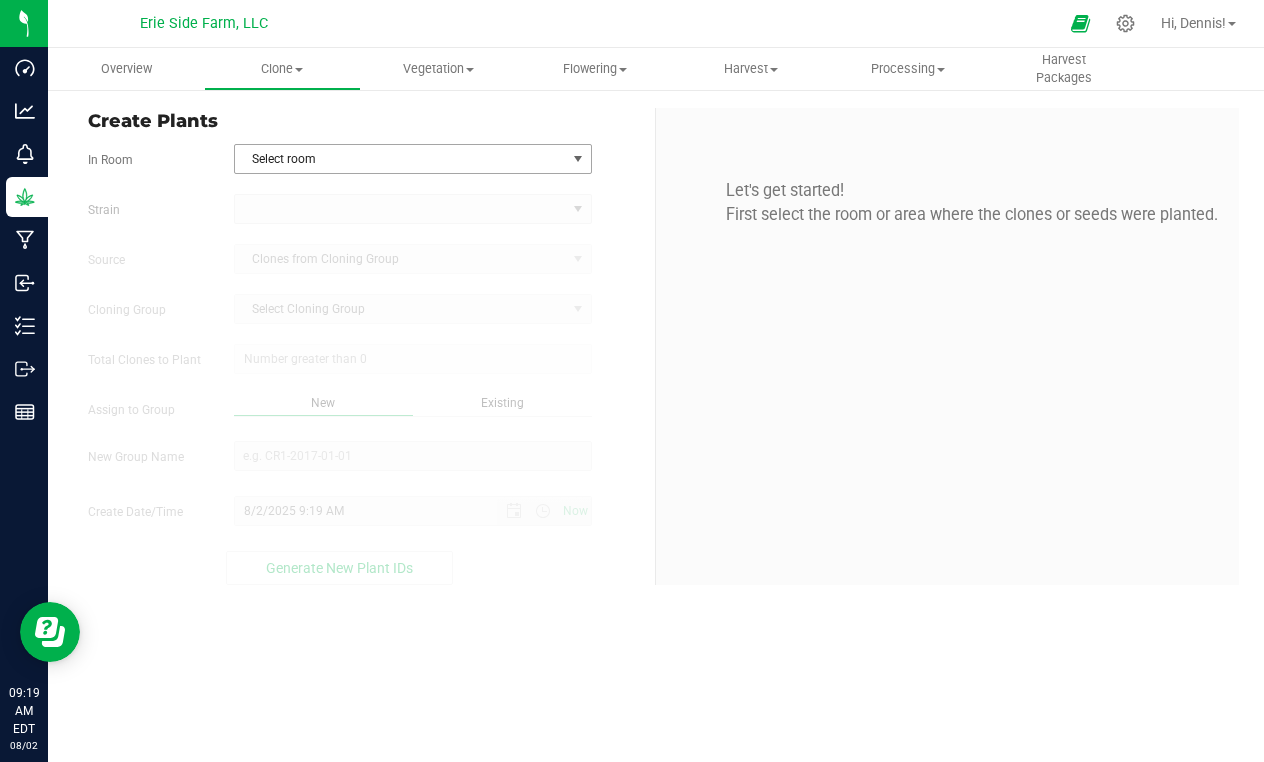 click on "Select room" at bounding box center [400, 159] 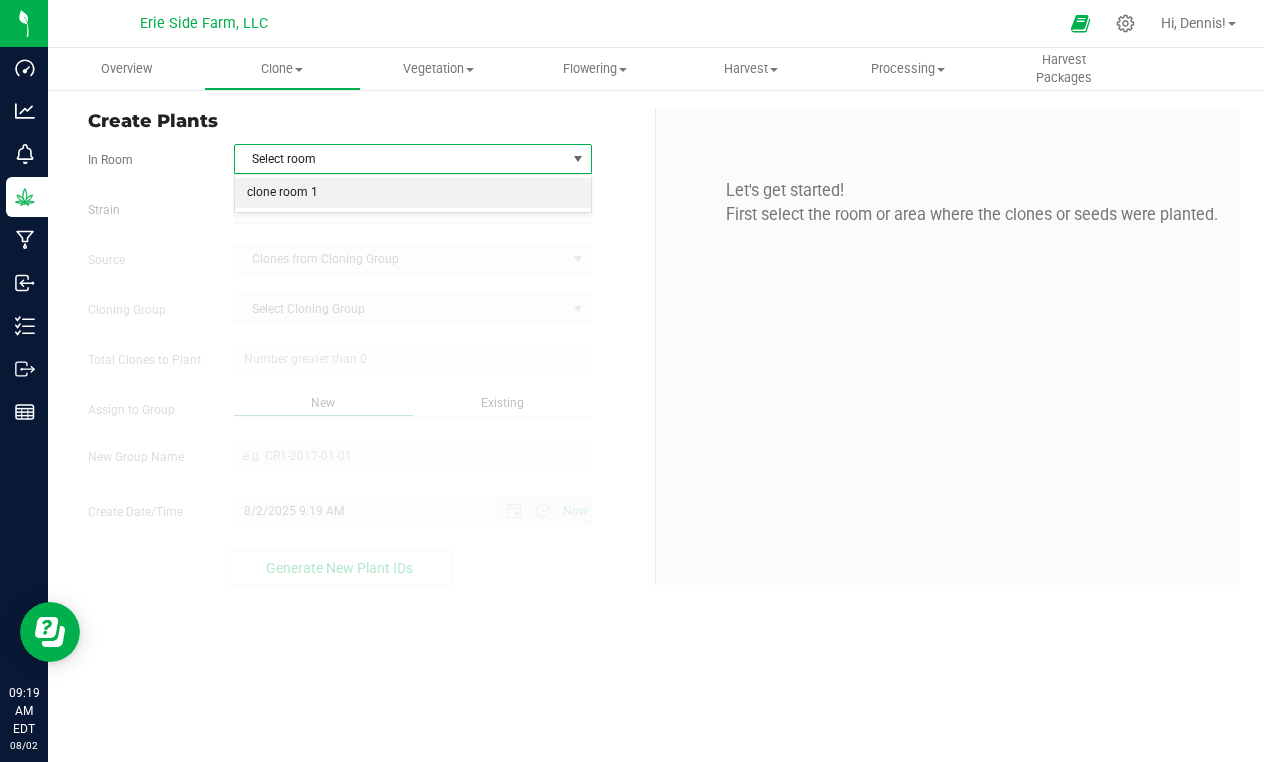 click on "clone room 1" at bounding box center (413, 193) 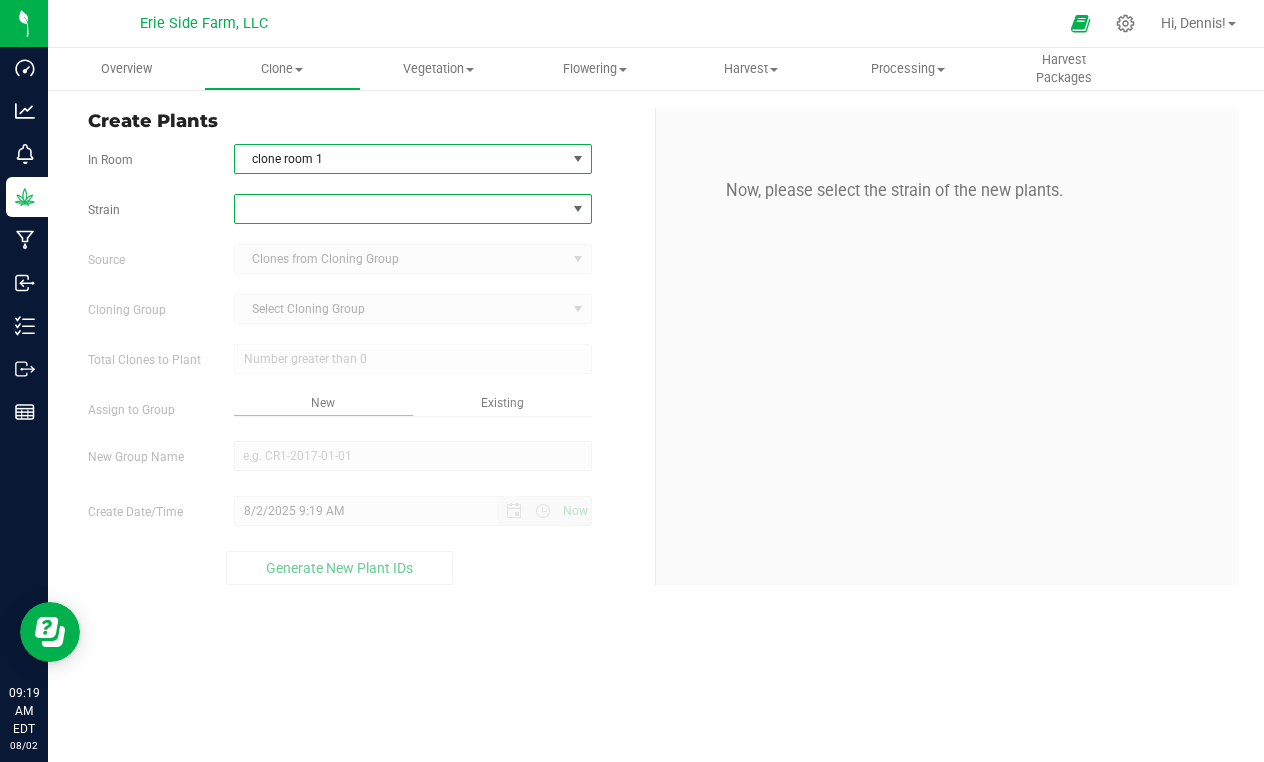 click at bounding box center [578, 209] 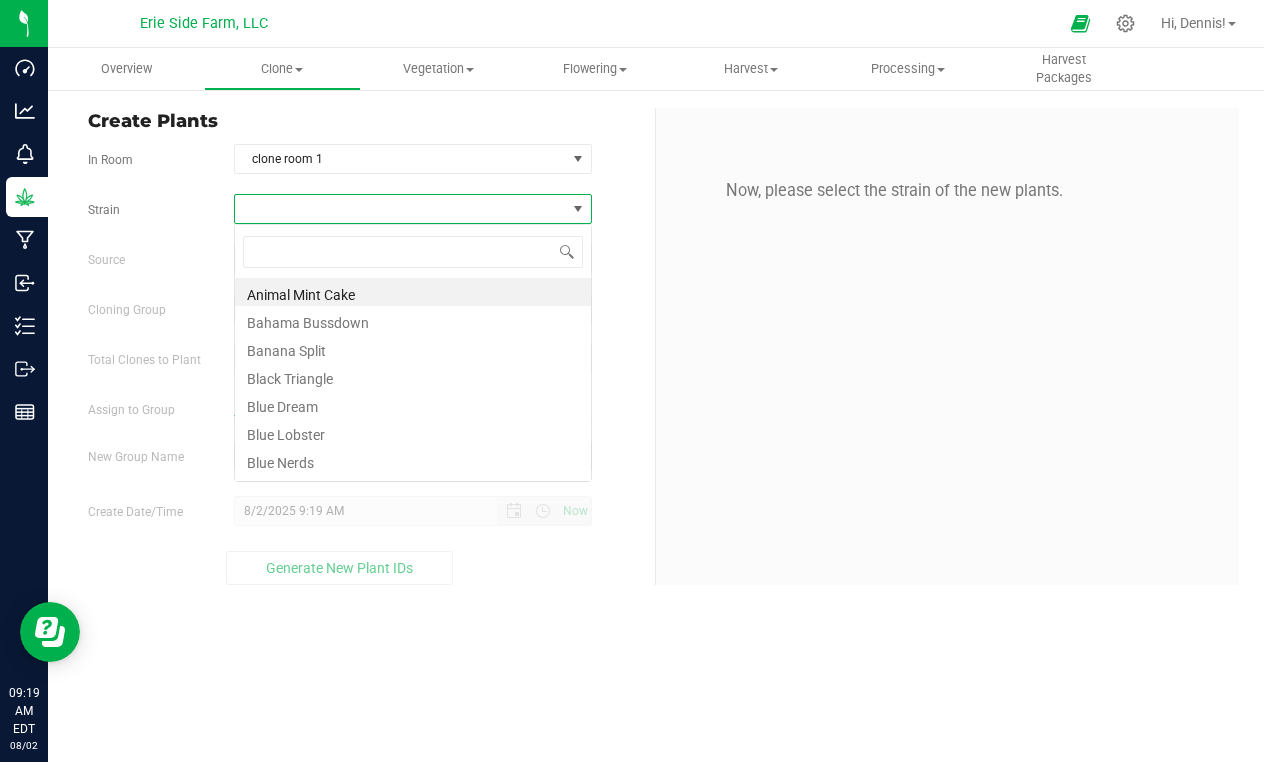 scroll, scrollTop: 99970, scrollLeft: 99642, axis: both 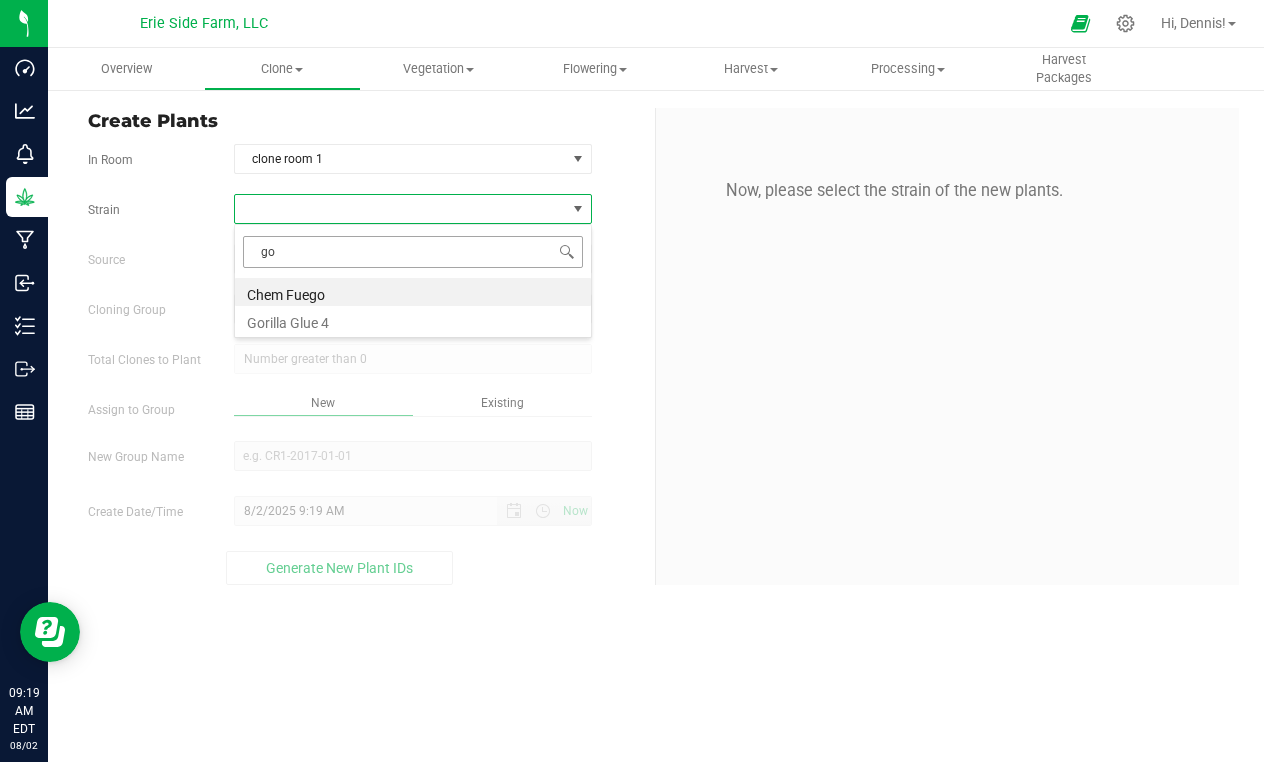 type on "gor" 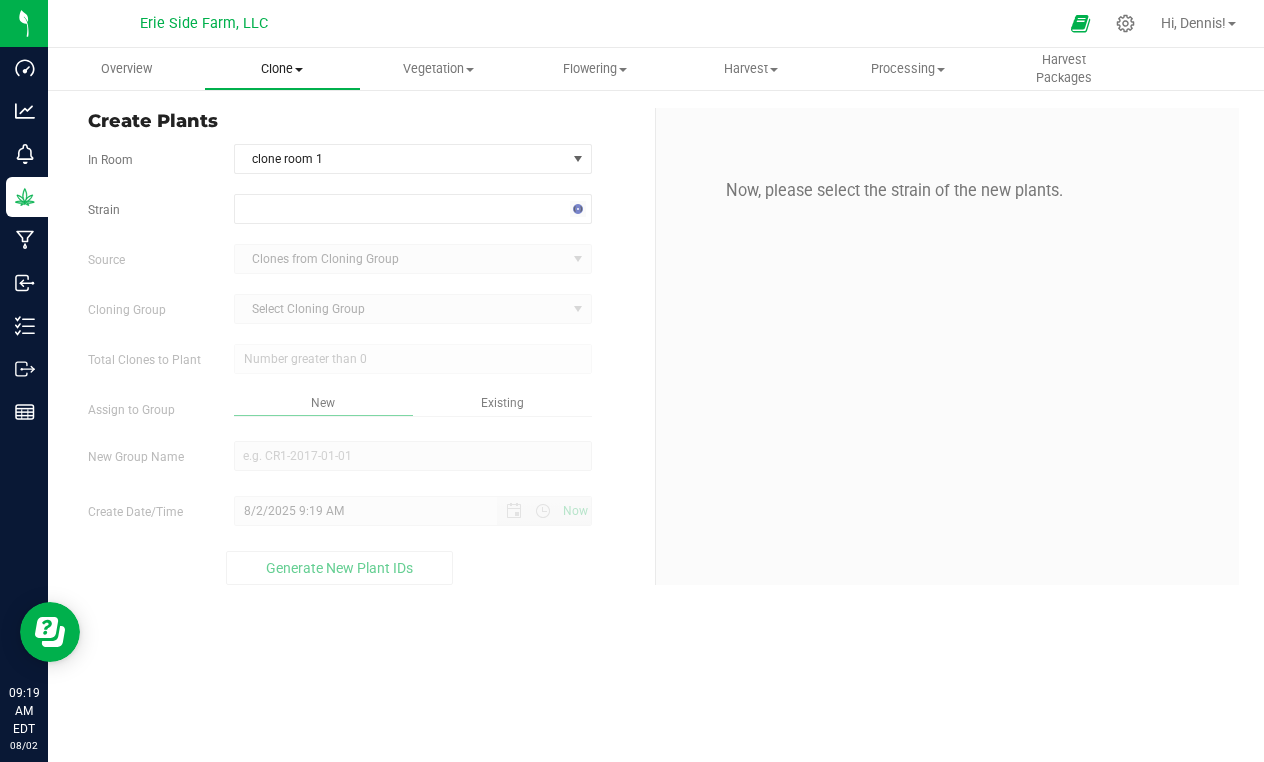 click at bounding box center [299, 70] 